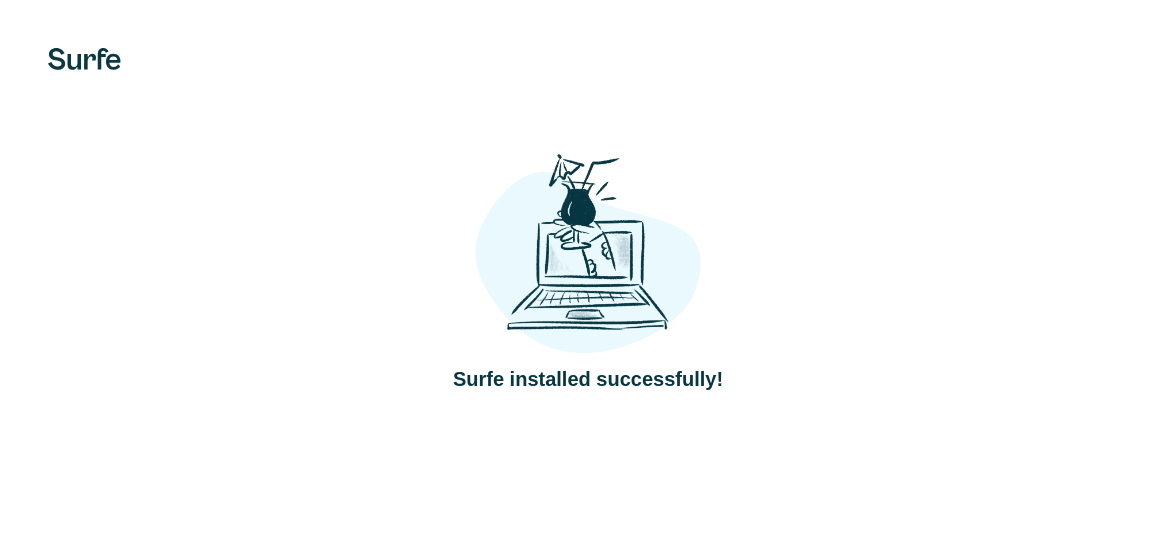 scroll, scrollTop: 0, scrollLeft: 0, axis: both 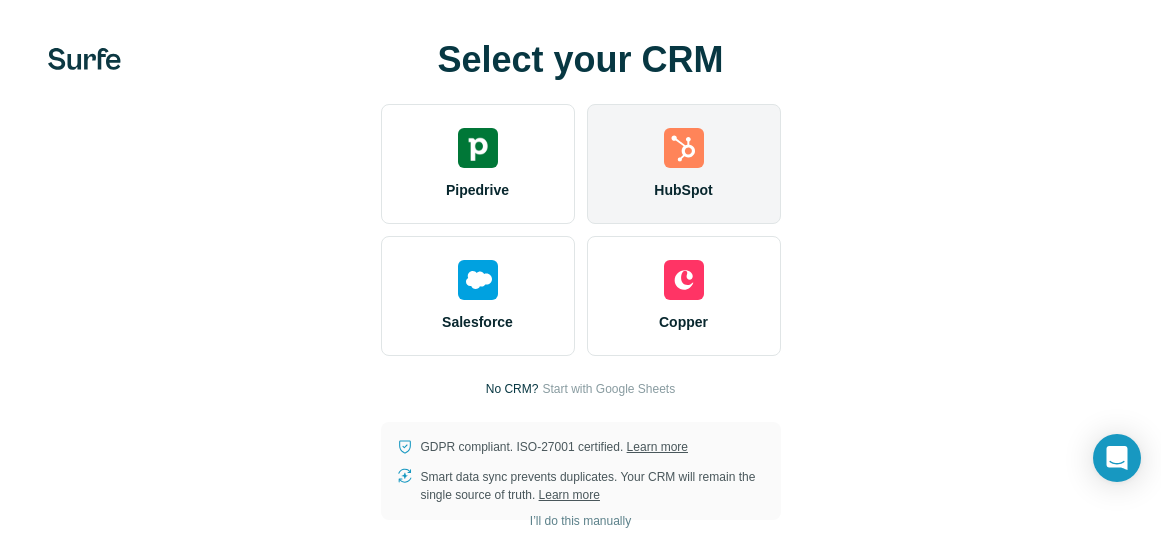 click on "HubSpot" at bounding box center (684, 164) 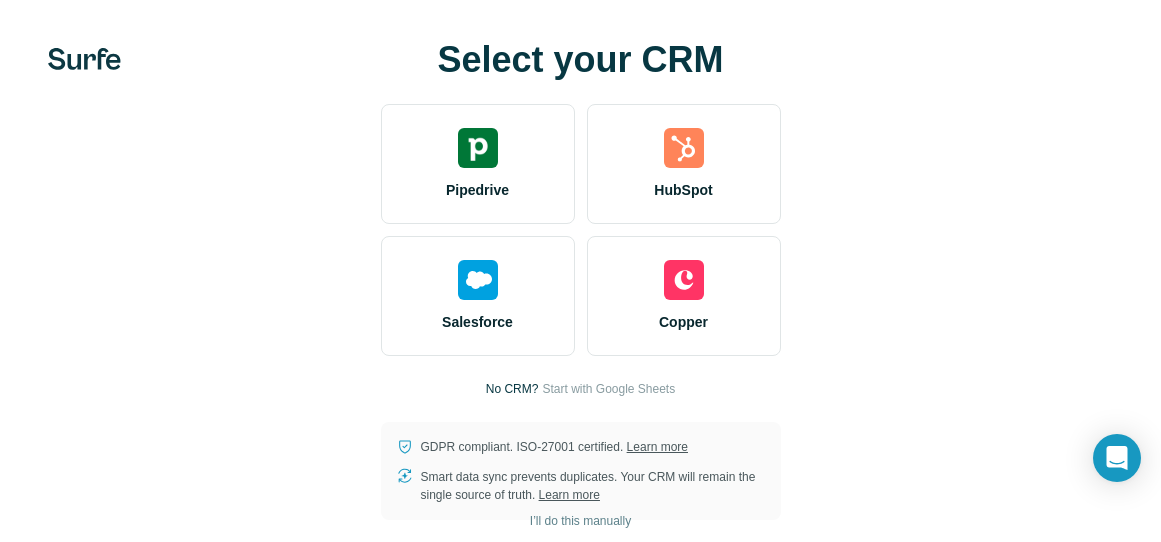 click on "Select your CRM Pipedrive HubSpot Salesforce Copper No CRM? Start with Google Sheets GDPR compliant. ISO-27001 certified.   Learn more Smart data sync prevents duplicates. Your CRM will remain the single source of truth.   Learn more I’ll do this manually" at bounding box center [580, 280] 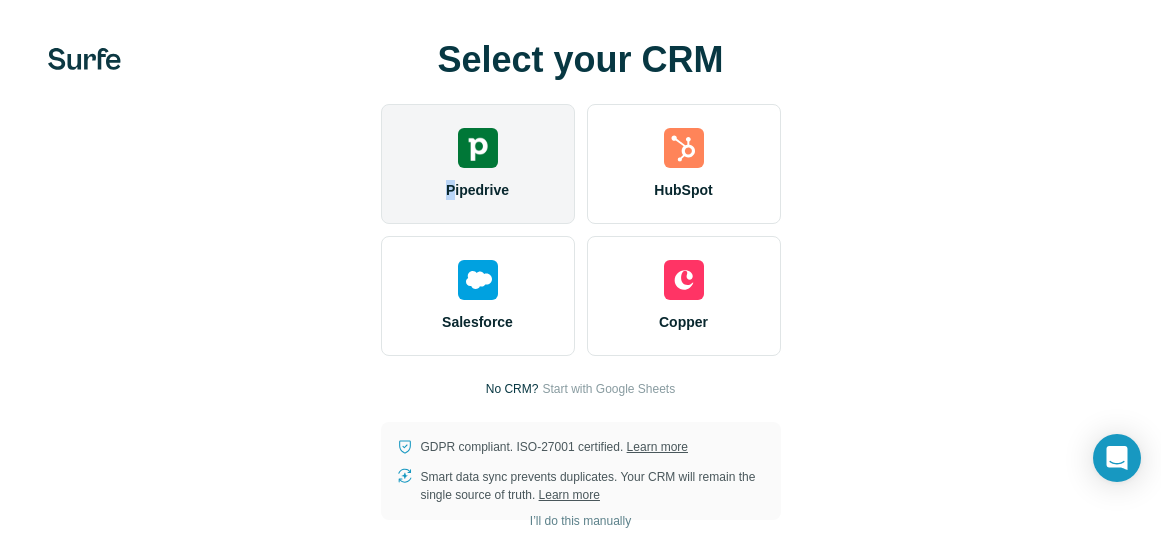 click on "Pipedrive" at bounding box center [477, 190] 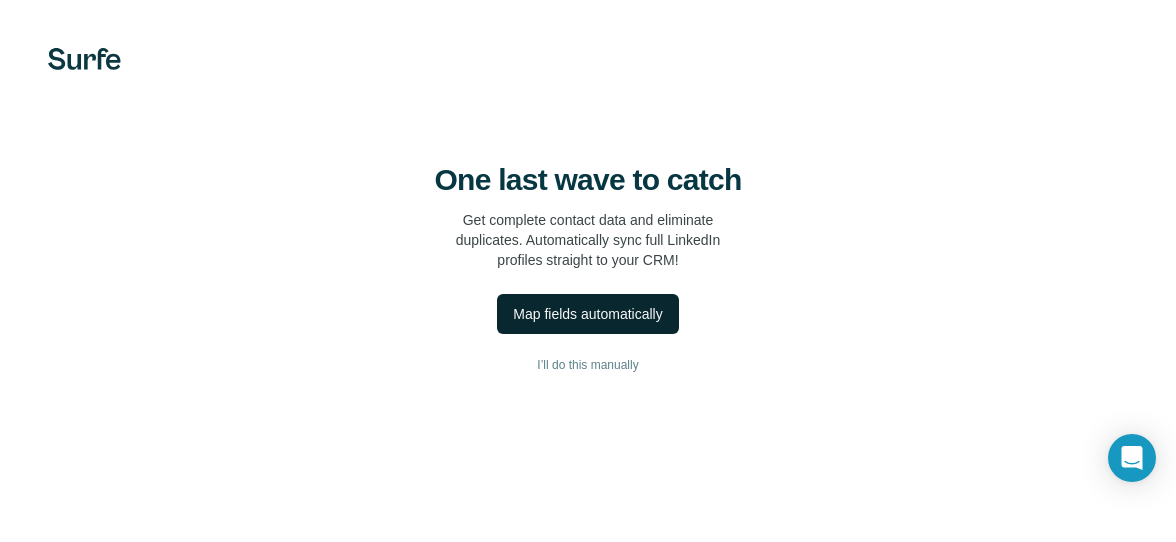 click on "Map fields automatically" at bounding box center (587, 314) 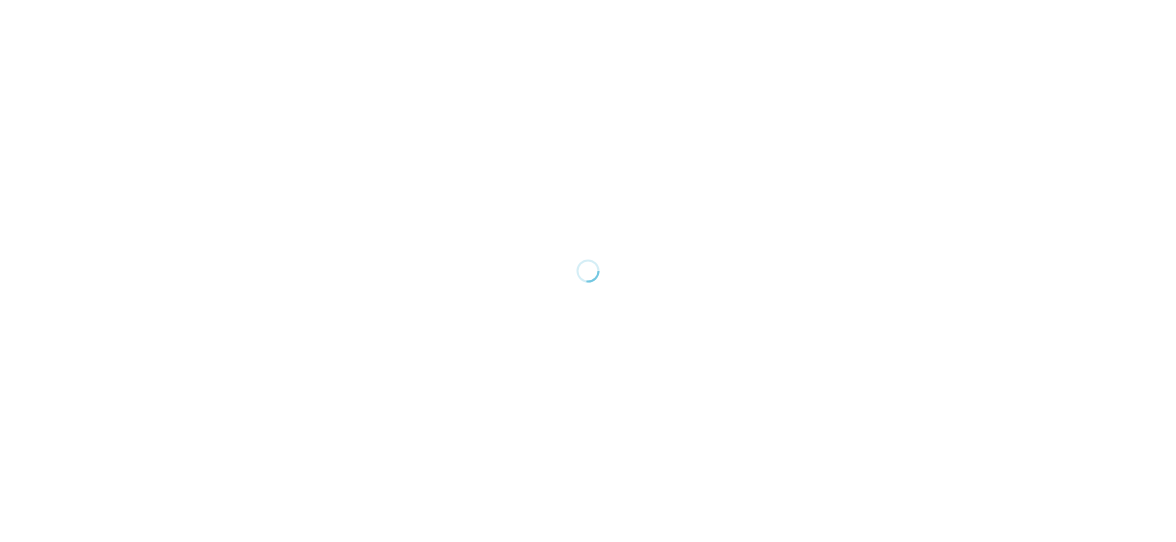 scroll, scrollTop: 0, scrollLeft: 0, axis: both 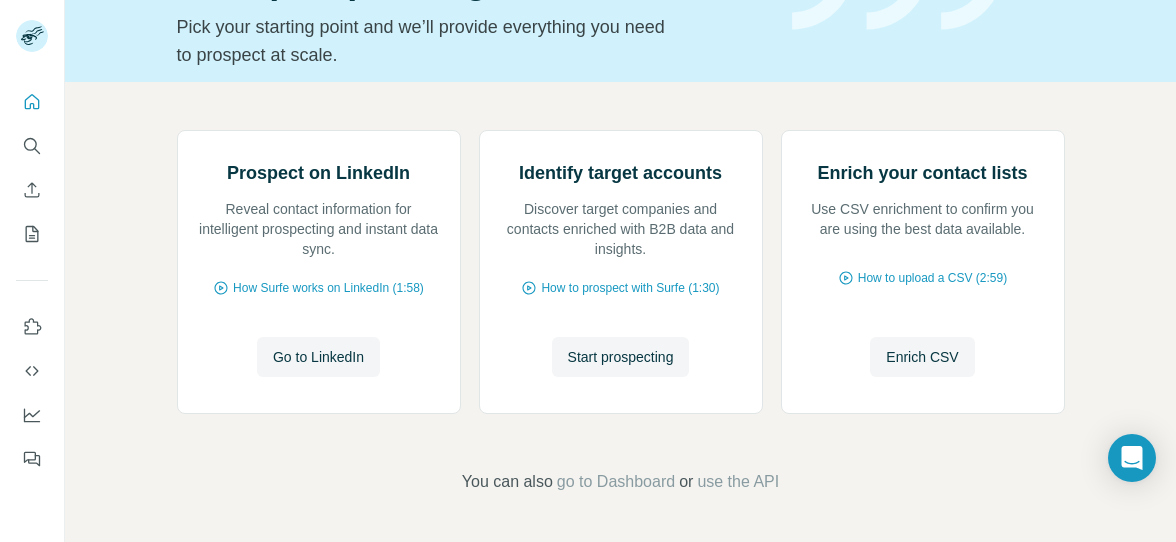 click on "Prospect on LinkedIn Reveal contact information for intelligent prospecting and instant data sync. How Surfe works on LinkedIn (1:58) Go to LinkedIn Go to LinkedIn Identify target accounts Discover target companies and contacts enriched with B2B data and insights. How to prospect with Surfe (1:30) Start prospecting Start prospecting Enrich your contact lists Use CSV enrichment to confirm you are using the best data available. How to upload a CSV (2:59) Enrich CSV Enrich CSV You can also go to Dashboard or use the API" at bounding box center (620, 312) 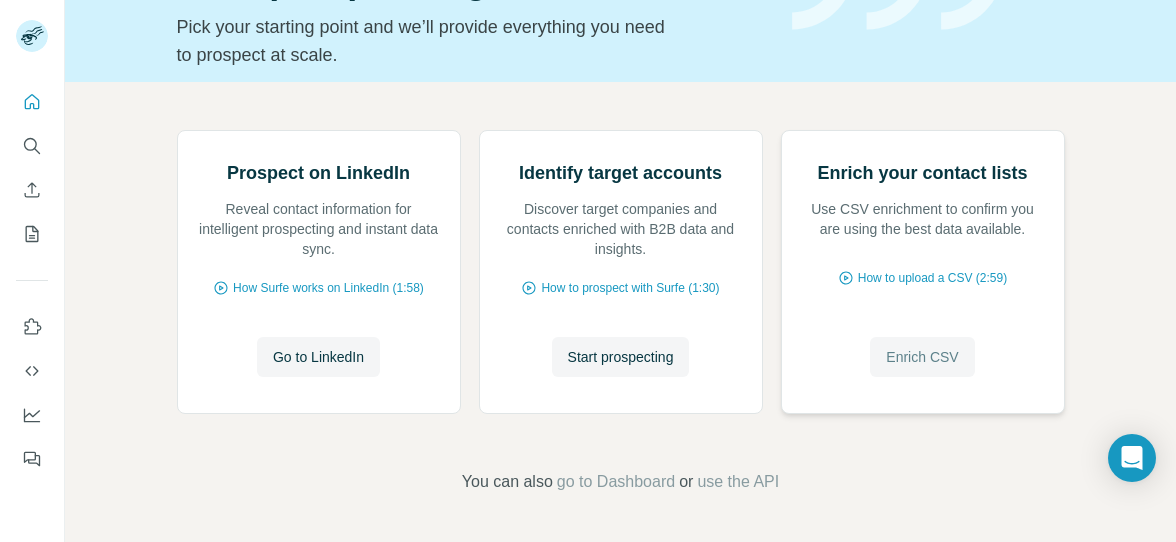 click on "Enrich CSV" at bounding box center [922, 357] 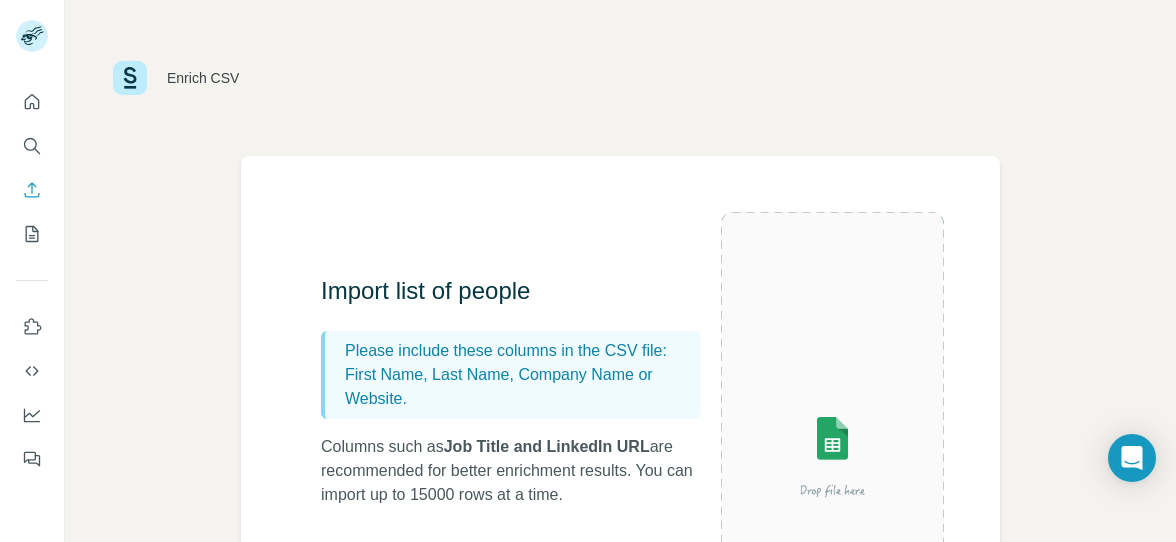 scroll, scrollTop: 100, scrollLeft: 0, axis: vertical 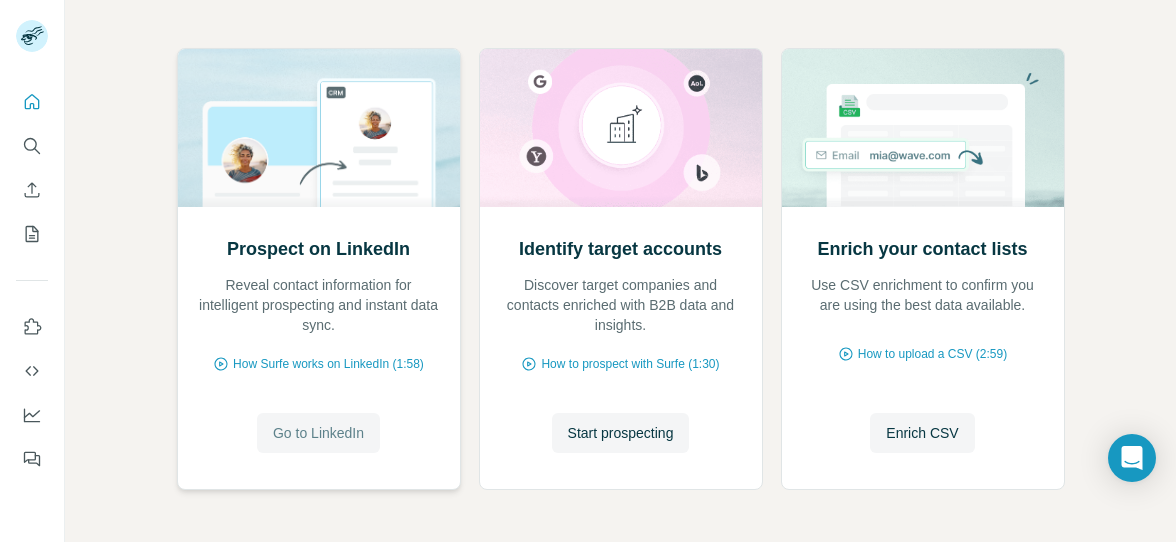click on "Go to LinkedIn" at bounding box center [318, 433] 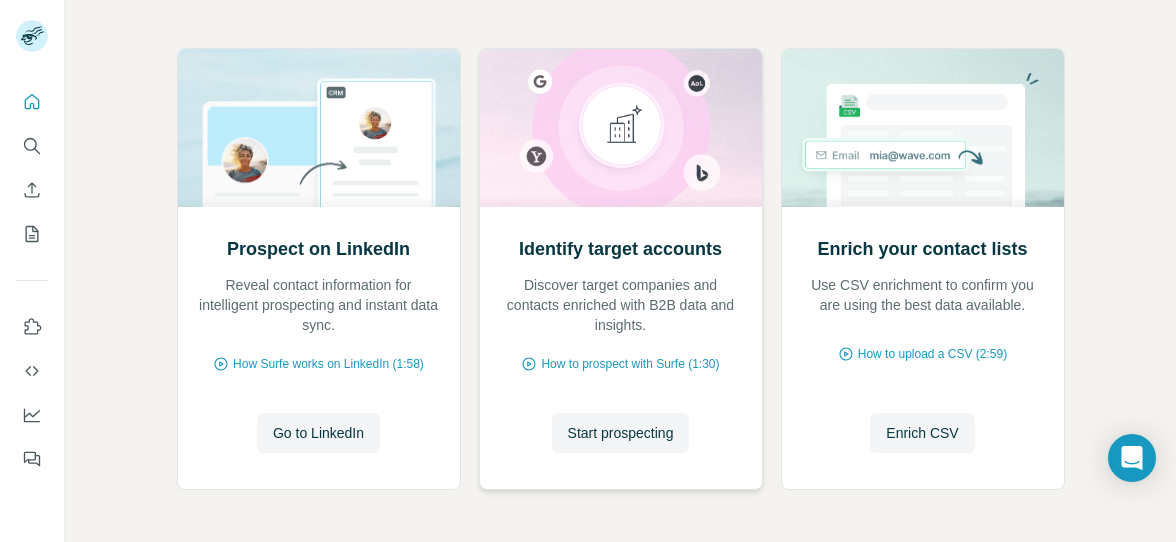 click on "Identify target accounts Discover target companies and contacts enriched with B2B data and insights. How to prospect with Surfe (1:30) Start prospecting Start prospecting" at bounding box center (621, 348) 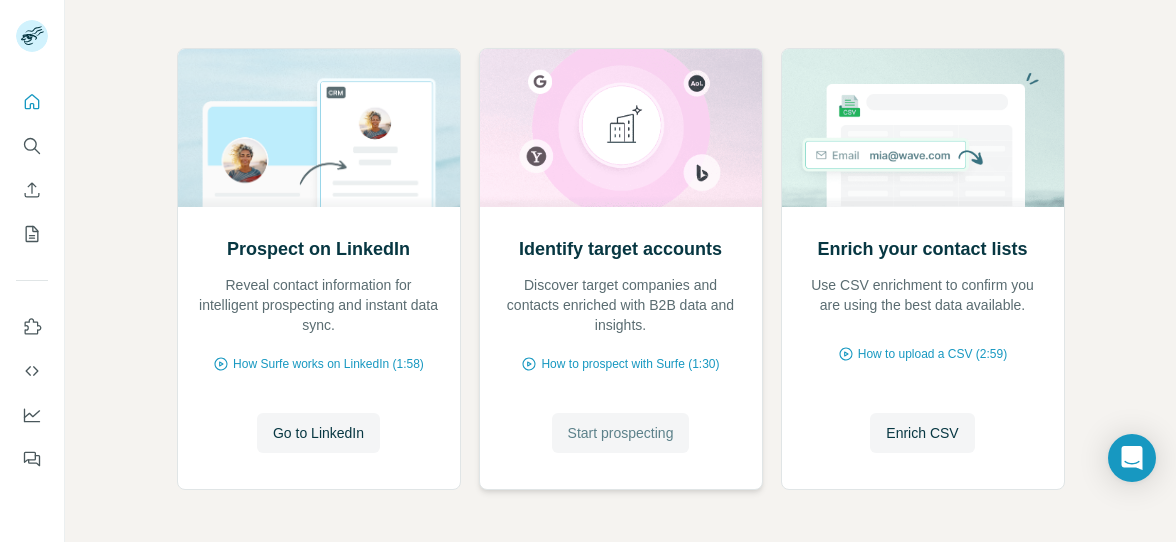click on "Start prospecting" at bounding box center [621, 433] 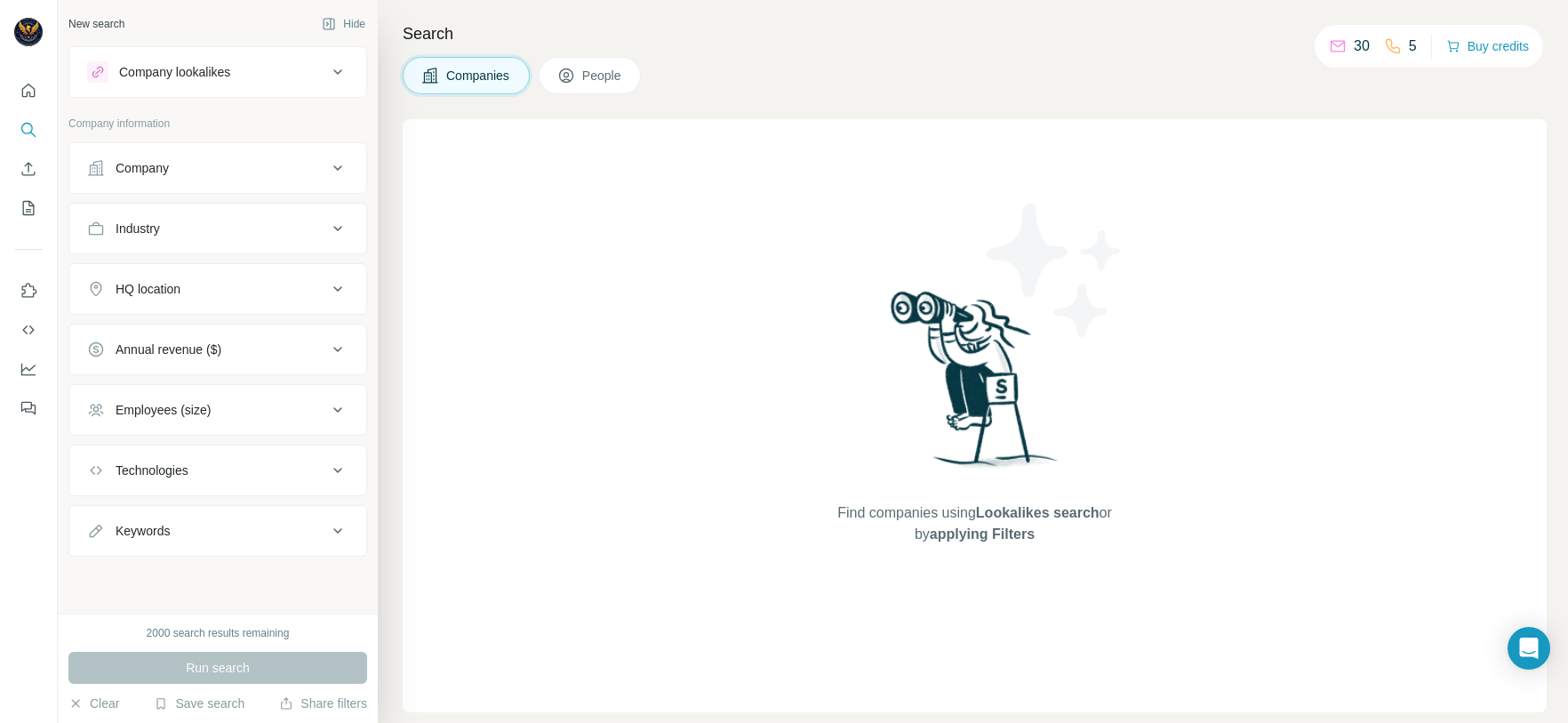drag, startPoint x: 936, startPoint y: 0, endPoint x: 1003, endPoint y: 60, distance: 89.93887 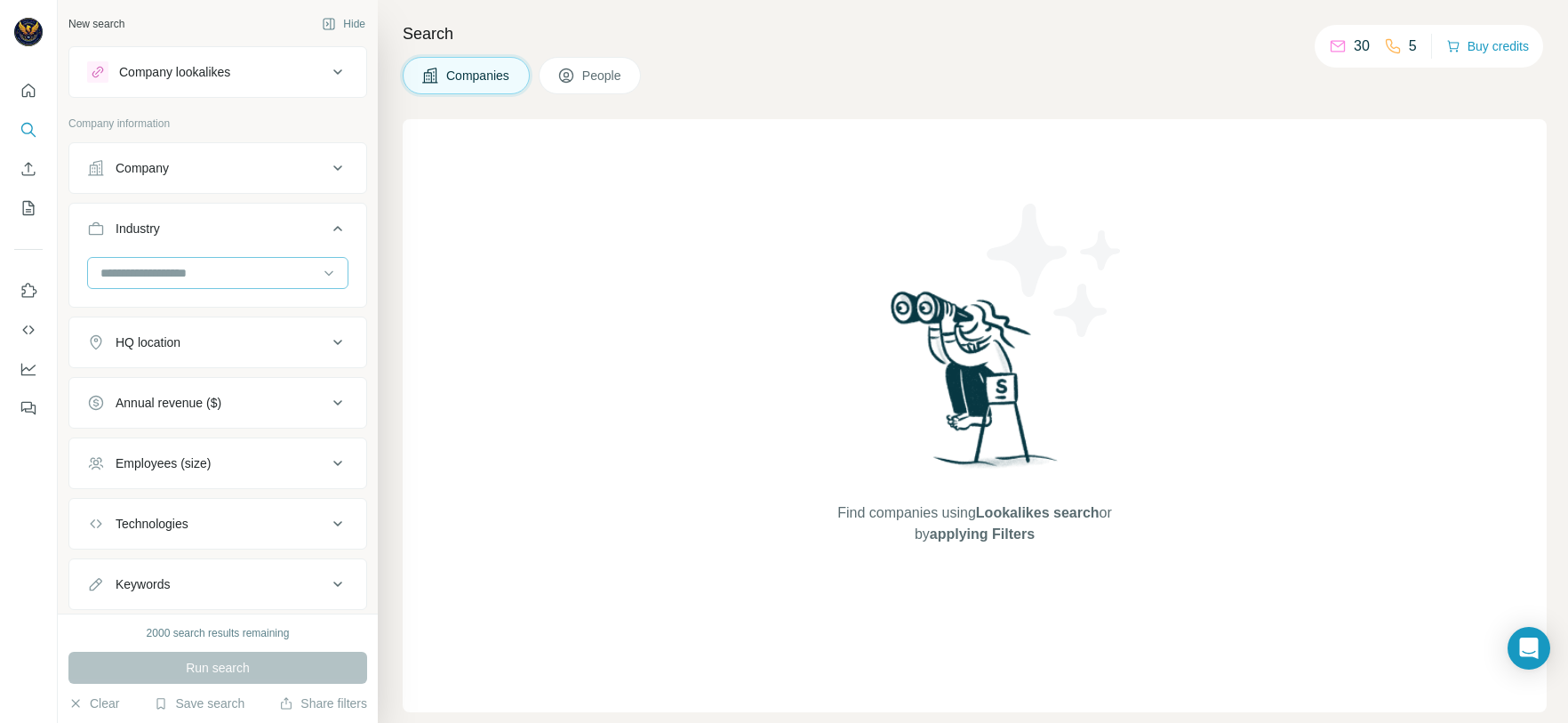 click at bounding box center (208, 273) 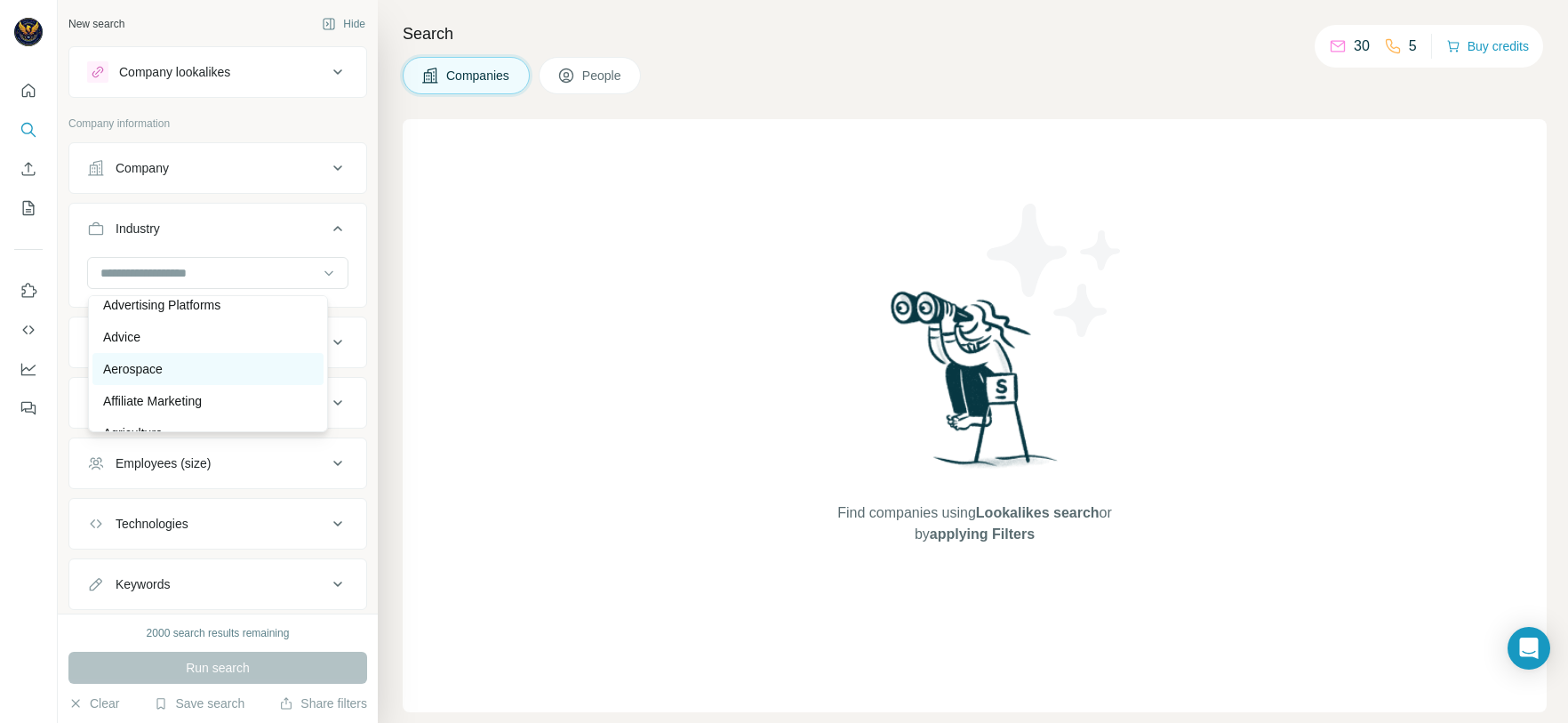 scroll, scrollTop: 400, scrollLeft: 0, axis: vertical 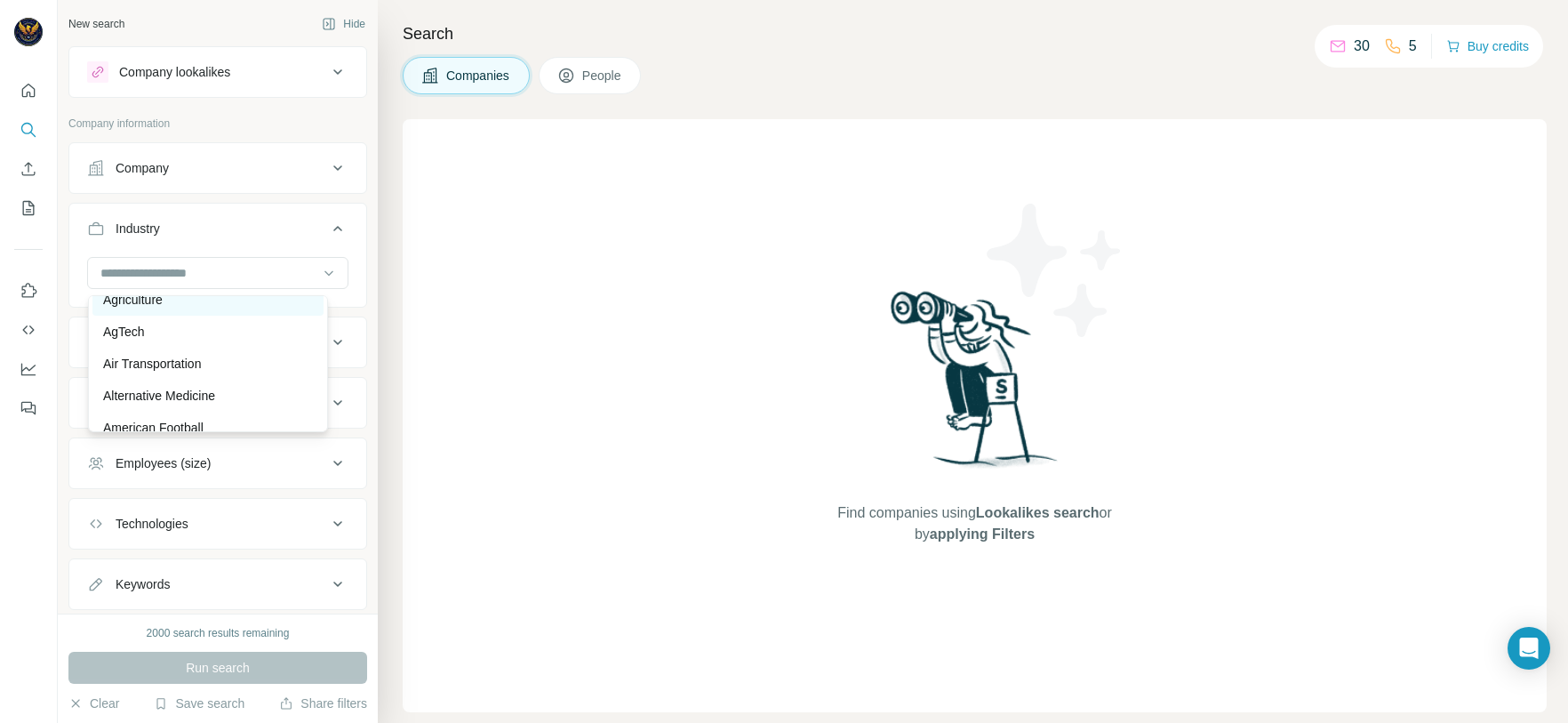 click on "Agriculture" at bounding box center [208, 300] 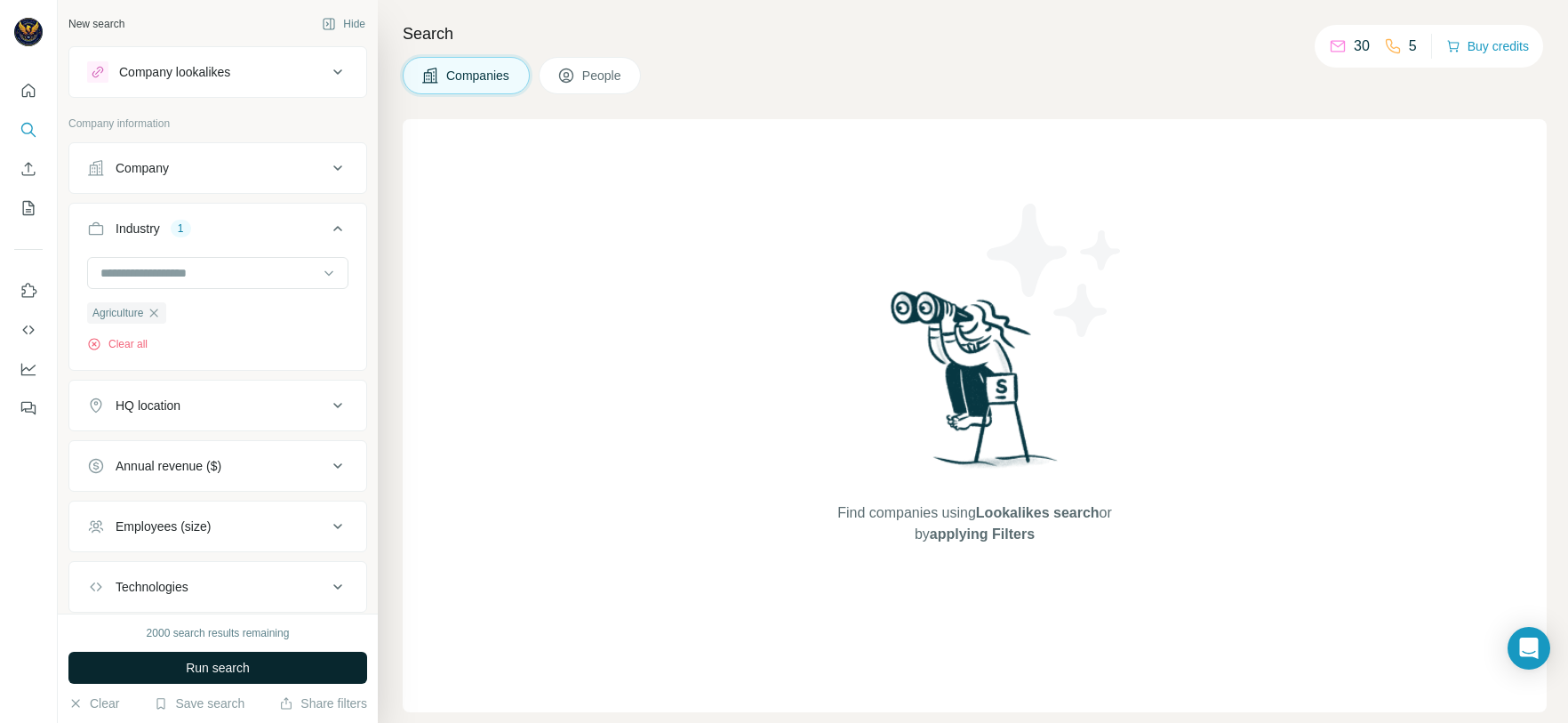 click on "Run search" at bounding box center (218, 668) 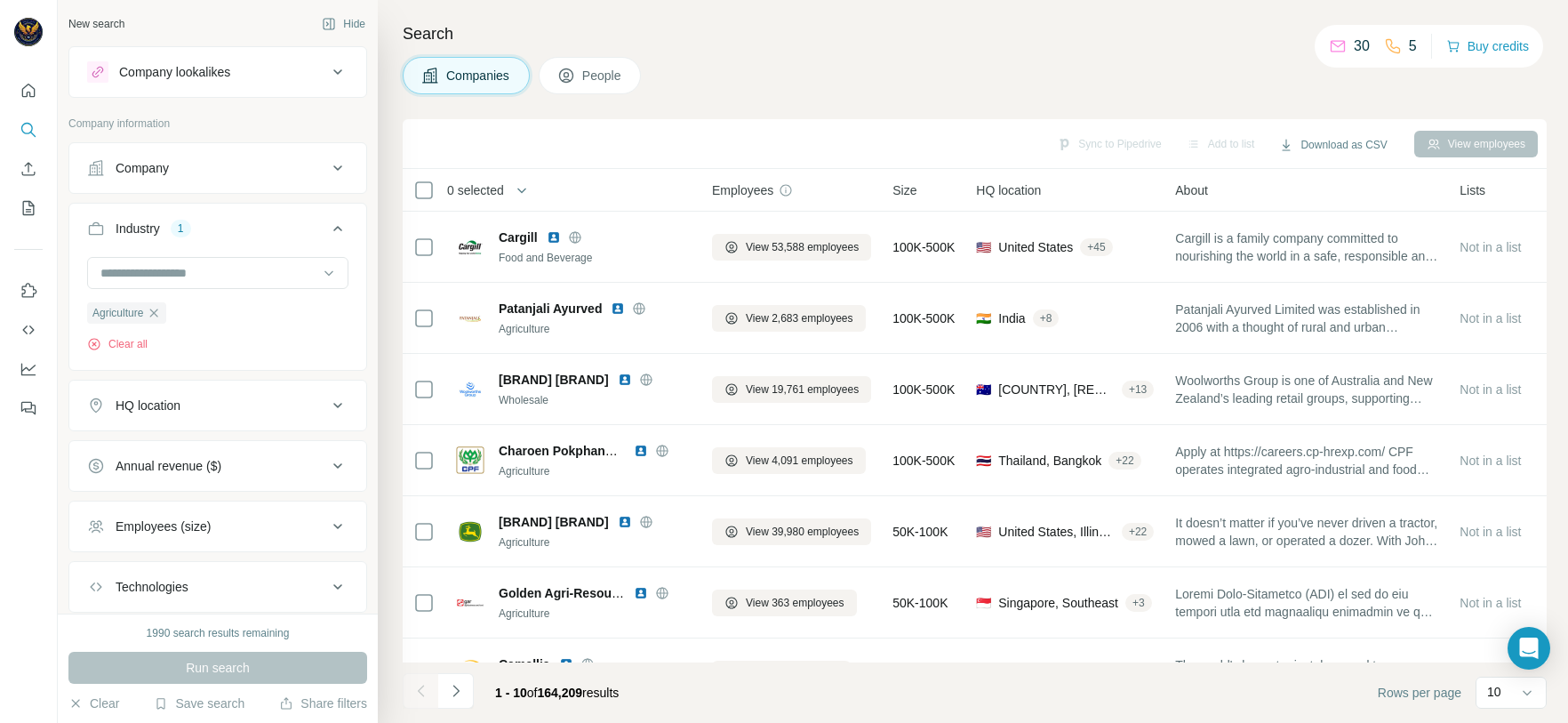click on "Companies People" at bounding box center (974, 76) 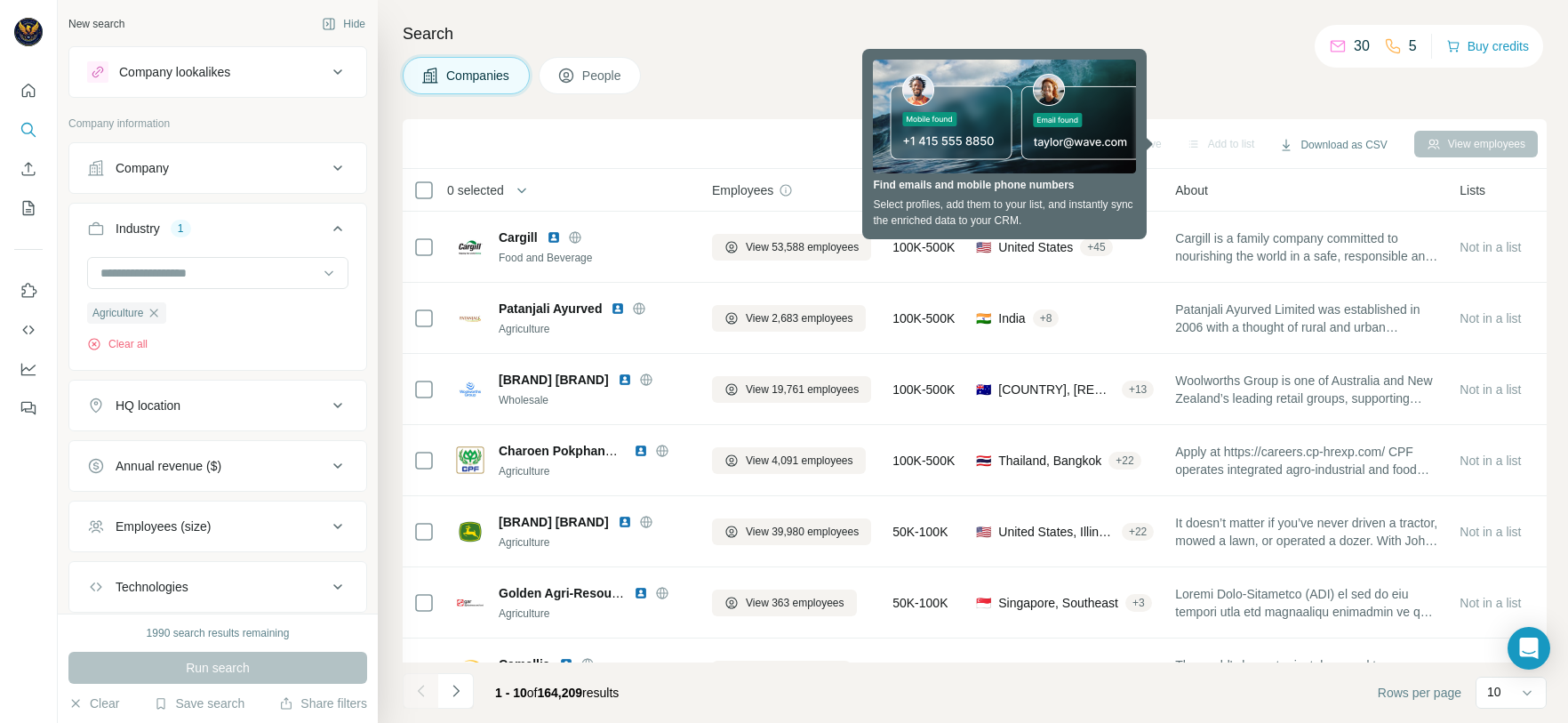 click 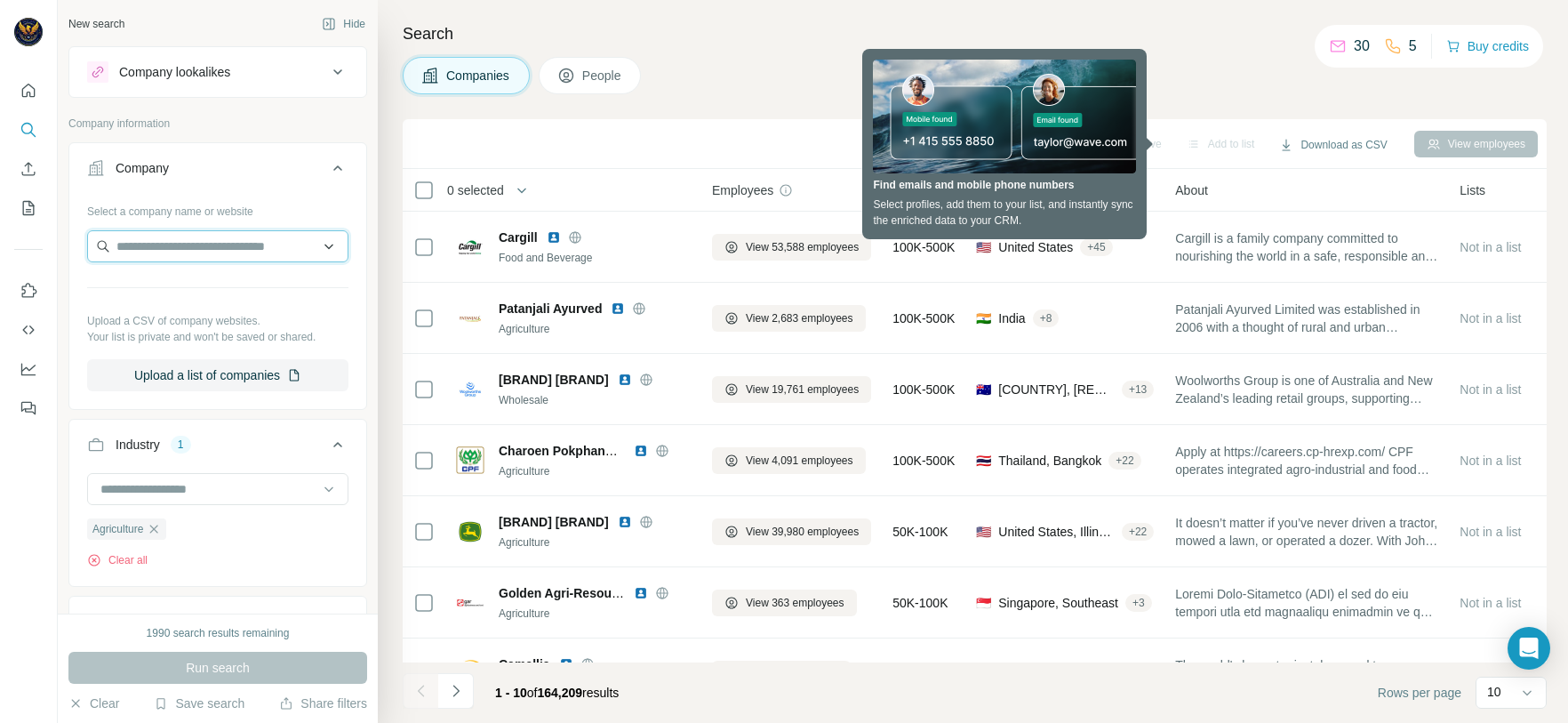 click at bounding box center [218, 246] 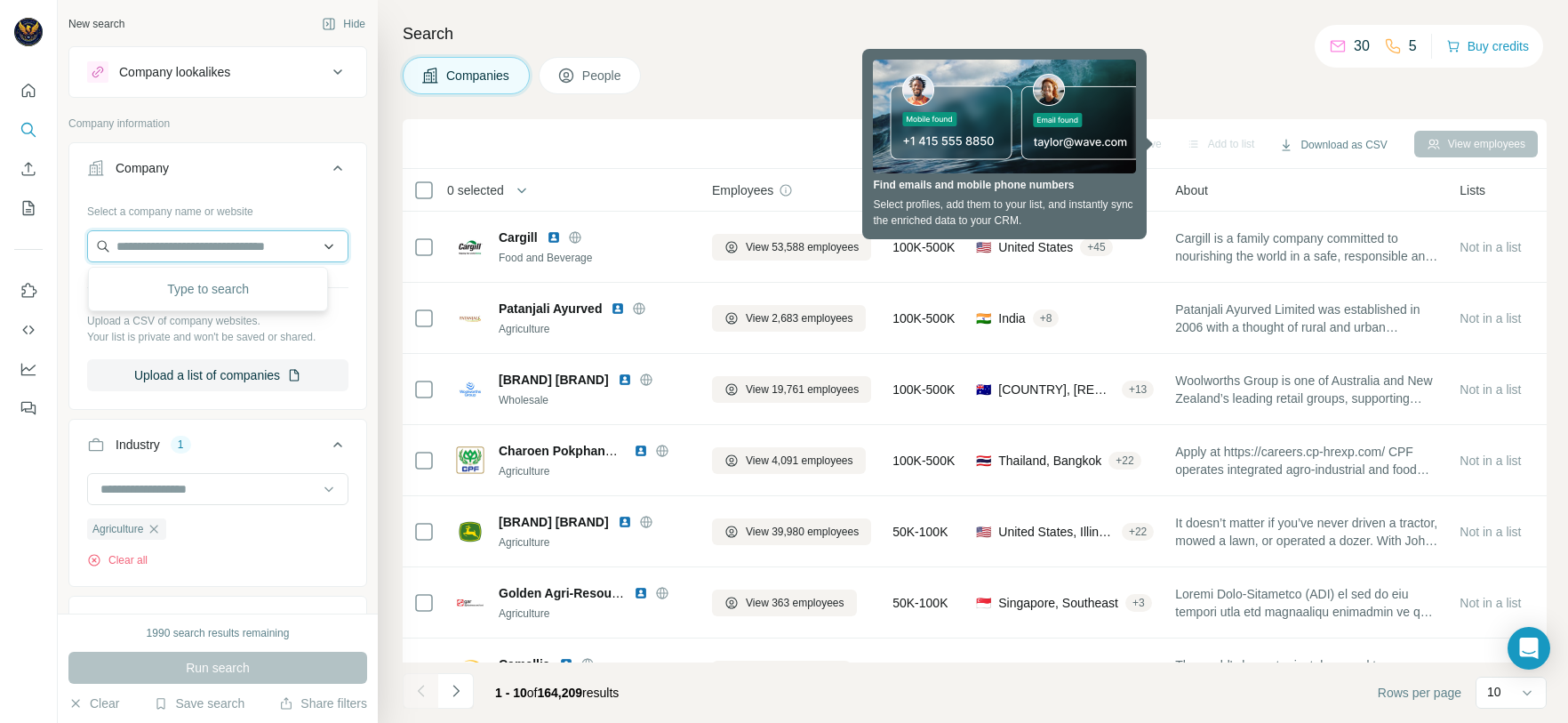 click at bounding box center (218, 246) 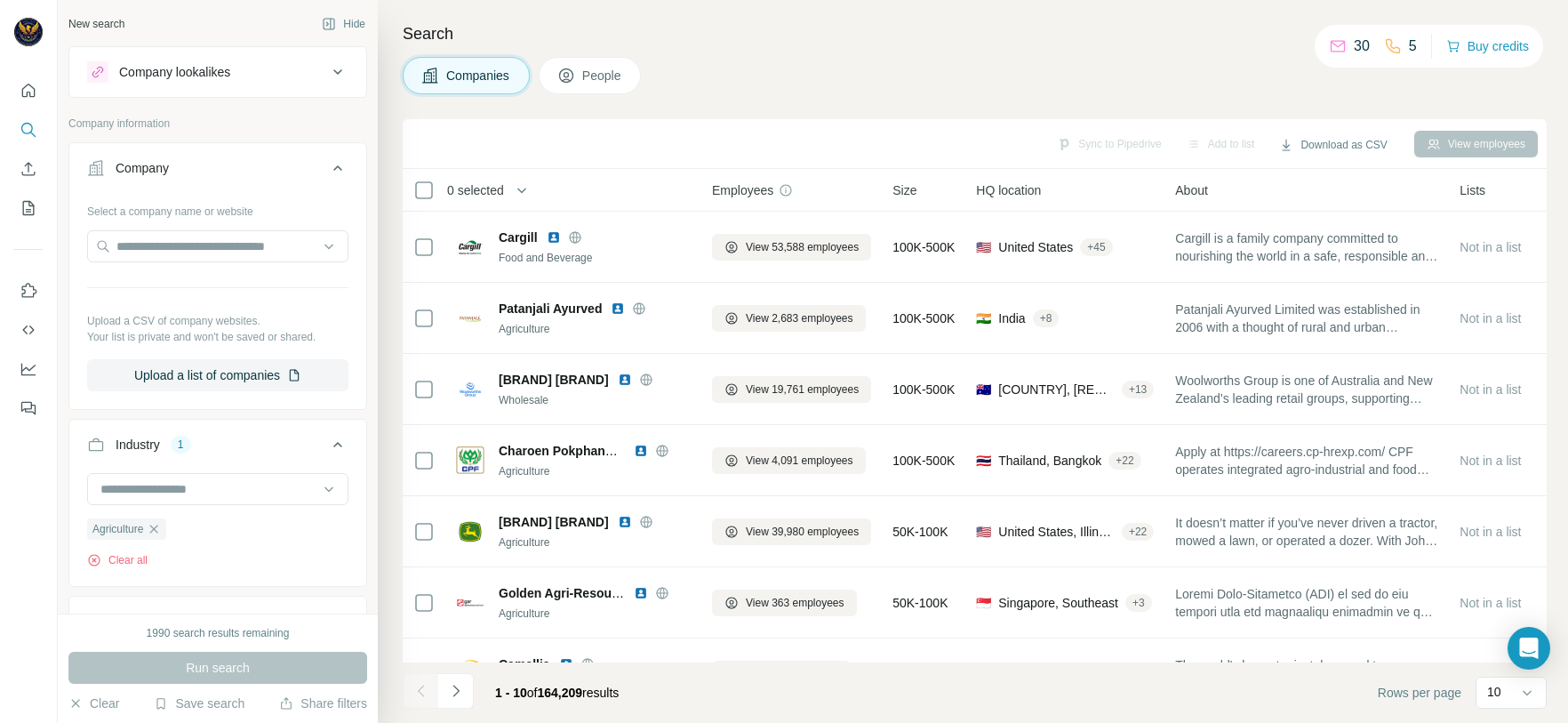 click on "Company" at bounding box center (218, 172) 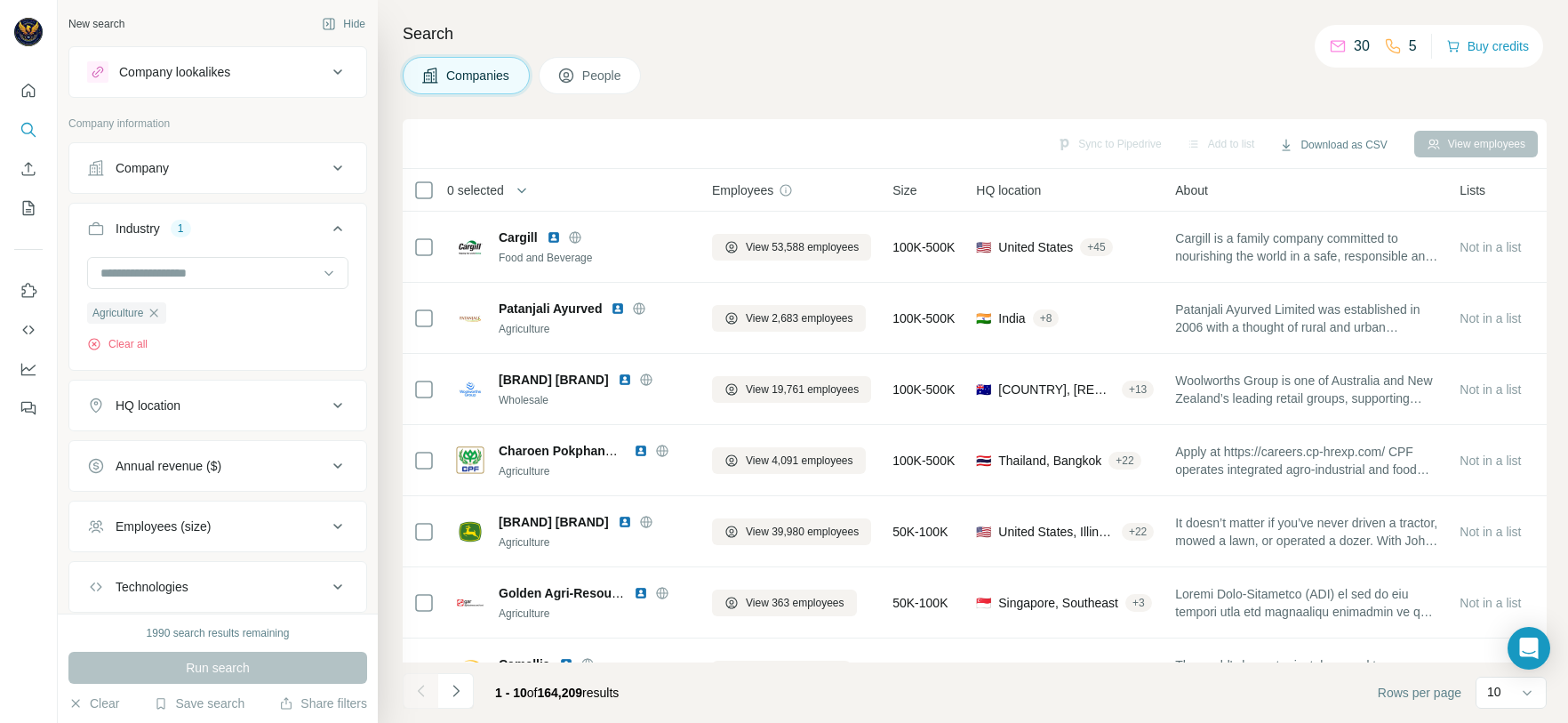 click on "Employees (size)" at bounding box center (218, 526) 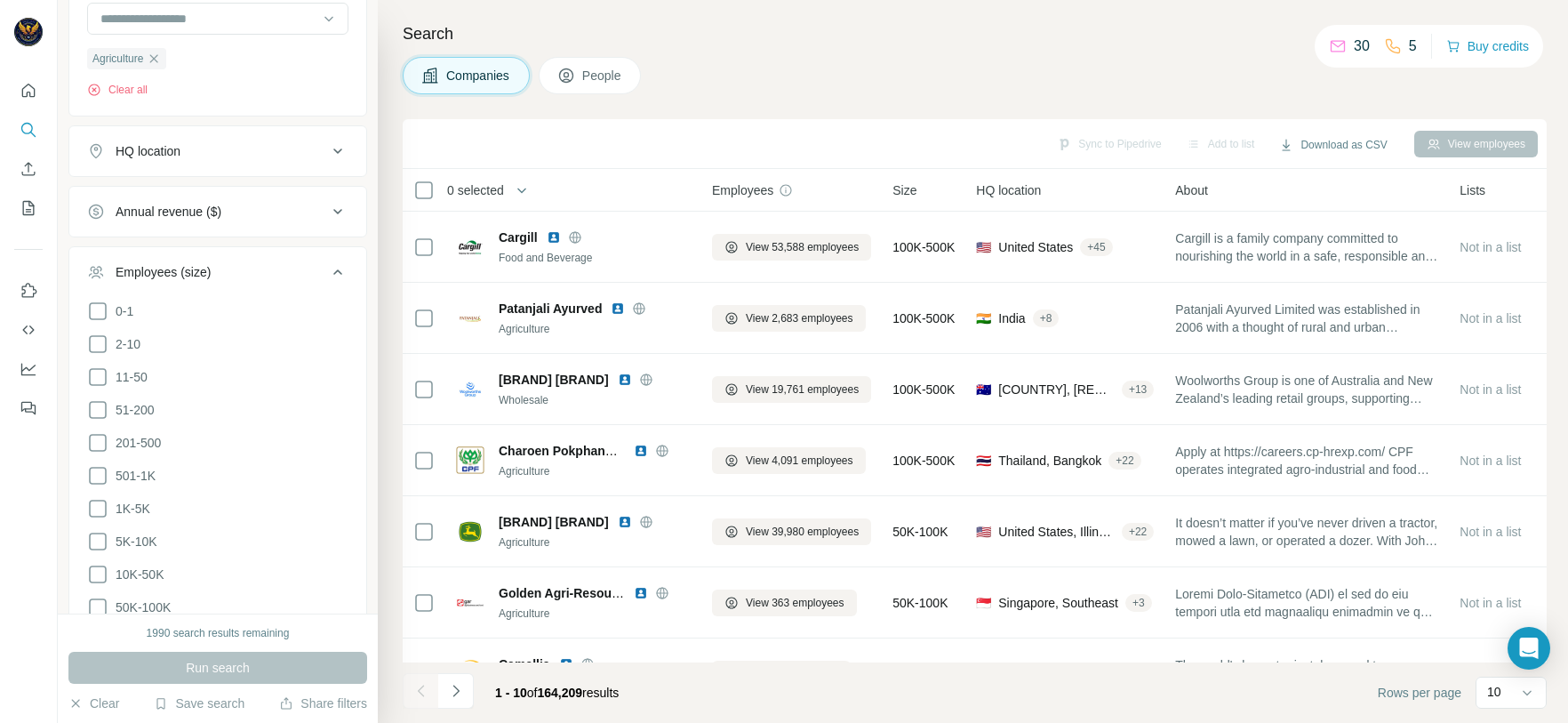 scroll, scrollTop: 267, scrollLeft: 0, axis: vertical 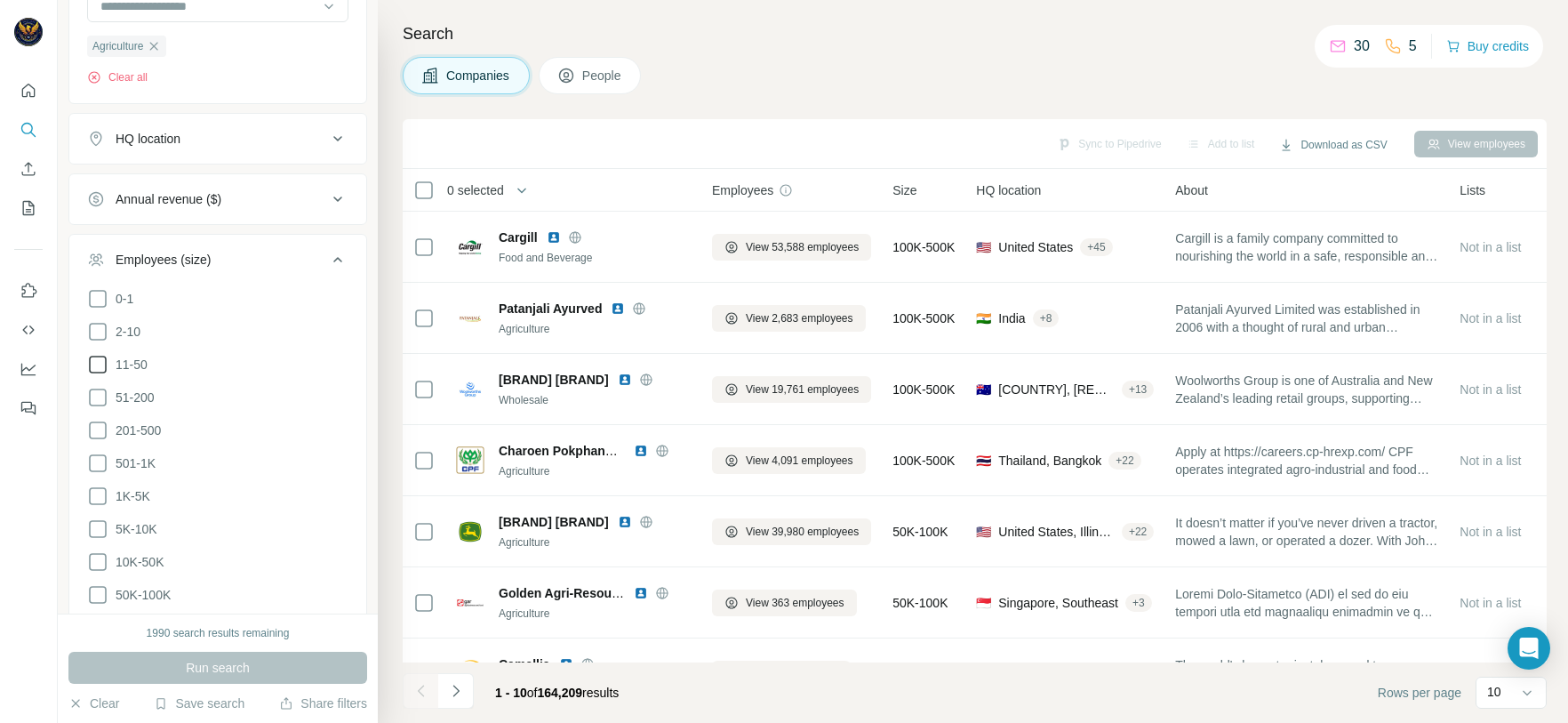 click 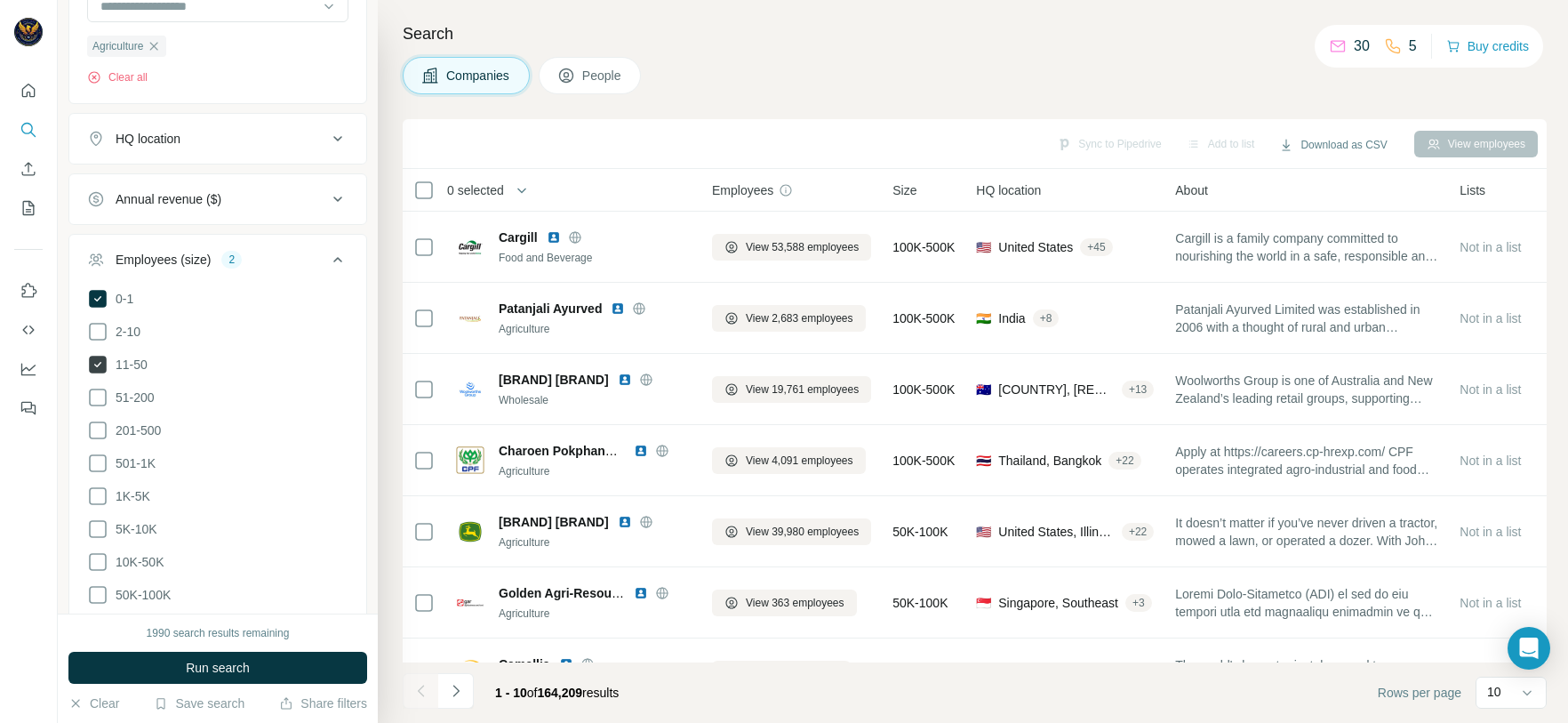 click 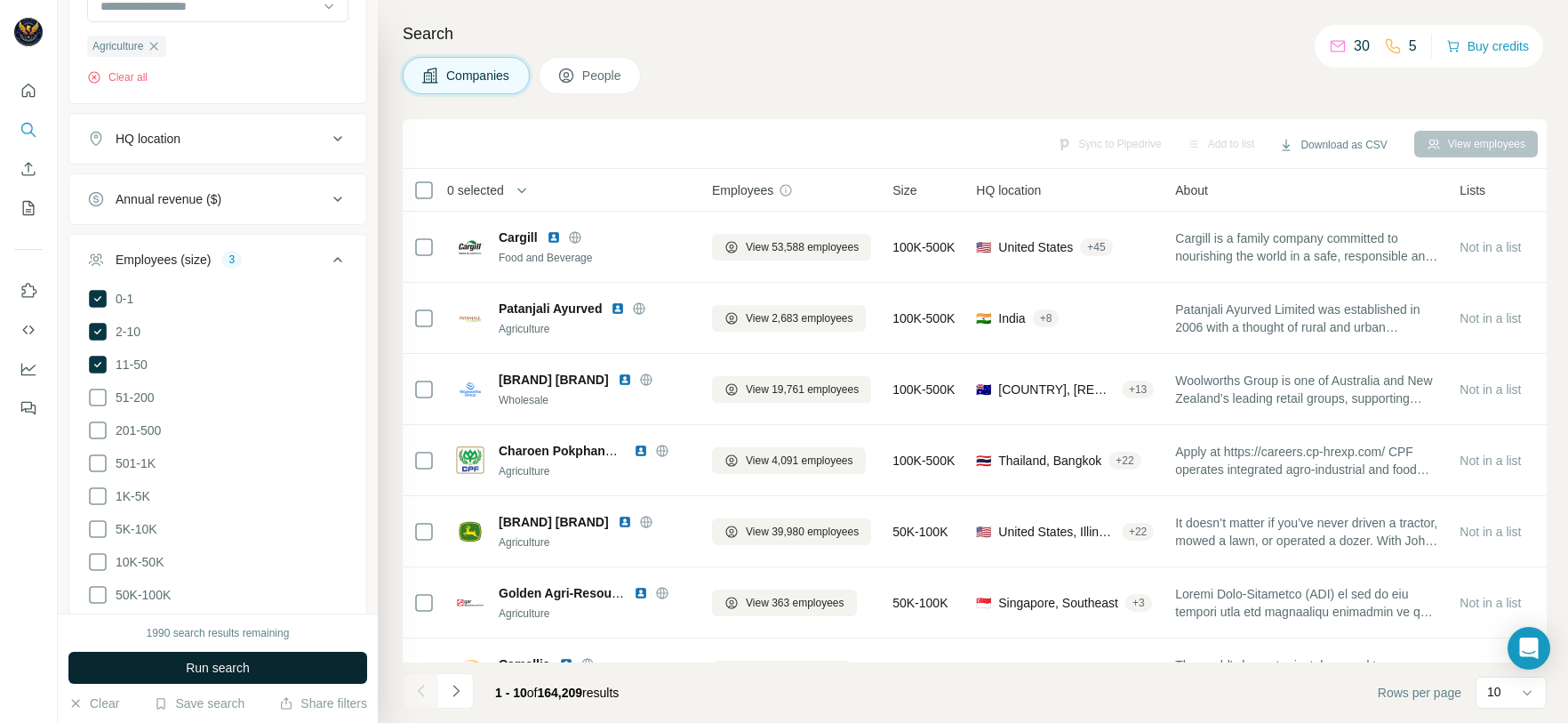 click on "Run search" at bounding box center (218, 668) 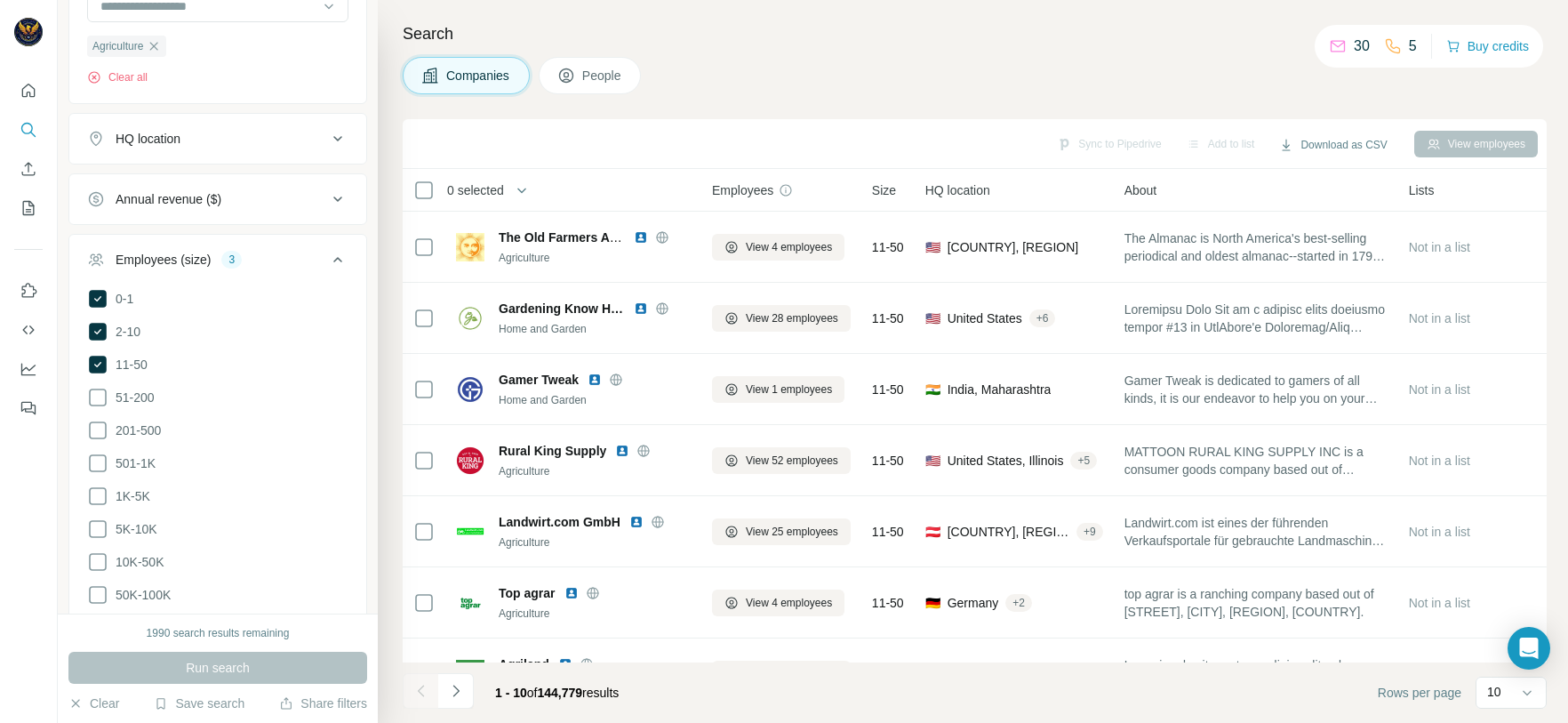click on "Companies People" at bounding box center (974, 76) 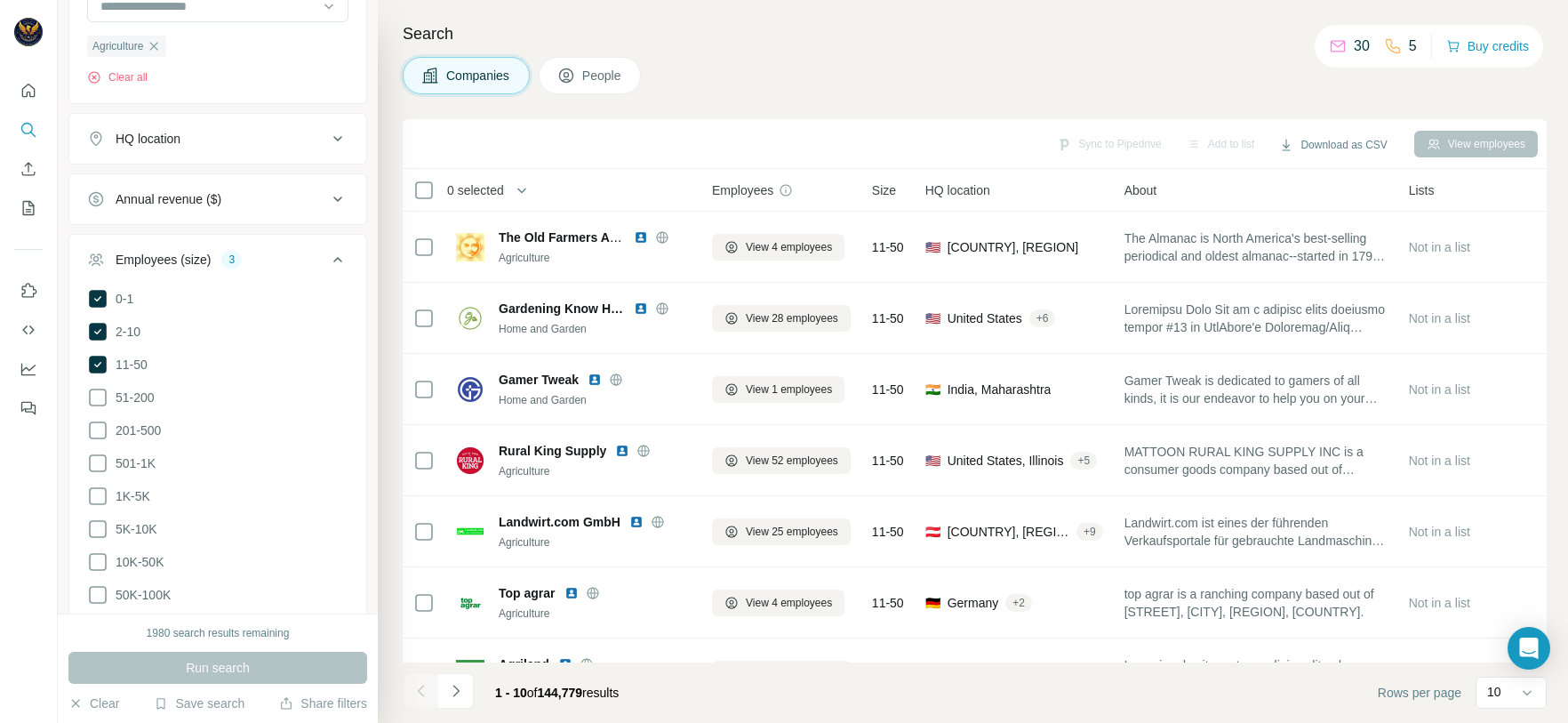 click on "Size" at bounding box center [884, 190] 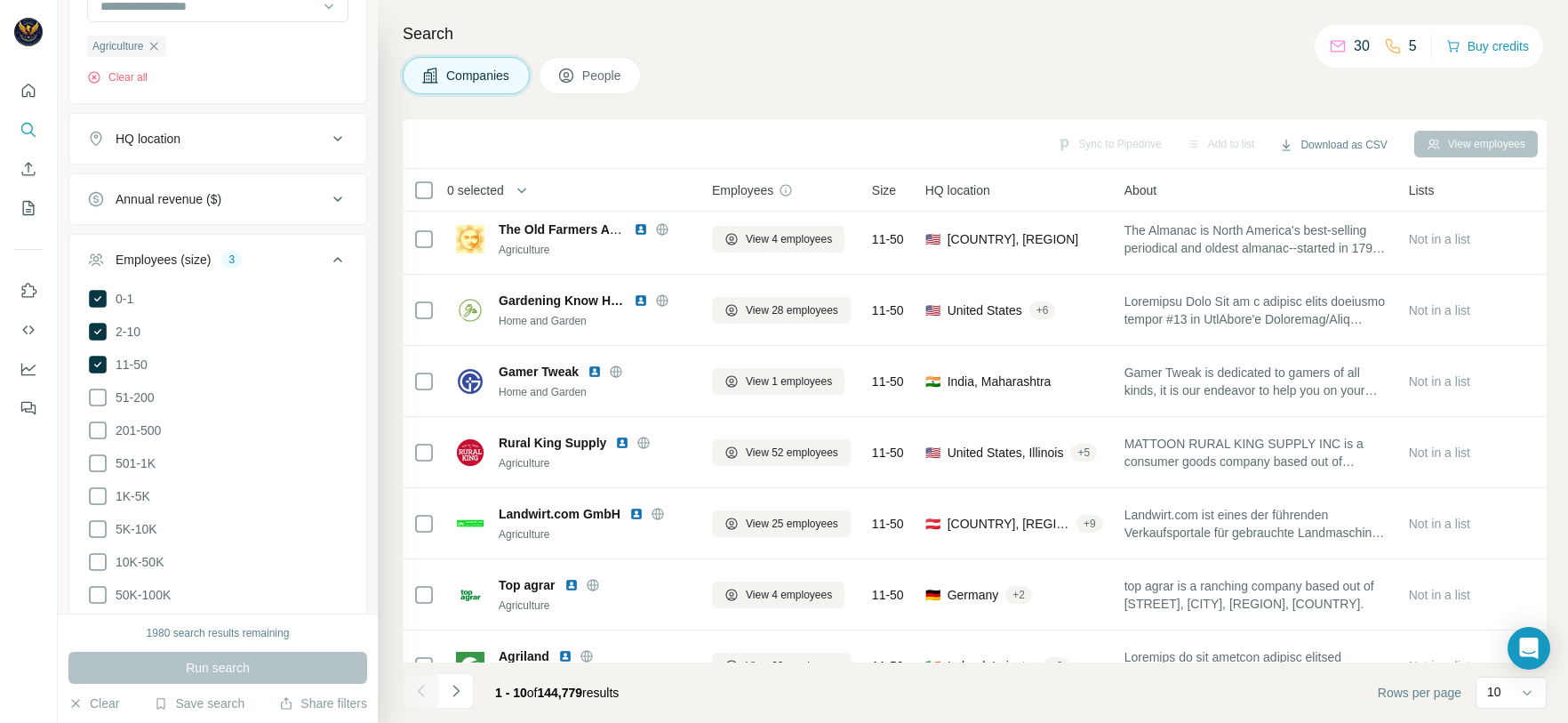 scroll, scrollTop: 0, scrollLeft: 0, axis: both 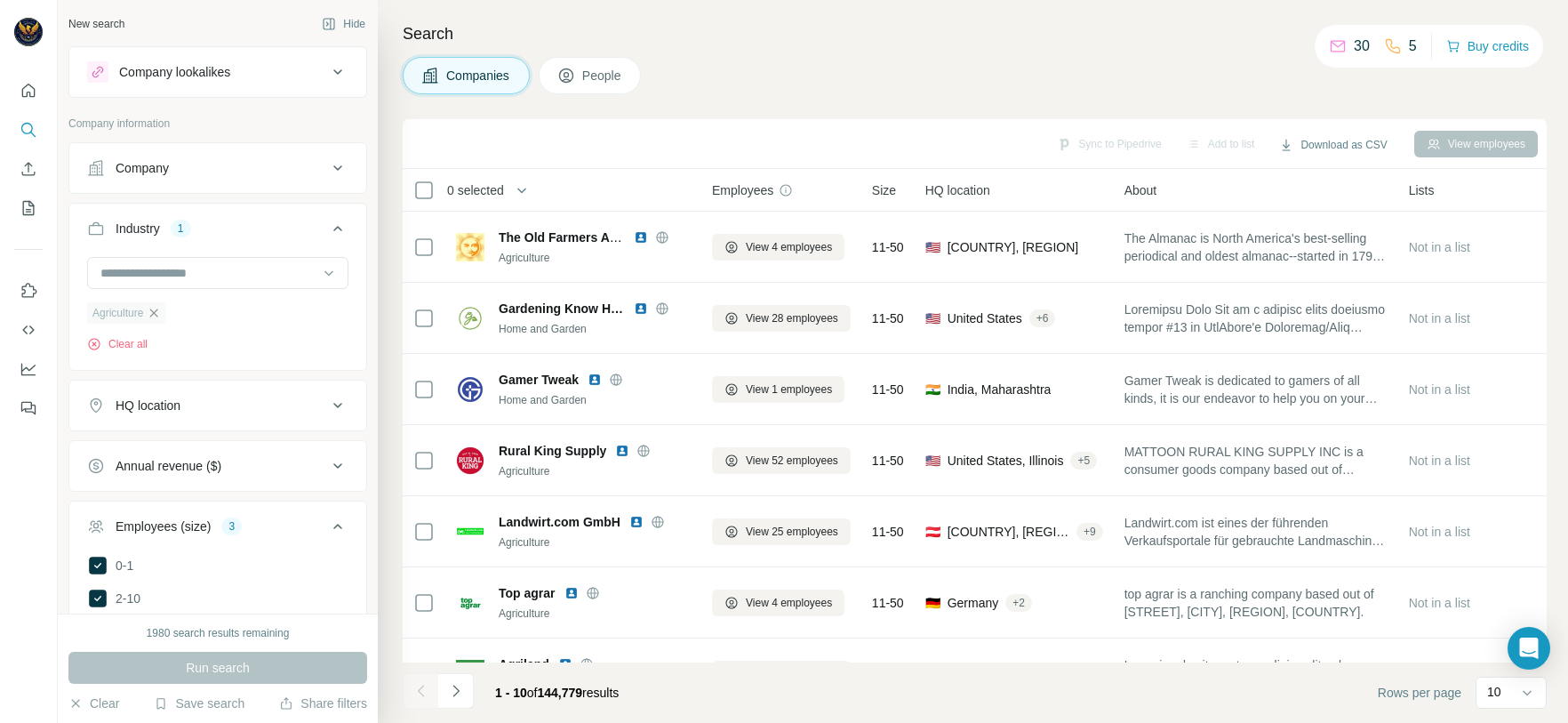 click 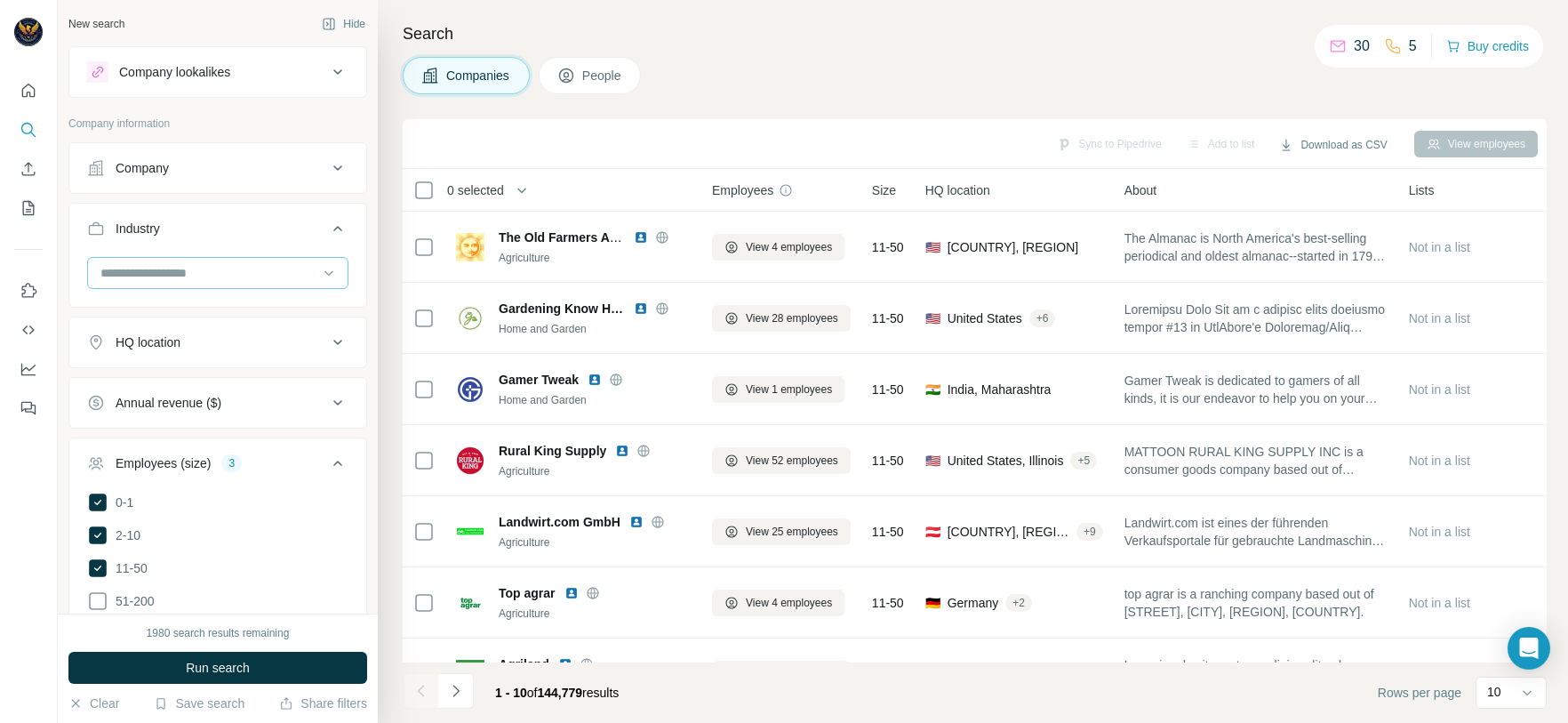 click at bounding box center (208, 273) 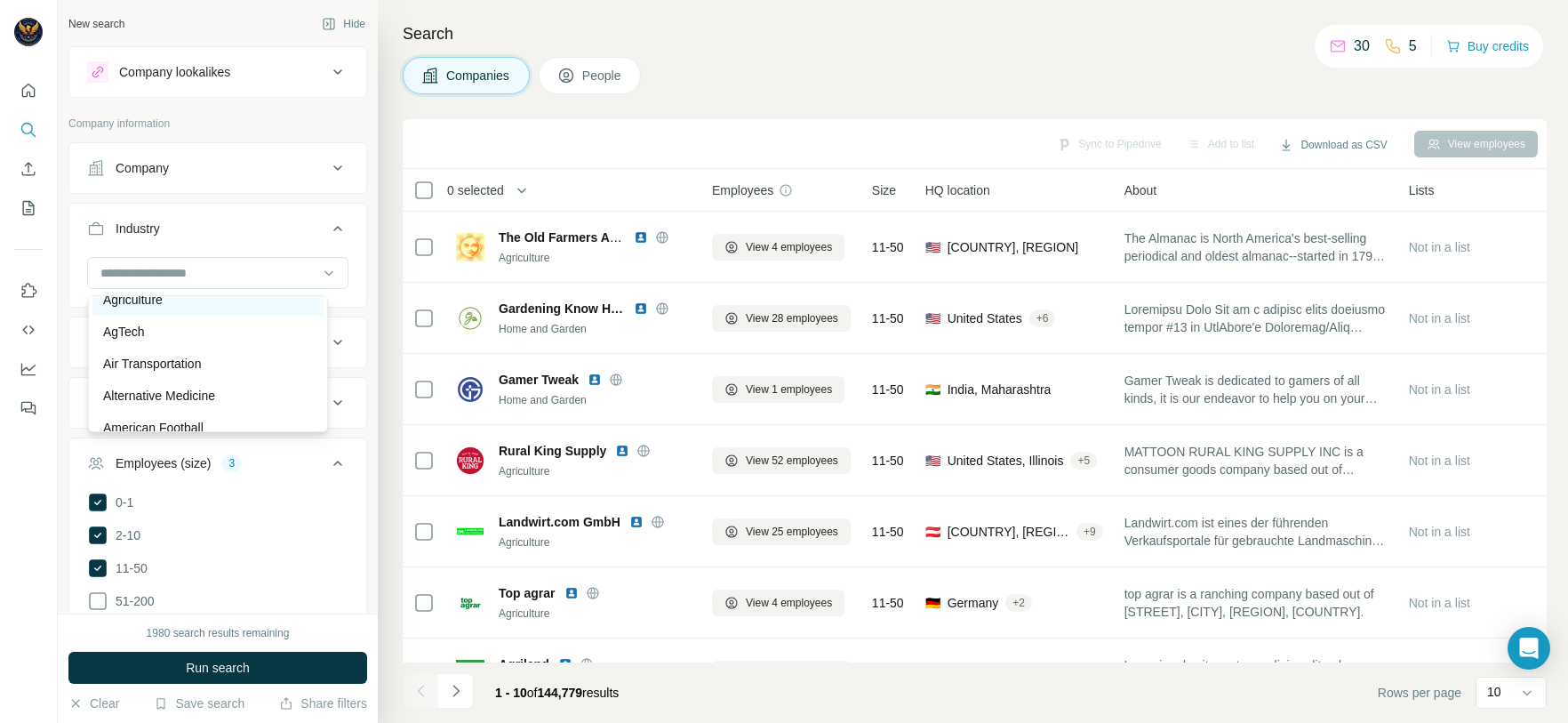 click on "Agriculture" at bounding box center (208, 300) 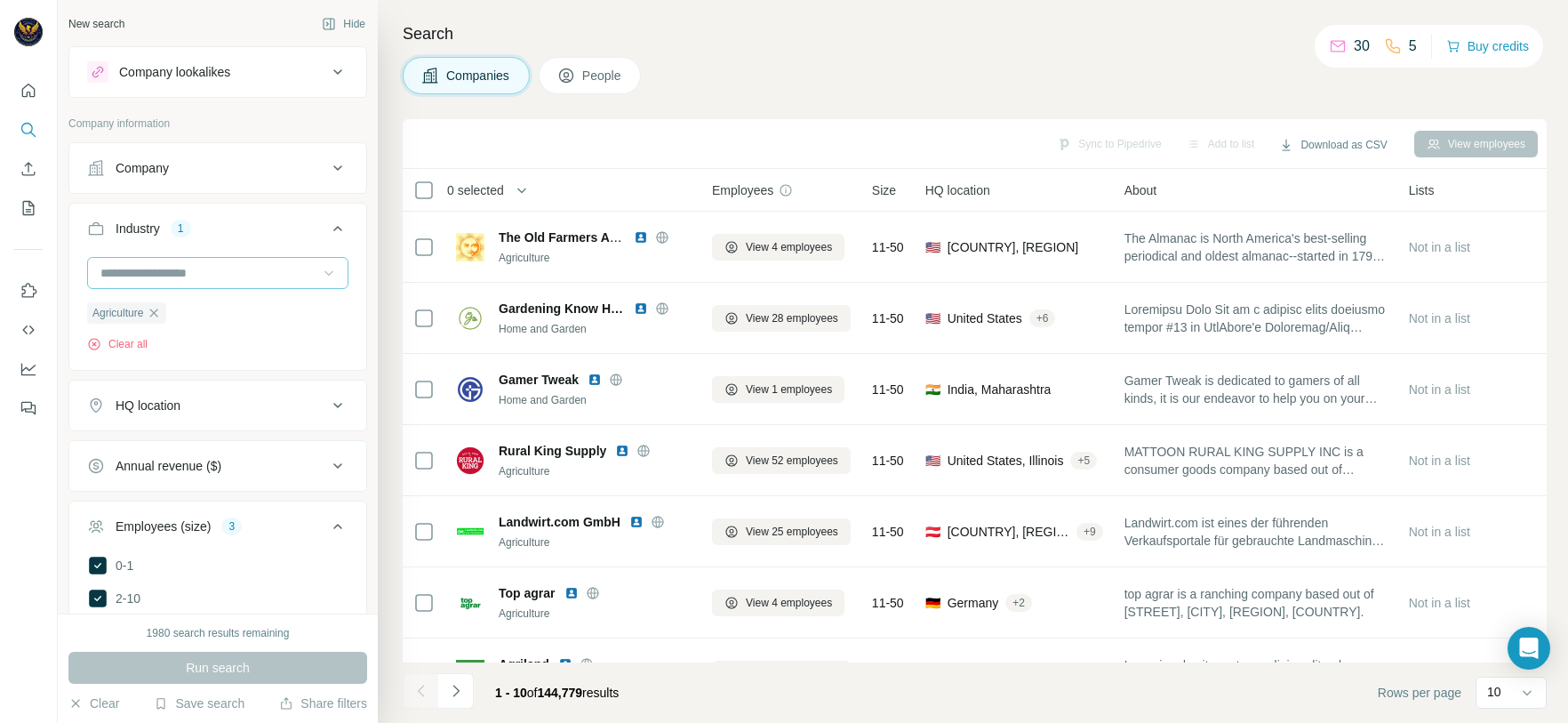 click 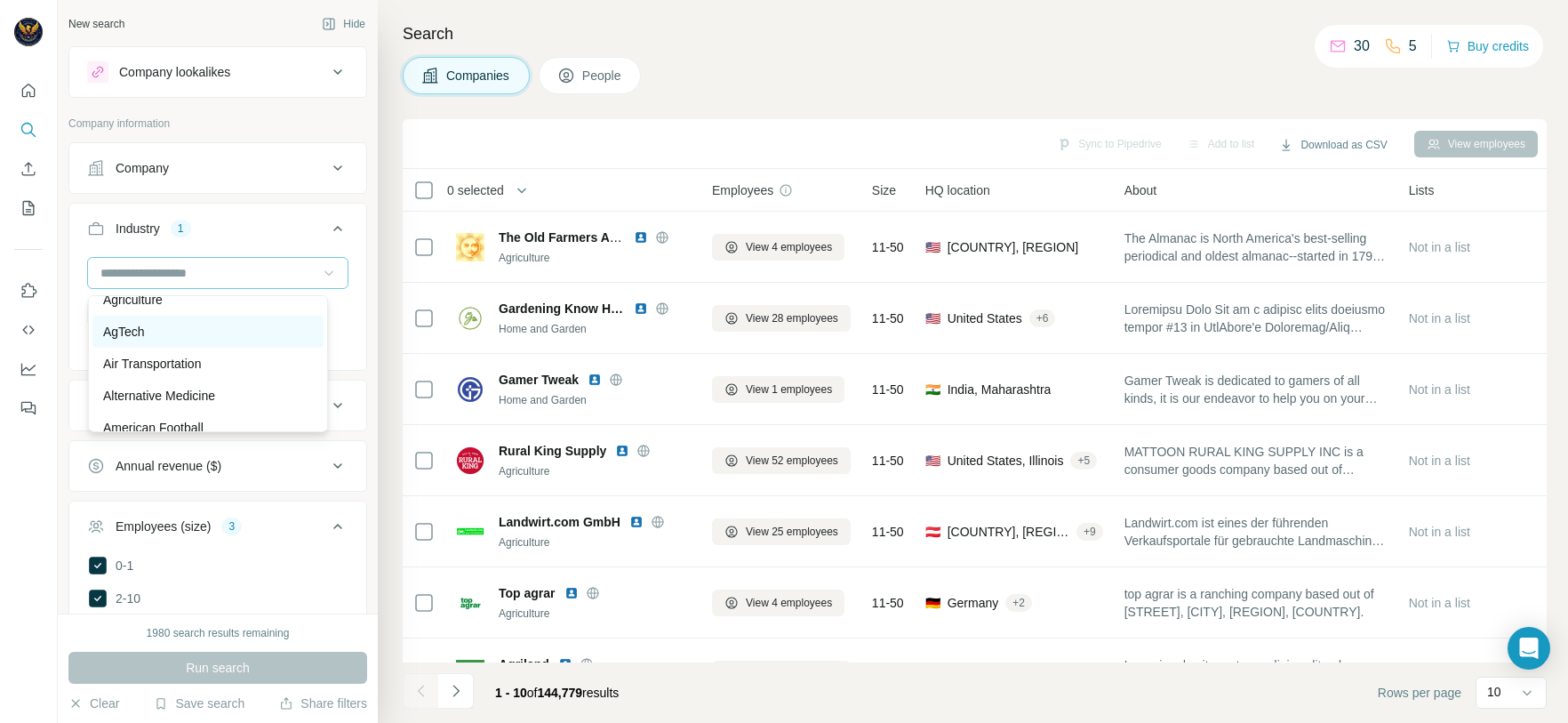 click on "AgTech" at bounding box center (208, 332) 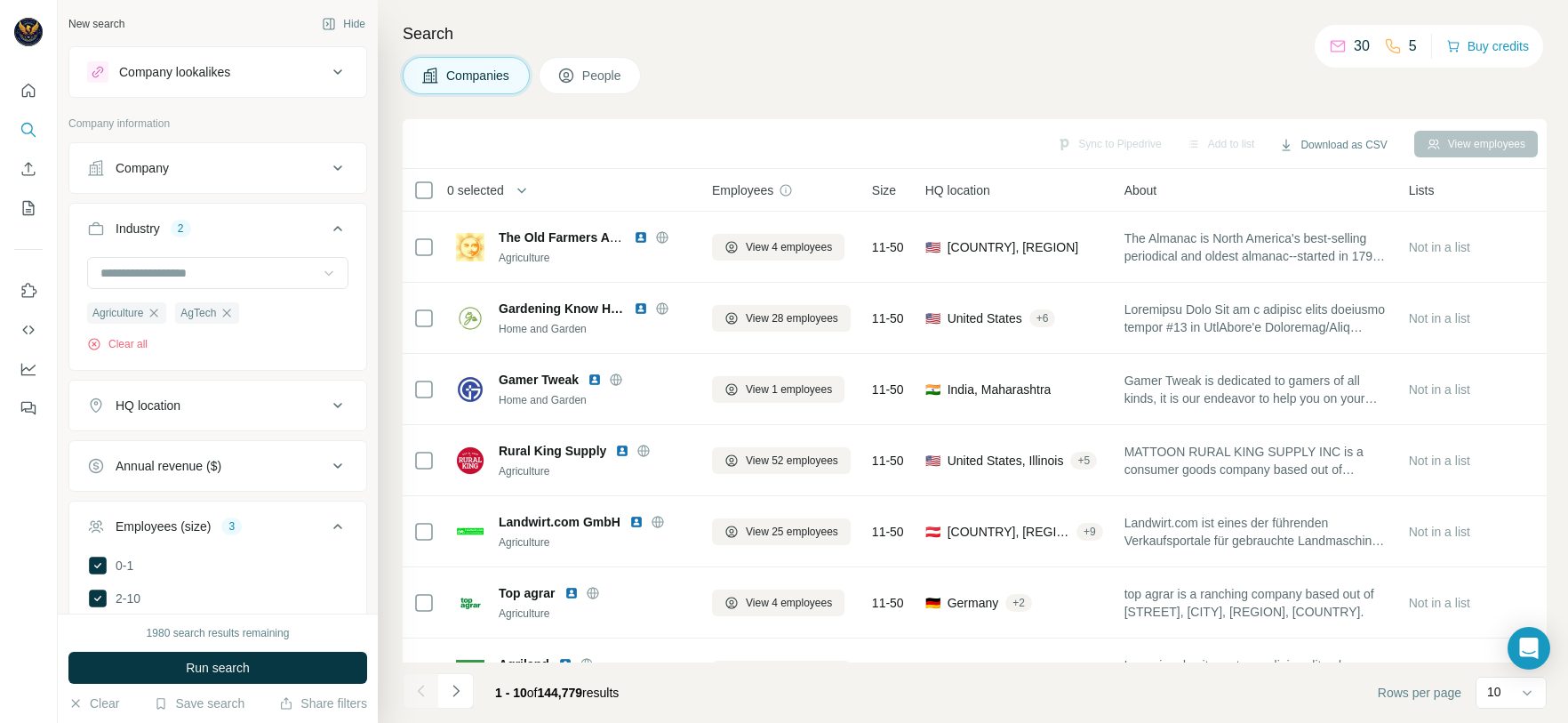 click 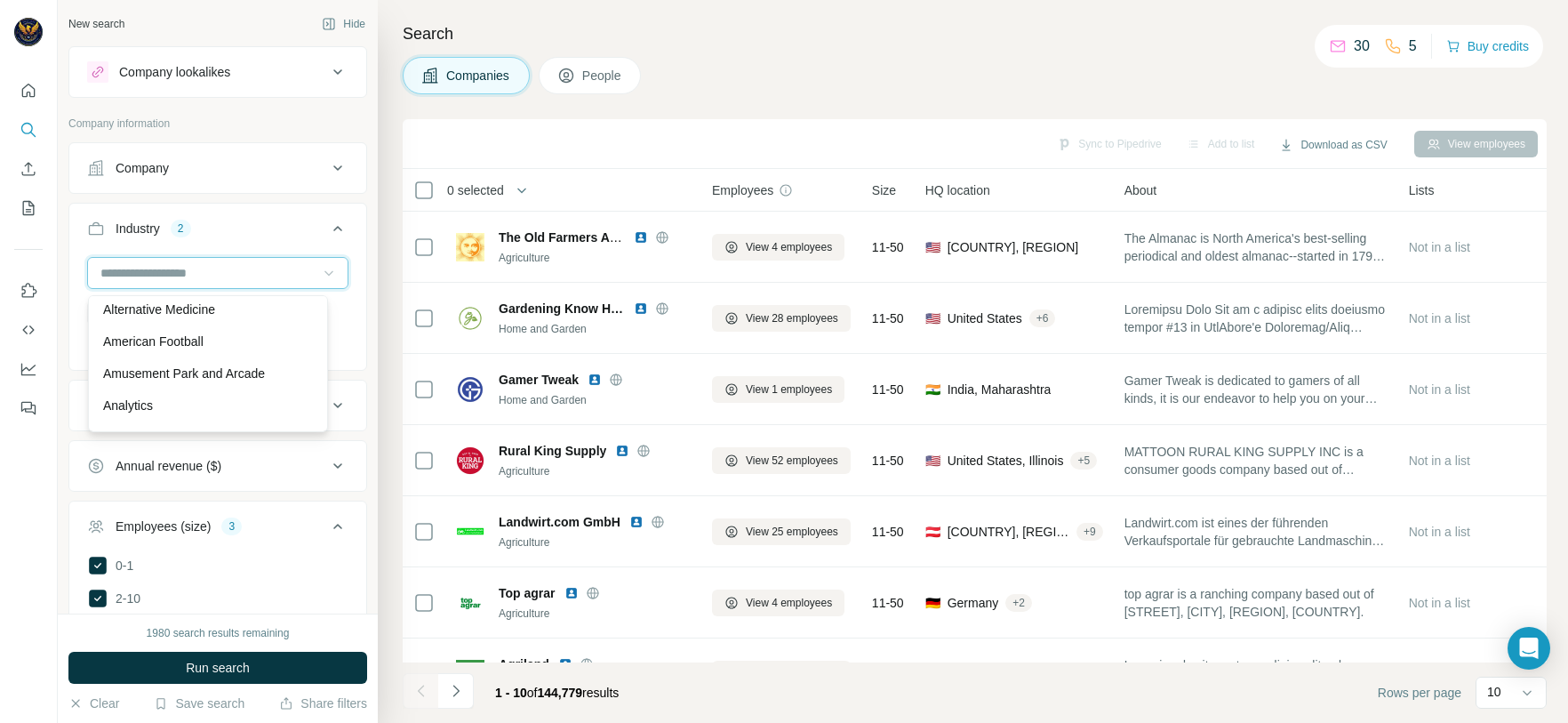 scroll, scrollTop: 534, scrollLeft: 0, axis: vertical 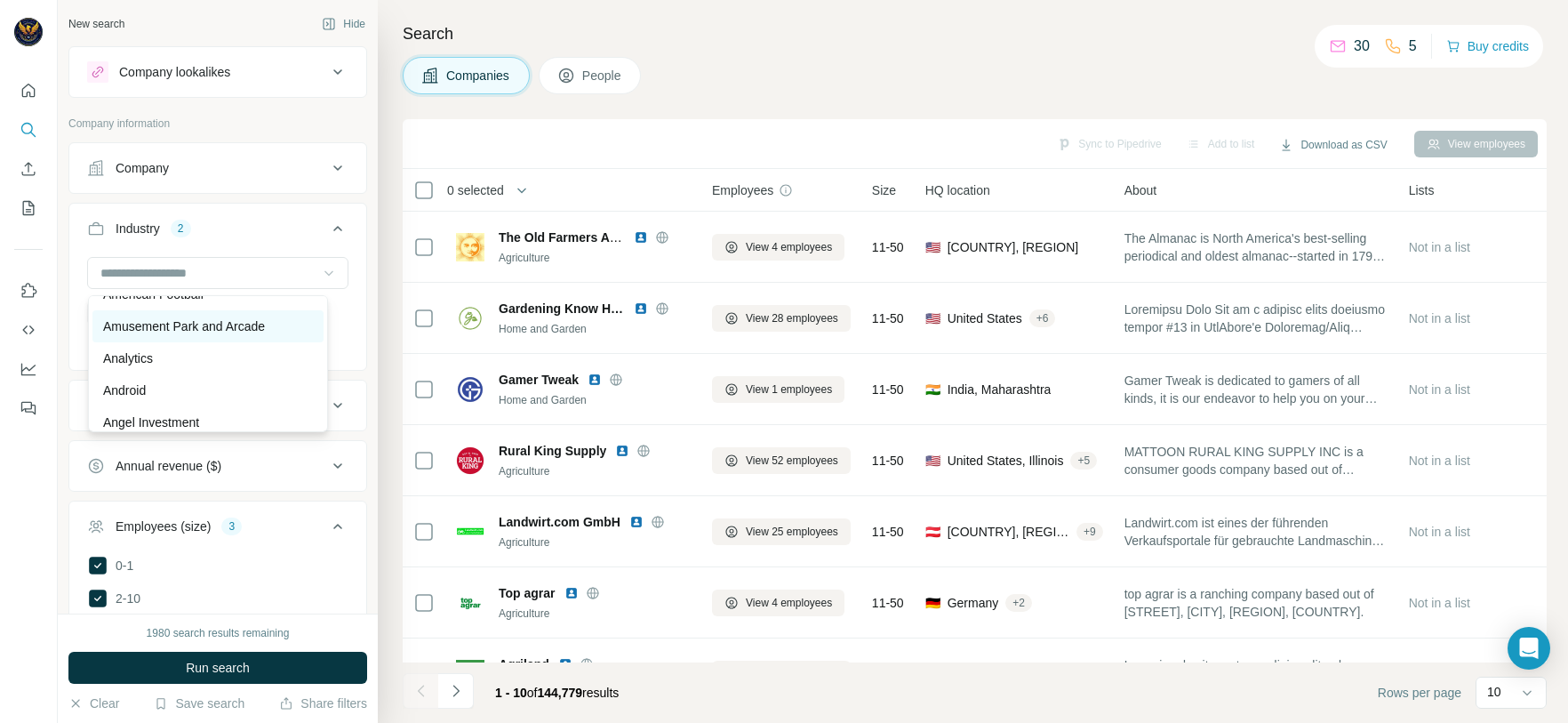 click on "Amusement Park and Arcade" at bounding box center (208, 326) 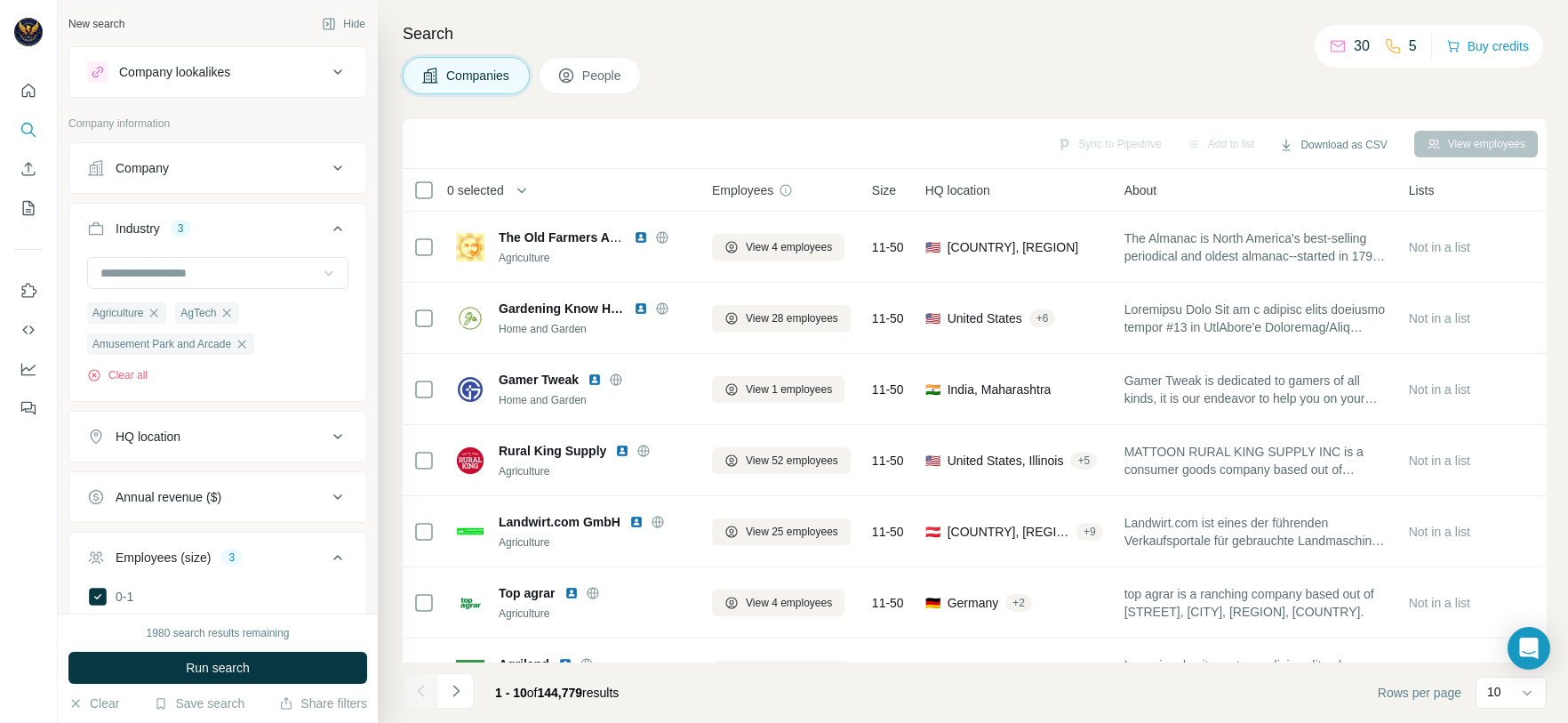 click 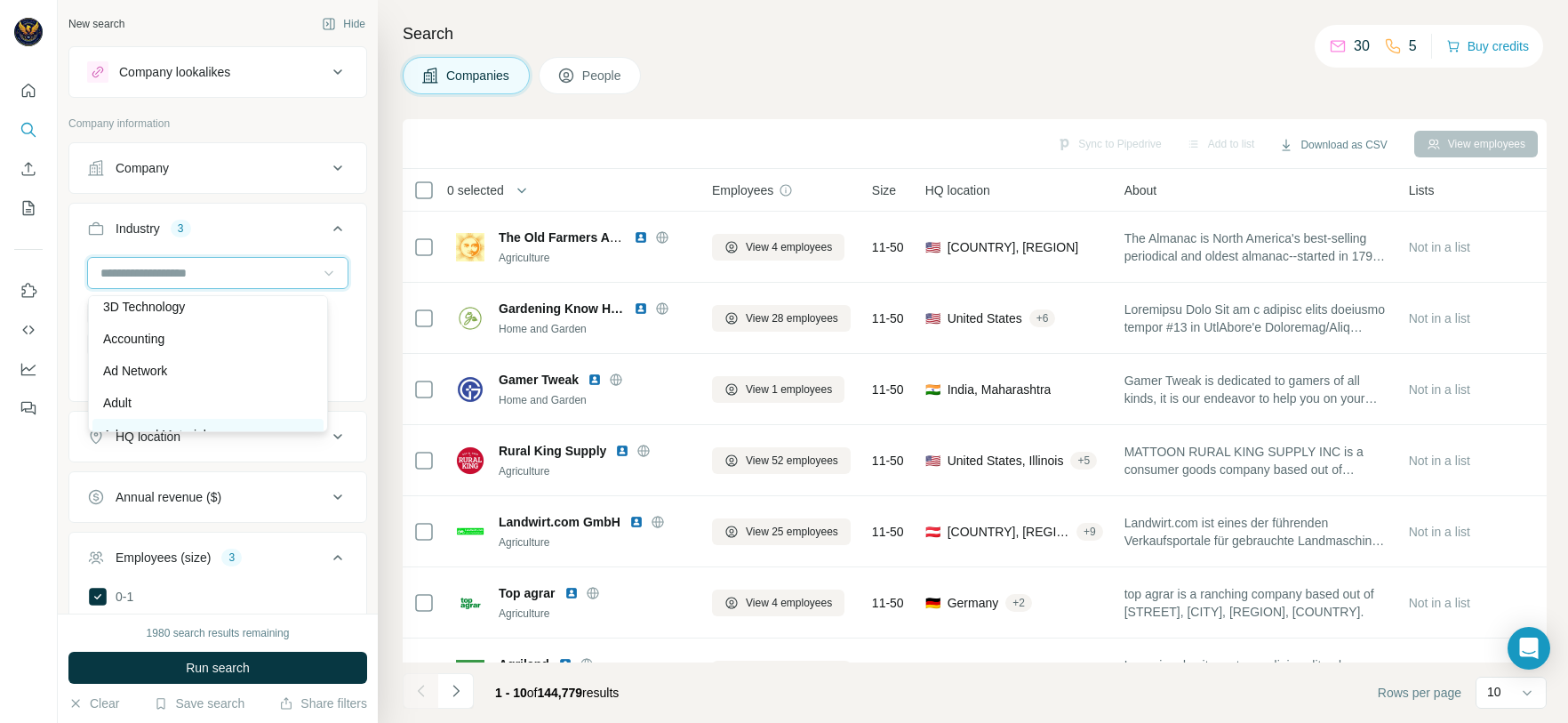 scroll, scrollTop: 0, scrollLeft: 0, axis: both 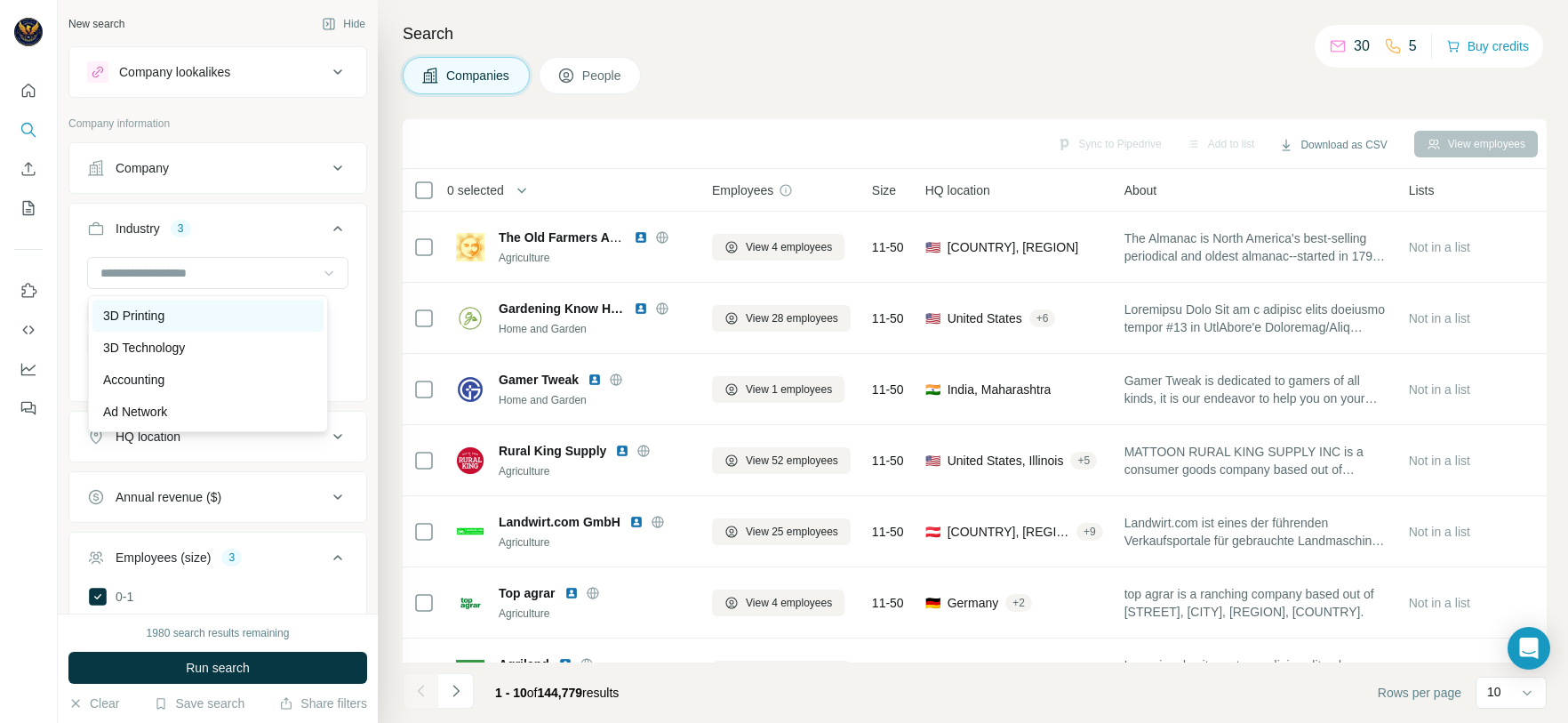 click on "3D Printing" at bounding box center (208, 316) 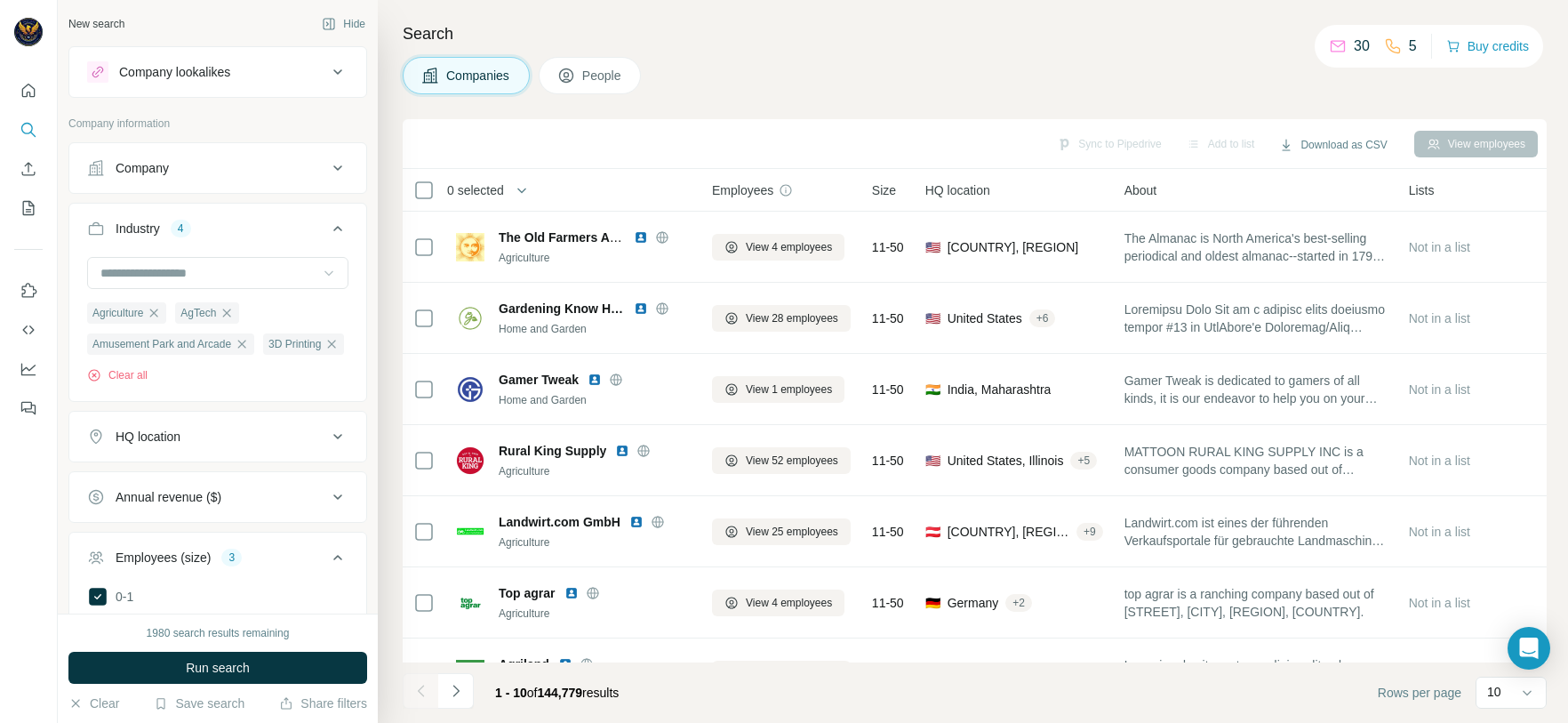 click 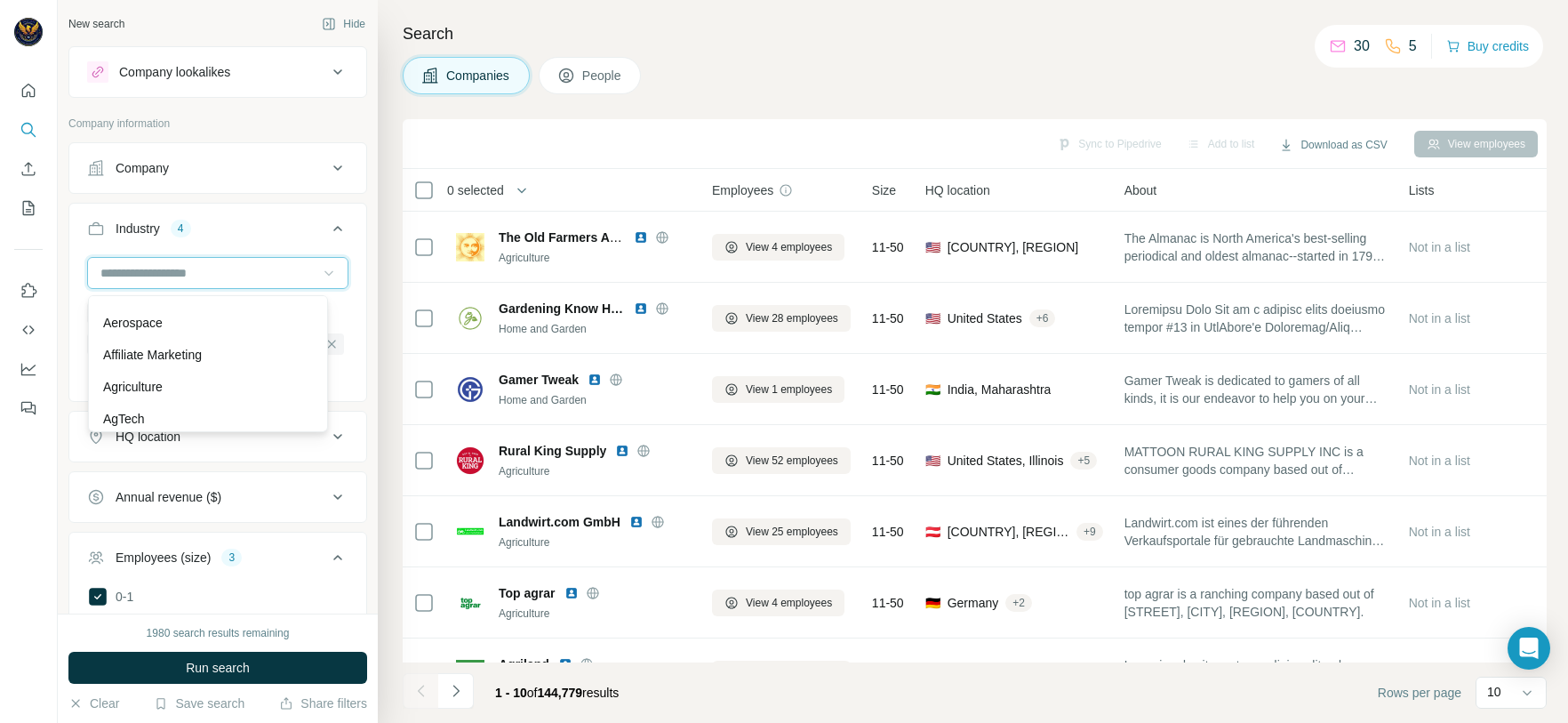 scroll, scrollTop: 267, scrollLeft: 0, axis: vertical 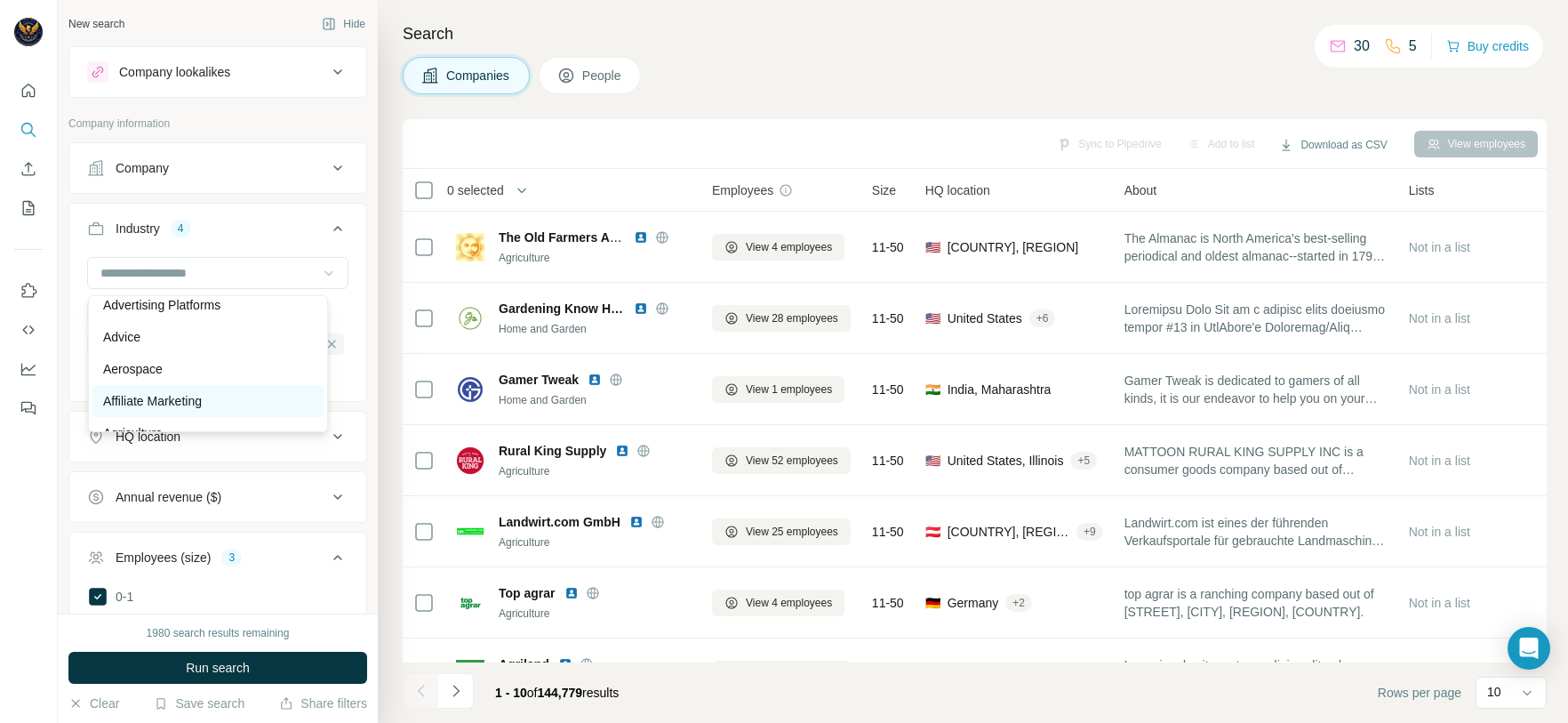 click on "Affiliate Marketing" at bounding box center [152, 401] 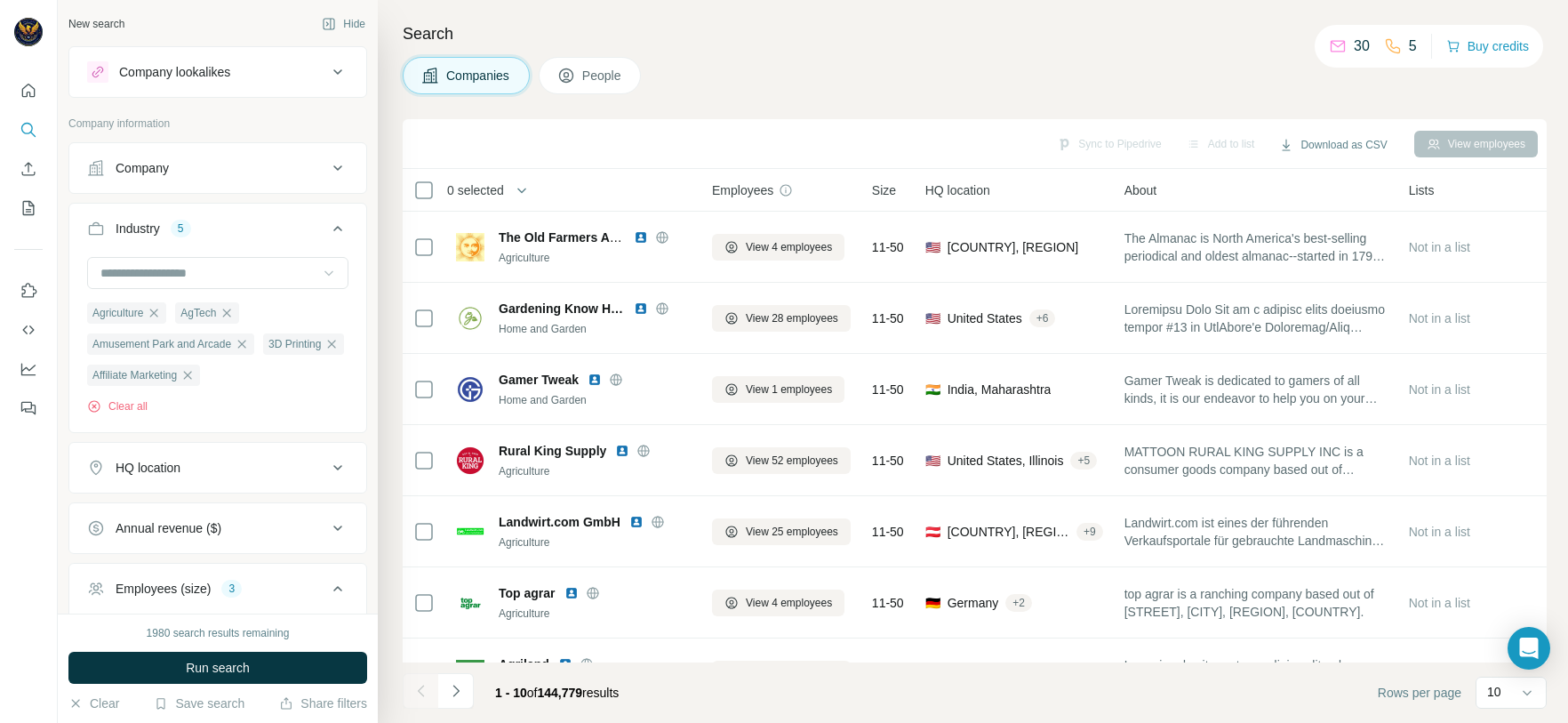drag, startPoint x: 302, startPoint y: 265, endPoint x: 315, endPoint y: 291, distance: 29.068884 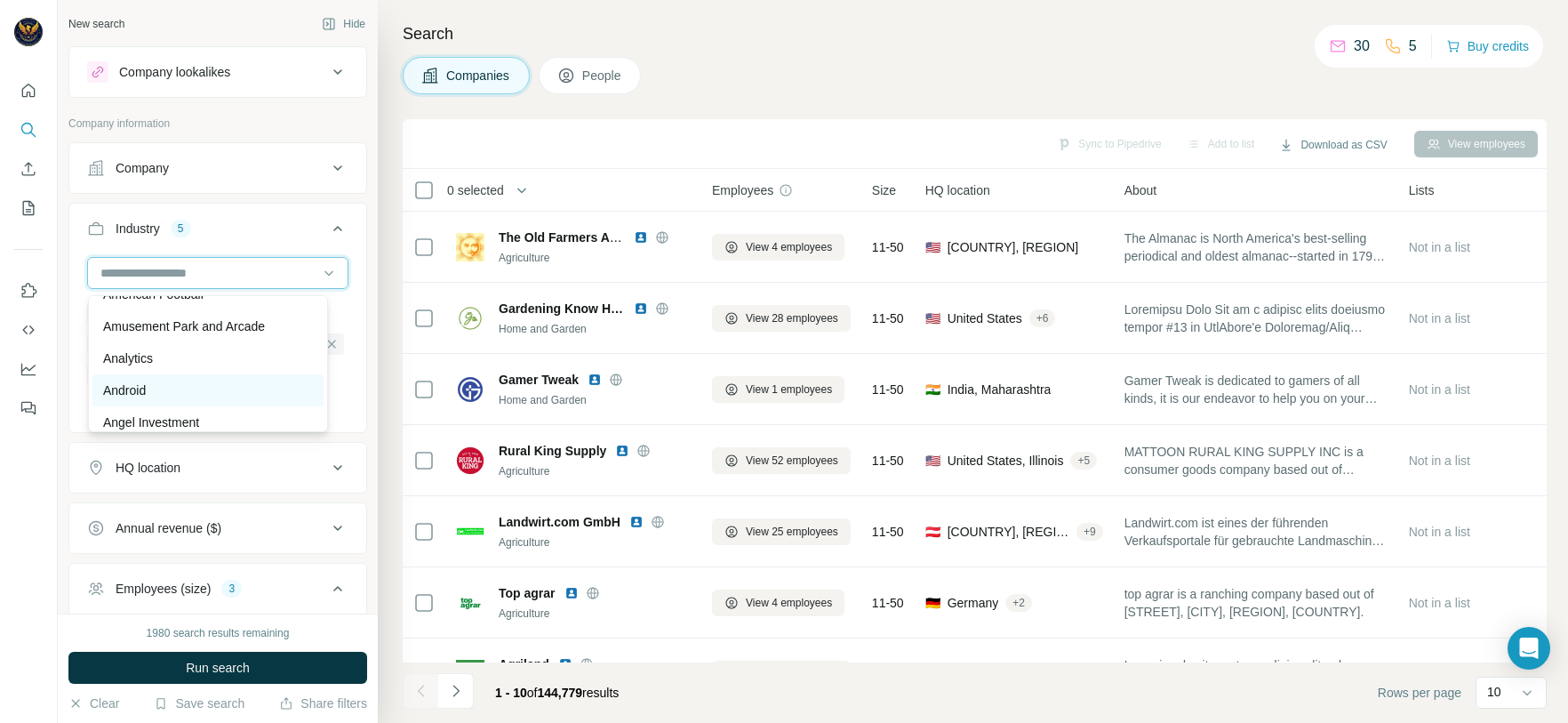 scroll, scrollTop: 667, scrollLeft: 0, axis: vertical 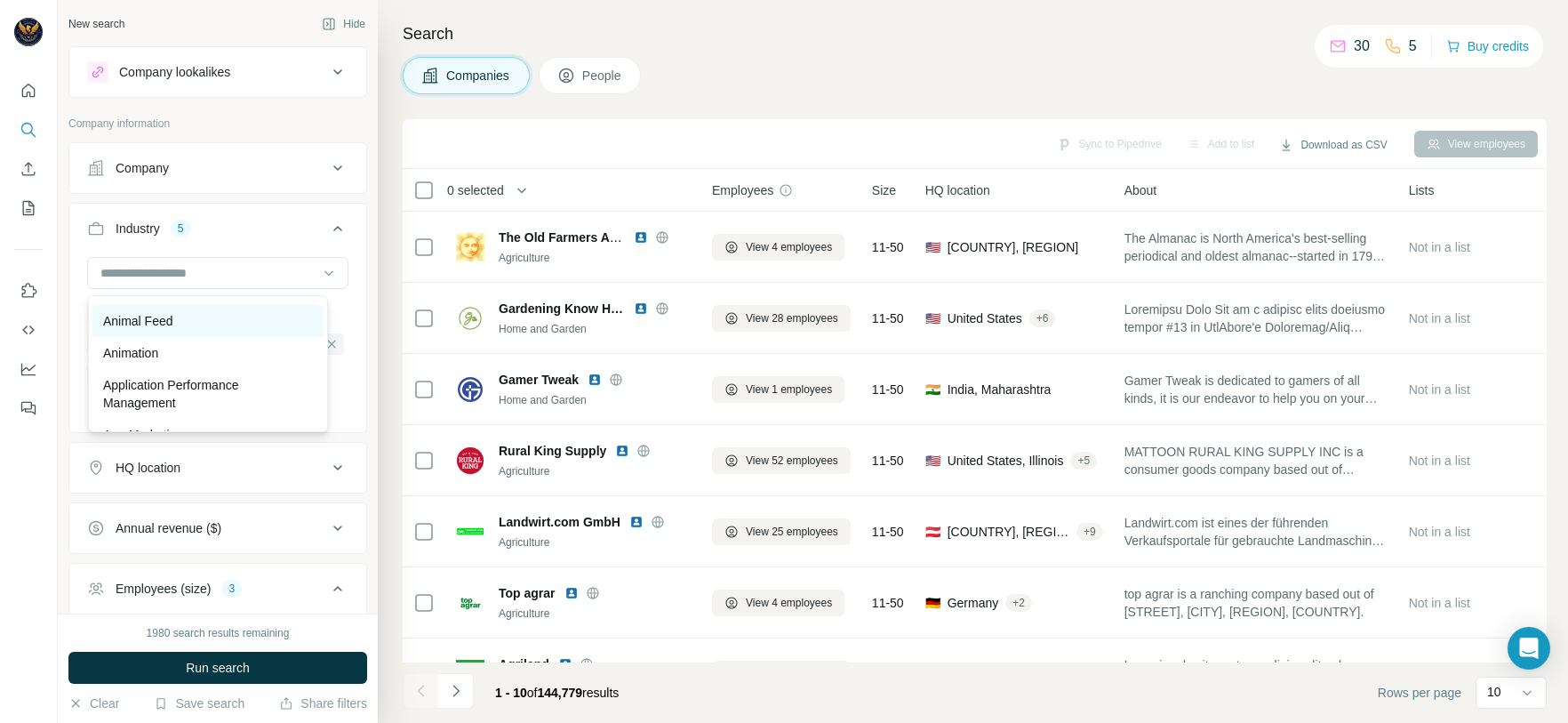 click on "Animal Feed" at bounding box center (208, 321) 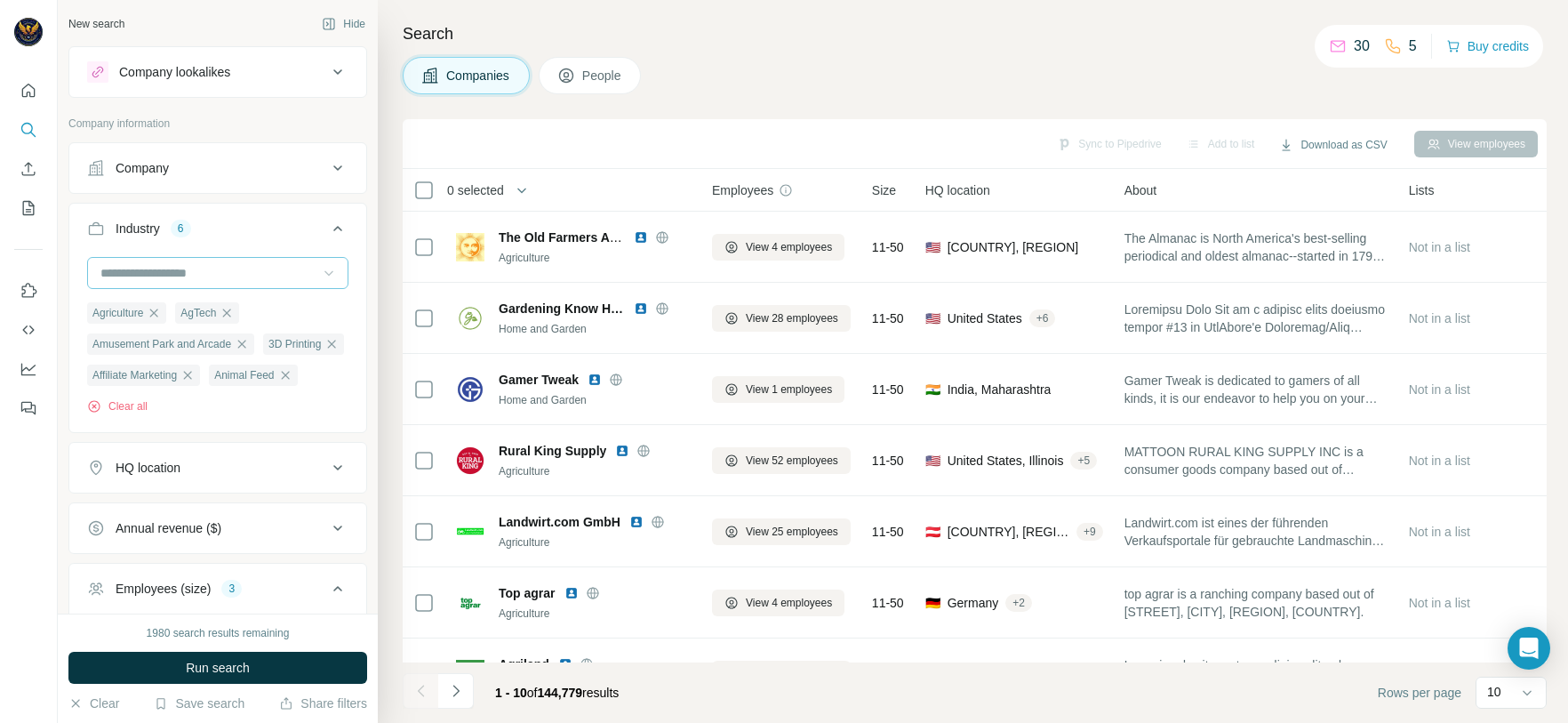 click 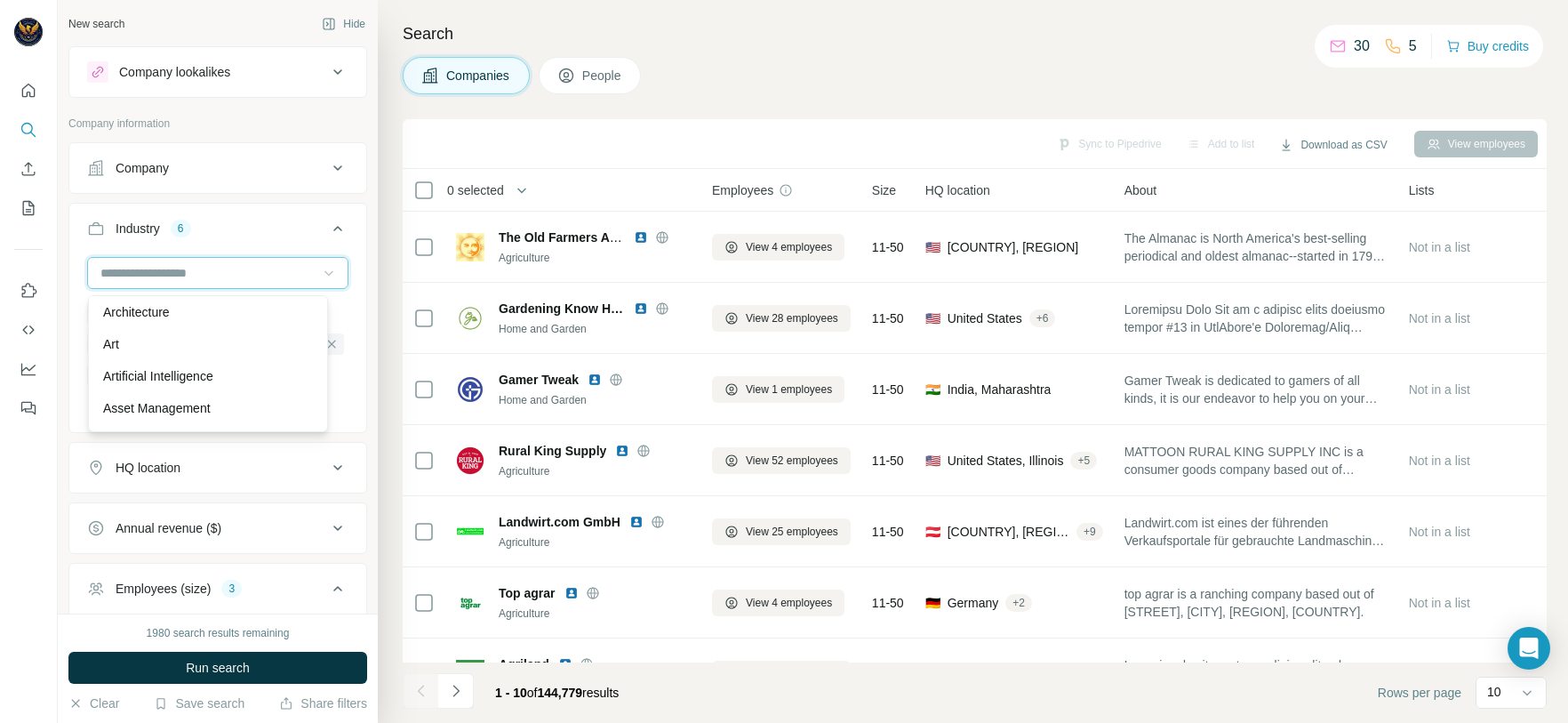 scroll, scrollTop: 934, scrollLeft: 0, axis: vertical 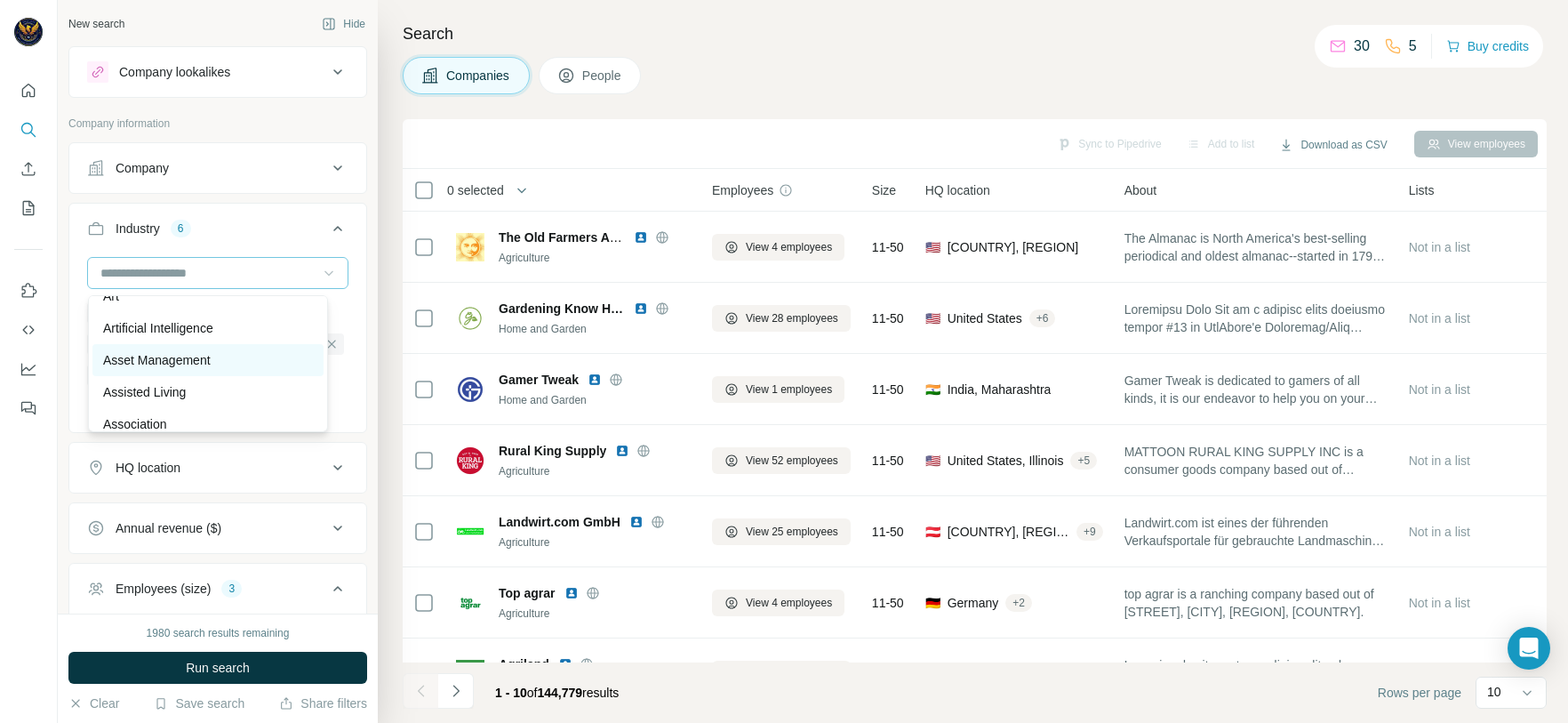 click on "Asset Management" at bounding box center [208, 360] 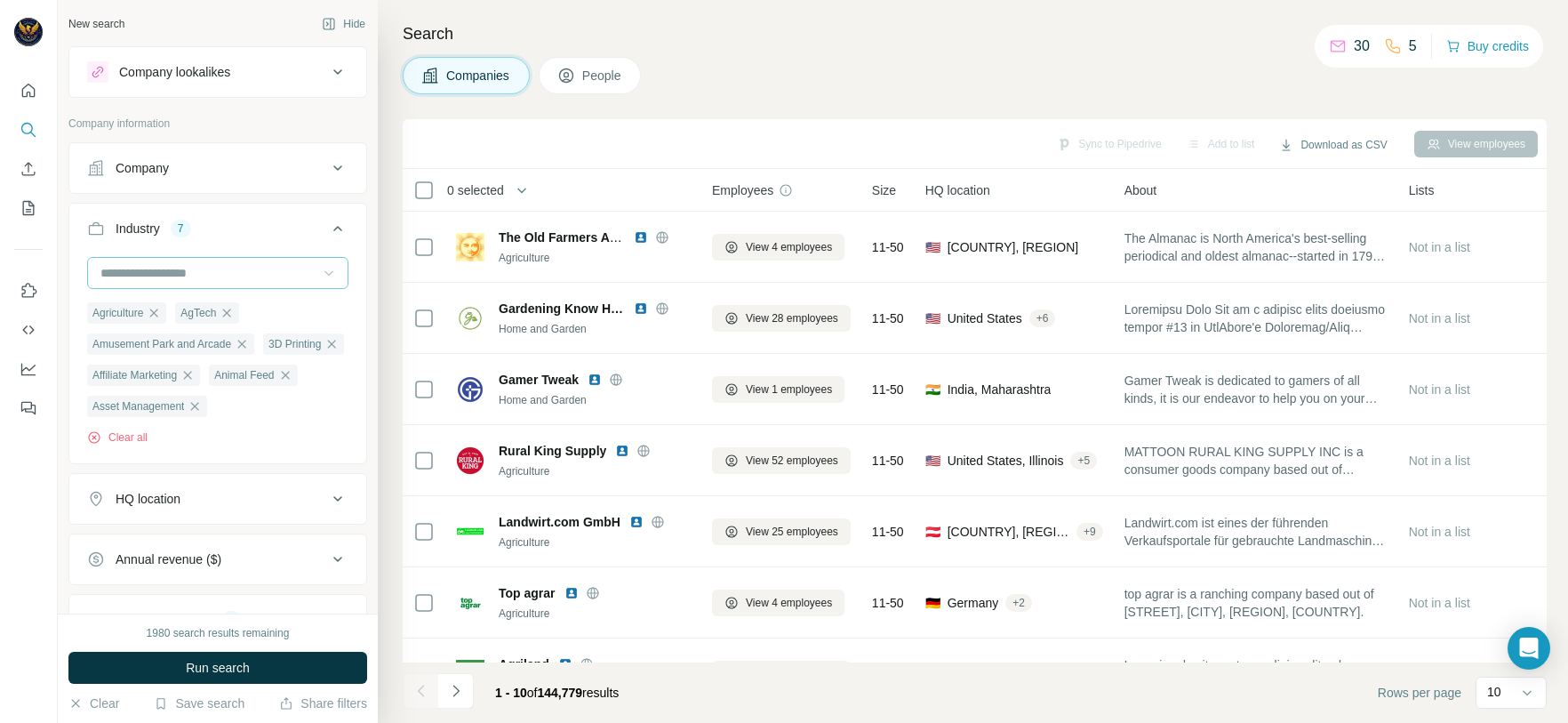 click at bounding box center (329, 273) 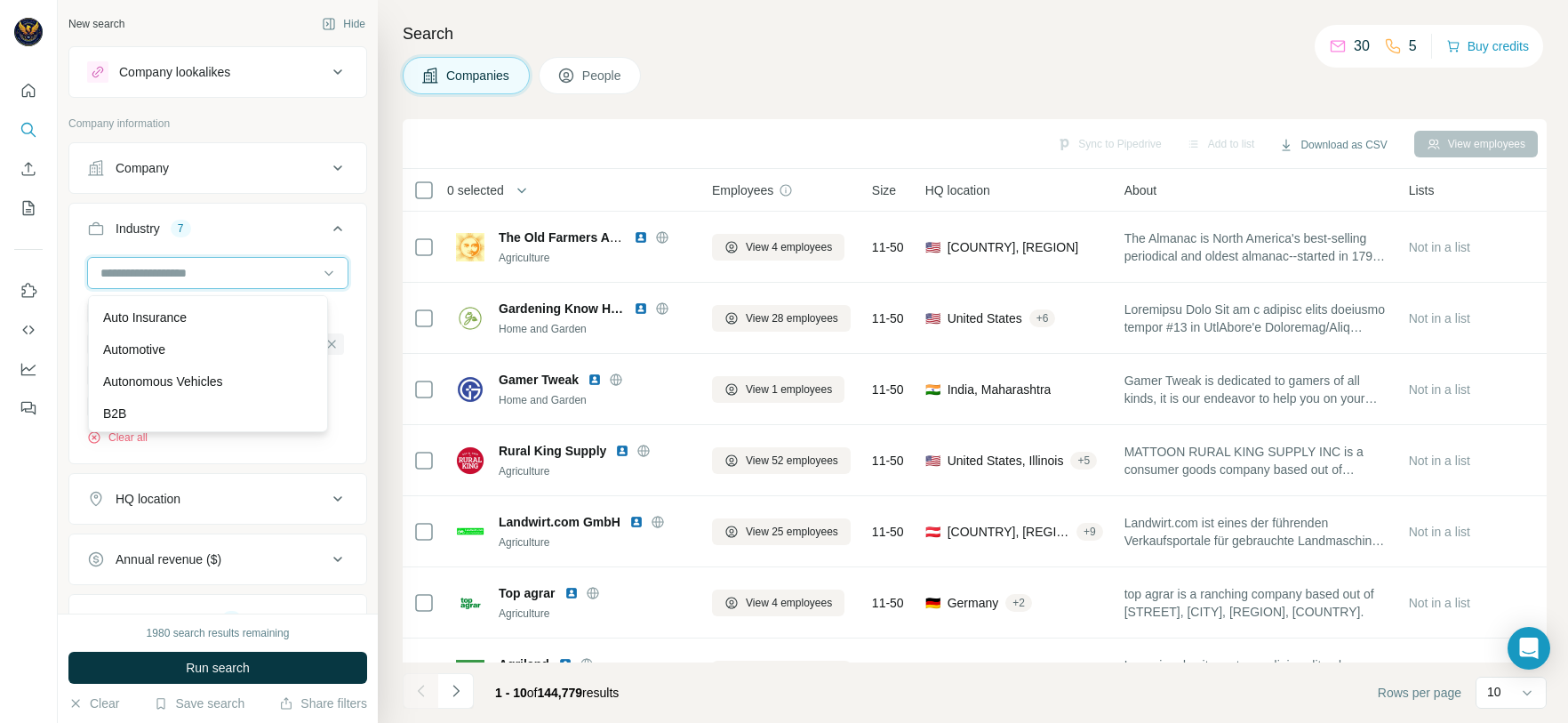 scroll, scrollTop: 1067, scrollLeft: 0, axis: vertical 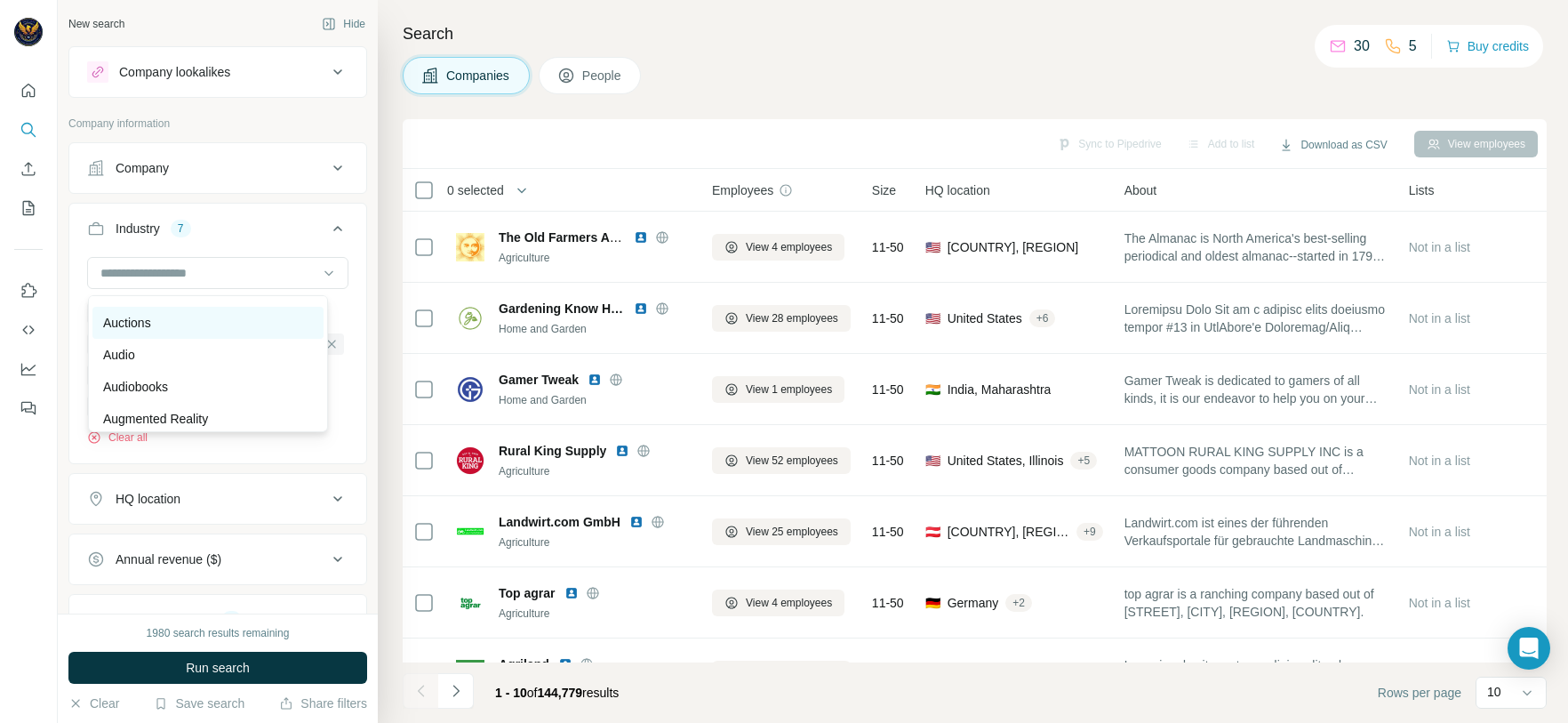 drag, startPoint x: 230, startPoint y: 340, endPoint x: 232, endPoint y: 331, distance: 9.219544 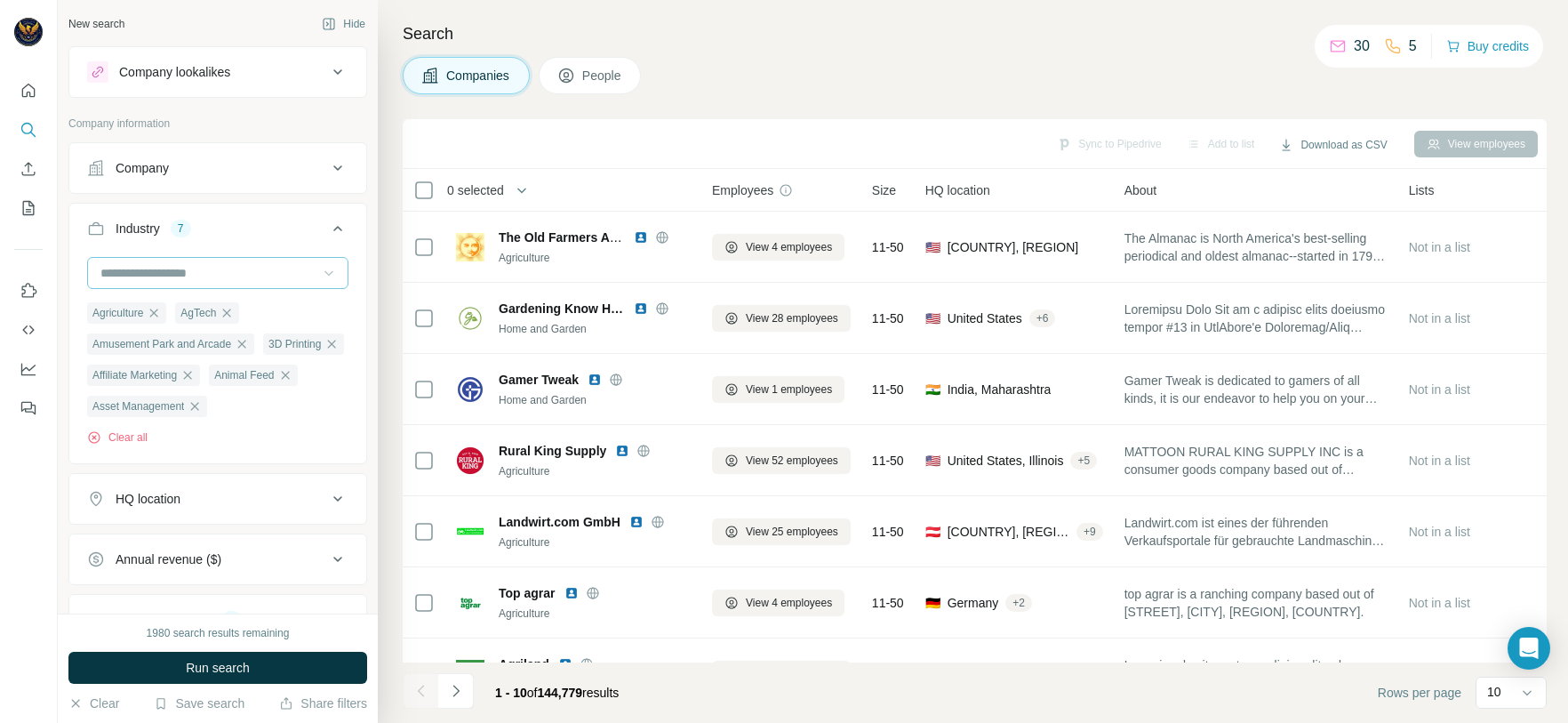 click 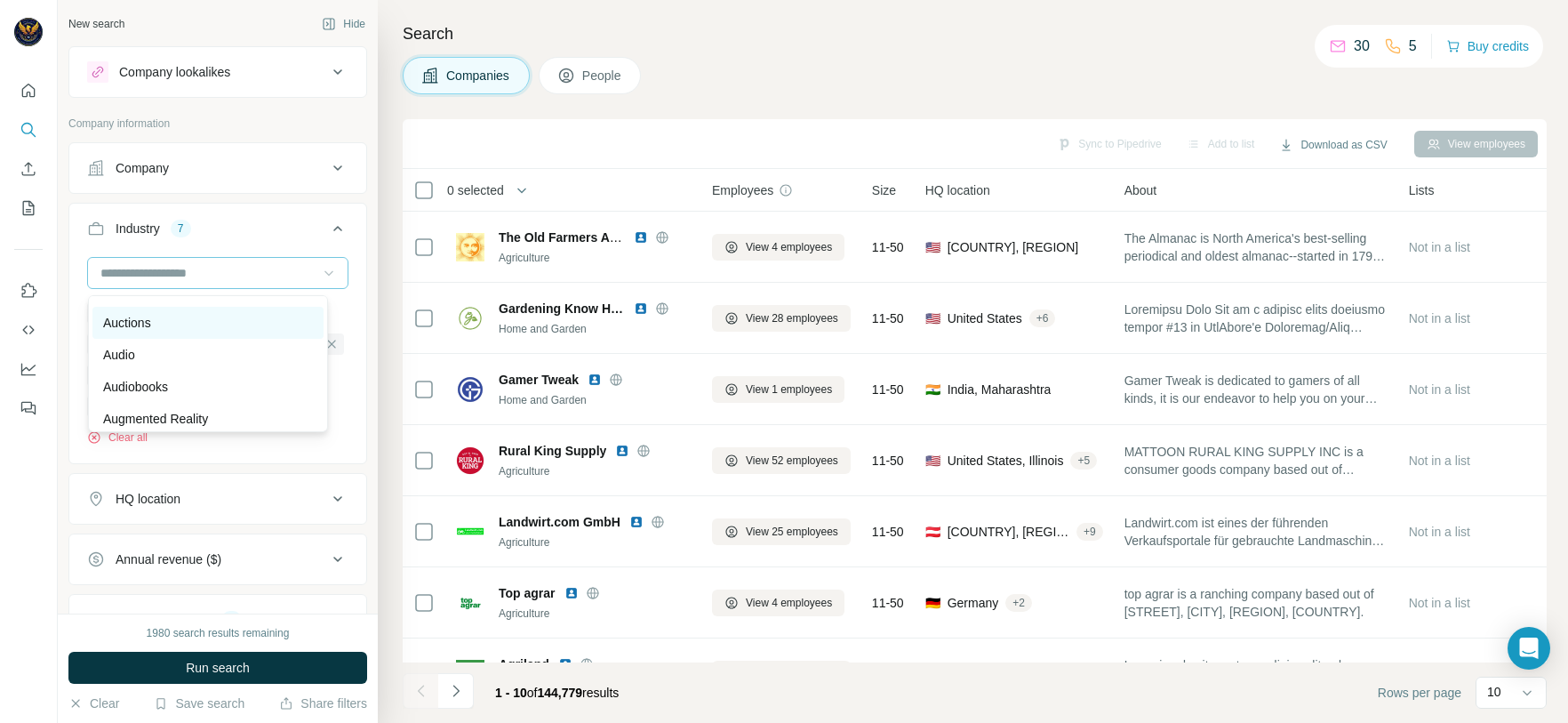click on "Auctions" at bounding box center [208, 323] 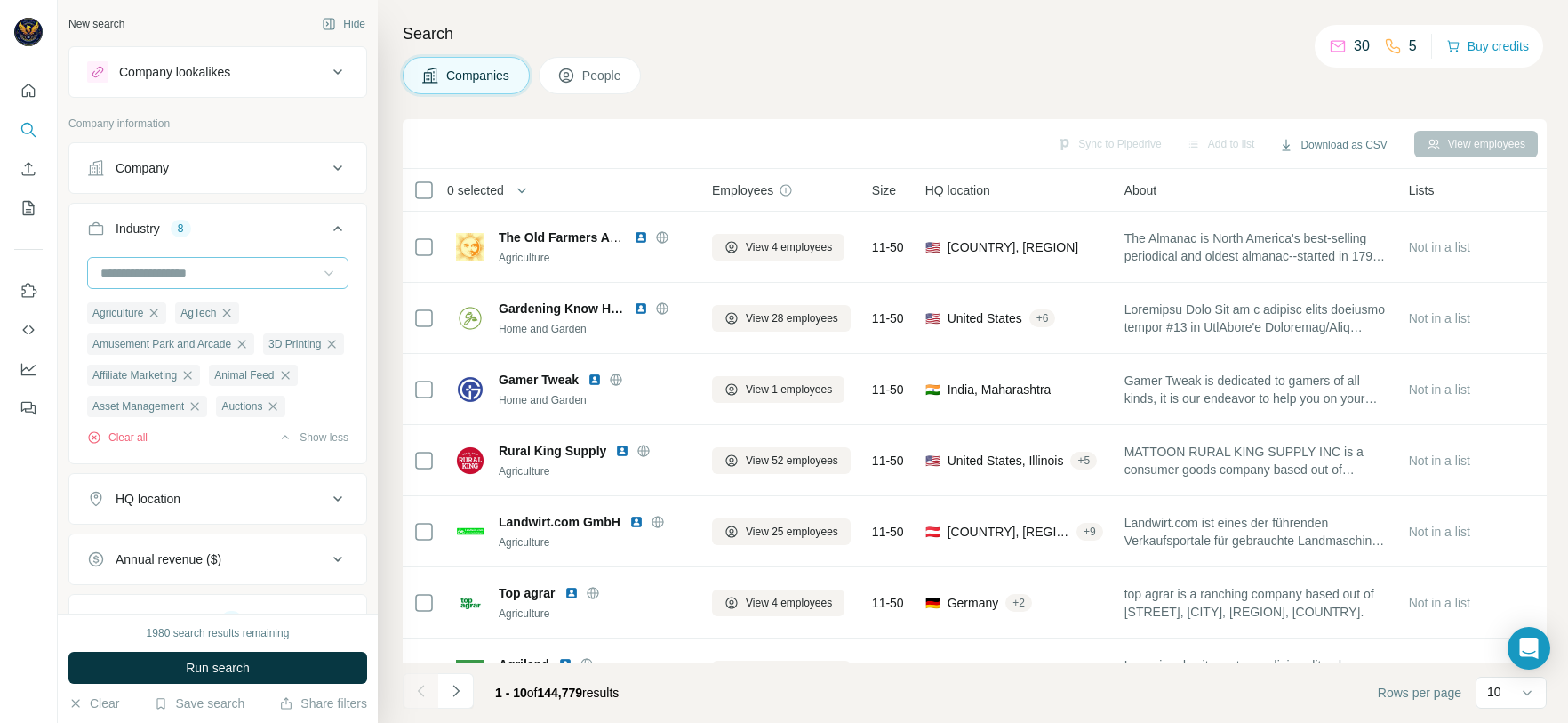 click 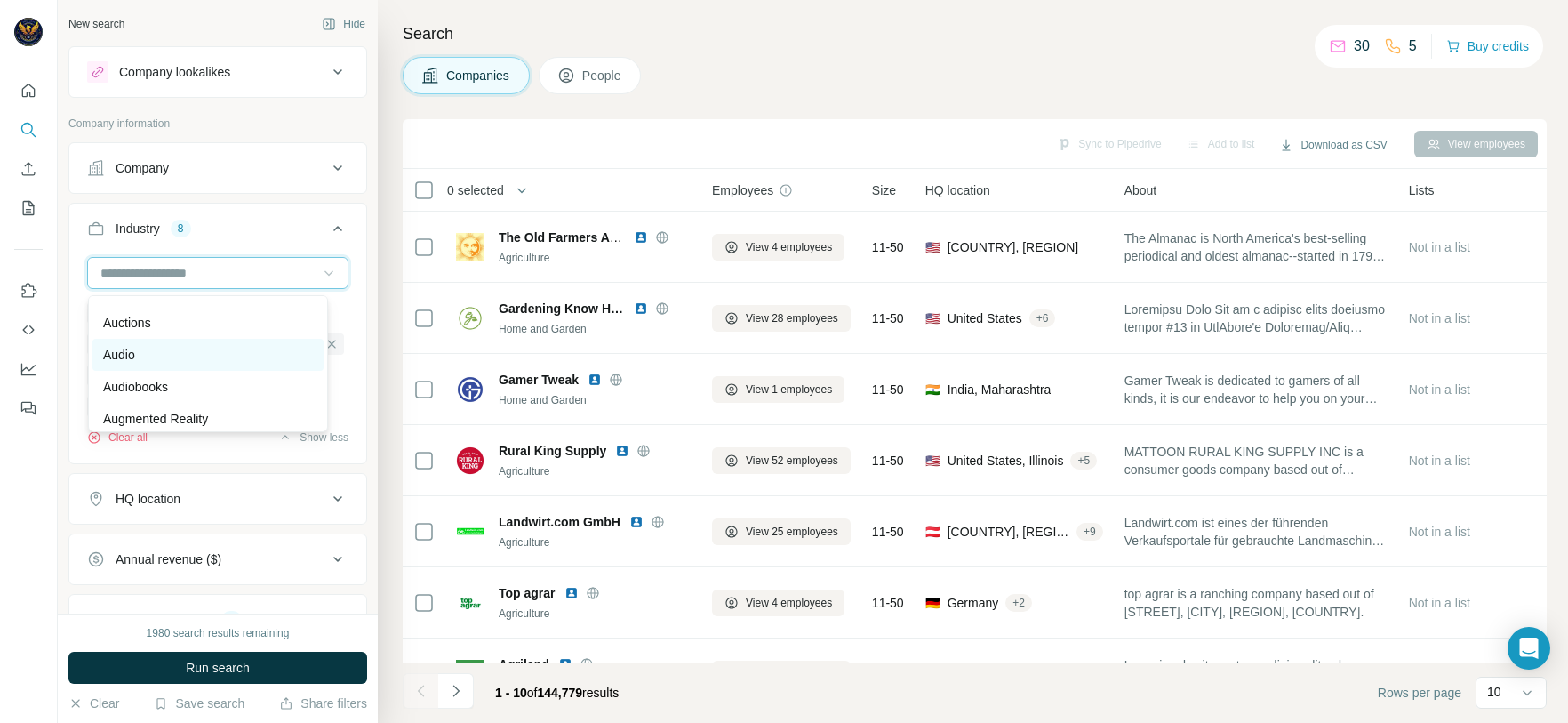 scroll, scrollTop: 1201, scrollLeft: 0, axis: vertical 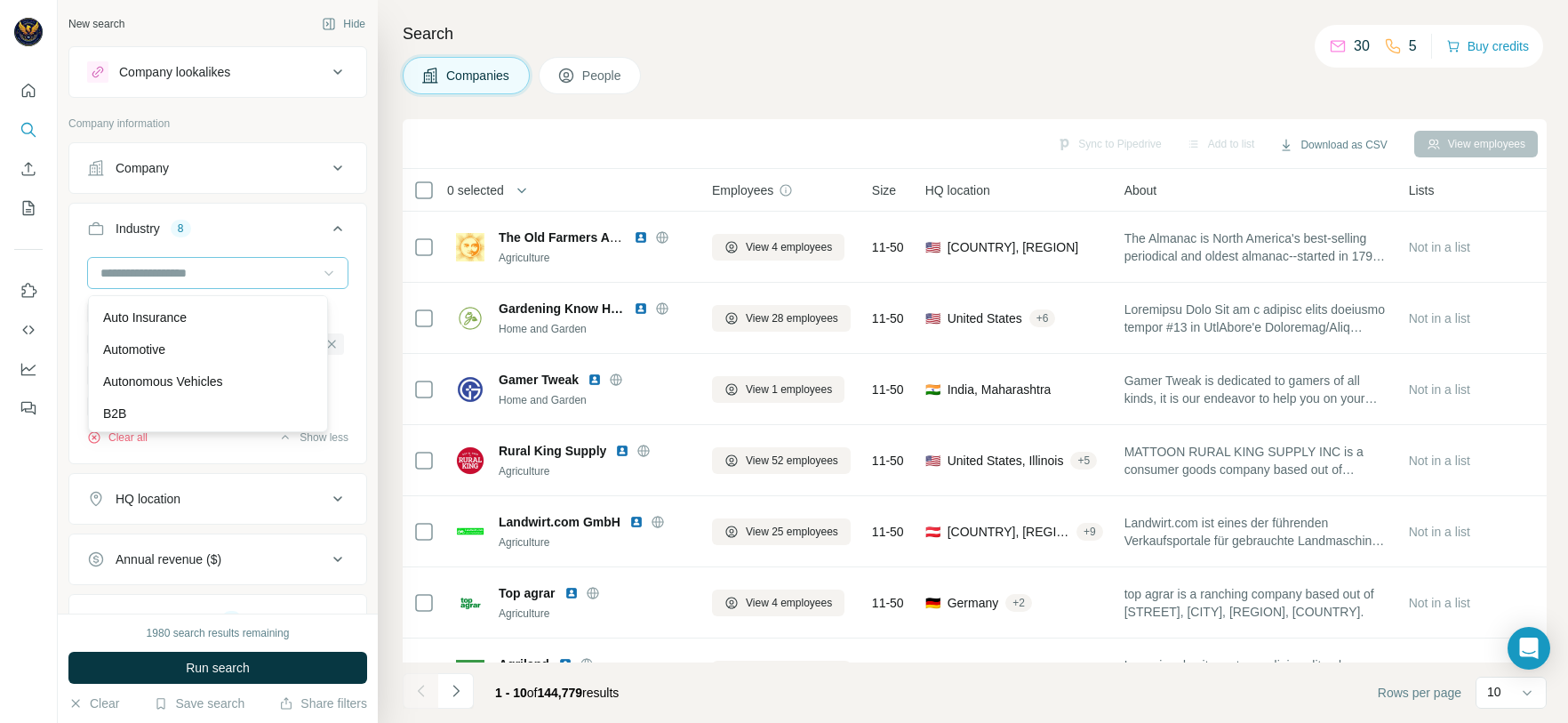 click on "Automotive" at bounding box center [208, 349] 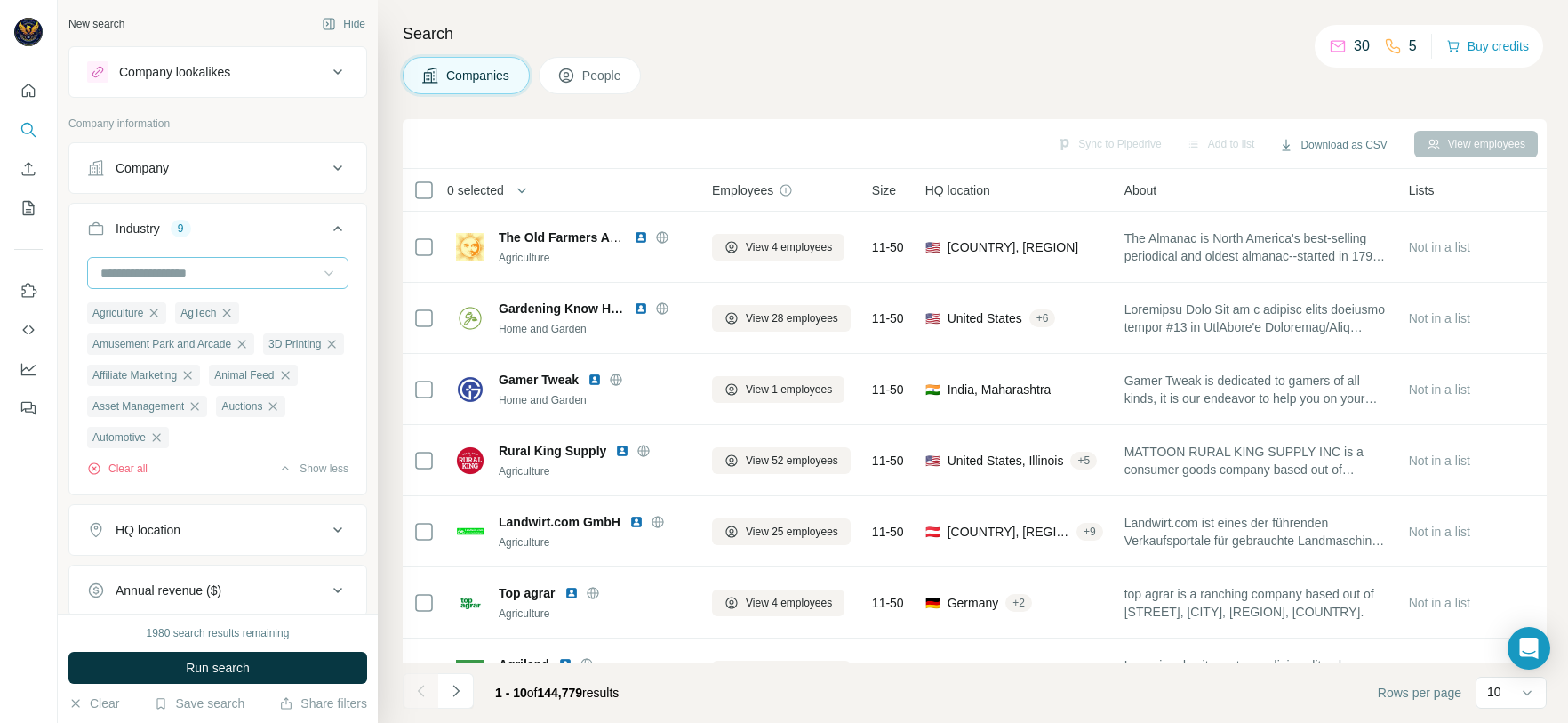 click 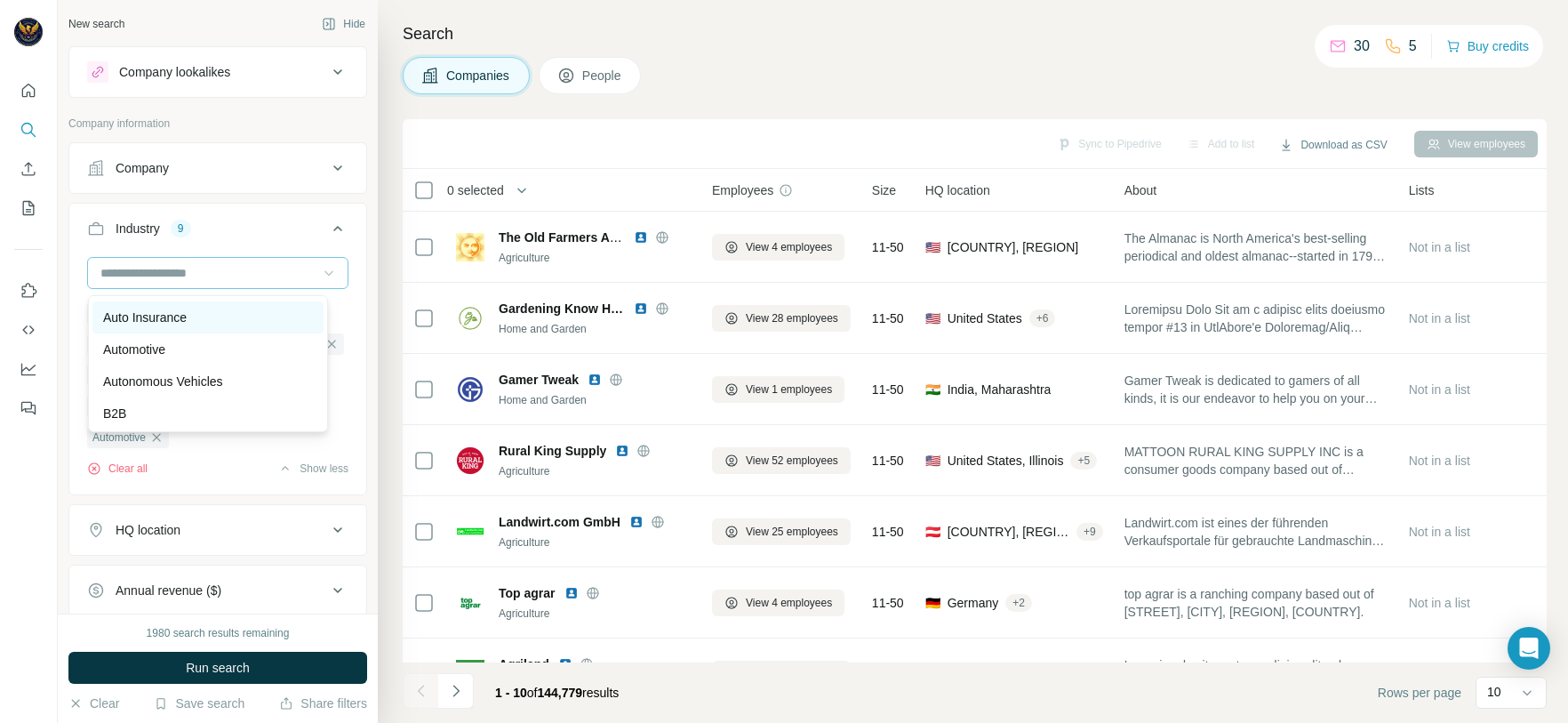click on "Auto Insurance" at bounding box center [208, 317] 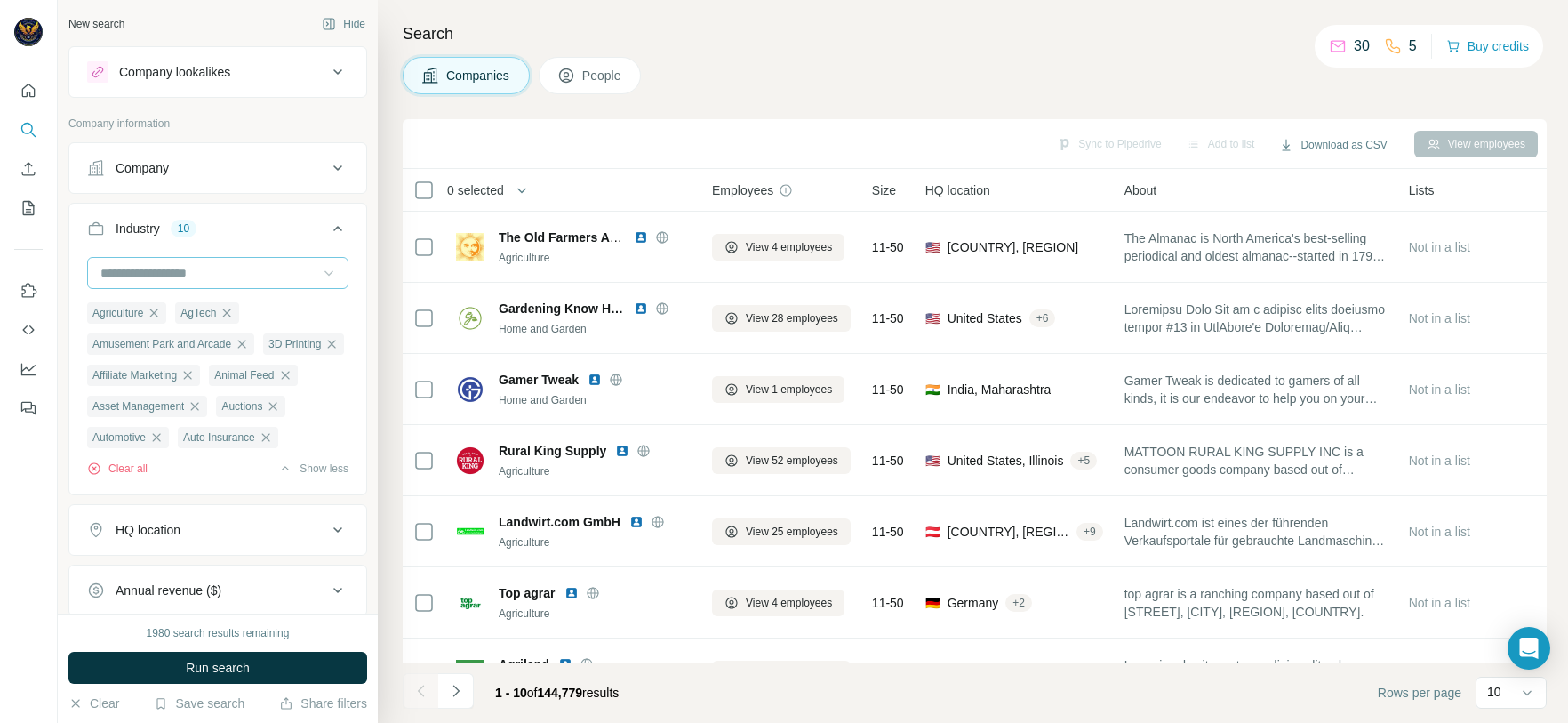 click 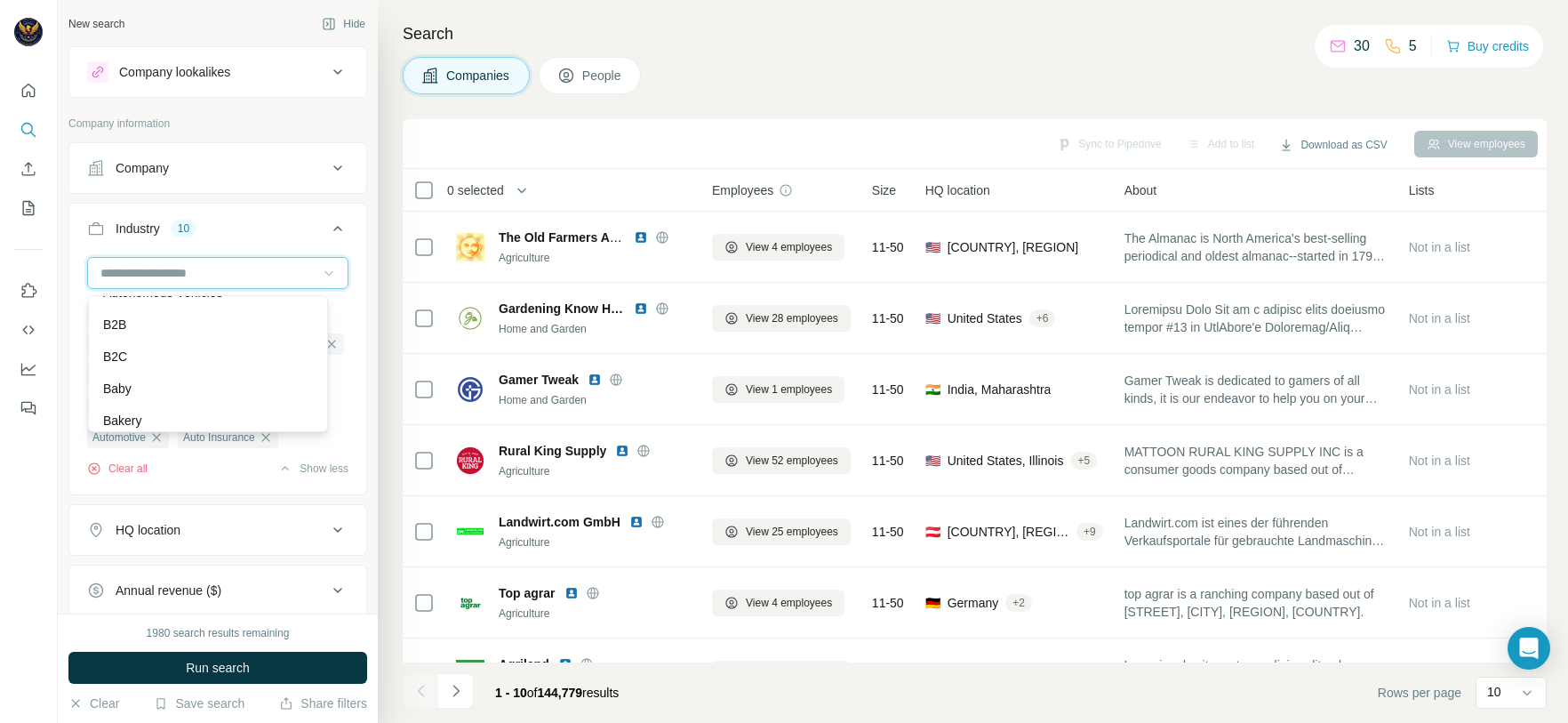 scroll, scrollTop: 1307, scrollLeft: 0, axis: vertical 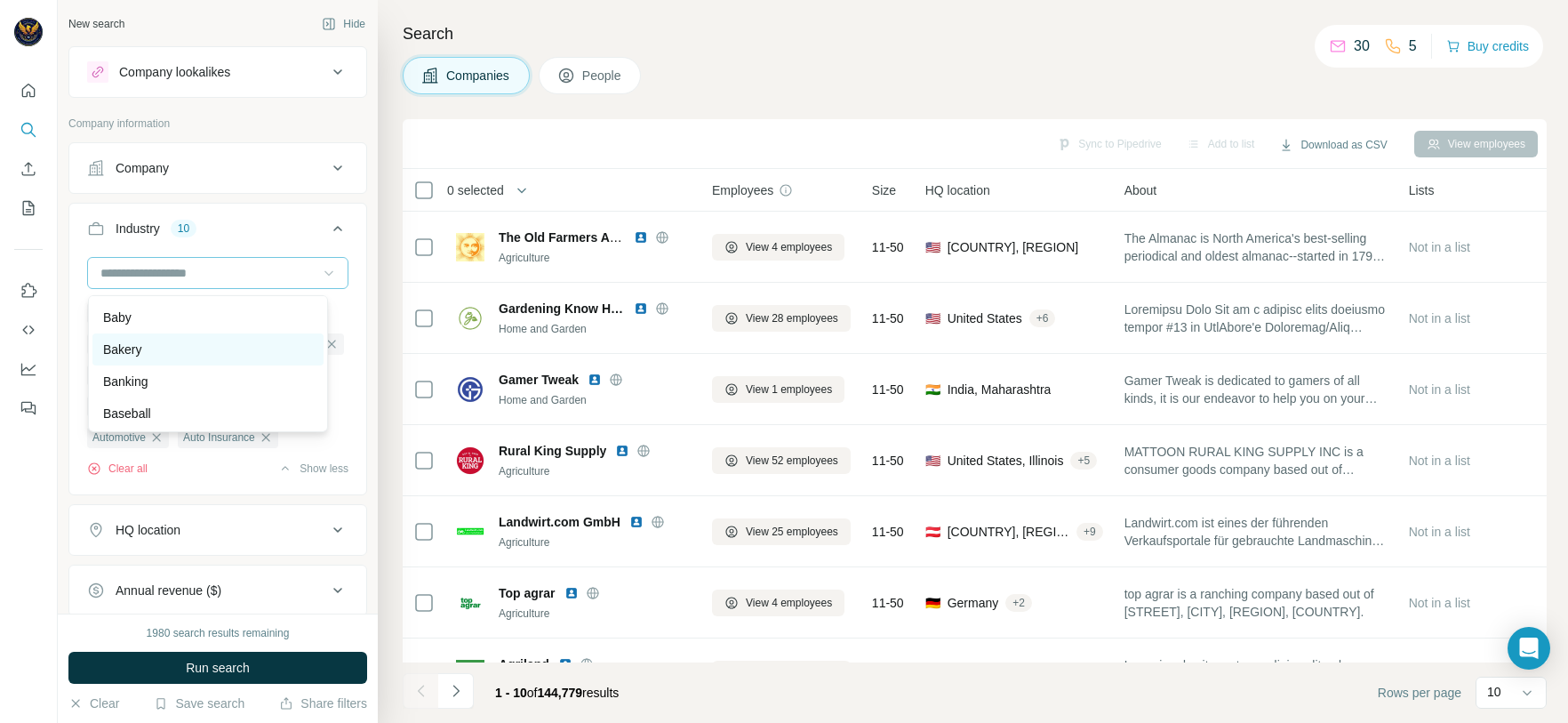 click on "Bakery" at bounding box center [208, 349] 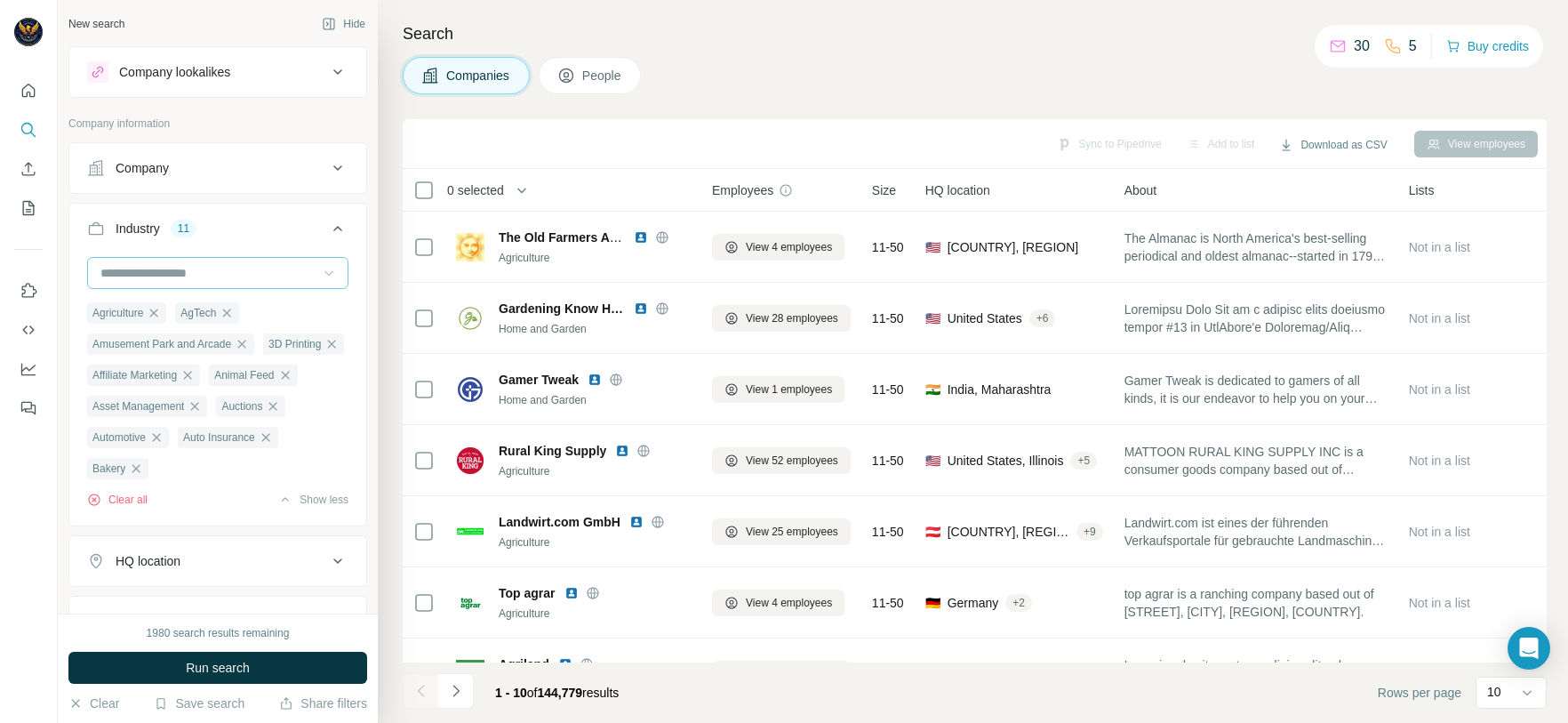 click 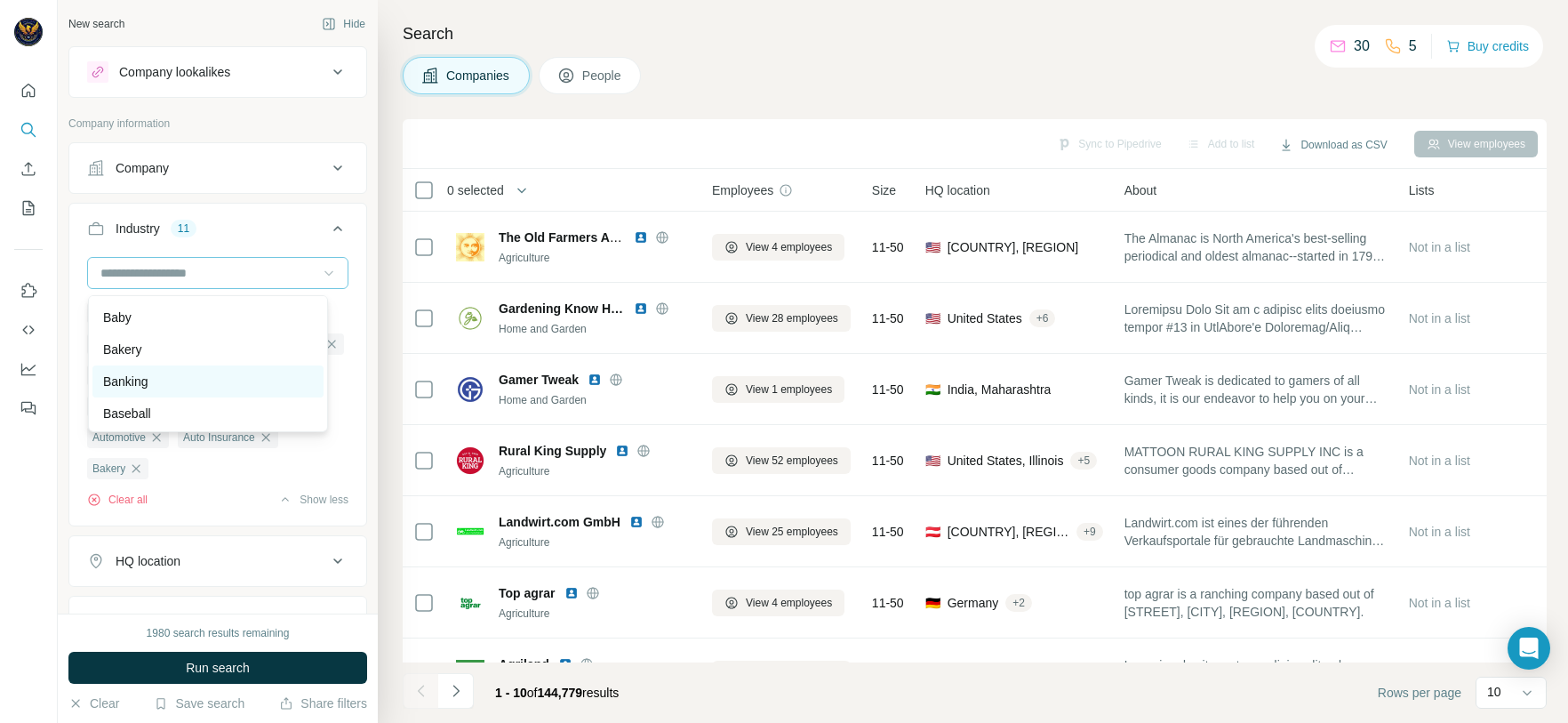 click on "Banking" at bounding box center (208, 382) 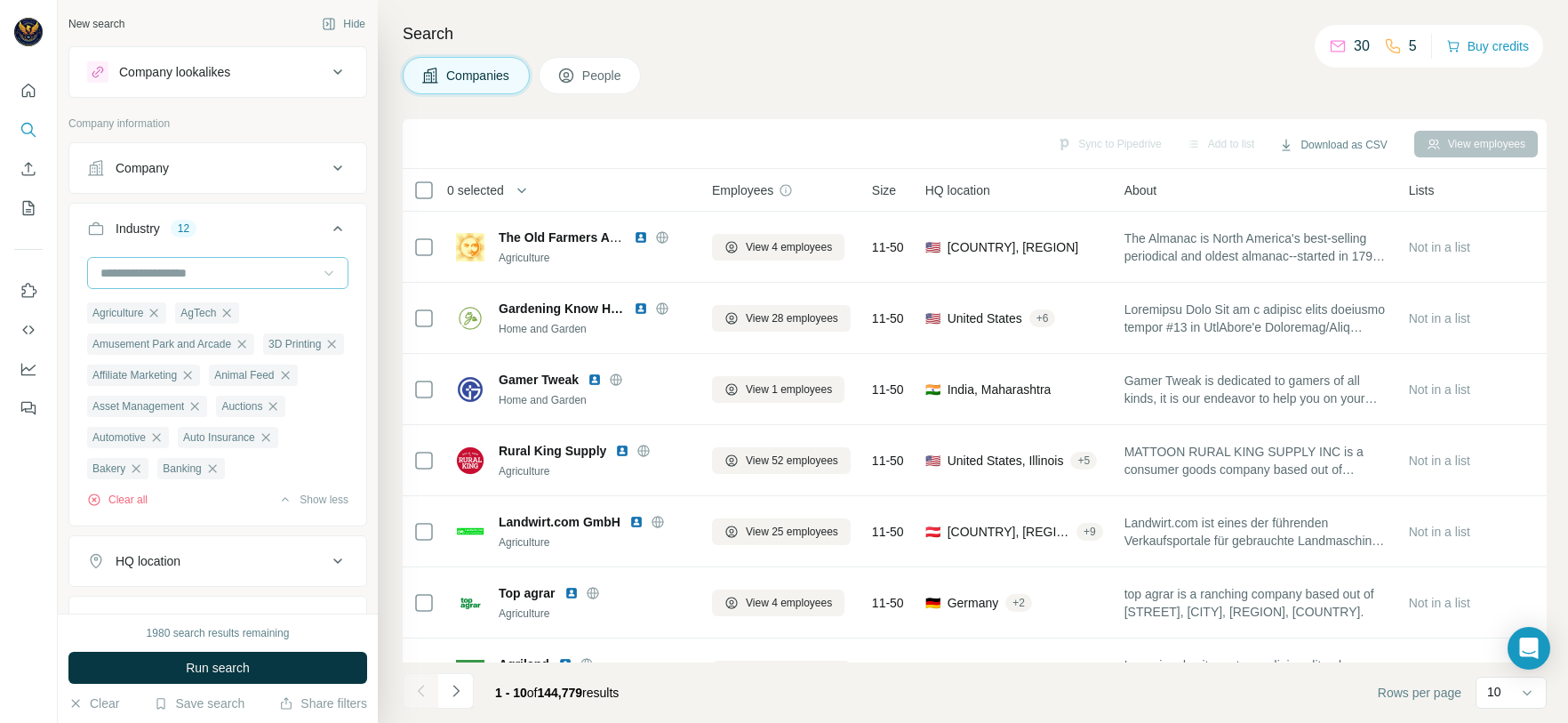 click 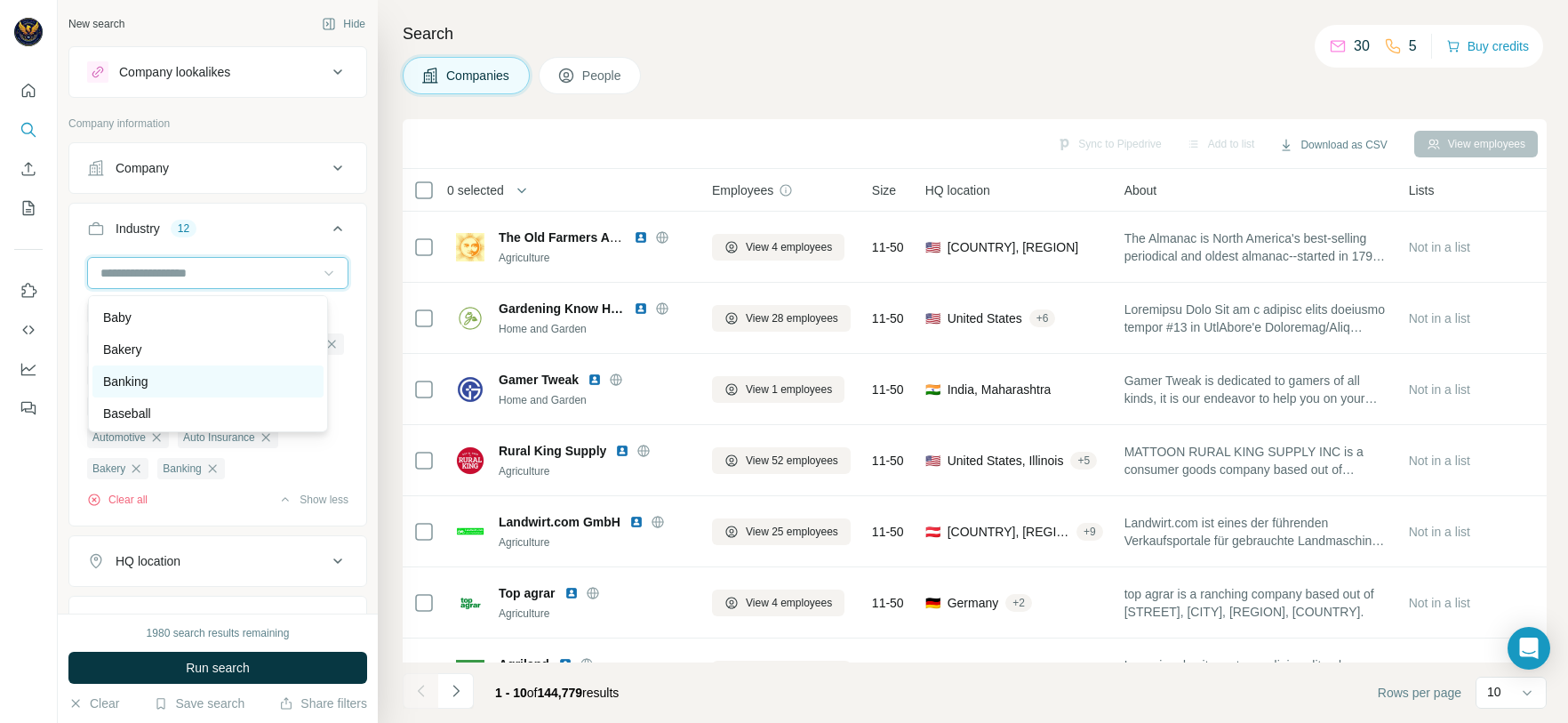 scroll, scrollTop: 1494, scrollLeft: 0, axis: vertical 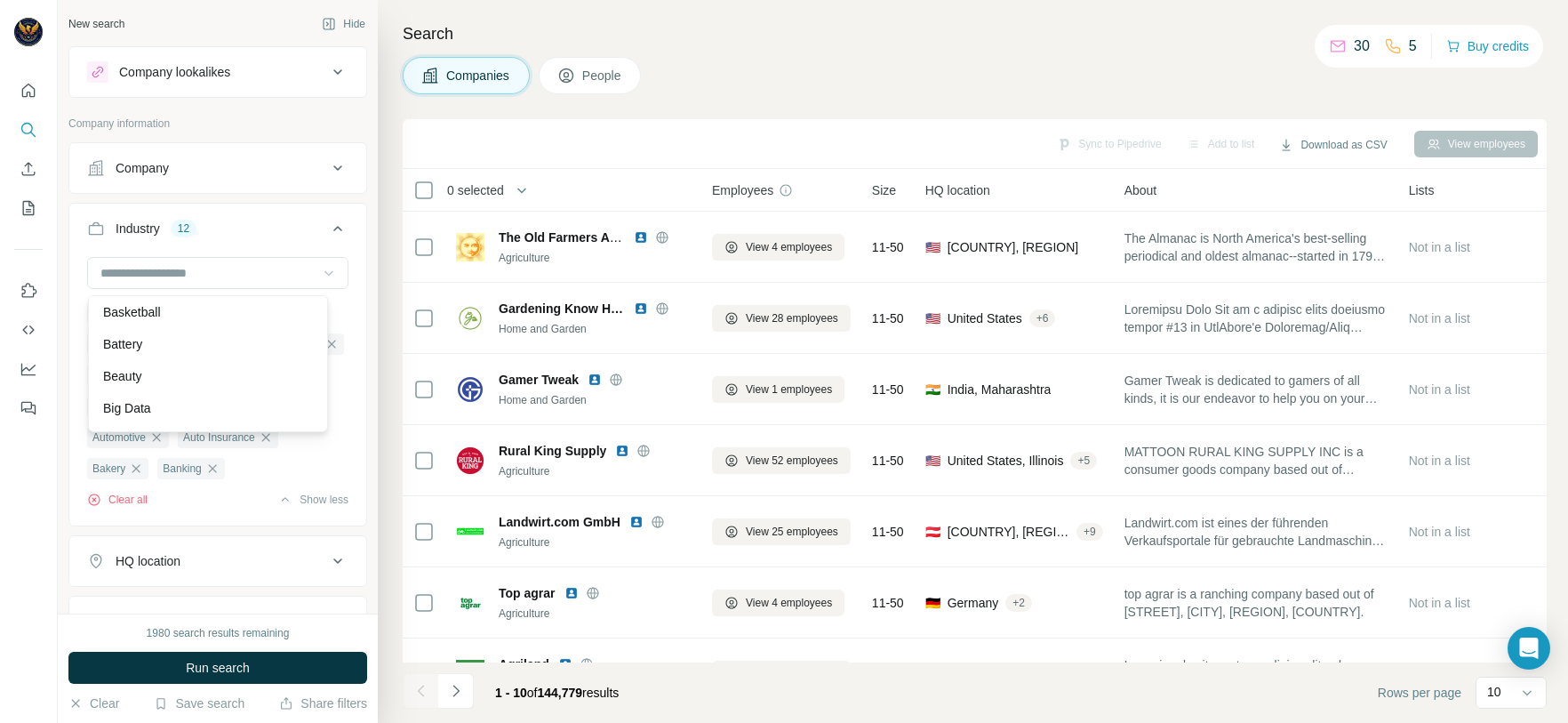 click on "Beauty" at bounding box center (208, 376) 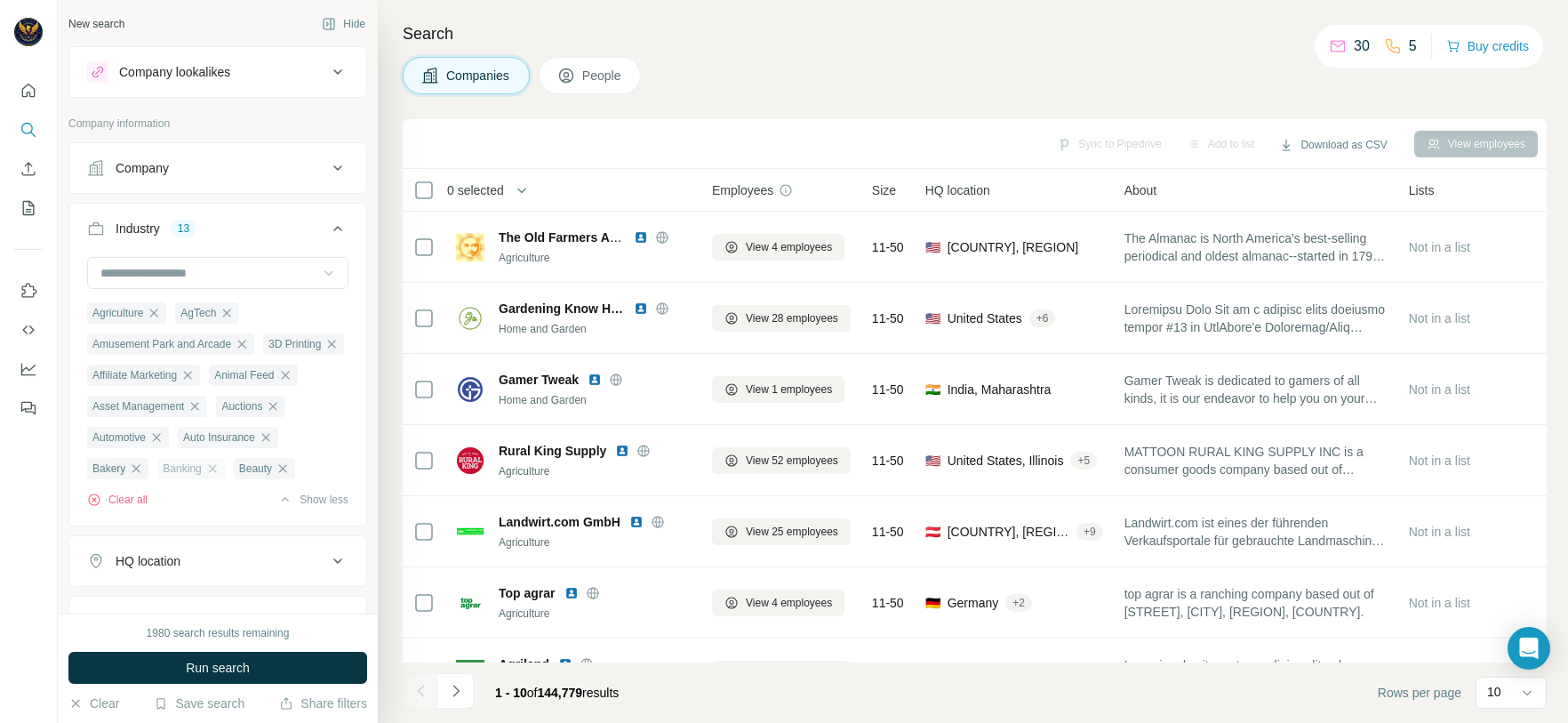 click on "Banking" at bounding box center (190, 469) 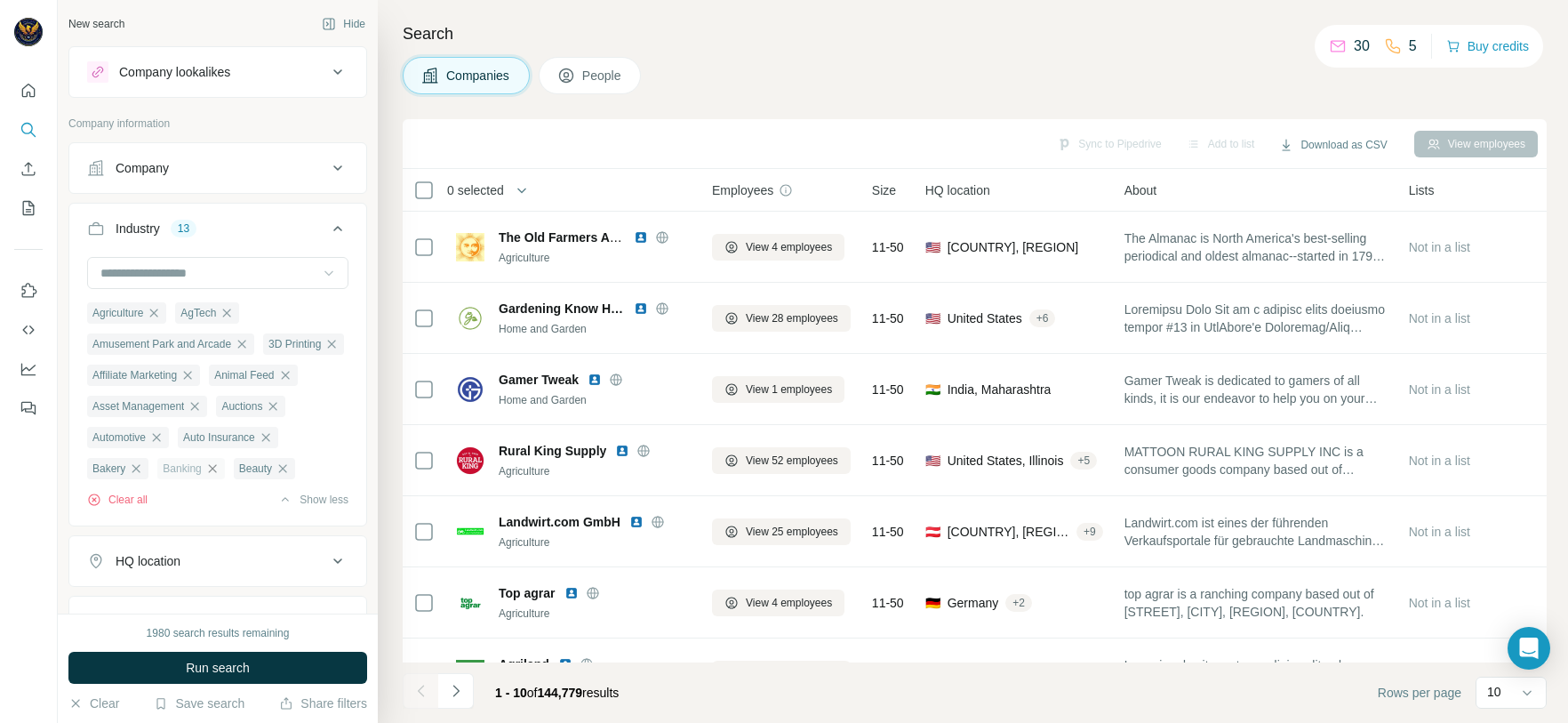 click 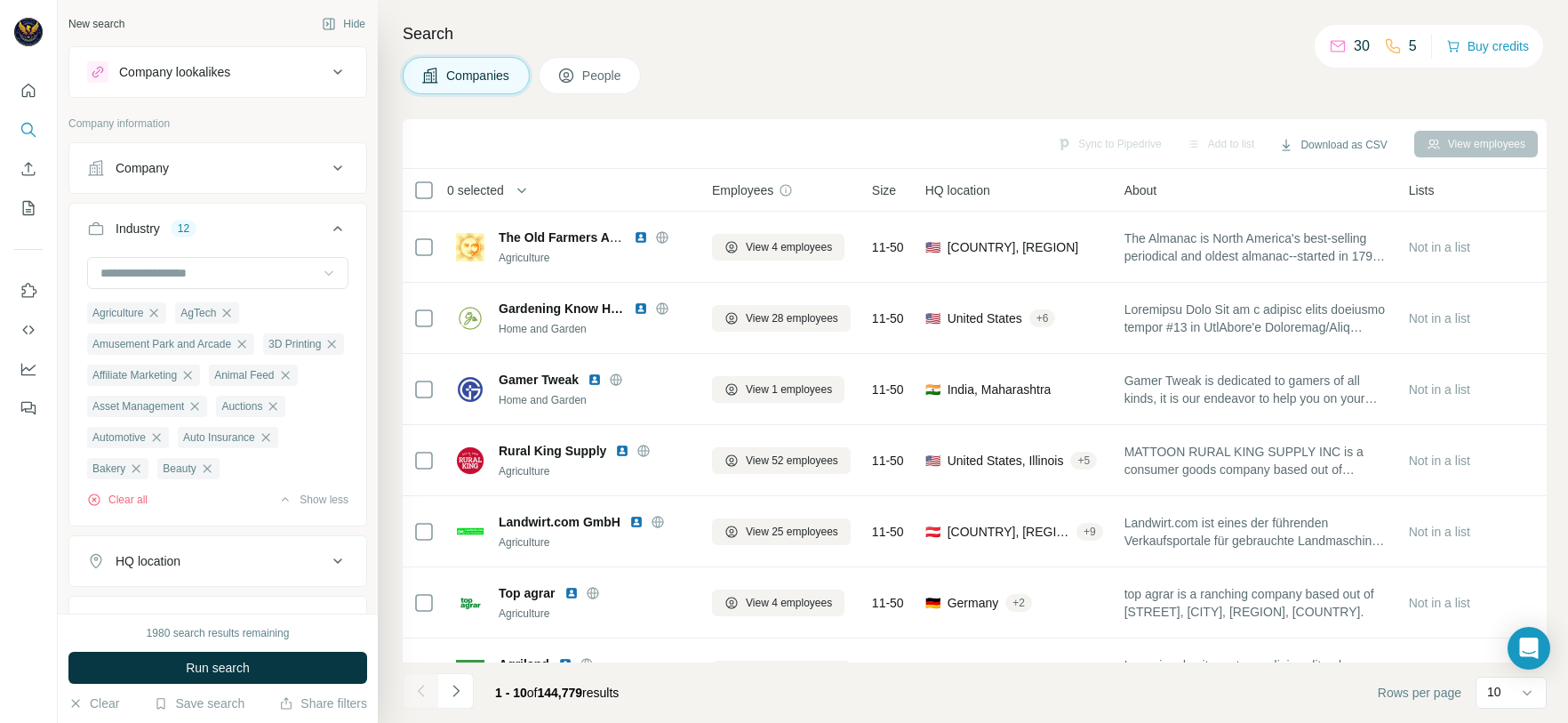 click 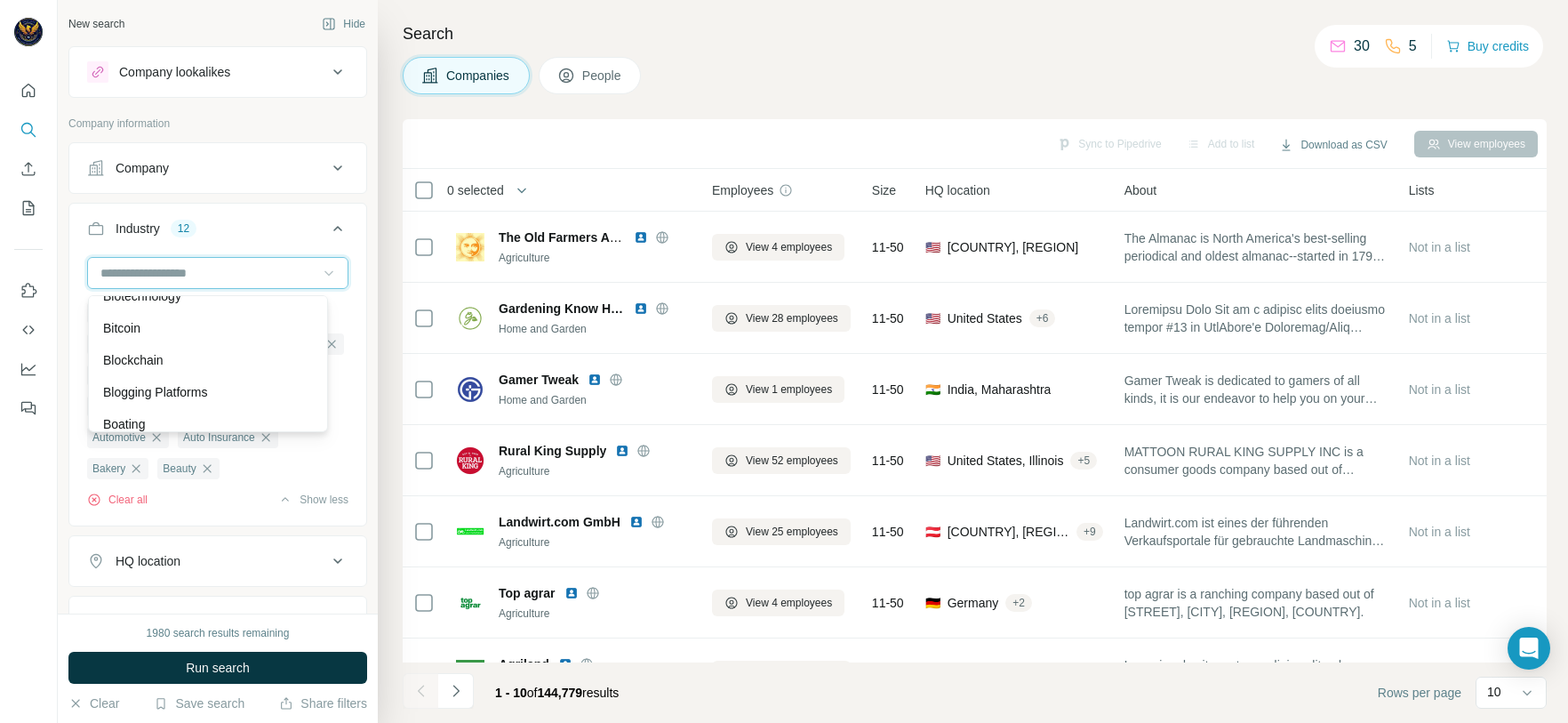 scroll, scrollTop: 1894, scrollLeft: 0, axis: vertical 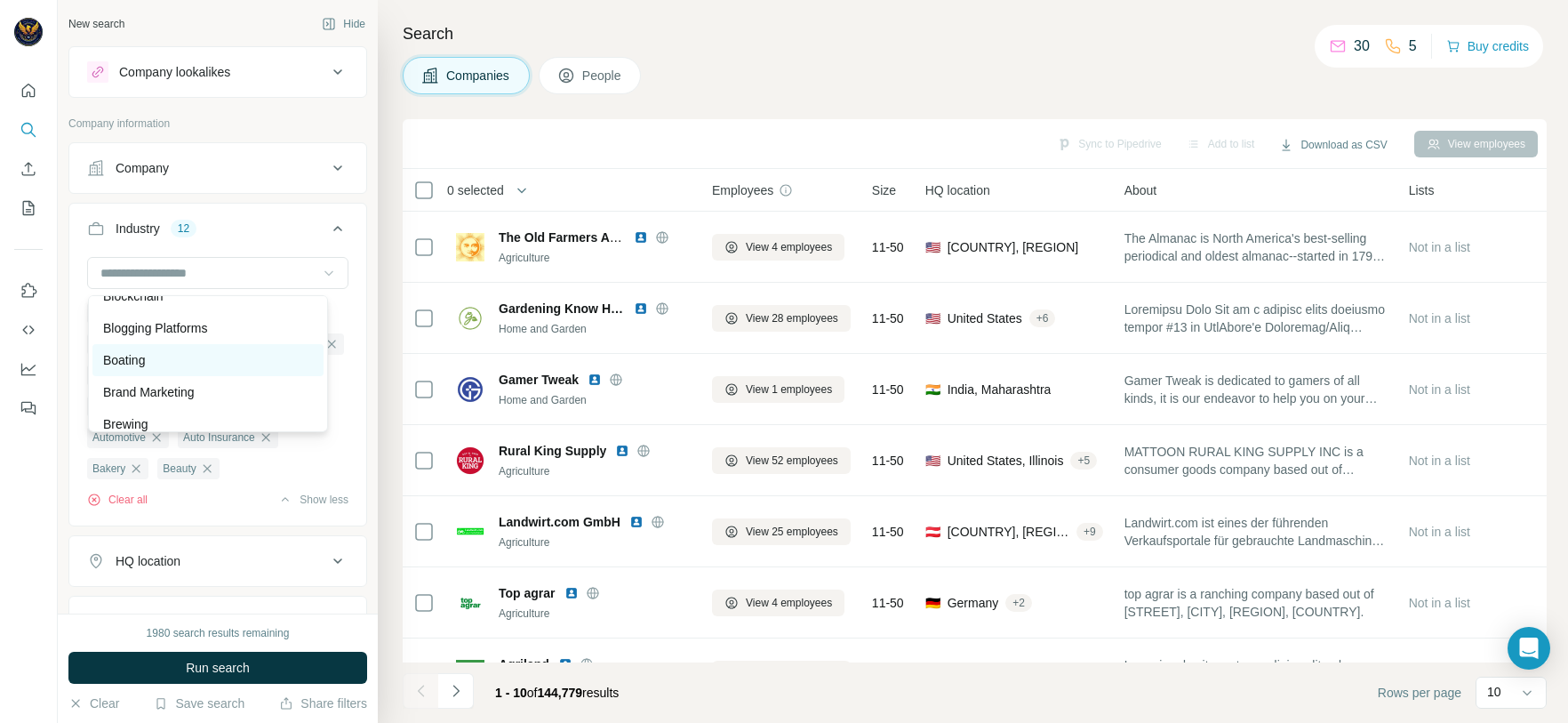 click on "Boating" at bounding box center (208, 360) 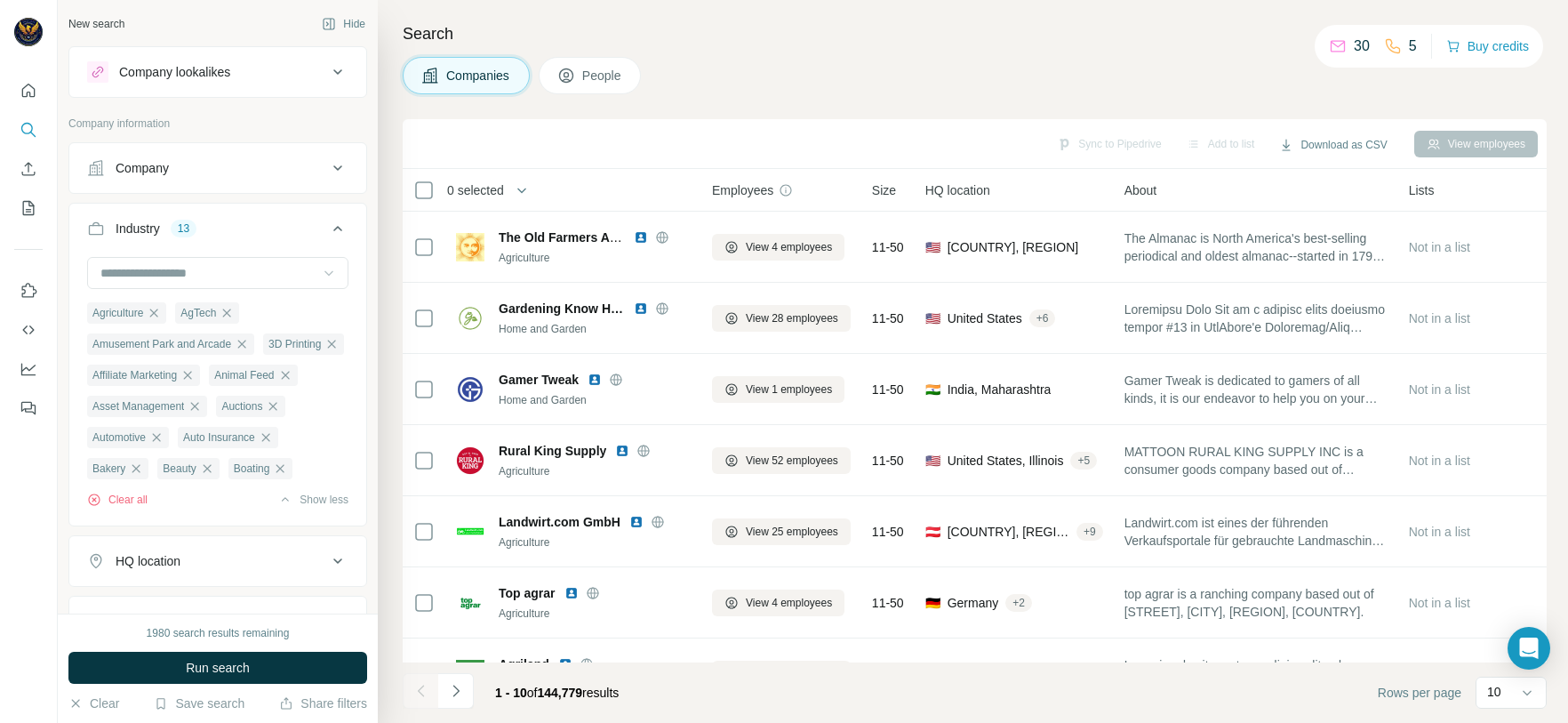 click 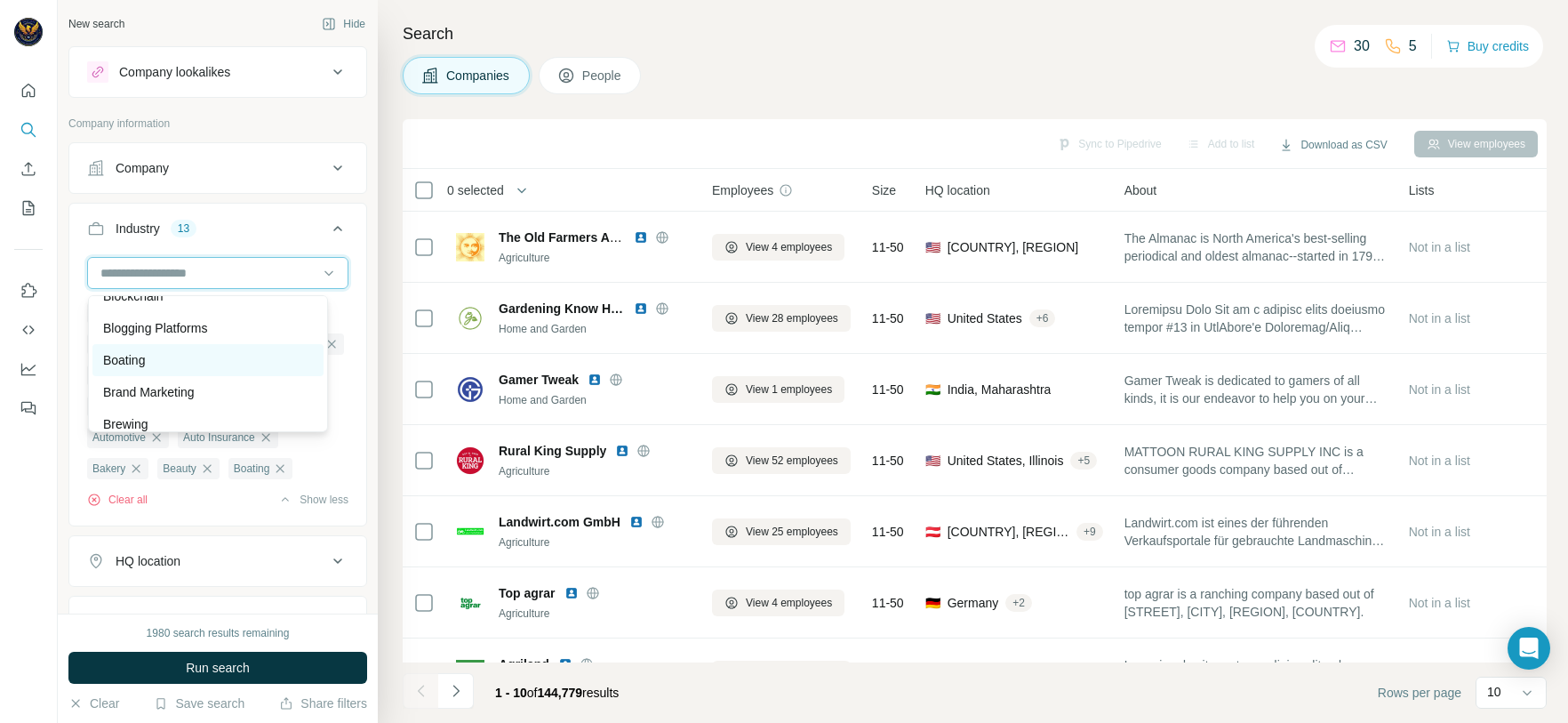 scroll, scrollTop: 2028, scrollLeft: 0, axis: vertical 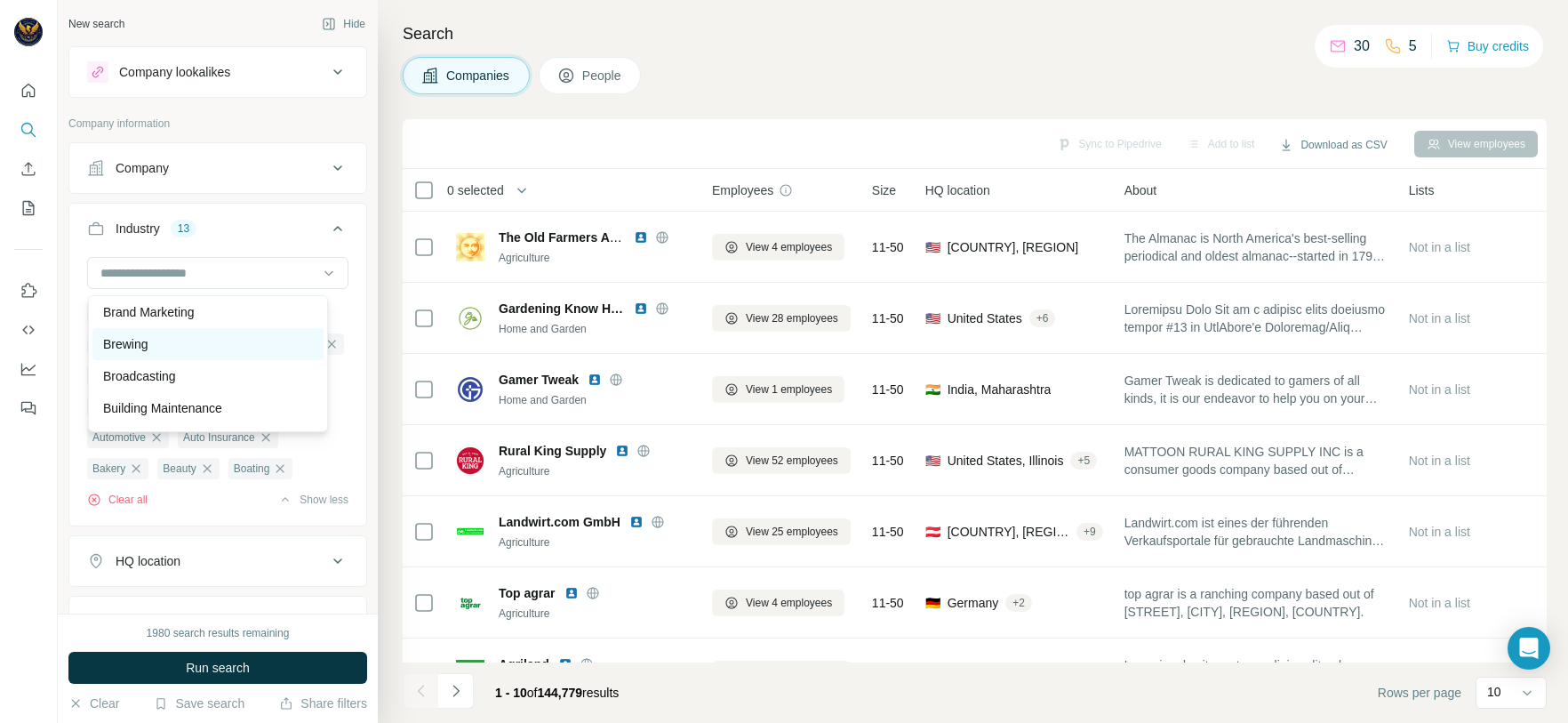 click on "Brewing" at bounding box center (208, 344) 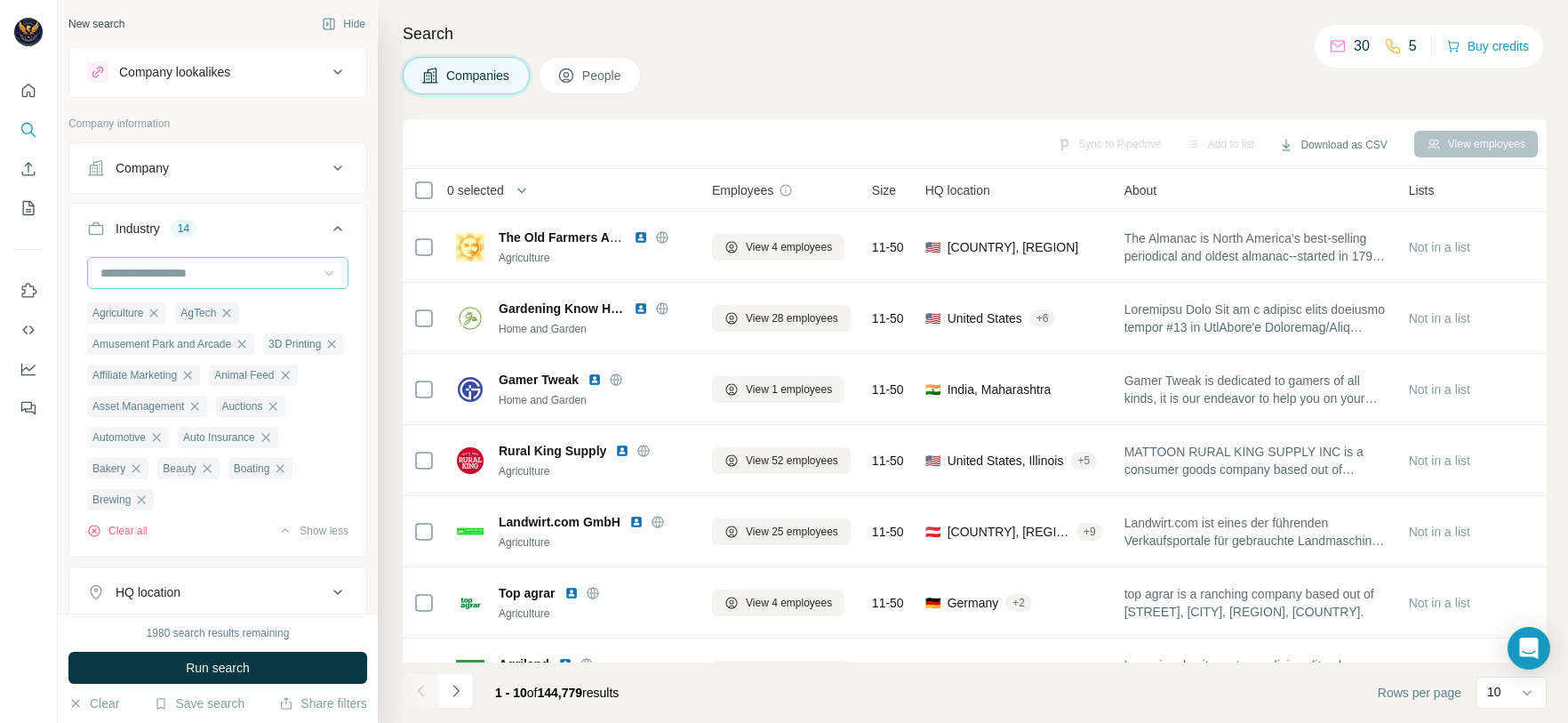 click 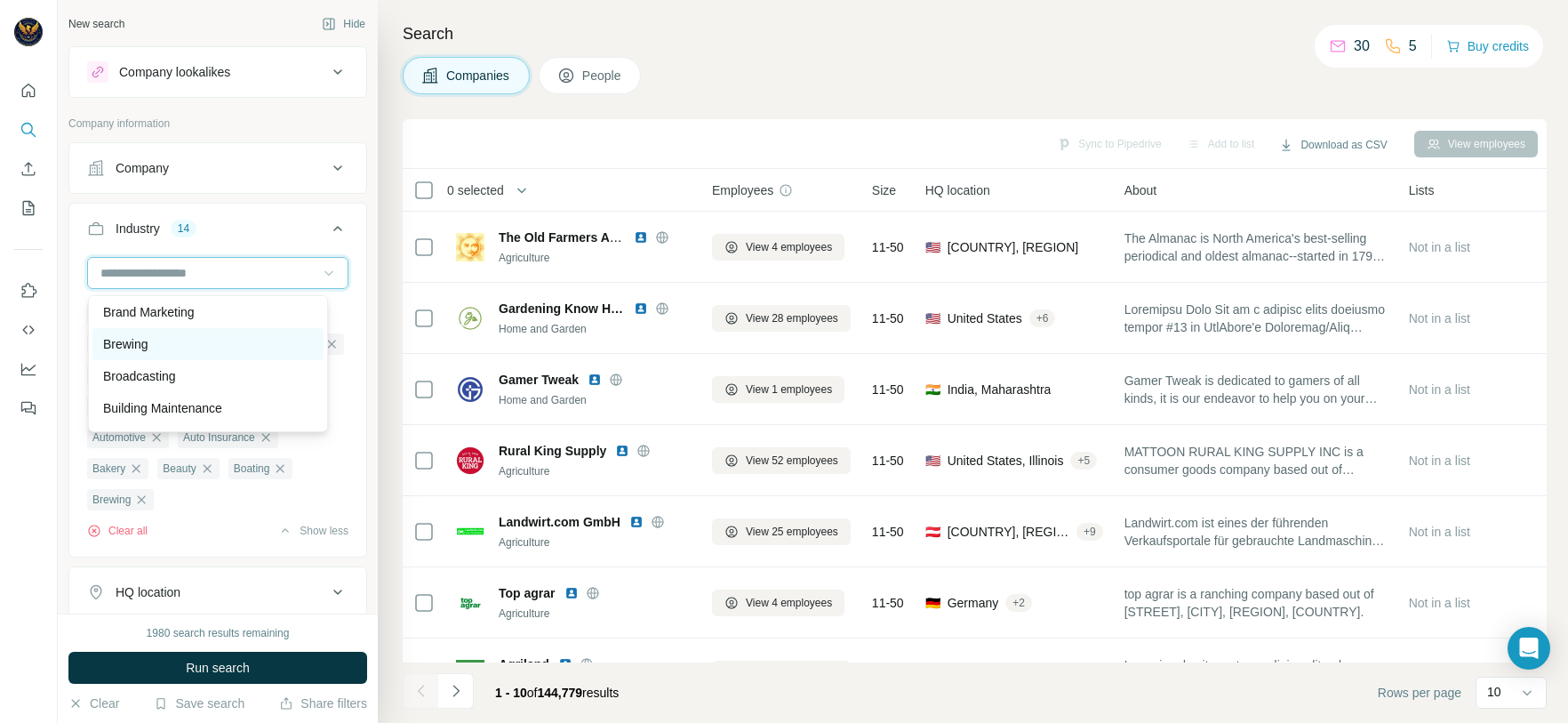 scroll, scrollTop: 2108, scrollLeft: 0, axis: vertical 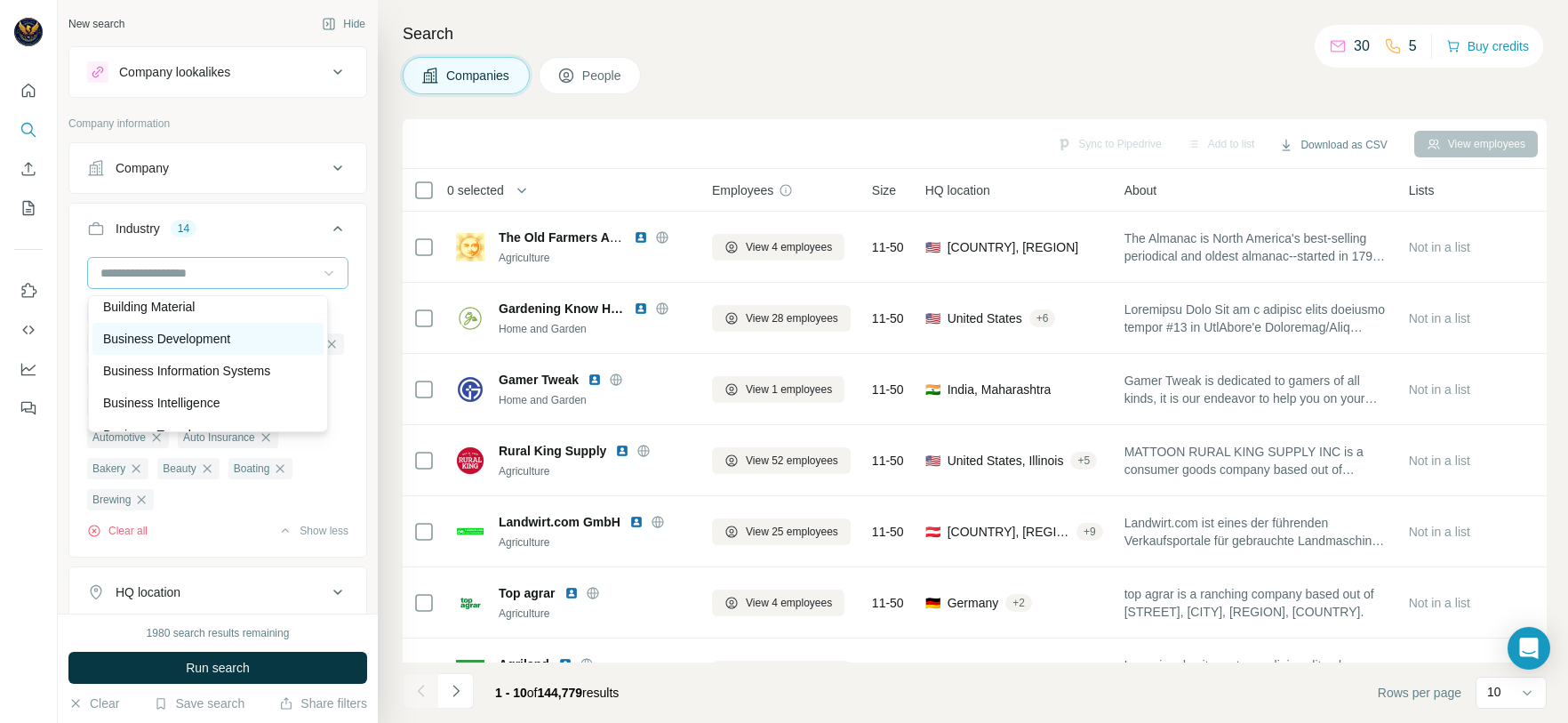 click on "Business Development" at bounding box center (208, 339) 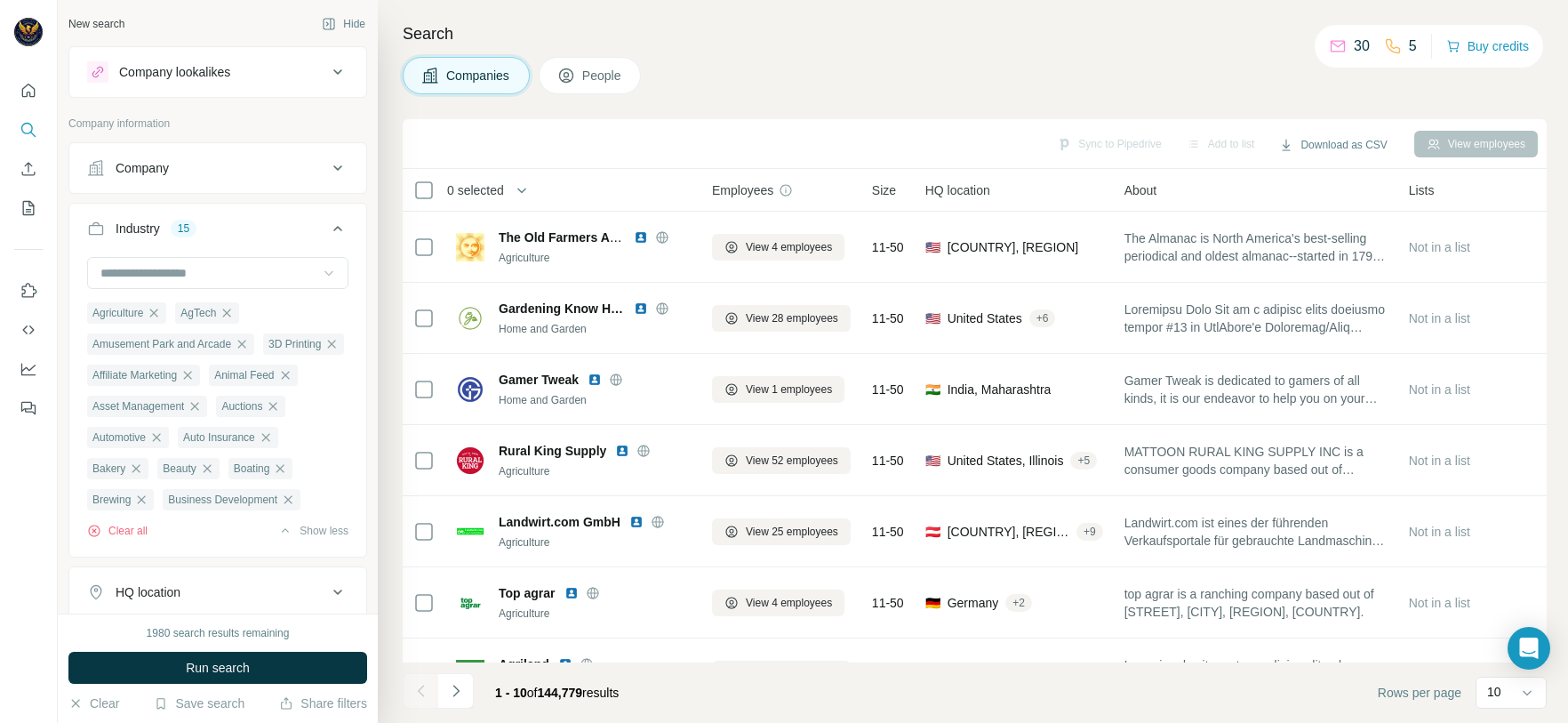 click 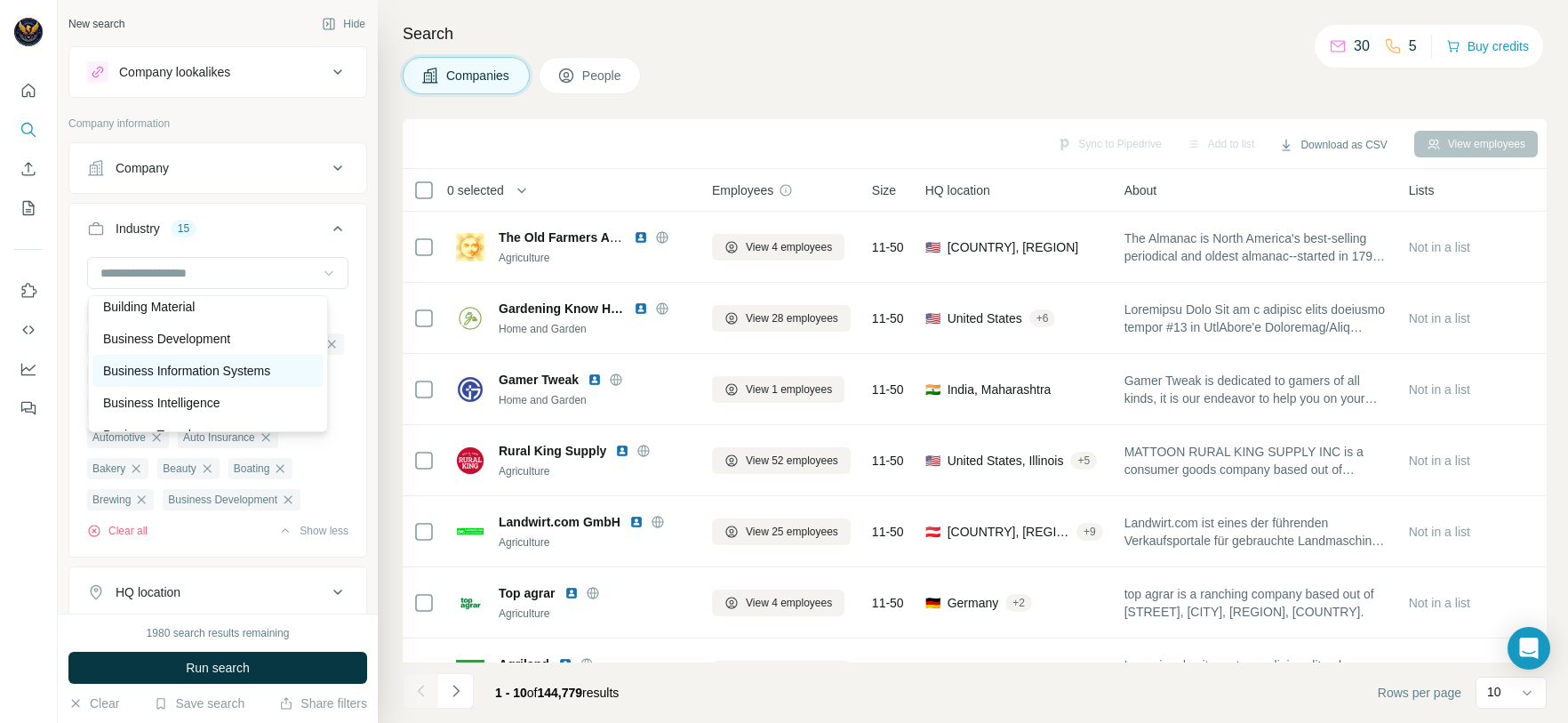 click on "Business Information Systems" at bounding box center [187, 371] 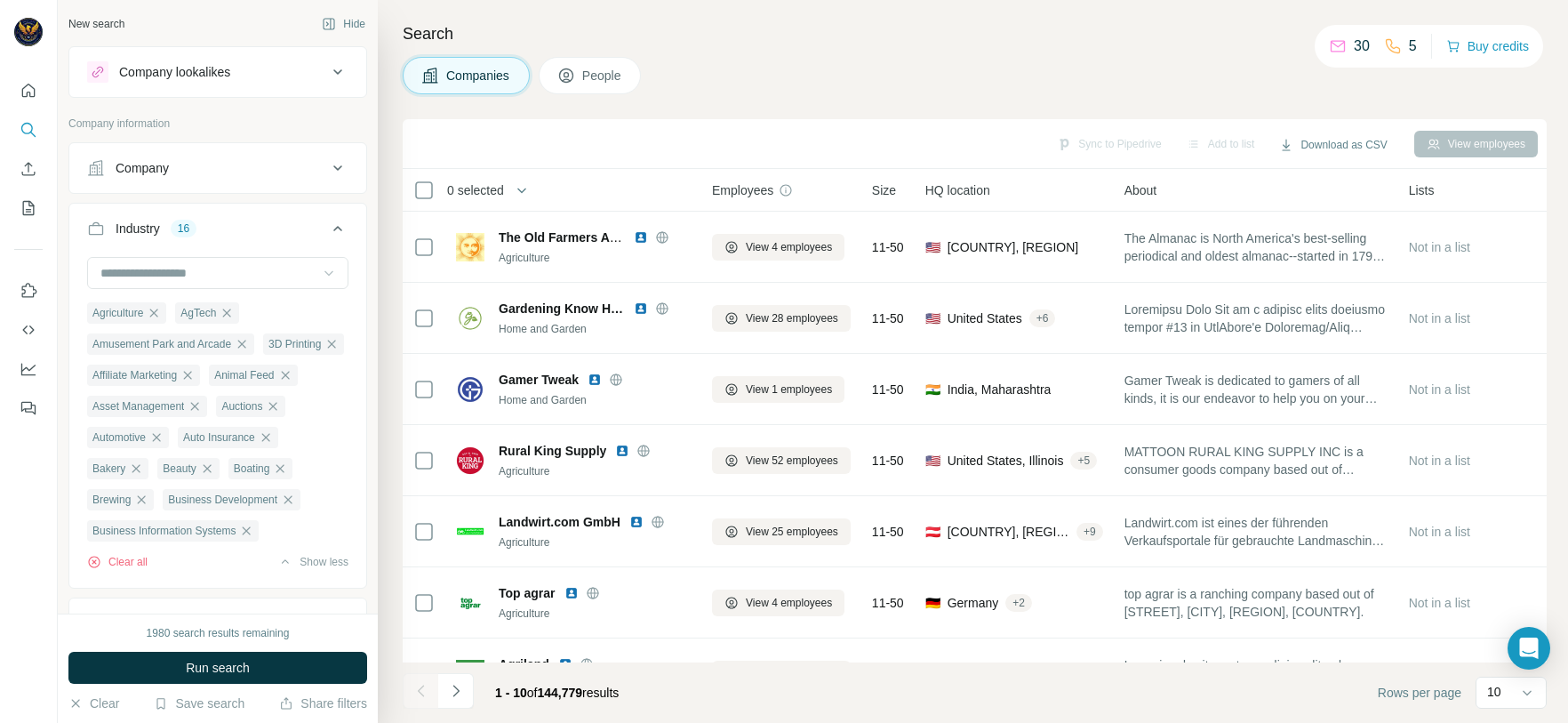 click 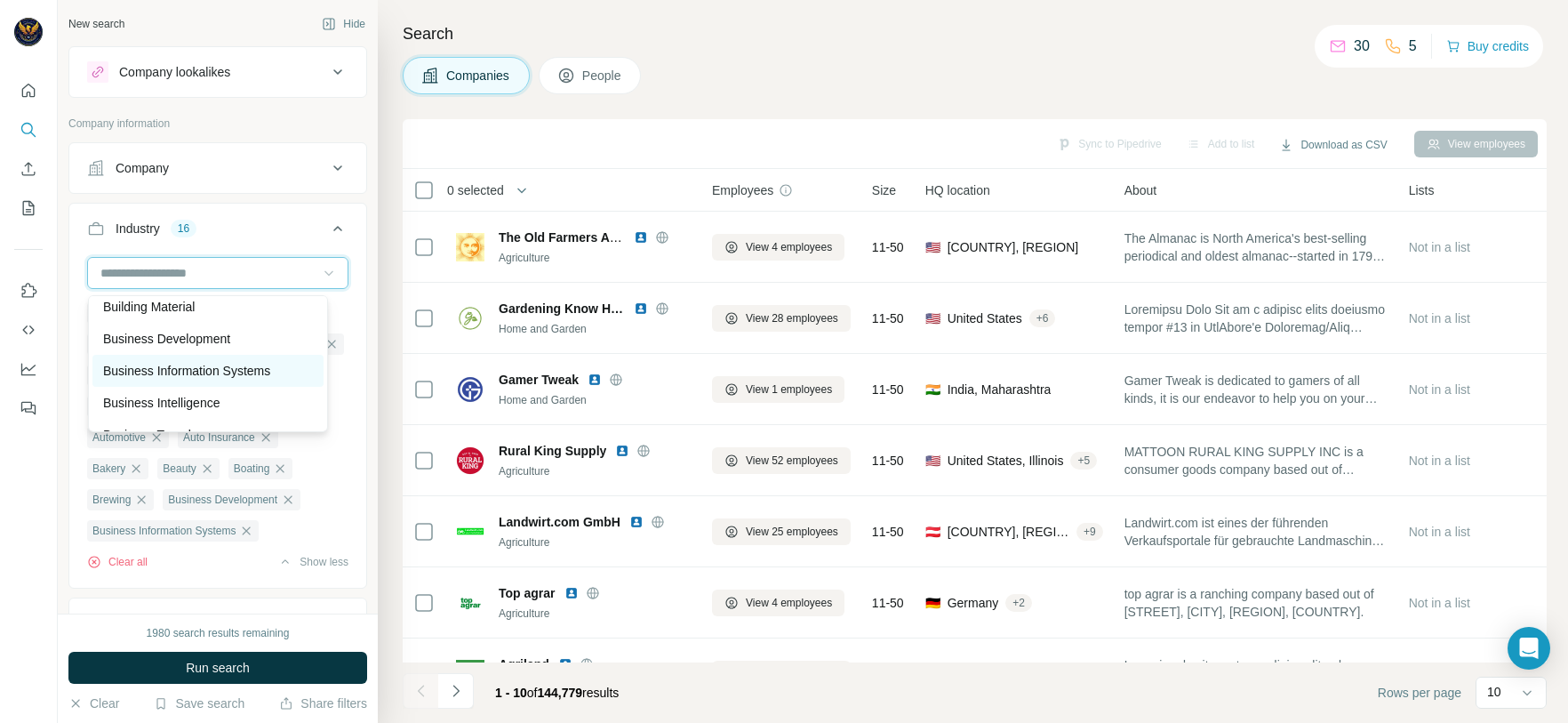scroll, scrollTop: 2241, scrollLeft: 0, axis: vertical 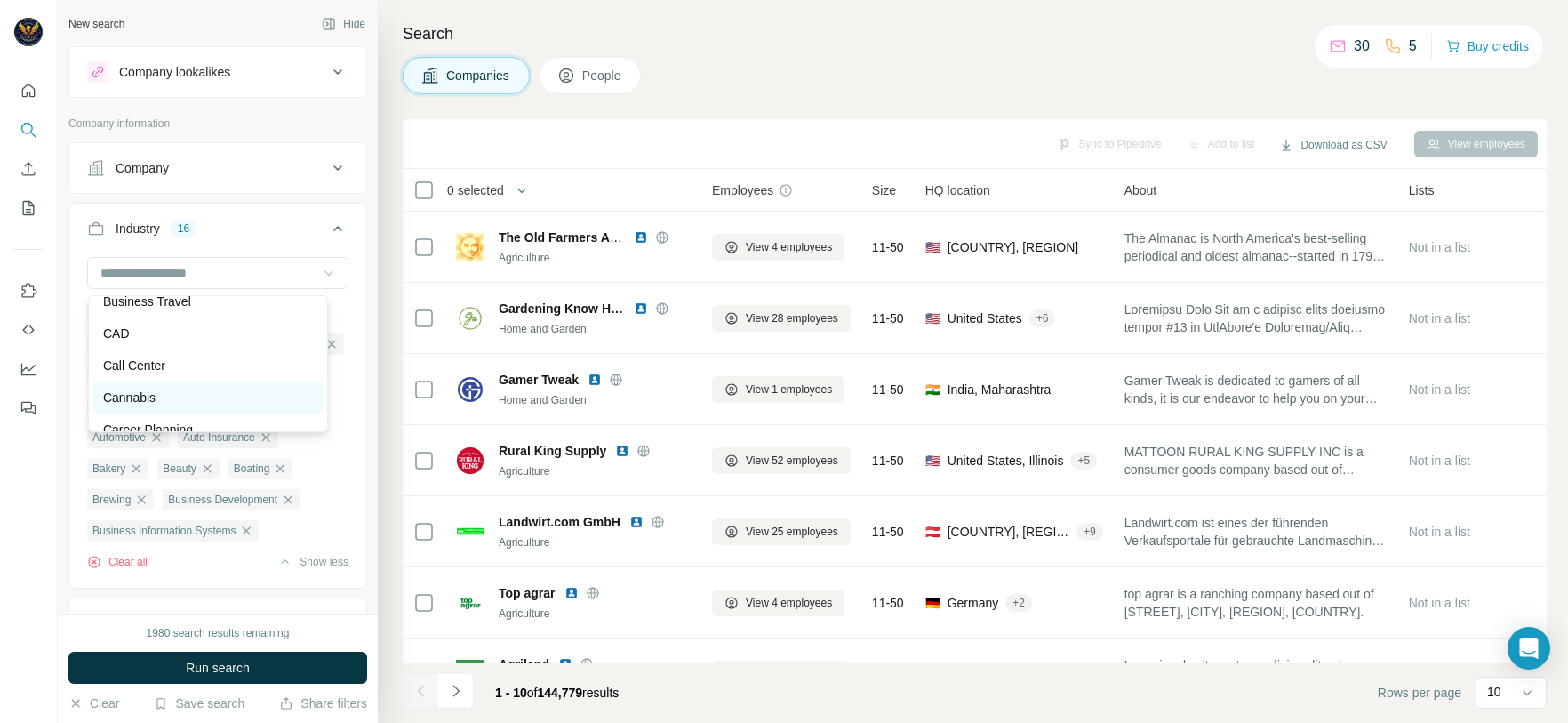 click on "Cannabis" at bounding box center (208, 398) 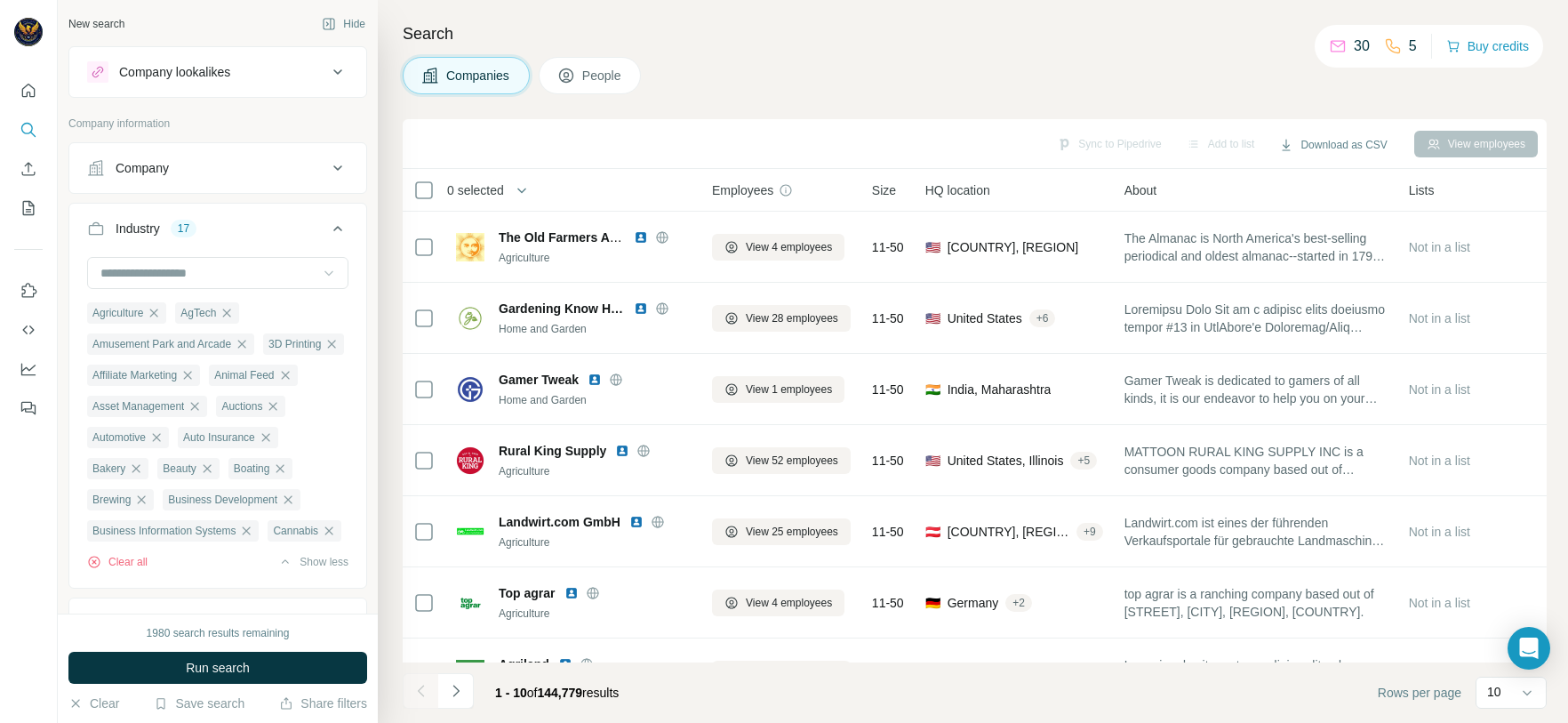 click at bounding box center [329, 273] 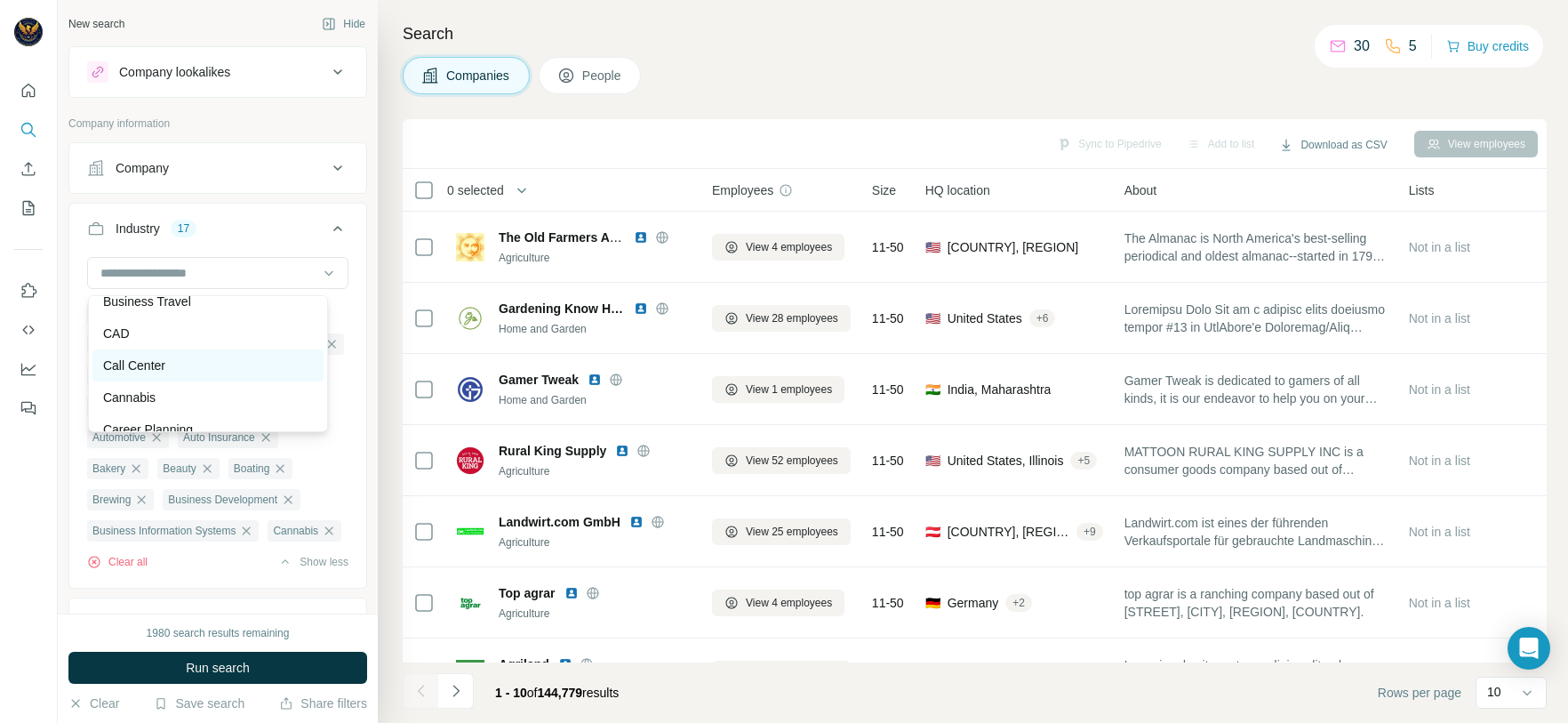 click on "Call Center" at bounding box center [208, 366] 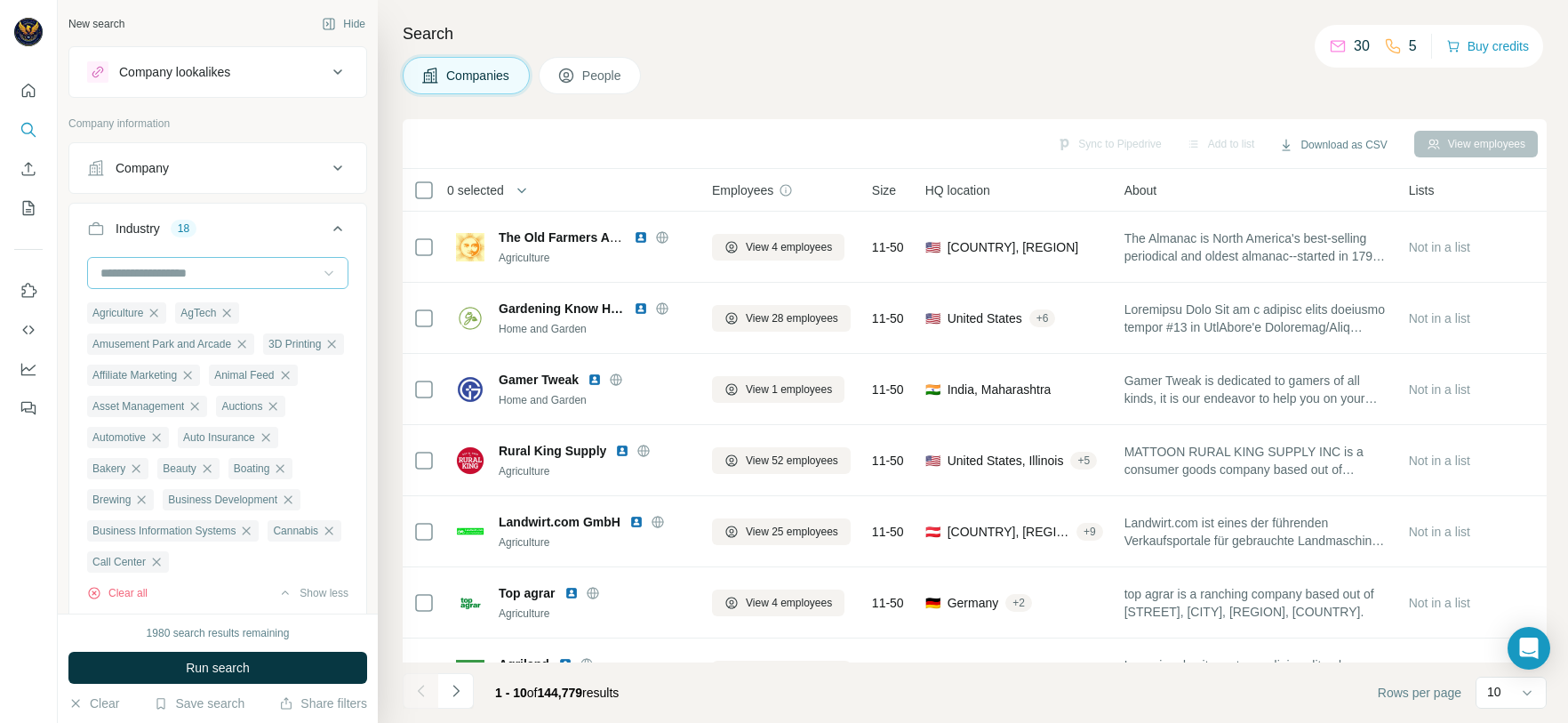 click 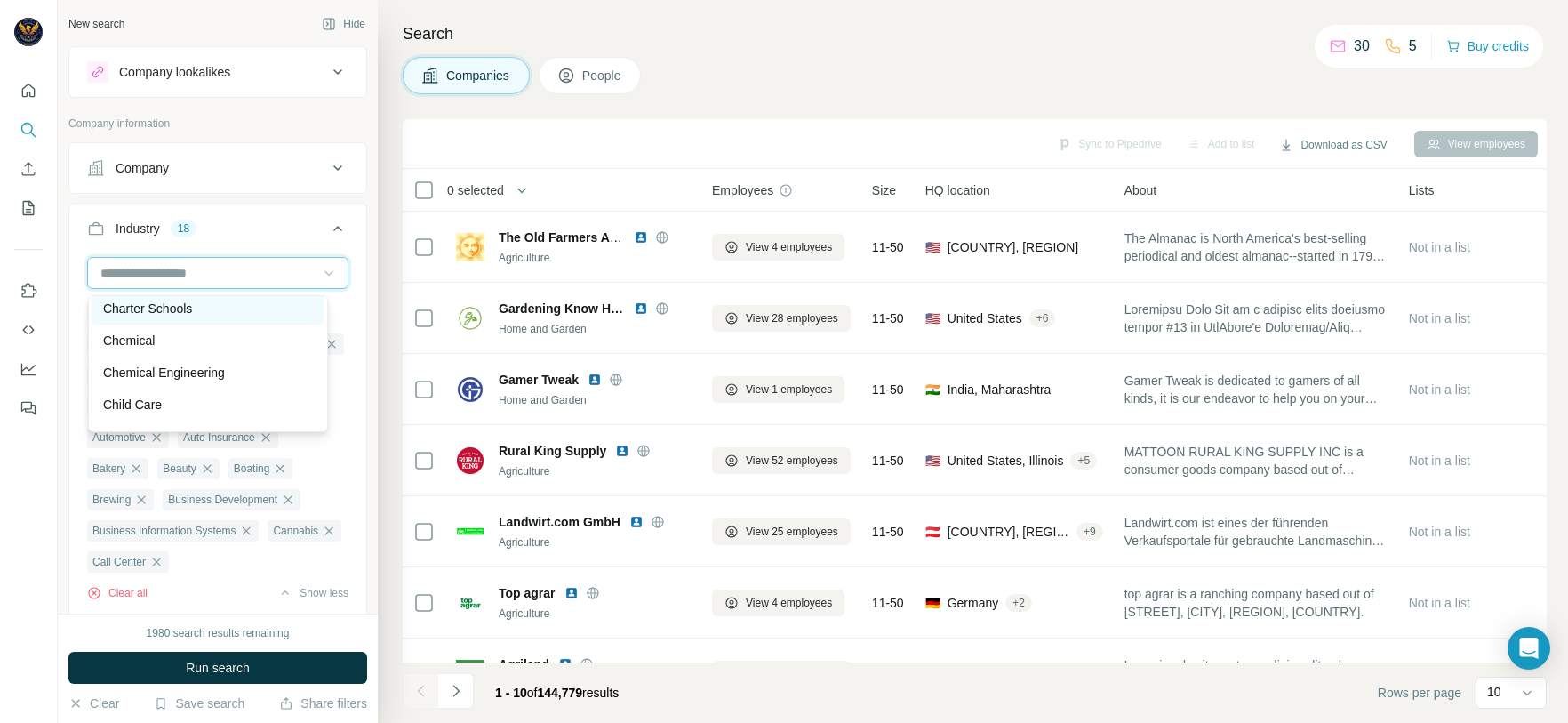 scroll, scrollTop: 2508, scrollLeft: 0, axis: vertical 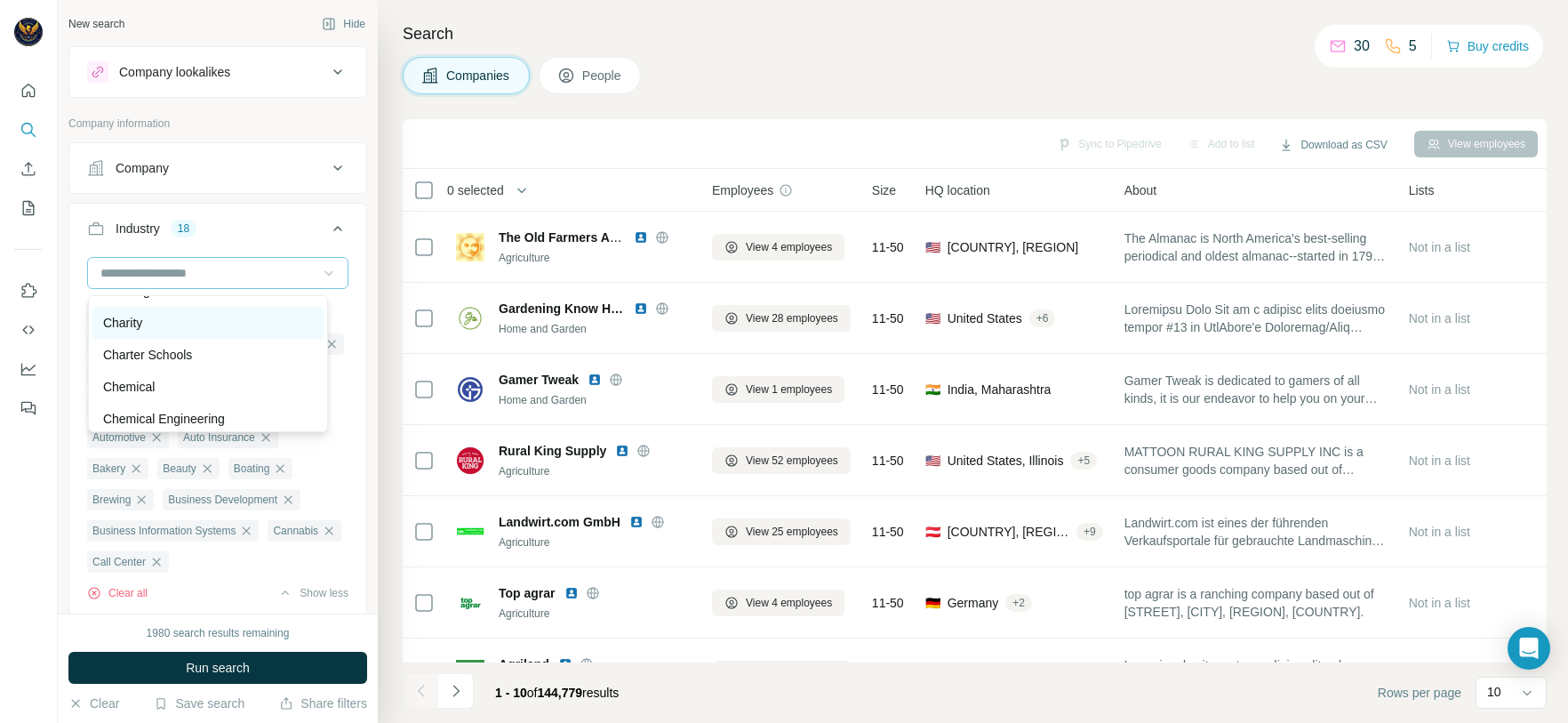 click on "Charity" at bounding box center [208, 323] 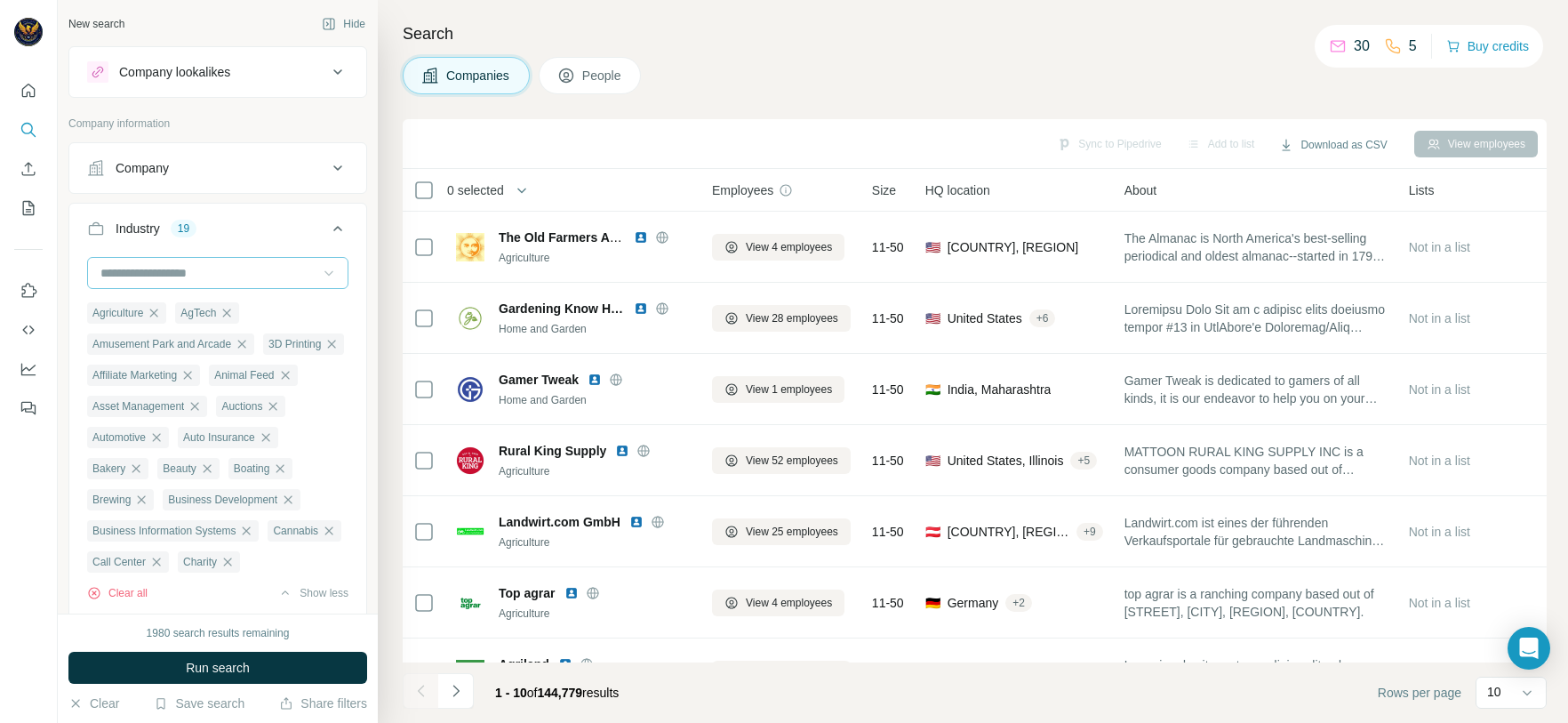 click 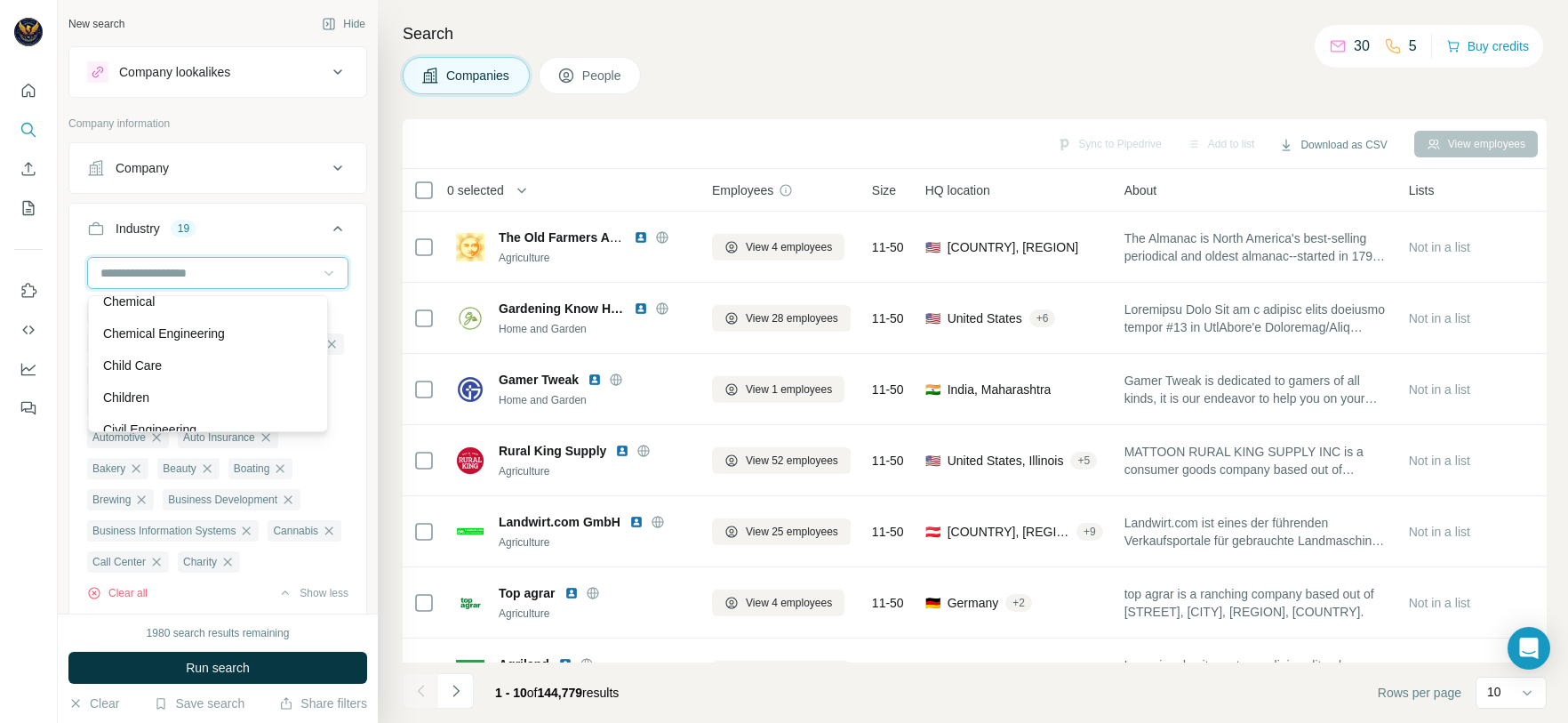 scroll, scrollTop: 2641, scrollLeft: 0, axis: vertical 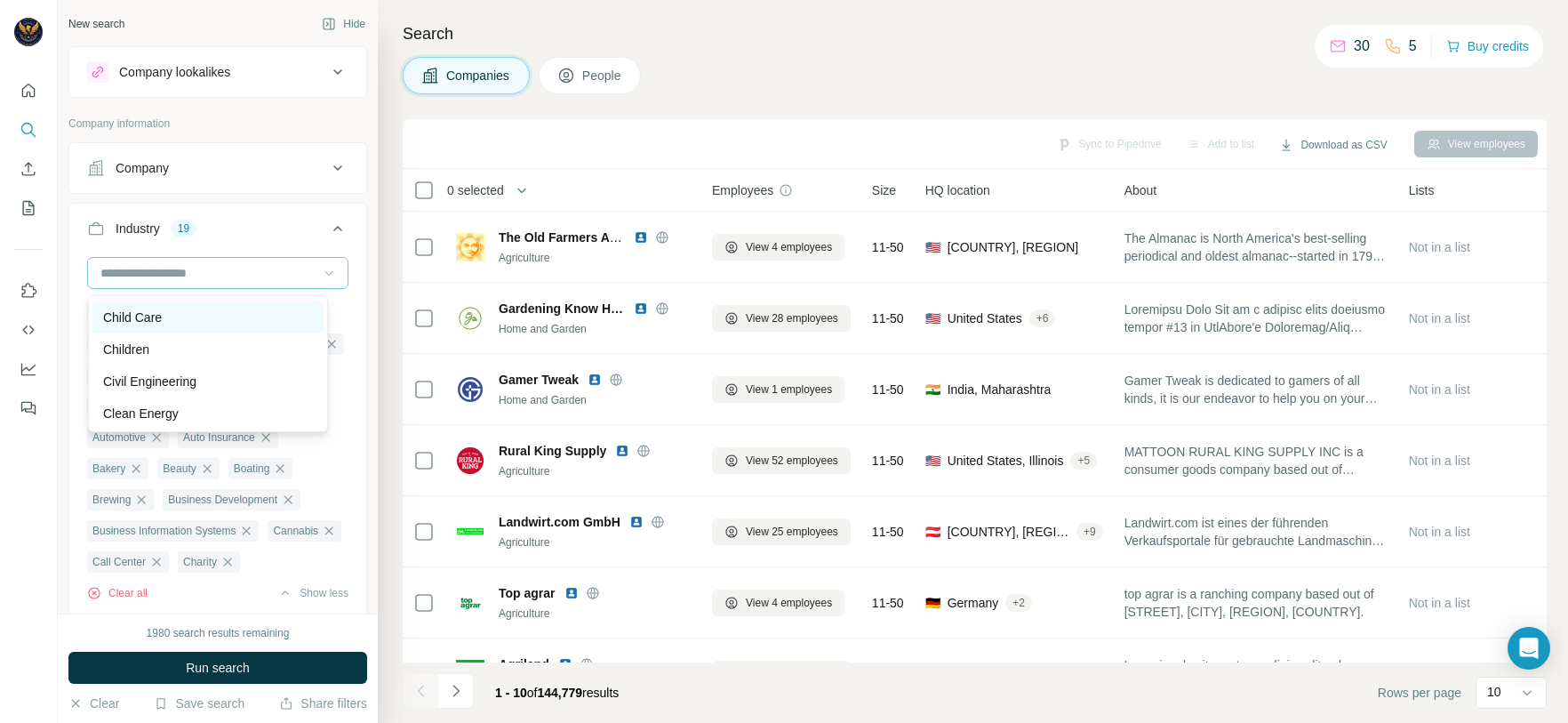 click on "Child Care" at bounding box center [208, 317] 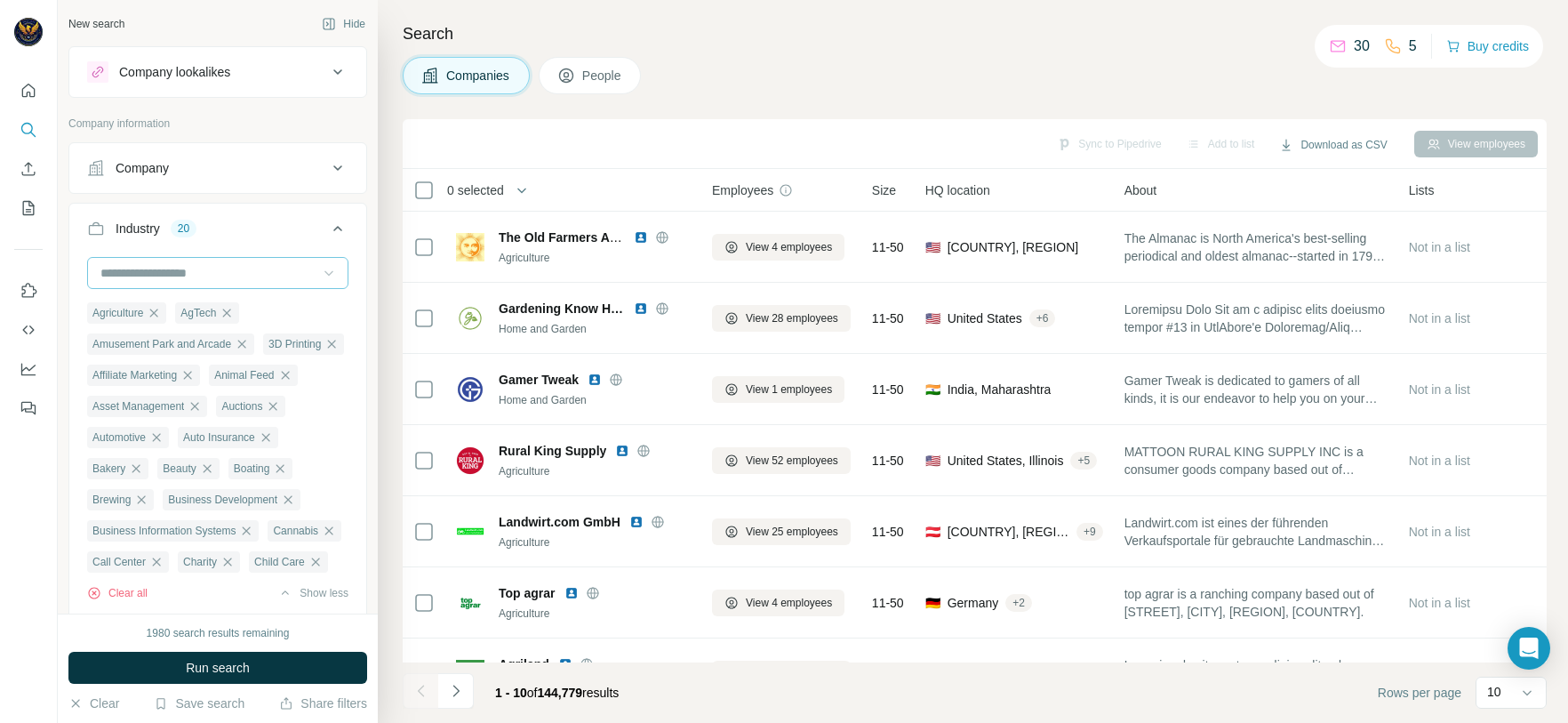 click 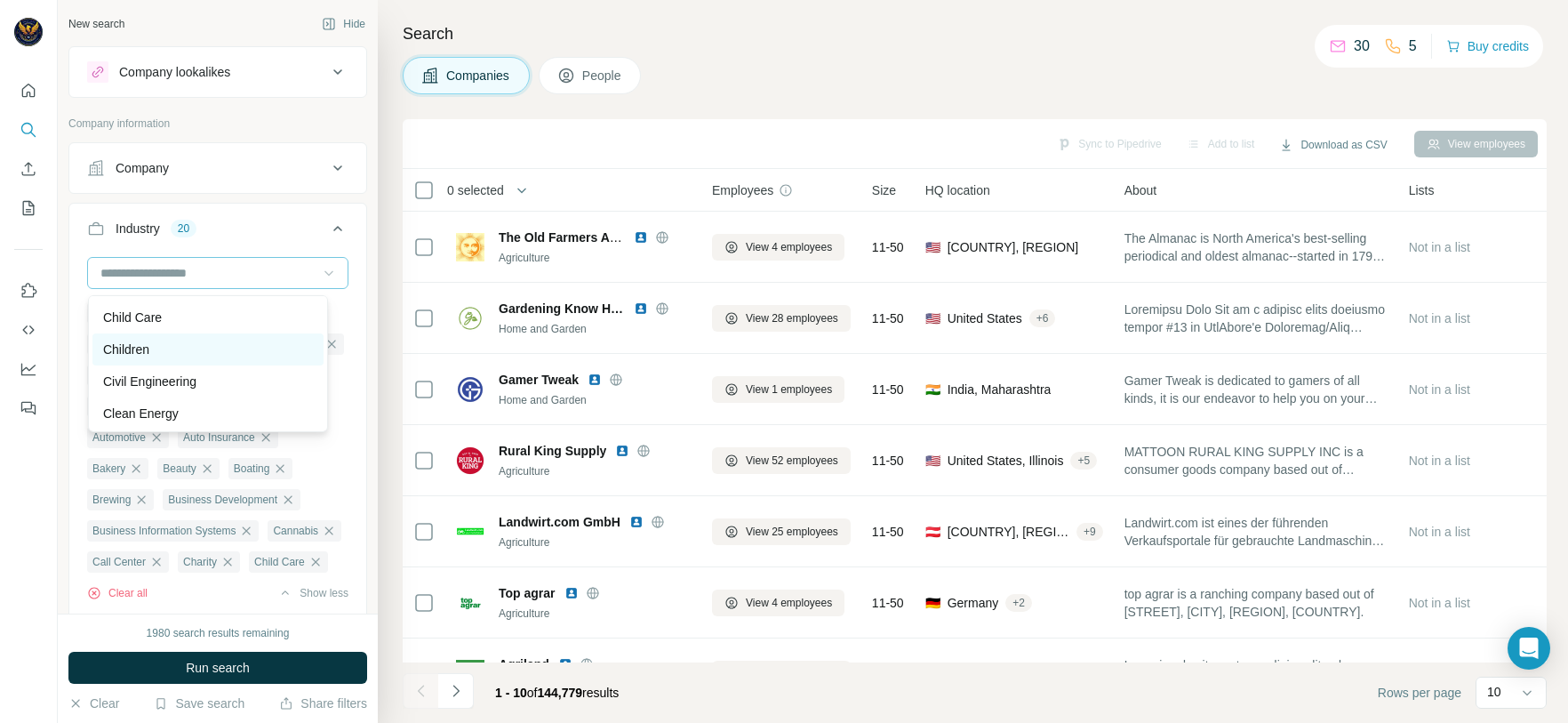 click on "Children" at bounding box center (208, 349) 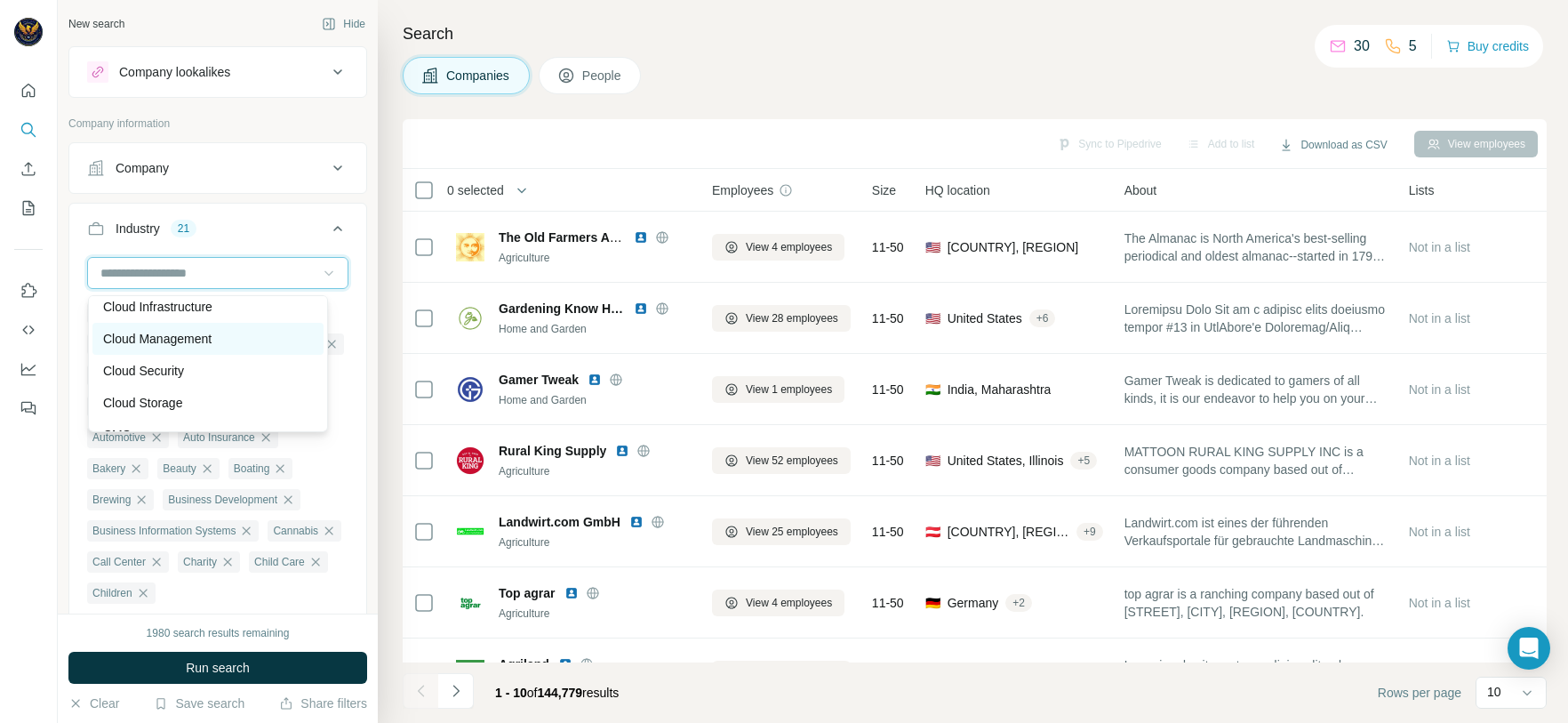 scroll, scrollTop: 3041, scrollLeft: 0, axis: vertical 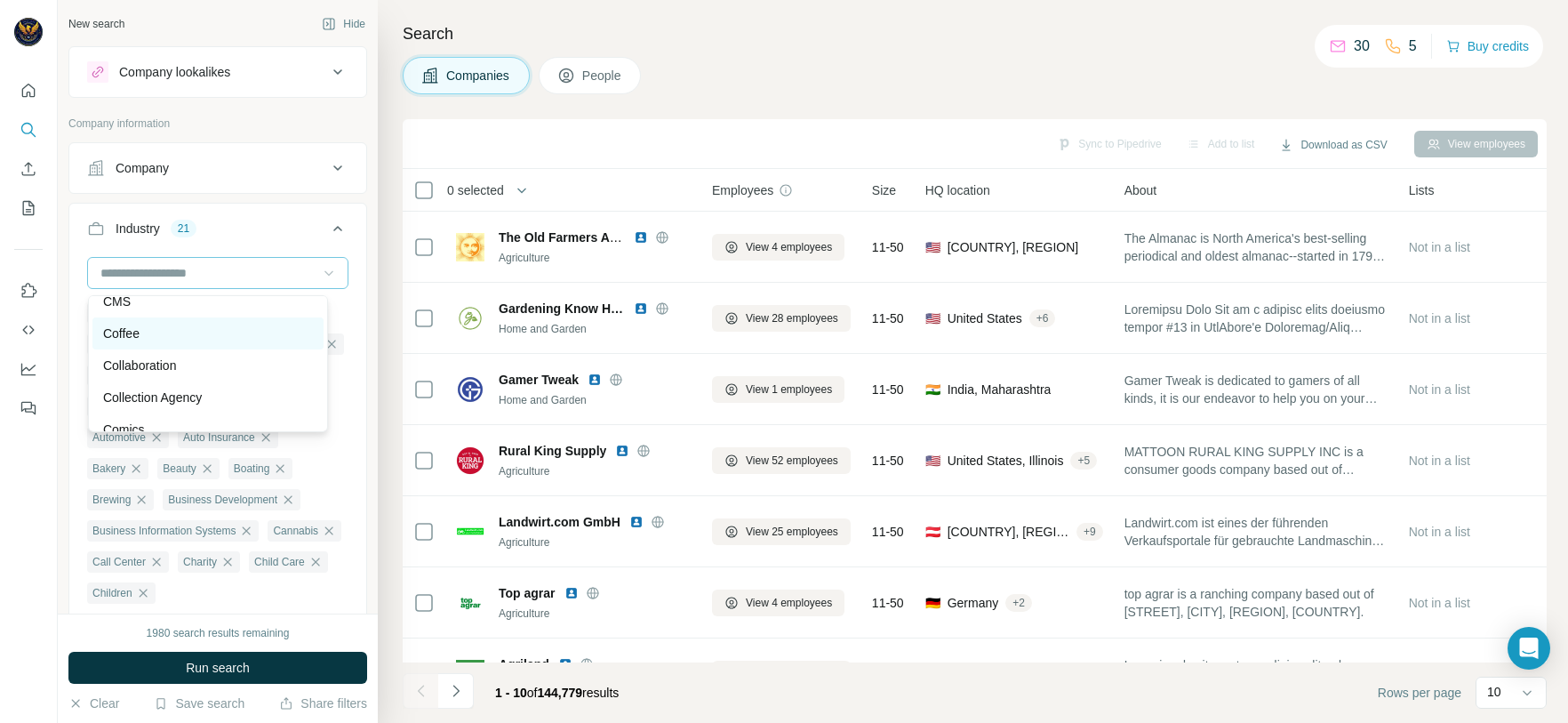 click on "Coffee" at bounding box center [208, 333] 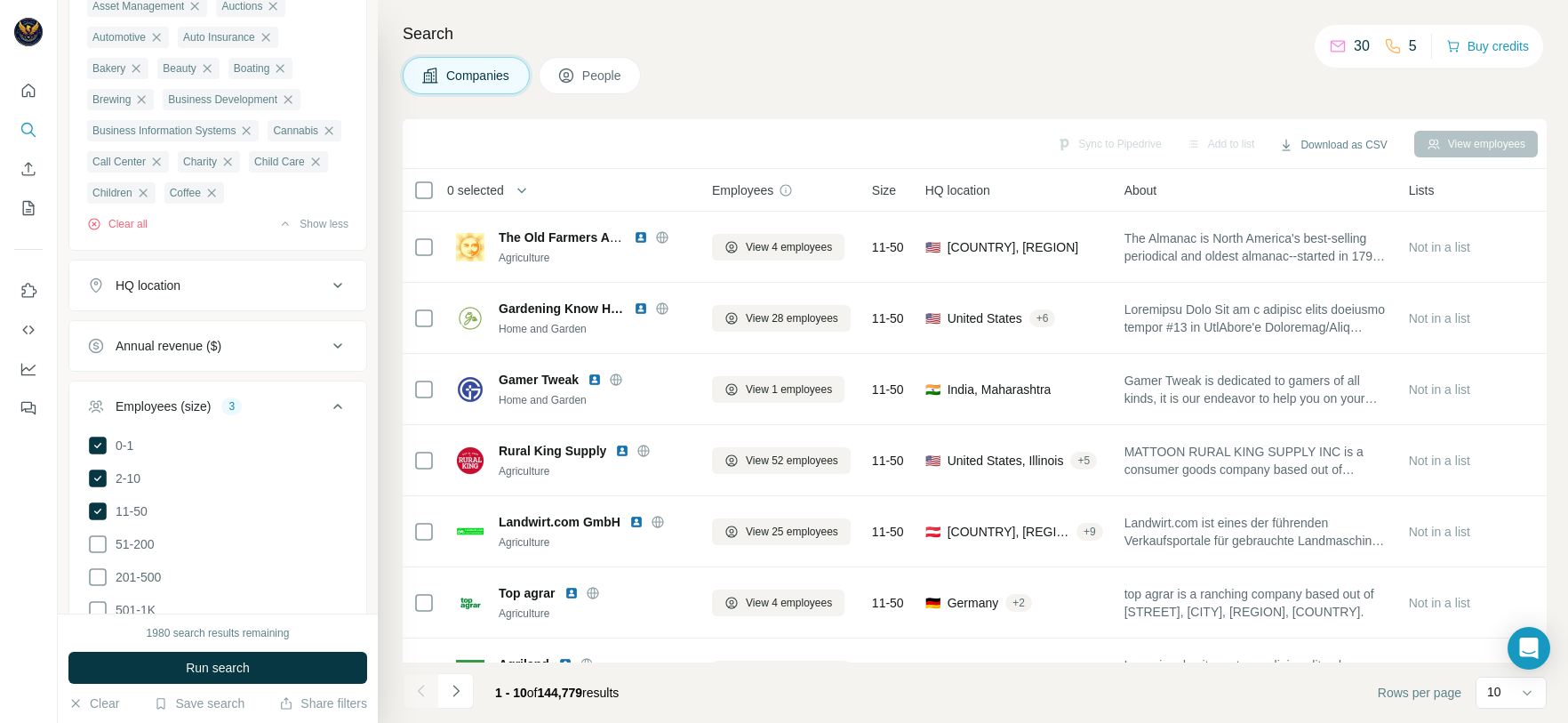 scroll, scrollTop: 534, scrollLeft: 0, axis: vertical 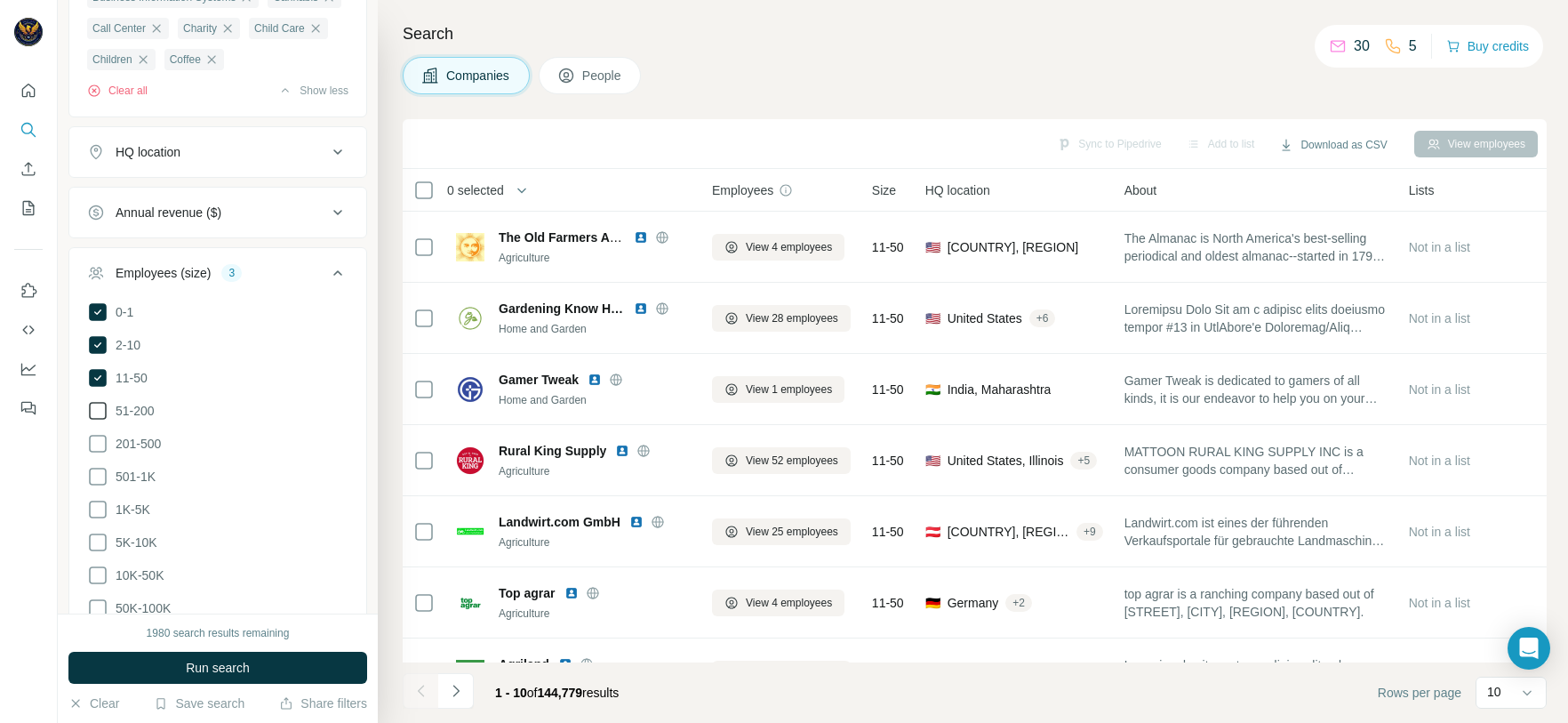 click 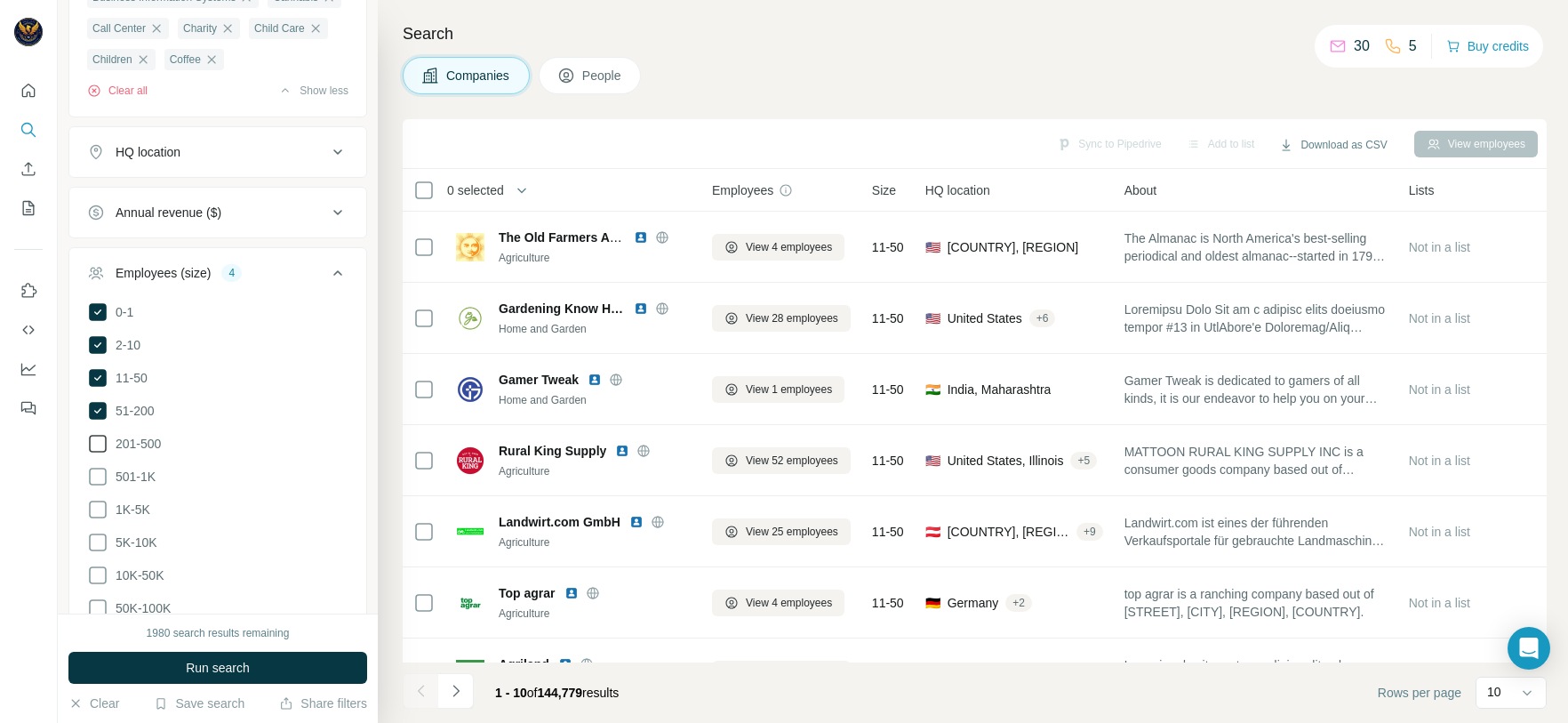 click 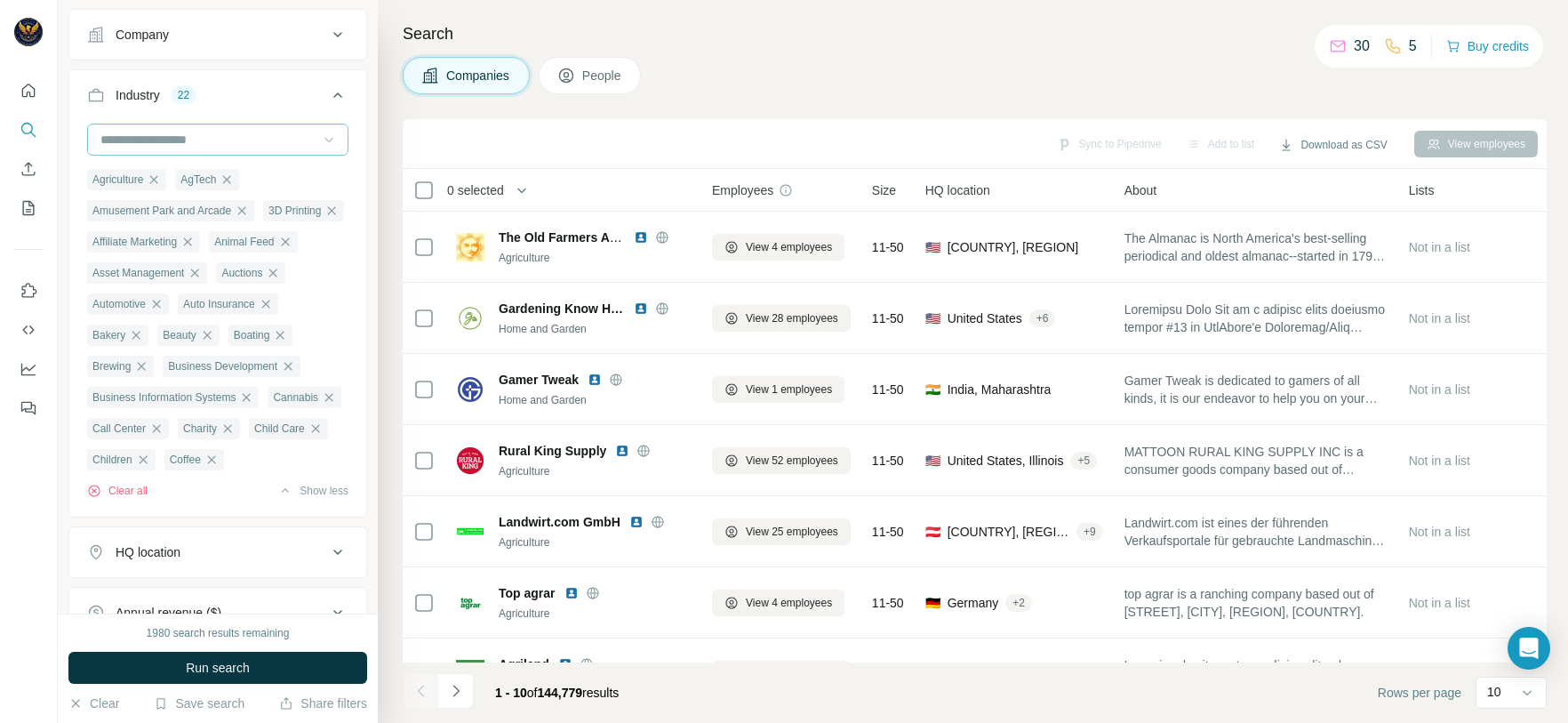 scroll, scrollTop: 0, scrollLeft: 0, axis: both 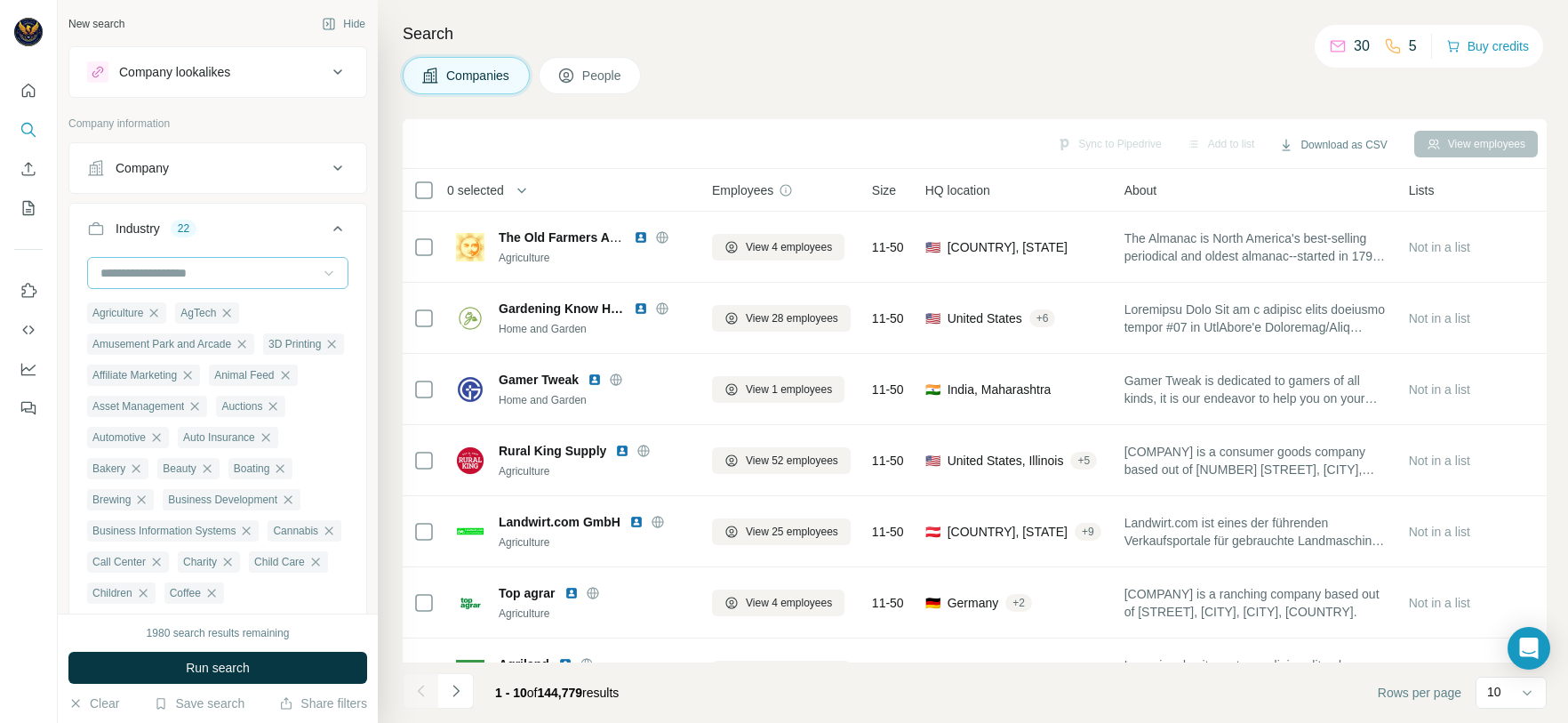 click 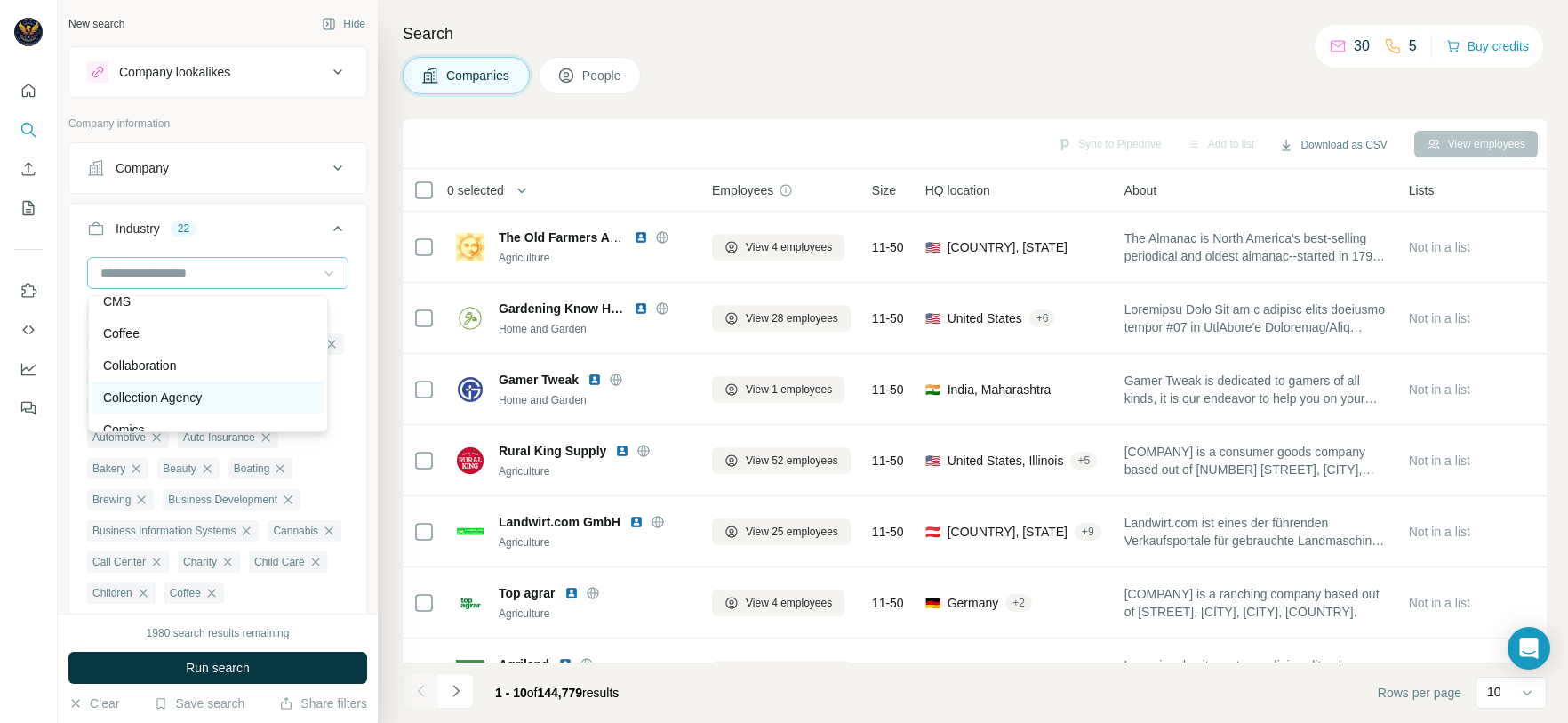 click on "Collection Agency" at bounding box center [208, 398] 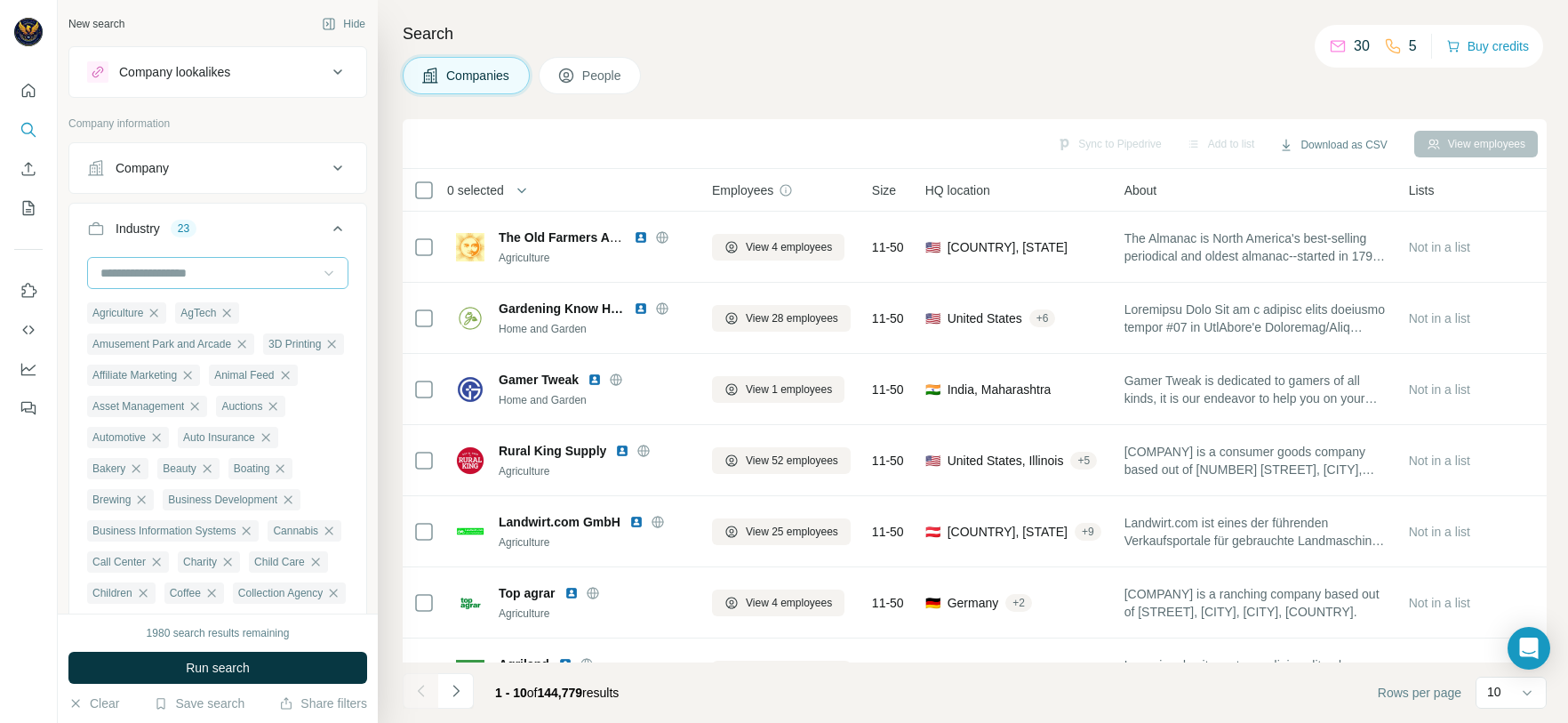 click 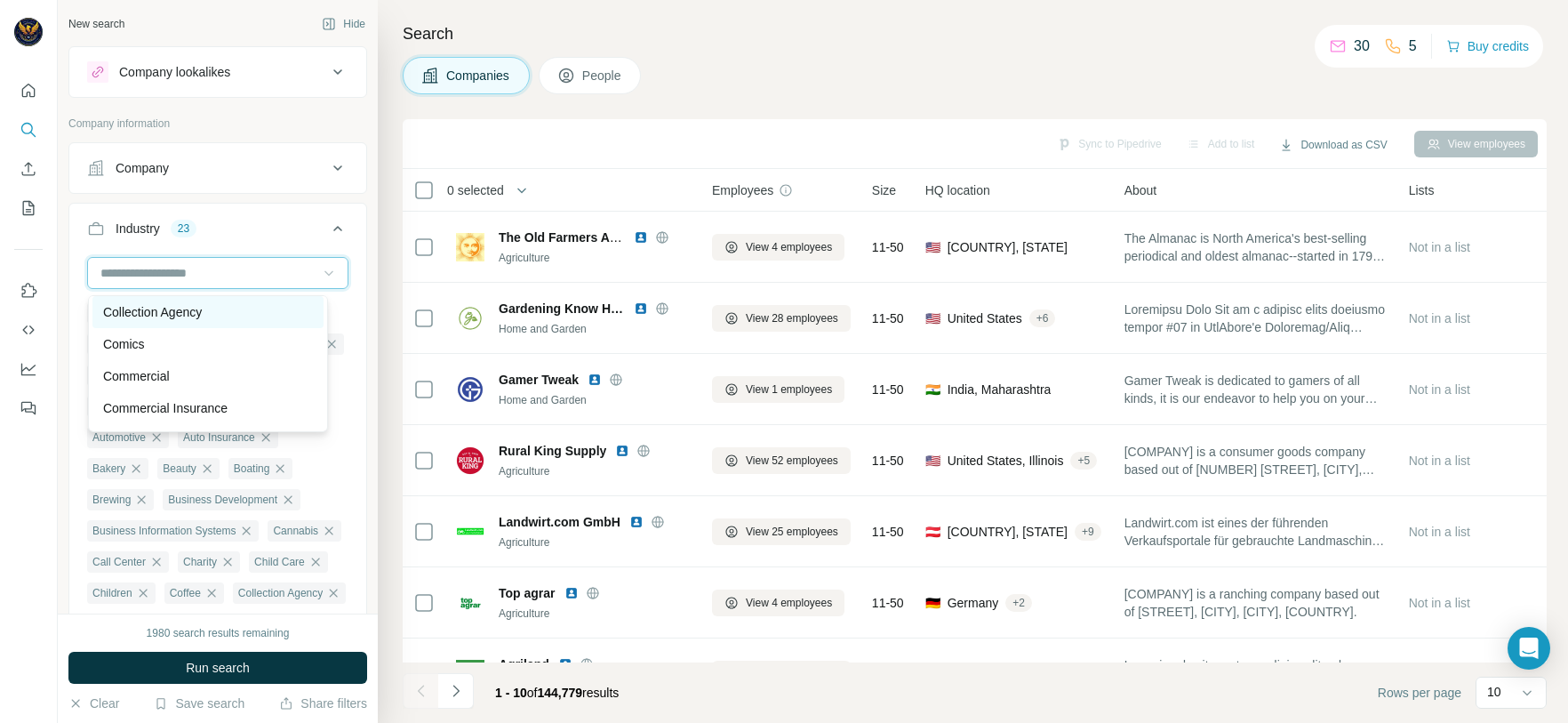 scroll, scrollTop: 3175, scrollLeft: 0, axis: vertical 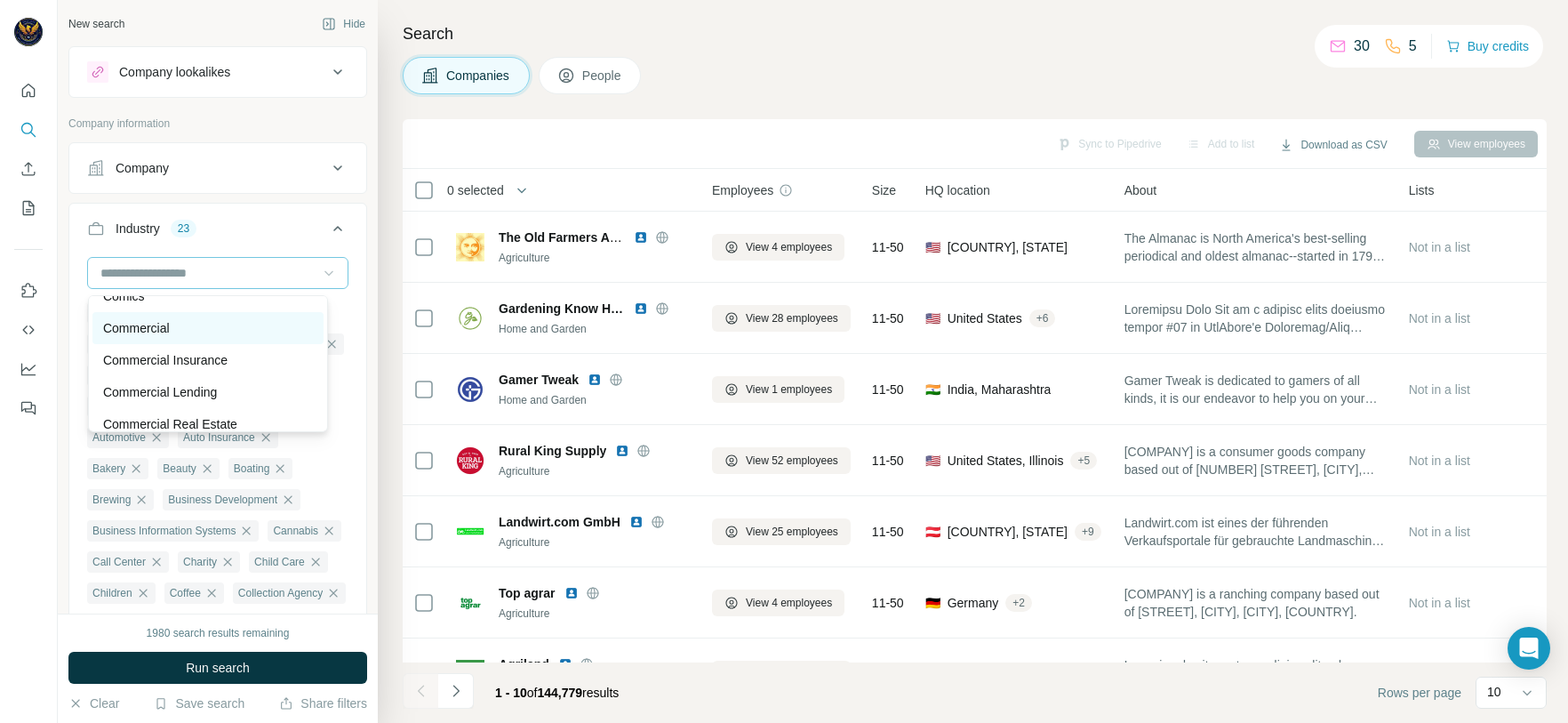 click on "Commercial" at bounding box center (208, 328) 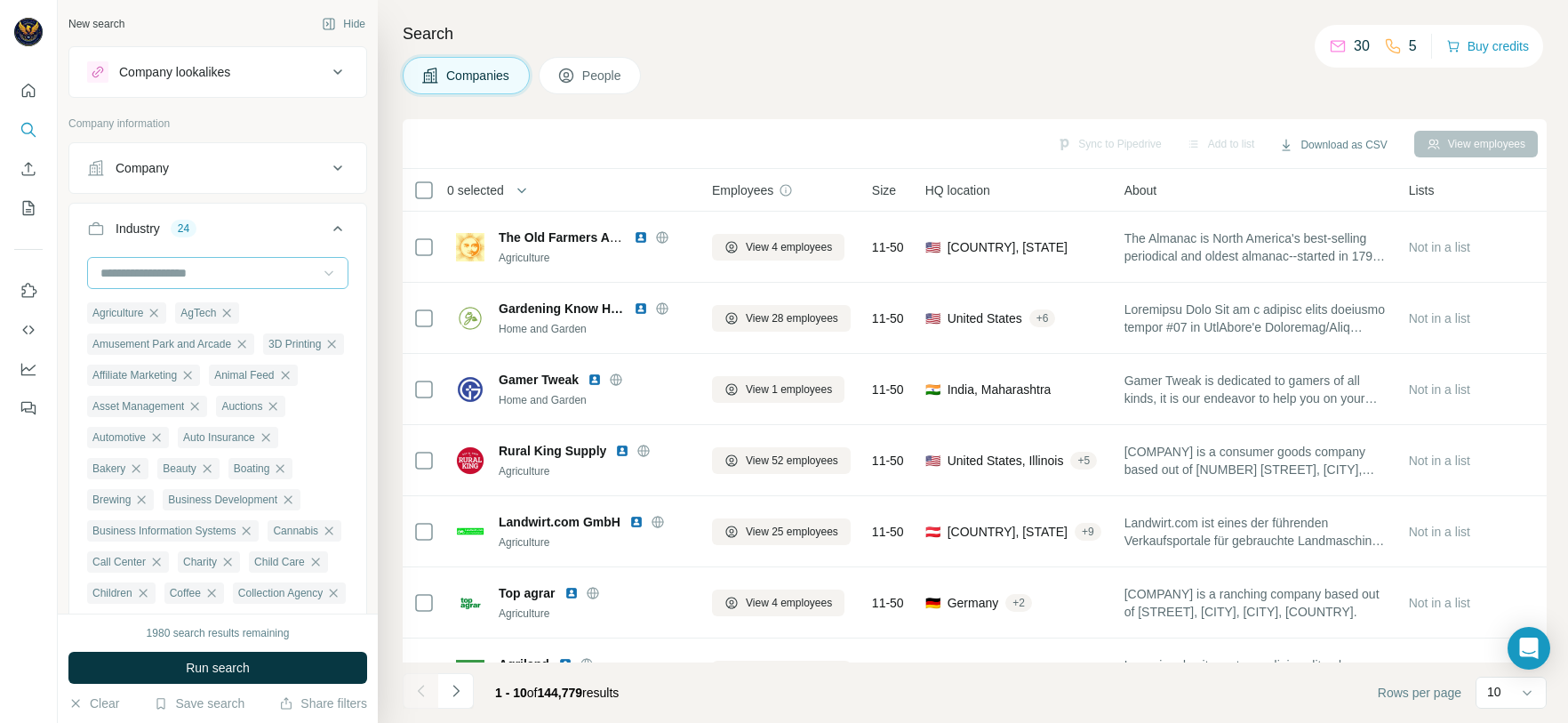 click at bounding box center (208, 273) 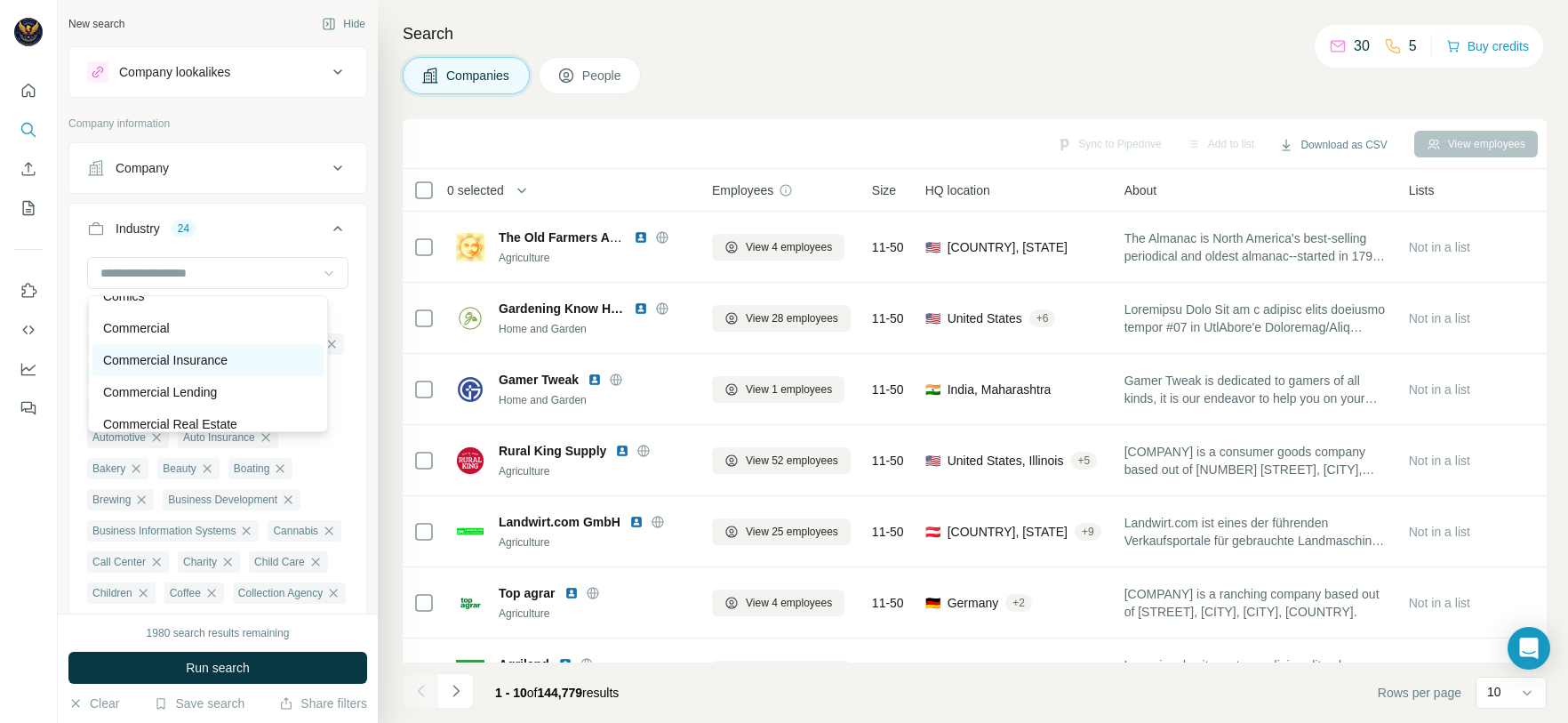 click on "Commercial Insurance" at bounding box center [208, 360] 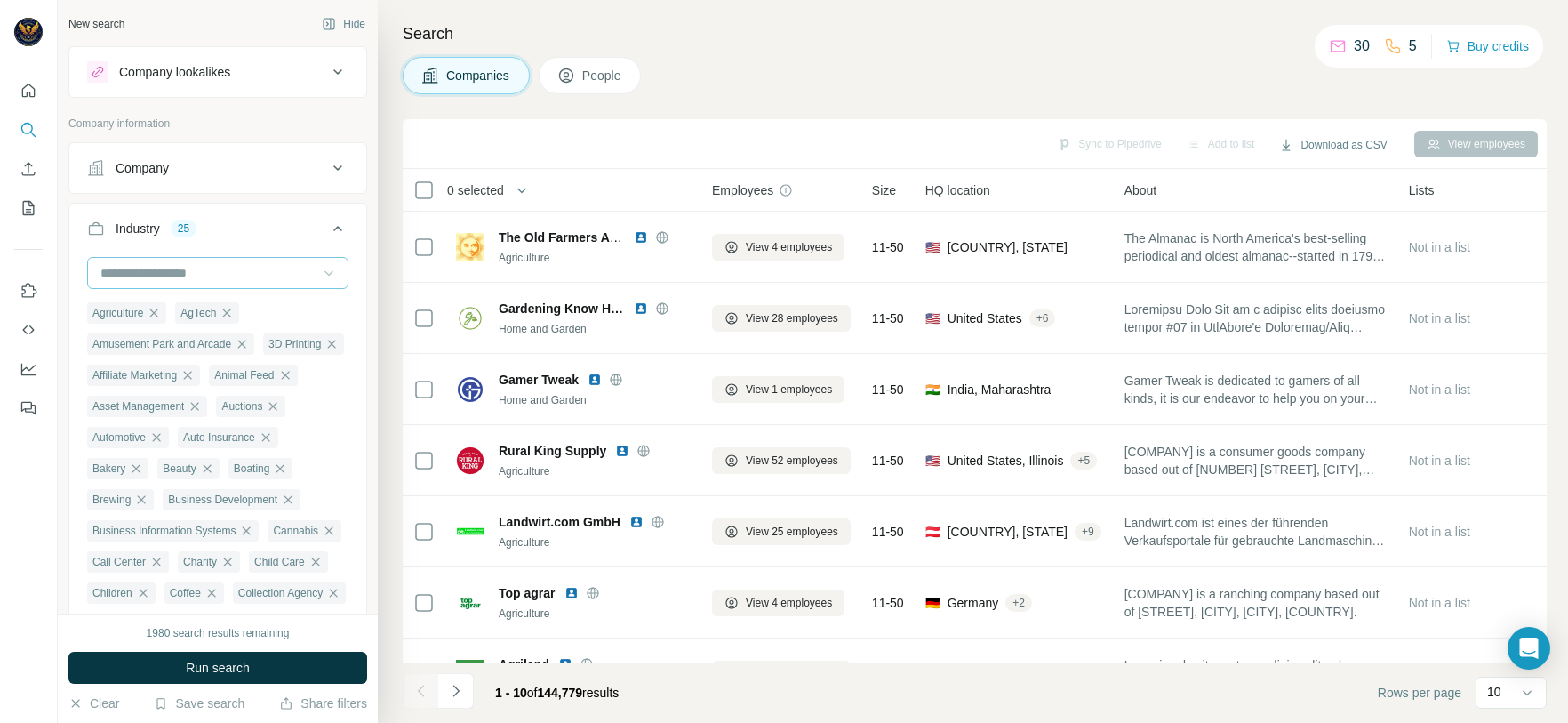 click at bounding box center (208, 273) 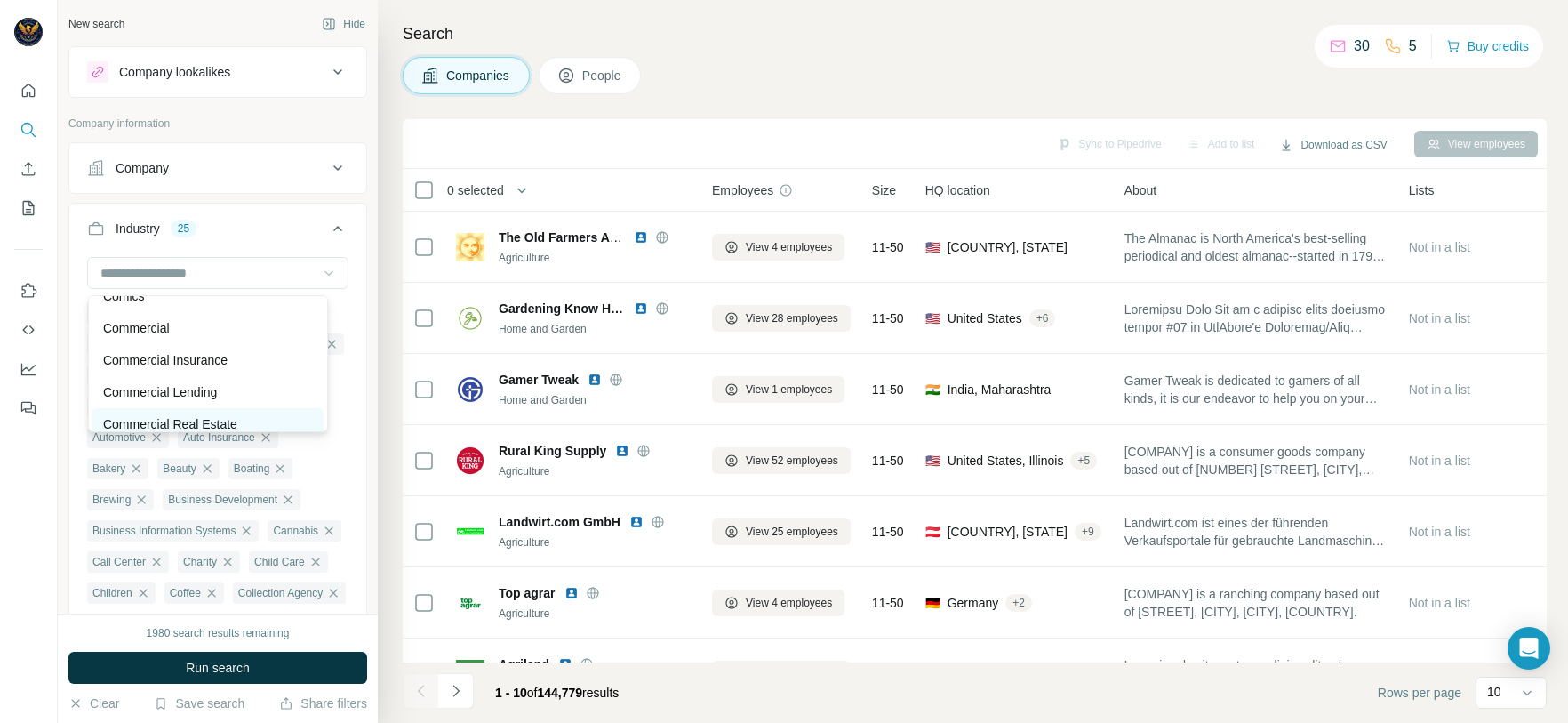 click on "Commercial Real Estate" at bounding box center (170, 424) 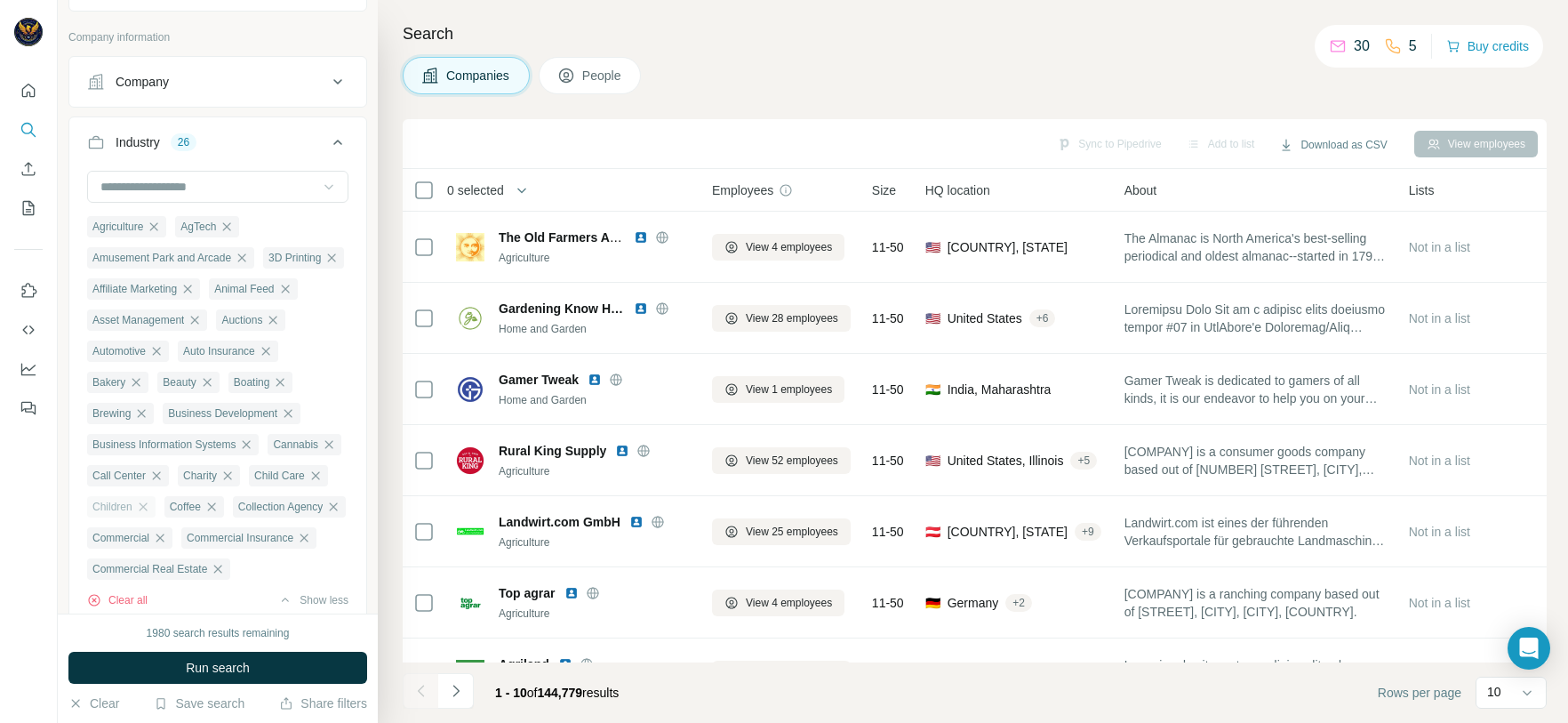 scroll, scrollTop: 133, scrollLeft: 0, axis: vertical 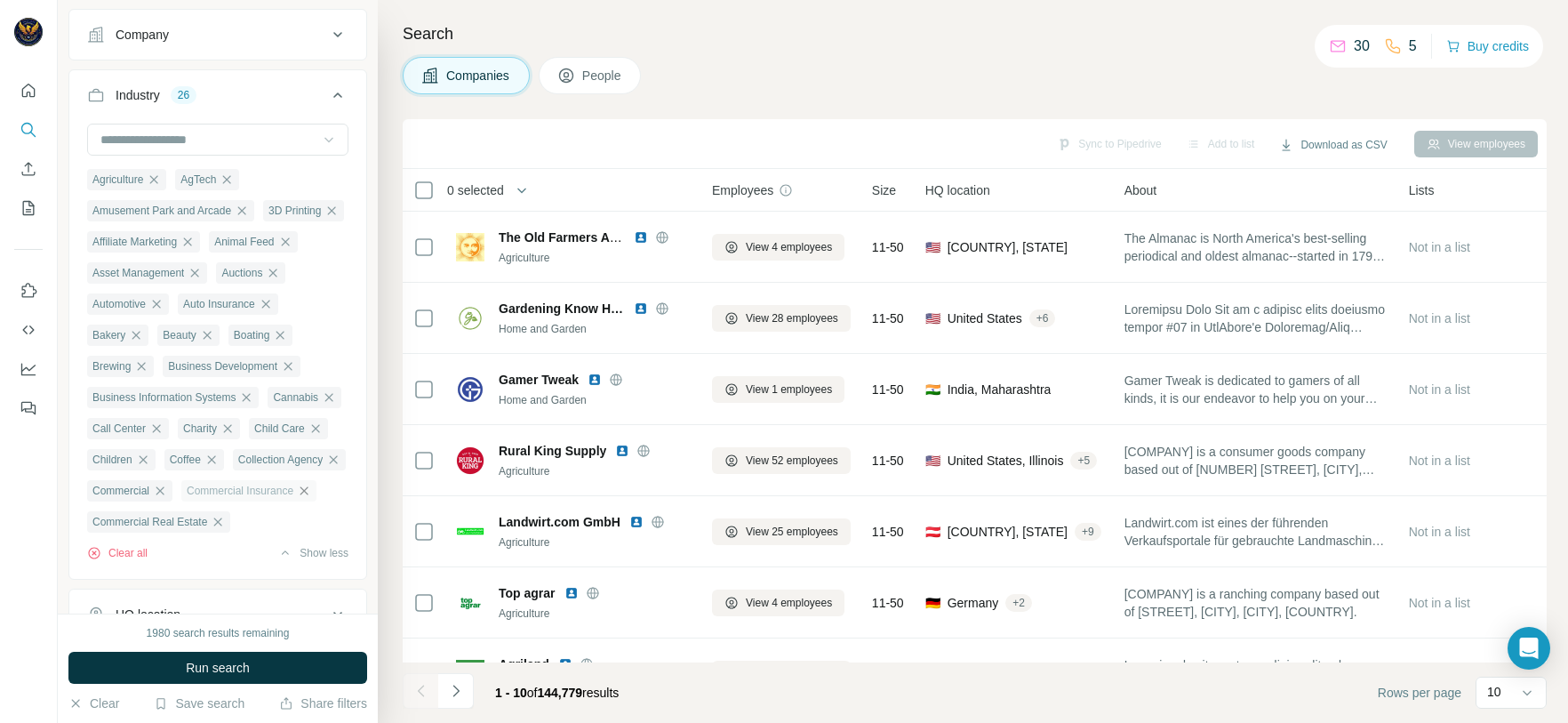 click 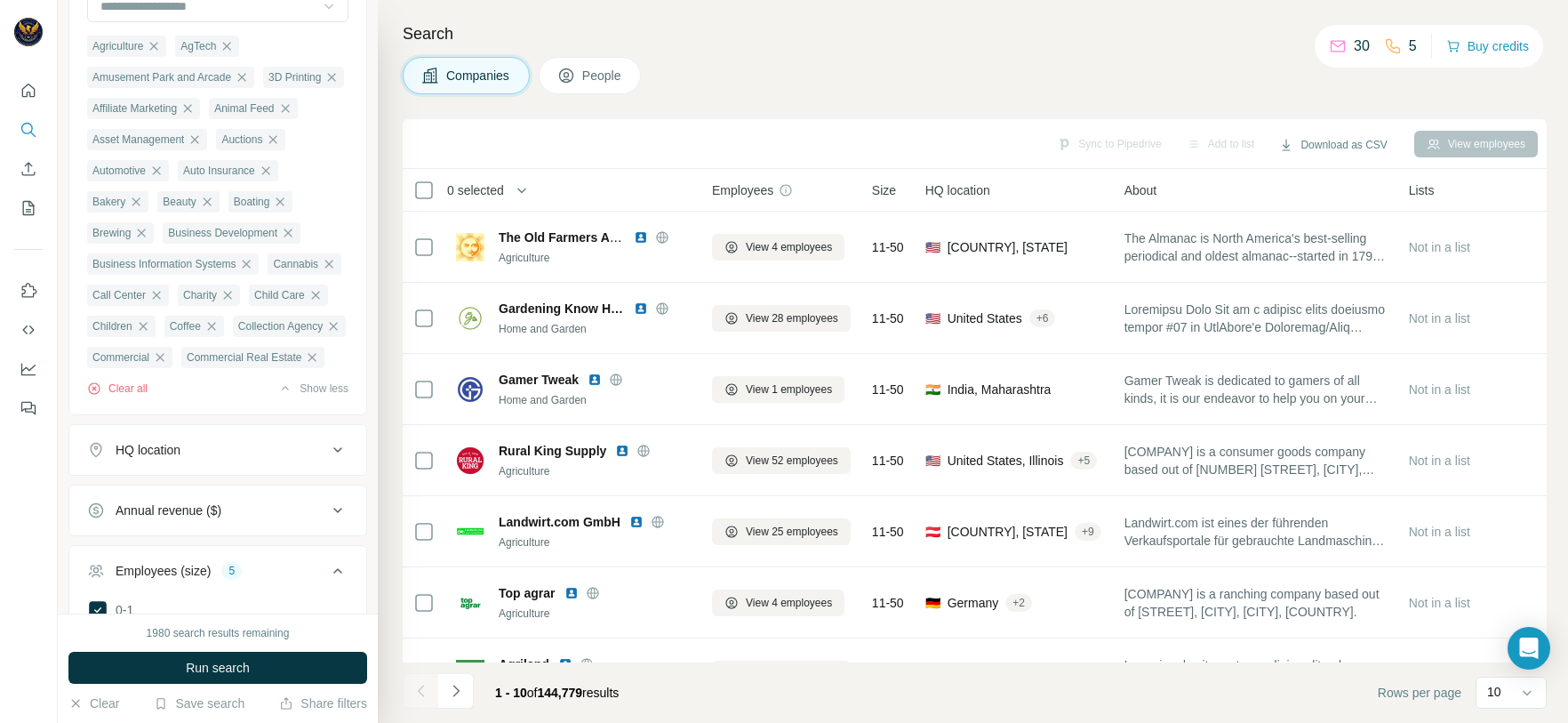 scroll, scrollTop: 133, scrollLeft: 0, axis: vertical 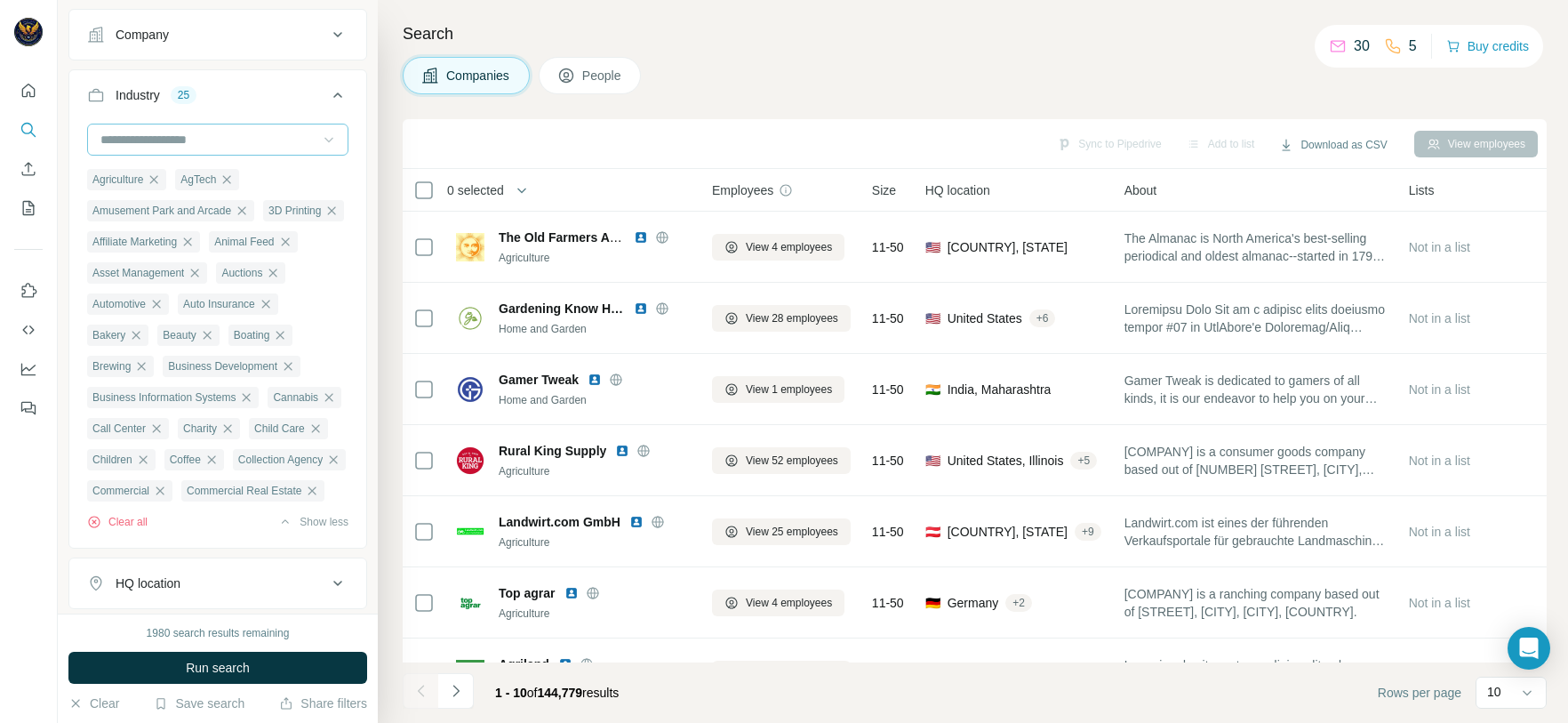 click at bounding box center [208, 140] 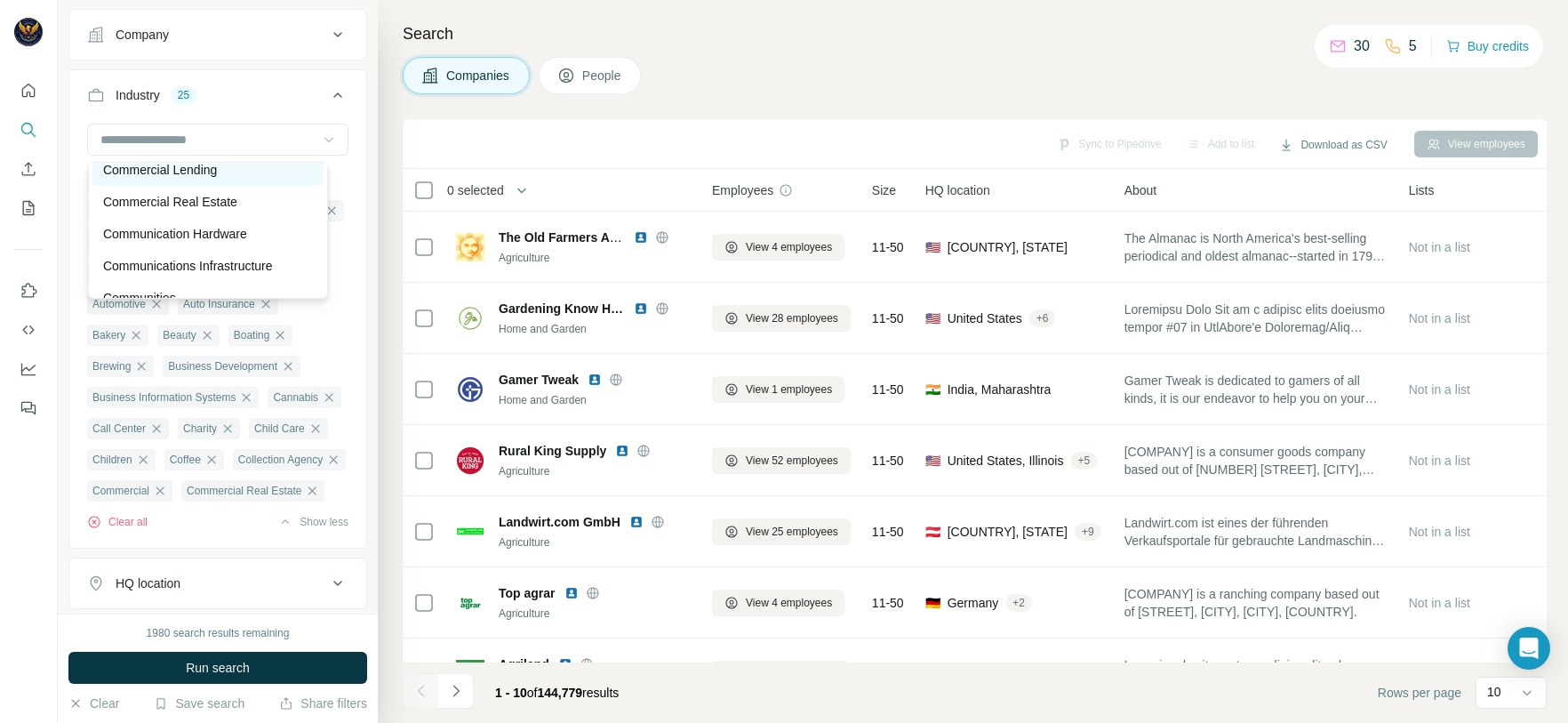 scroll, scrollTop: 3308, scrollLeft: 0, axis: vertical 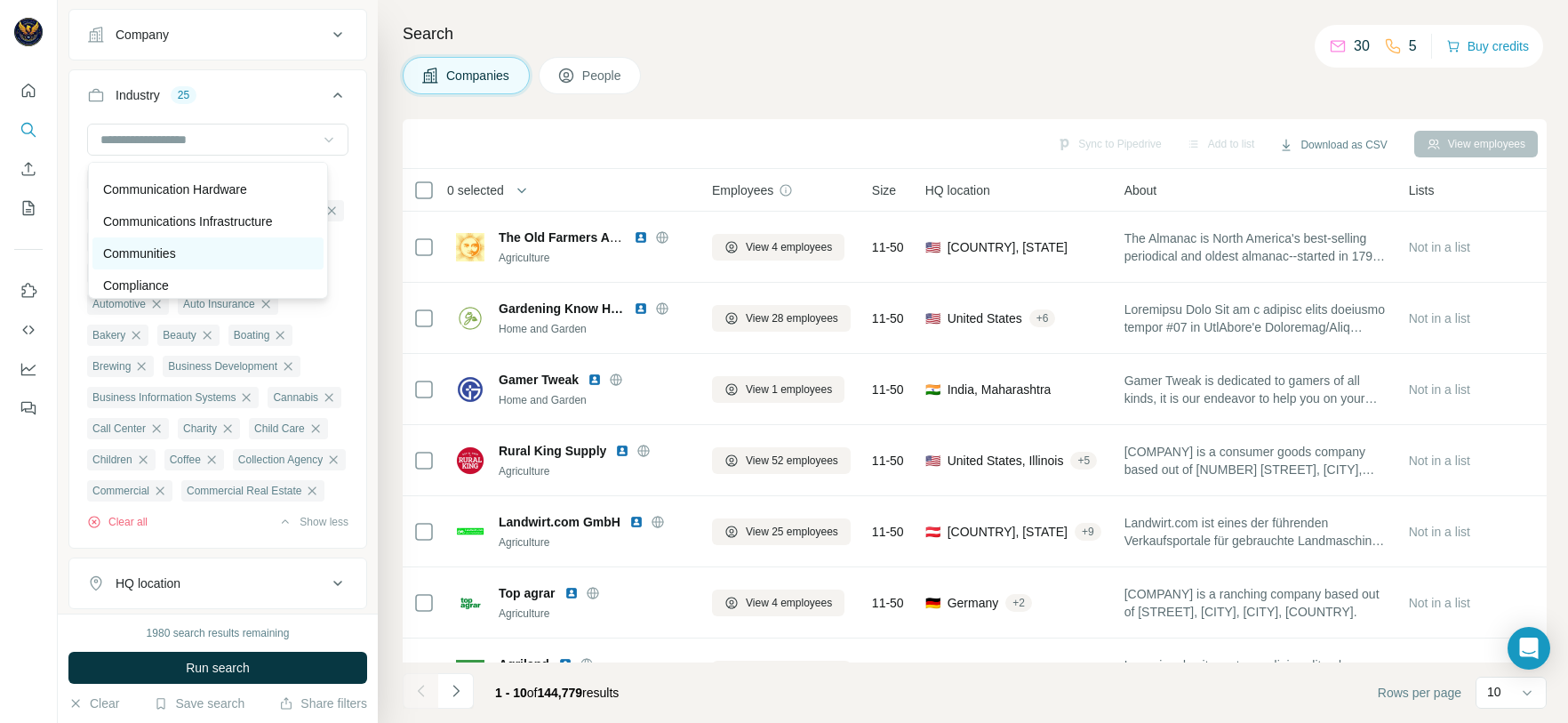 click on "Communities" at bounding box center [208, 253] 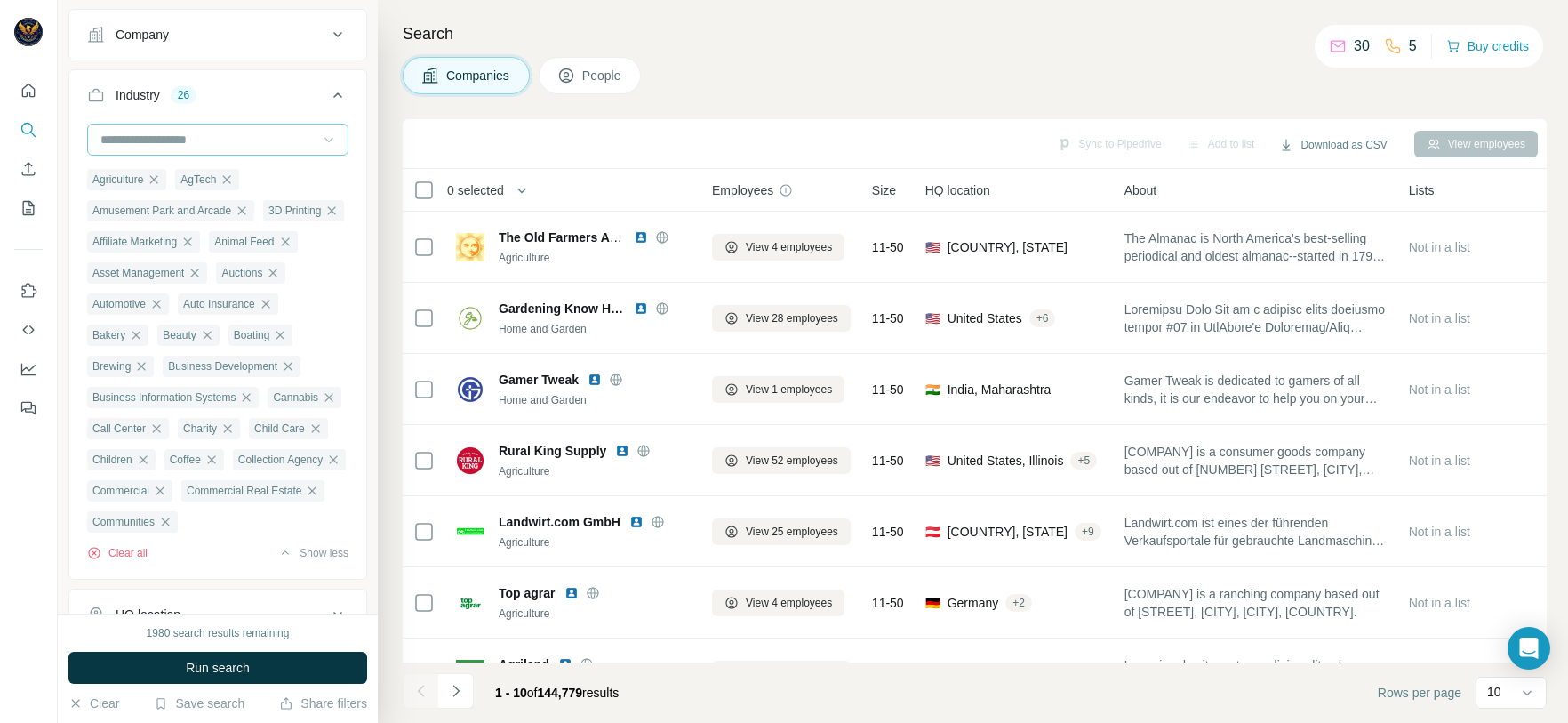 click at bounding box center [208, 140] 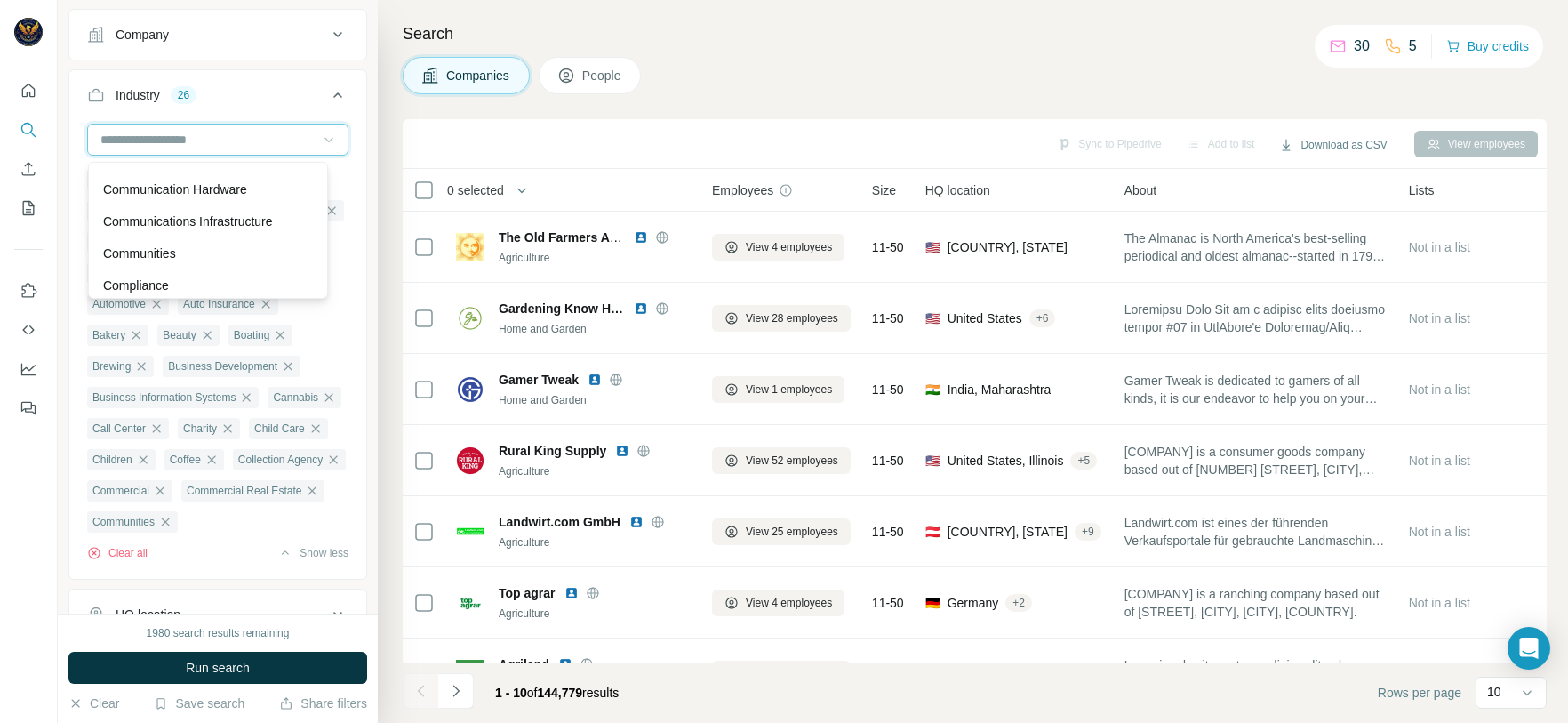 scroll, scrollTop: 3442, scrollLeft: 0, axis: vertical 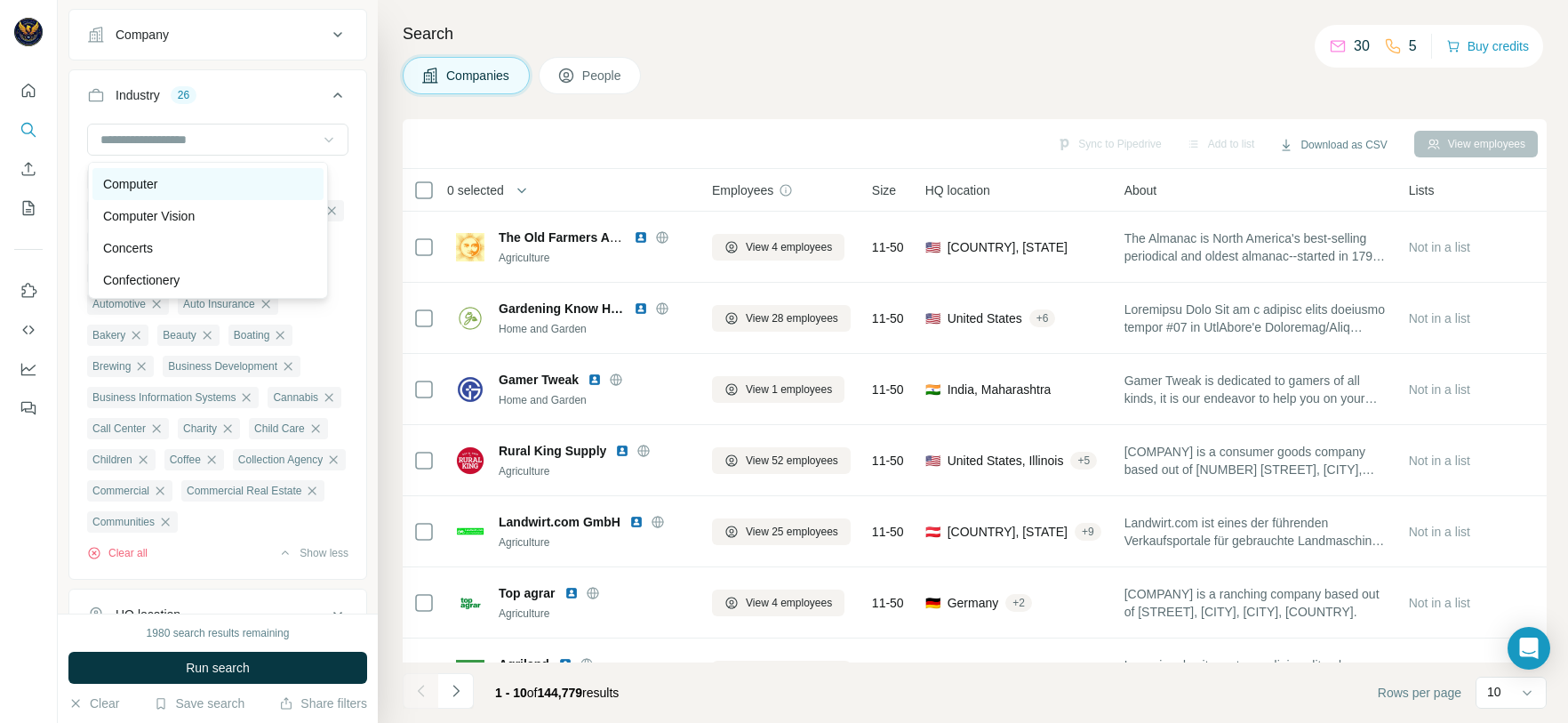 click on "Computer" at bounding box center [208, 184] 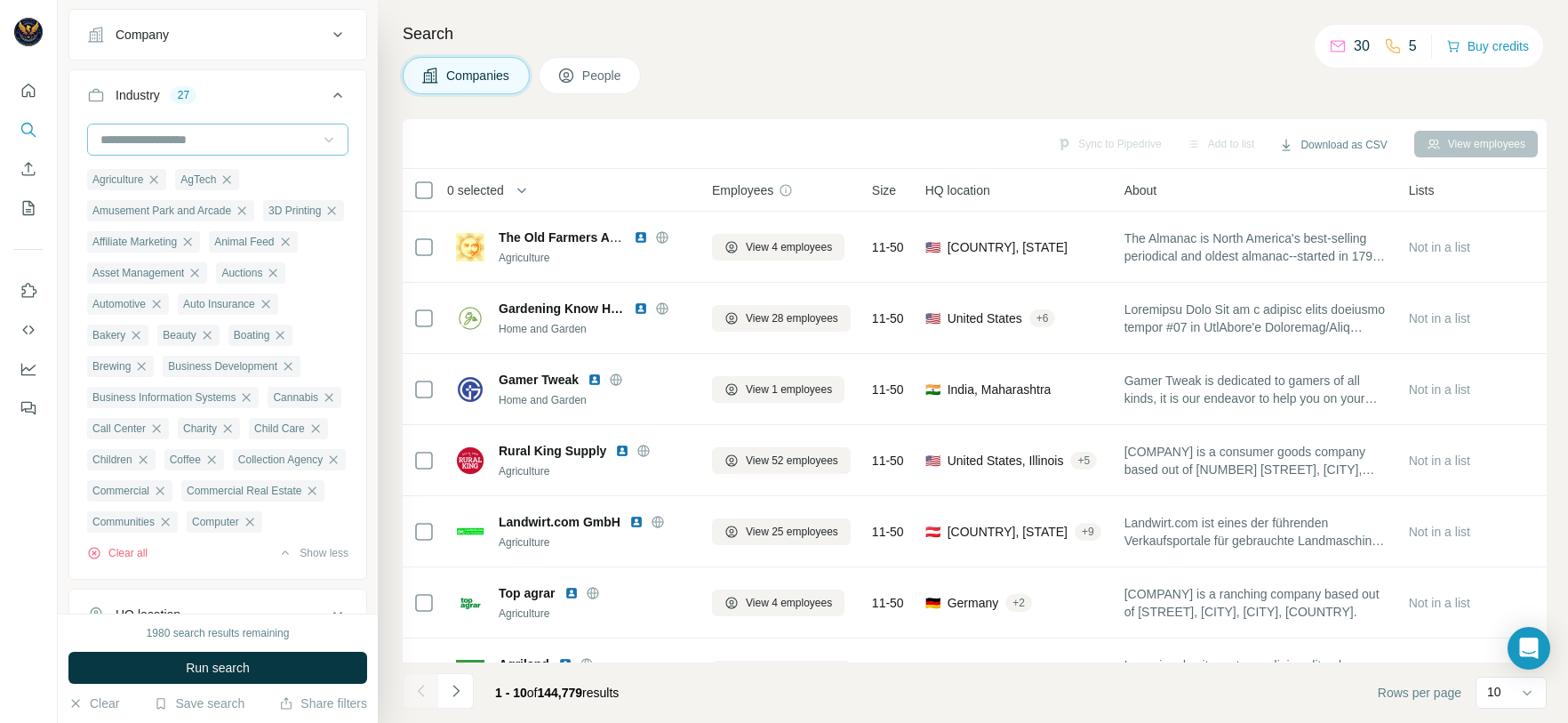 click at bounding box center (208, 140) 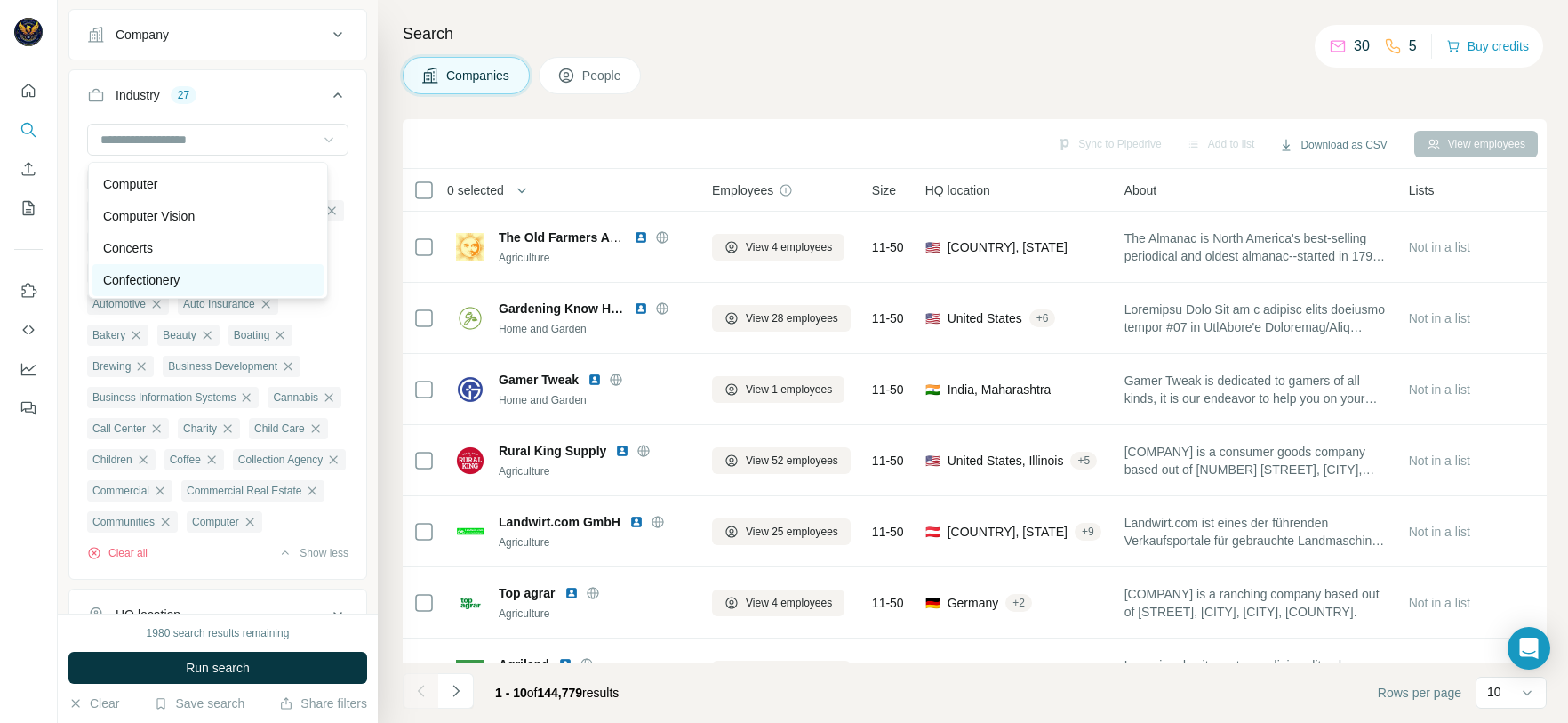 click on "Confectionery" at bounding box center (208, 280) 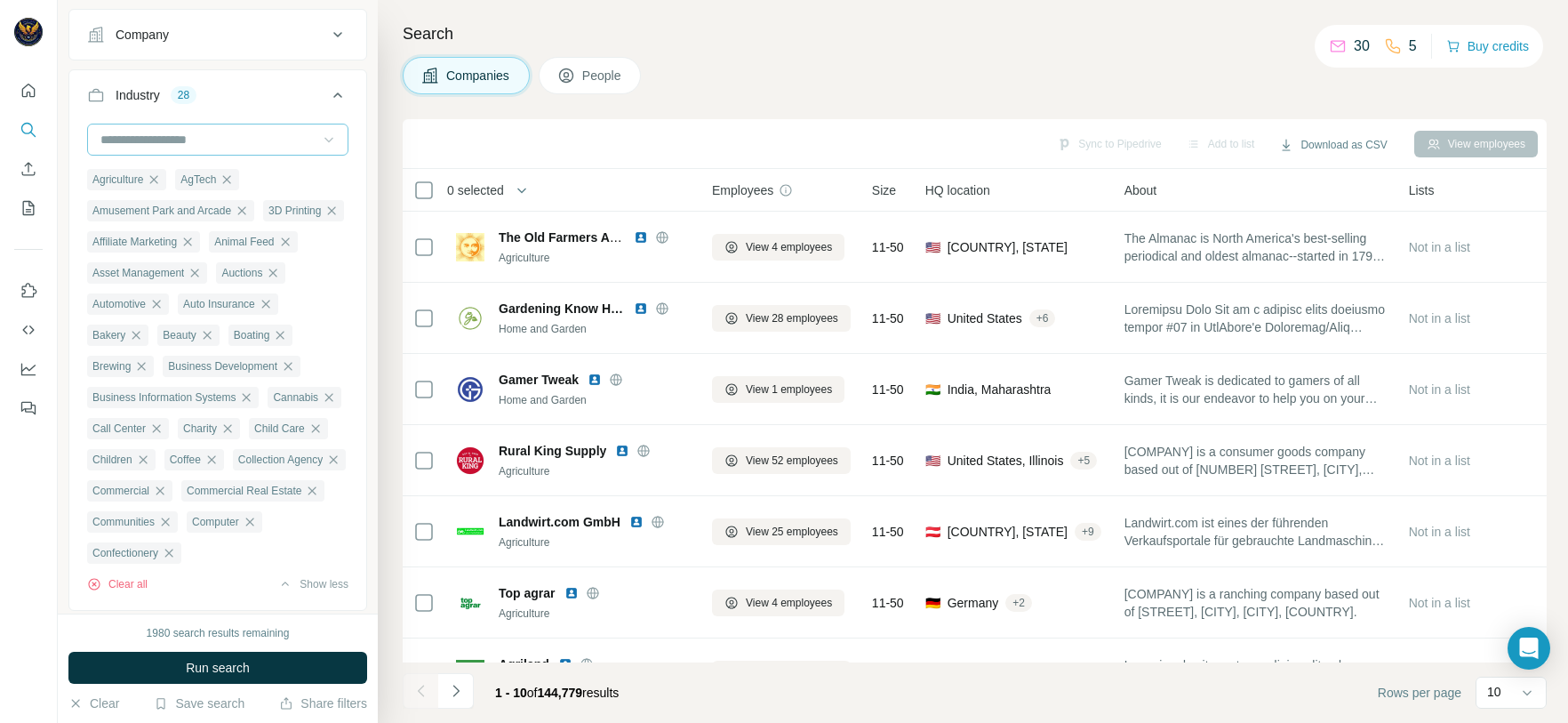 click at bounding box center (208, 140) 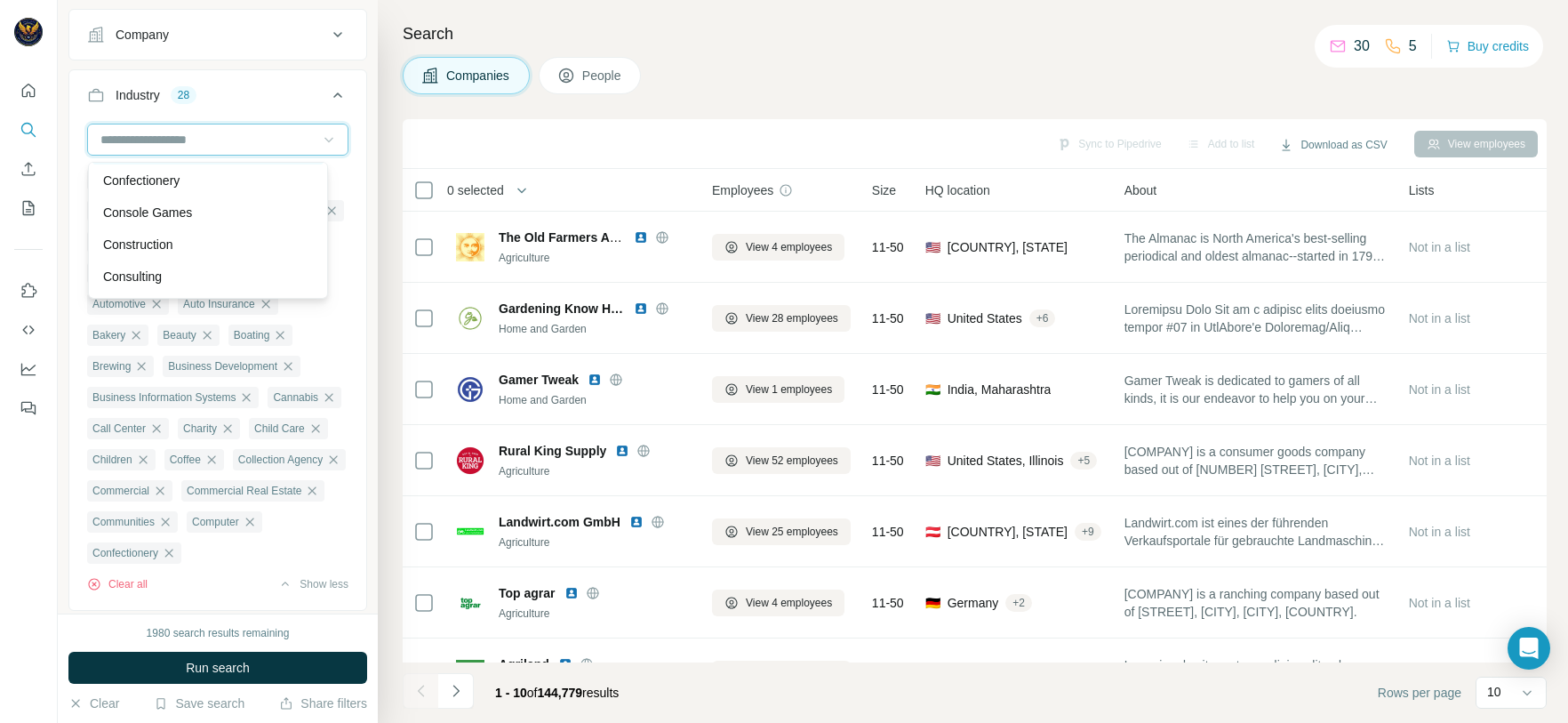 scroll, scrollTop: 3575, scrollLeft: 0, axis: vertical 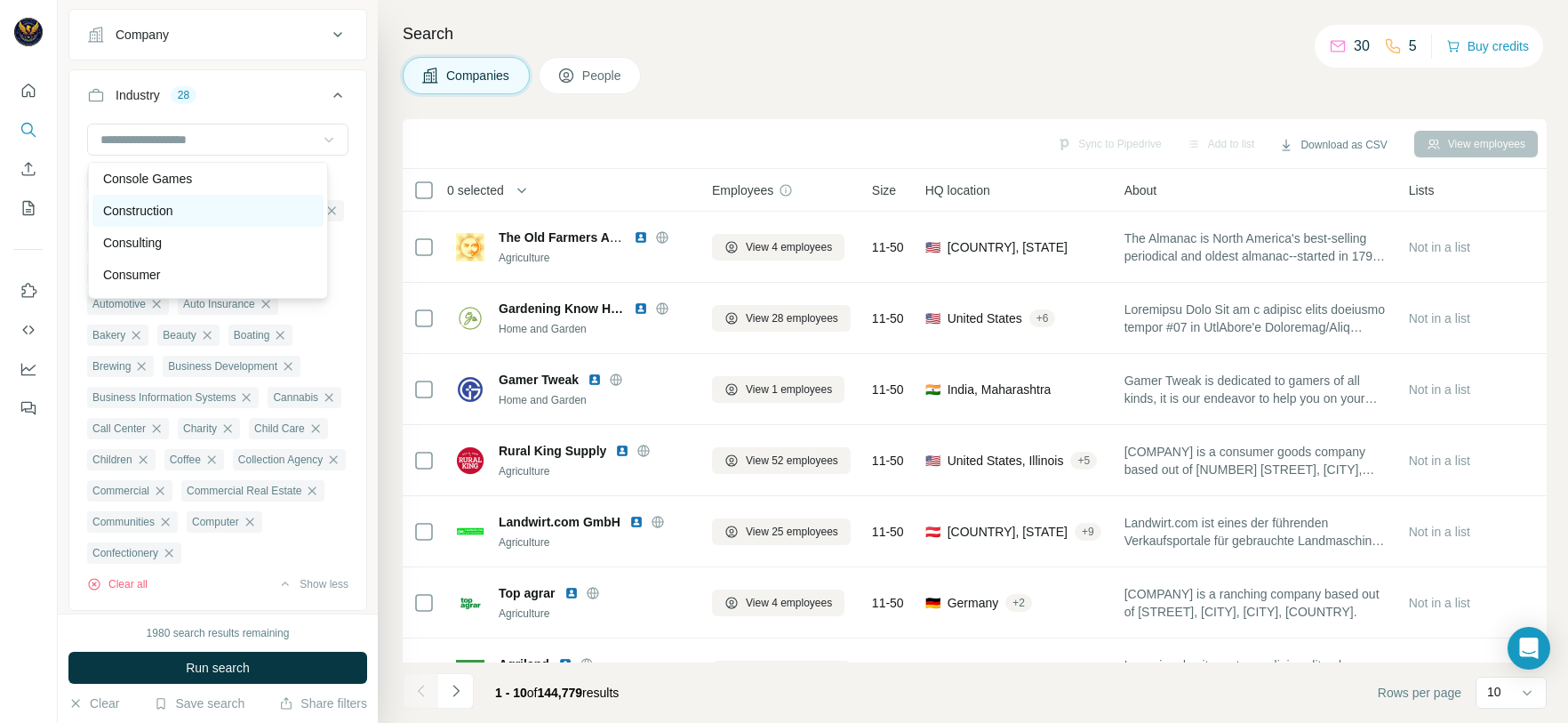 click on "Construction" at bounding box center (208, 211) 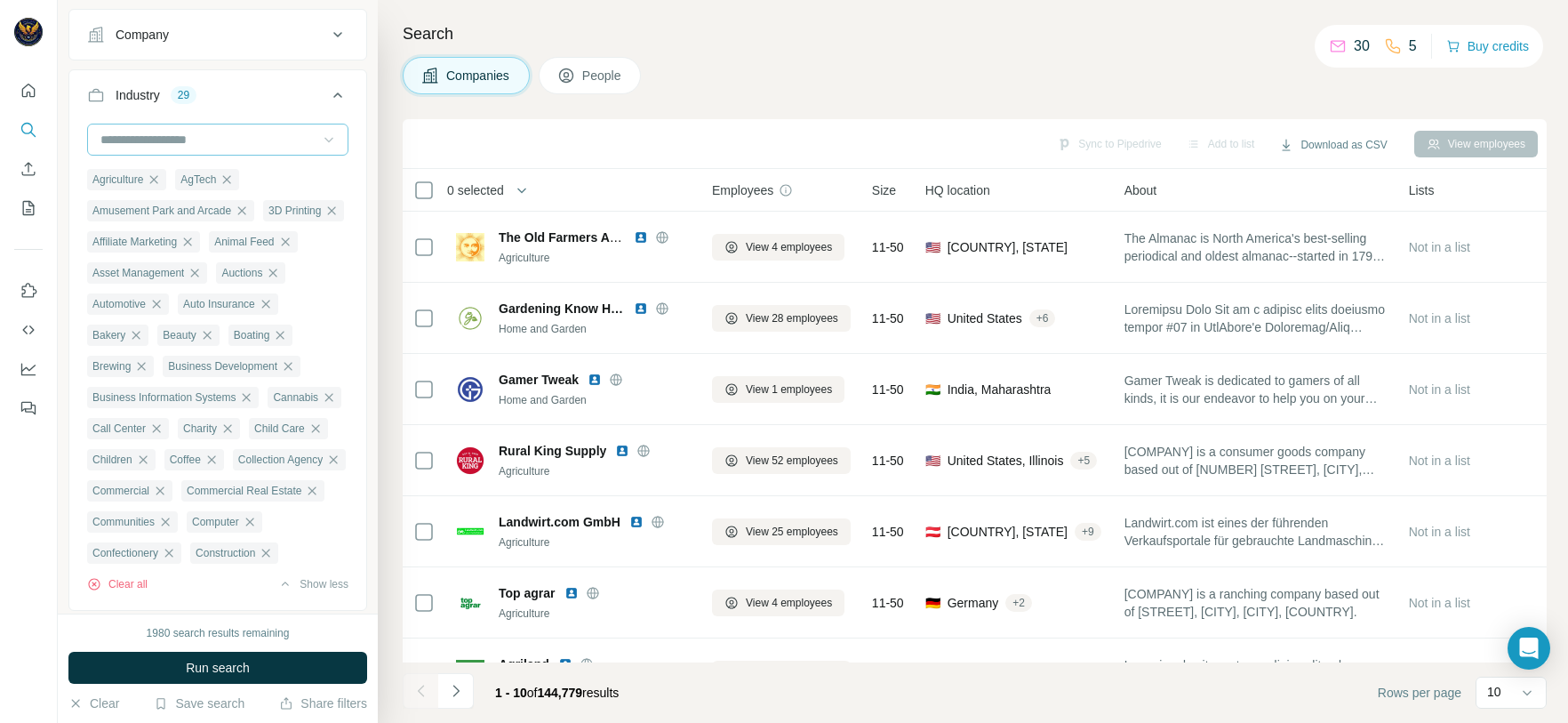 click at bounding box center [208, 140] 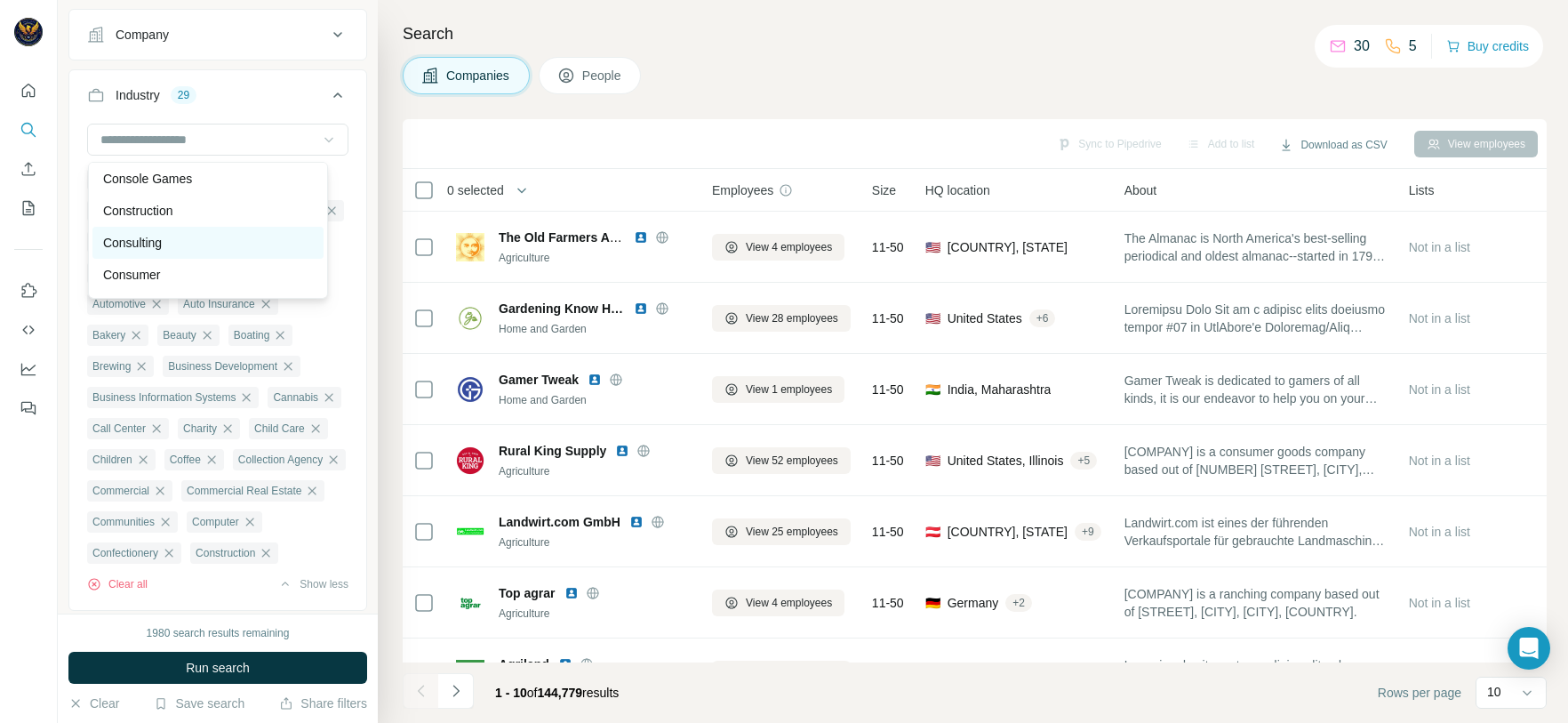 click on "Consulting" at bounding box center [208, 243] 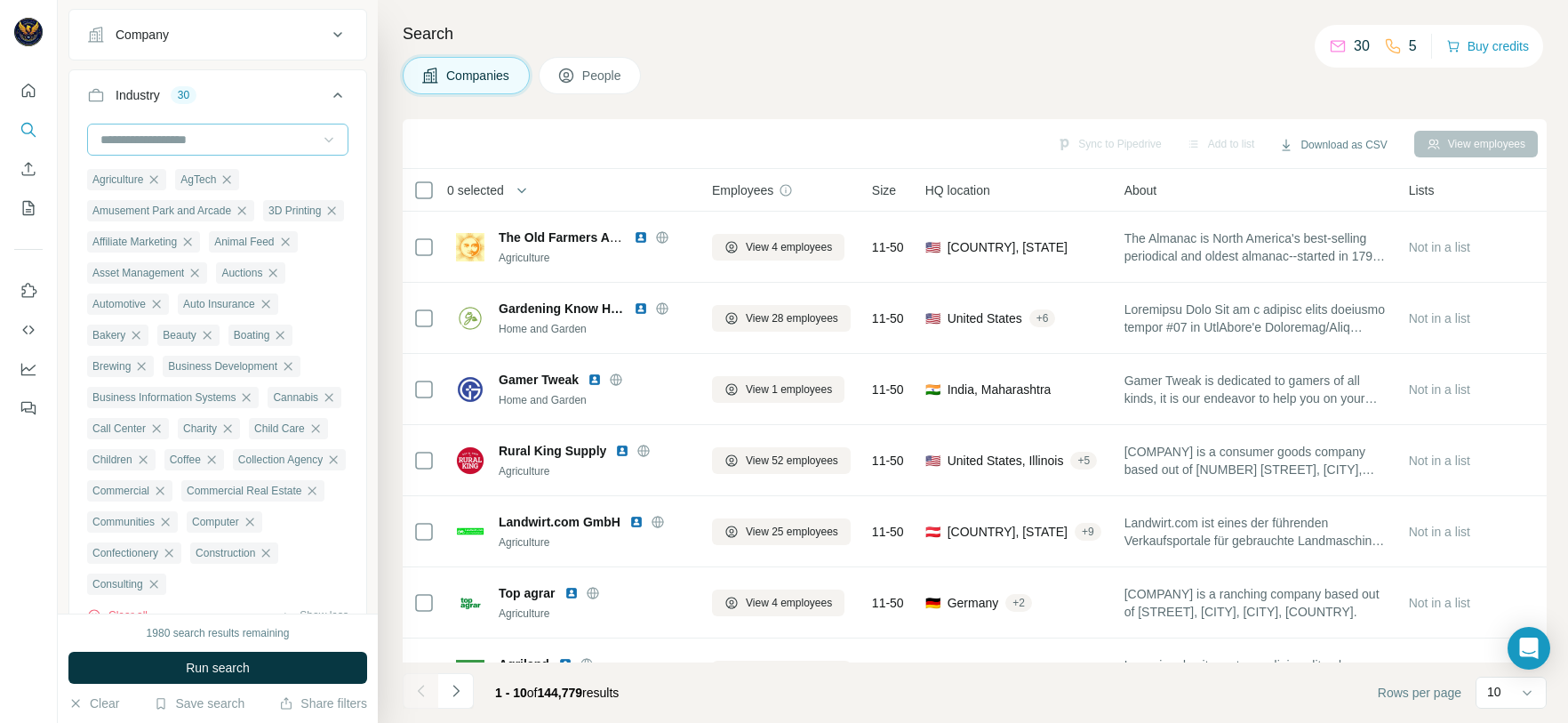 click at bounding box center (208, 140) 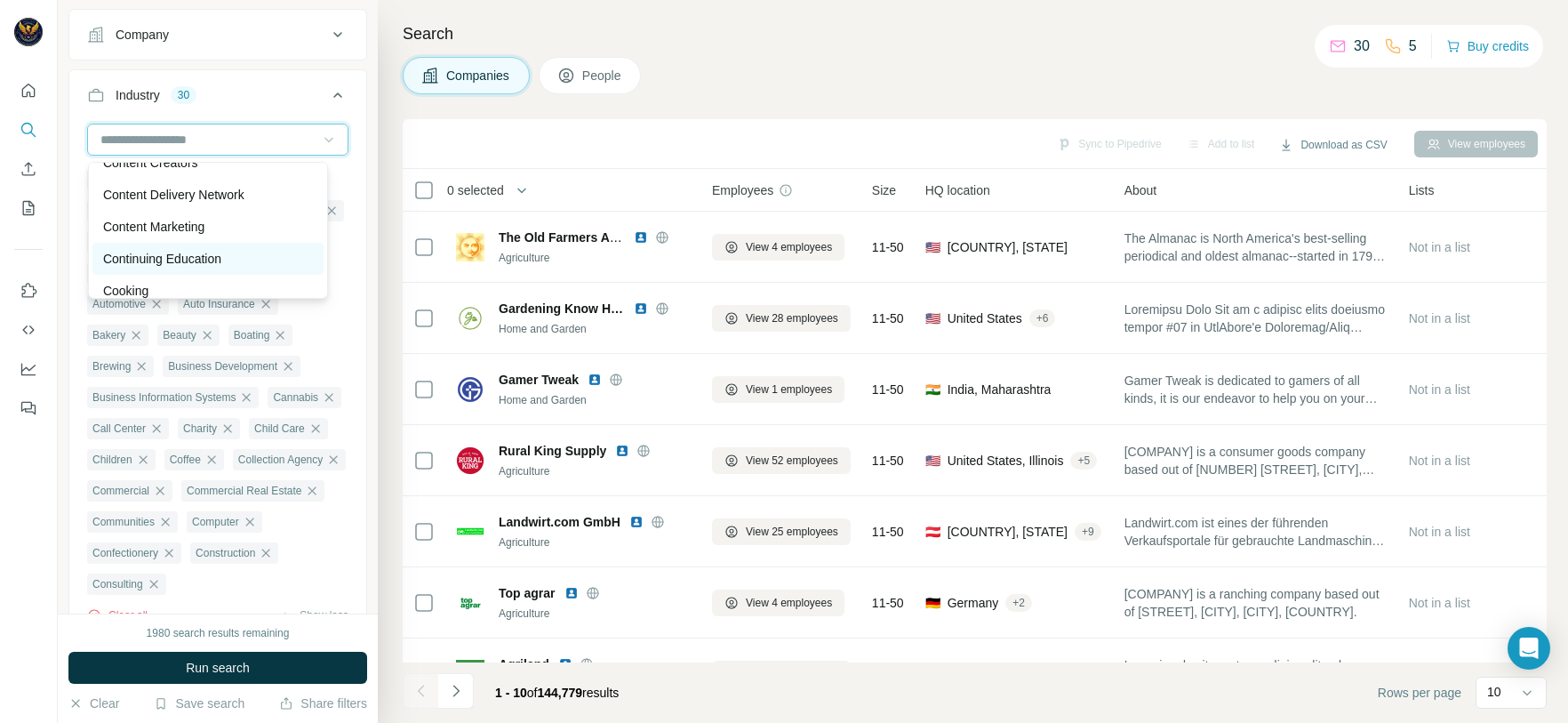 scroll, scrollTop: 4109, scrollLeft: 0, axis: vertical 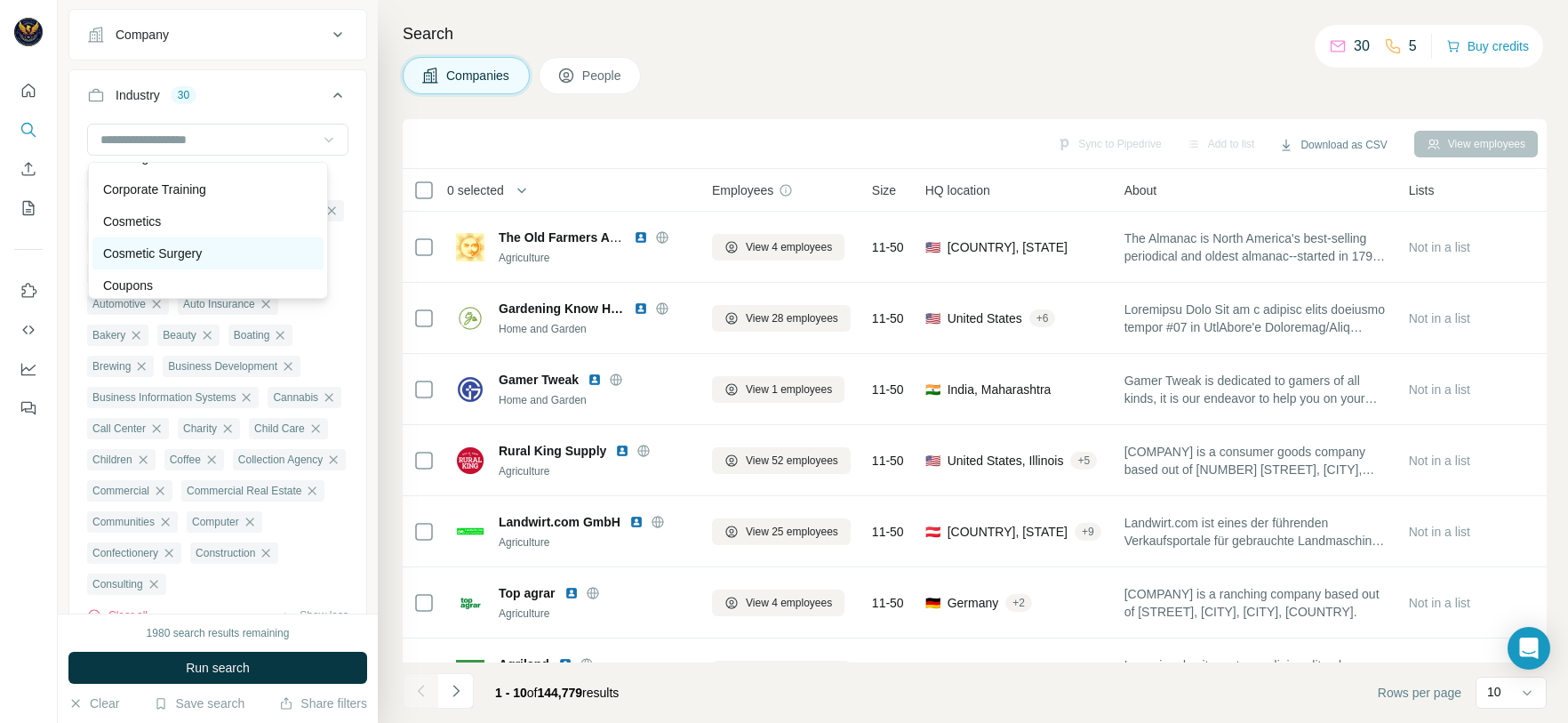 click on "Cosmetic Surgery" at bounding box center [208, 253] 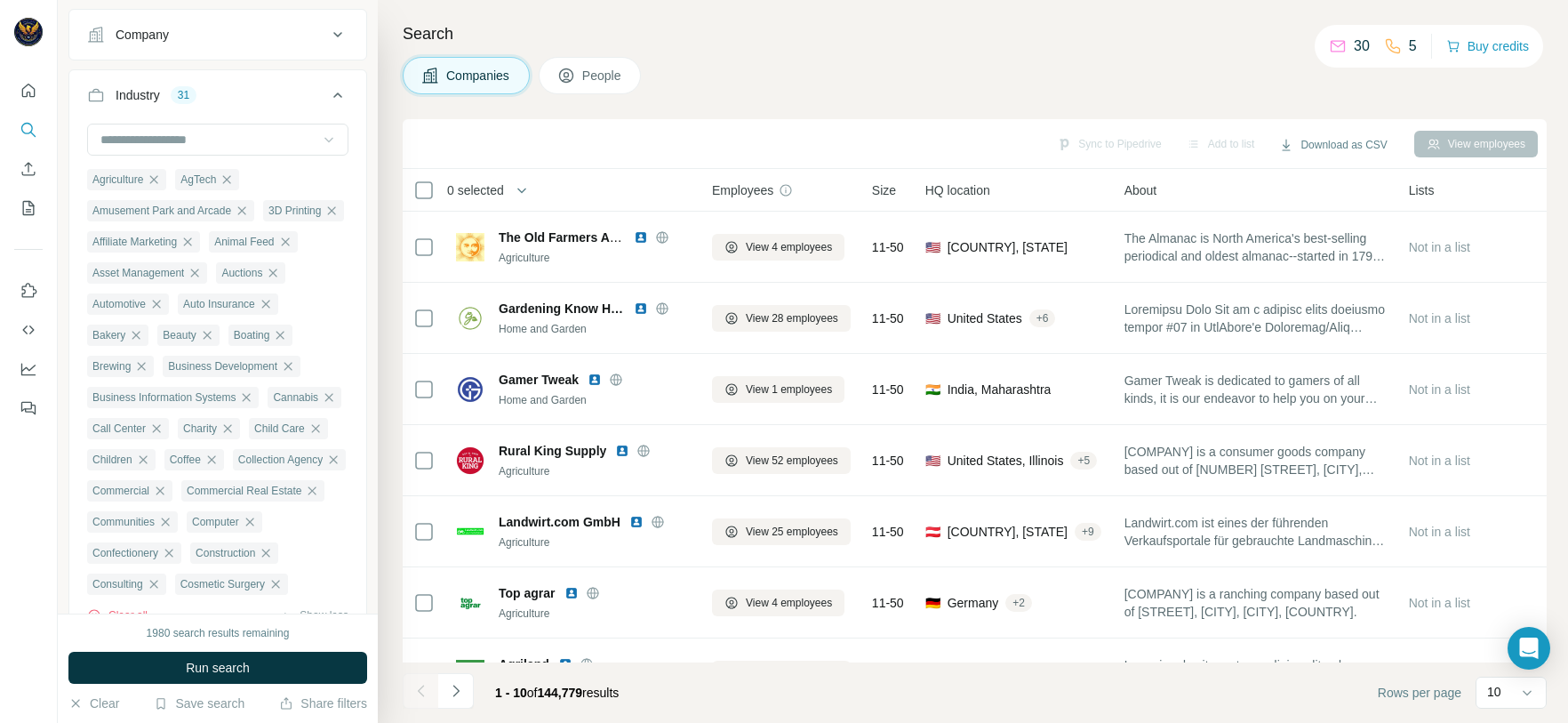 click 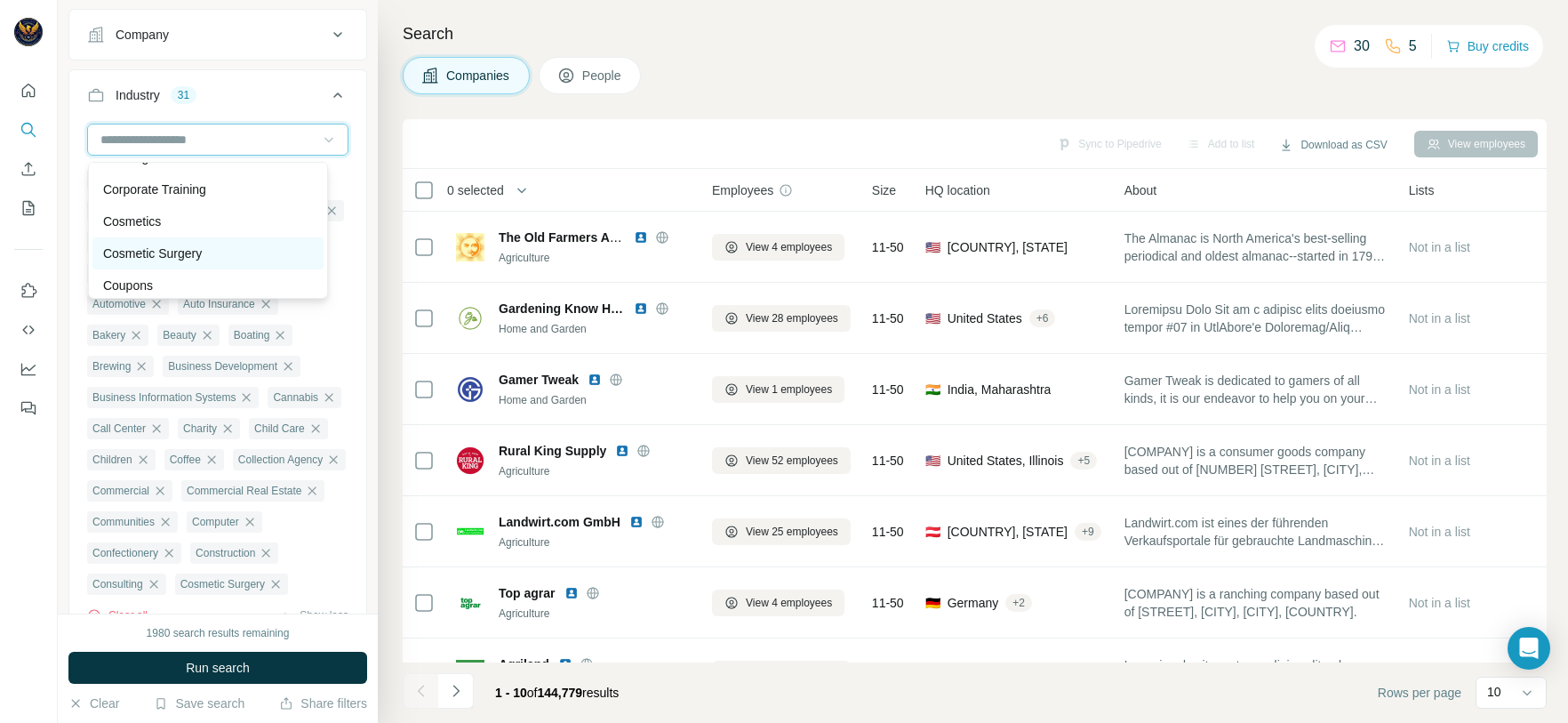 scroll, scrollTop: 3975, scrollLeft: 0, axis: vertical 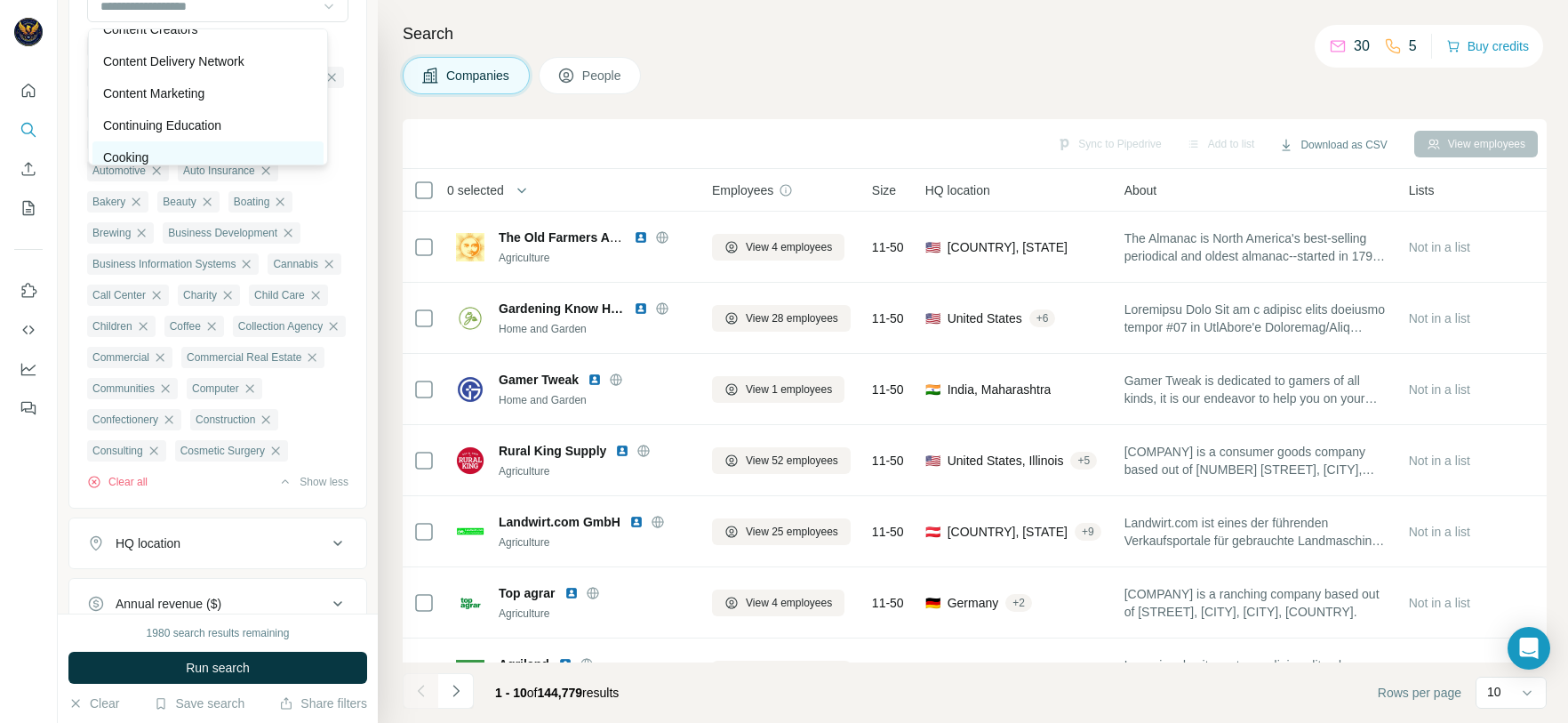 click on "Cooking" at bounding box center [208, 157] 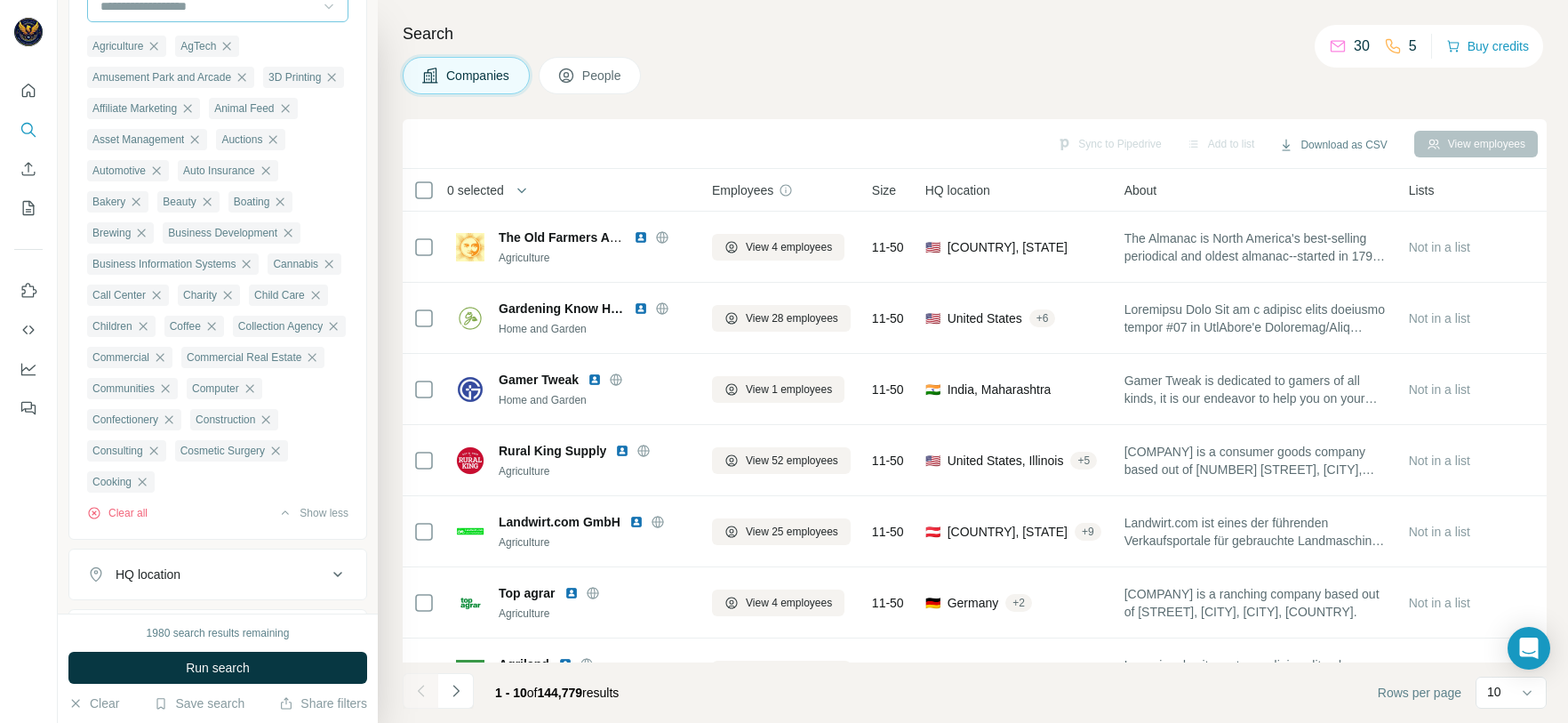 click at bounding box center [208, 6] 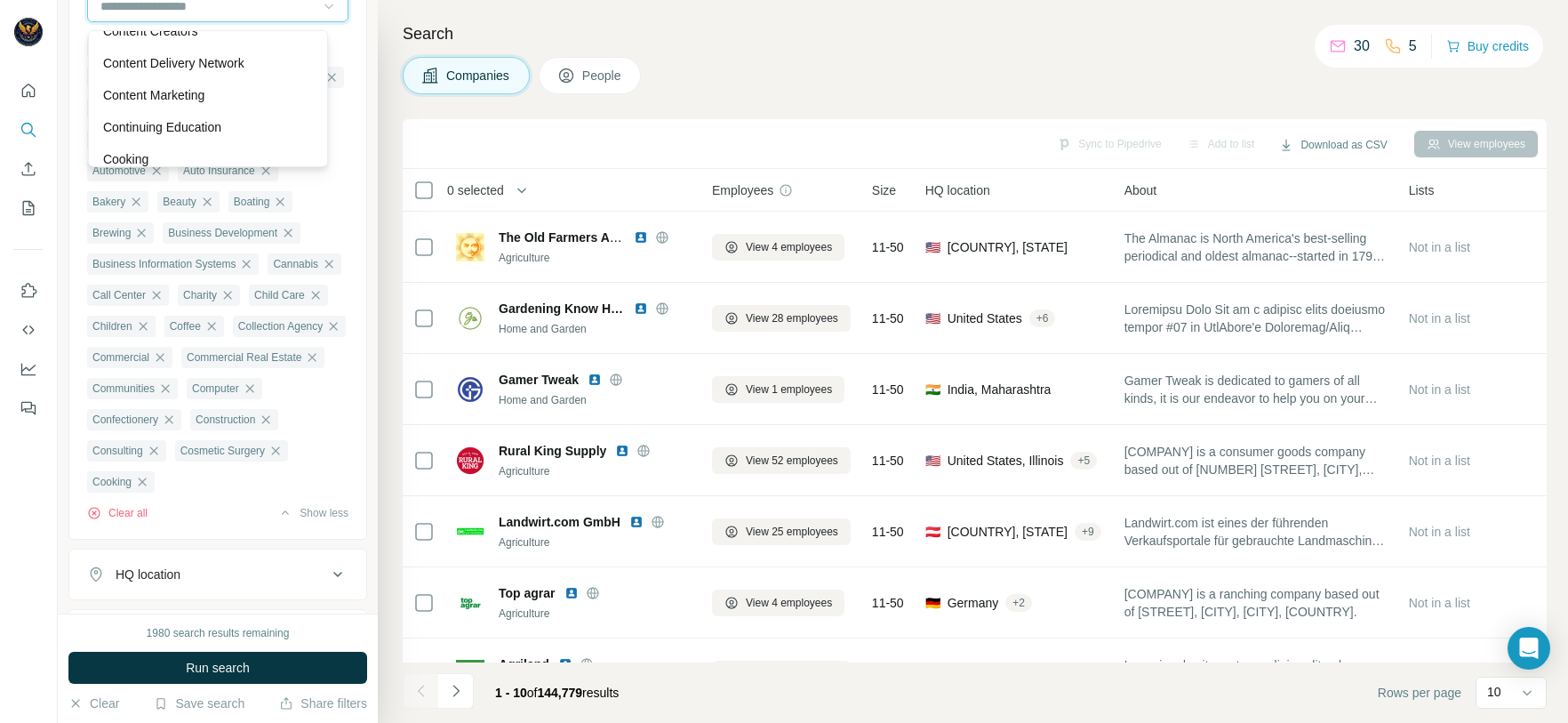 scroll, scrollTop: 265, scrollLeft: 0, axis: vertical 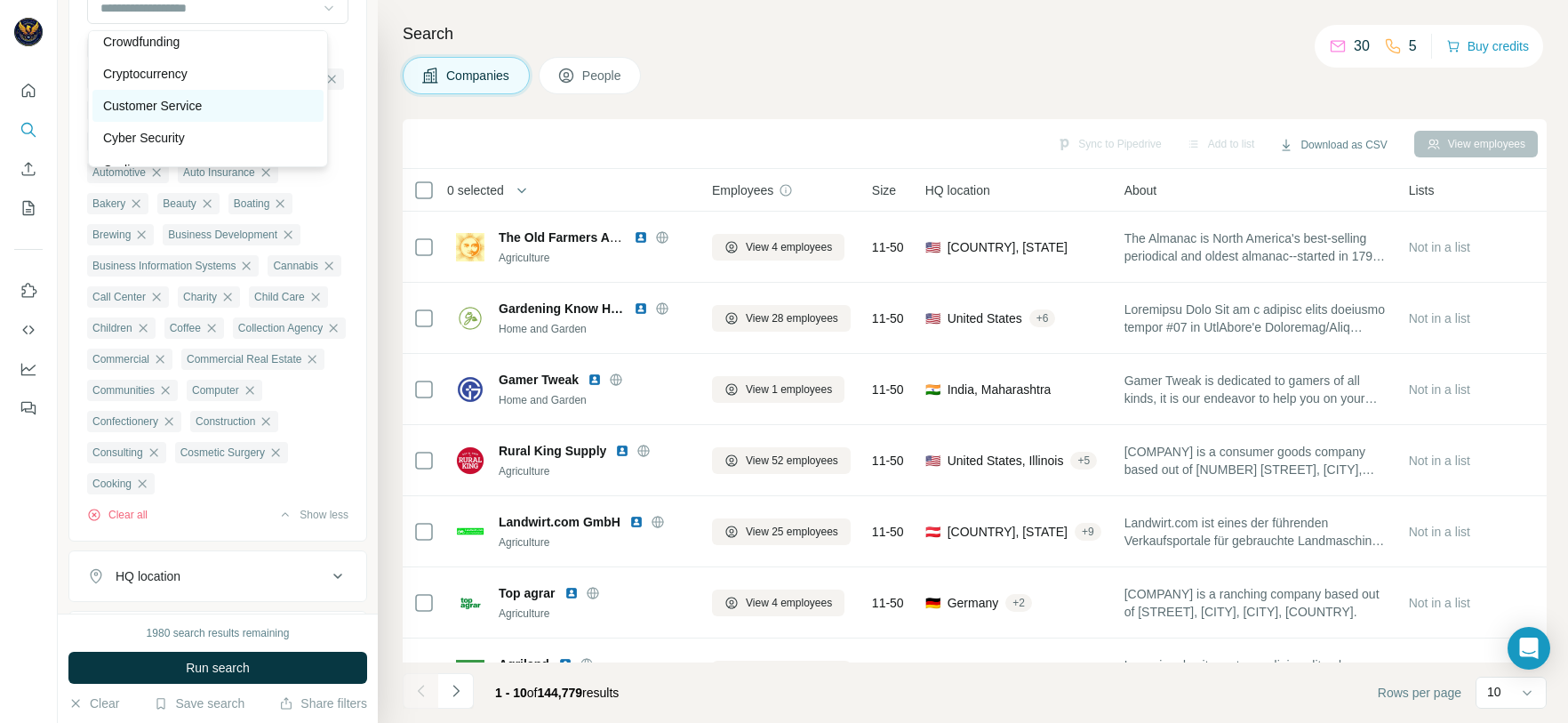 click on "Customer Service" at bounding box center [152, 106] 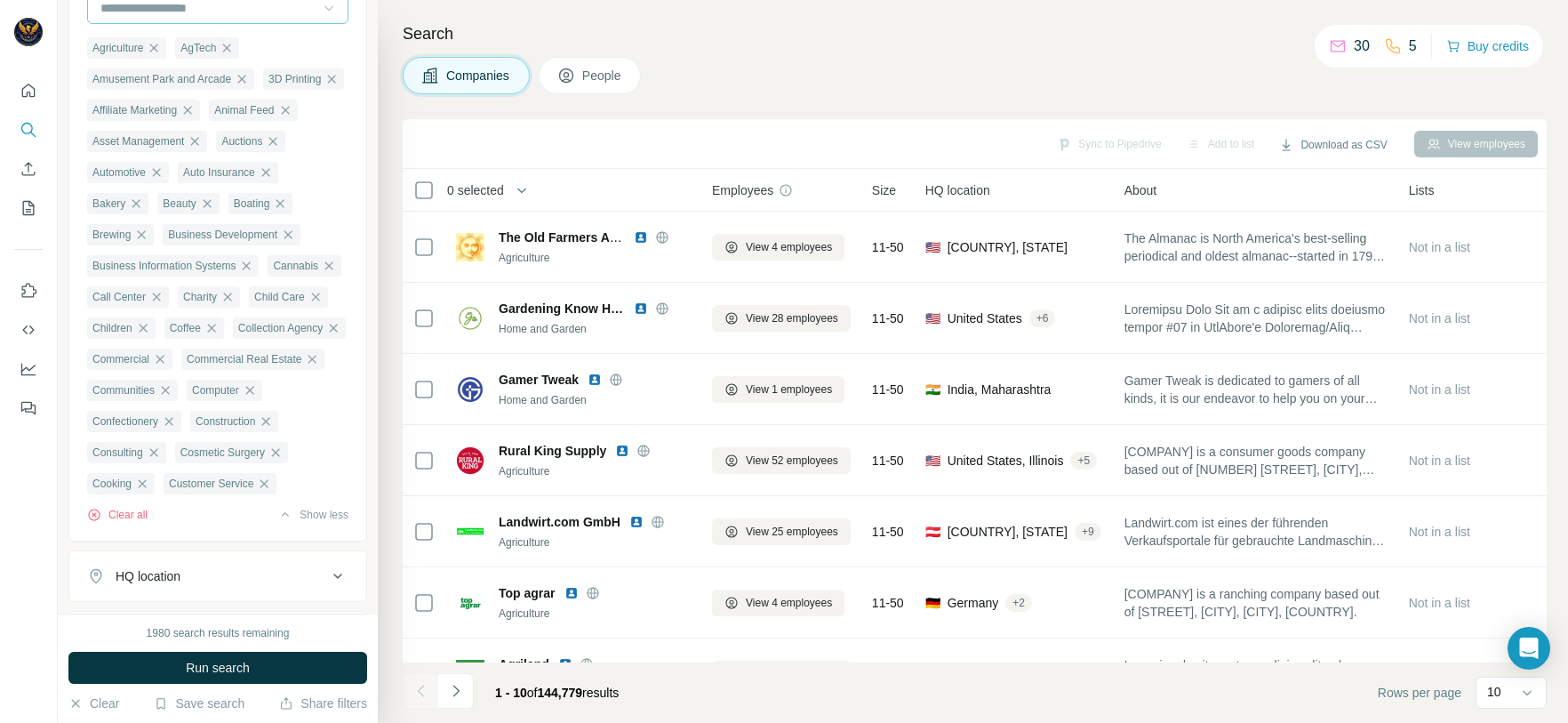 click at bounding box center (208, 8) 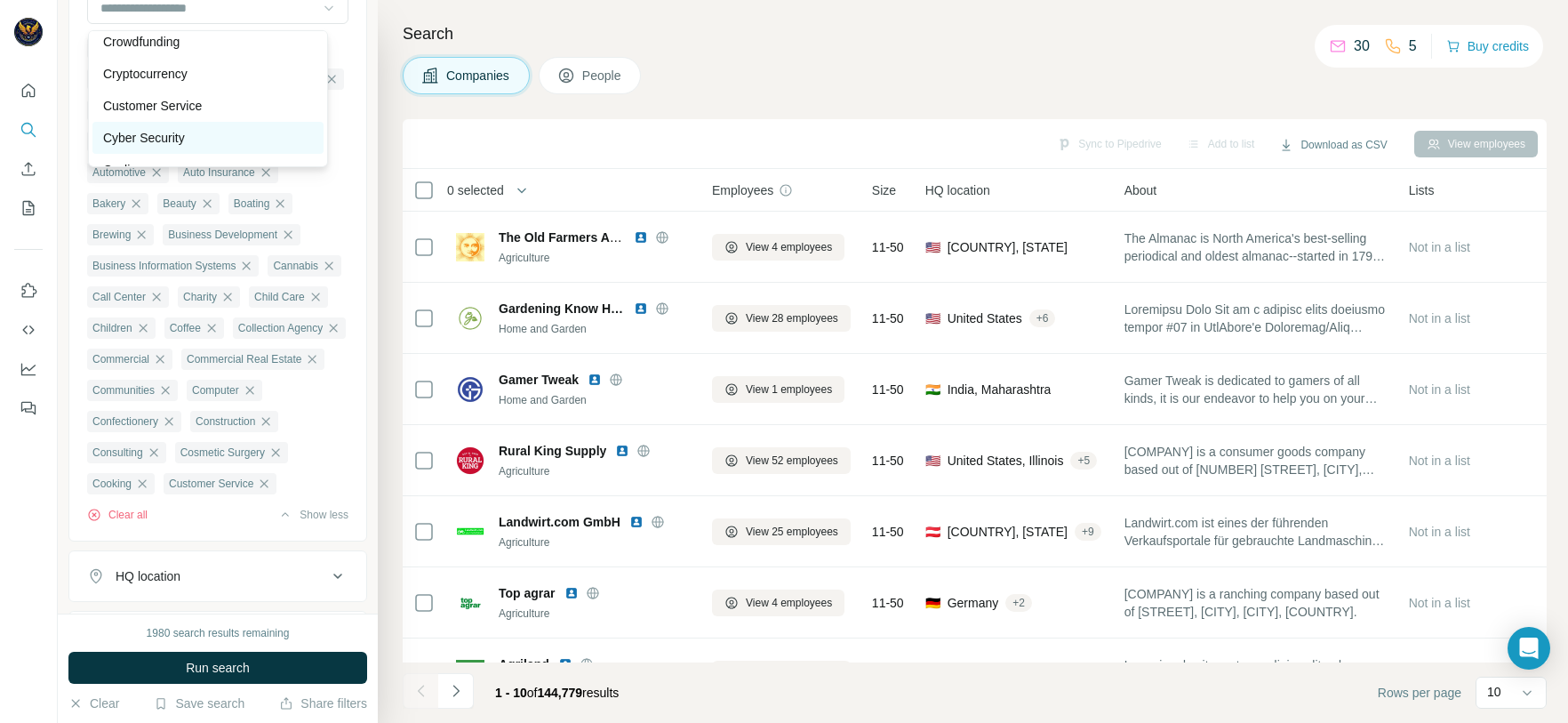 click on "Cyber Security" at bounding box center [208, 138] 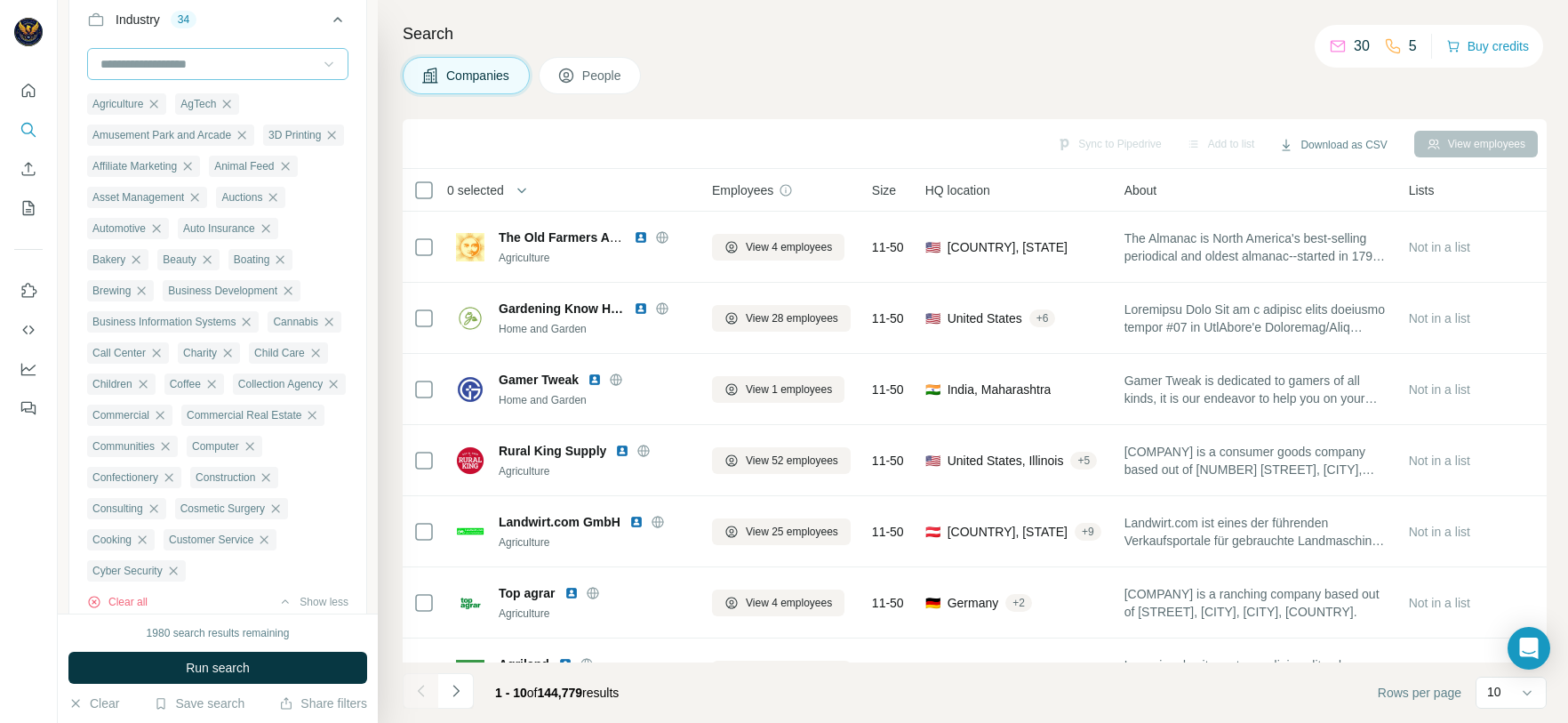 click on "Industry 34 Agriculture   AgTech   Amusement Park and Arcade   3D Printing   Affiliate Marketing   Animal Feed   Asset Management   Auctions   Automotive   Auto Insurance   Bakery   Beauty   Boating   Brewing   Business Development   Business Information Systems   Cannabis   Call Center   Charity   Child Care   Children   Coffee   Collection Agency   Commercial   Commercial Real Estate   Communities   Computer   Confectionery   Construction   Consulting   Cosmetic Surgery   Cooking   Customer Service   Cyber Security   Clear all Show less" at bounding box center [218, 311] 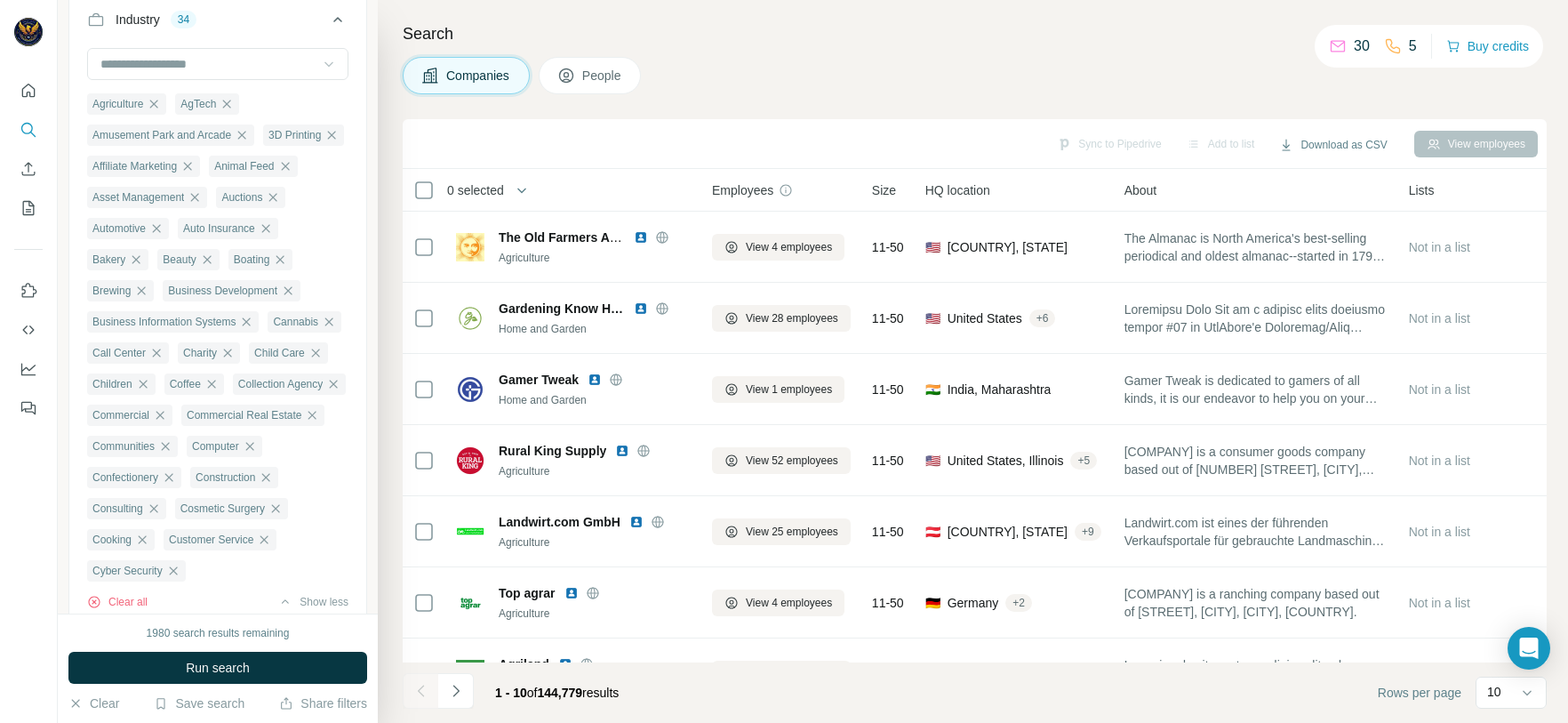 scroll, scrollTop: 201, scrollLeft: 0, axis: vertical 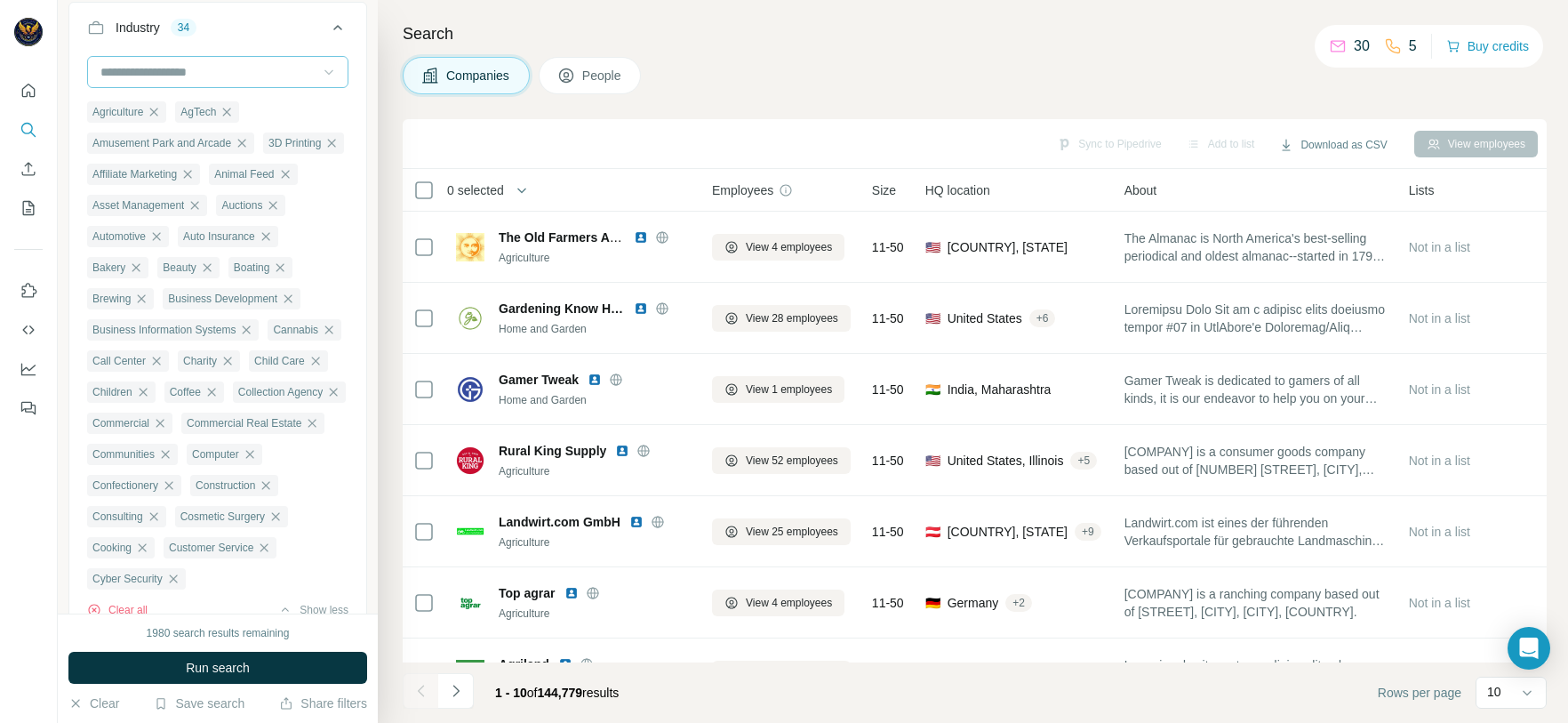 click at bounding box center (208, 72) 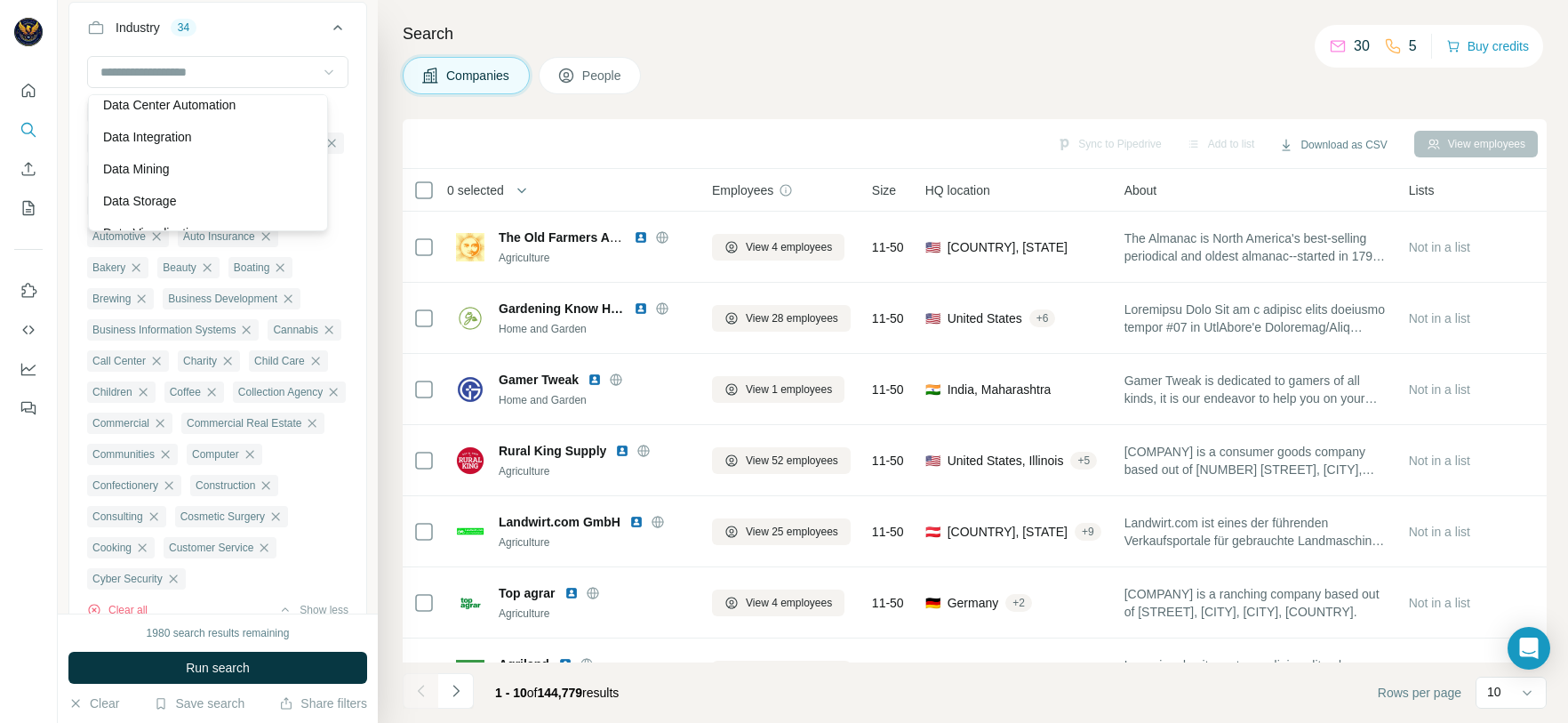 scroll, scrollTop: 4776, scrollLeft: 0, axis: vertical 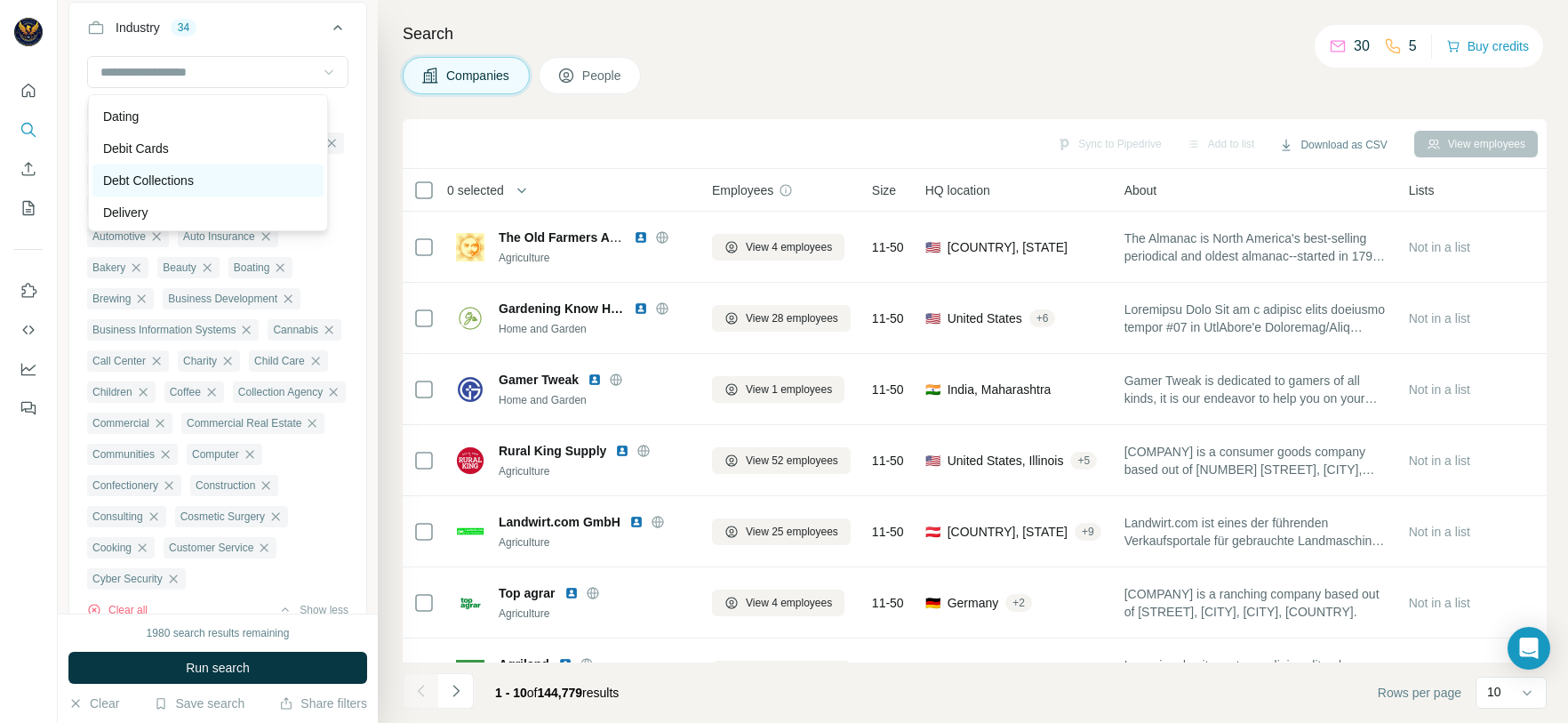 click on "Debt Collections" at bounding box center (208, 181) 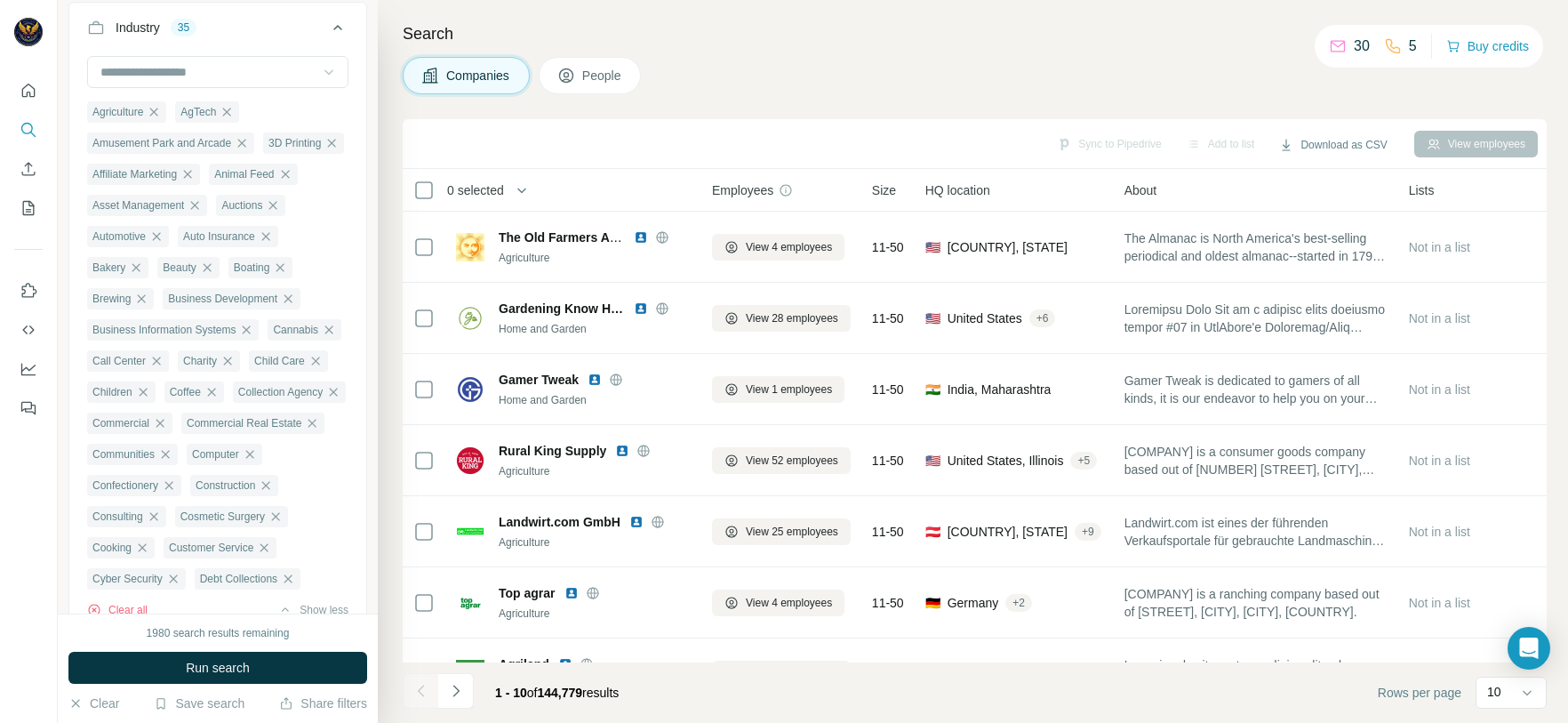 click 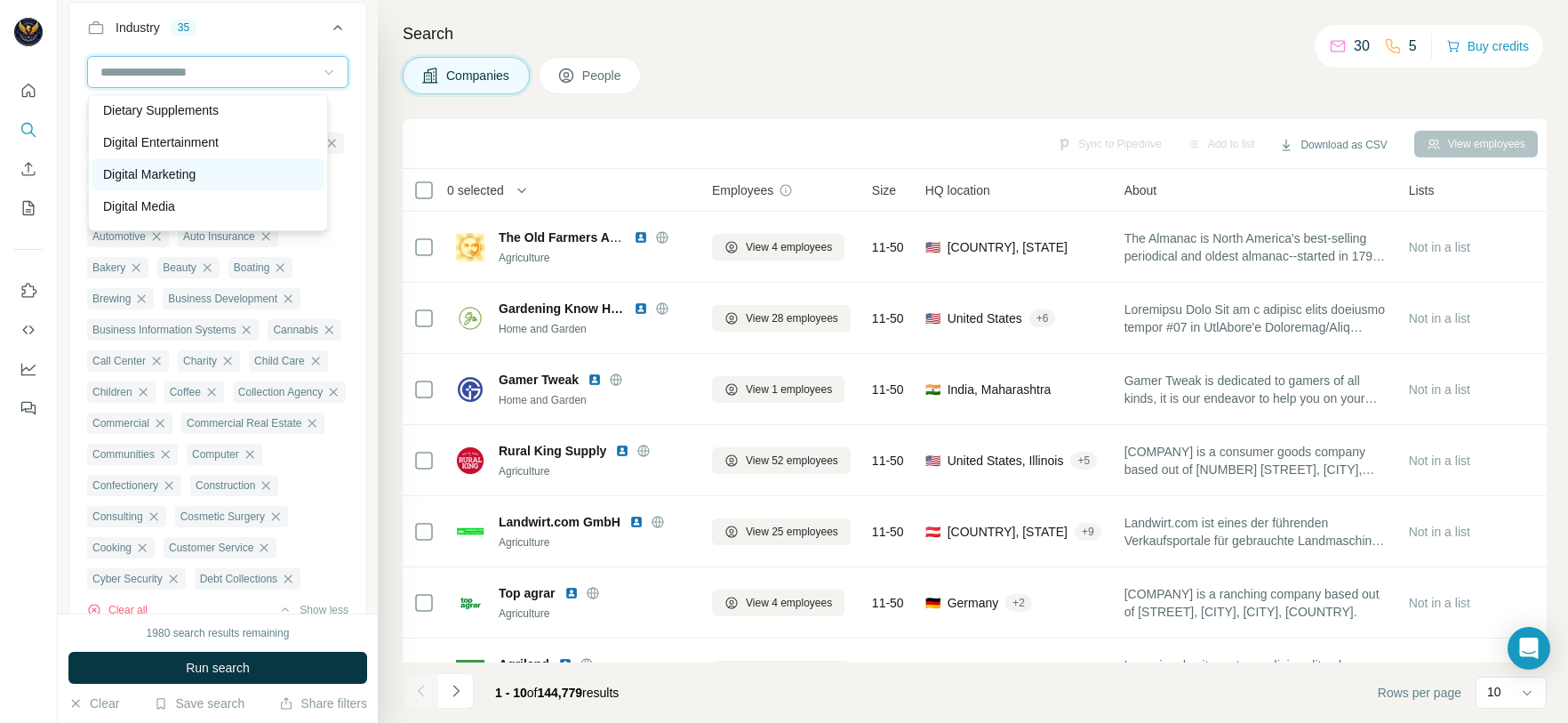 scroll, scrollTop: 5149, scrollLeft: 0, axis: vertical 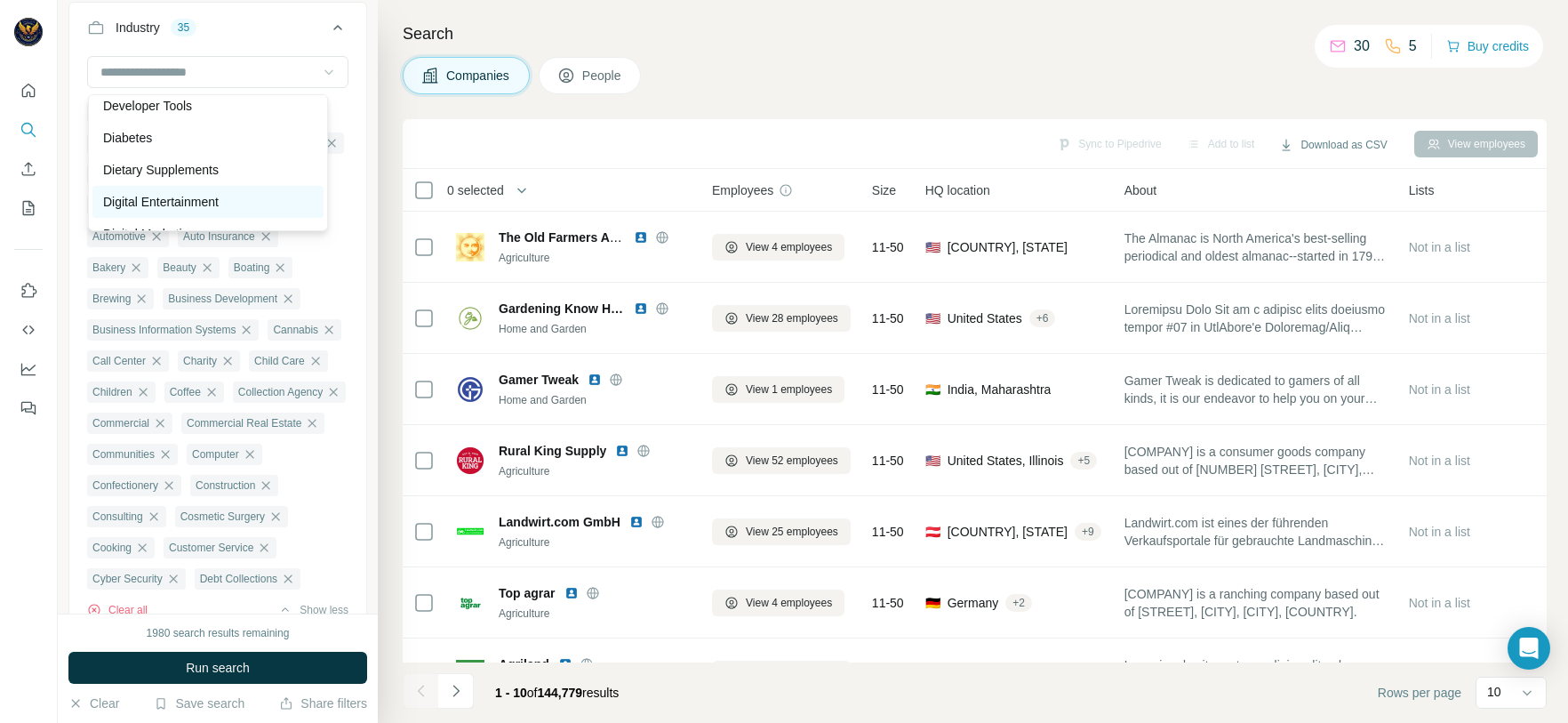 click on "Digital Entertainment" at bounding box center [208, 202] 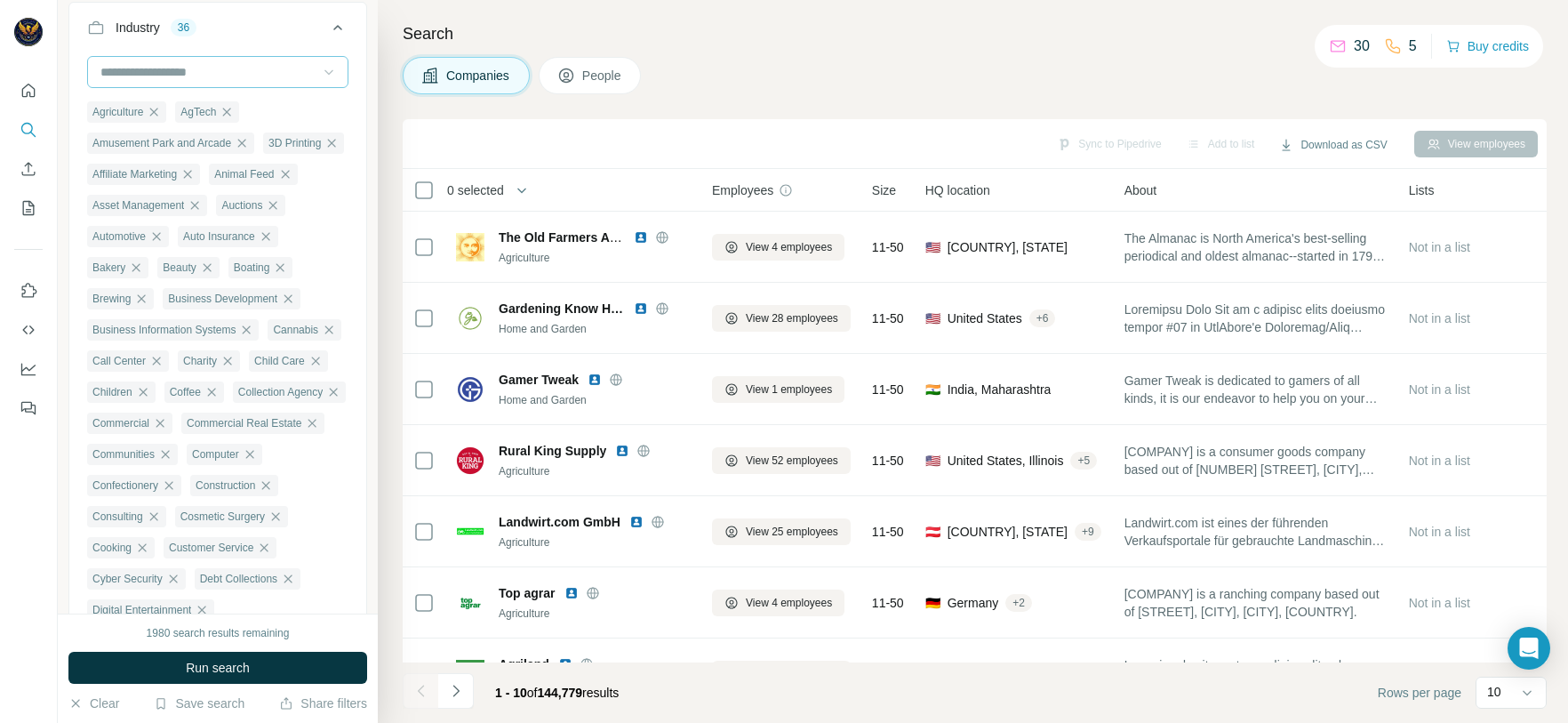 click at bounding box center [208, 72] 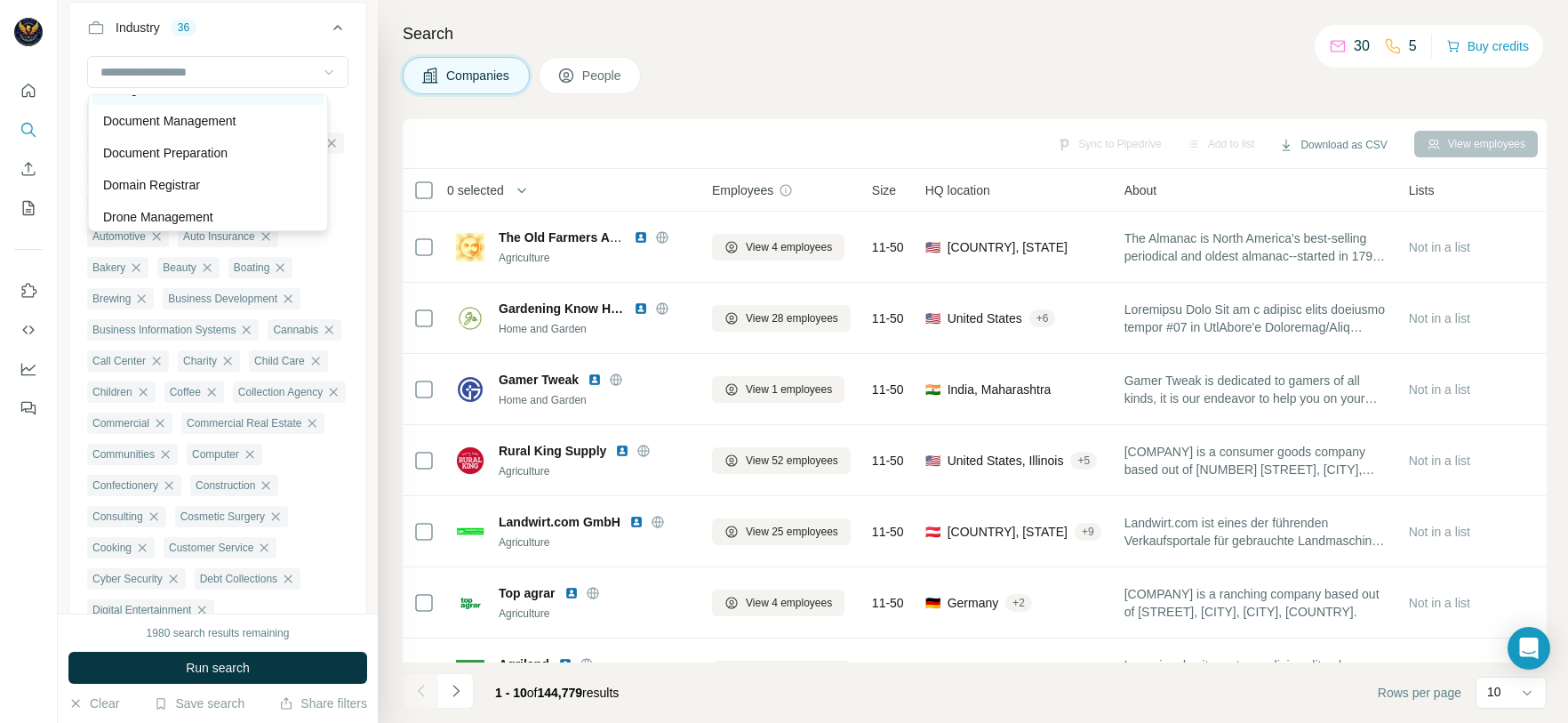 scroll, scrollTop: 5549, scrollLeft: 0, axis: vertical 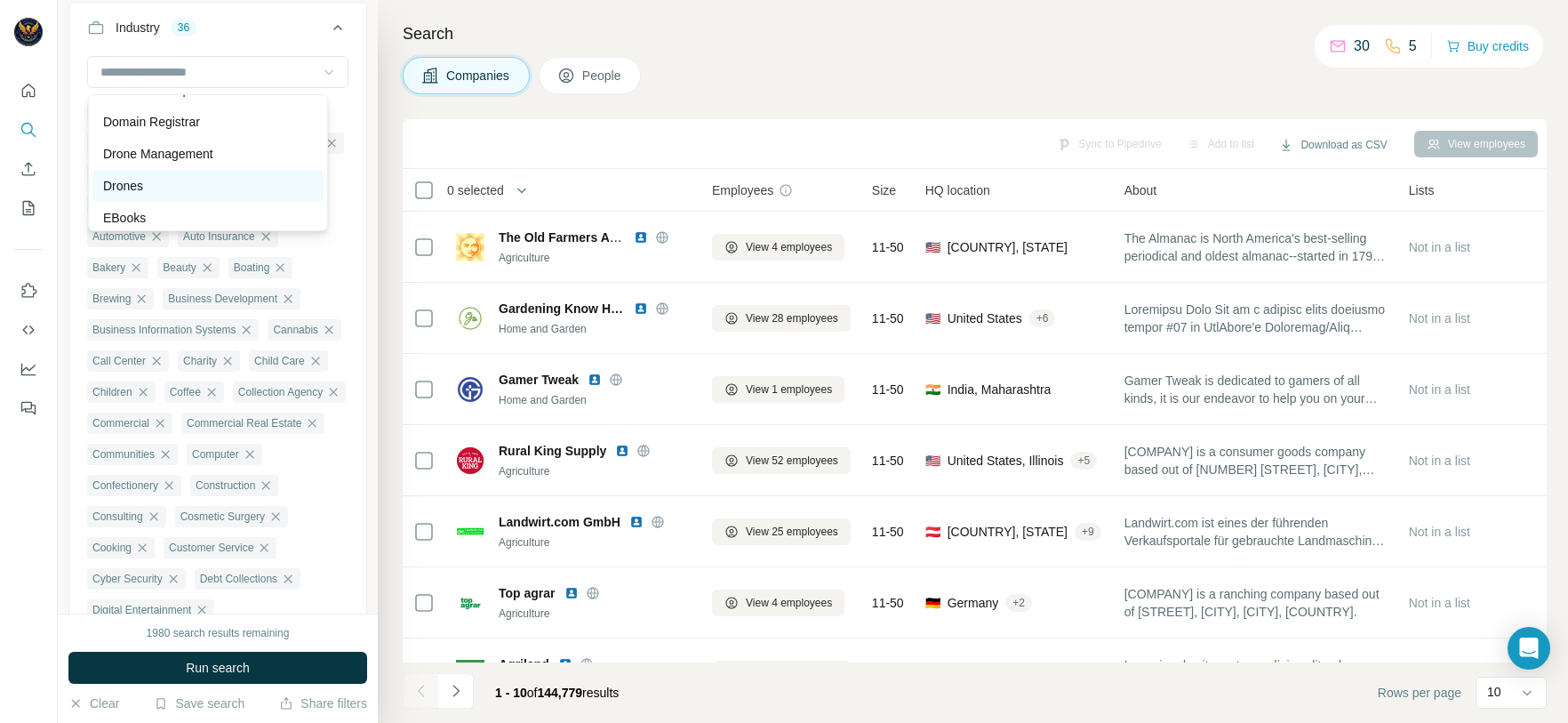 click on "Drones" at bounding box center [208, 186] 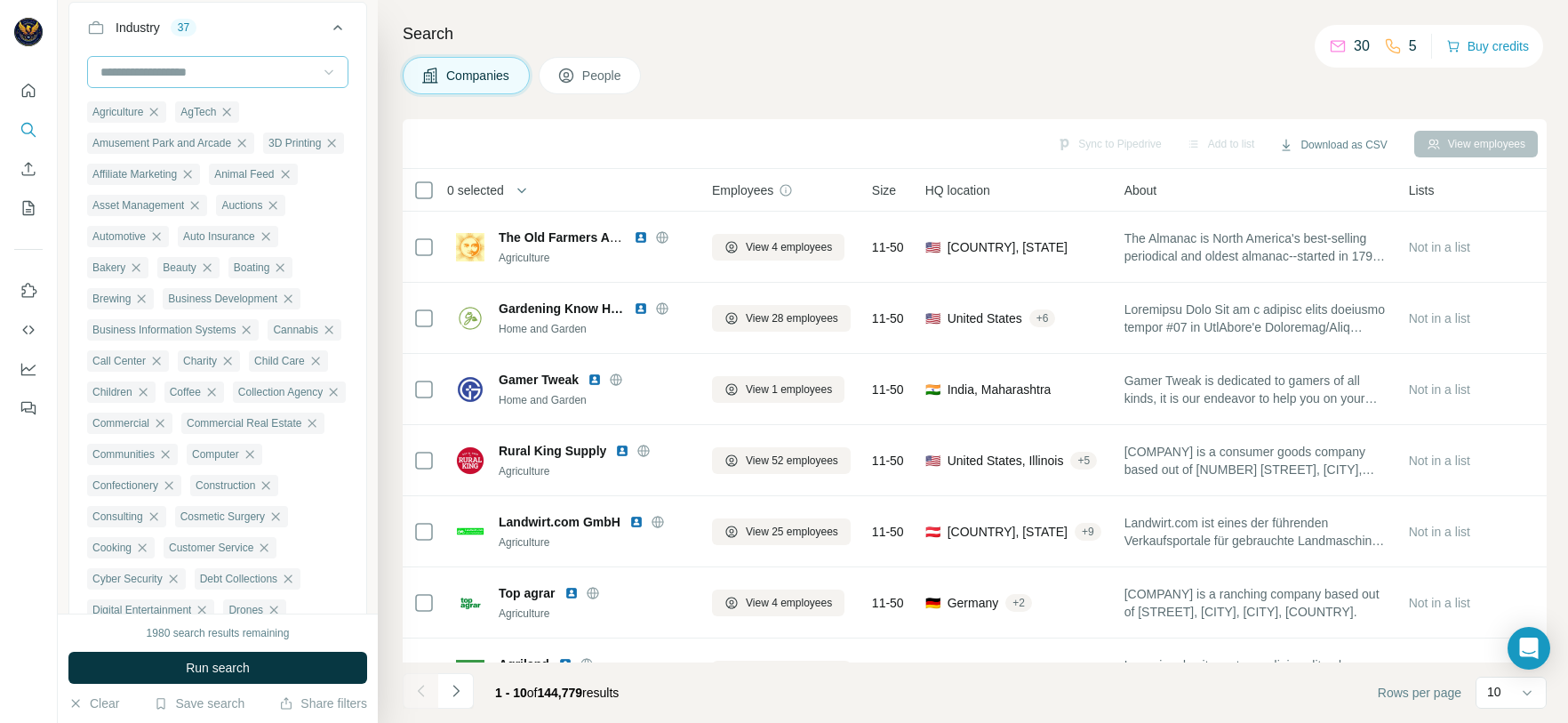 click at bounding box center [208, 72] 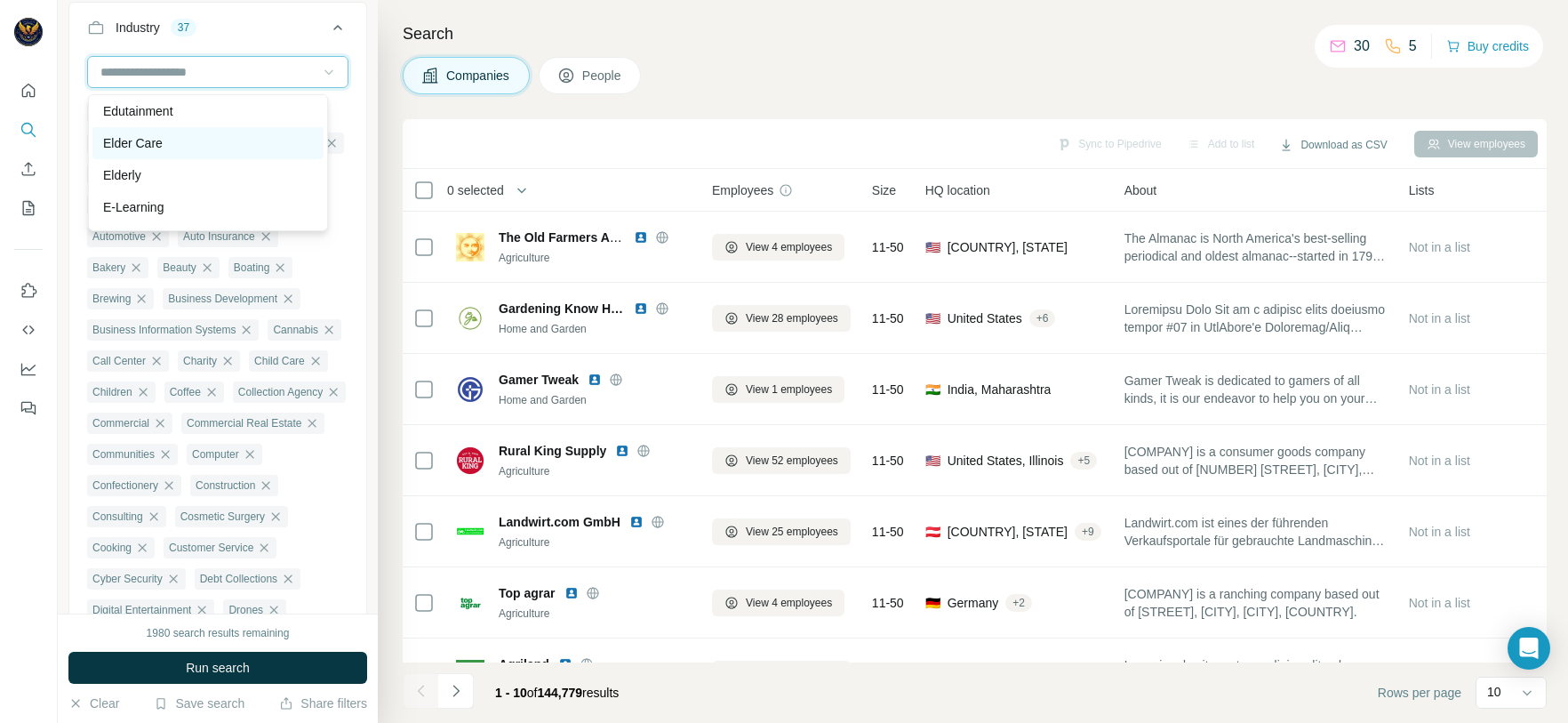 scroll, scrollTop: 5683, scrollLeft: 0, axis: vertical 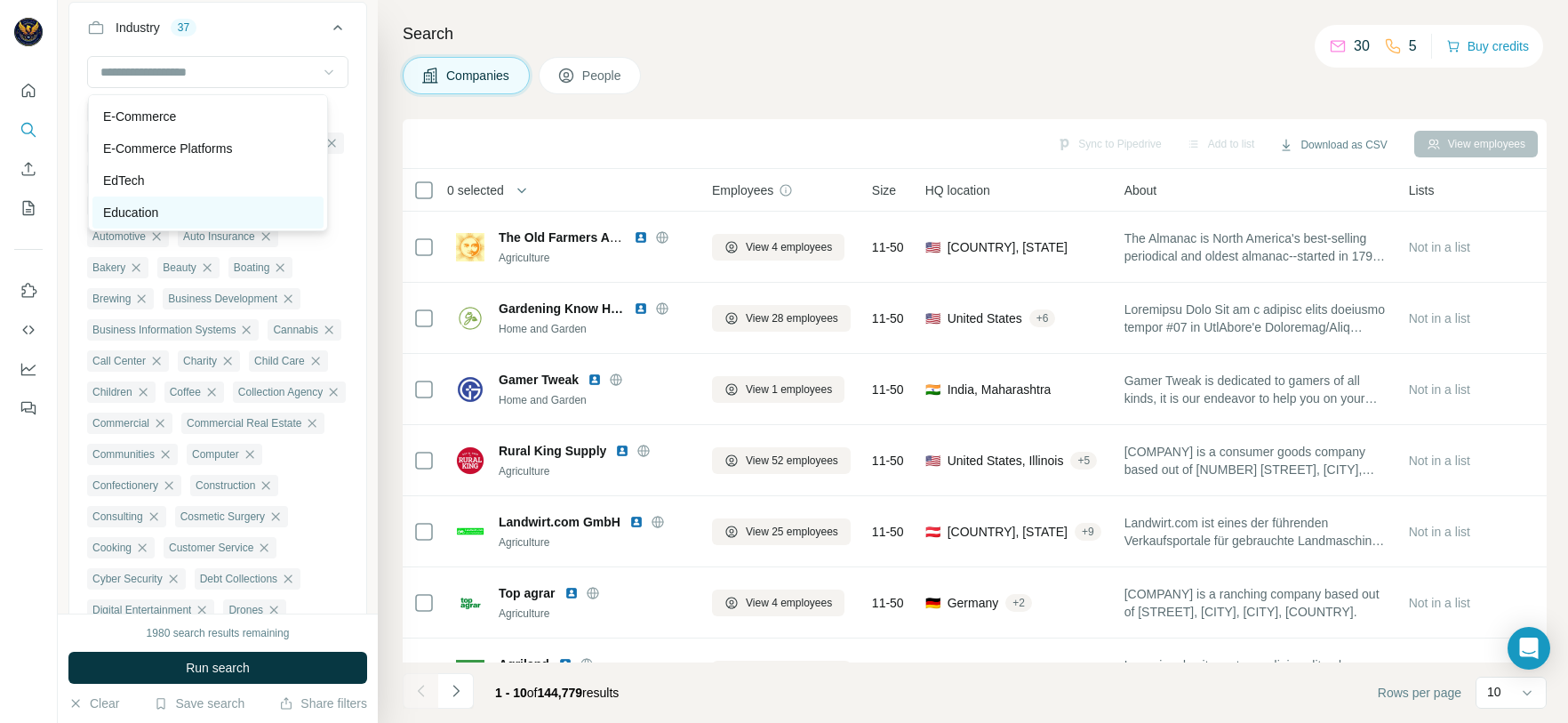 click on "Education" at bounding box center (208, 213) 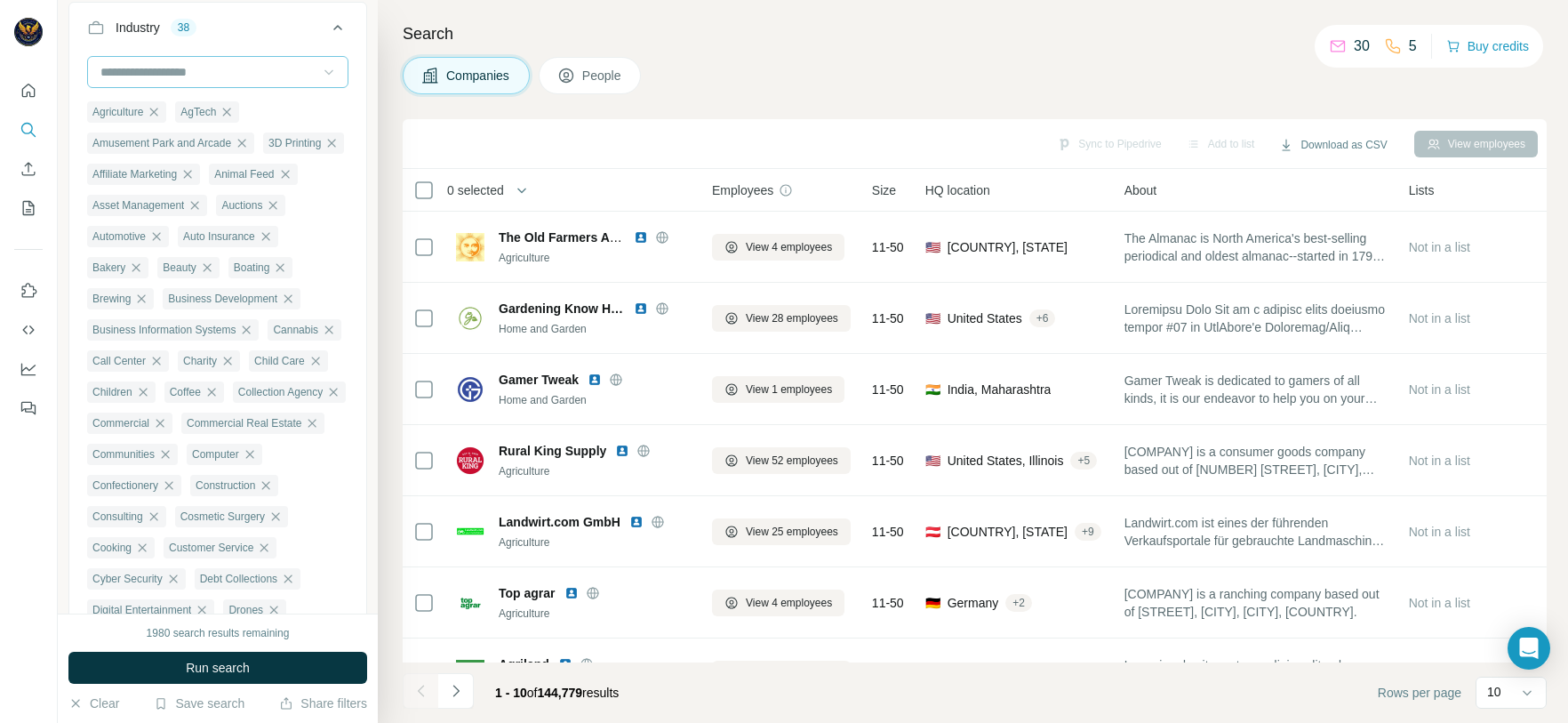 click at bounding box center (208, 72) 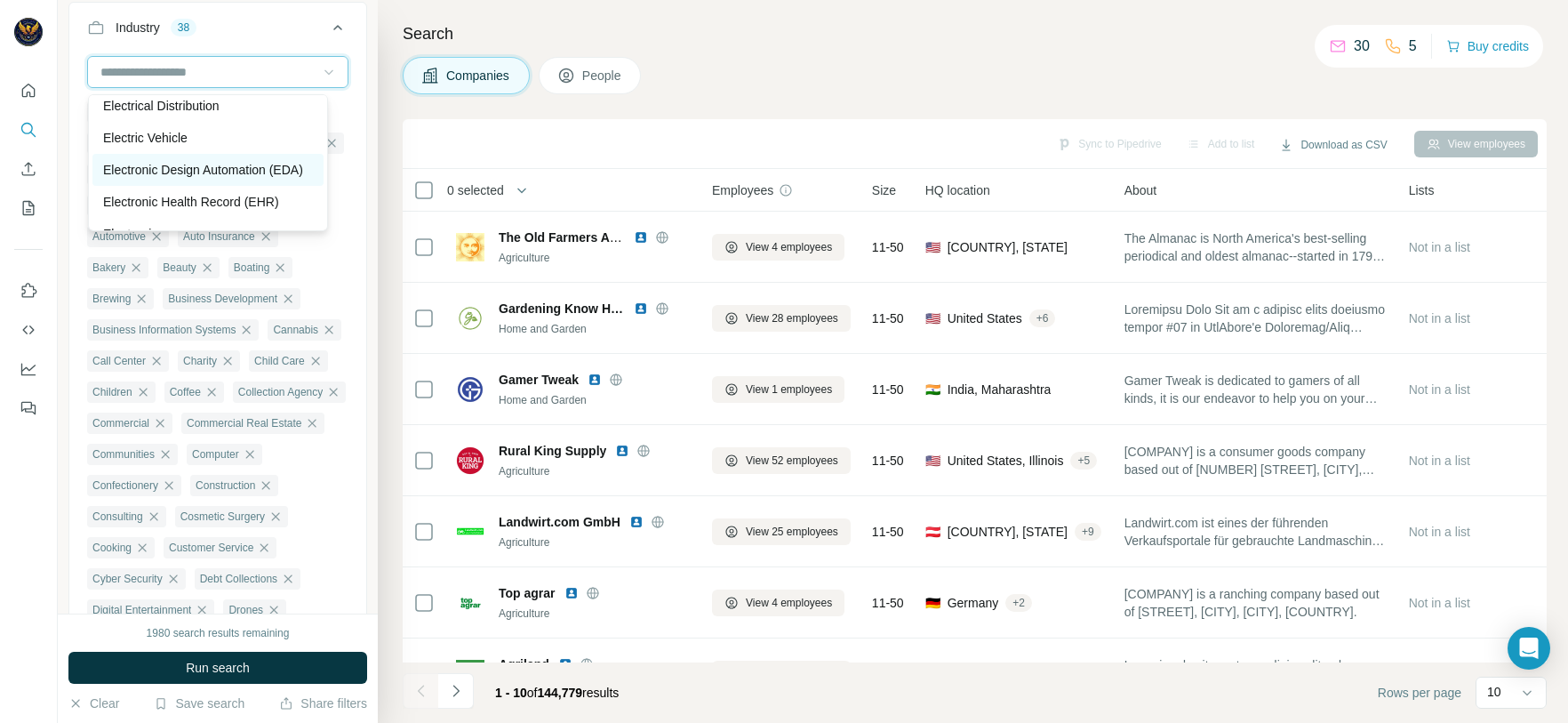 scroll, scrollTop: 6083, scrollLeft: 0, axis: vertical 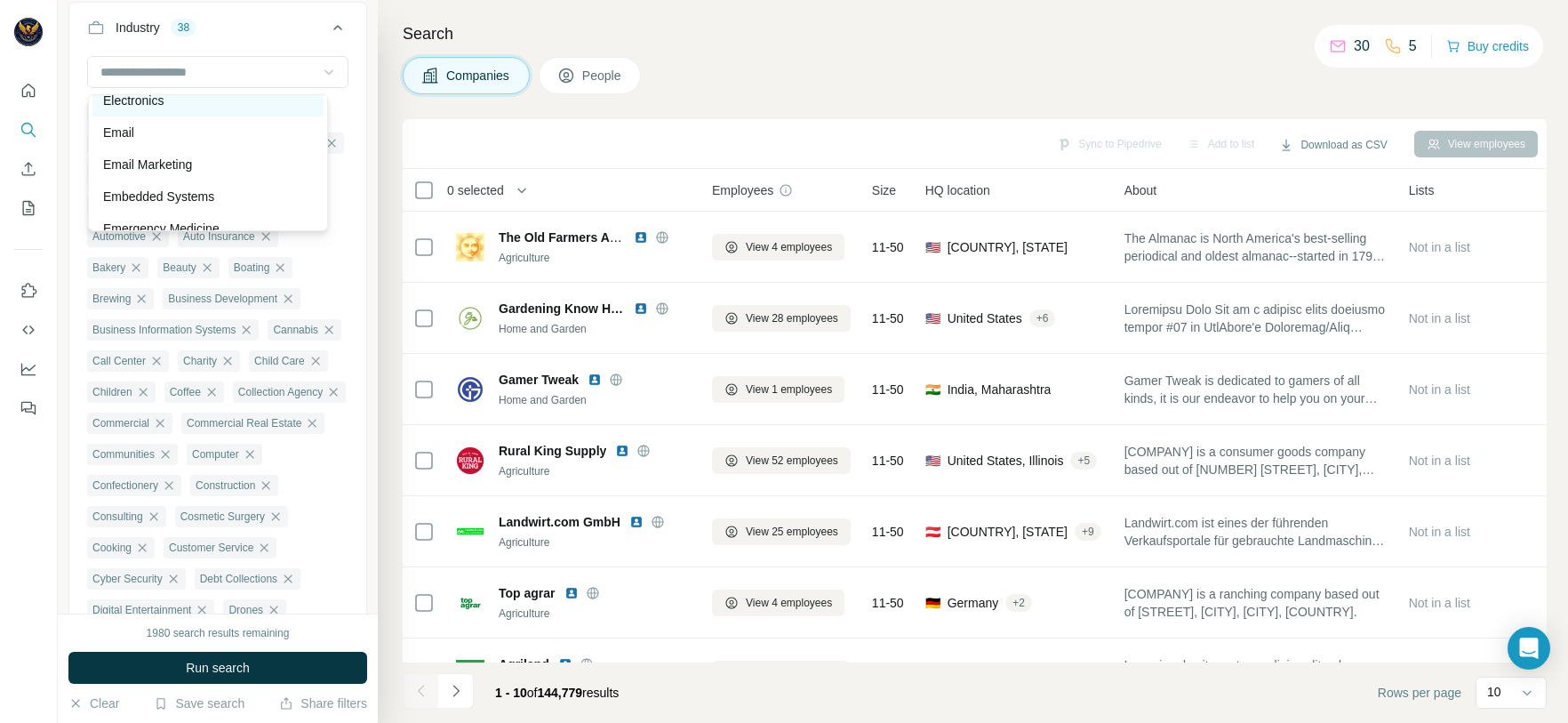 click on "Electronics" at bounding box center (208, 100) 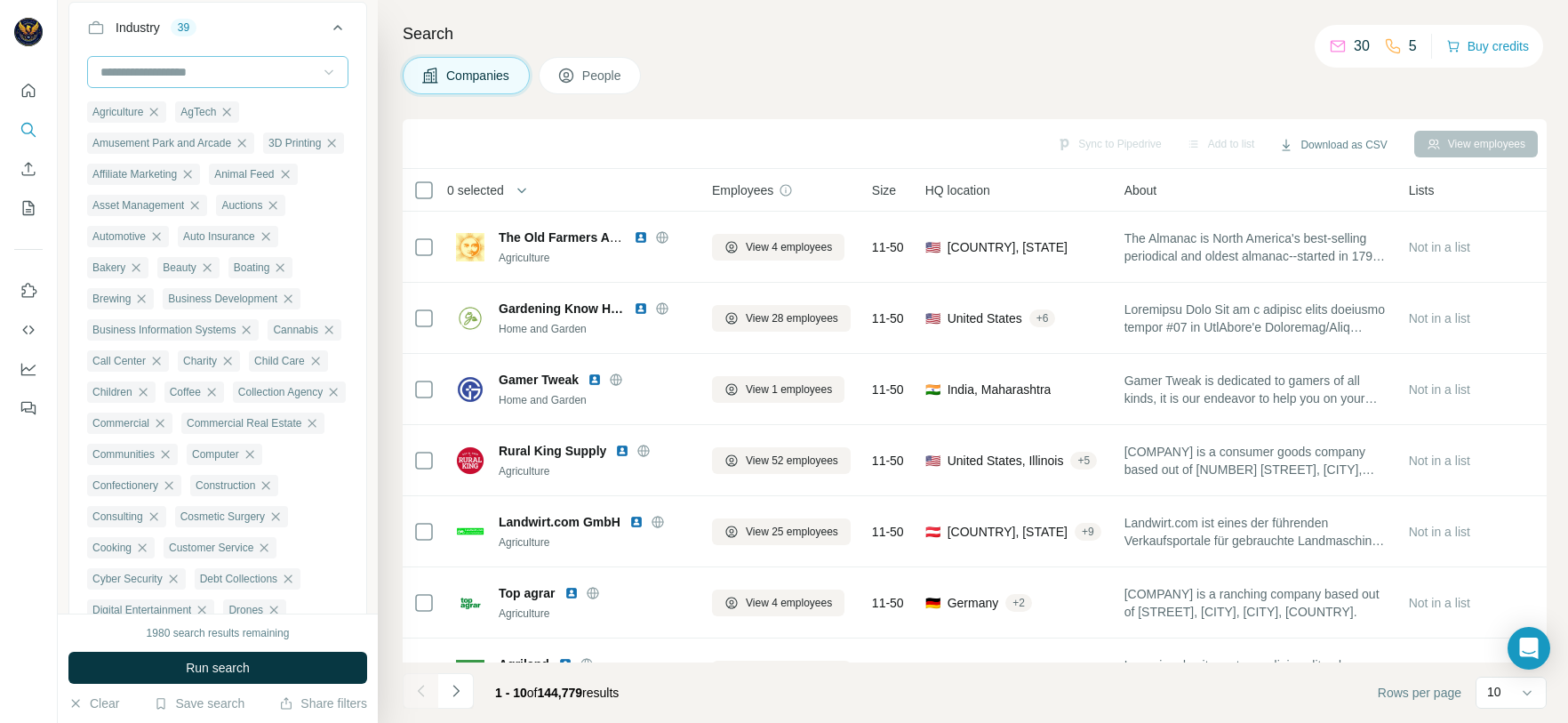 click at bounding box center (208, 72) 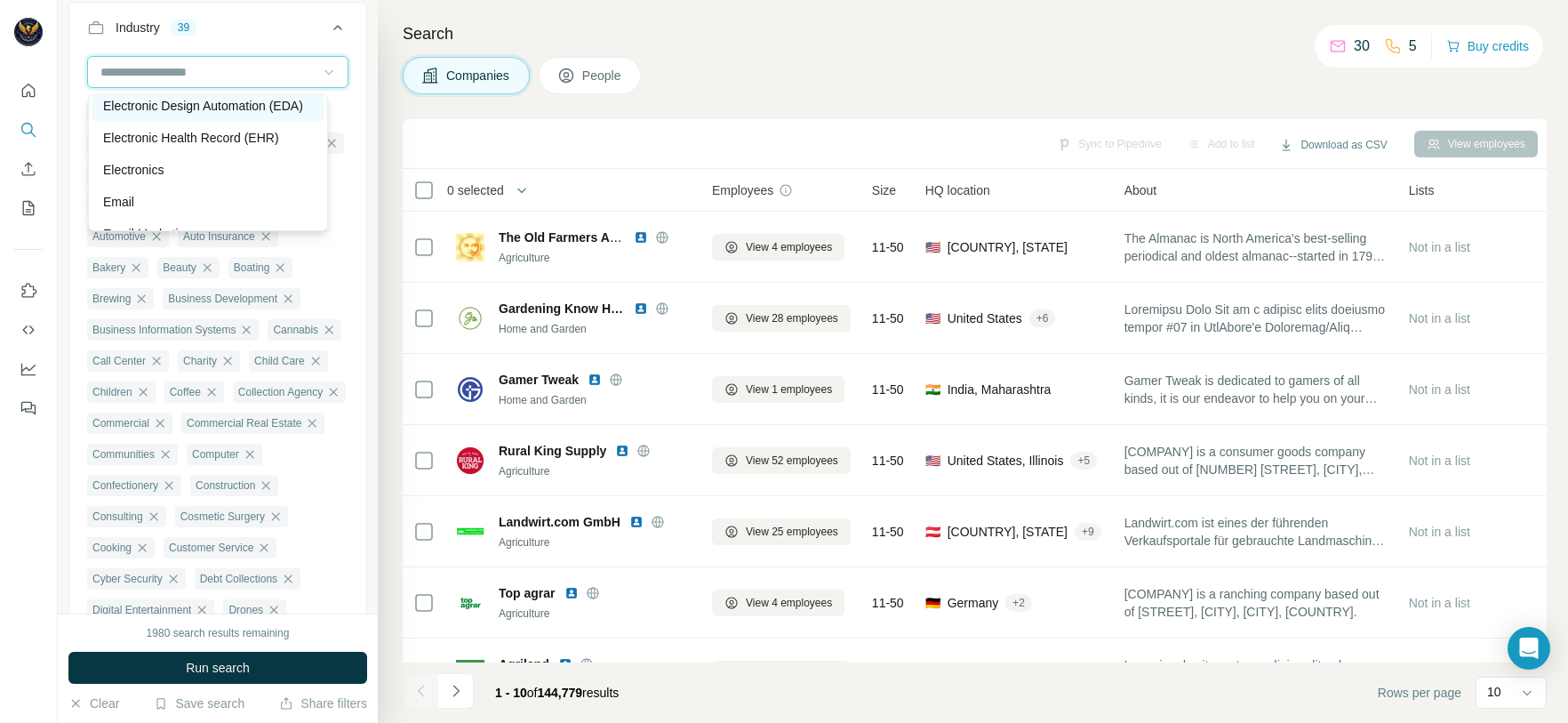 scroll, scrollTop: 5949, scrollLeft: 0, axis: vertical 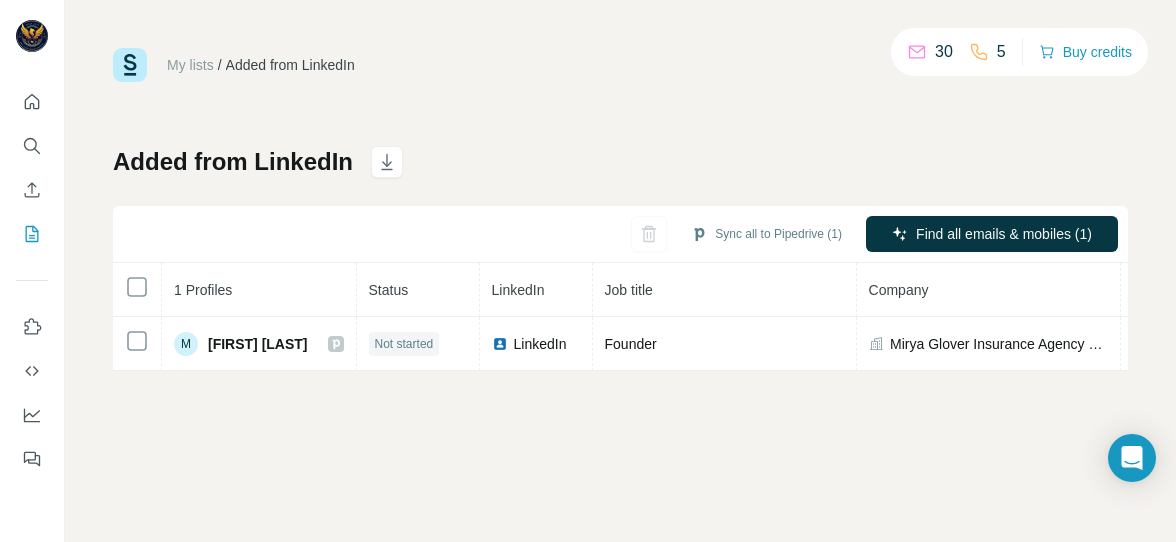 click on "My lists / Added from LinkedIn 30 5 Buy credits Added from LinkedIn Sync all to Pipedrive (1) Find all emails & mobiles (1) 1 Profiles Status LinkedIn Job title Company Email Mobile Company website Landline Country M [FIRST] [LAST] Not started LinkedIn Founder [FIRST] [LAST] Insurance Agency LLC" at bounding box center (620, 271) 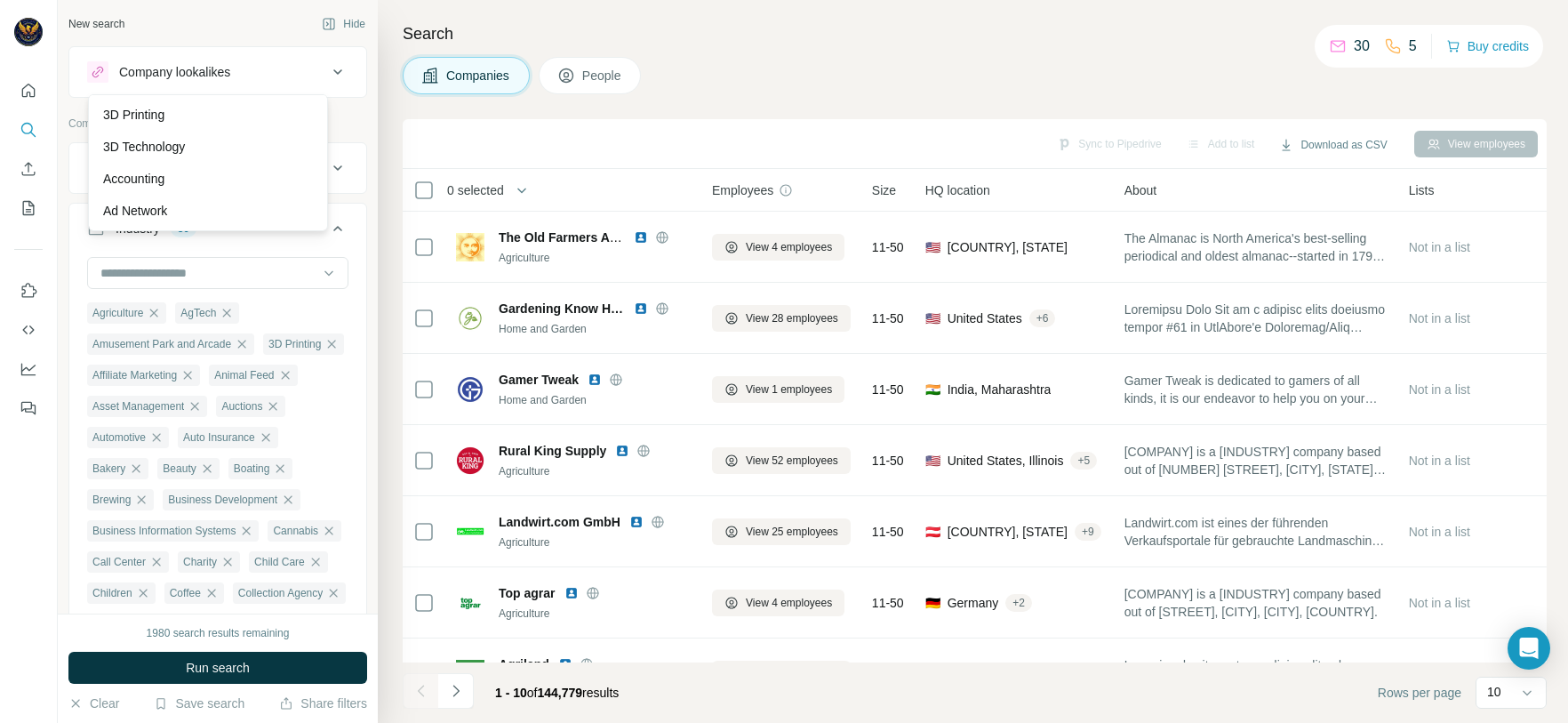 scroll, scrollTop: 0, scrollLeft: 0, axis: both 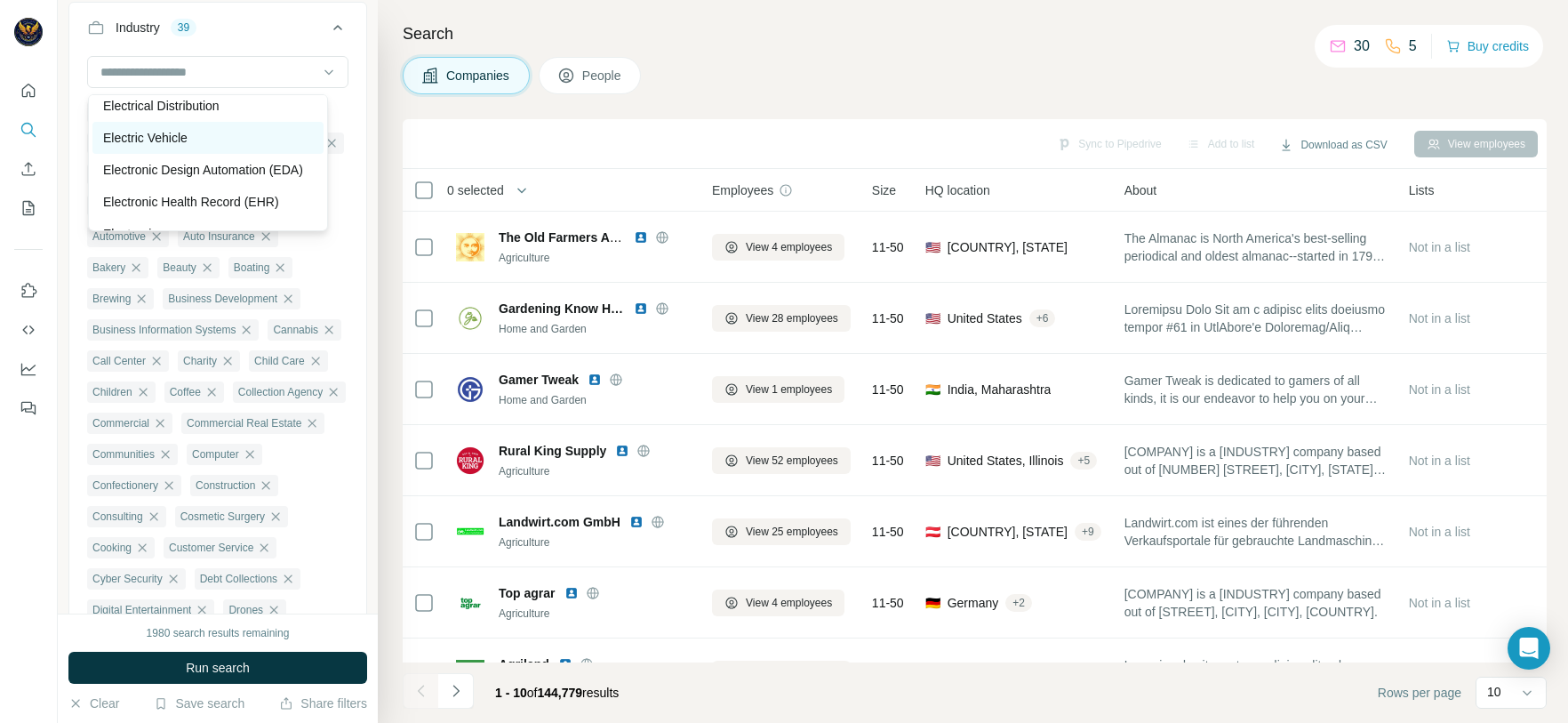 click on "Electric Vehicle" at bounding box center [208, 138] 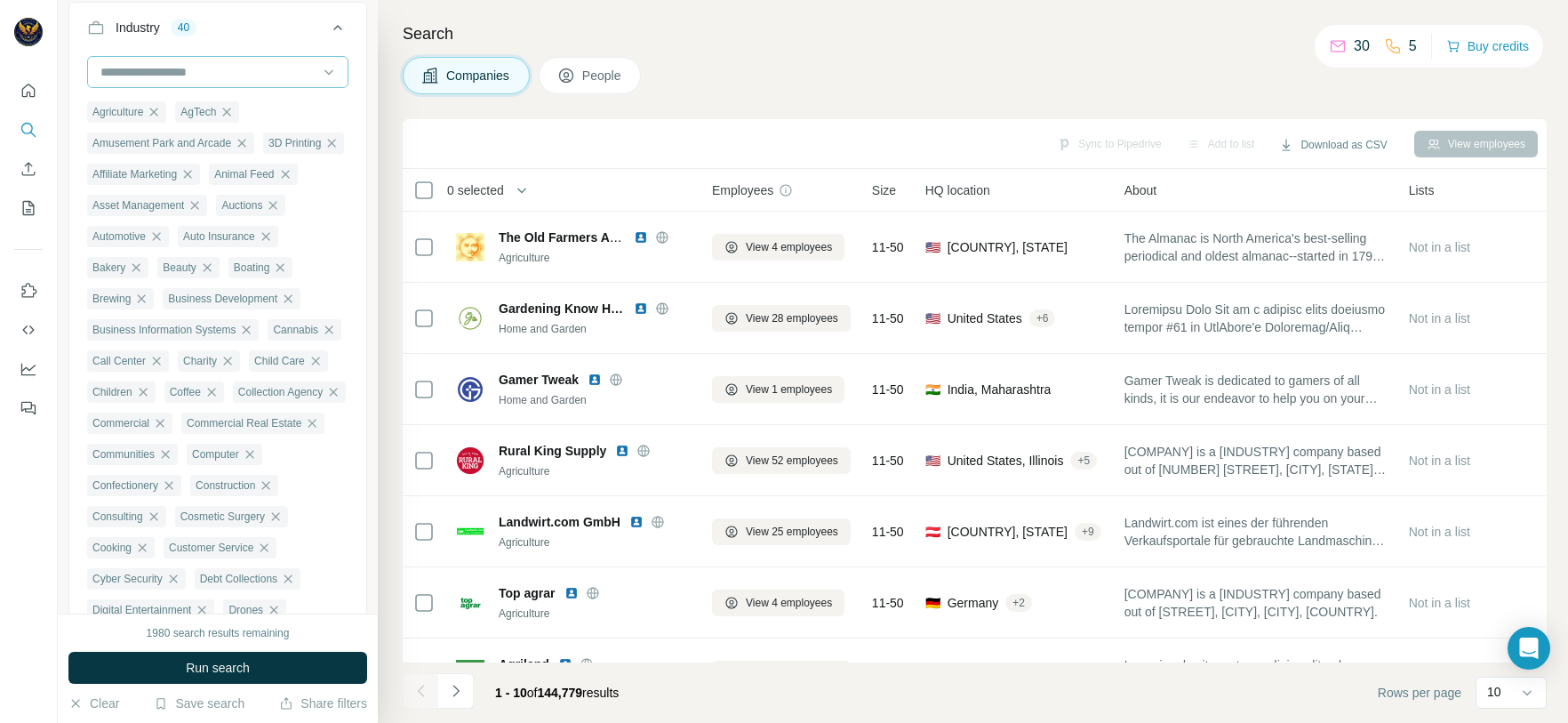 click at bounding box center [208, 72] 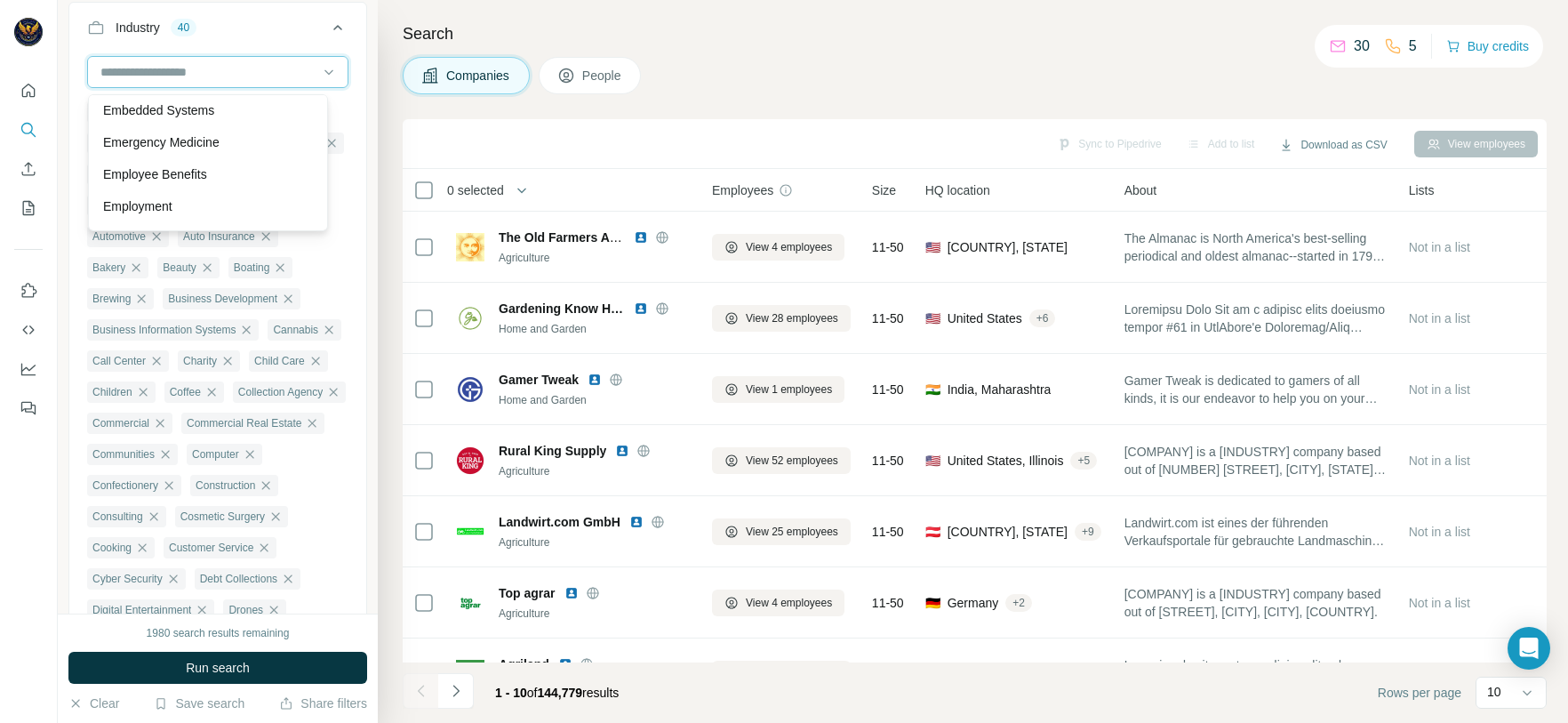 scroll, scrollTop: 6216, scrollLeft: 0, axis: vertical 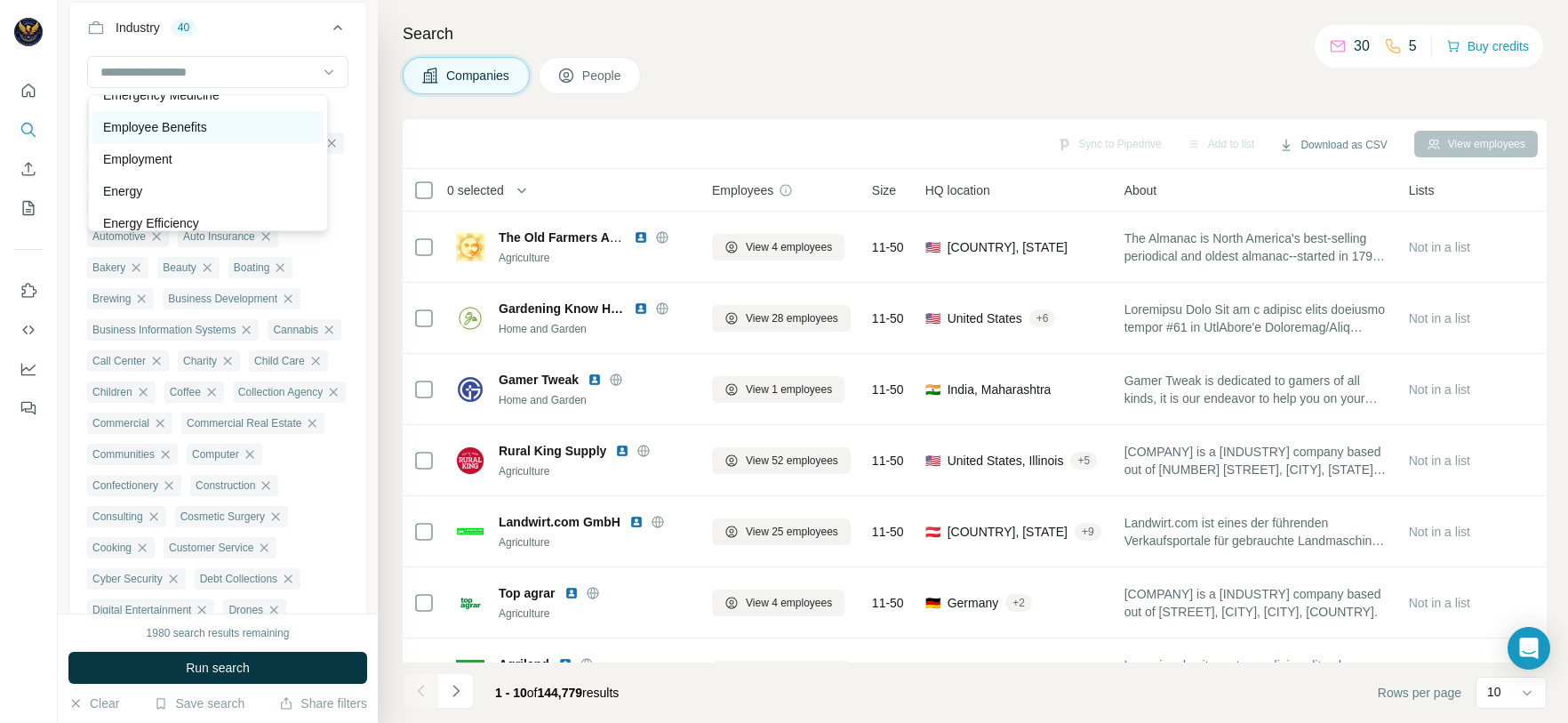 click on "Employee Benefits" at bounding box center [208, 127] 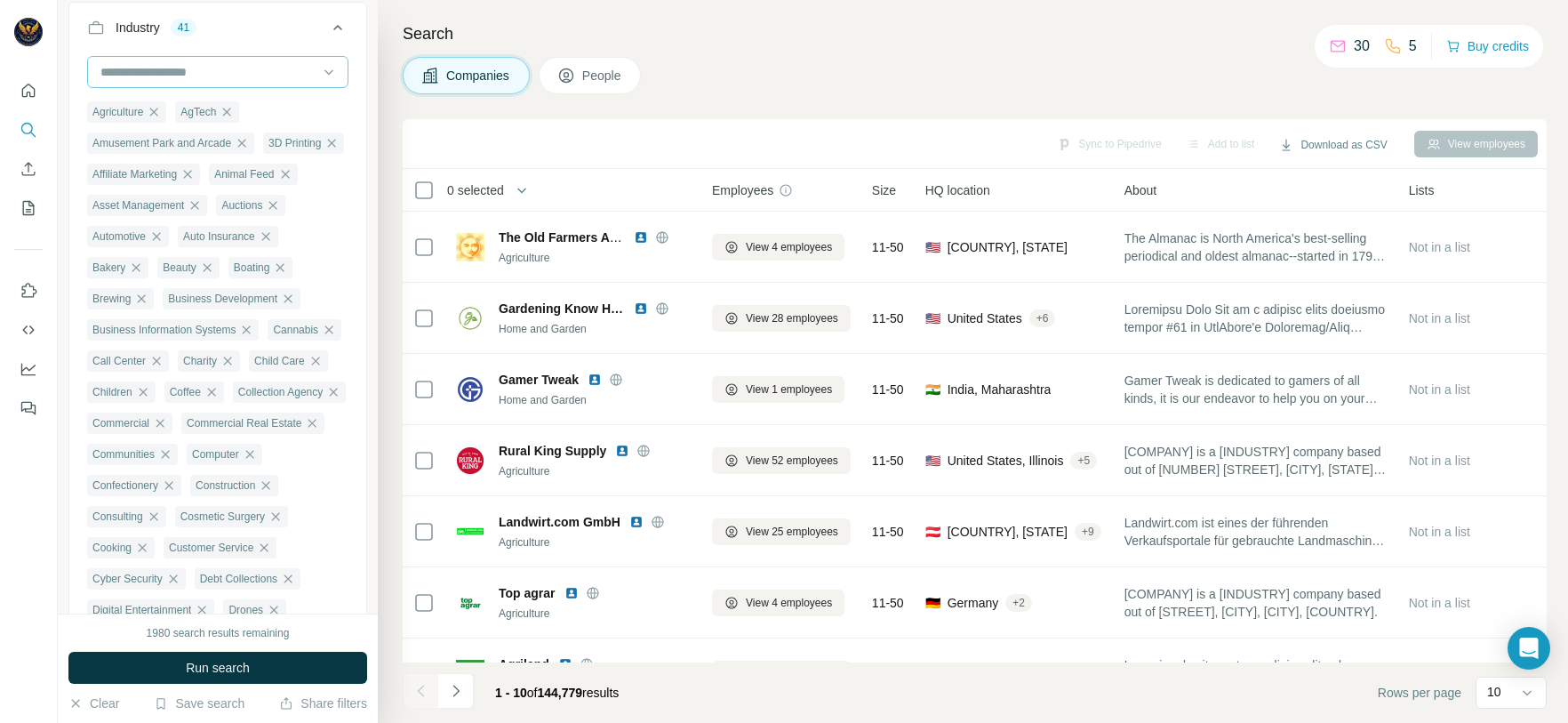 click at bounding box center (208, 72) 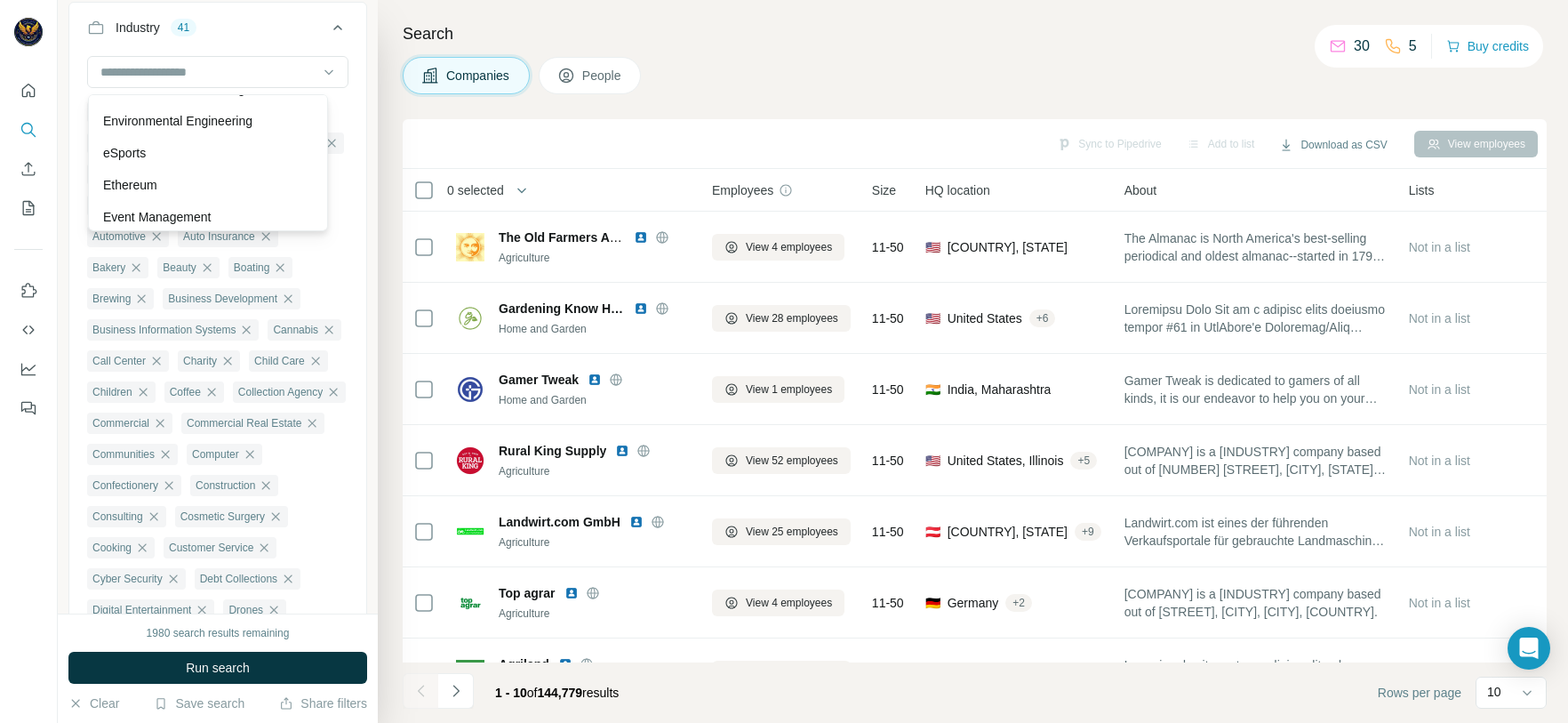 scroll, scrollTop: 6616, scrollLeft: 0, axis: vertical 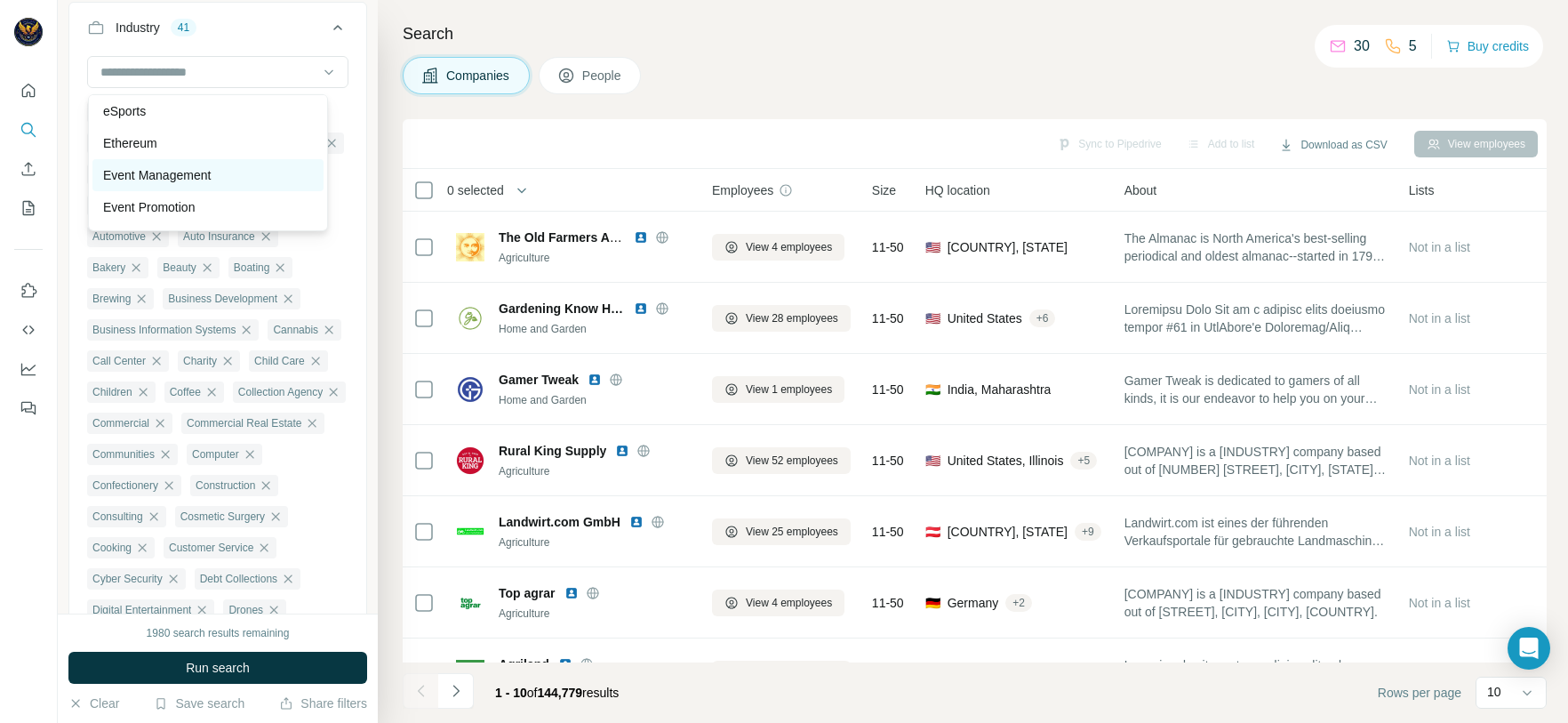 click on "Event Management" at bounding box center [208, 175] 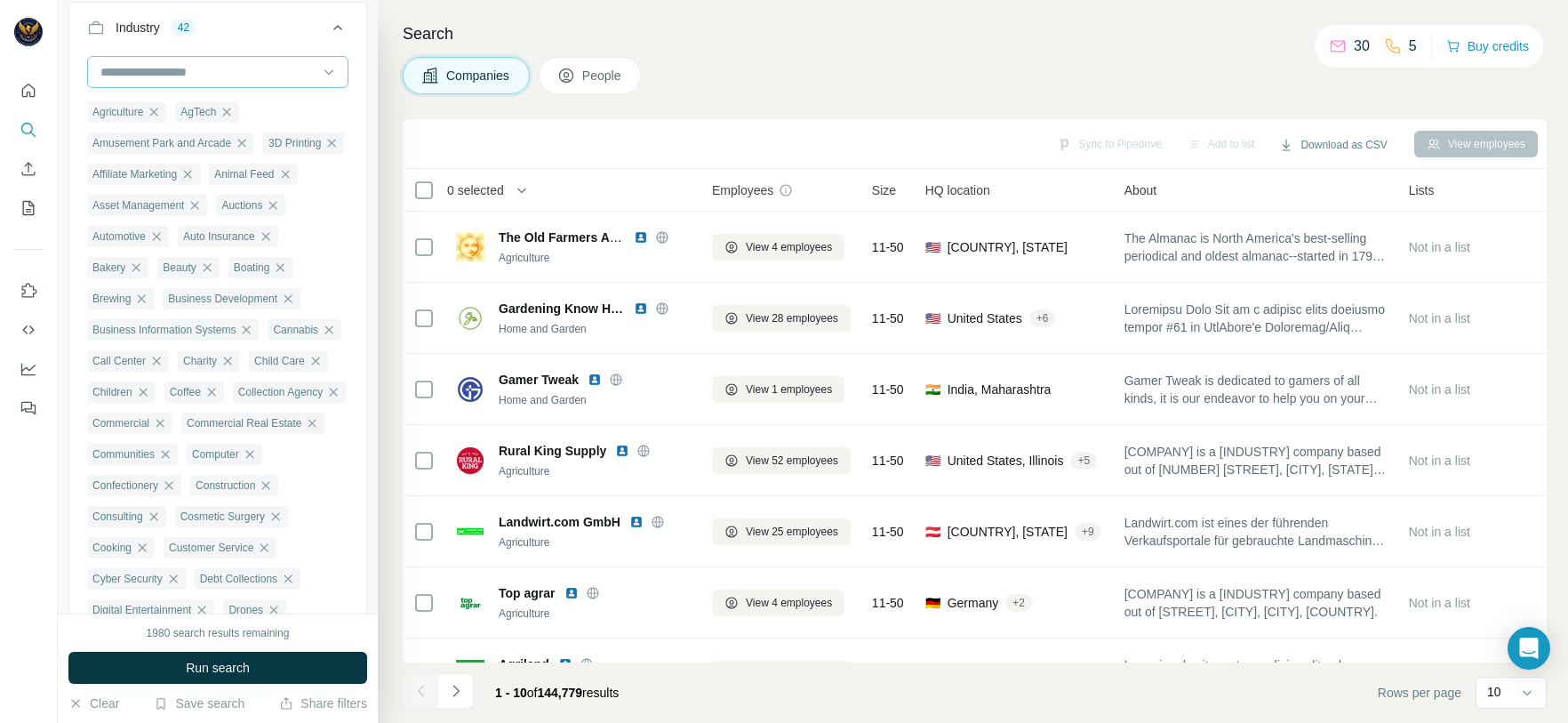 click at bounding box center (208, 72) 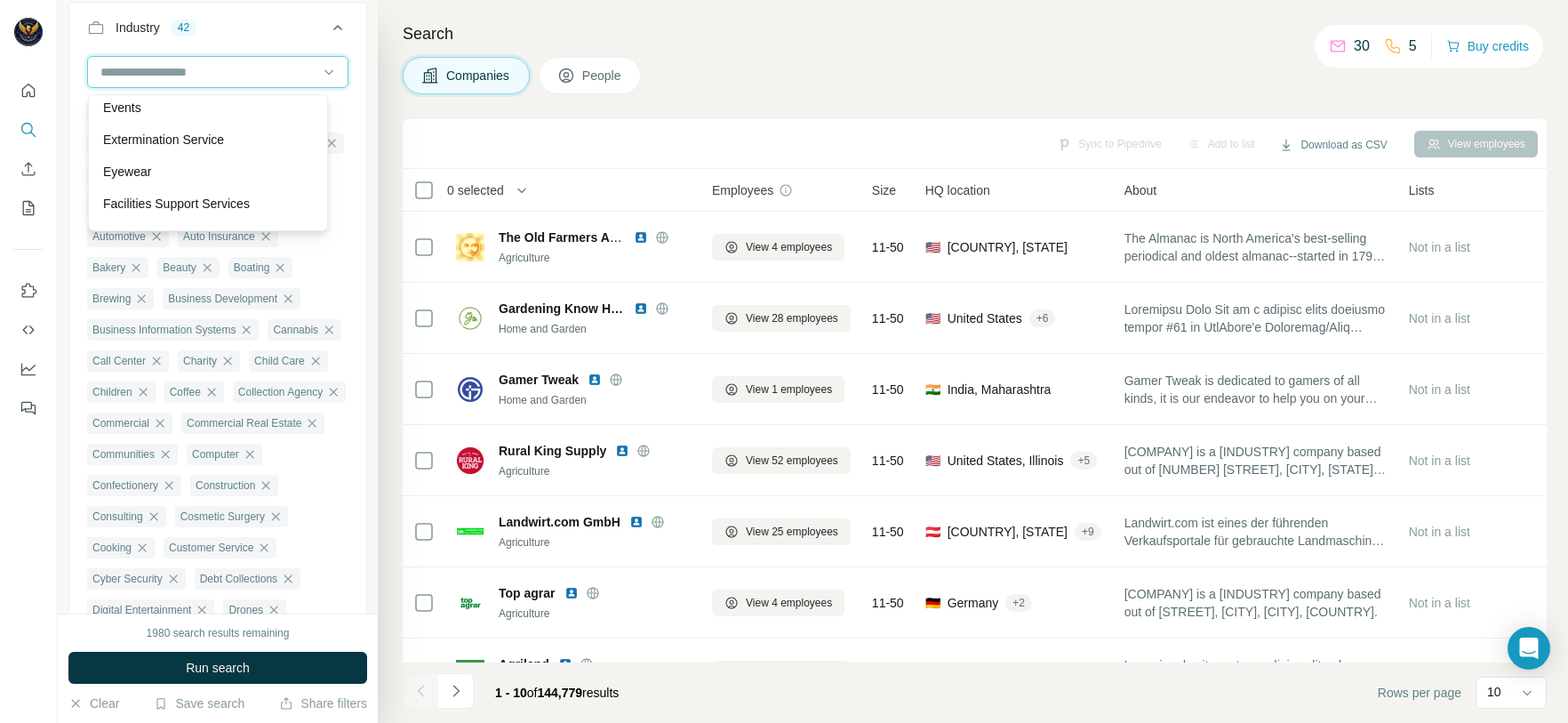 scroll, scrollTop: 6750, scrollLeft: 0, axis: vertical 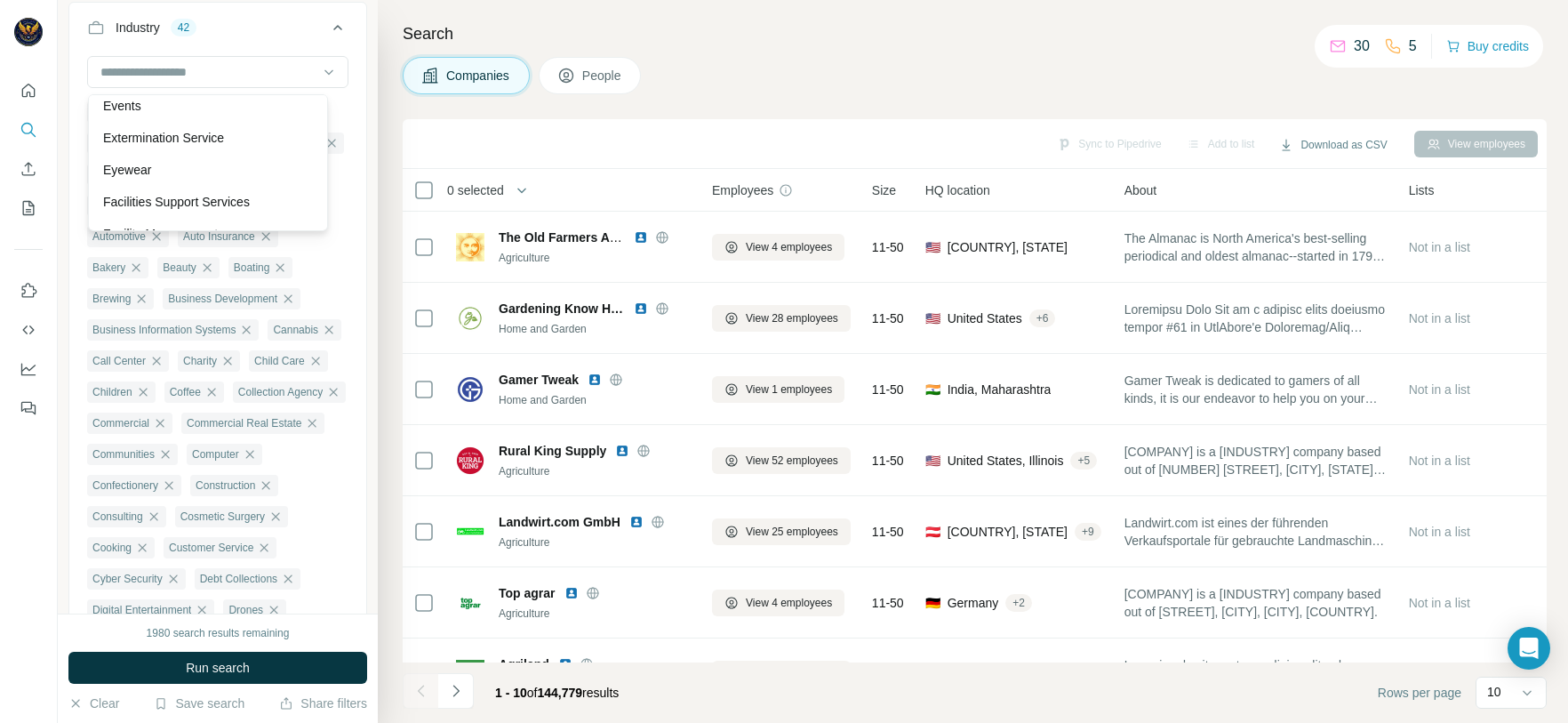 click on "Event Promotion" at bounding box center [208, 74] 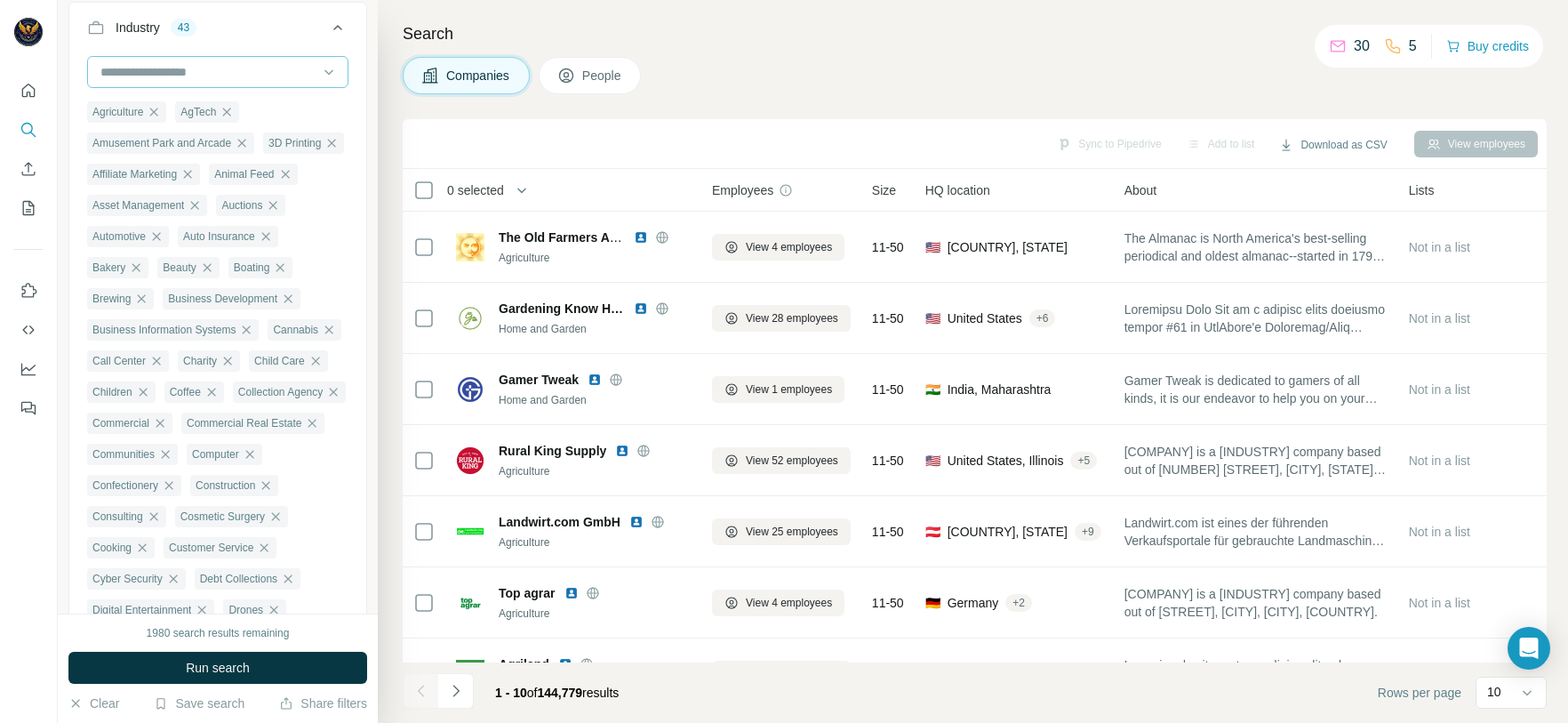 click at bounding box center (208, 72) 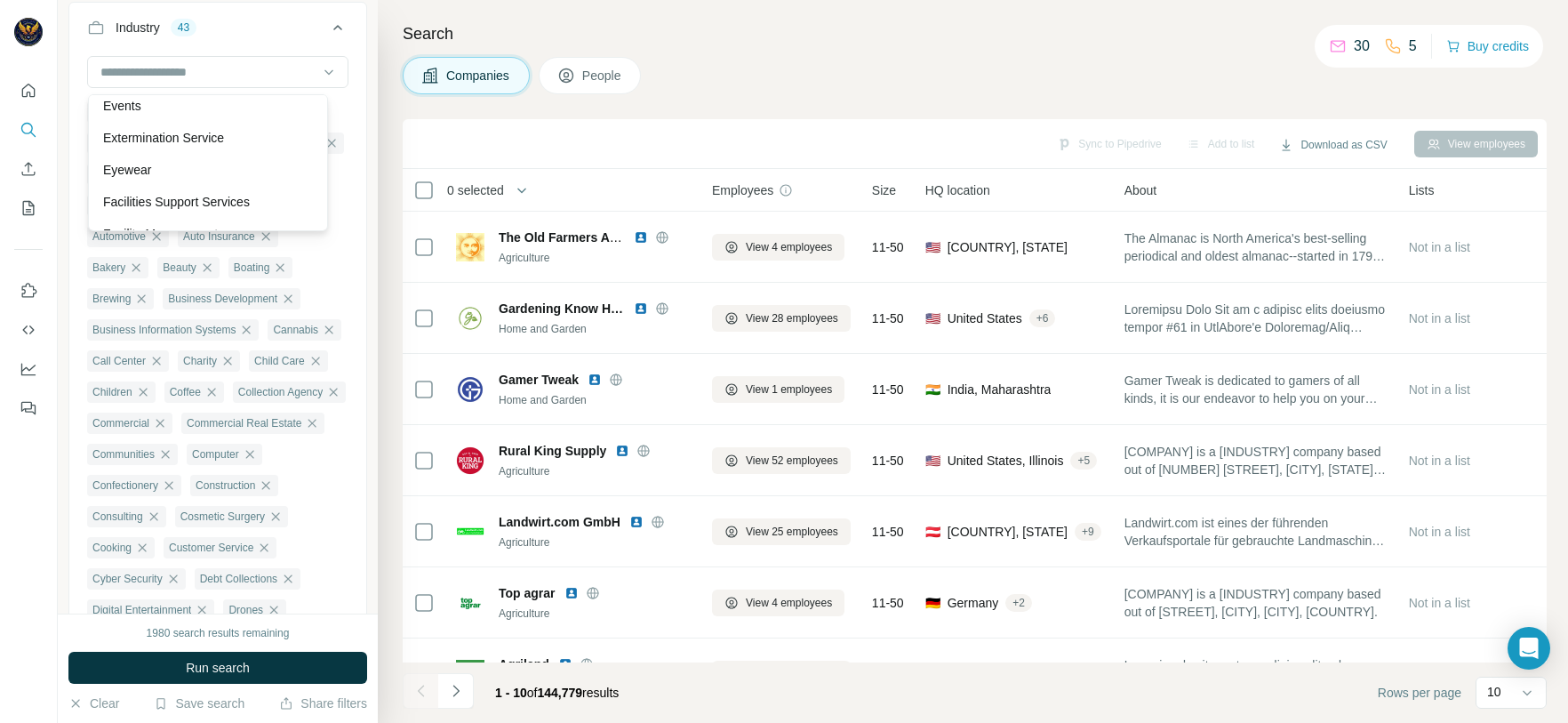 click on "Events" at bounding box center (208, 106) 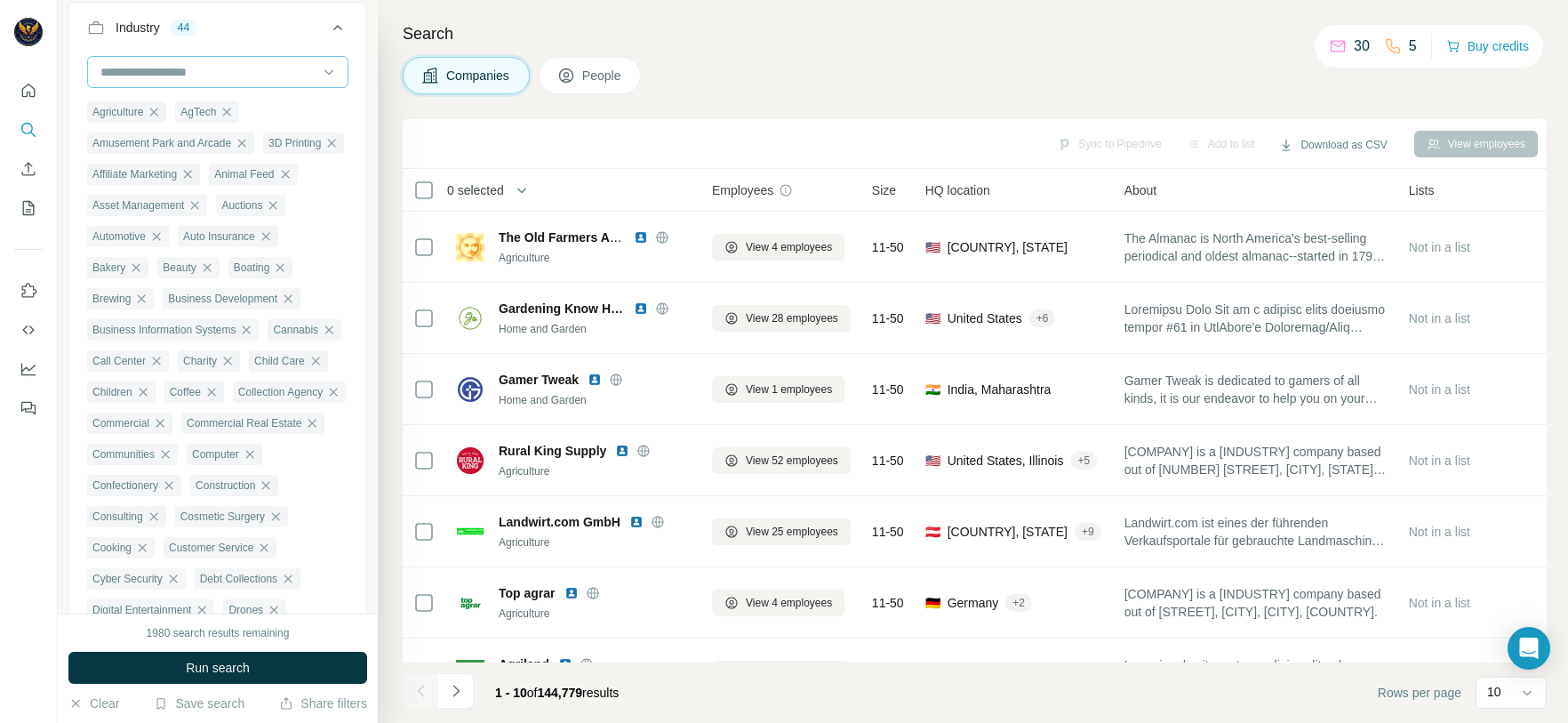 click at bounding box center [208, 72] 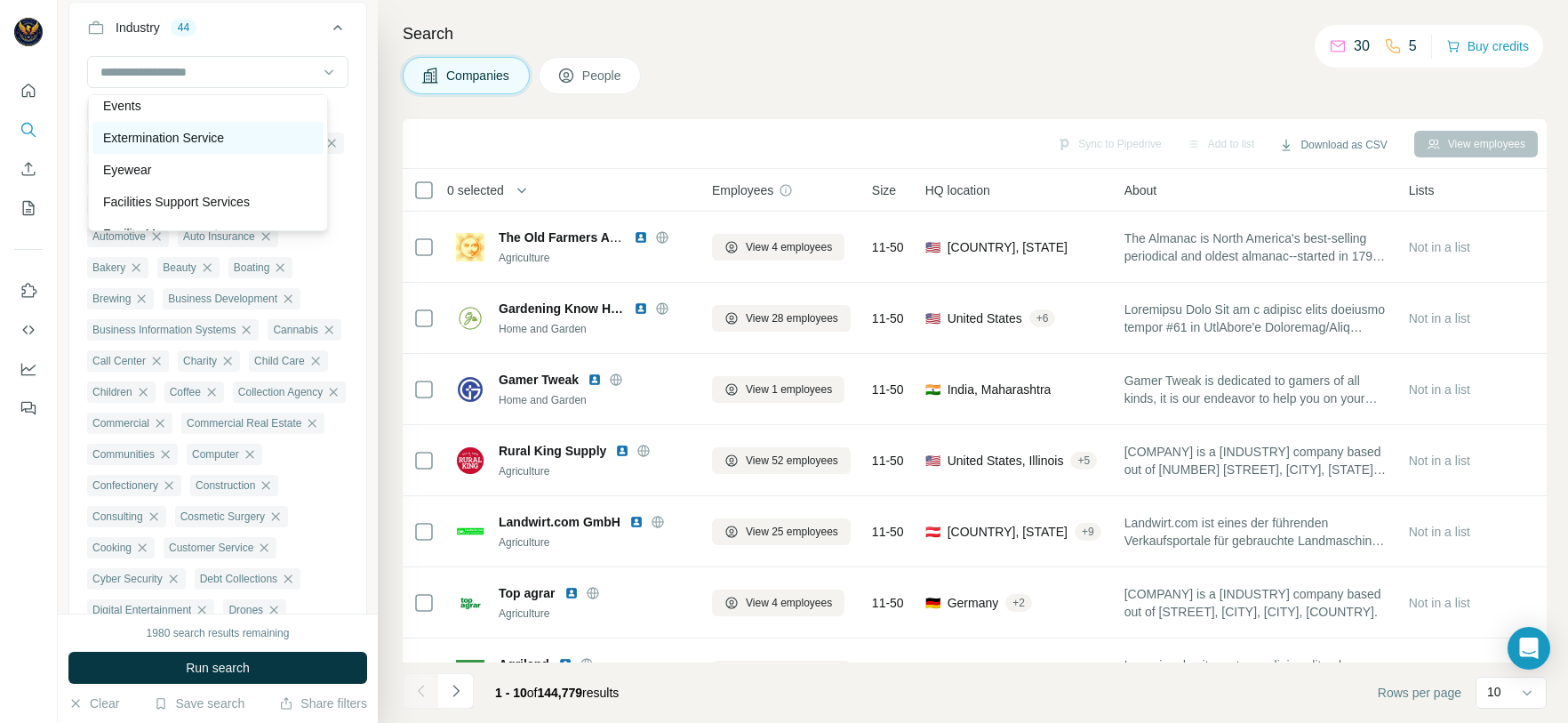 click on "Extermination Service" at bounding box center (208, 138) 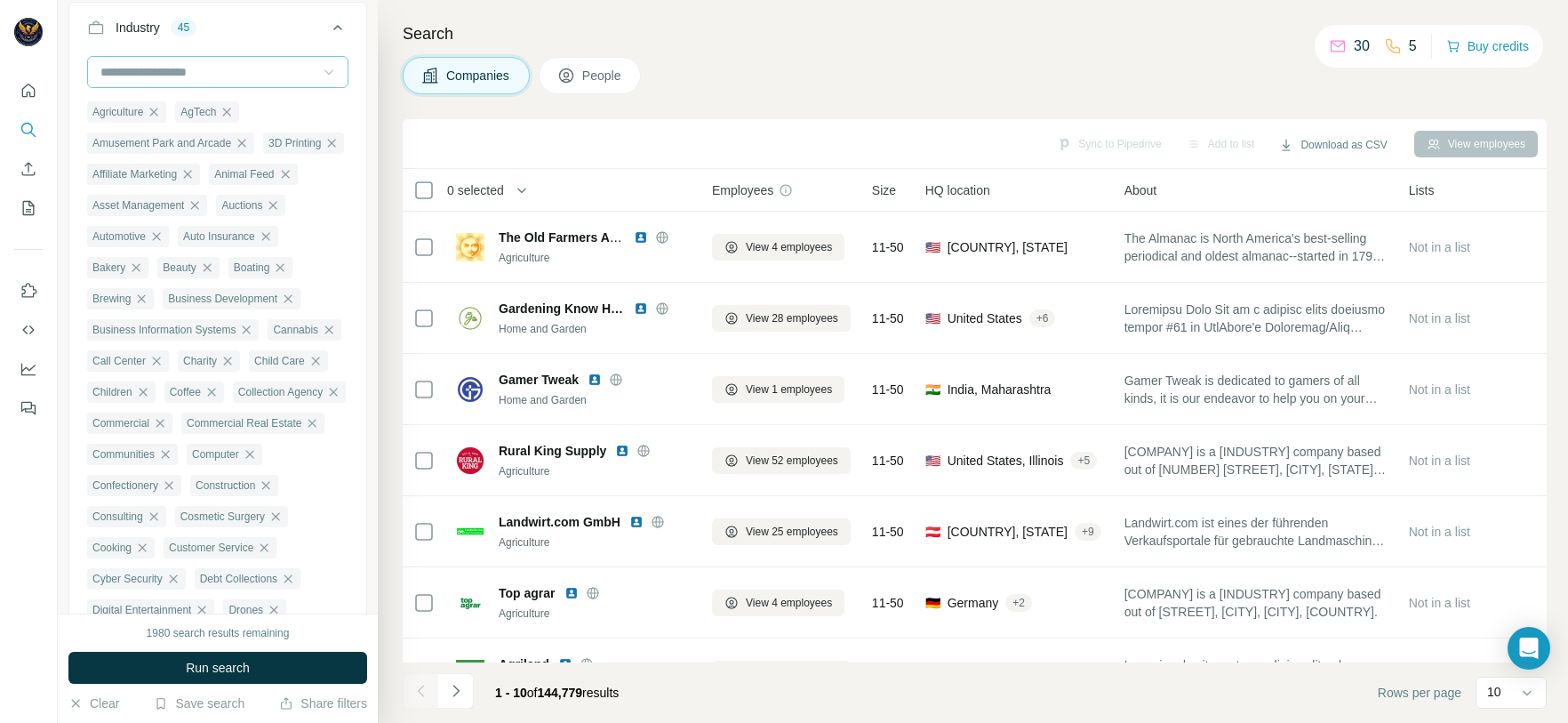 click 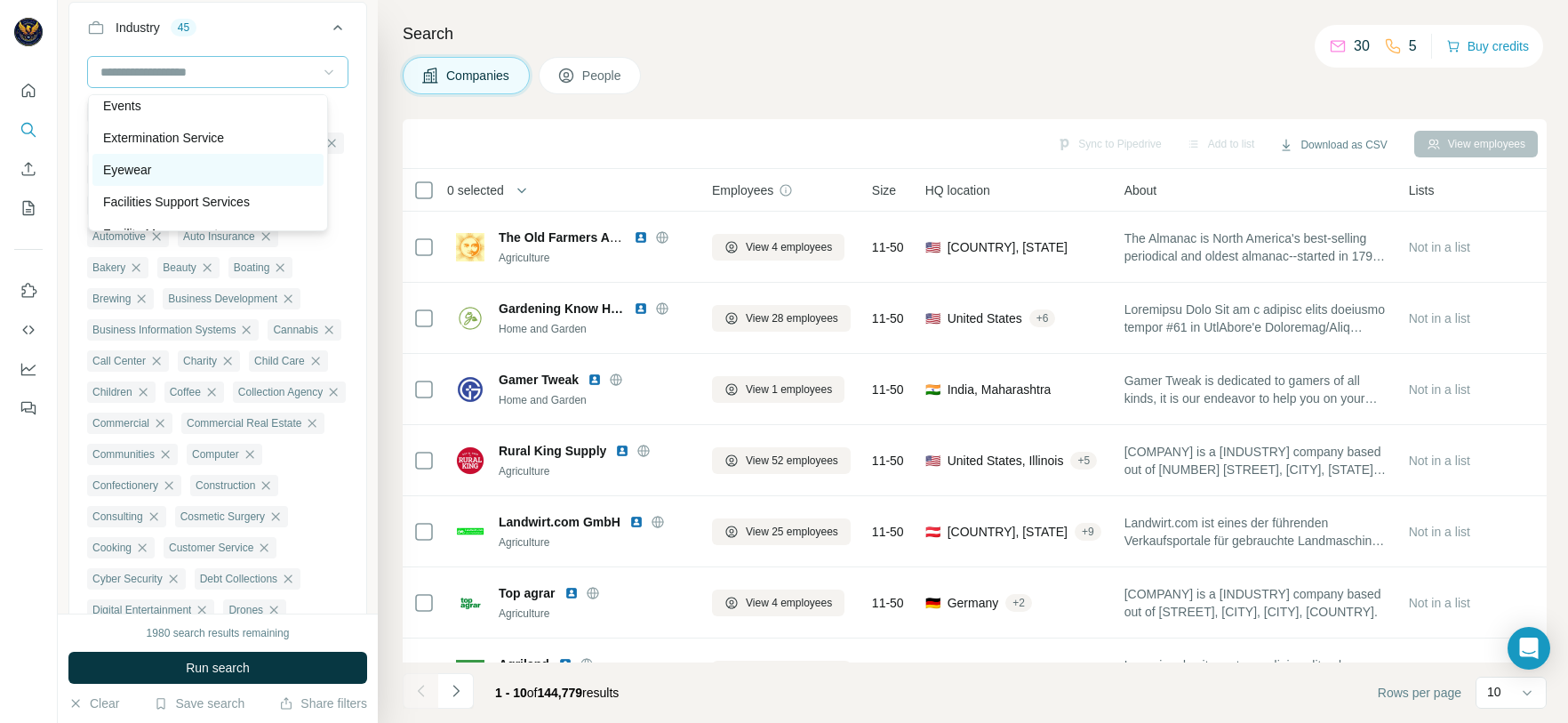 click on "Eyewear" at bounding box center (208, 170) 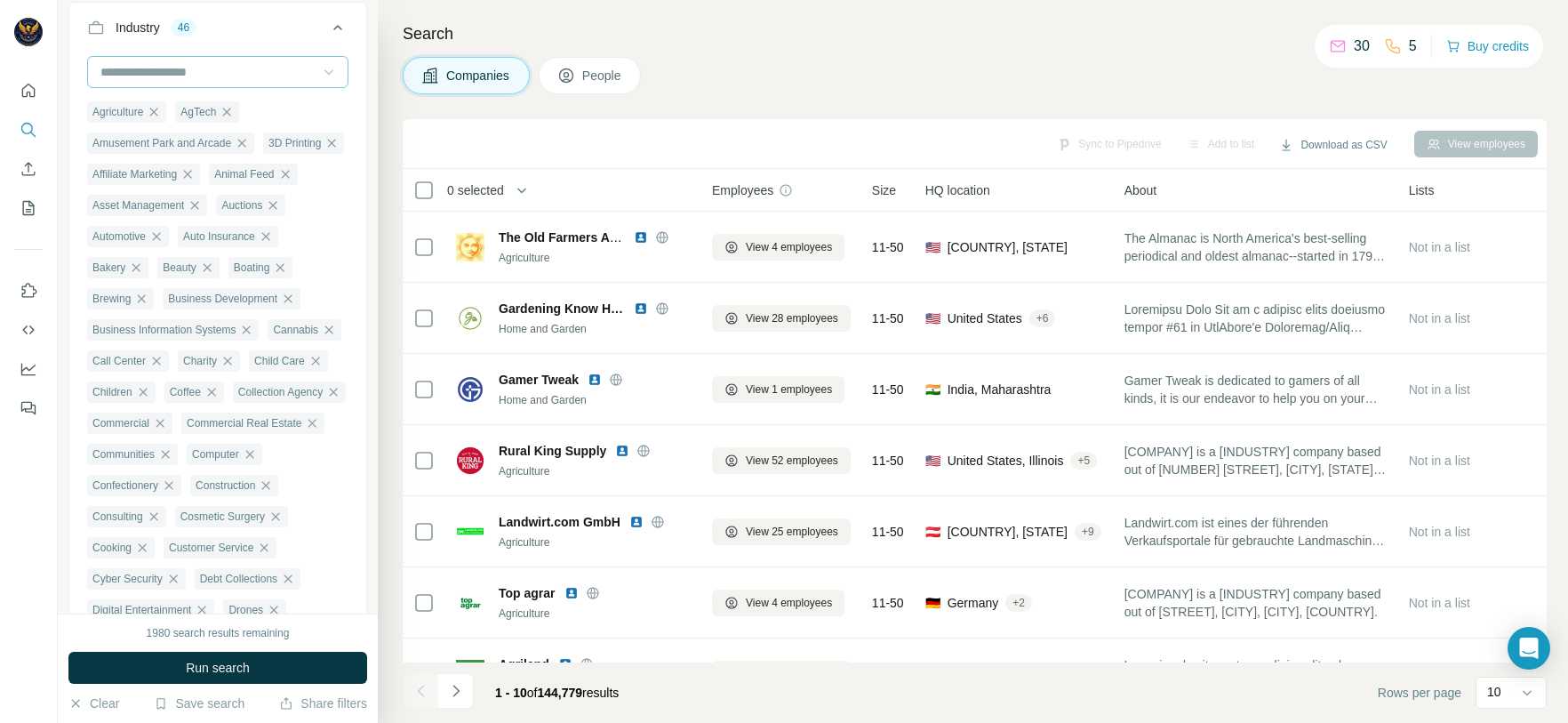 click at bounding box center (208, 72) 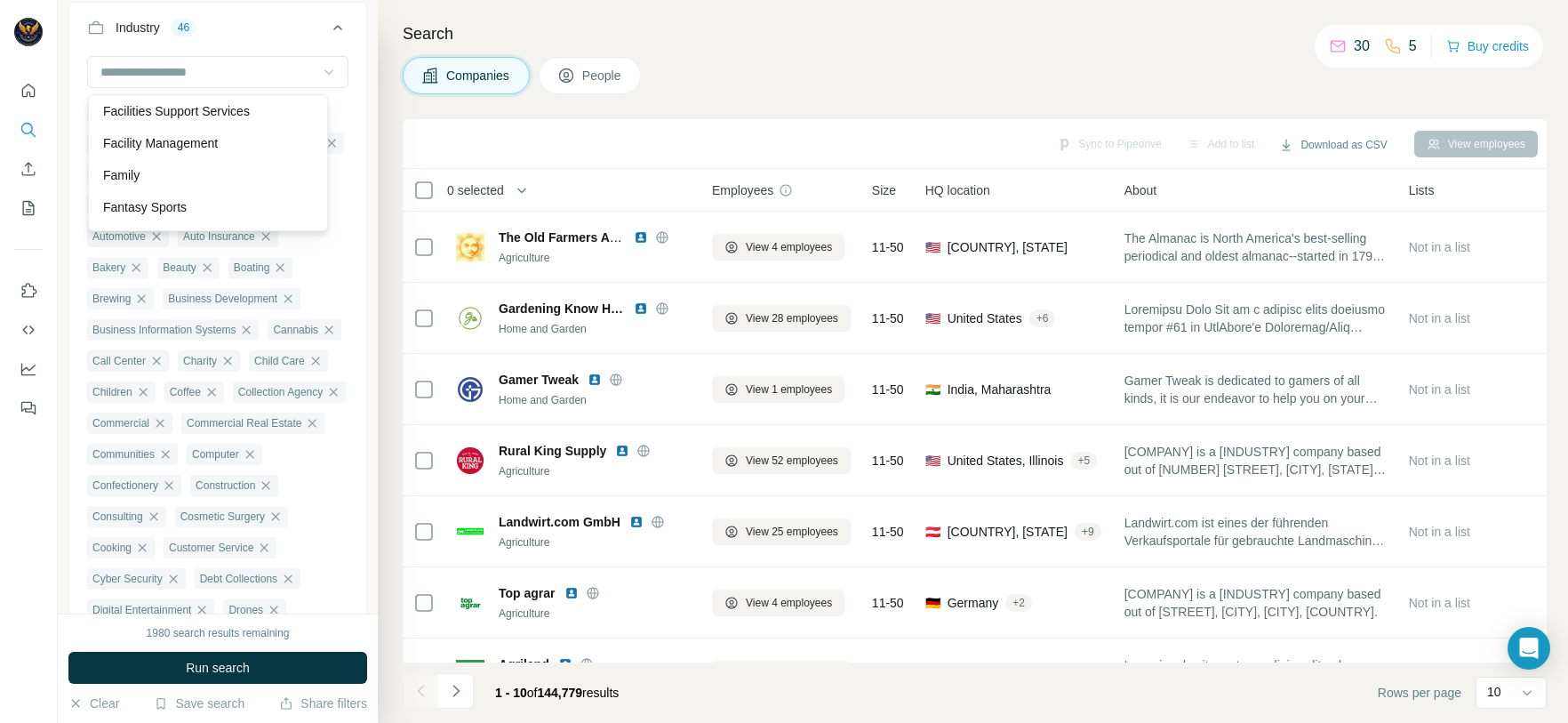 scroll, scrollTop: 6883, scrollLeft: 0, axis: vertical 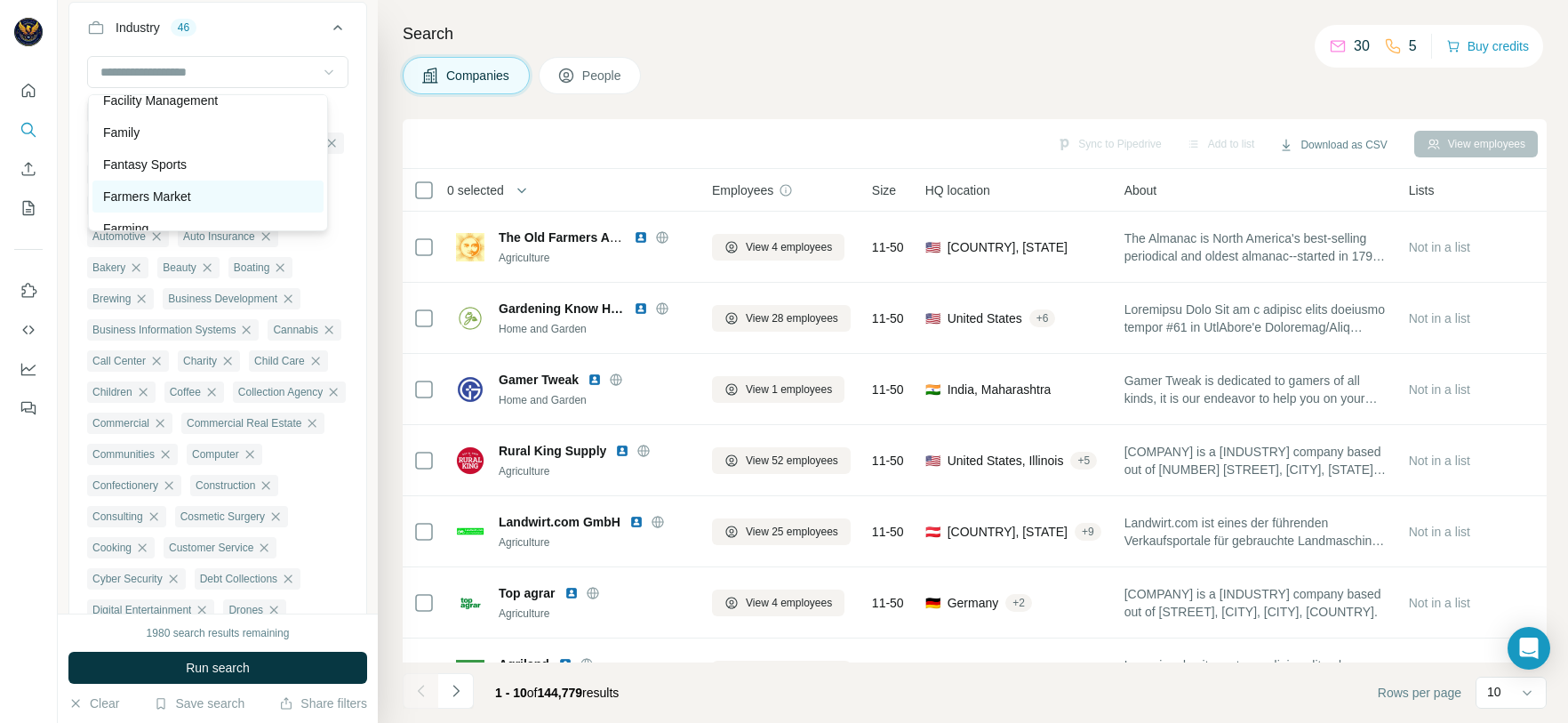 click on "Farmers Market" at bounding box center [208, 197] 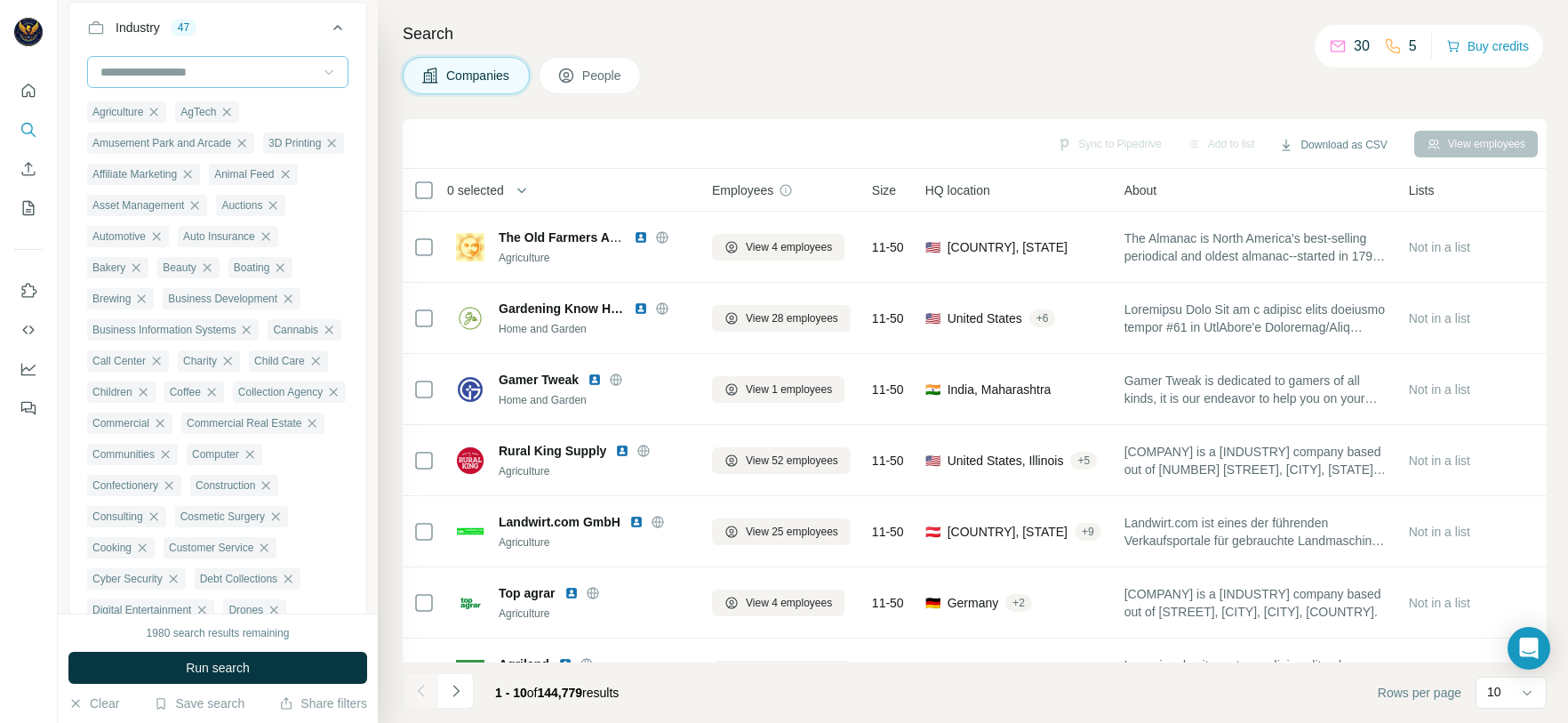 click at bounding box center [208, 72] 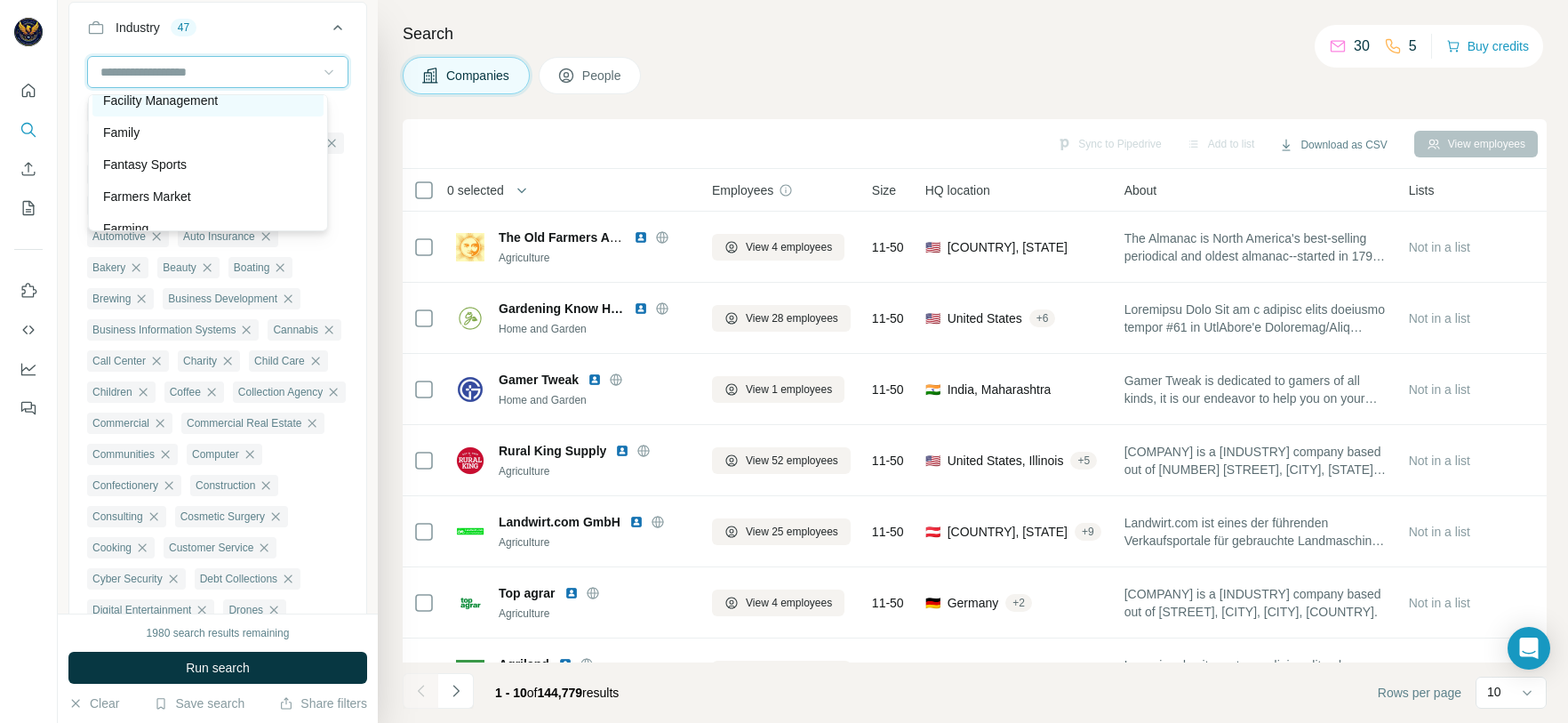 scroll, scrollTop: 7017, scrollLeft: 0, axis: vertical 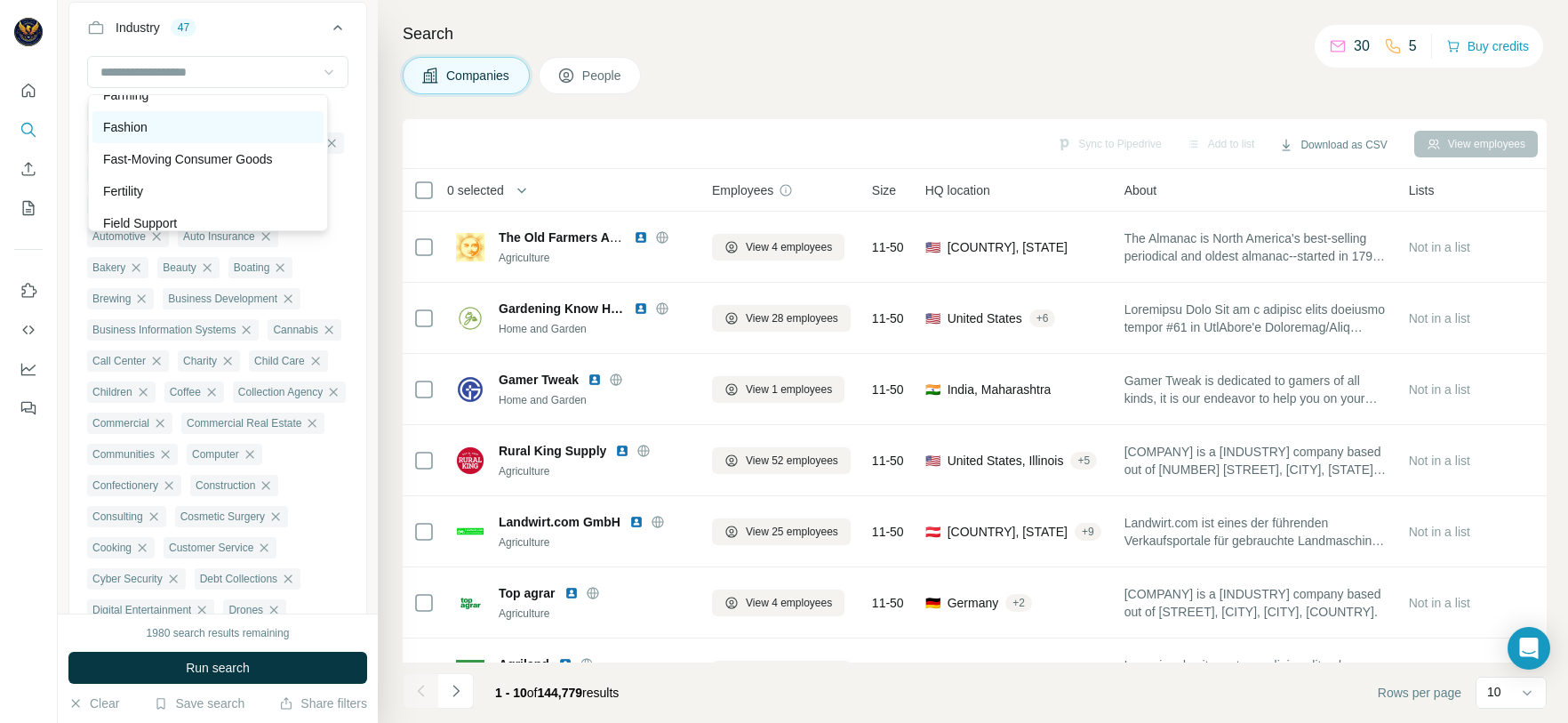 click on "Fashion" at bounding box center (208, 127) 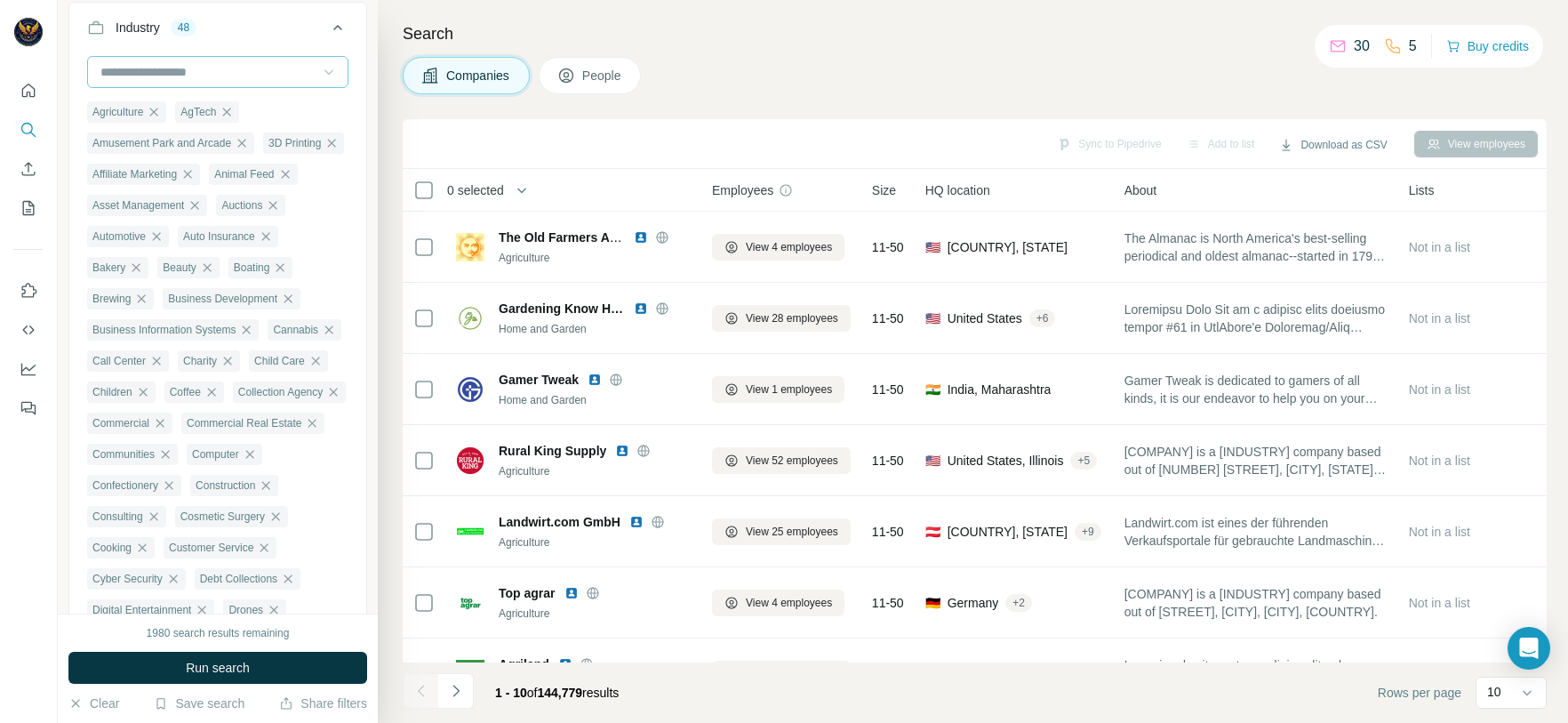click at bounding box center (208, 72) 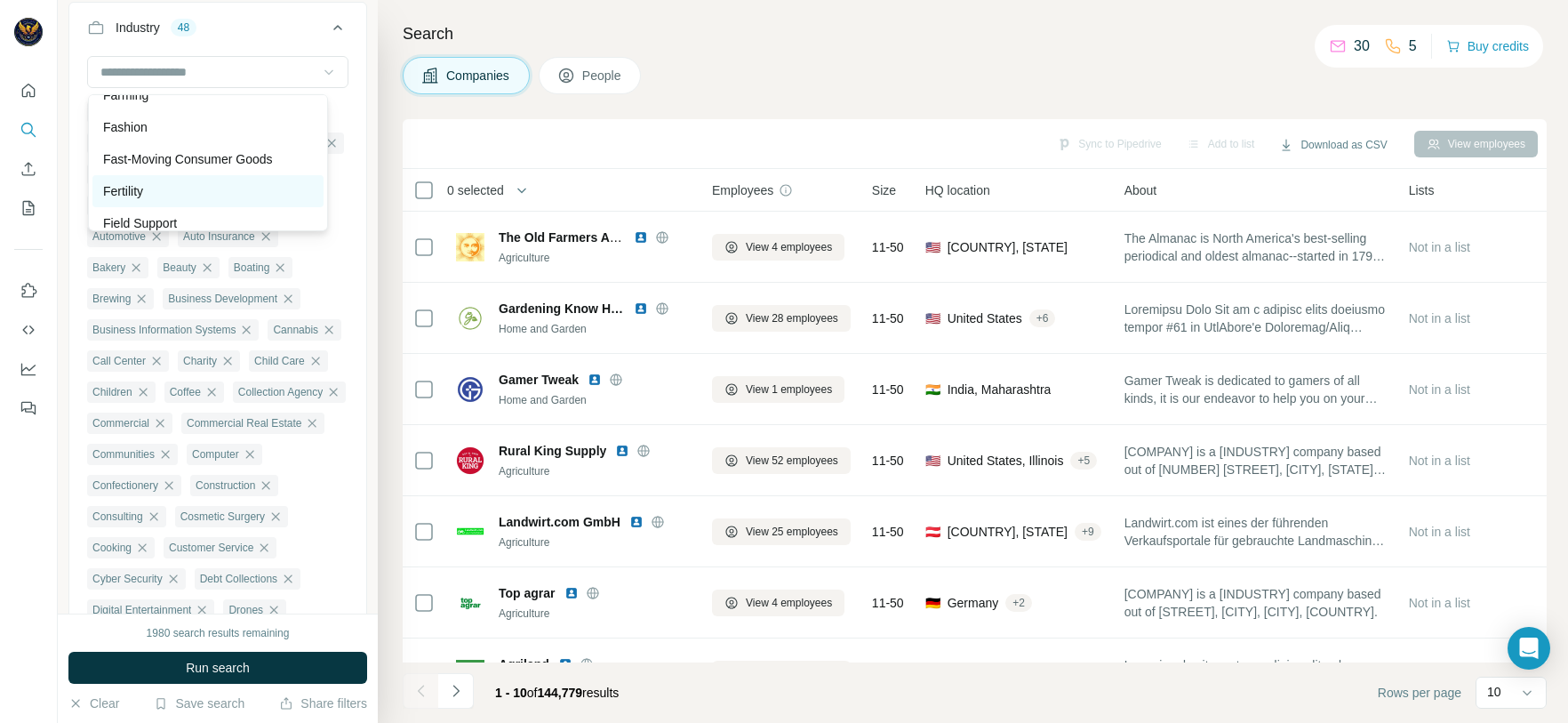 click on "Fertility" at bounding box center [208, 191] 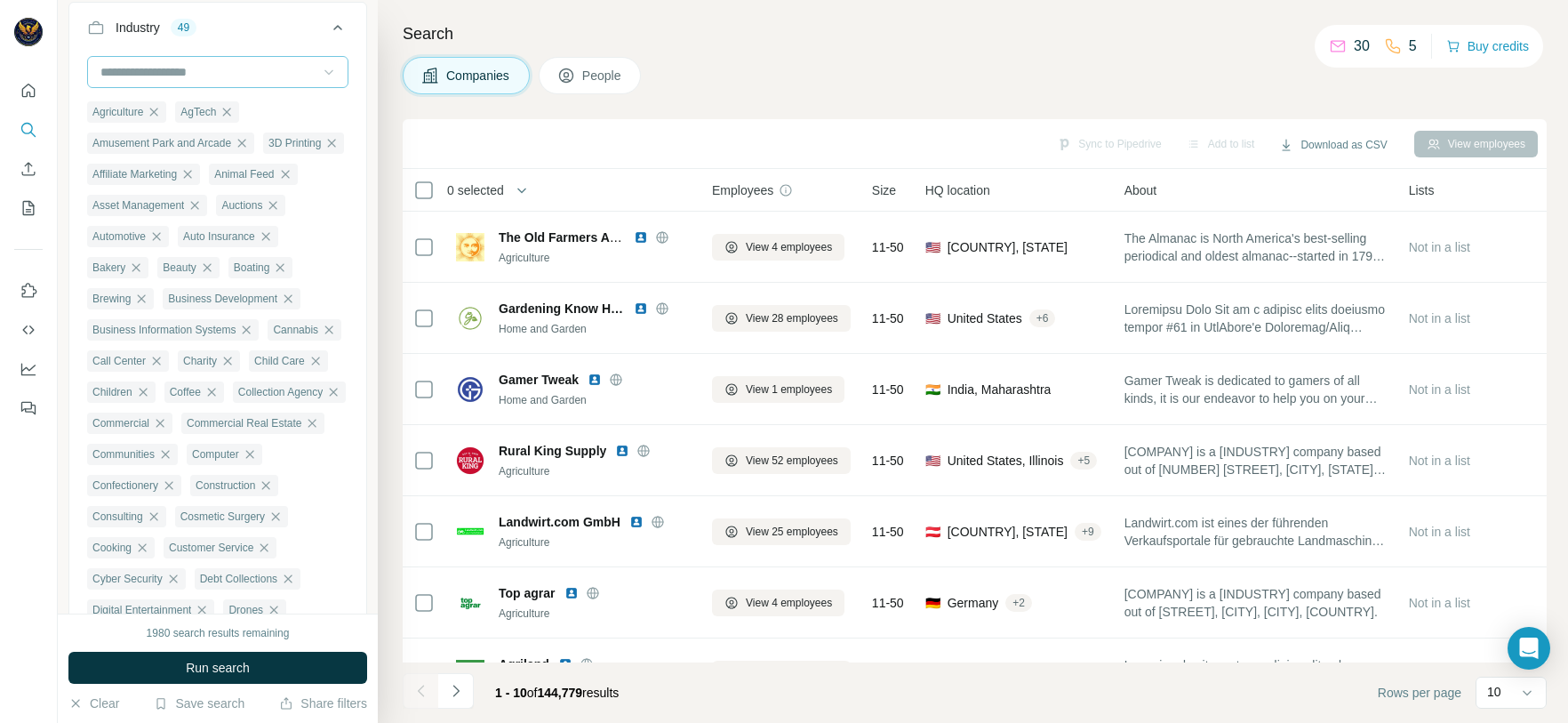 click at bounding box center (208, 72) 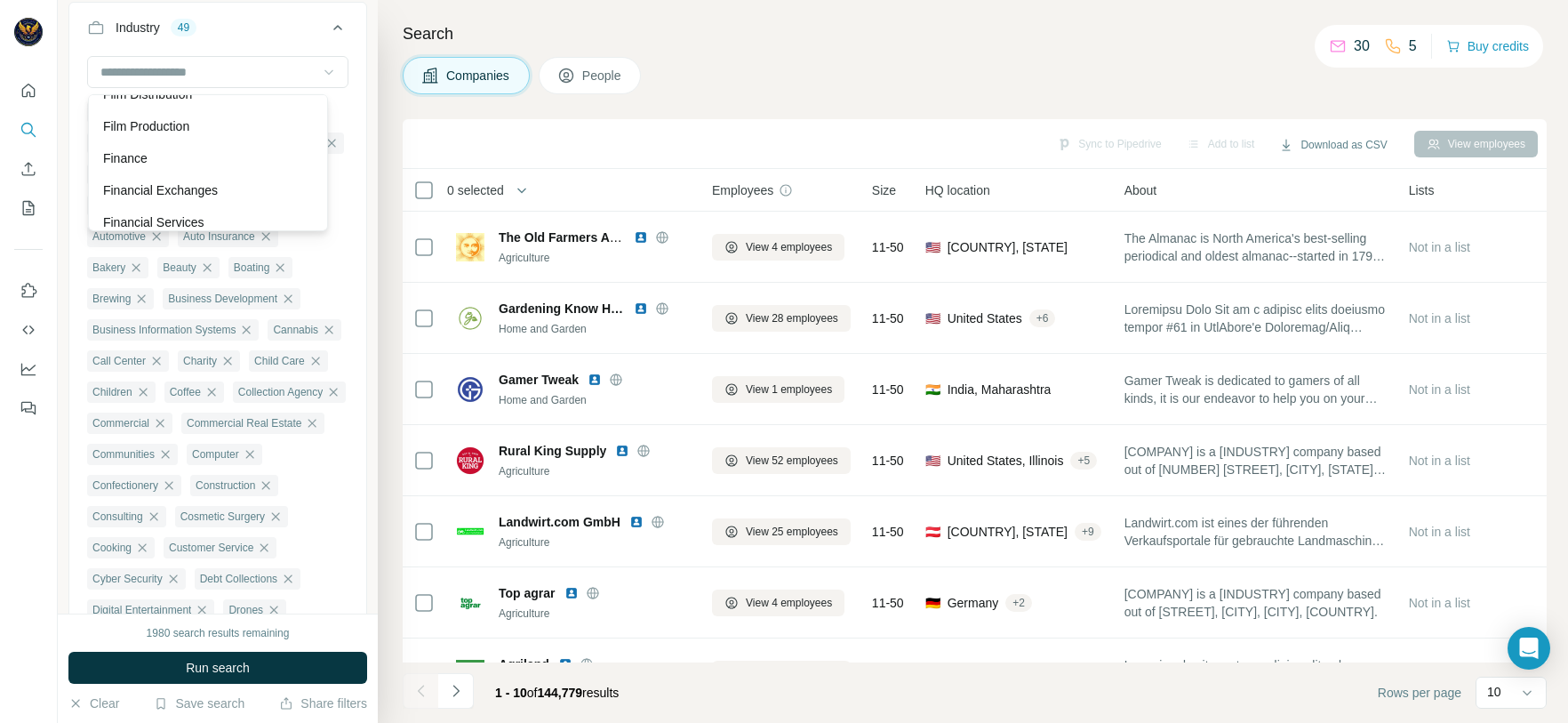 scroll, scrollTop: 7283, scrollLeft: 0, axis: vertical 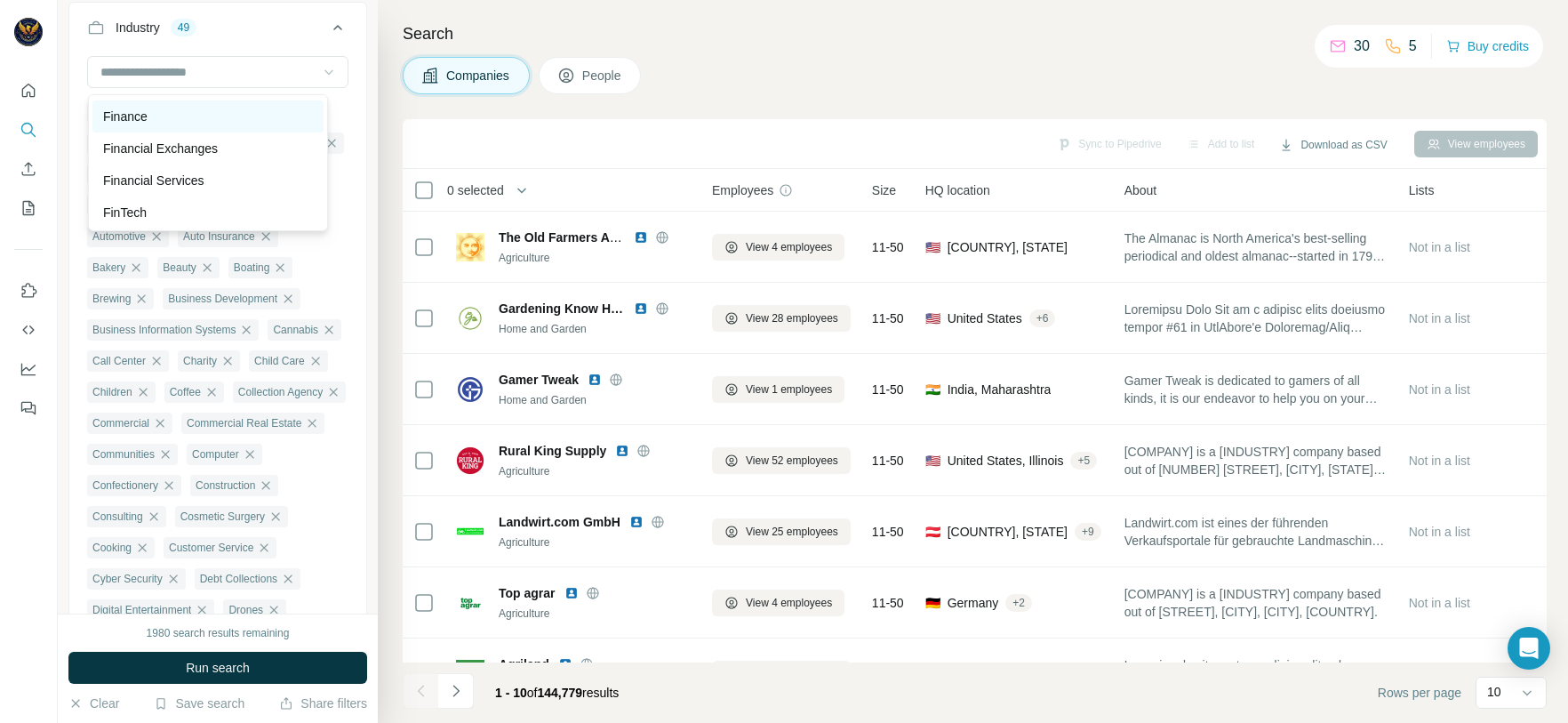 click on "Finance" at bounding box center [208, 116] 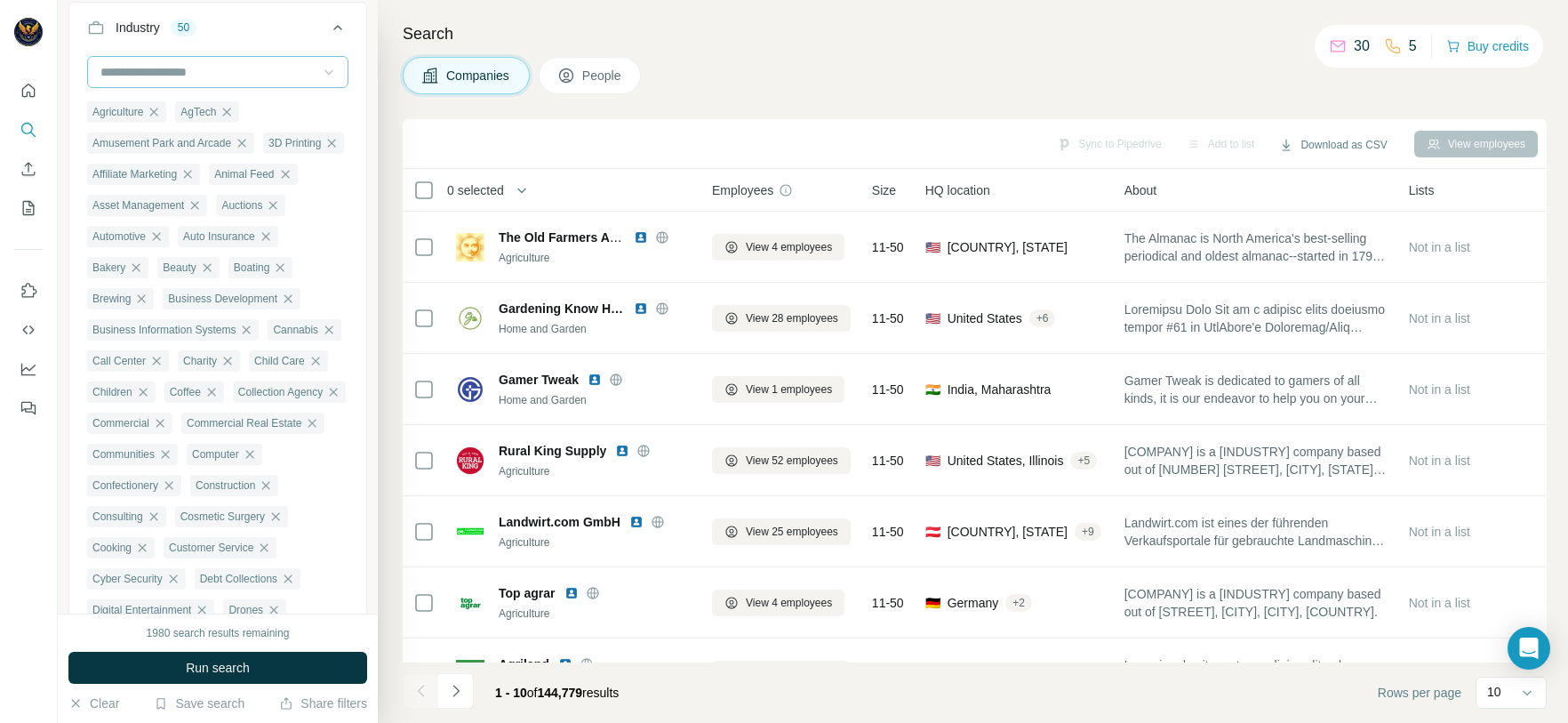 click at bounding box center [208, 72] 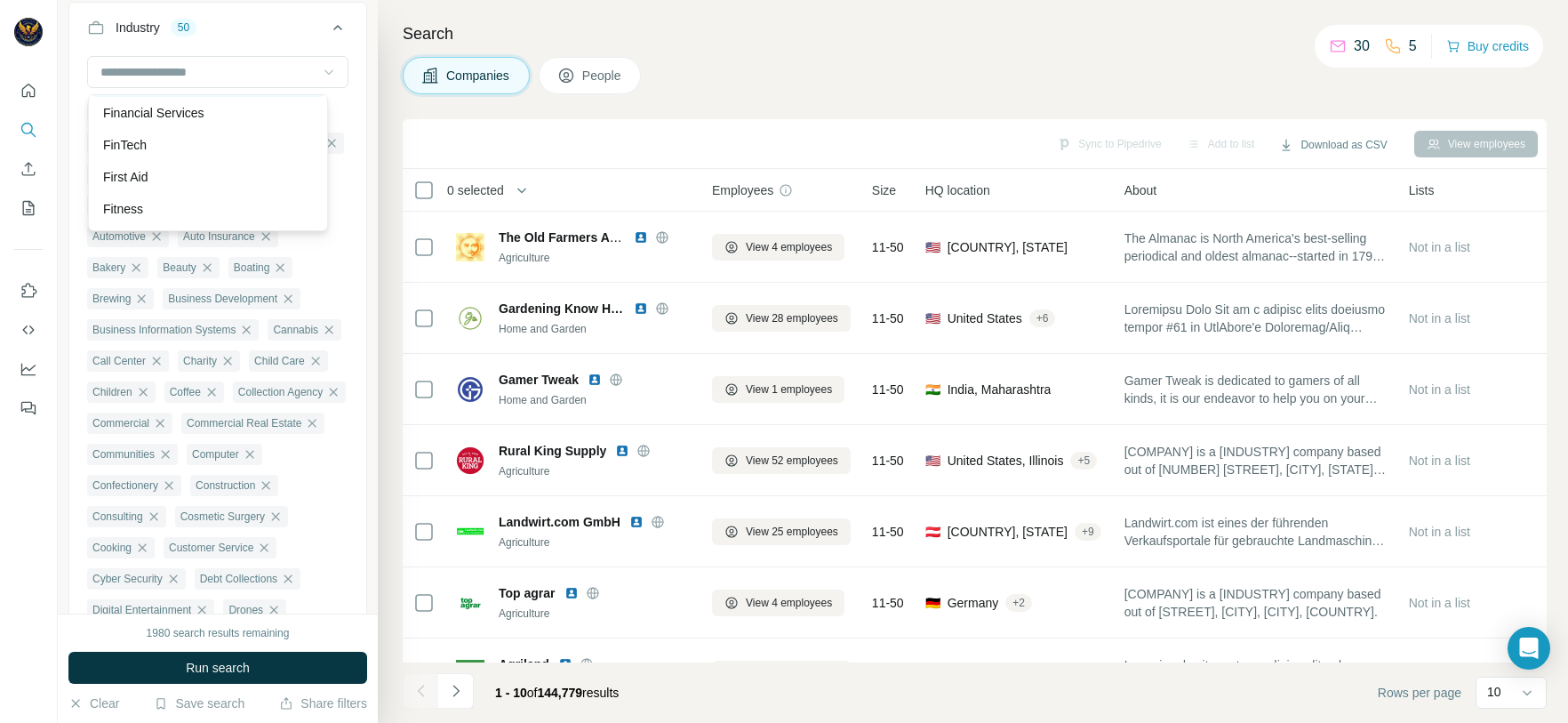 scroll, scrollTop: 7417, scrollLeft: 0, axis: vertical 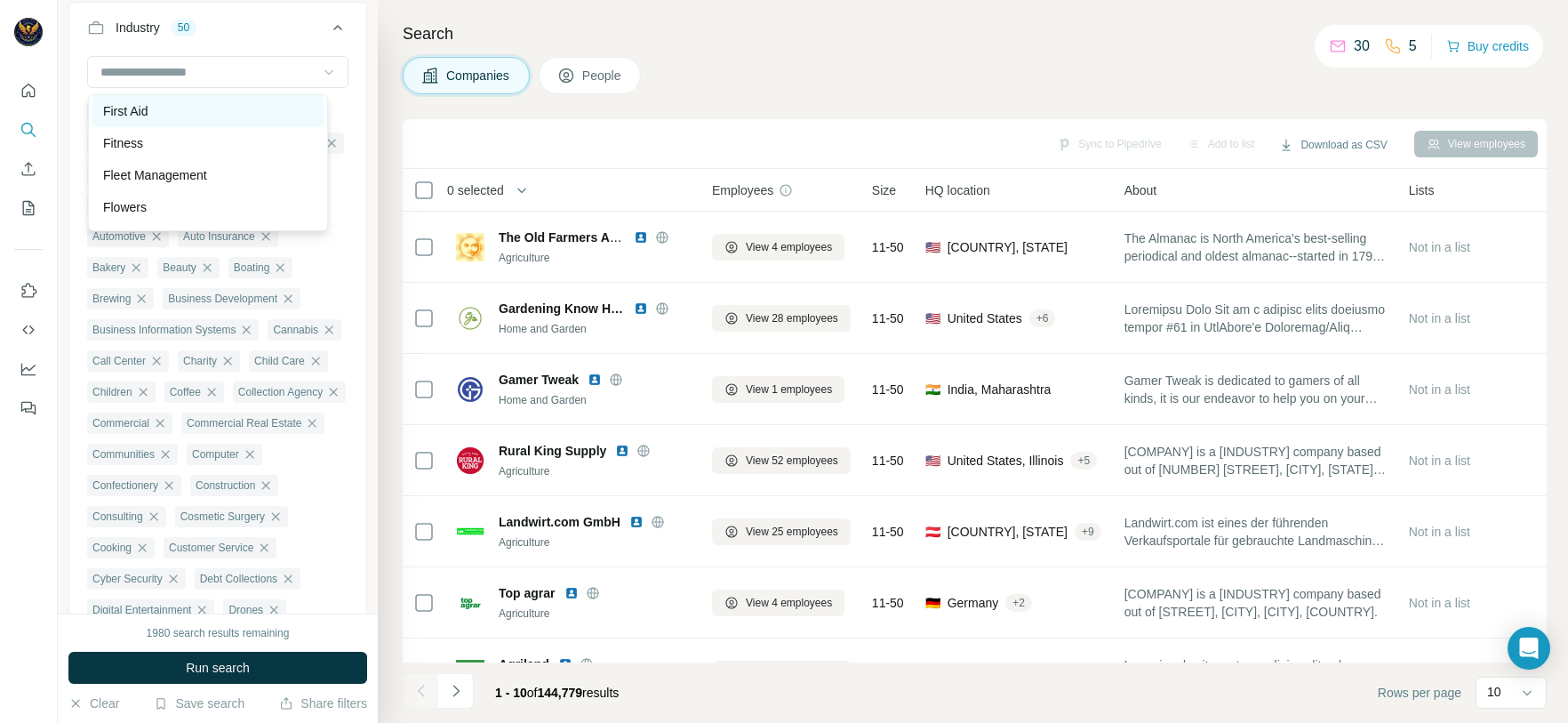 click on "First Aid" at bounding box center (208, 111) 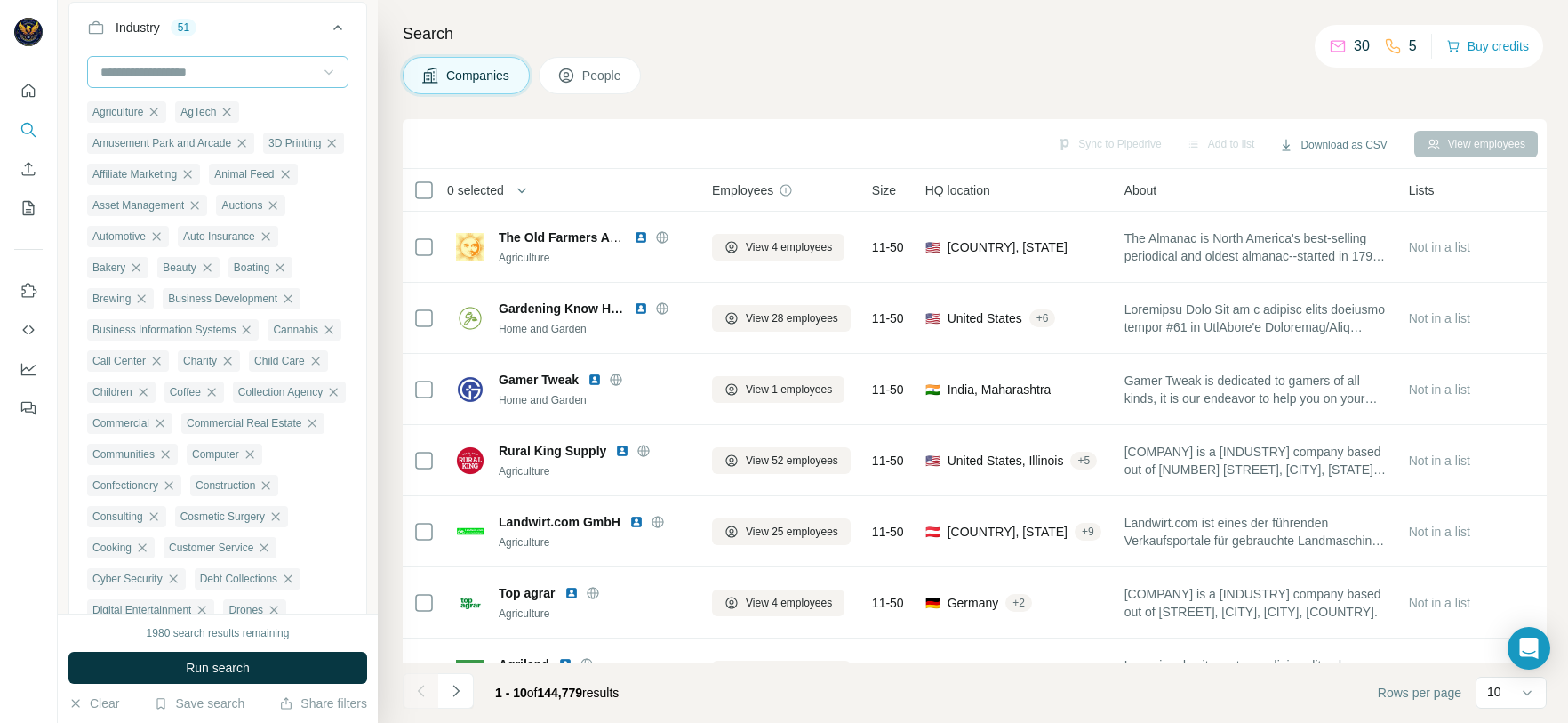 click at bounding box center [208, 72] 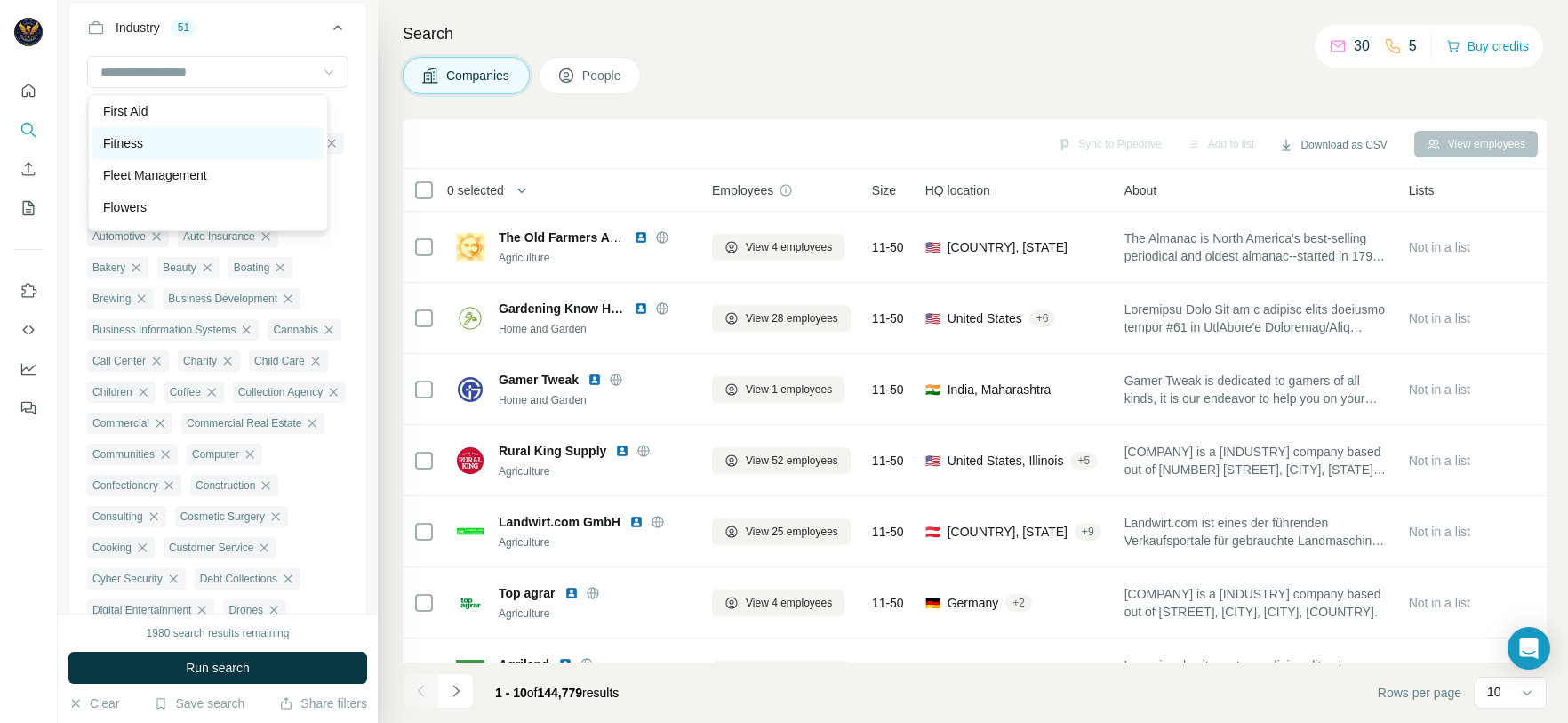 click on "Fitness" at bounding box center [208, 143] 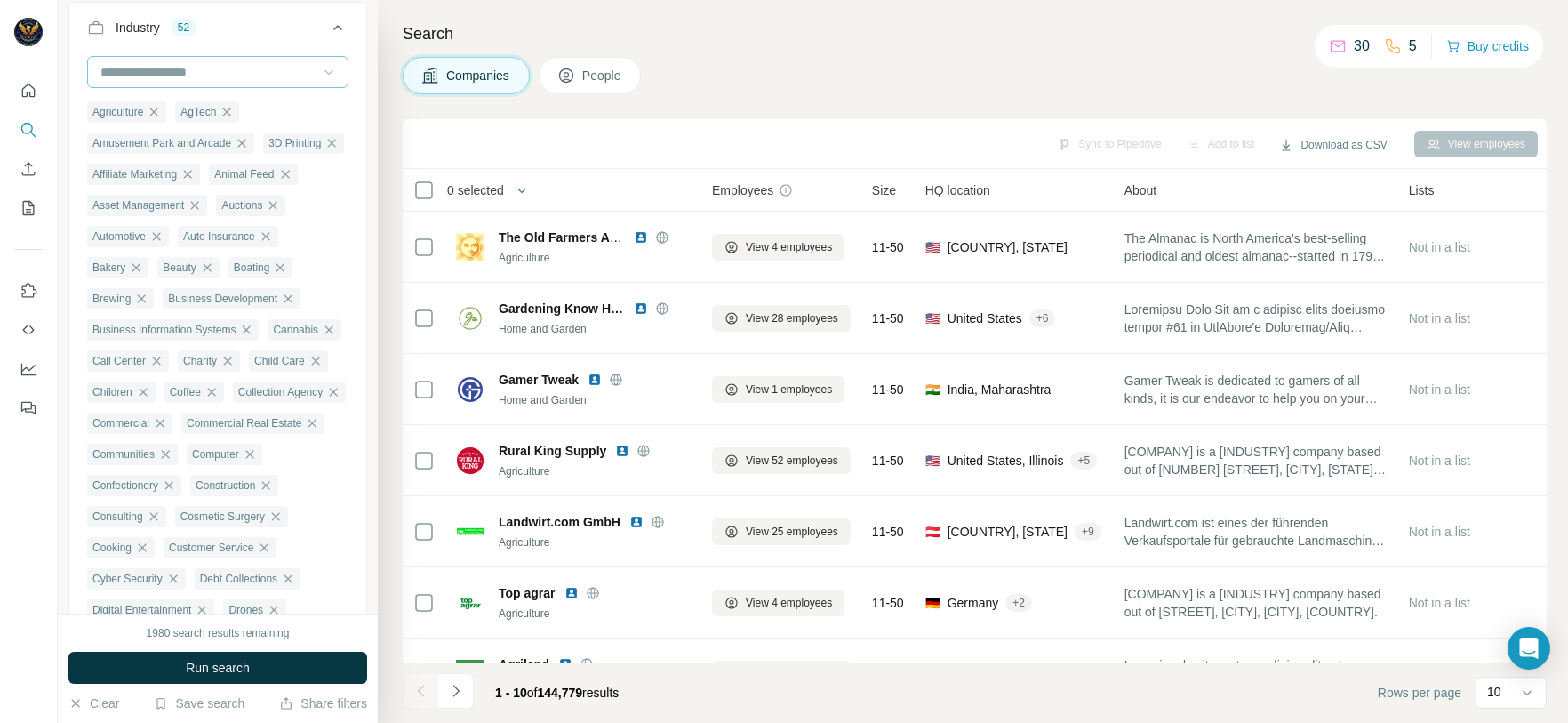 click at bounding box center [208, 72] 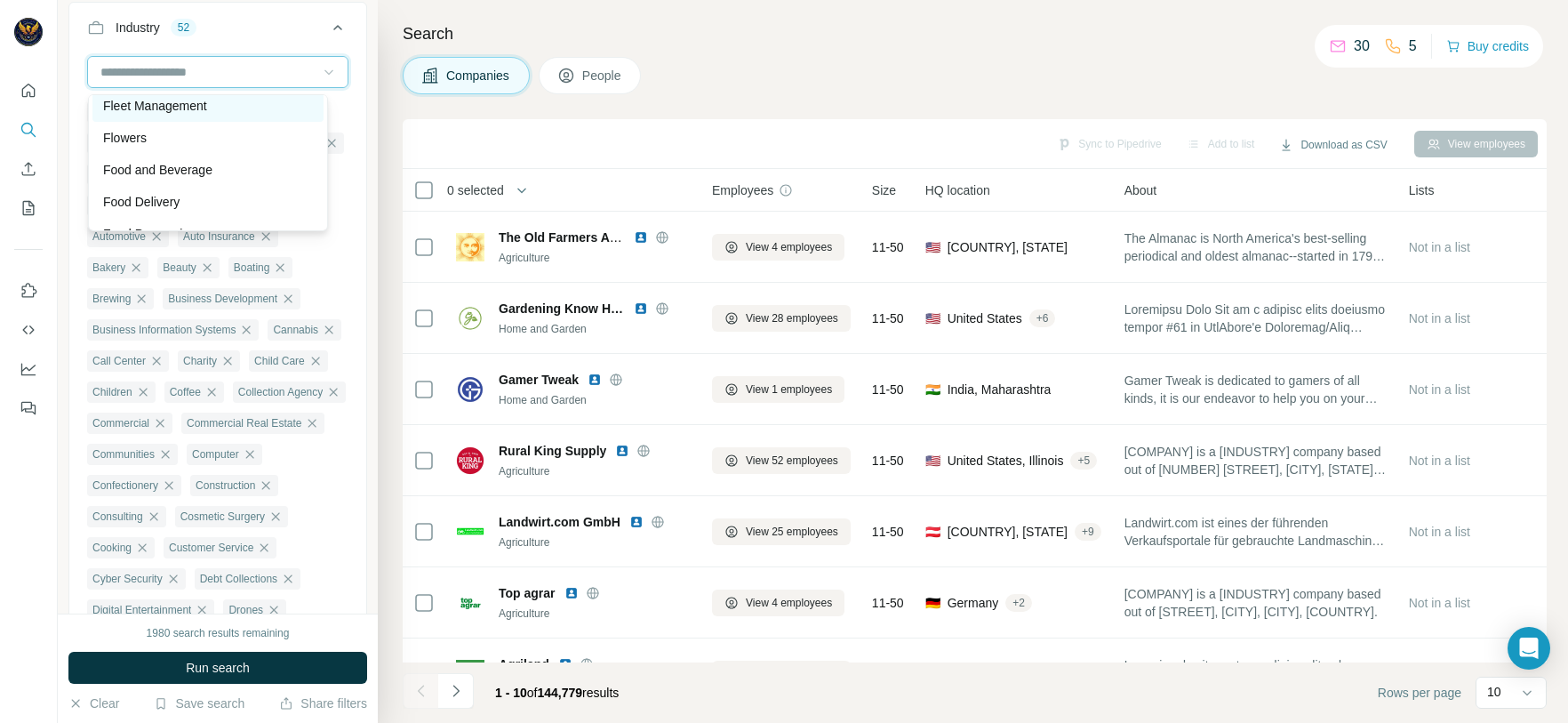 scroll, scrollTop: 7550, scrollLeft: 0, axis: vertical 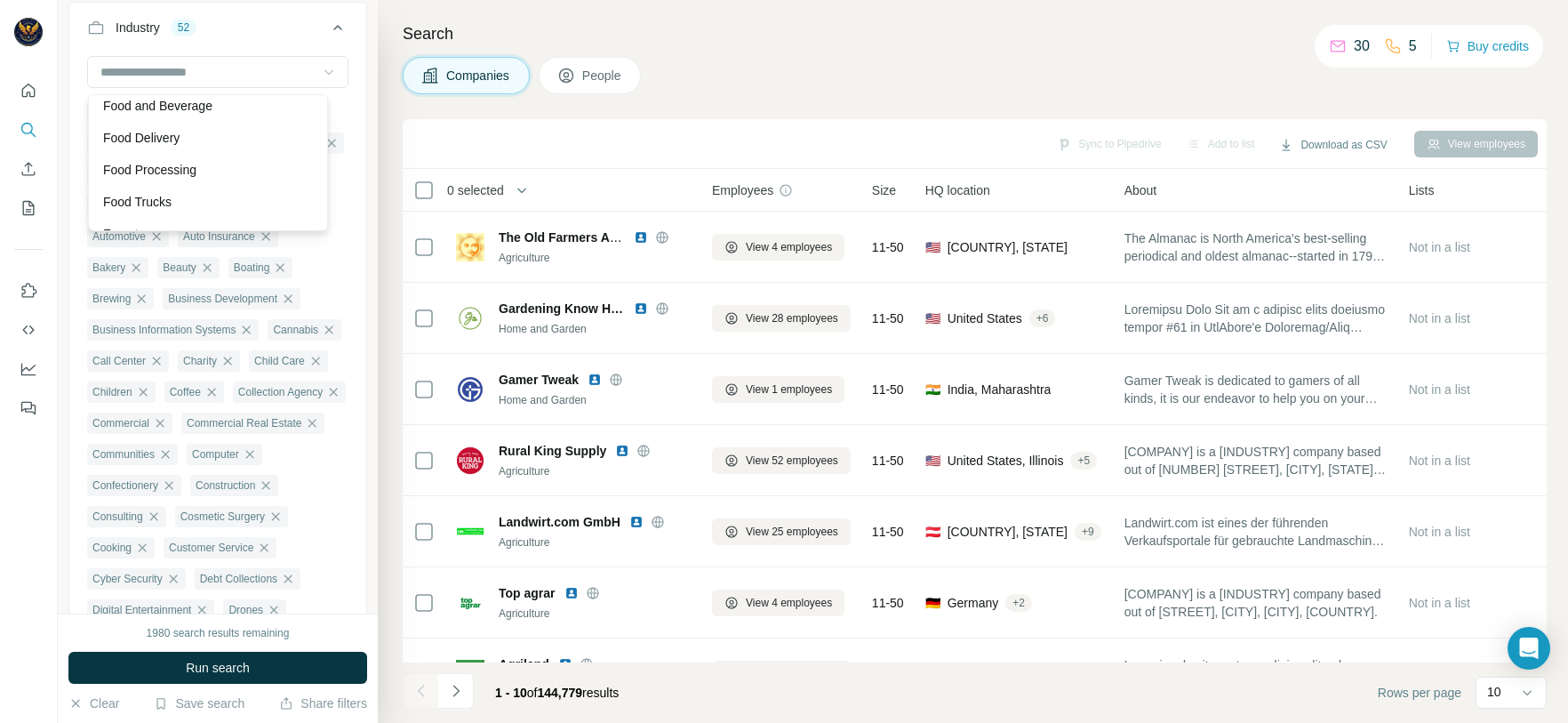 click on "Flowers" at bounding box center [208, 74] 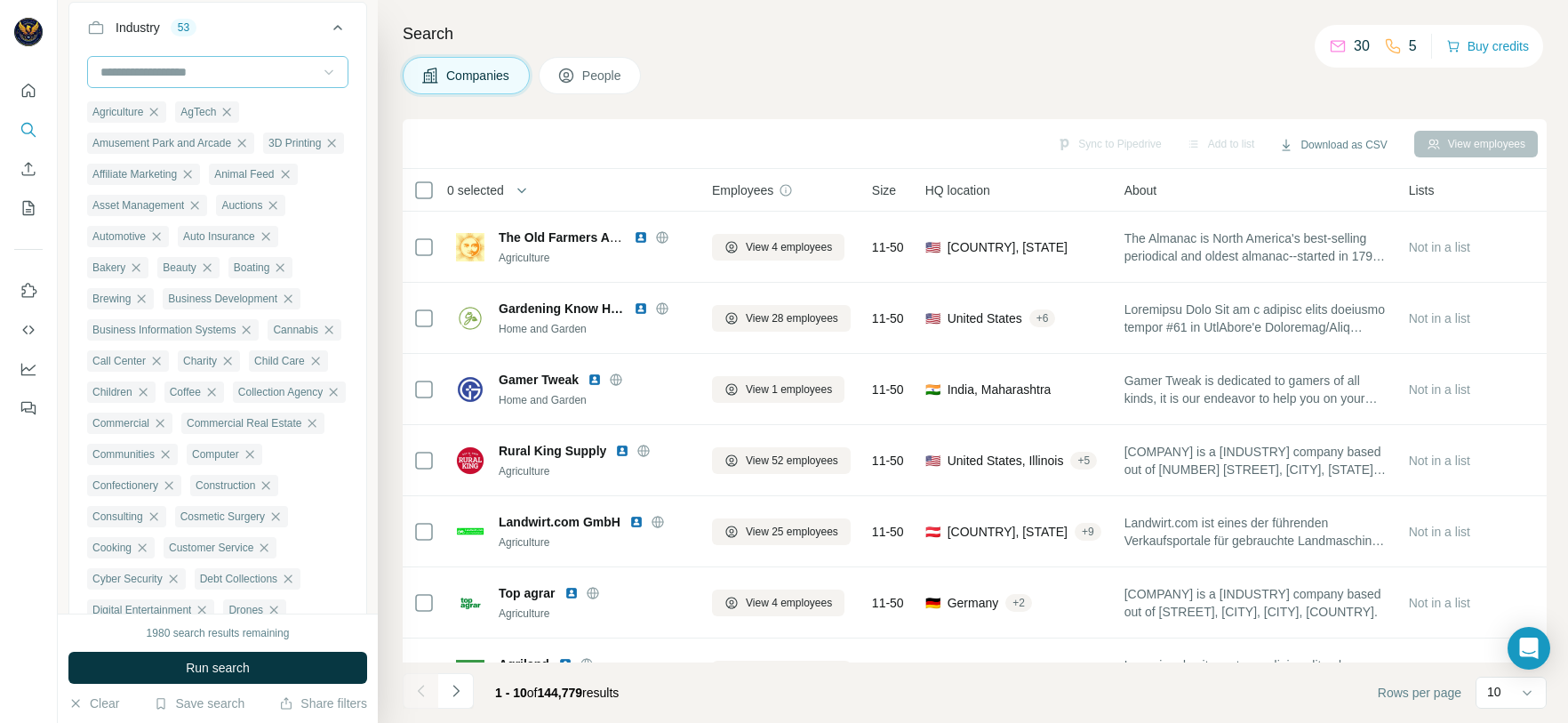 click at bounding box center [208, 72] 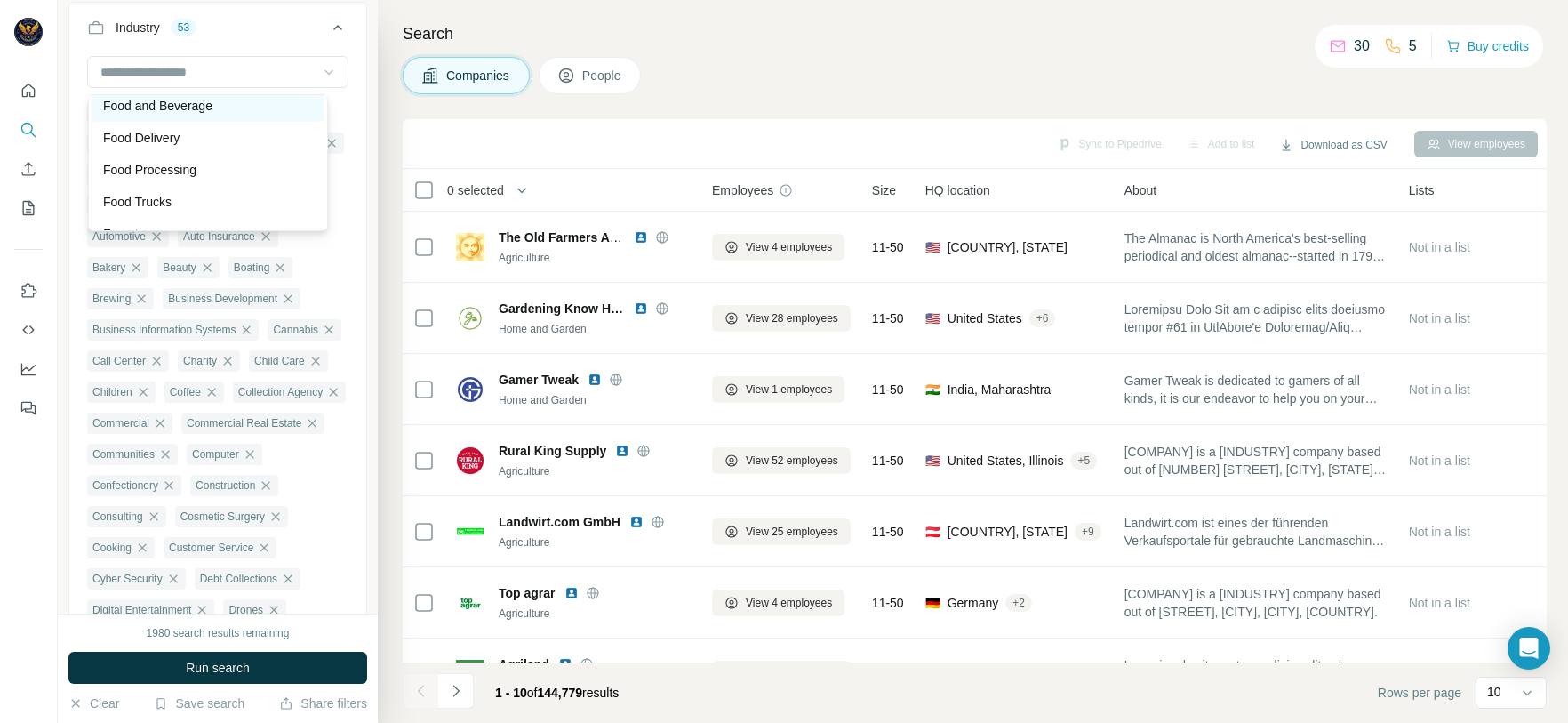 click on "Food and Beverage" at bounding box center [157, 106] 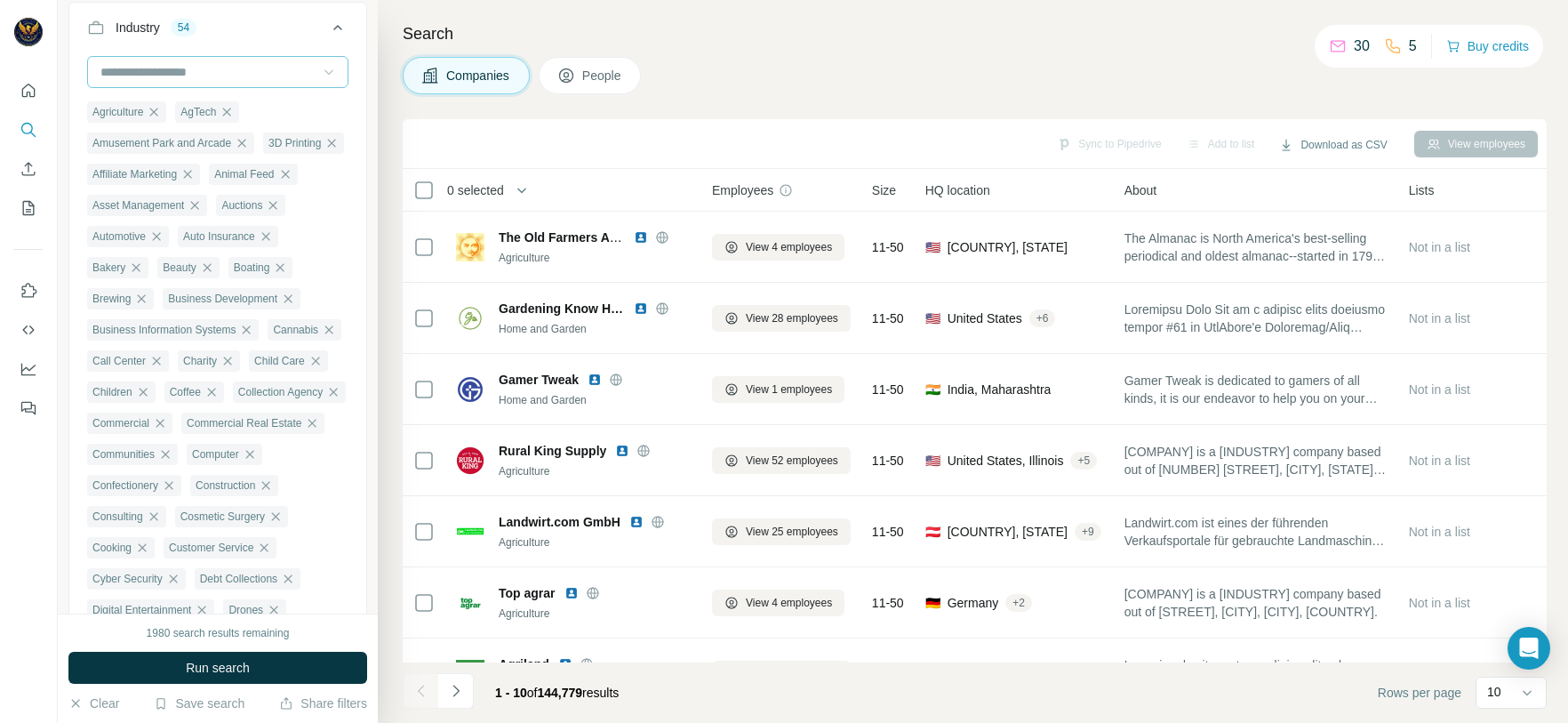click at bounding box center [208, 72] 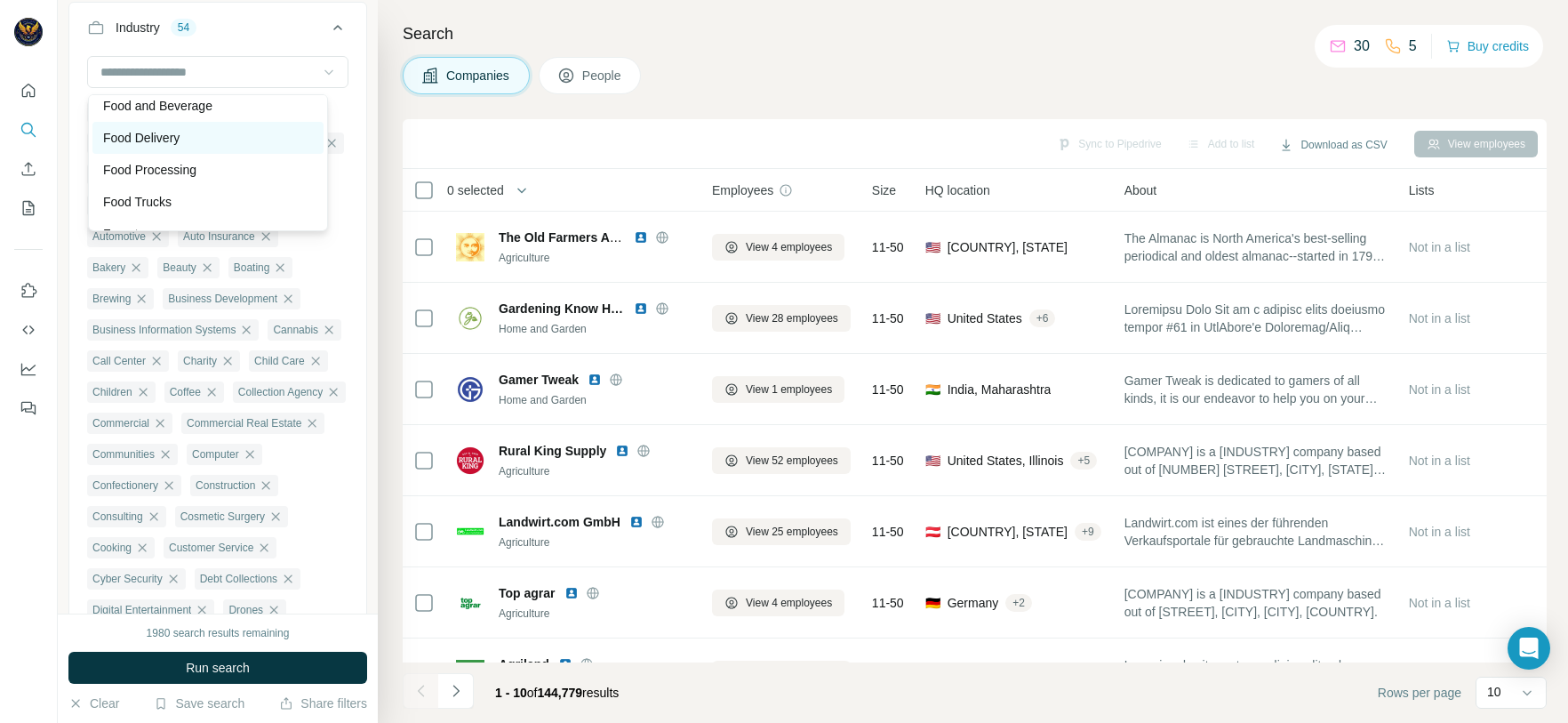 click on "Food Delivery" at bounding box center [208, 138] 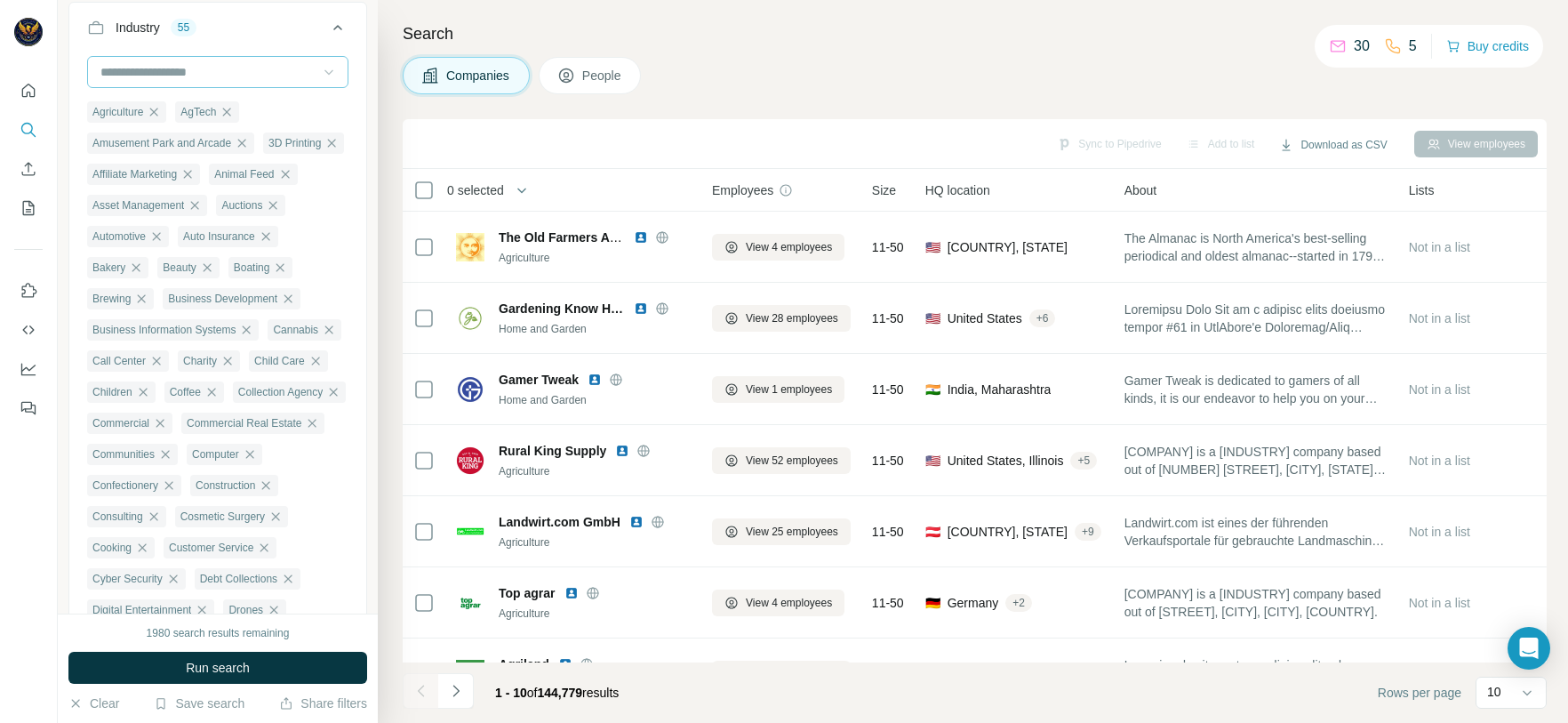 click at bounding box center (208, 72) 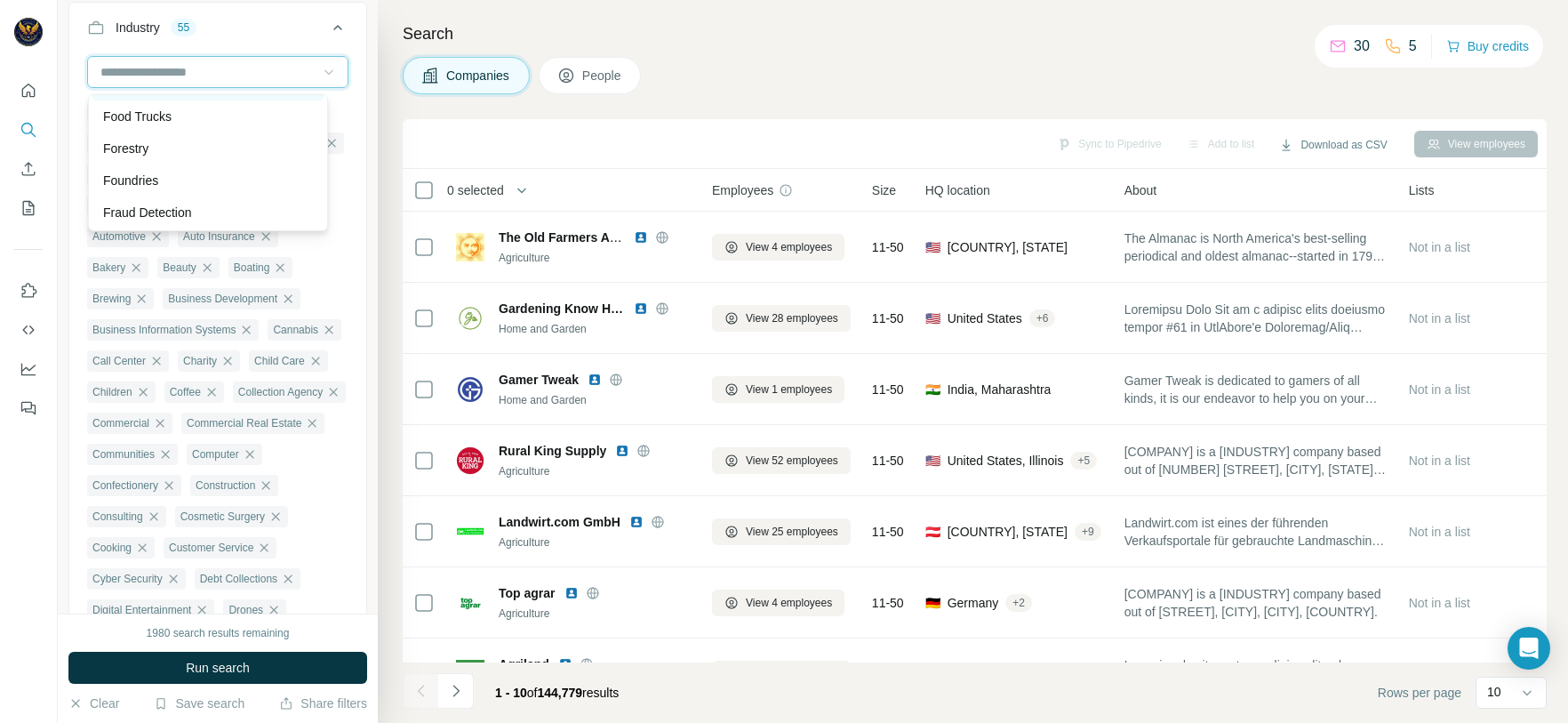 scroll, scrollTop: 7684, scrollLeft: 0, axis: vertical 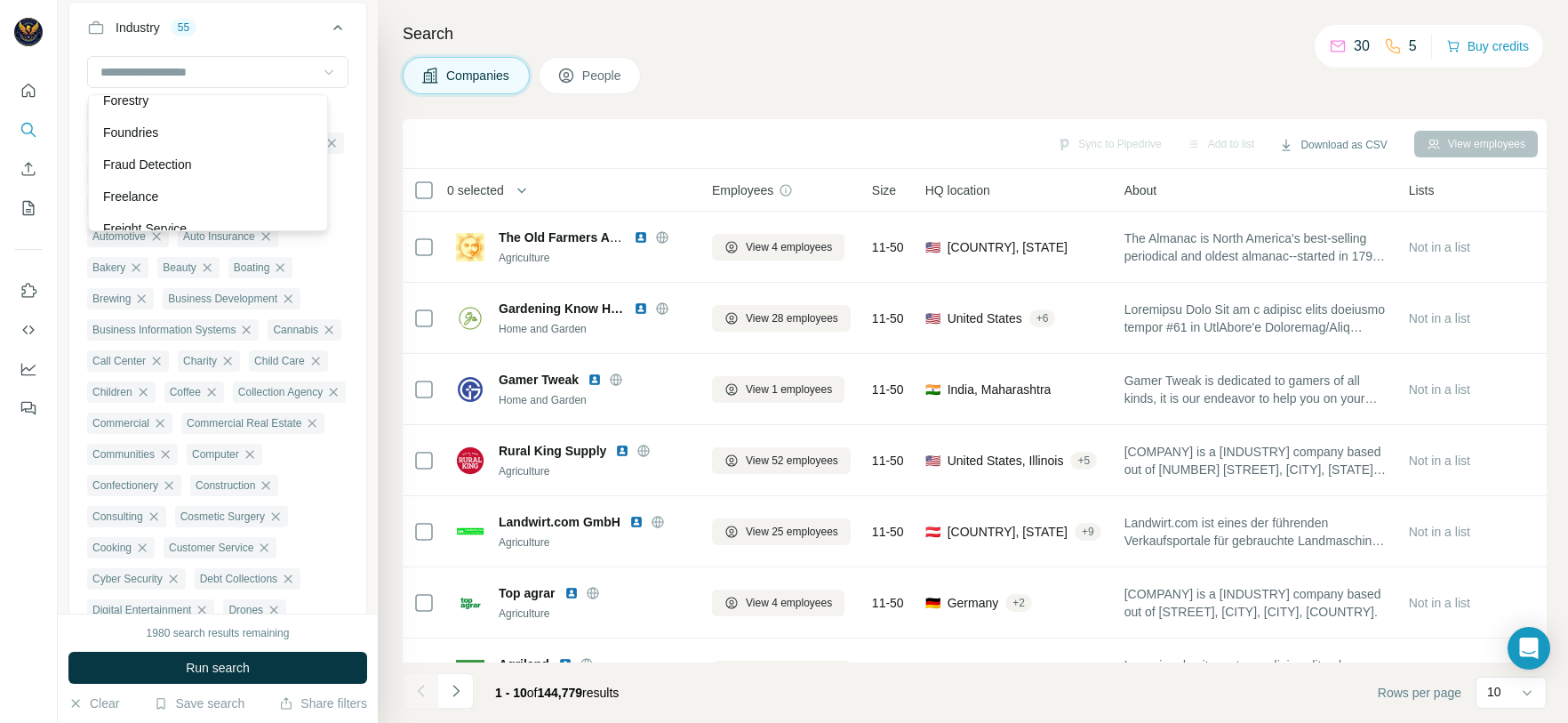 click on "Food Trucks" at bounding box center (208, 68) 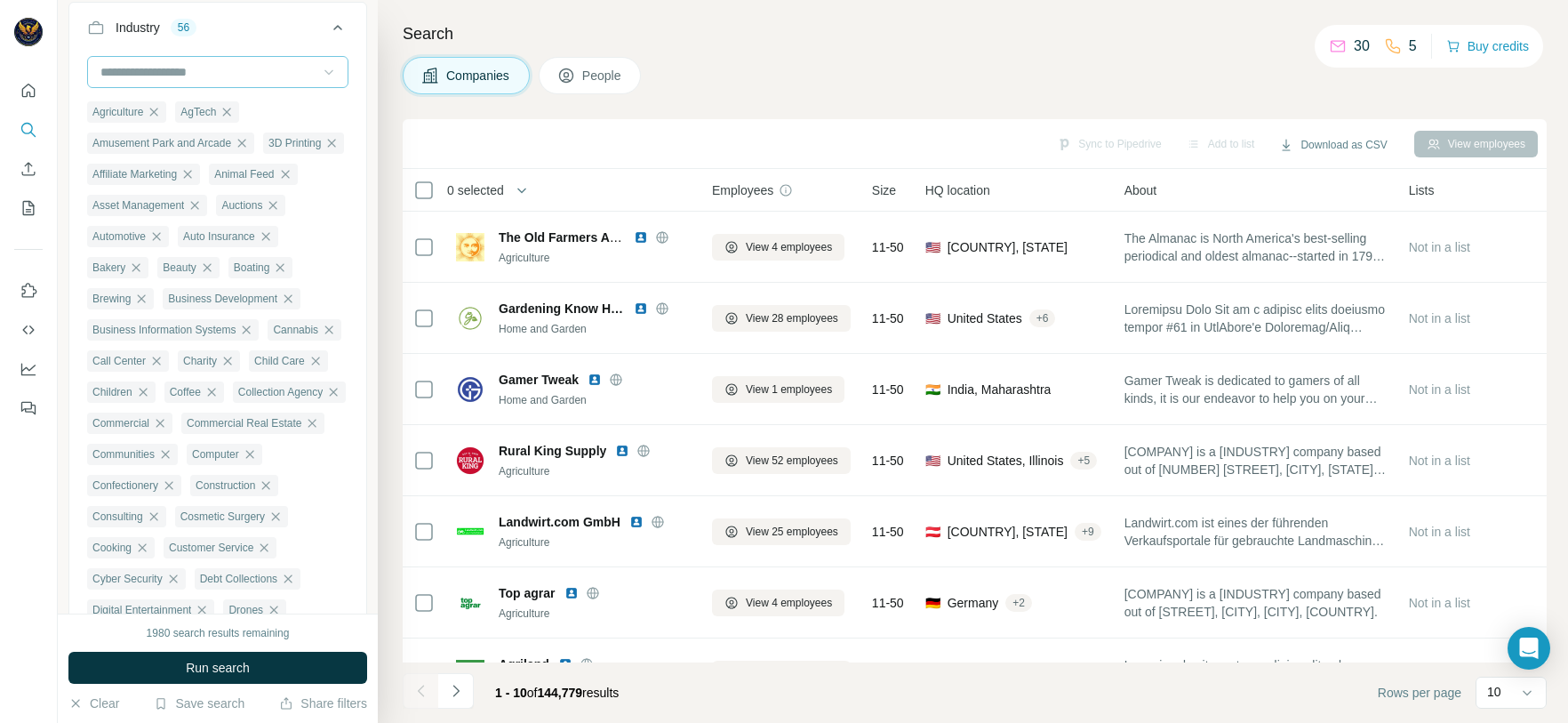 click at bounding box center (208, 72) 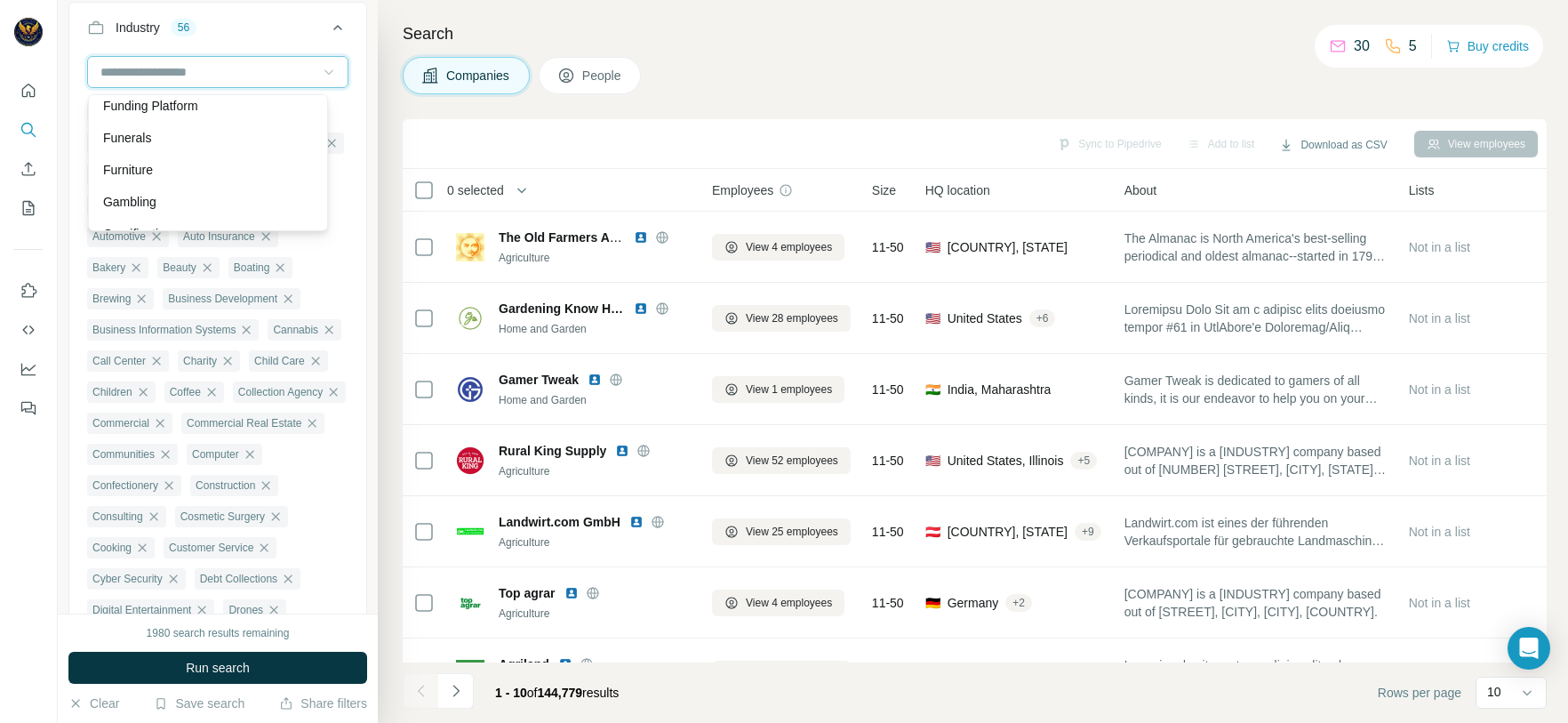 scroll, scrollTop: 7950, scrollLeft: 0, axis: vertical 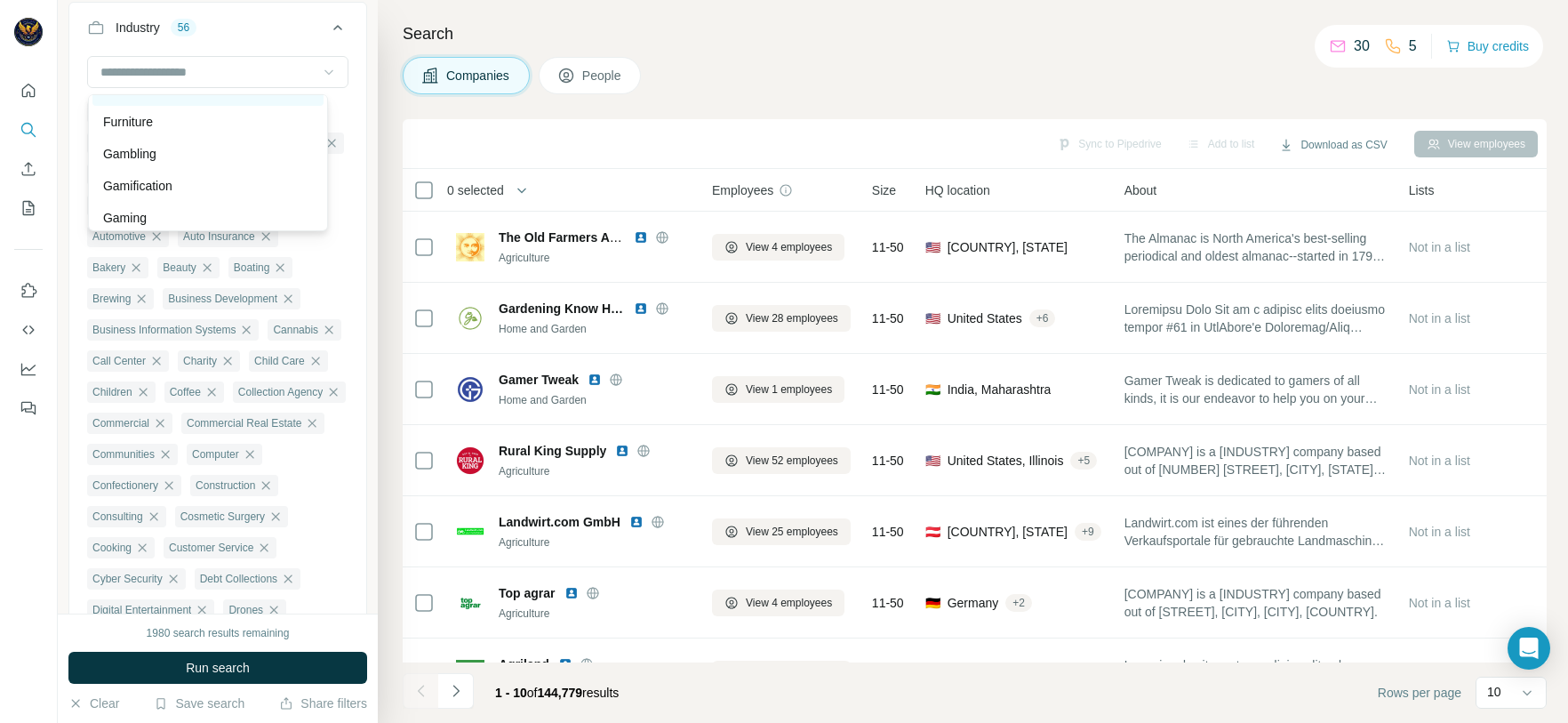 click on "Funerals" at bounding box center (208, 90) 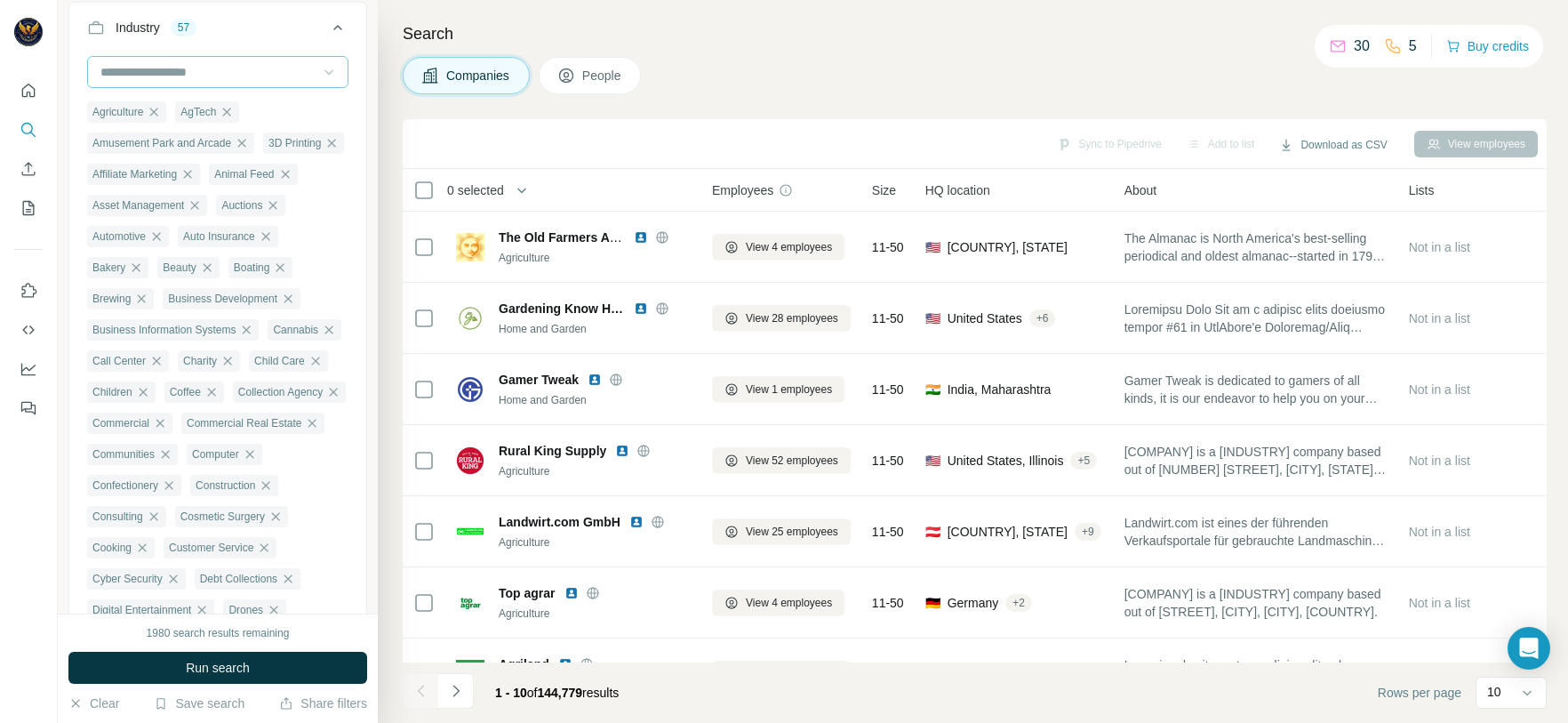 click at bounding box center [208, 72] 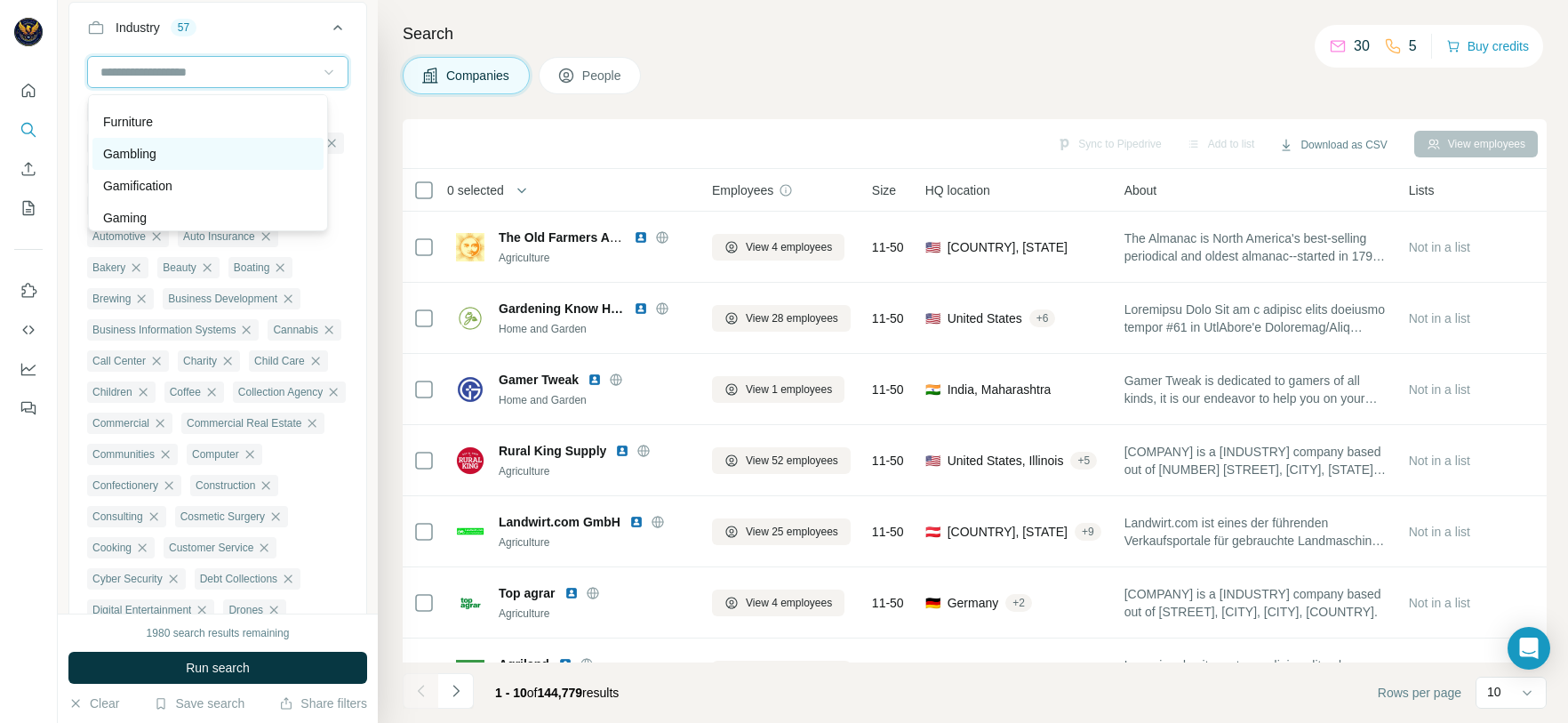 scroll, scrollTop: 8084, scrollLeft: 0, axis: vertical 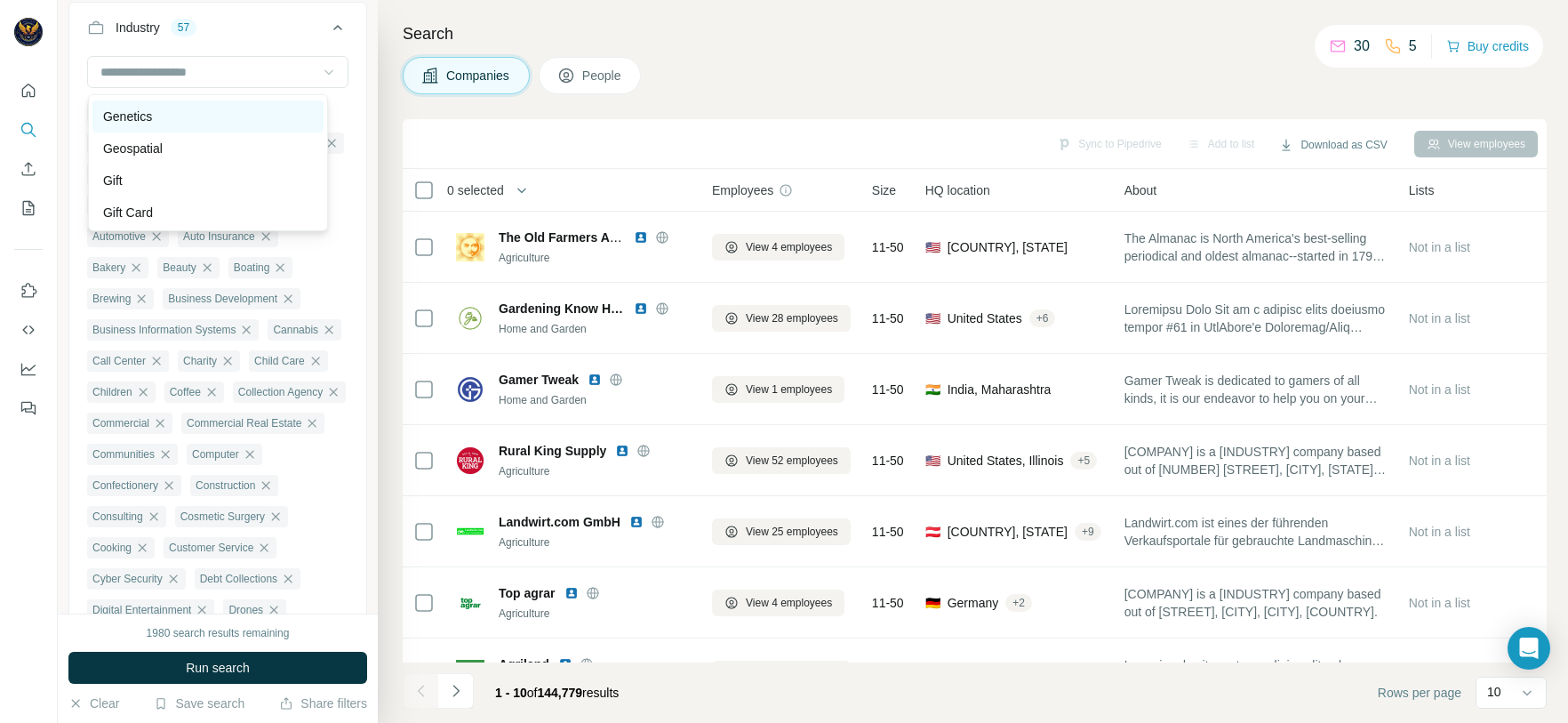 click on "Genetics" at bounding box center [208, 116] 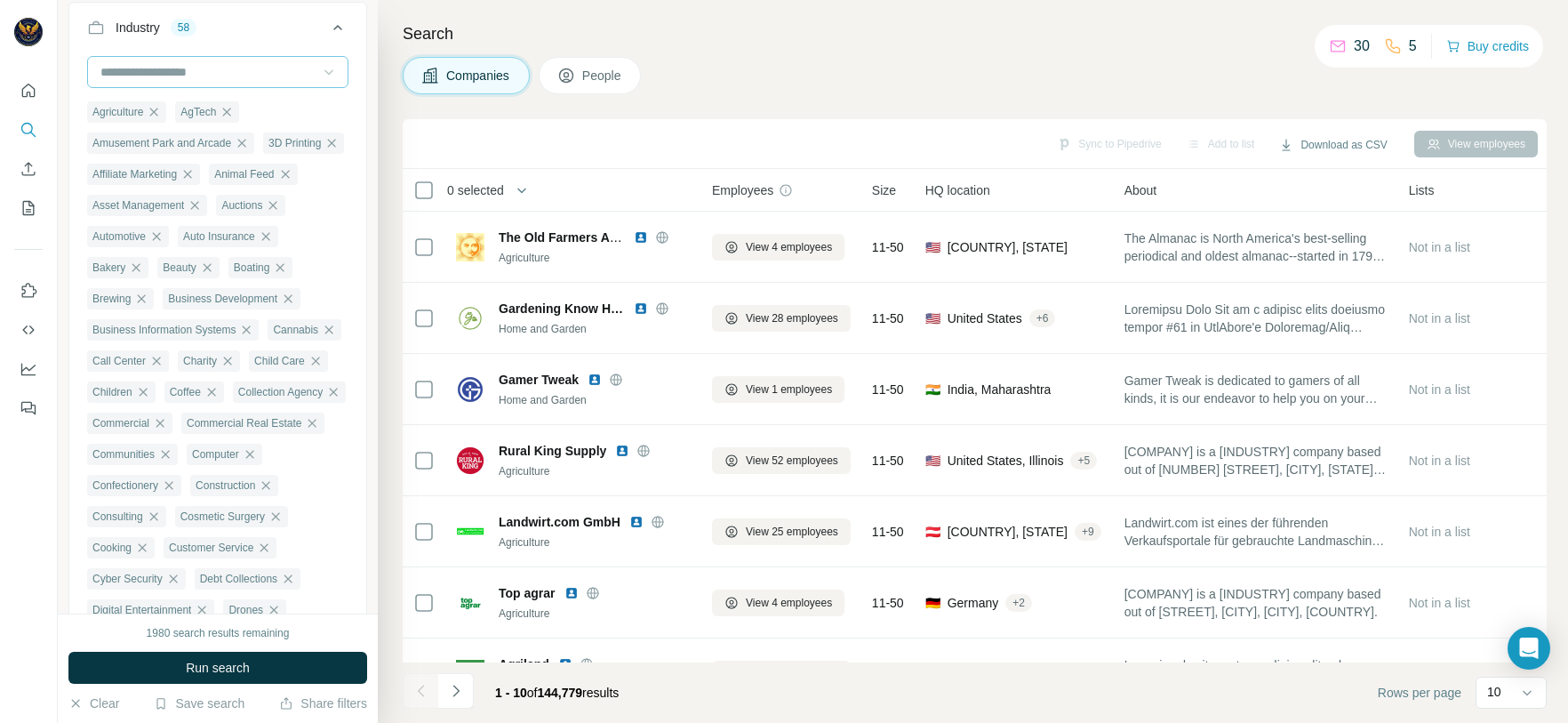 click at bounding box center (208, 72) 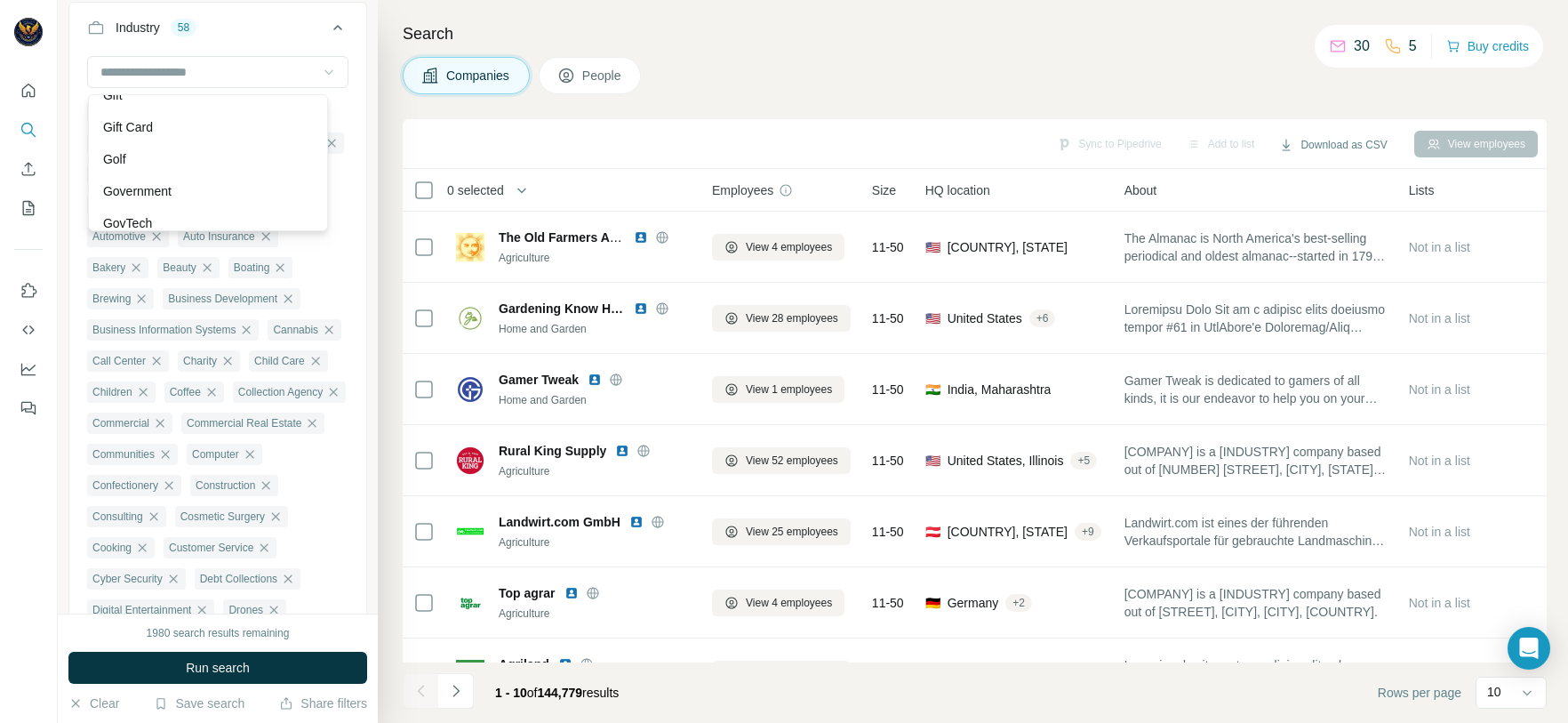 scroll, scrollTop: 8217, scrollLeft: 0, axis: vertical 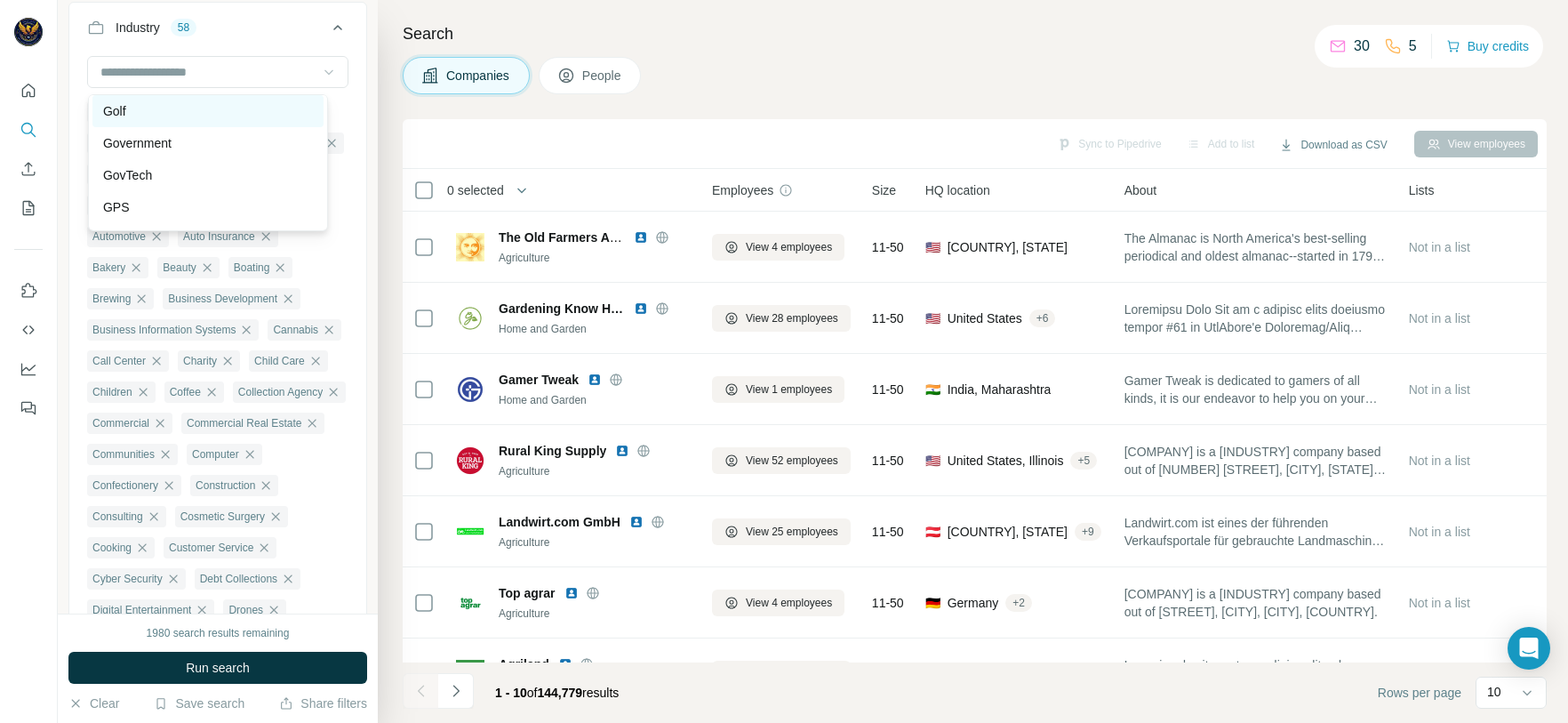 click on "Golf" at bounding box center [208, 111] 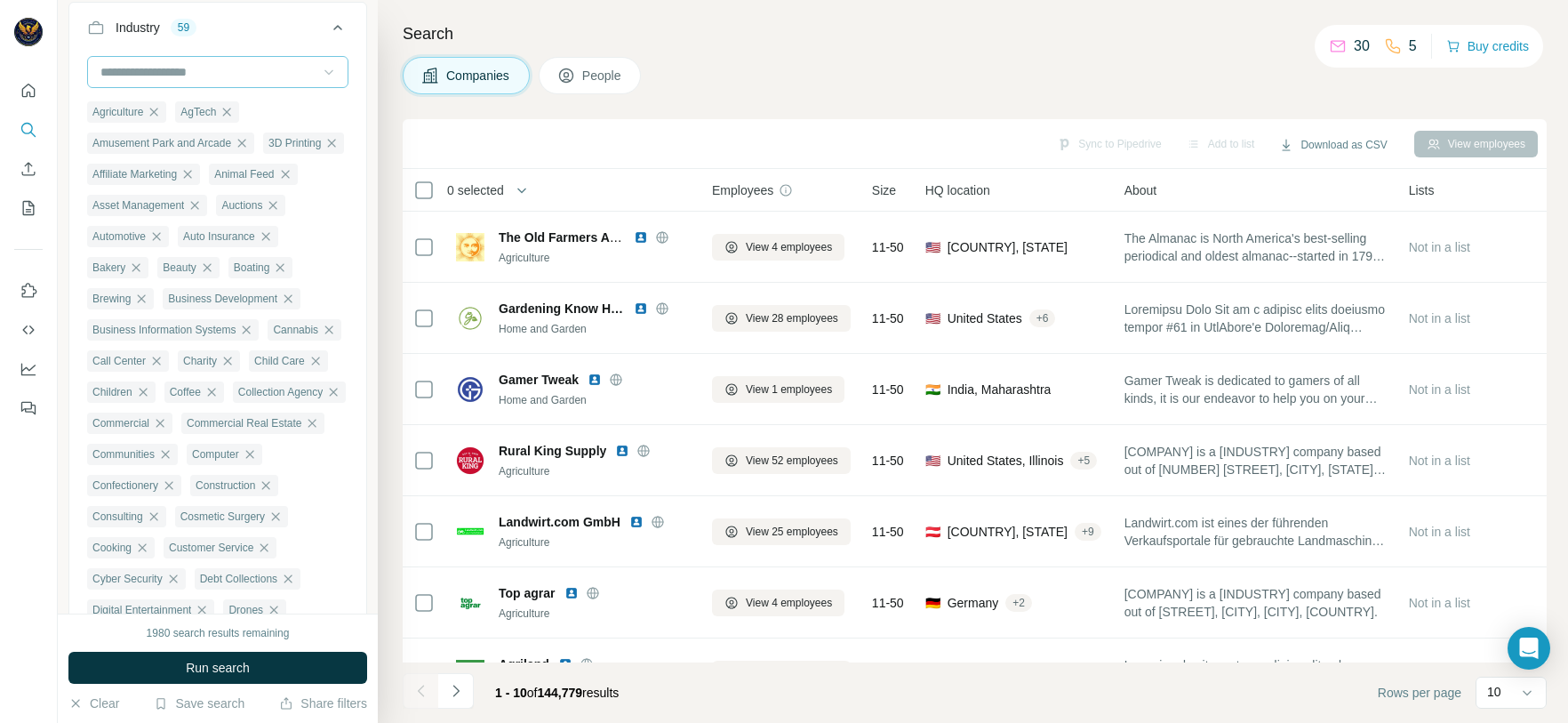 click at bounding box center [208, 72] 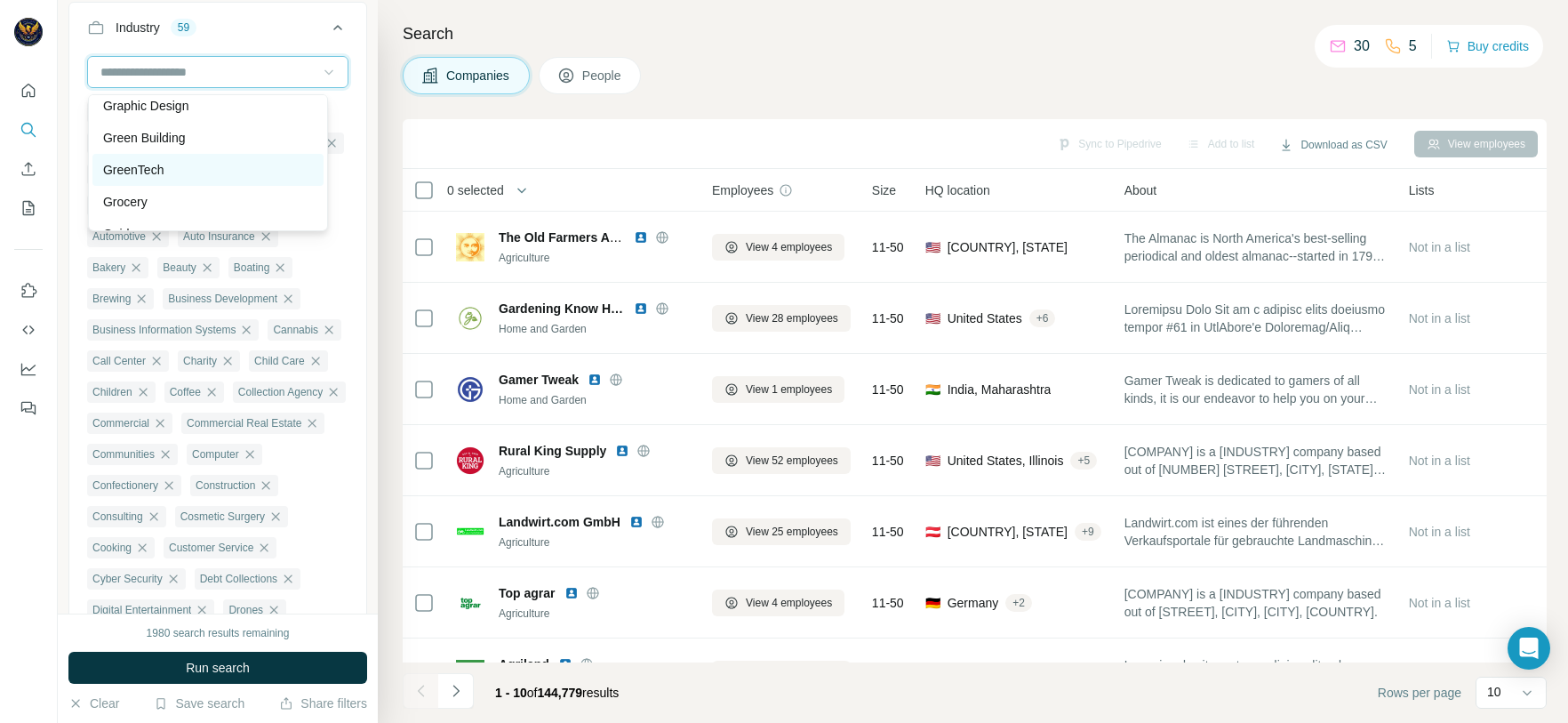 scroll, scrollTop: 8484, scrollLeft: 0, axis: vertical 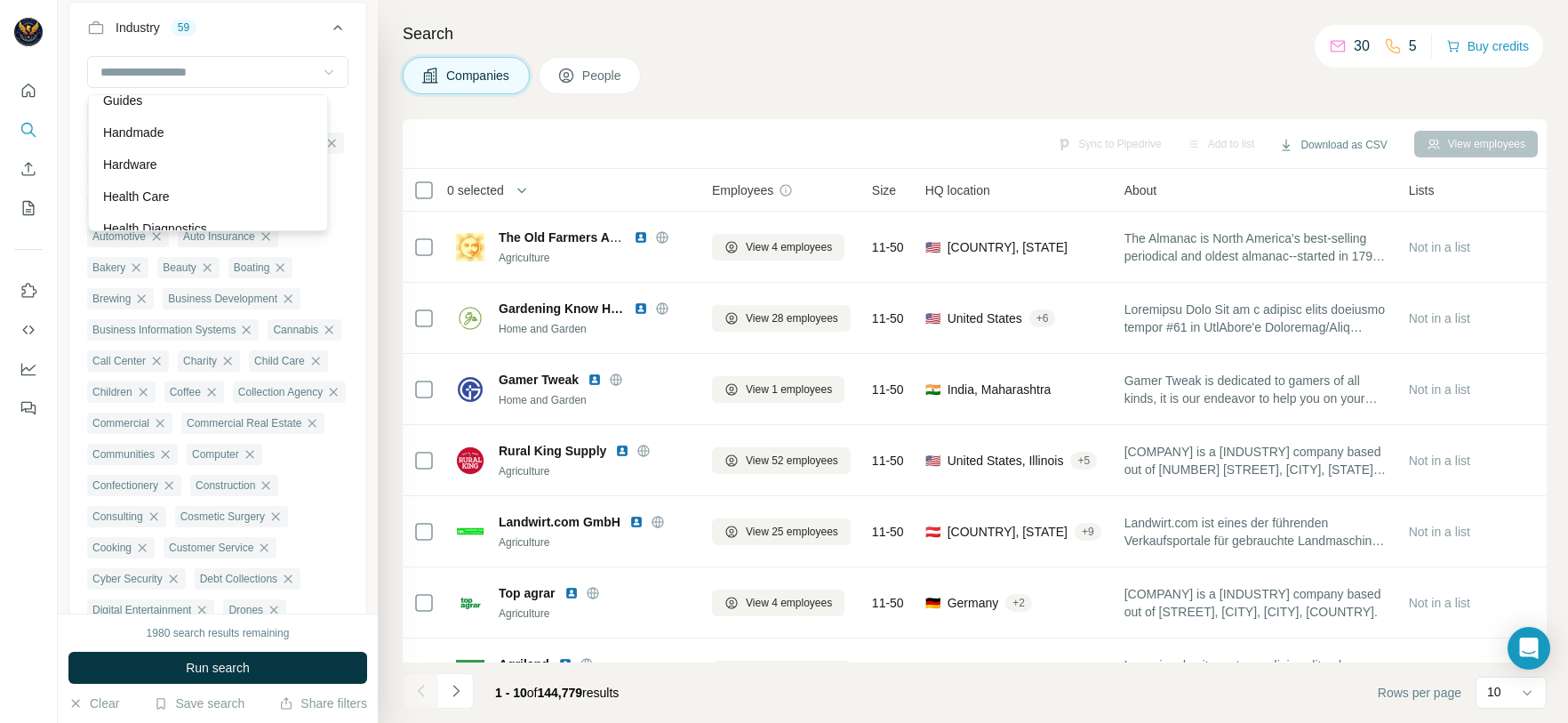 click on "Grocery" at bounding box center (208, 68) 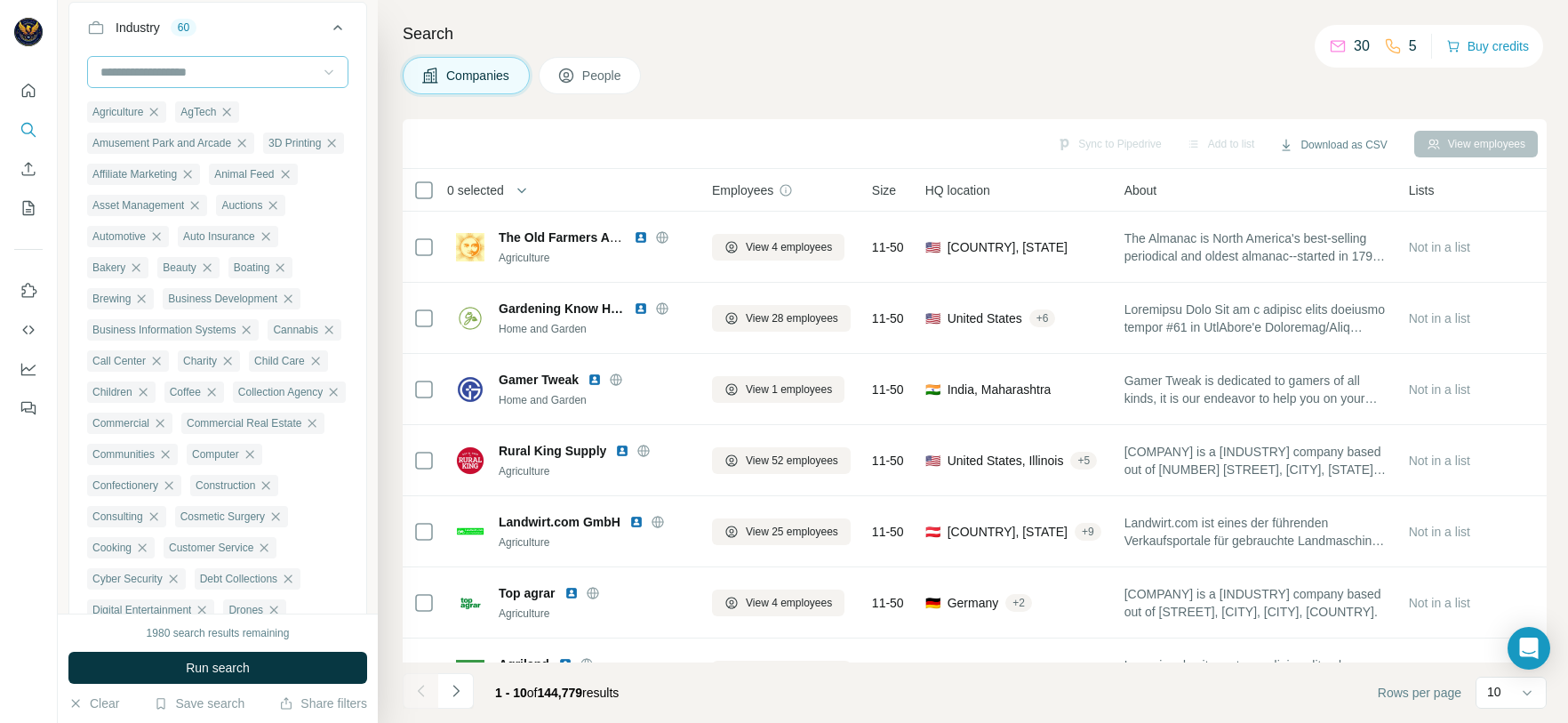 click at bounding box center [208, 72] 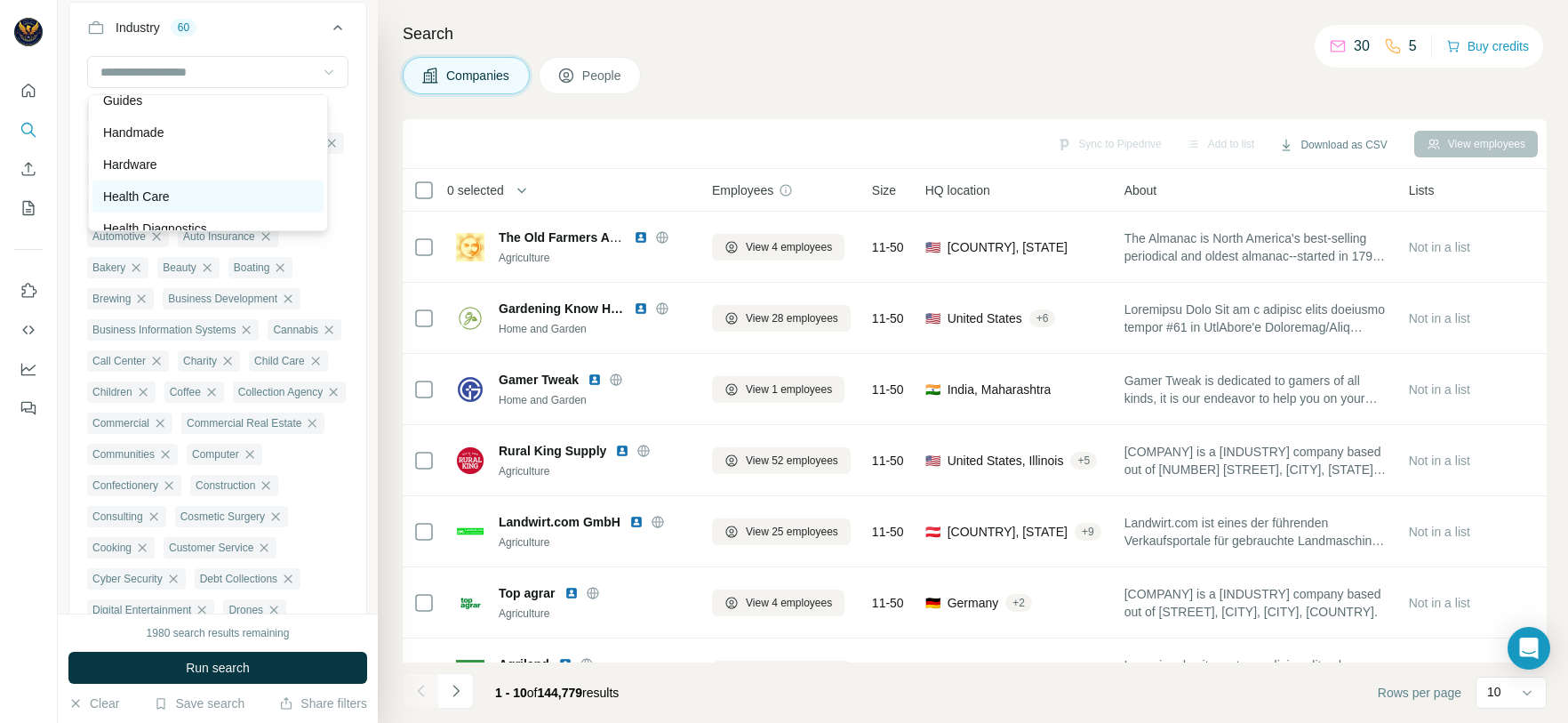 click on "Health Care" at bounding box center (208, 197) 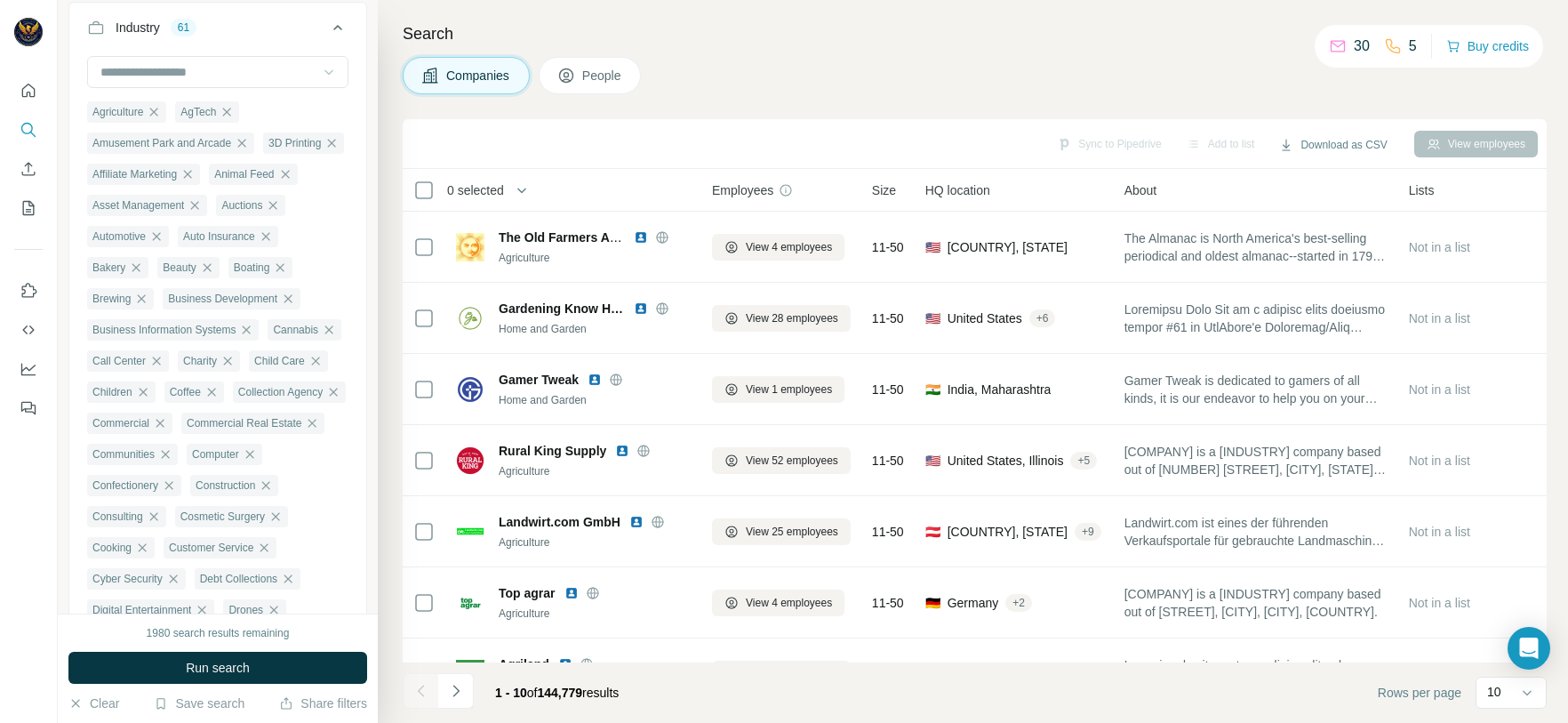 scroll, scrollTop: 868, scrollLeft: 0, axis: vertical 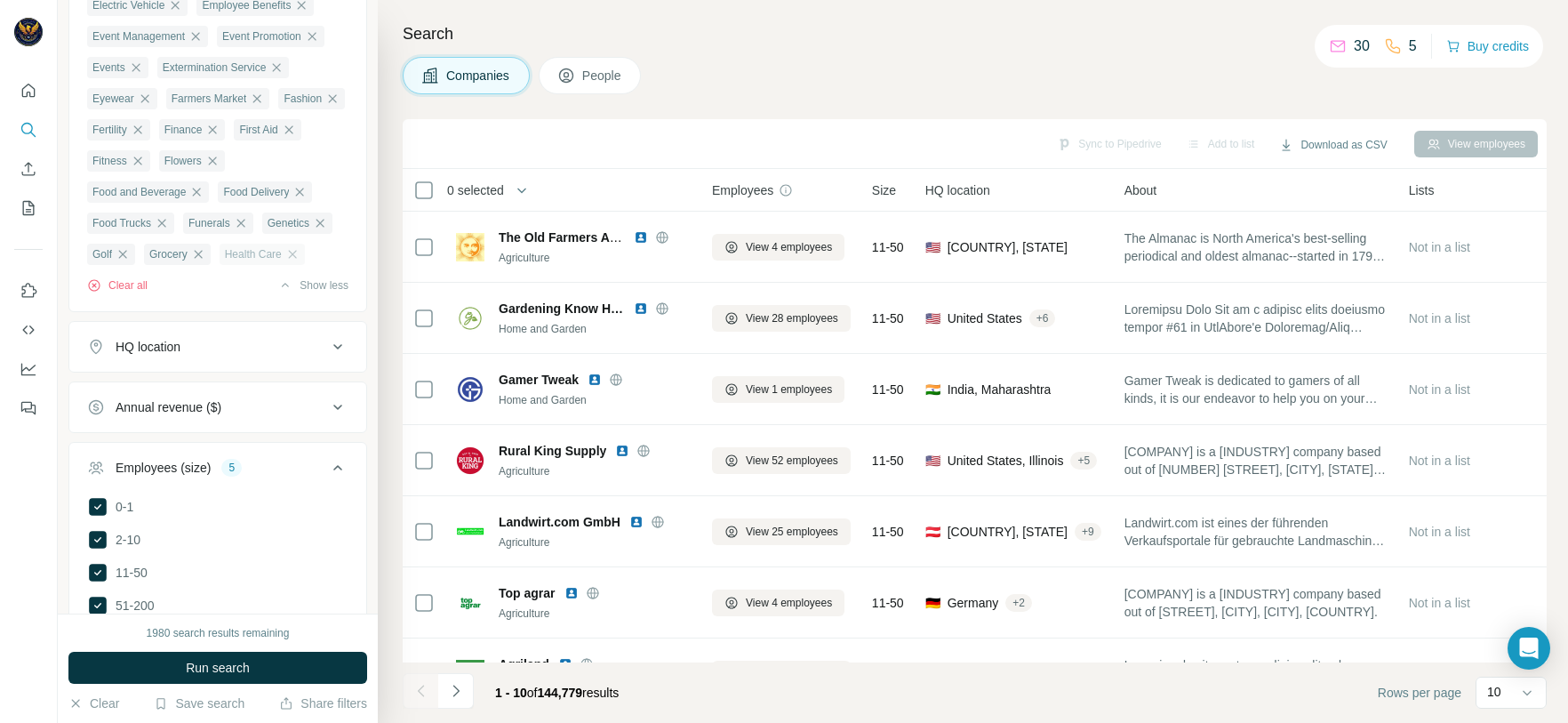 click on "Health Care" at bounding box center [262, 254] 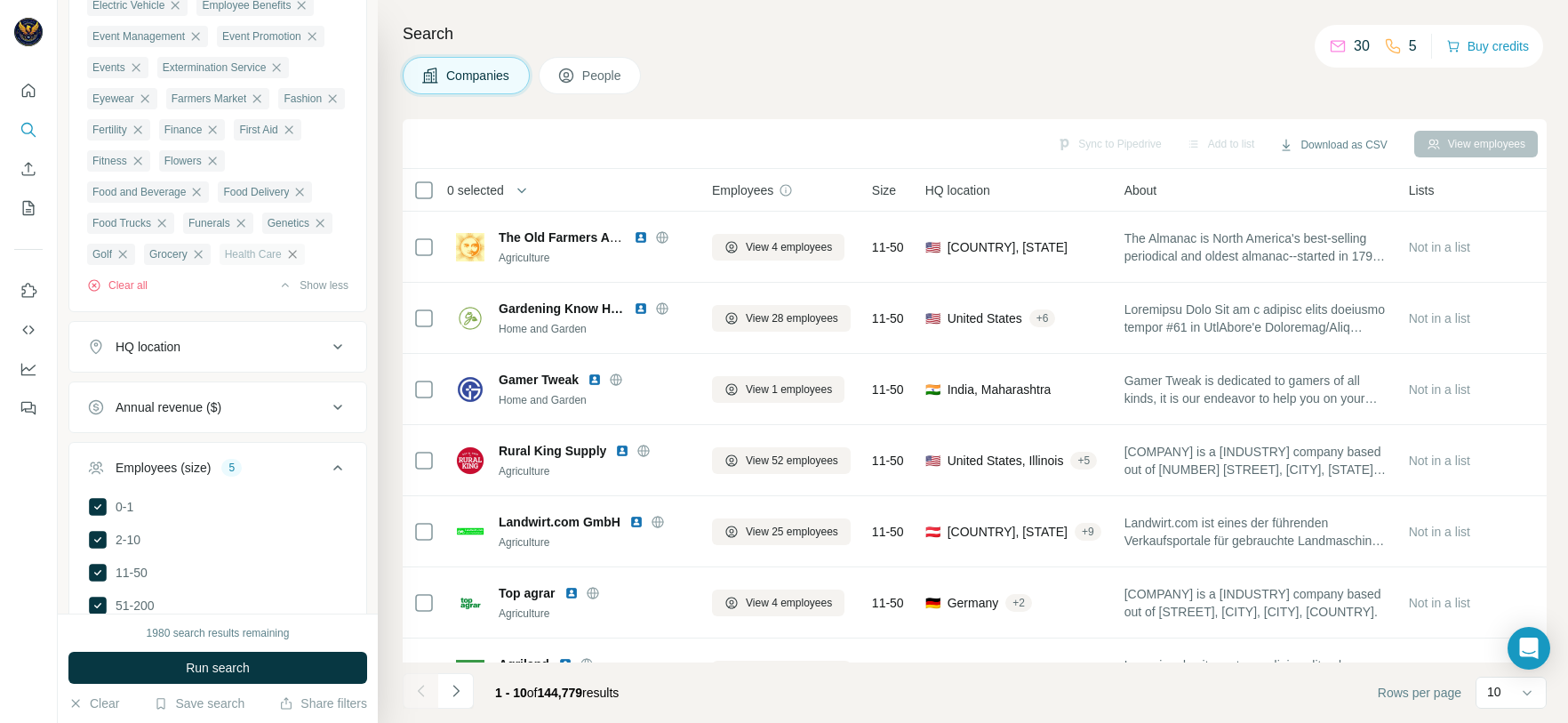 click 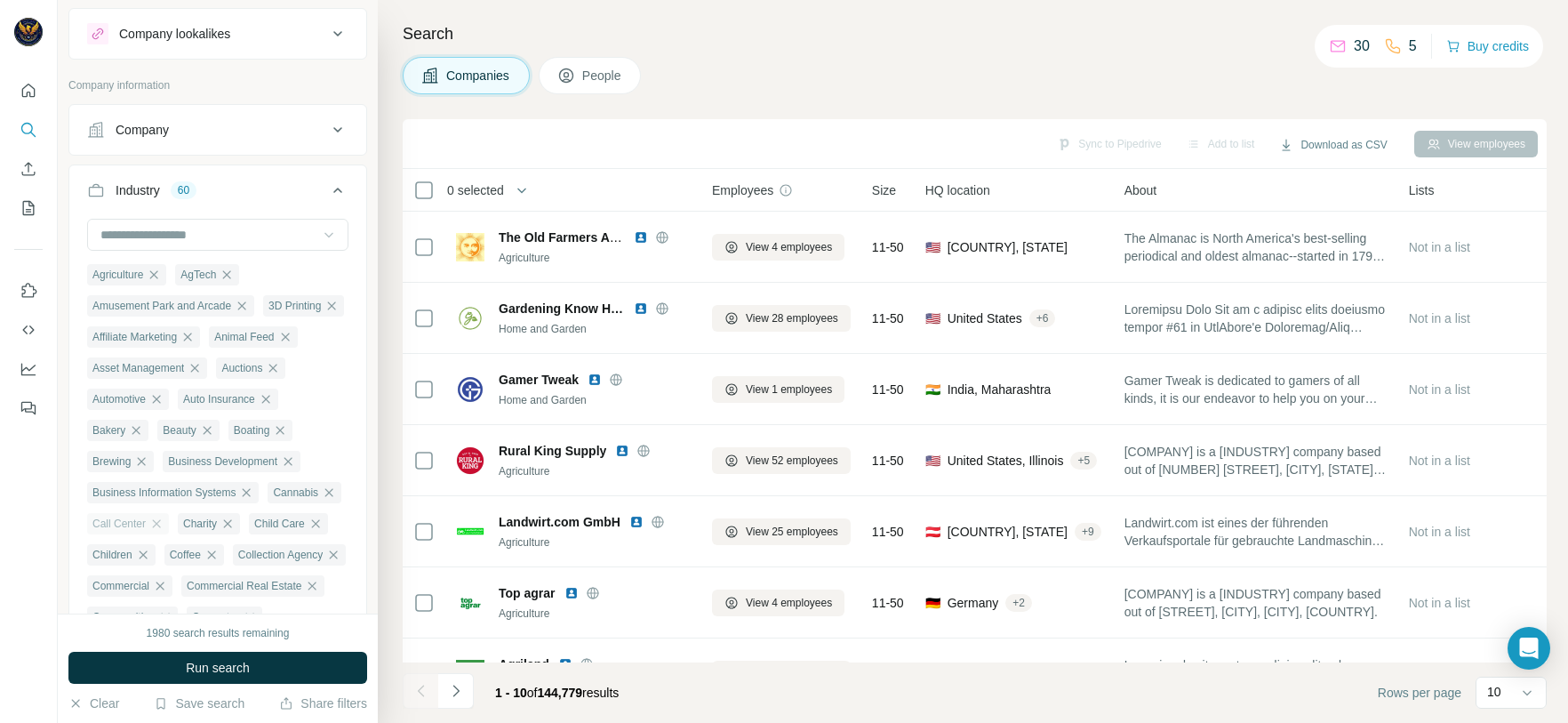 scroll, scrollTop: 0, scrollLeft: 0, axis: both 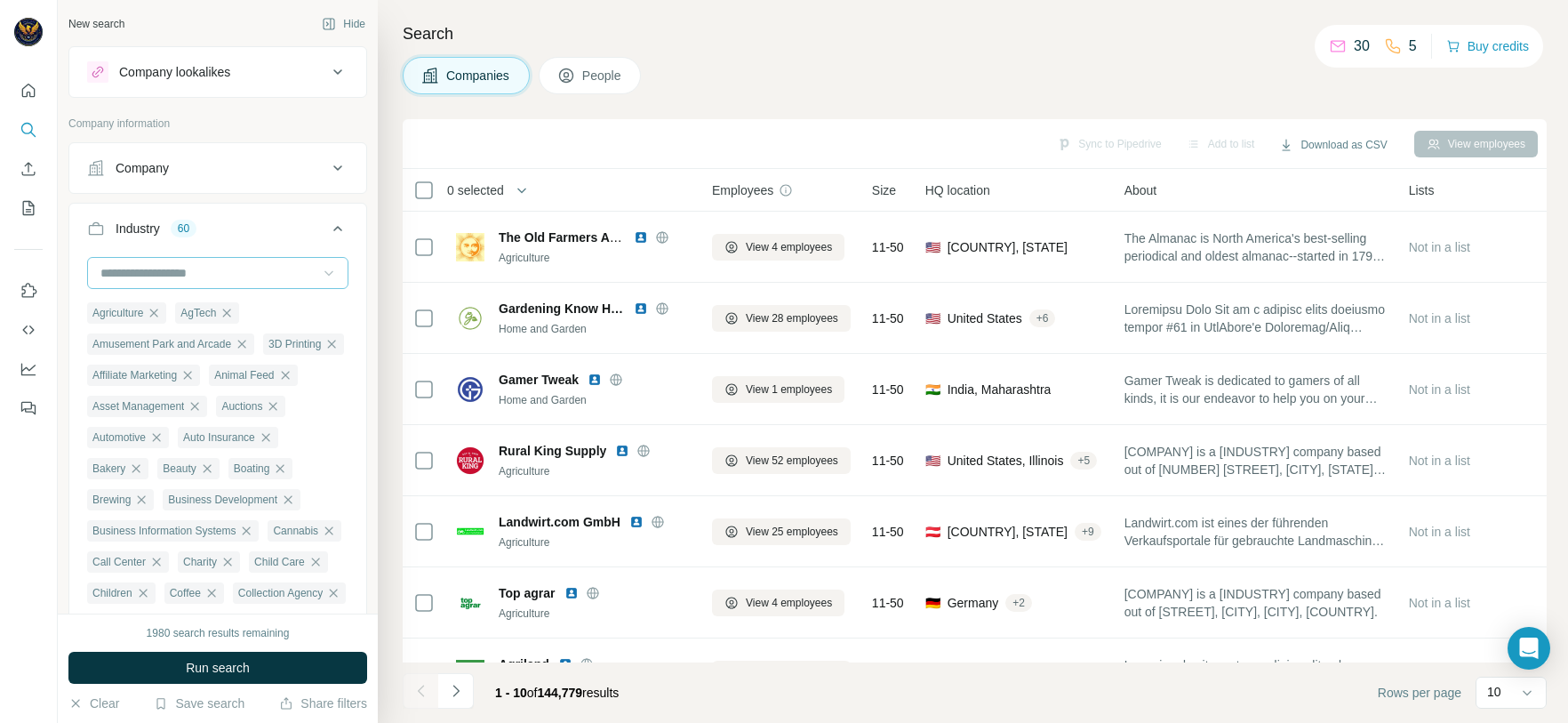 click at bounding box center [208, 273] 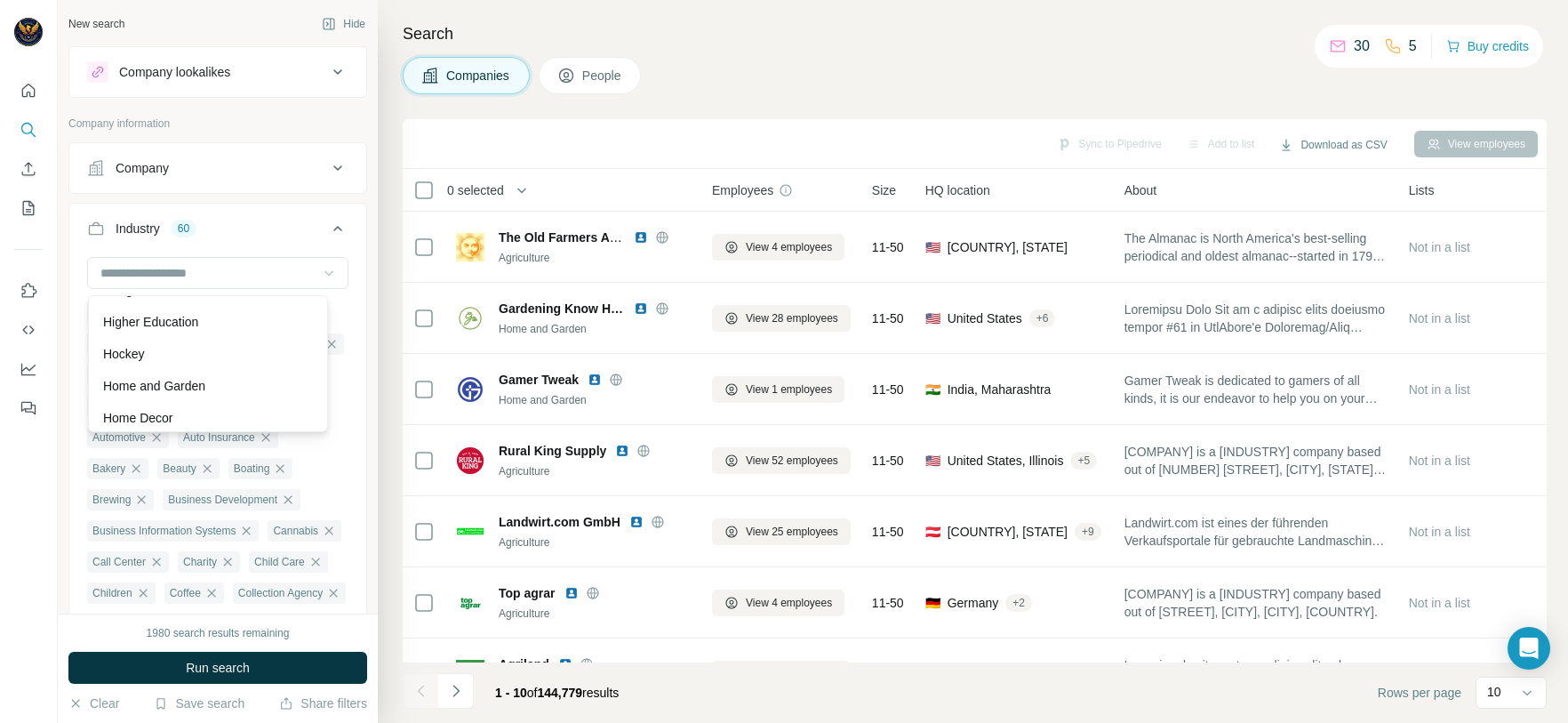 scroll, scrollTop: 8751, scrollLeft: 0, axis: vertical 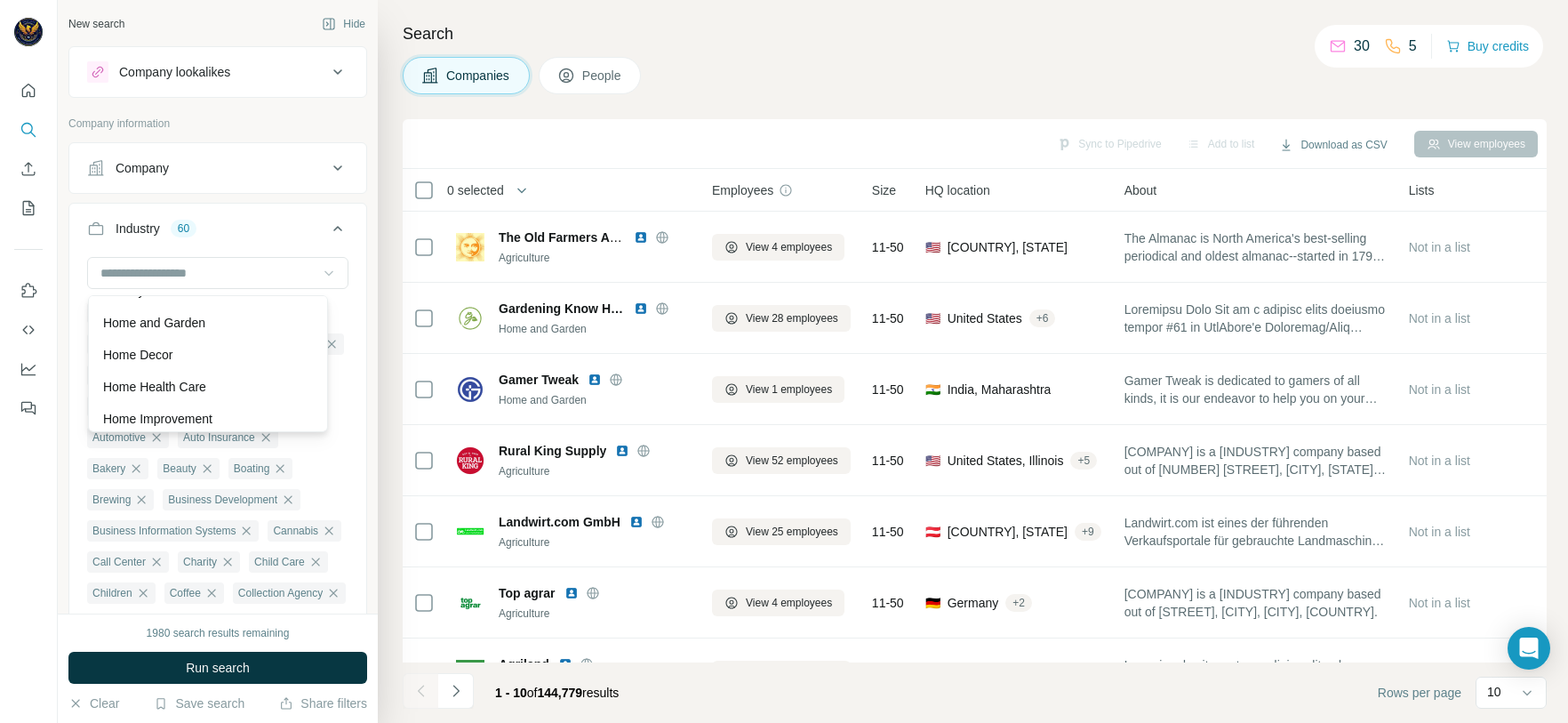 click on "Home and Garden" at bounding box center (208, 323) 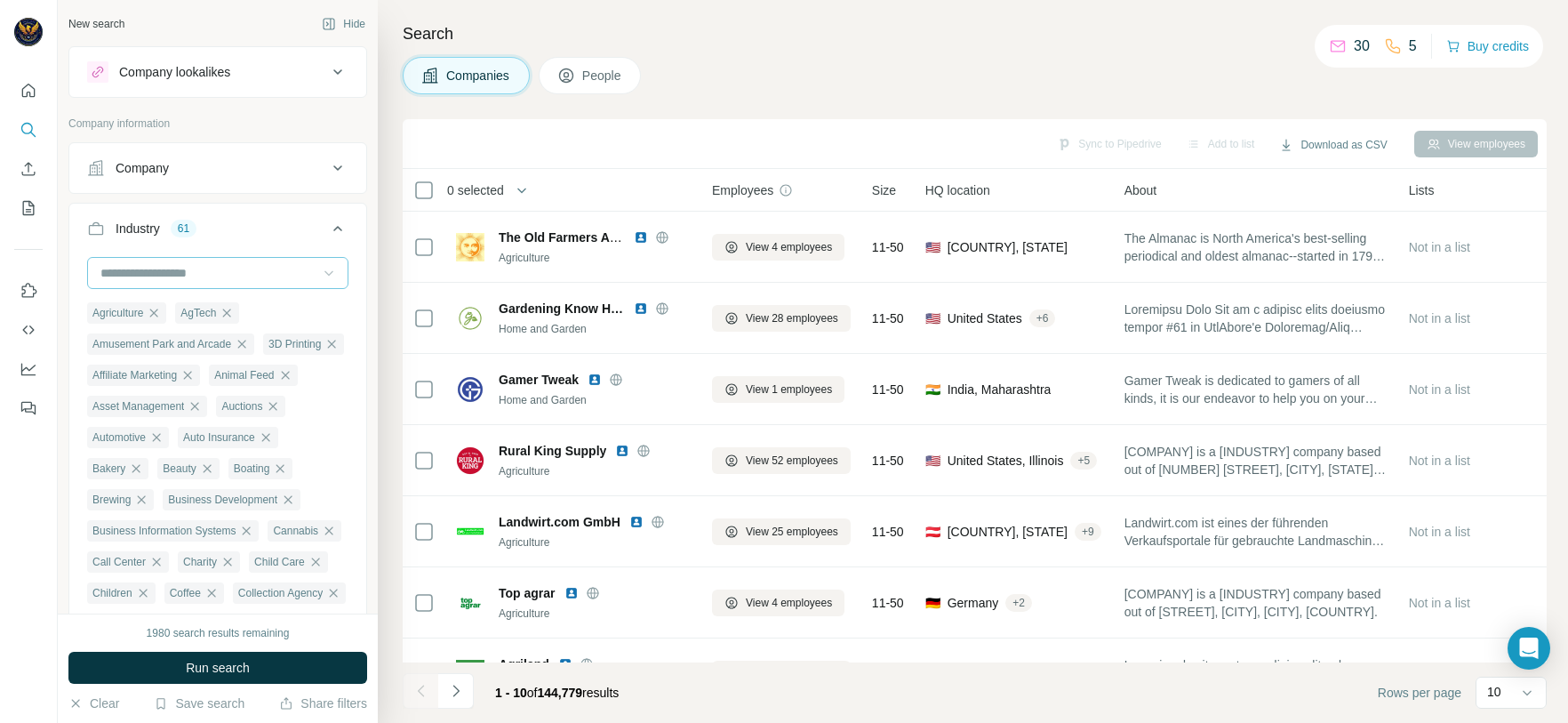 click at bounding box center (208, 273) 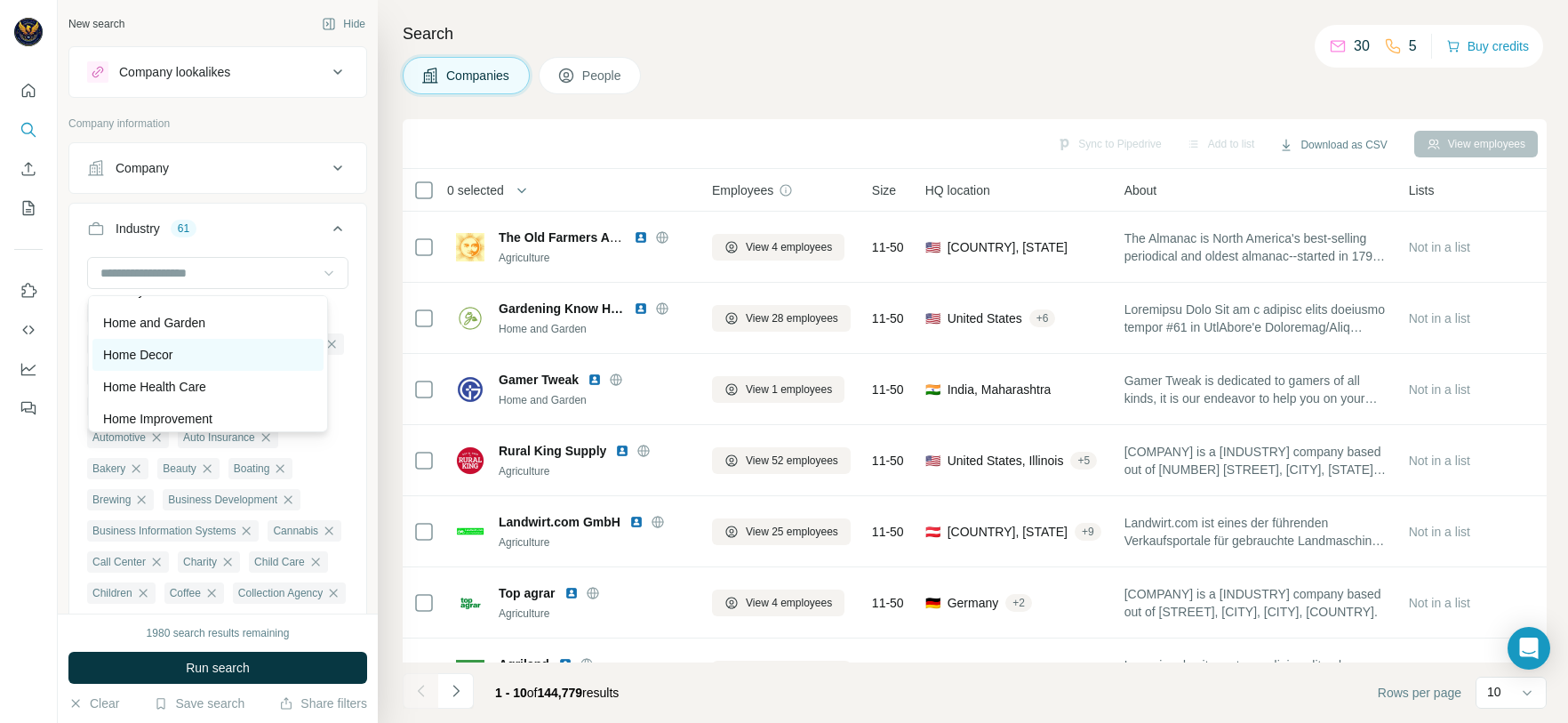 click on "Home Decor" at bounding box center [208, 355] 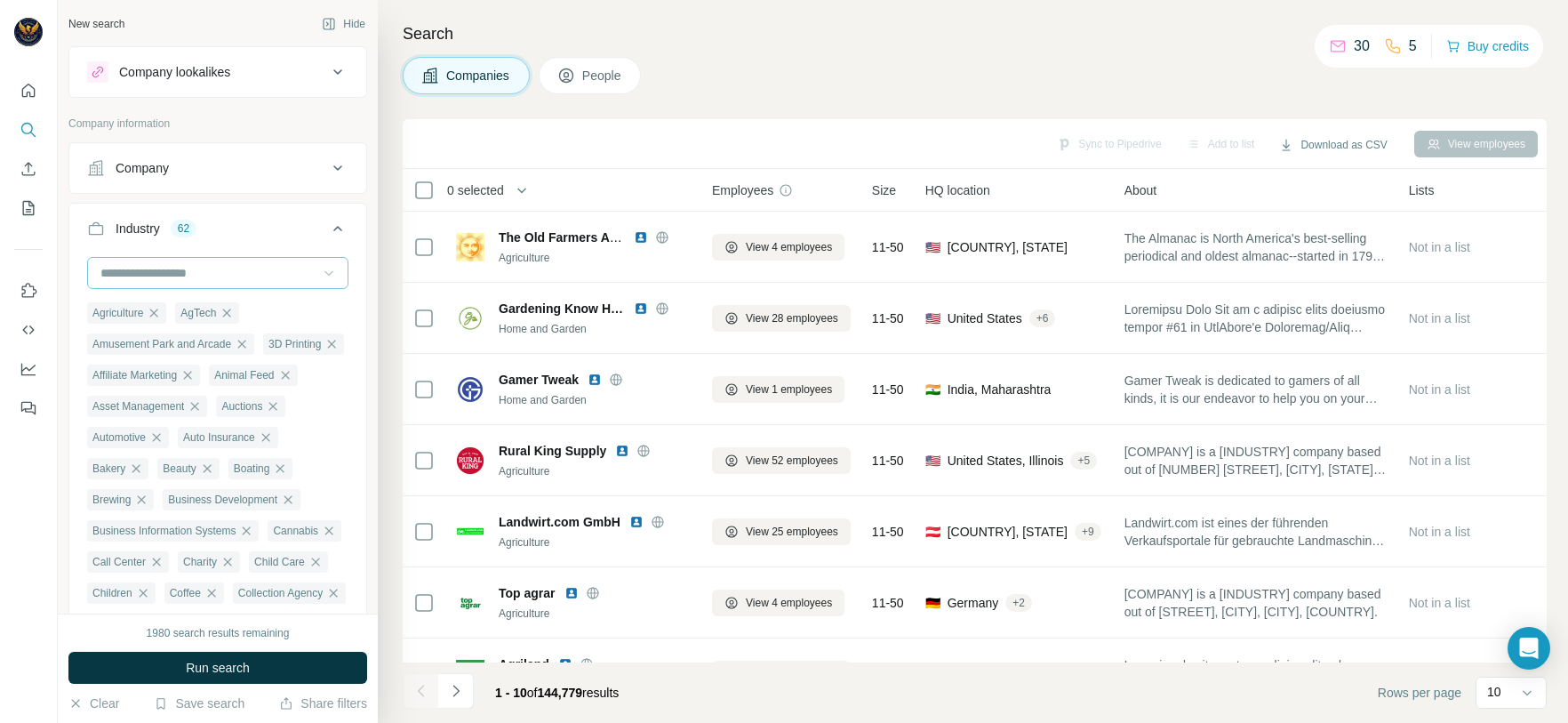 click at bounding box center [208, 273] 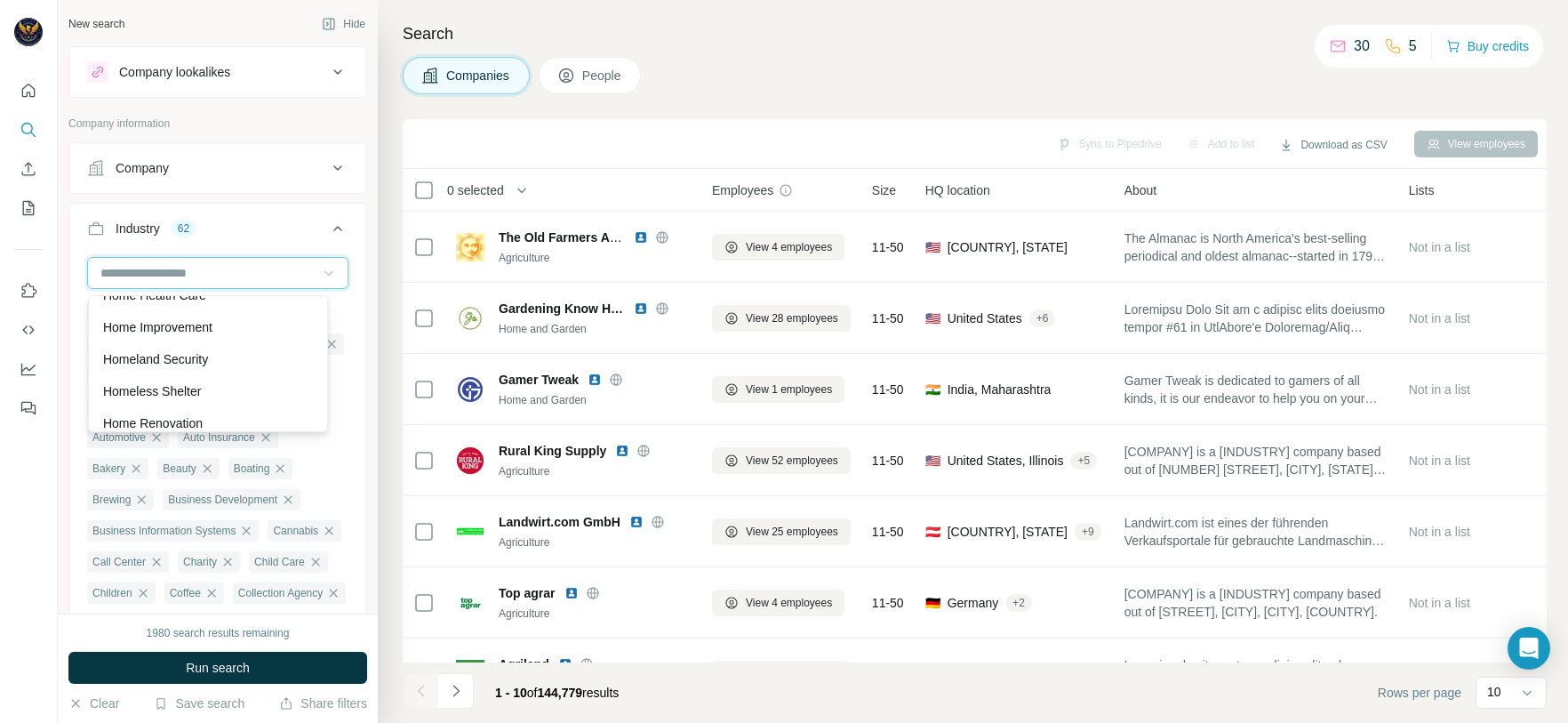 scroll, scrollTop: 8884, scrollLeft: 0, axis: vertical 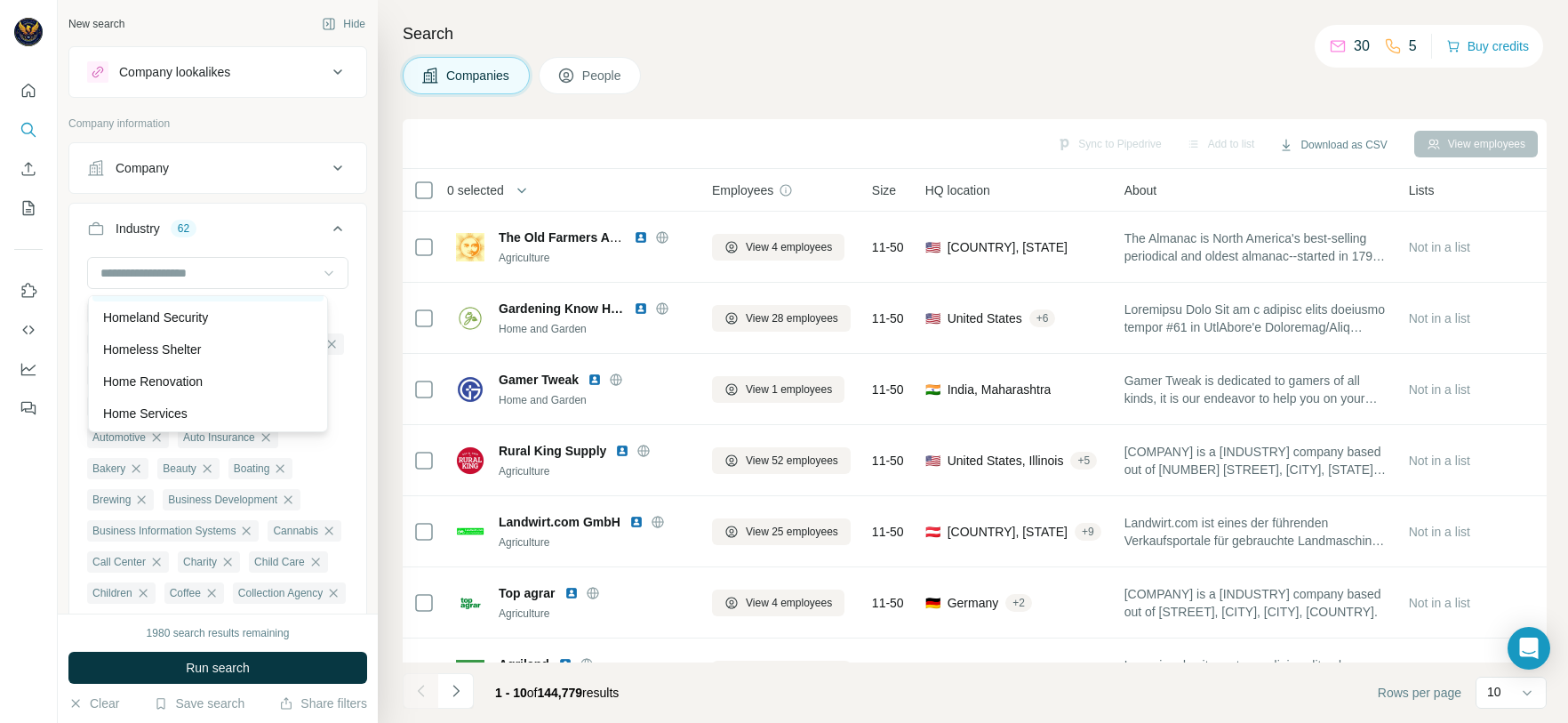 click on "Home Improvement" at bounding box center [157, 285] 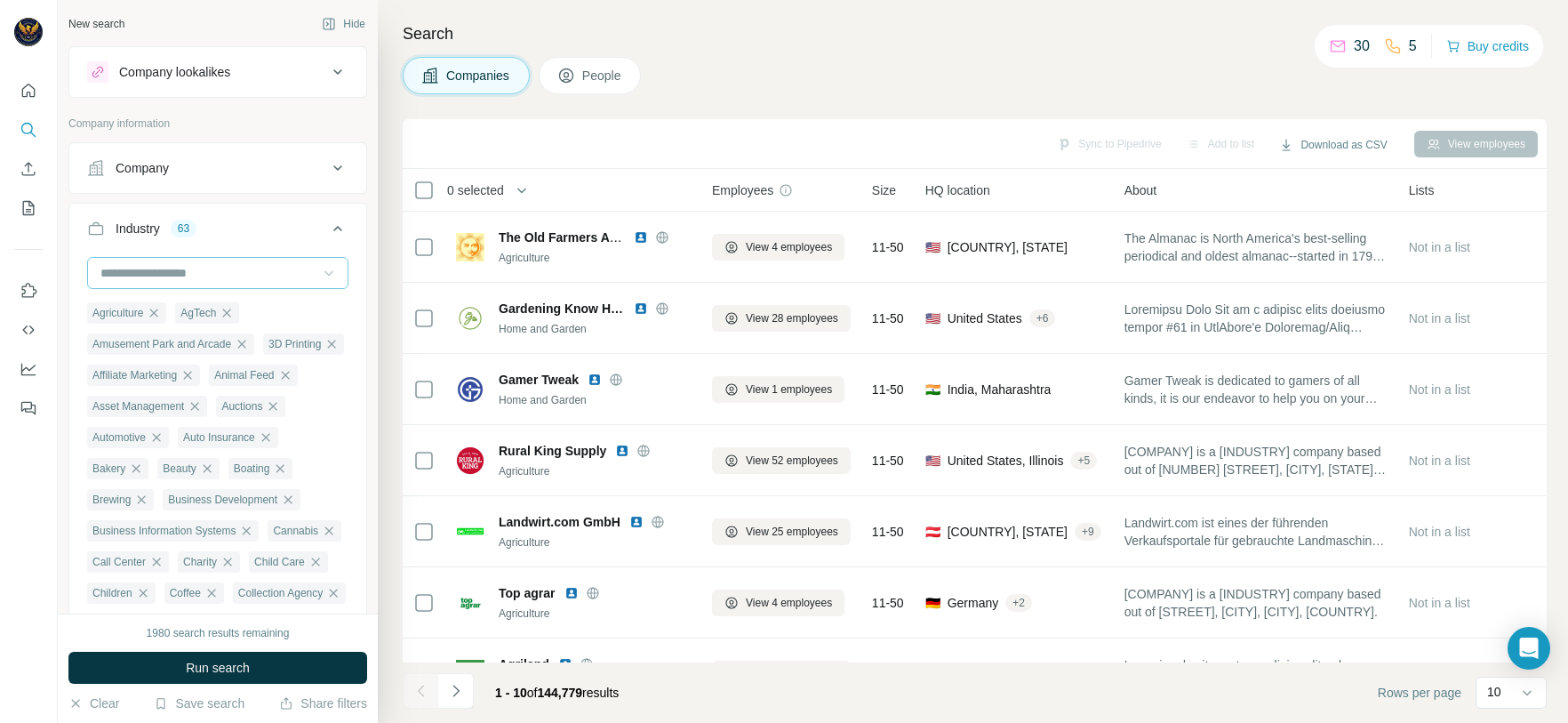 click at bounding box center [208, 273] 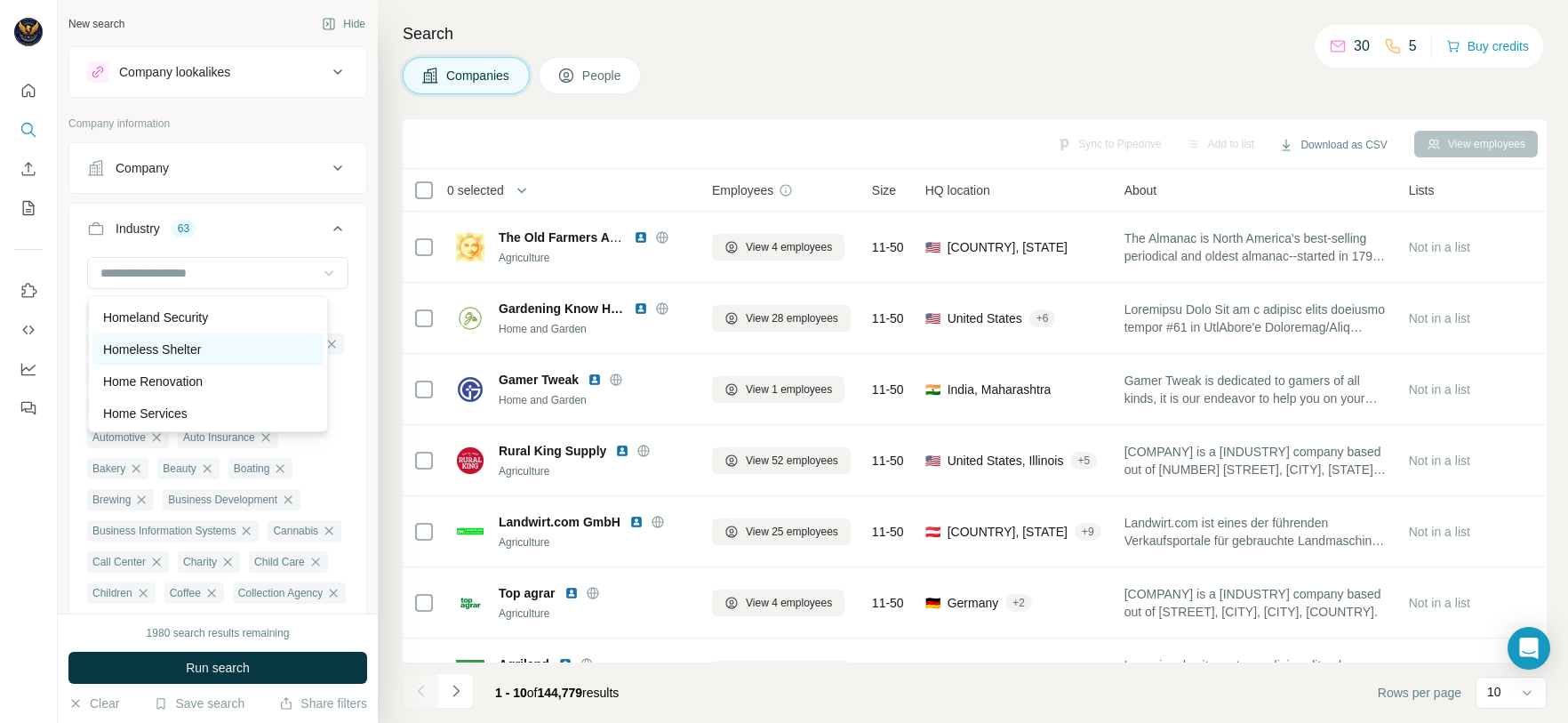 click on "Homeless Shelter" at bounding box center [152, 349] 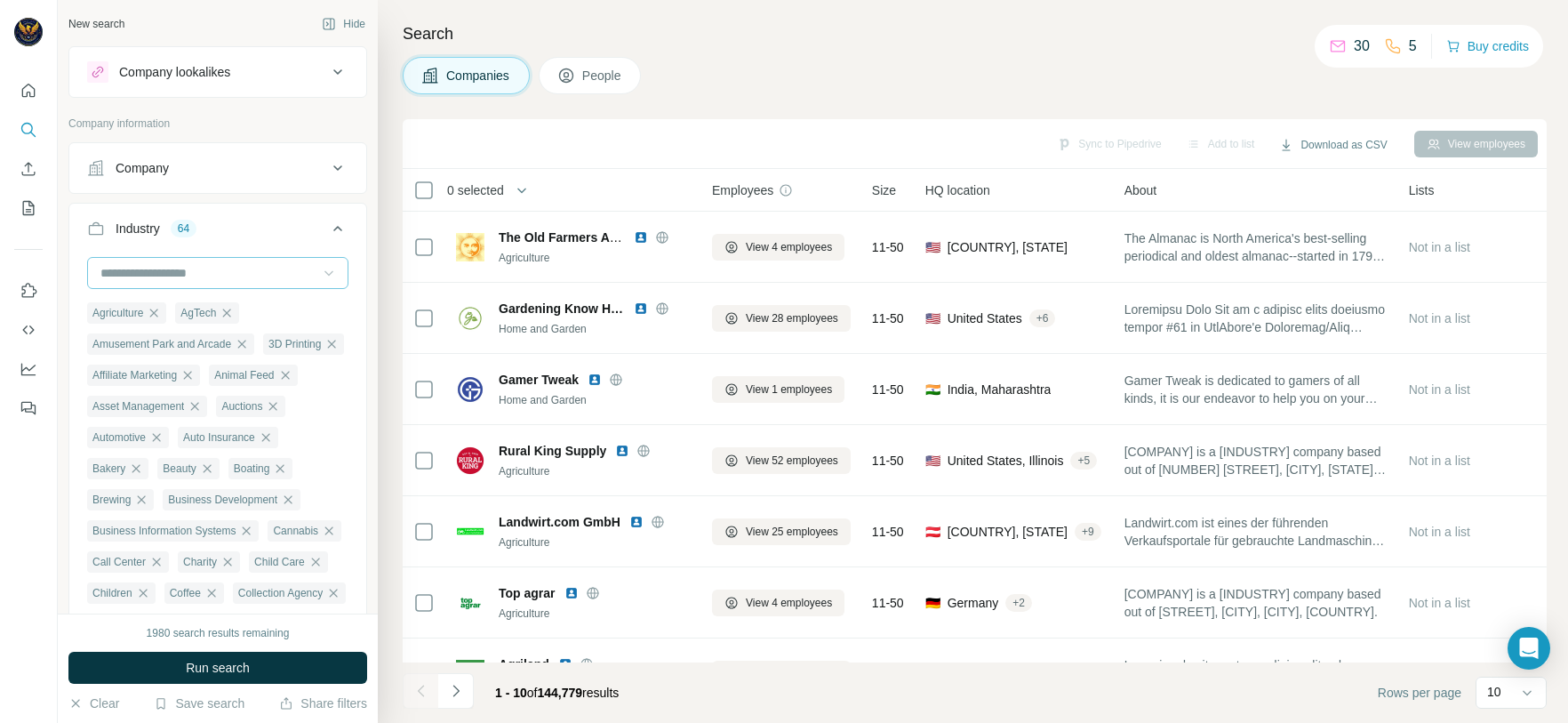 click at bounding box center (208, 273) 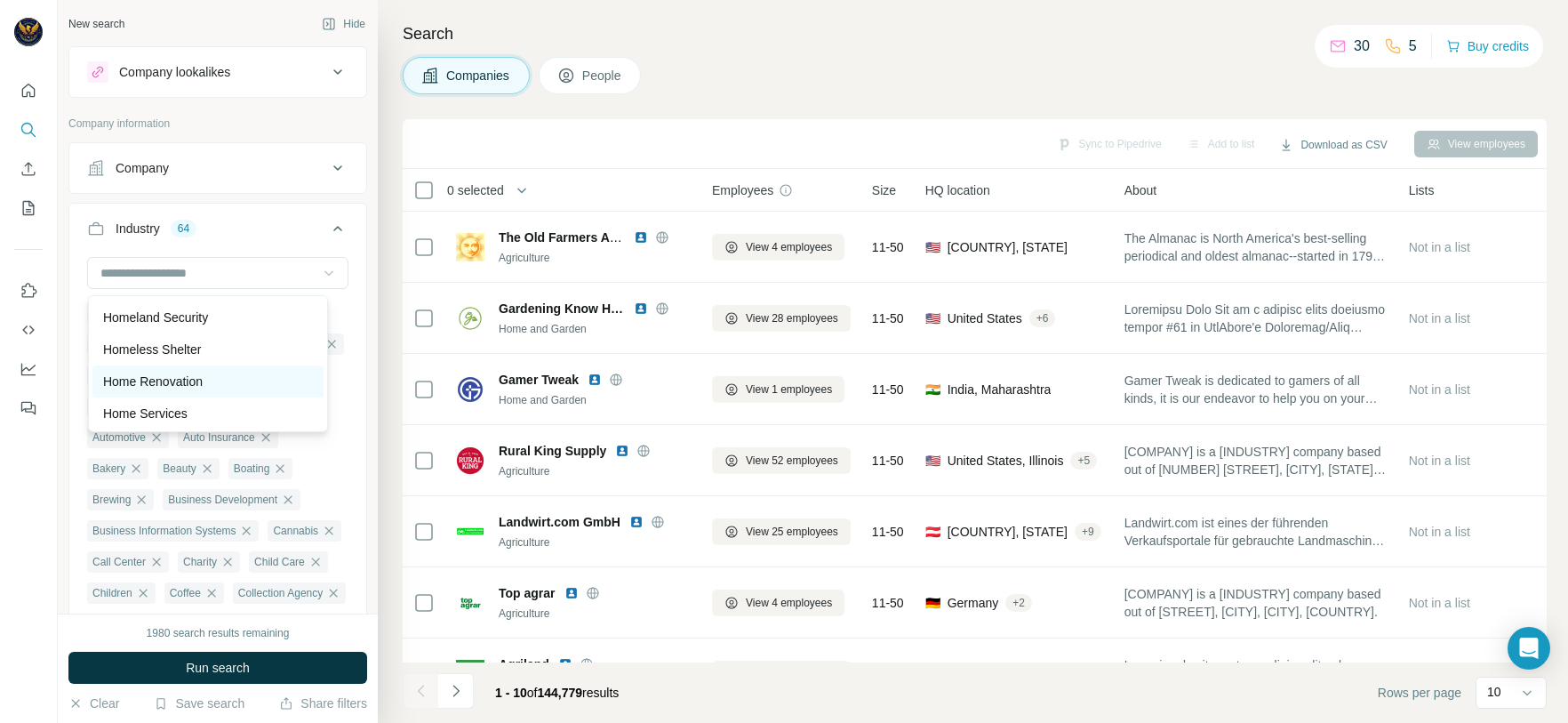 click on "Home Renovation" at bounding box center (208, 382) 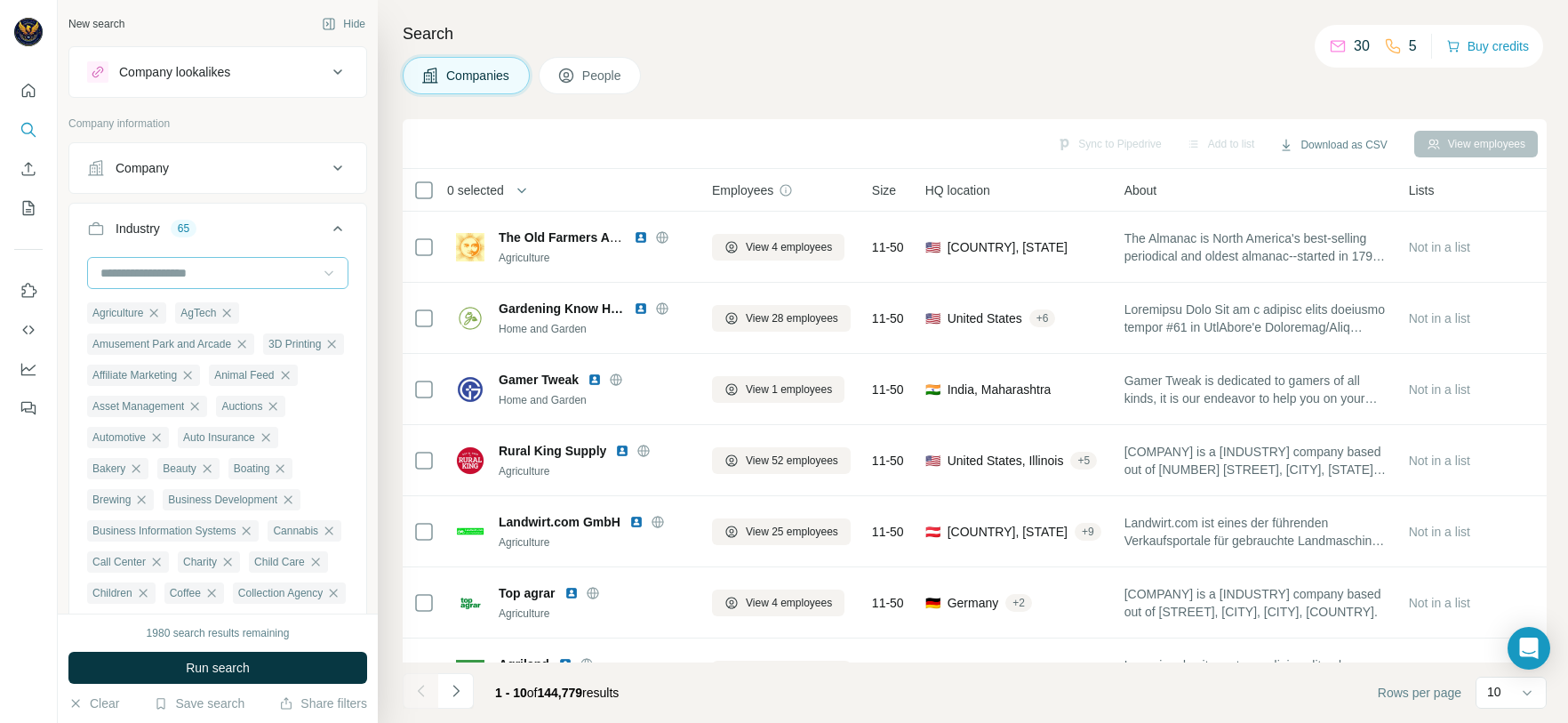 click at bounding box center (208, 273) 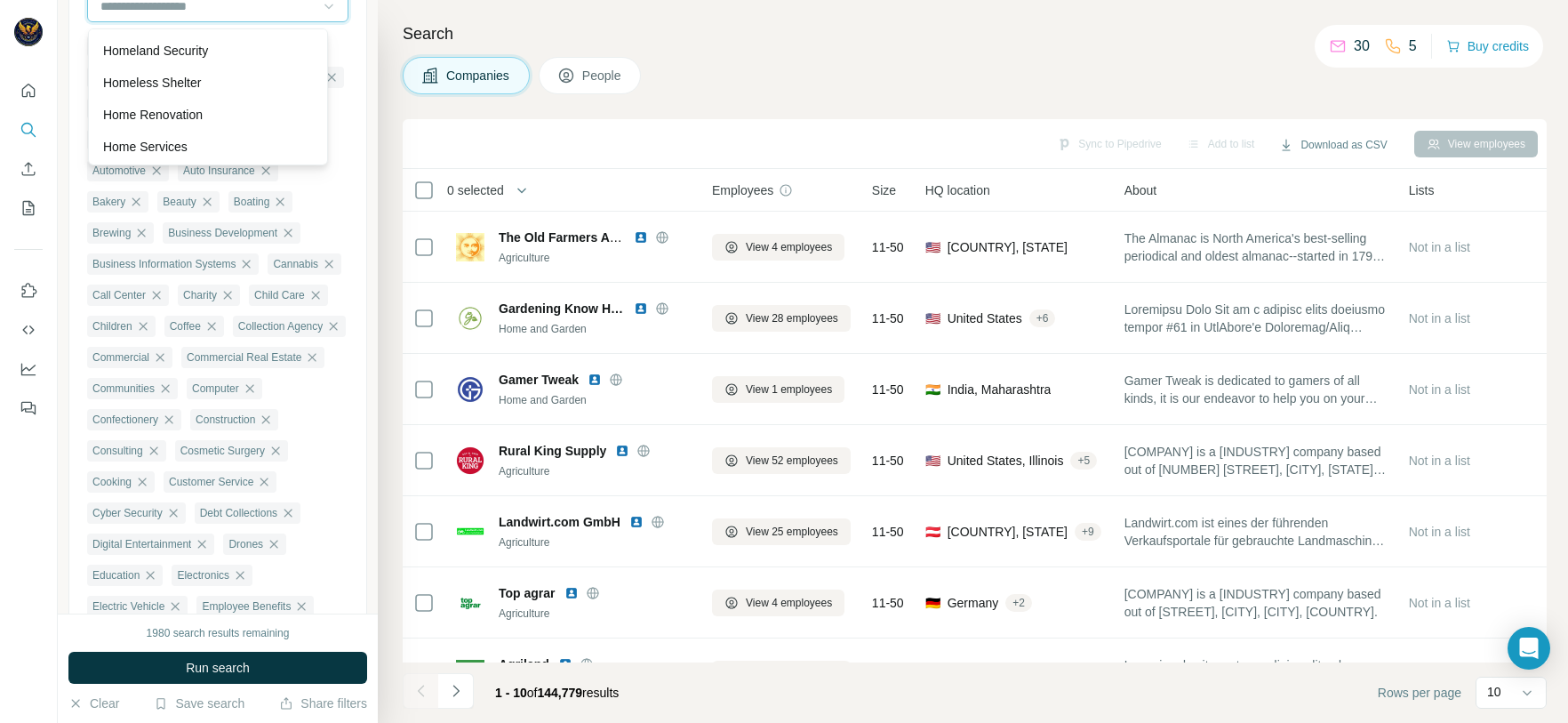 scroll, scrollTop: 0, scrollLeft: 0, axis: both 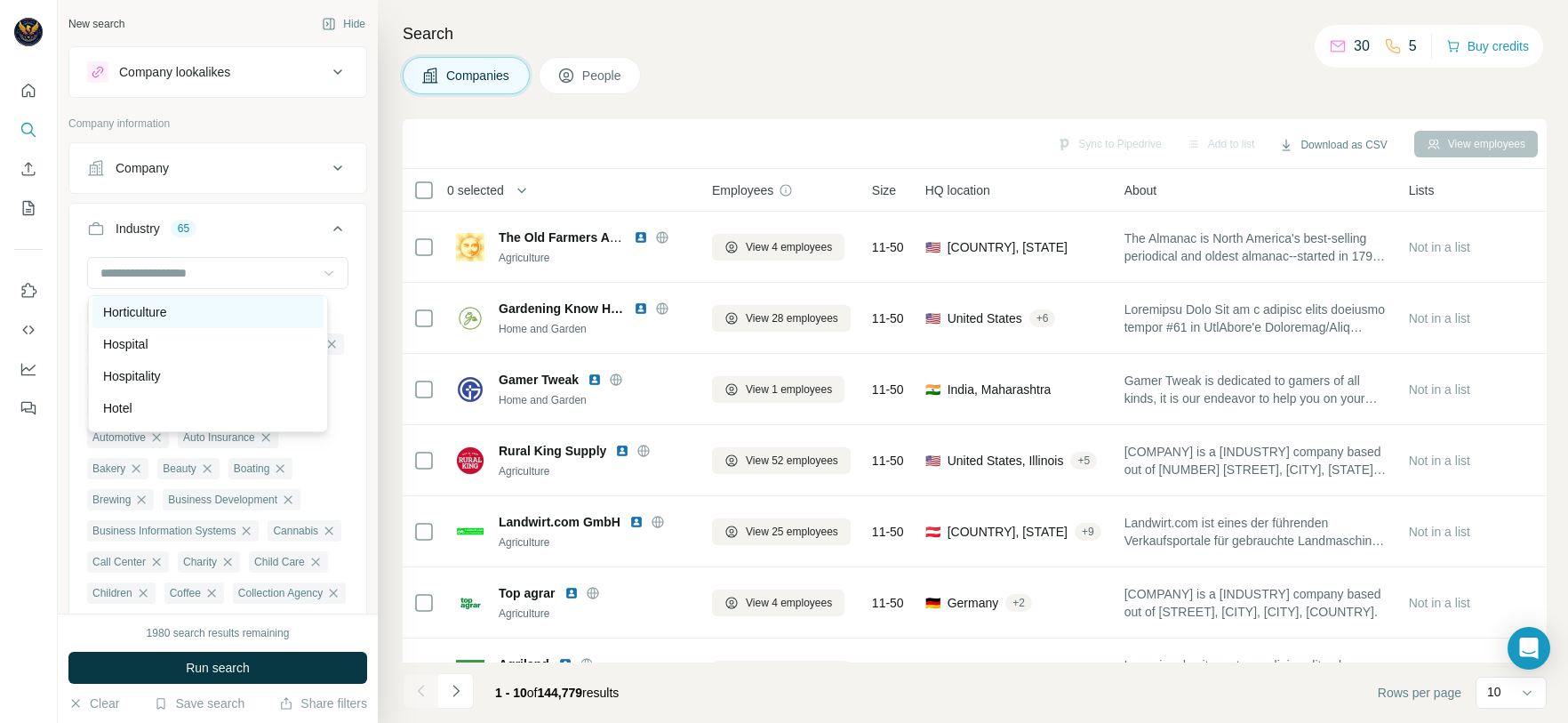 click on "Horticulture" at bounding box center (208, 312) 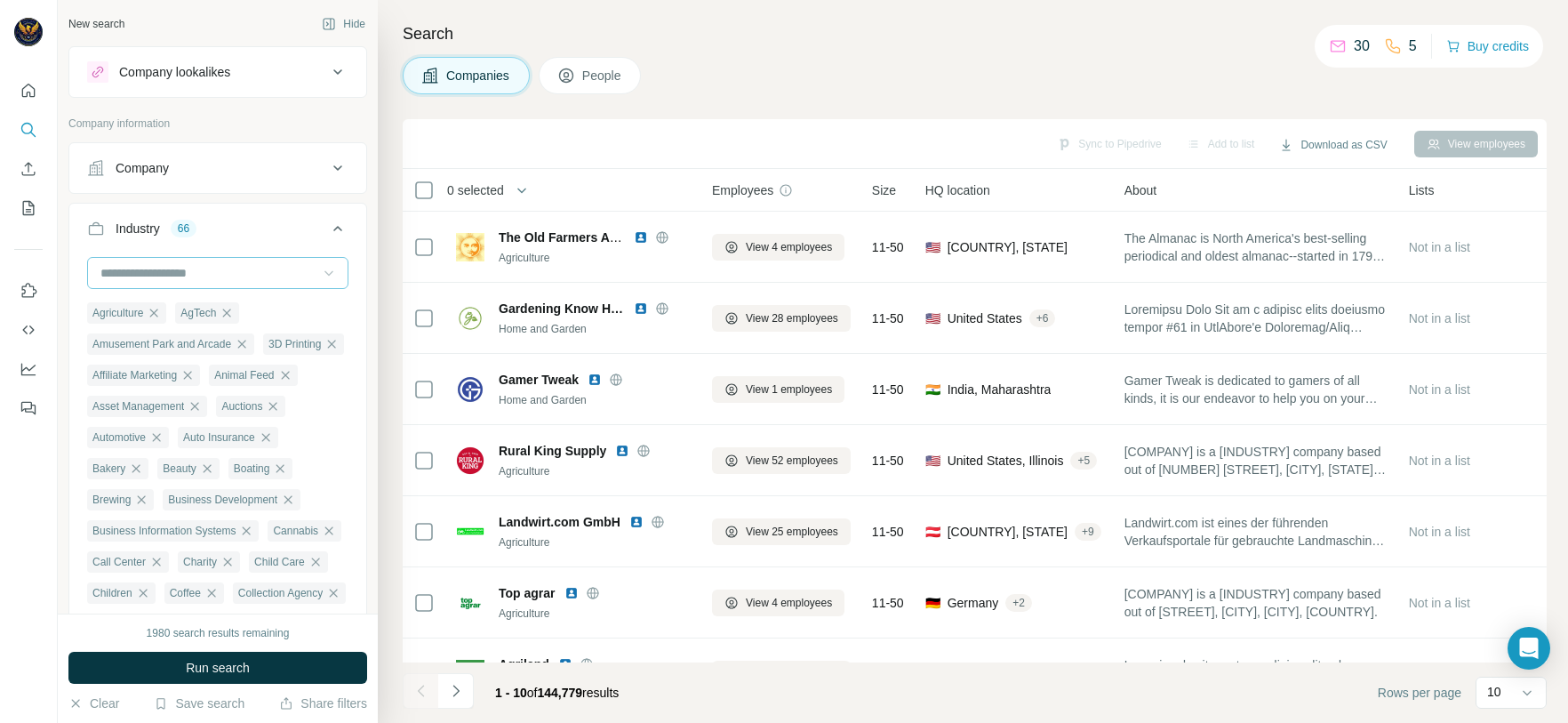 click at bounding box center [208, 273] 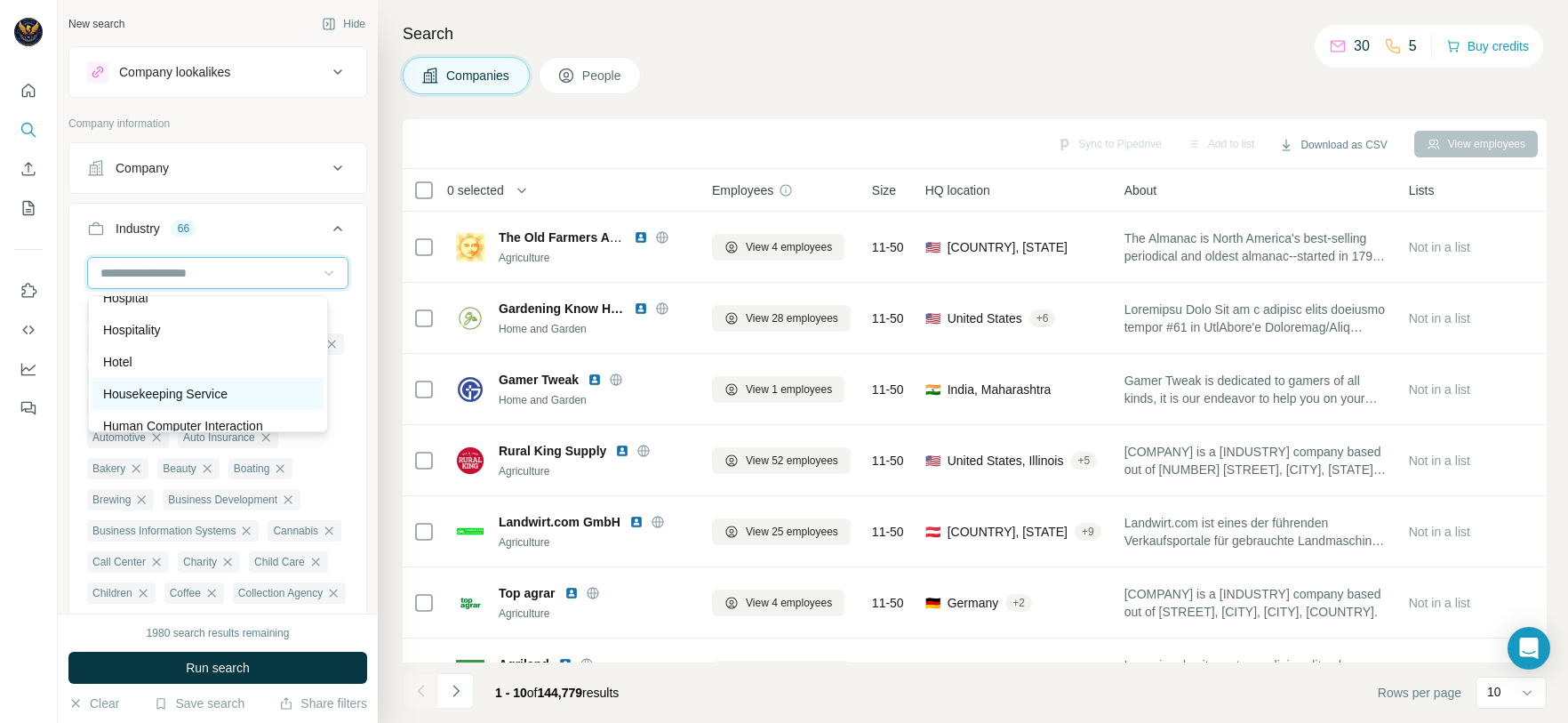 scroll, scrollTop: 9017, scrollLeft: 0, axis: vertical 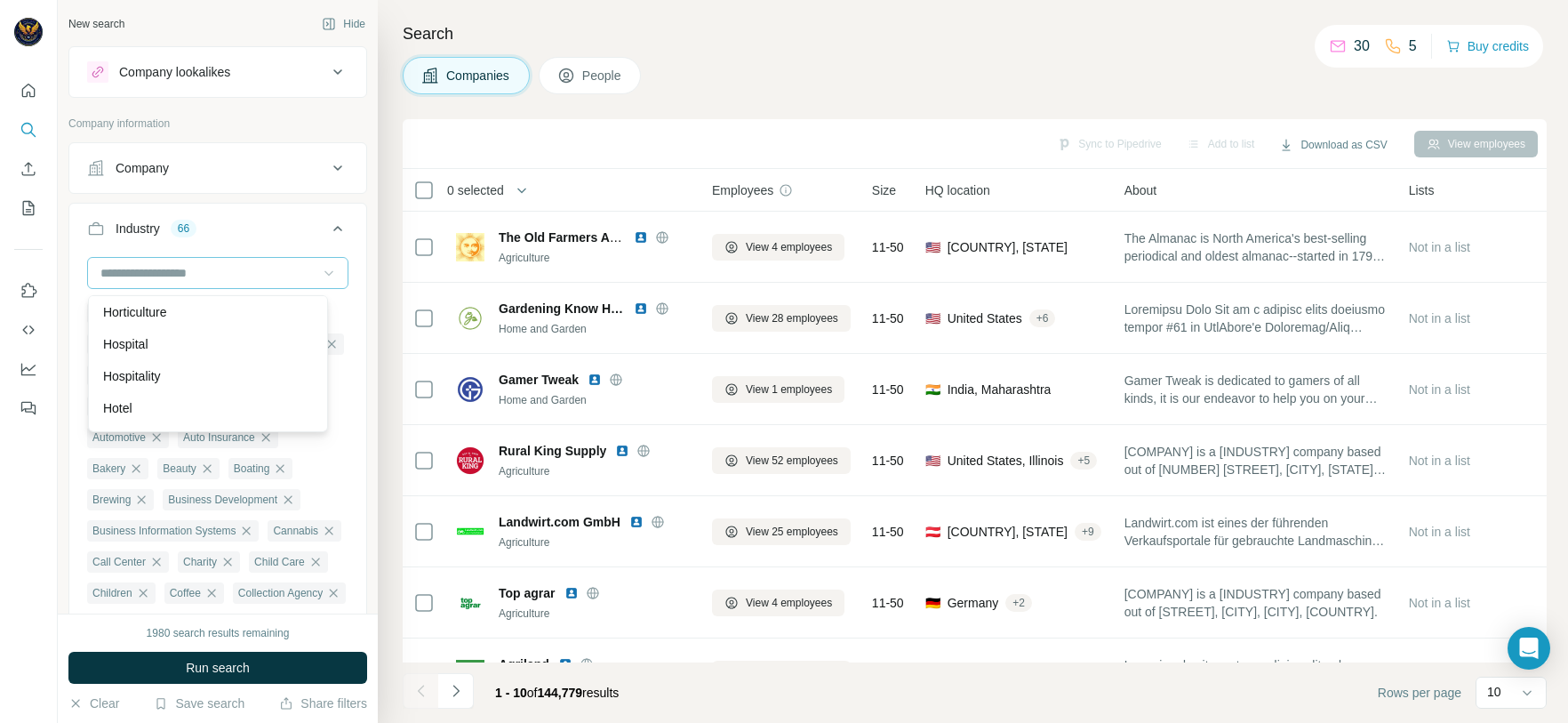 click on "Hospitality" at bounding box center (208, 376) 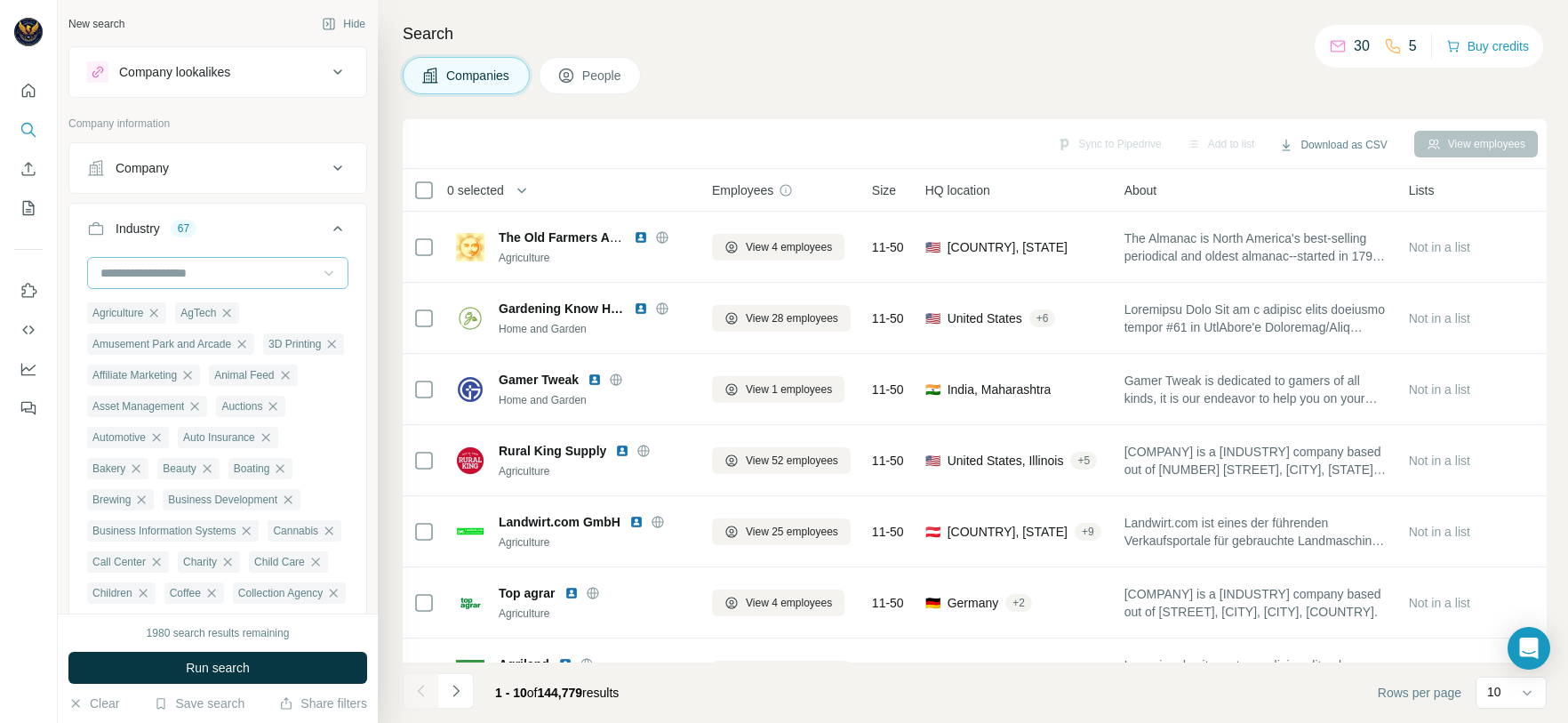 click at bounding box center [208, 273] 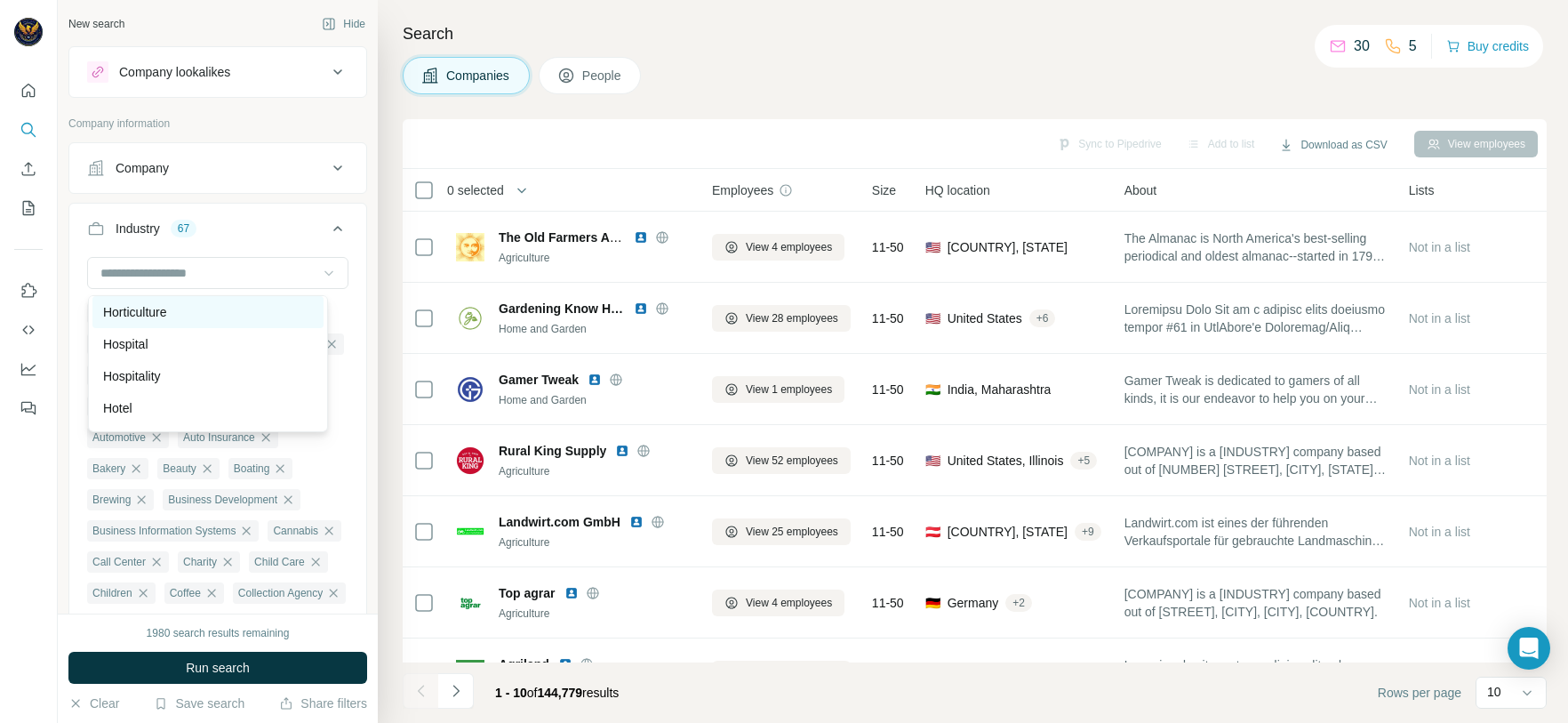 scroll, scrollTop: 9151, scrollLeft: 0, axis: vertical 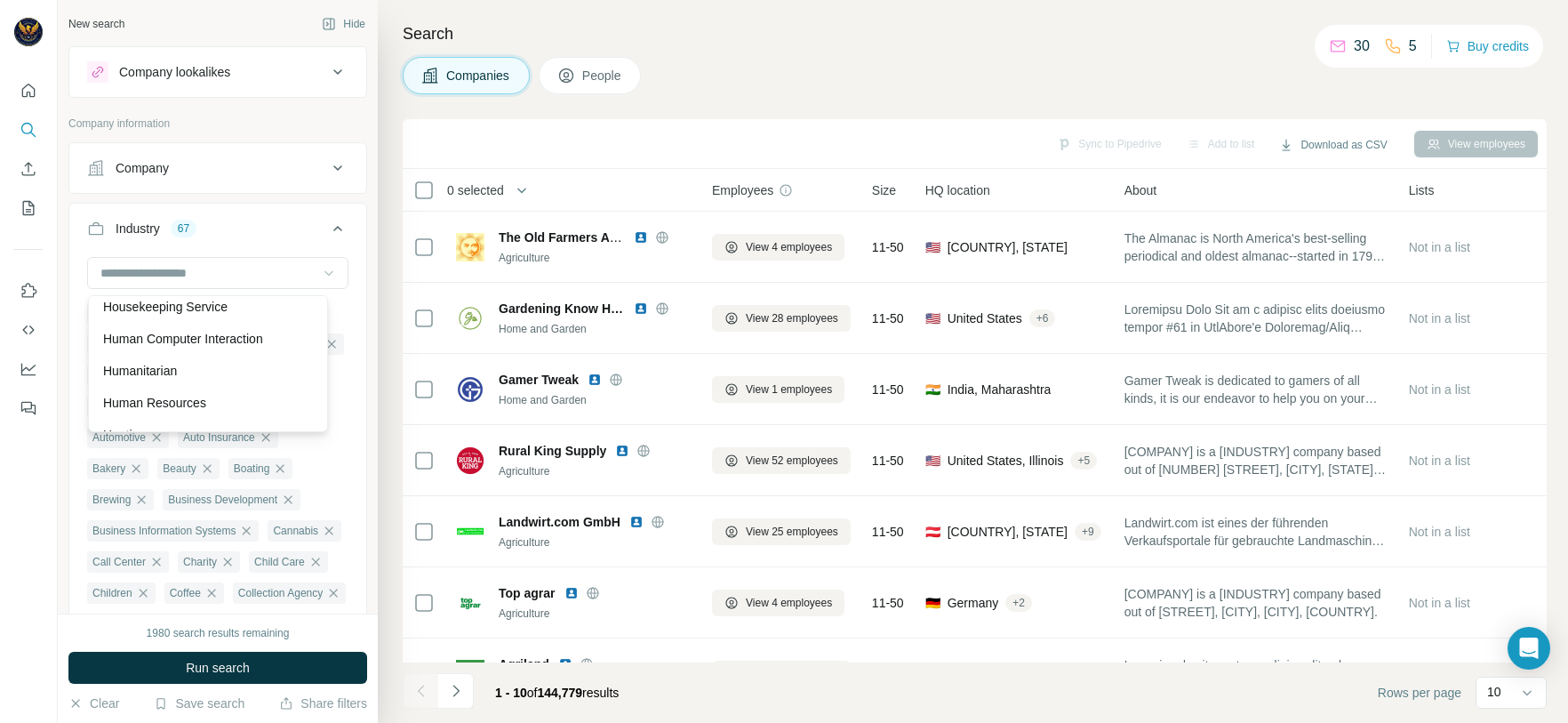 drag, startPoint x: 188, startPoint y: 309, endPoint x: 188, endPoint y: 293, distance: 16 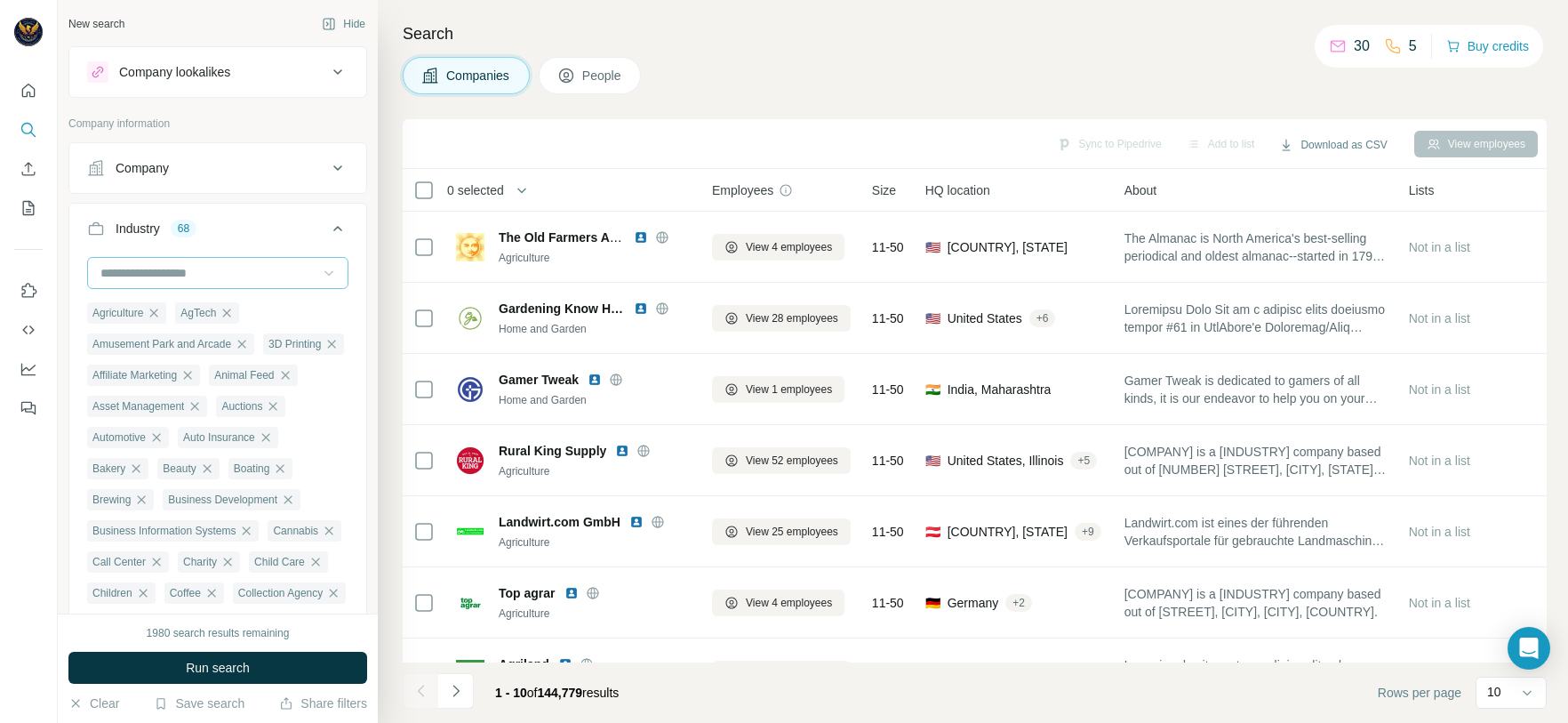 click at bounding box center (208, 273) 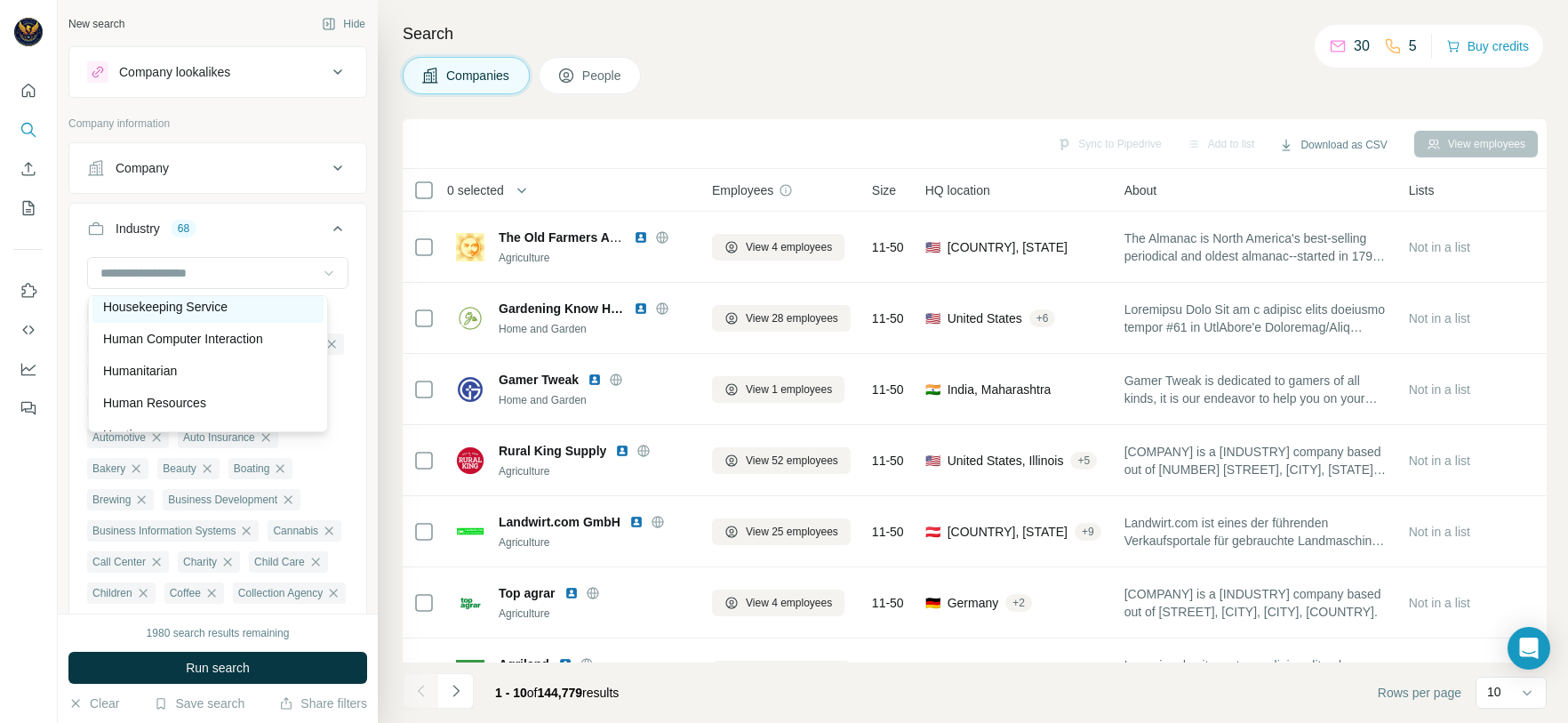click on "Housekeeping Service" at bounding box center [165, 307] 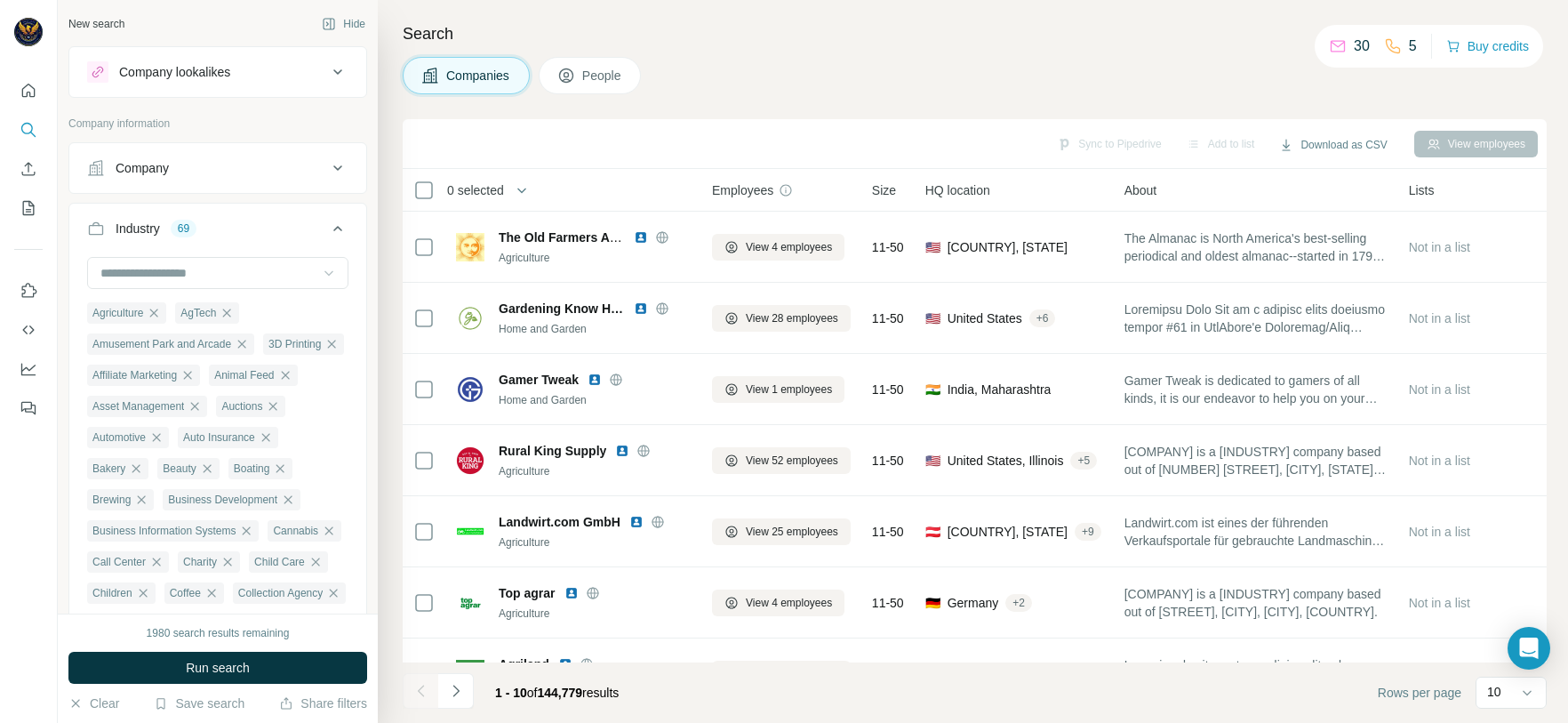click at bounding box center [218, 275] 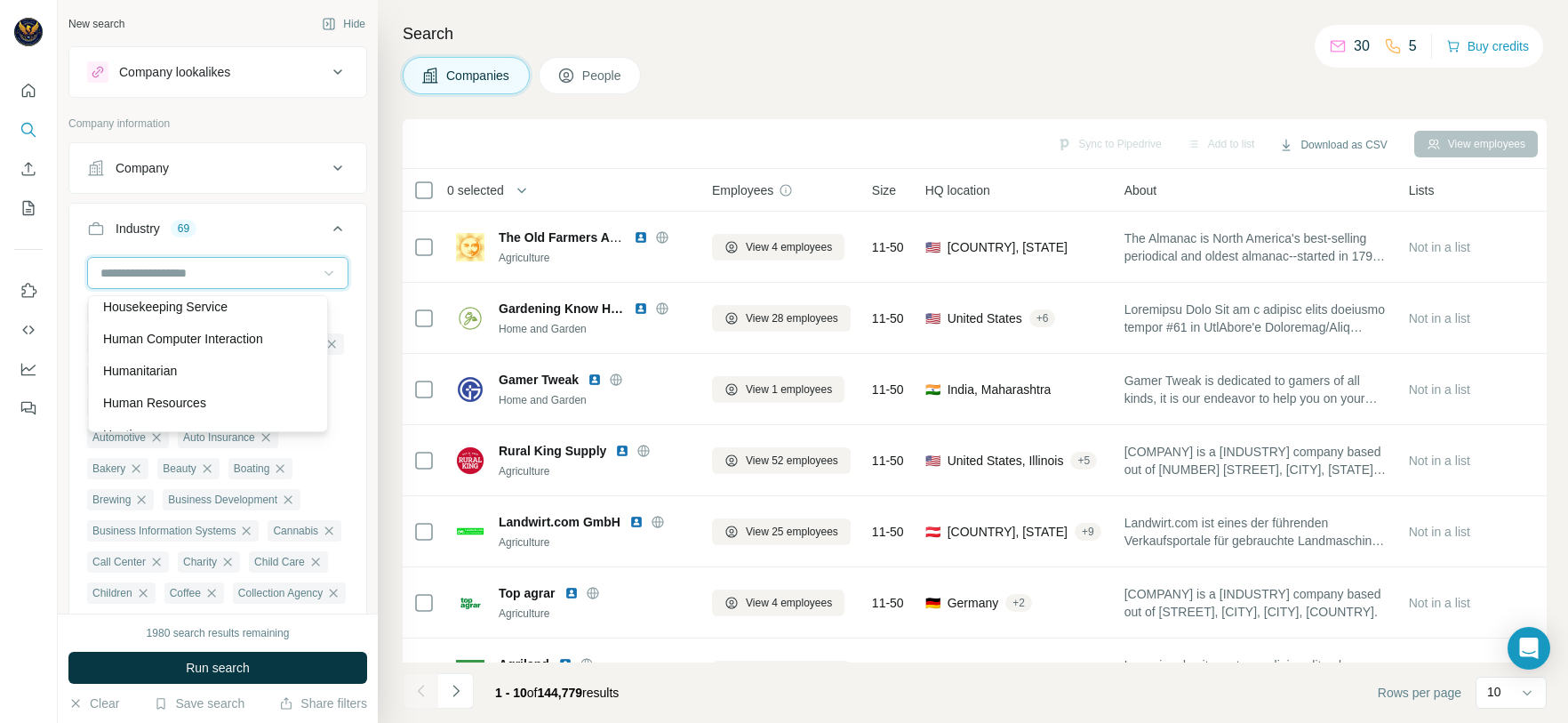 click at bounding box center [208, 273] 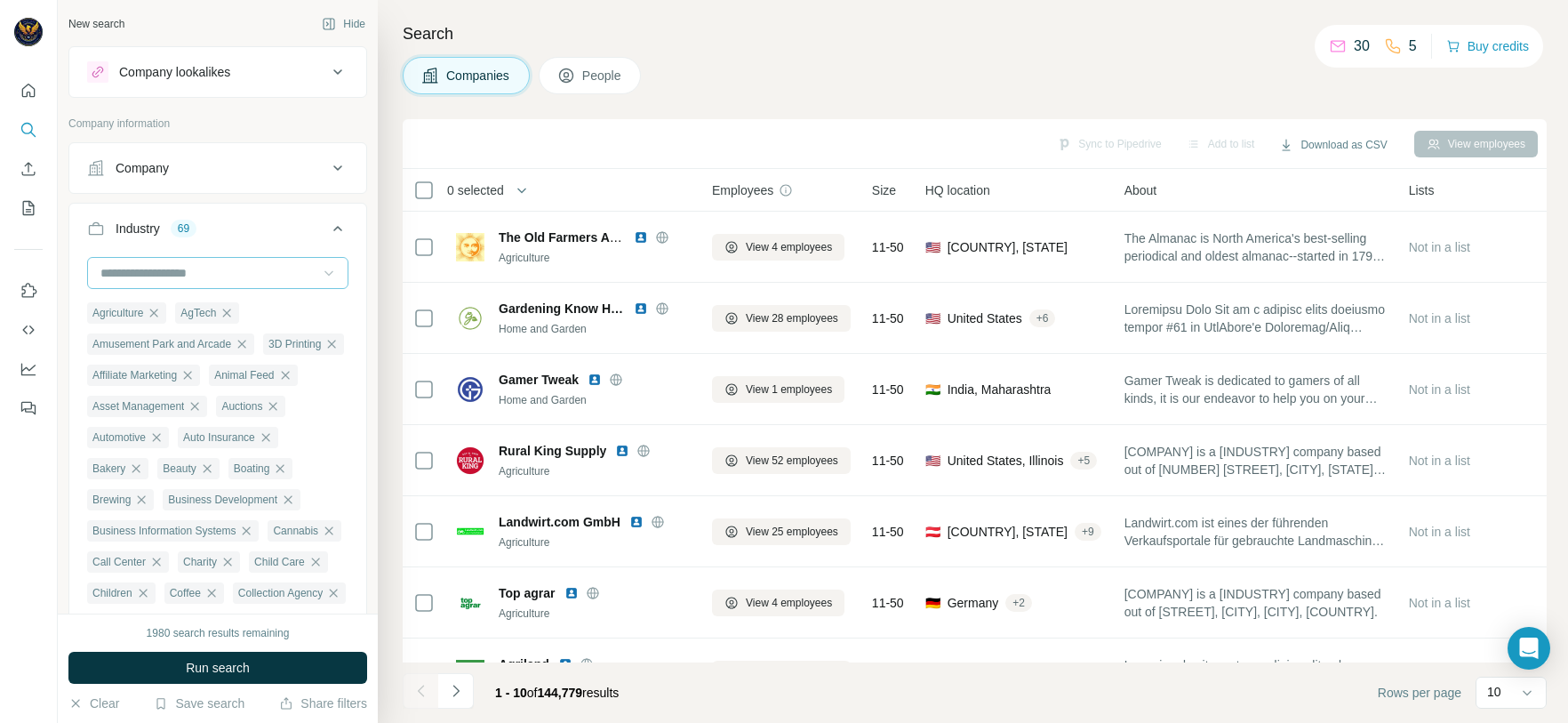 click at bounding box center (208, 273) 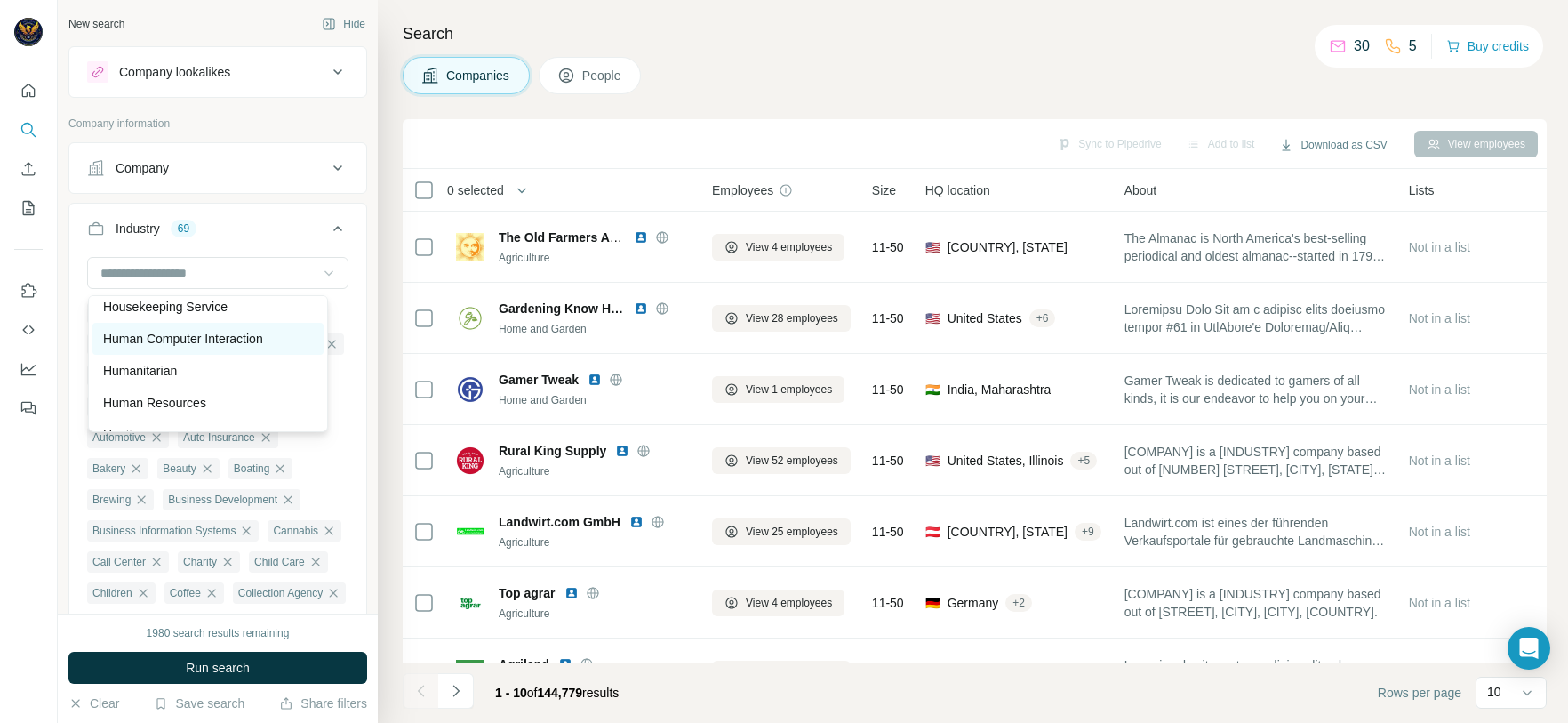 scroll, scrollTop: 9284, scrollLeft: 0, axis: vertical 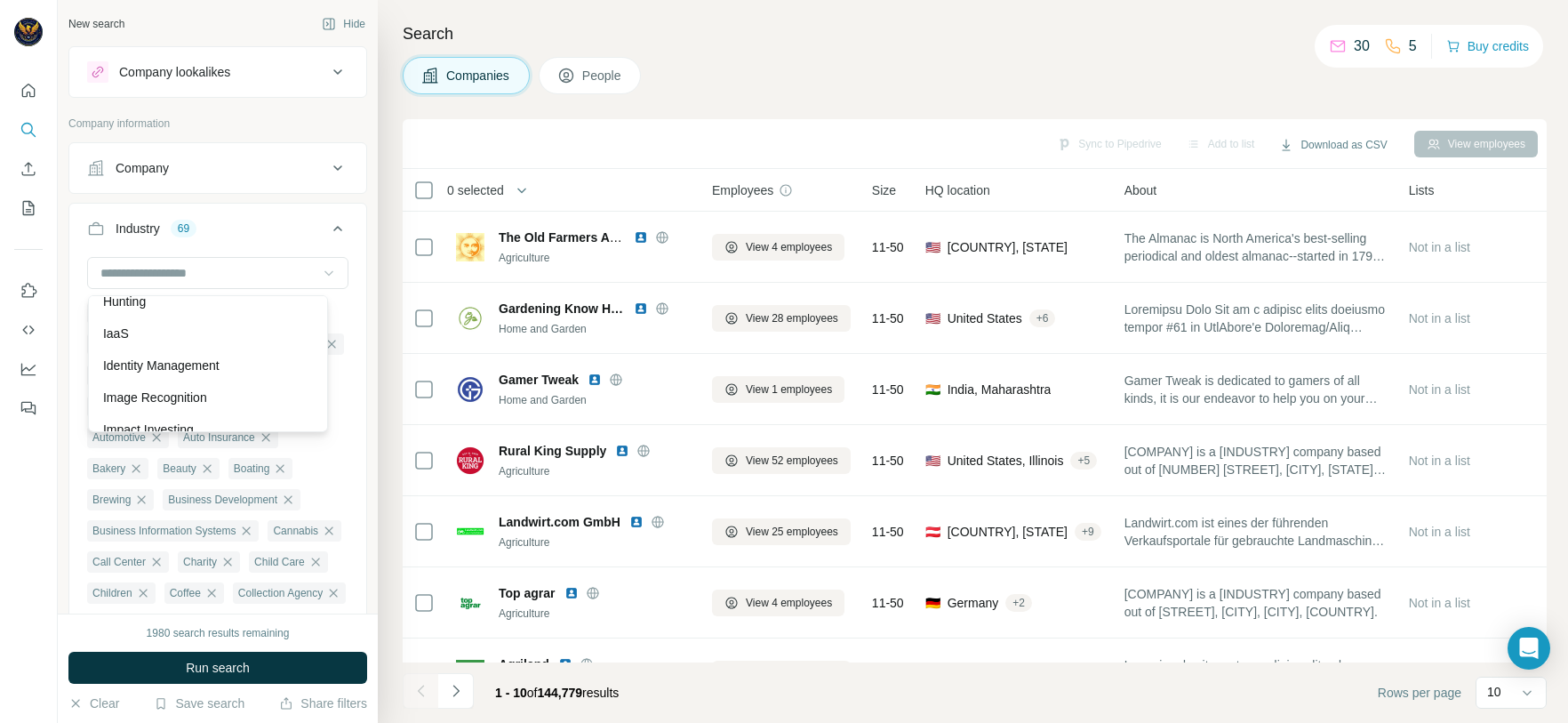 drag, startPoint x: 209, startPoint y: 312, endPoint x: 227, endPoint y: 246, distance: 68.410526 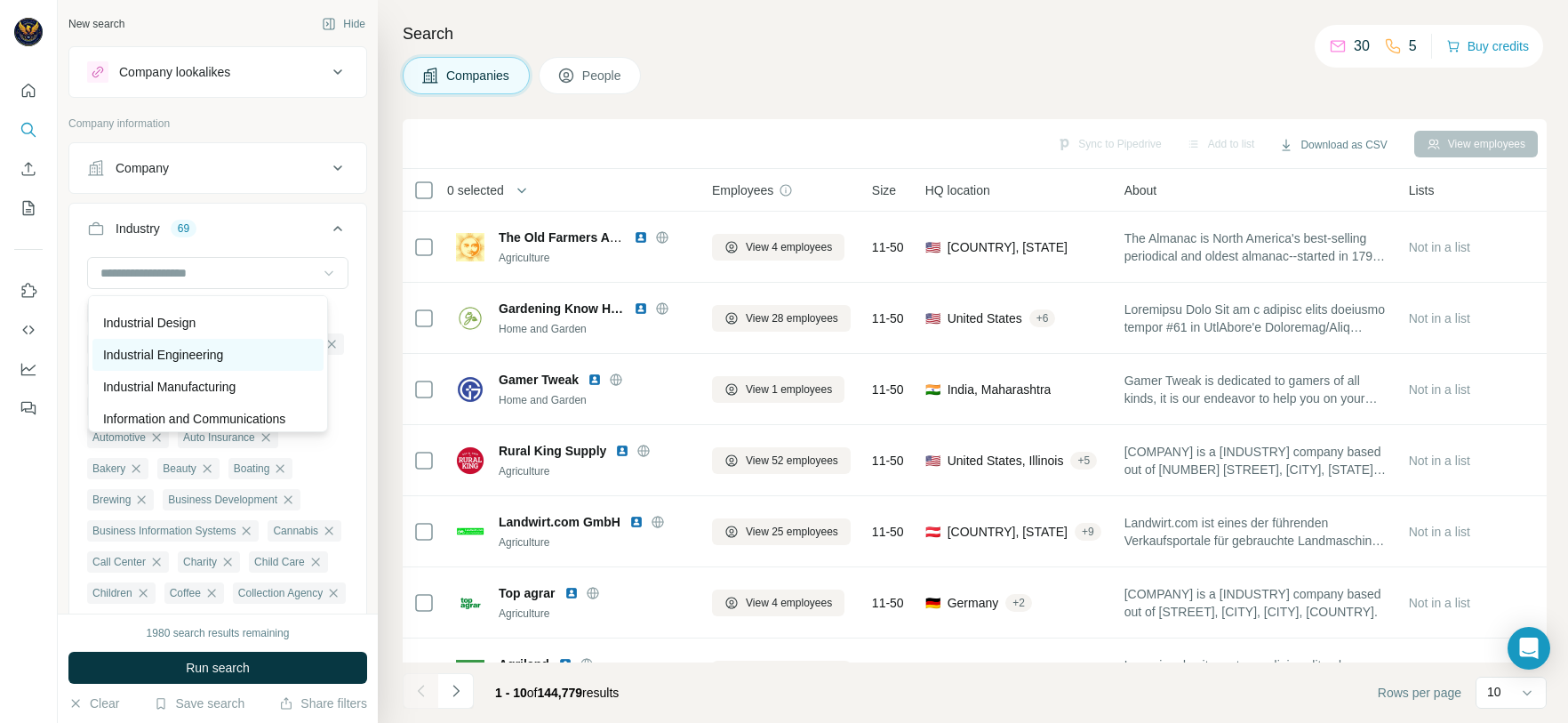 scroll, scrollTop: 9684, scrollLeft: 0, axis: vertical 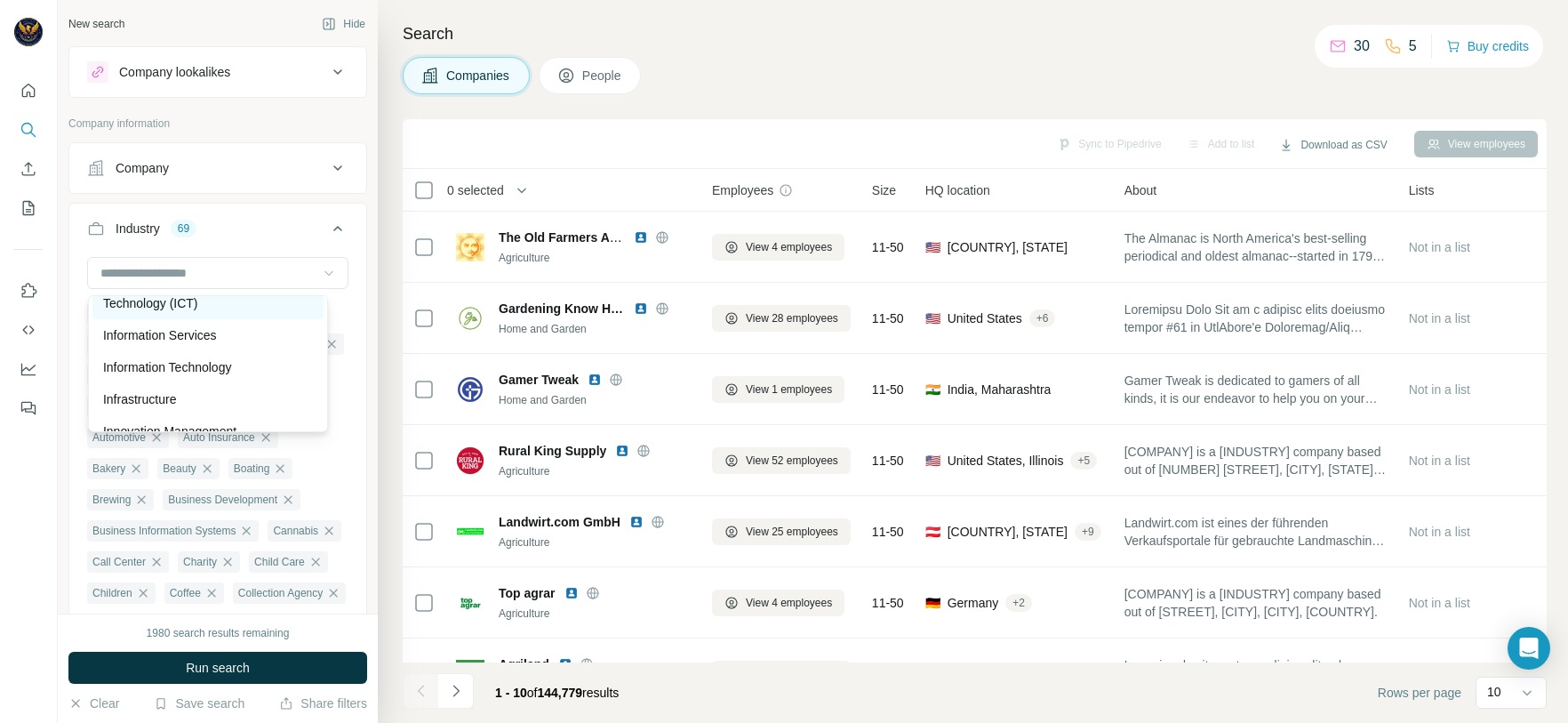 click on "Information and Communications Technology (ICT)" at bounding box center (208, 294) 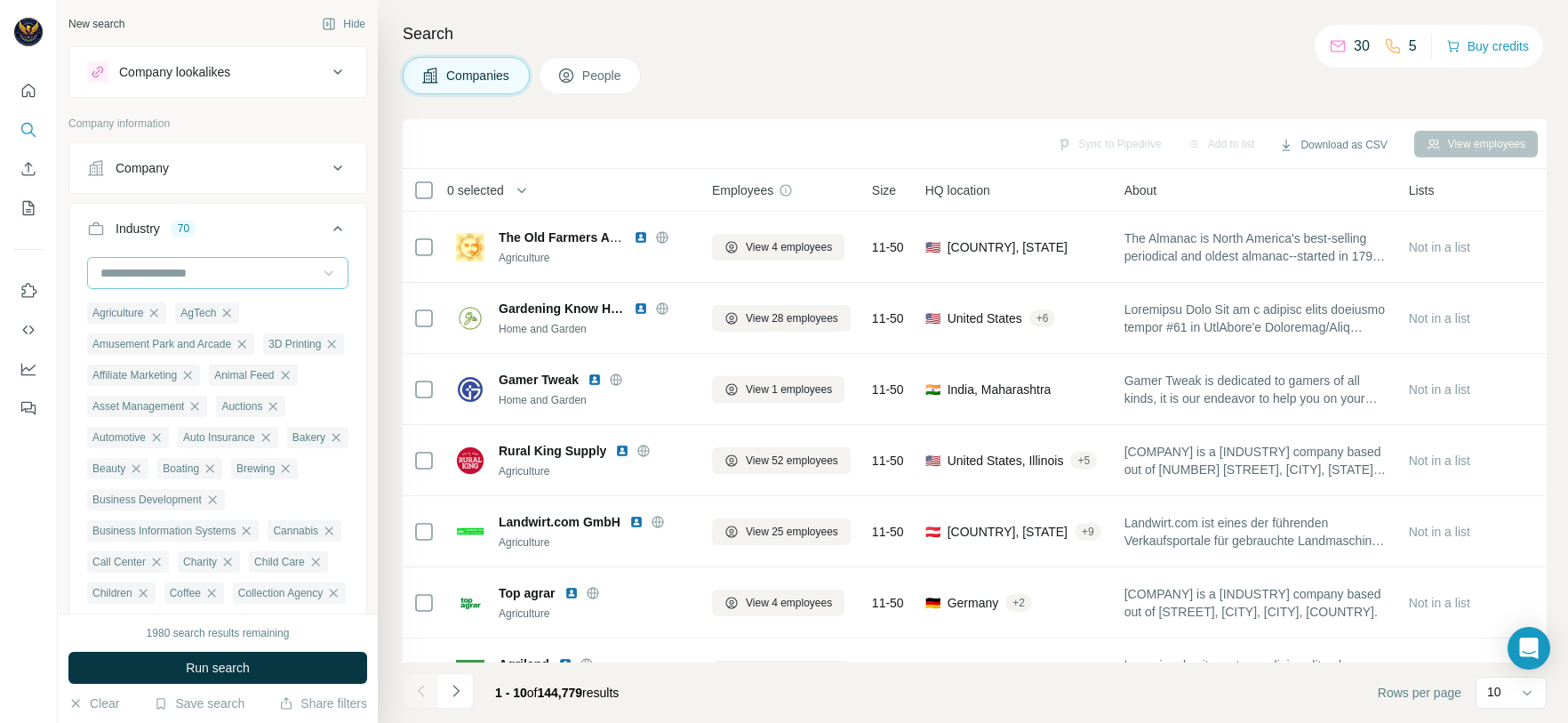 click at bounding box center (208, 273) 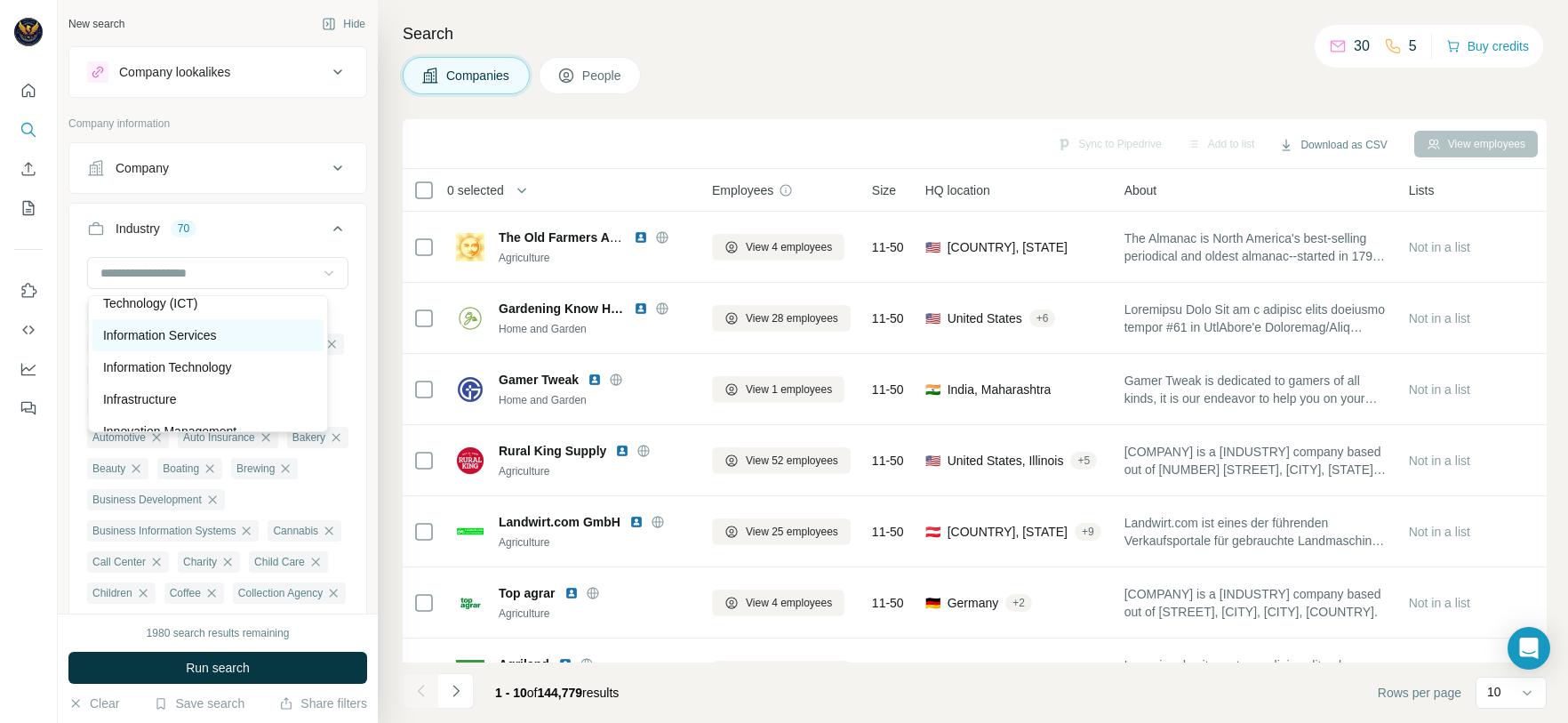 click on "Information Services" at bounding box center (160, 335) 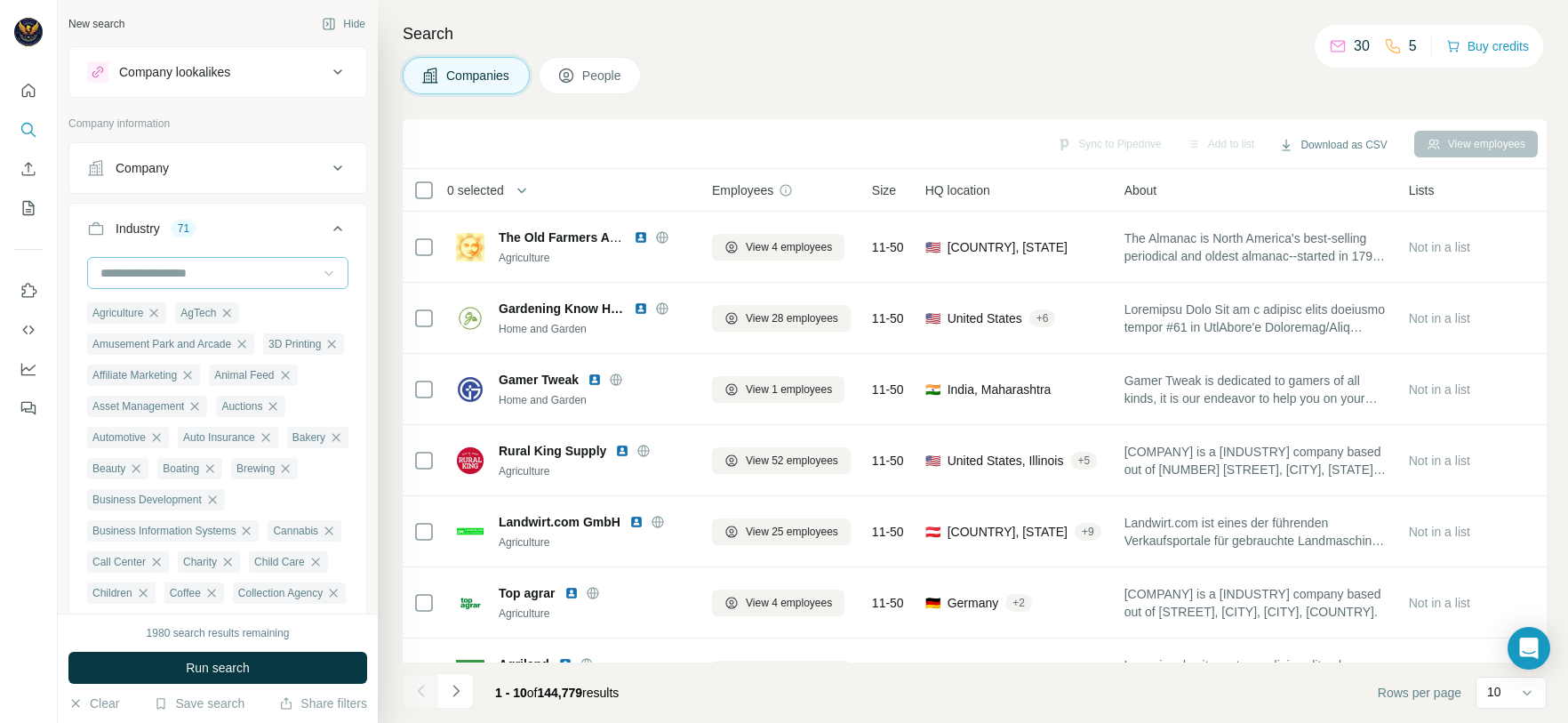 click at bounding box center [208, 273] 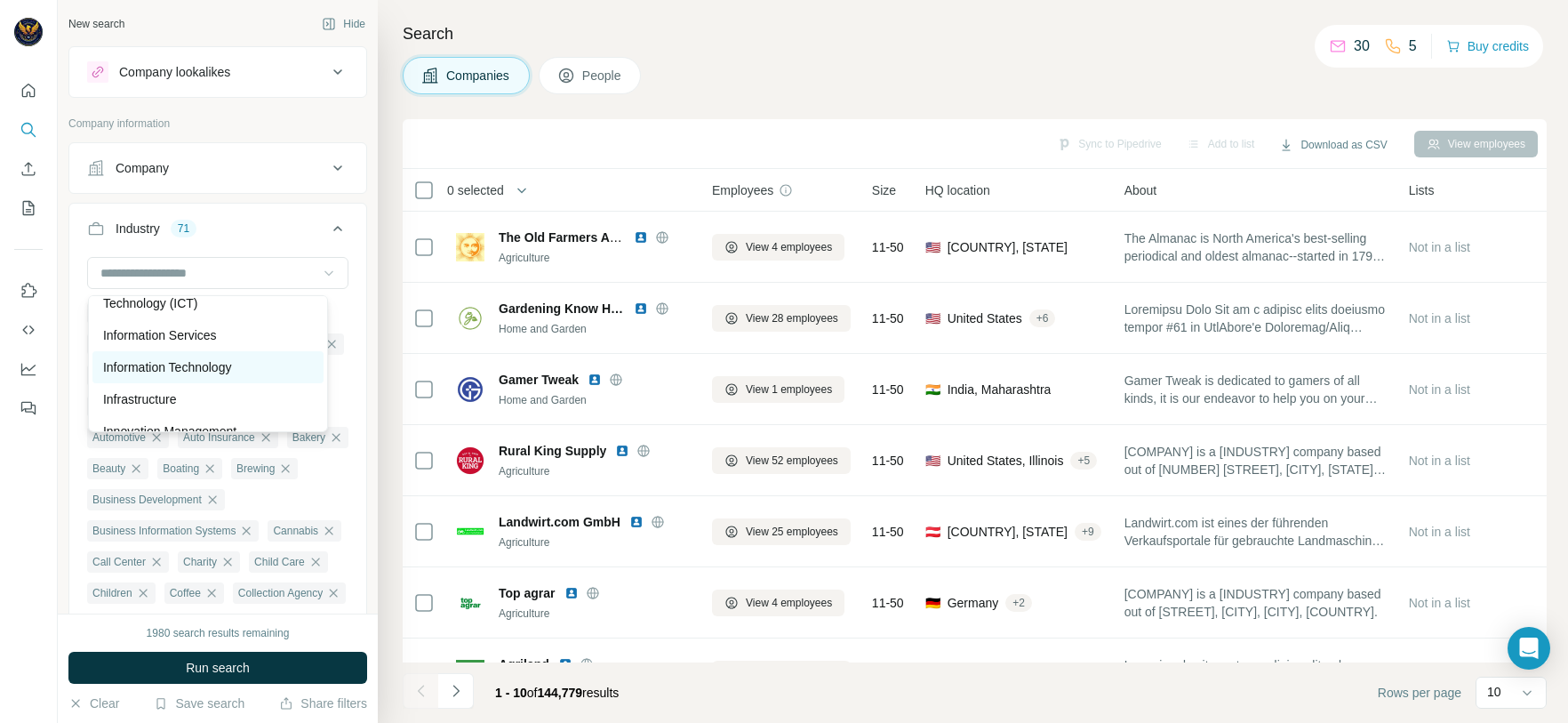 click on "Information Technology" at bounding box center [167, 367] 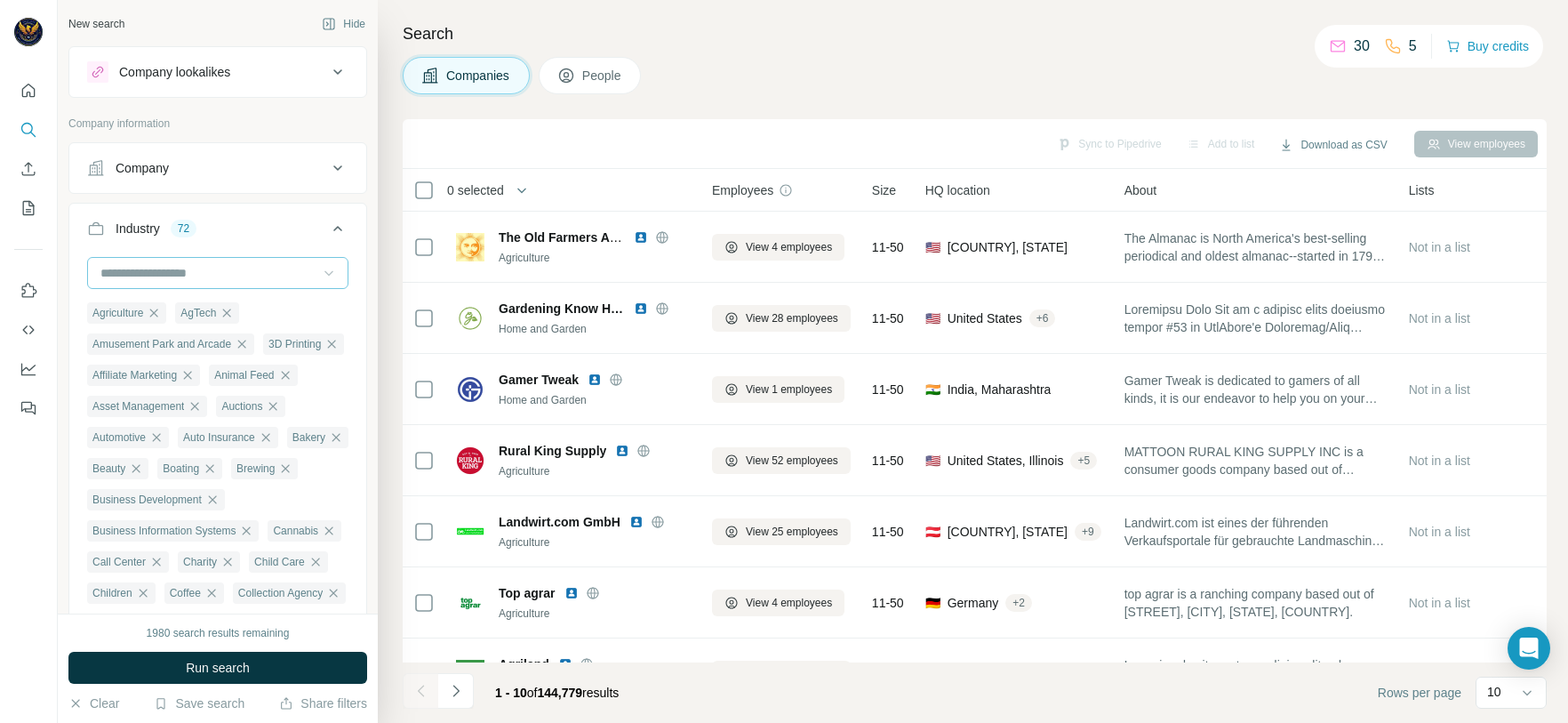 click at bounding box center (208, 273) 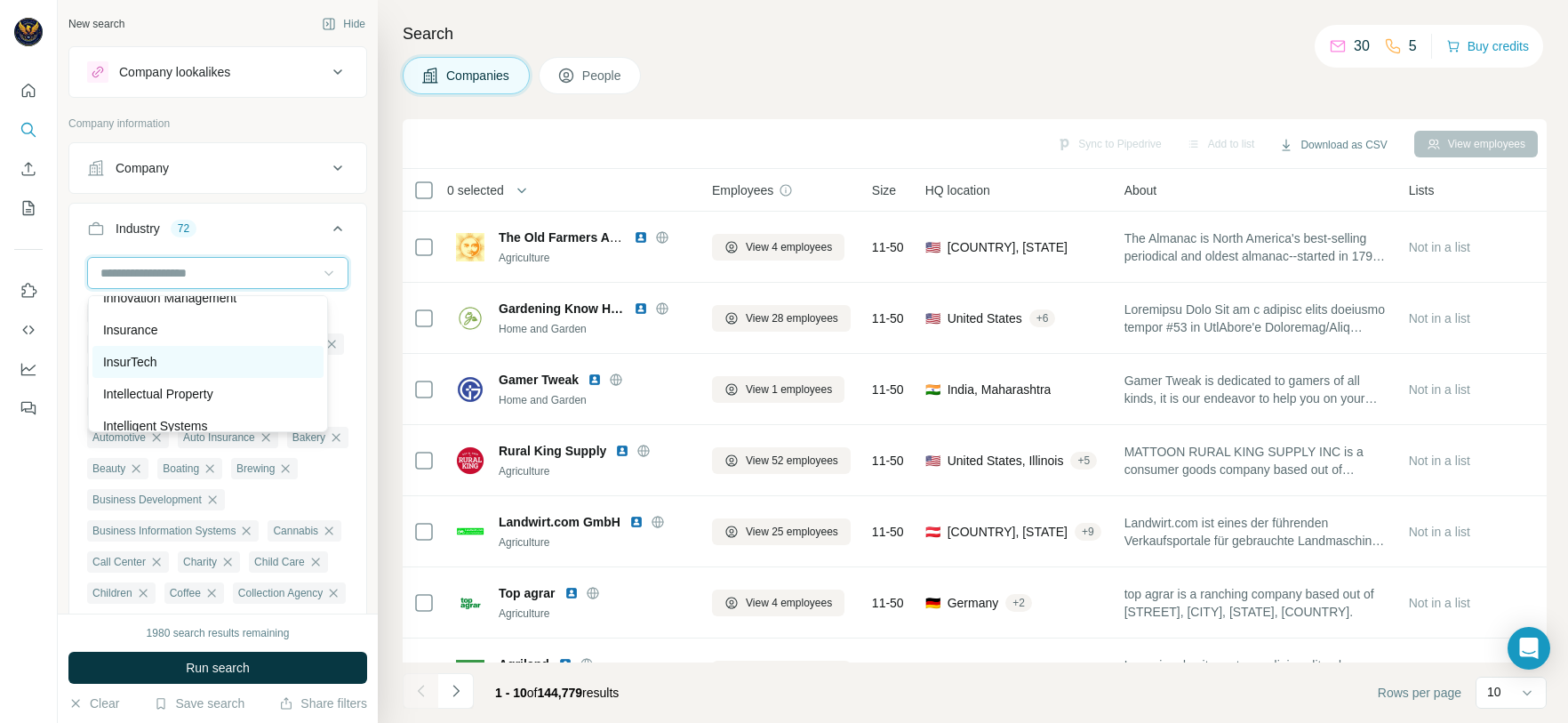 scroll, scrollTop: 9951, scrollLeft: 0, axis: vertical 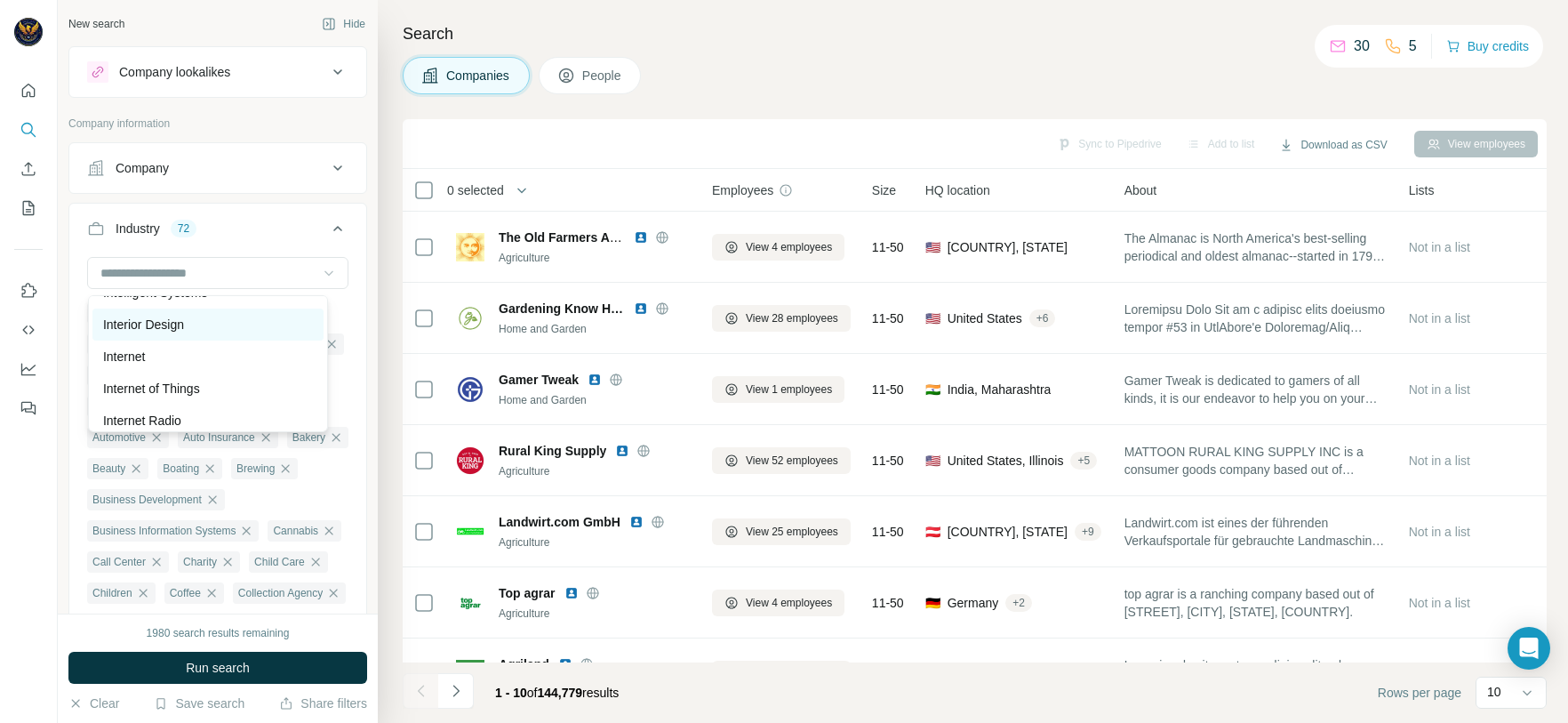 click on "Interior Design" at bounding box center (208, 325) 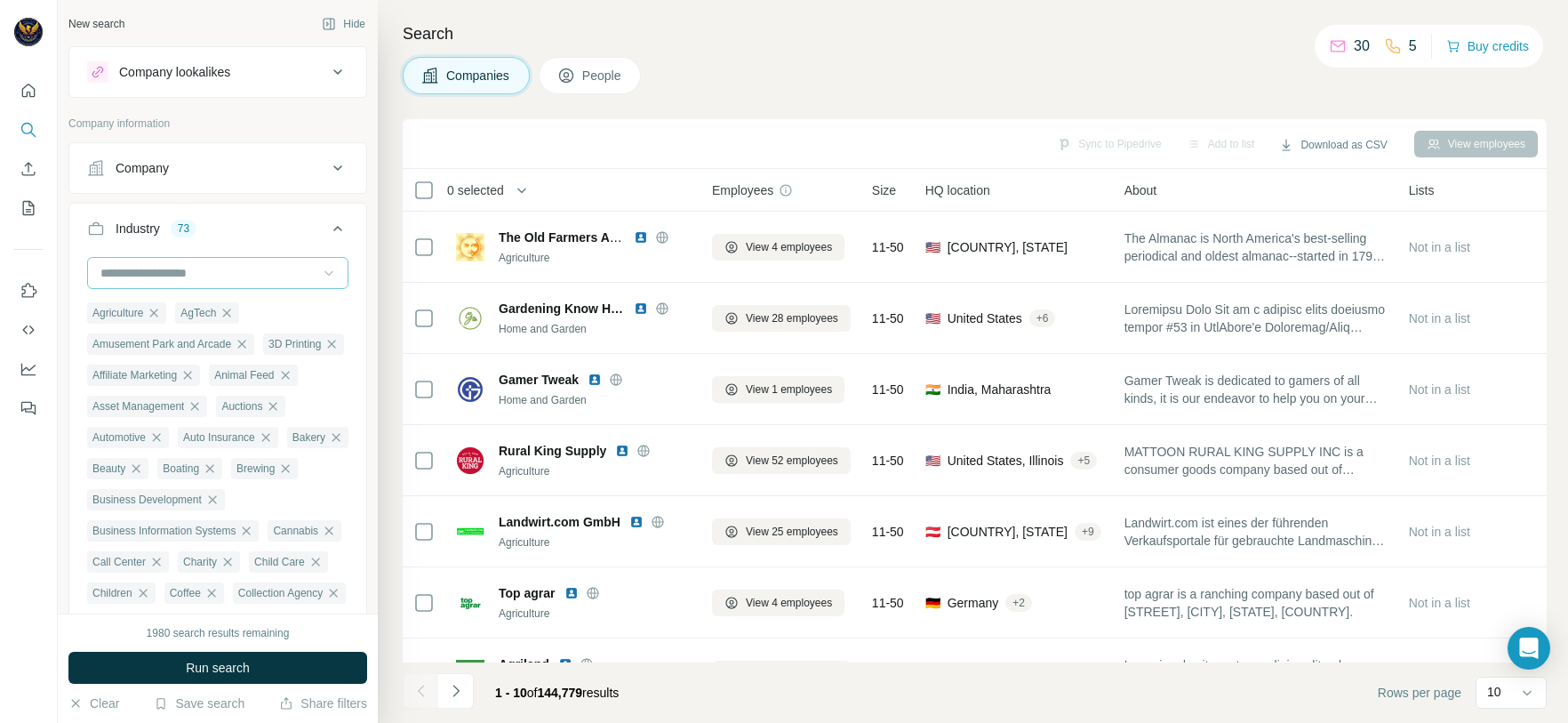 click at bounding box center [208, 273] 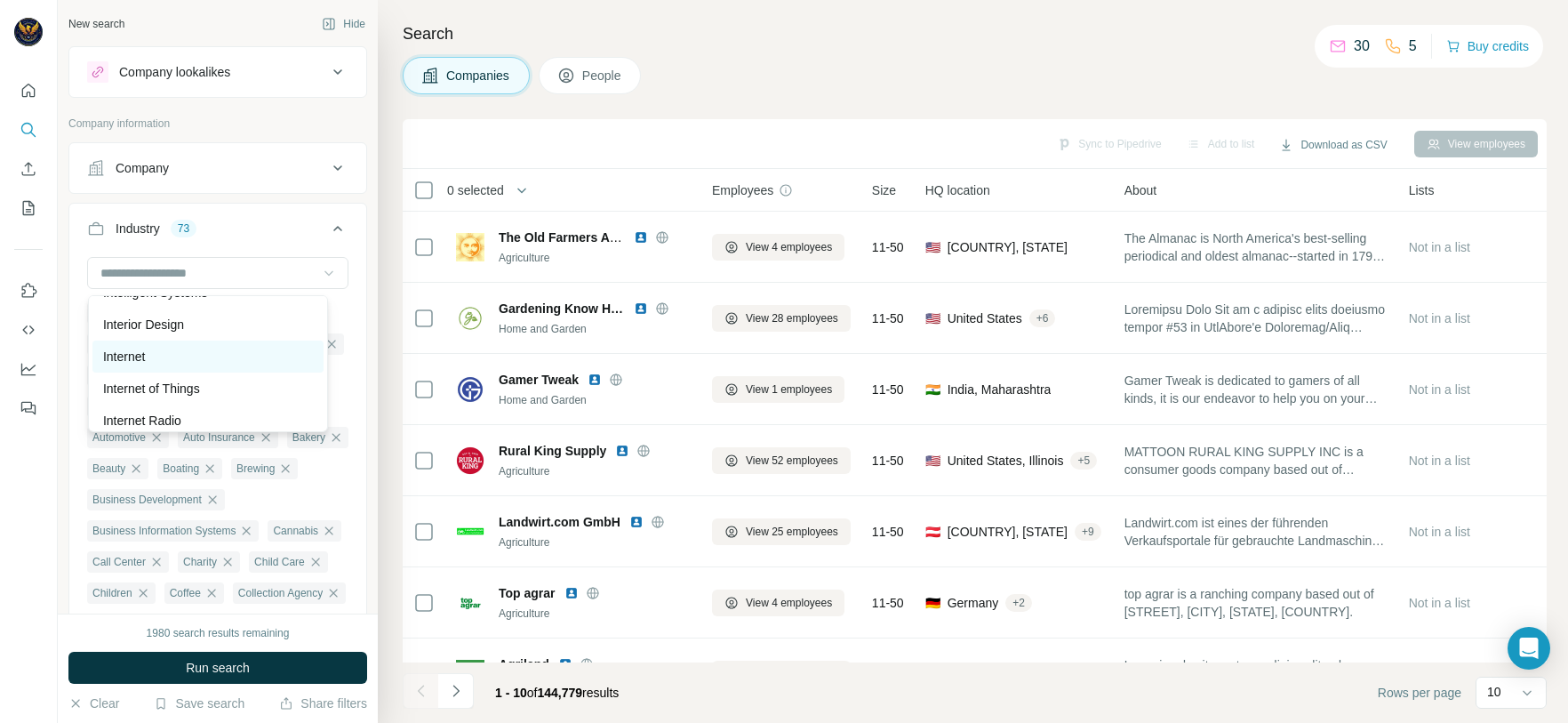 click on "Internet" at bounding box center (208, 357) 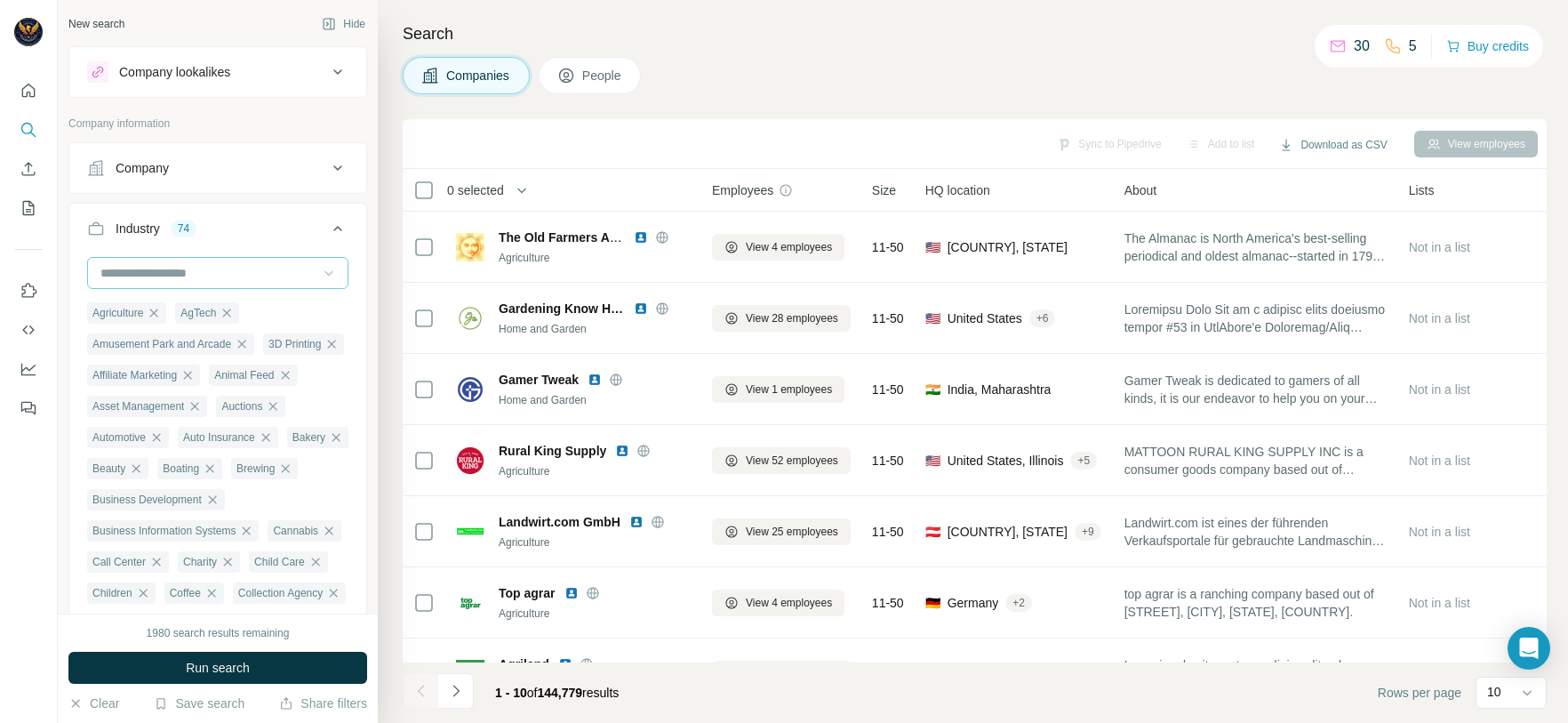 click at bounding box center (208, 273) 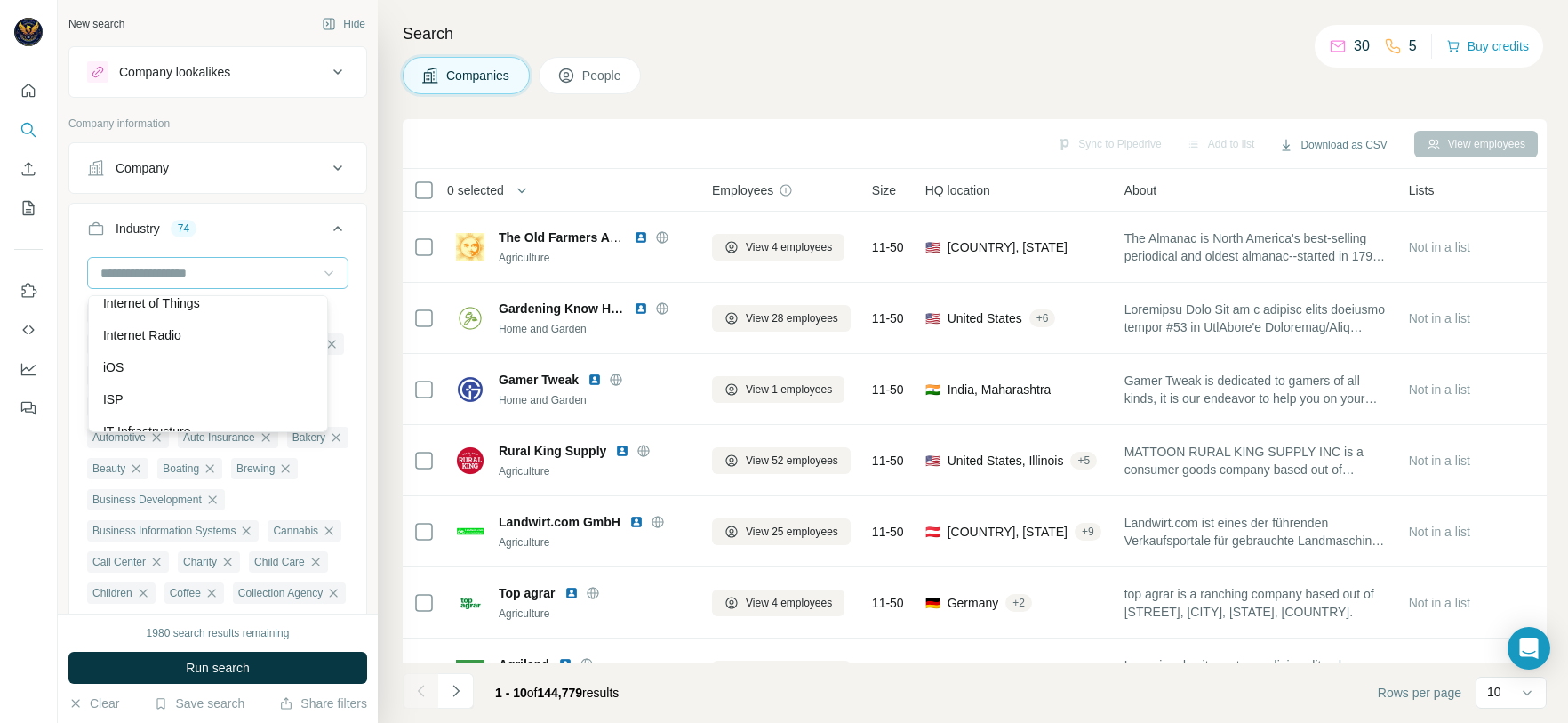 scroll, scrollTop: 10085, scrollLeft: 0, axis: vertical 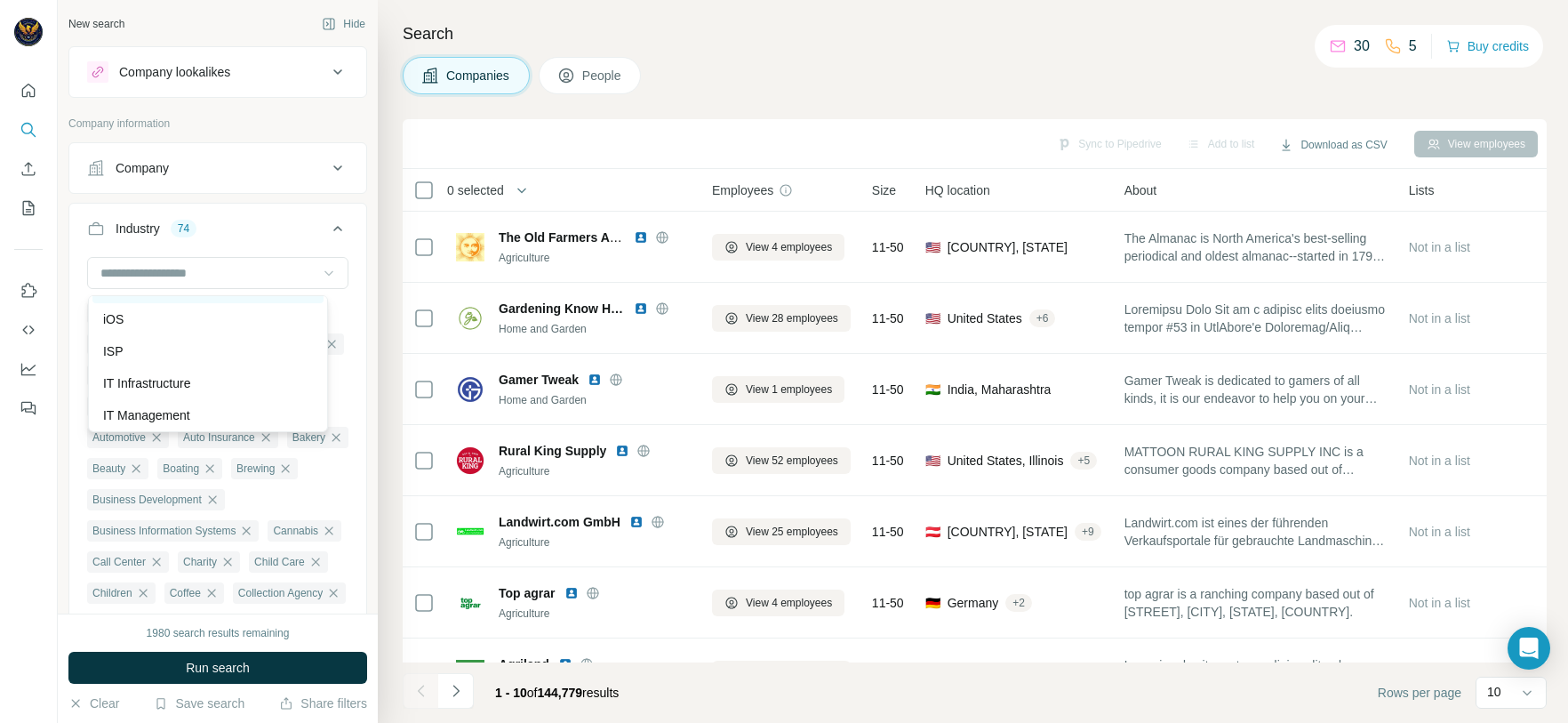 click on "Internet Radio" at bounding box center (208, 287) 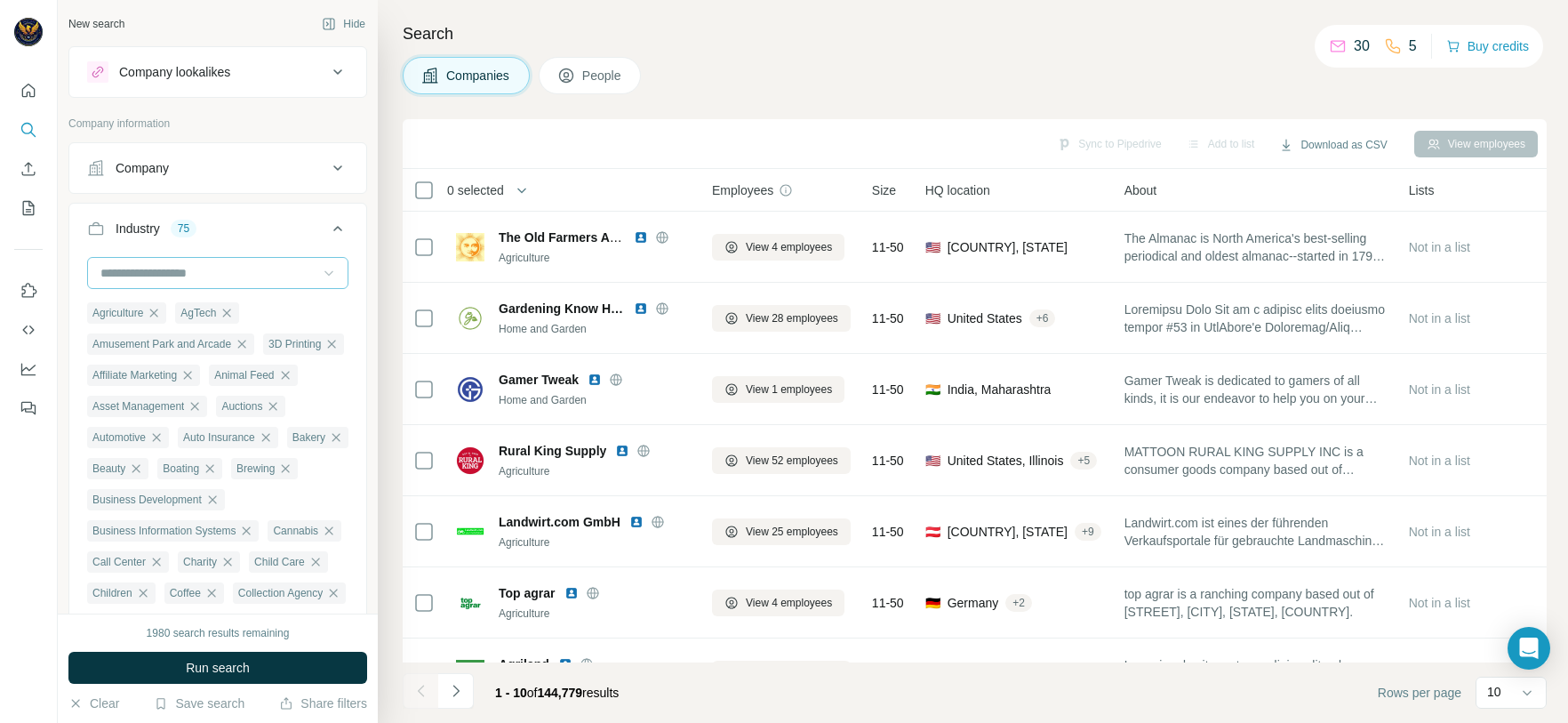click at bounding box center (208, 273) 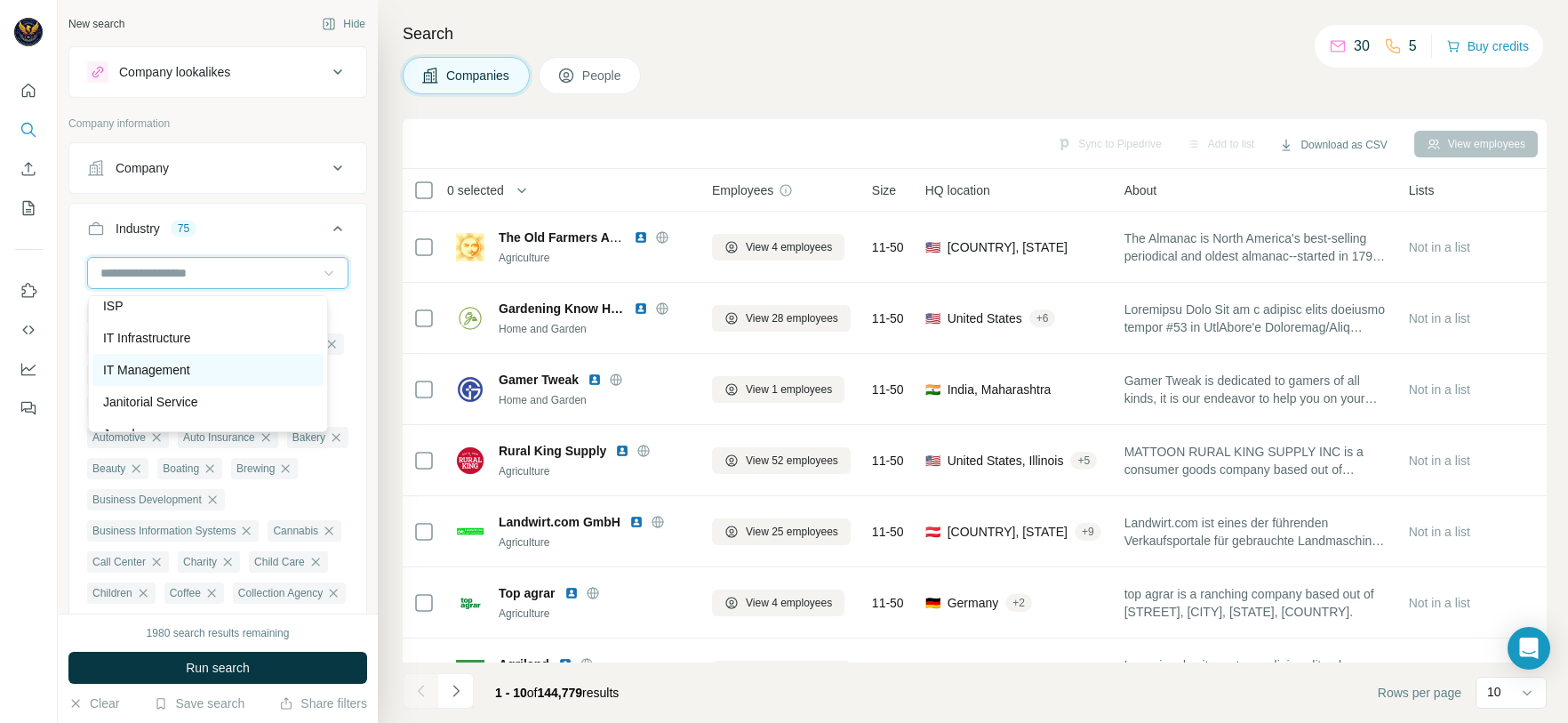 scroll, scrollTop: 10085, scrollLeft: 0, axis: vertical 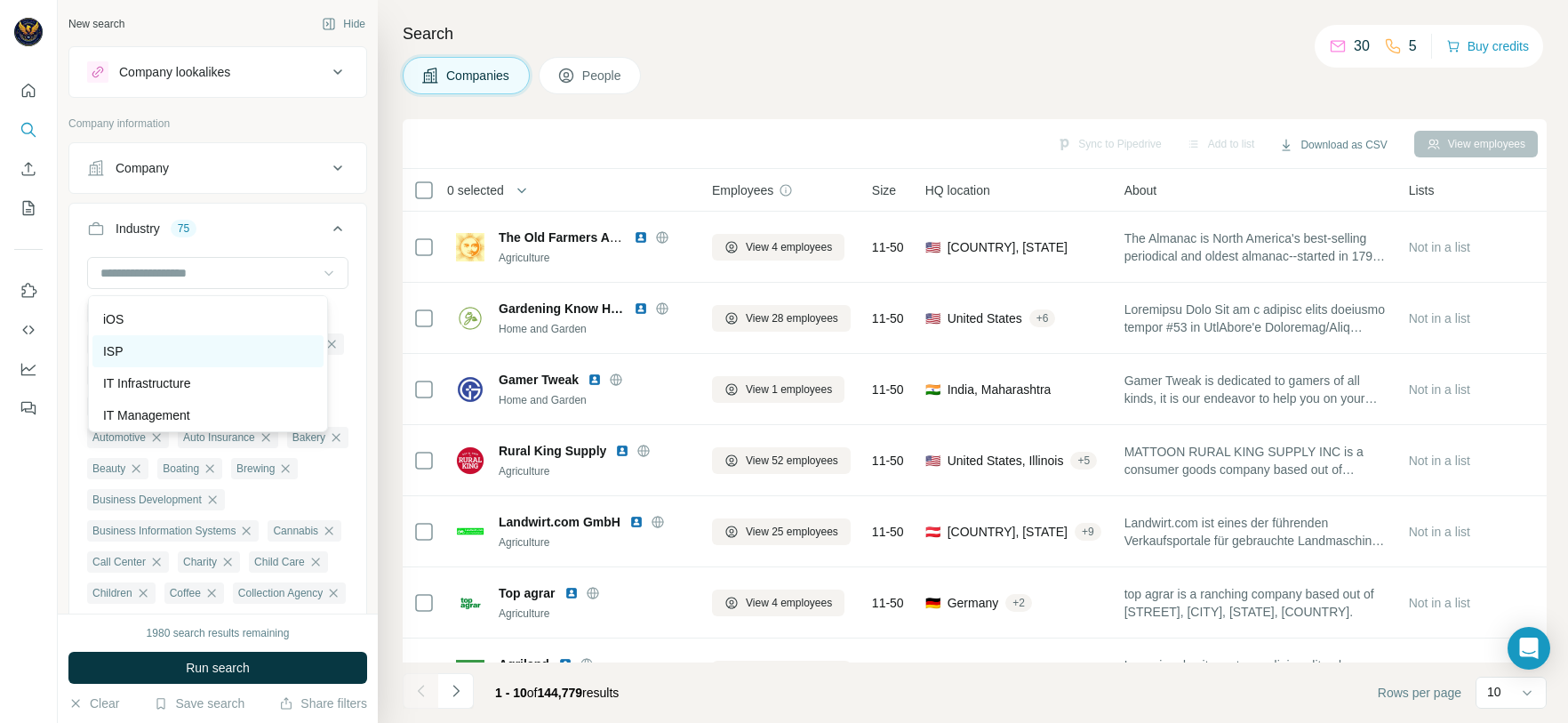 click on "ISP" at bounding box center (208, 351) 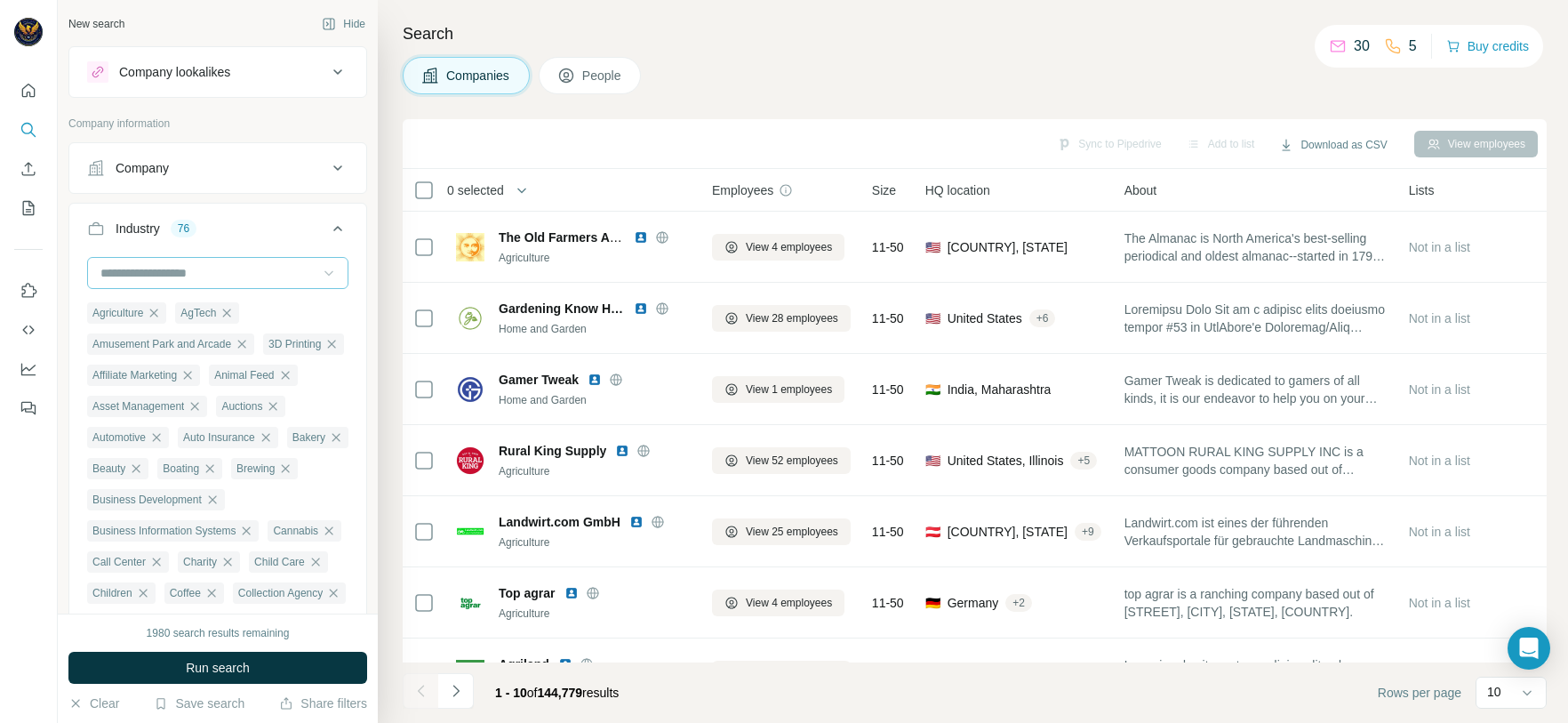 click at bounding box center (208, 273) 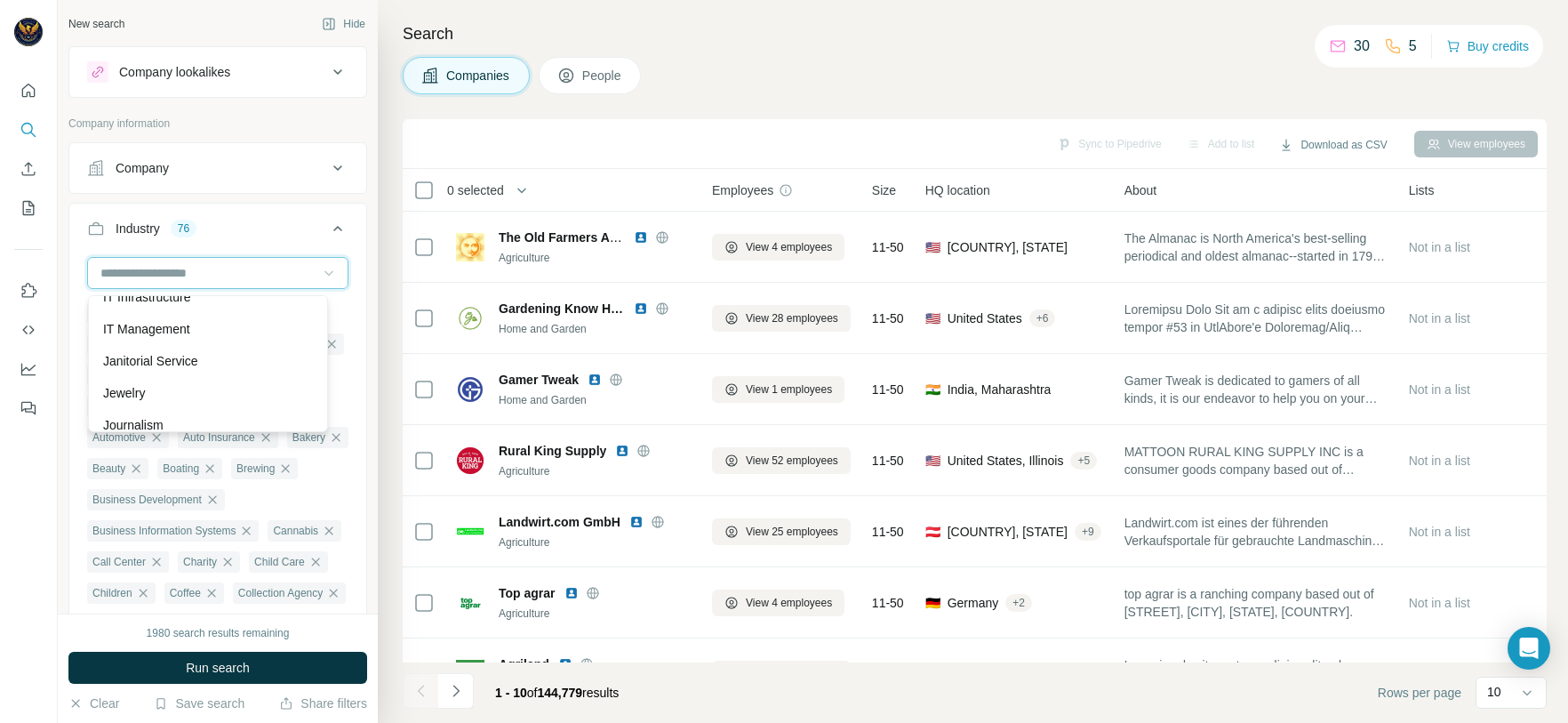 scroll, scrollTop: 10218, scrollLeft: 0, axis: vertical 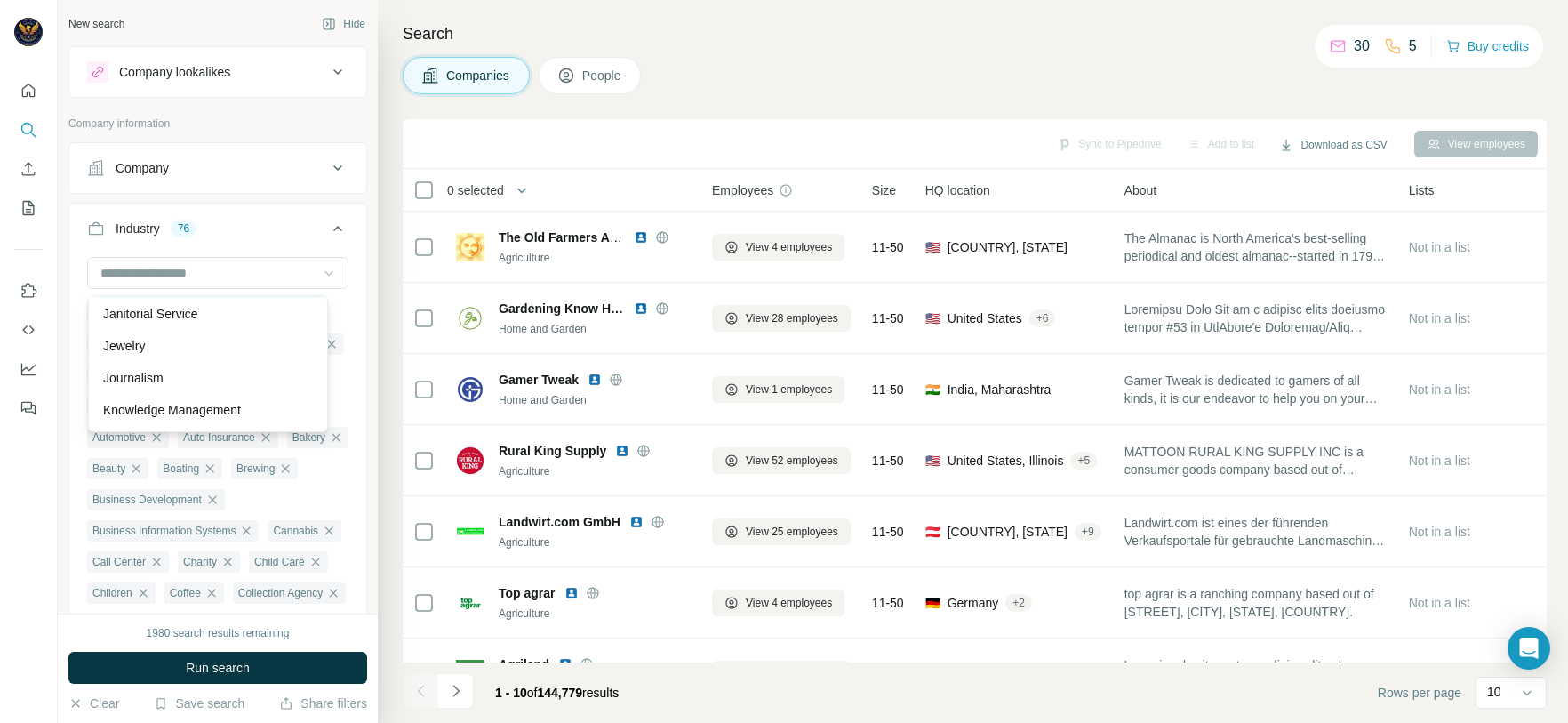 click on "IT Management" at bounding box center (208, 282) 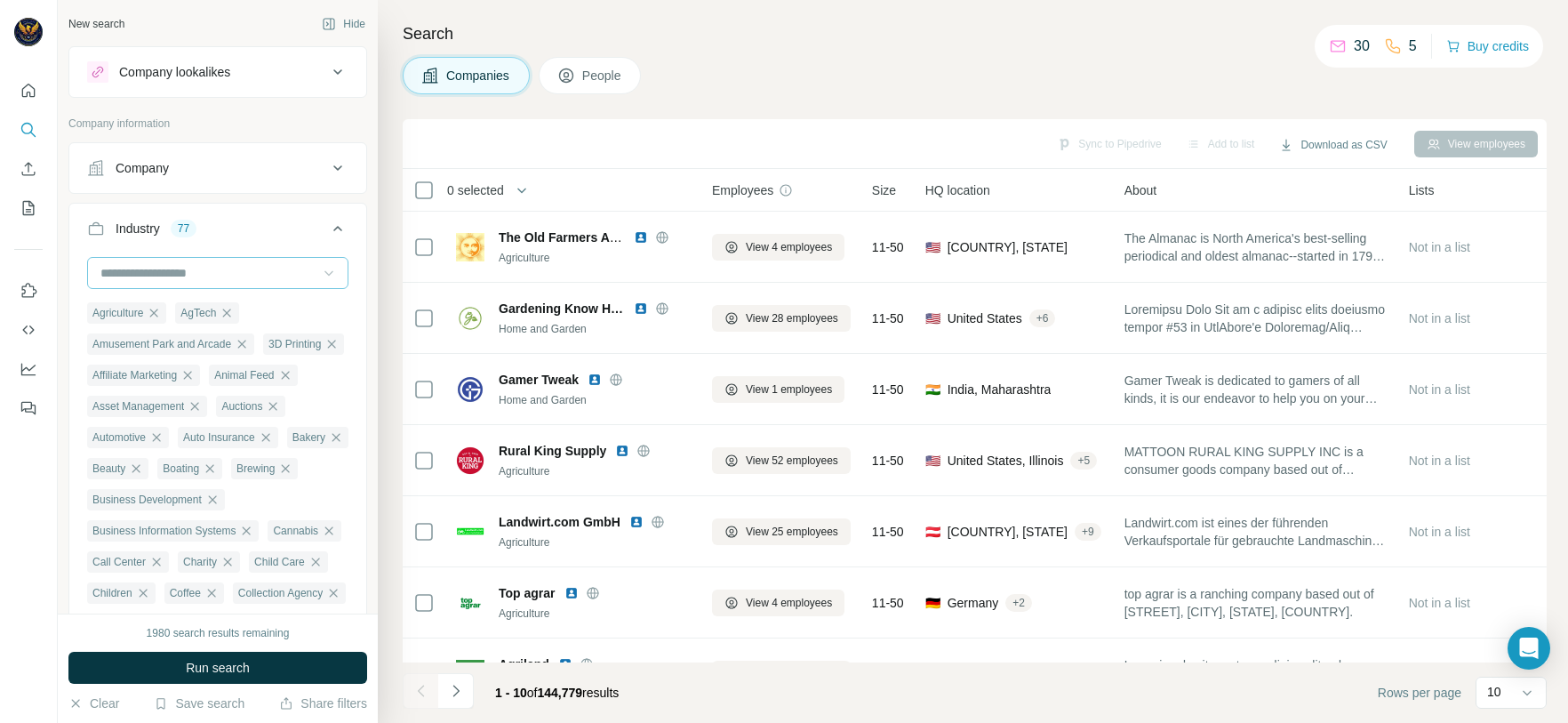 click at bounding box center (208, 273) 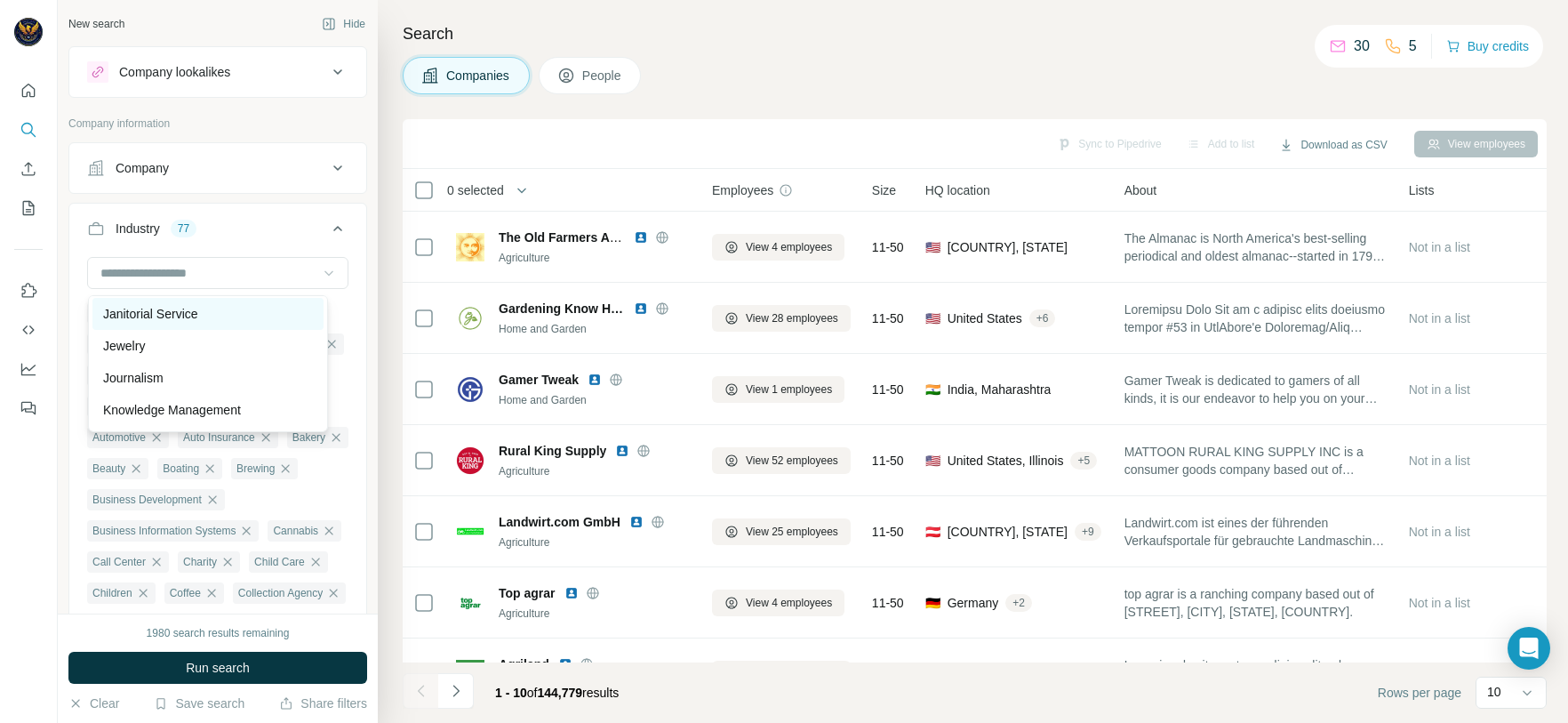click on "Janitorial Service" at bounding box center (150, 314) 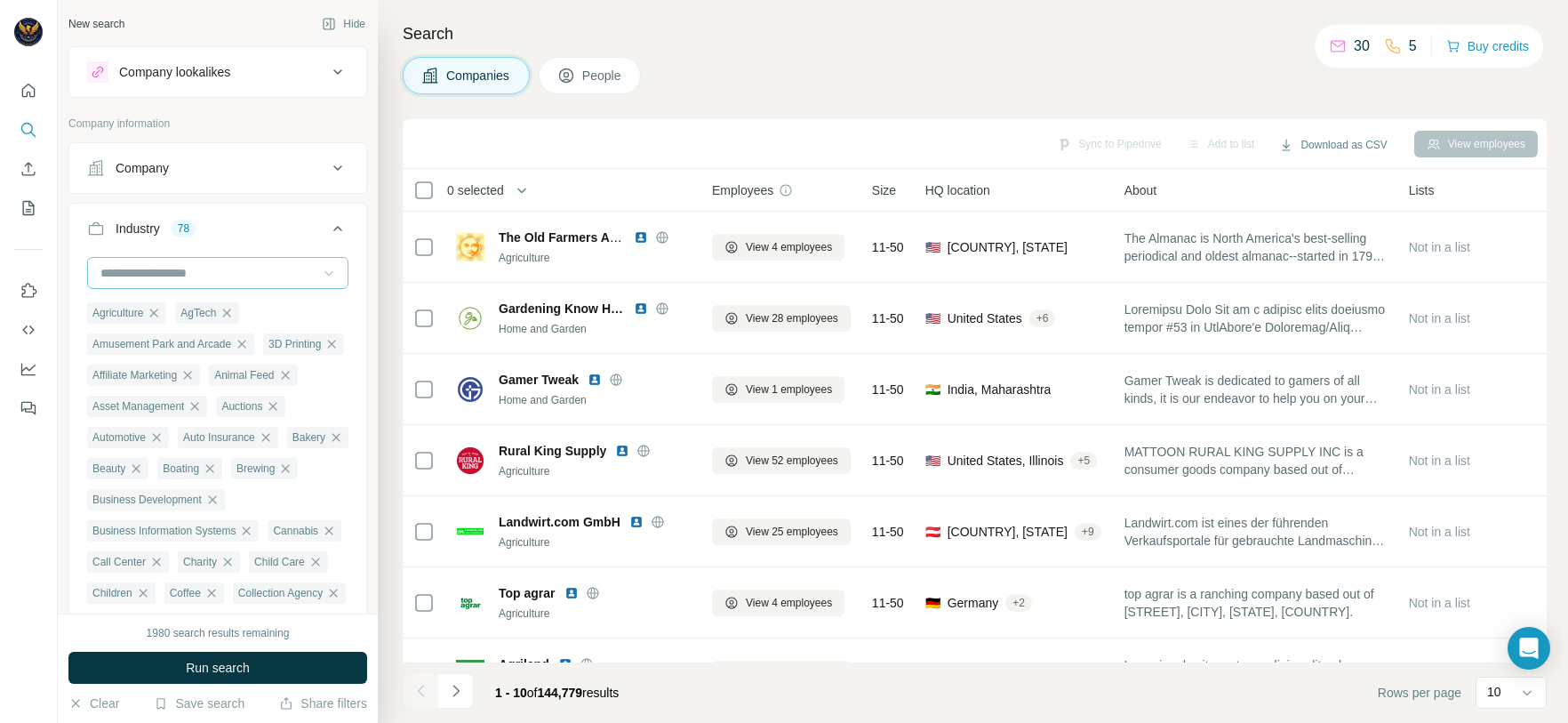 click at bounding box center [208, 273] 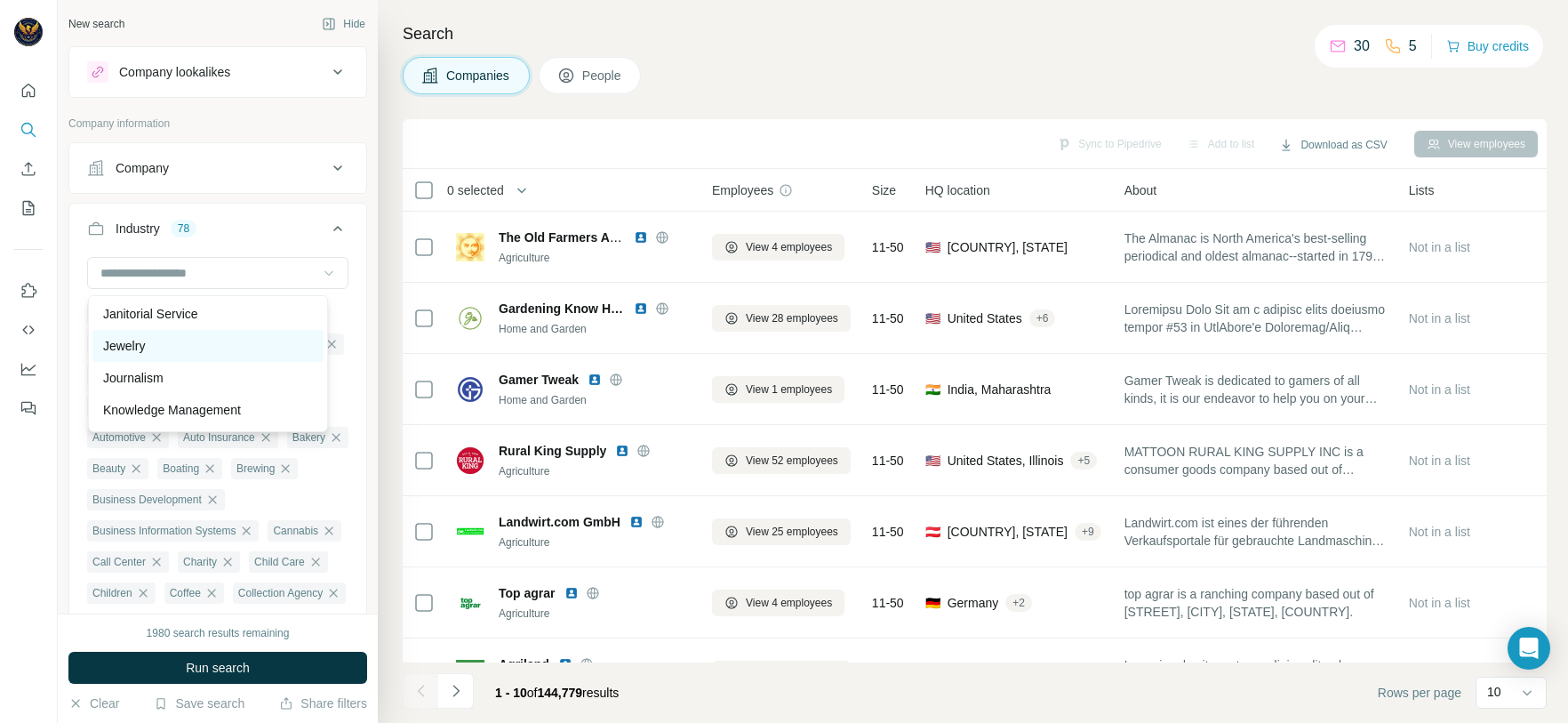 click on "Jewelry" at bounding box center (208, 346) 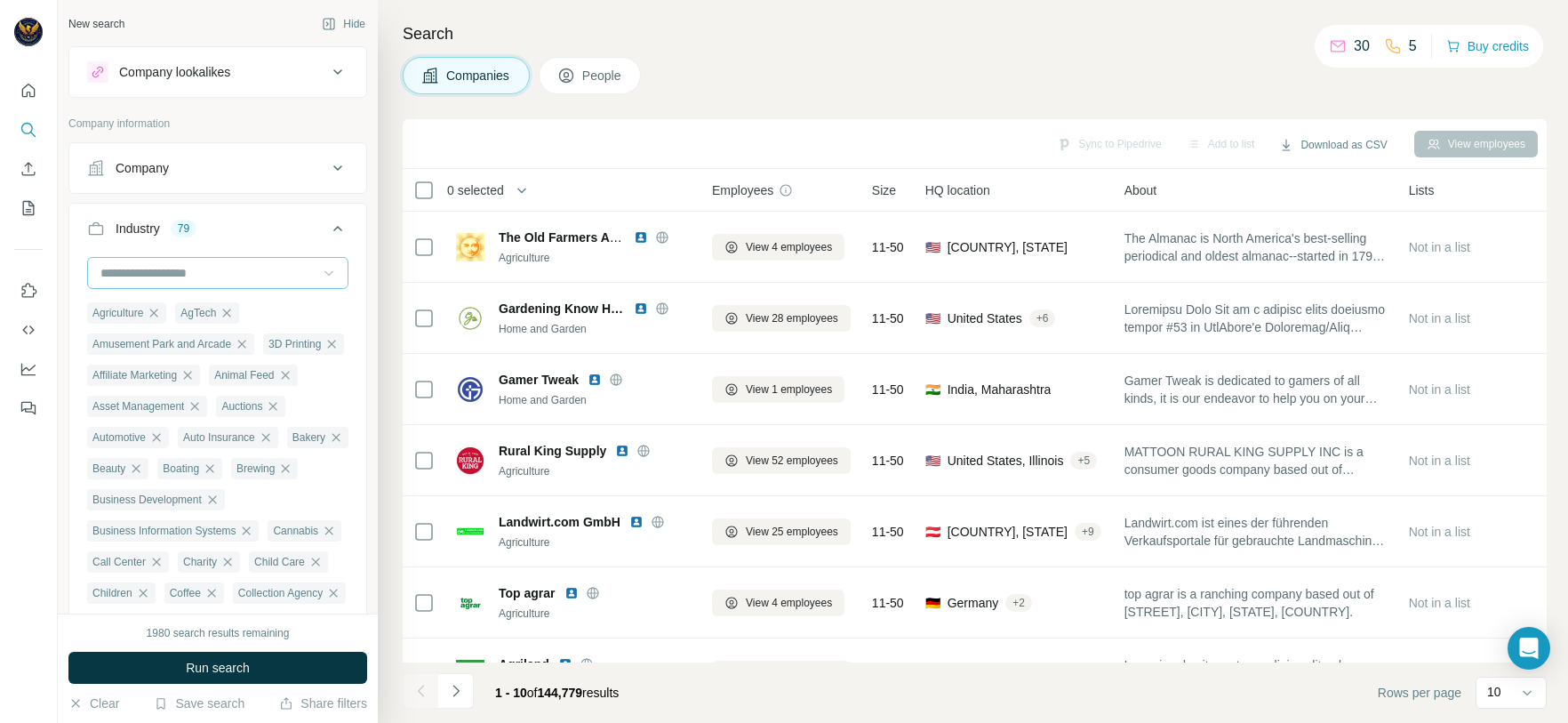 click at bounding box center [208, 273] 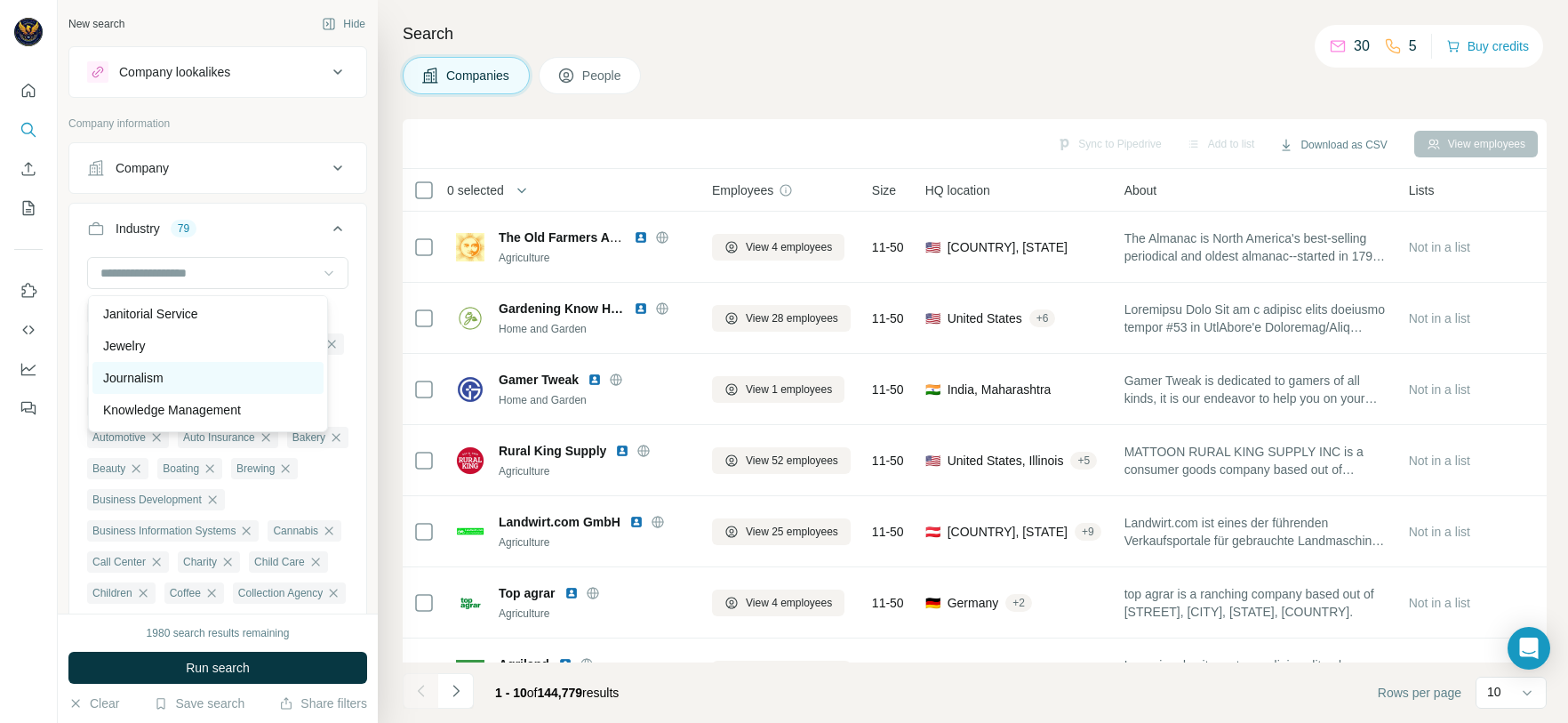 click on "Journalism" at bounding box center (208, 378) 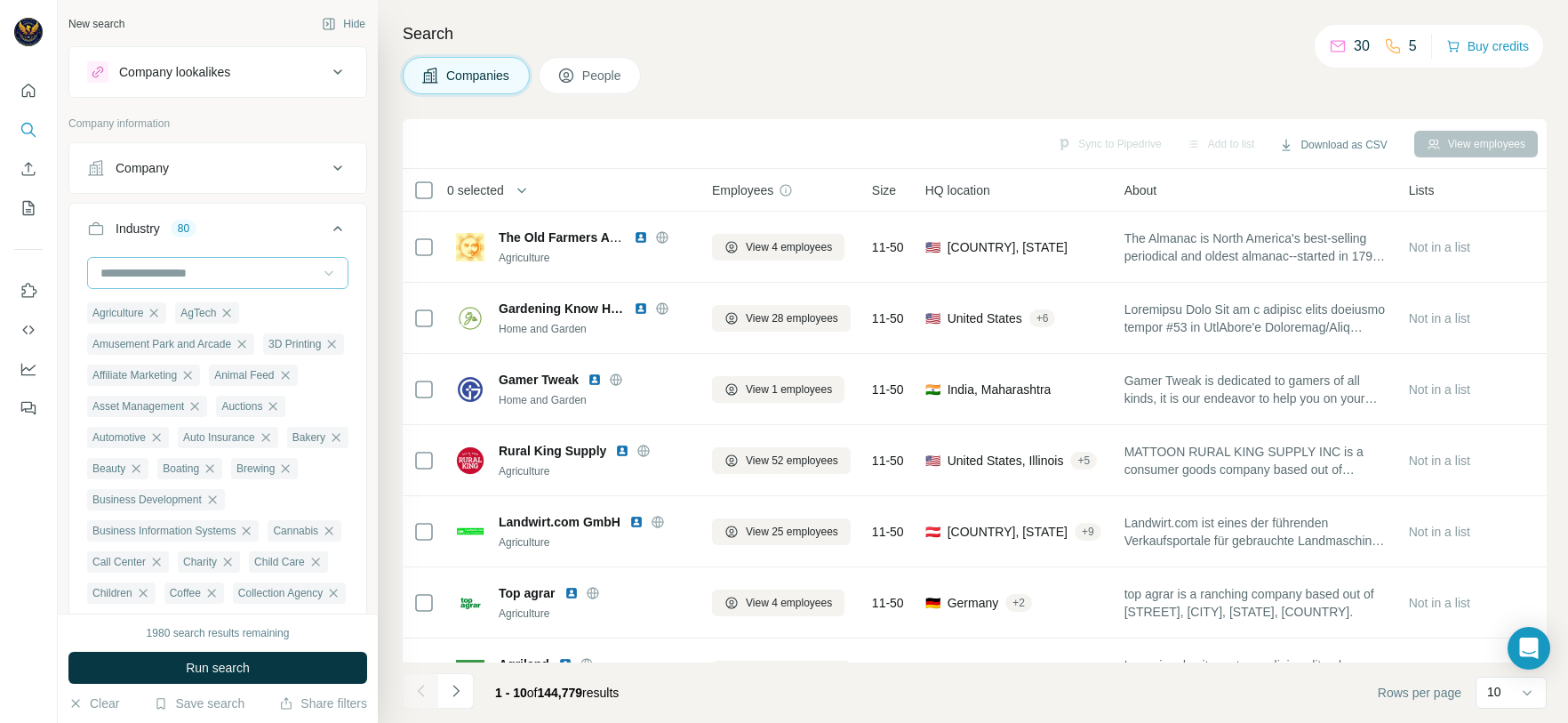click at bounding box center [208, 273] 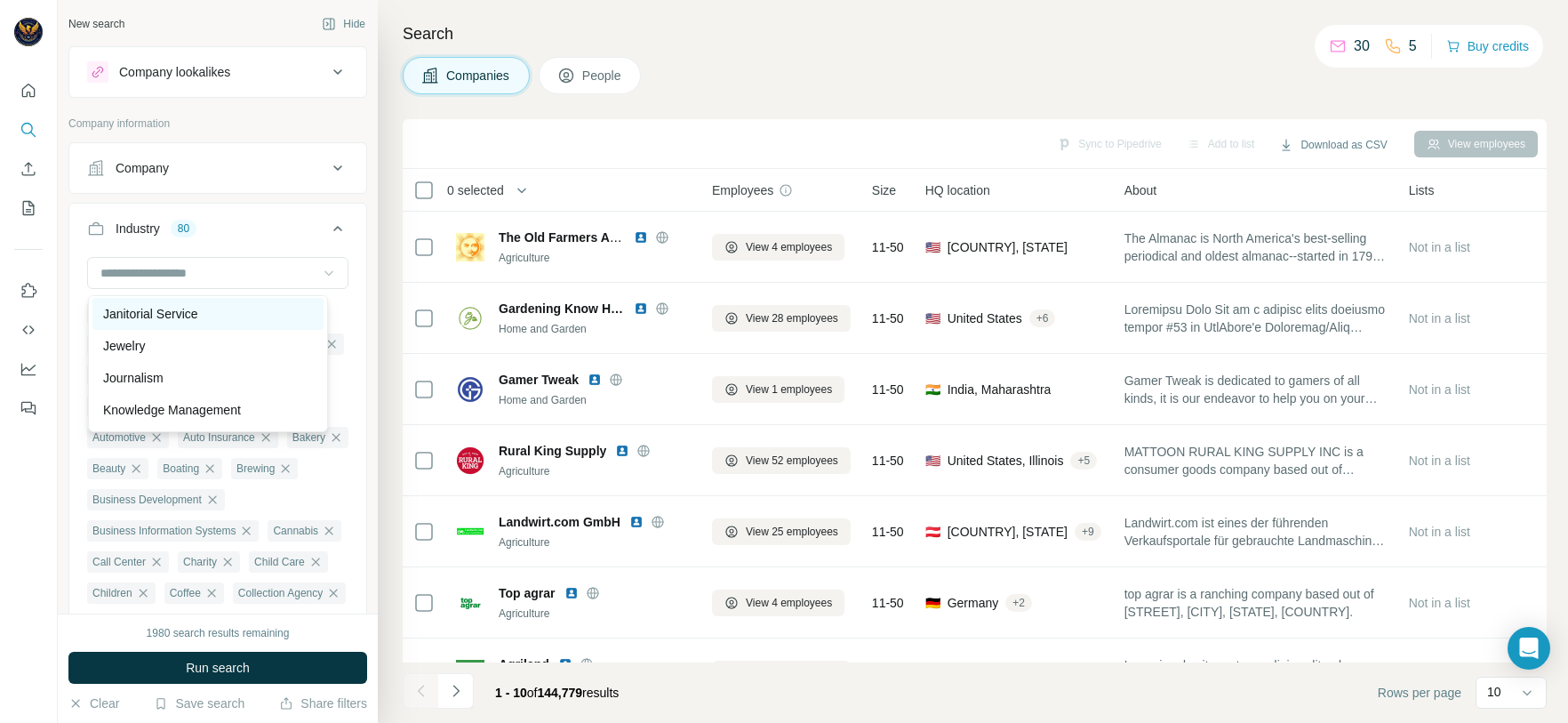 scroll, scrollTop: 10351, scrollLeft: 0, axis: vertical 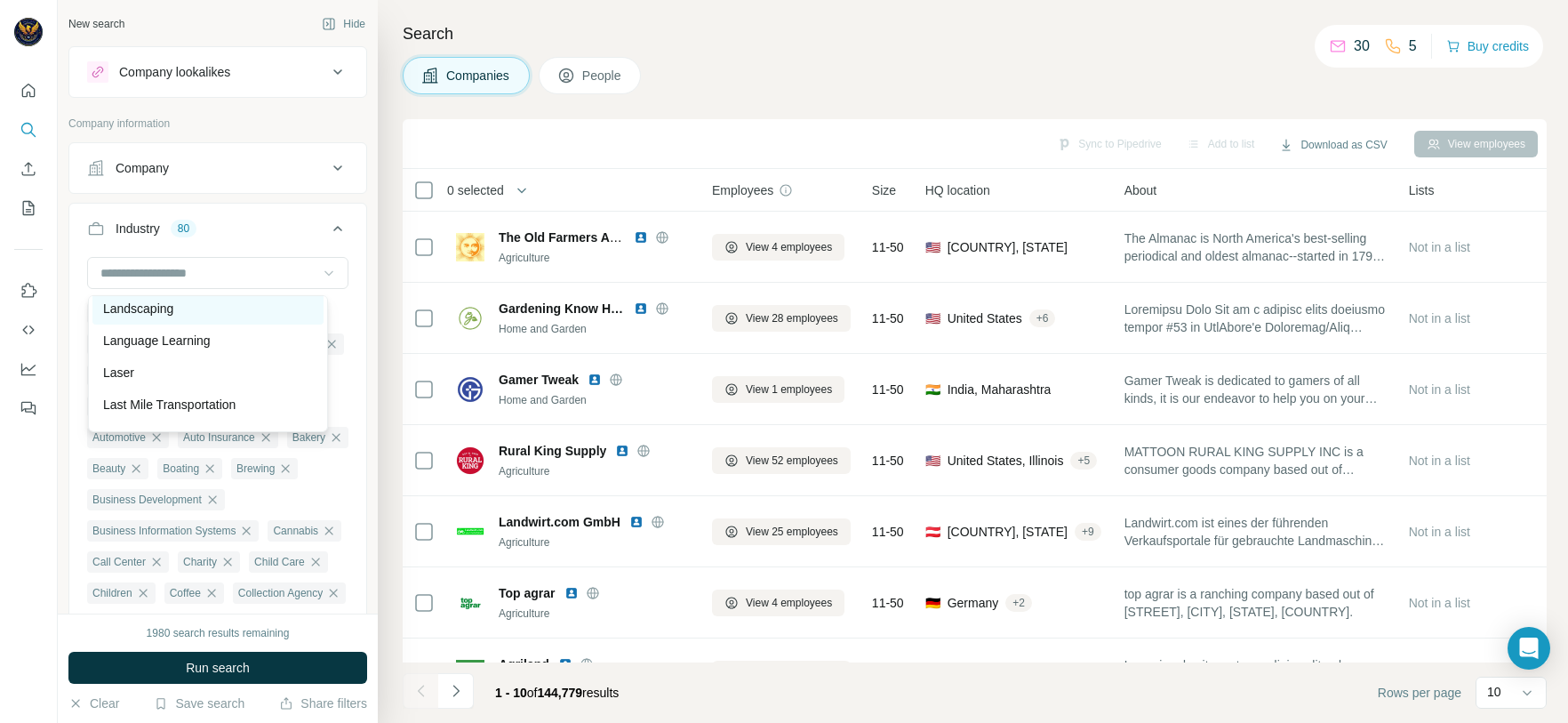 click on "Landscaping" at bounding box center (208, 309) 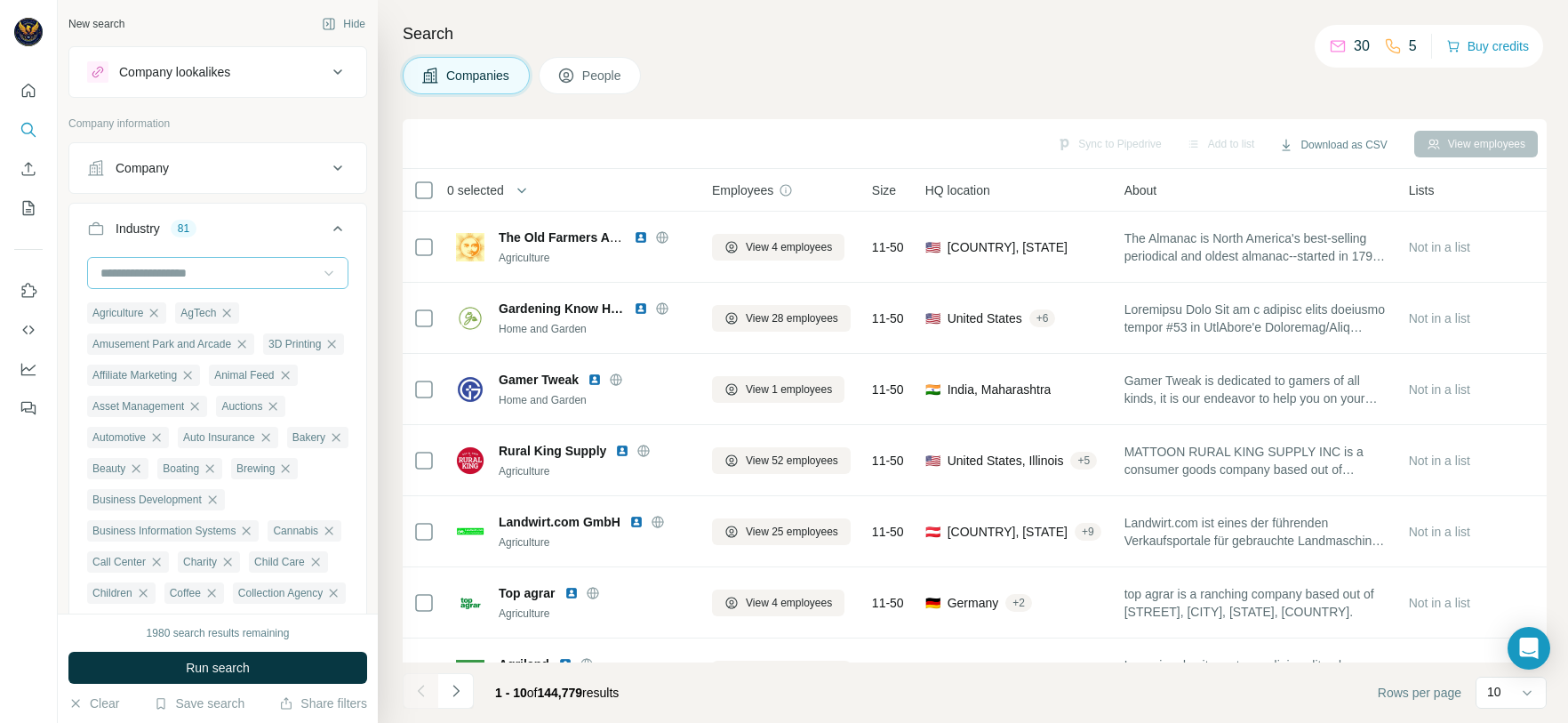 click at bounding box center [208, 273] 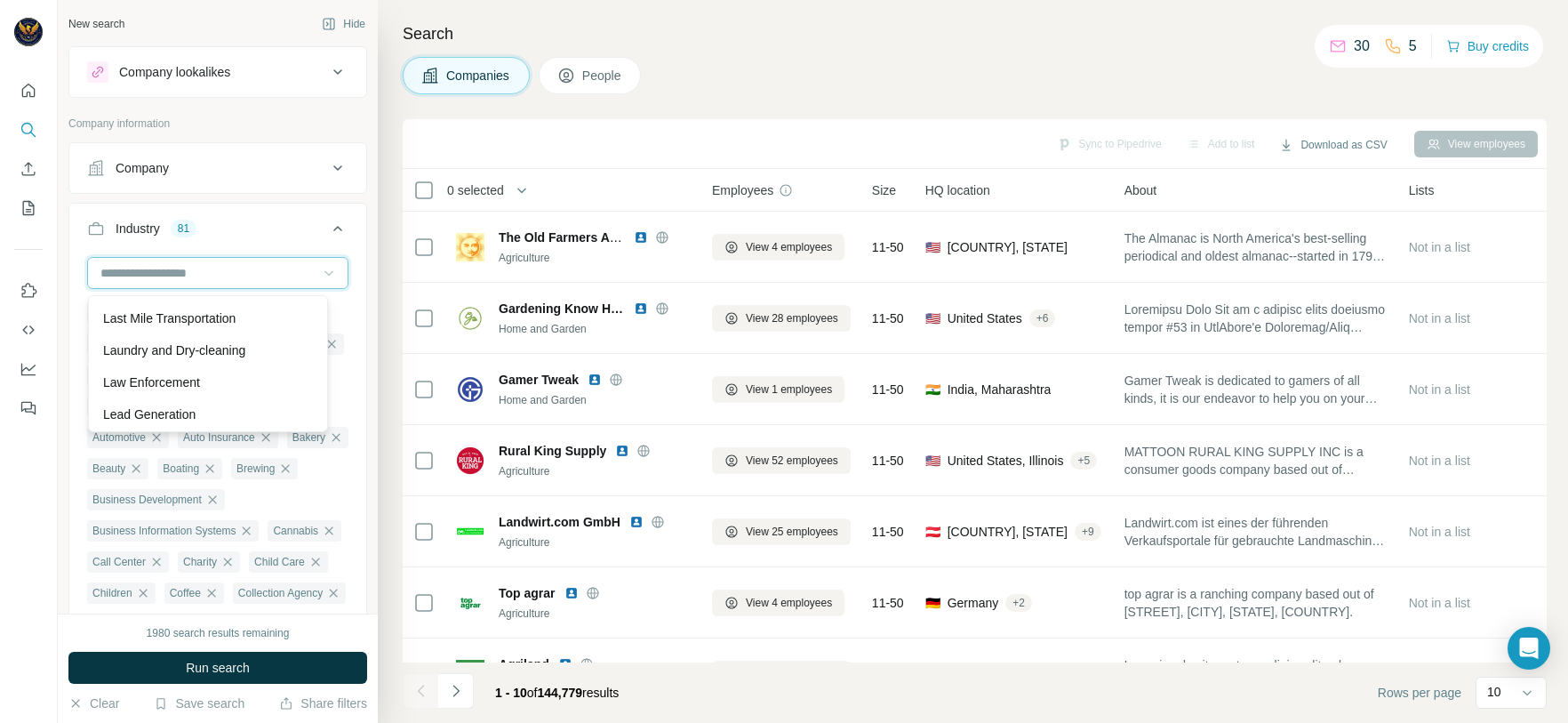 scroll, scrollTop: 10485, scrollLeft: 0, axis: vertical 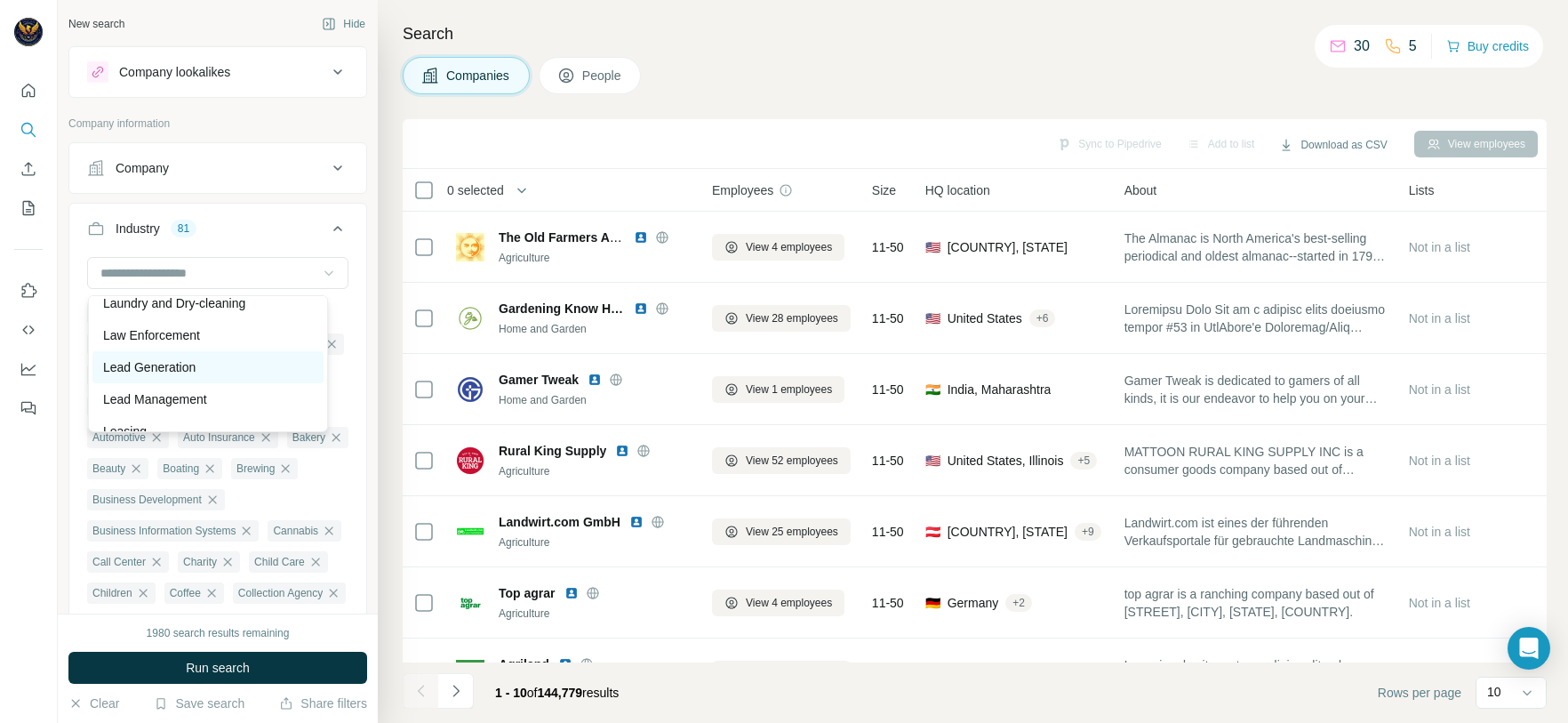 click on "Lead Generation" at bounding box center [208, 367] 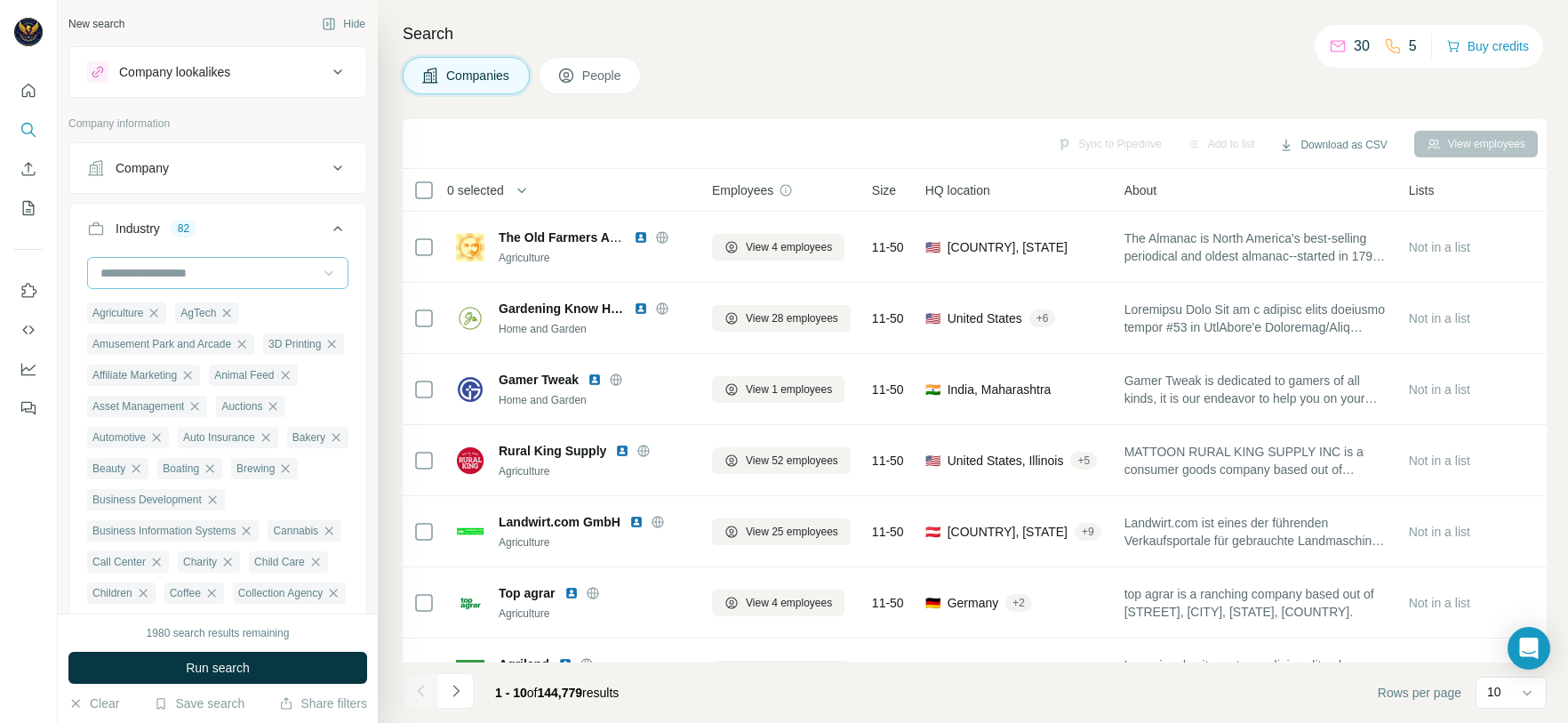 click at bounding box center [208, 273] 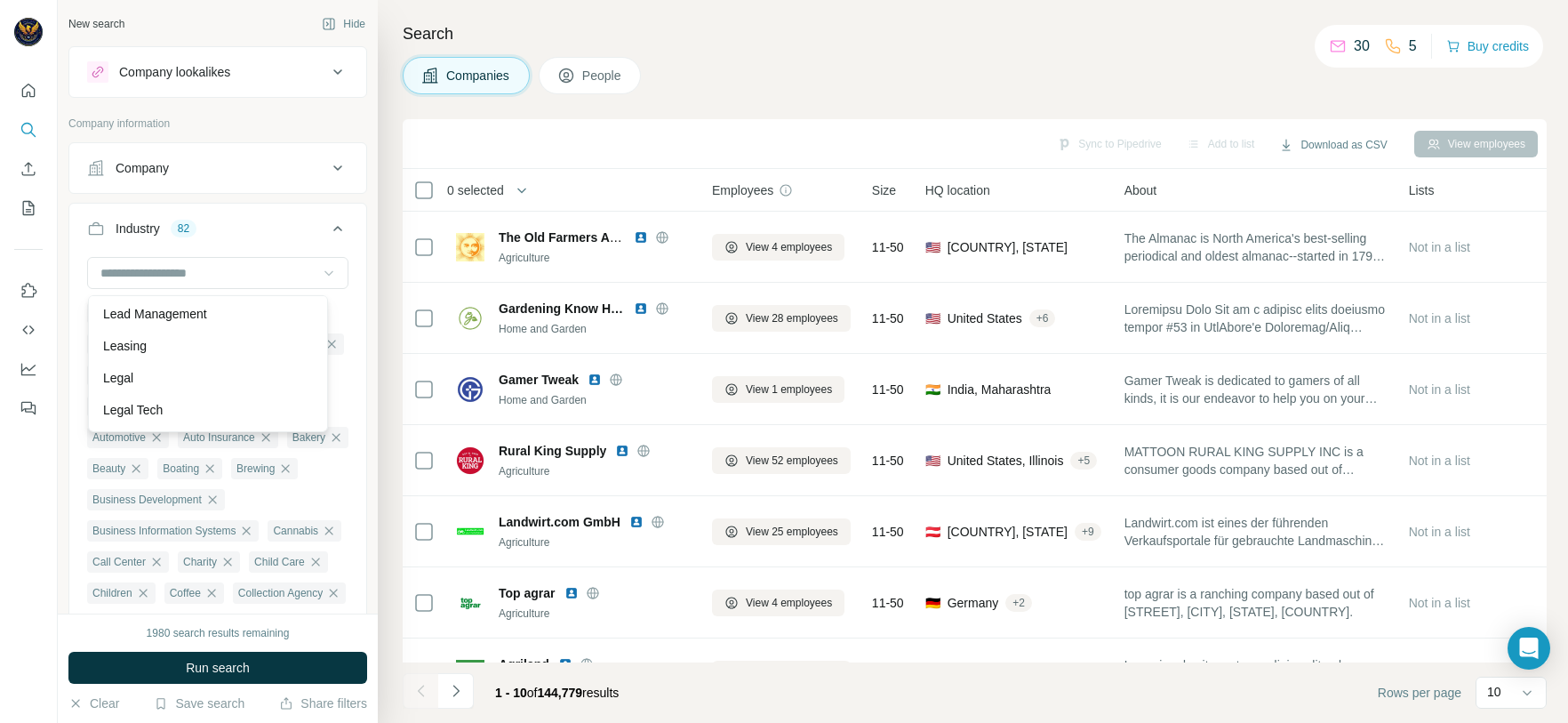 scroll, scrollTop: 10618, scrollLeft: 0, axis: vertical 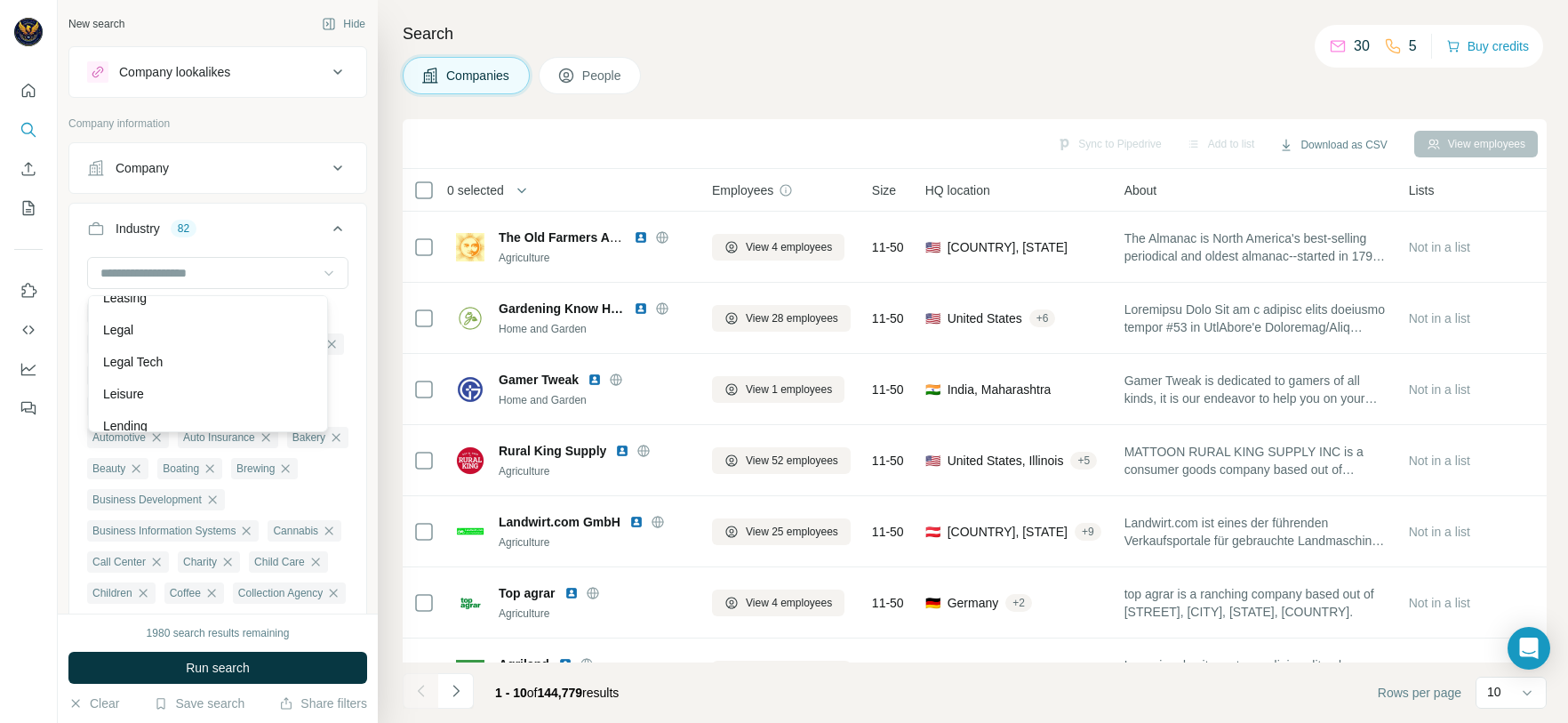 click on "Lead Management" at bounding box center [208, 266] 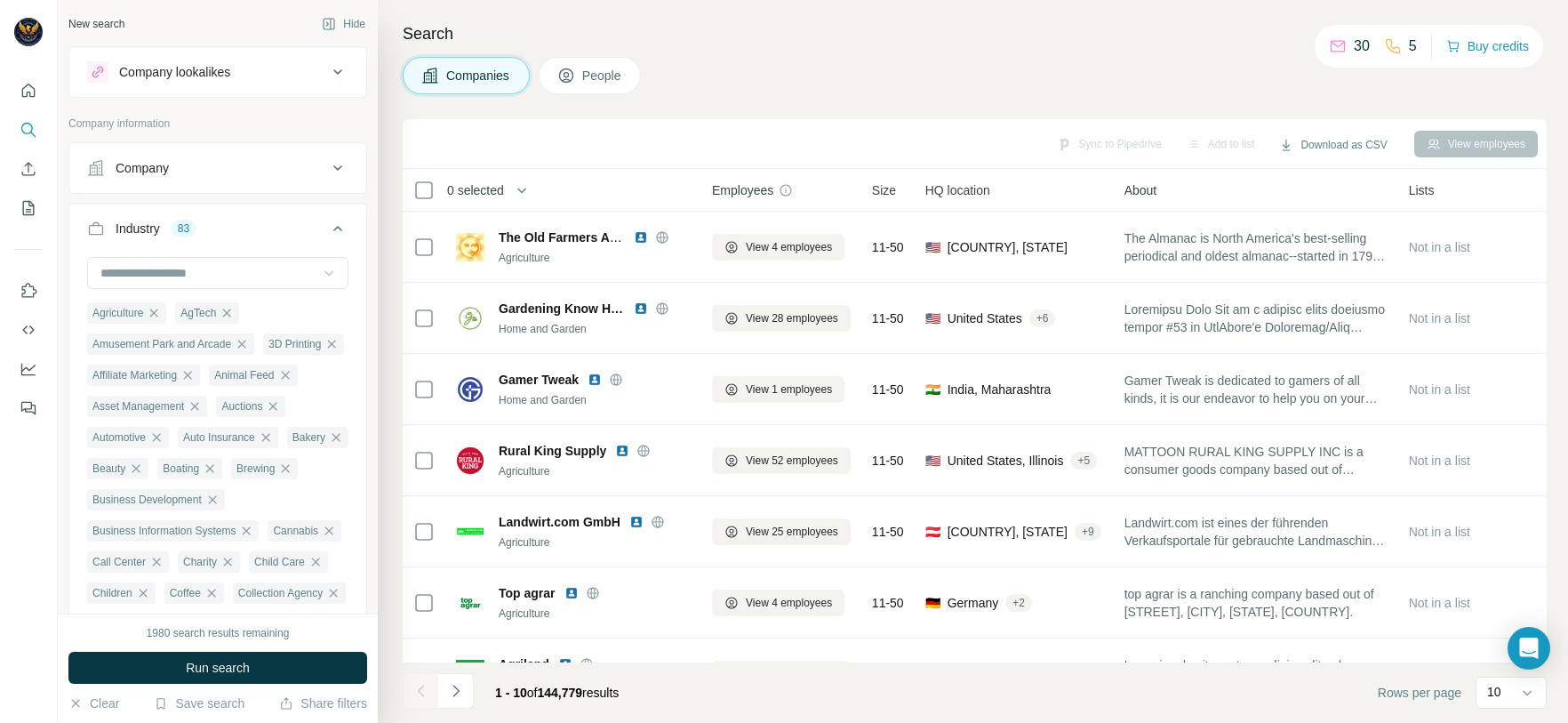 click on "Industry 83" at bounding box center [218, 232] 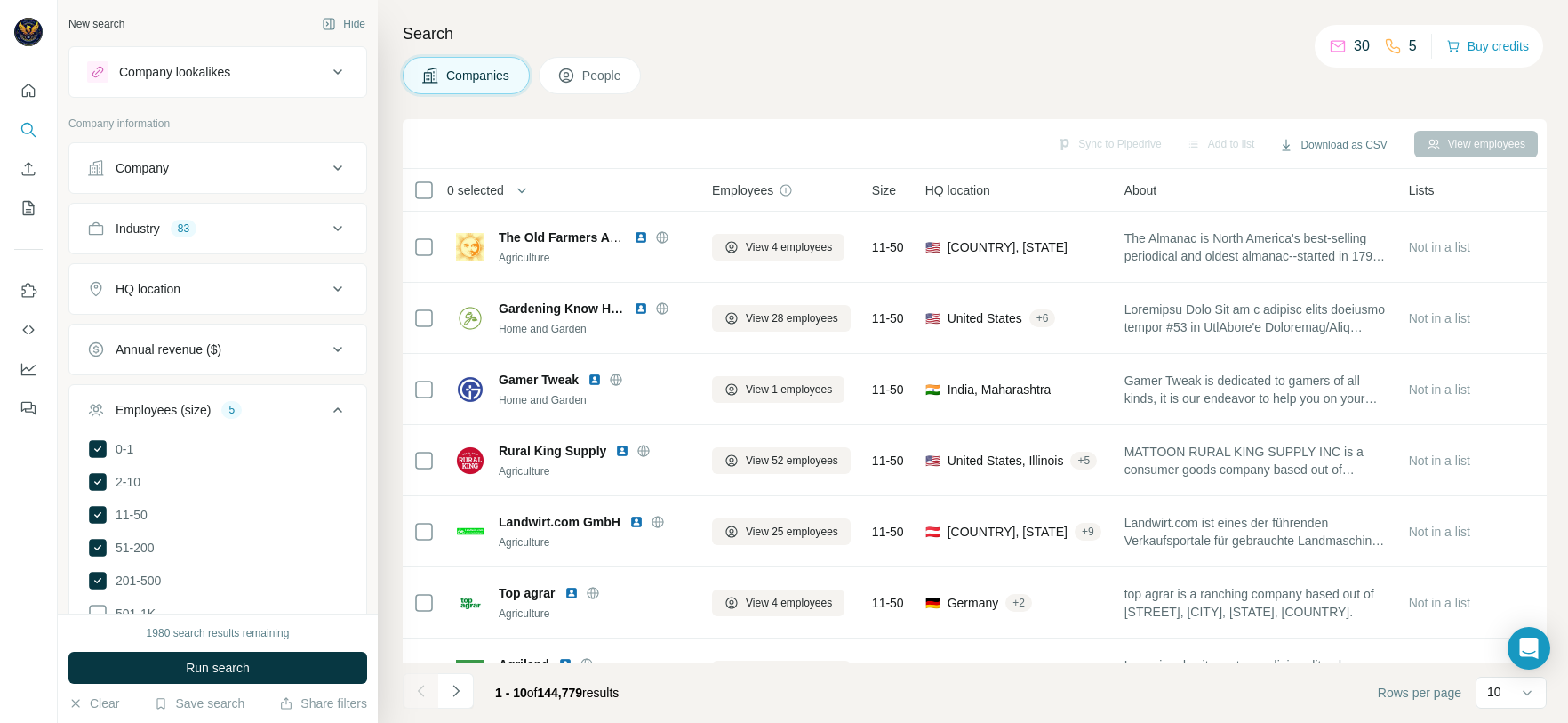 click 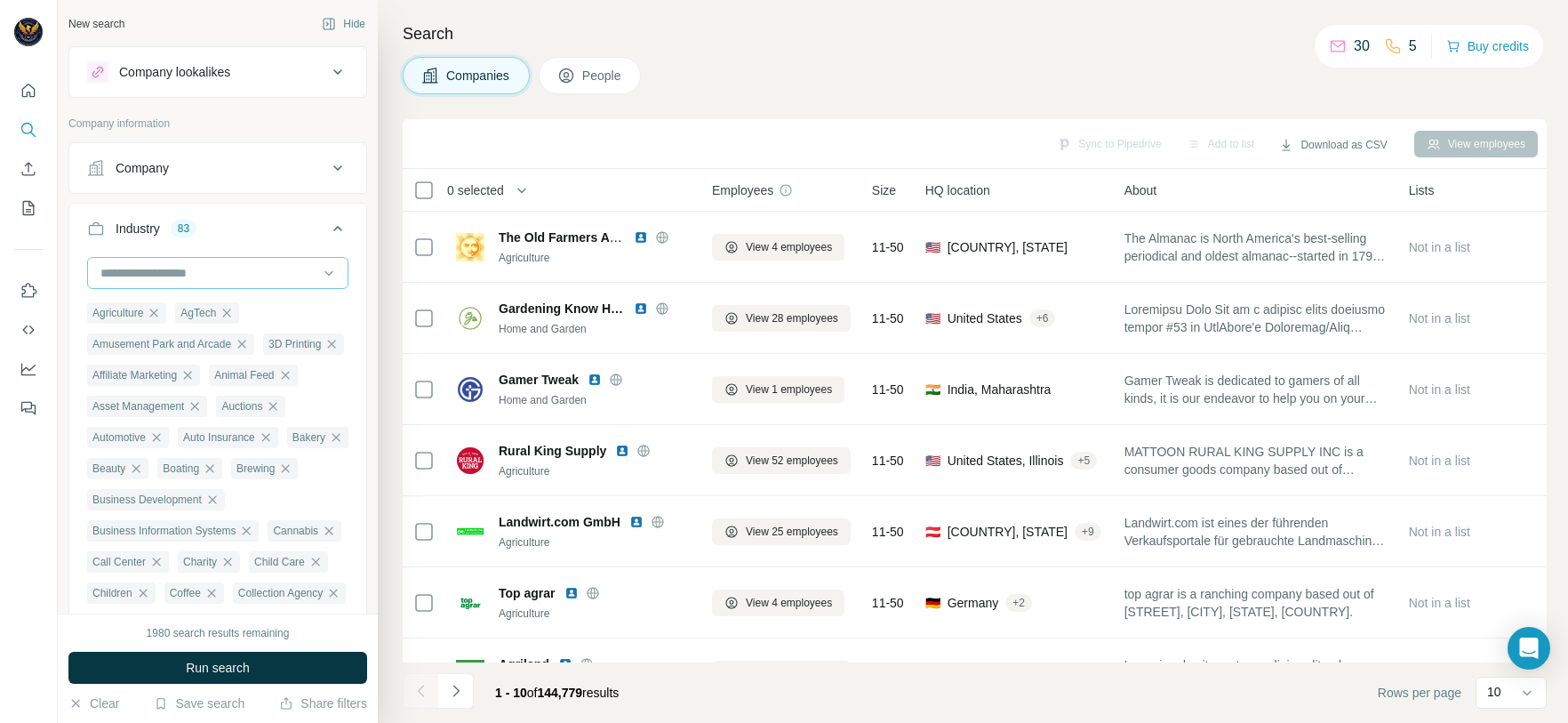 click at bounding box center [208, 273] 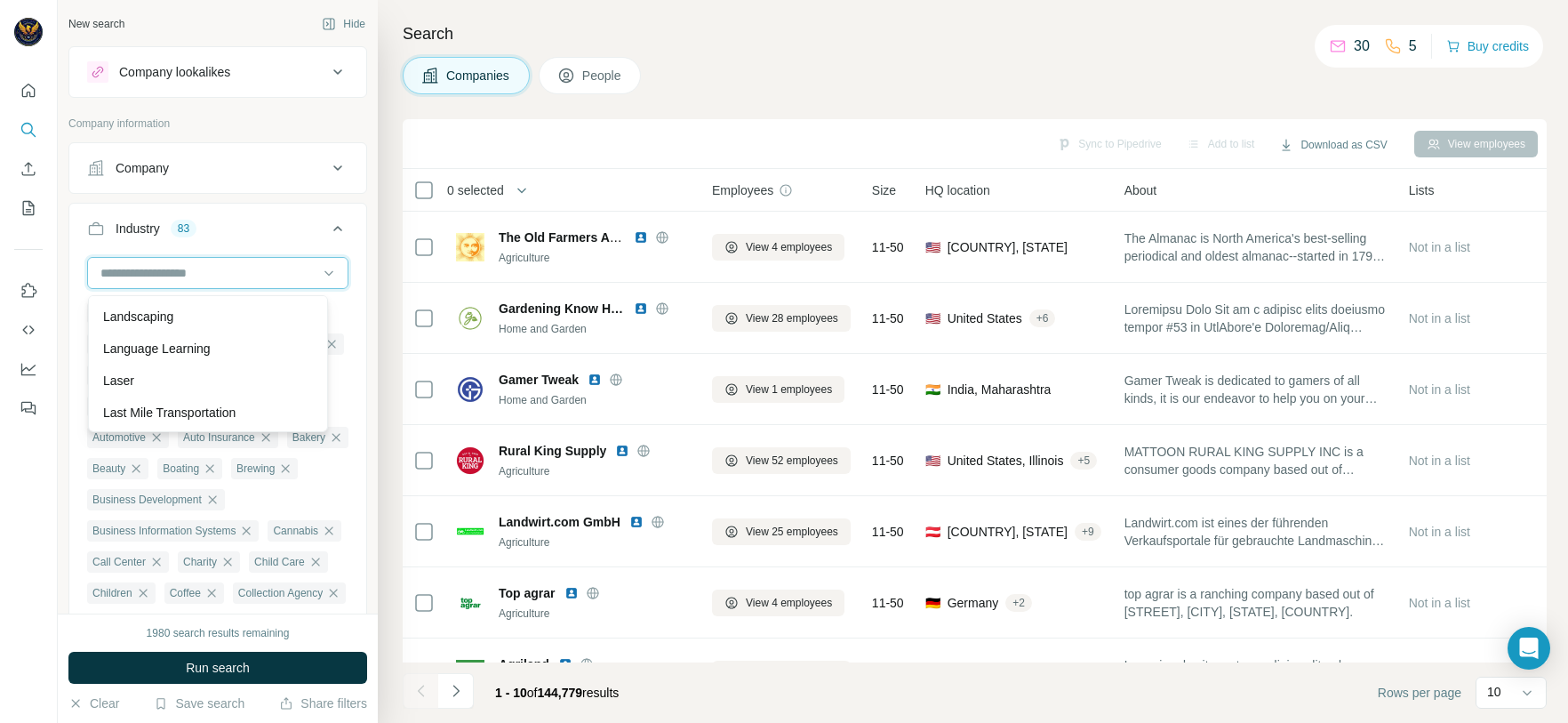 scroll, scrollTop: 10405, scrollLeft: 0, axis: vertical 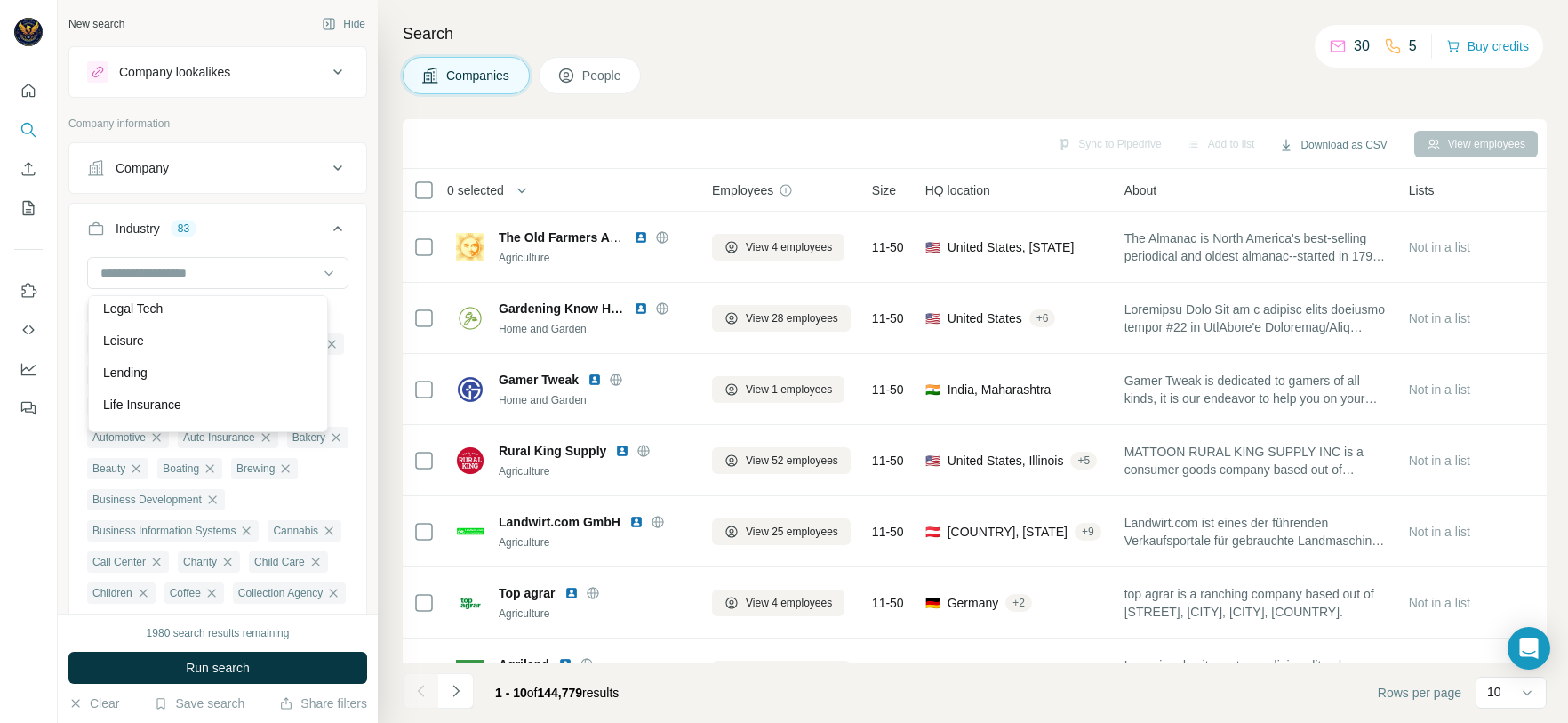 click on "Legal" at bounding box center [208, 277] 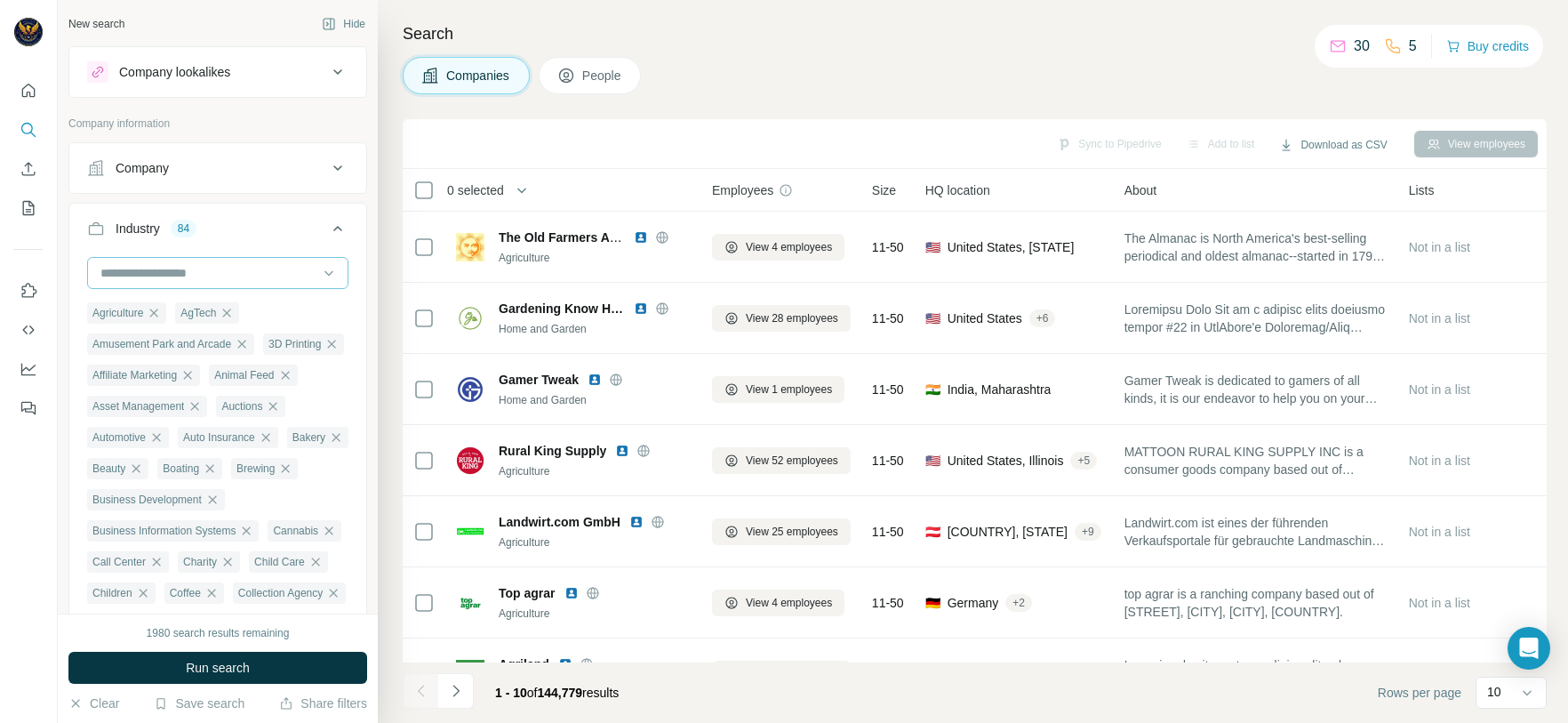 click at bounding box center (208, 273) 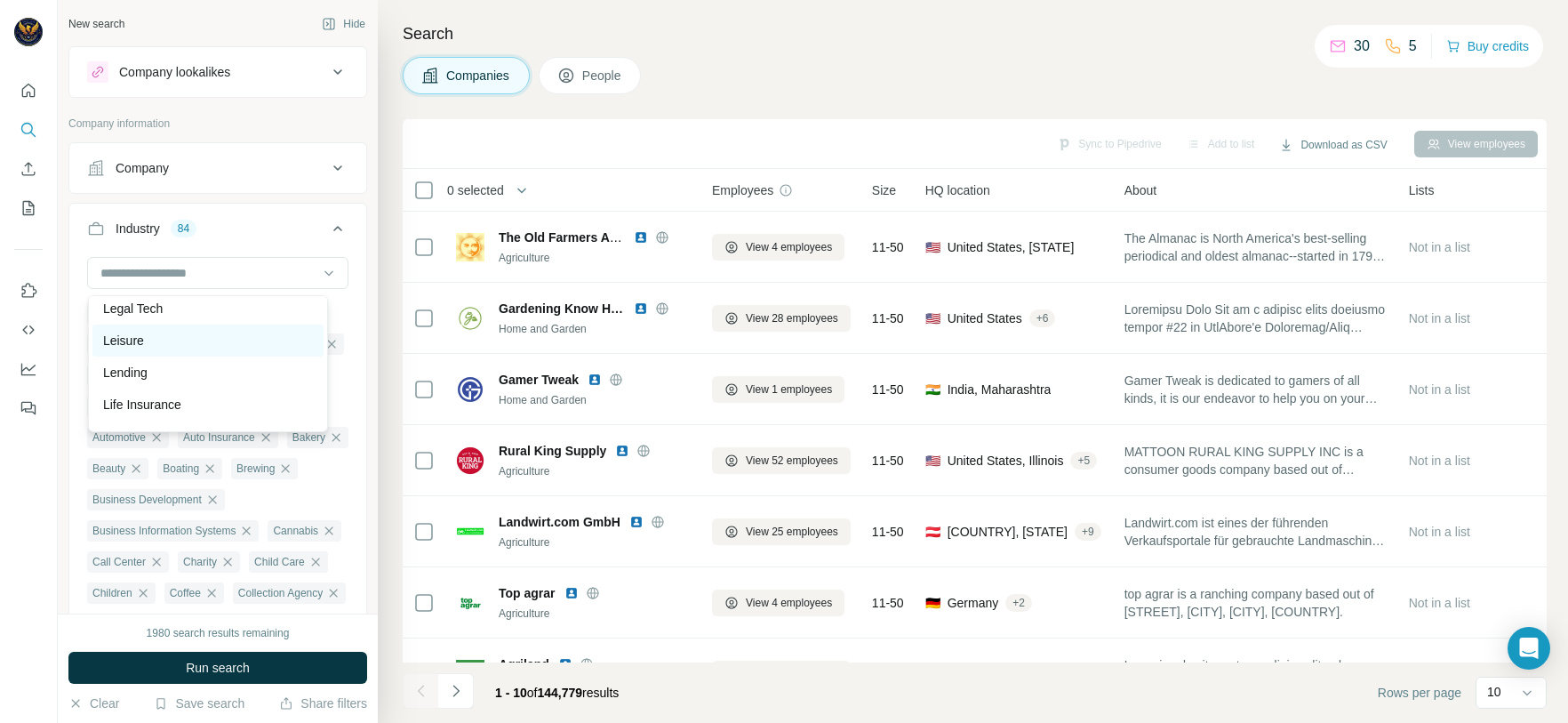 click on "Leisure" at bounding box center [208, 341] 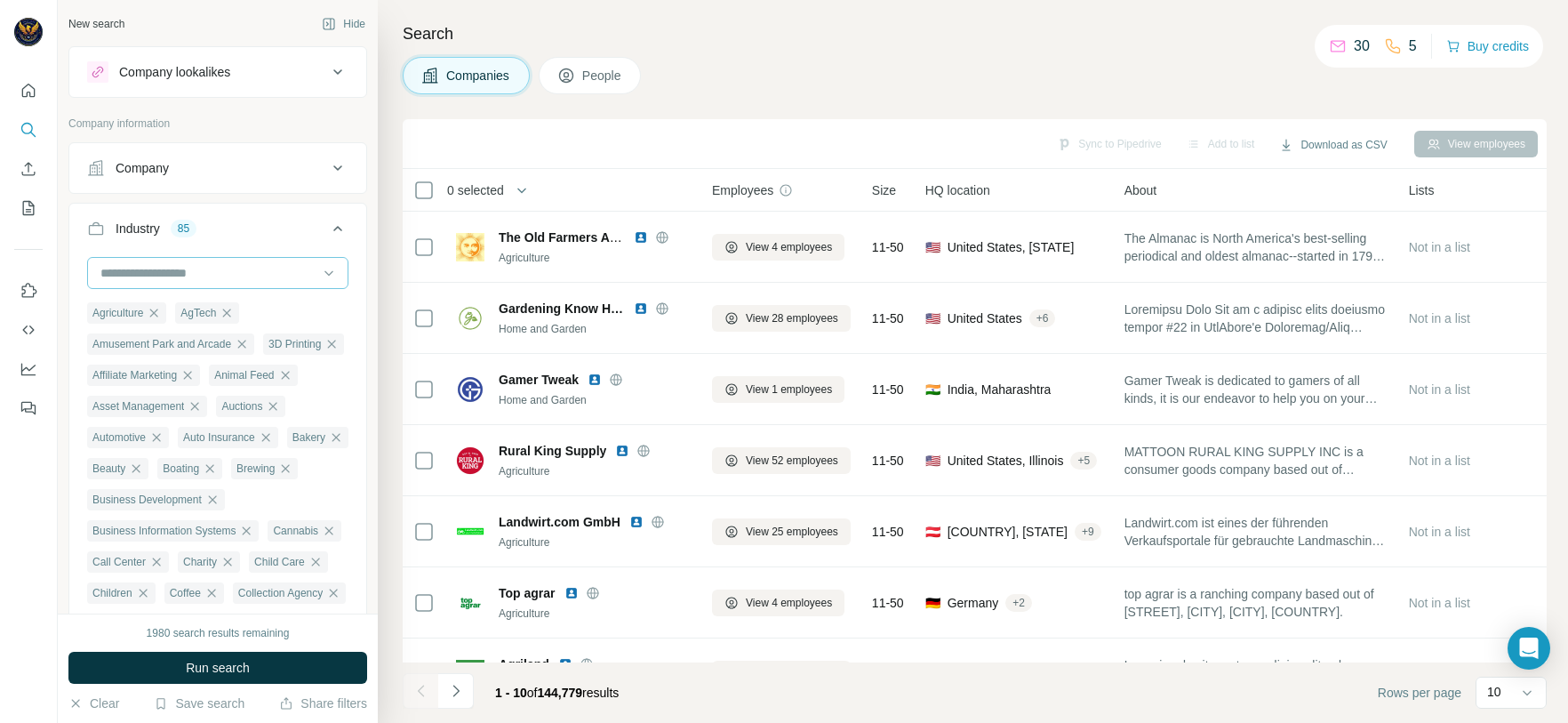 click at bounding box center [208, 273] 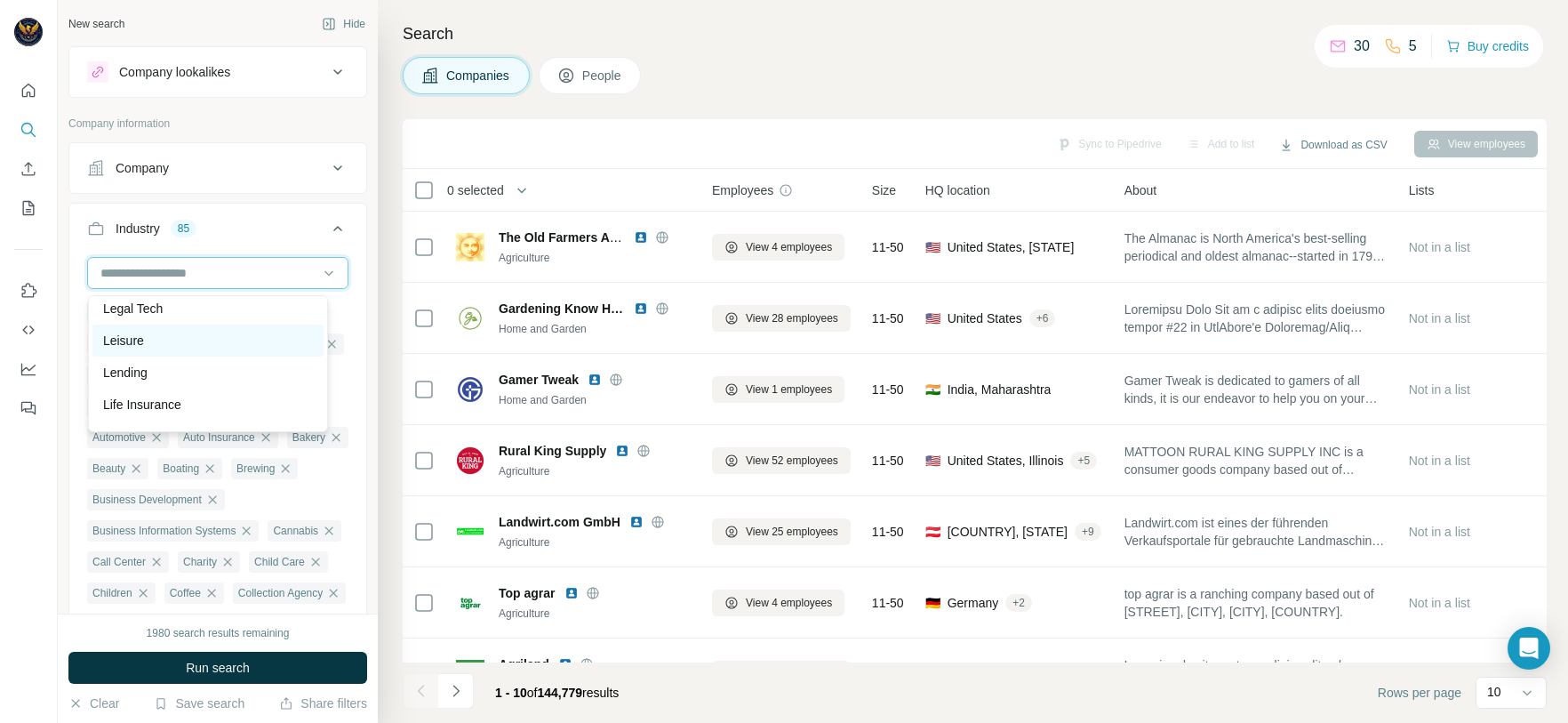 scroll, scrollTop: 10805, scrollLeft: 0, axis: vertical 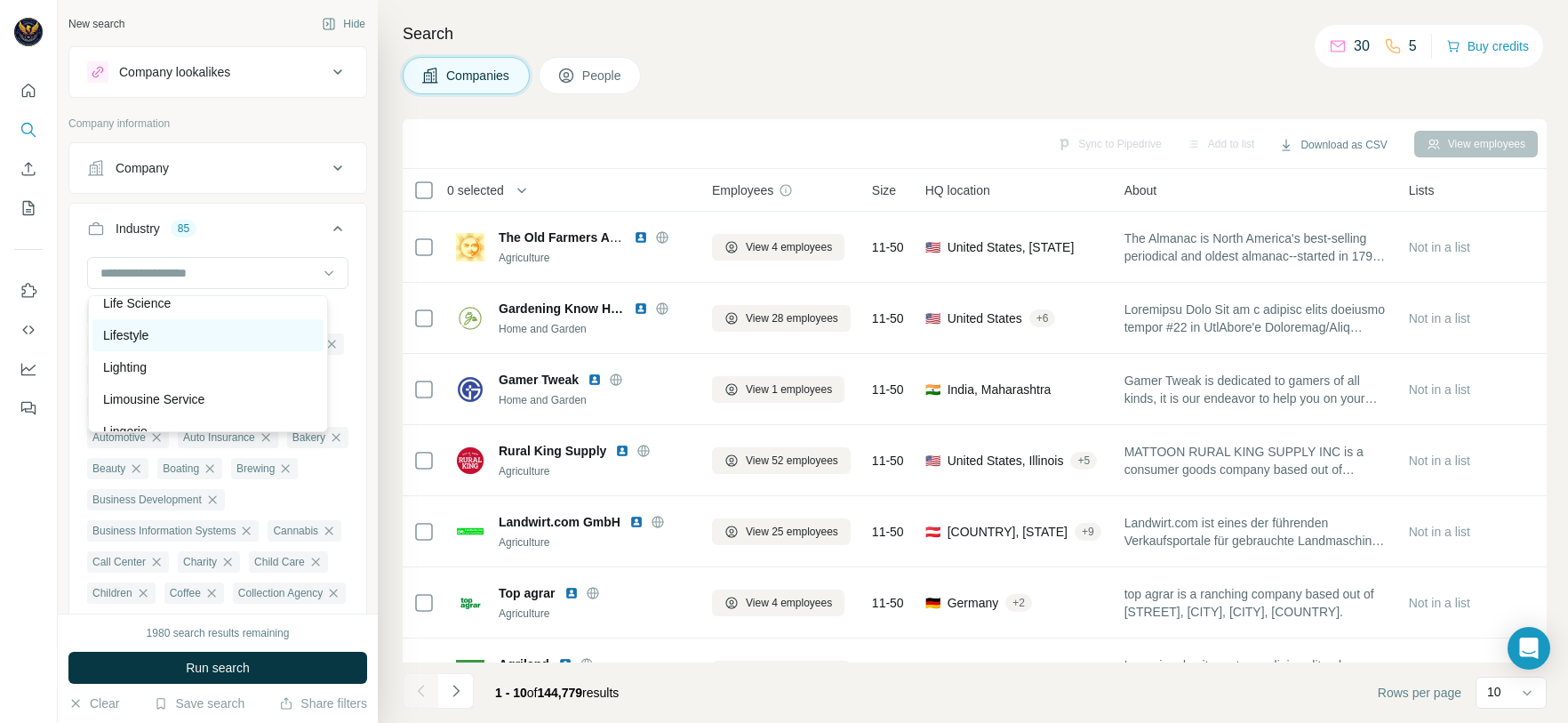 click on "Lifestyle" at bounding box center (208, 335) 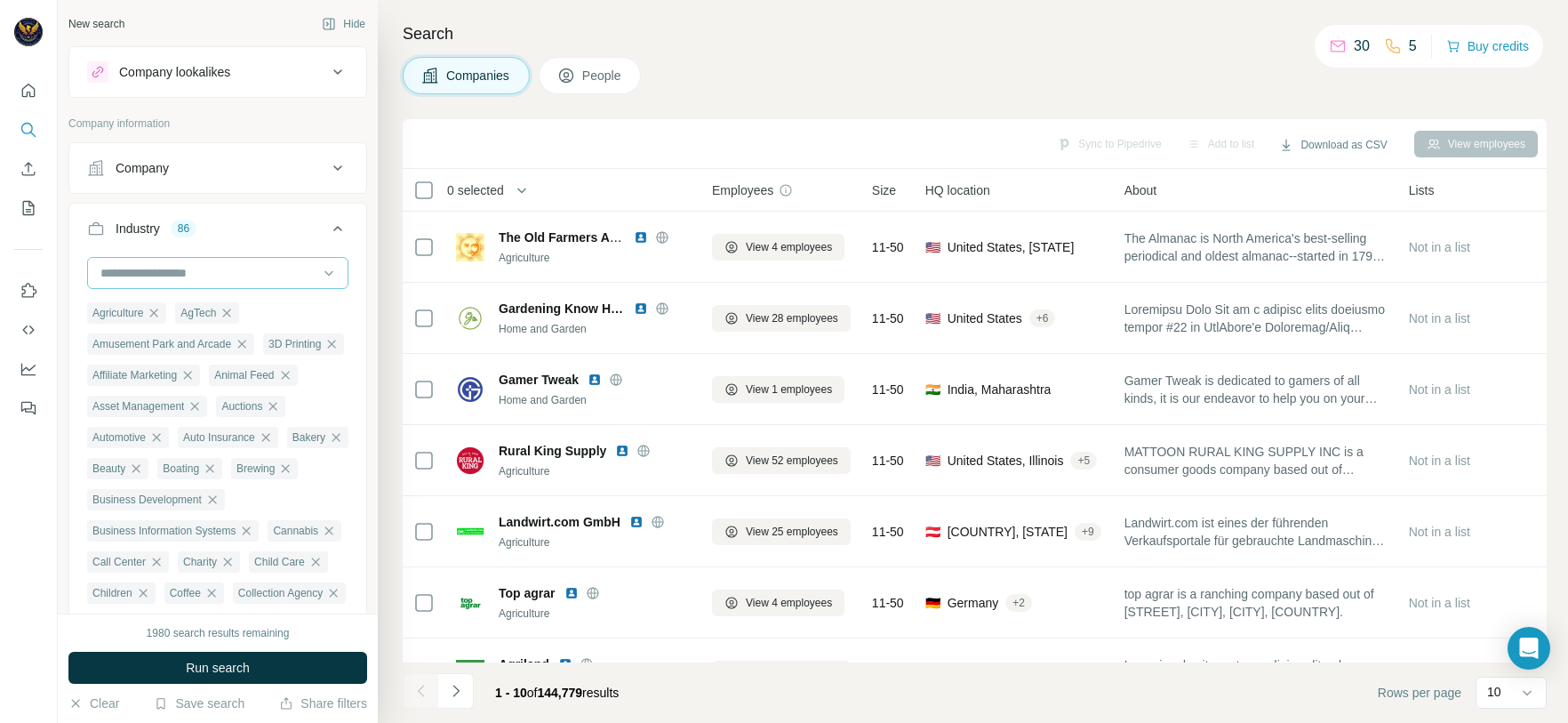 click at bounding box center (208, 273) 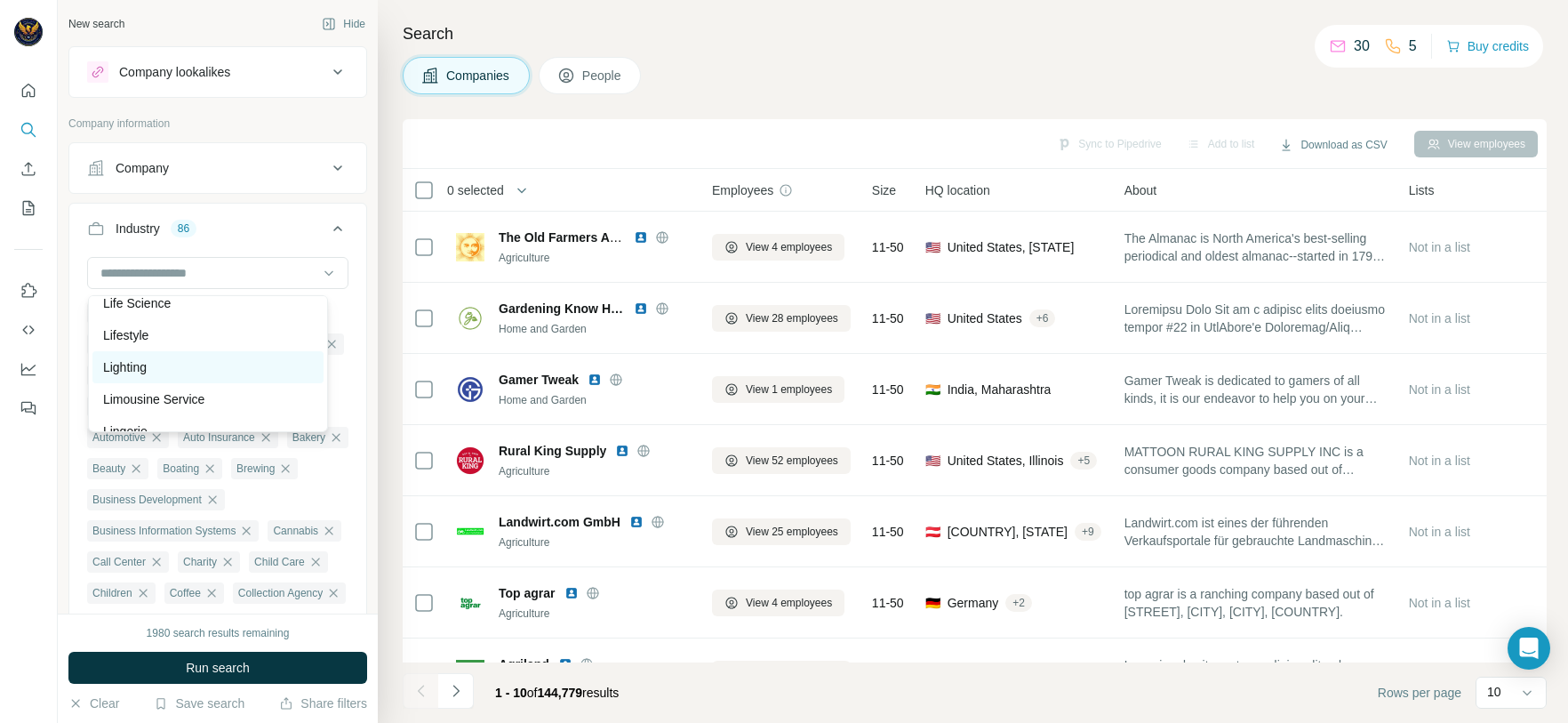click on "Lighting" at bounding box center [208, 367] 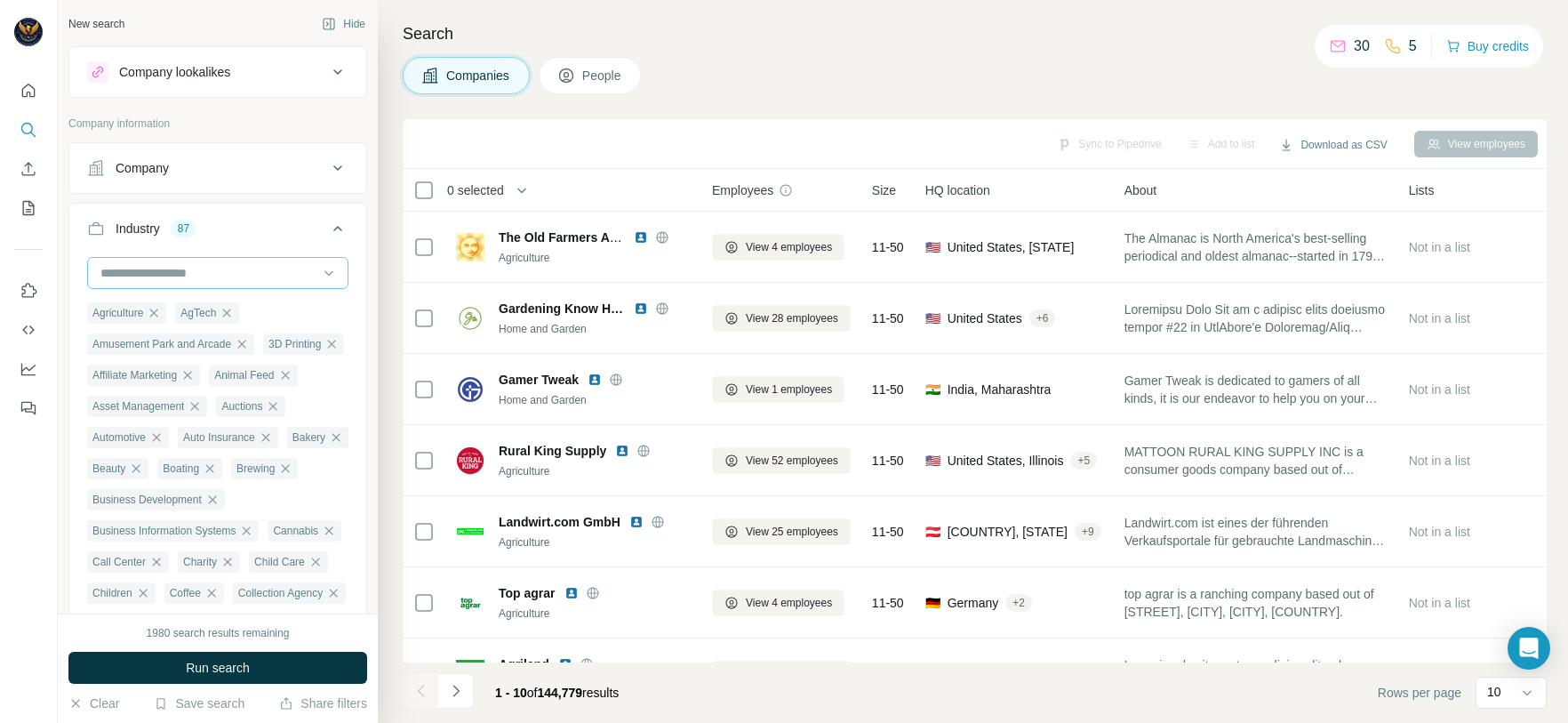 click at bounding box center (208, 273) 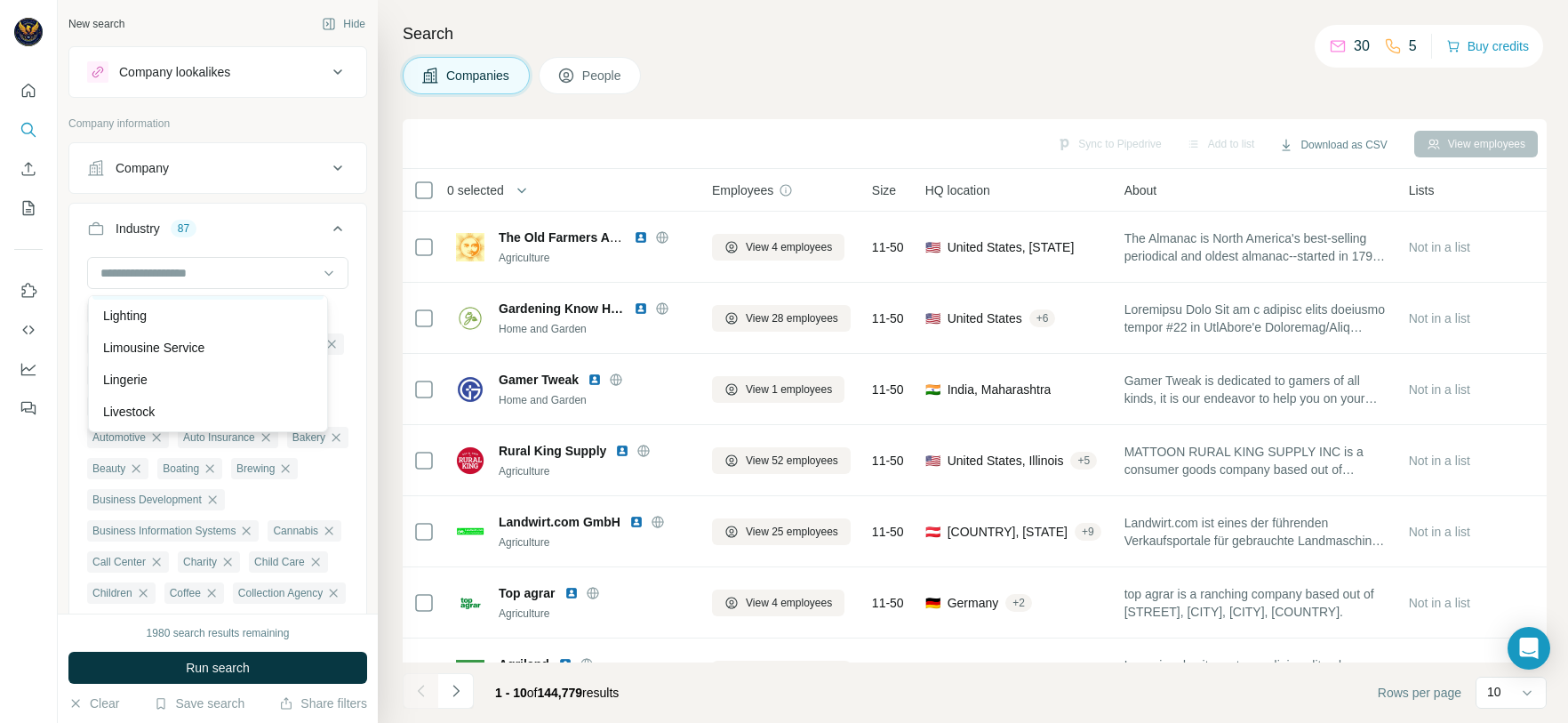 scroll, scrollTop: 10938, scrollLeft: 0, axis: vertical 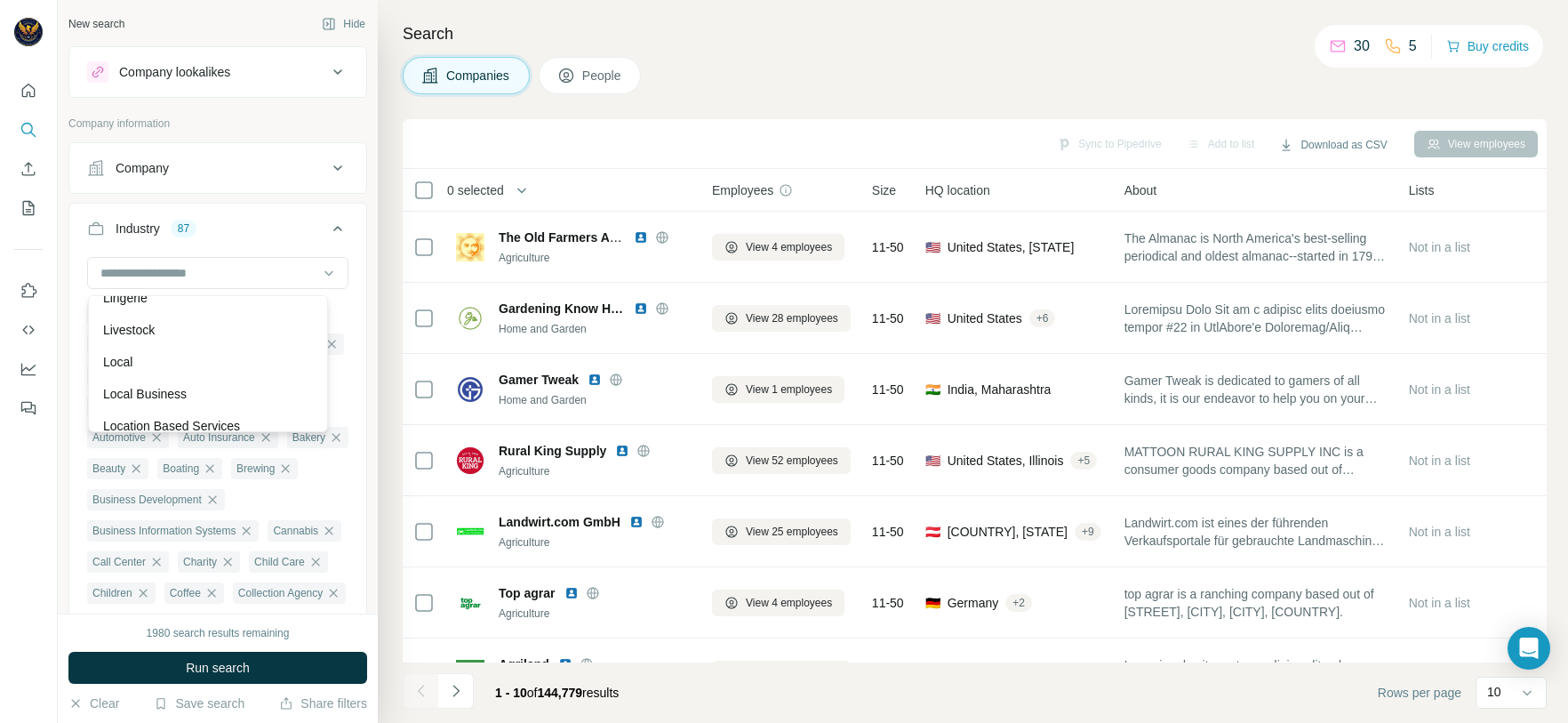 click on "Limousine Service" at bounding box center (154, 266) 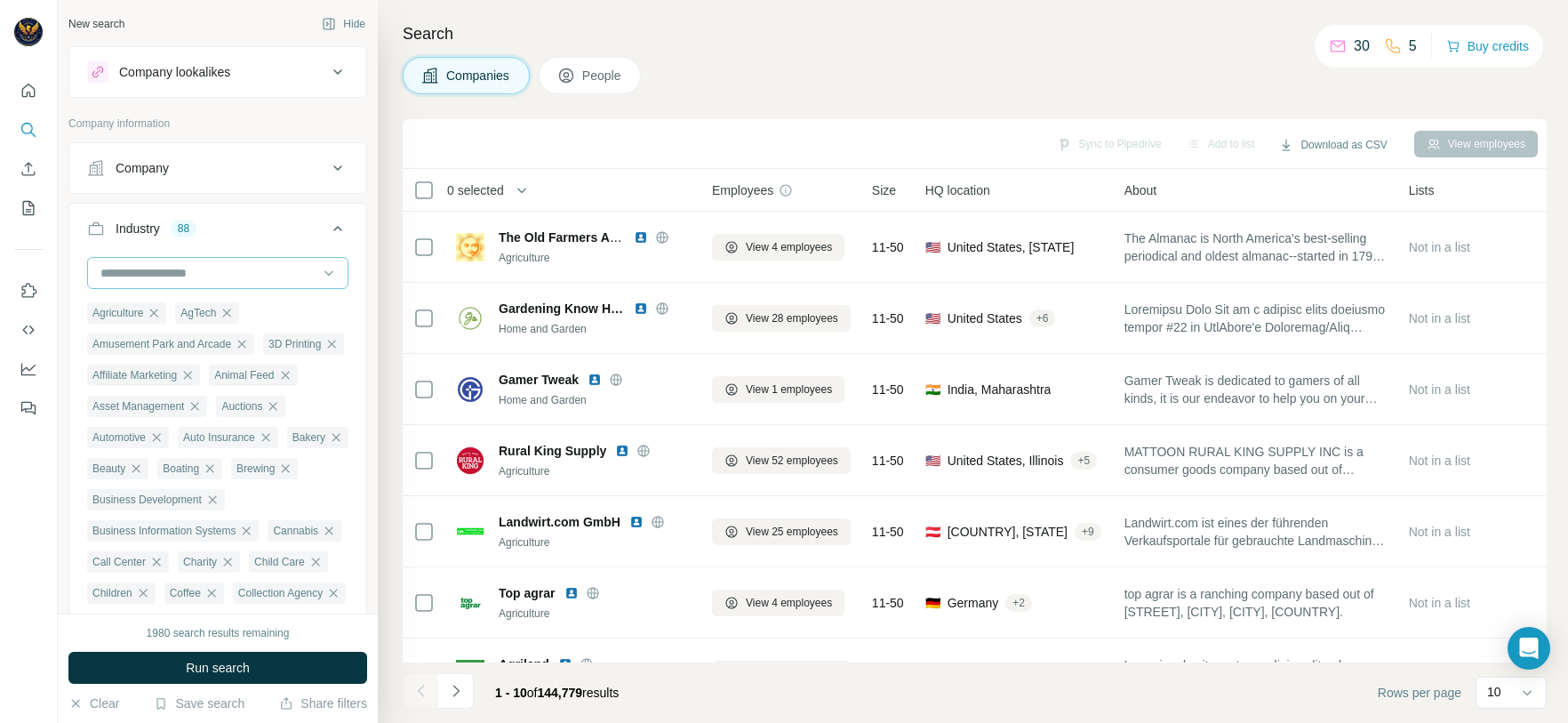 click at bounding box center [208, 273] 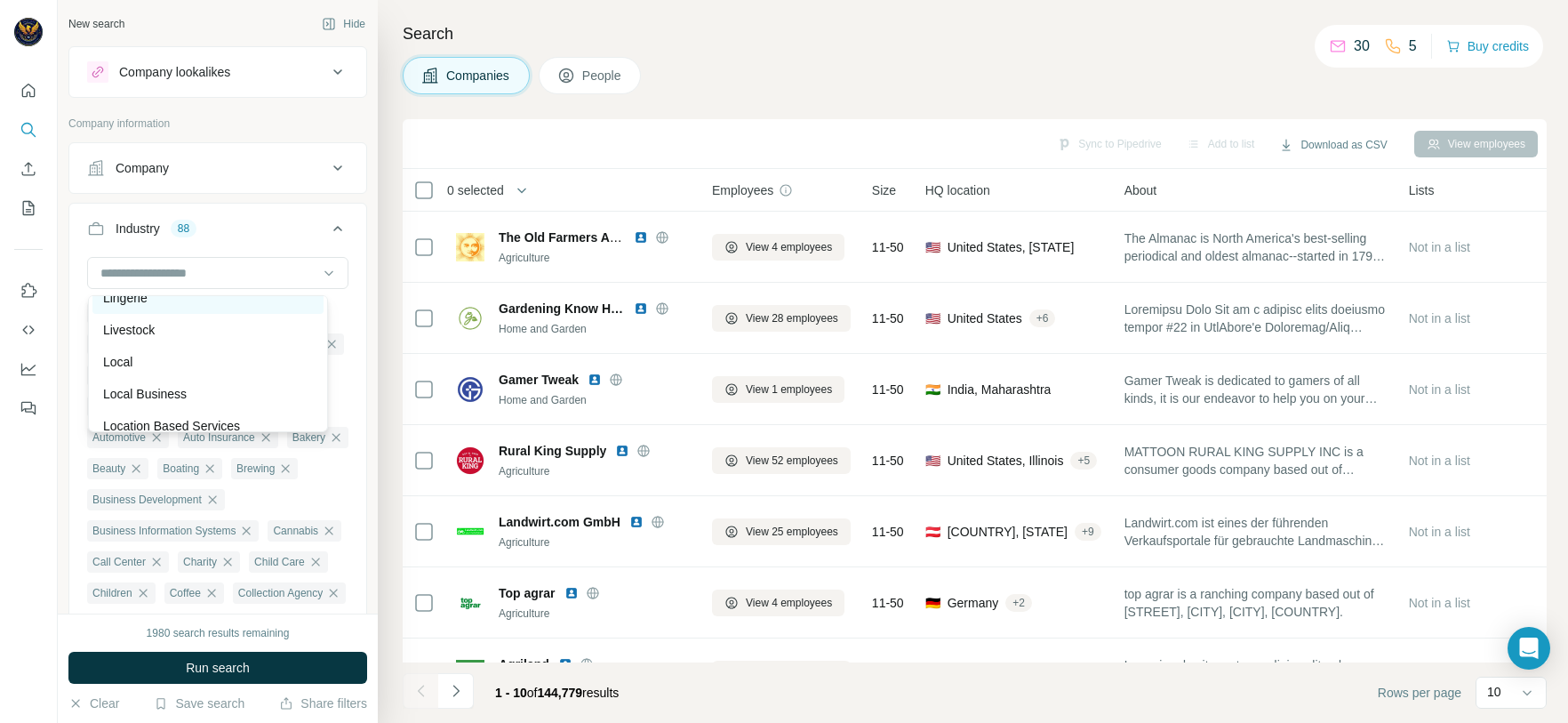 click on "Lingerie" at bounding box center (125, 298) 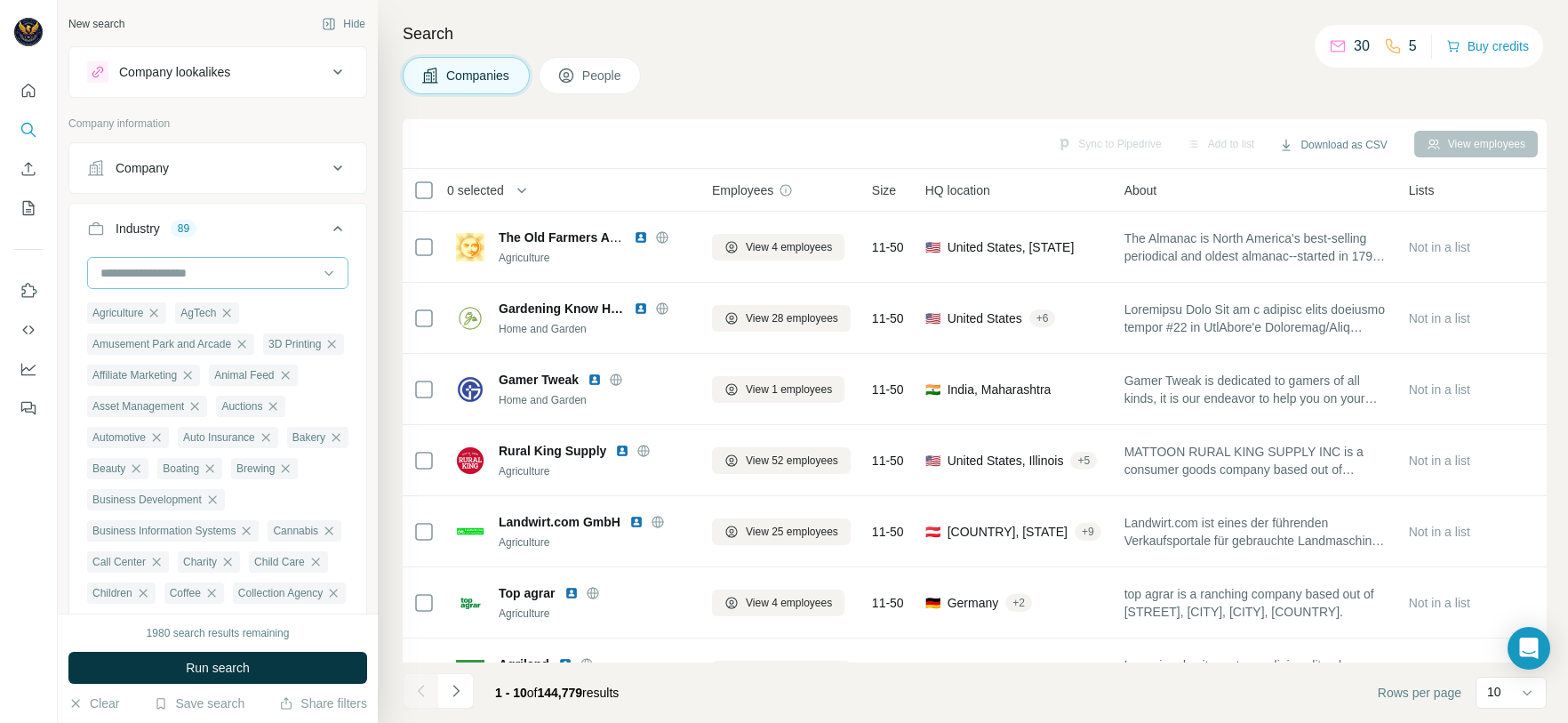 click at bounding box center (208, 273) 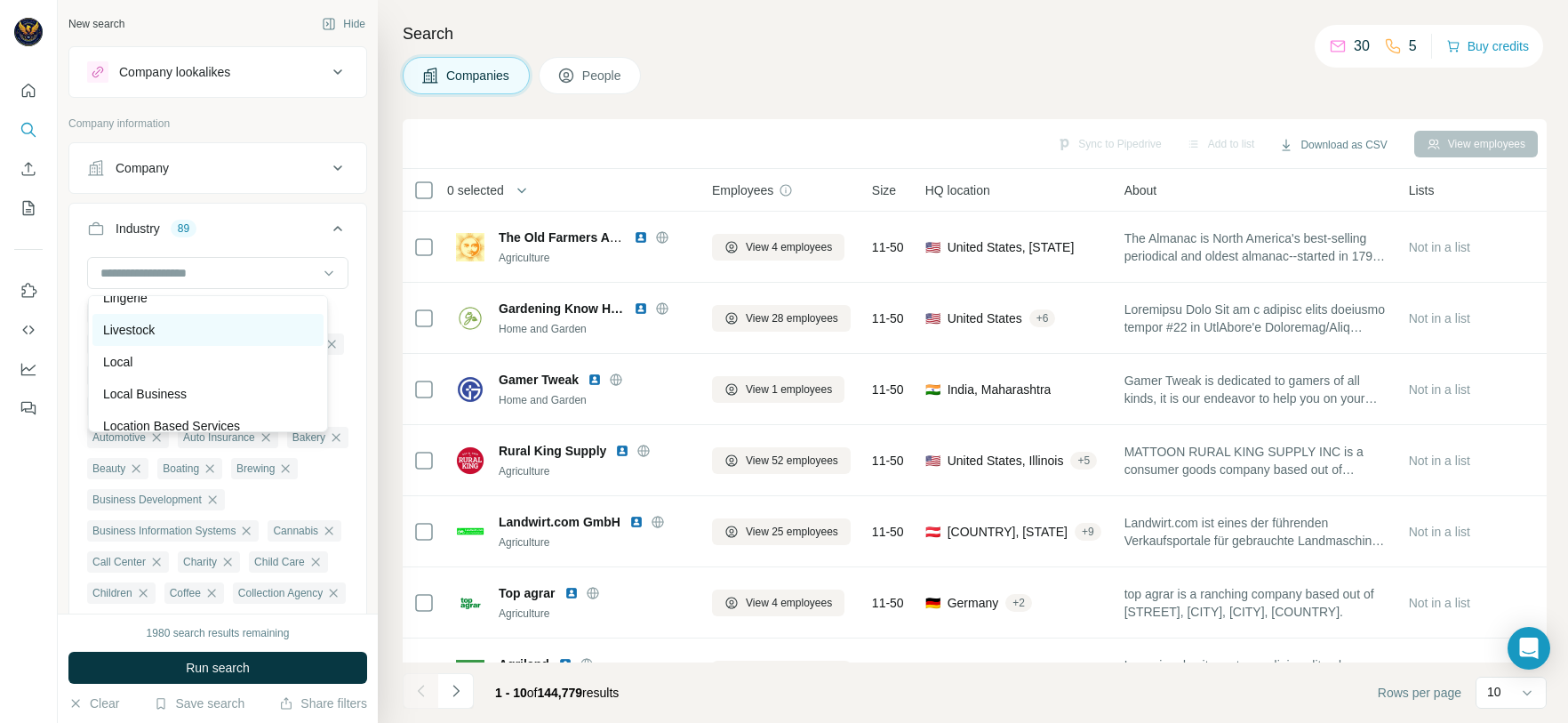 click on "Livestock" at bounding box center [208, 330] 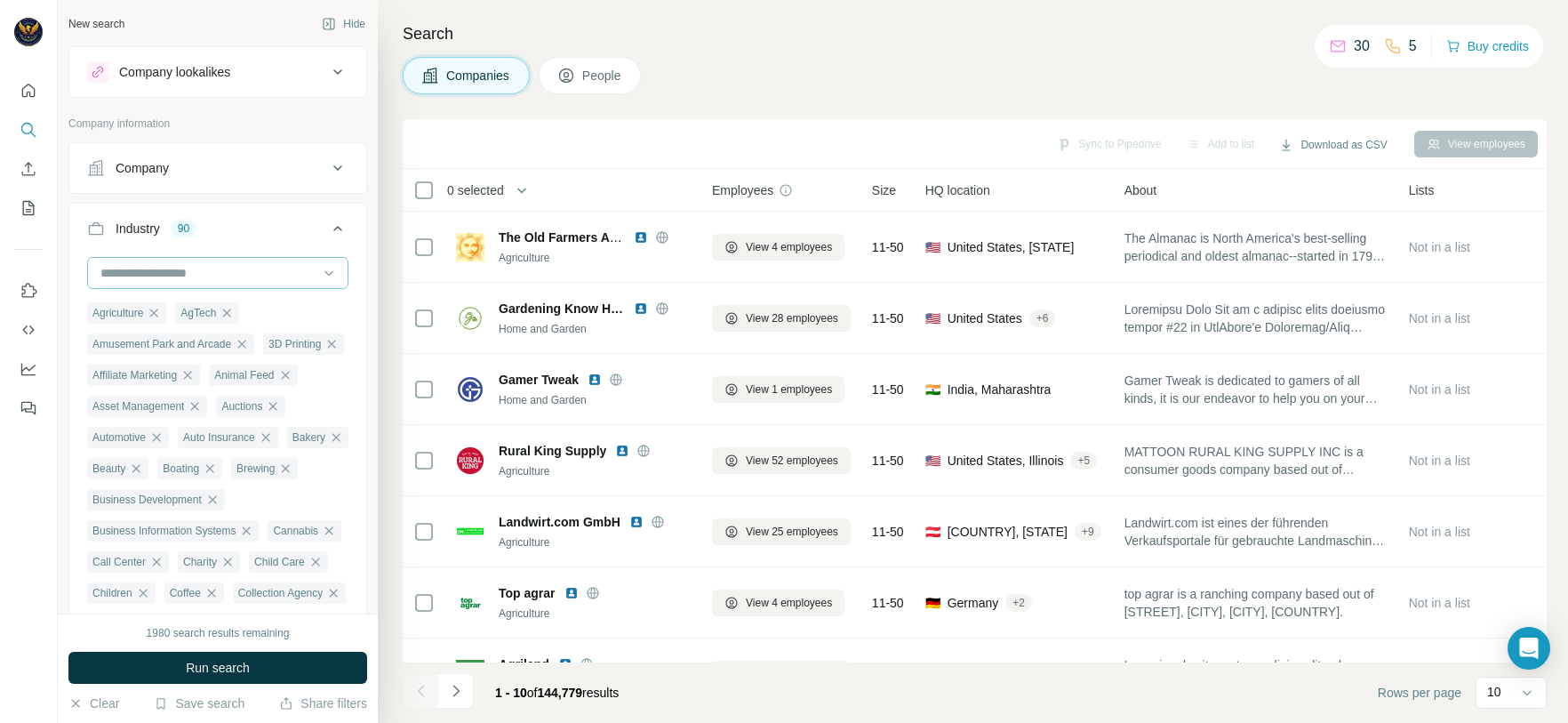 click at bounding box center (208, 273) 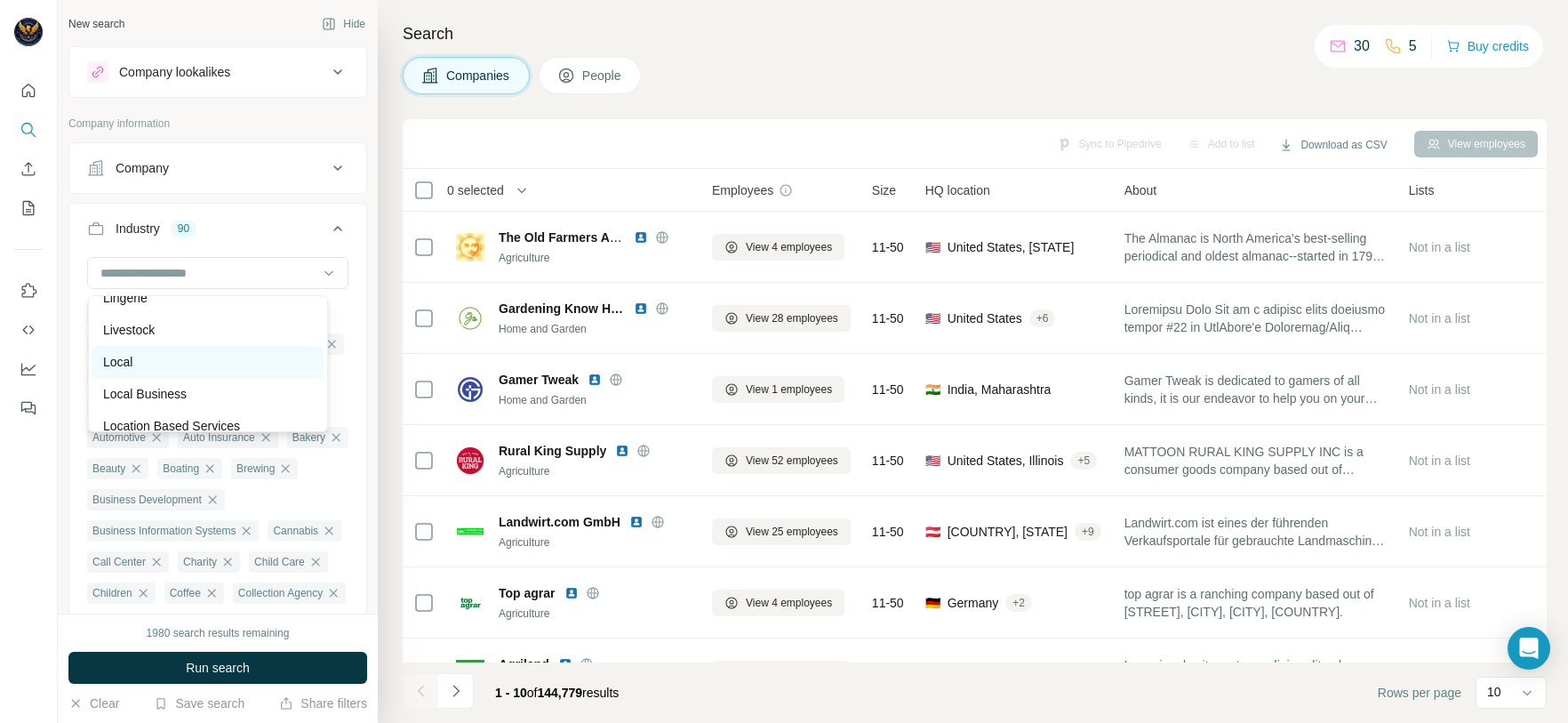click on "Local" at bounding box center [208, 362] 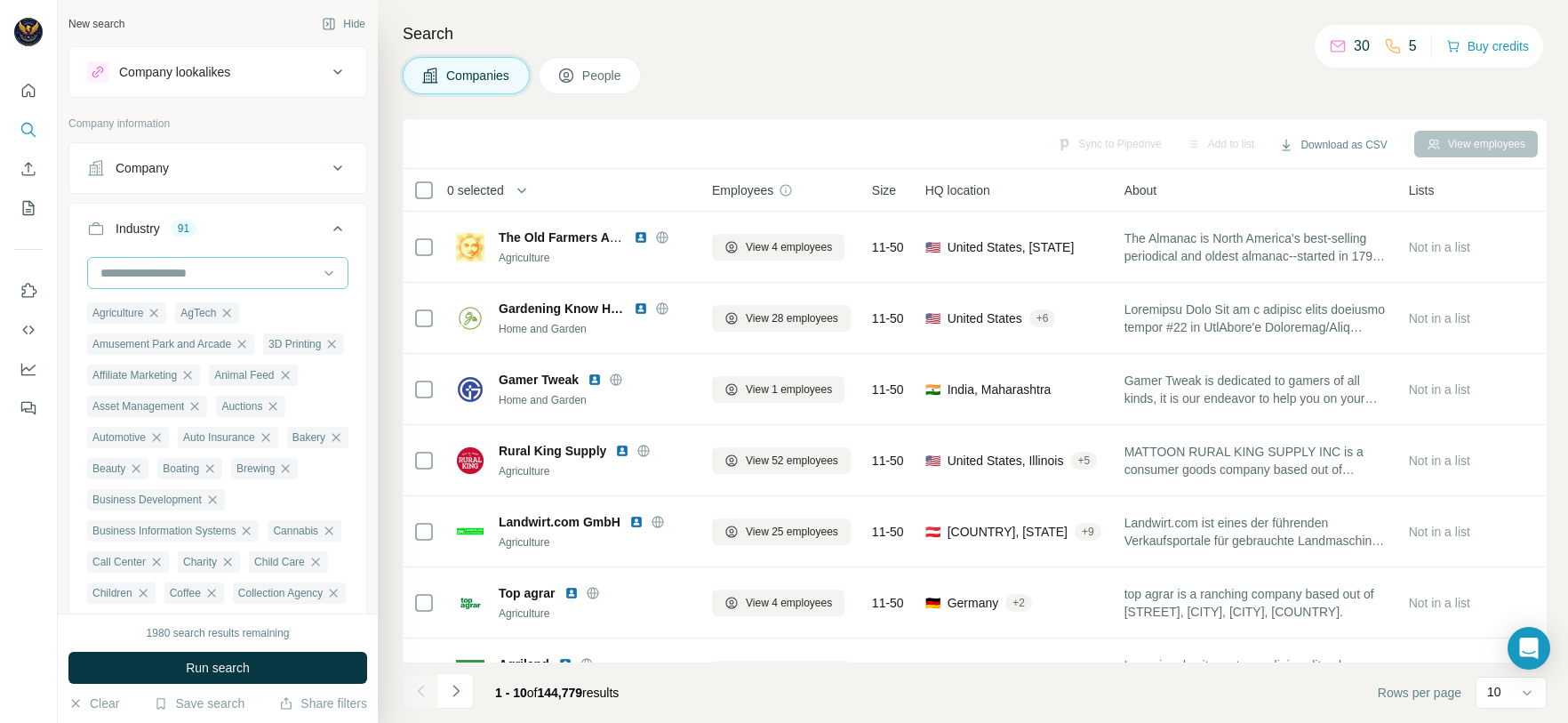 click at bounding box center [208, 273] 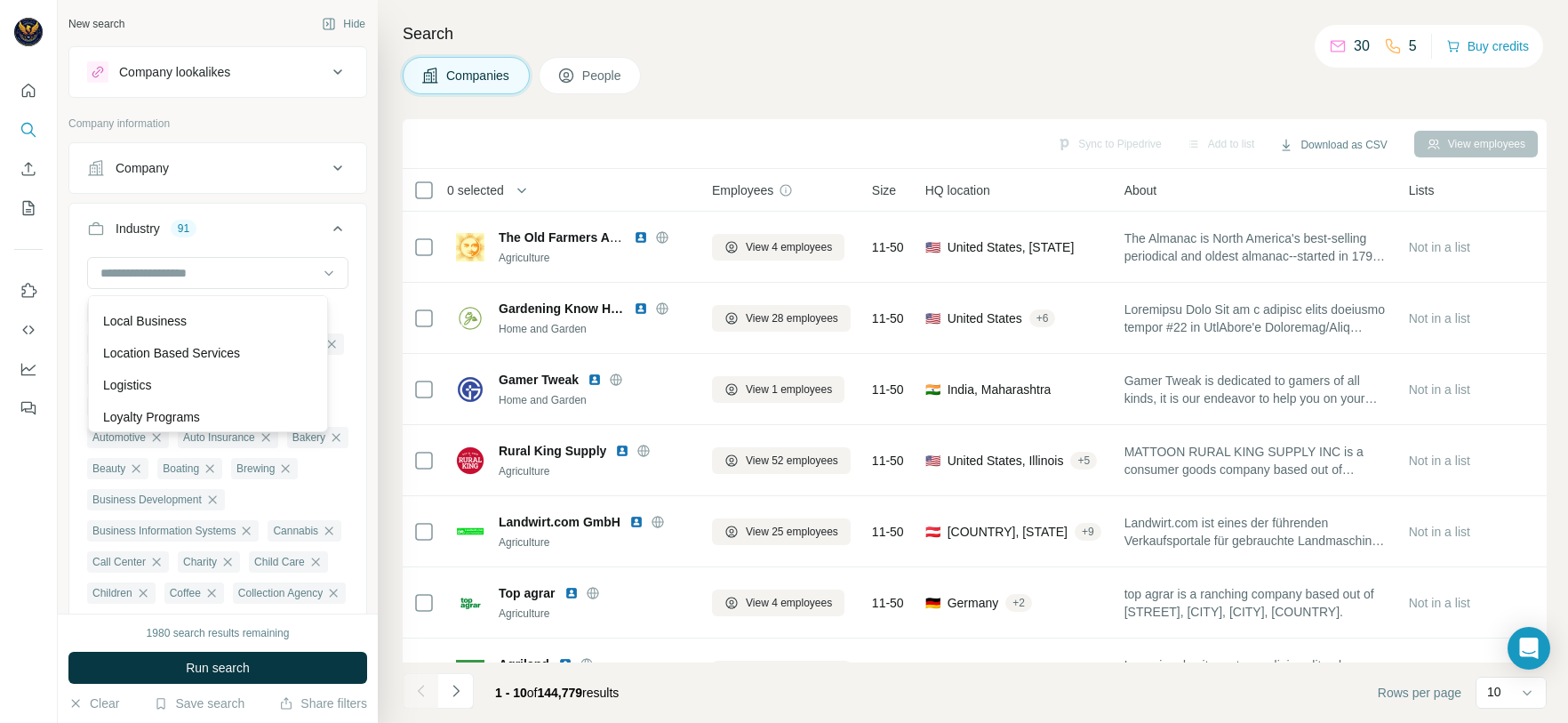scroll, scrollTop: 11072, scrollLeft: 0, axis: vertical 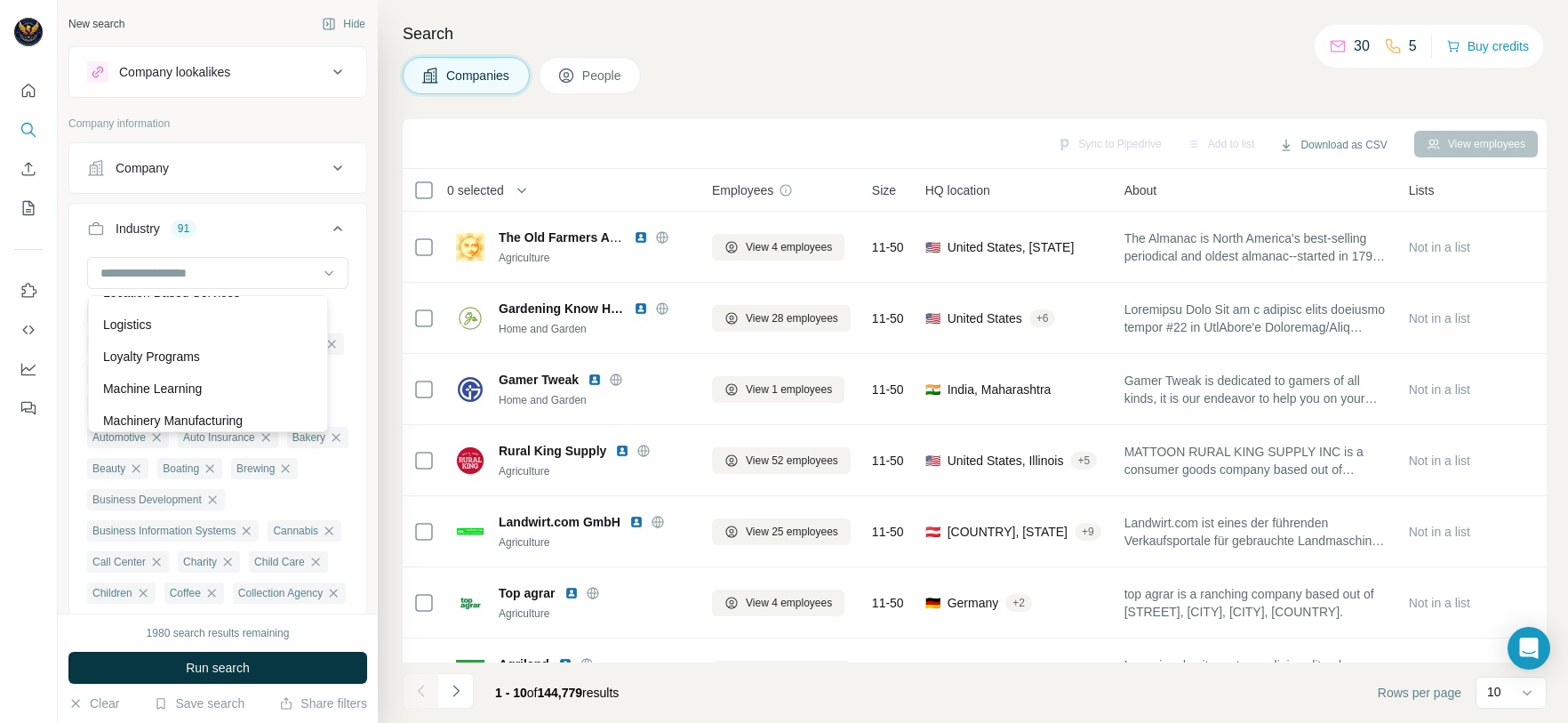 click on "Local Business" at bounding box center [208, 261] 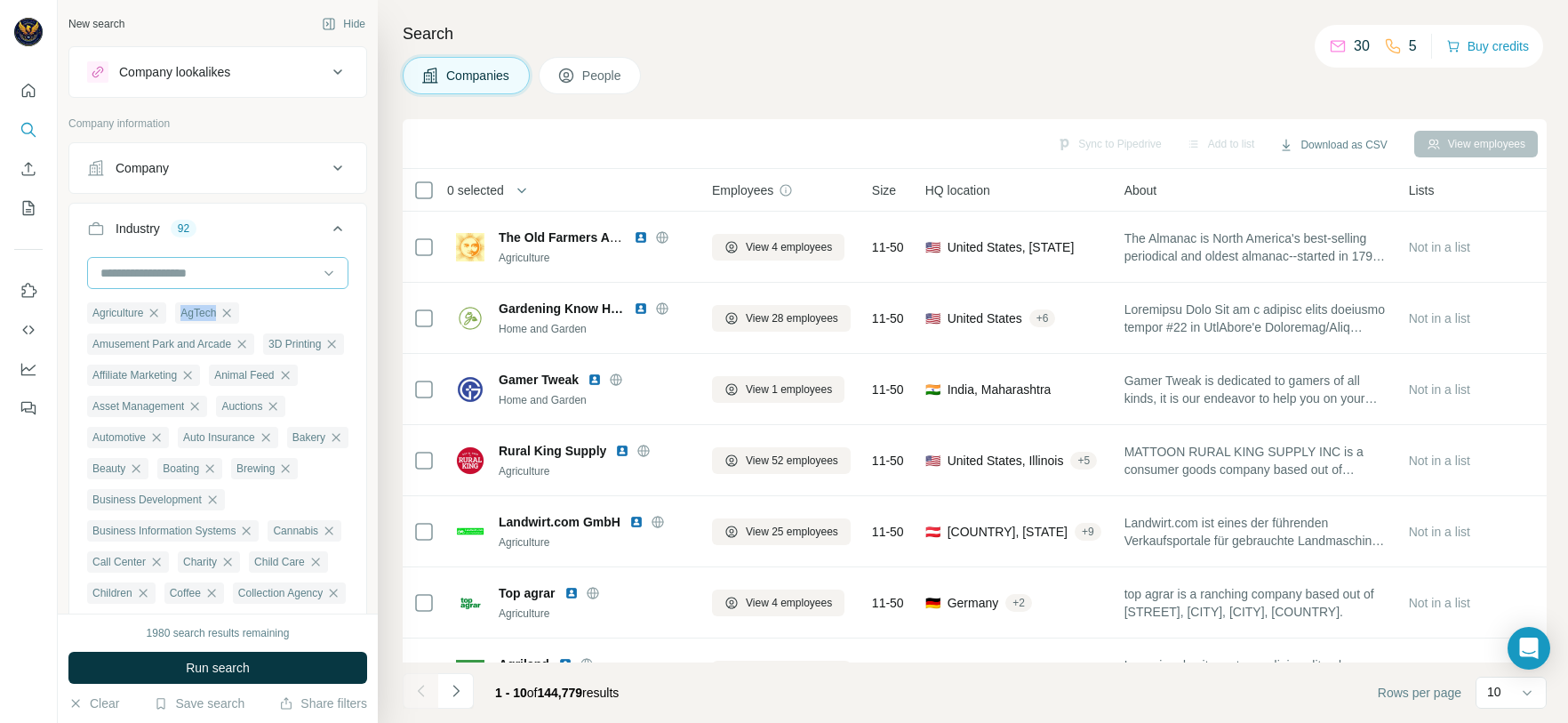 click at bounding box center [208, 273] 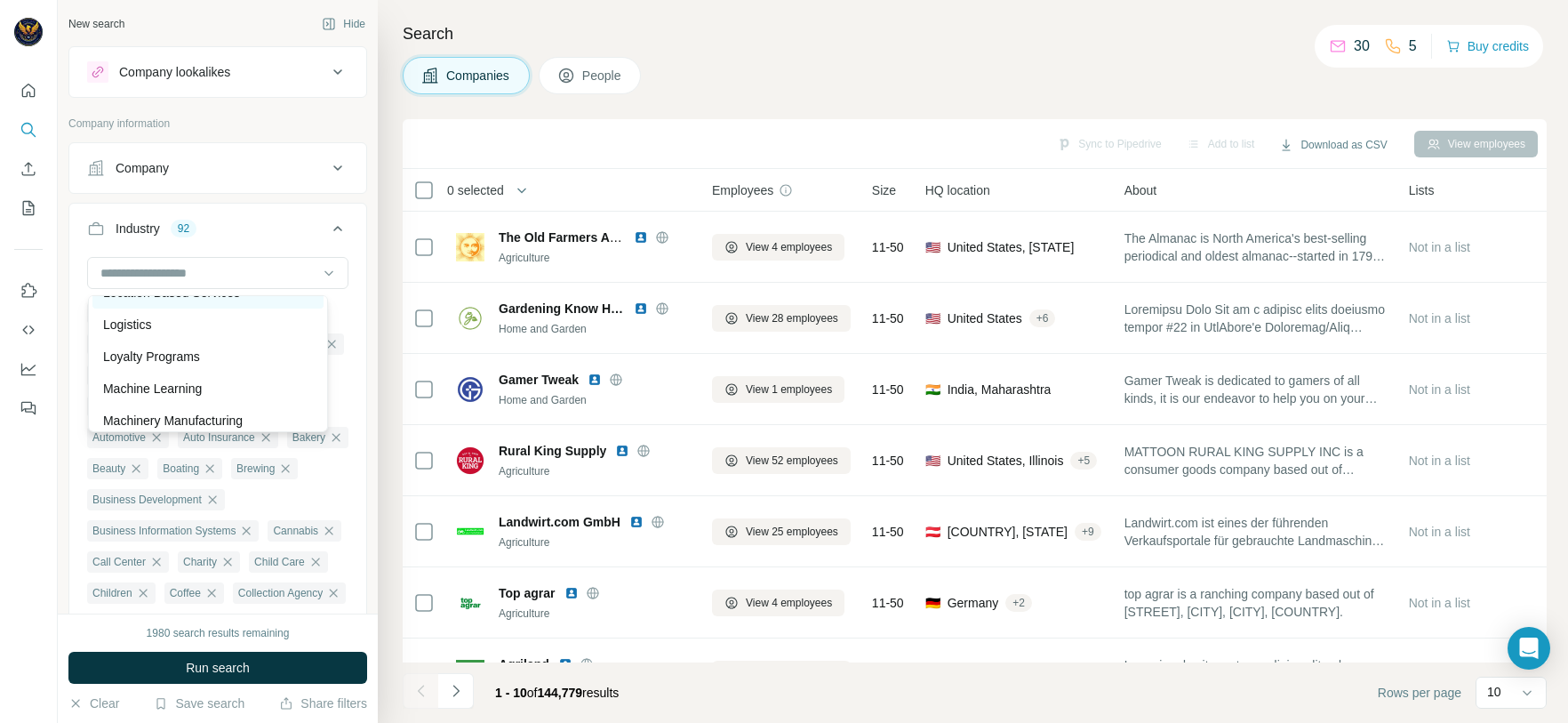 click on "Location Based Services" at bounding box center (172, 293) 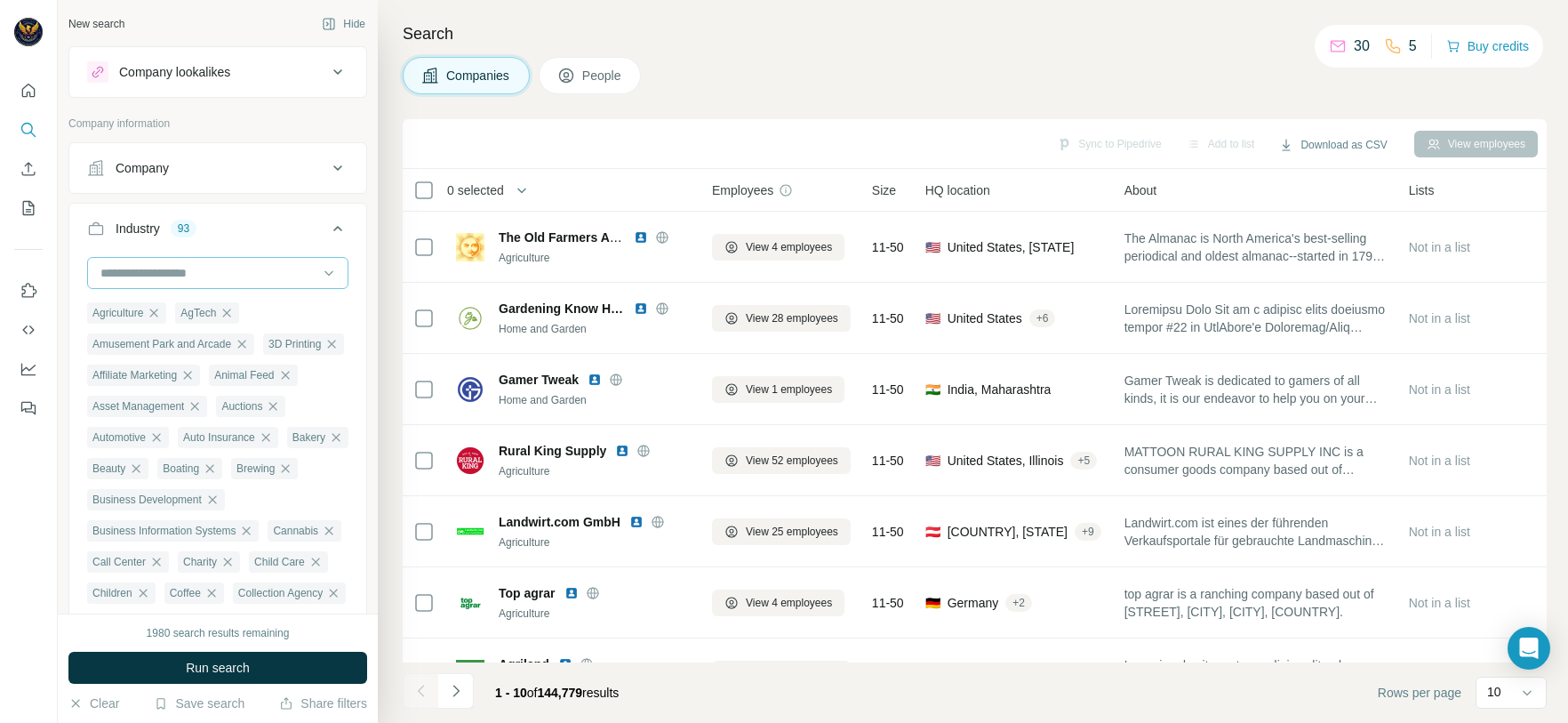 click at bounding box center [208, 273] 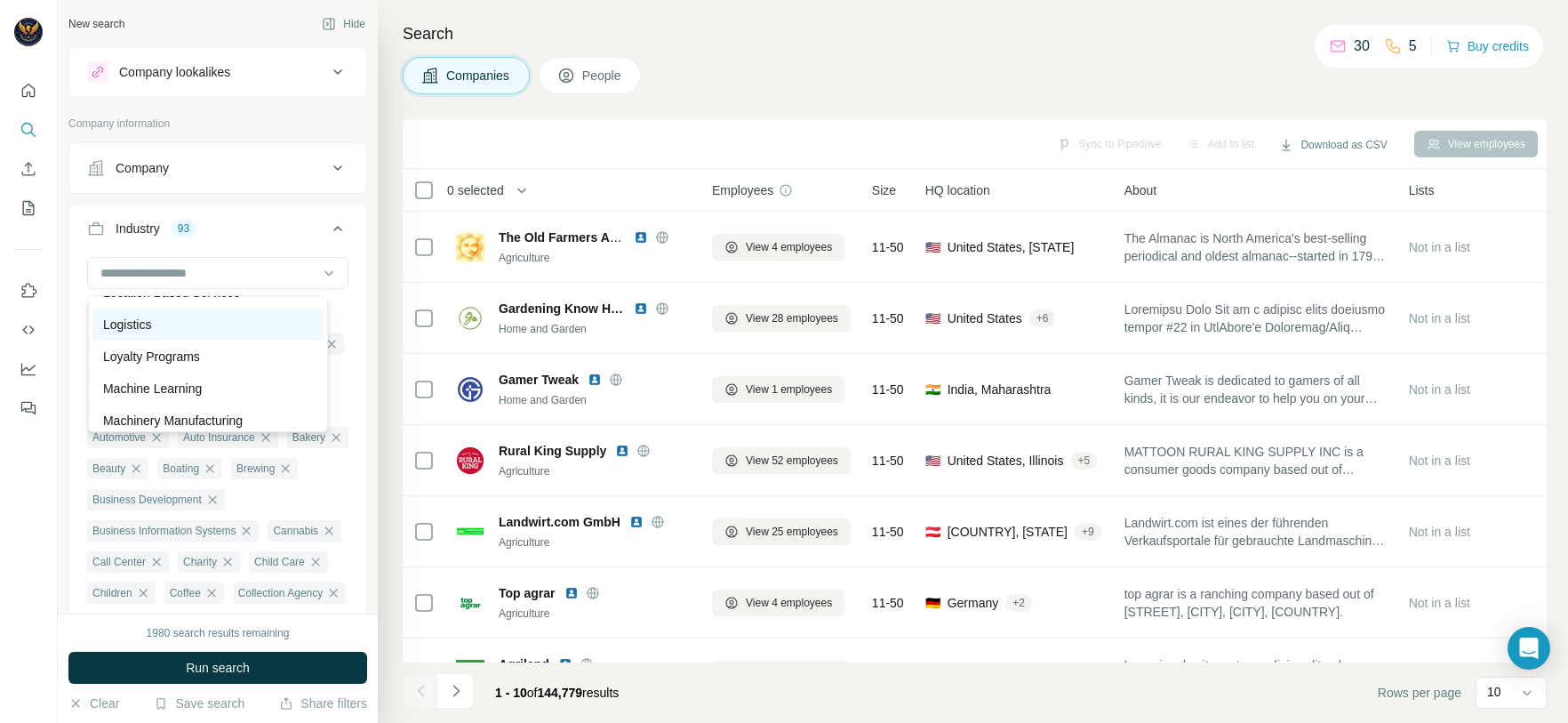 click on "Logistics" at bounding box center [208, 325] 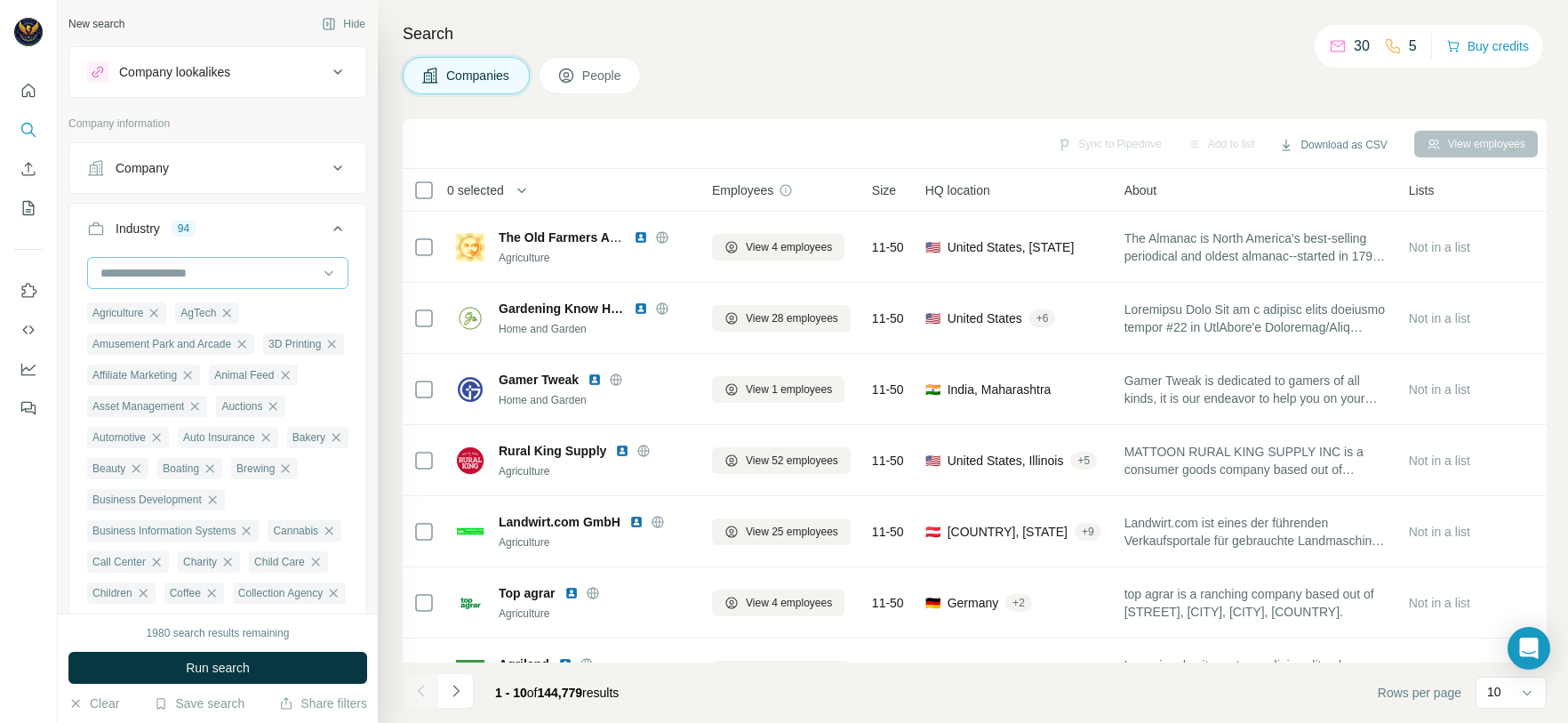 click at bounding box center [208, 273] 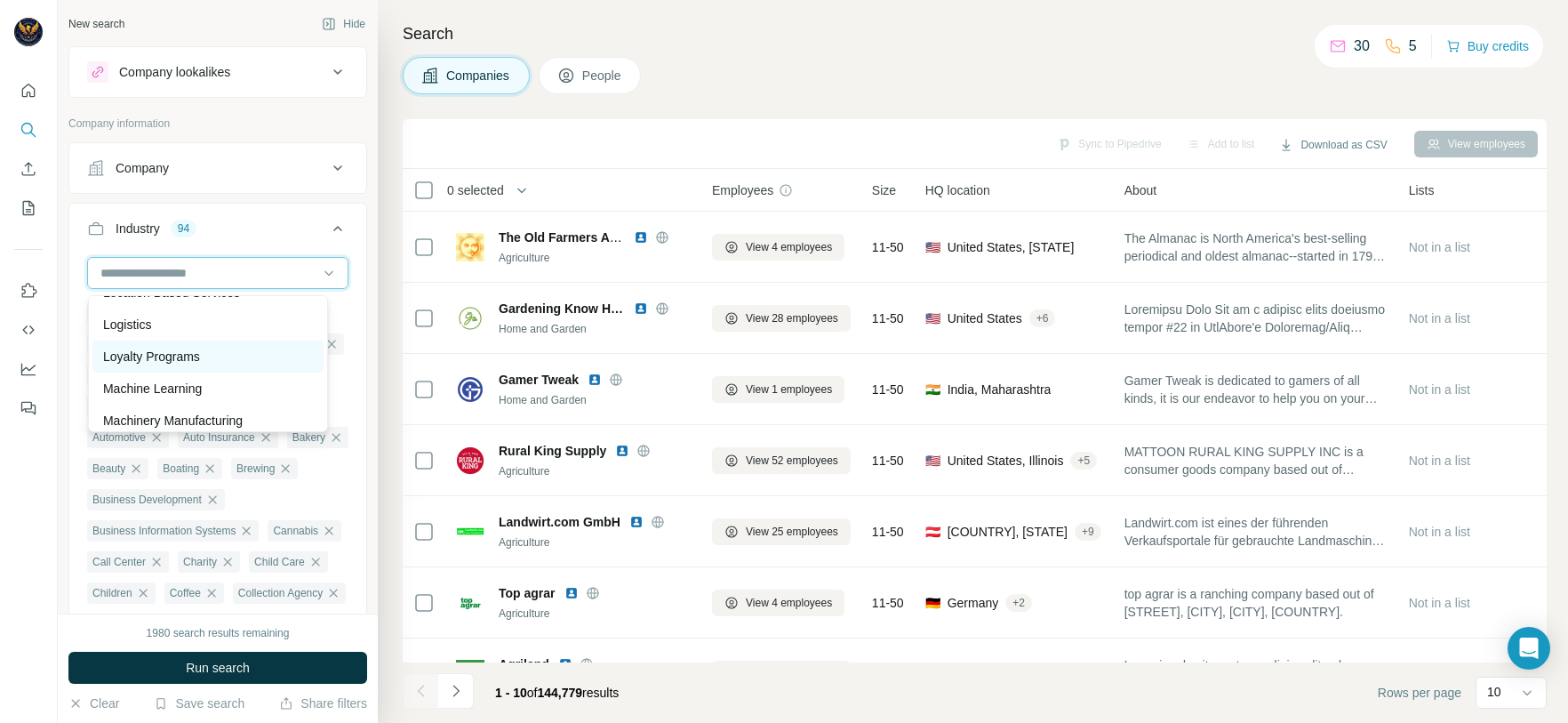 scroll, scrollTop: 11205, scrollLeft: 0, axis: vertical 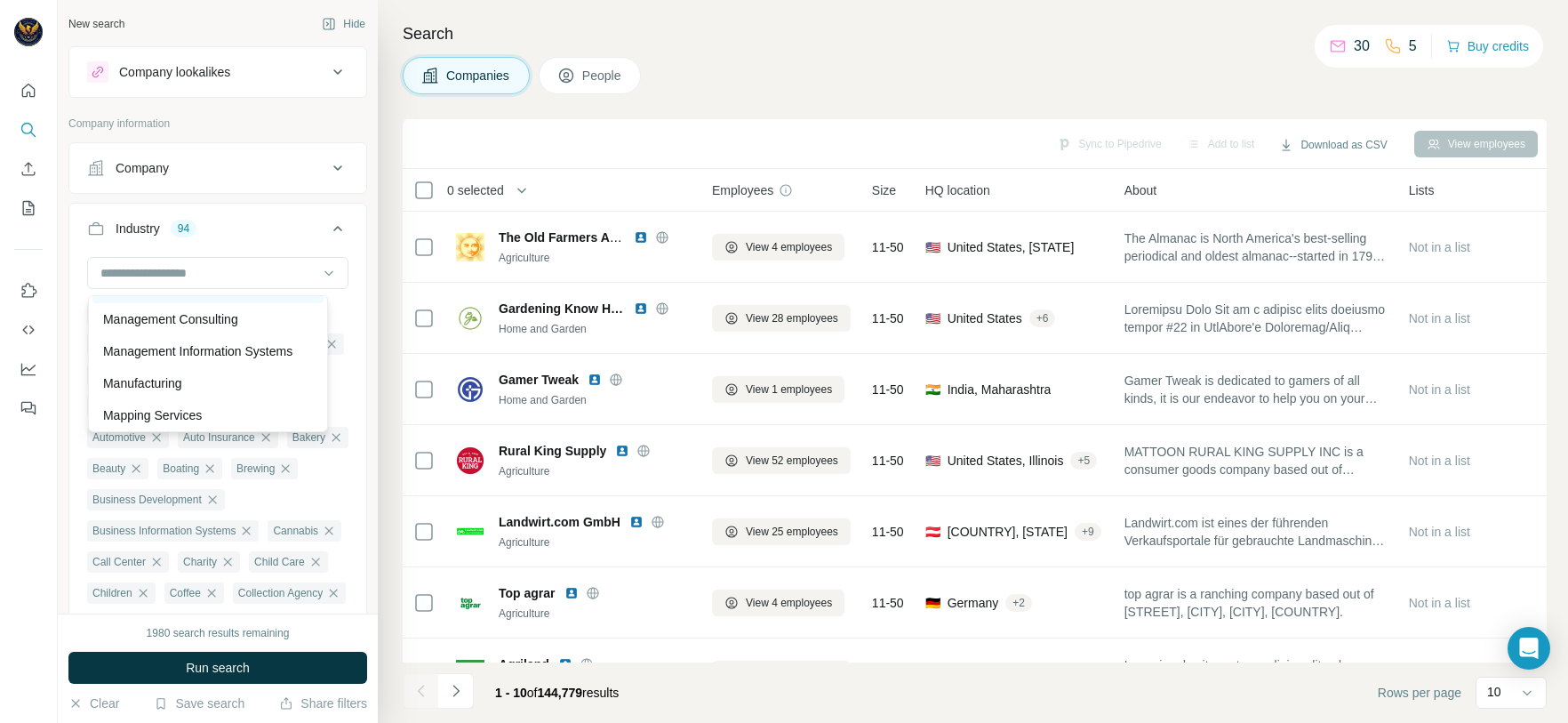 click on "Machinery Manufacturing" at bounding box center (172, 287) 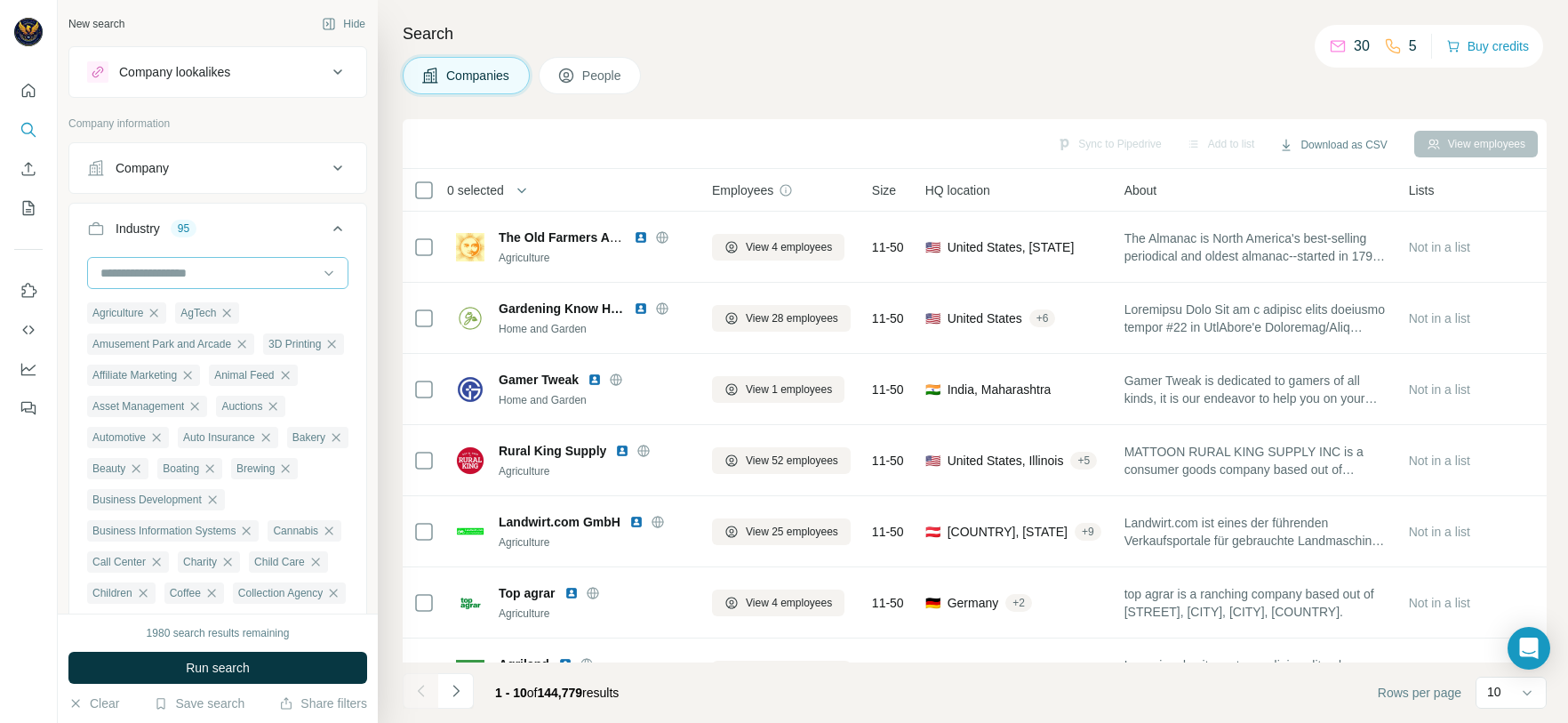 click at bounding box center [208, 273] 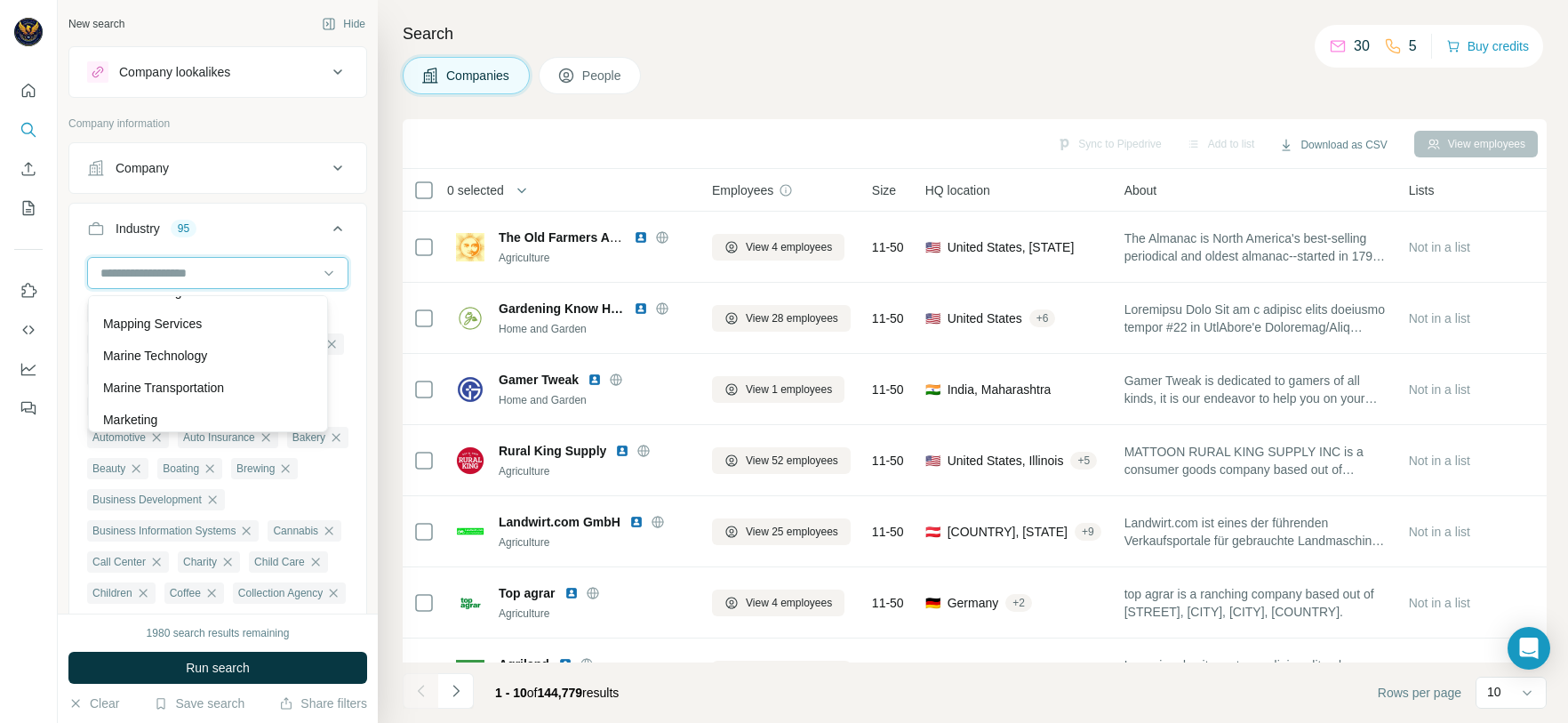 scroll, scrollTop: 11339, scrollLeft: 0, axis: vertical 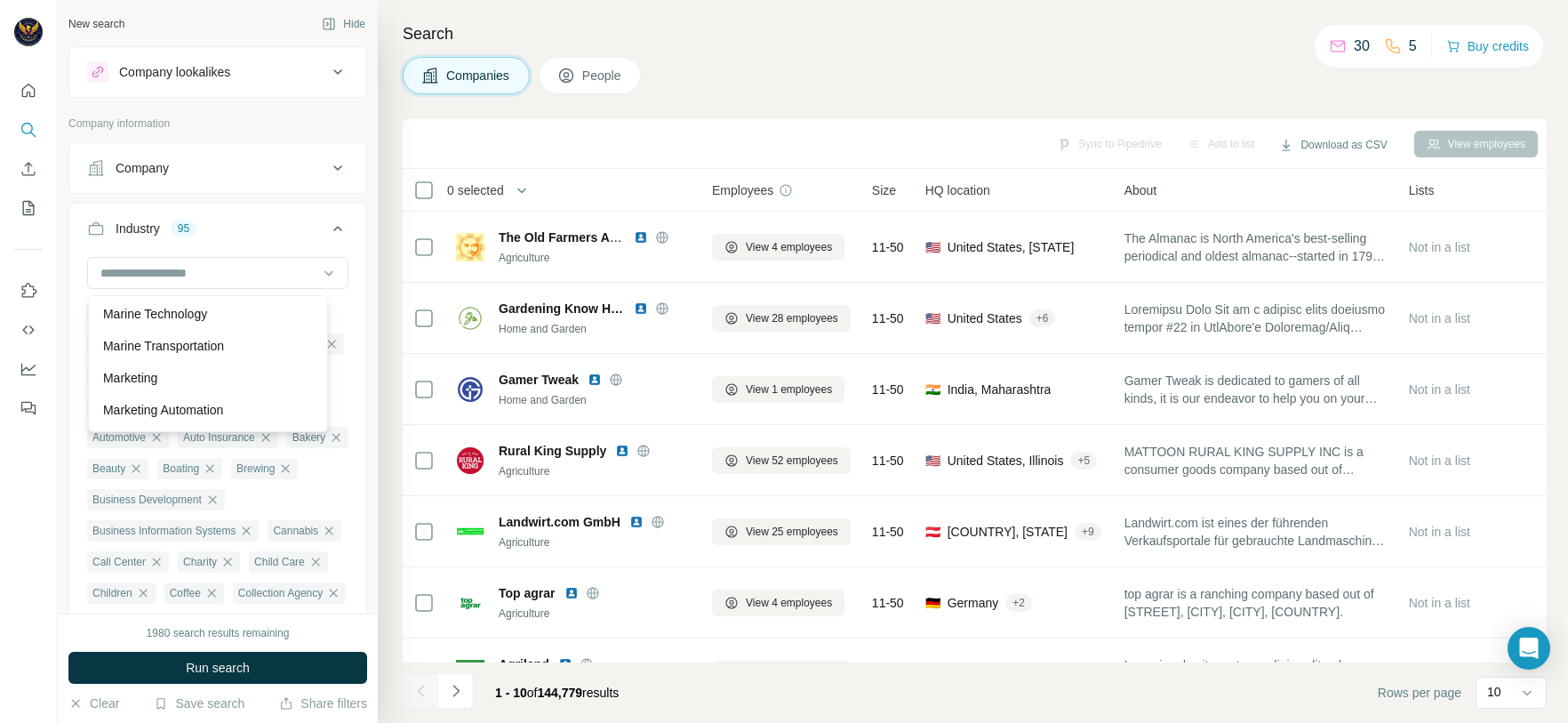 click on "Manufacturing" at bounding box center [142, 250] 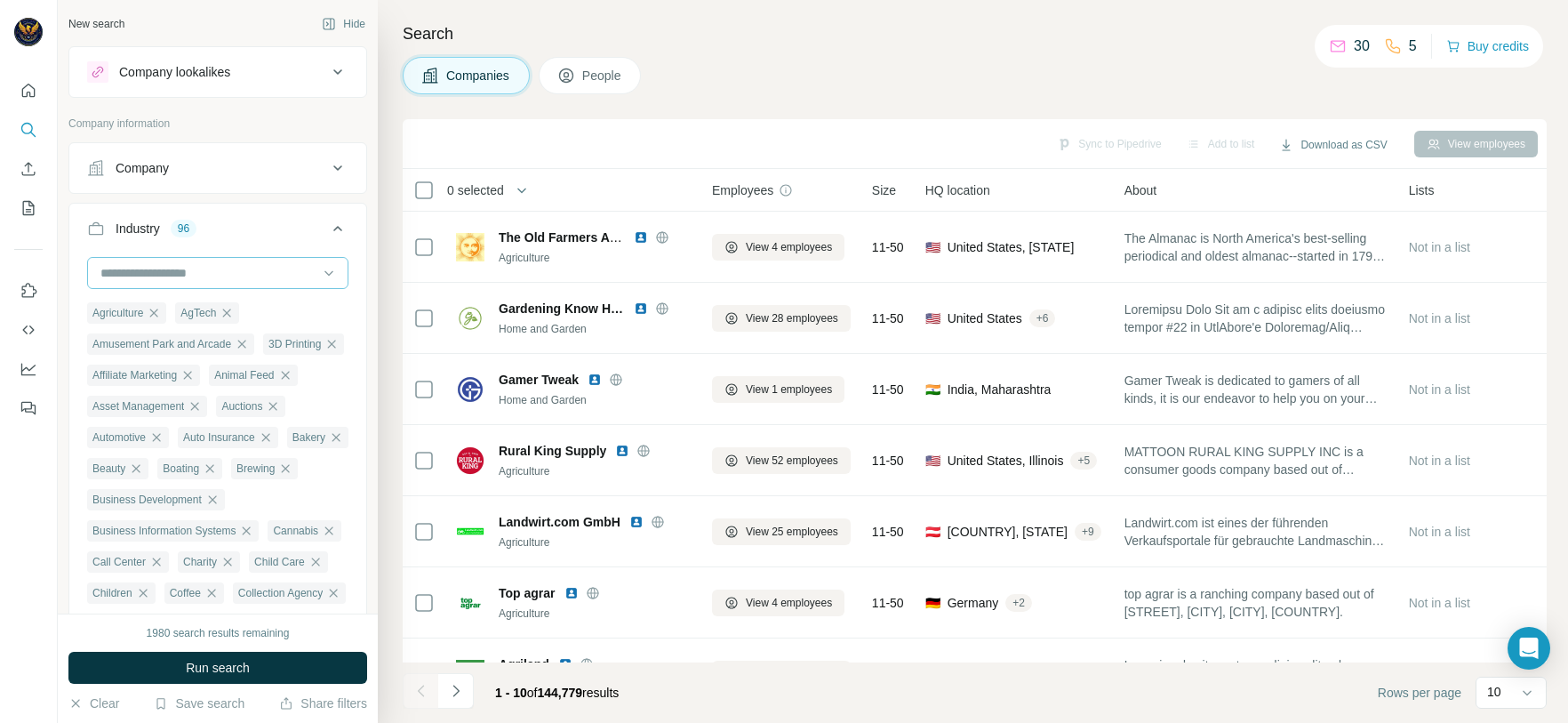 click at bounding box center (208, 273) 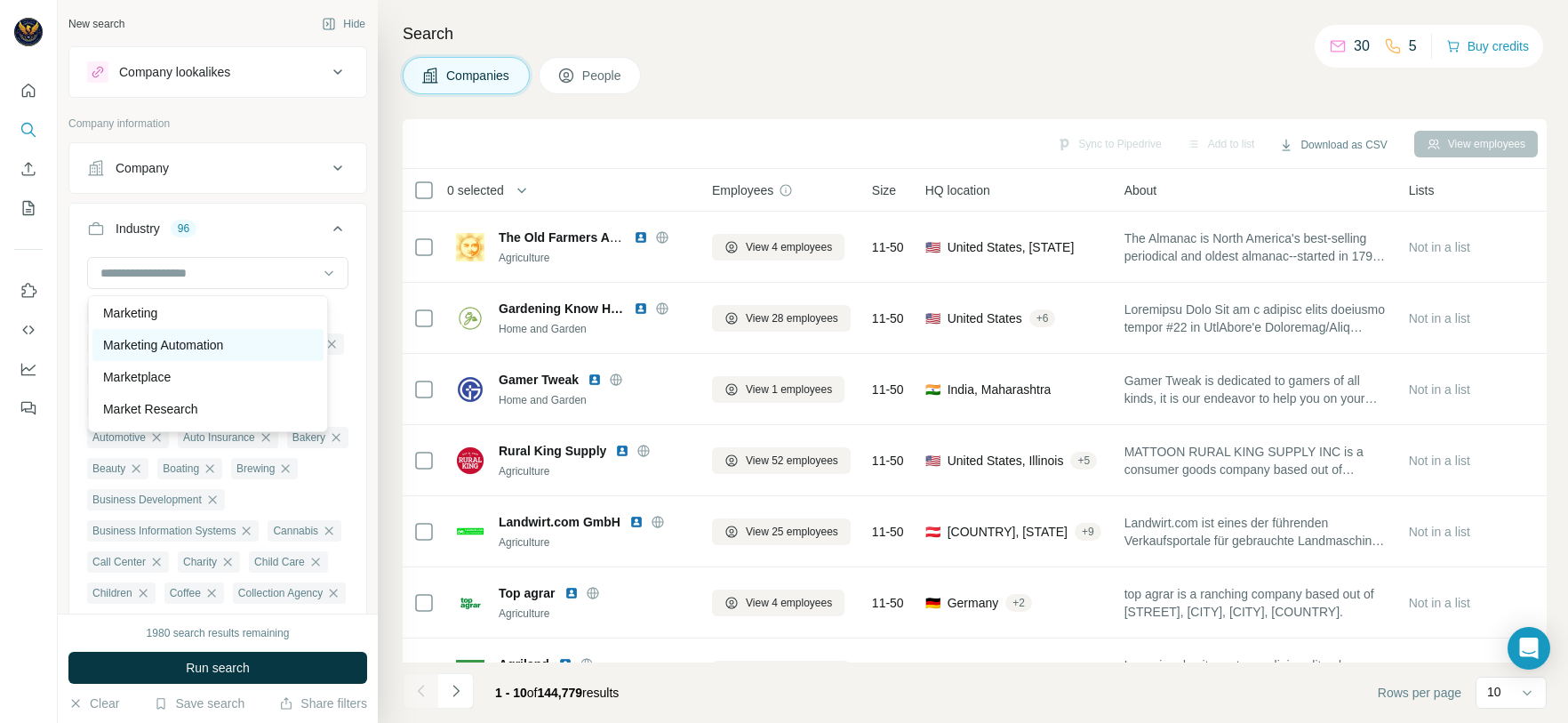 scroll, scrollTop: 11339, scrollLeft: 0, axis: vertical 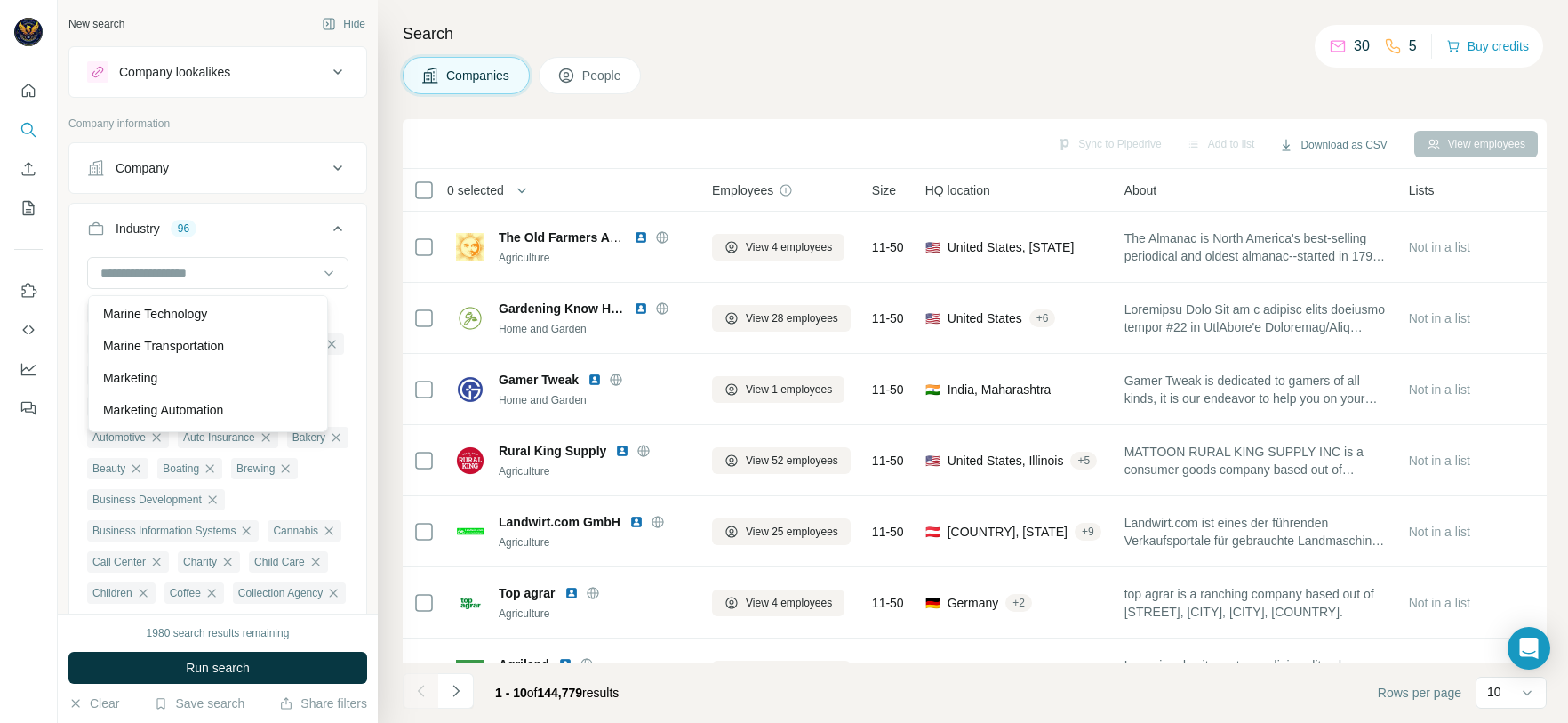 click on "Marine Transportation" at bounding box center [164, 346] 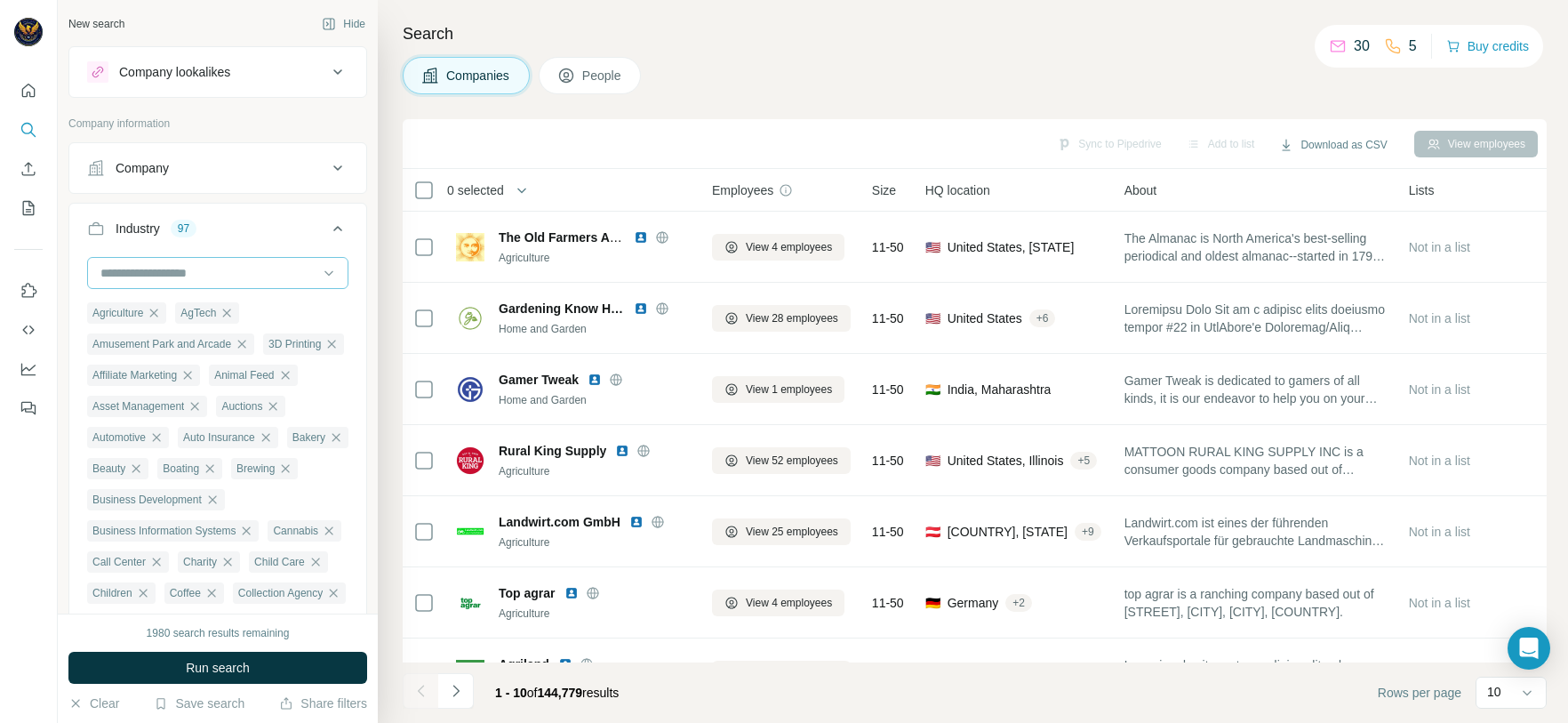 click at bounding box center [208, 273] 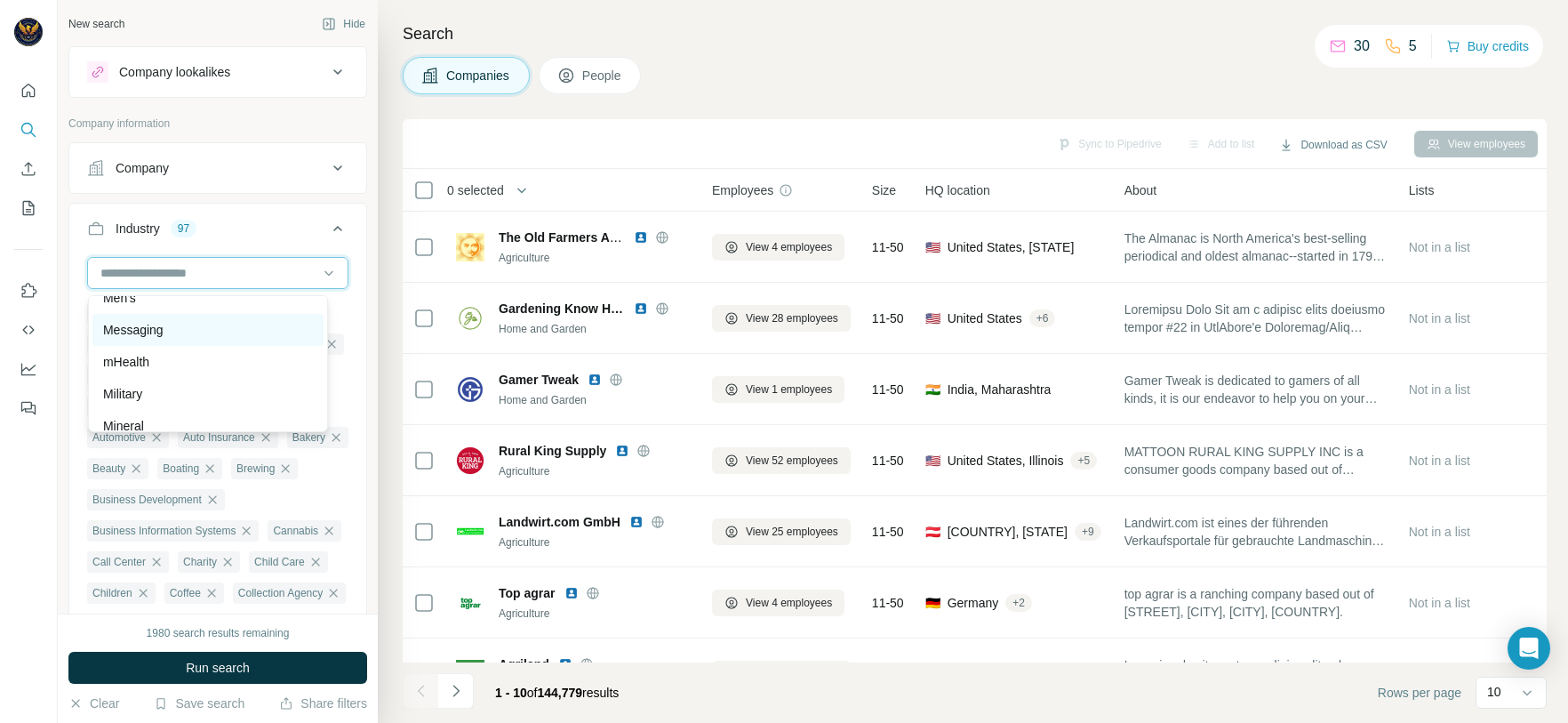 scroll, scrollTop: 11872, scrollLeft: 0, axis: vertical 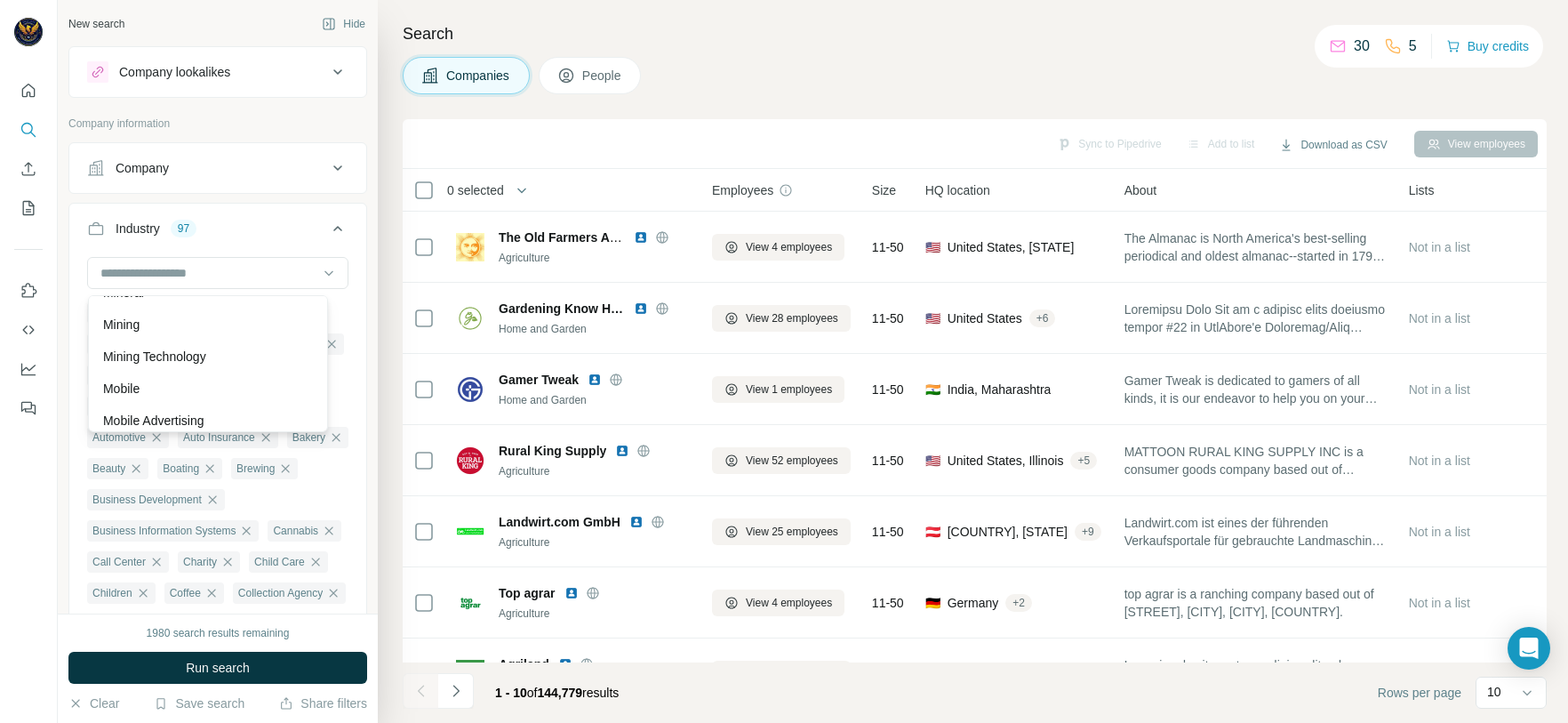 click on "Military" at bounding box center [208, 261] 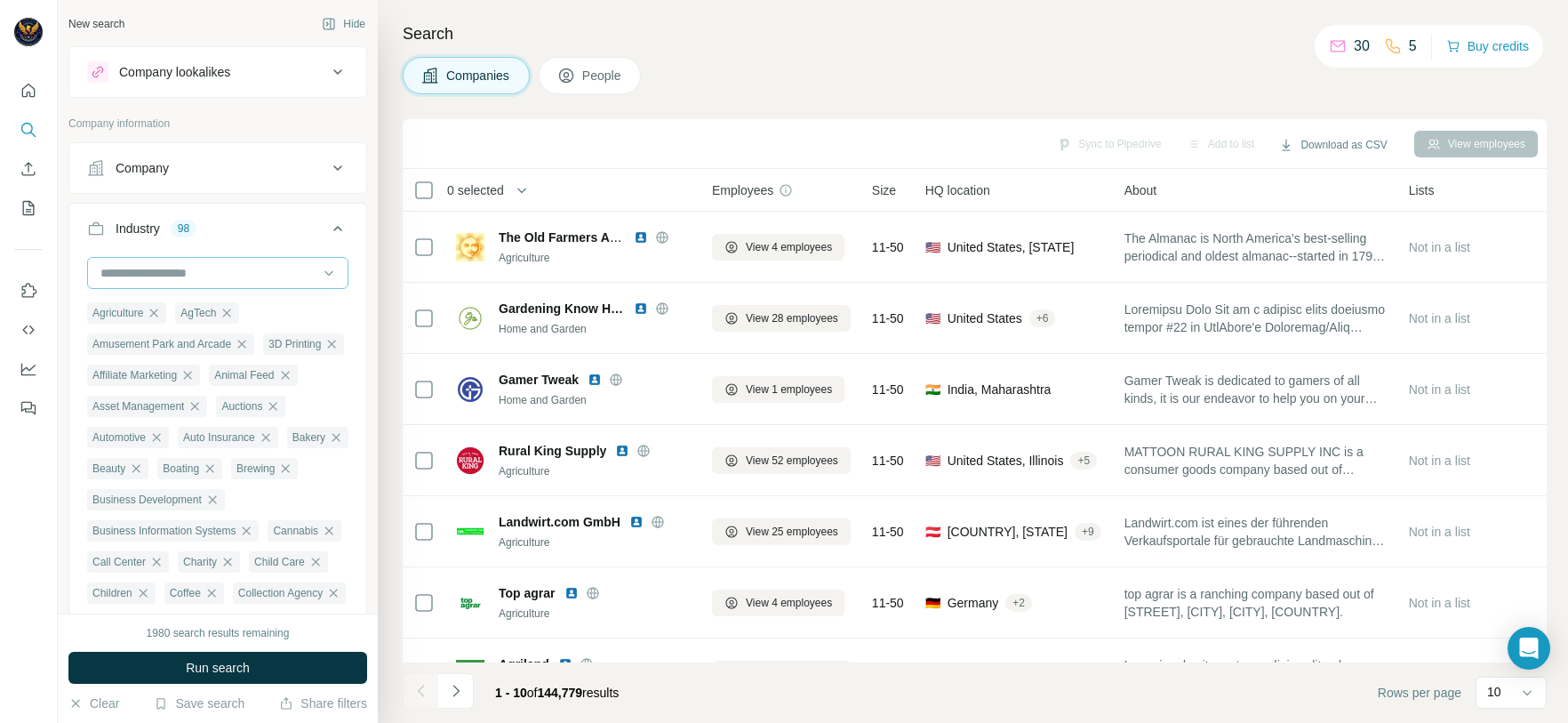 click at bounding box center [208, 273] 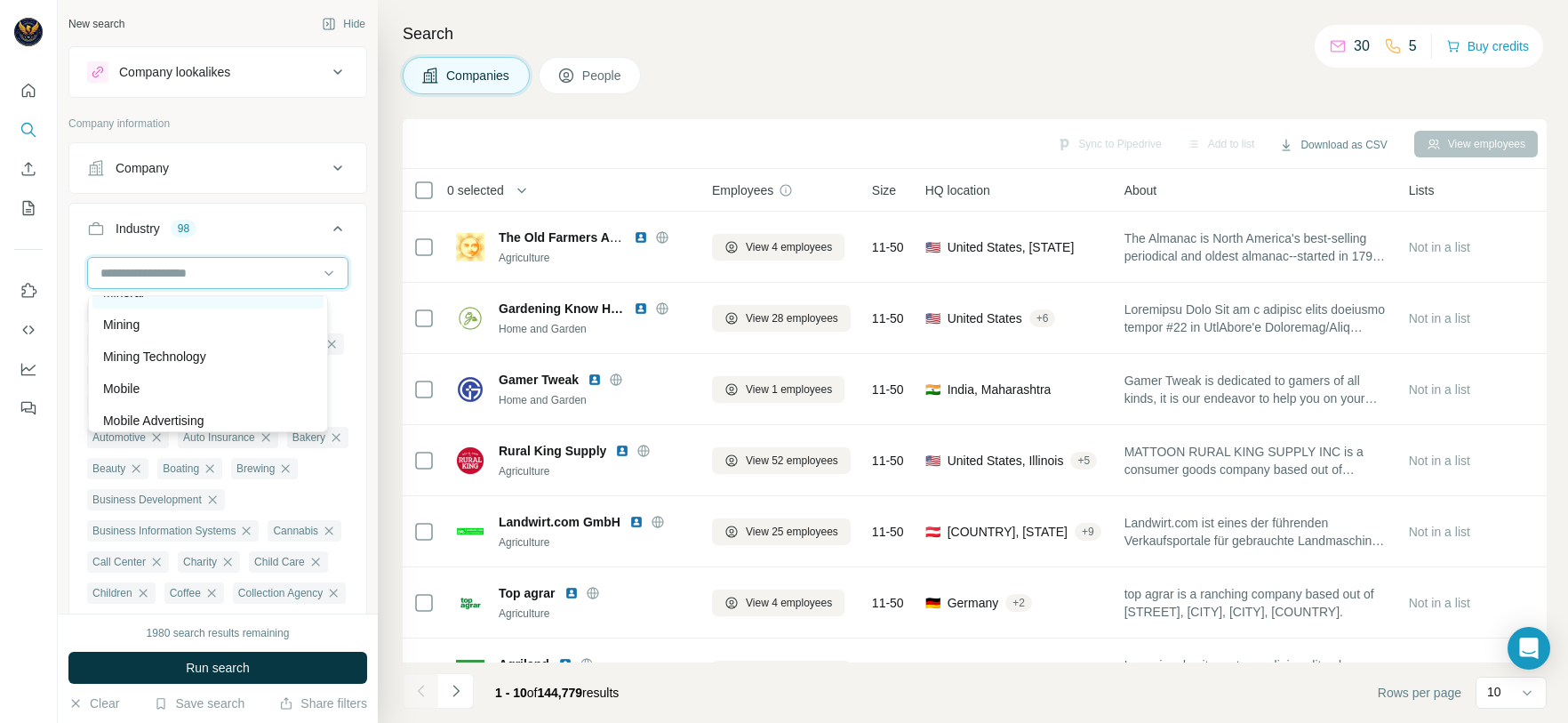 scroll, scrollTop: 12006, scrollLeft: 0, axis: vertical 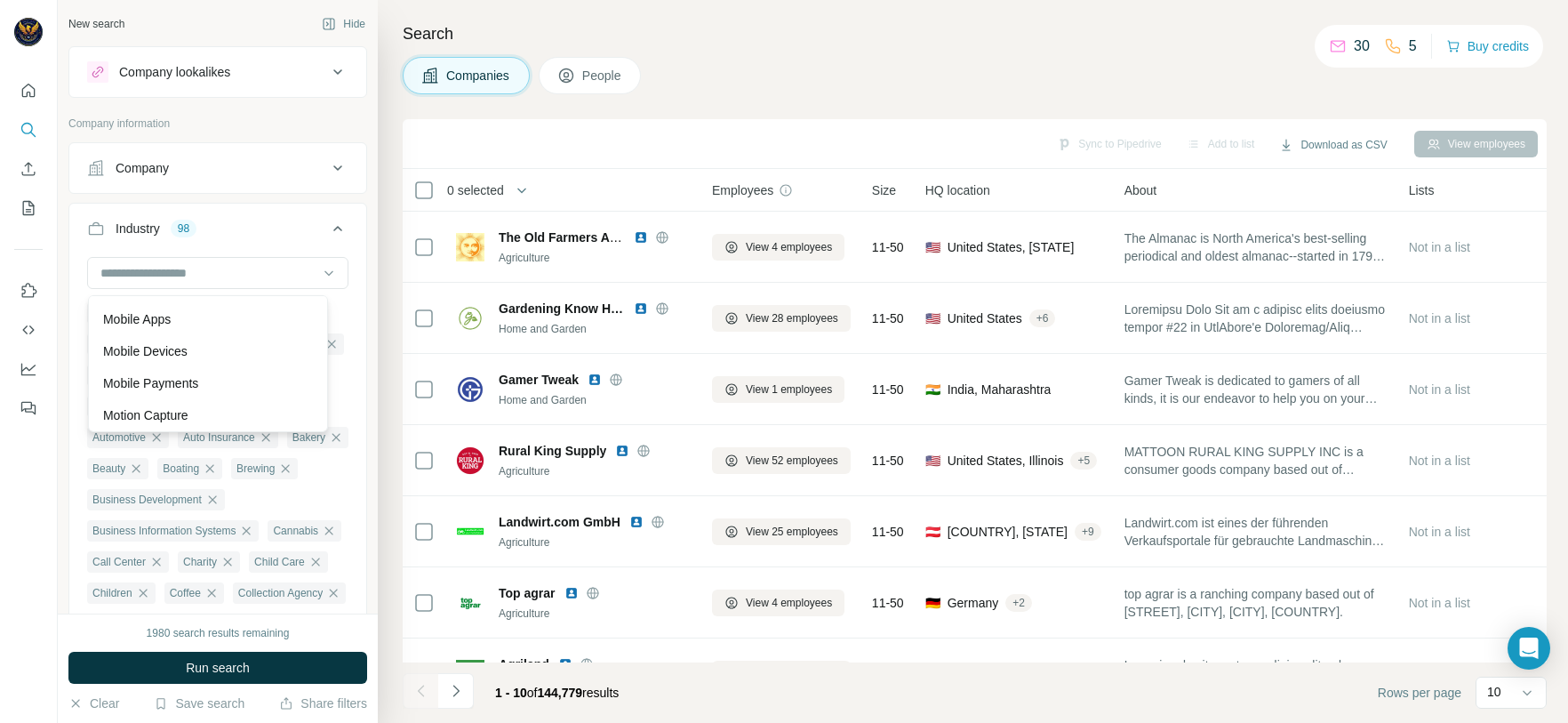 click on "Mobile" at bounding box center (208, 255) 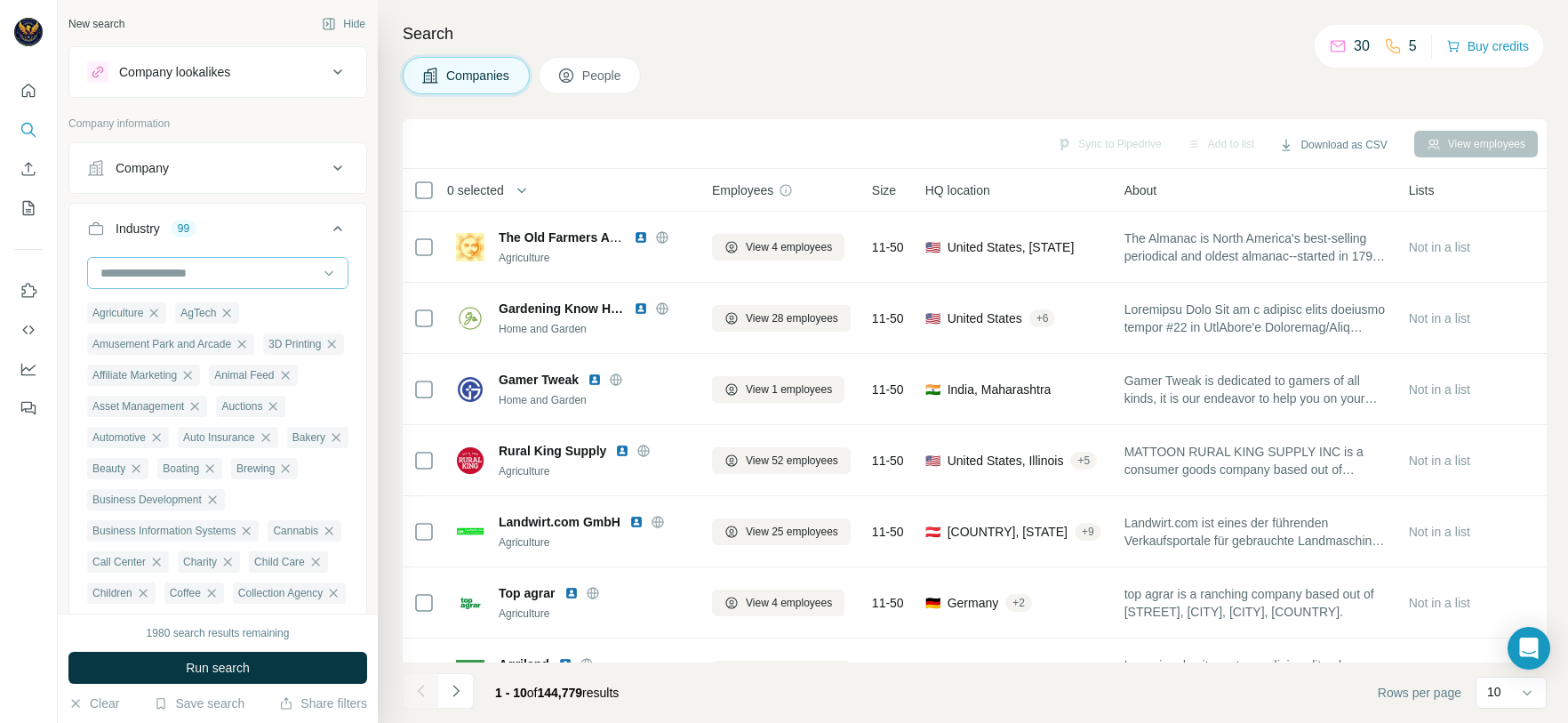 click at bounding box center (208, 273) 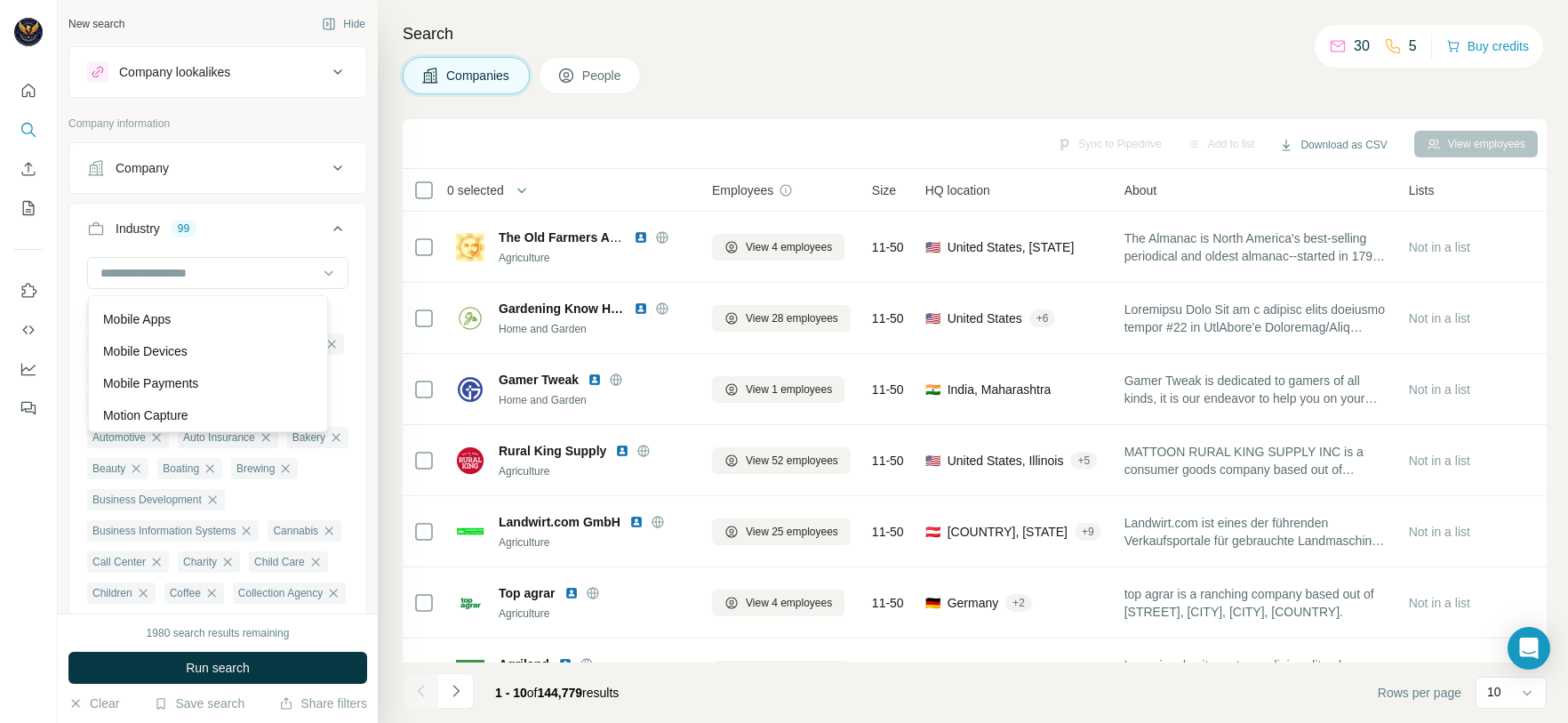 click on "Mobile" at bounding box center (208, 255) 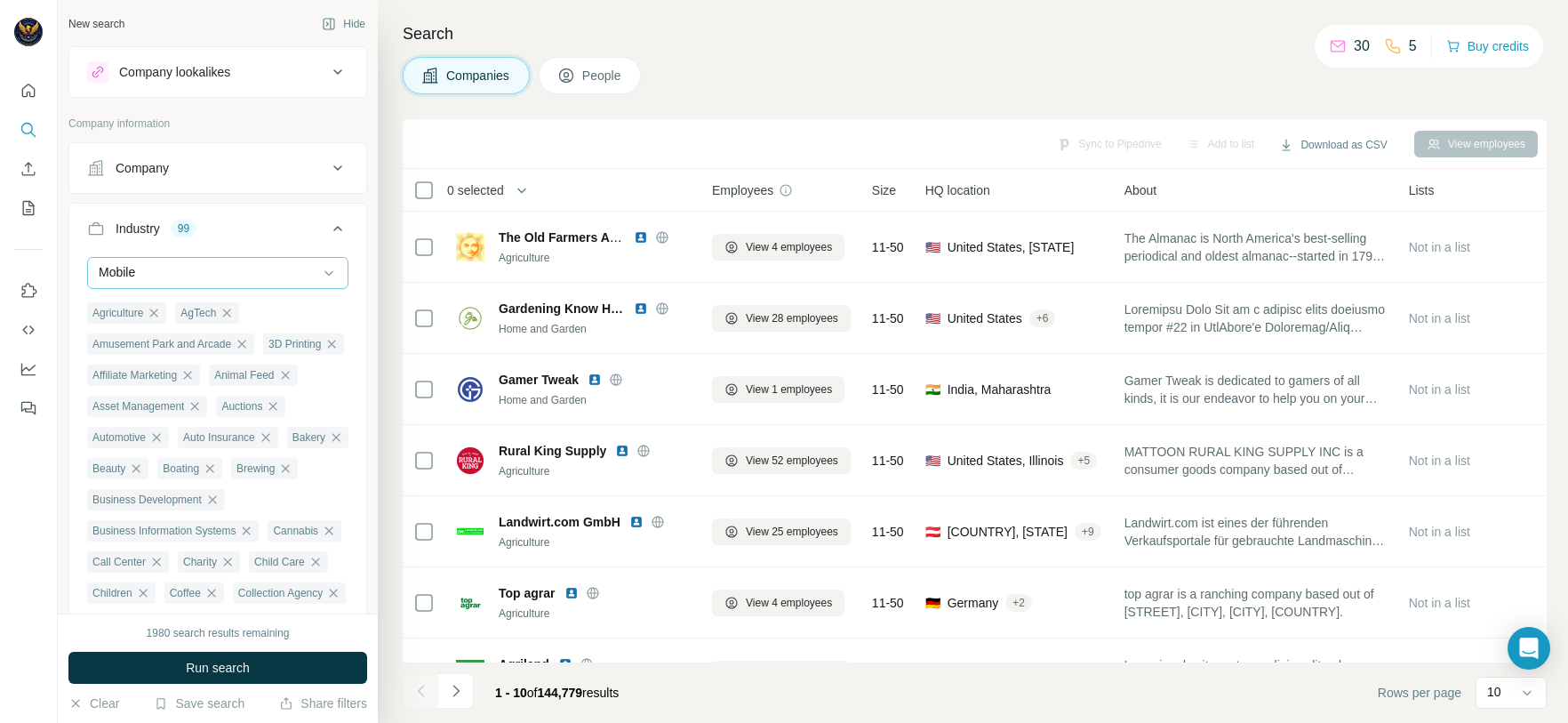click on "Mobile" at bounding box center [208, 273] 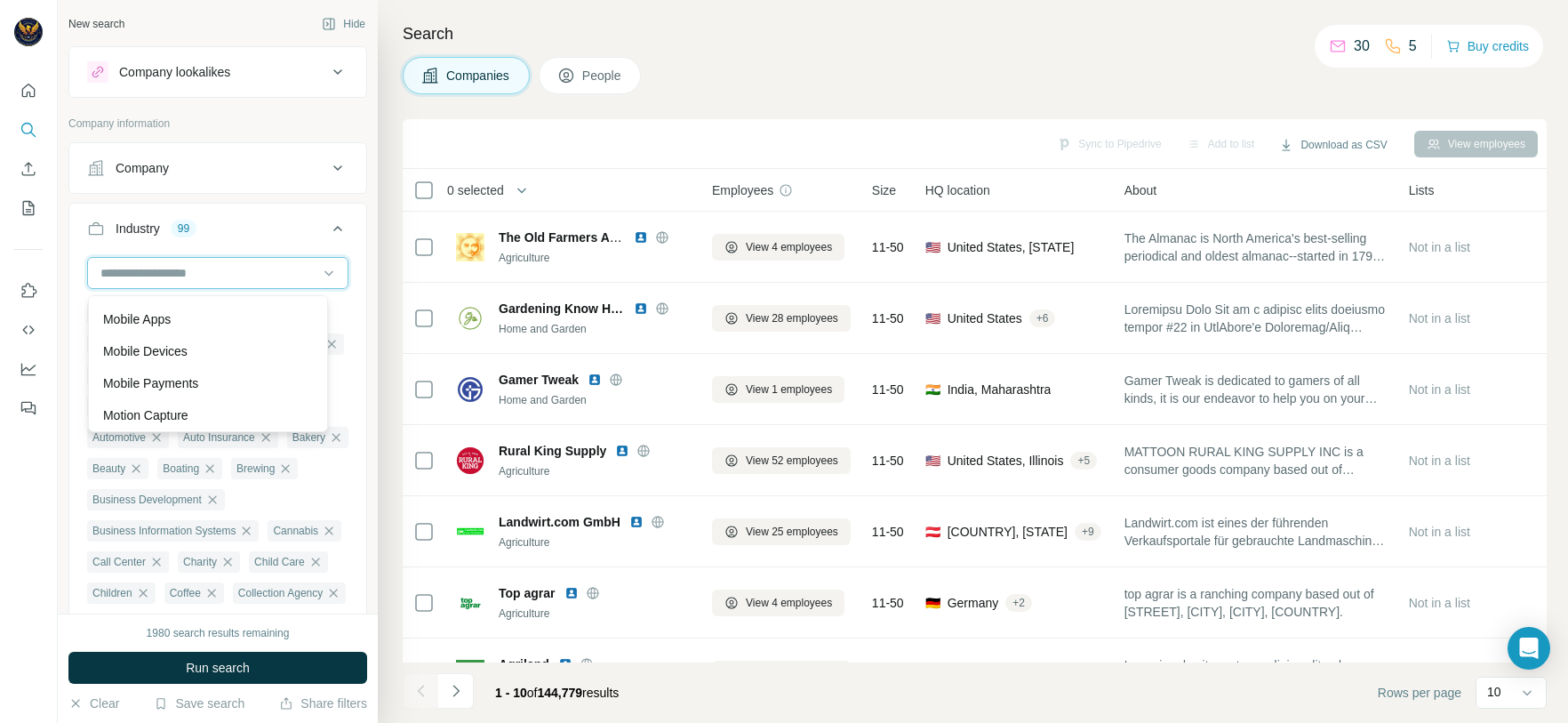 scroll, scrollTop: 0, scrollLeft: 0, axis: both 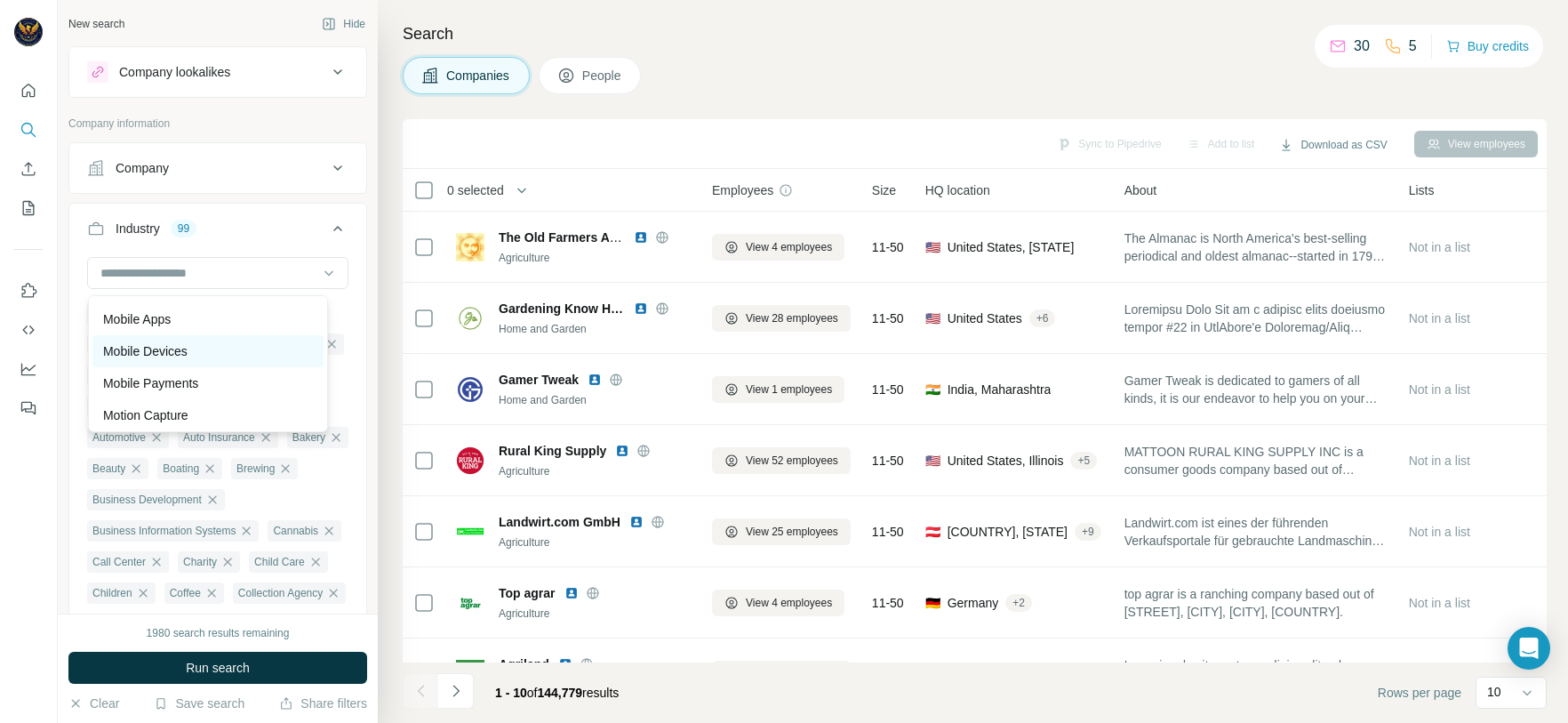 click on "Mobile Devices" at bounding box center (145, 351) 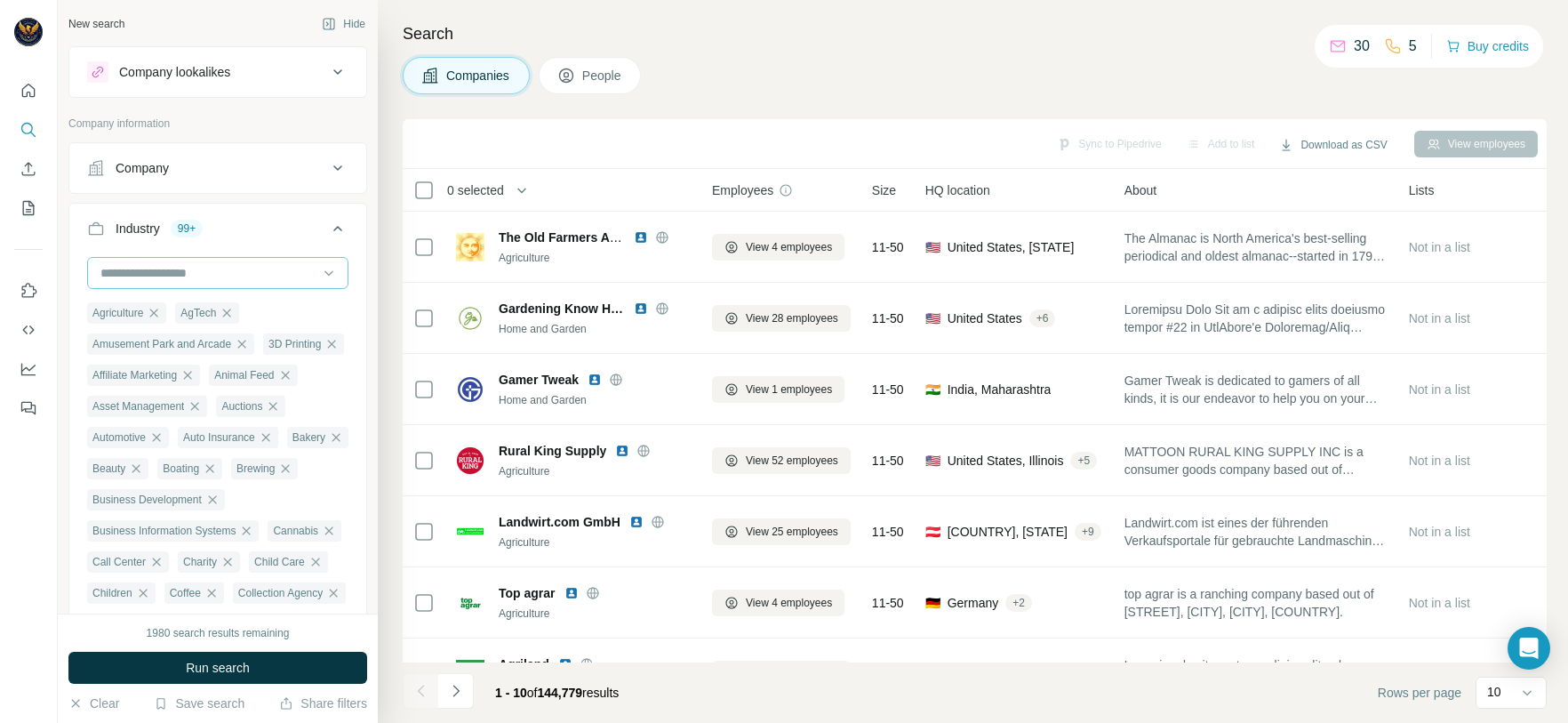 click at bounding box center (208, 273) 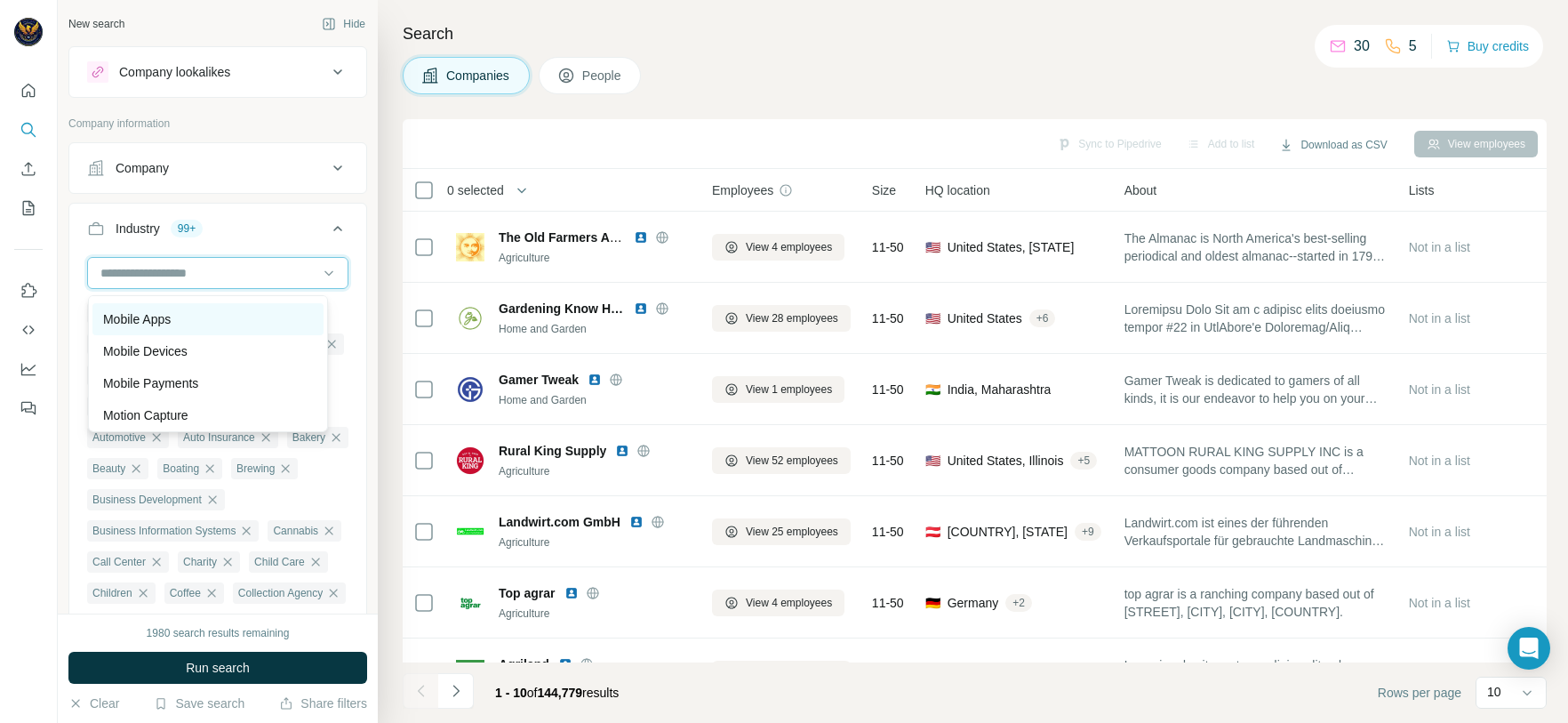 scroll, scrollTop: 12139, scrollLeft: 0, axis: vertical 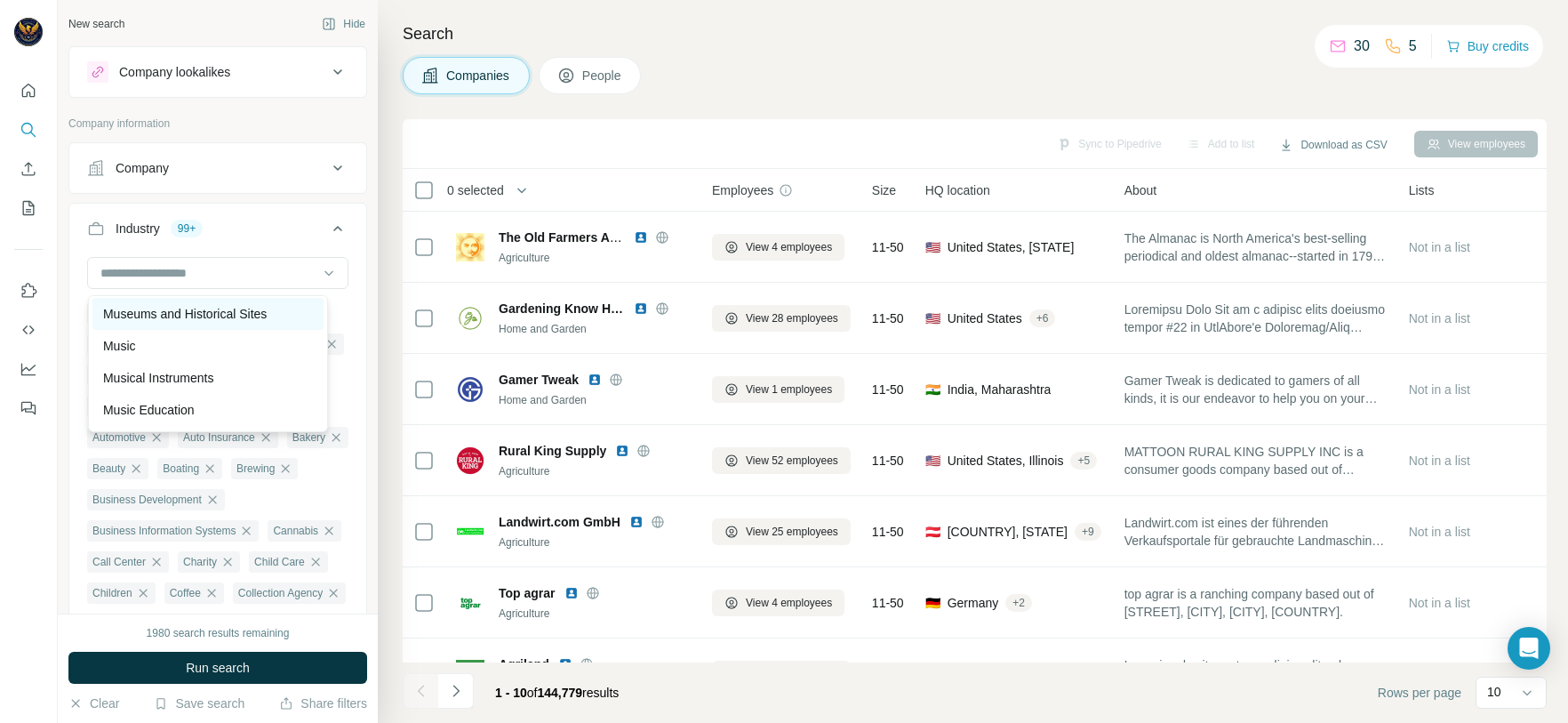 click on "Museums and Historical Sites" at bounding box center (185, 314) 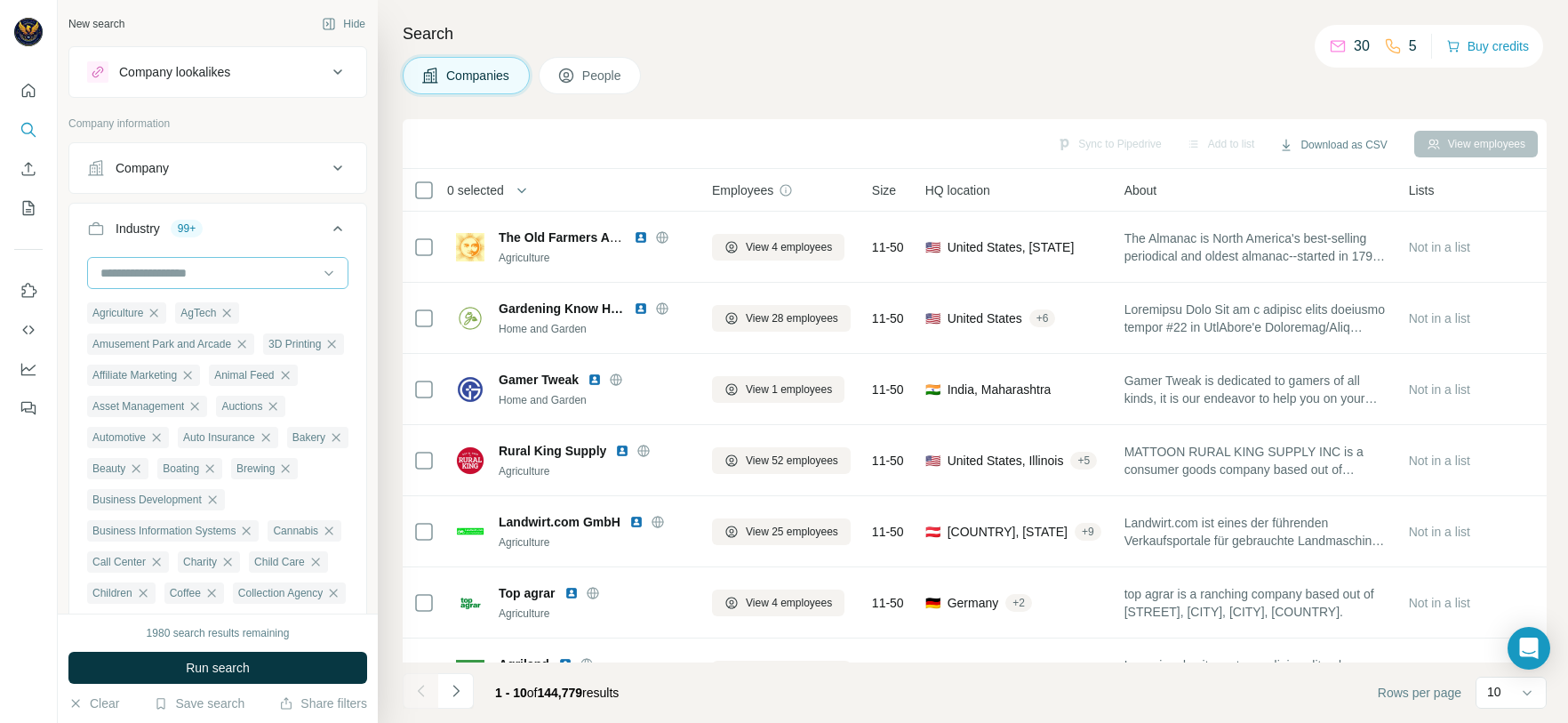 click at bounding box center (208, 273) 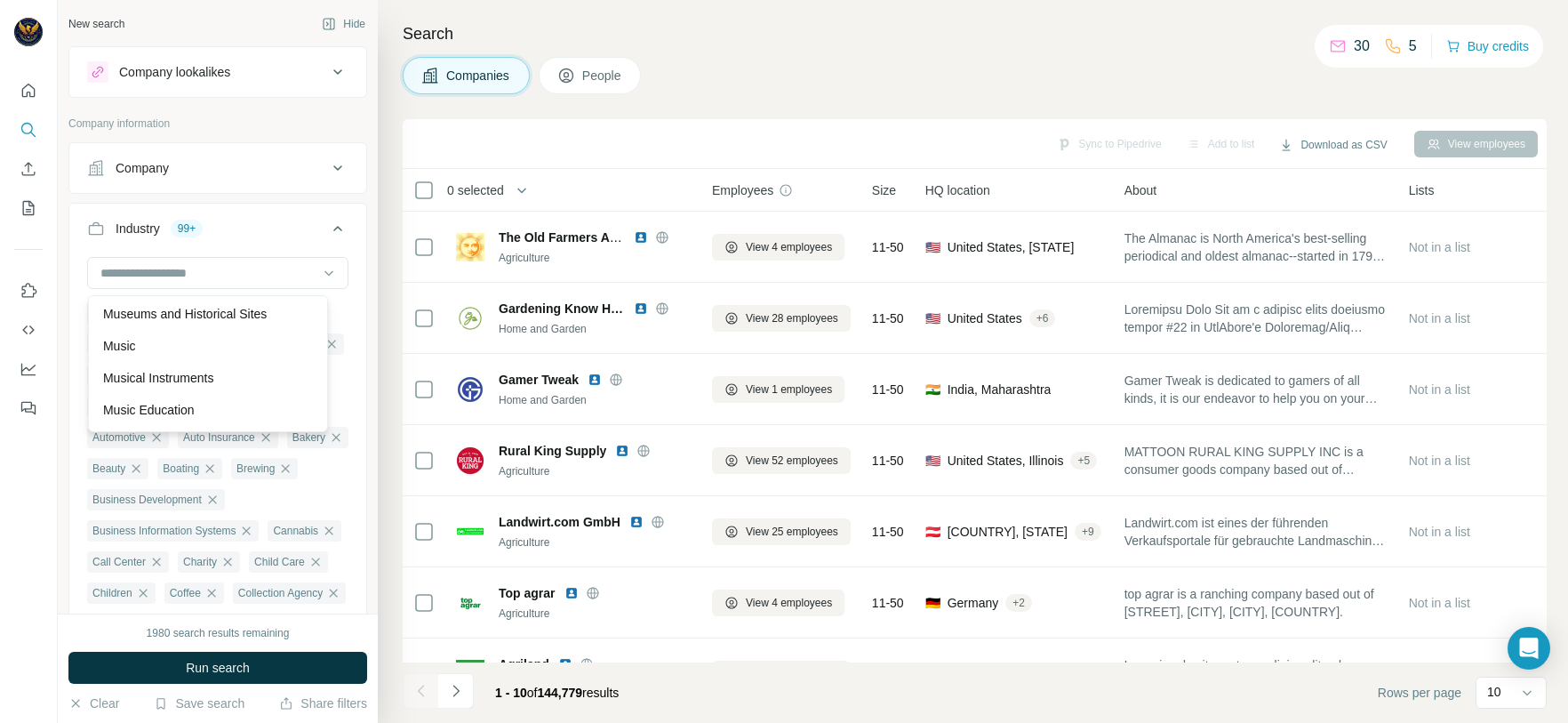 click on "Music" at bounding box center (208, 346) 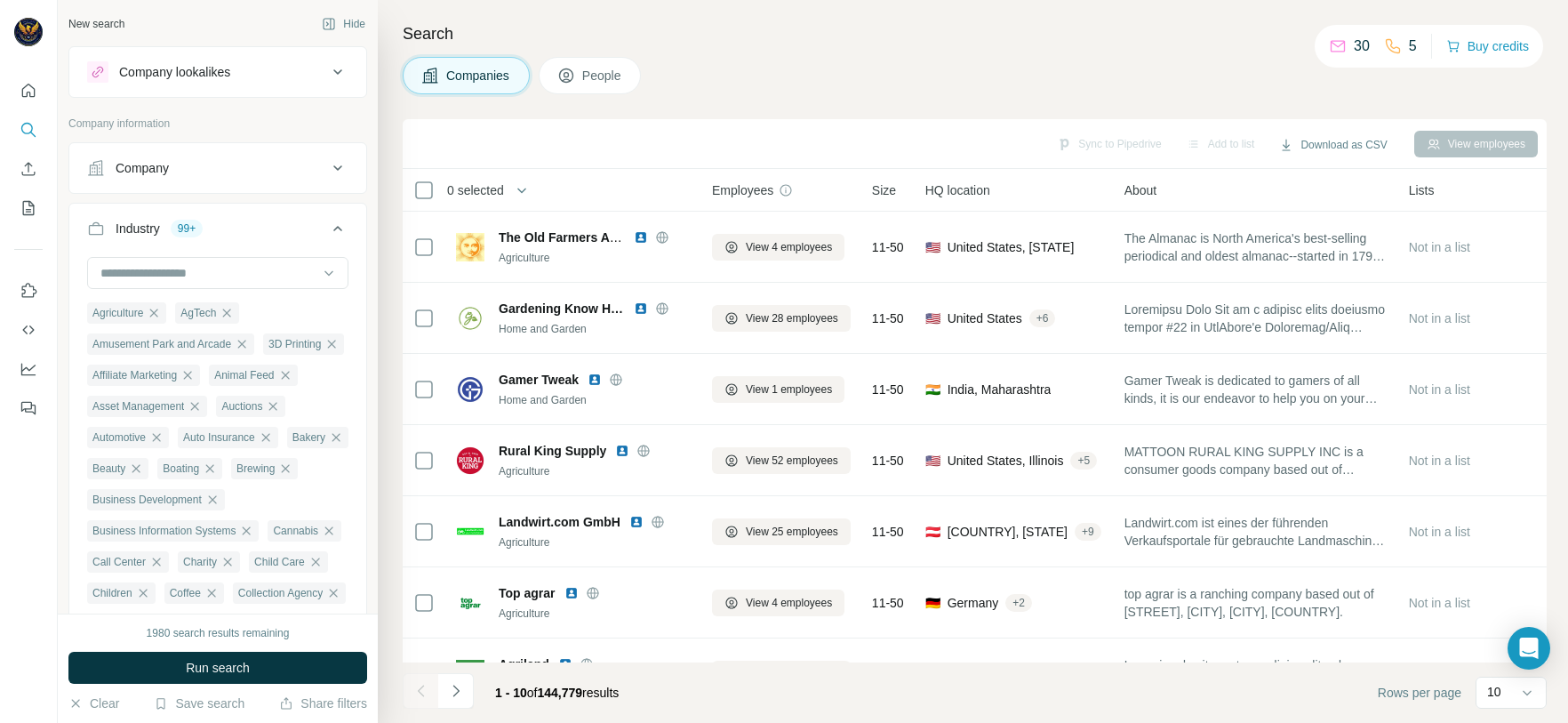 click on "Industry 99+" at bounding box center (218, 232) 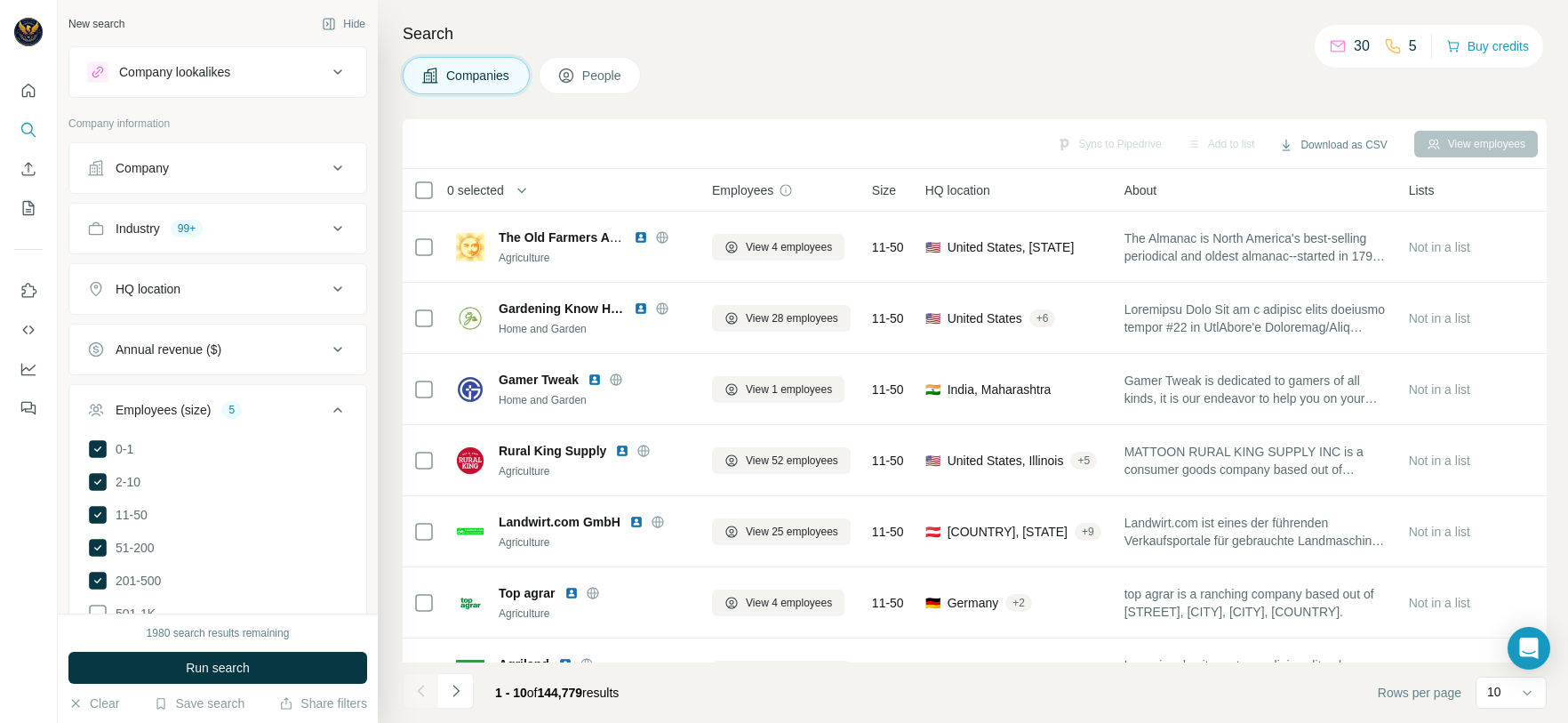 click 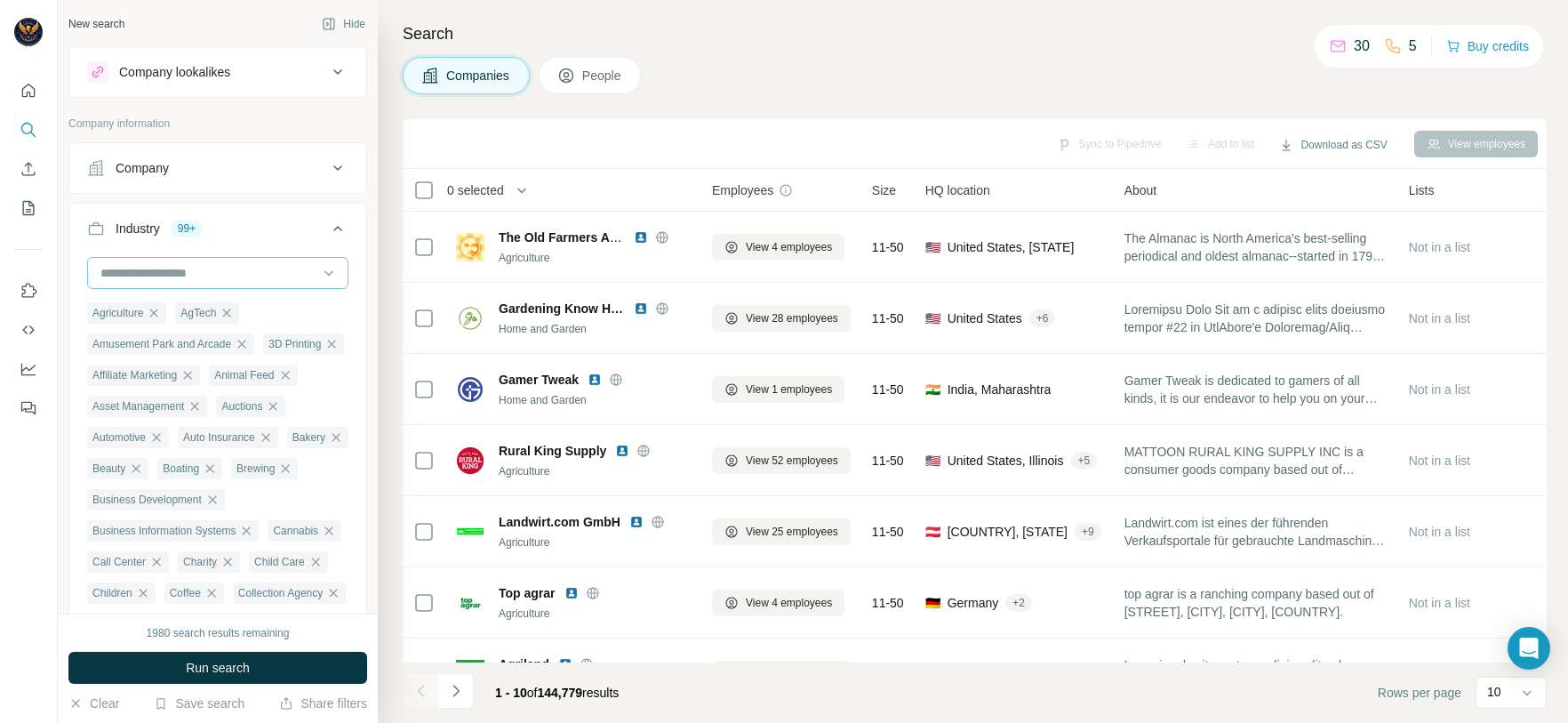 click at bounding box center (208, 273) 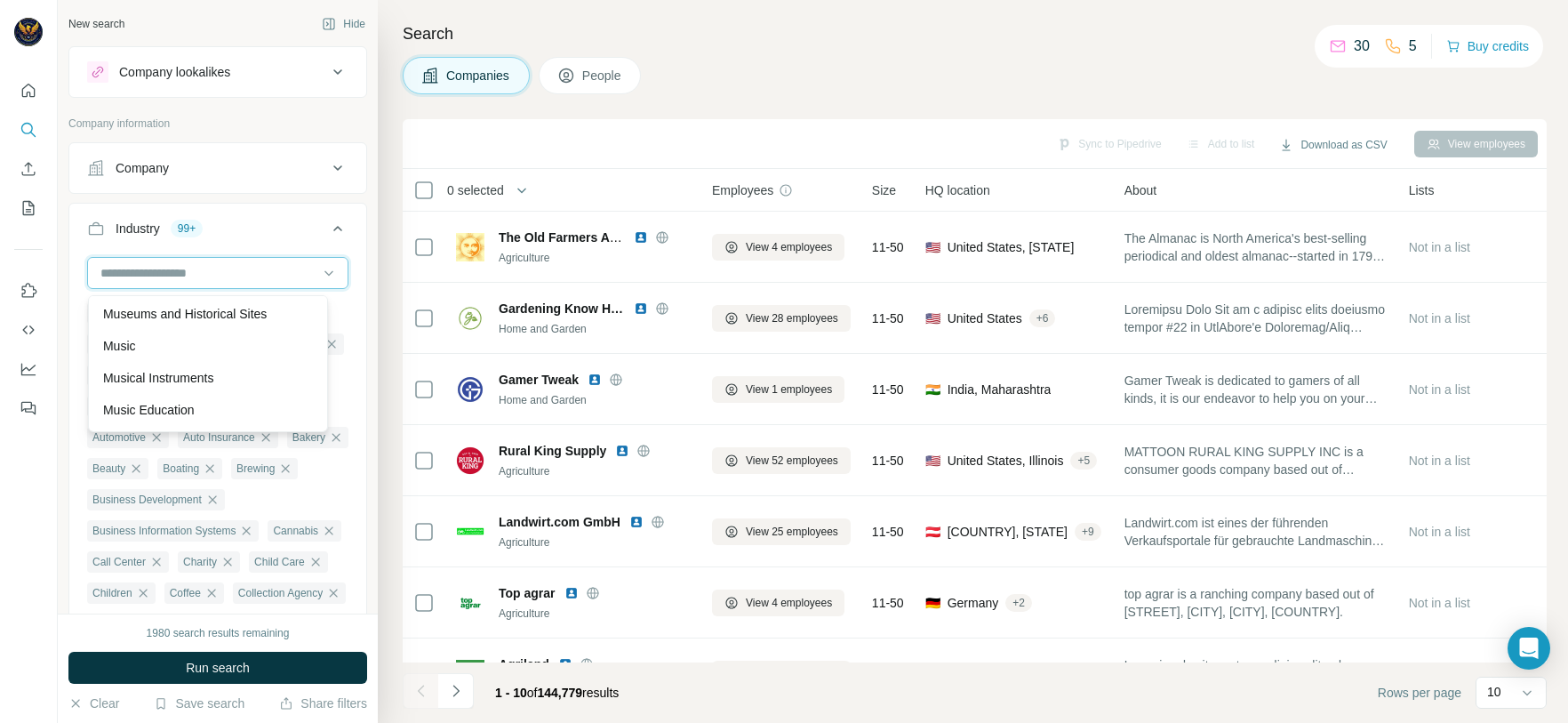 scroll, scrollTop: 12272, scrollLeft: 0, axis: vertical 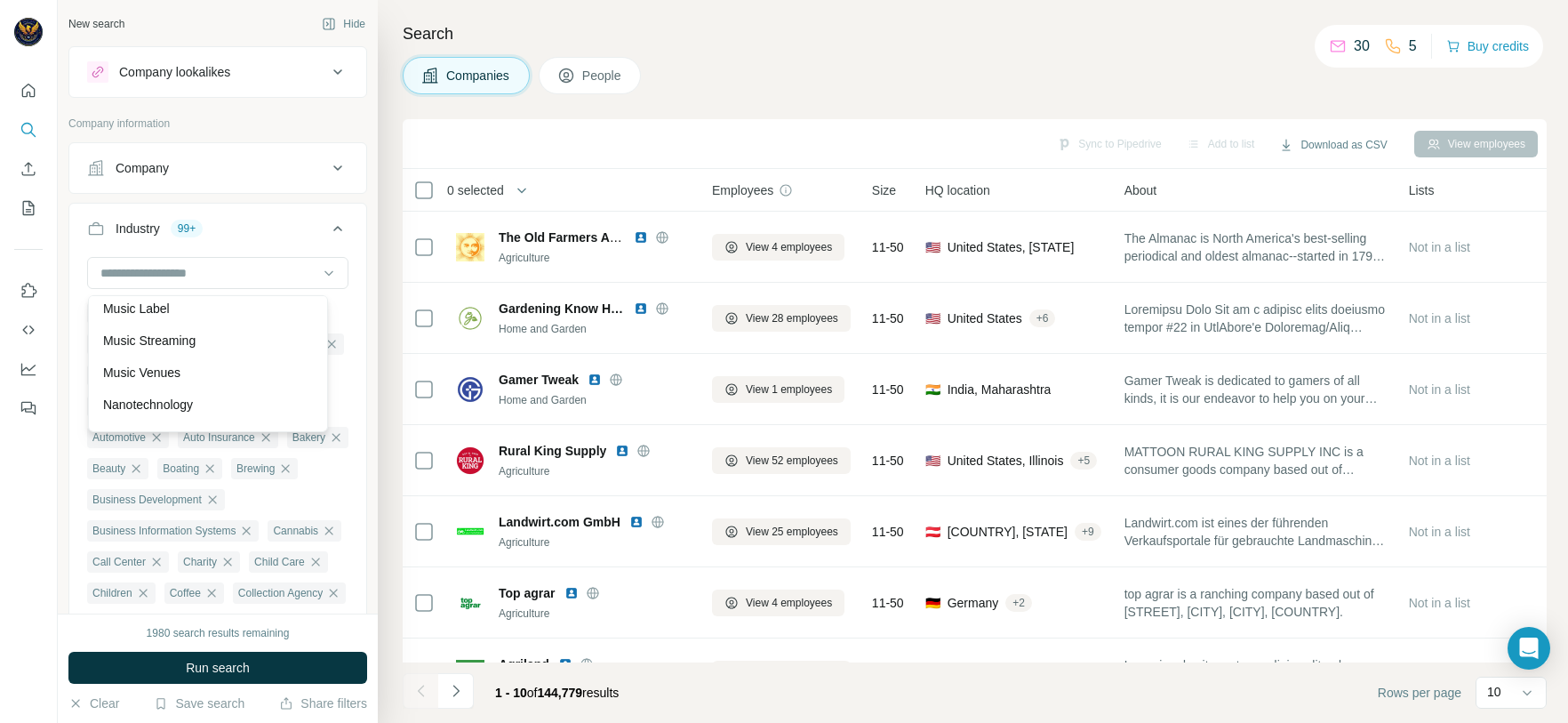 click on "Musical Instruments" at bounding box center (208, 245) 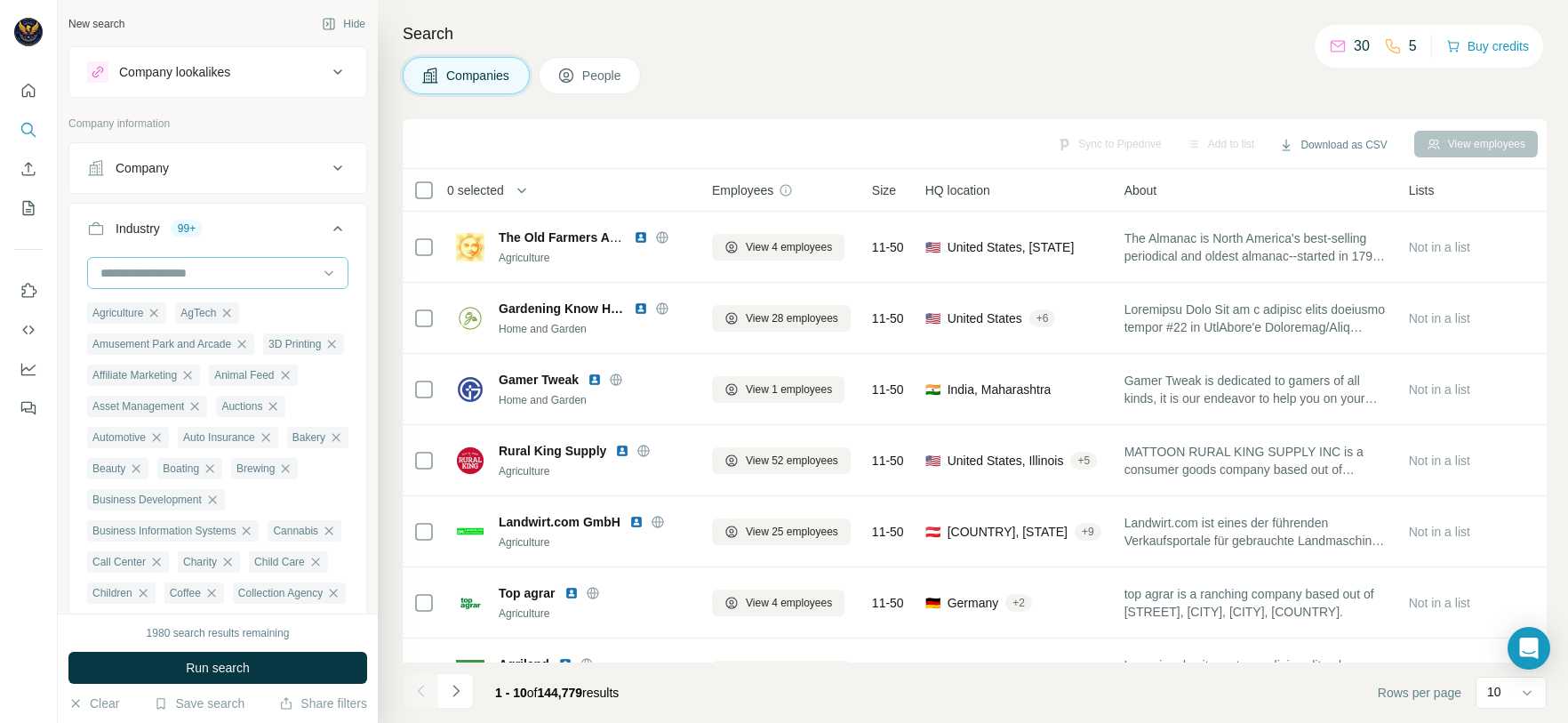 click at bounding box center [208, 273] 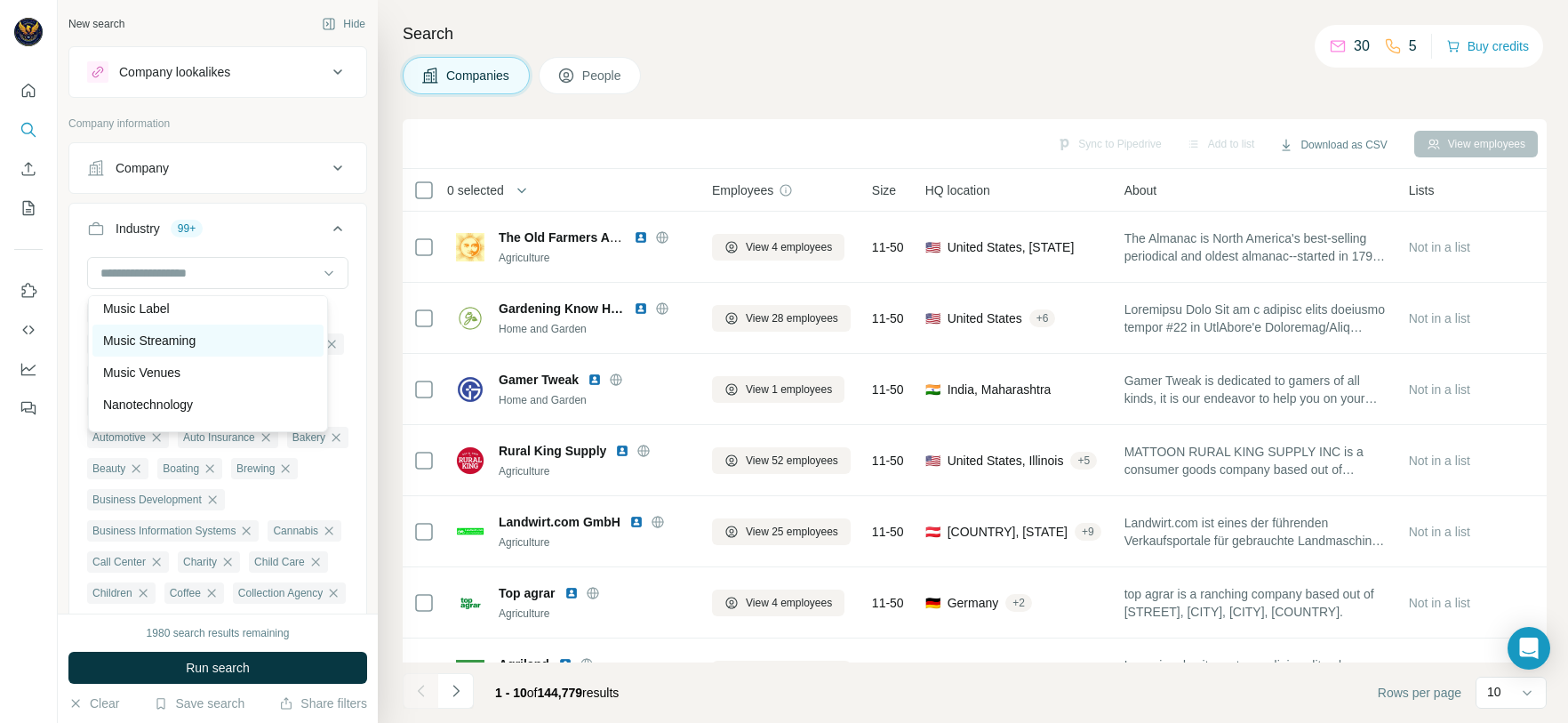 click on "Music Streaming" at bounding box center [149, 341] 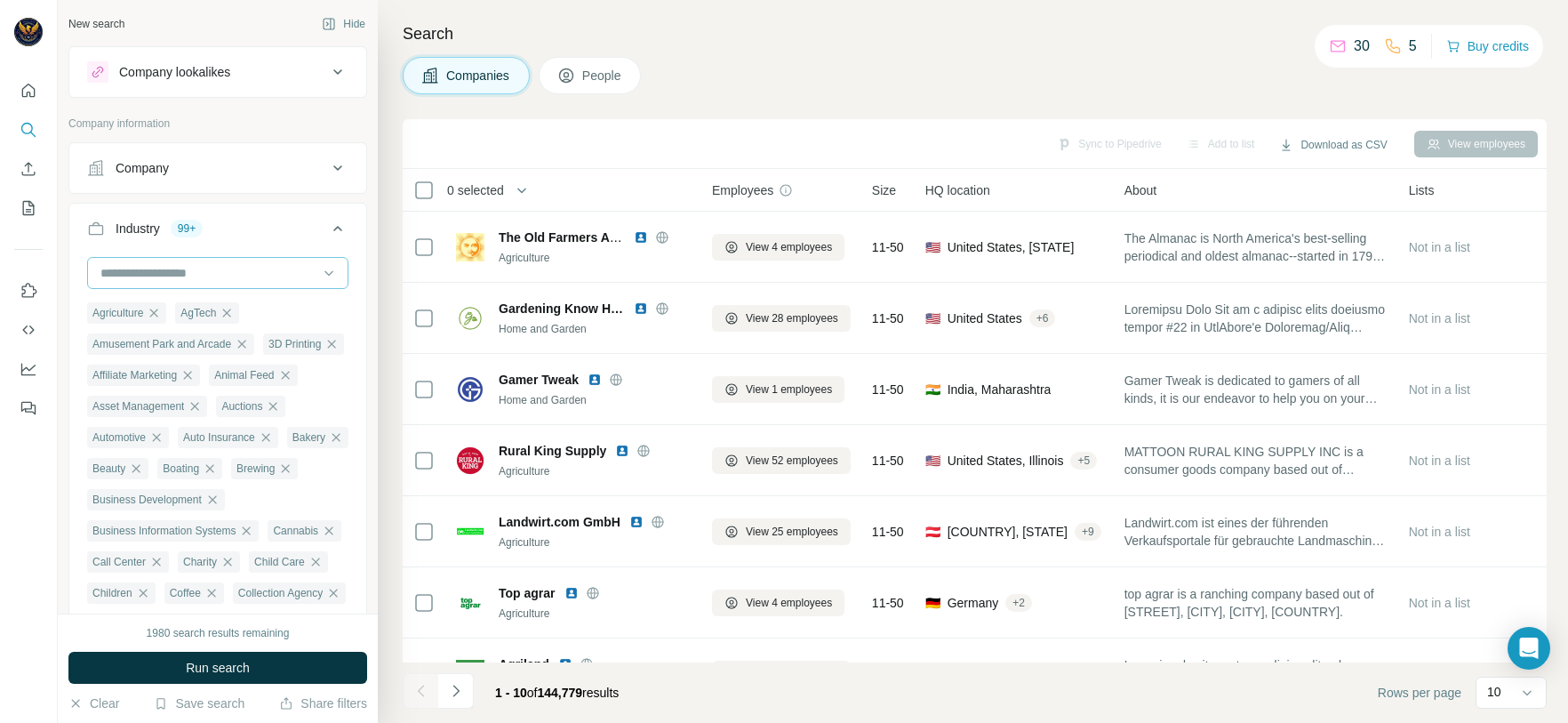 click at bounding box center (208, 273) 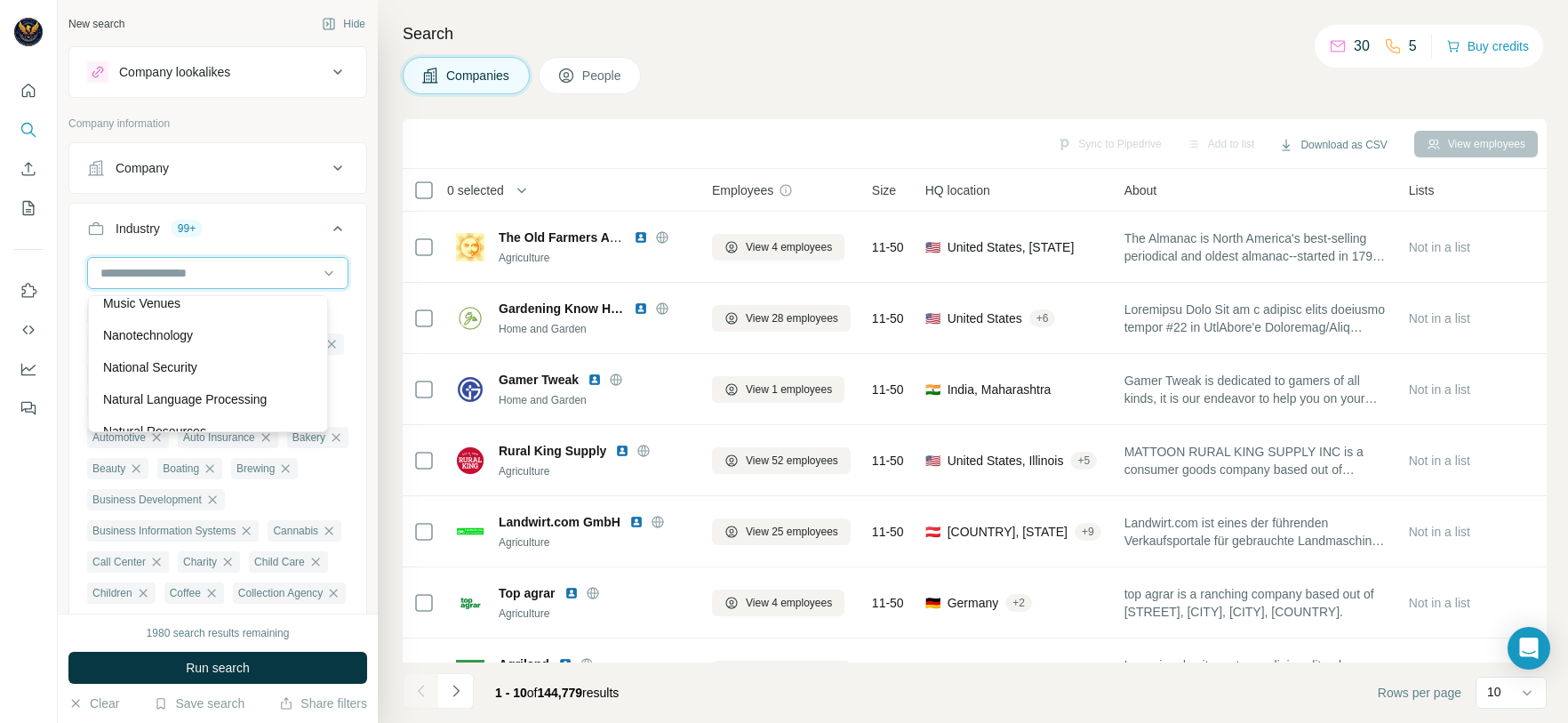 scroll, scrollTop: 12406, scrollLeft: 0, axis: vertical 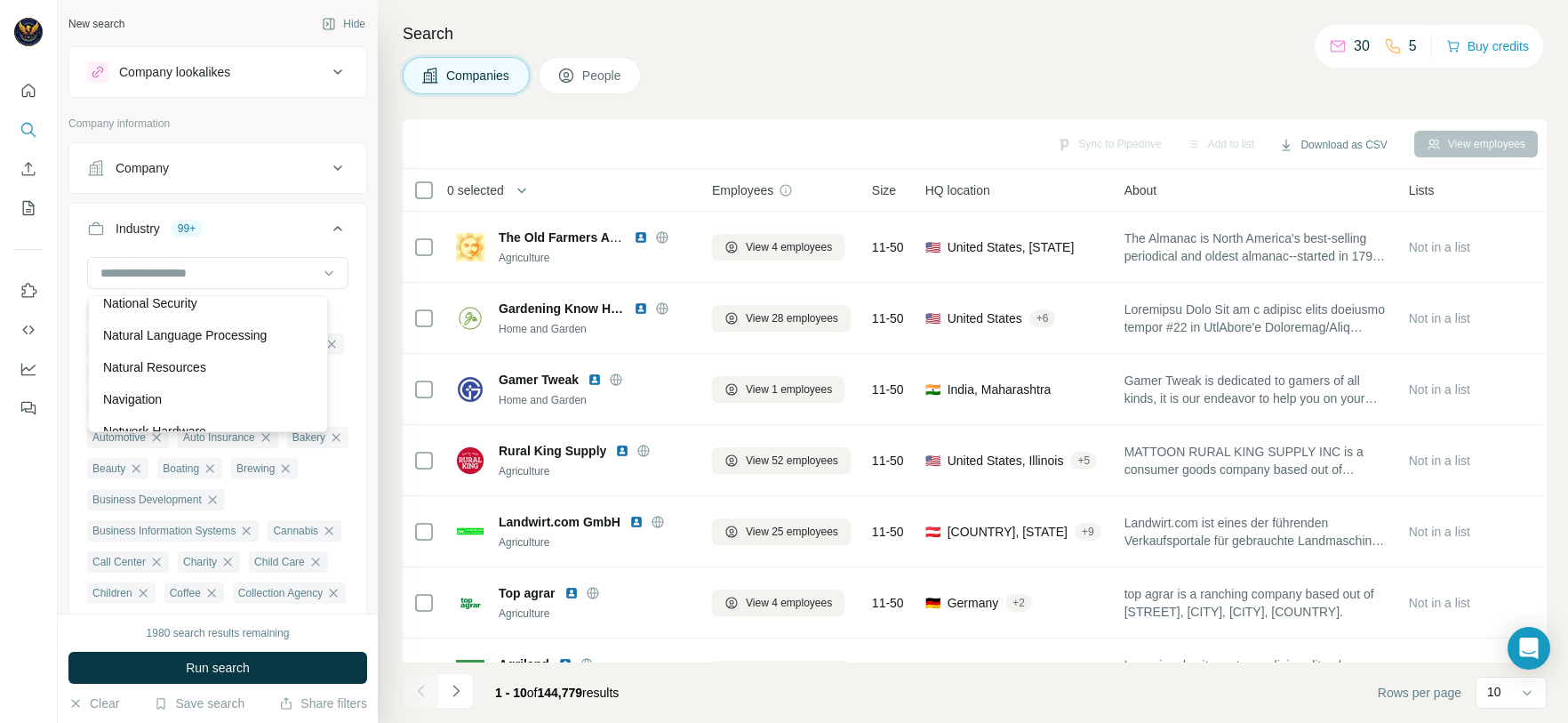 click on "Nanotechnology" at bounding box center (208, 271) 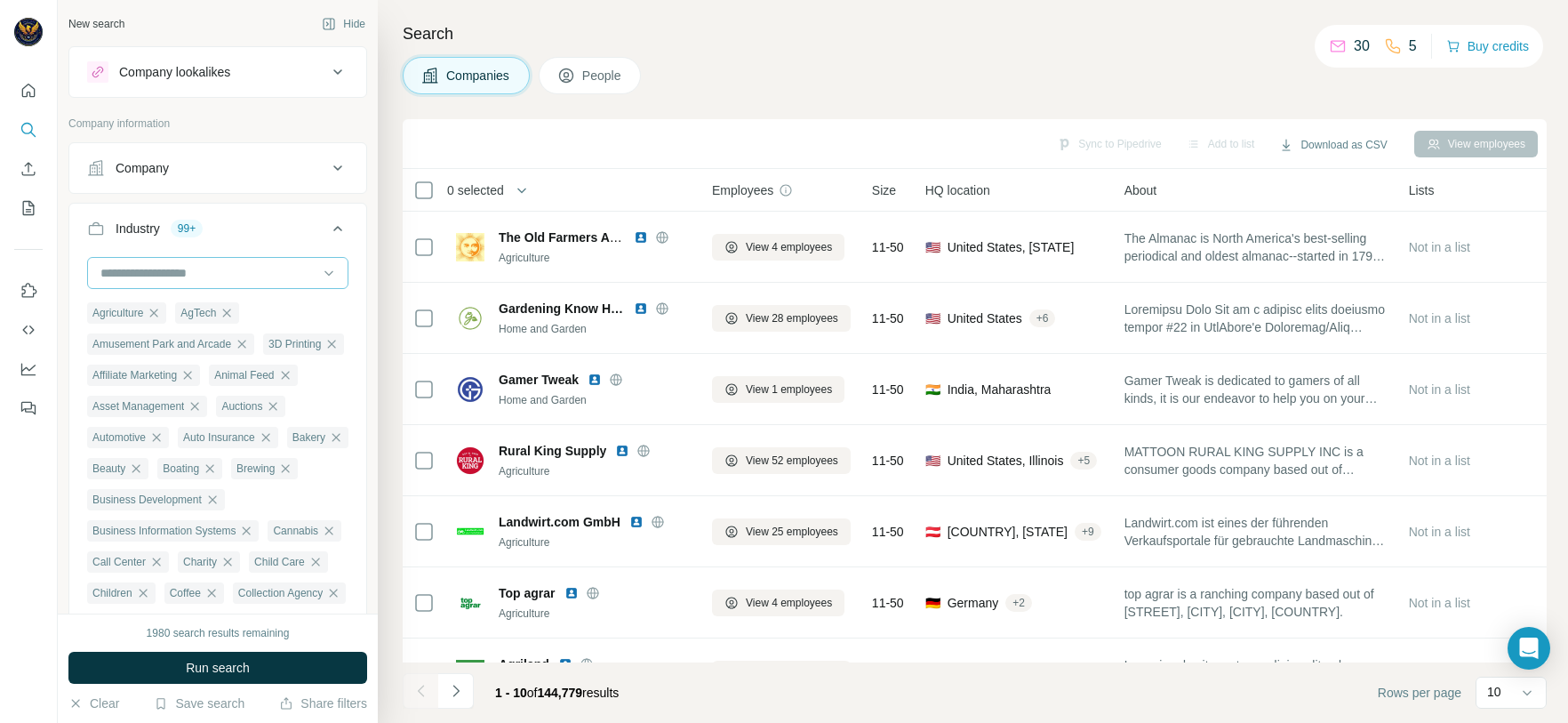 click at bounding box center (208, 273) 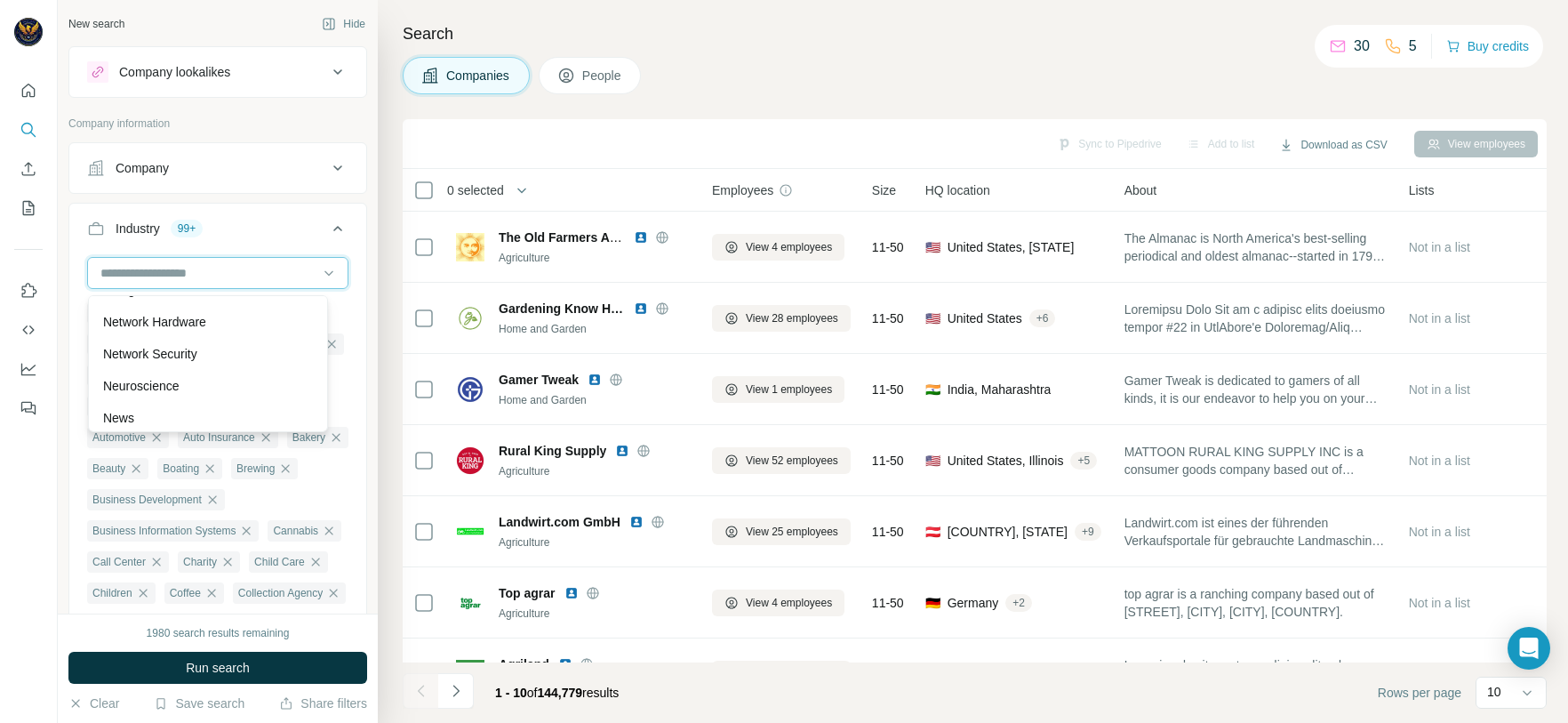 scroll, scrollTop: 12539, scrollLeft: 0, axis: vertical 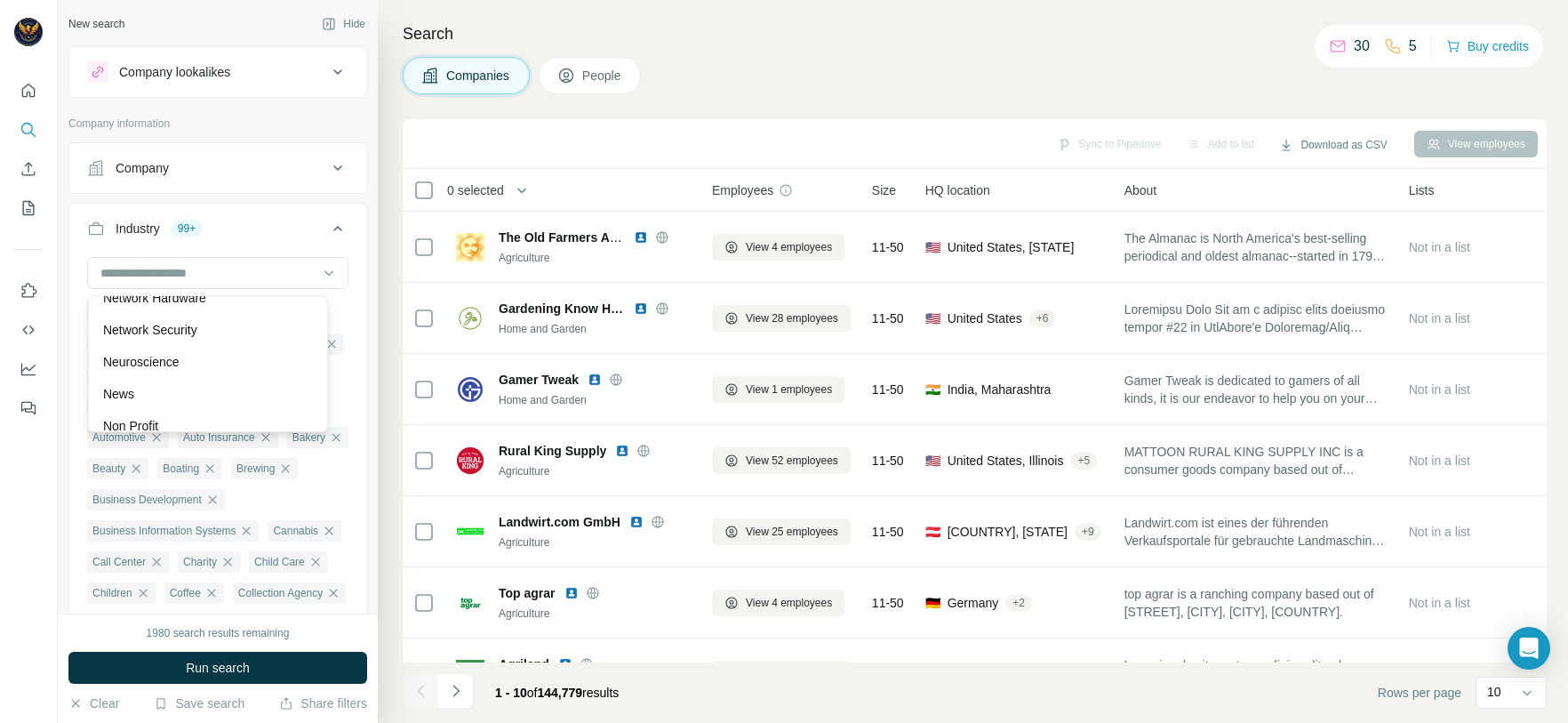 click on "Natural Resources" at bounding box center [208, 234] 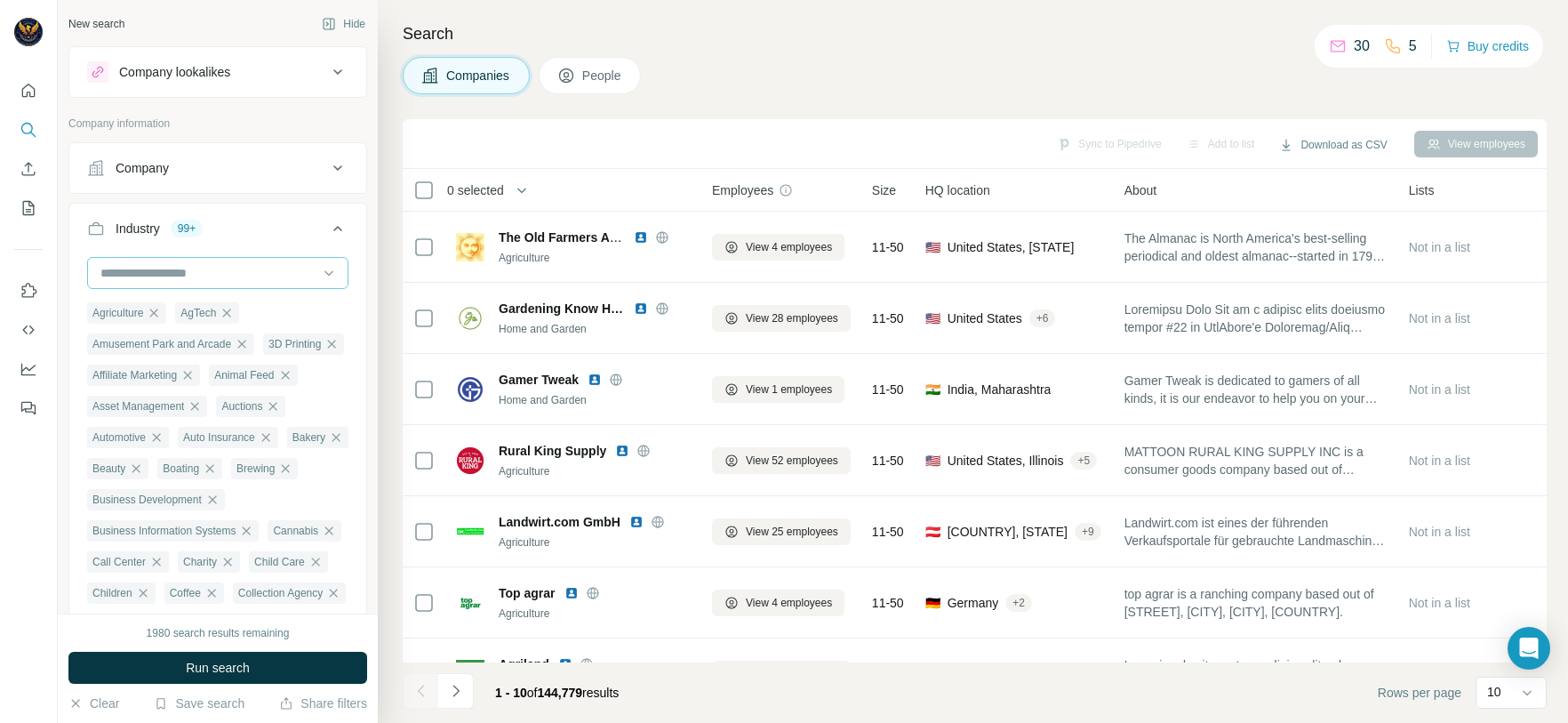 click at bounding box center (208, 273) 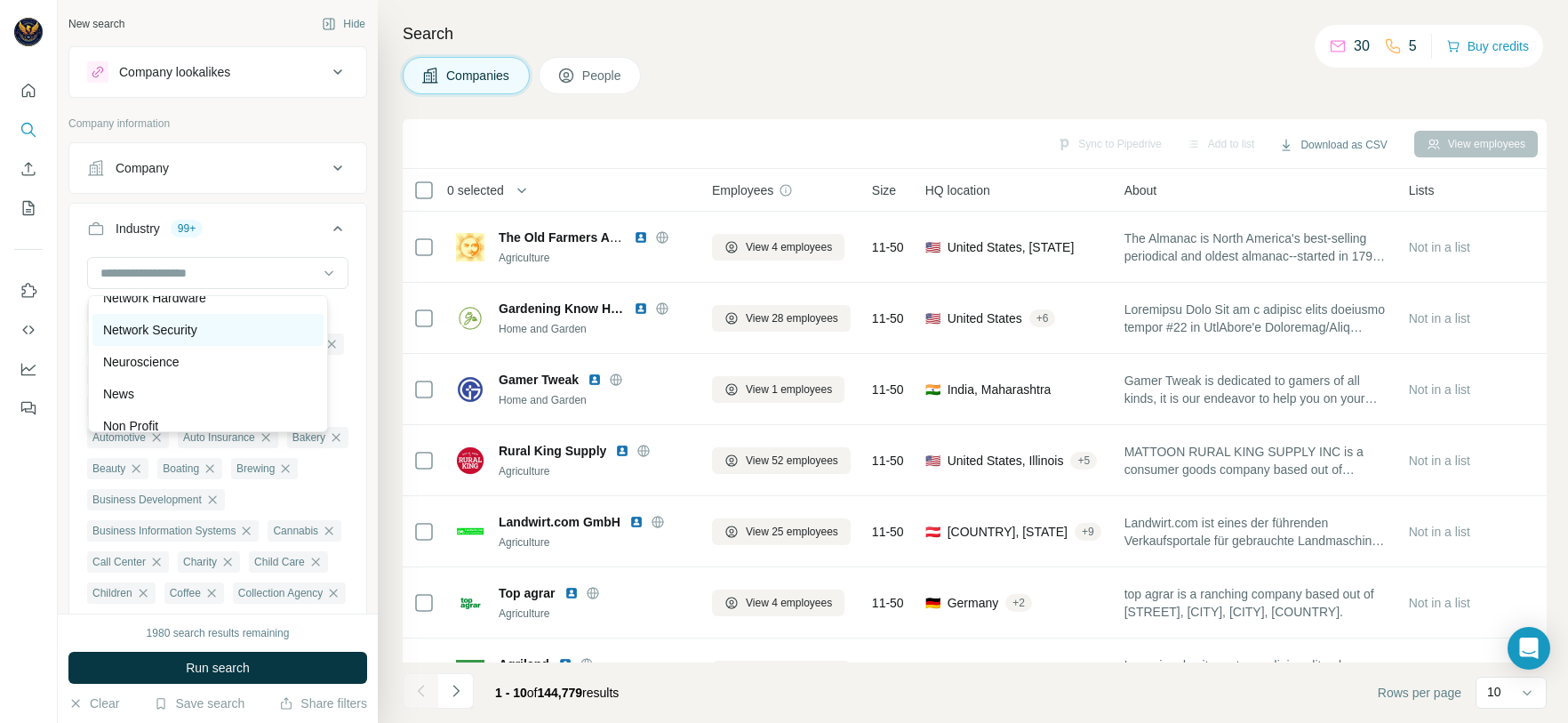 click on "Network Security" at bounding box center (150, 330) 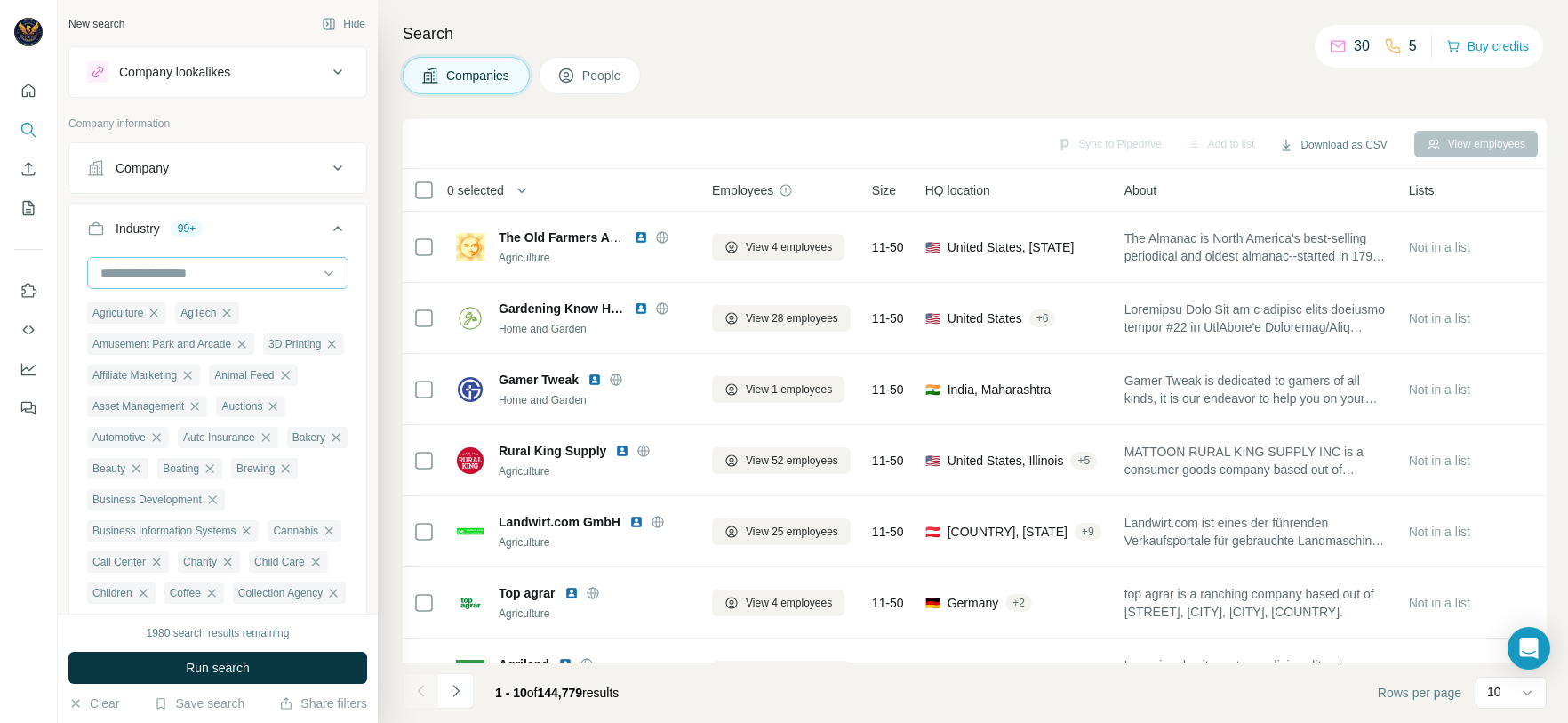 click at bounding box center (208, 273) 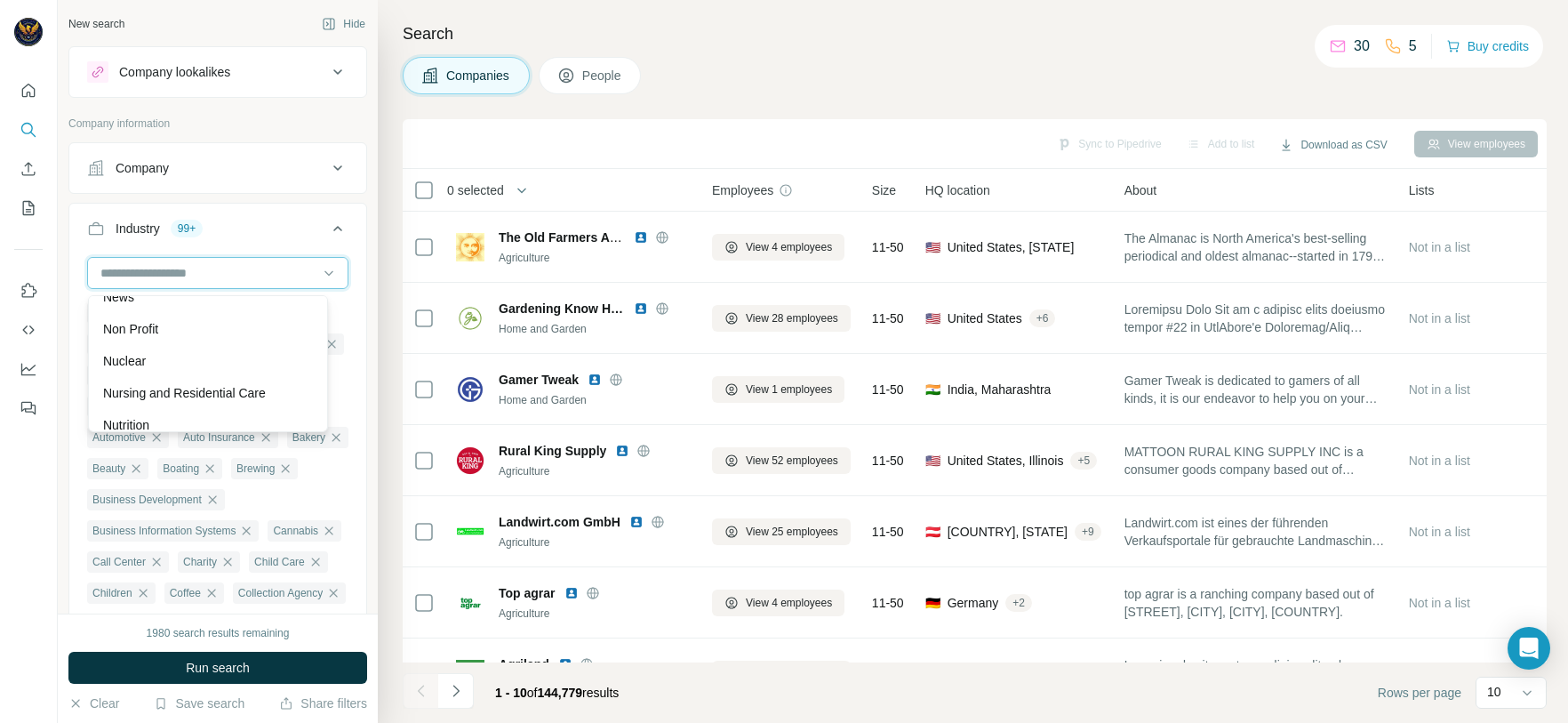 scroll, scrollTop: 12619, scrollLeft: 0, axis: vertical 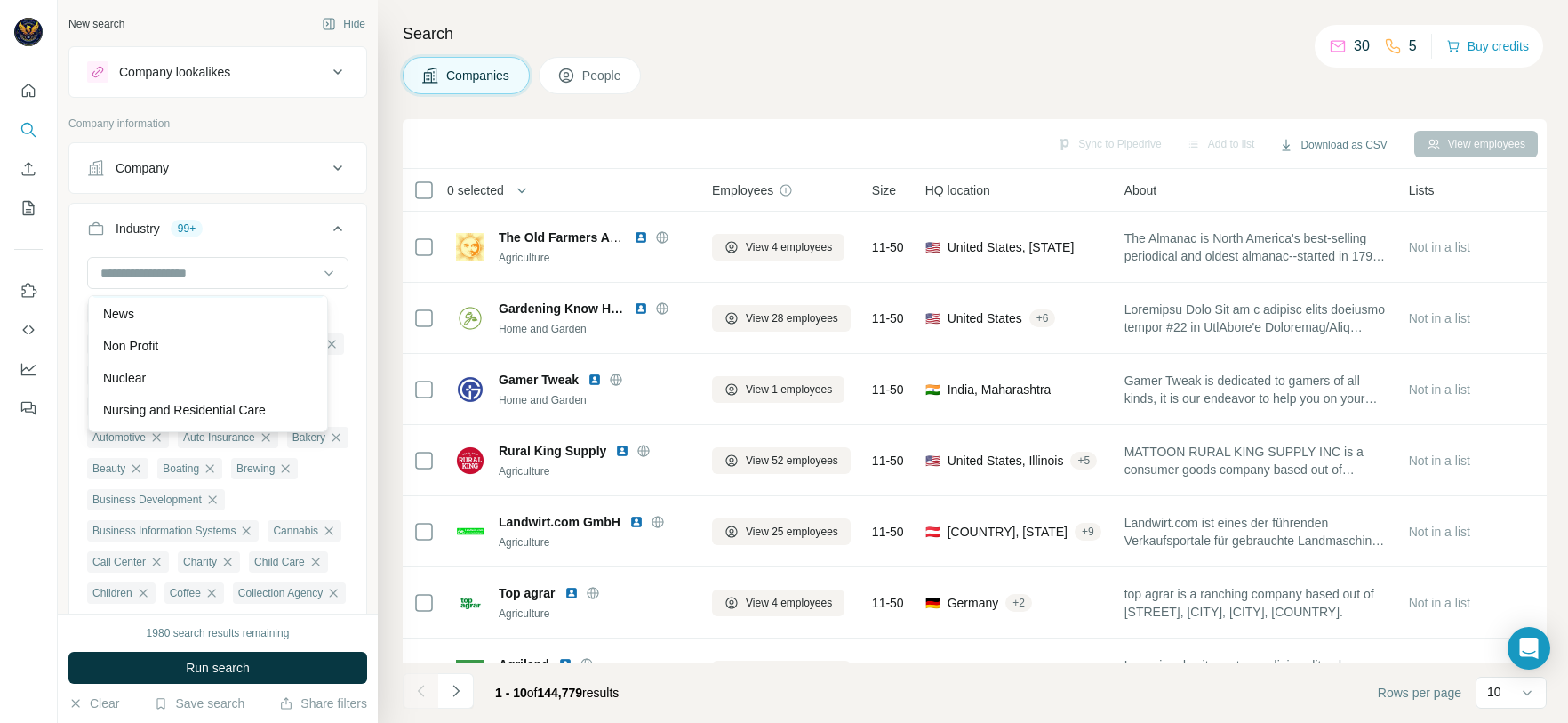 click on "Neuroscience" at bounding box center (208, 282) 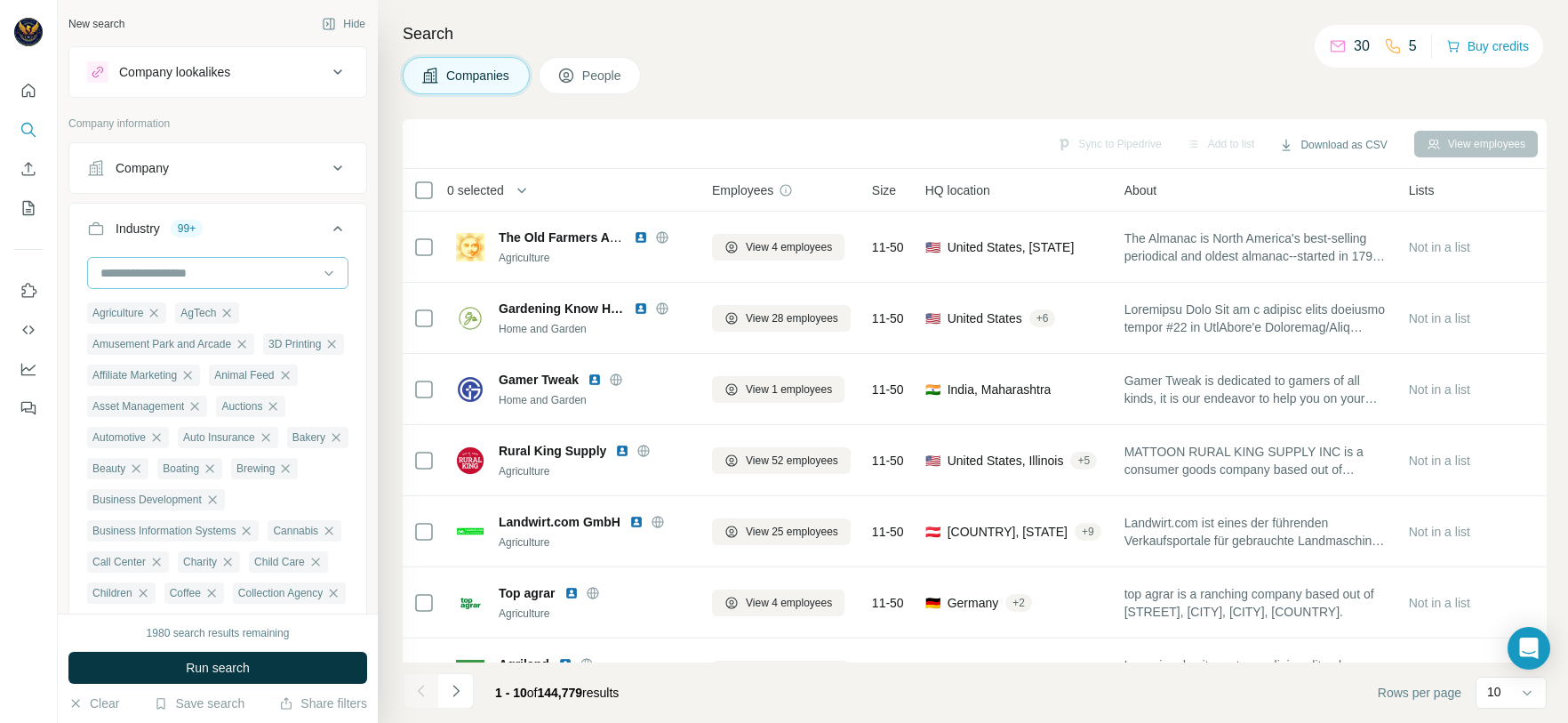 click at bounding box center [208, 273] 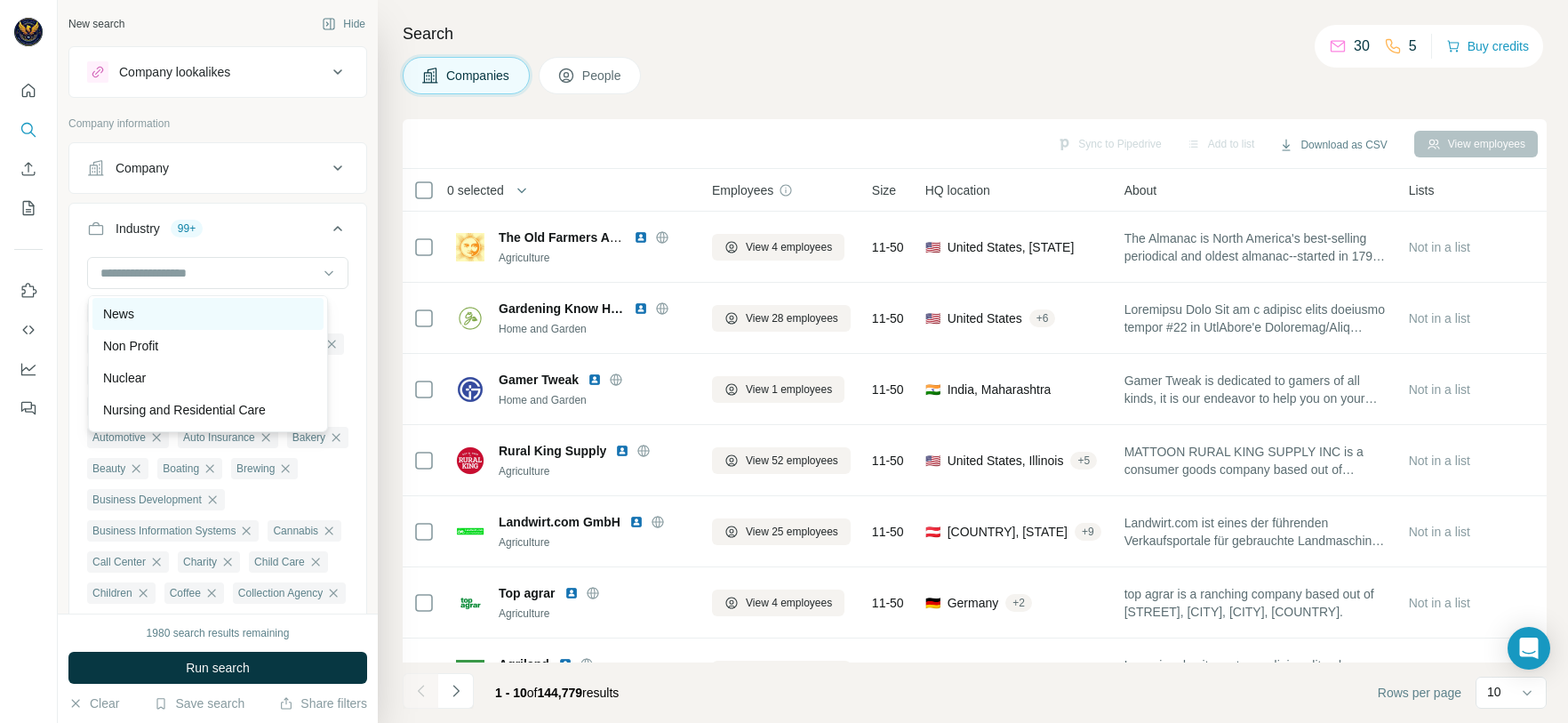 click on "News" at bounding box center [208, 314] 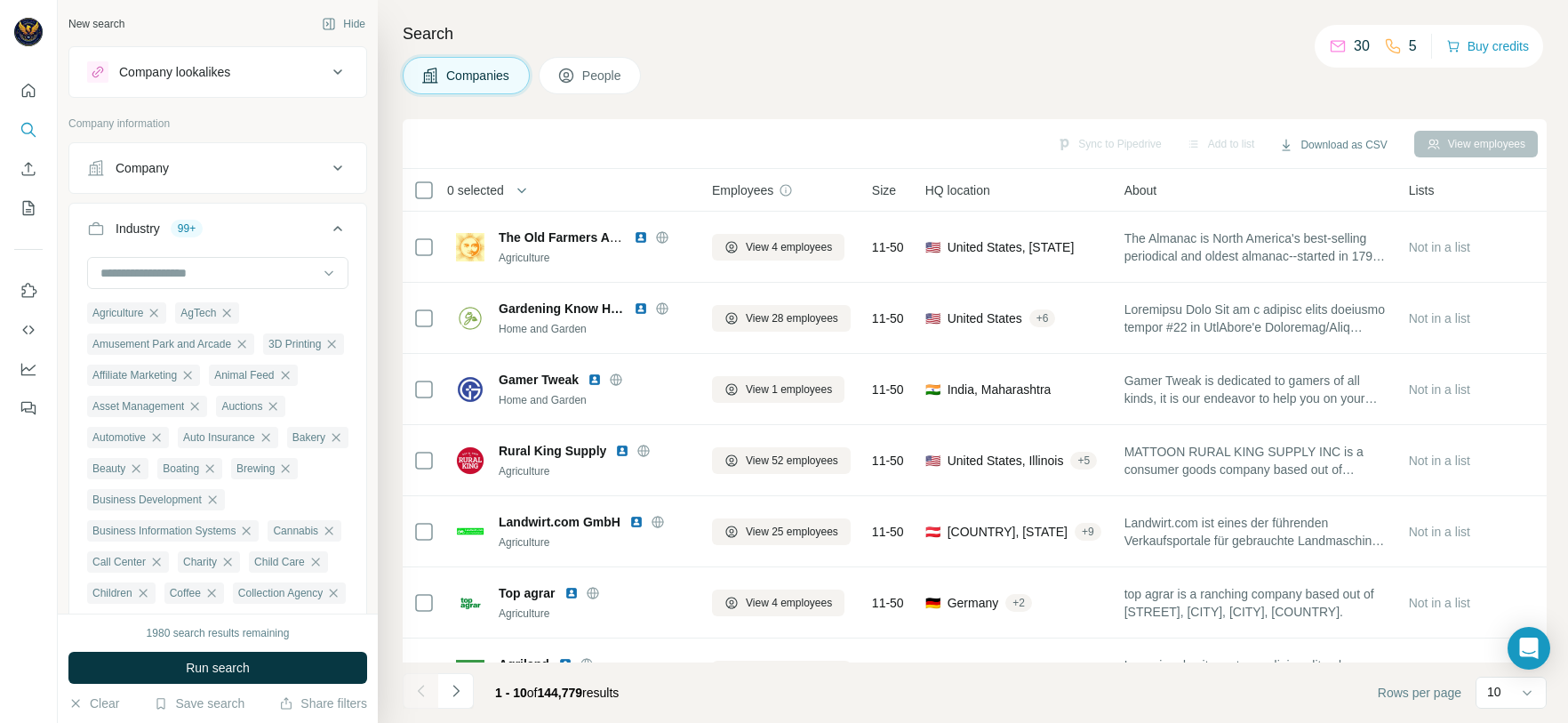 click at bounding box center (208, 273) 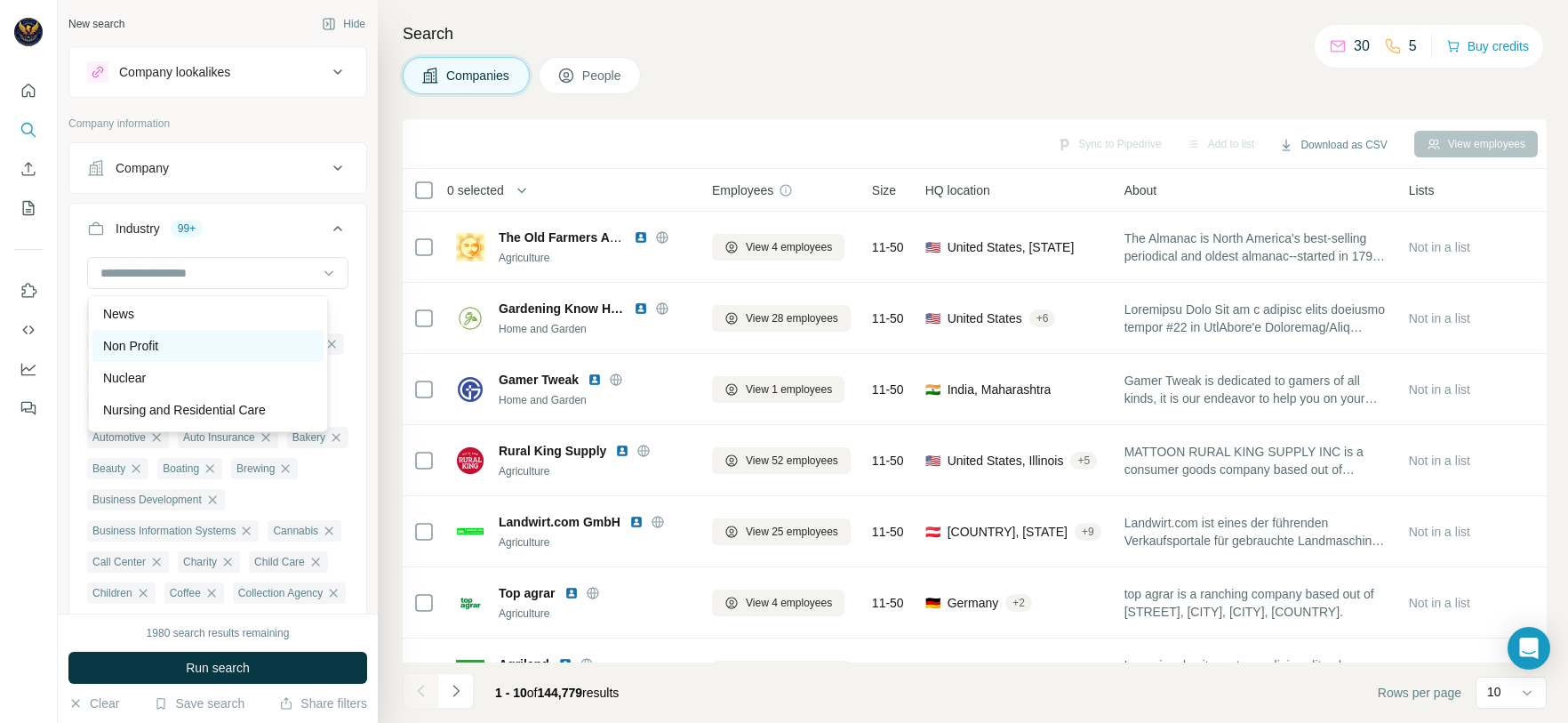 click on "Non Profit" at bounding box center [131, 346] 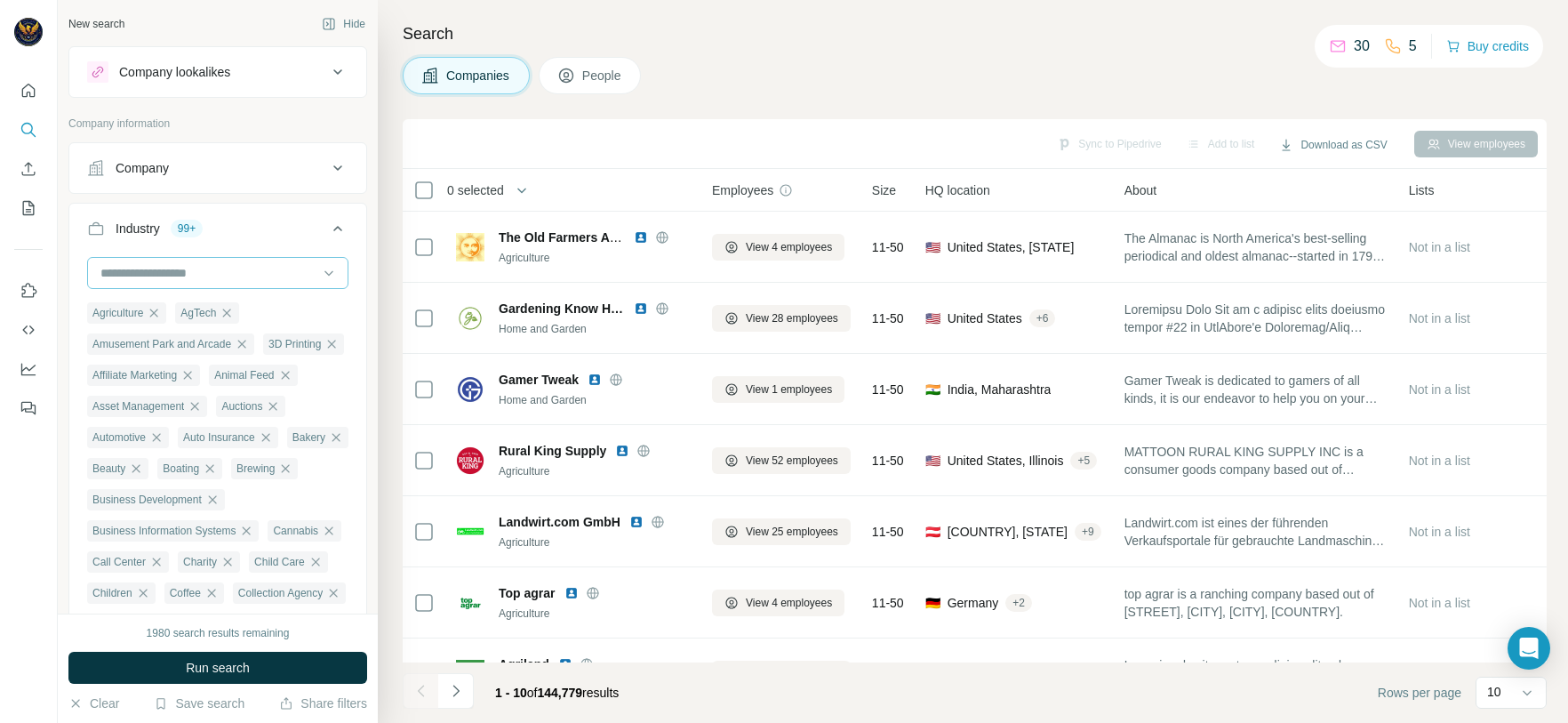 click at bounding box center (208, 273) 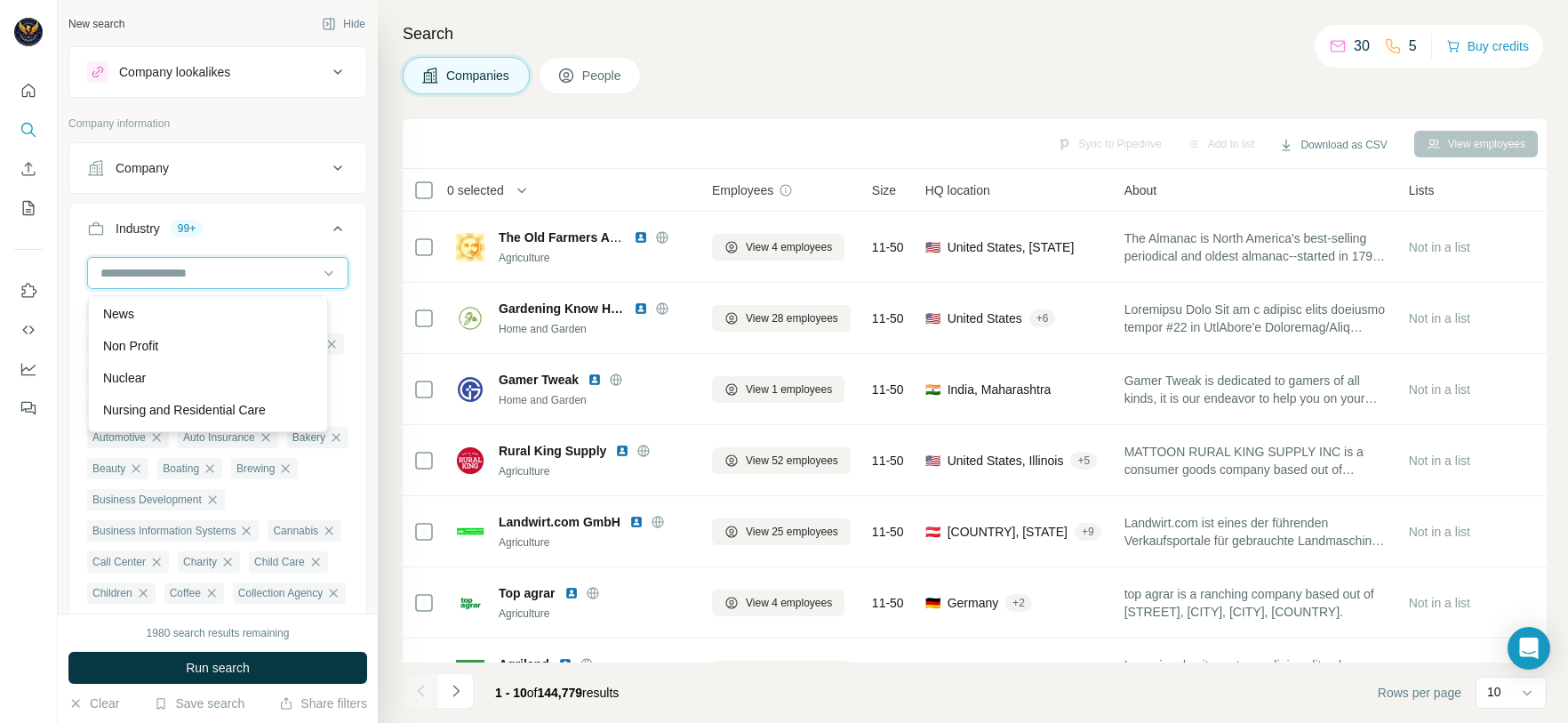 scroll, scrollTop: 12753, scrollLeft: 0, axis: vertical 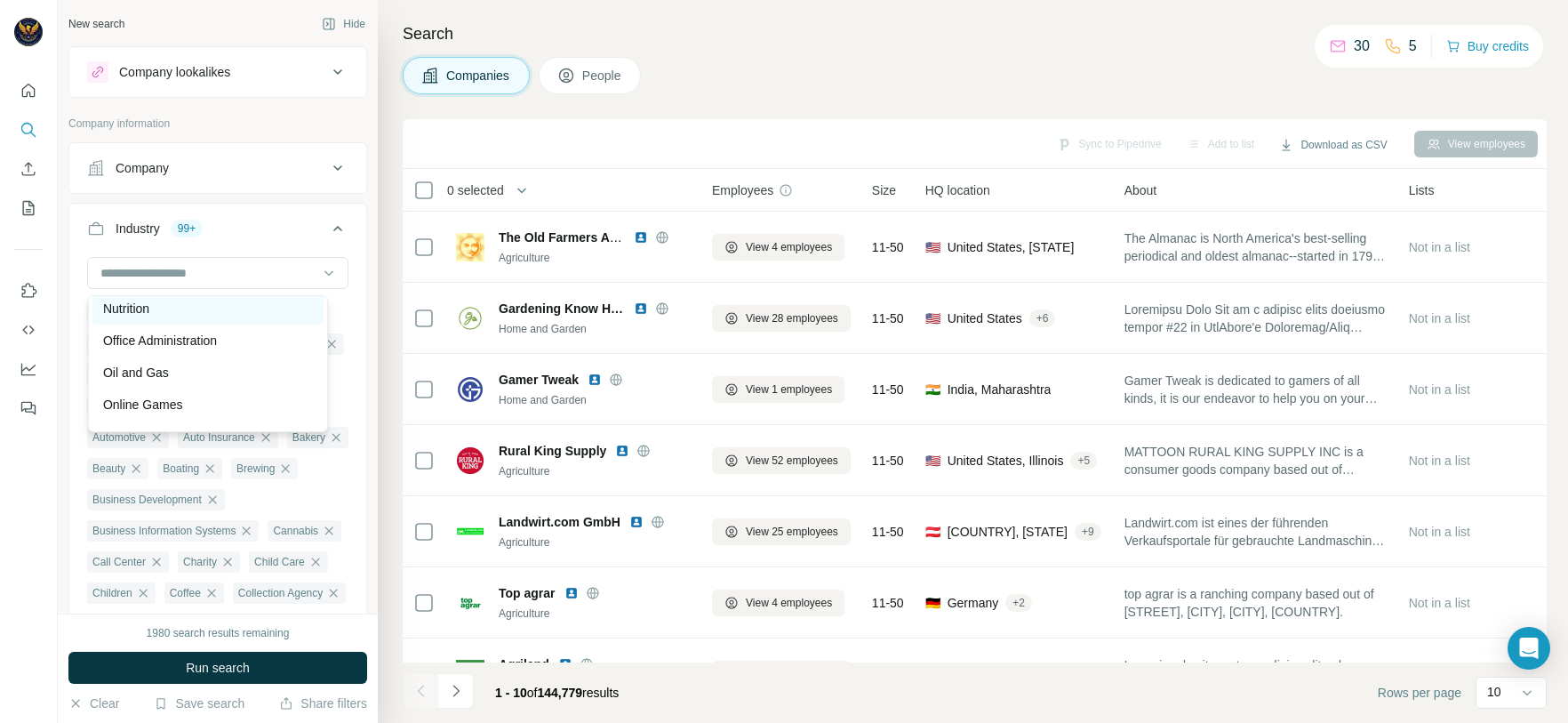 click on "Nutrition" at bounding box center (208, 309) 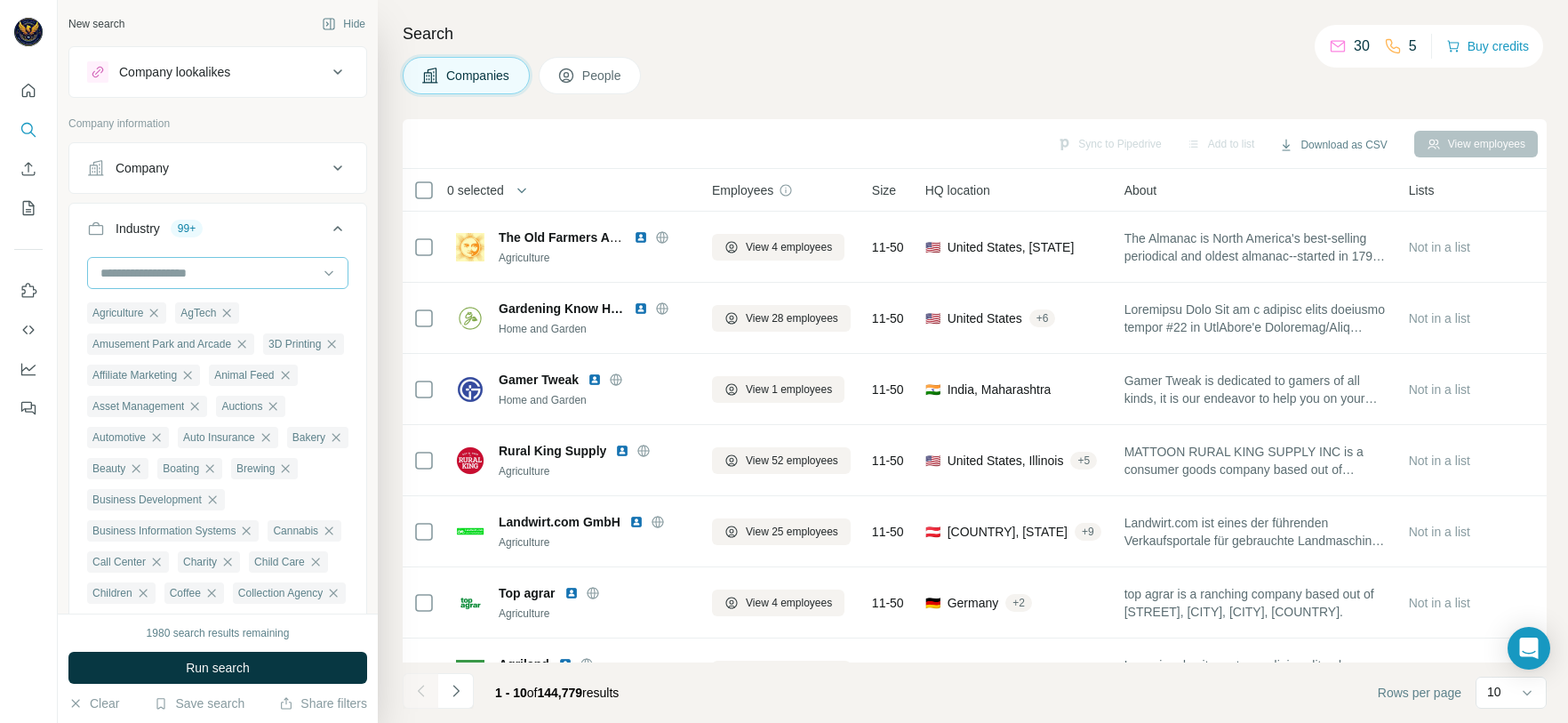 click at bounding box center (208, 273) 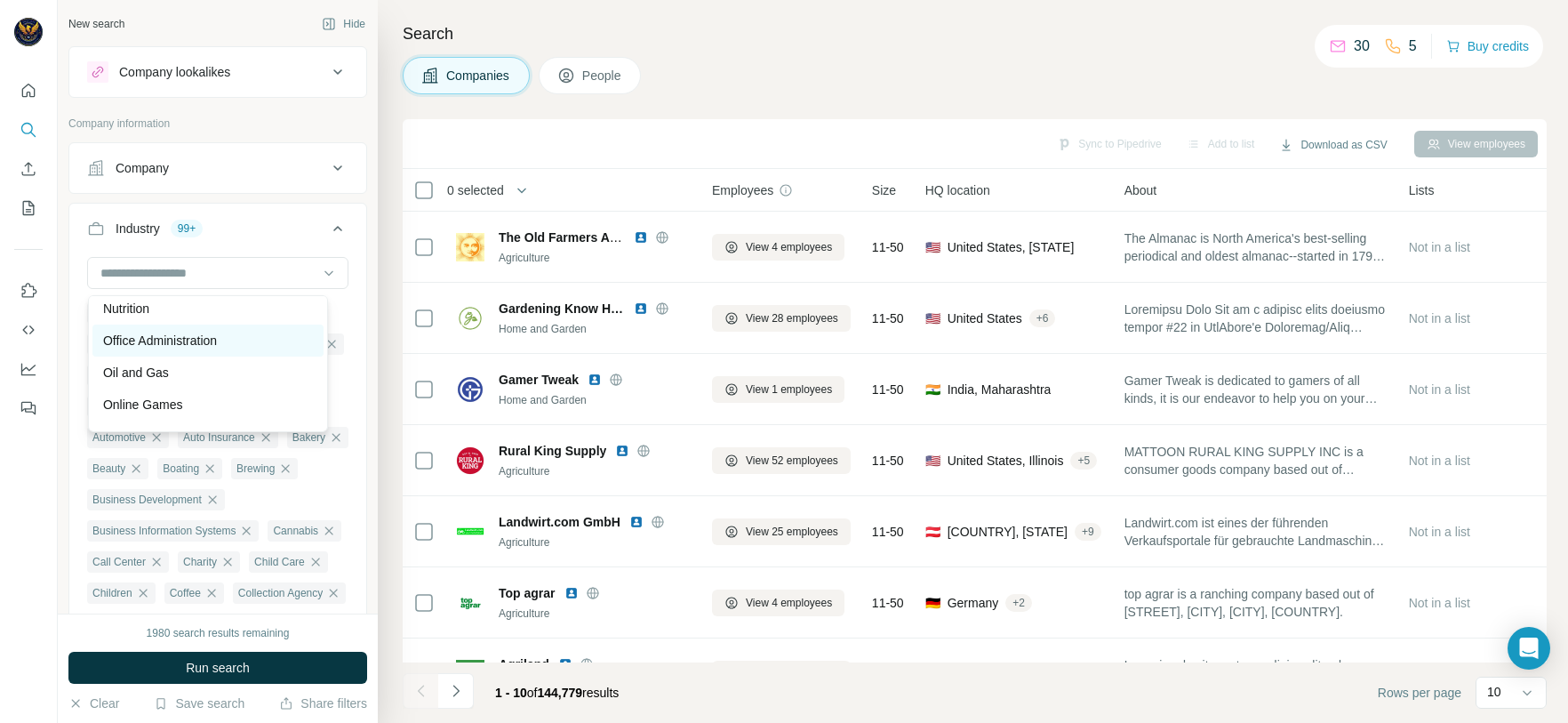 click on "Office Administration" at bounding box center [160, 341] 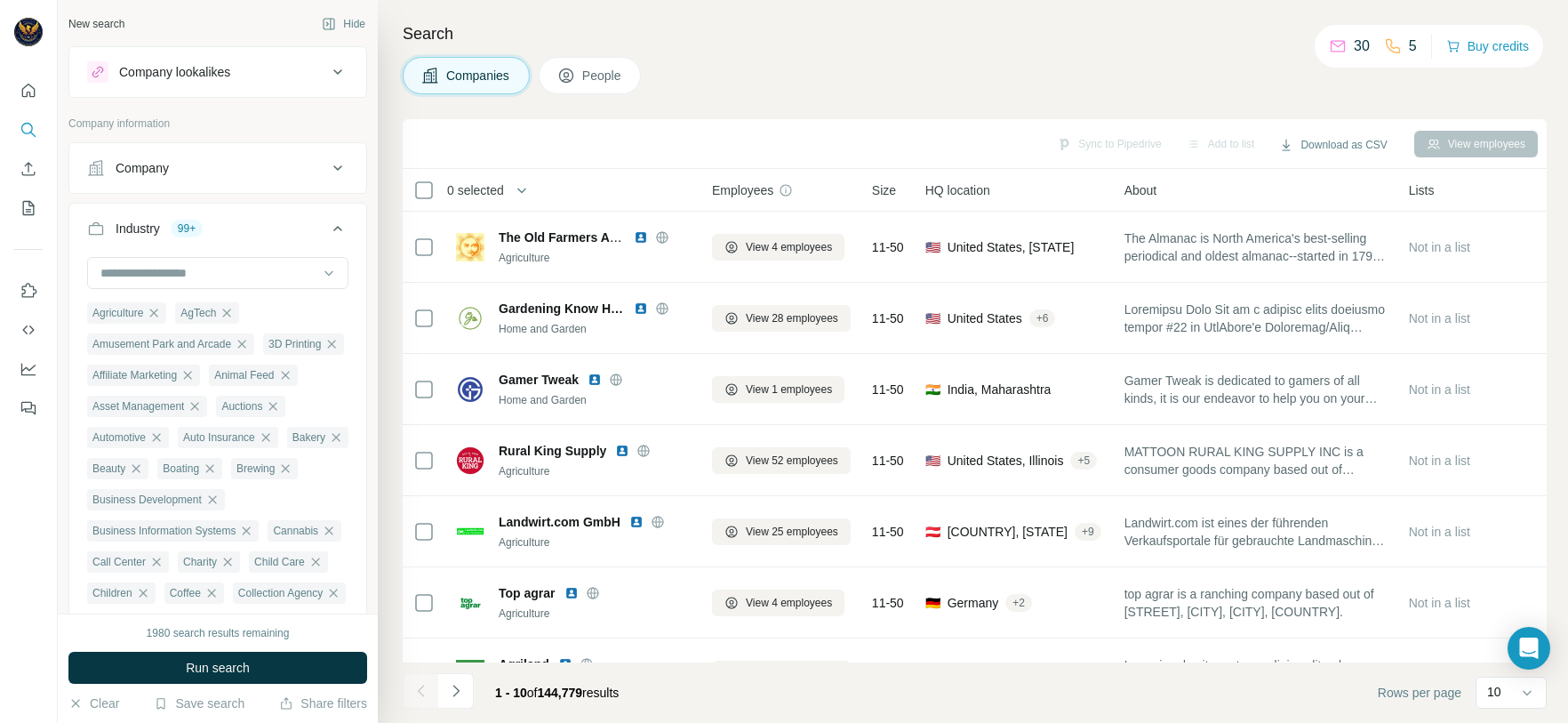 click on "Industry 99+" at bounding box center (218, 232) 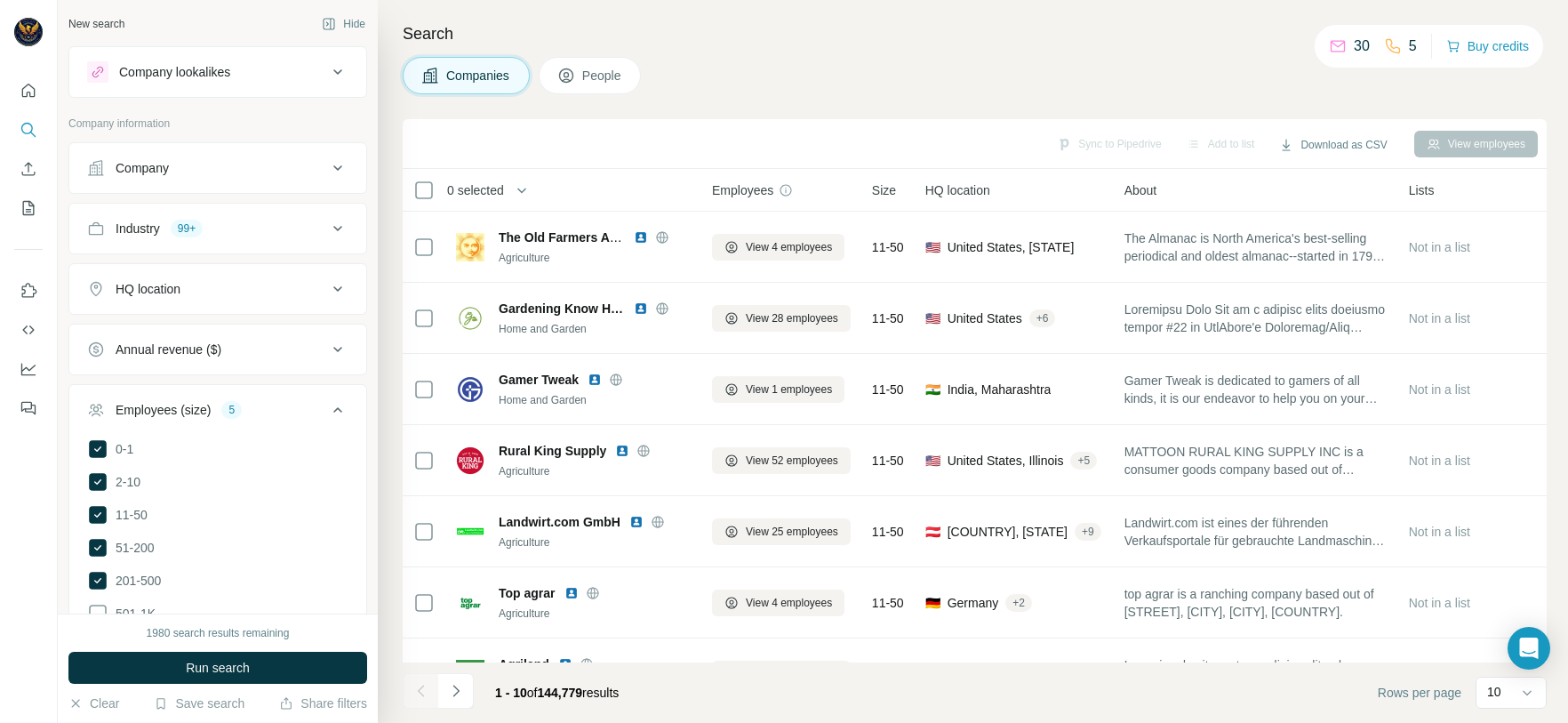 click 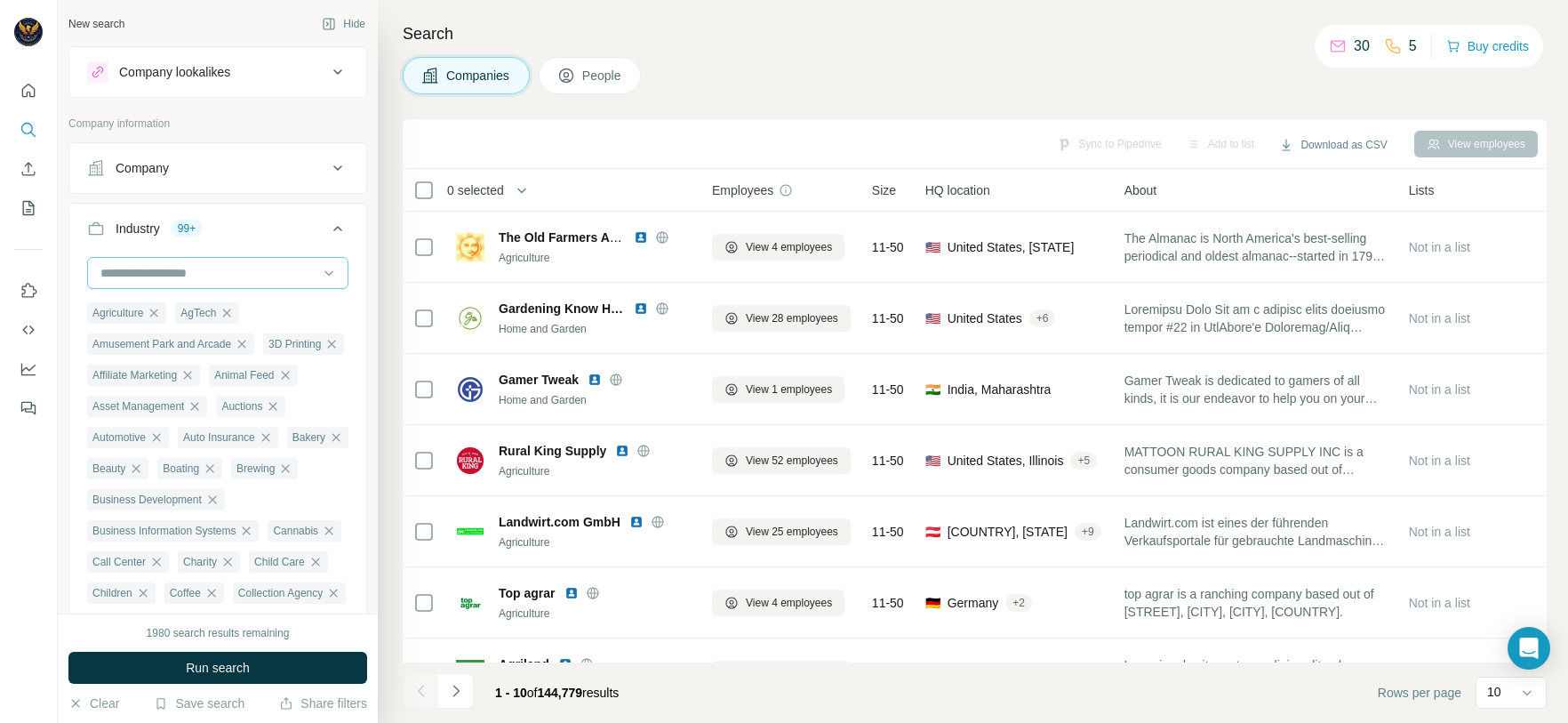 click at bounding box center (208, 273) 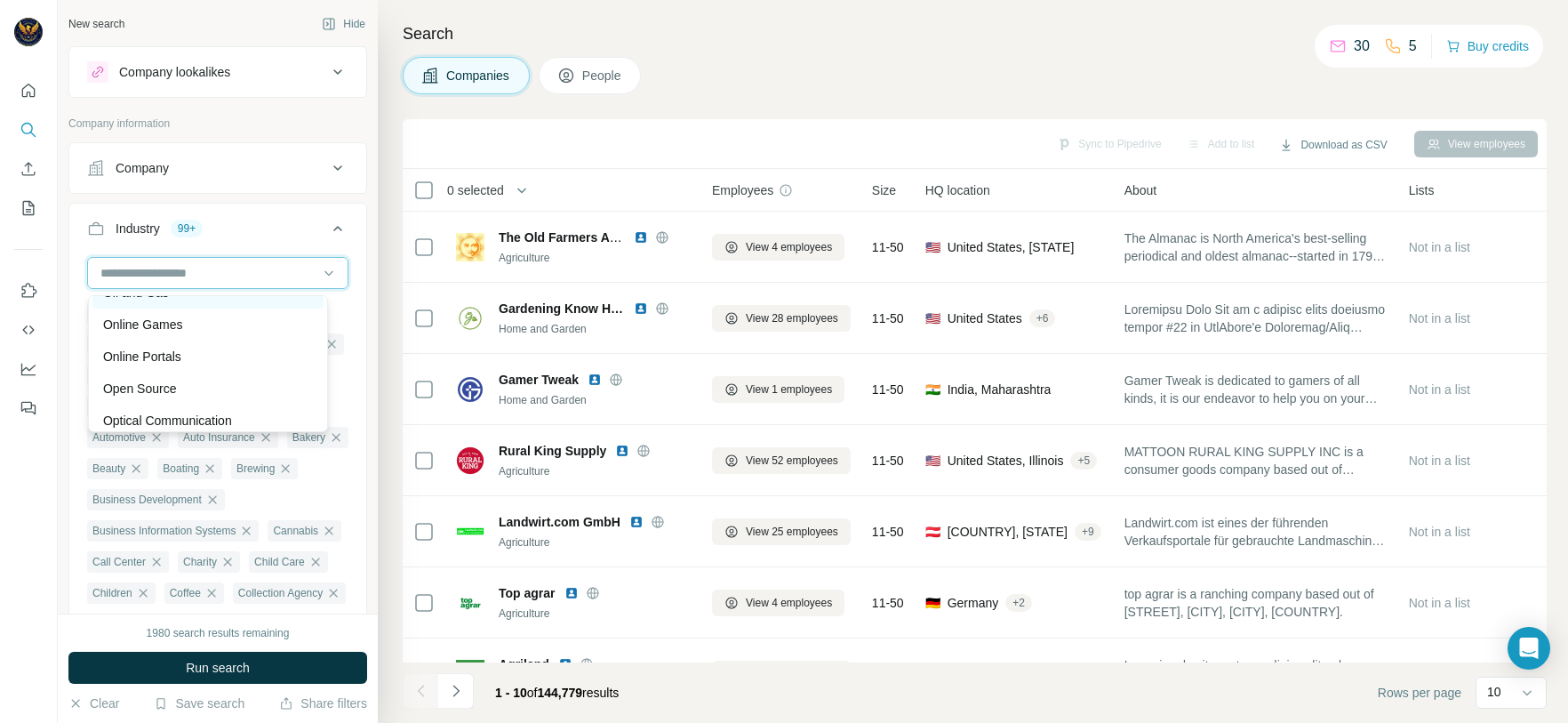 scroll, scrollTop: 12886, scrollLeft: 0, axis: vertical 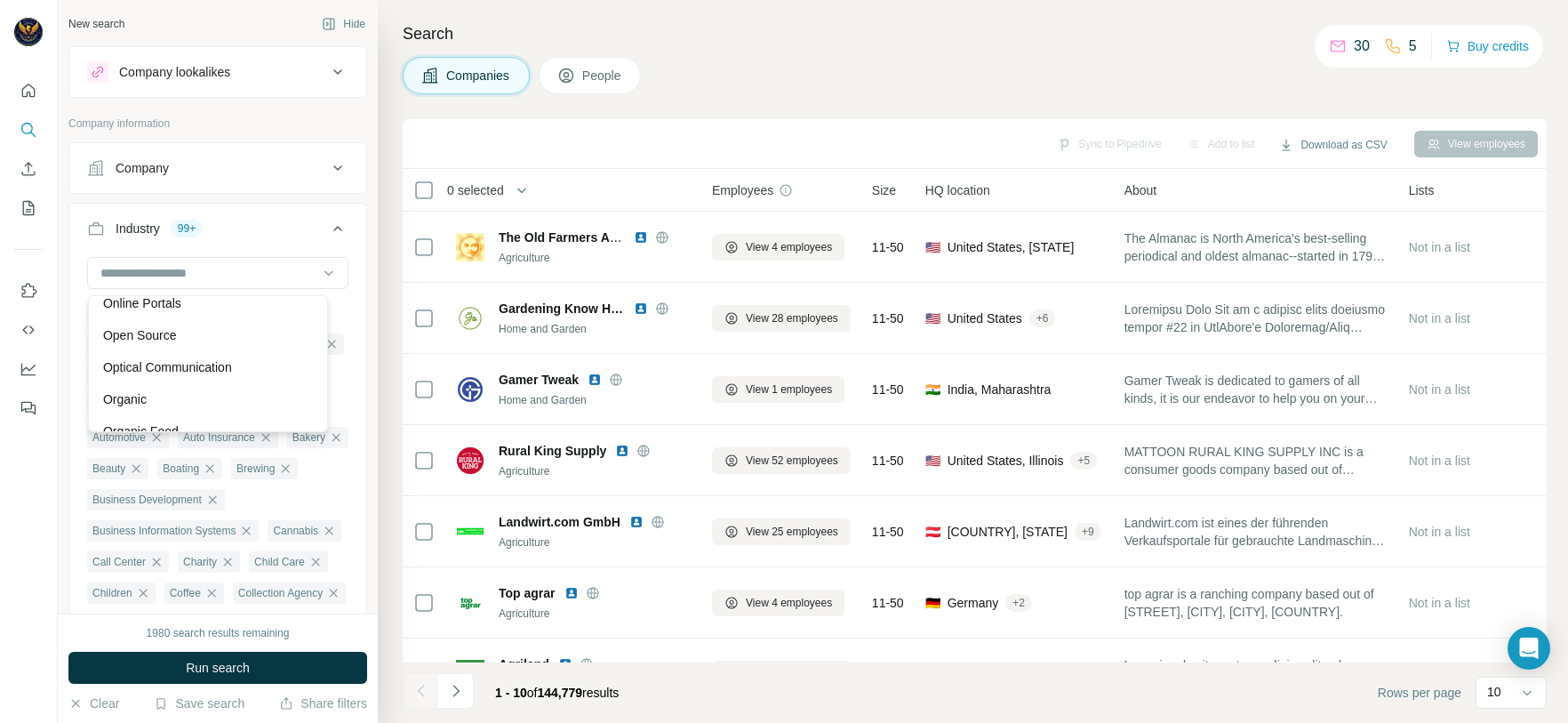 click on "Oil and Gas" at bounding box center (136, 239) 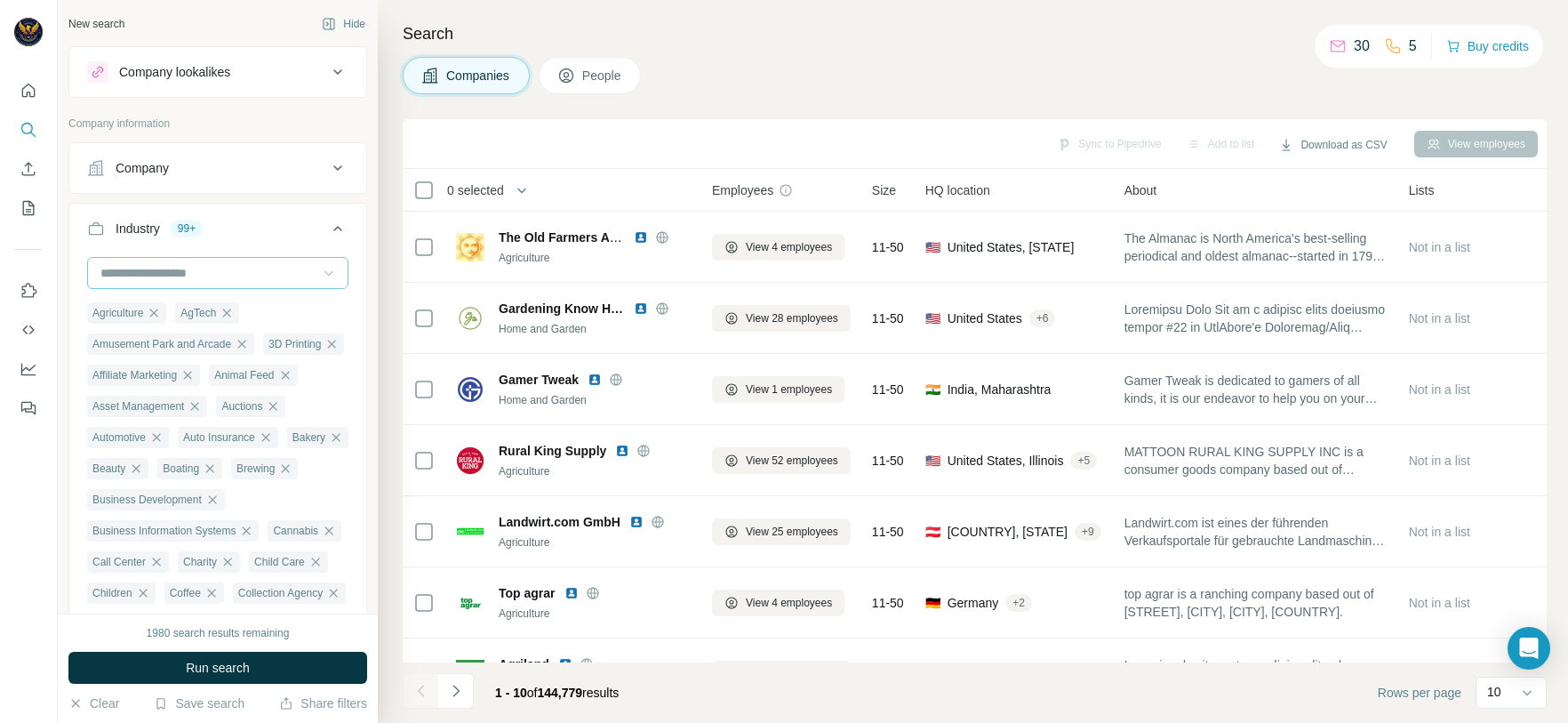 click 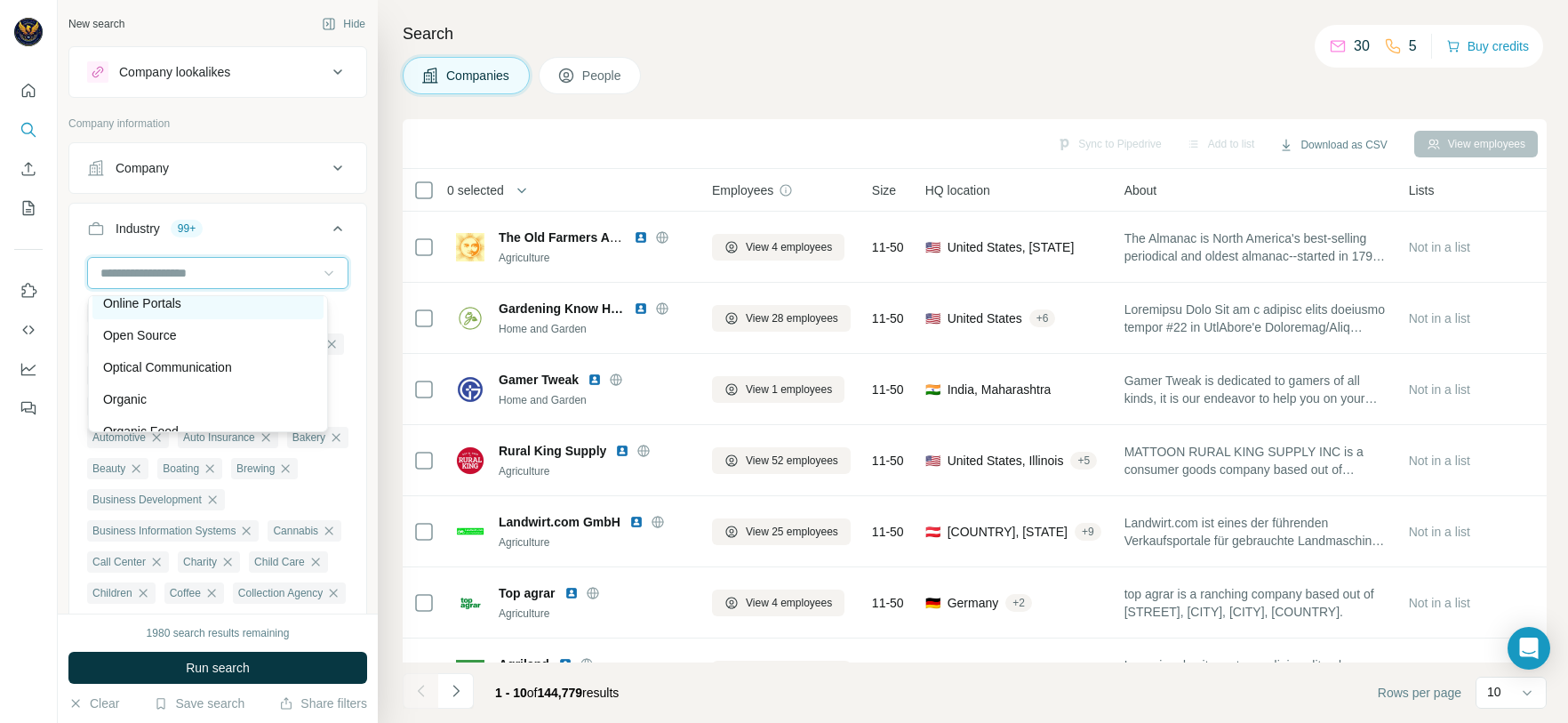 scroll, scrollTop: 13019, scrollLeft: 0, axis: vertical 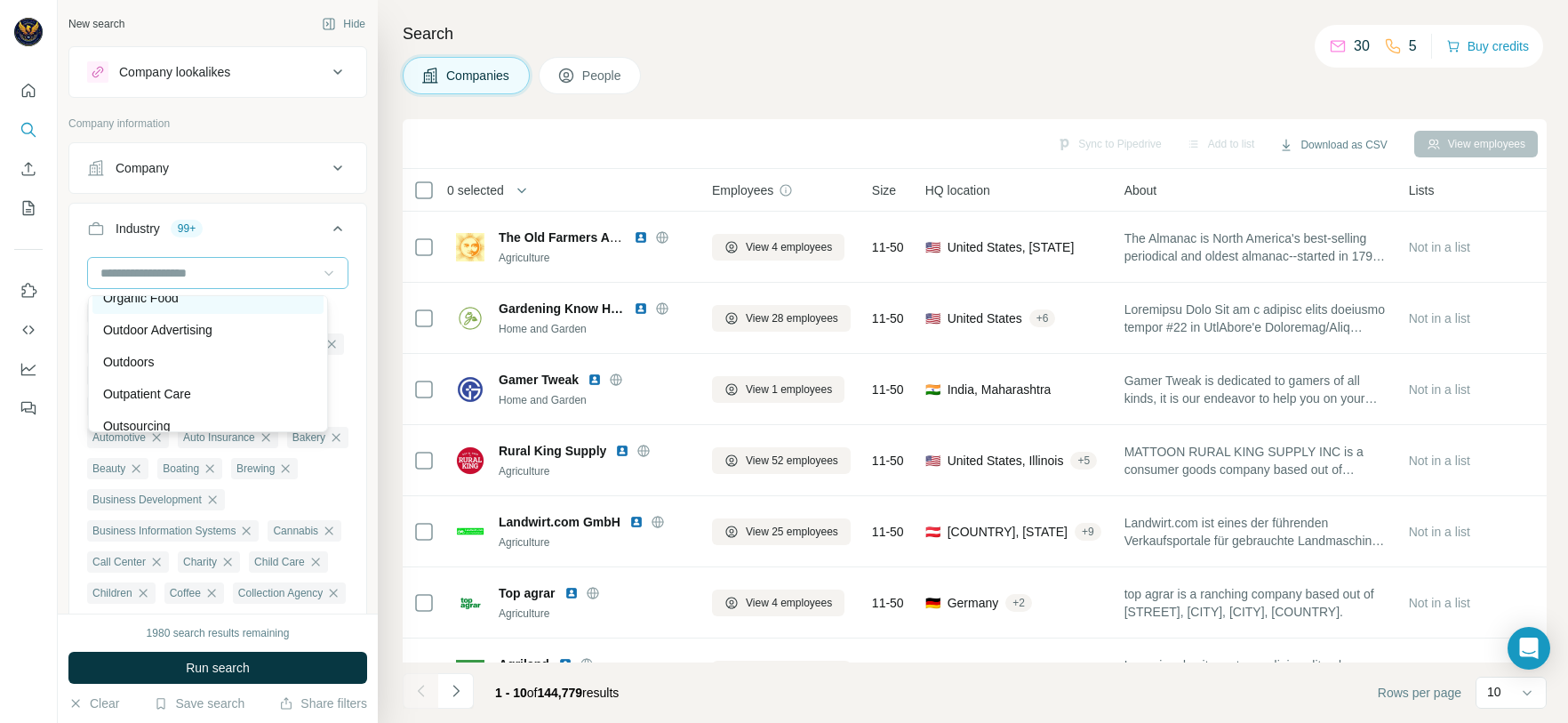 click on "Organic Food" at bounding box center (208, 298) 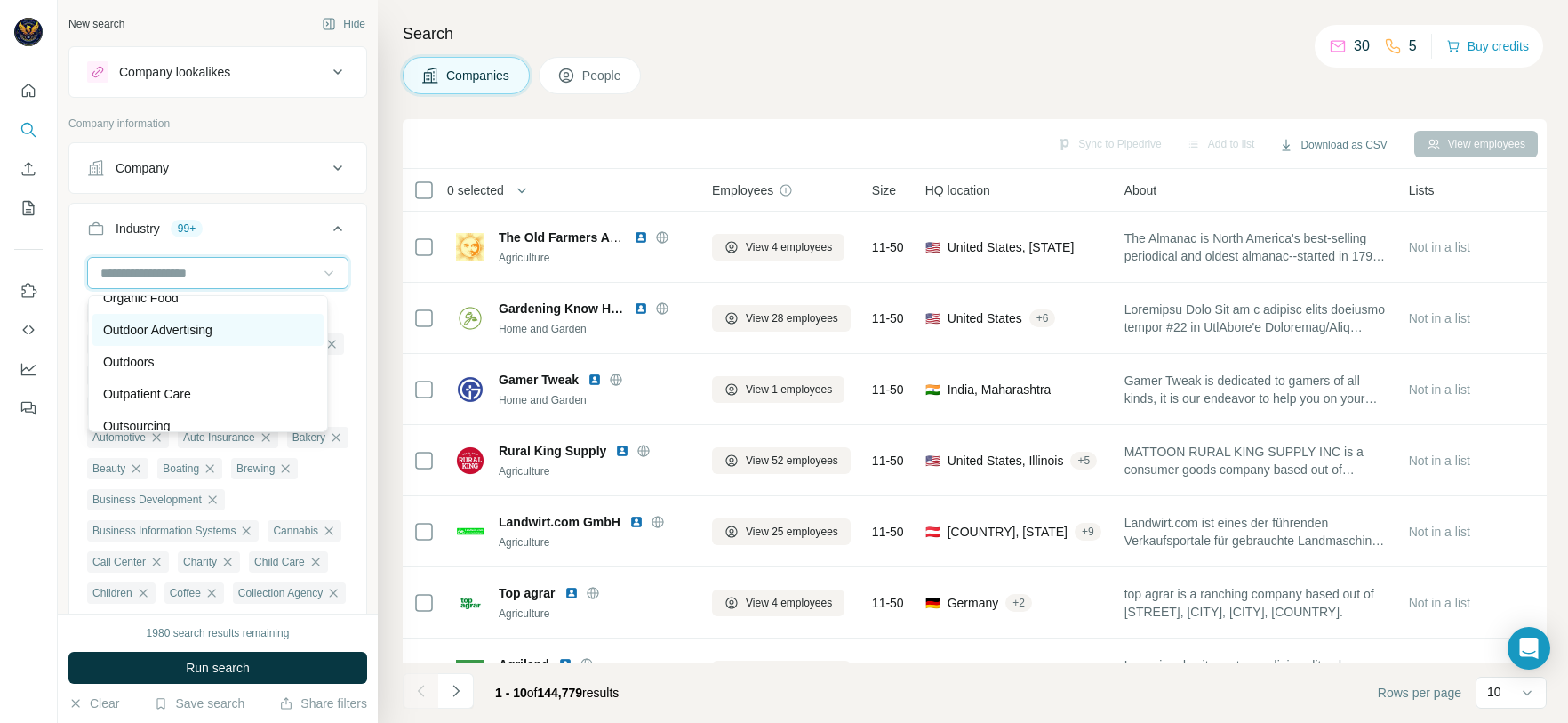 scroll, scrollTop: 13153, scrollLeft: 0, axis: vertical 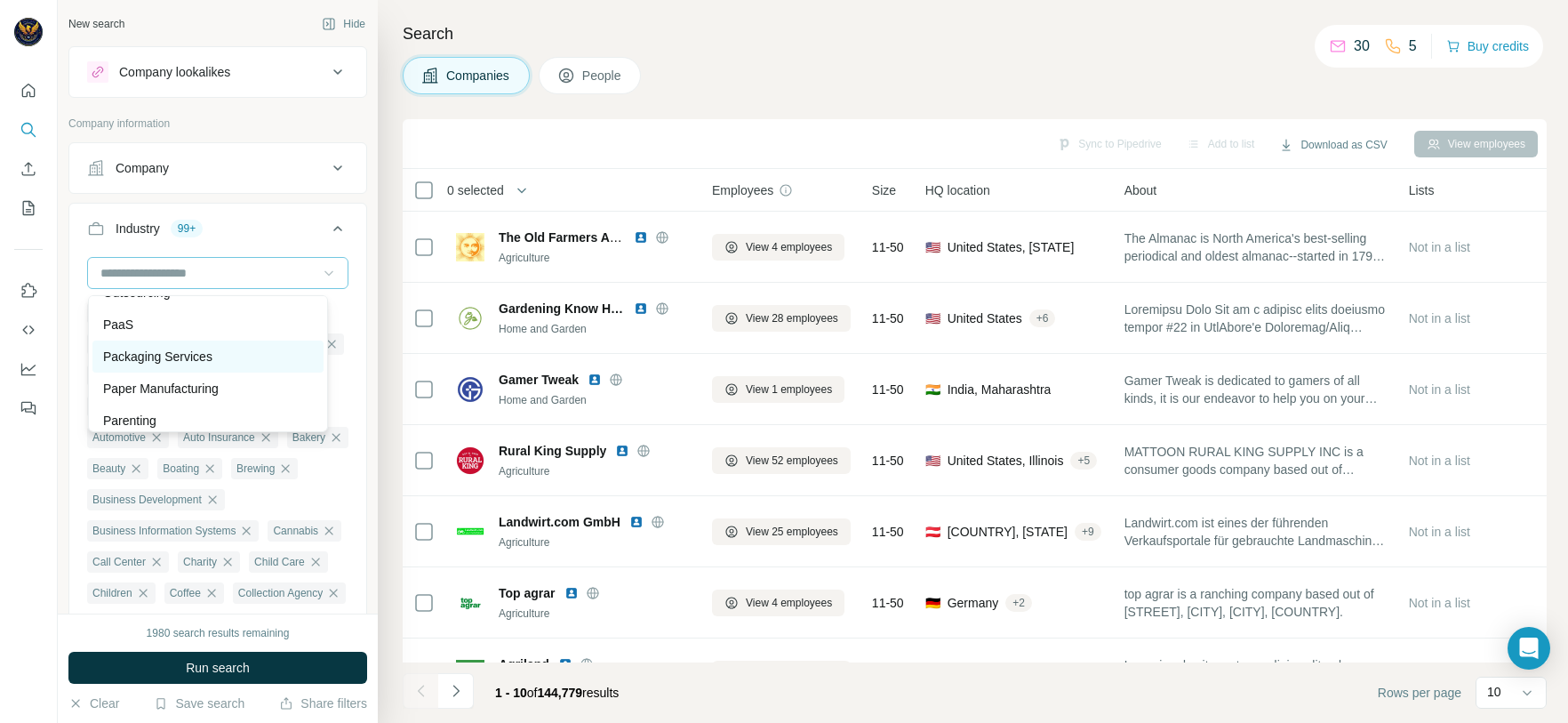 click on "Packaging Services" at bounding box center (208, 357) 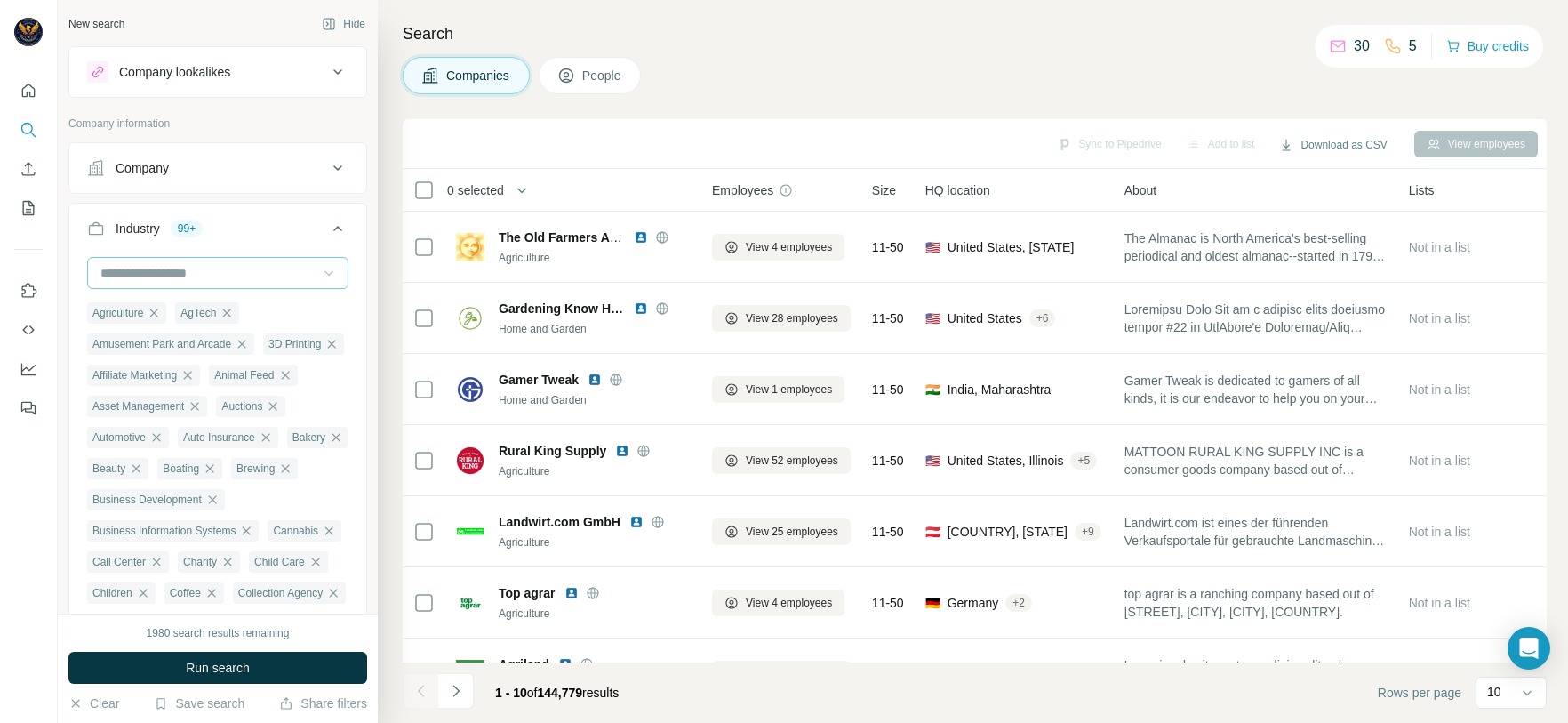 click 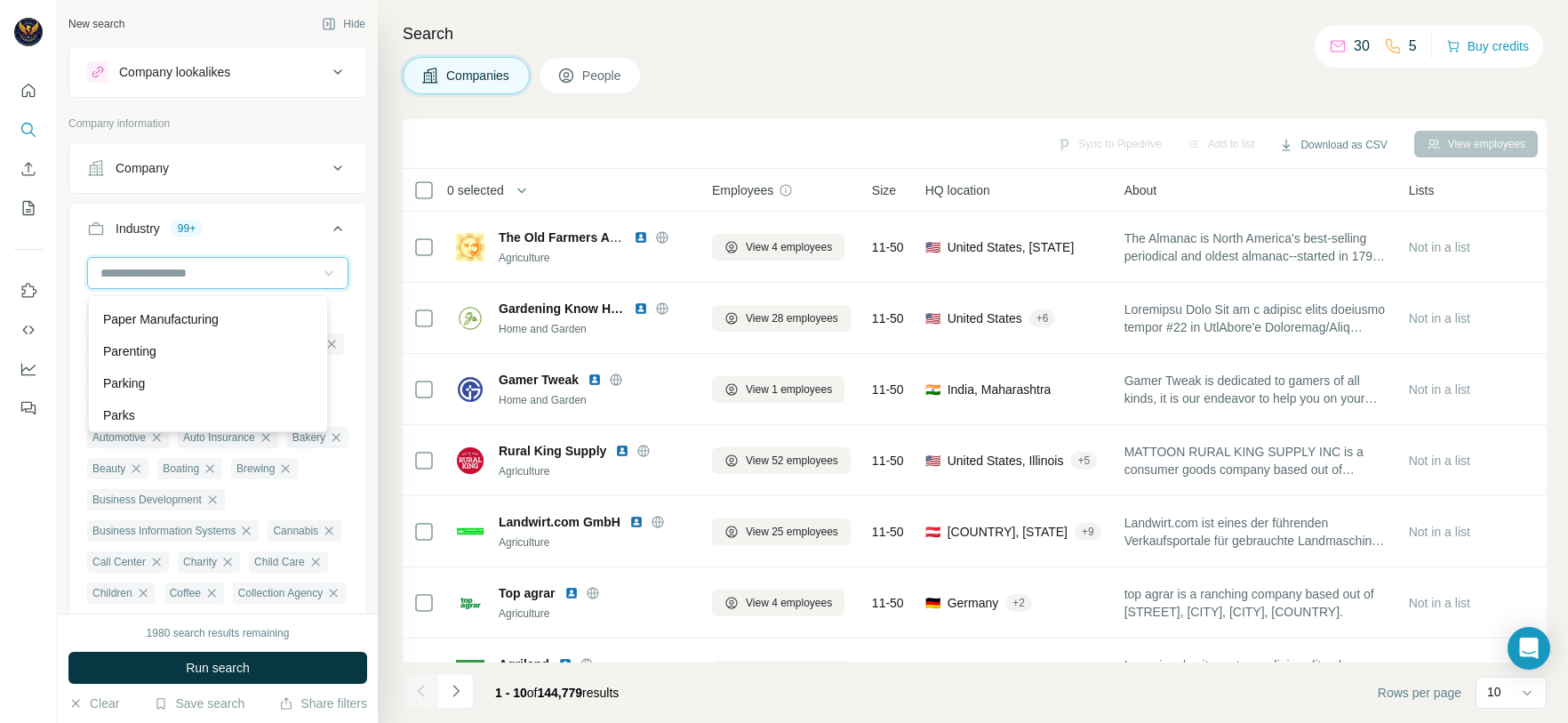 scroll, scrollTop: 13286, scrollLeft: 0, axis: vertical 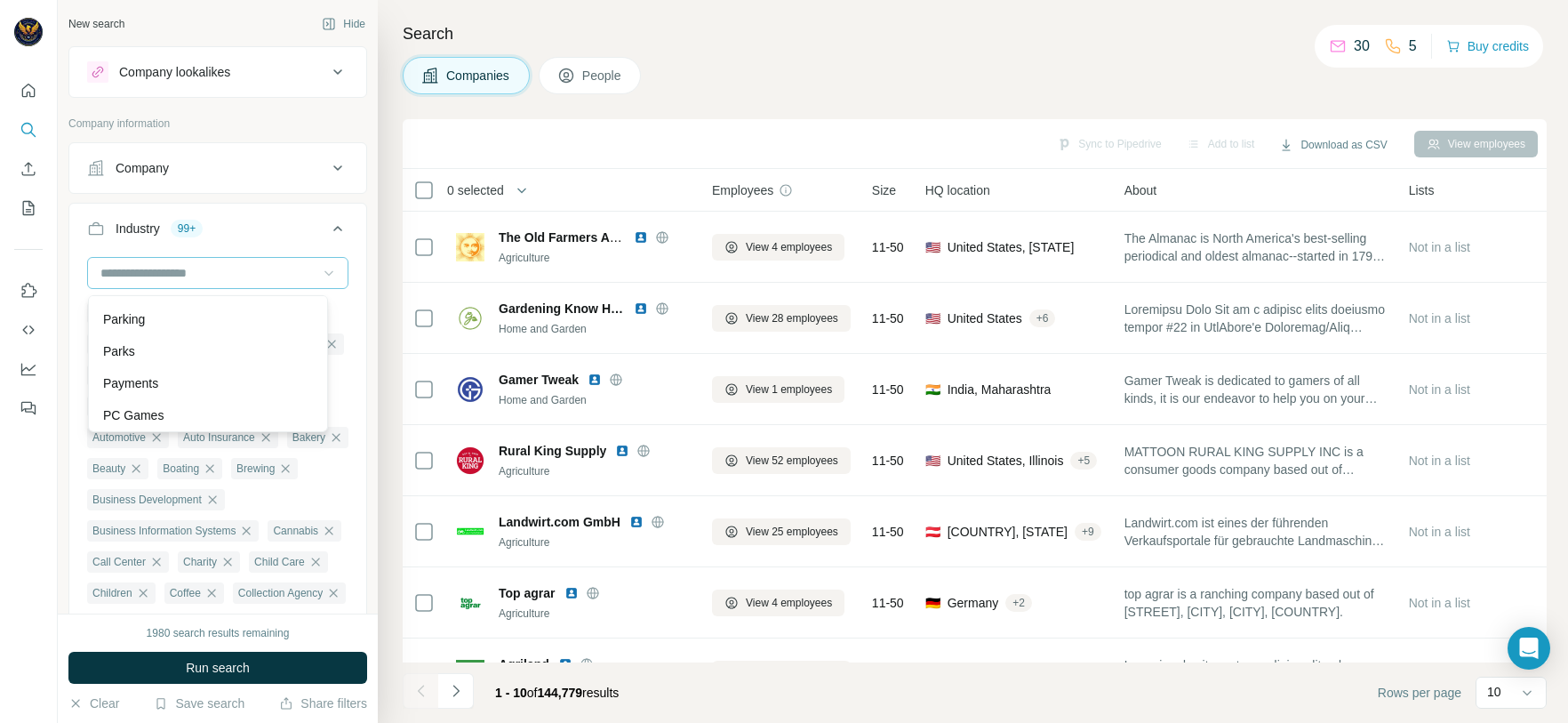 click on "Paper Manufacturing" at bounding box center [208, 255] 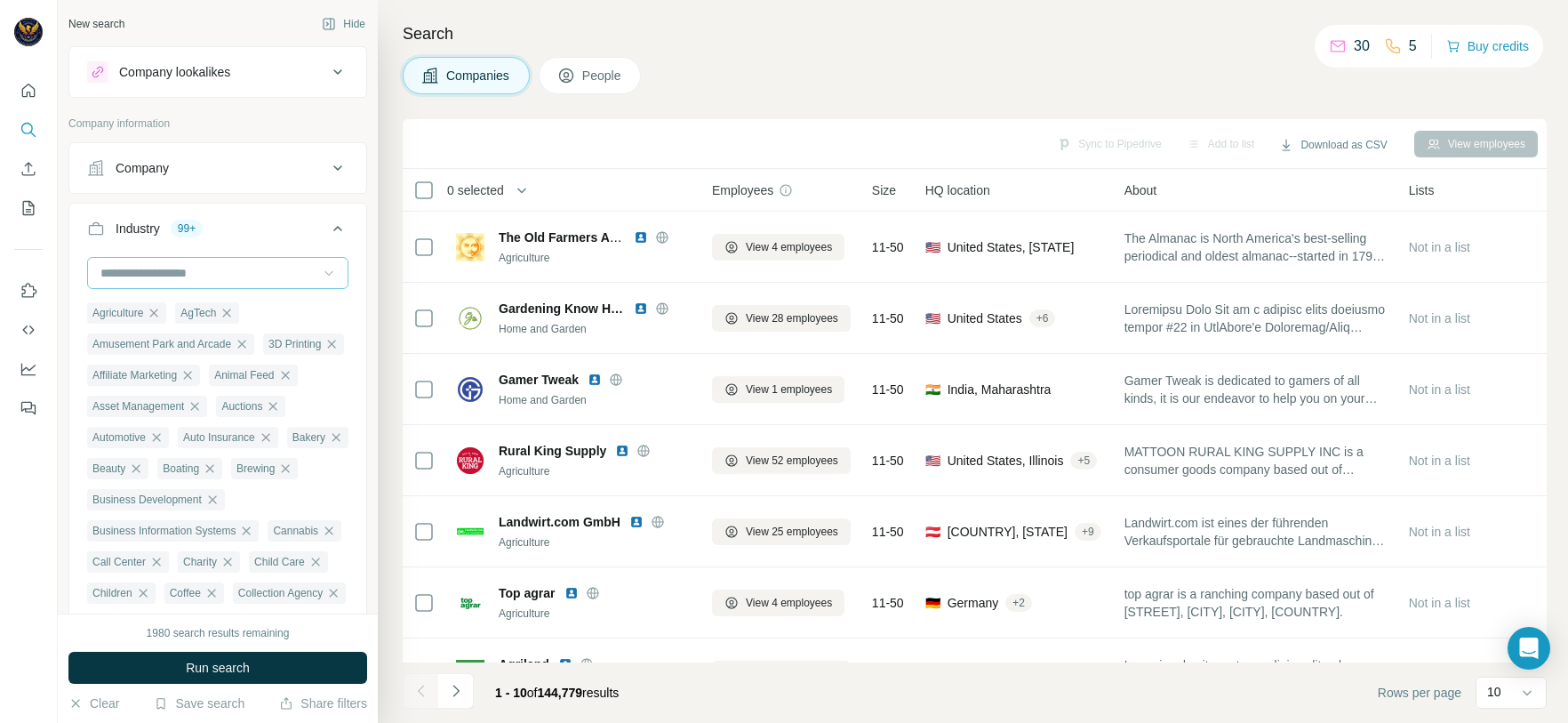 click at bounding box center [208, 273] 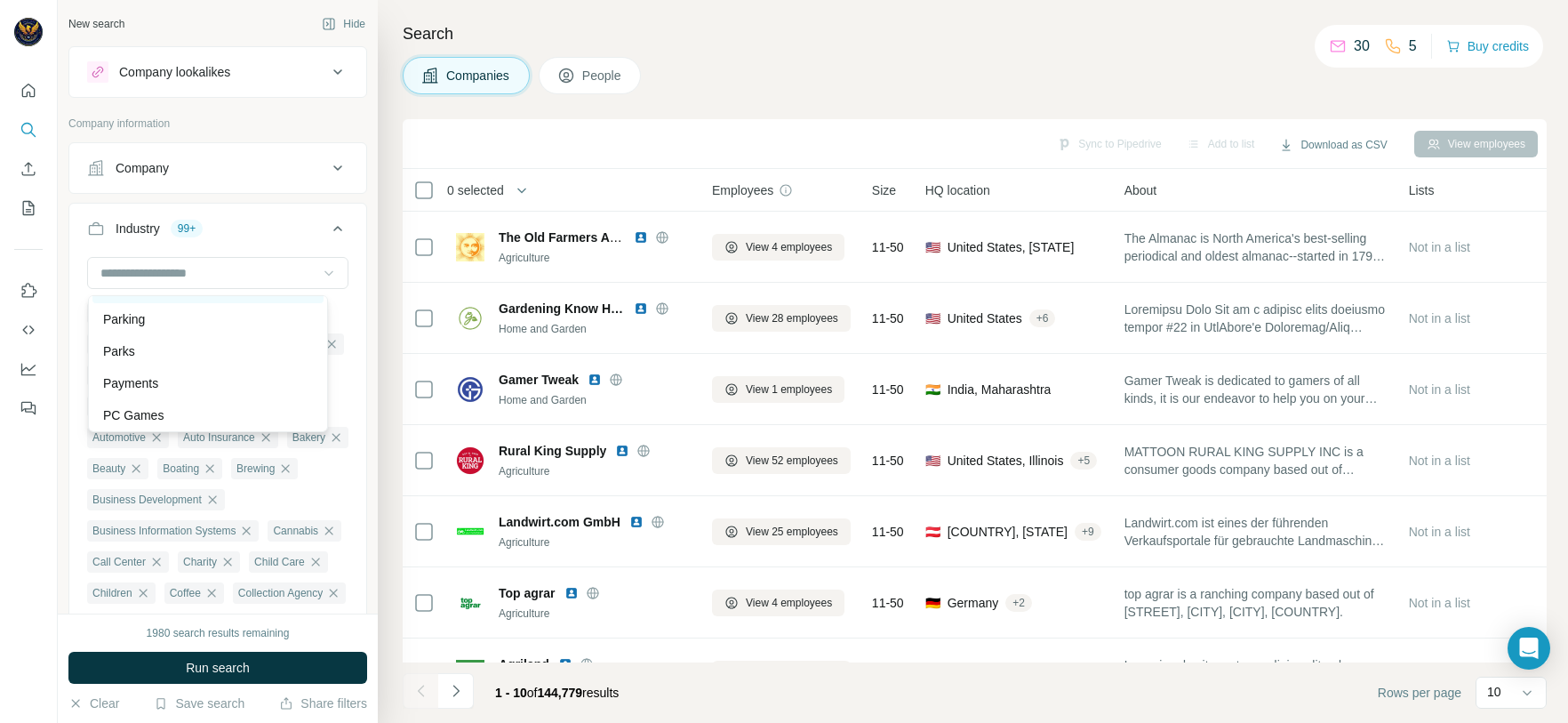 click on "Parenting" at bounding box center (208, 287) 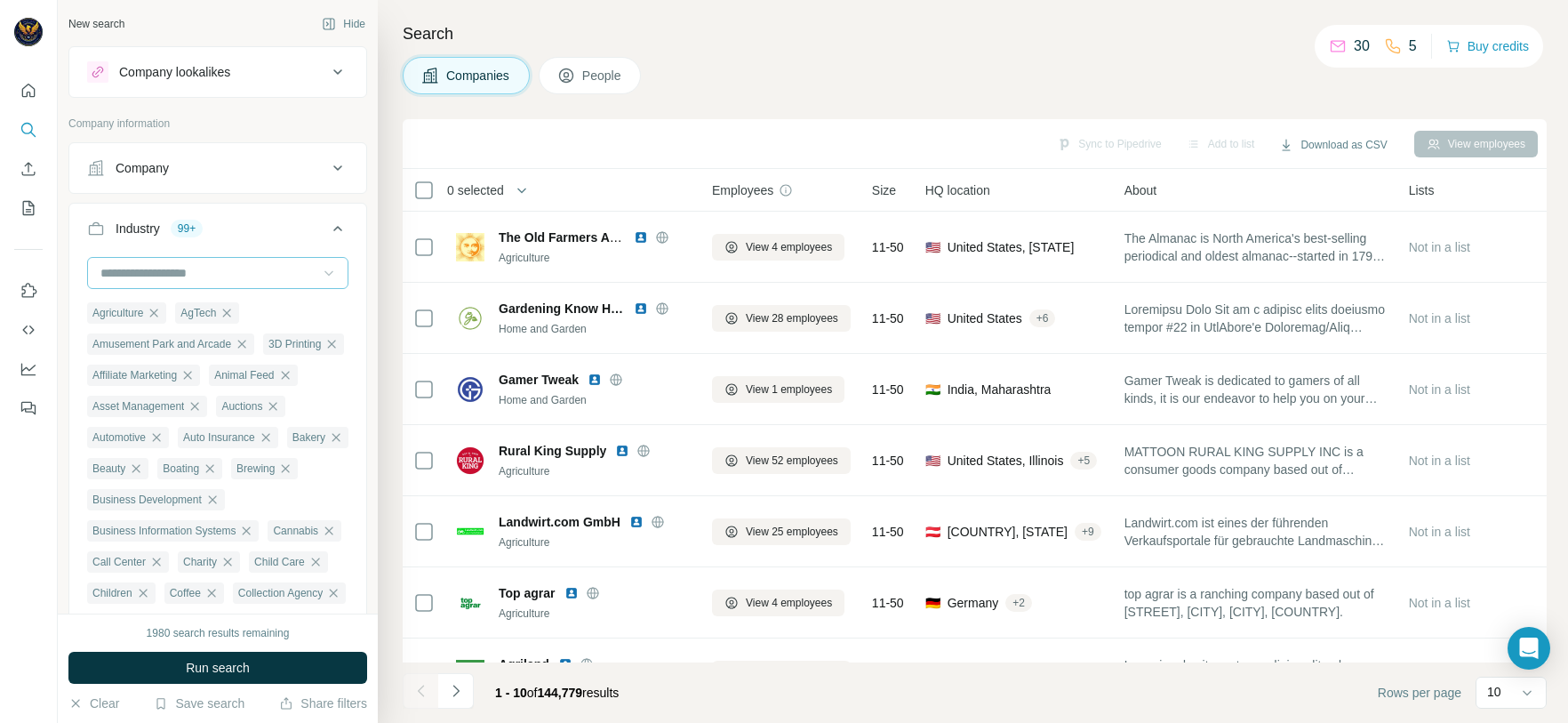 click at bounding box center [208, 273] 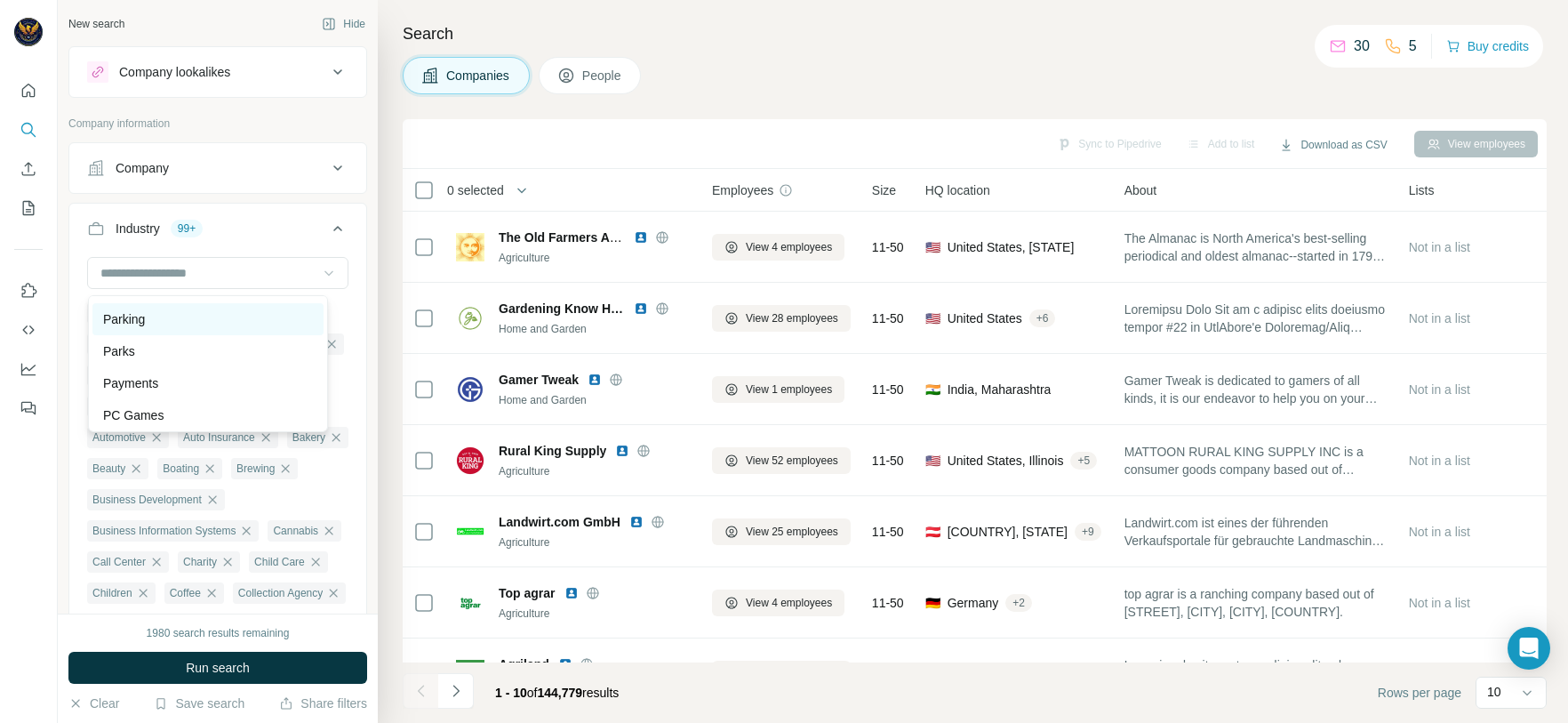 click on "Parking" at bounding box center [208, 319] 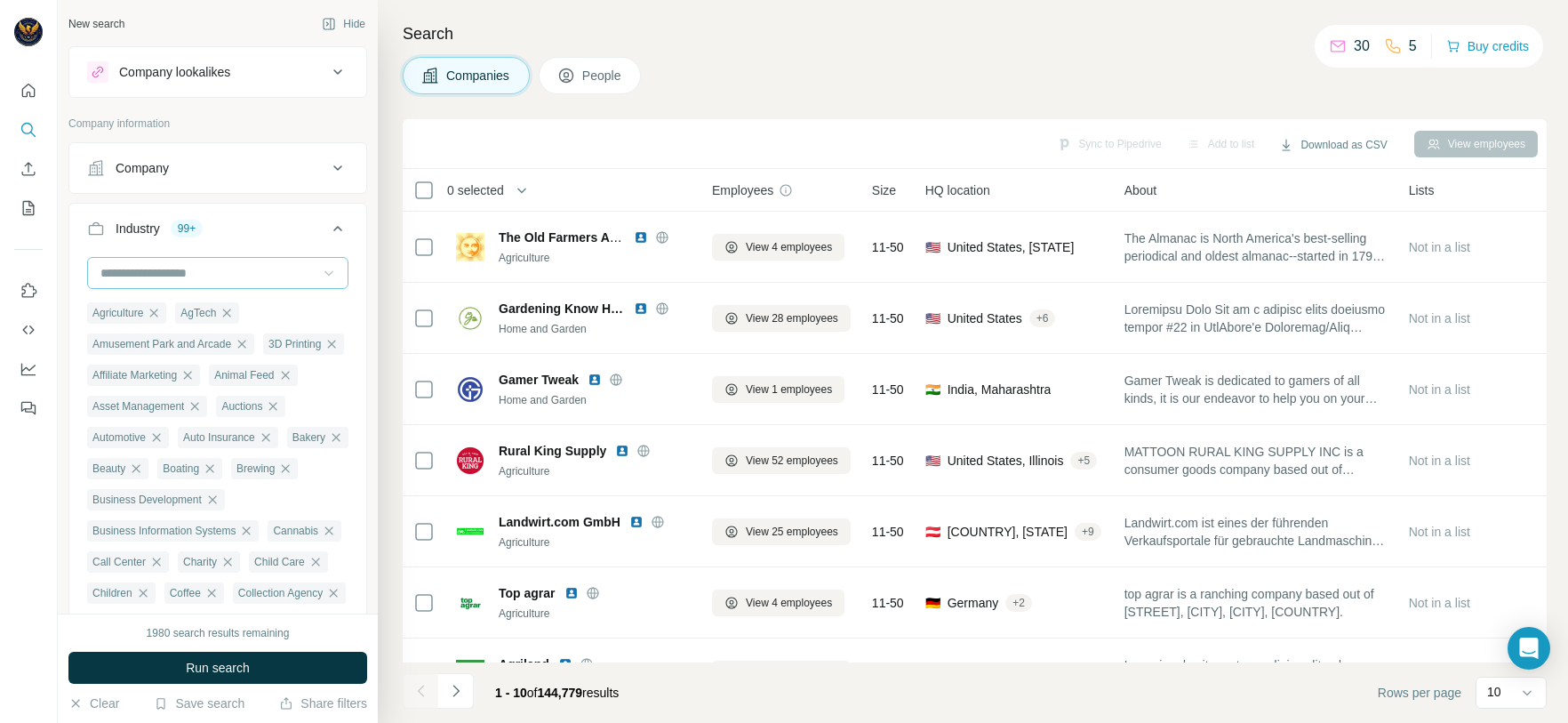 click at bounding box center (208, 273) 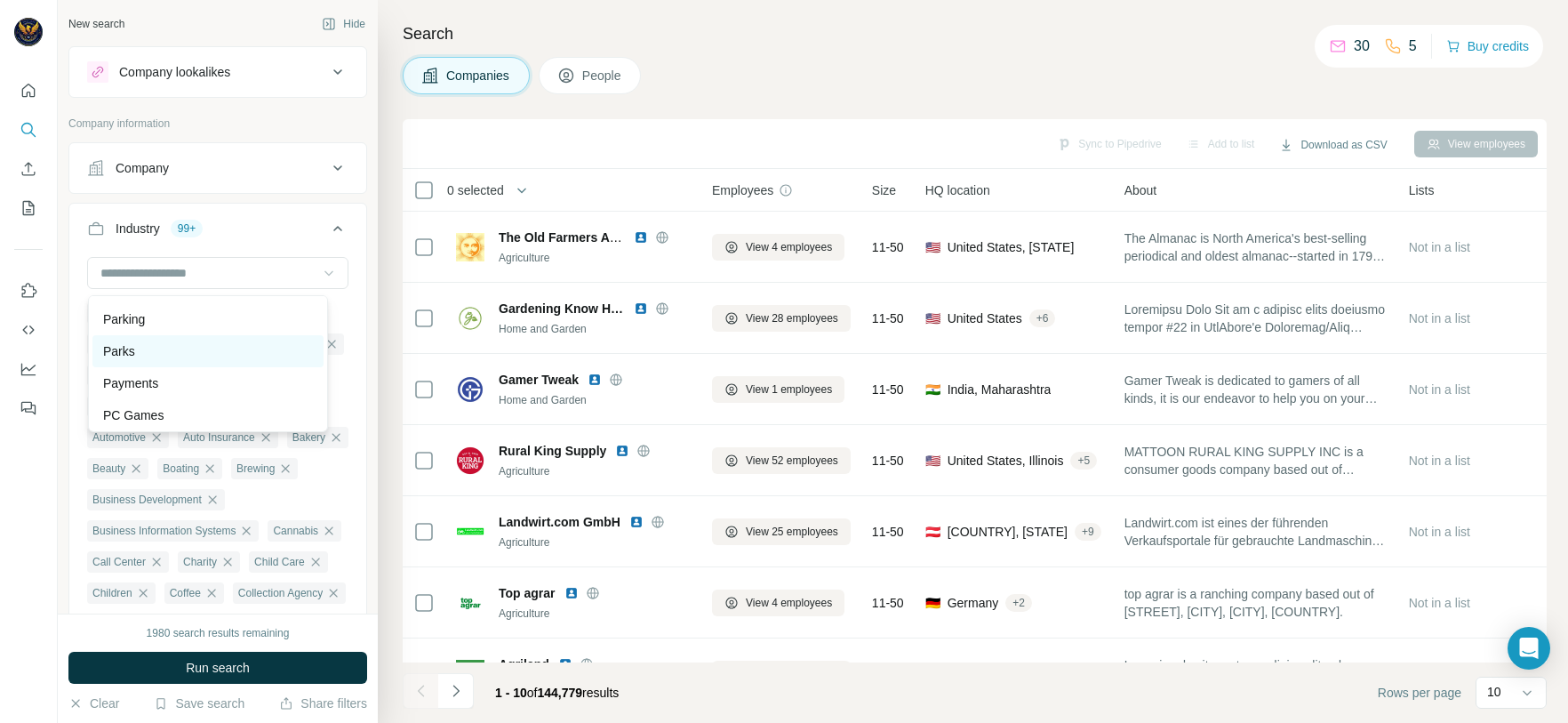 click on "Parks" at bounding box center (208, 351) 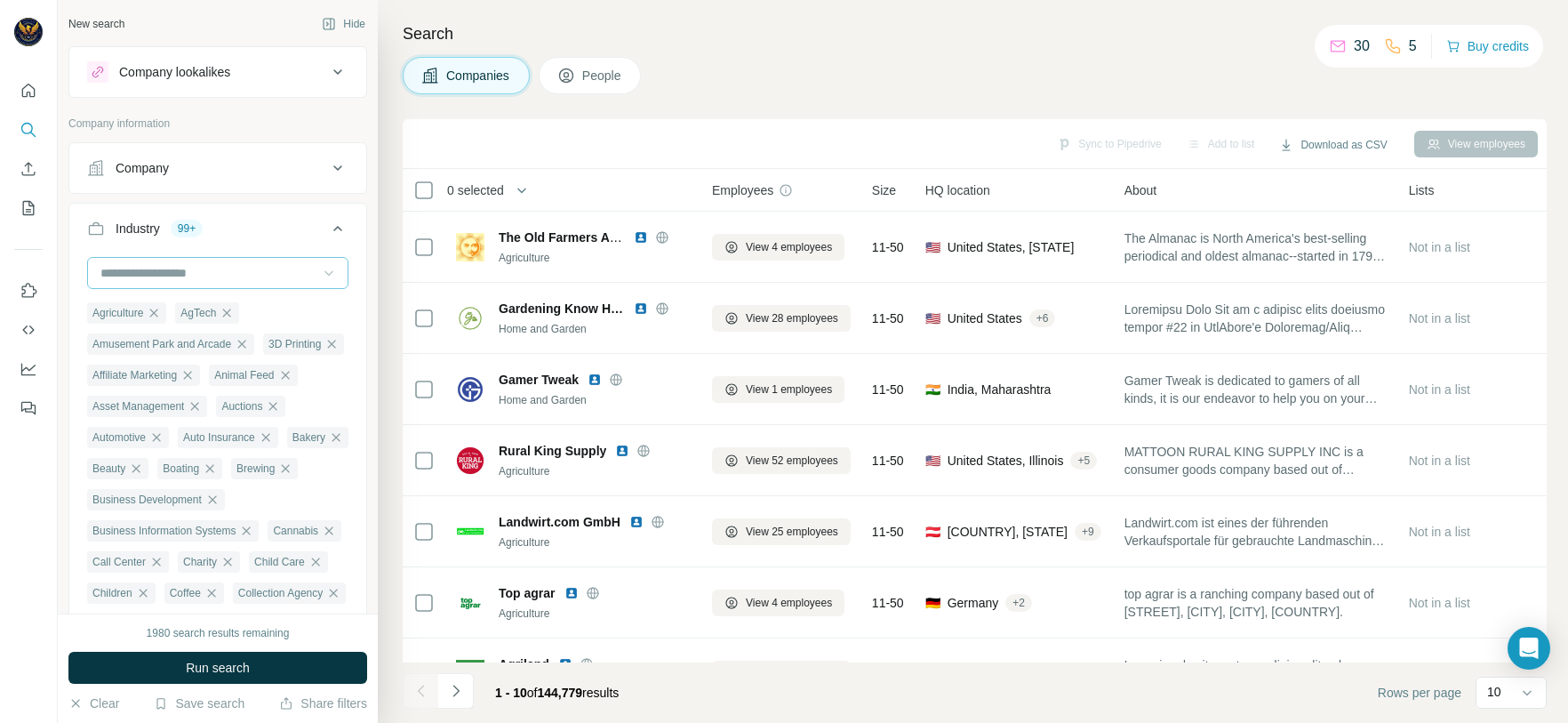 click at bounding box center [208, 273] 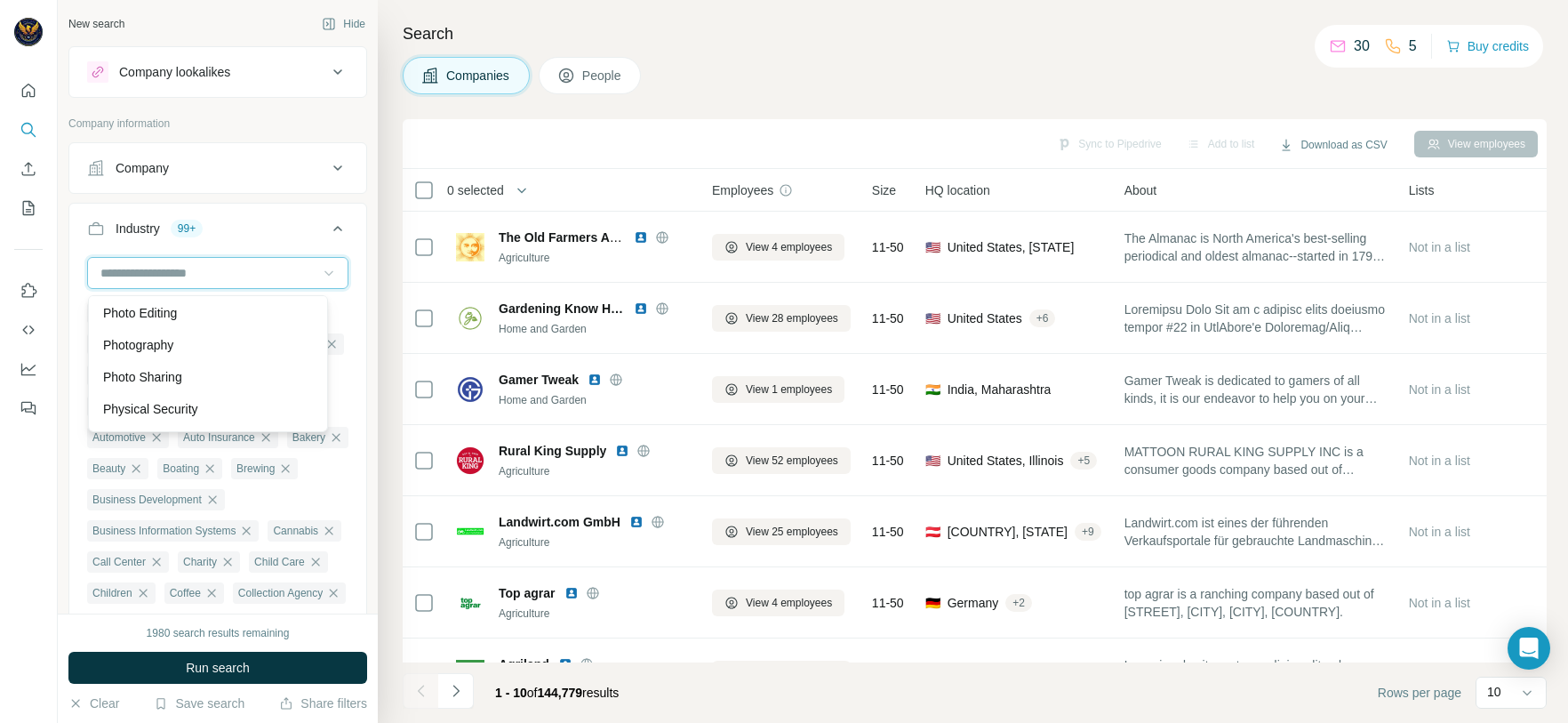 scroll, scrollTop: 13820, scrollLeft: 0, axis: vertical 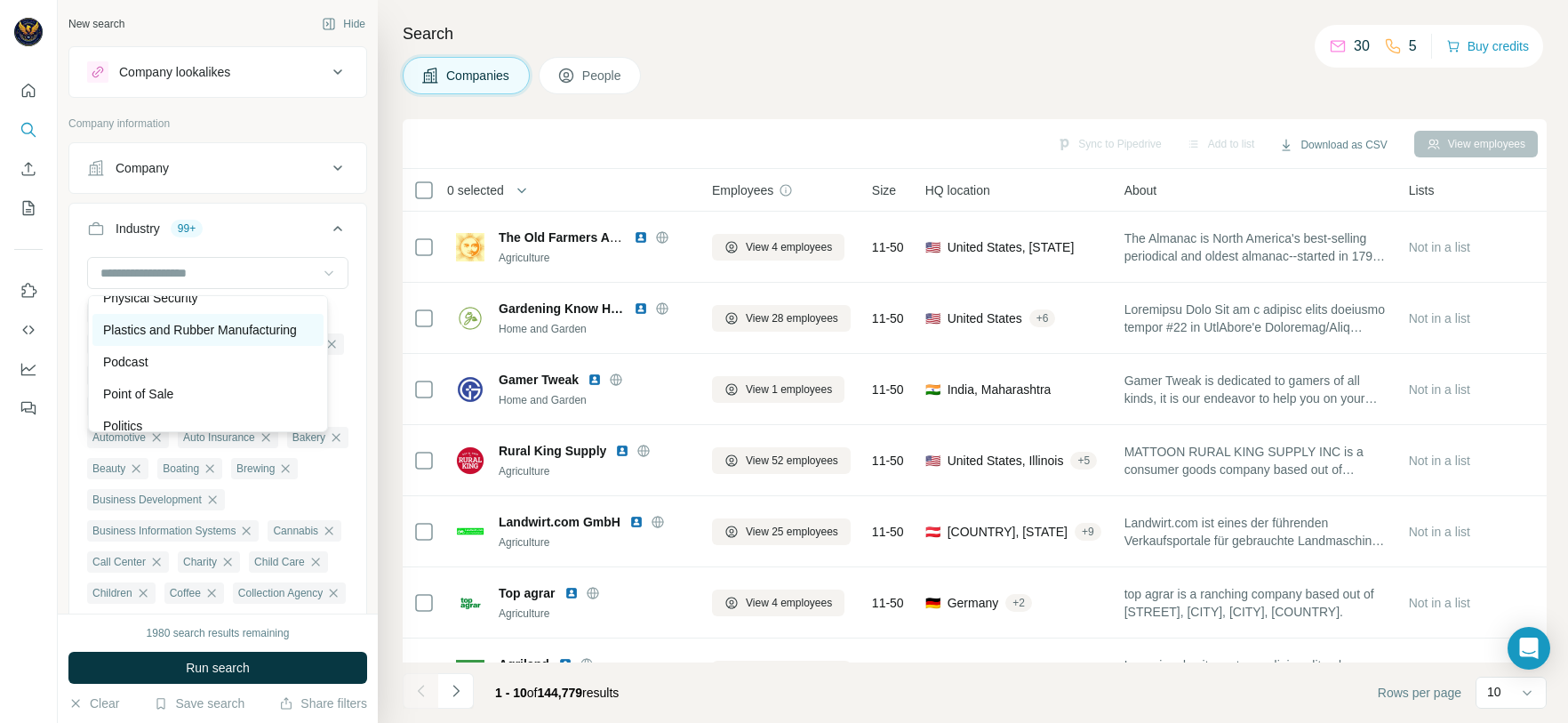 click on "Plastics and Rubber Manufacturing" at bounding box center [200, 330] 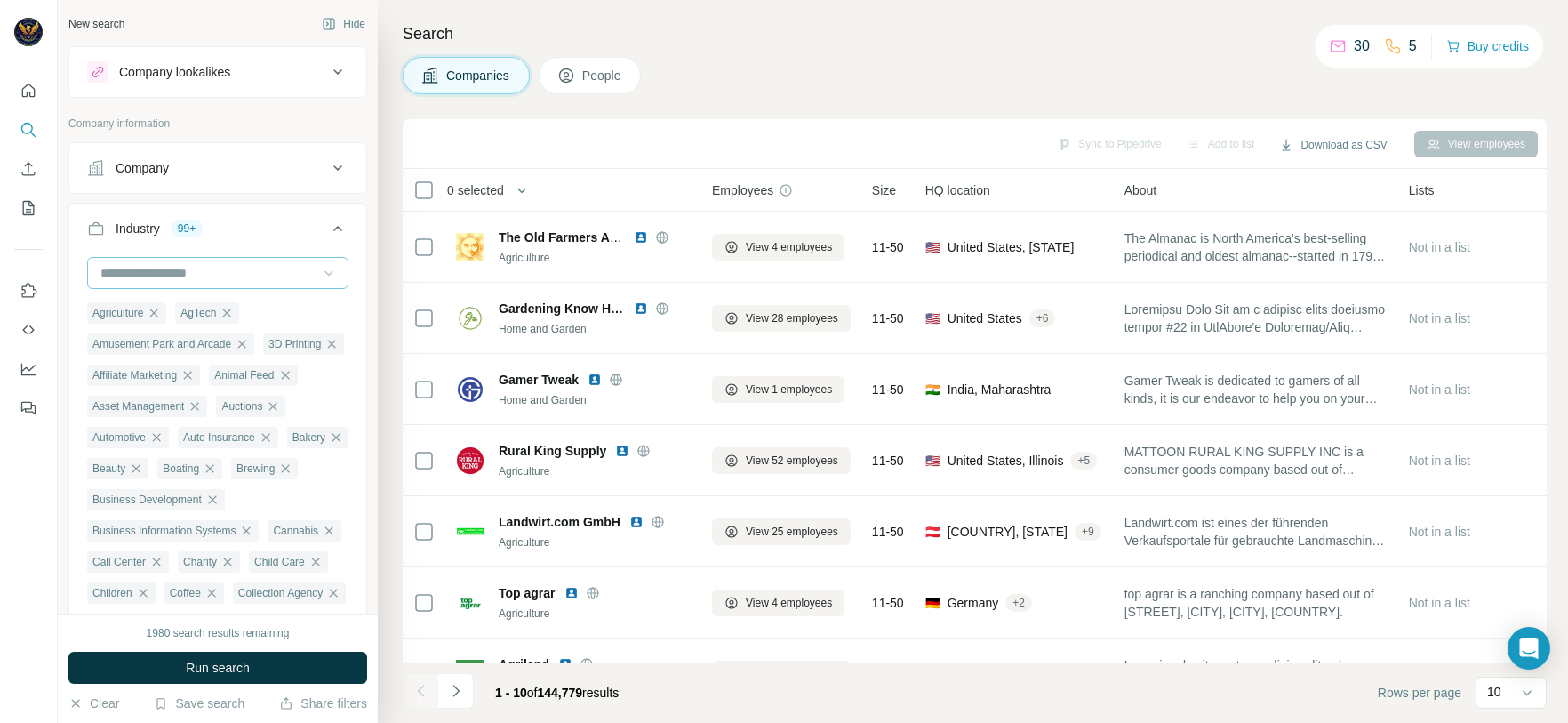click at bounding box center [208, 273] 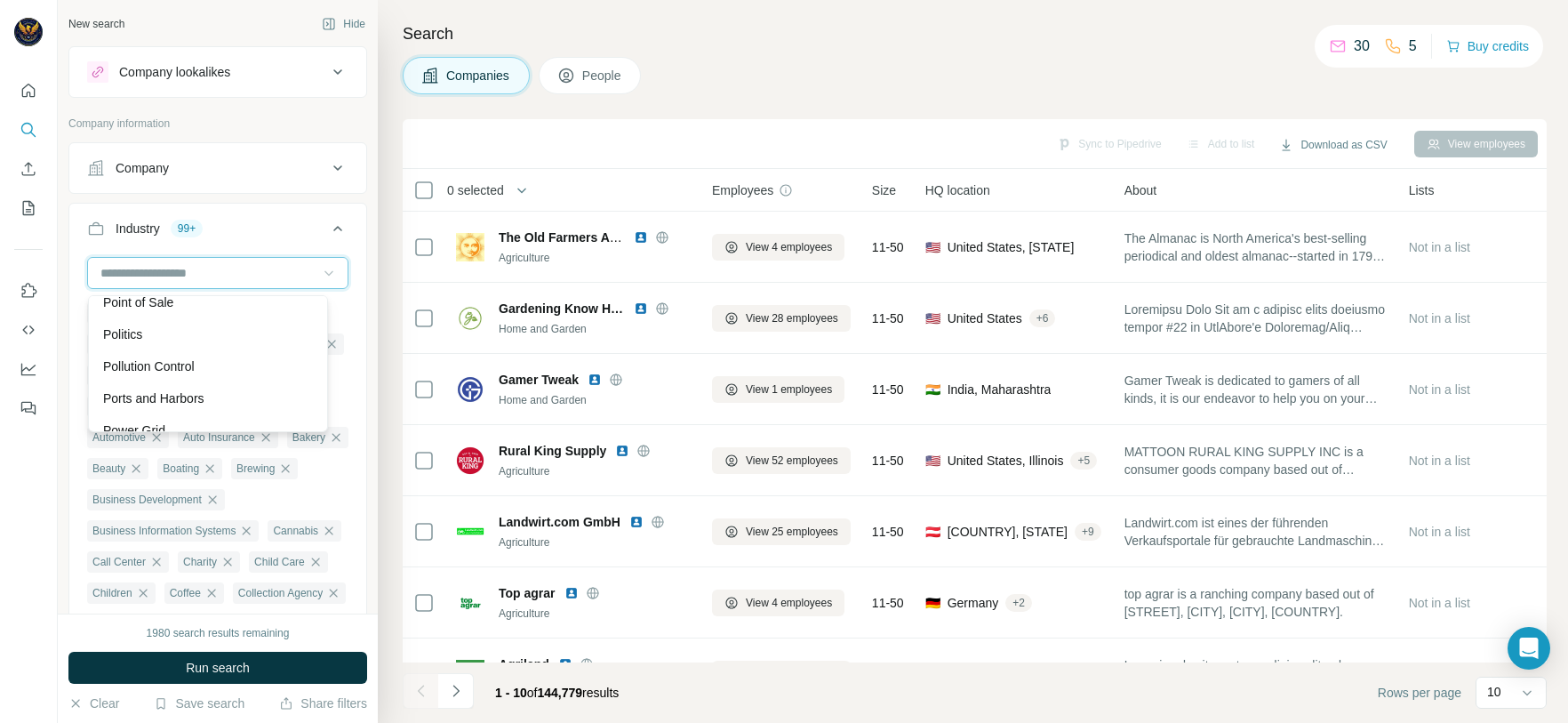 scroll, scrollTop: 13953, scrollLeft: 0, axis: vertical 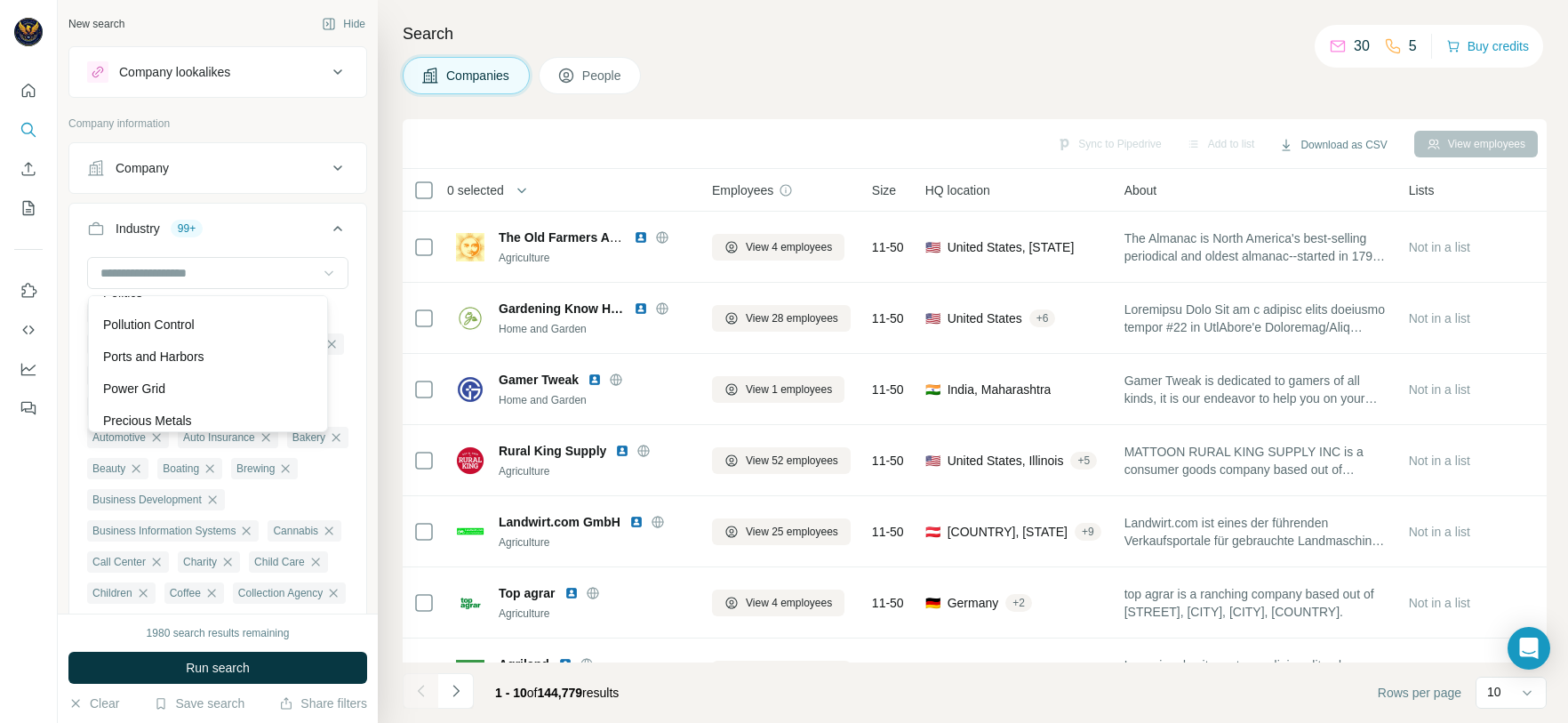 click on "Podcast" at bounding box center [125, 229] 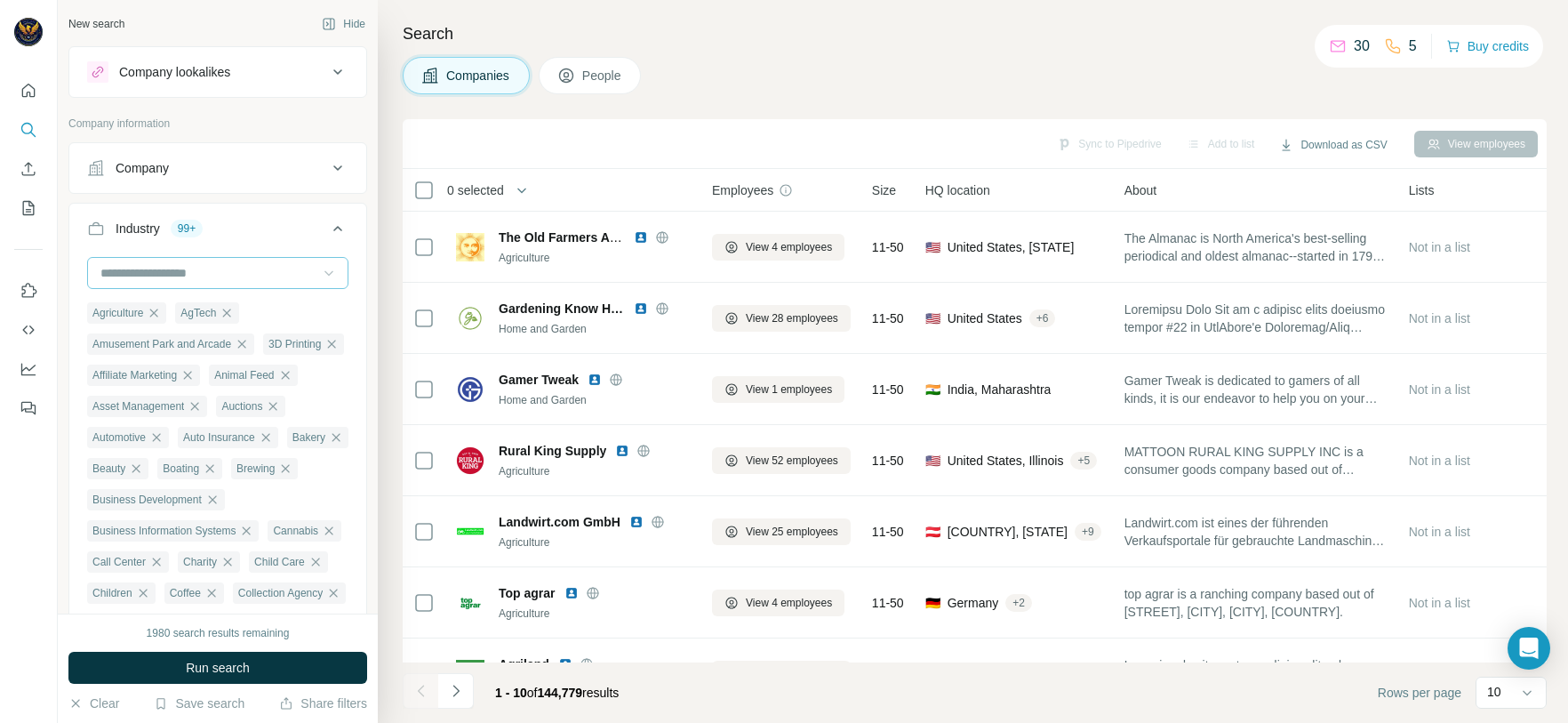 click at bounding box center [208, 273] 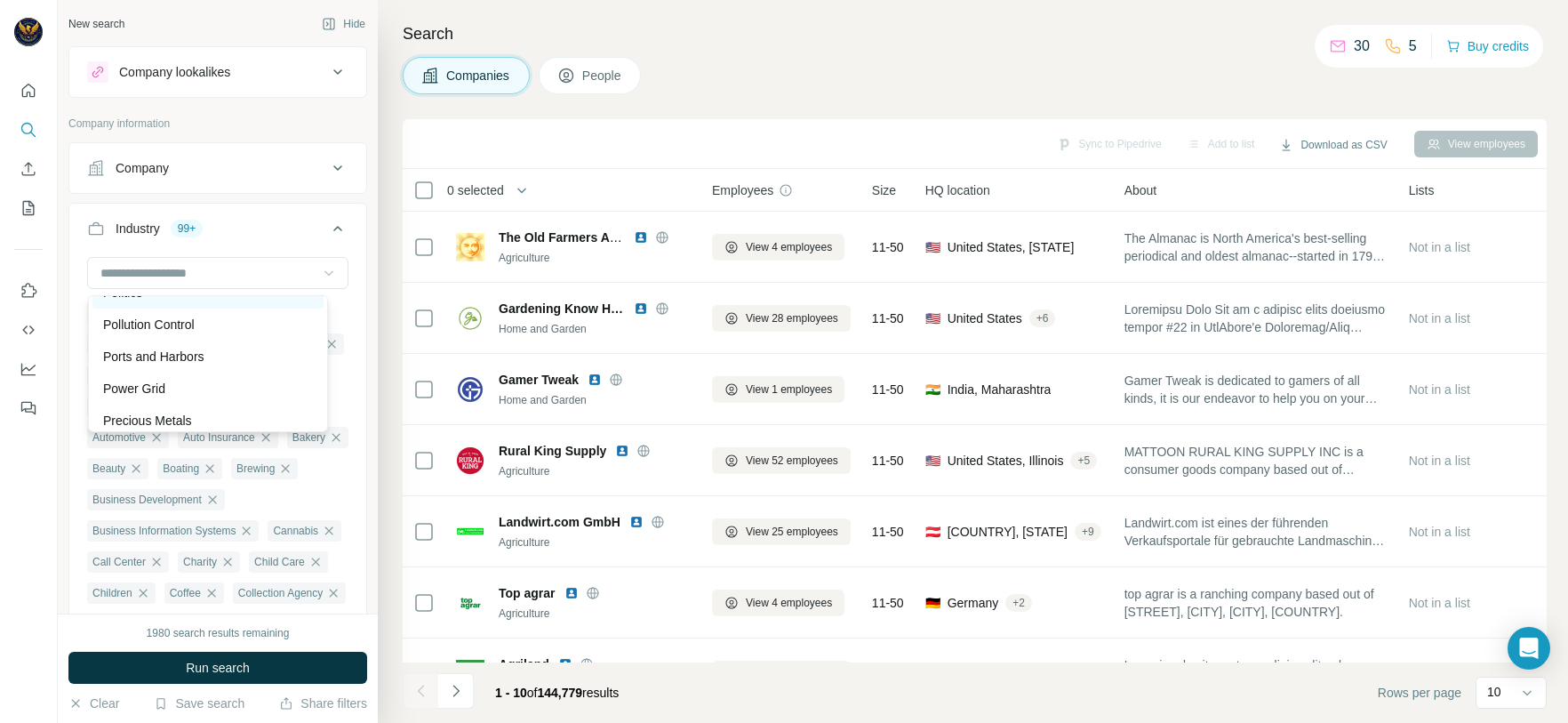 click on "Politics" at bounding box center (208, 293) 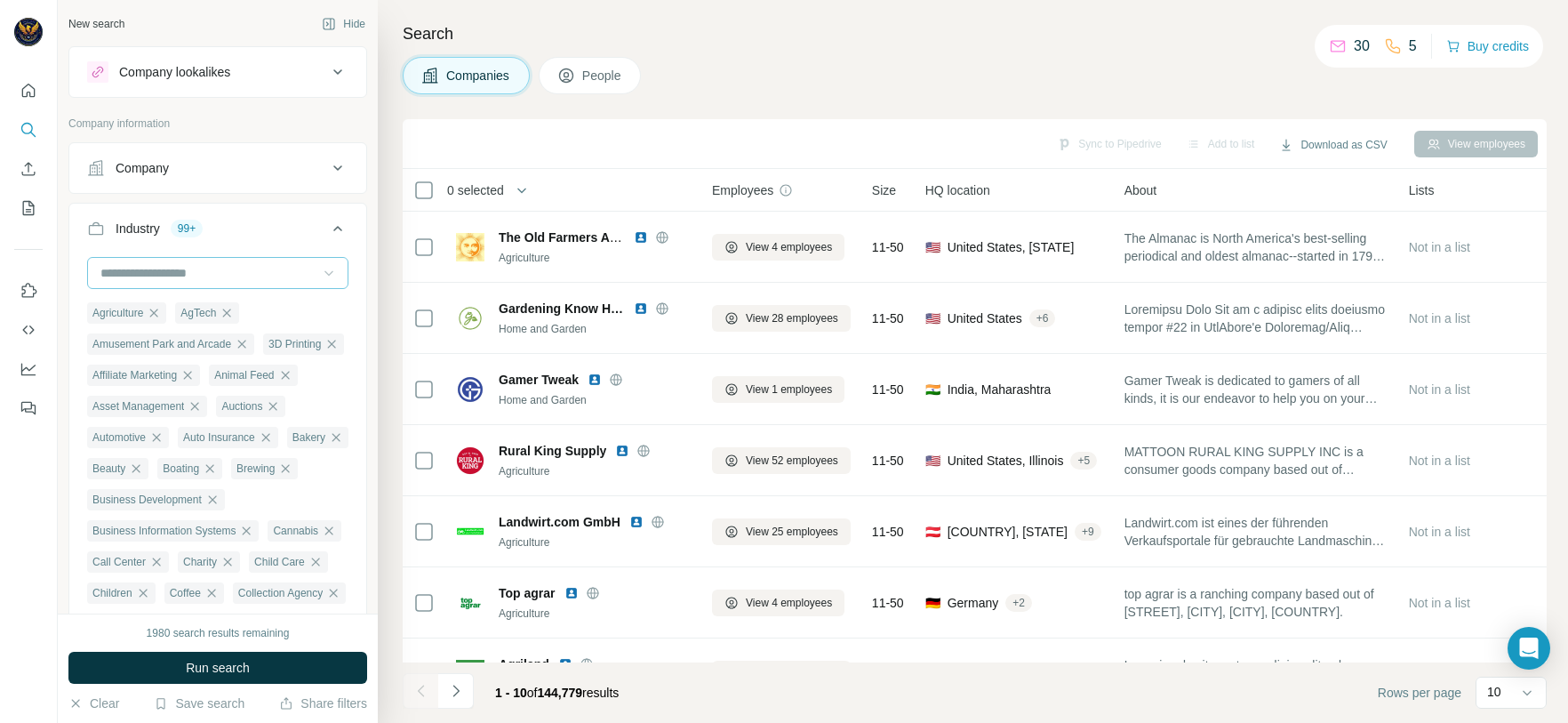 click at bounding box center [208, 273] 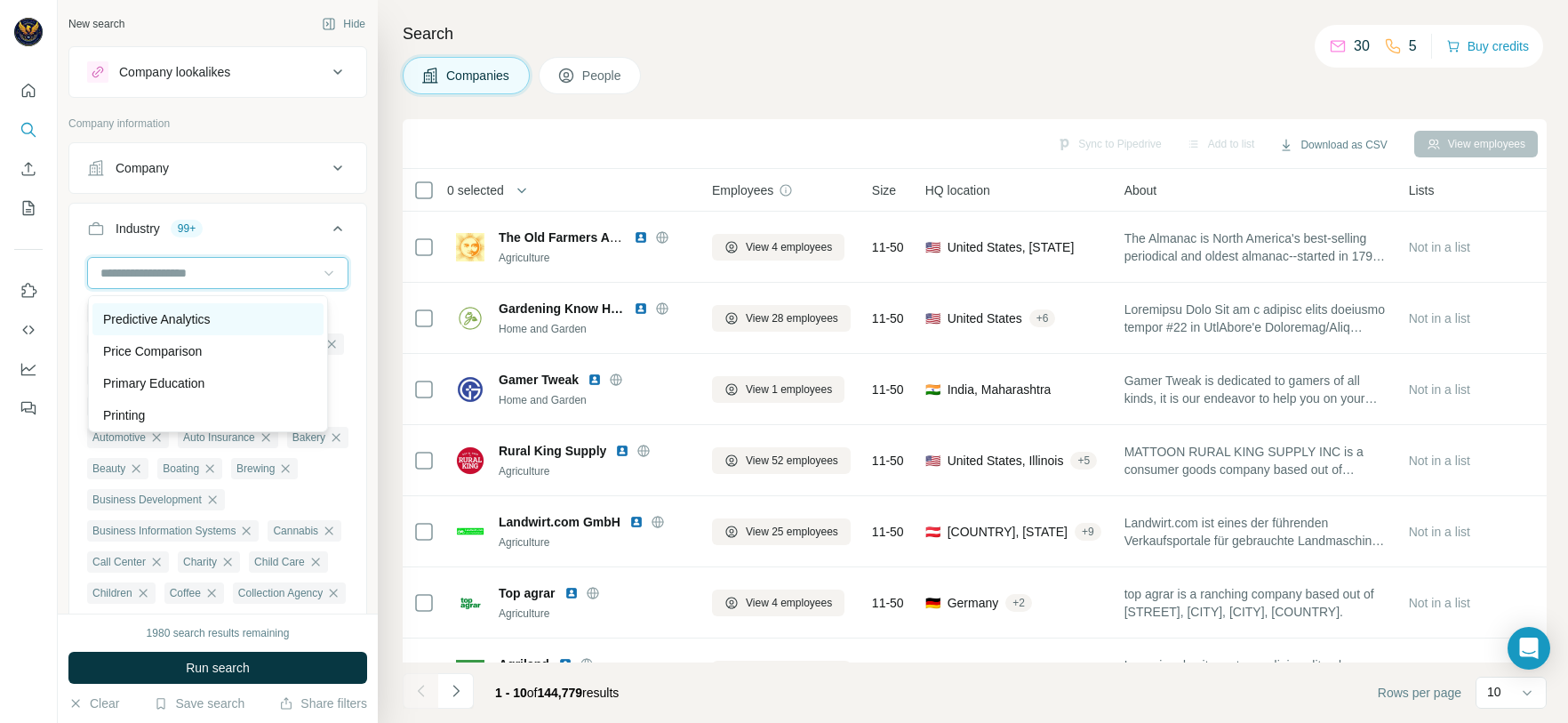 scroll, scrollTop: 14220, scrollLeft: 0, axis: vertical 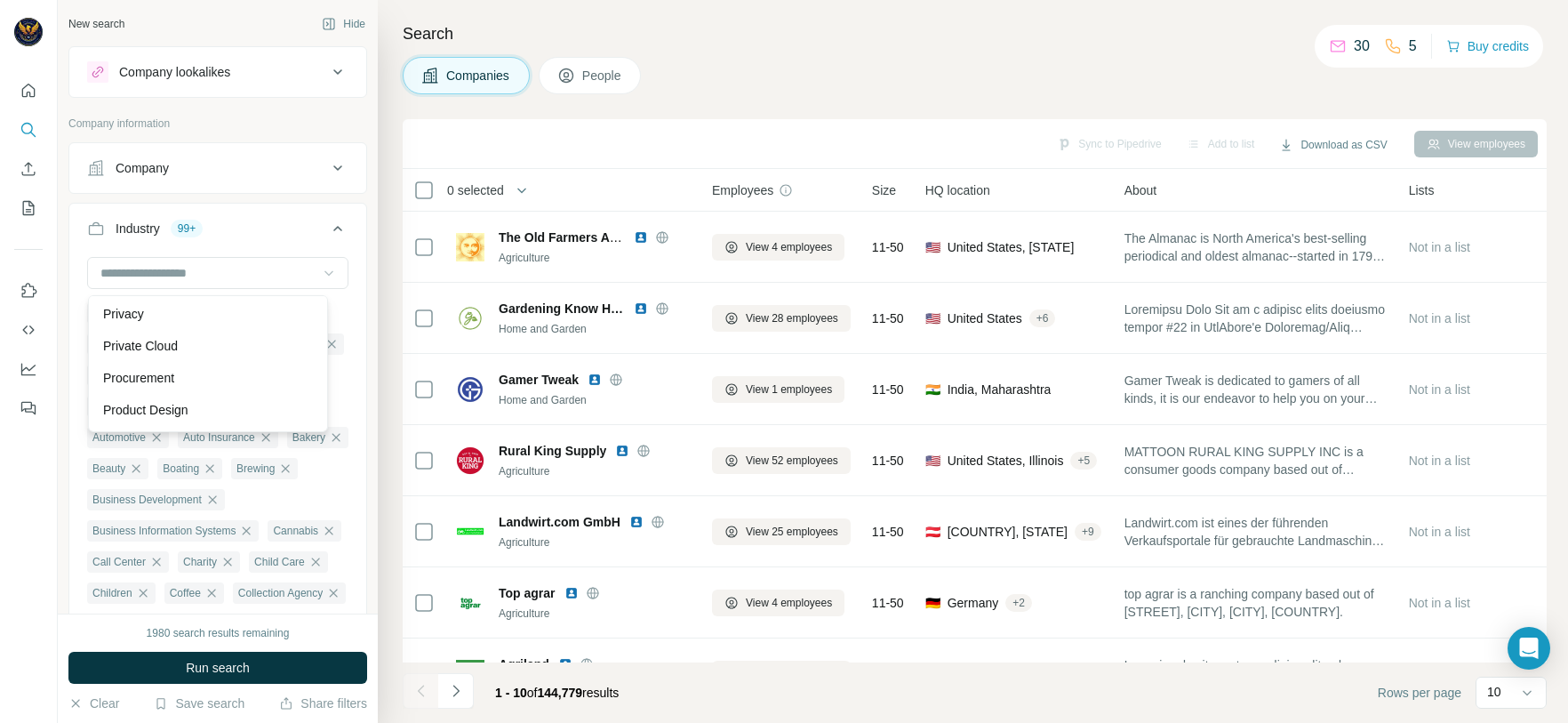 click on "Price Comparison" at bounding box center (208, 218) 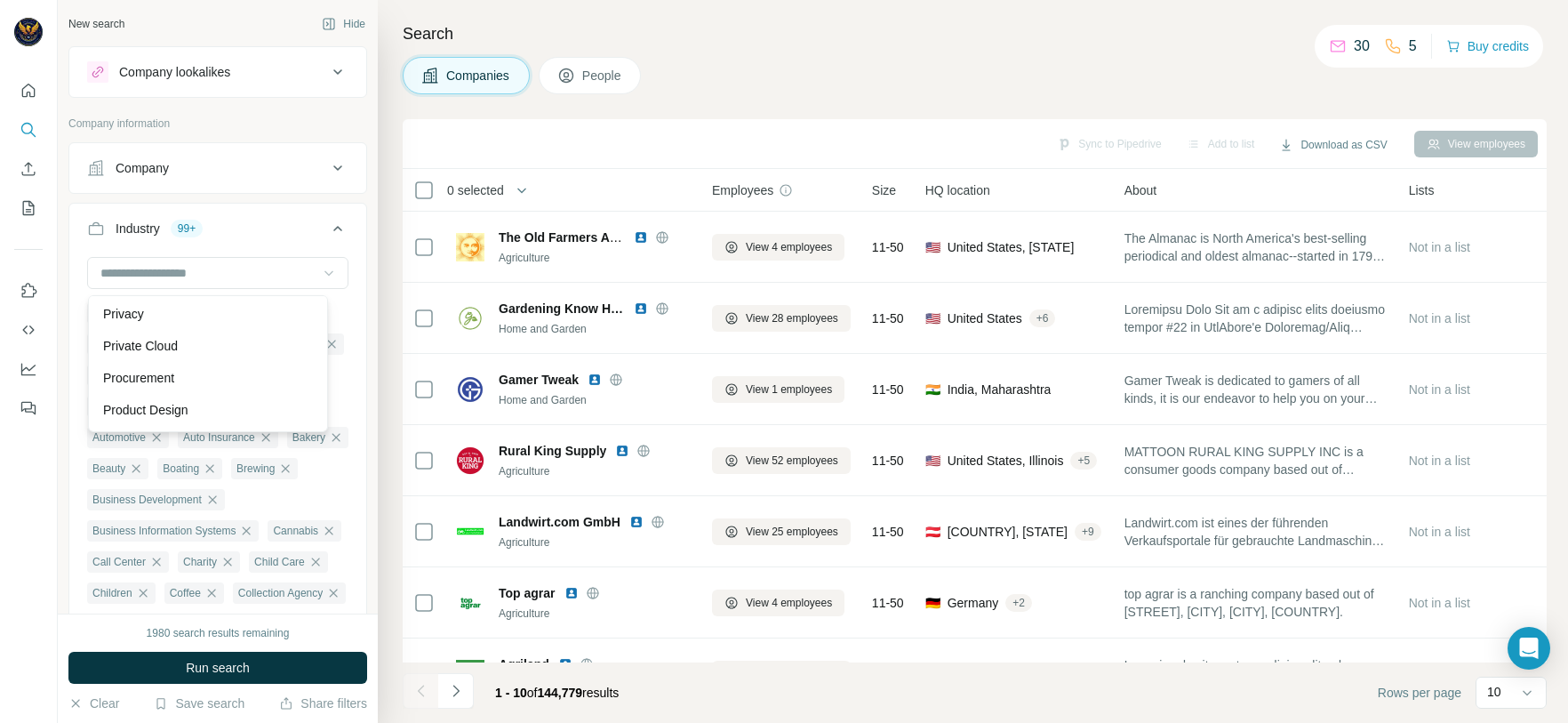 click on "Price Comparison" at bounding box center (152, 218) 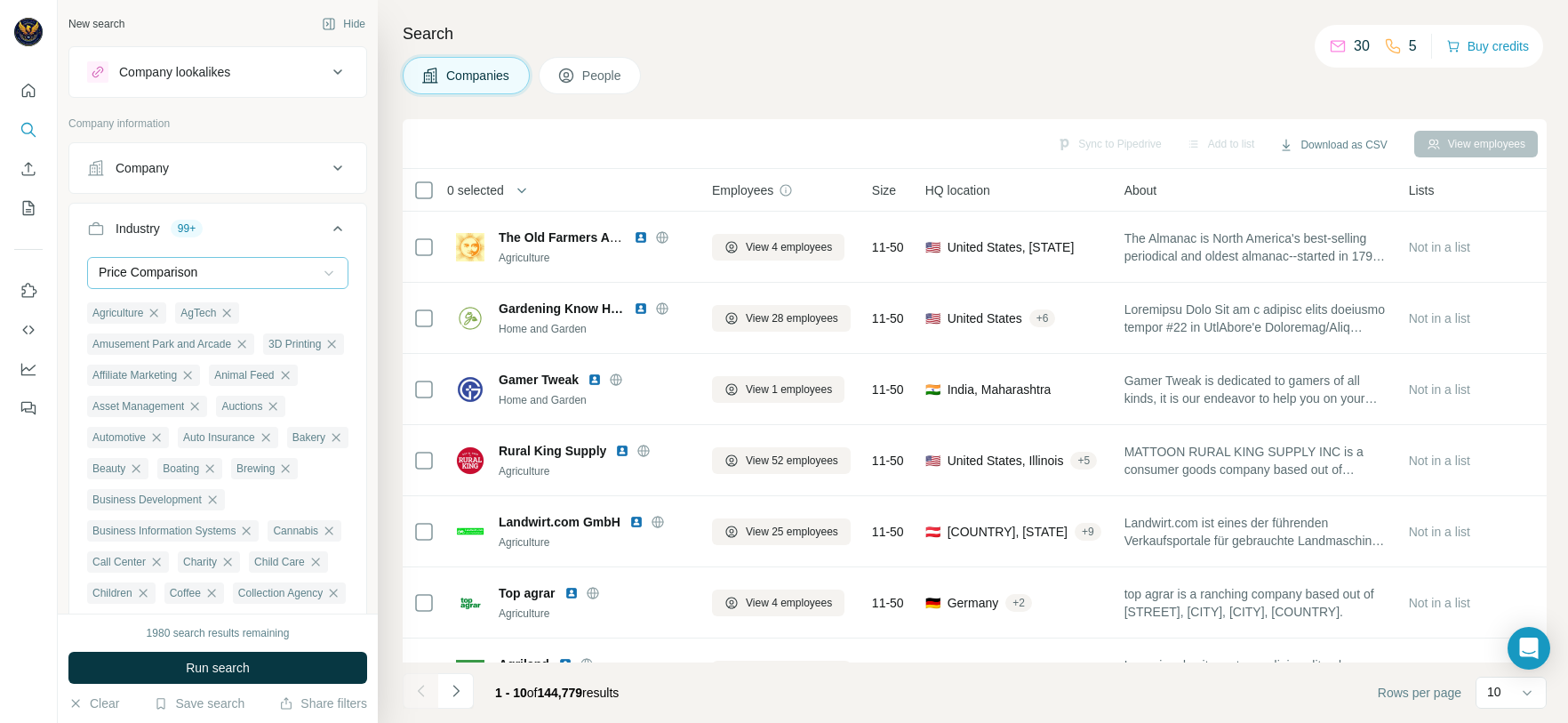 click on "Price Comparison" at bounding box center [208, 272] 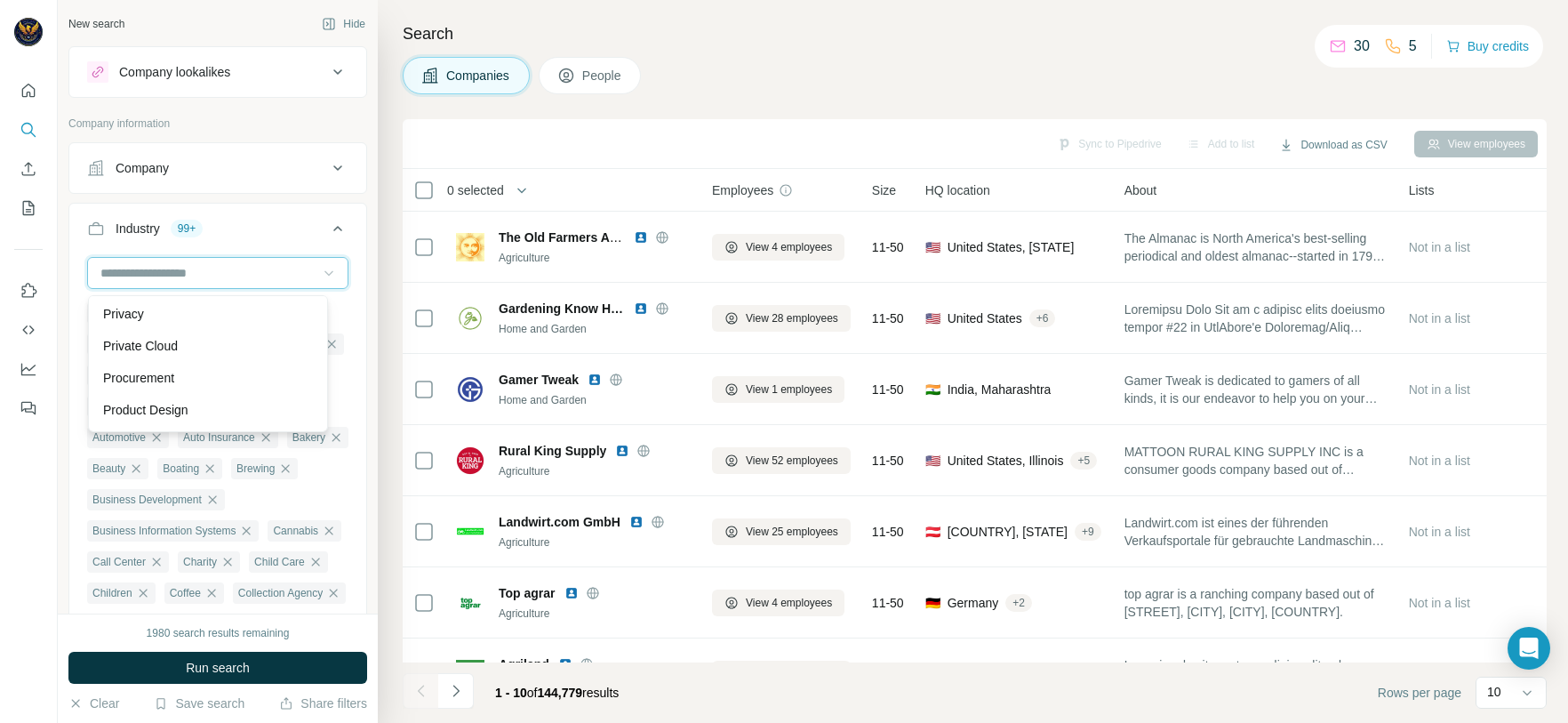 scroll, scrollTop: 0, scrollLeft: 0, axis: both 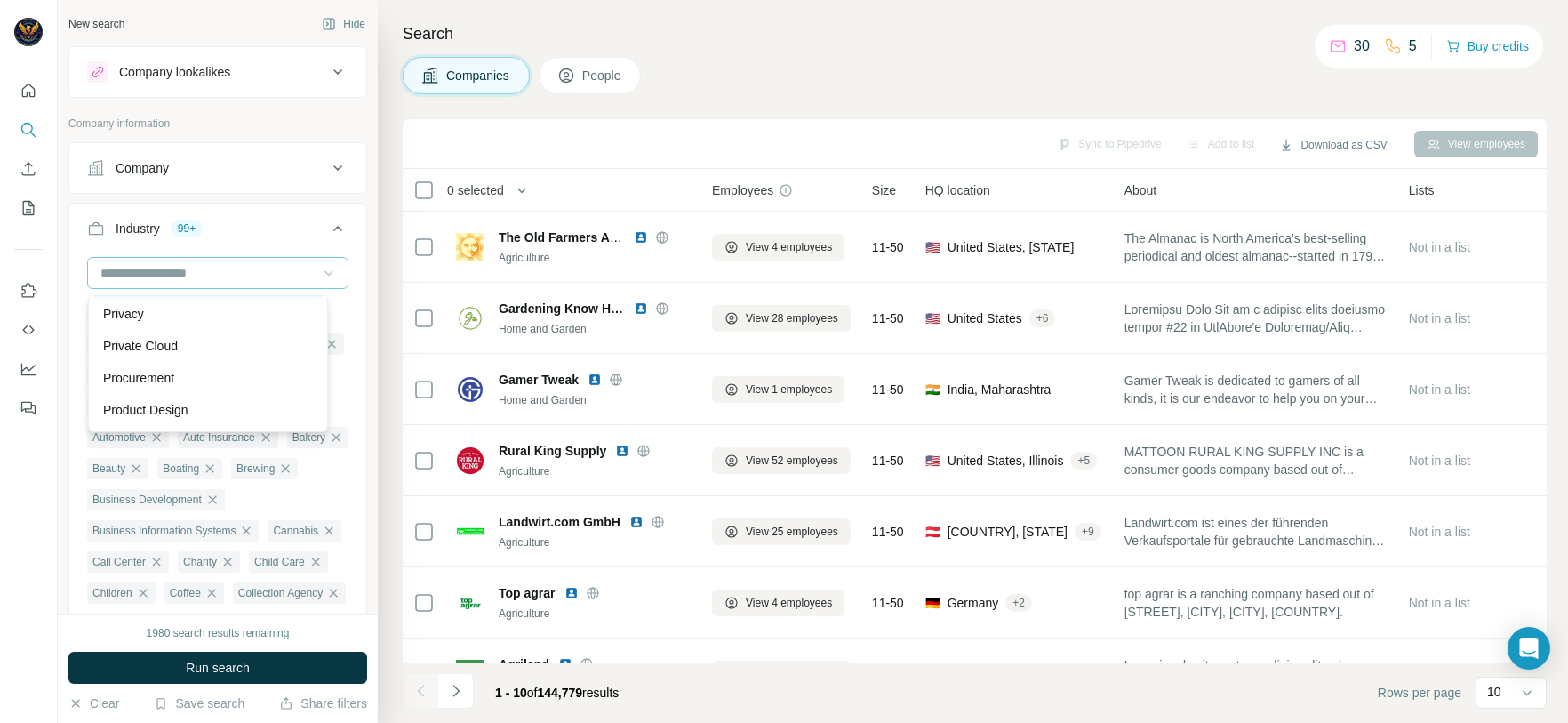 click on "Printing" at bounding box center [208, 282] 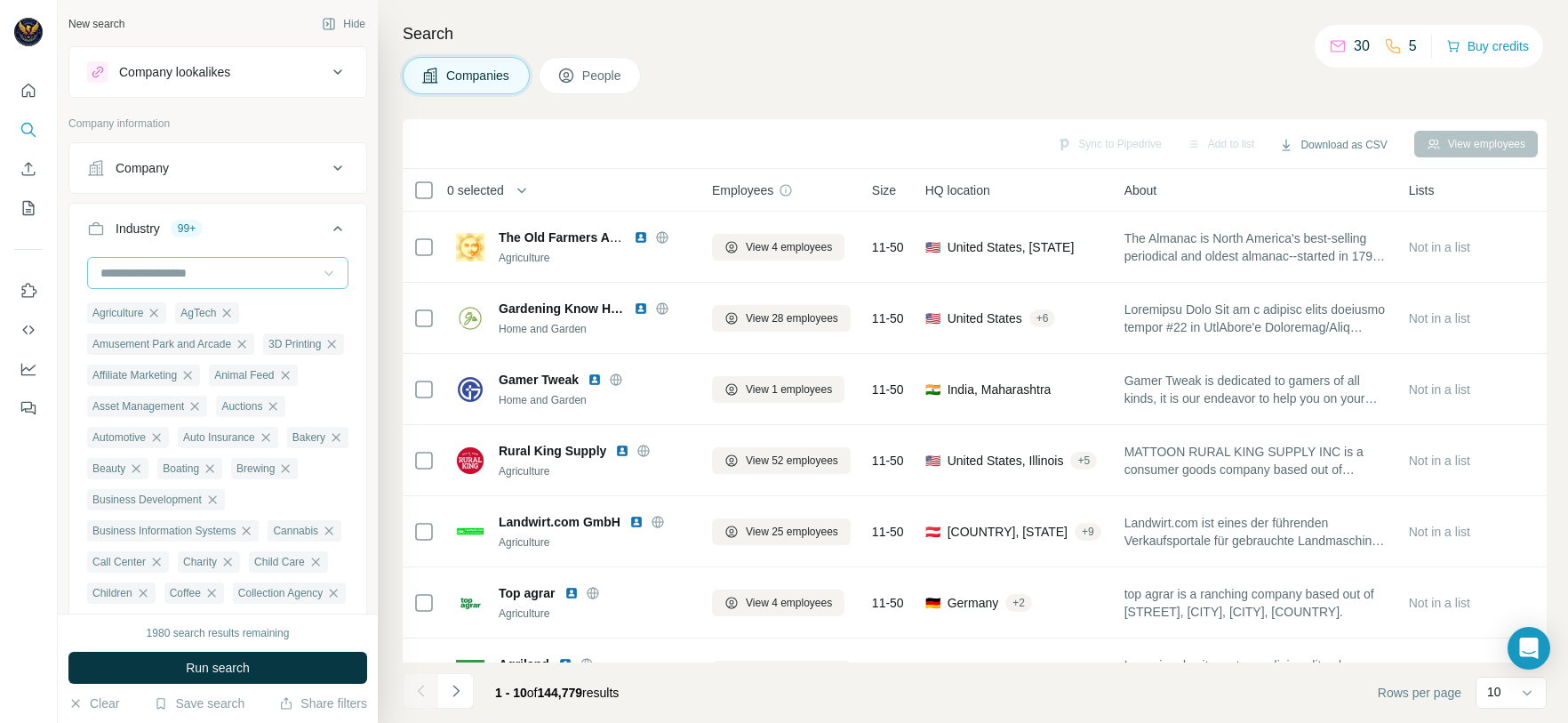 click at bounding box center (208, 273) 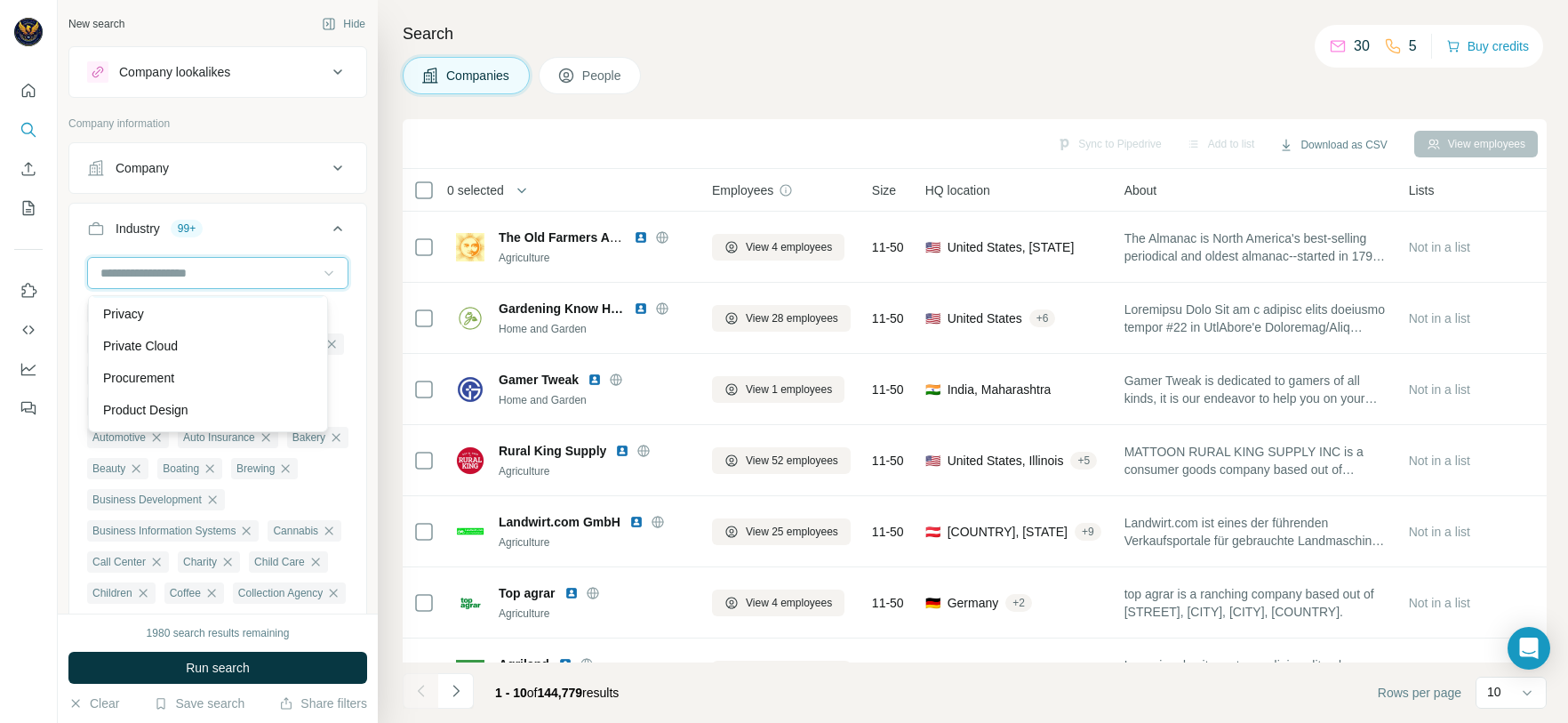 scroll, scrollTop: 14353, scrollLeft: 0, axis: vertical 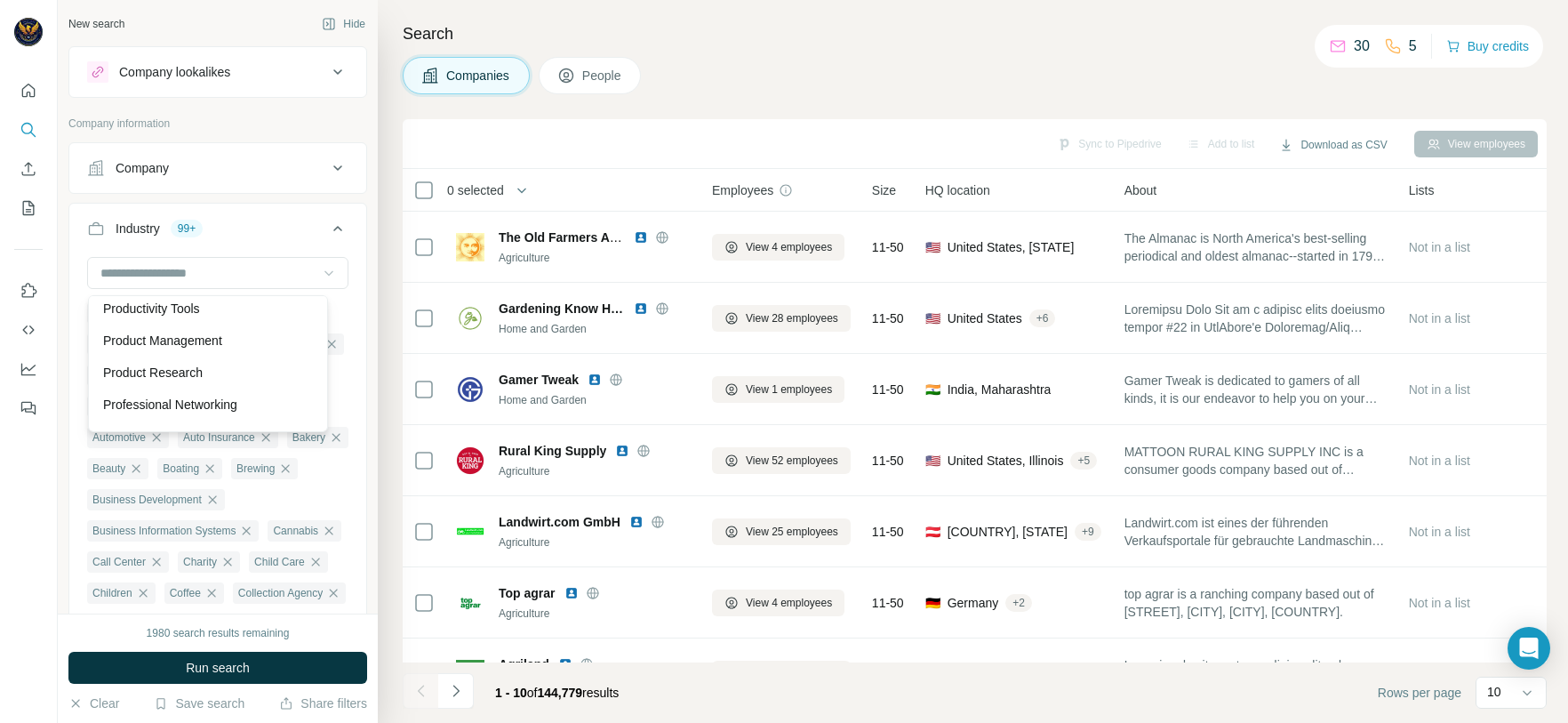 click on "Product Design" at bounding box center (208, 277) 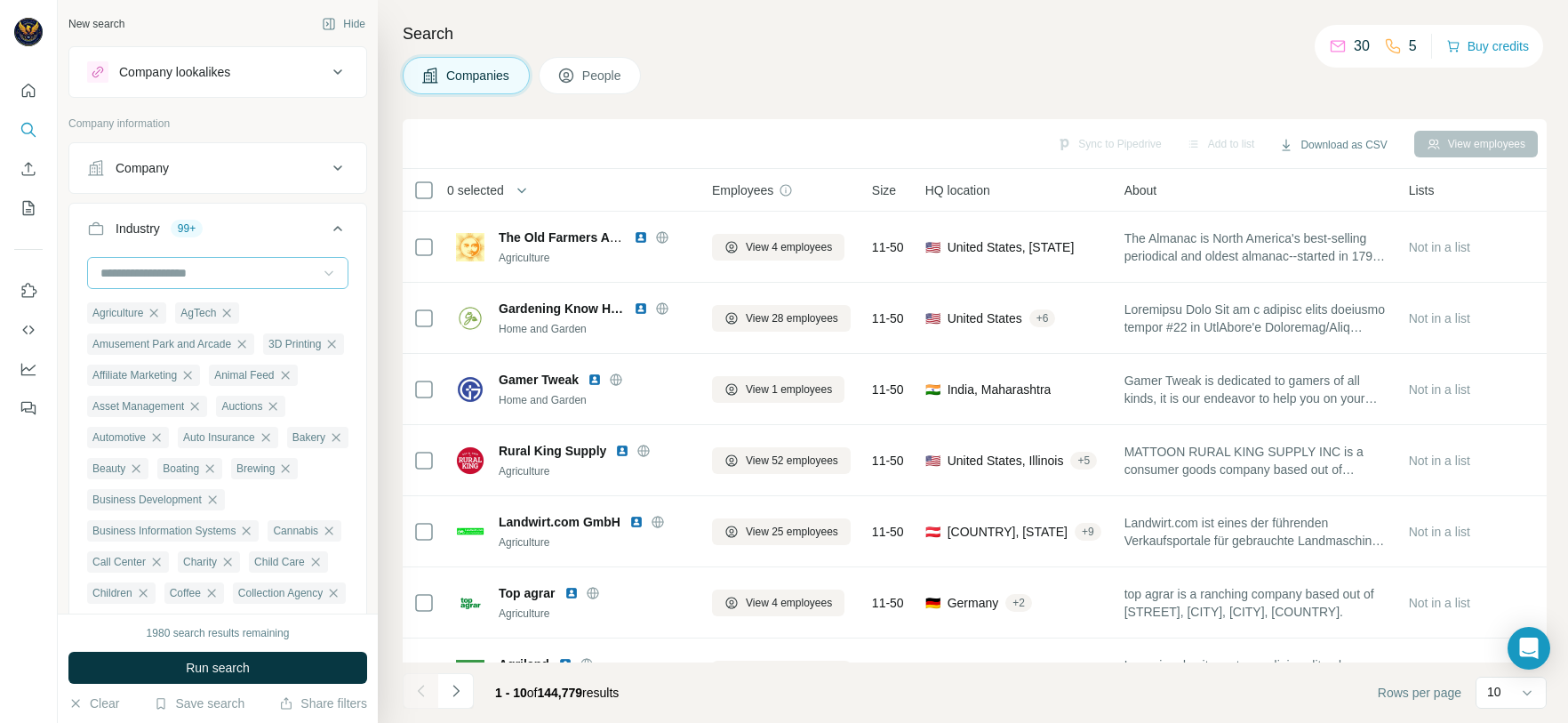 click at bounding box center (208, 273) 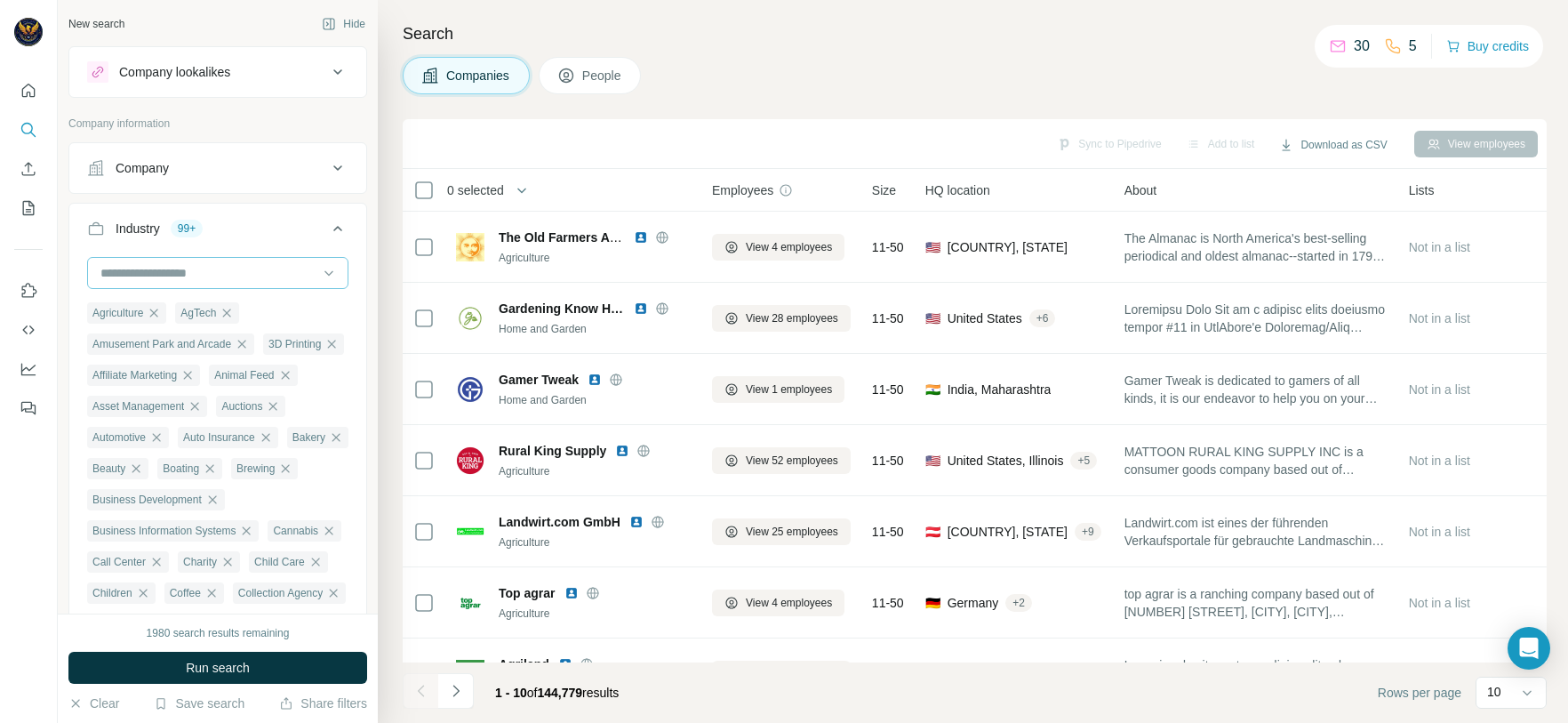 scroll, scrollTop: 0, scrollLeft: 0, axis: both 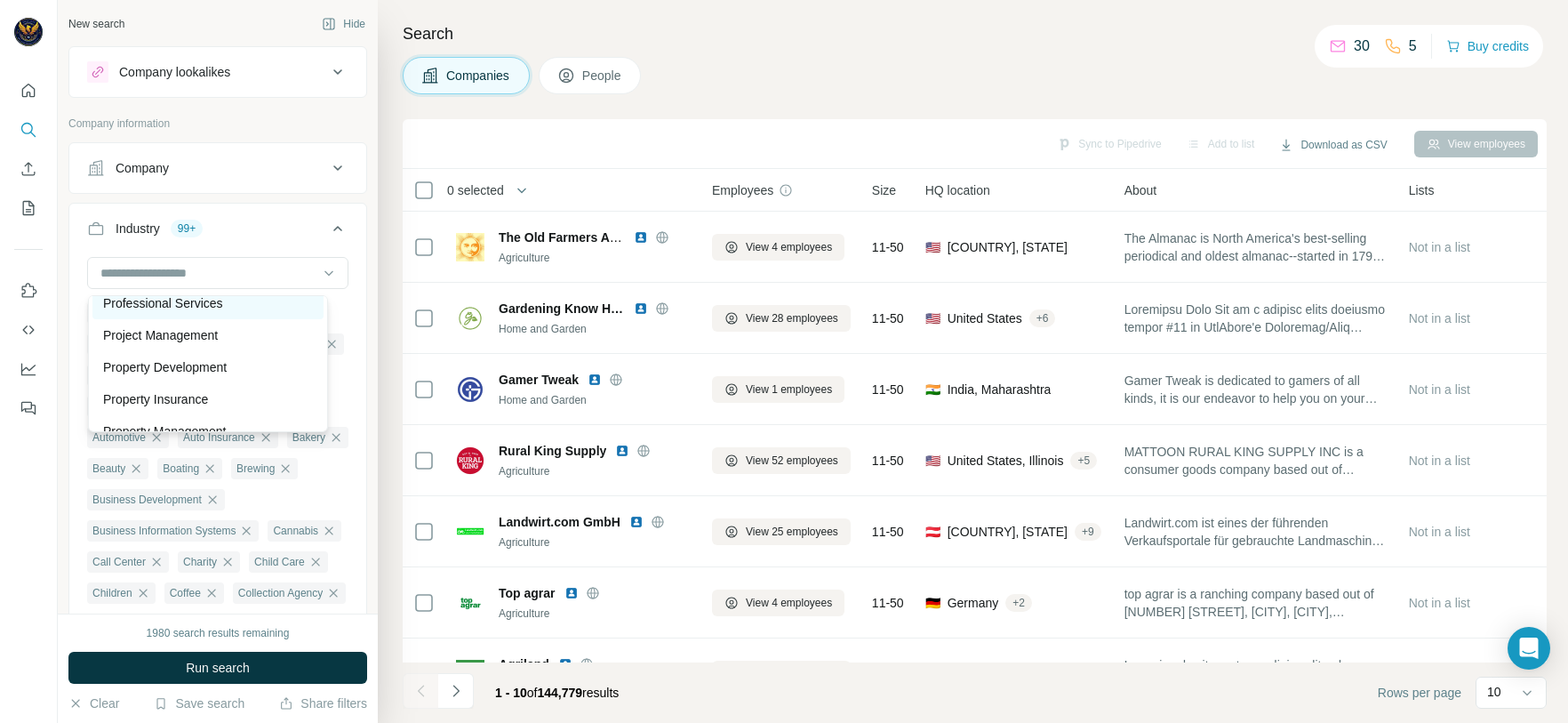 click on "Professional Services" at bounding box center [208, 303] 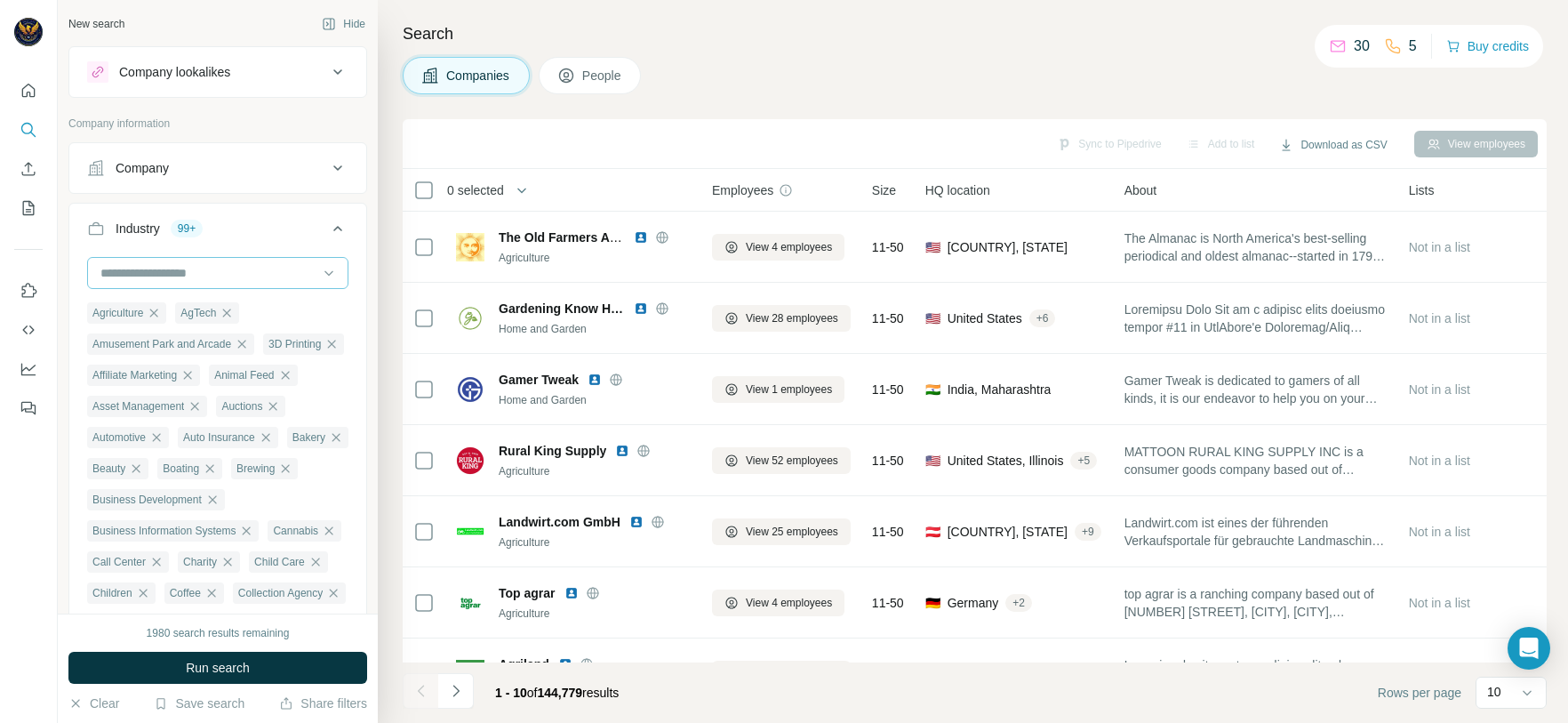 click at bounding box center [208, 273] 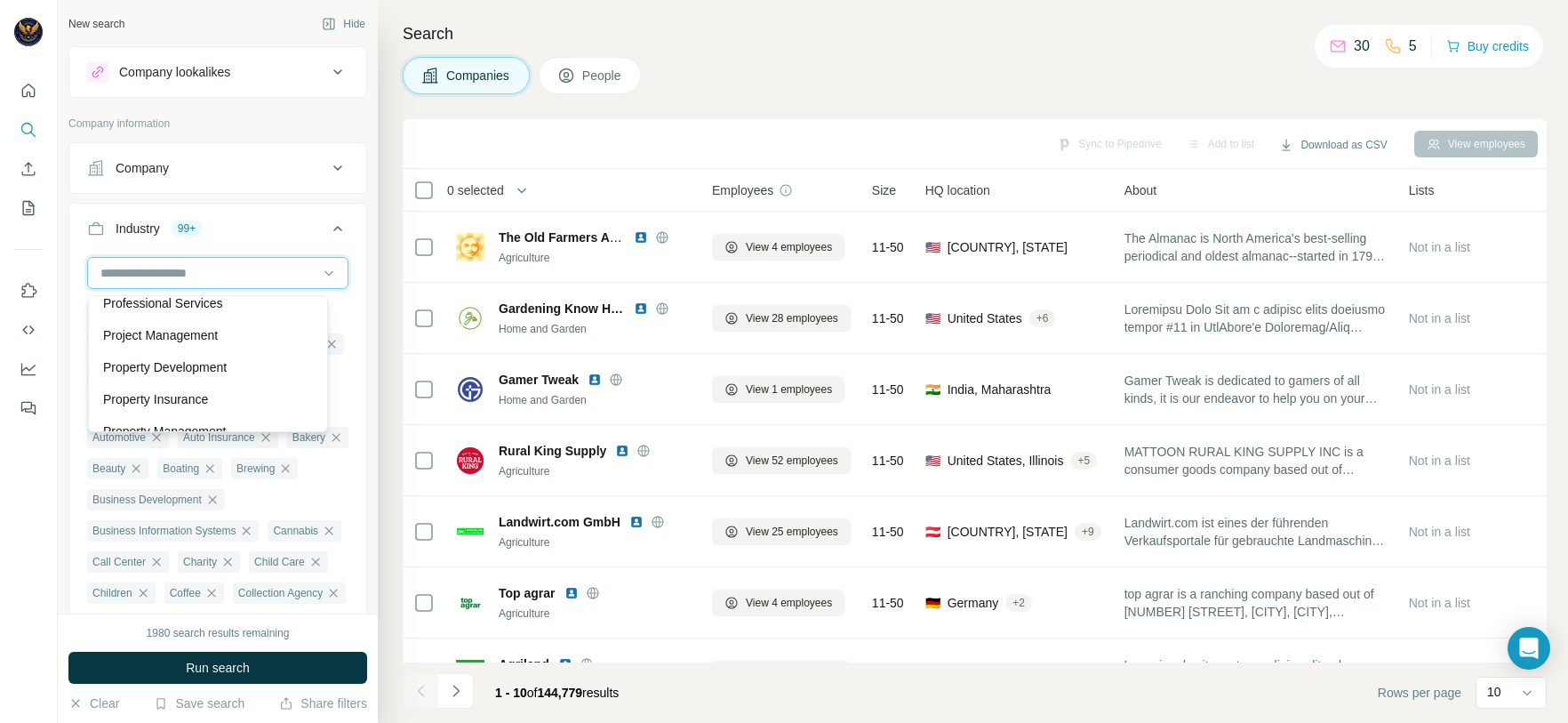scroll, scrollTop: 14620, scrollLeft: 0, axis: vertical 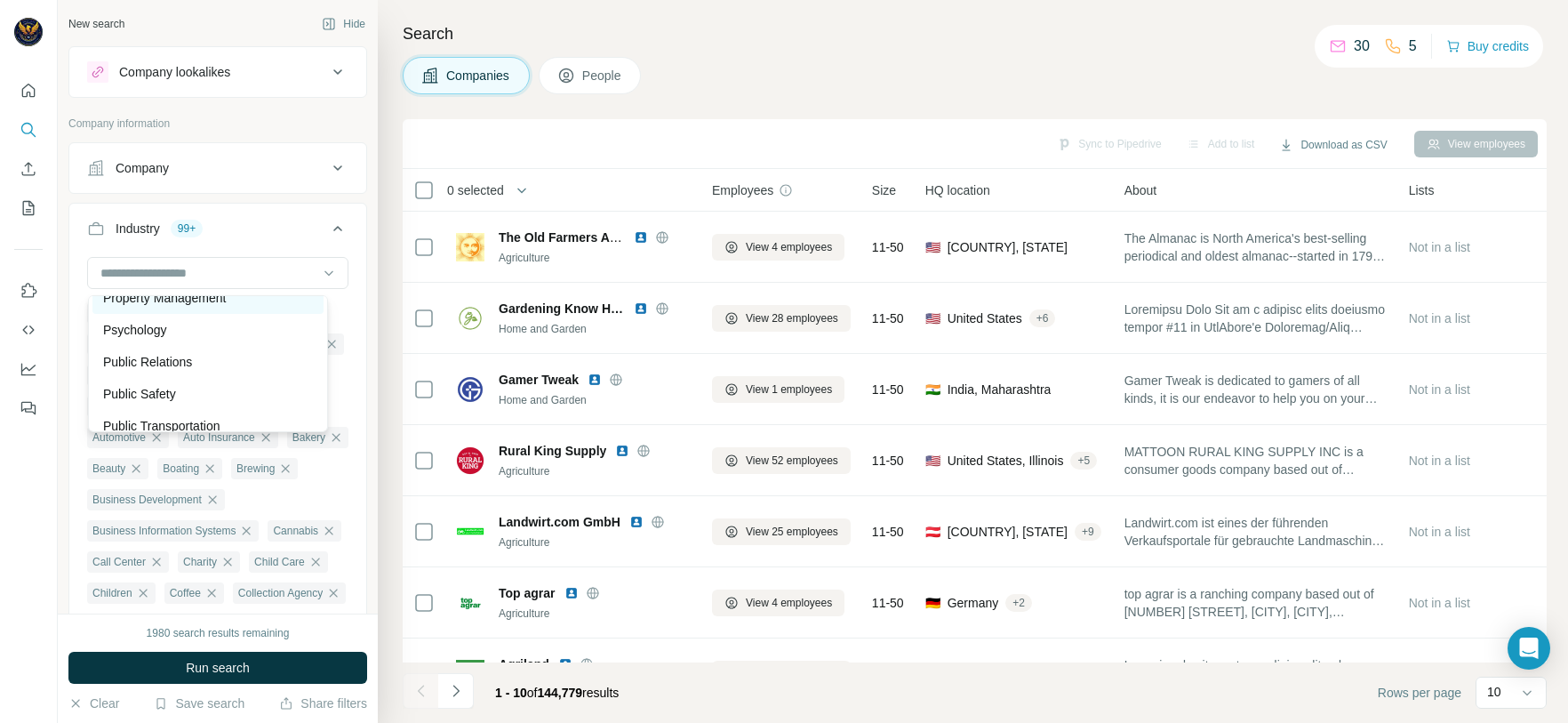 click on "Property Management" at bounding box center (208, 298) 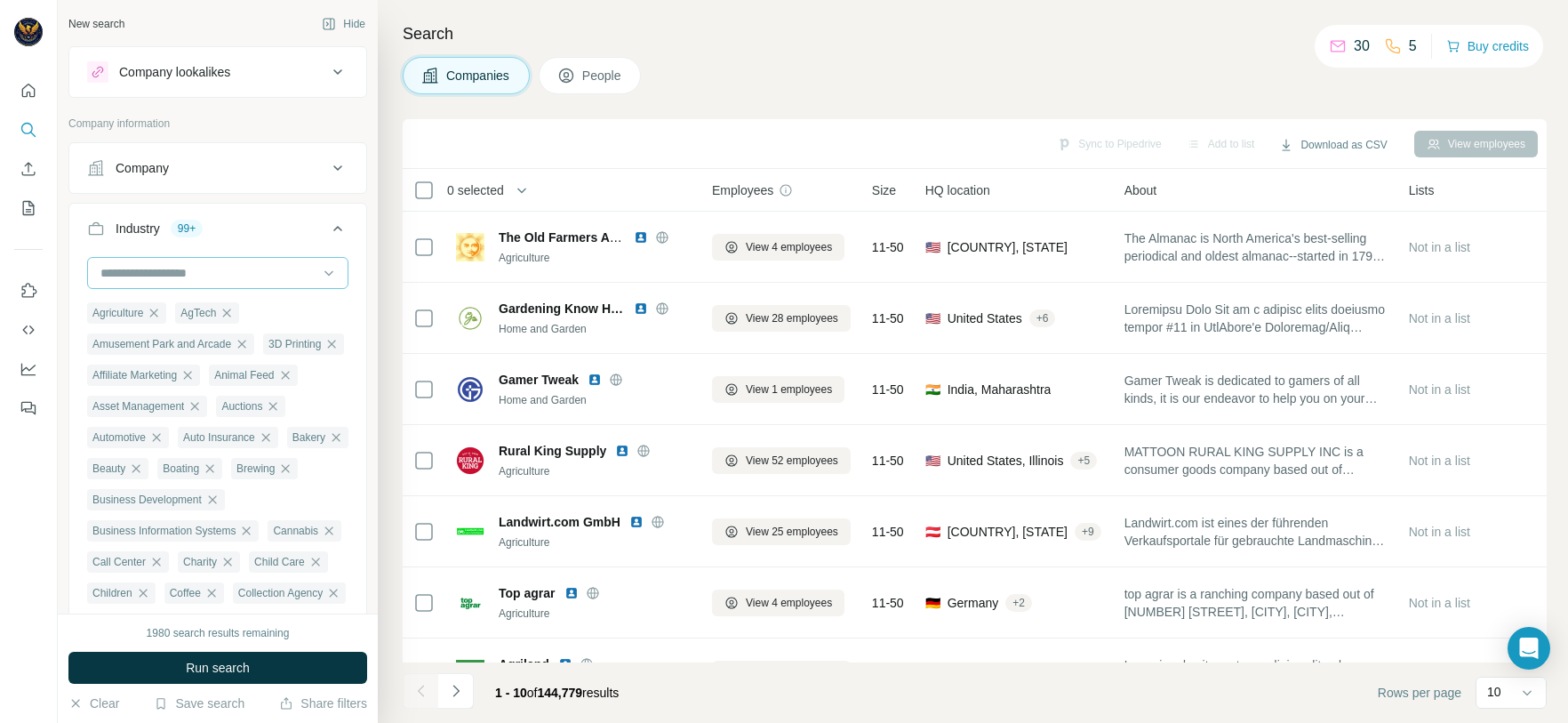 click at bounding box center [208, 273] 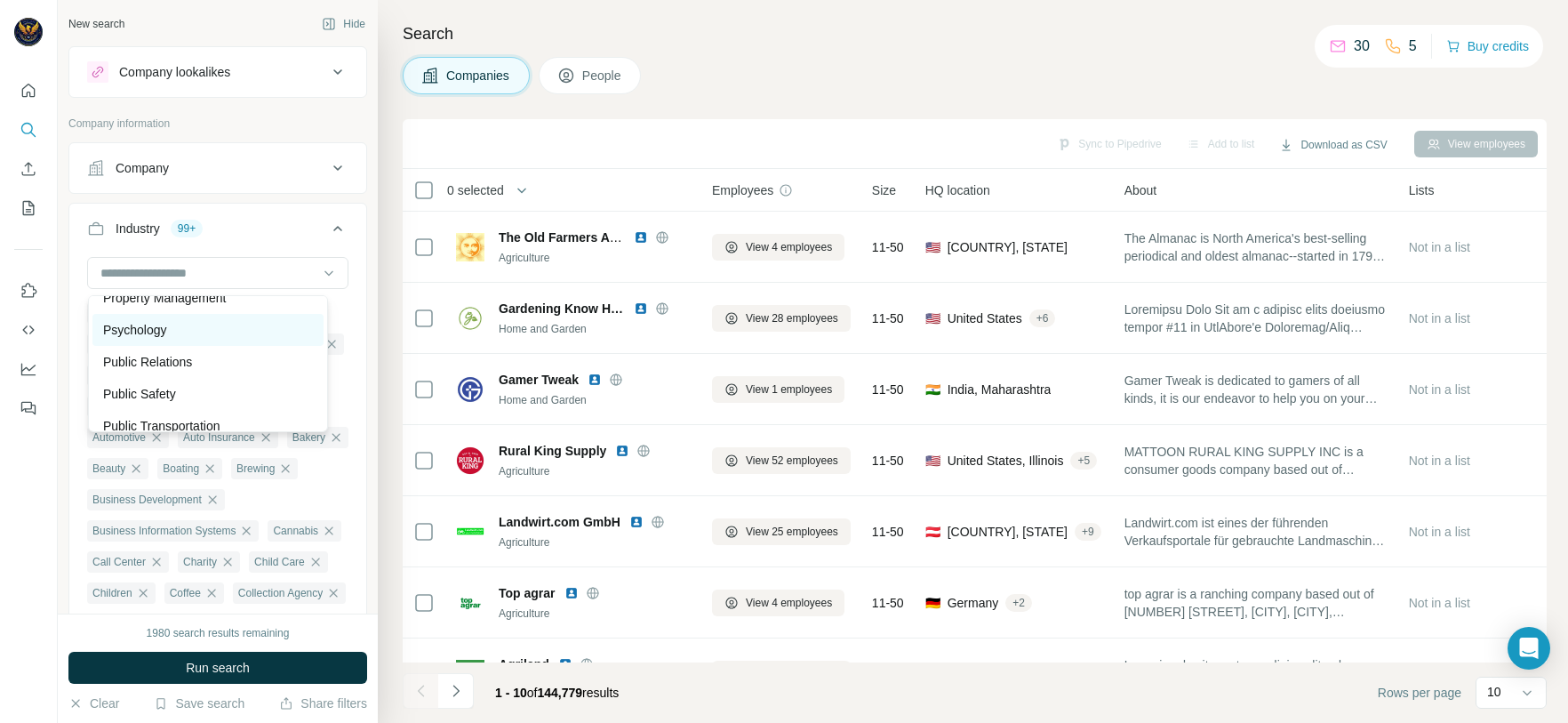 click on "Psychology" at bounding box center [208, 330] 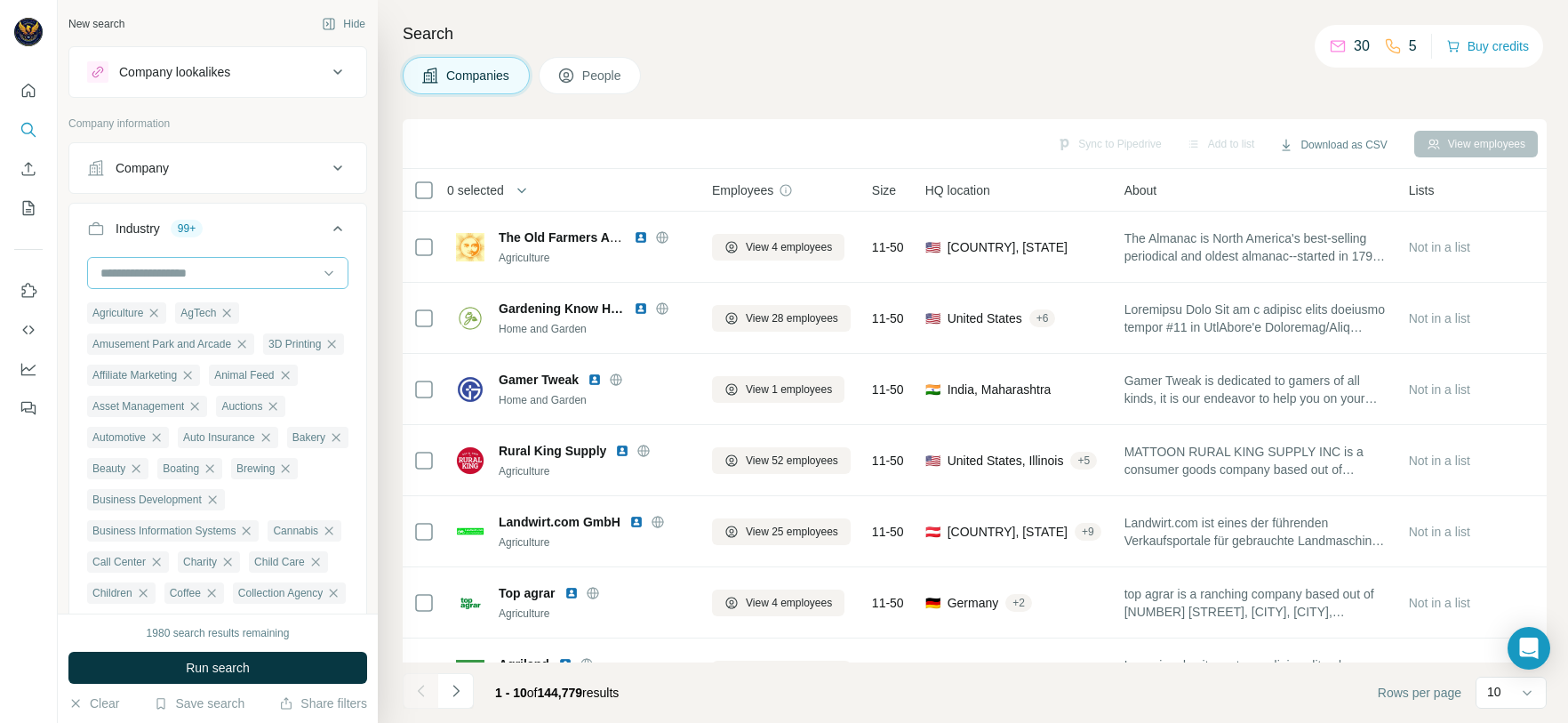 click at bounding box center (208, 273) 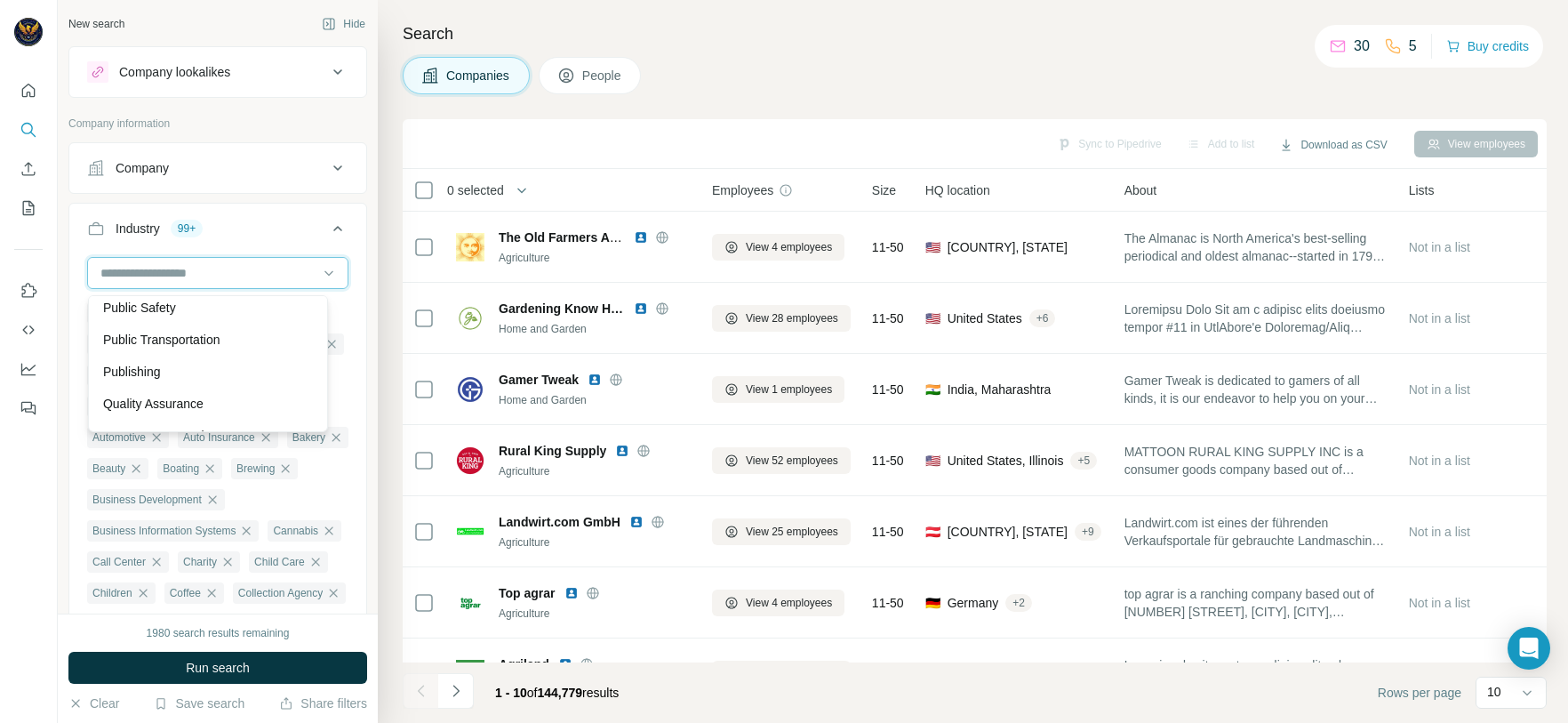 scroll, scrollTop: 14753, scrollLeft: 0, axis: vertical 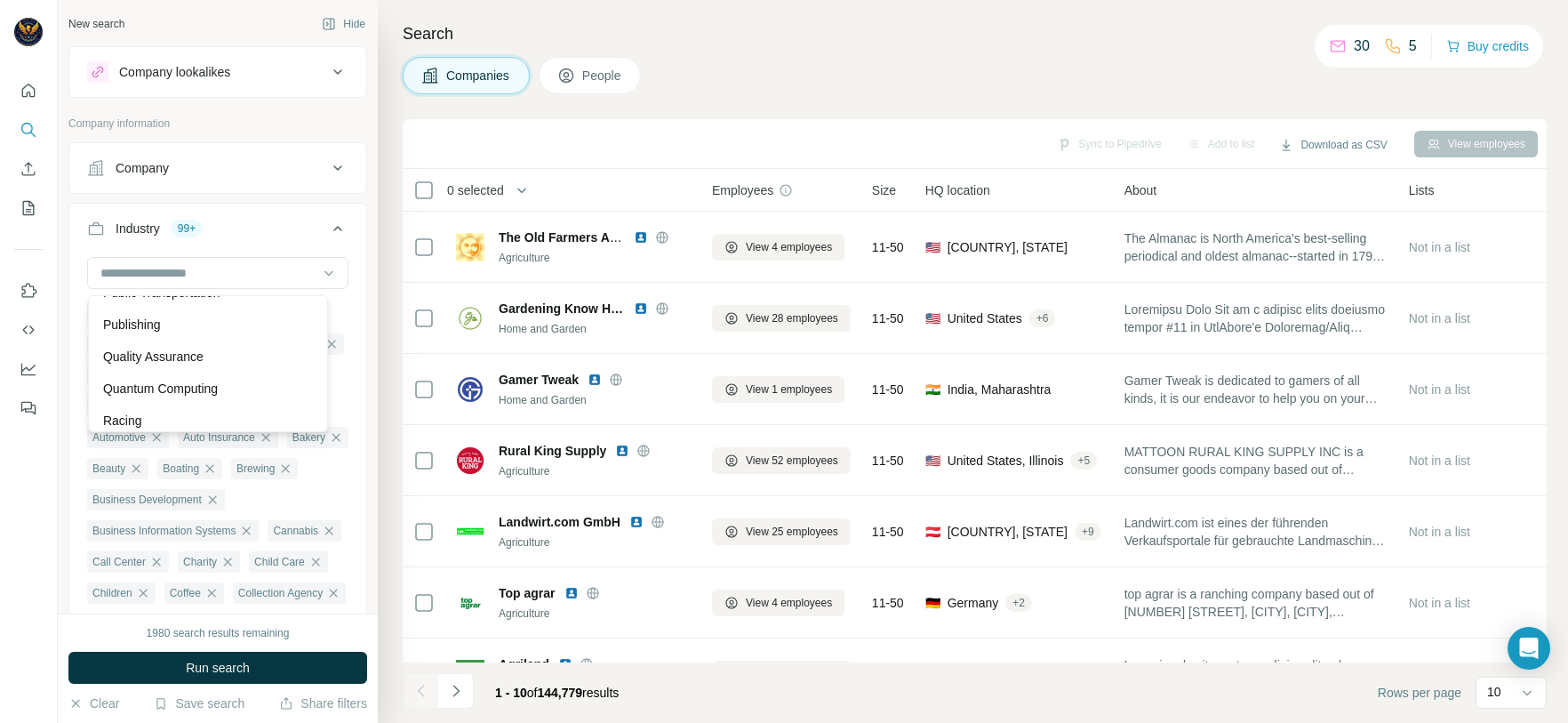 click on "Public Relations" at bounding box center [208, 229] 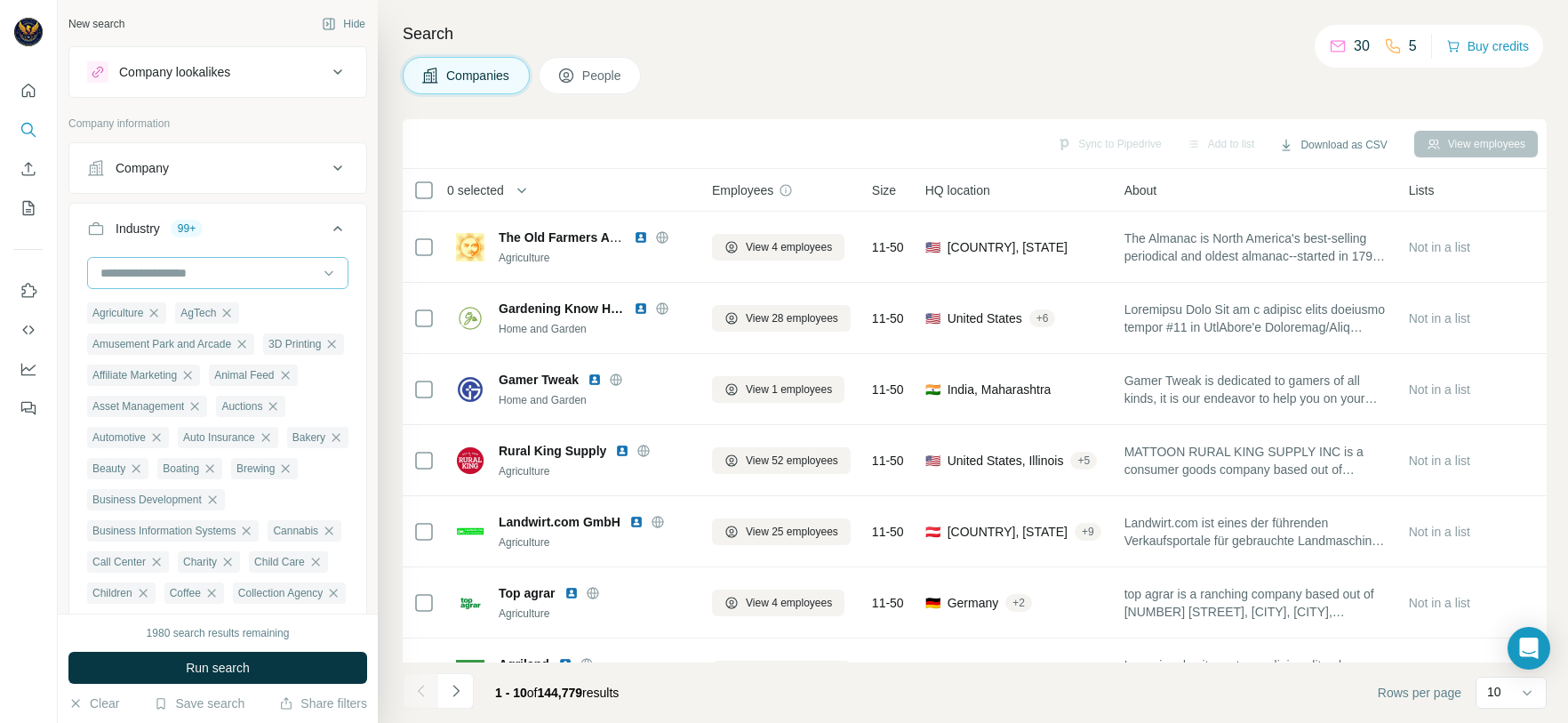 click at bounding box center (208, 273) 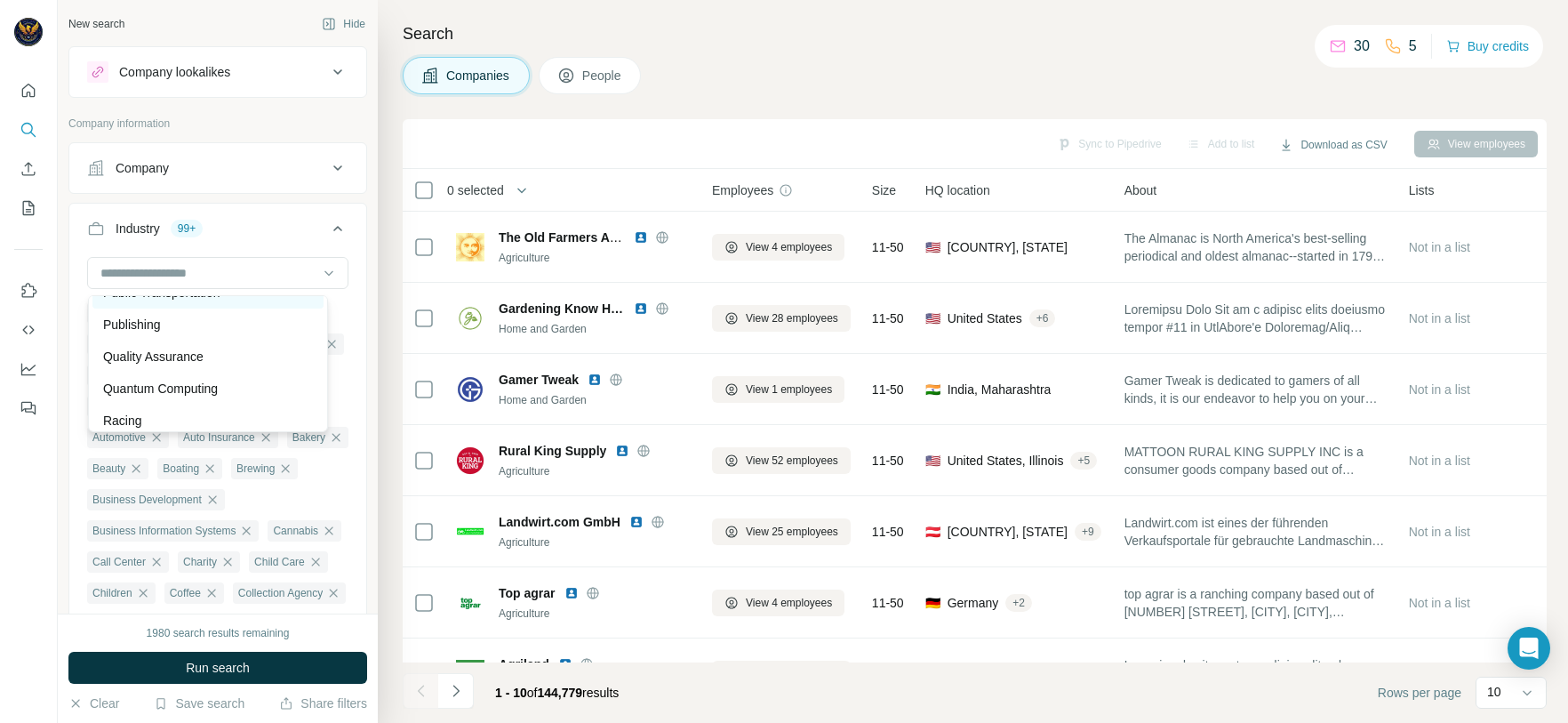 click on "Public Transportation" at bounding box center [162, 293] 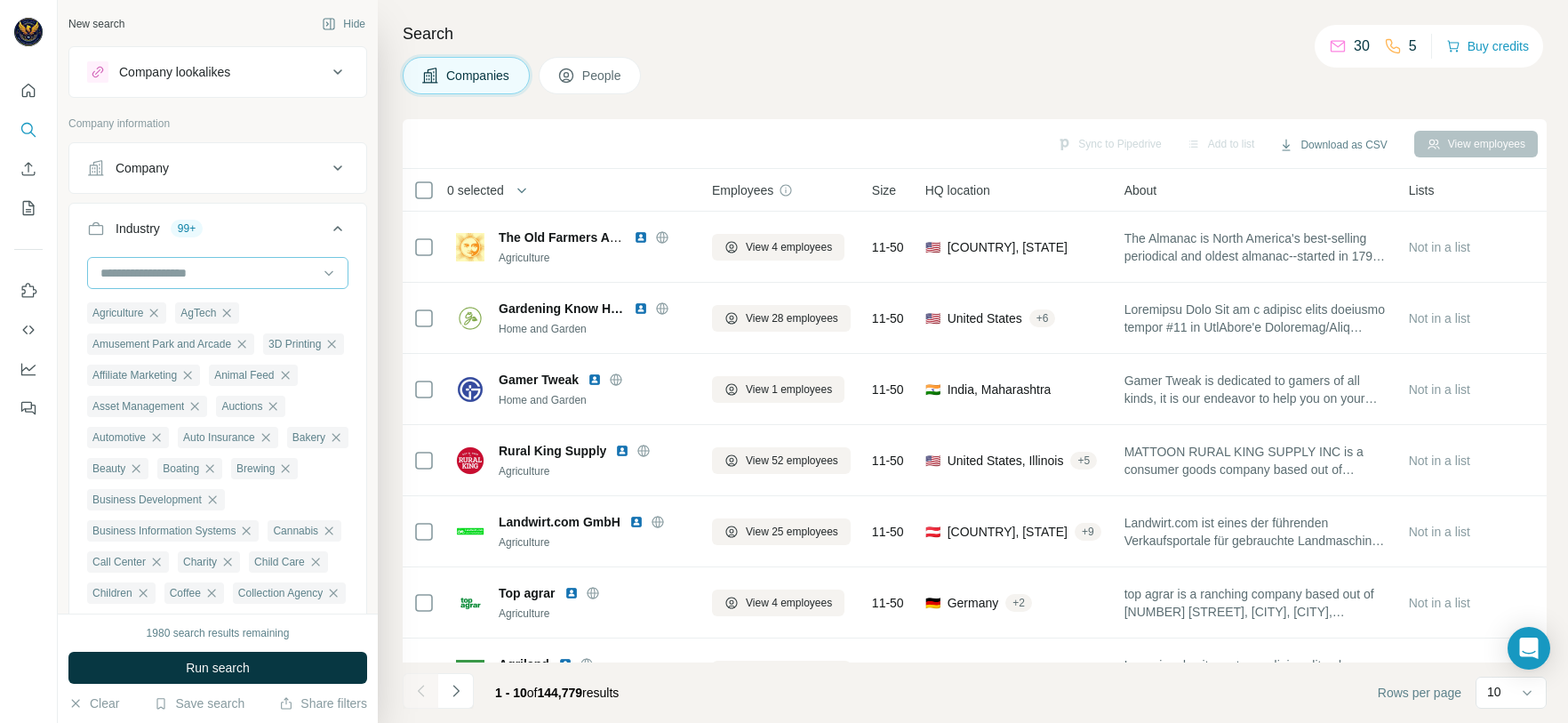 click at bounding box center (208, 273) 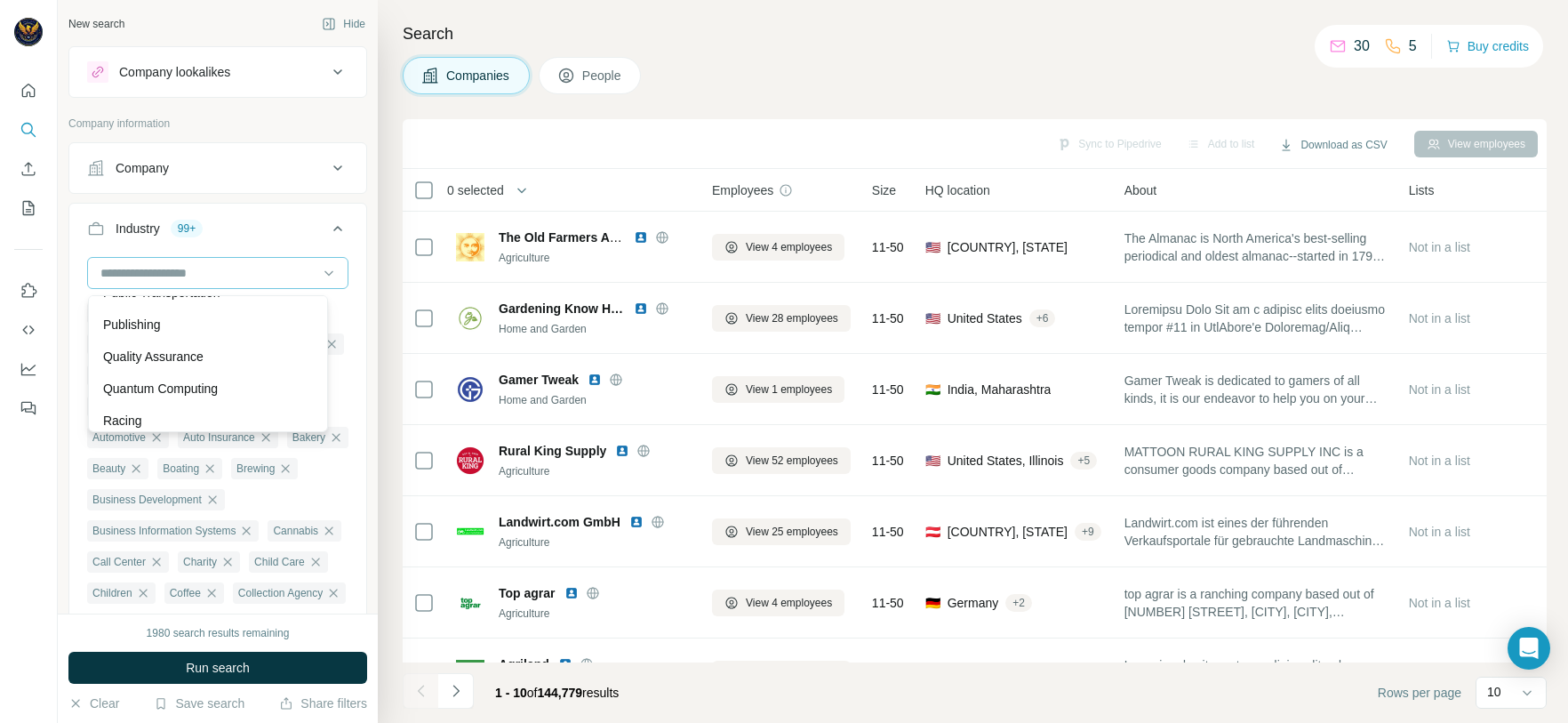 click on "Publishing" at bounding box center [208, 325] 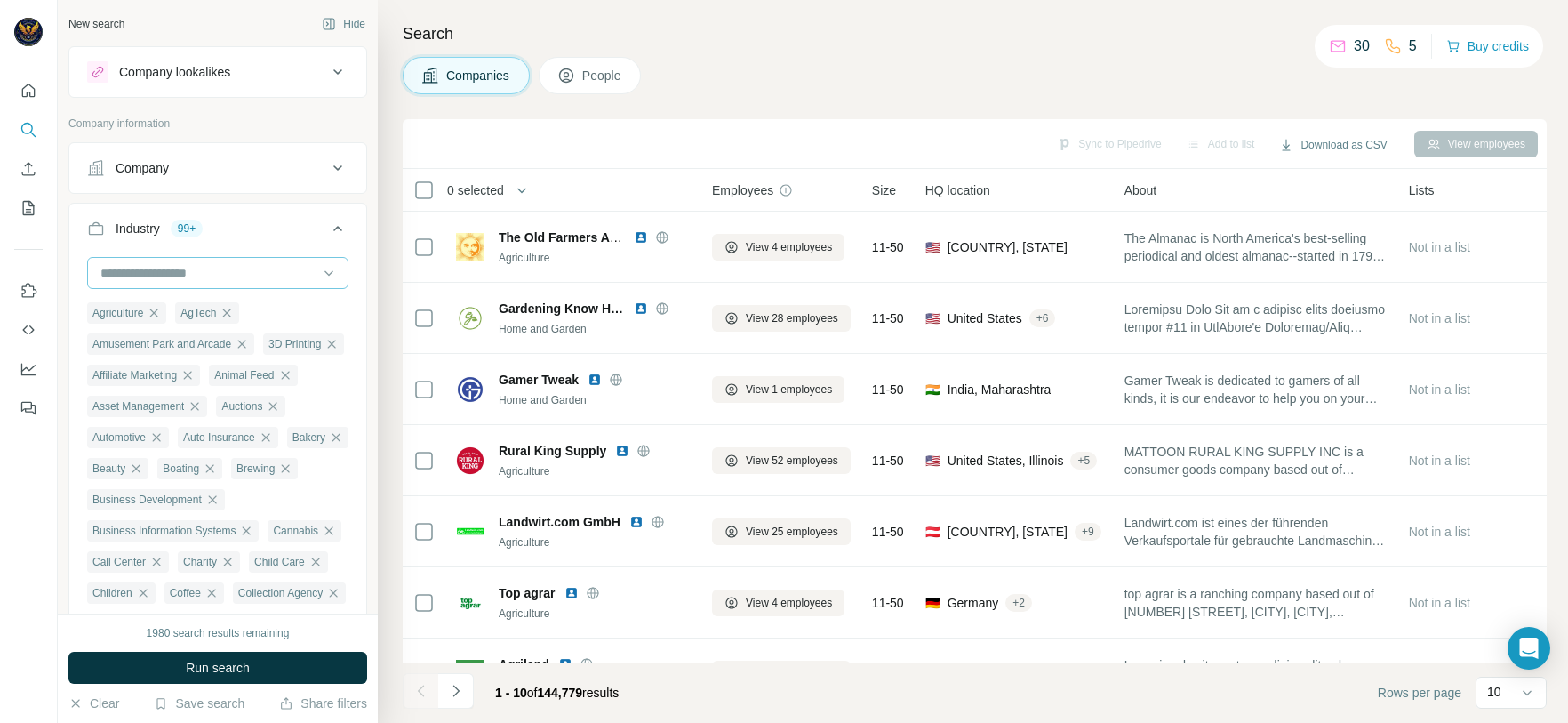 click at bounding box center [208, 273] 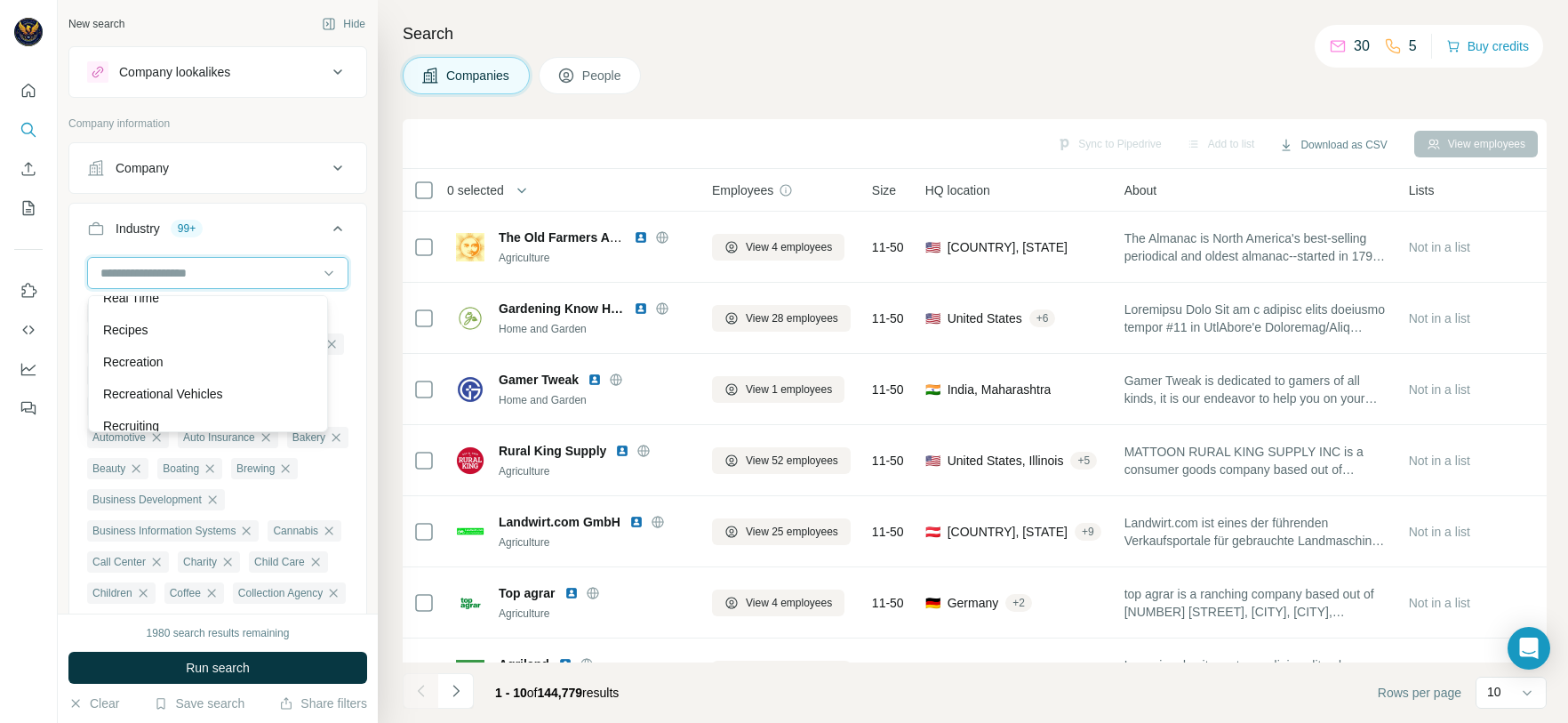 scroll, scrollTop: 15020, scrollLeft: 0, axis: vertical 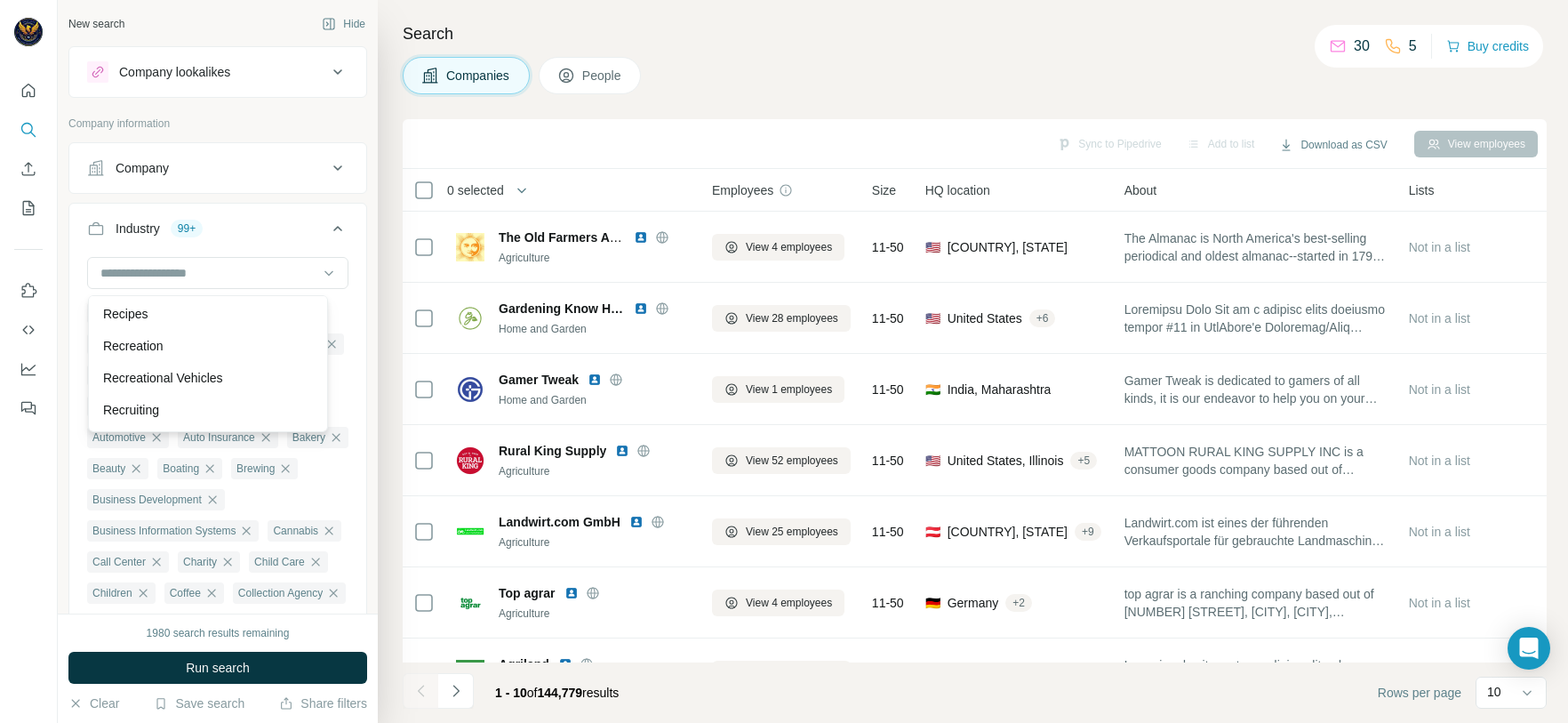 click on "Real Estate" at bounding box center (208, 218) 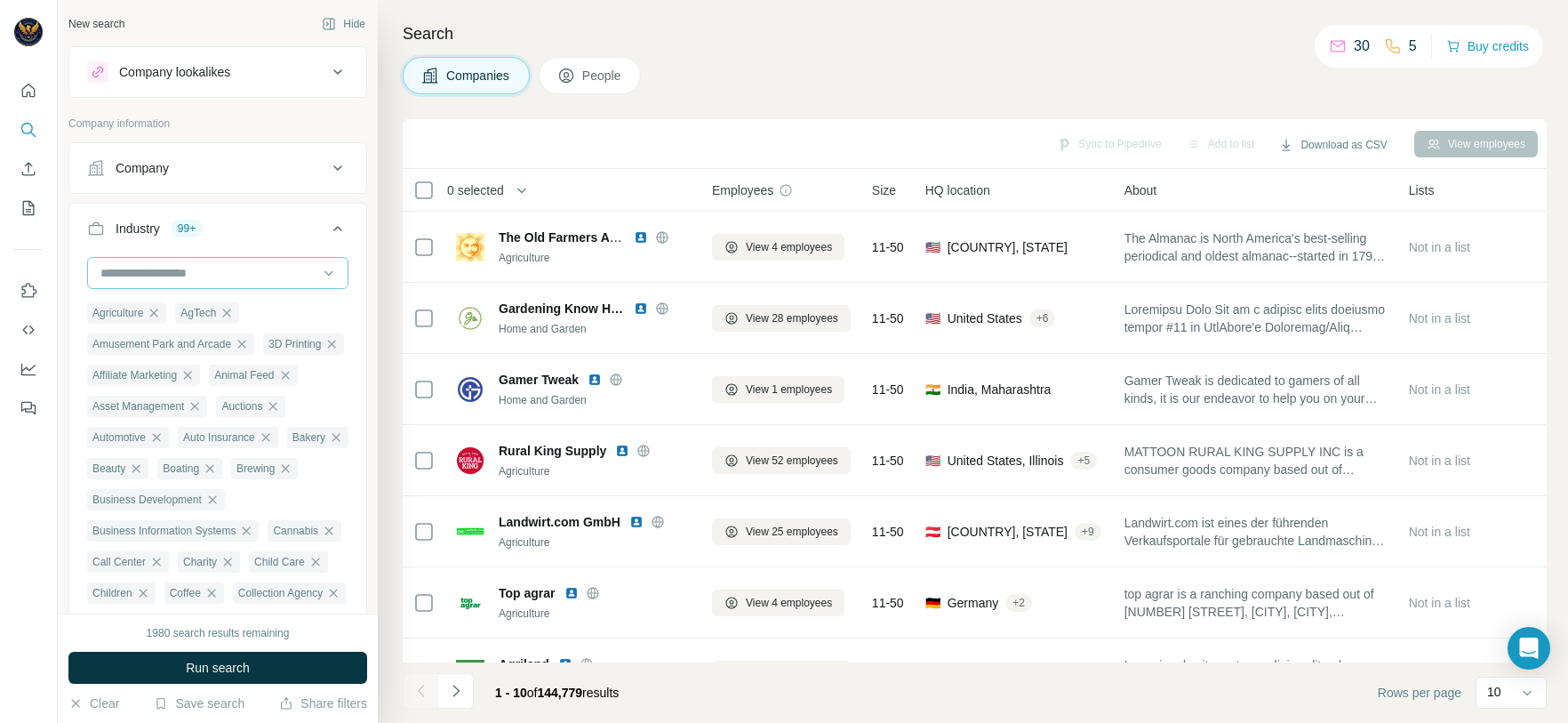 click at bounding box center [208, 273] 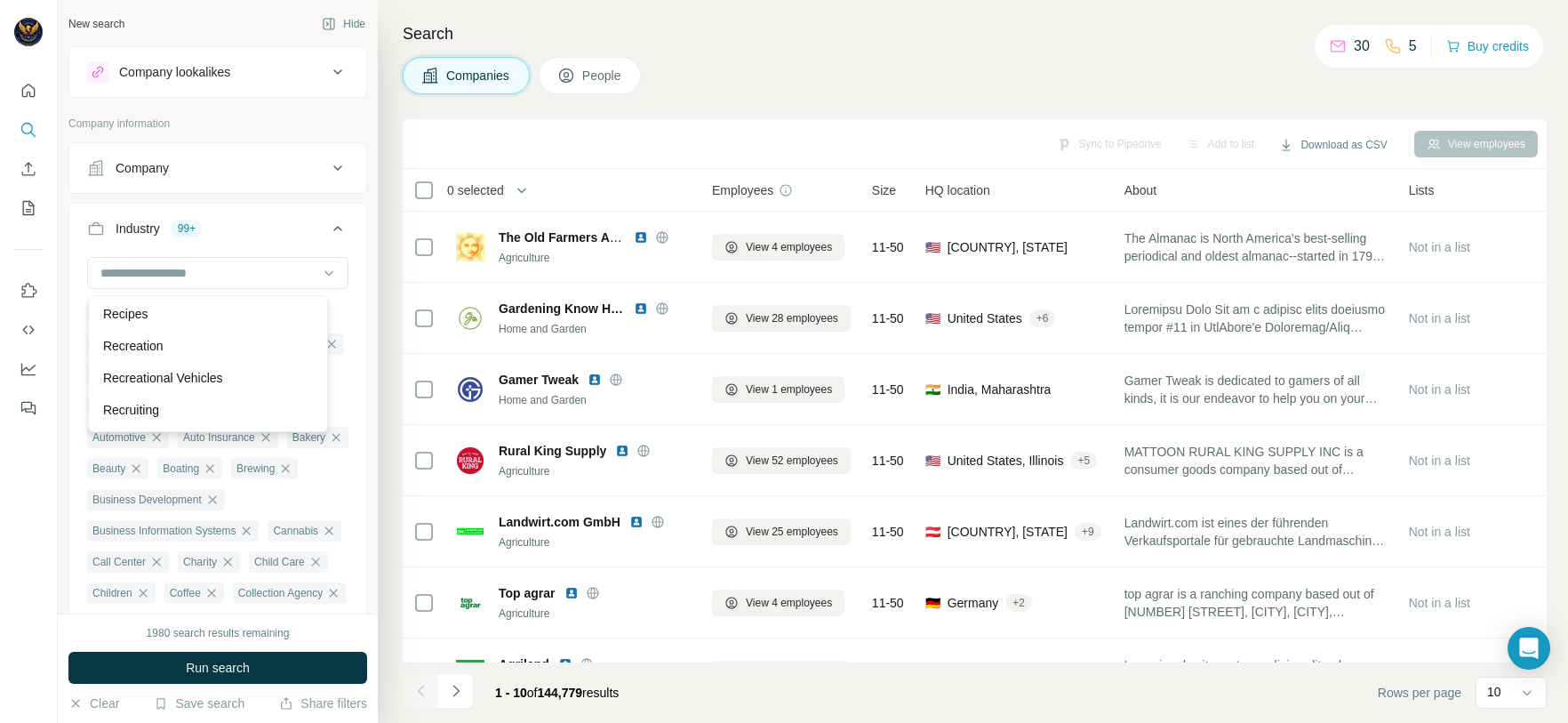 click on "Real Estate Investment" at bounding box center [208, 250] 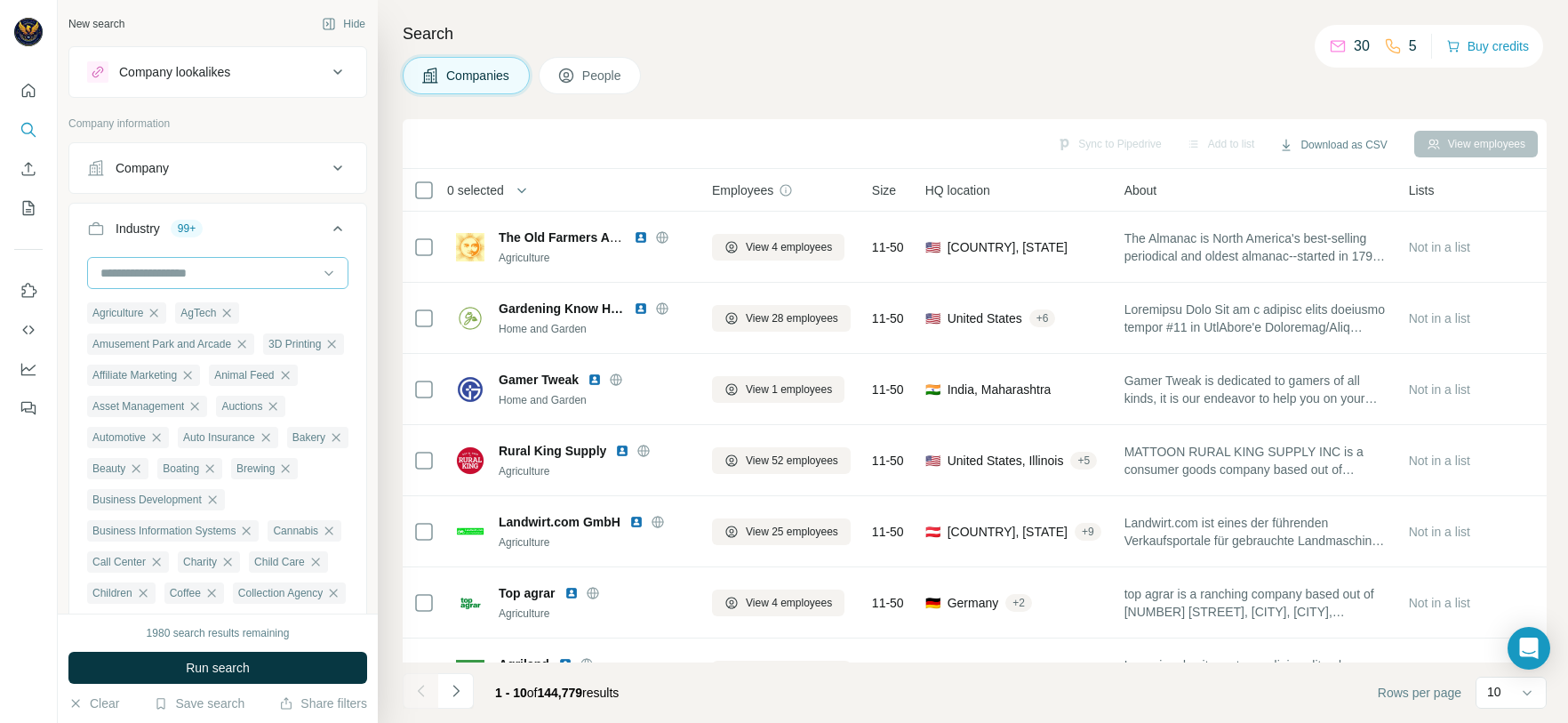 click at bounding box center [208, 273] 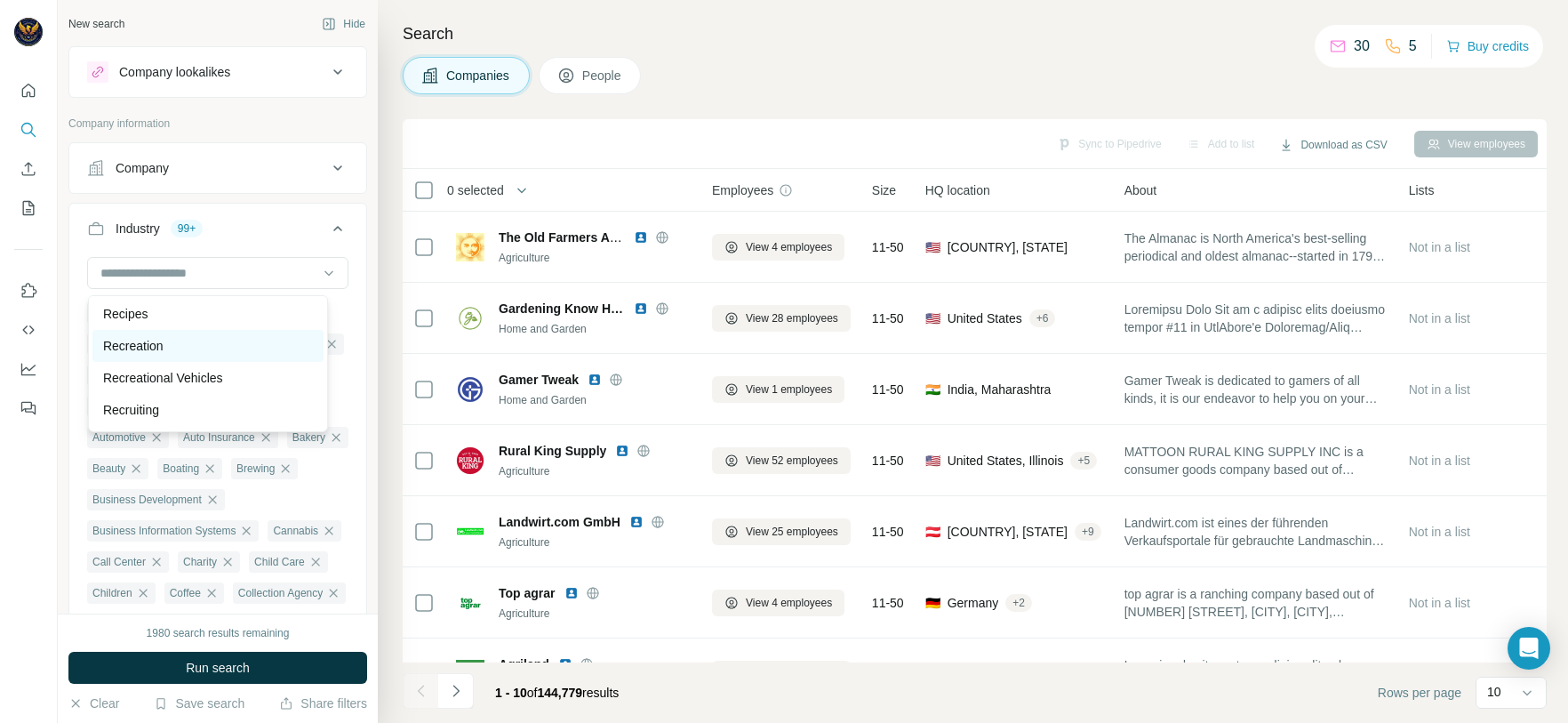 click on "Recreation" at bounding box center (208, 346) 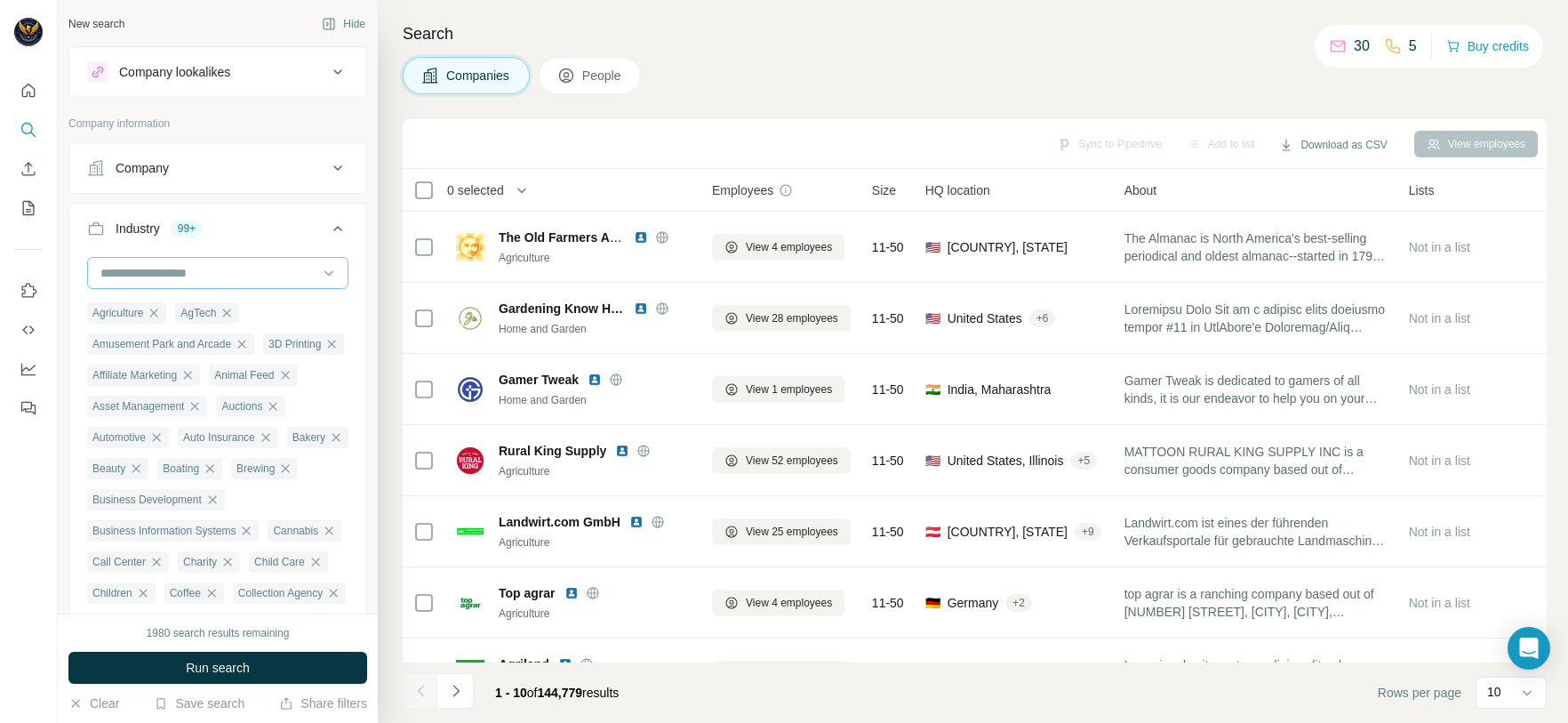 click at bounding box center (208, 273) 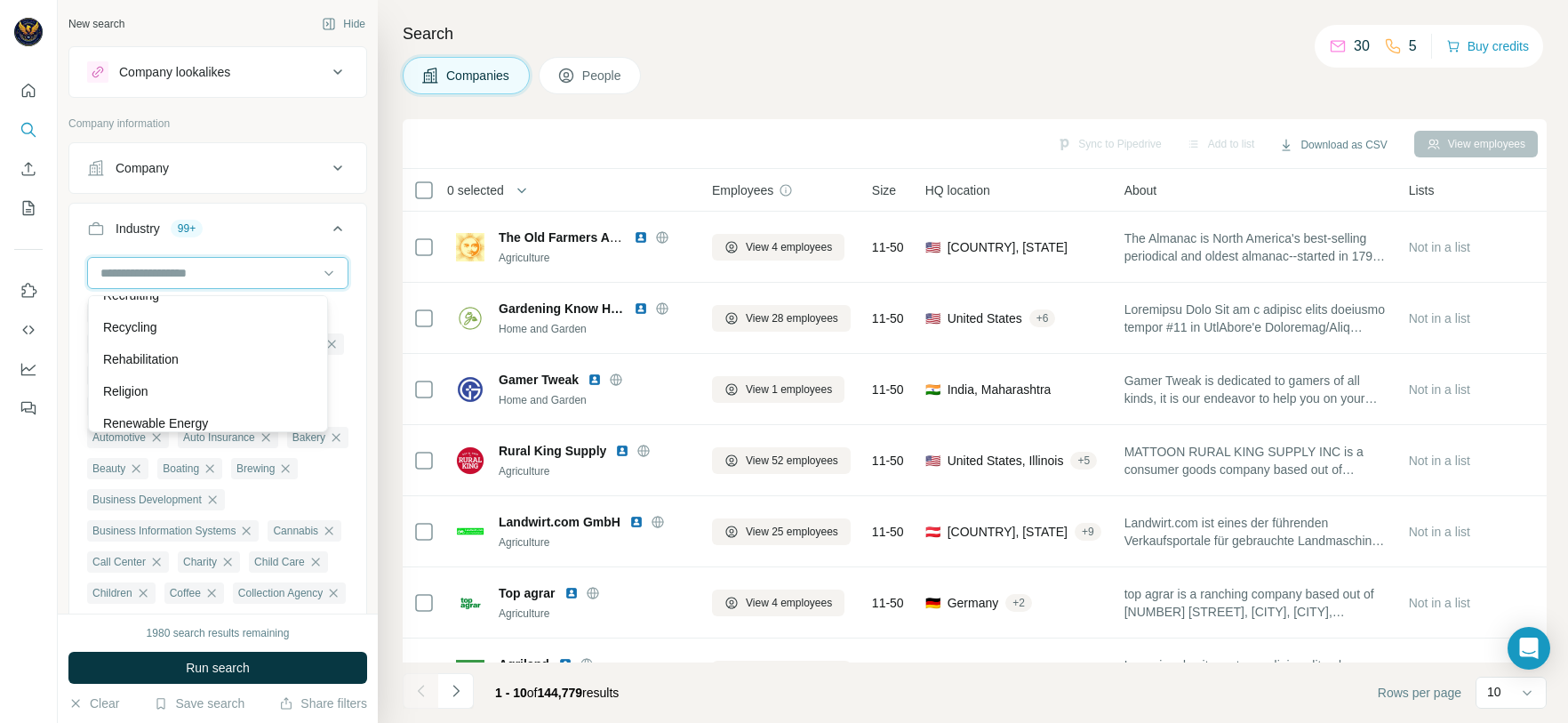 scroll, scrollTop: 15154, scrollLeft: 0, axis: vertical 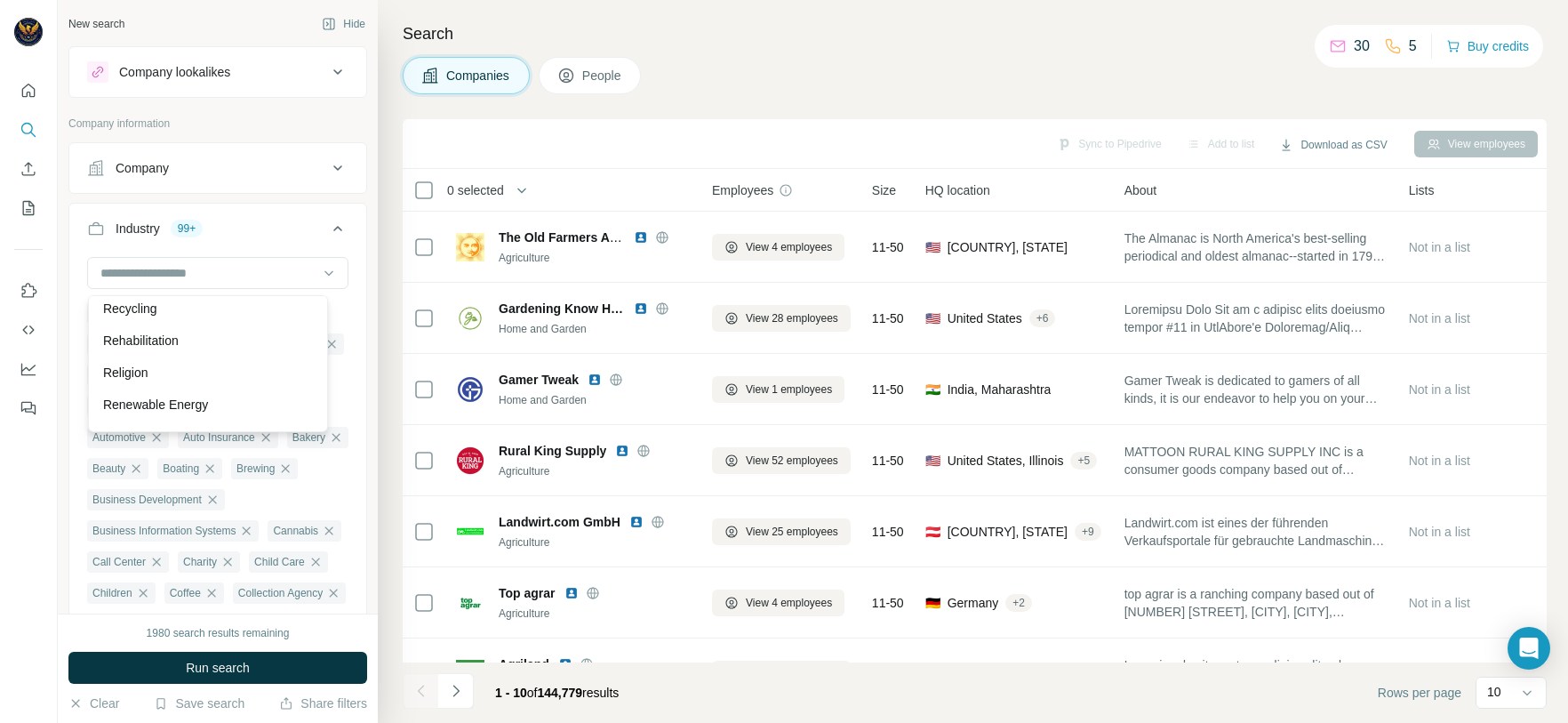 click on "Recreational Vehicles" at bounding box center (208, 245) 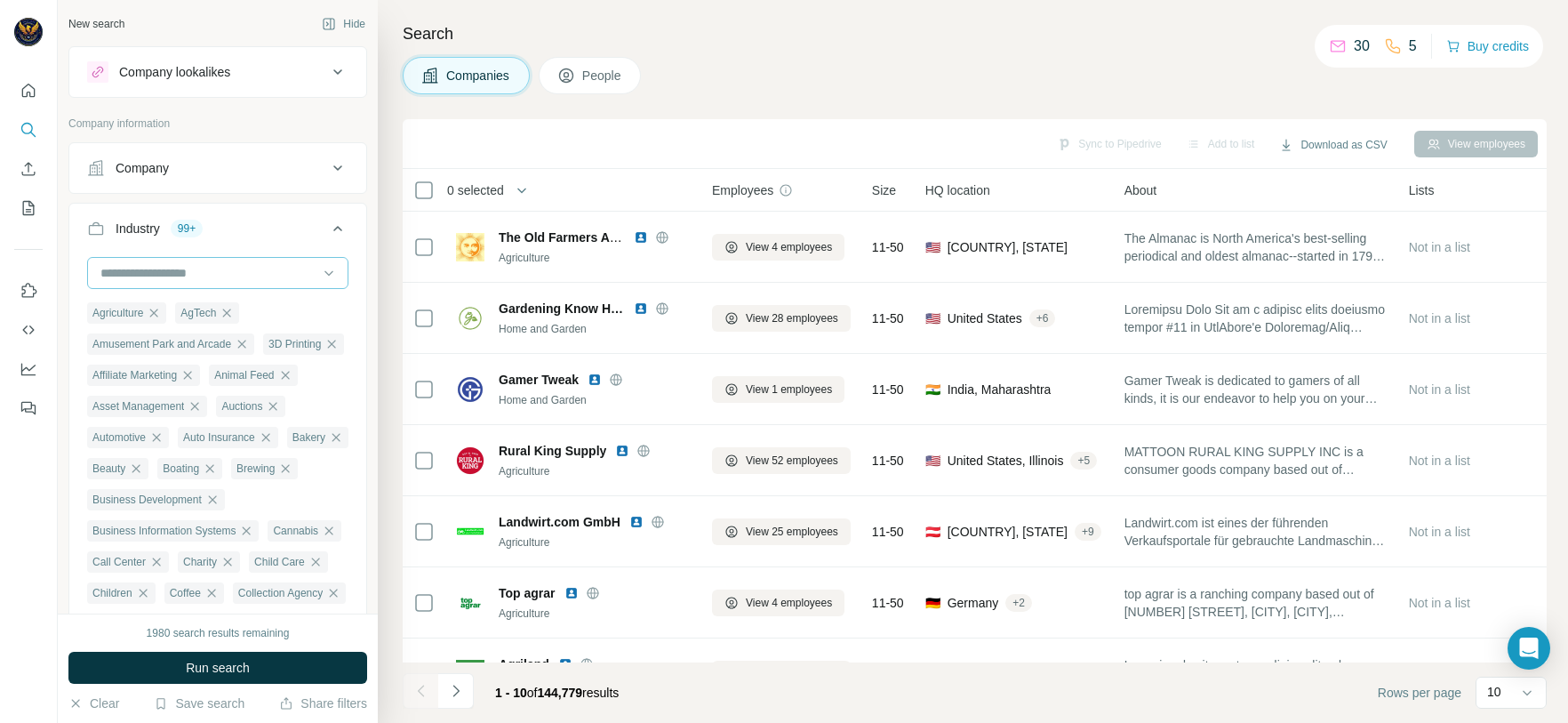 click at bounding box center [208, 273] 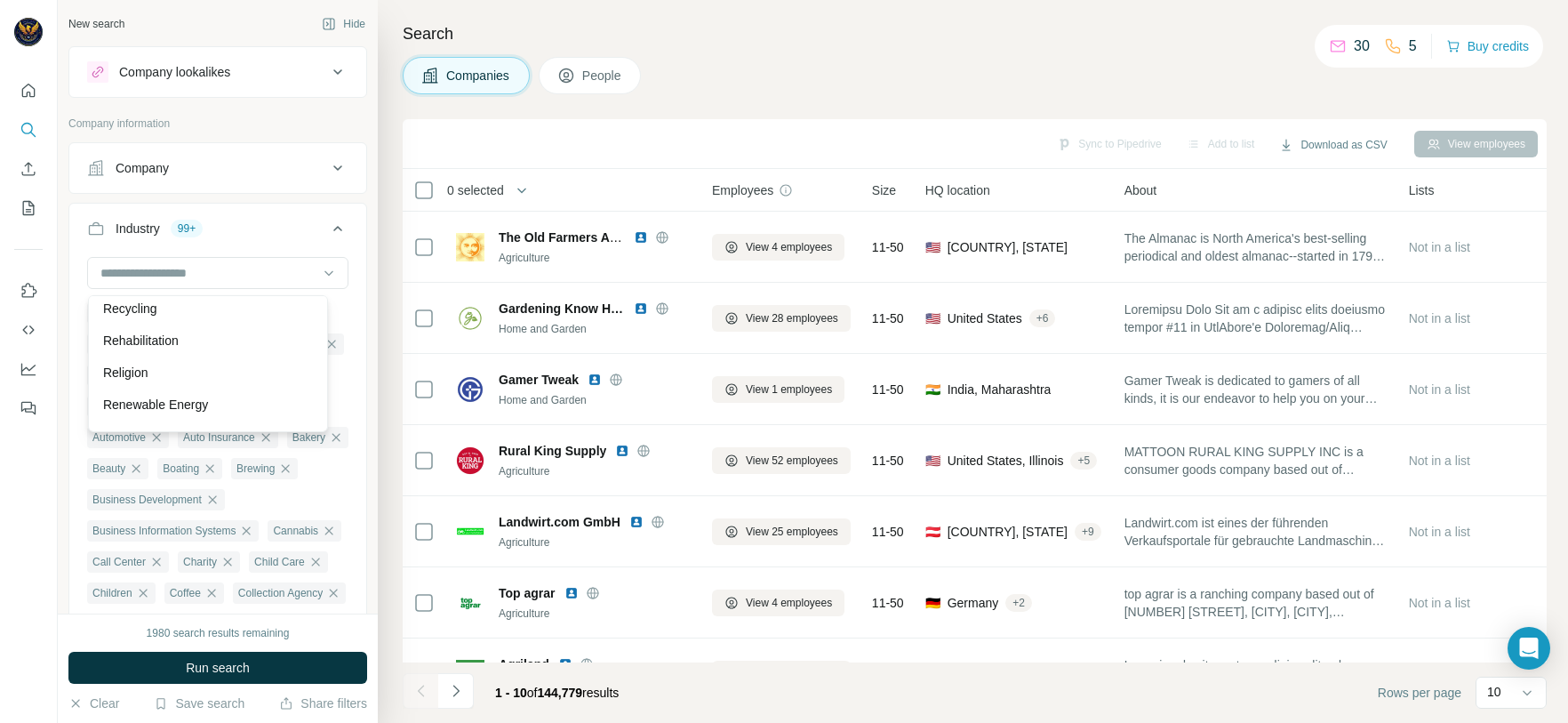 click on "Recruiting" at bounding box center [208, 277] 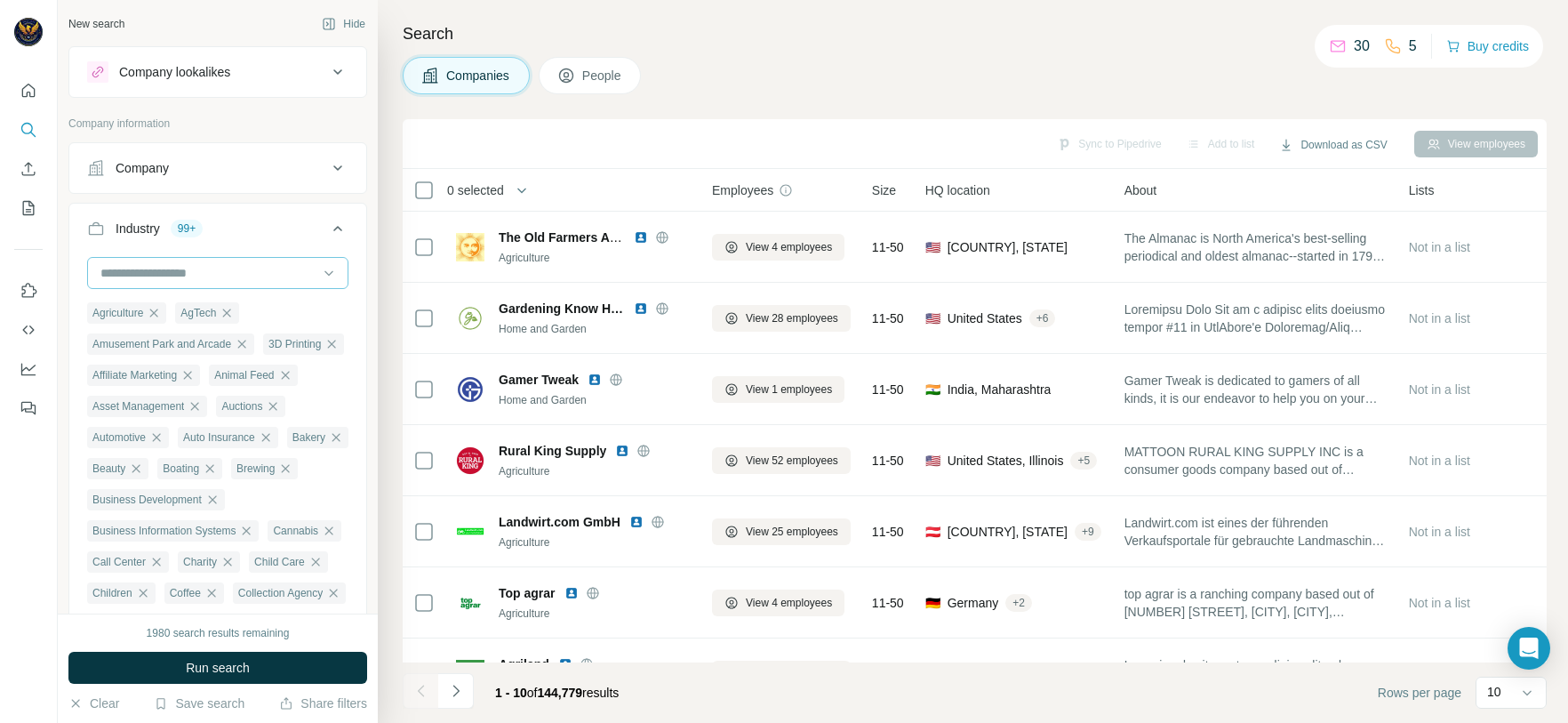 click at bounding box center (208, 273) 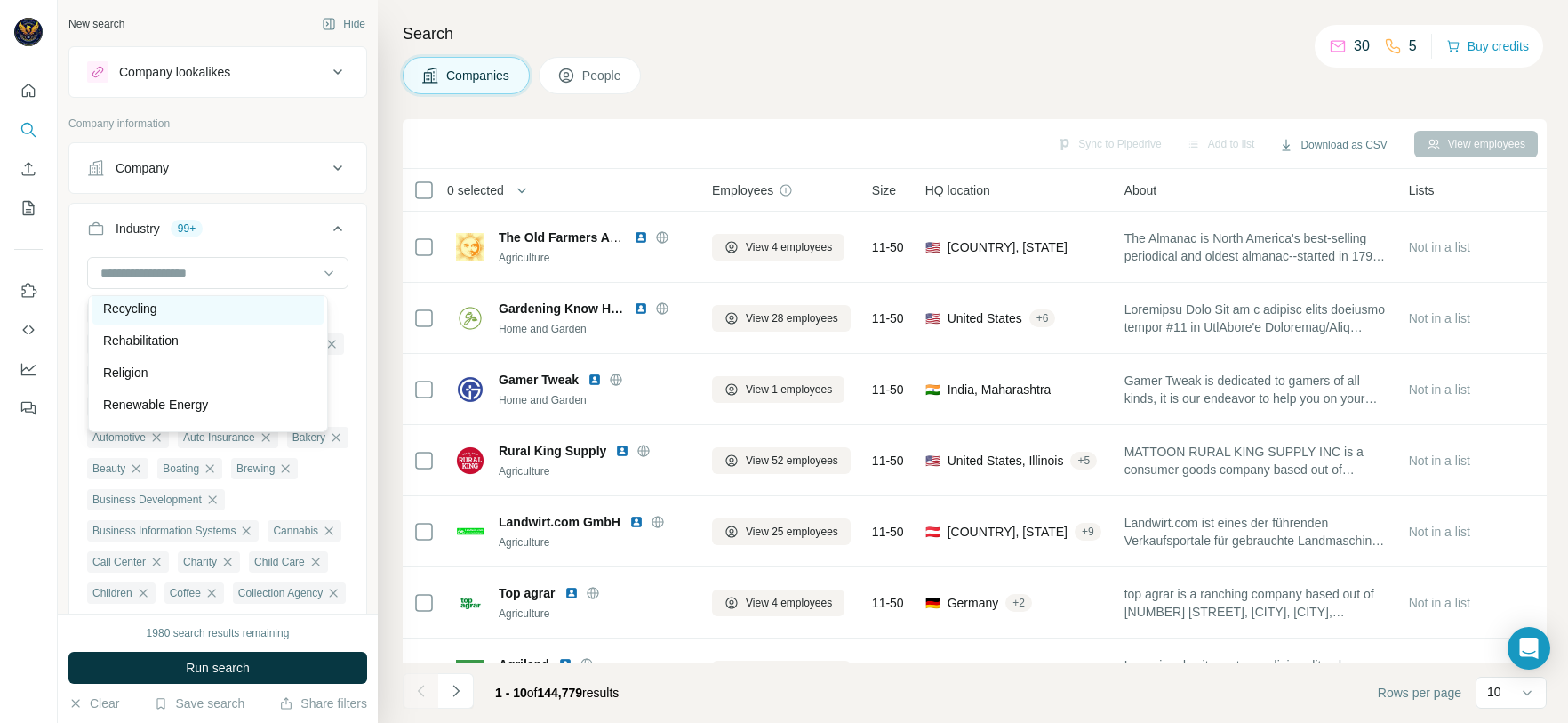 click on "Recycling" at bounding box center [208, 309] 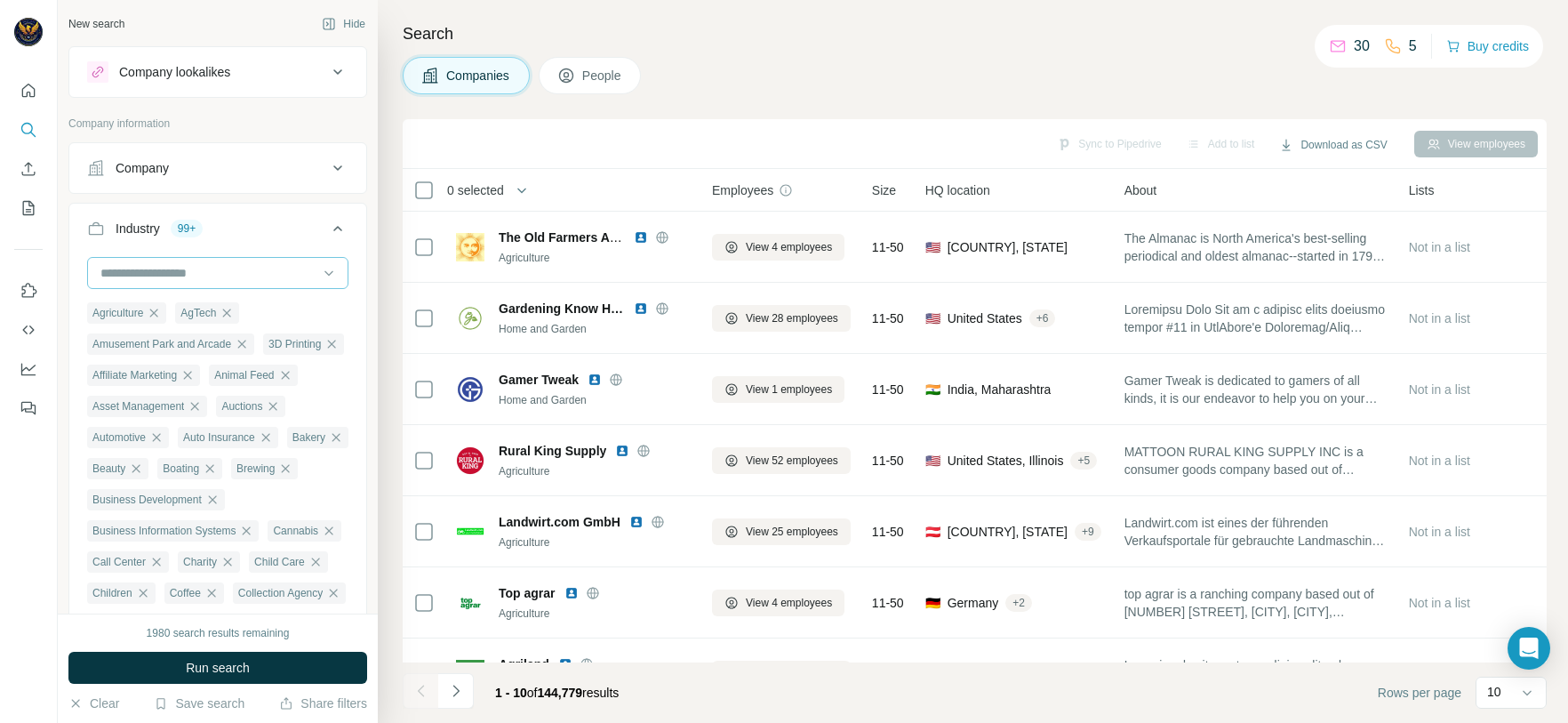 click at bounding box center (208, 273) 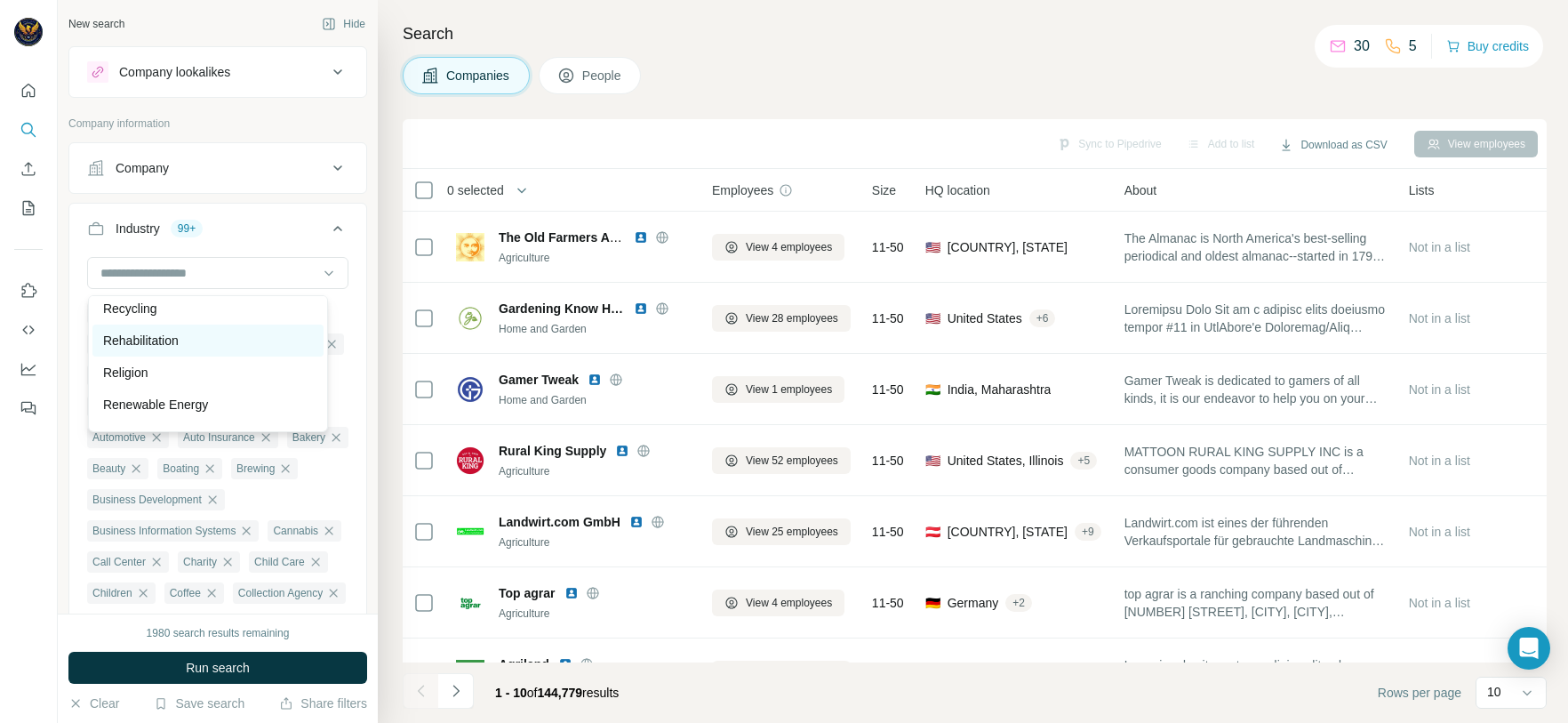 click on "Rehabilitation" at bounding box center (208, 341) 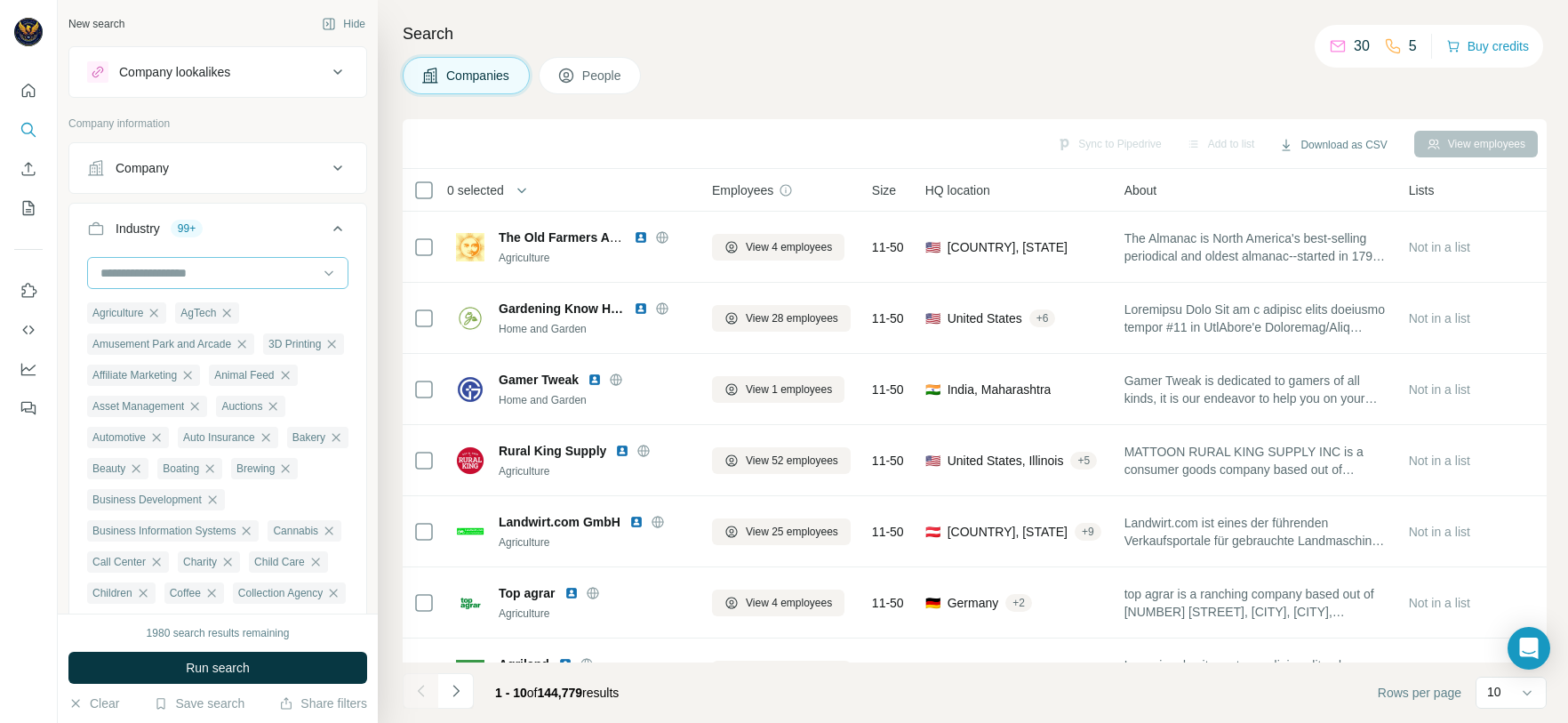 click at bounding box center (208, 273) 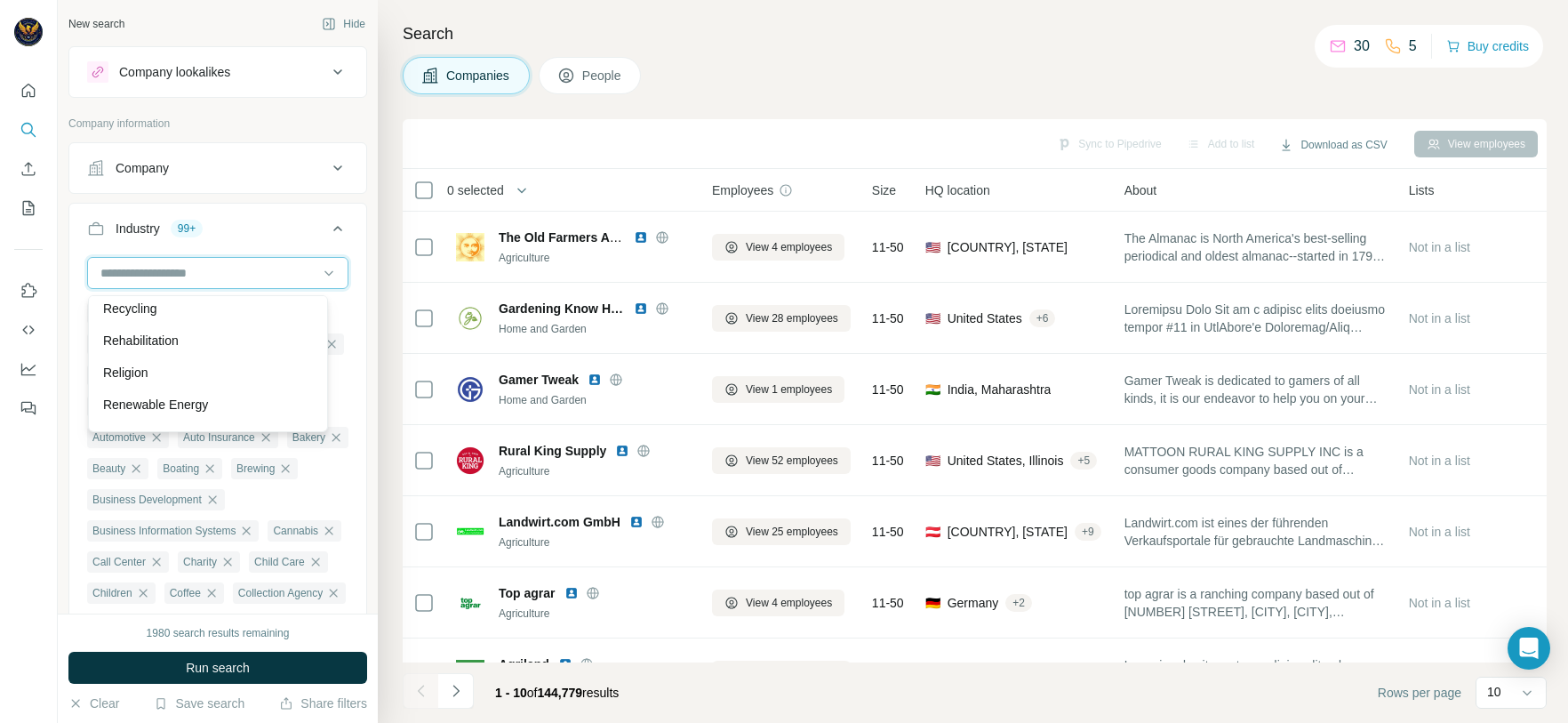 scroll, scrollTop: 15287, scrollLeft: 0, axis: vertical 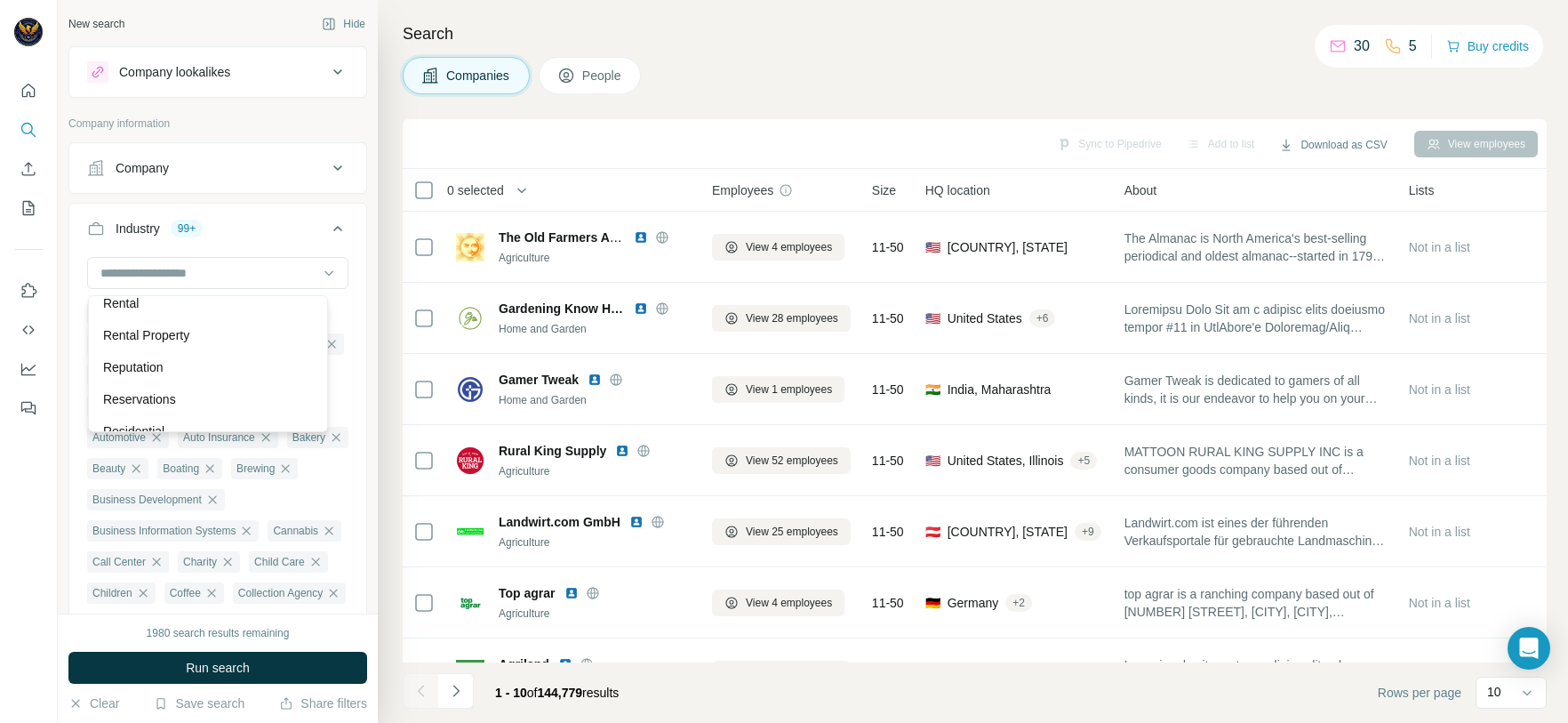 click on "Religion" at bounding box center [208, 239] 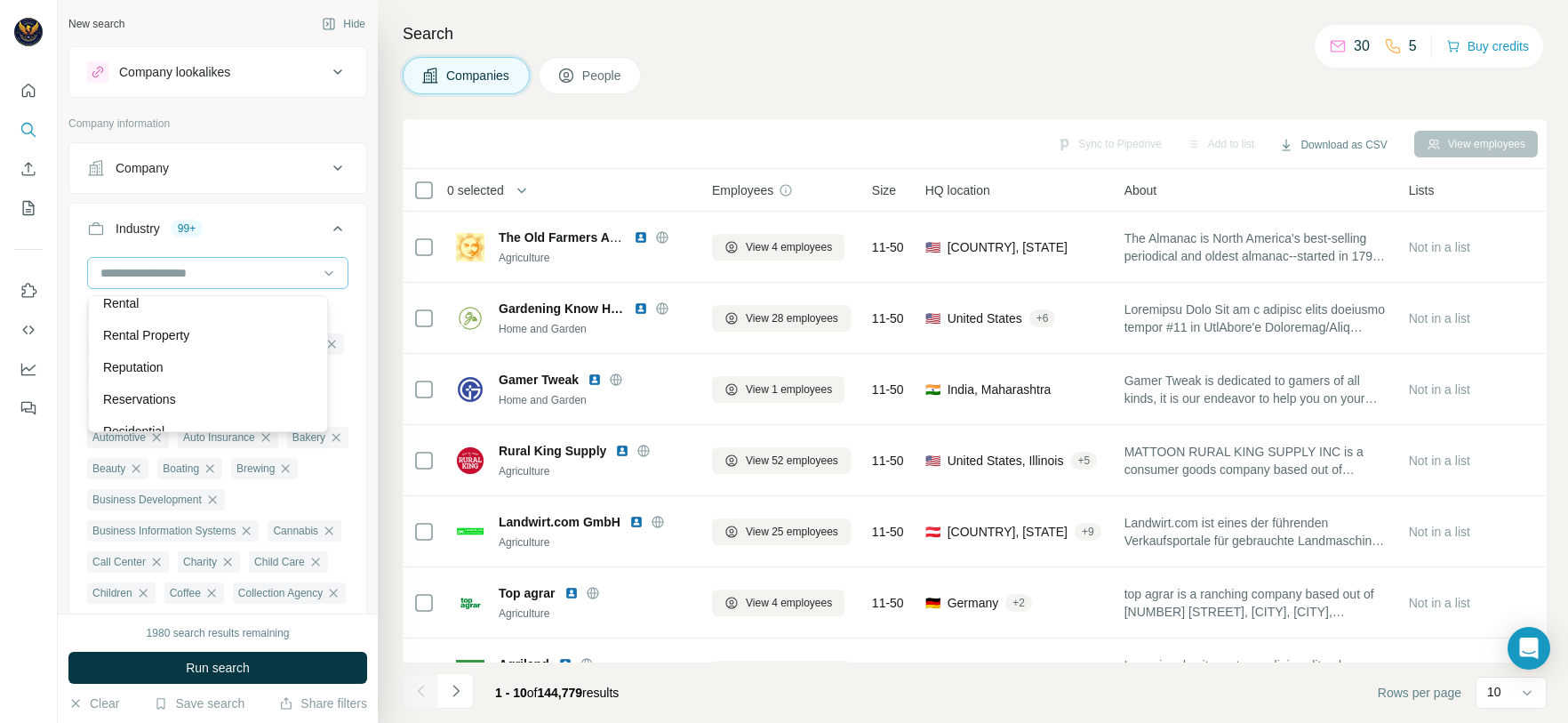 click at bounding box center [208, 273] 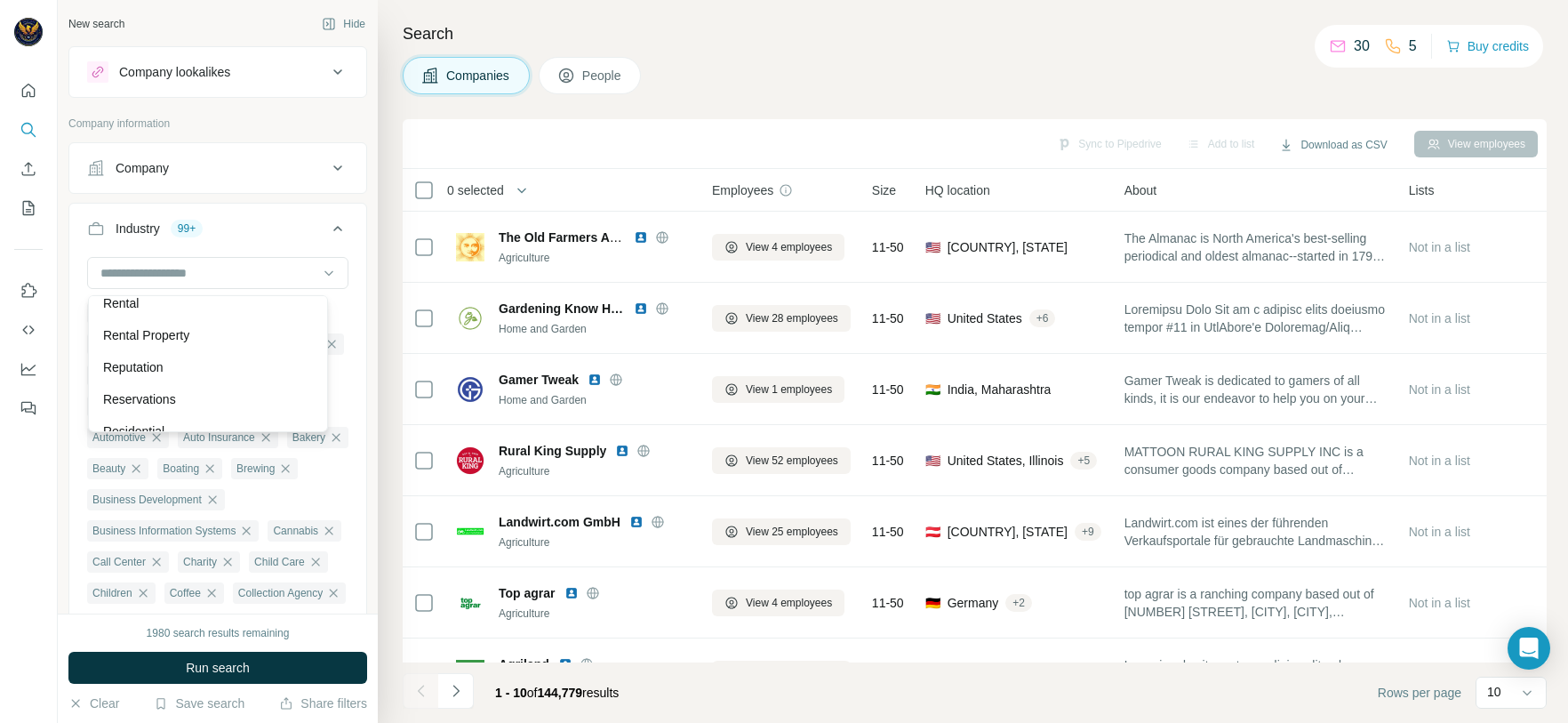 click on "Religion" at bounding box center [208, 239] 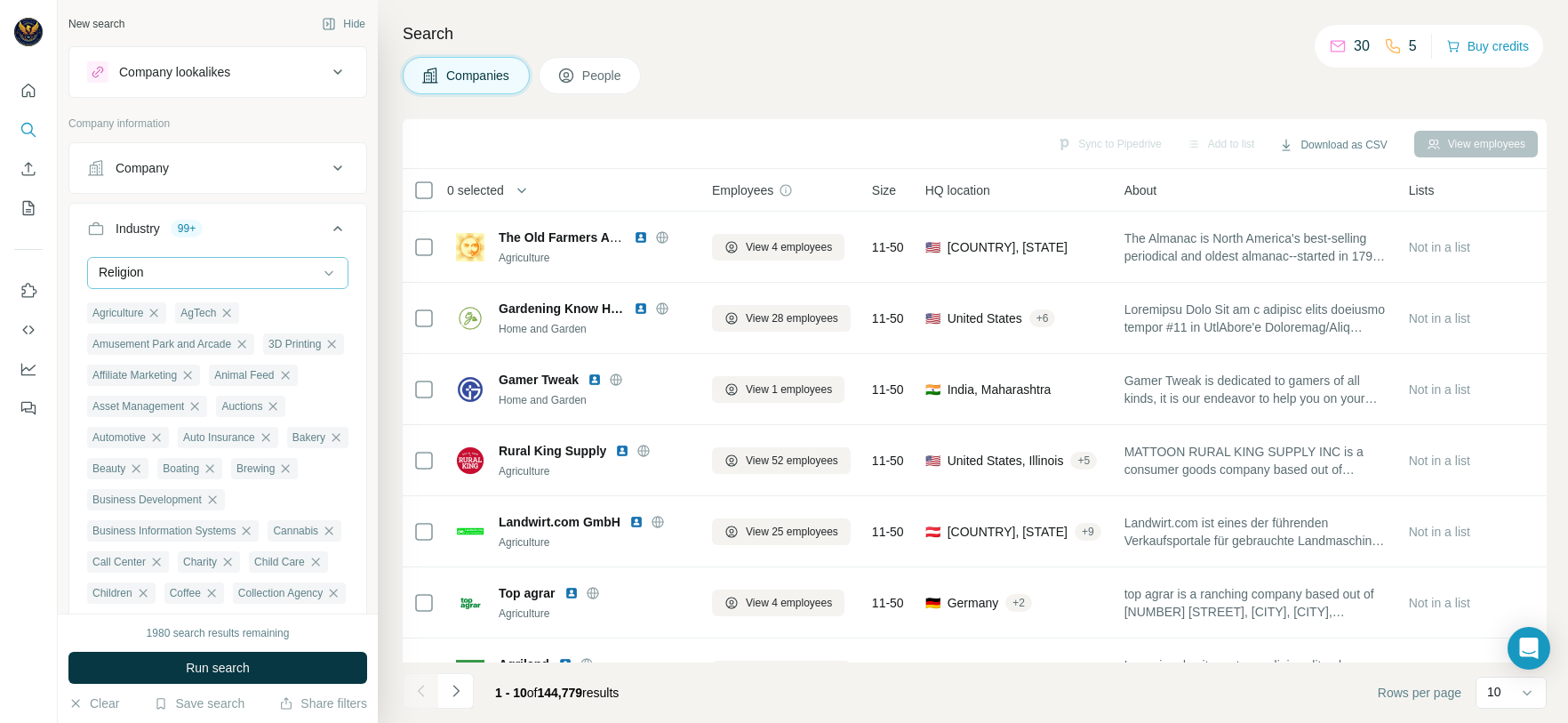 click on "Religion" at bounding box center [208, 272] 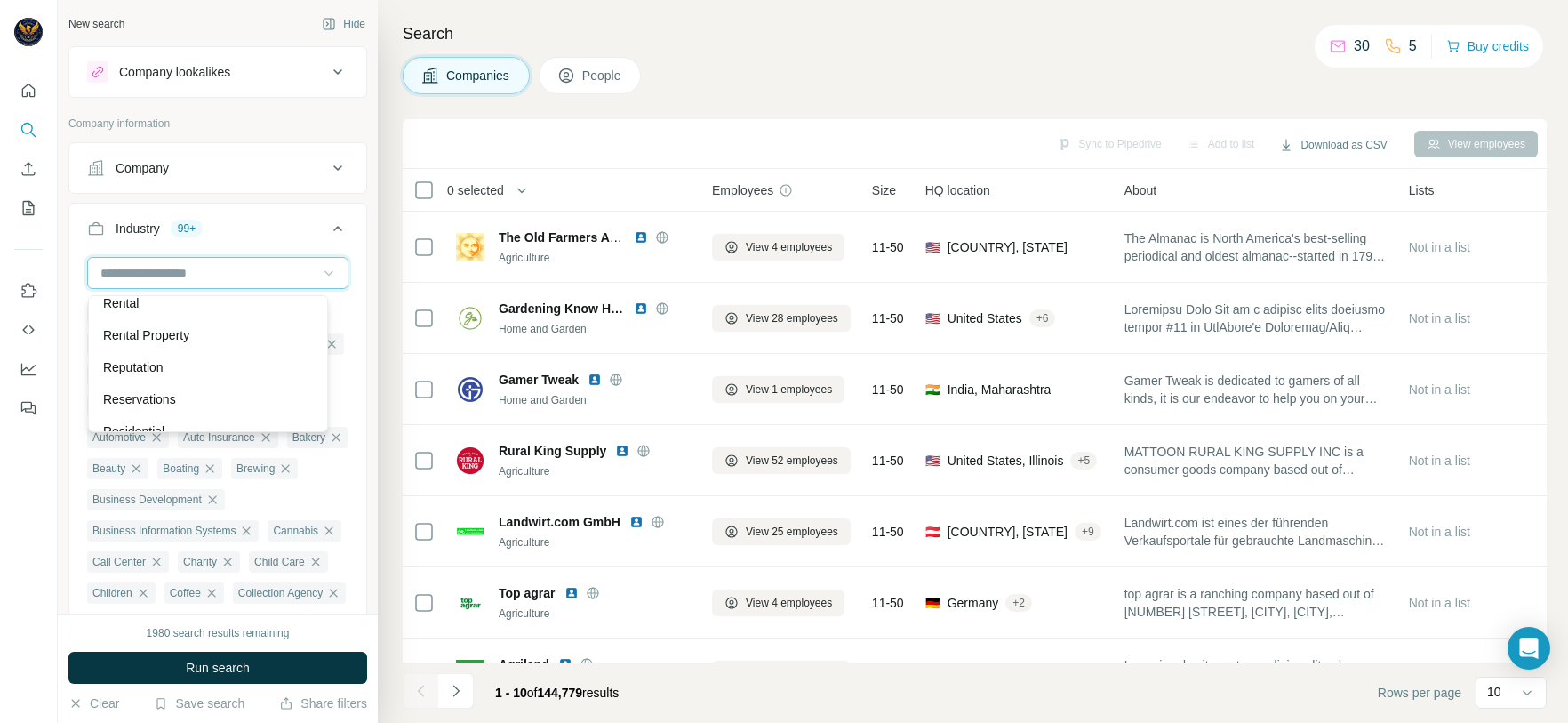 scroll, scrollTop: 0, scrollLeft: 0, axis: both 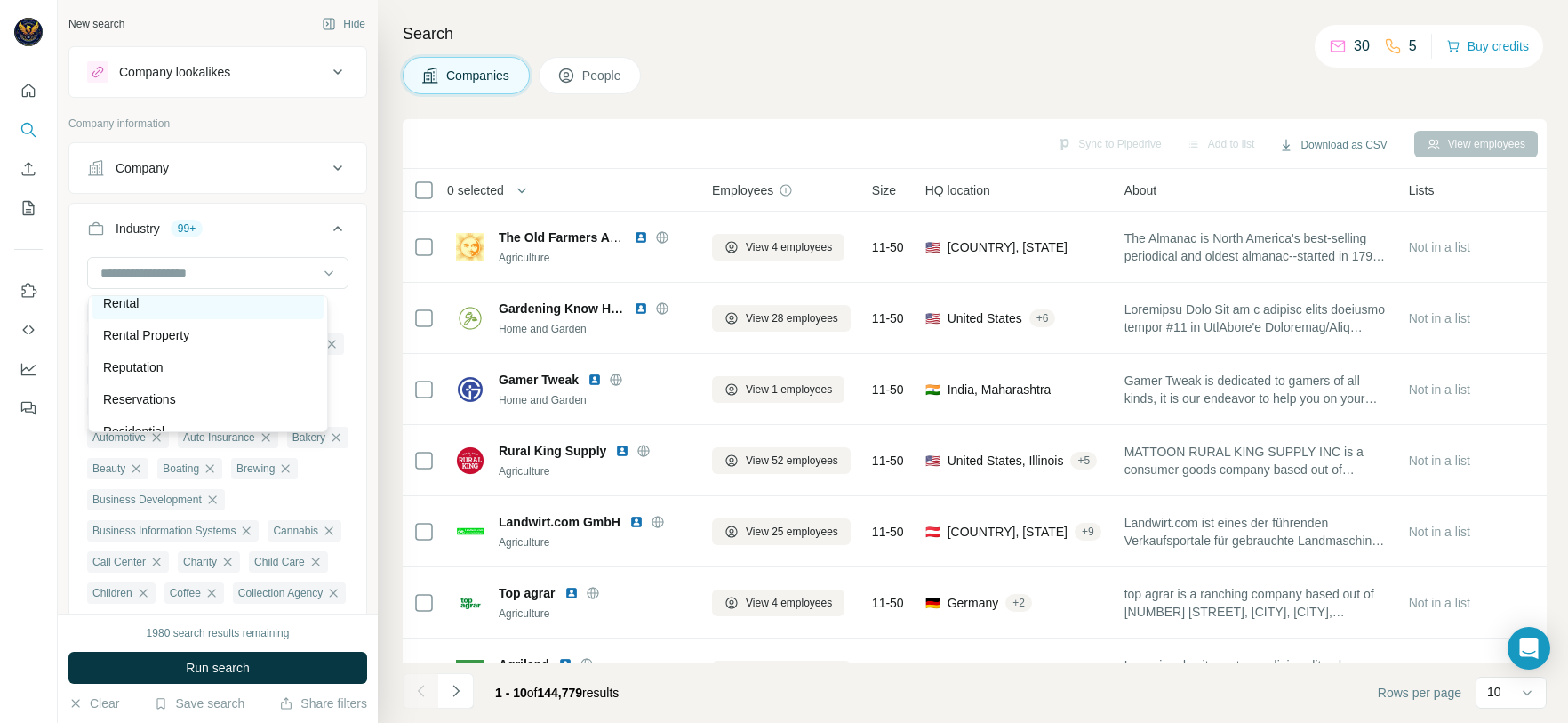 click on "Rental" at bounding box center [208, 303] 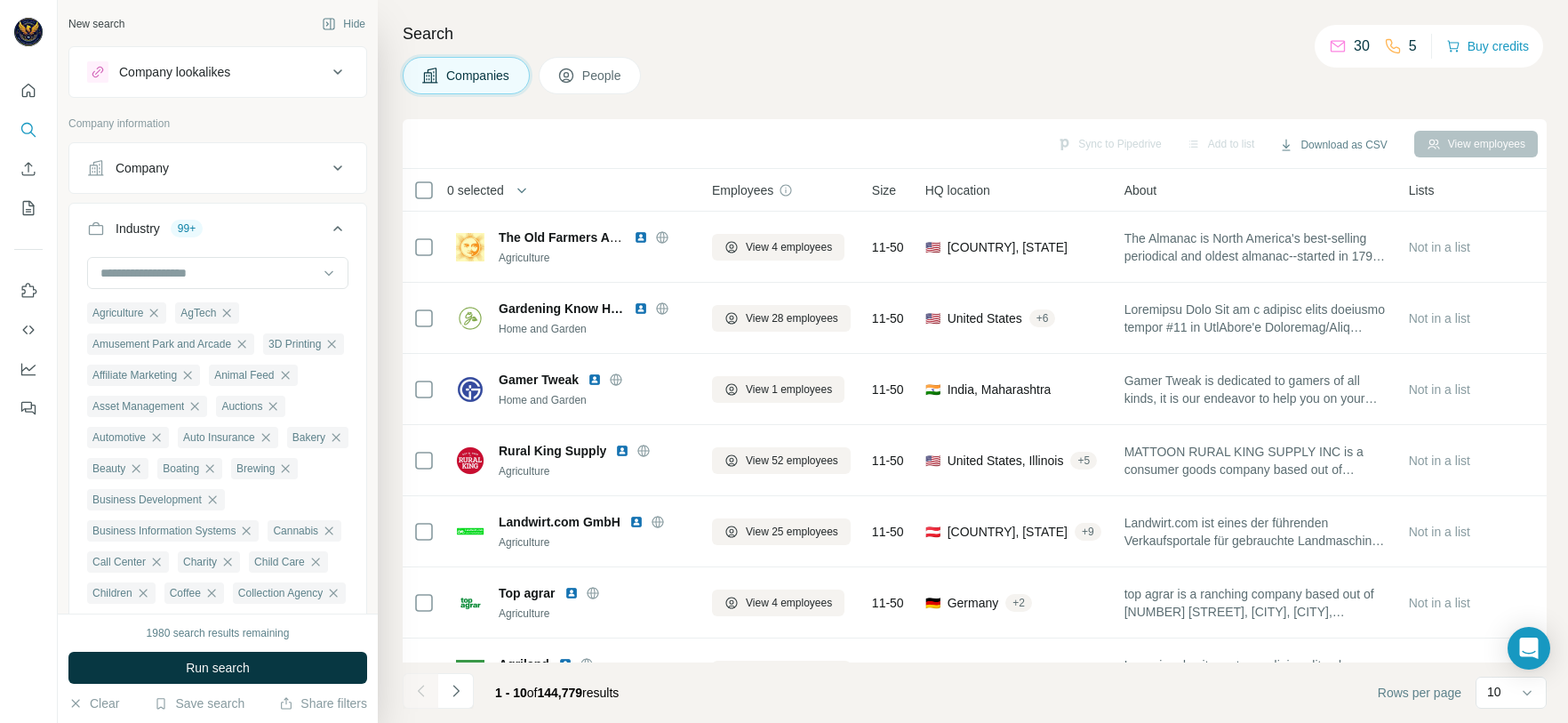 click at bounding box center (208, 273) 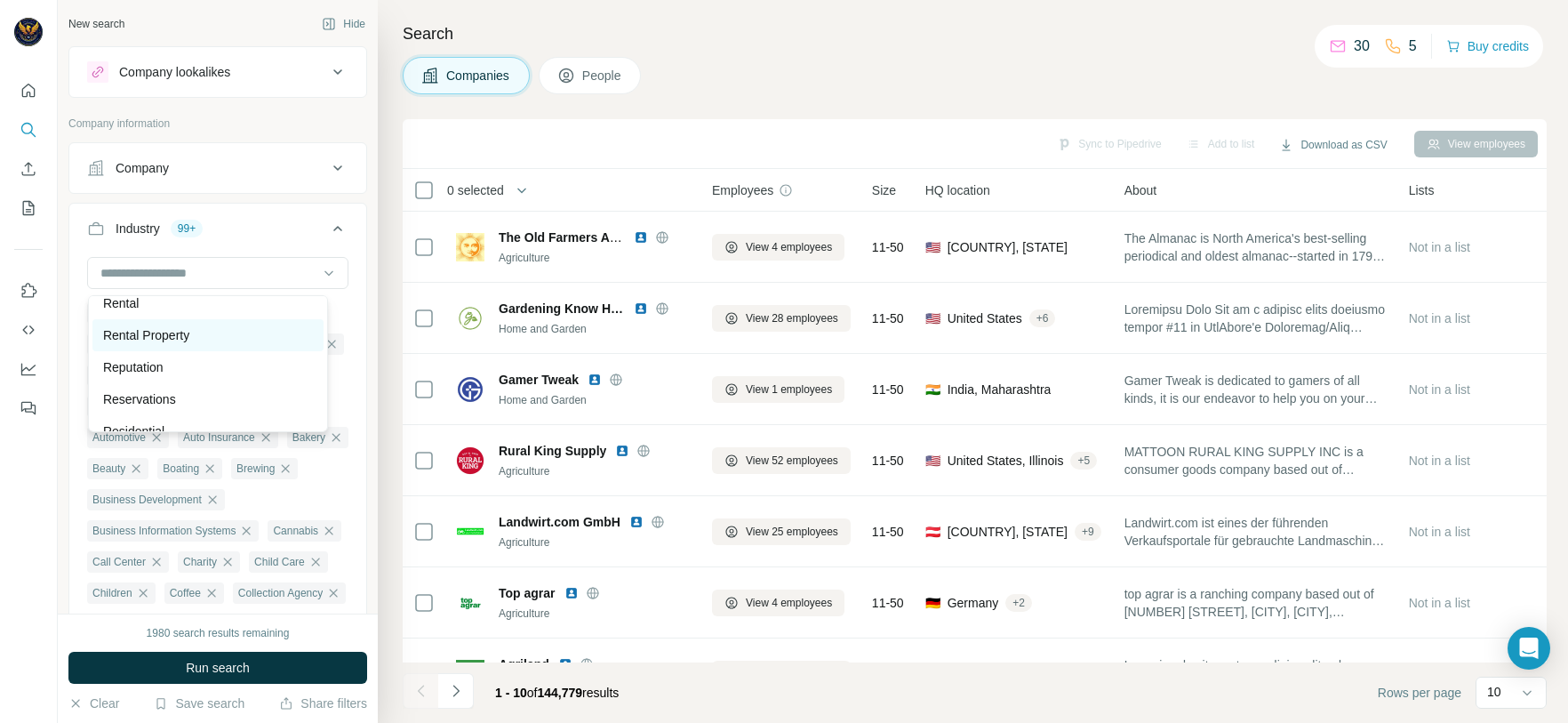 click on "Rental Property" at bounding box center (208, 335) 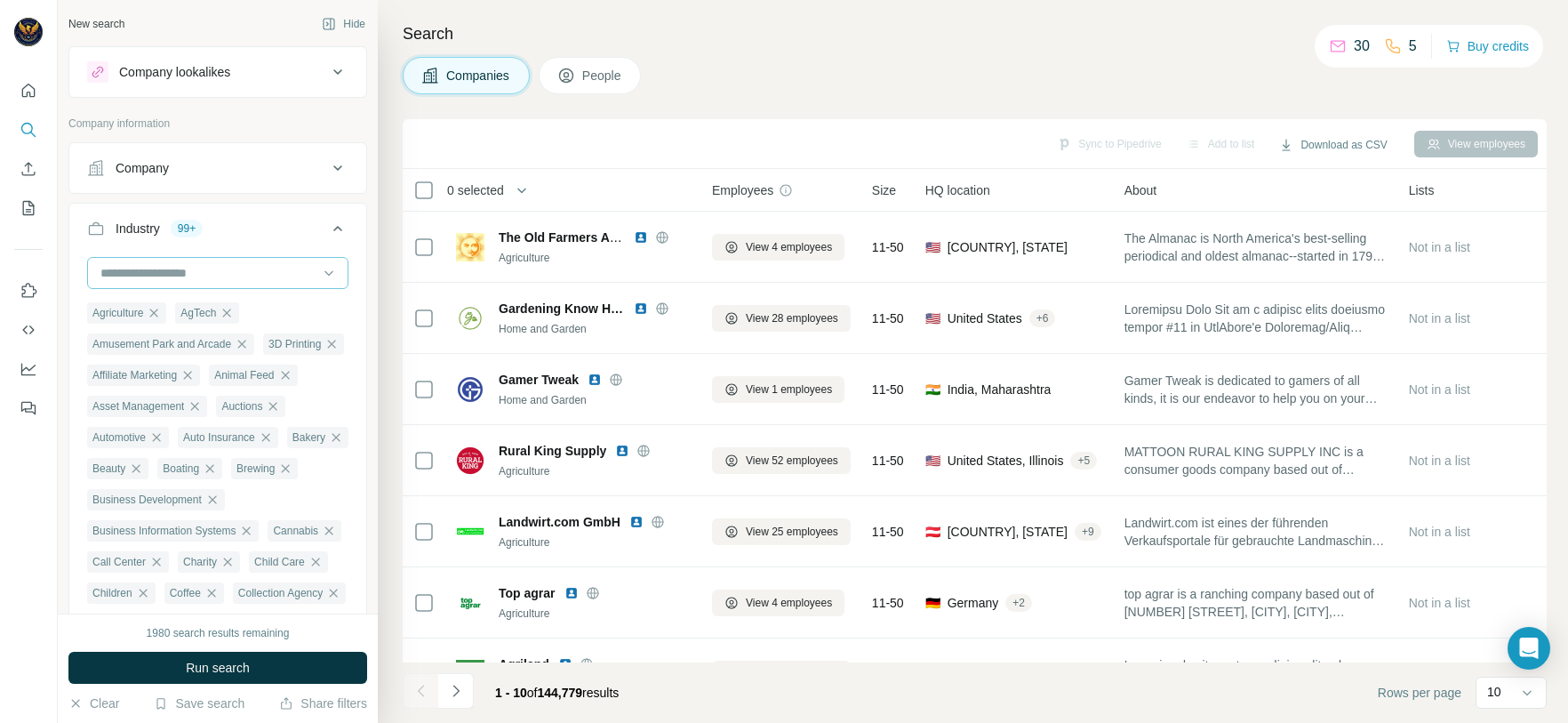 click at bounding box center (208, 273) 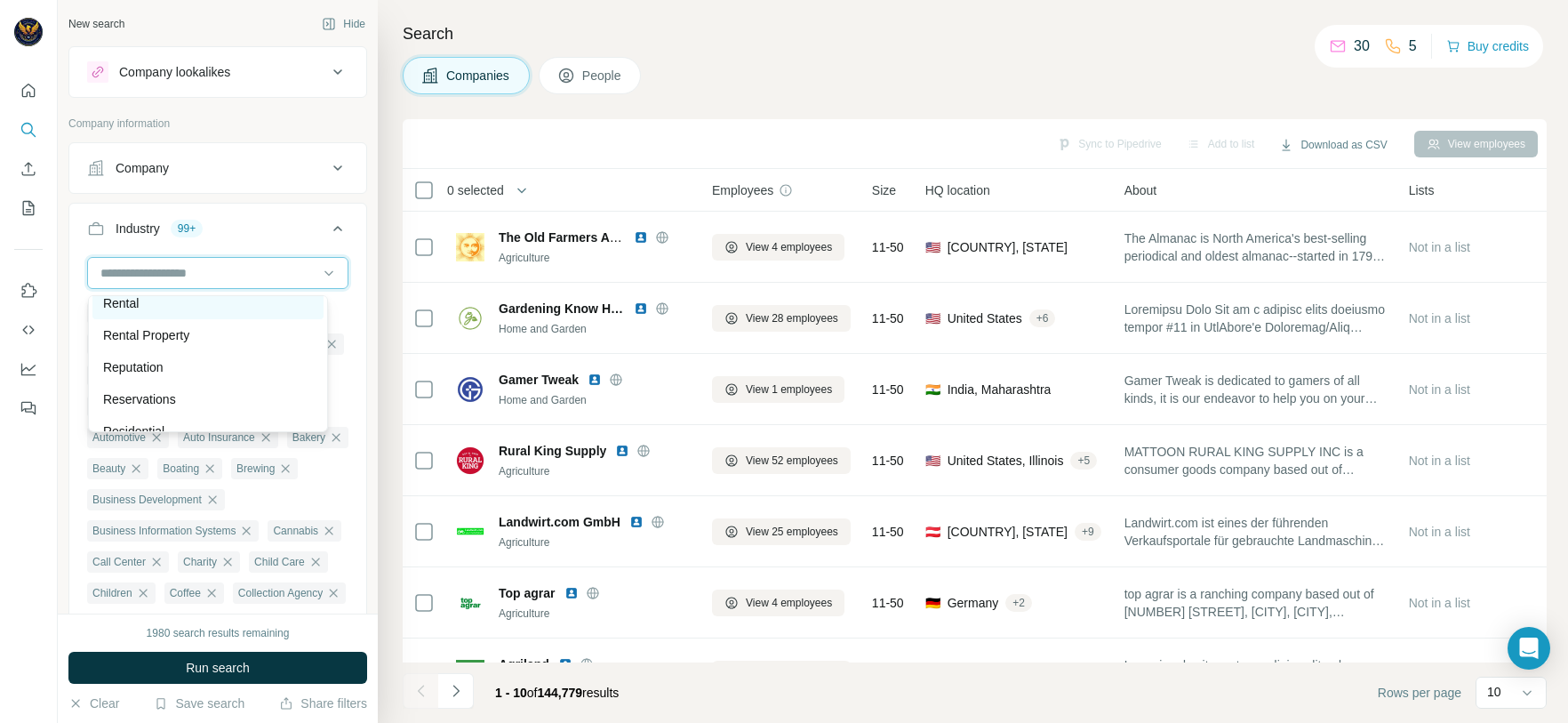 scroll, scrollTop: 15420, scrollLeft: 0, axis: vertical 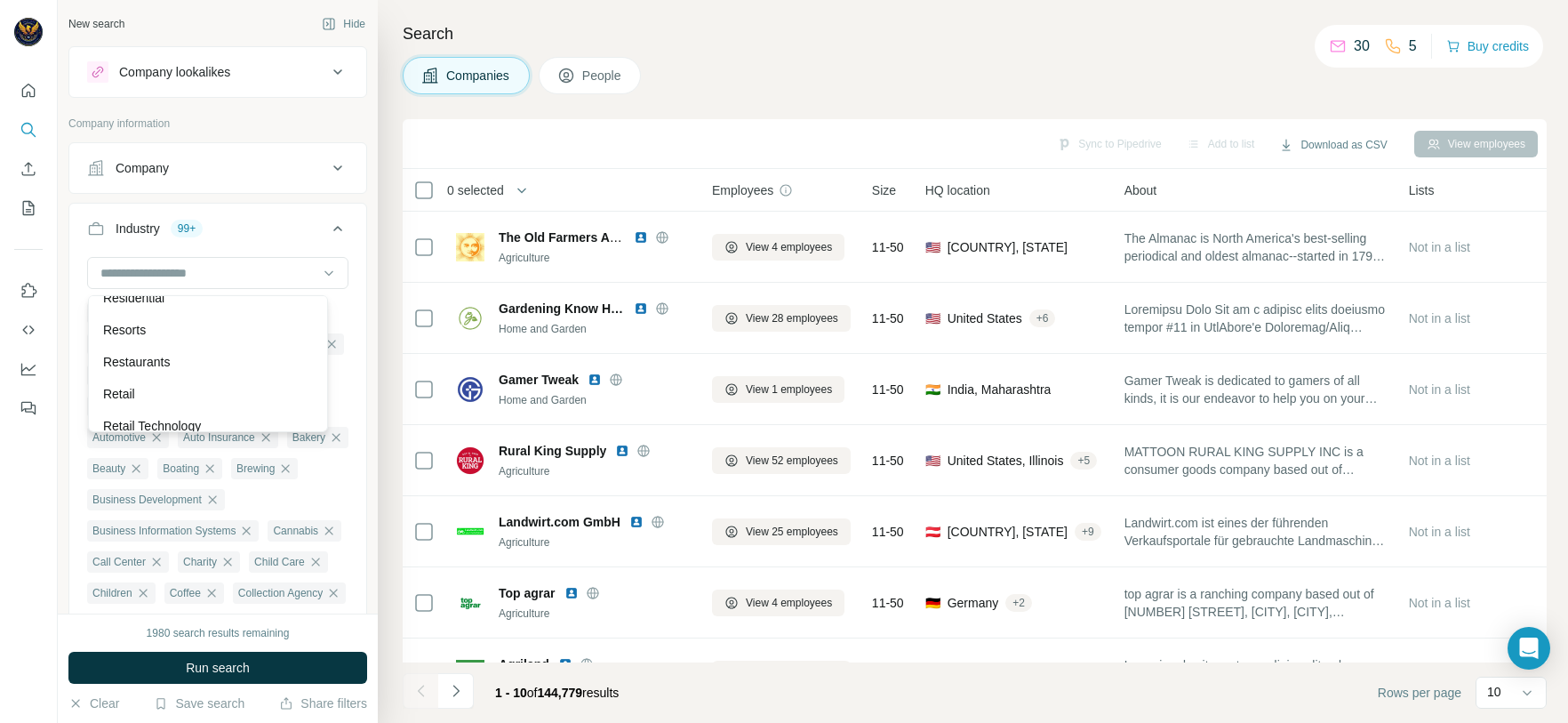 click on "Reservations" at bounding box center (208, 266) 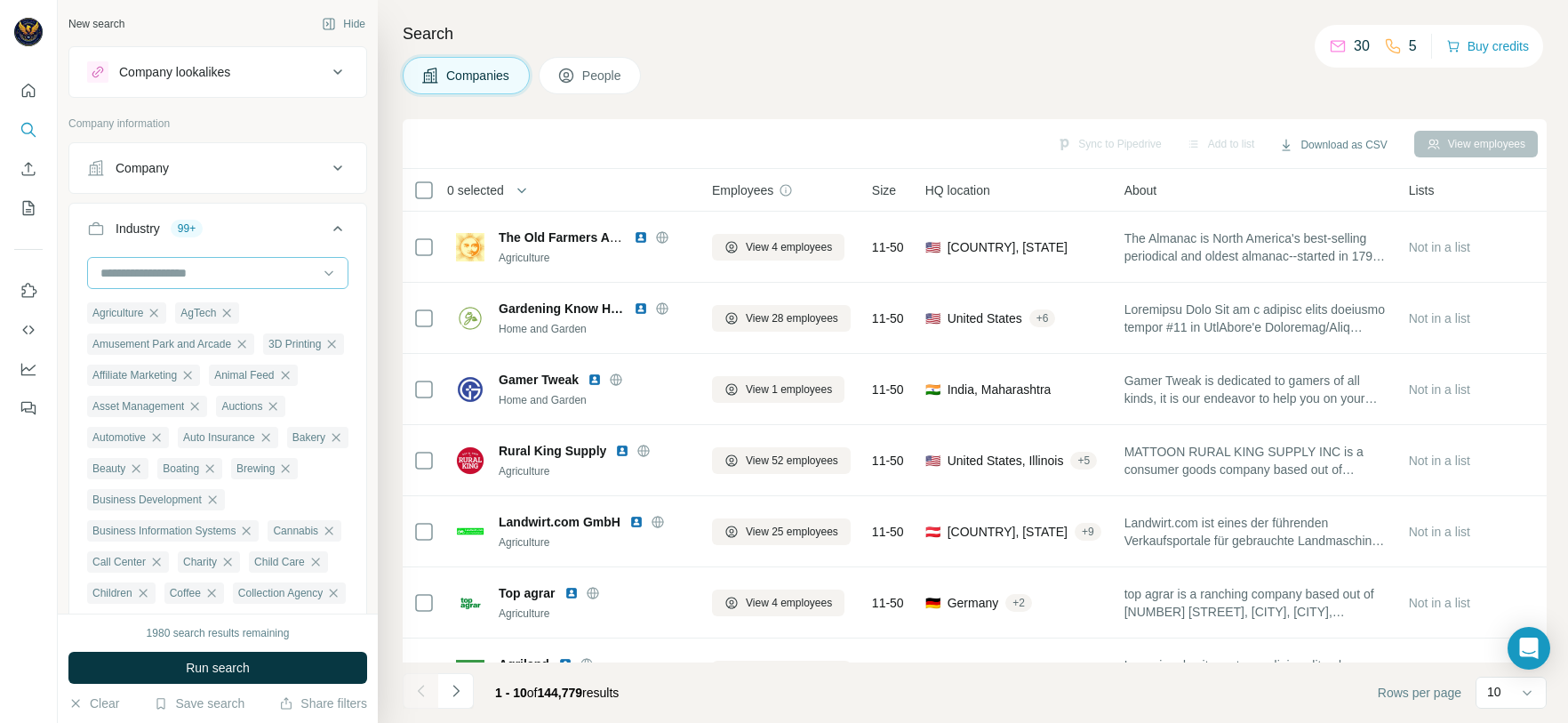 click at bounding box center [208, 273] 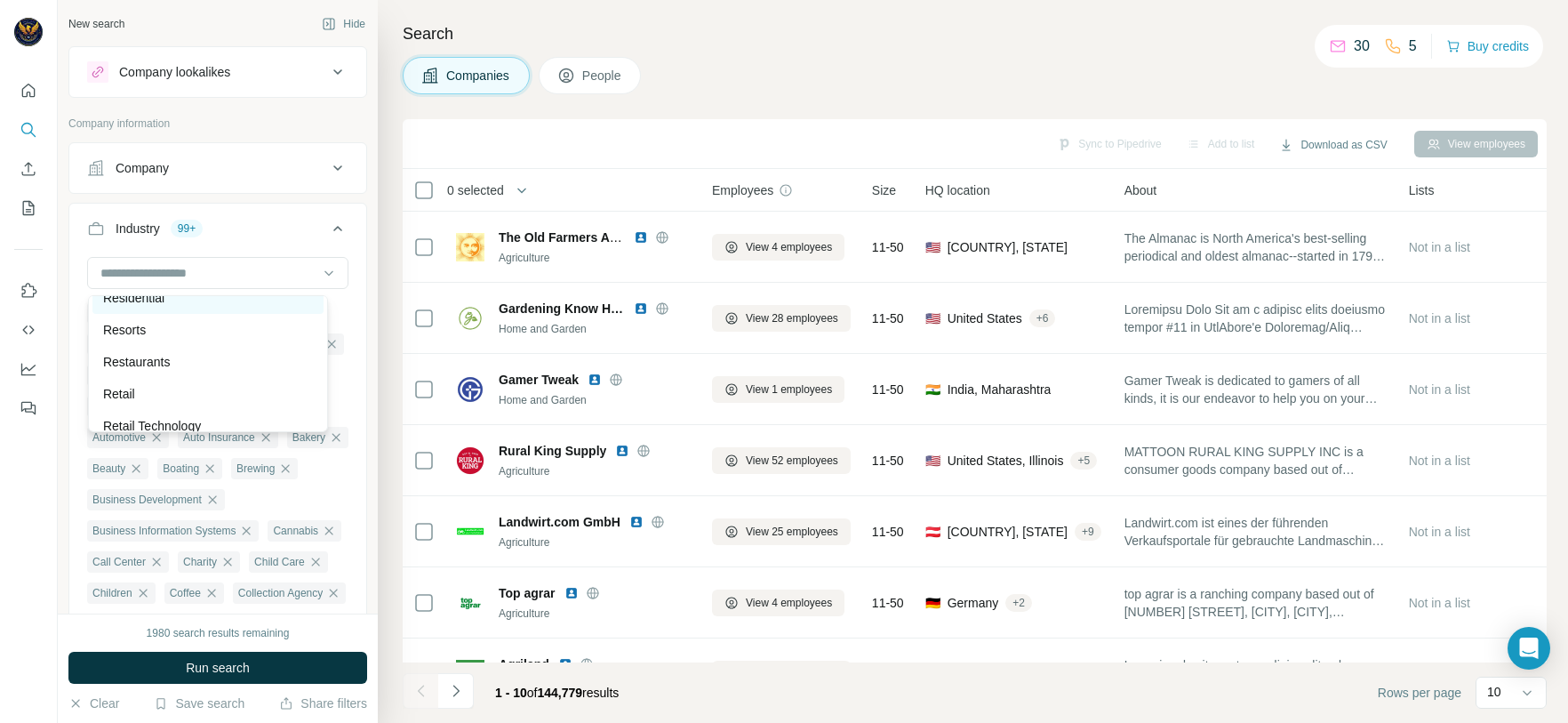 click on "Residential" at bounding box center (208, 298) 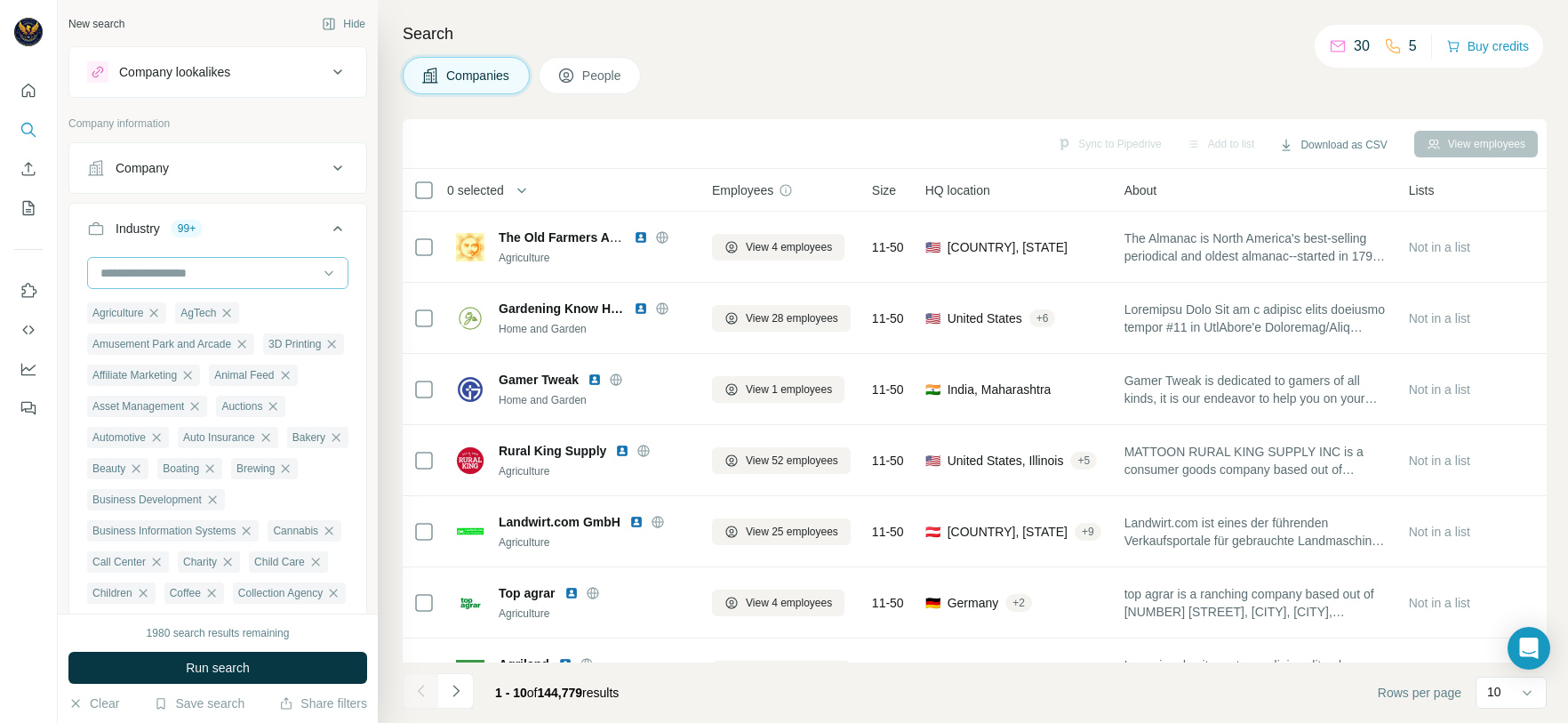 click at bounding box center [208, 273] 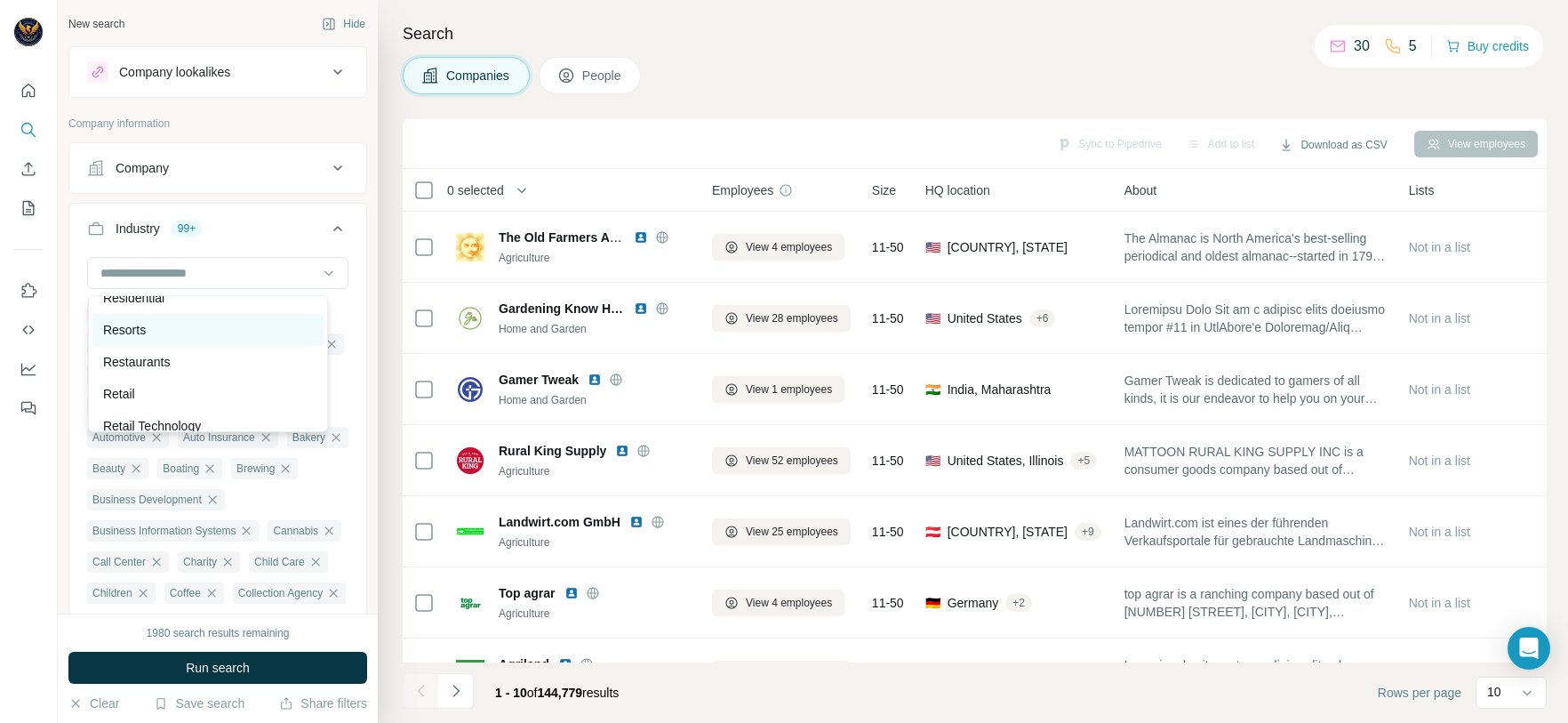 click on "Resorts" at bounding box center [208, 330] 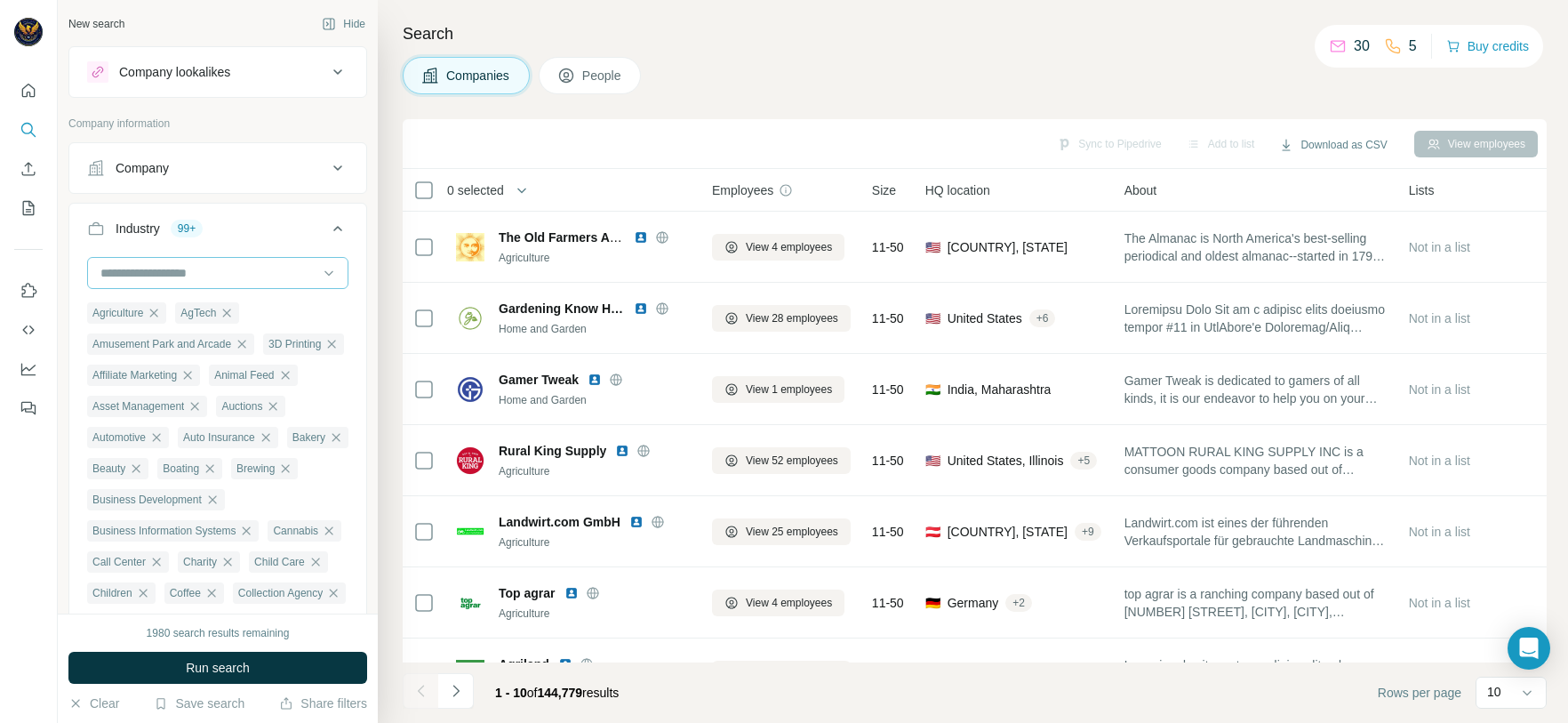 click at bounding box center (208, 273) 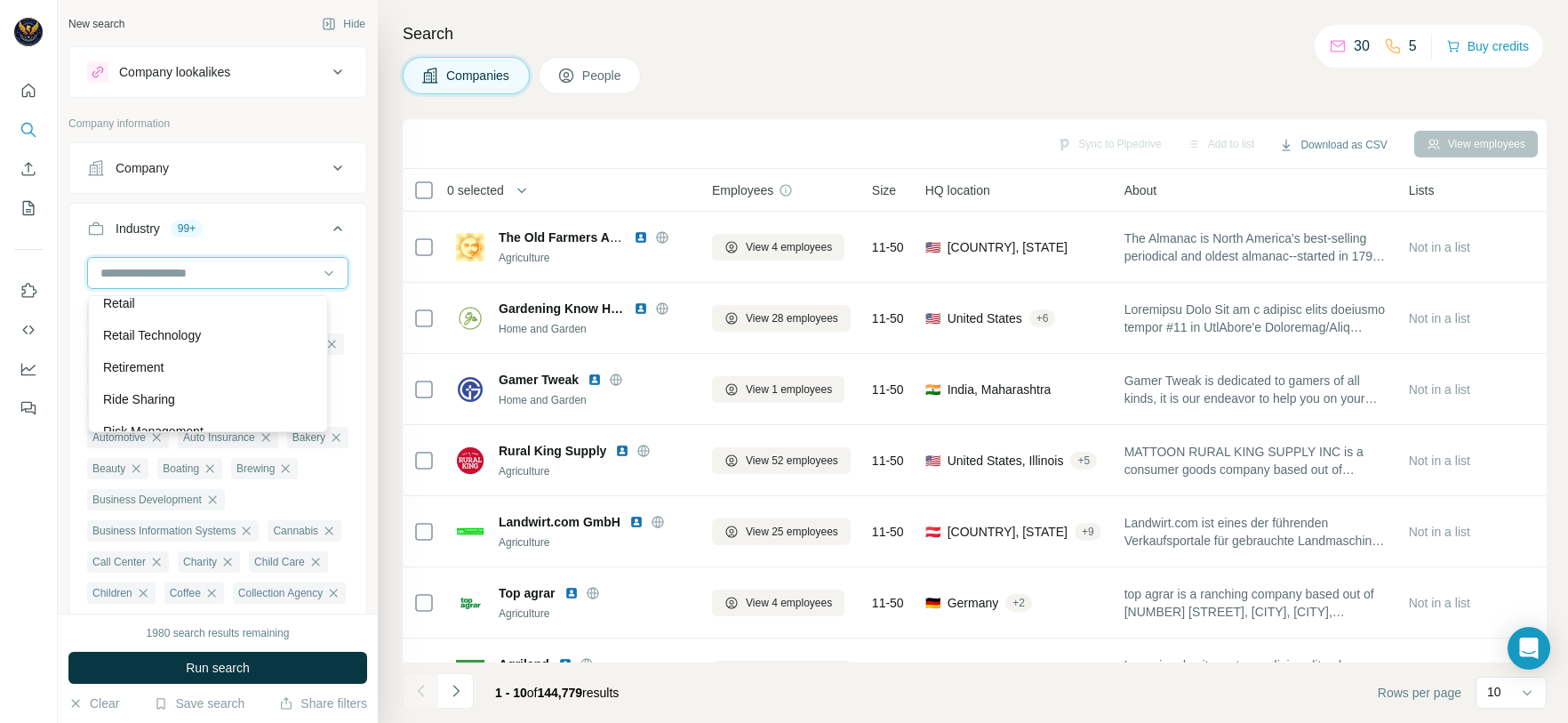 scroll, scrollTop: 15554, scrollLeft: 0, axis: vertical 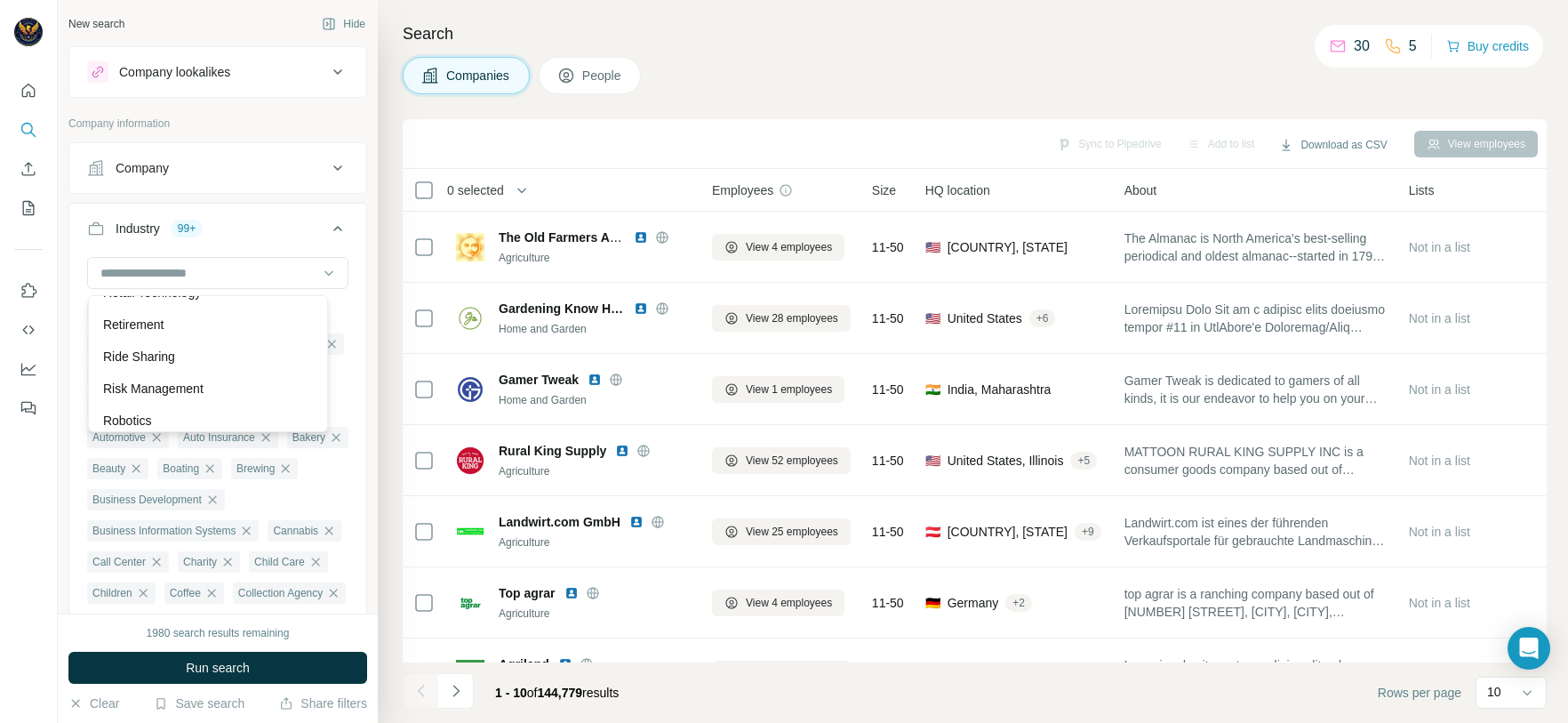 click on "Restaurants" at bounding box center (208, 229) 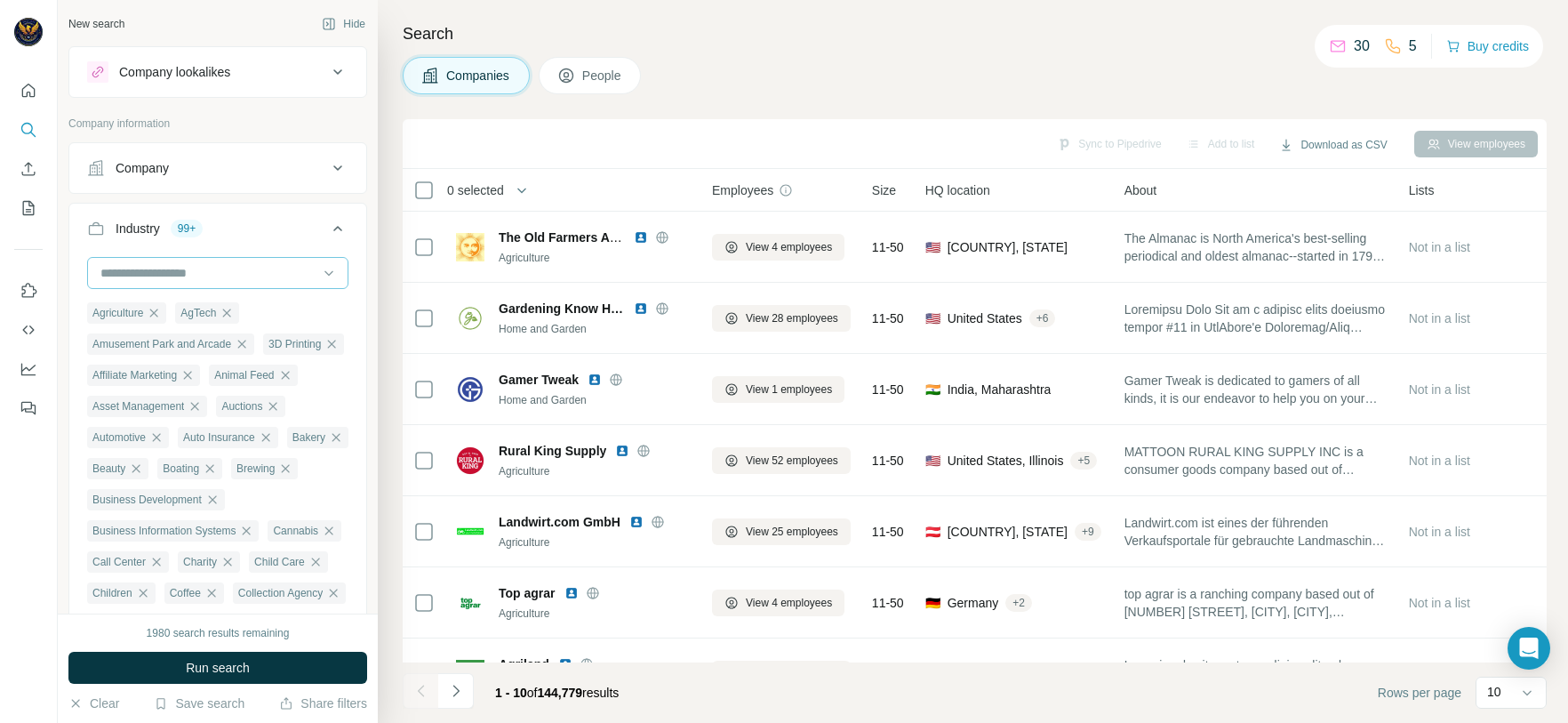 click at bounding box center [208, 273] 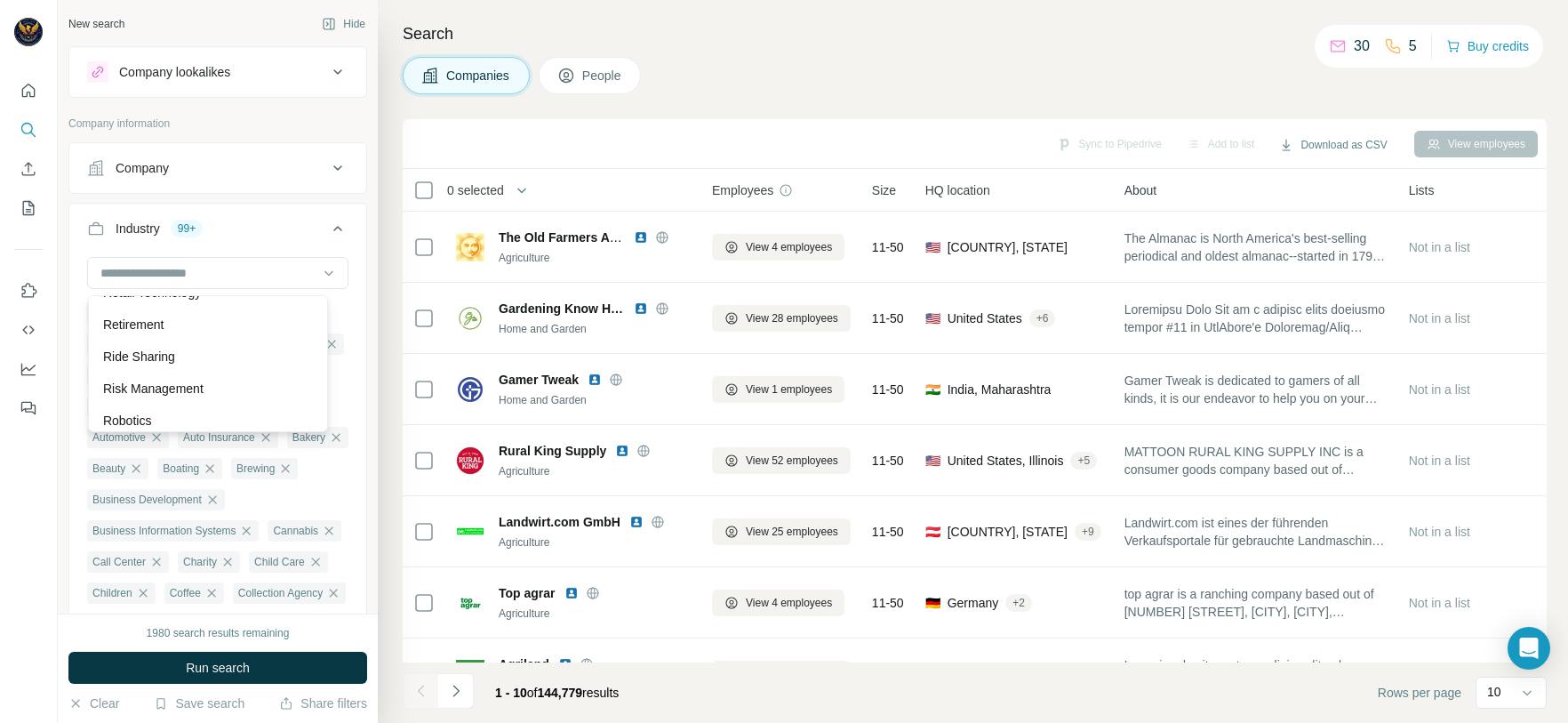 click on "Retail" at bounding box center [208, 261] 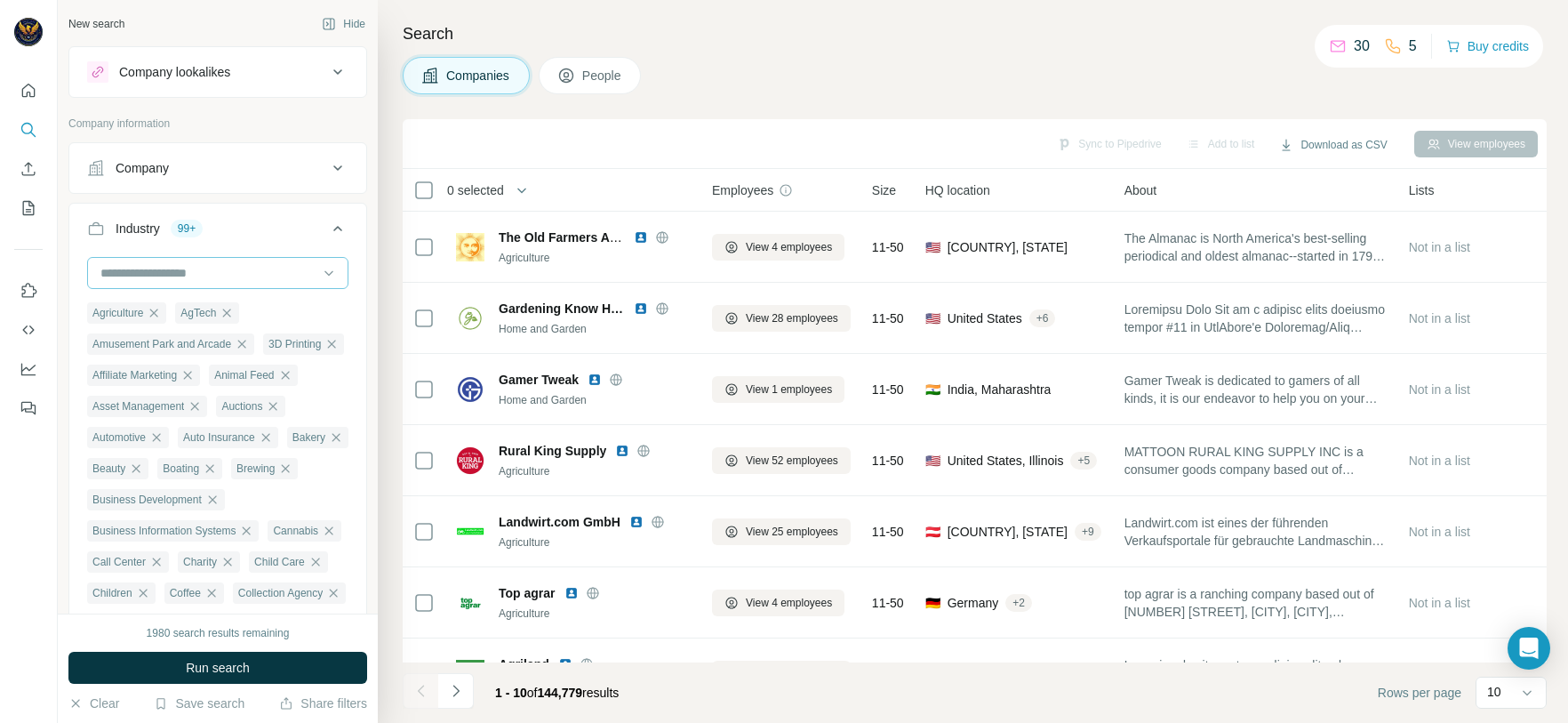 click at bounding box center (208, 273) 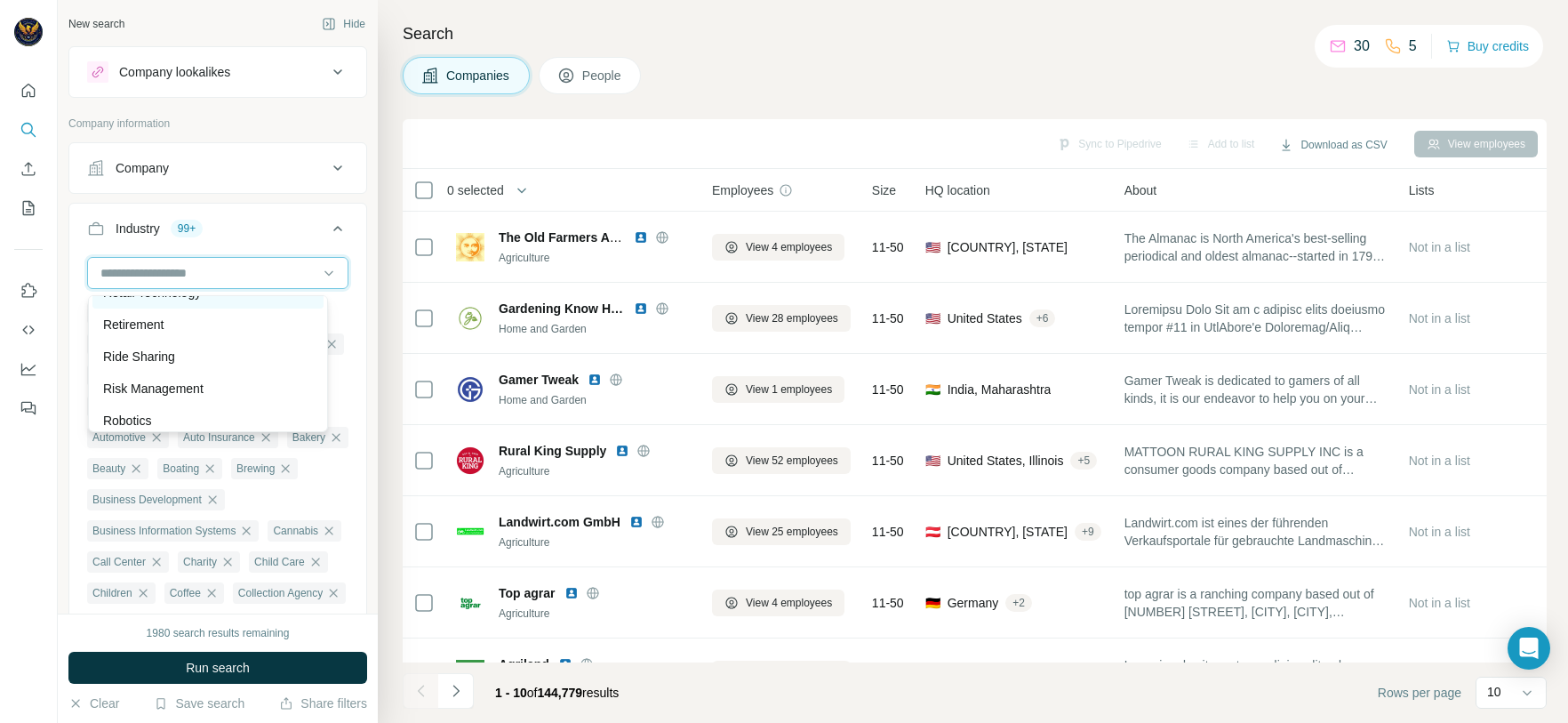 scroll, scrollTop: 15687, scrollLeft: 0, axis: vertical 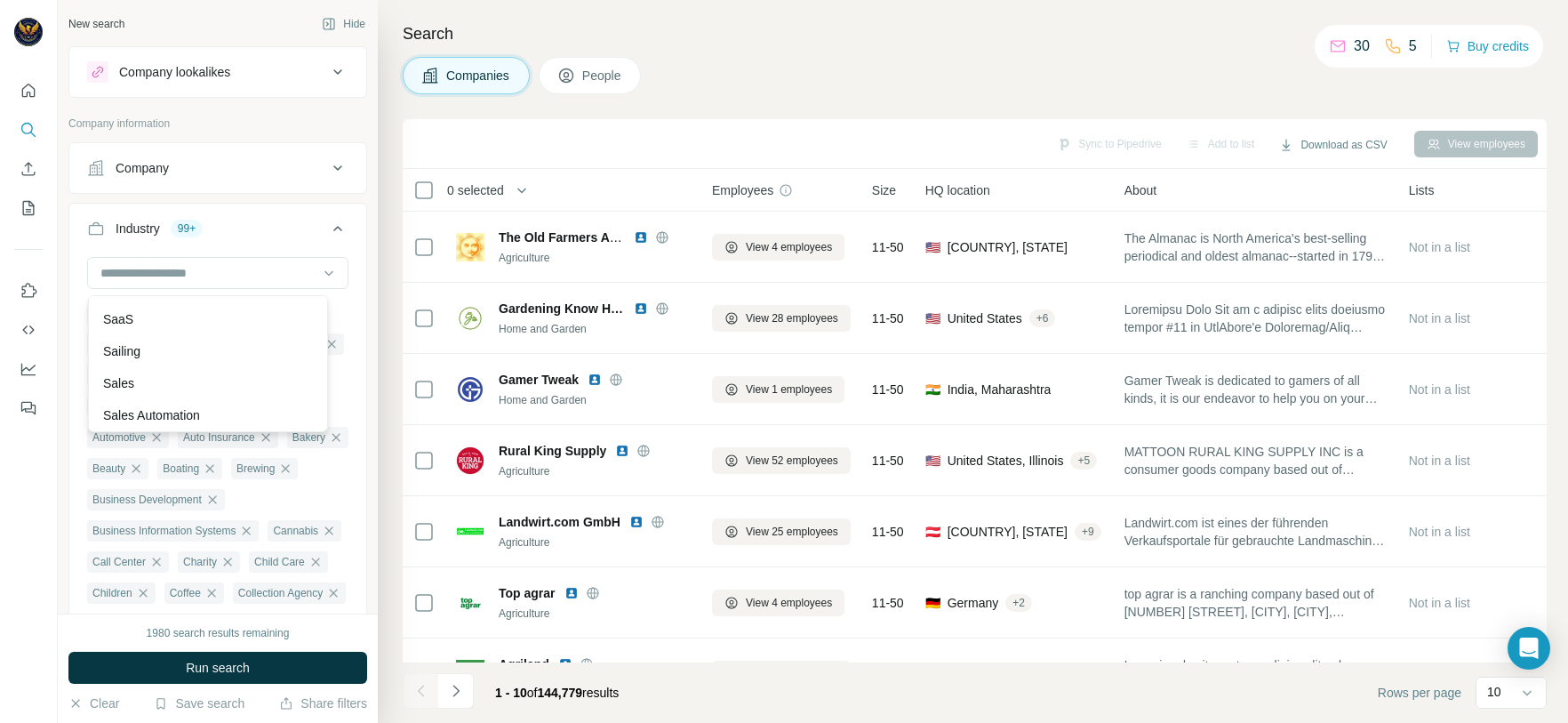 click on "Ride Sharing" at bounding box center [208, 223] 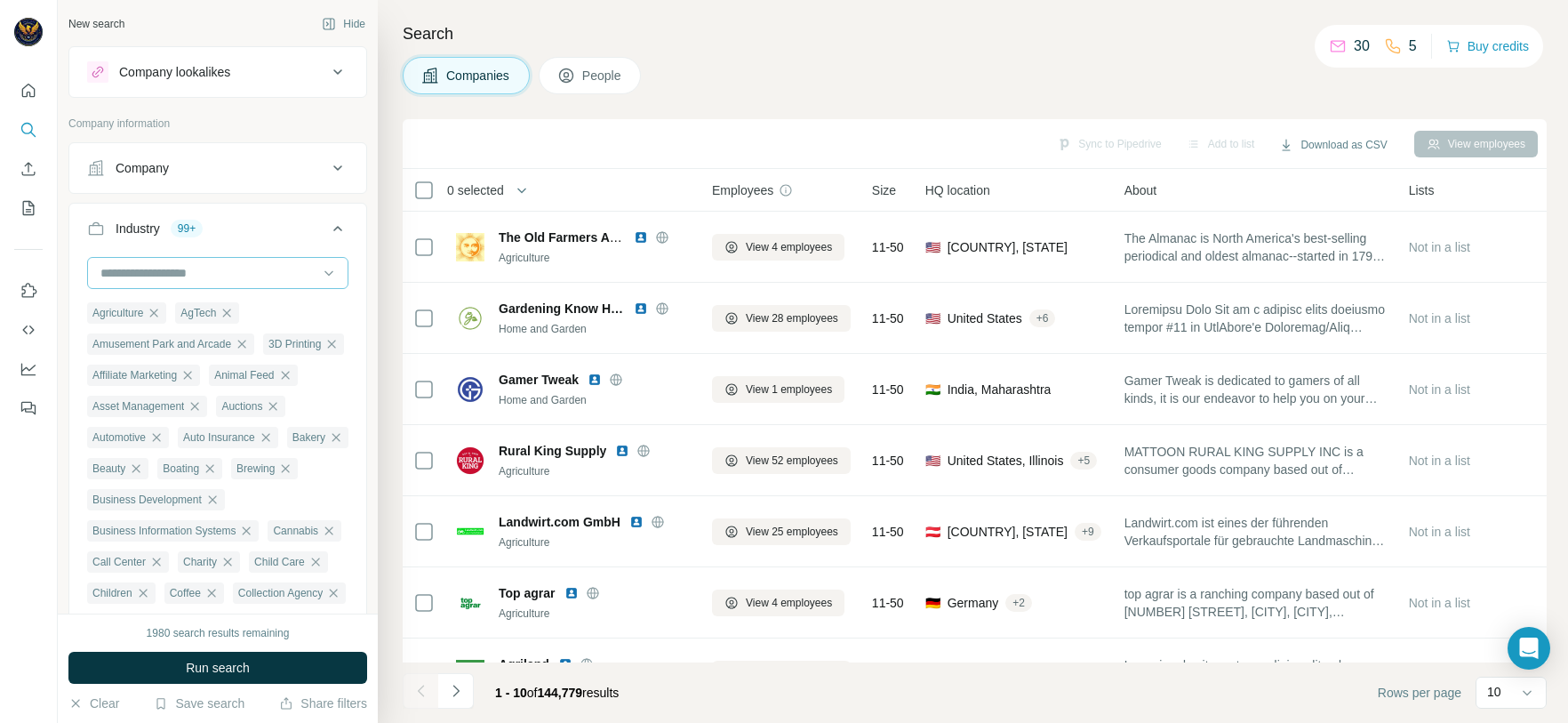click at bounding box center [208, 273] 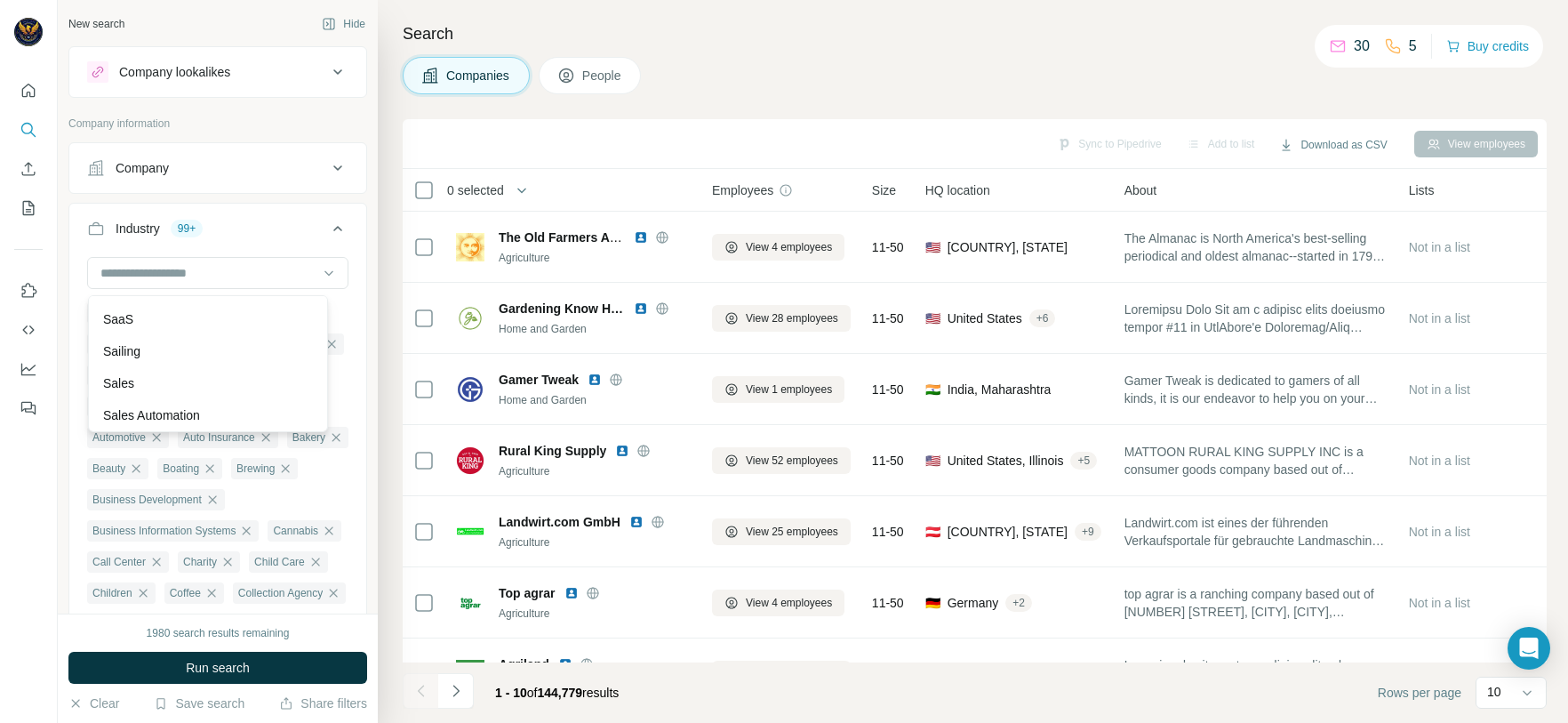 click on "Risk Management" at bounding box center [208, 255] 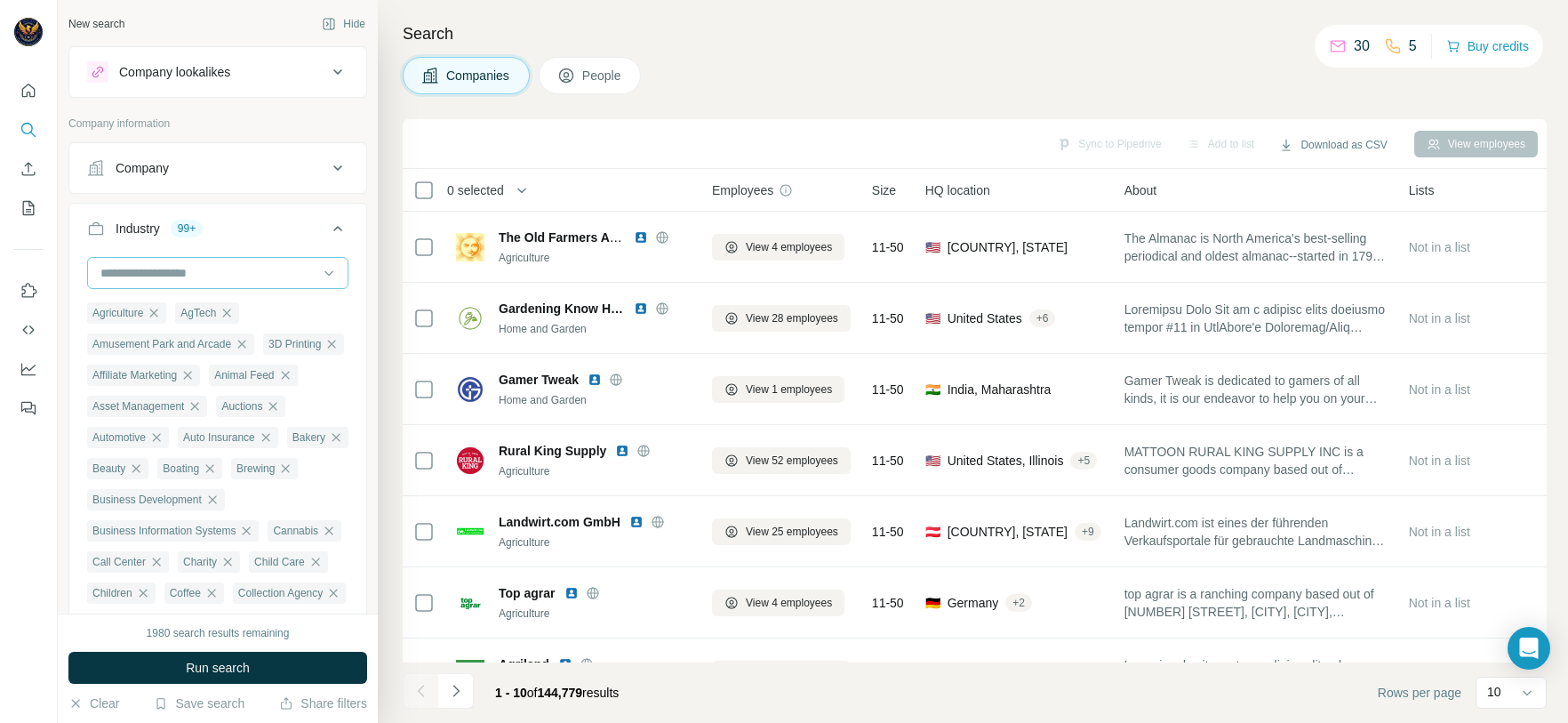 click at bounding box center [208, 273] 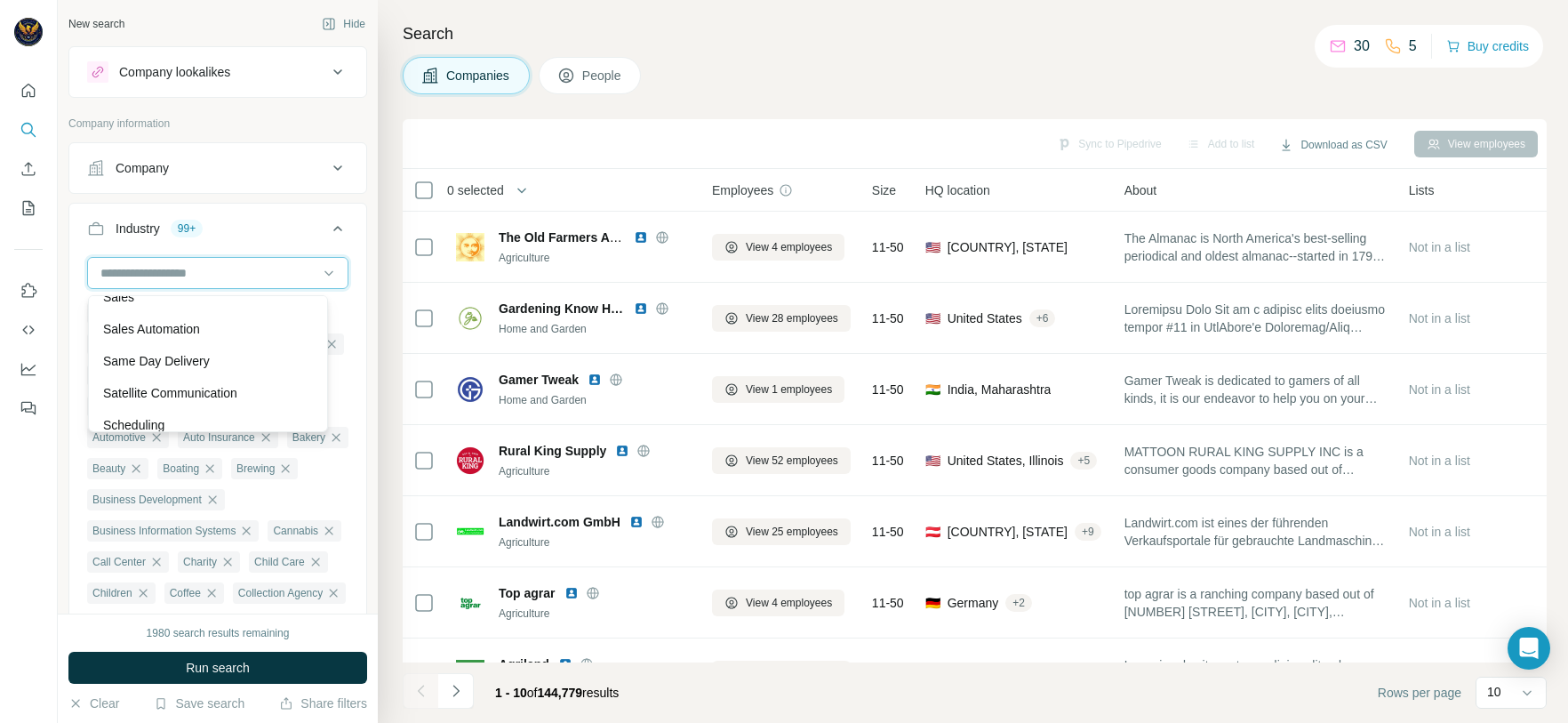 scroll, scrollTop: 15821, scrollLeft: 0, axis: vertical 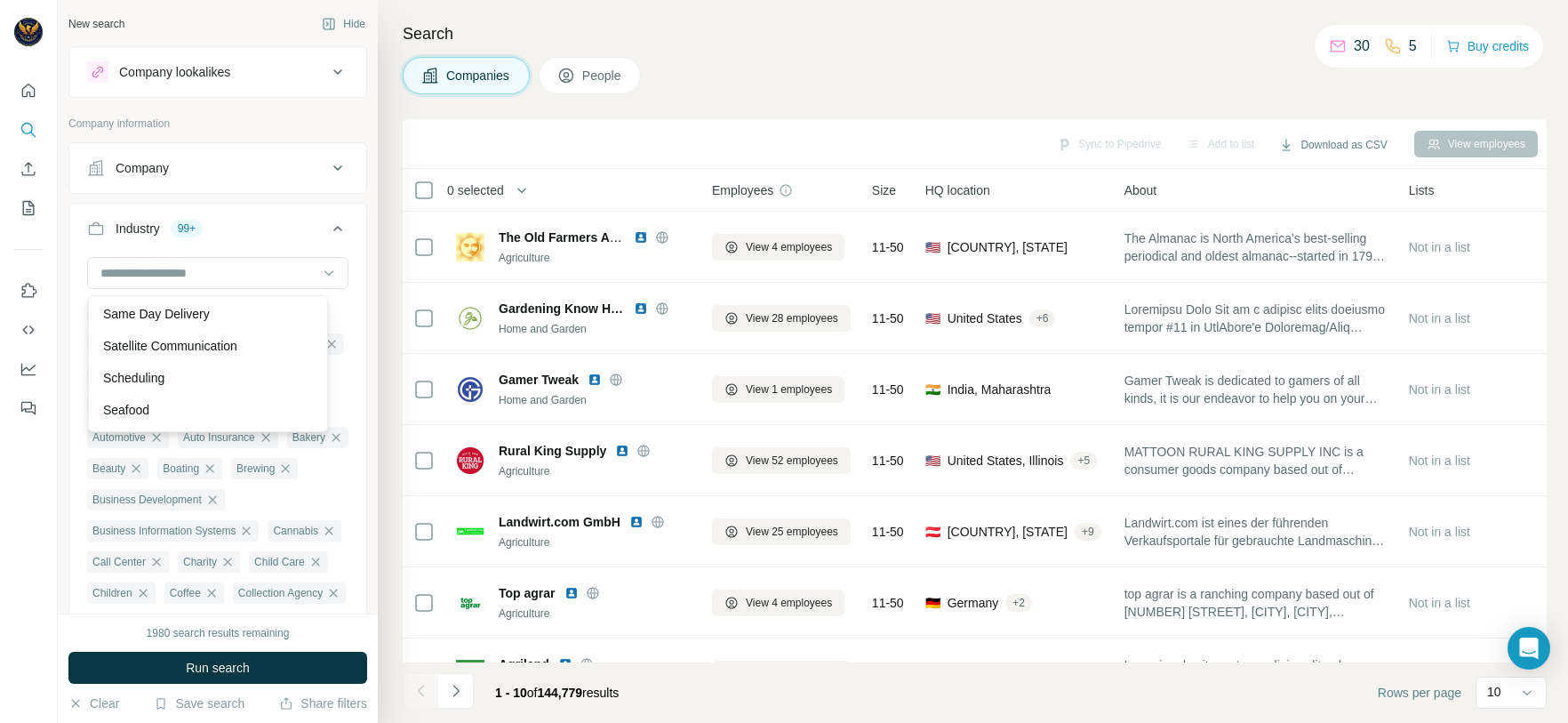 click on "Sailing" at bounding box center (208, 218) 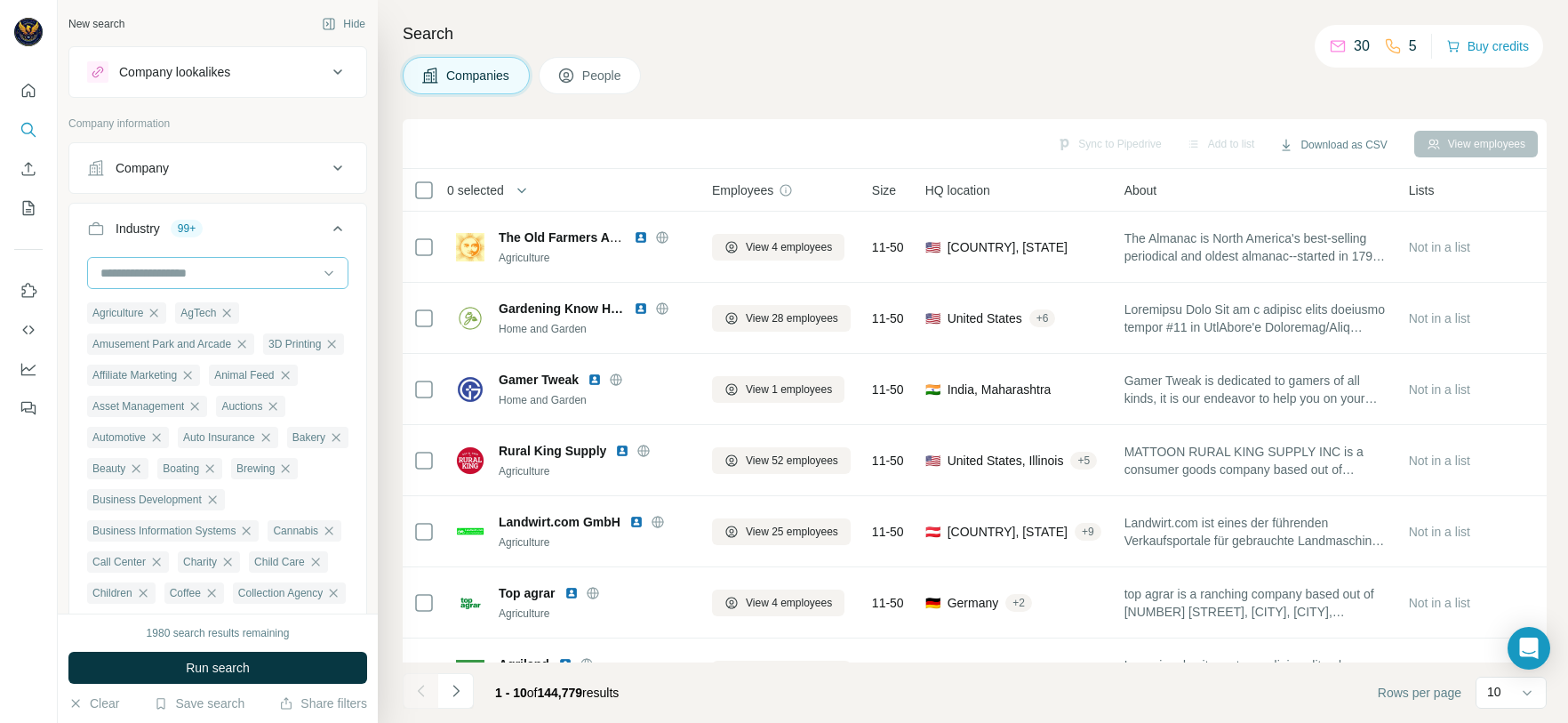 click at bounding box center [208, 273] 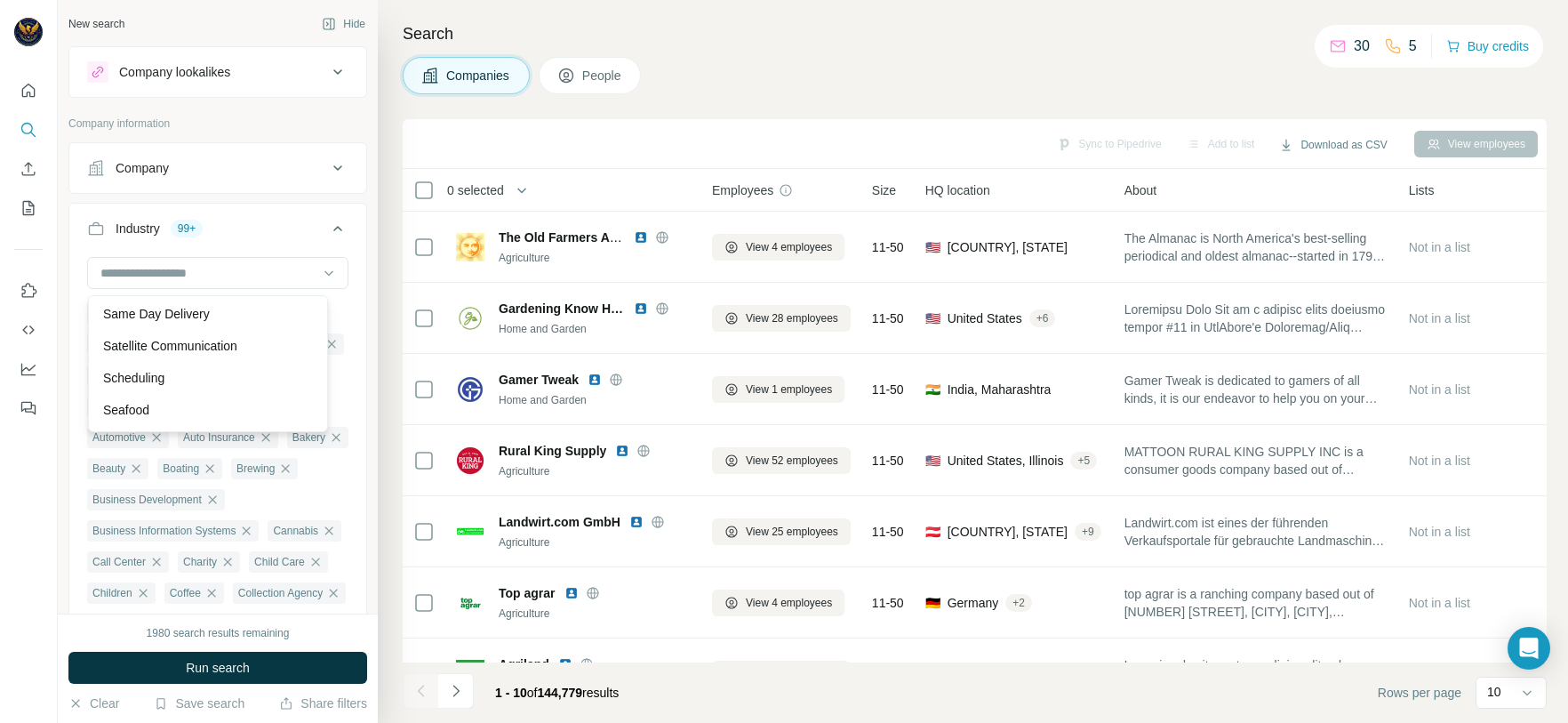 click on "Sales" at bounding box center [208, 250] 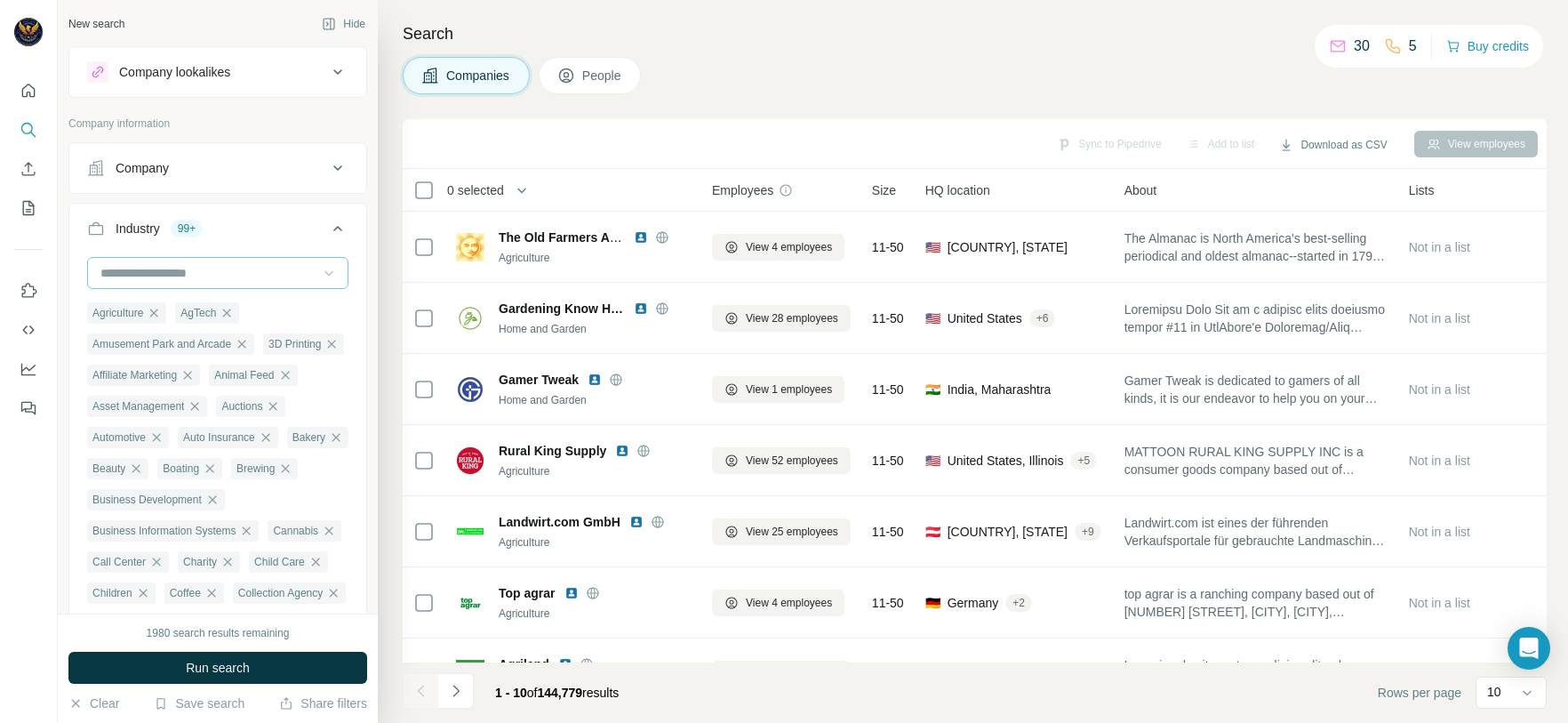 click 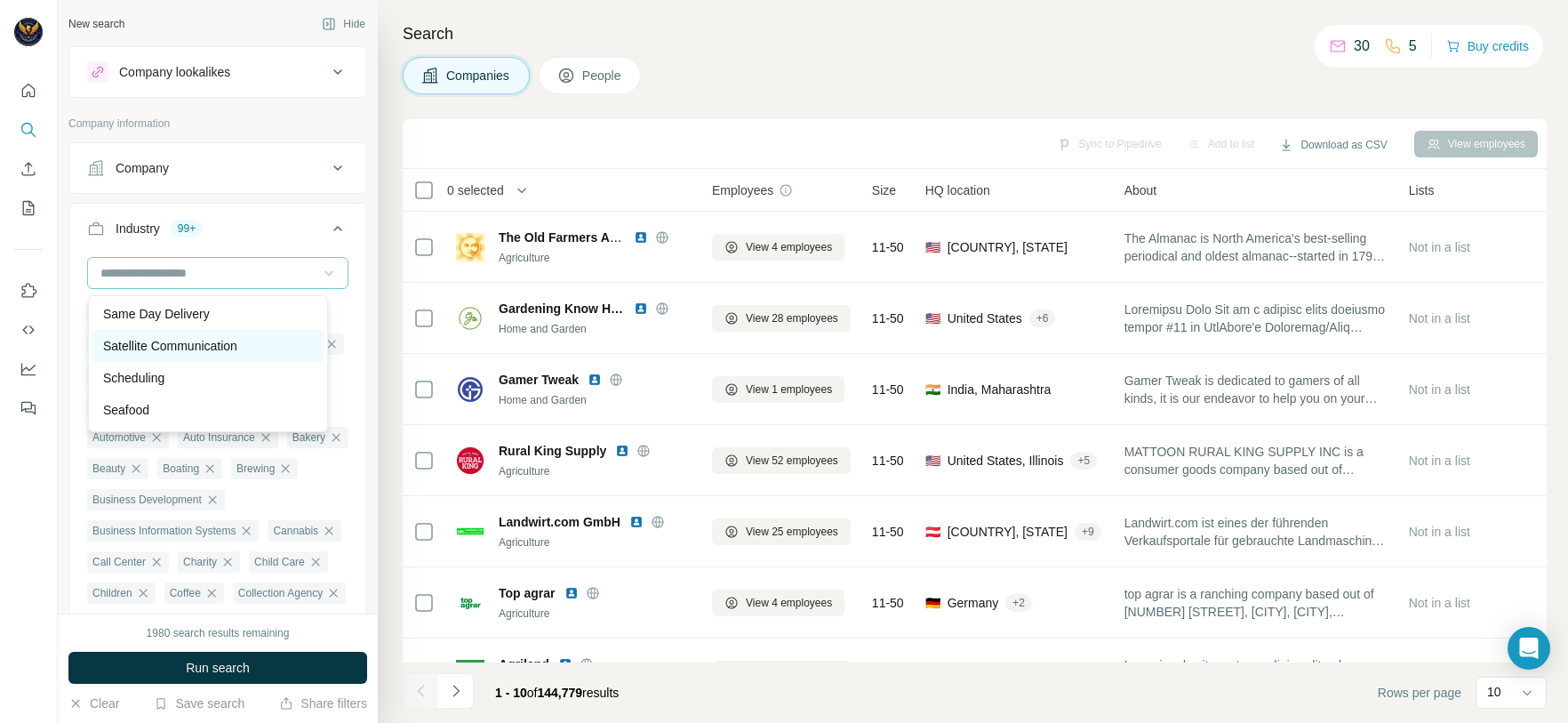 click on "Satellite Communication" at bounding box center (170, 346) 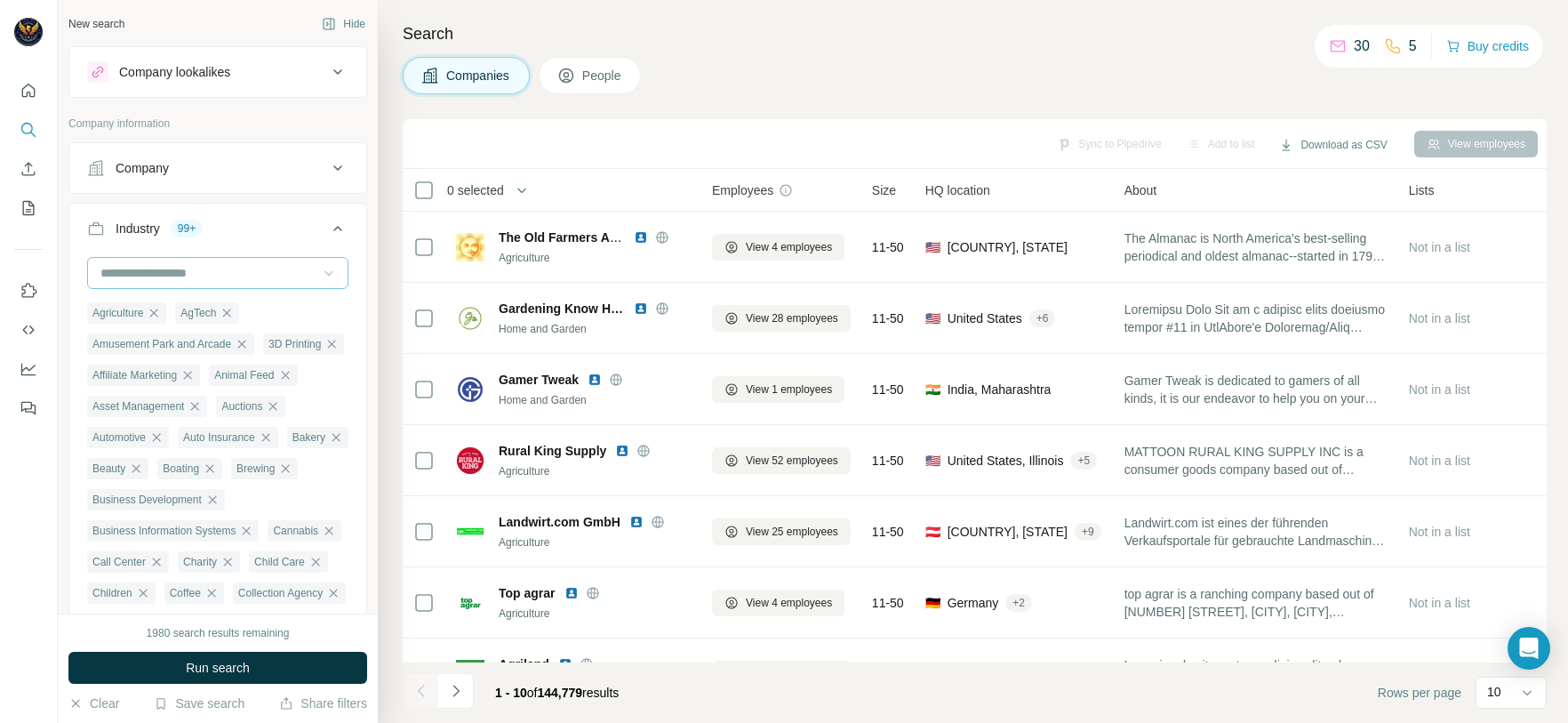 click at bounding box center (208, 273) 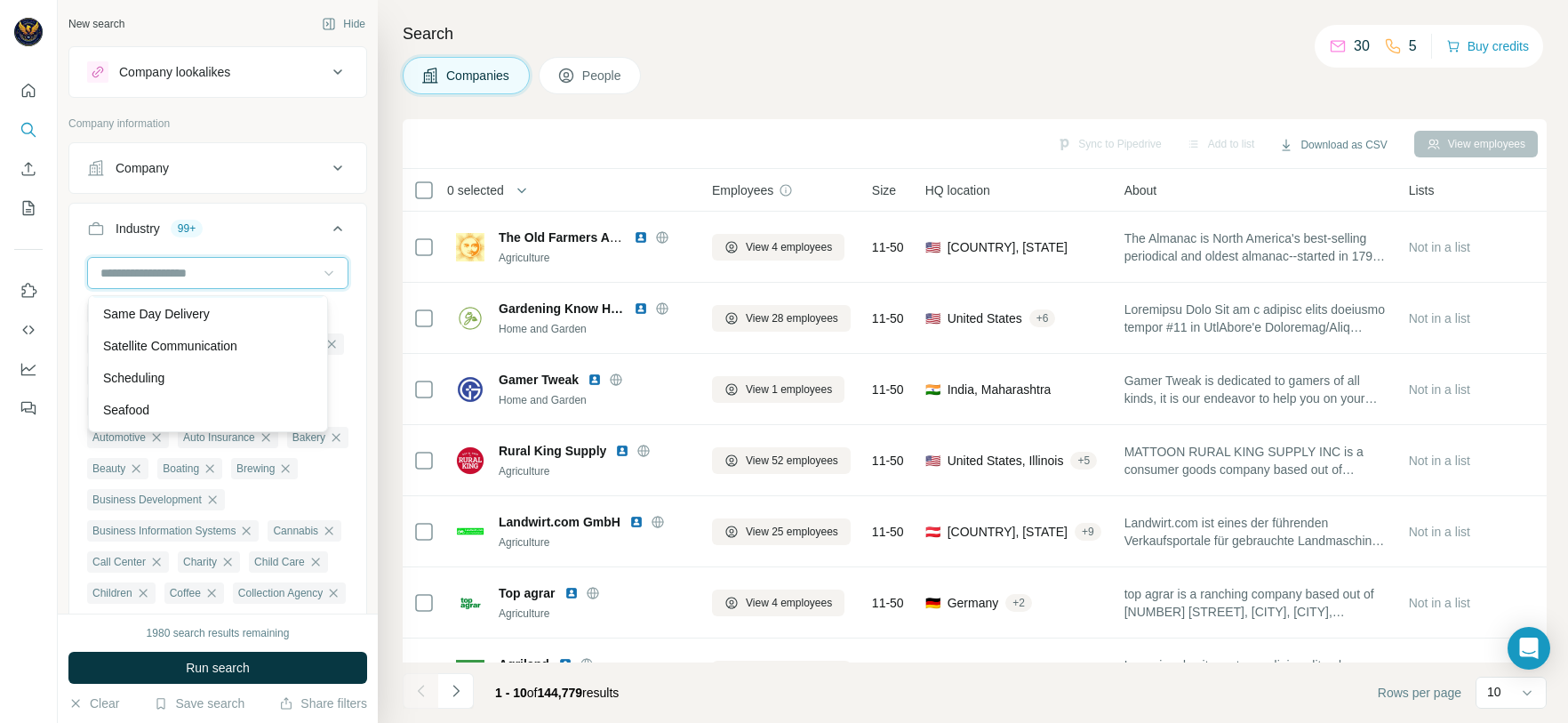 scroll, scrollTop: 15954, scrollLeft: 0, axis: vertical 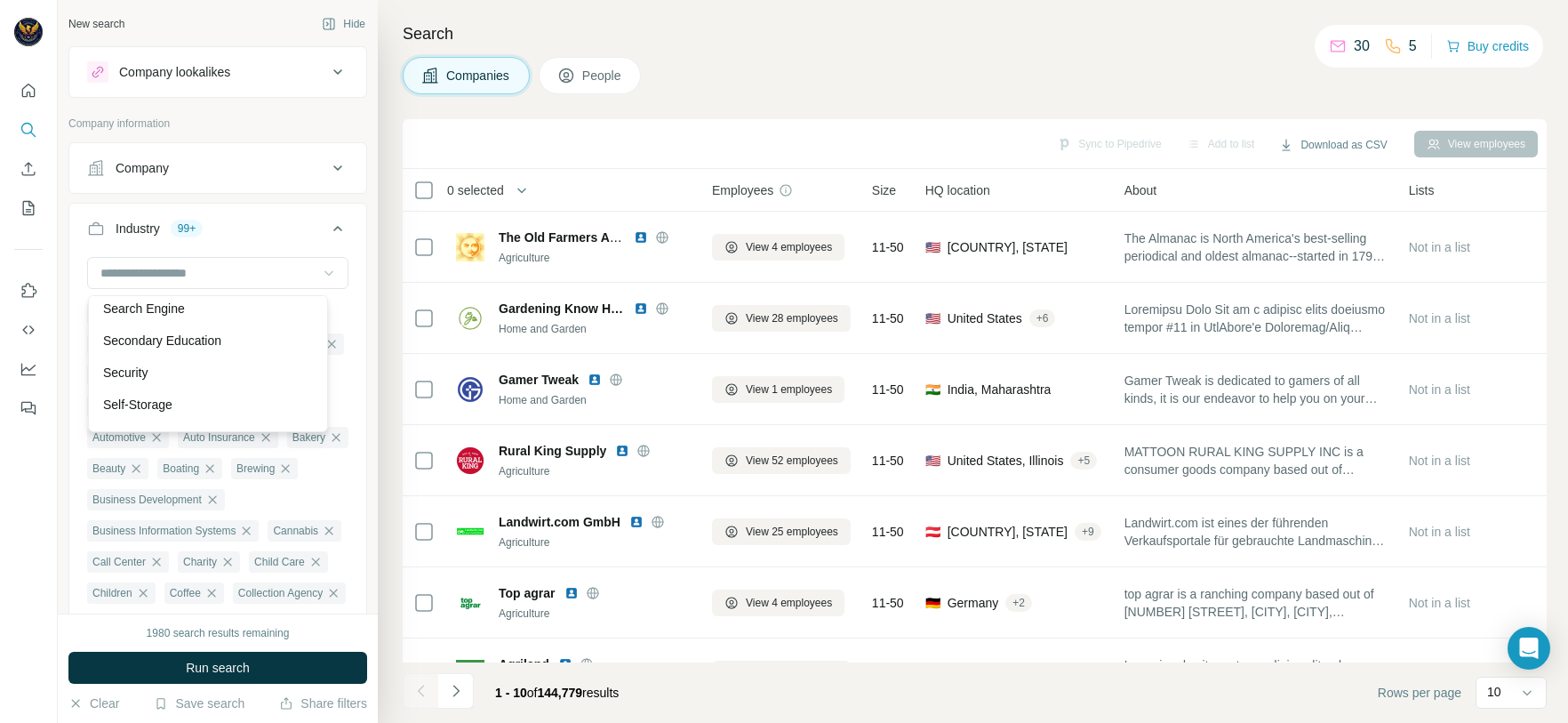 click on "Seafood" at bounding box center (208, 277) 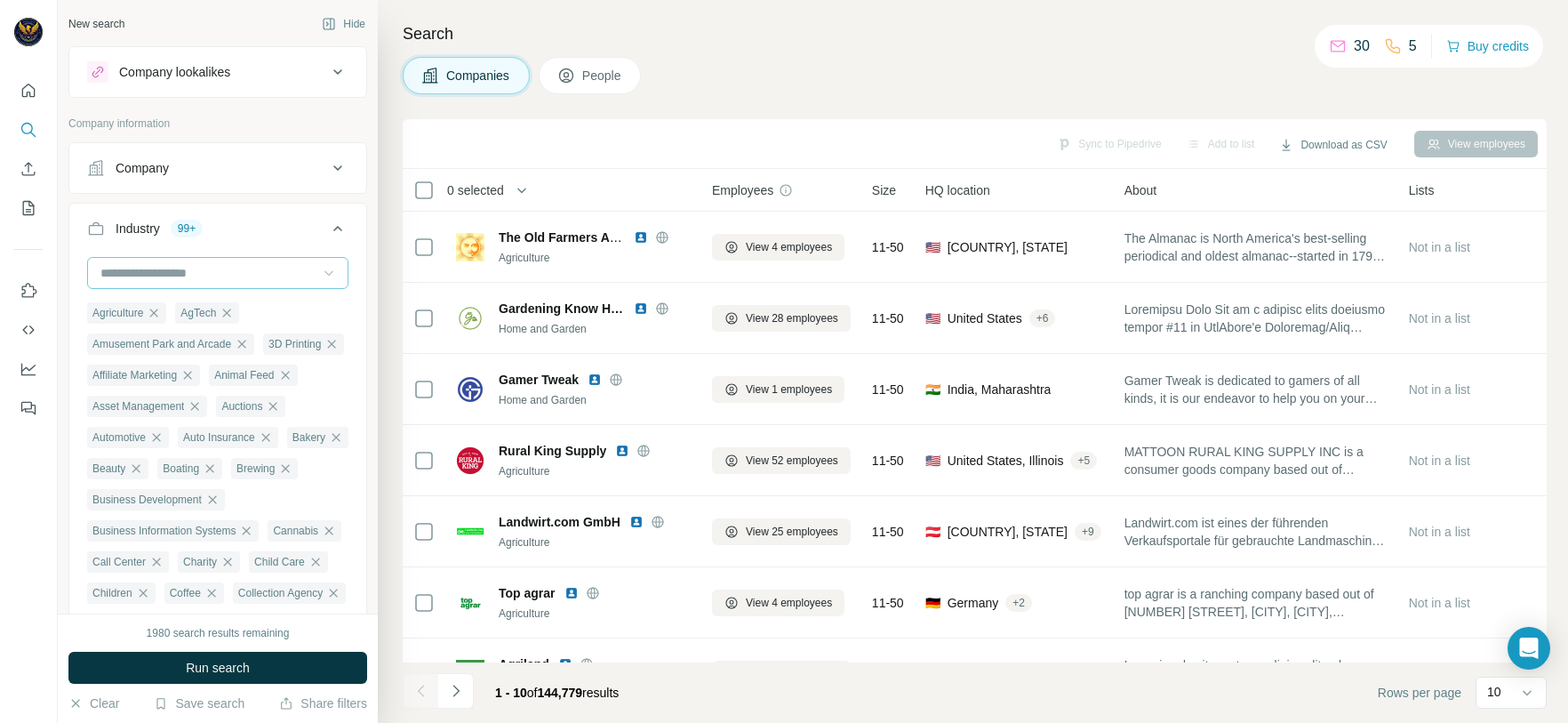 click at bounding box center (208, 273) 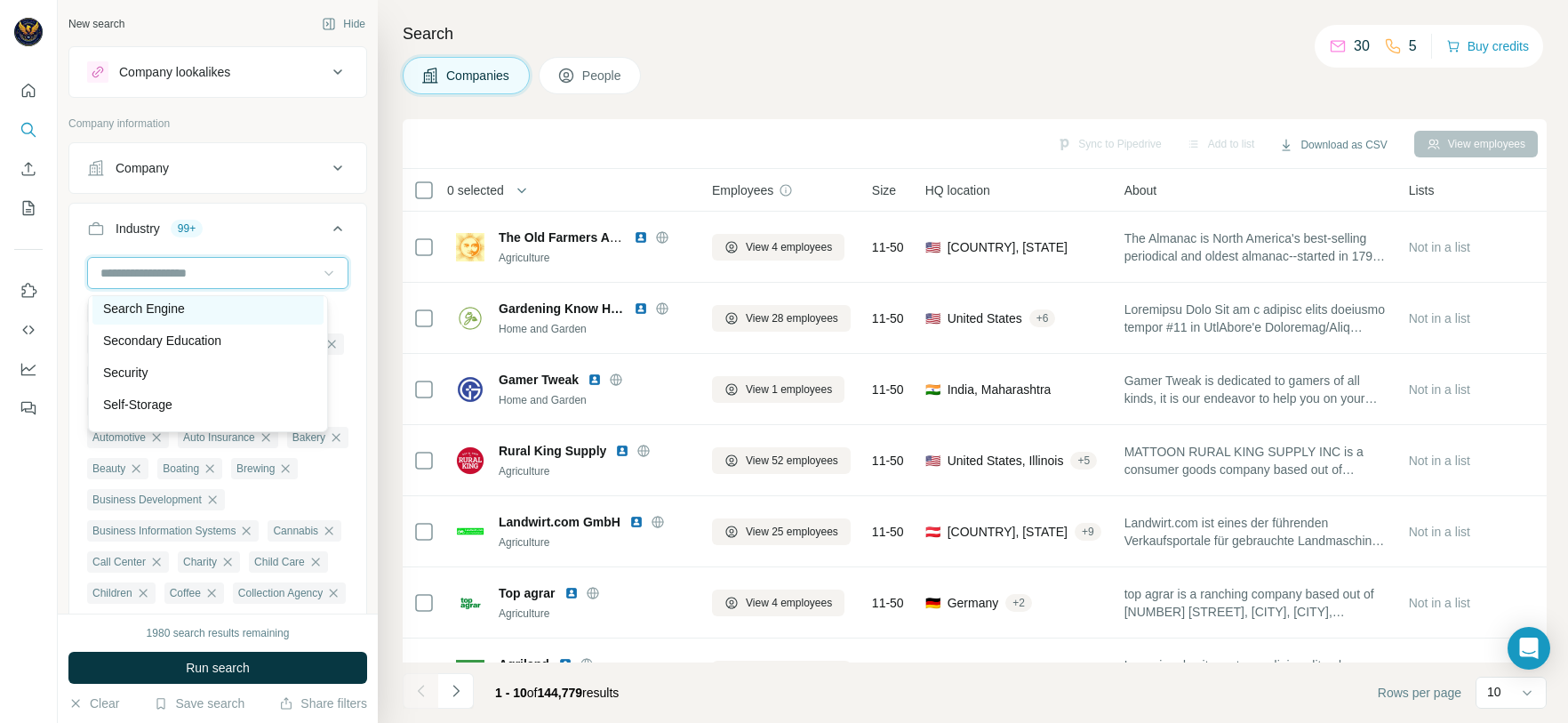 scroll, scrollTop: 16087, scrollLeft: 0, axis: vertical 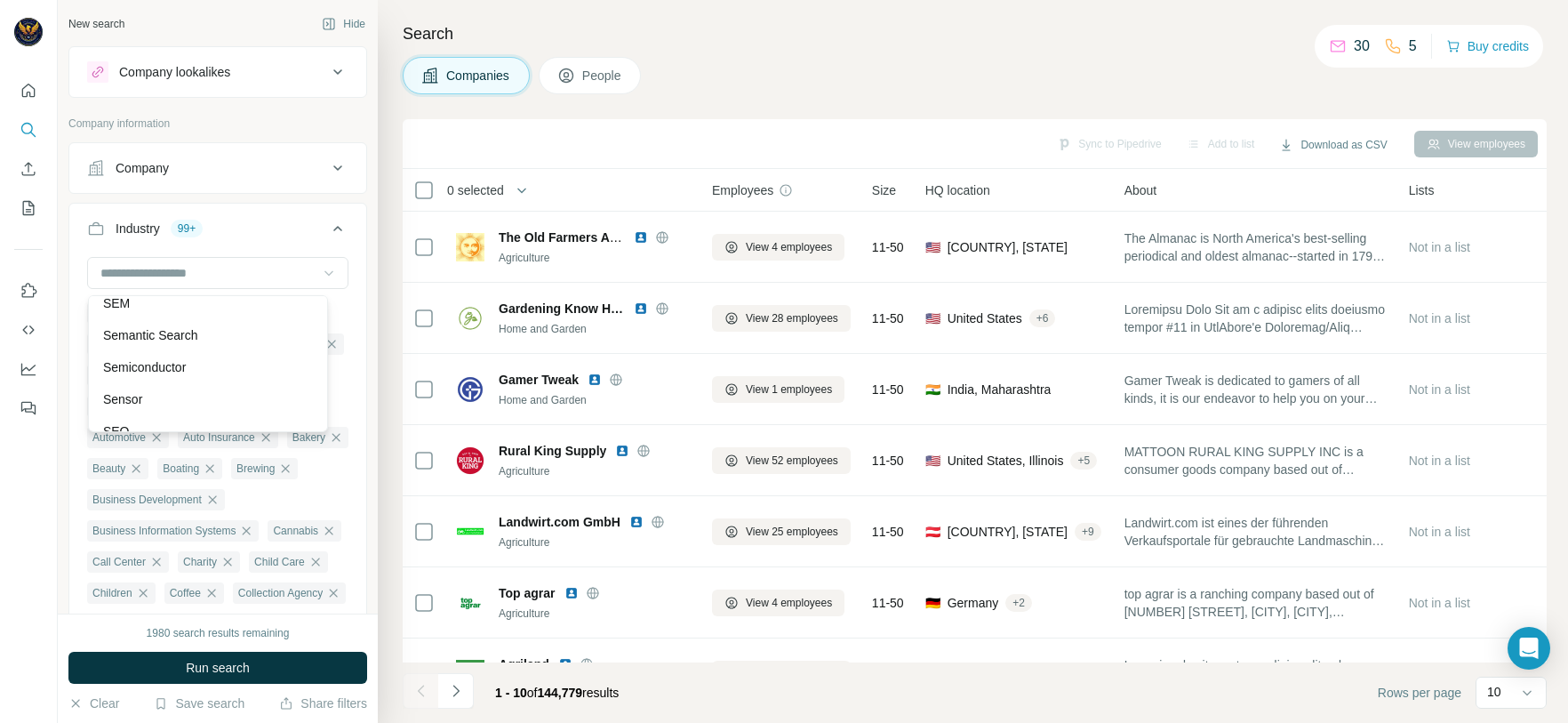 click on "Security" at bounding box center (208, 239) 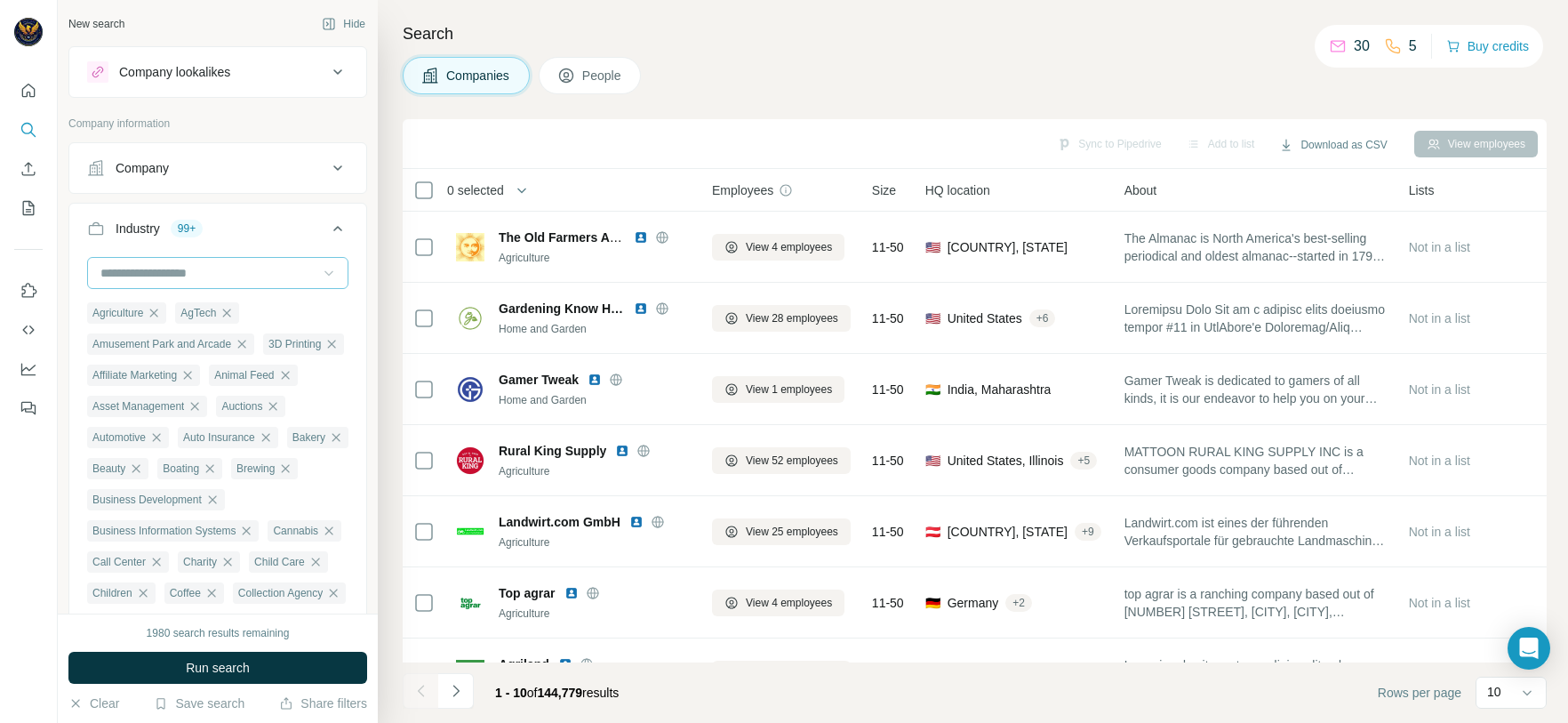 click at bounding box center [208, 273] 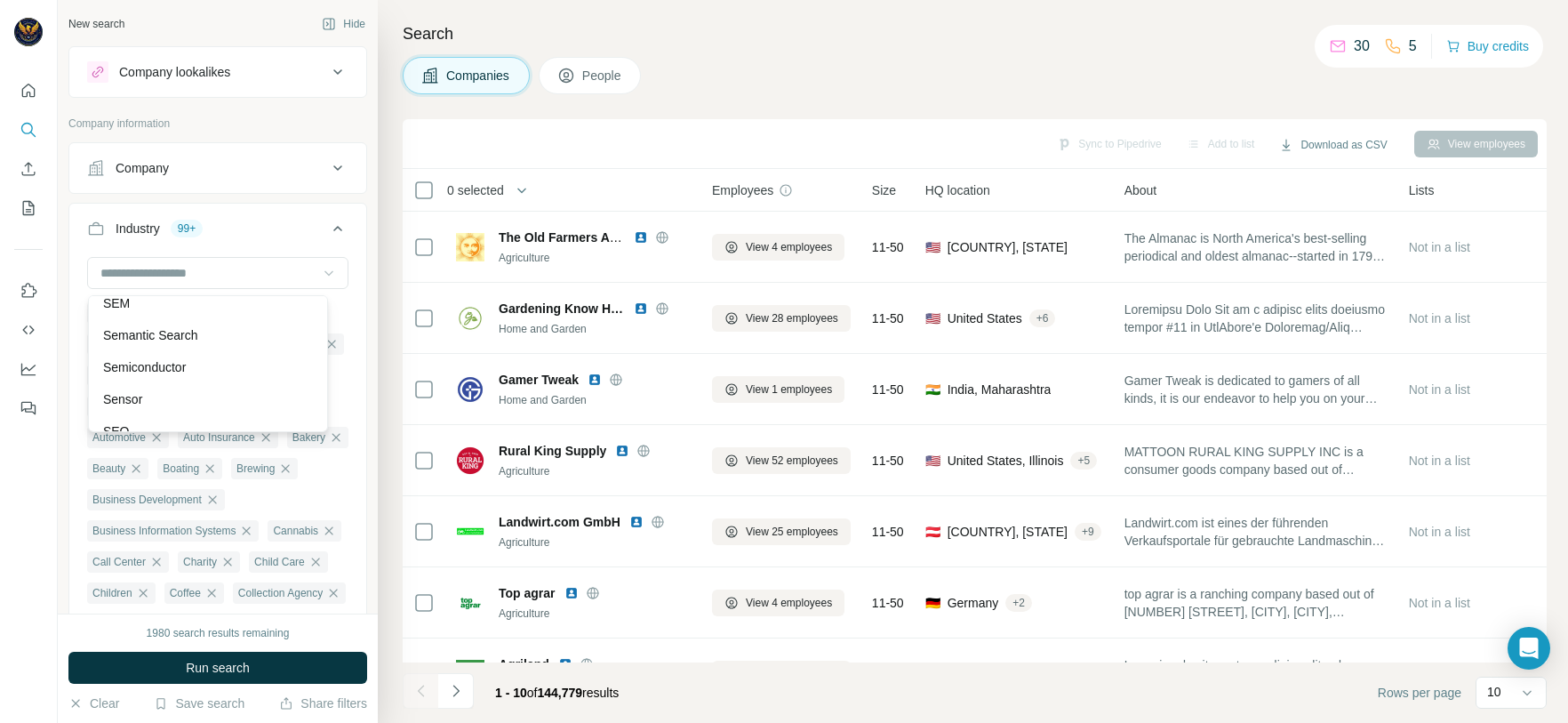 click on "Self-Storage" at bounding box center [208, 271] 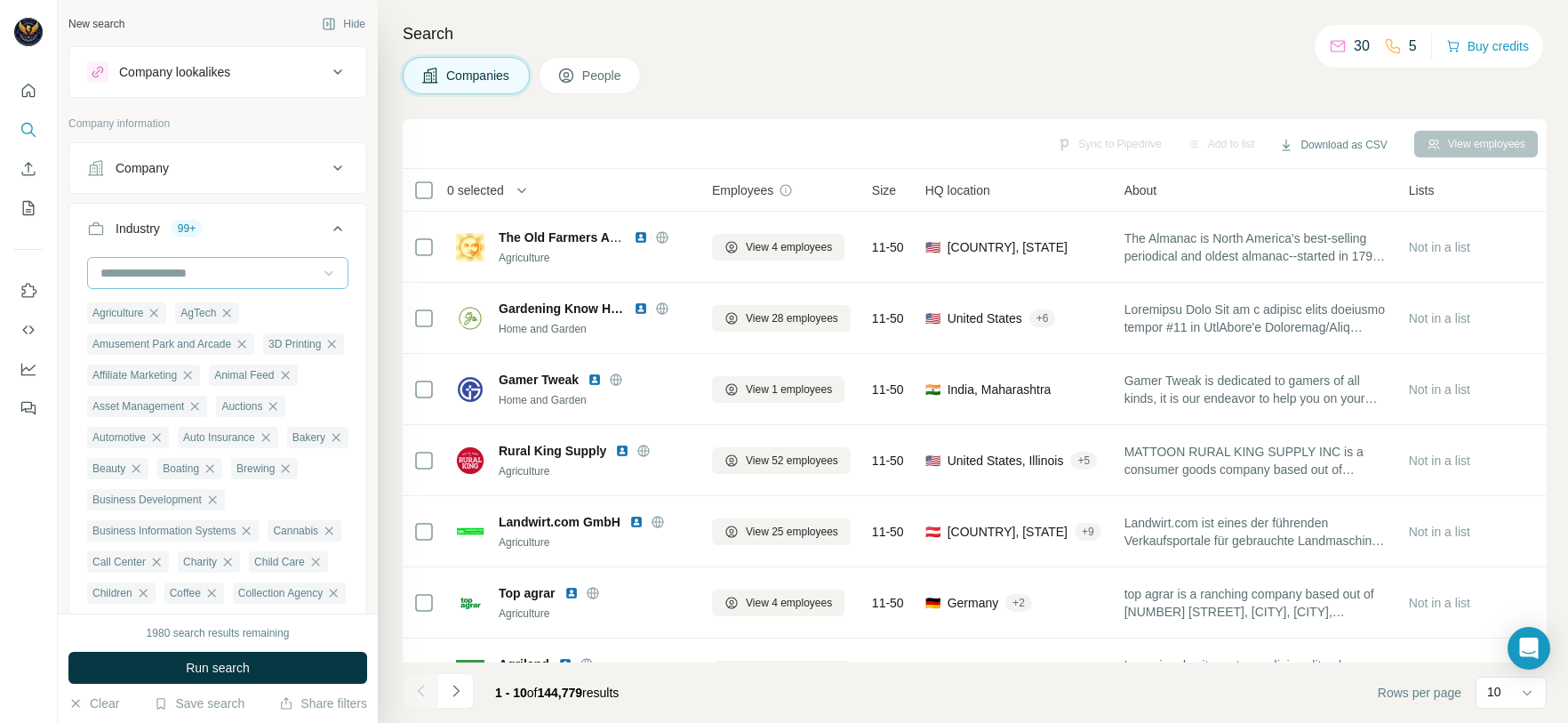 click at bounding box center [208, 273] 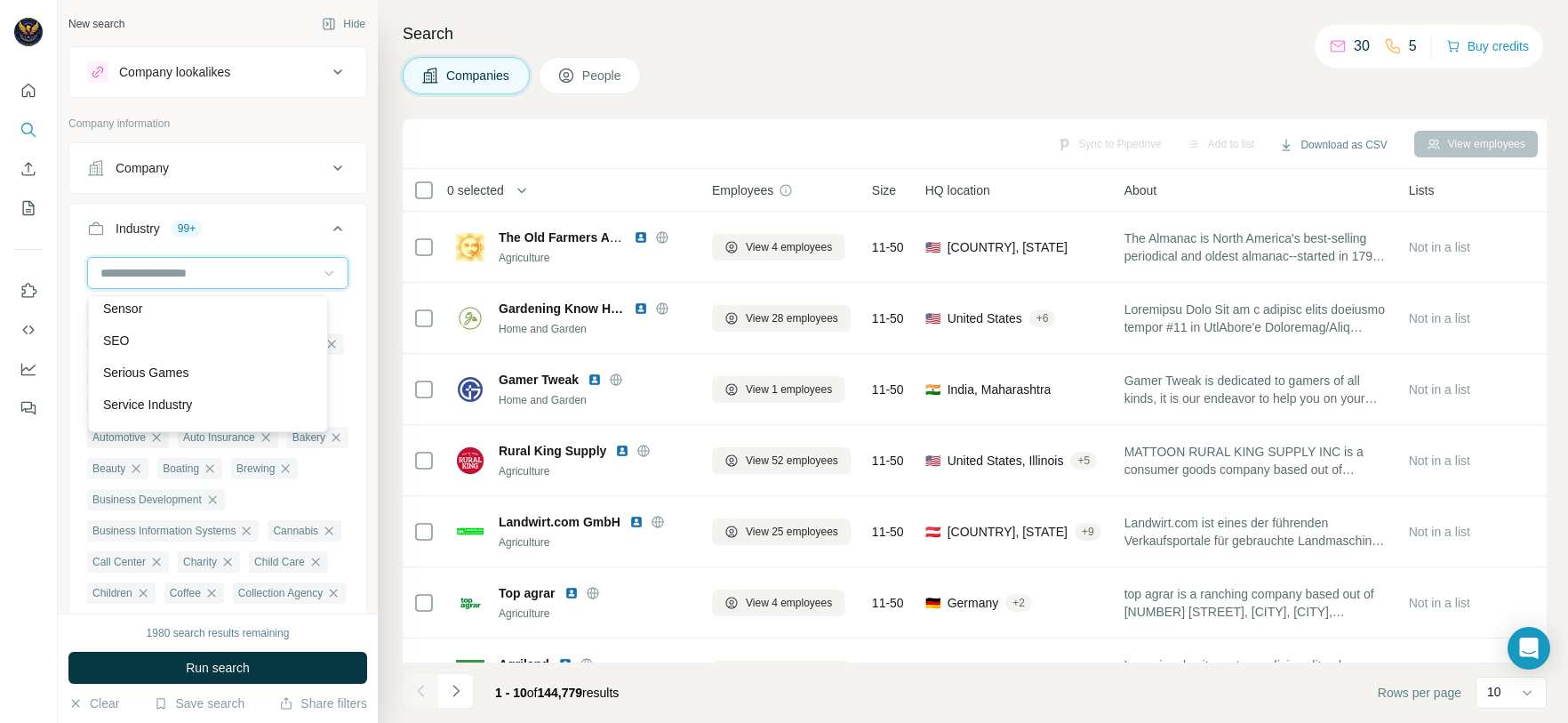 scroll, scrollTop: 16221, scrollLeft: 0, axis: vertical 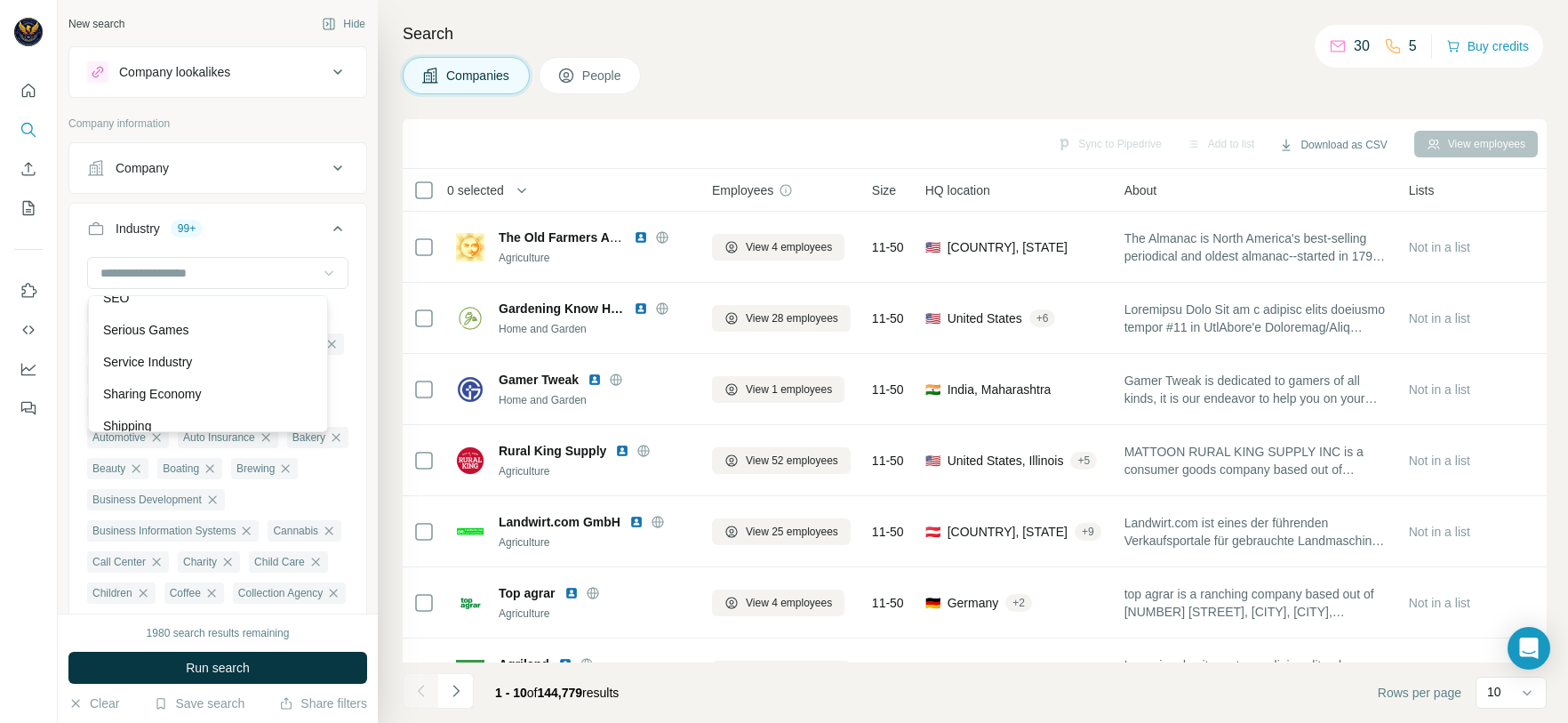 click on "Semiconductor" at bounding box center (208, 234) 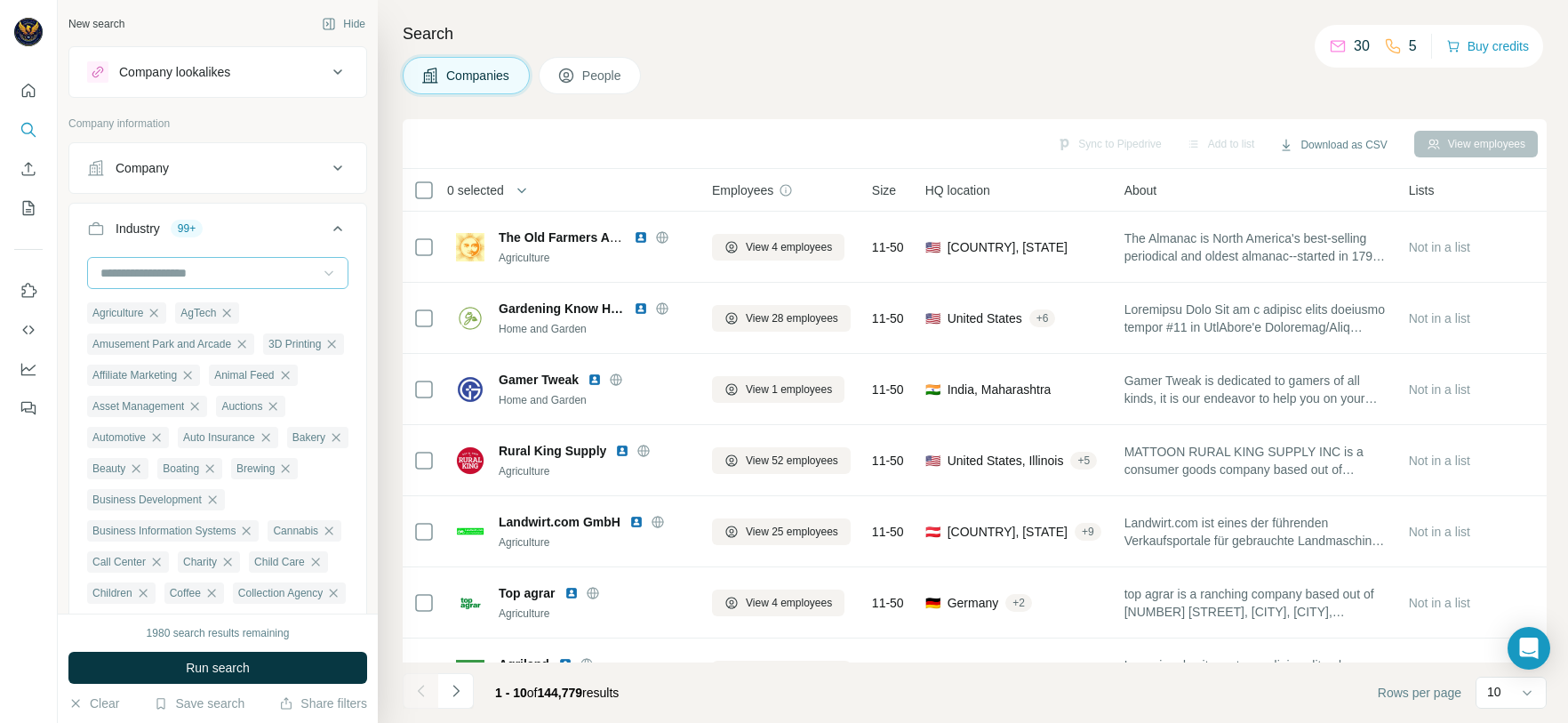 click at bounding box center (208, 273) 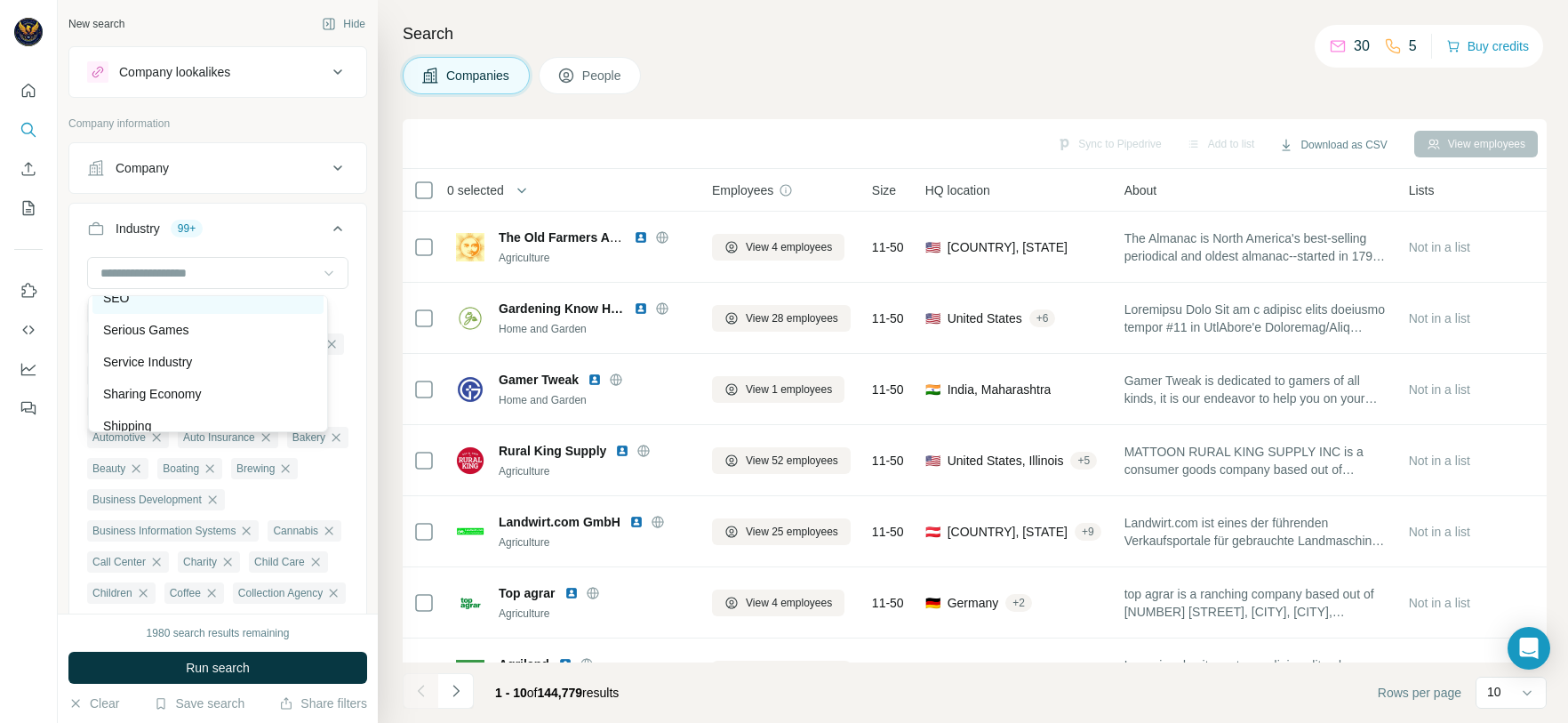 click on "SEO" at bounding box center [208, 298] 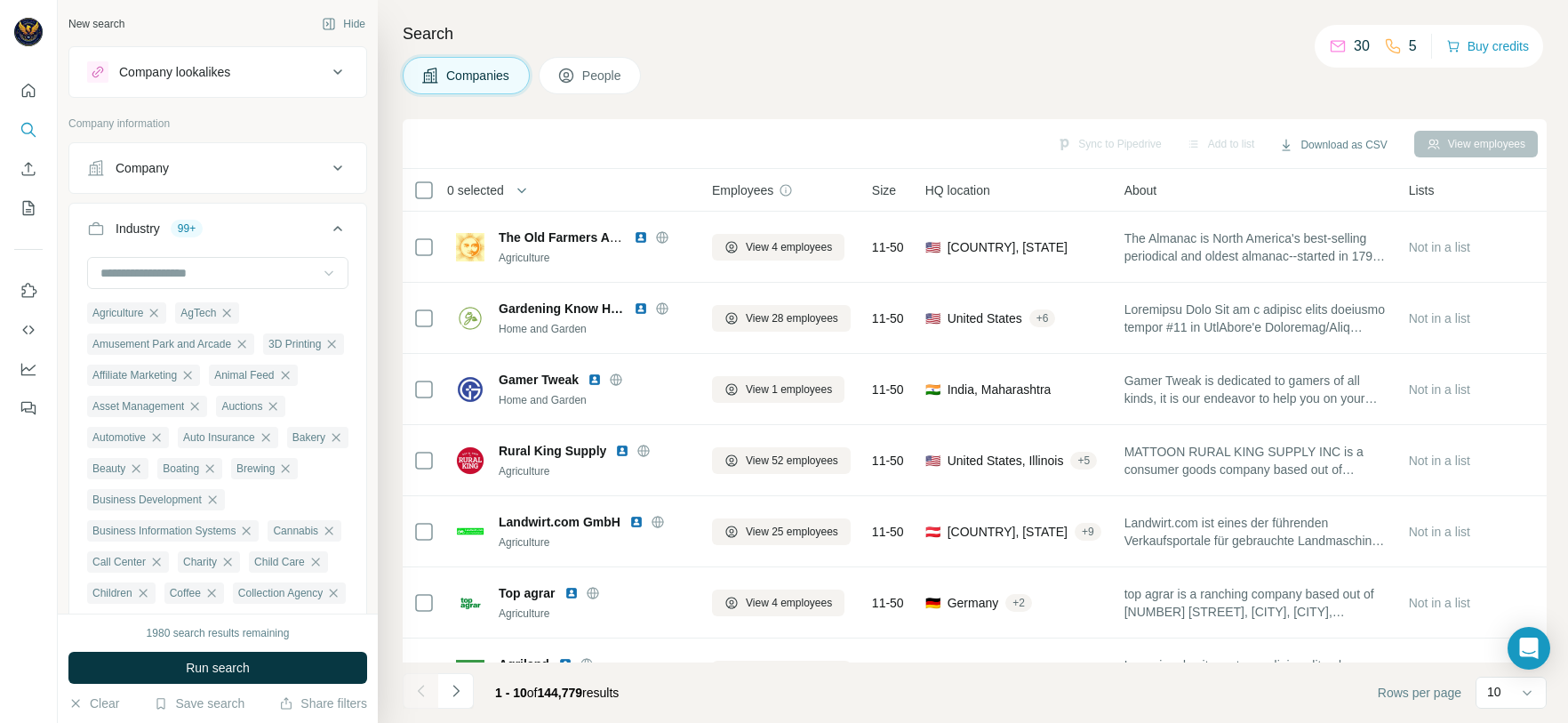 click 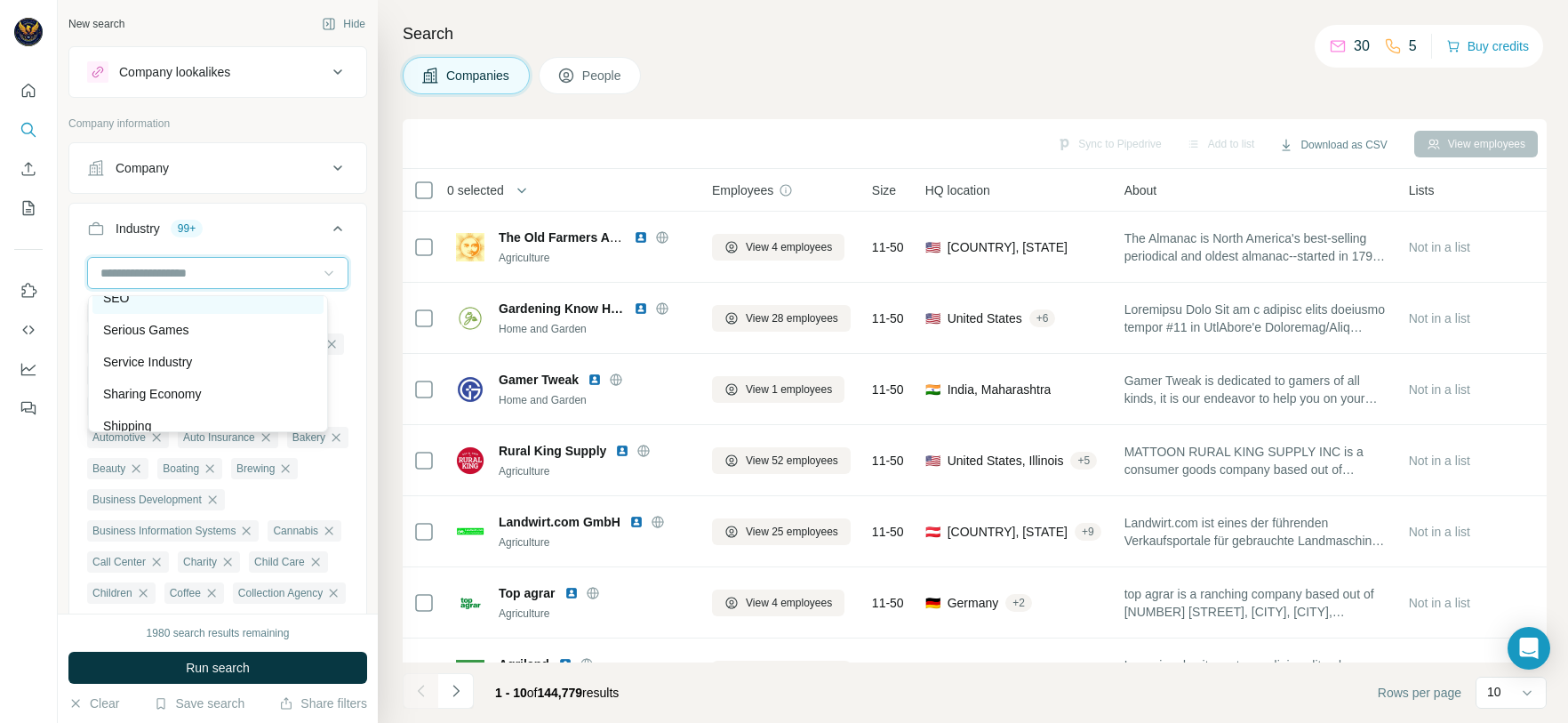 scroll, scrollTop: 16354, scrollLeft: 0, axis: vertical 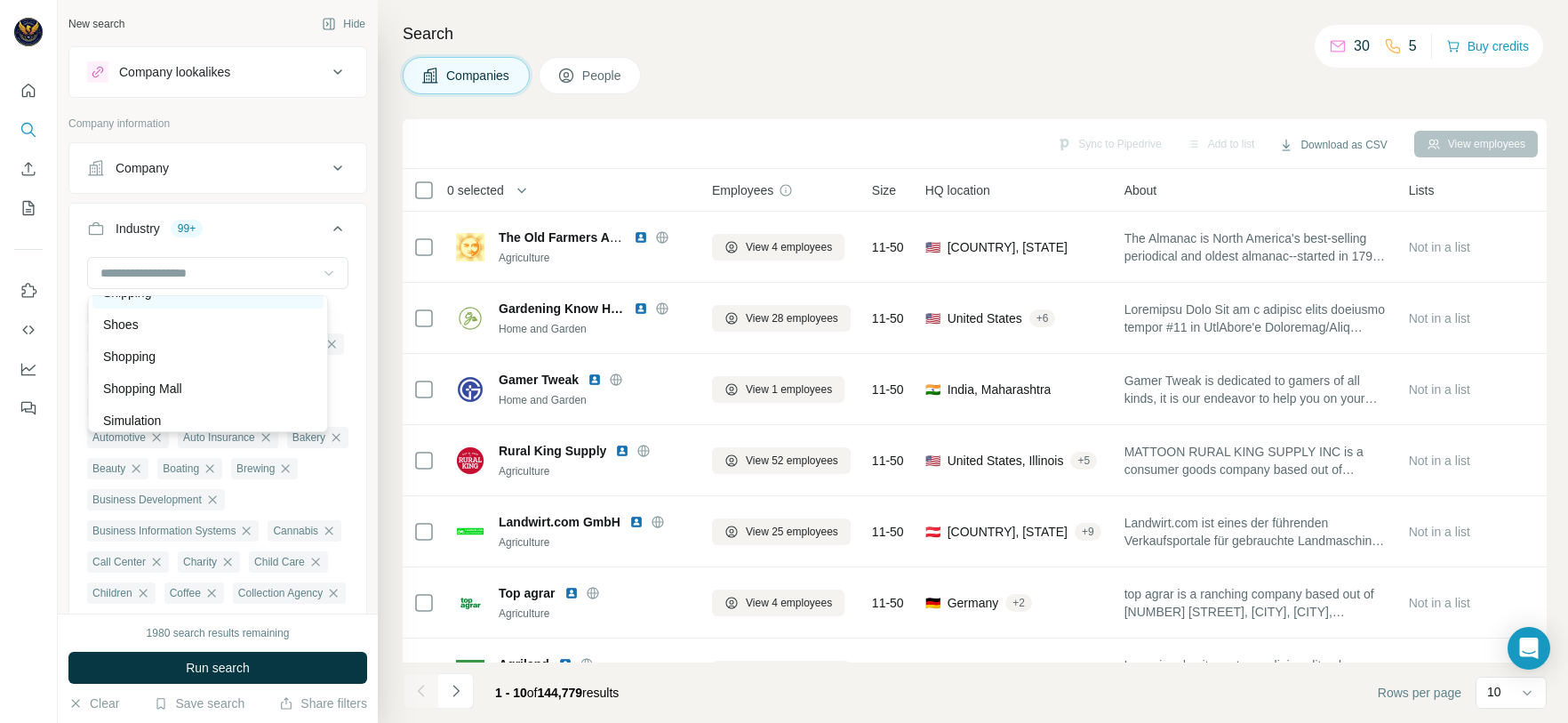 click on "Shipping" at bounding box center [208, 293] 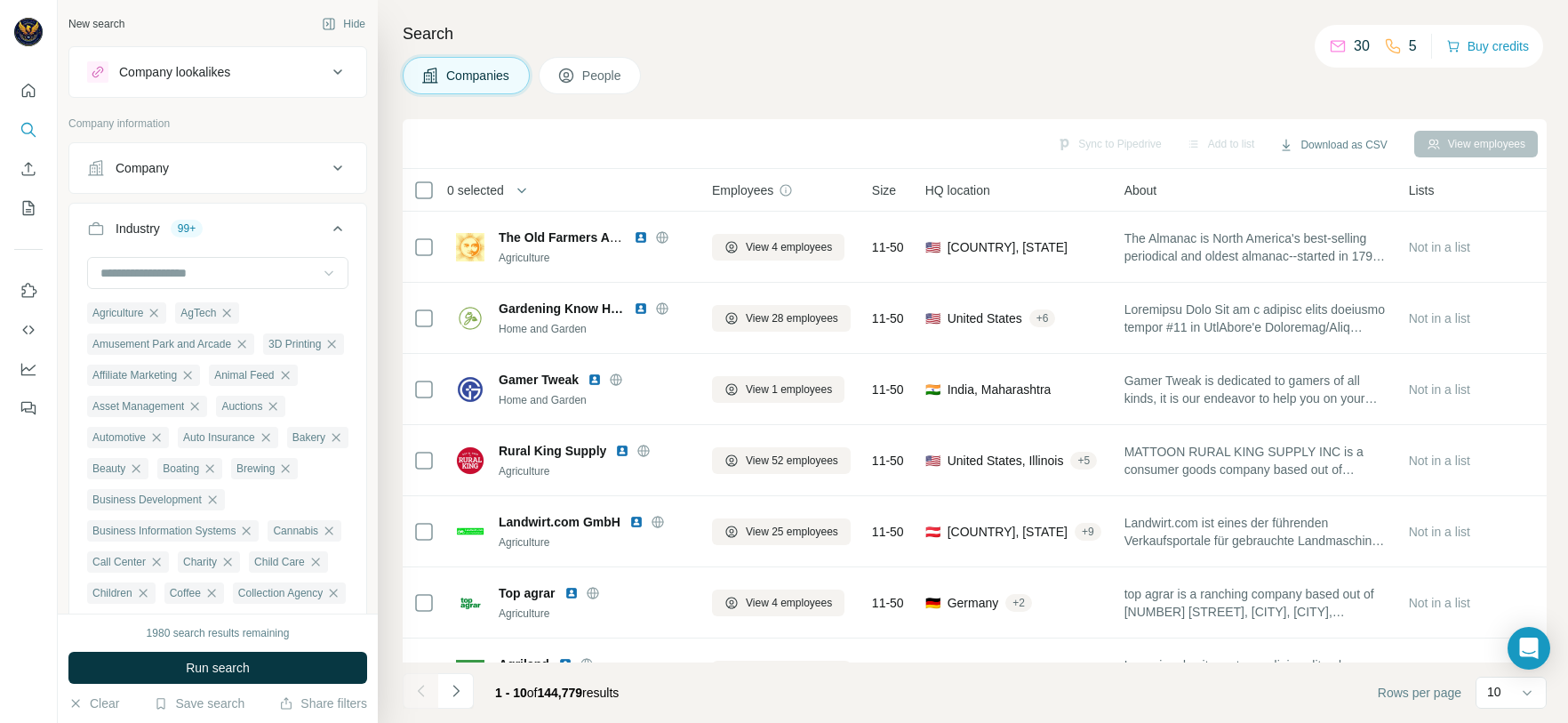 click 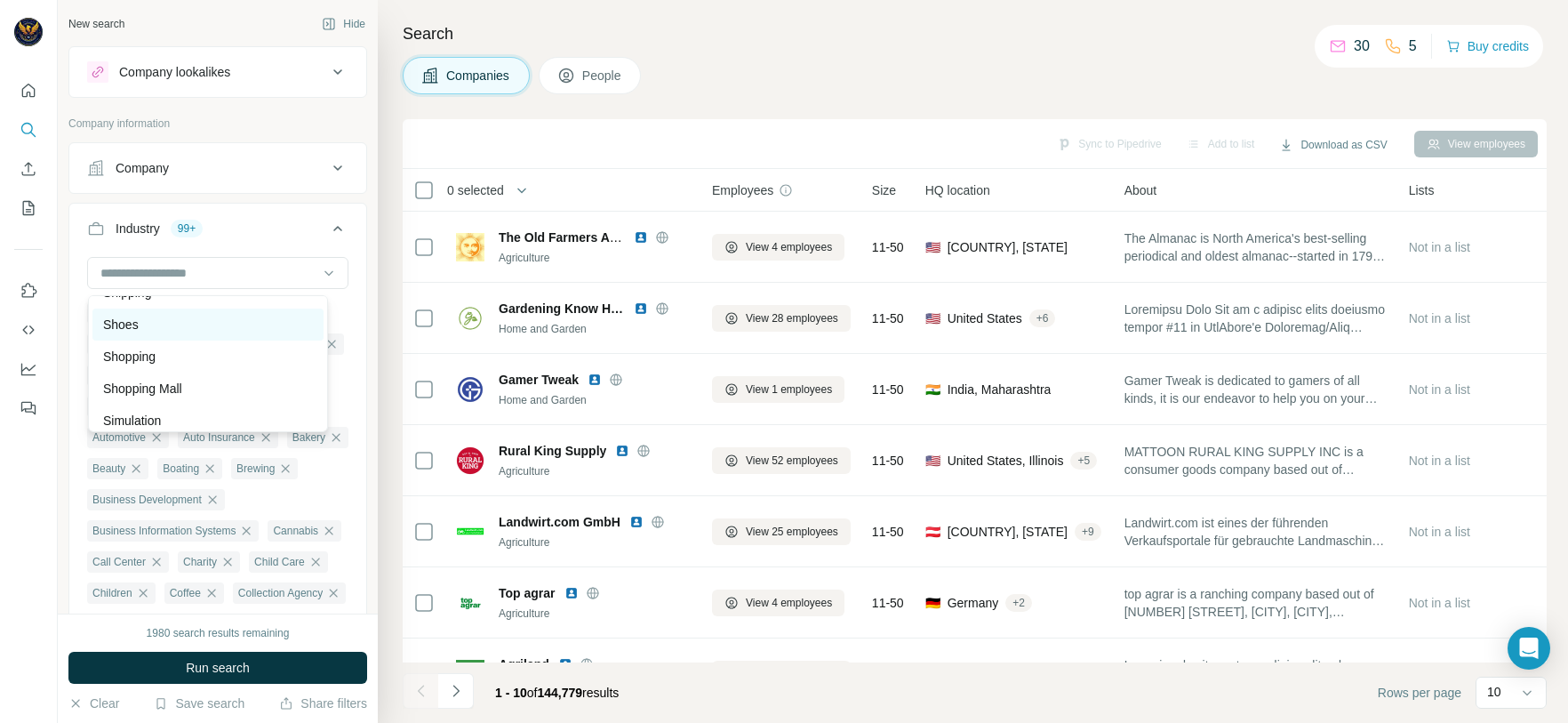 click on "Shoes" at bounding box center [208, 325] 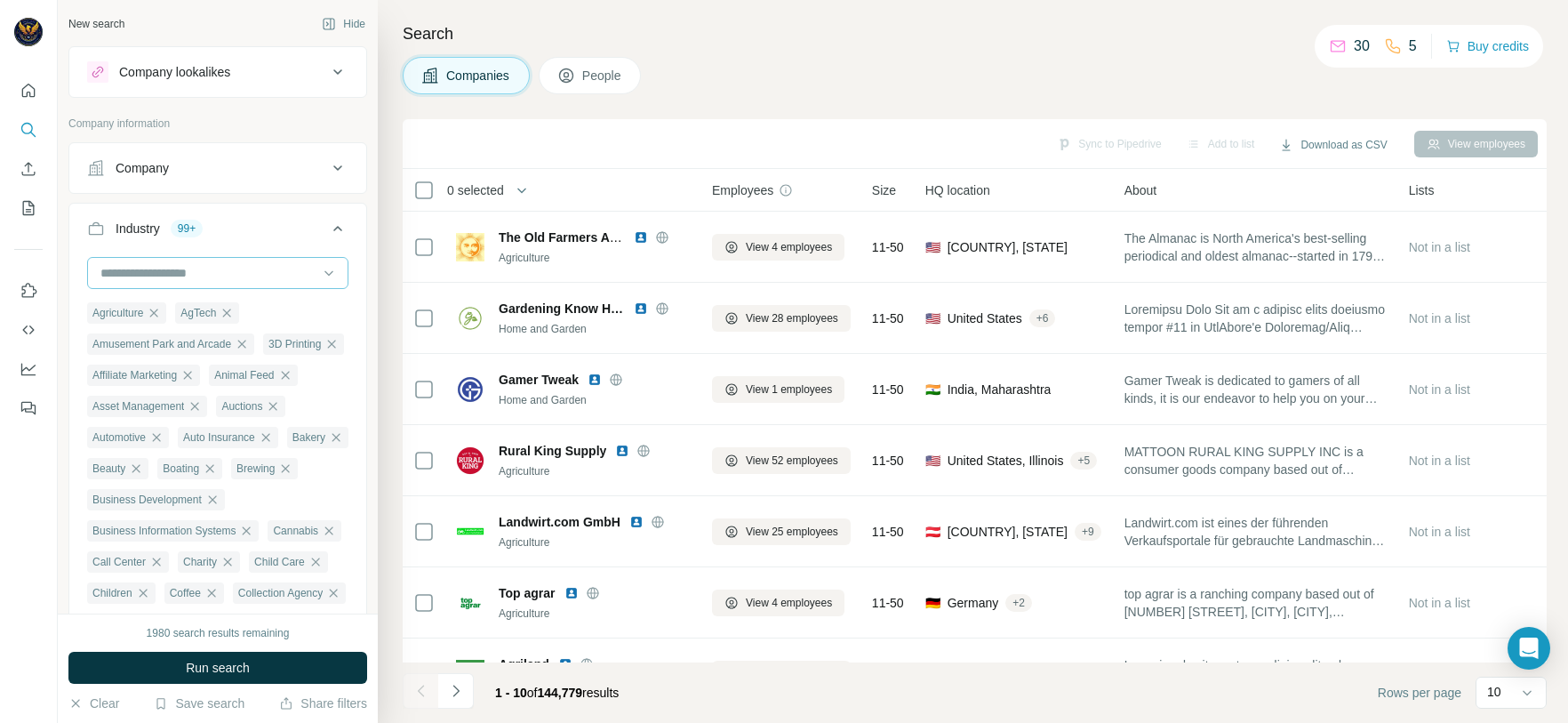 click at bounding box center [208, 273] 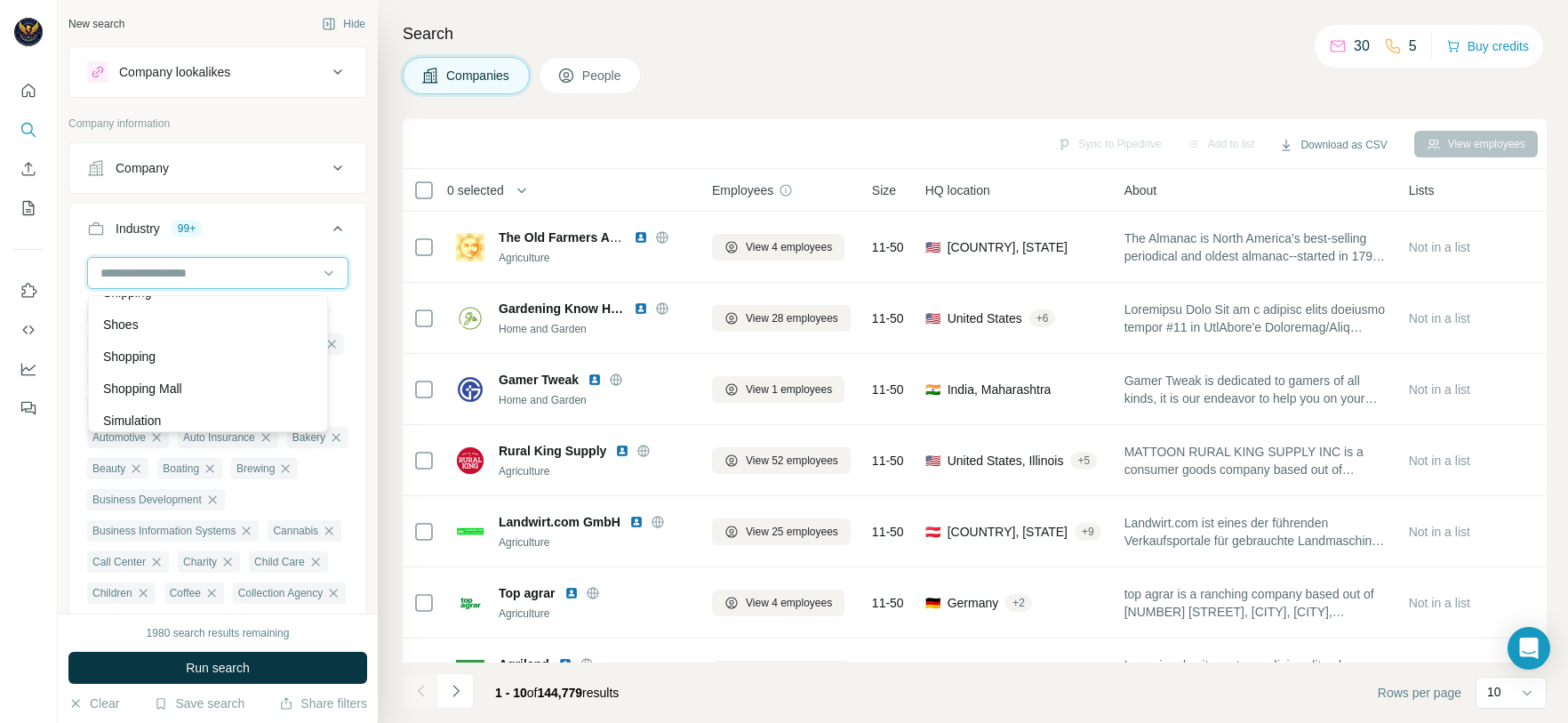 scroll, scrollTop: 16488, scrollLeft: 0, axis: vertical 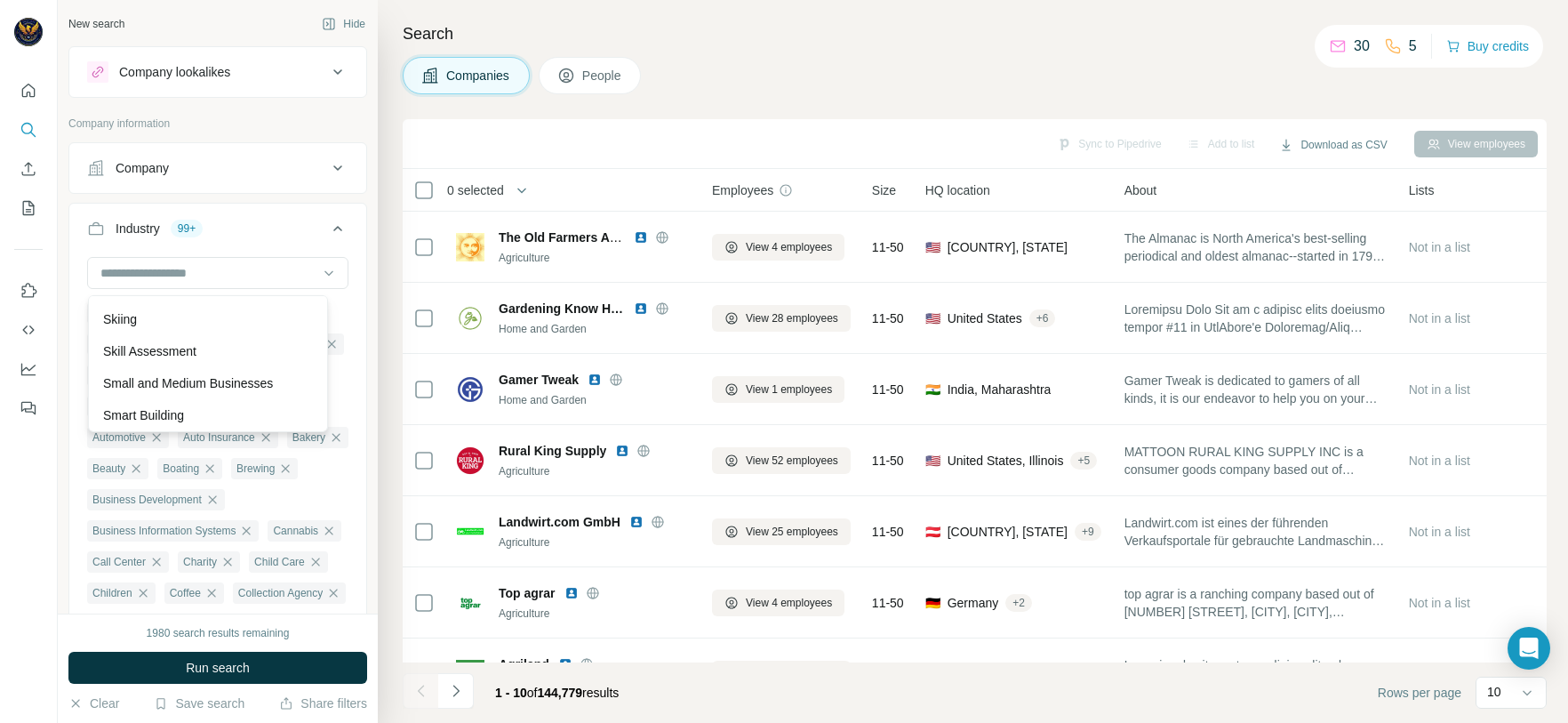 click on "Shopping" at bounding box center (208, 223) 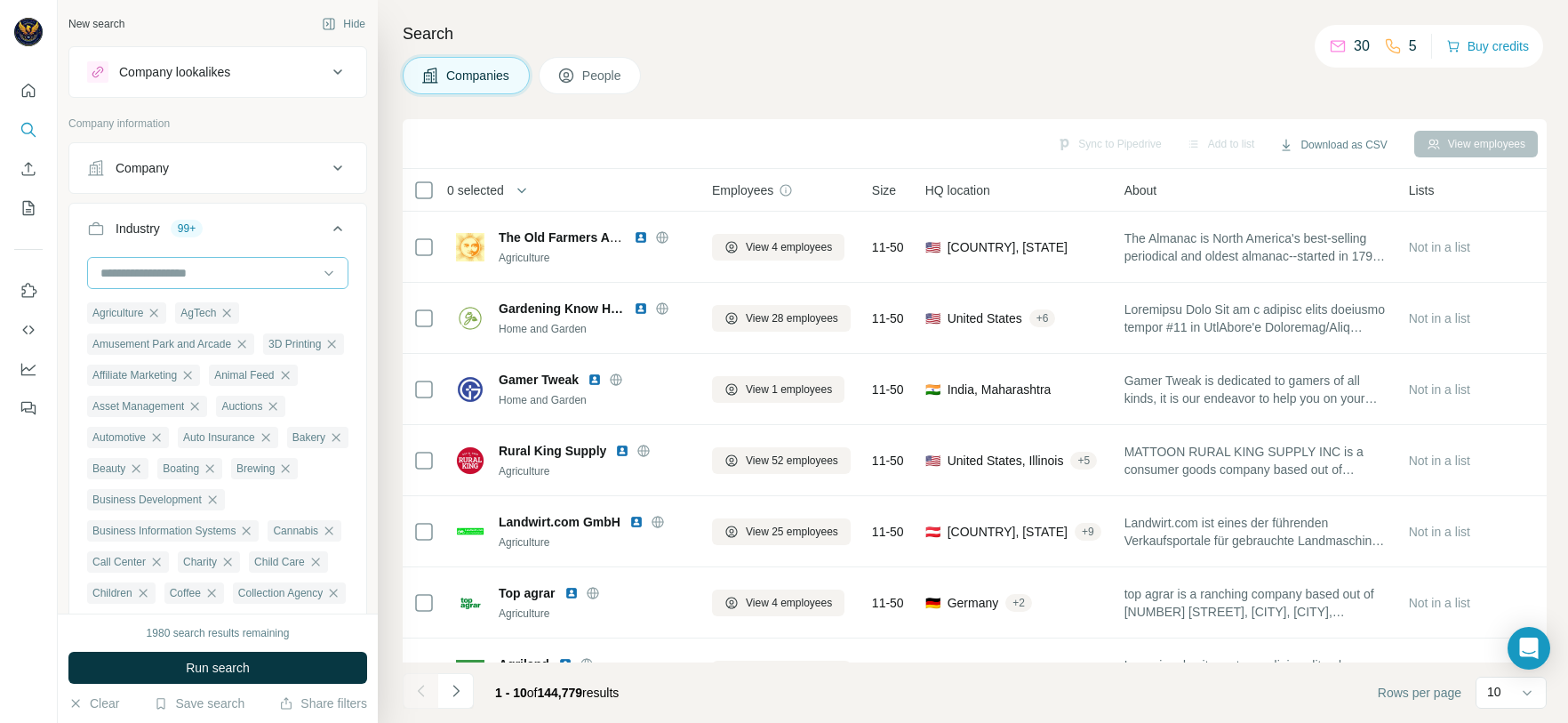 click at bounding box center (208, 273) 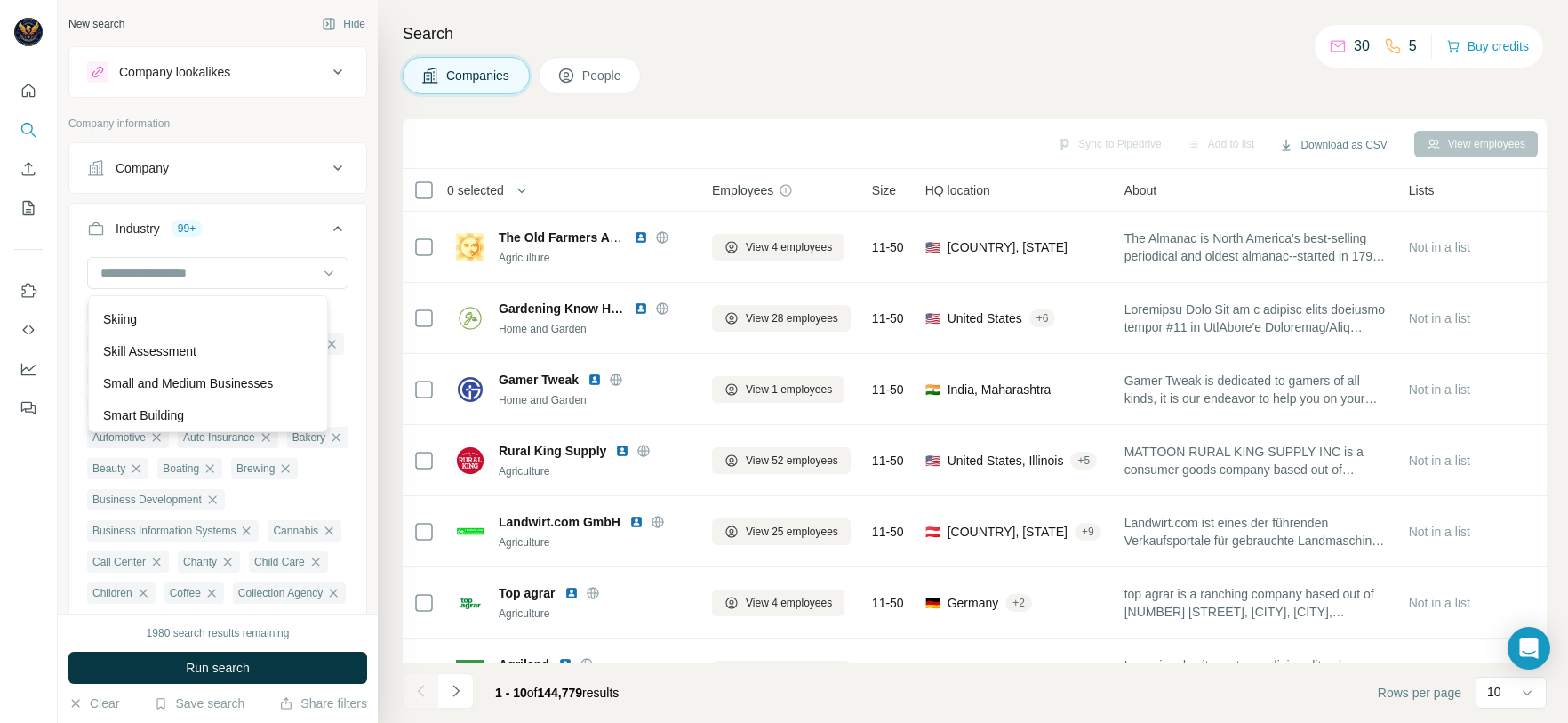 click on "Shopping Mall" at bounding box center [208, 255] 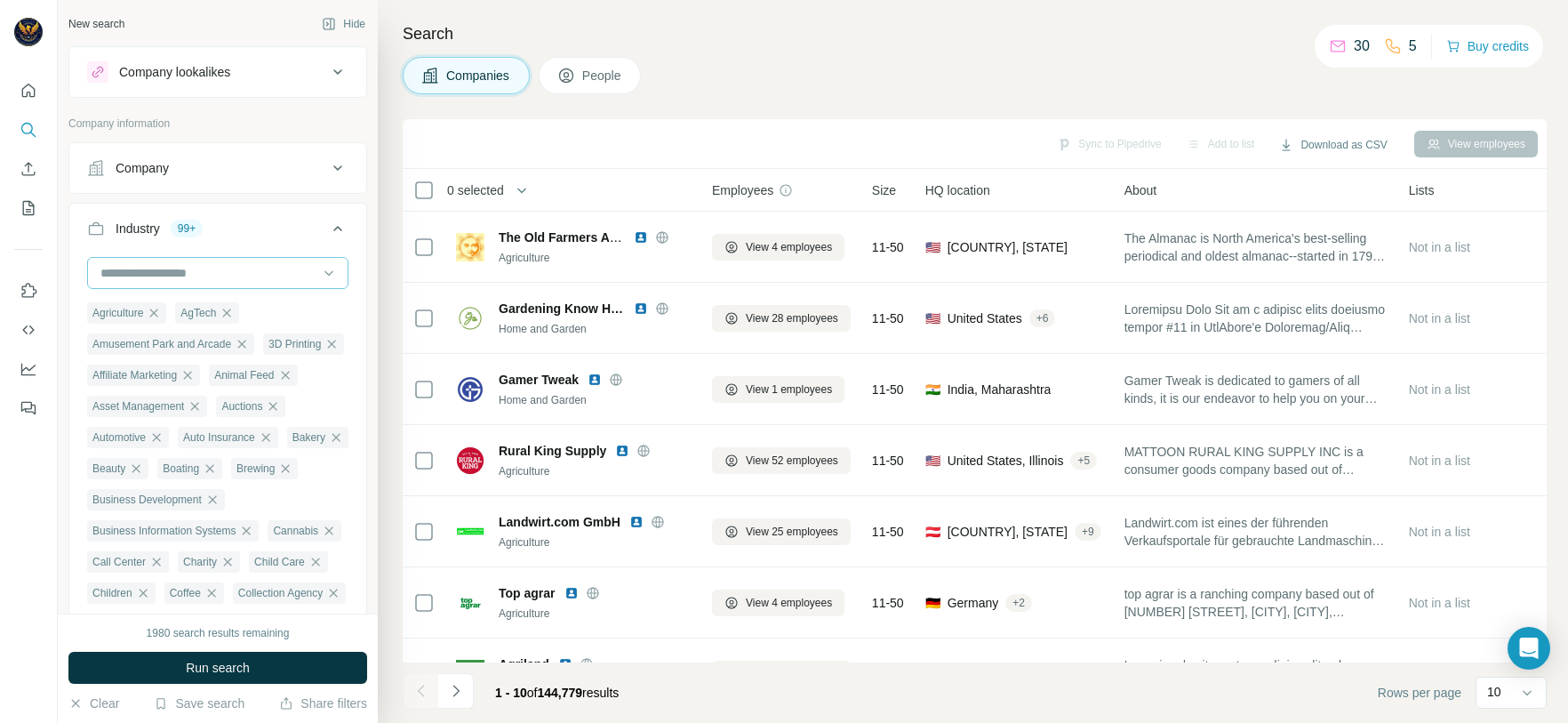 click at bounding box center (208, 273) 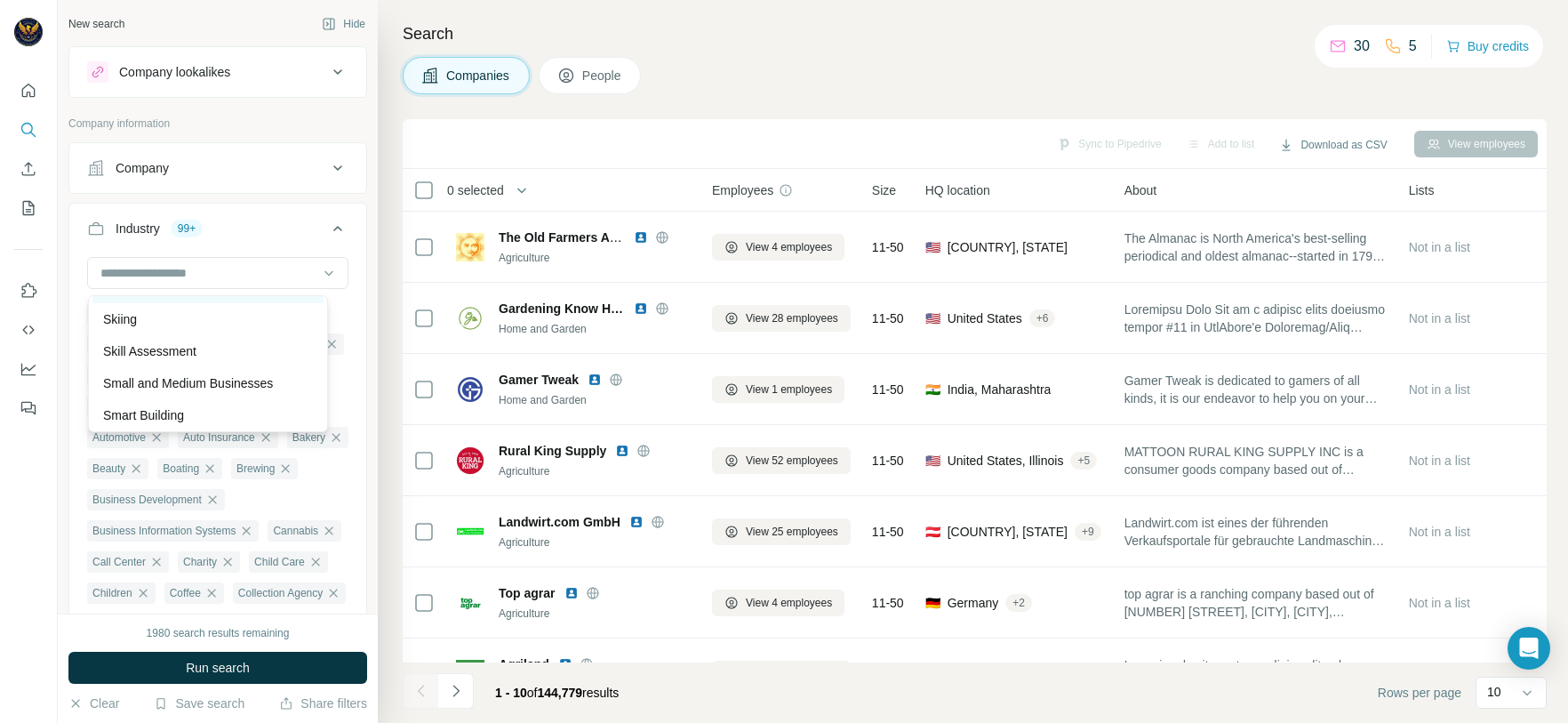 click on "Simulation" at bounding box center (208, 287) 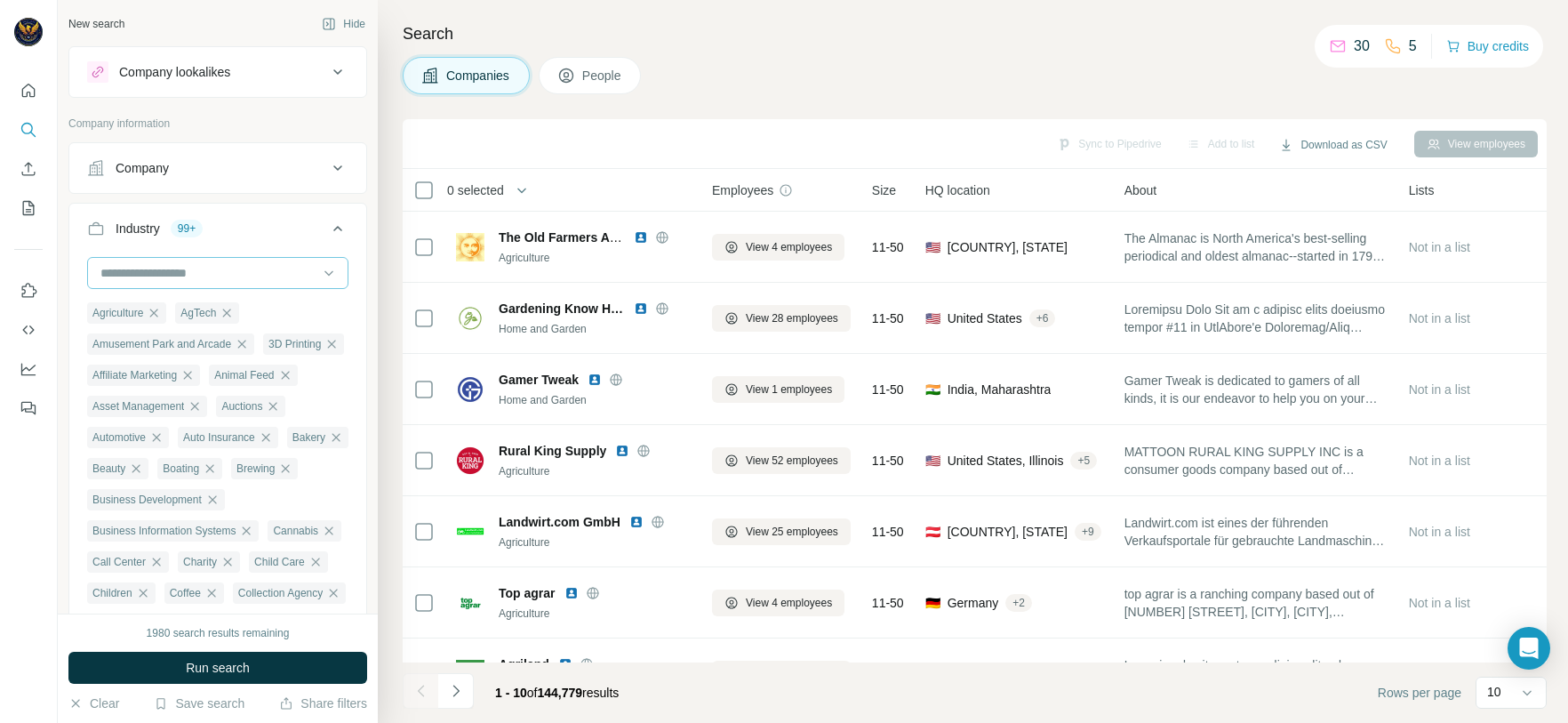 click at bounding box center (208, 273) 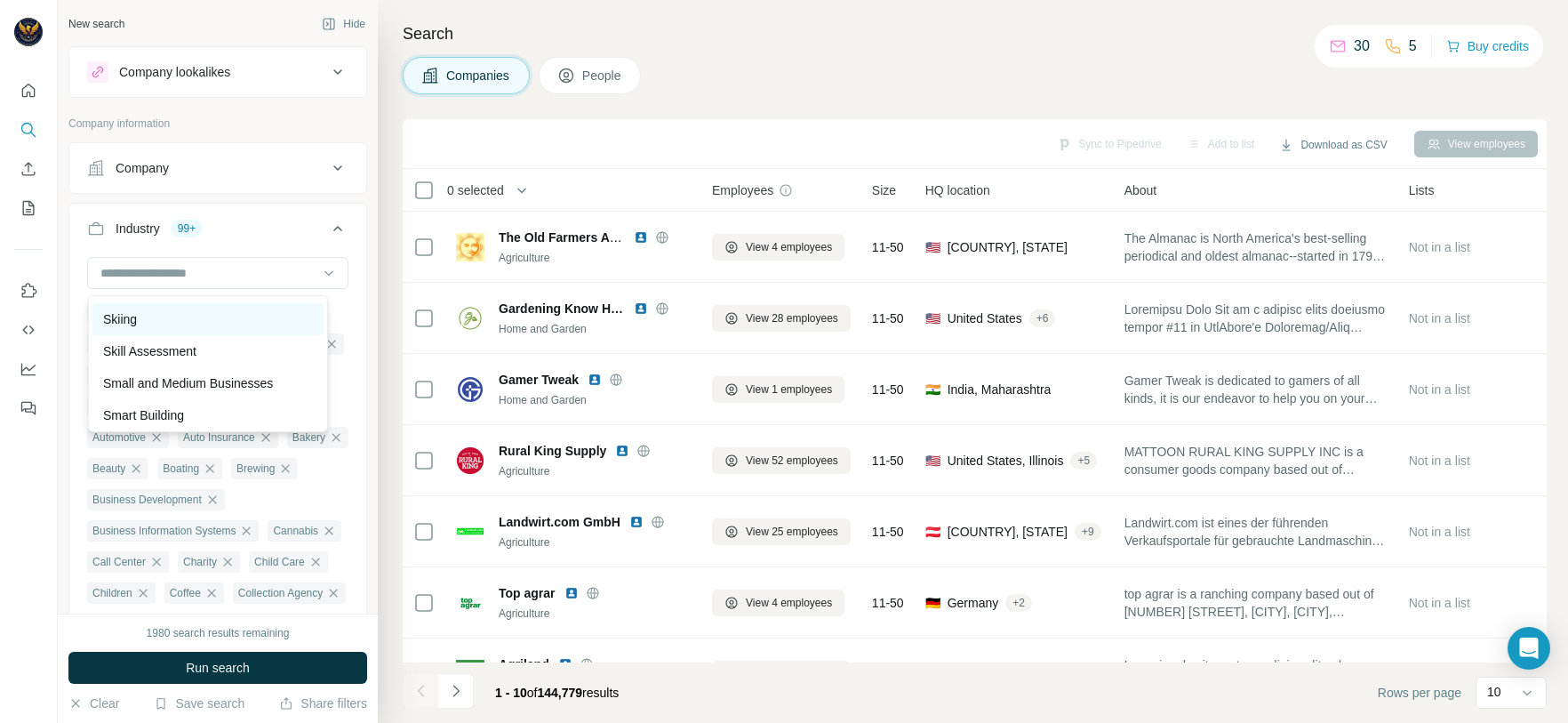 click on "Skiing" at bounding box center [208, 319] 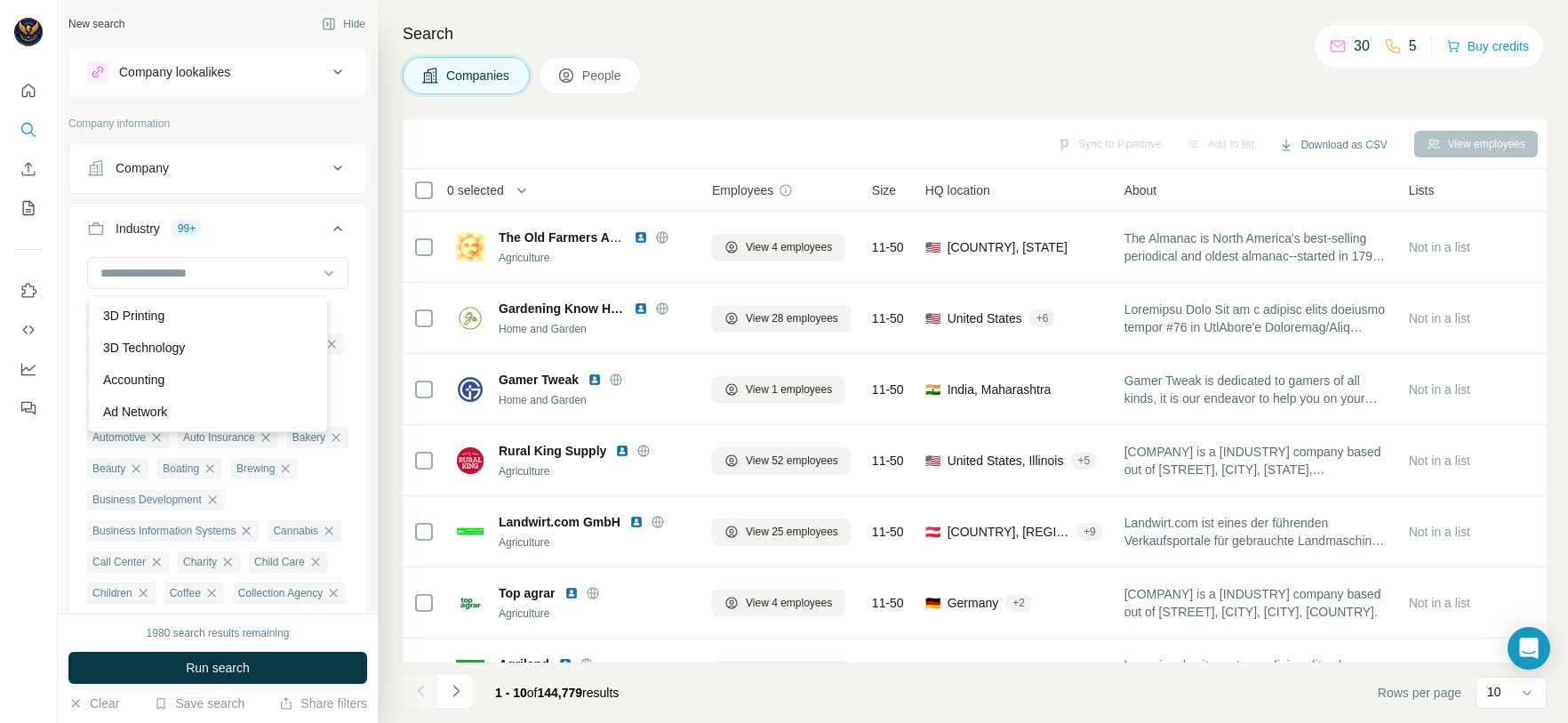scroll, scrollTop: 0, scrollLeft: 0, axis: both 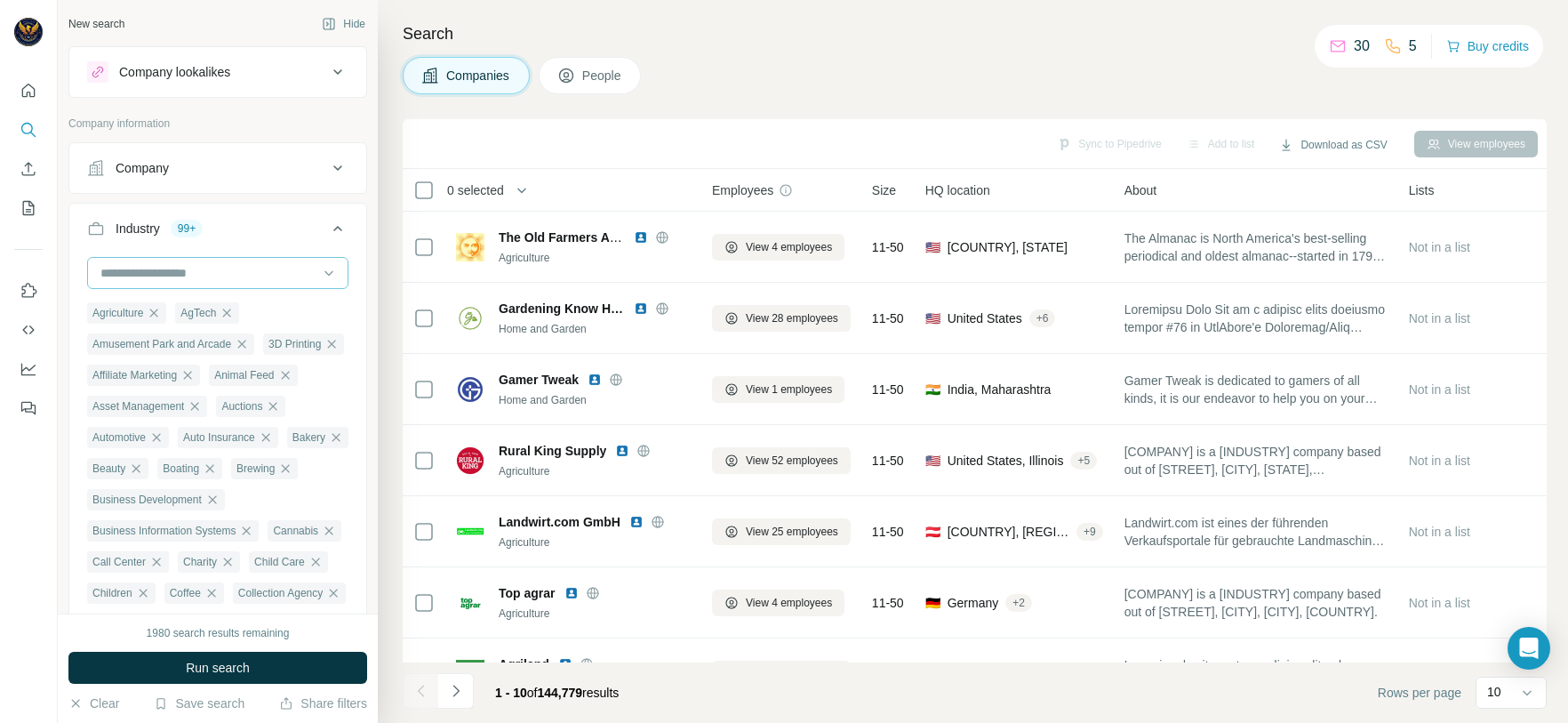 click at bounding box center (208, 273) 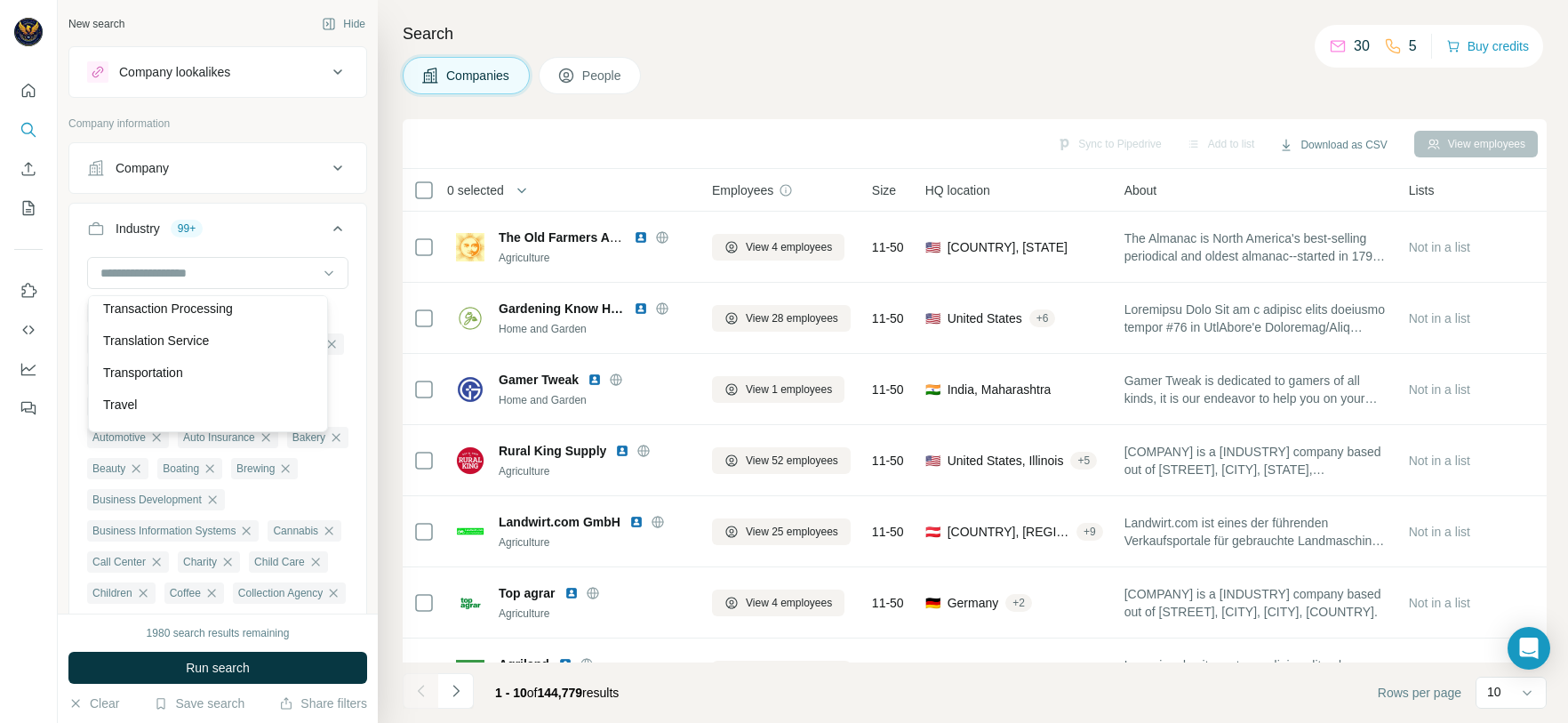 scroll, scrollTop: 18302, scrollLeft: 0, axis: vertical 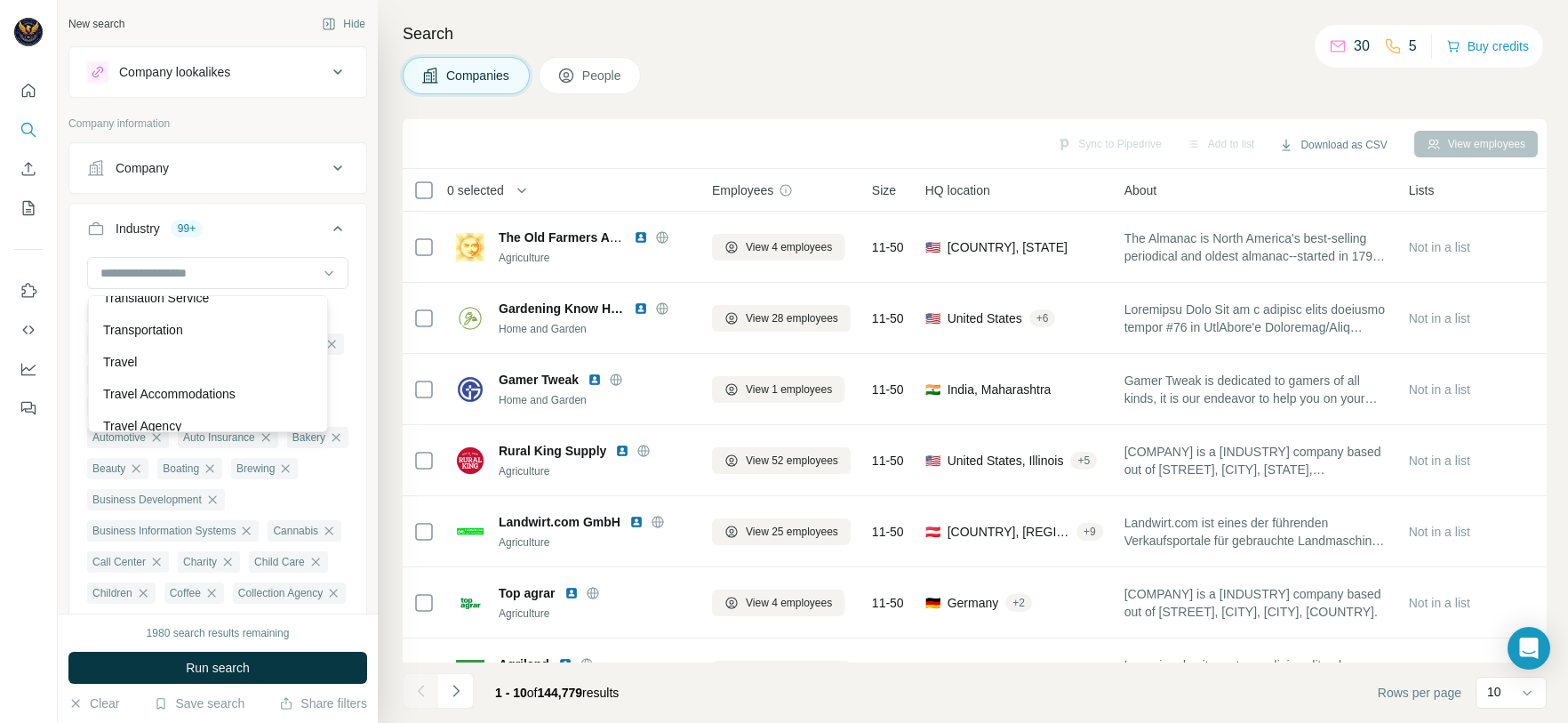 click on "Training" at bounding box center [208, 234] 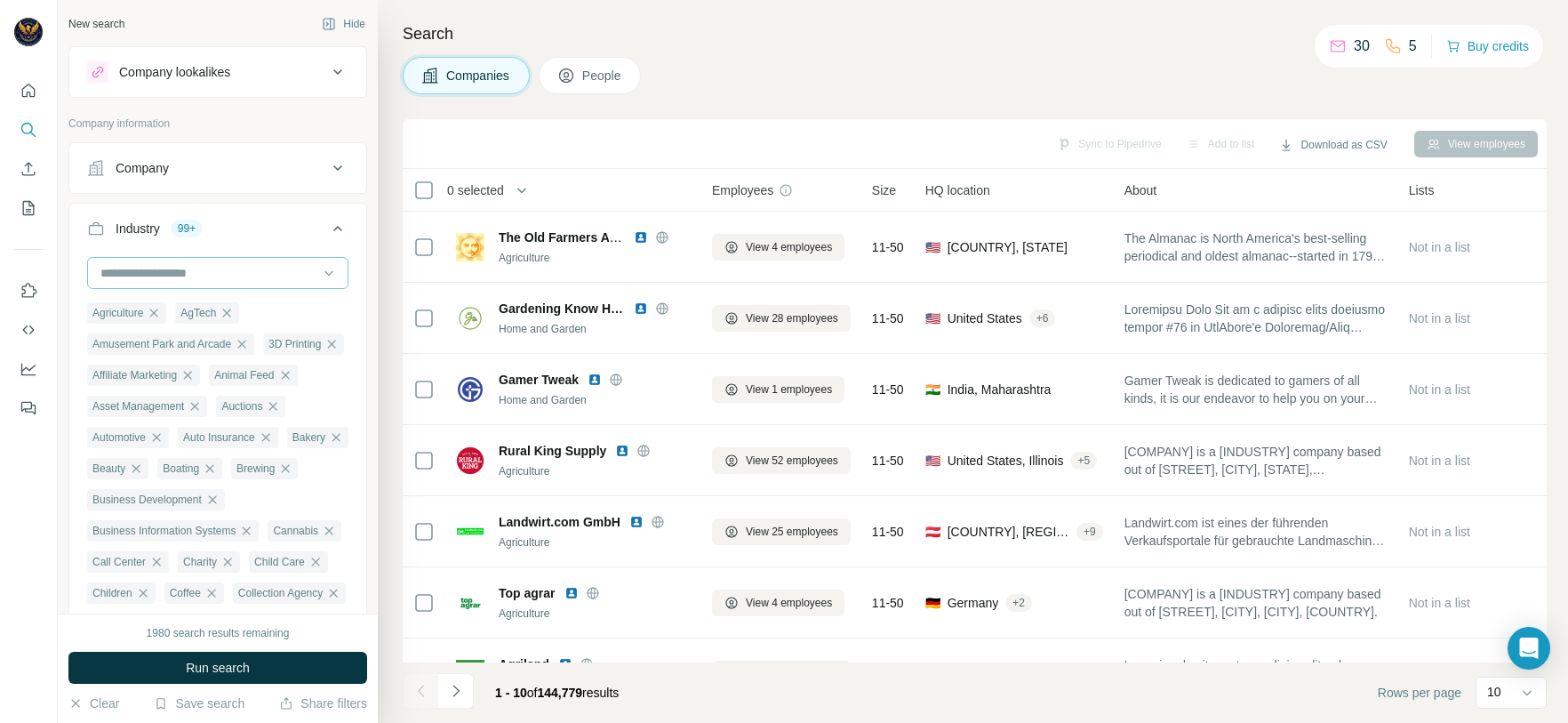 click at bounding box center (208, 273) 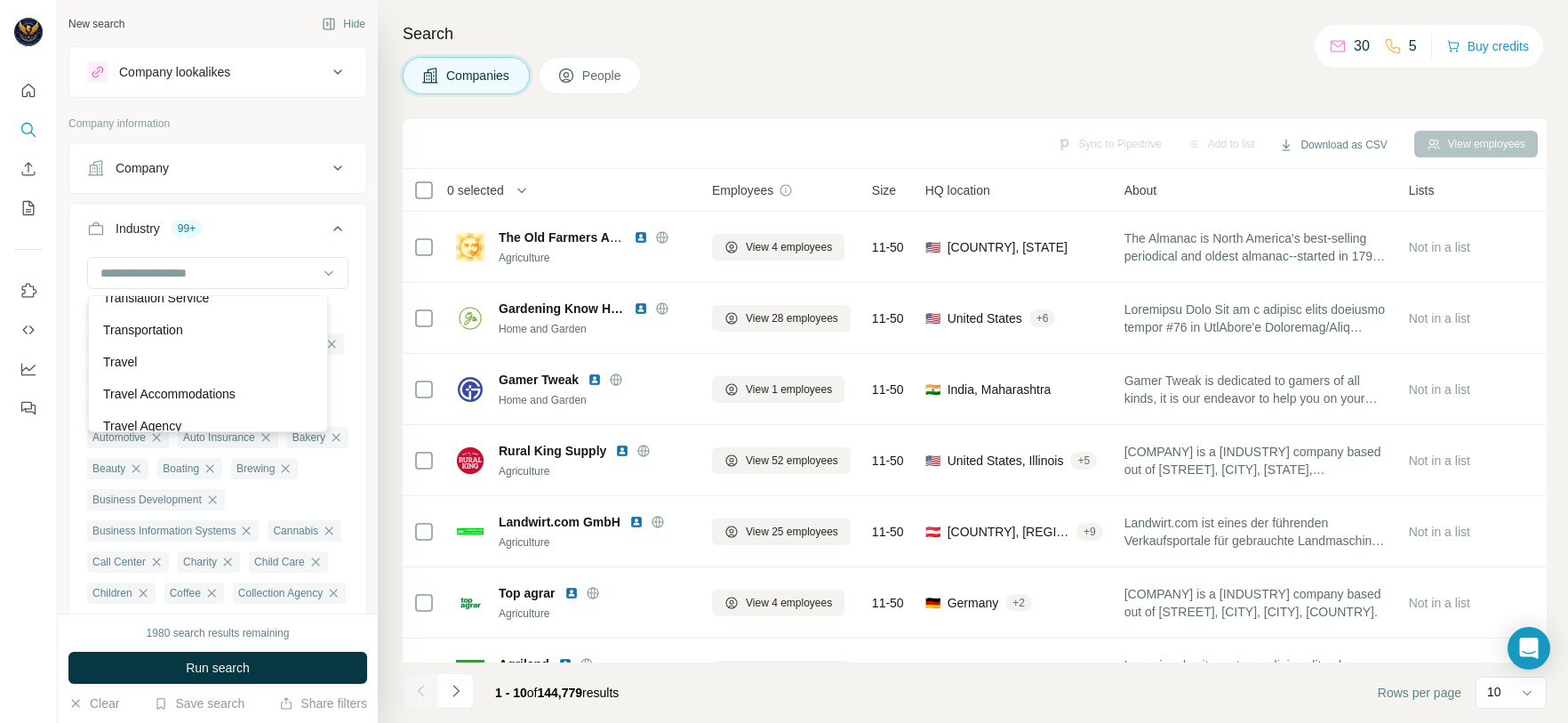 click on "Transportation" at bounding box center [208, 330] 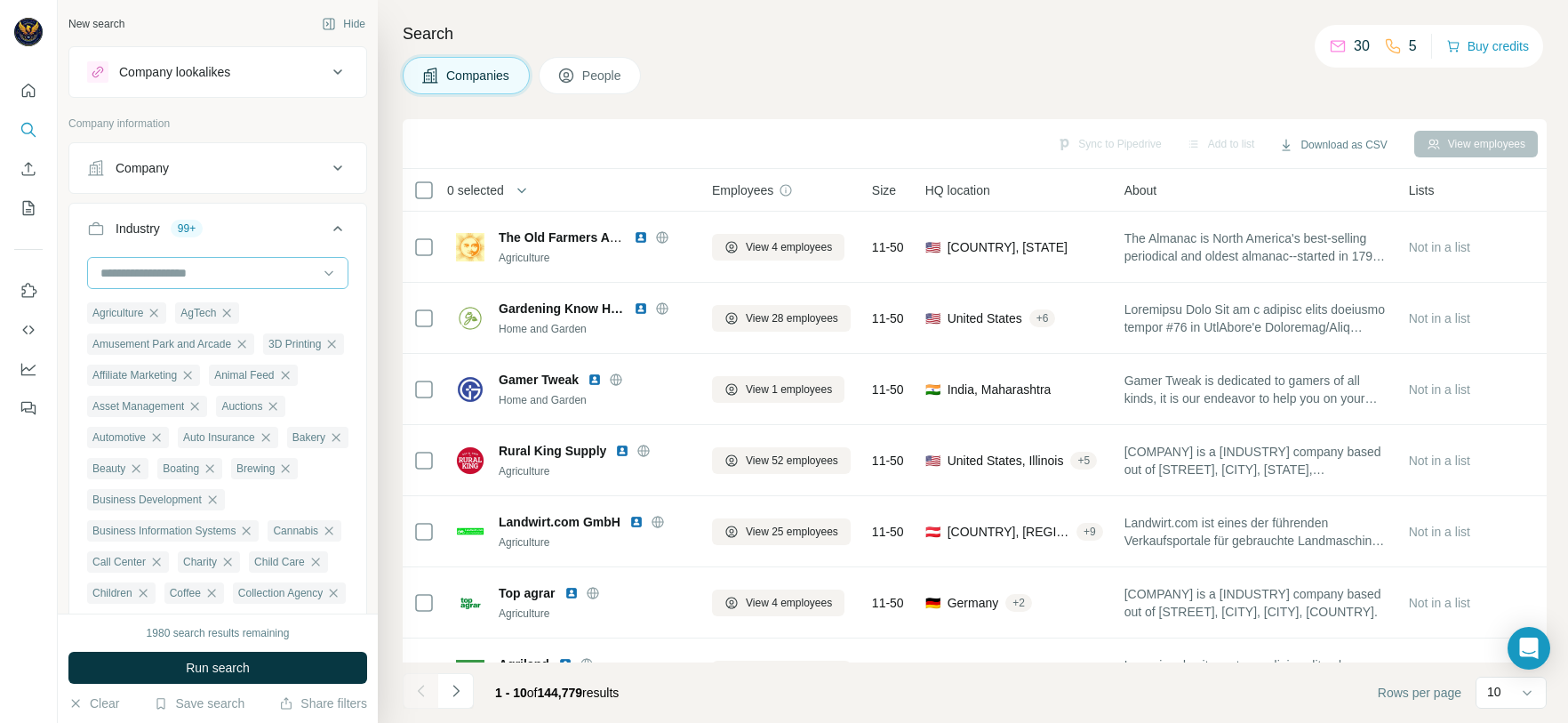 click at bounding box center (208, 273) 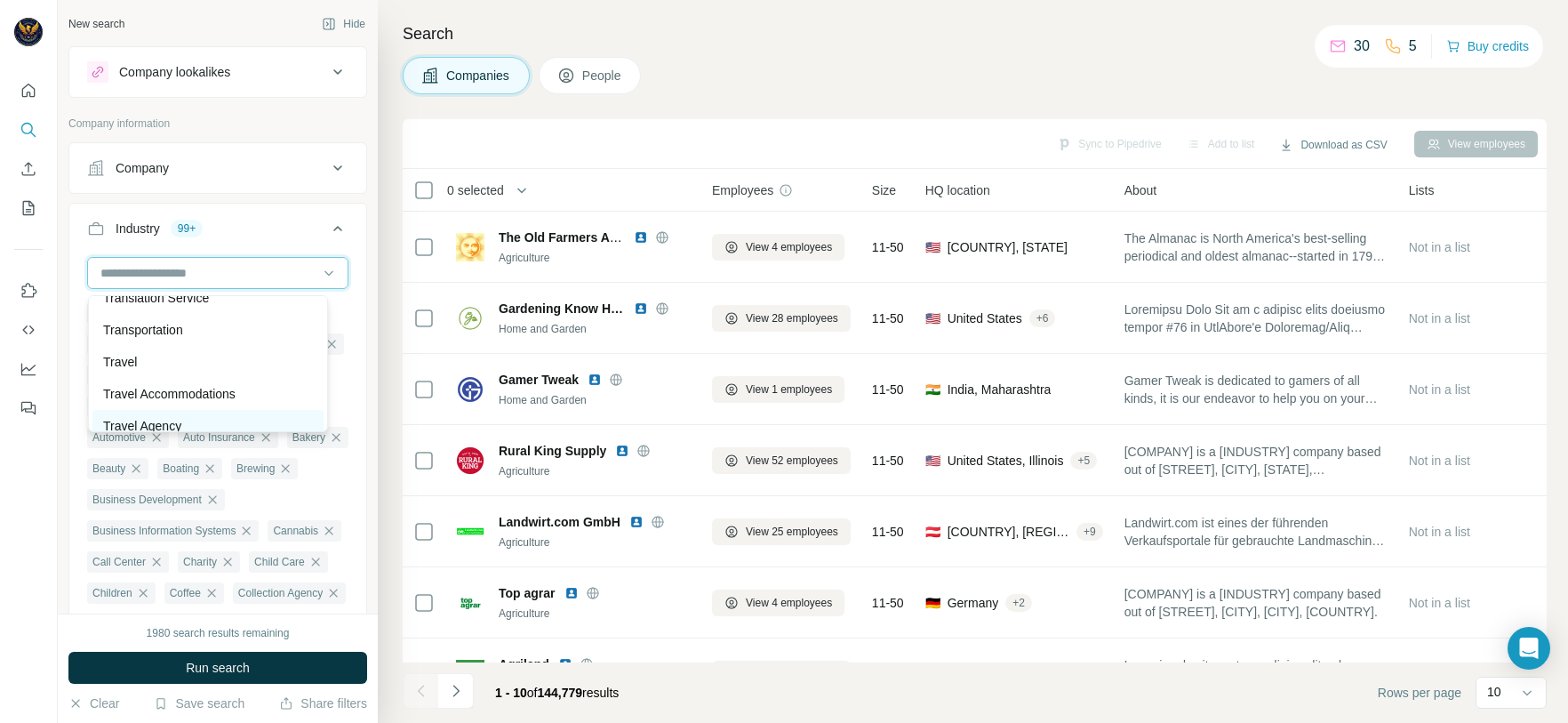 scroll, scrollTop: 18435, scrollLeft: 0, axis: vertical 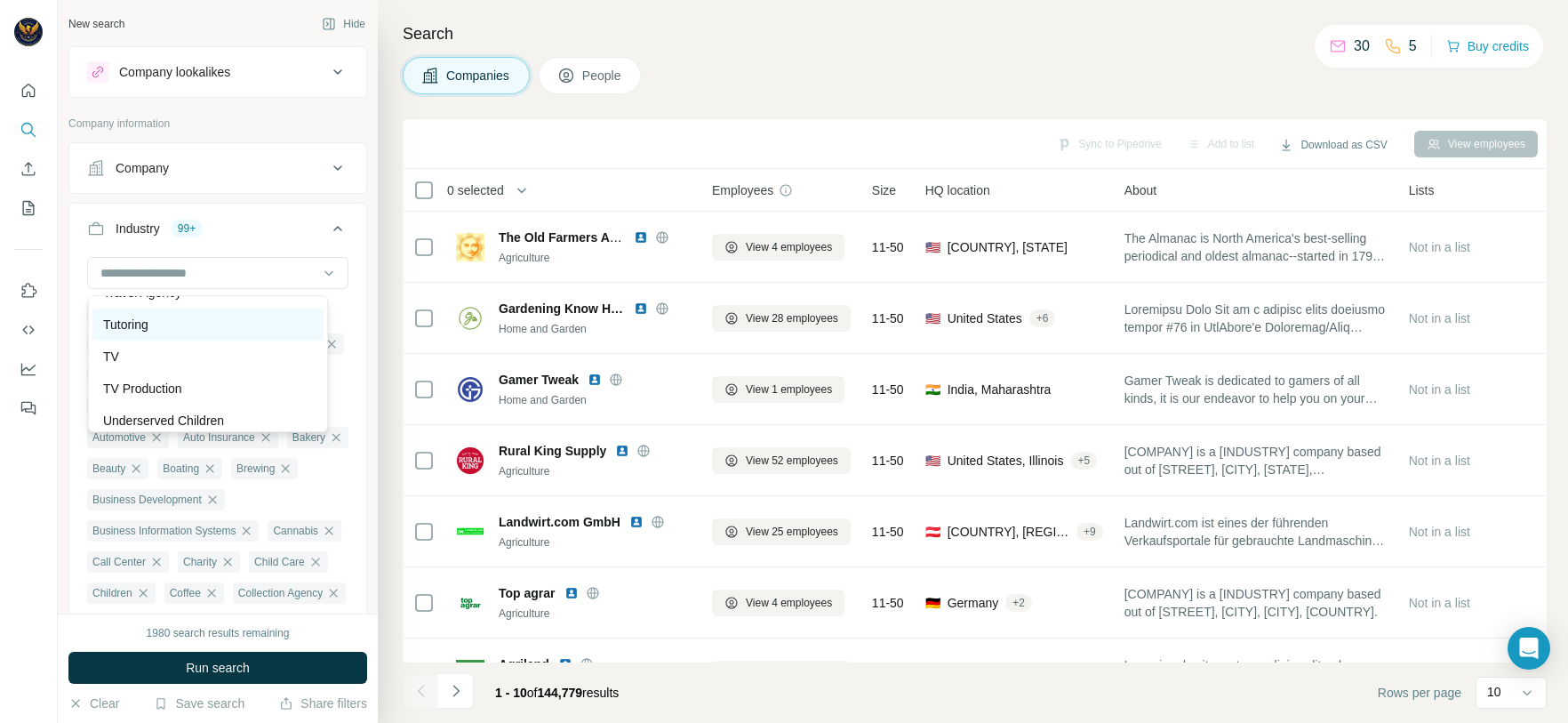 click on "Tutoring" at bounding box center [208, 325] 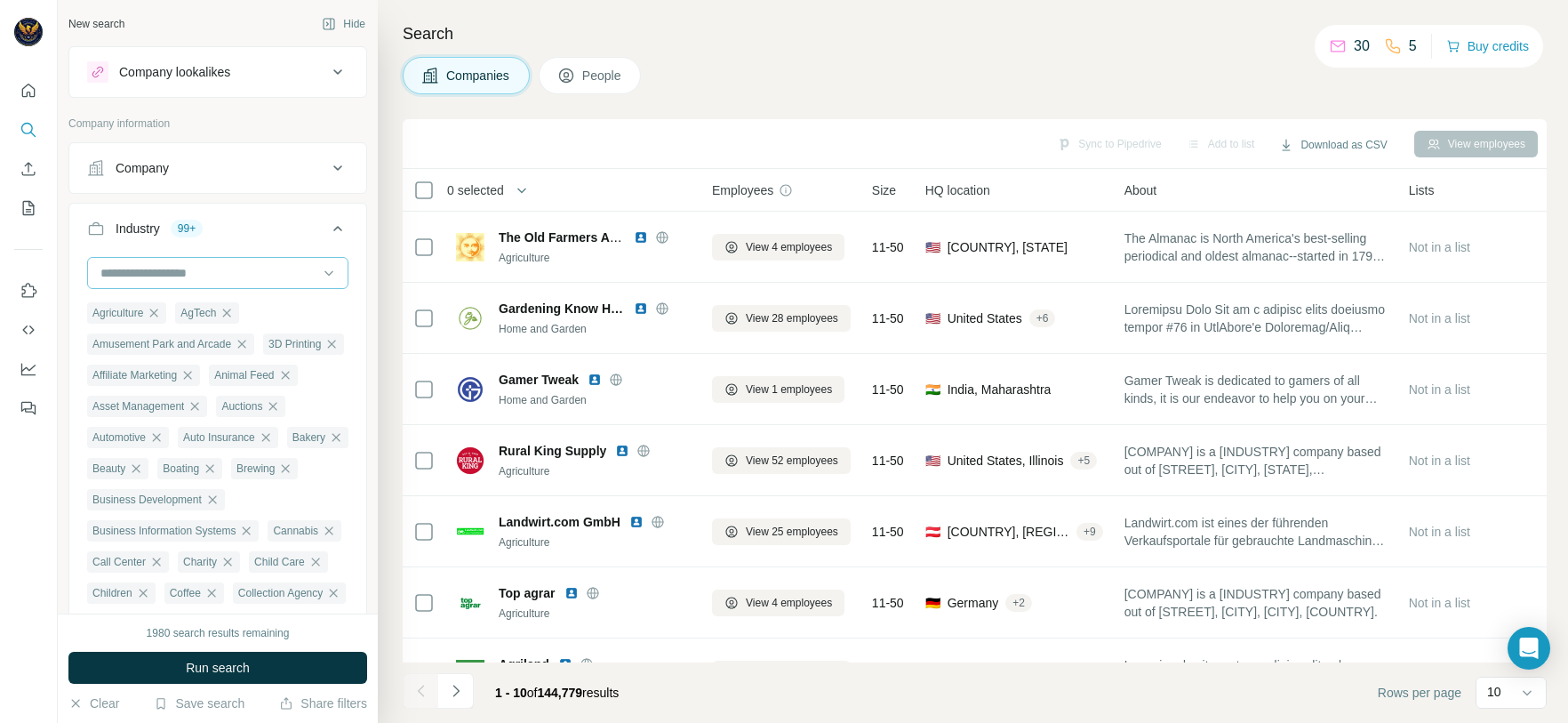 click at bounding box center (208, 273) 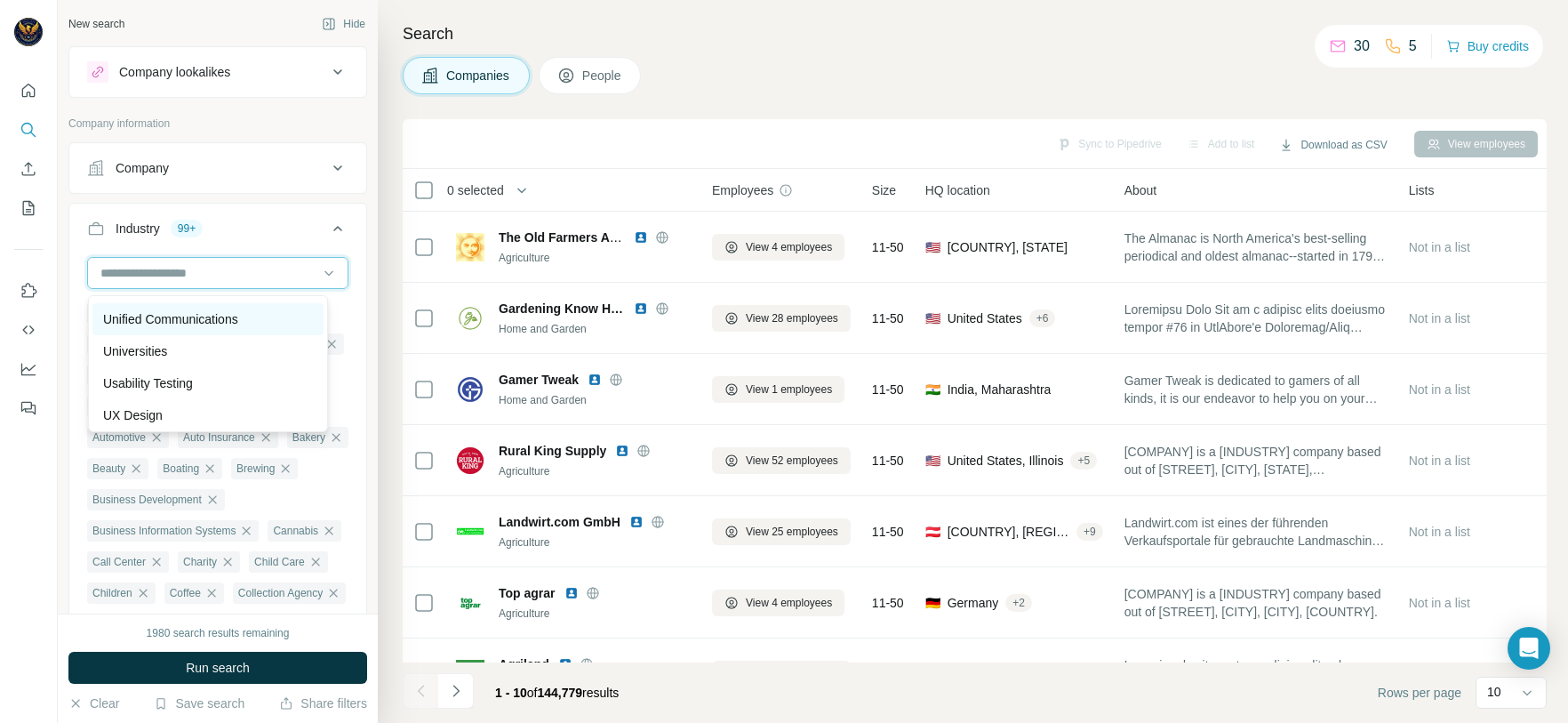 scroll, scrollTop: 18702, scrollLeft: 0, axis: vertical 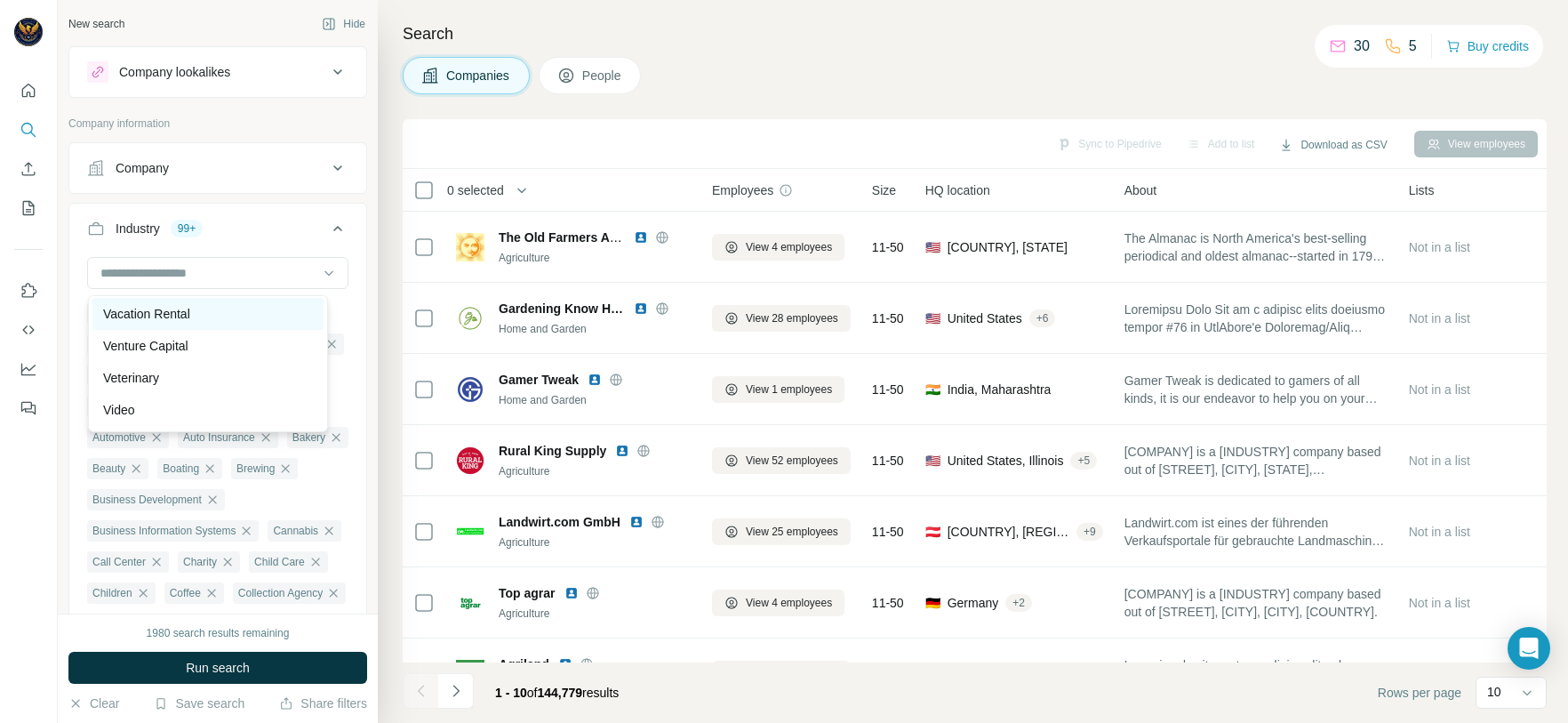 click on "Vacation Rental" at bounding box center (208, 314) 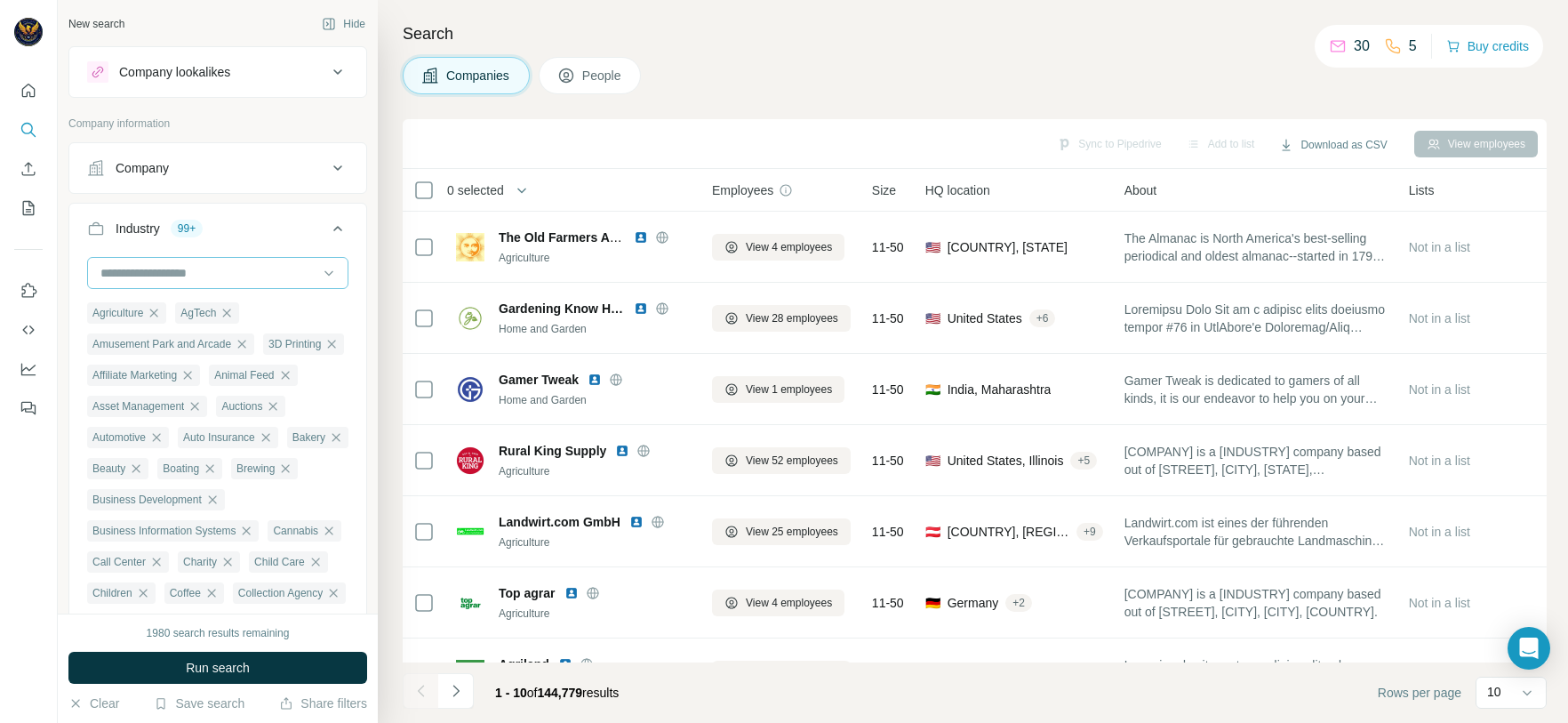click at bounding box center [208, 273] 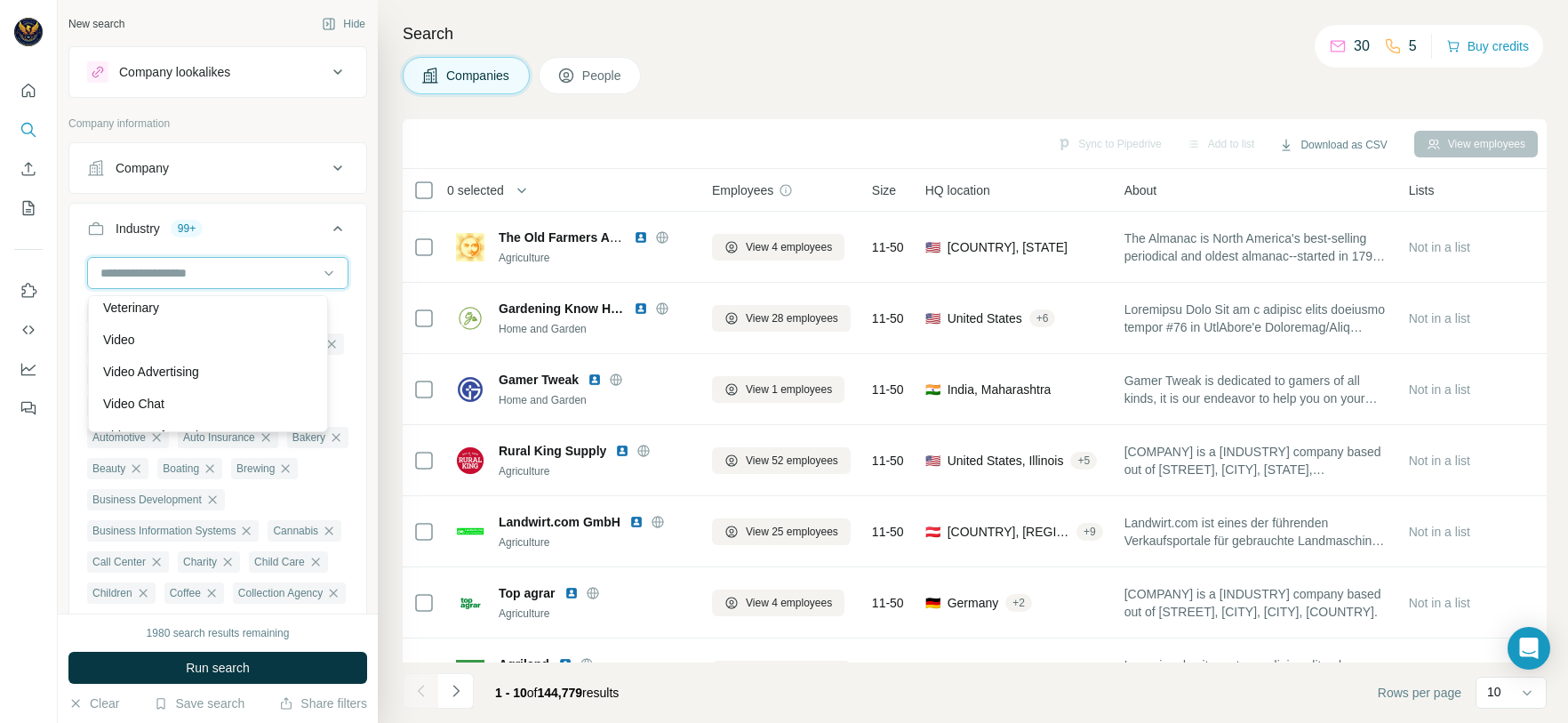 scroll, scrollTop: 18835, scrollLeft: 0, axis: vertical 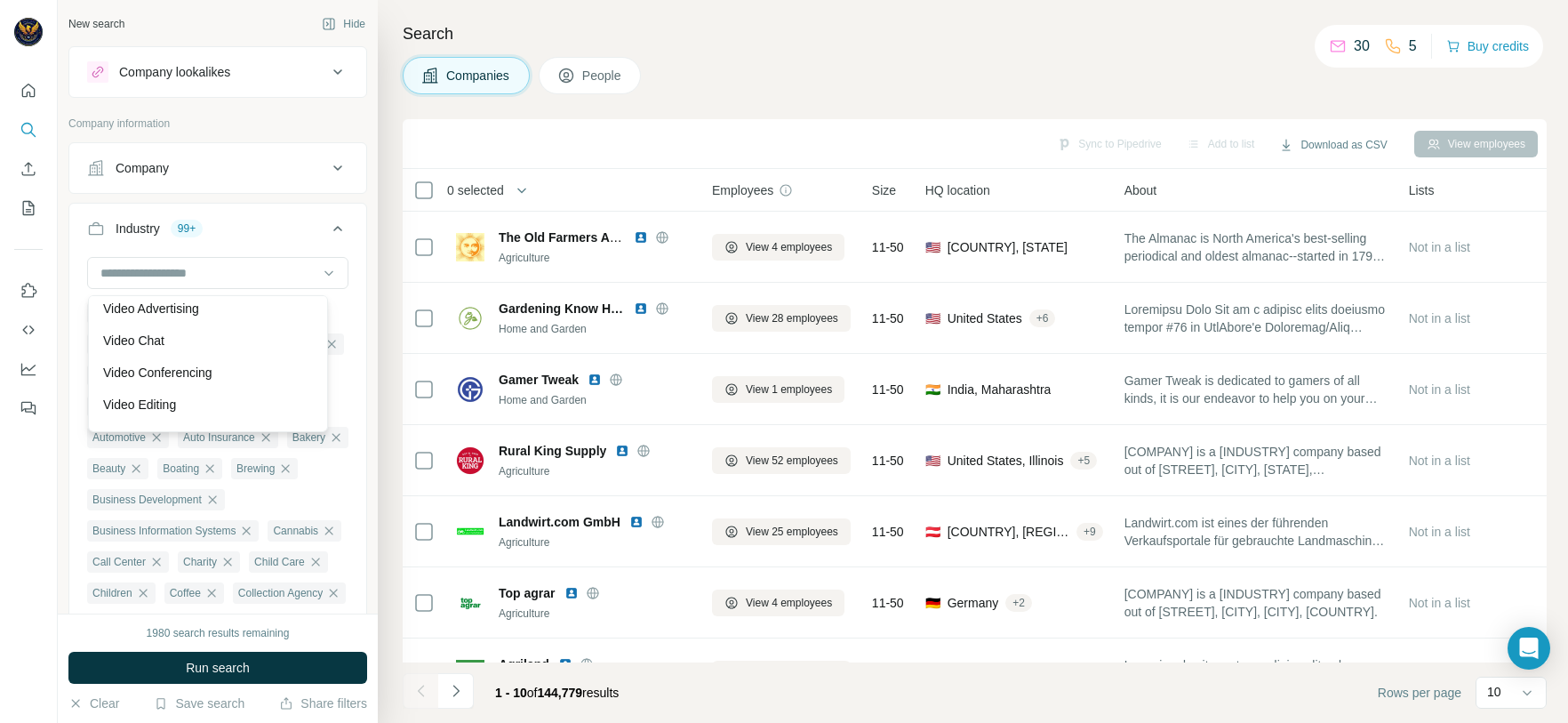 click on "Veterinary" at bounding box center [208, 245] 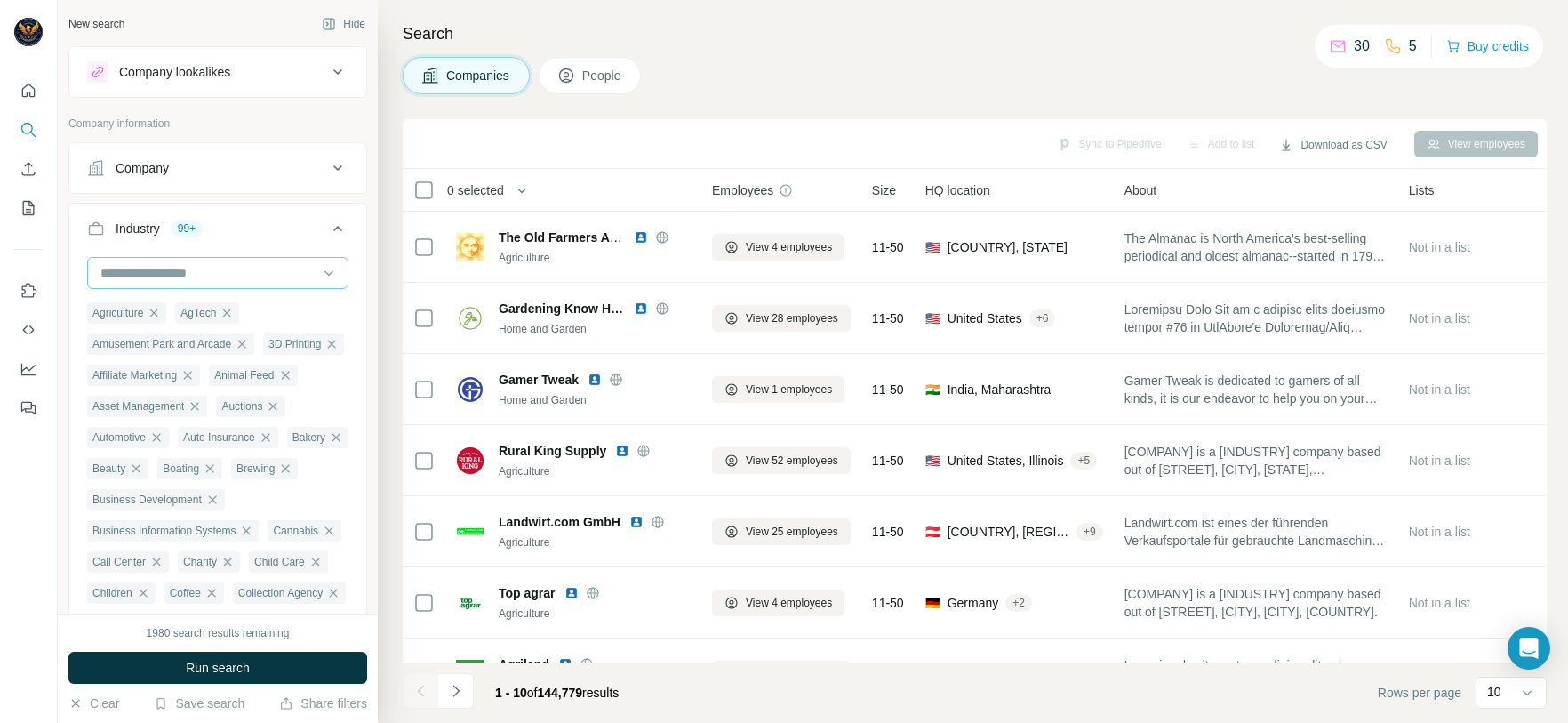 click at bounding box center [208, 273] 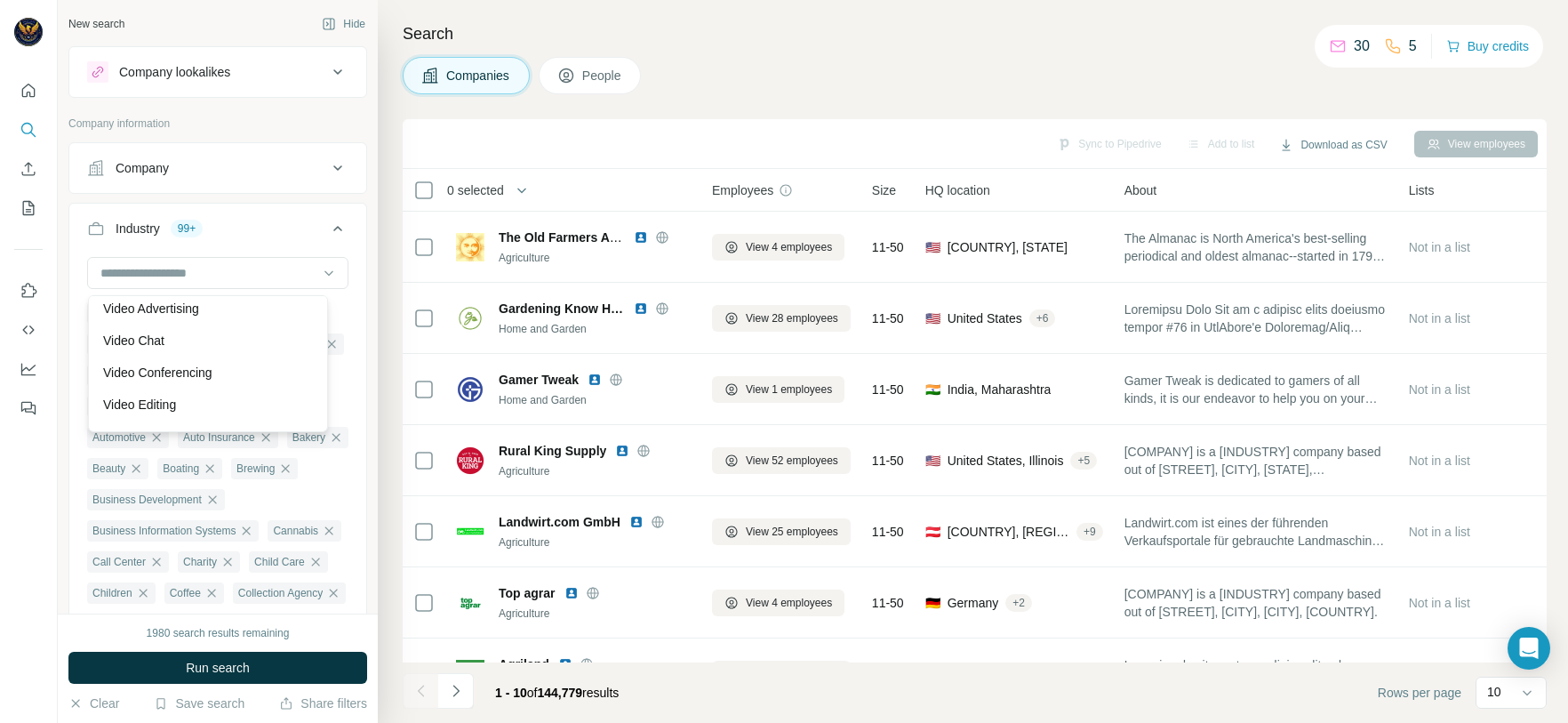 click on "Video" at bounding box center [208, 277] 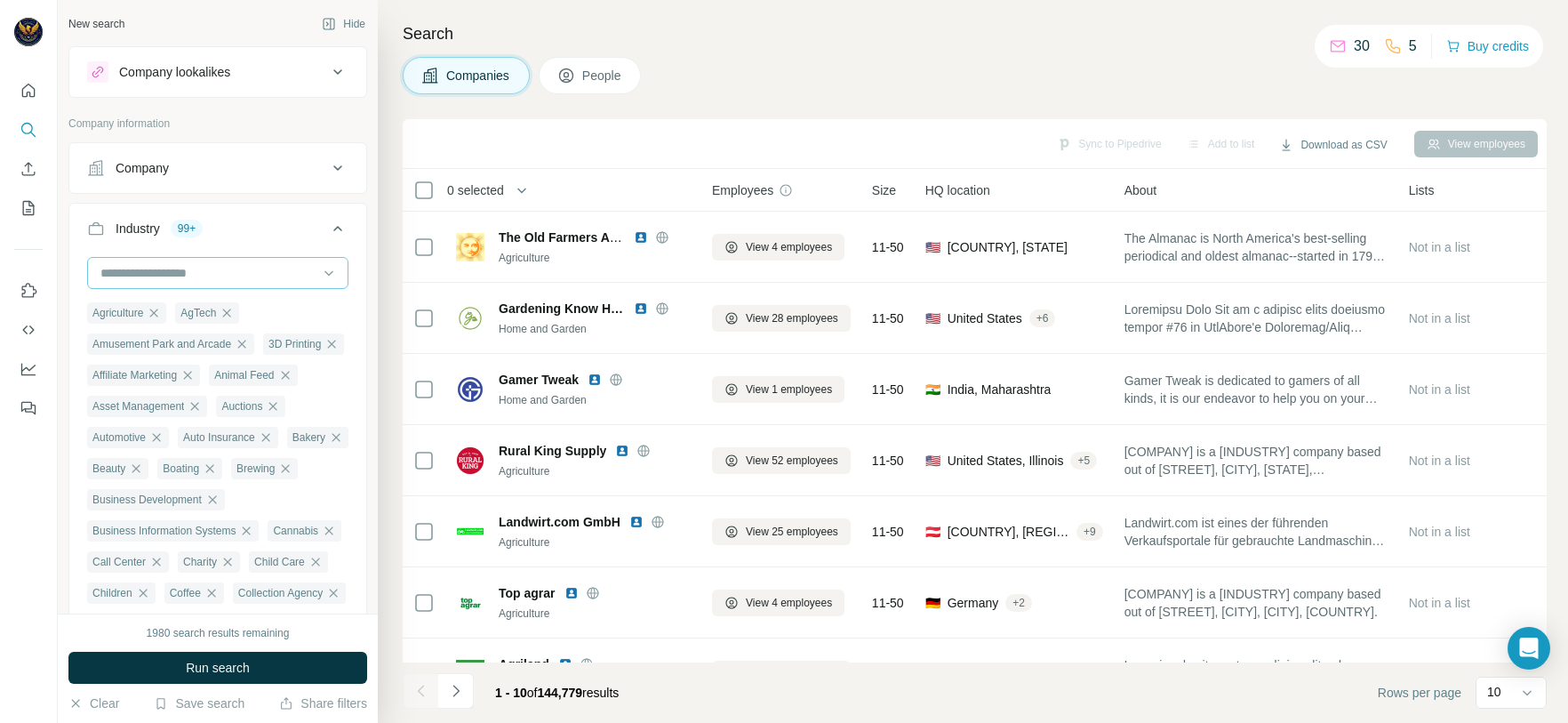 click at bounding box center [208, 273] 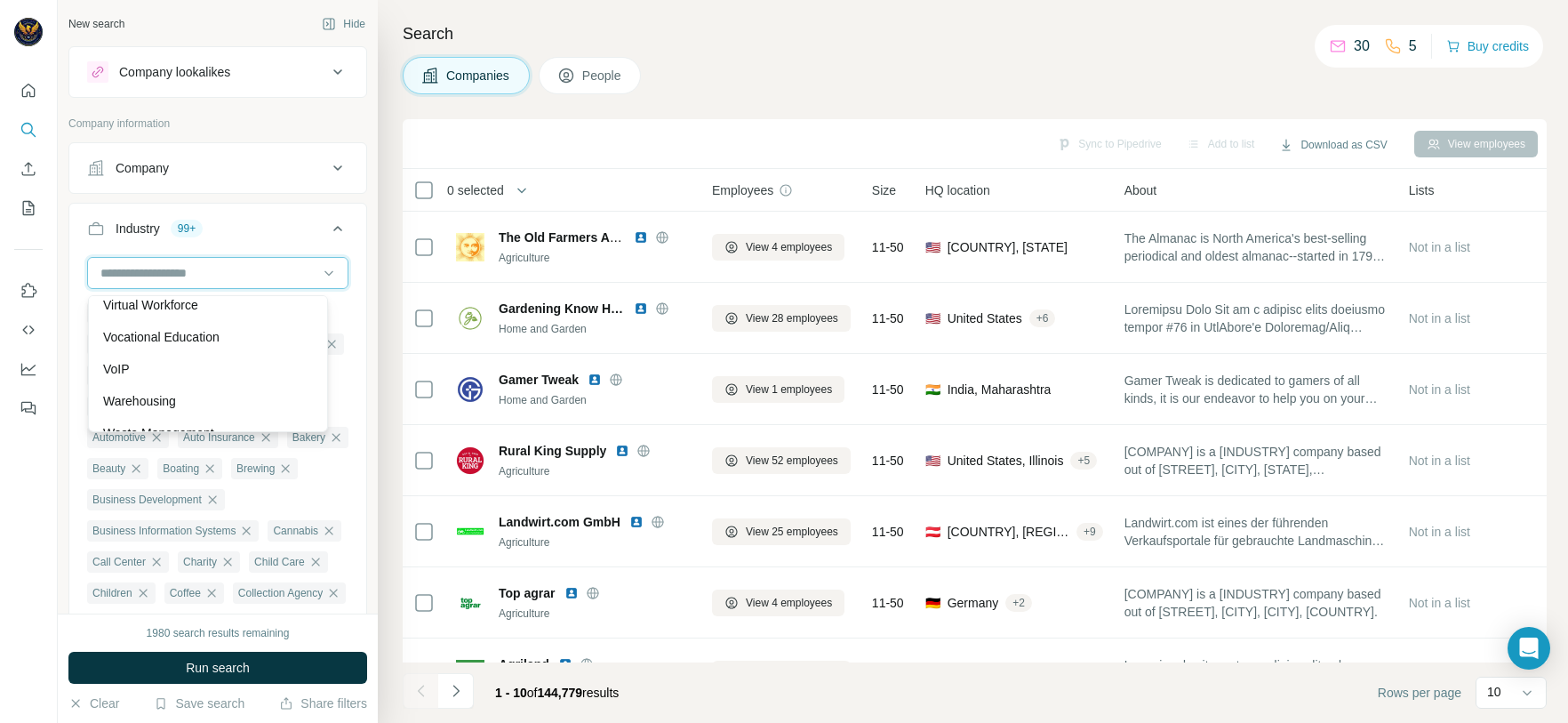 scroll, scrollTop: 19236, scrollLeft: 0, axis: vertical 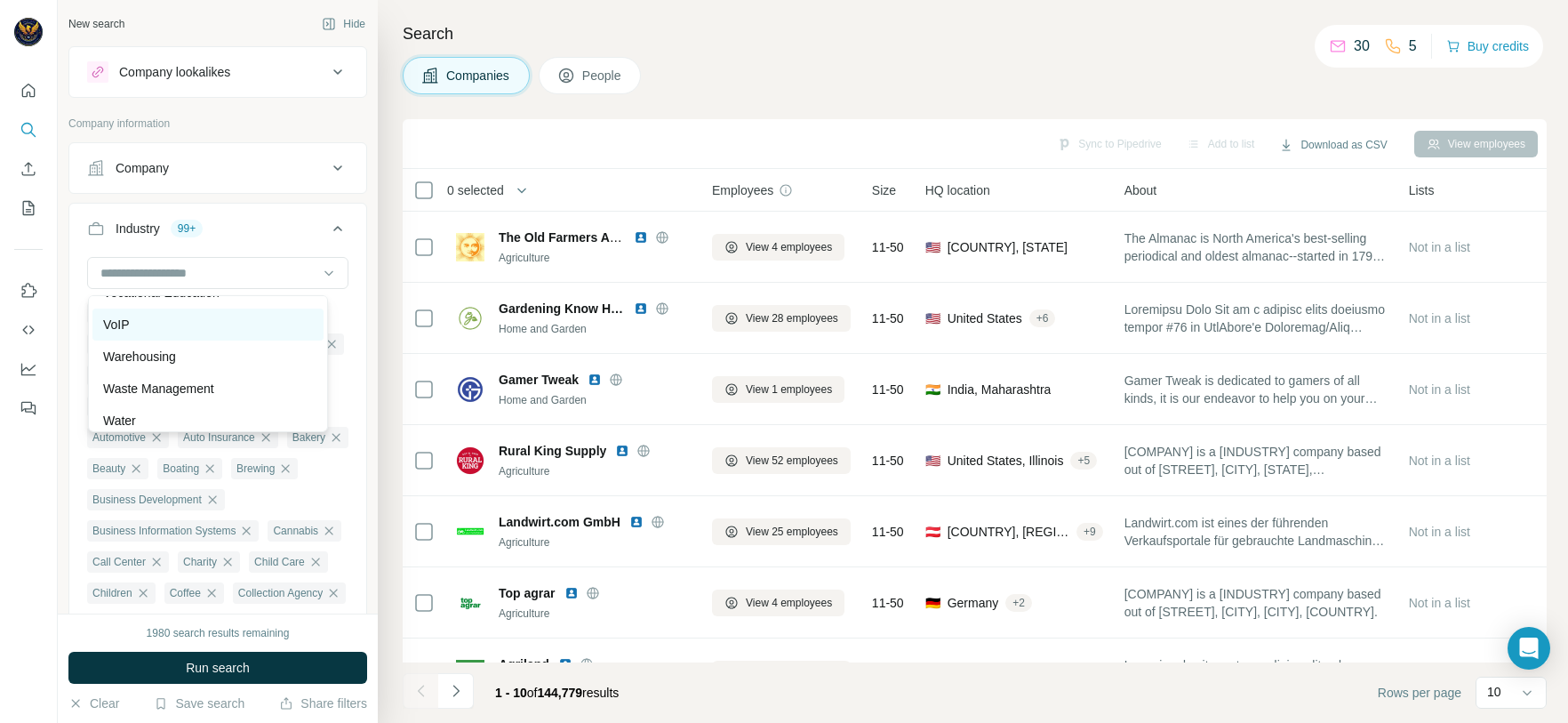 click on "VoIP" at bounding box center [208, 325] 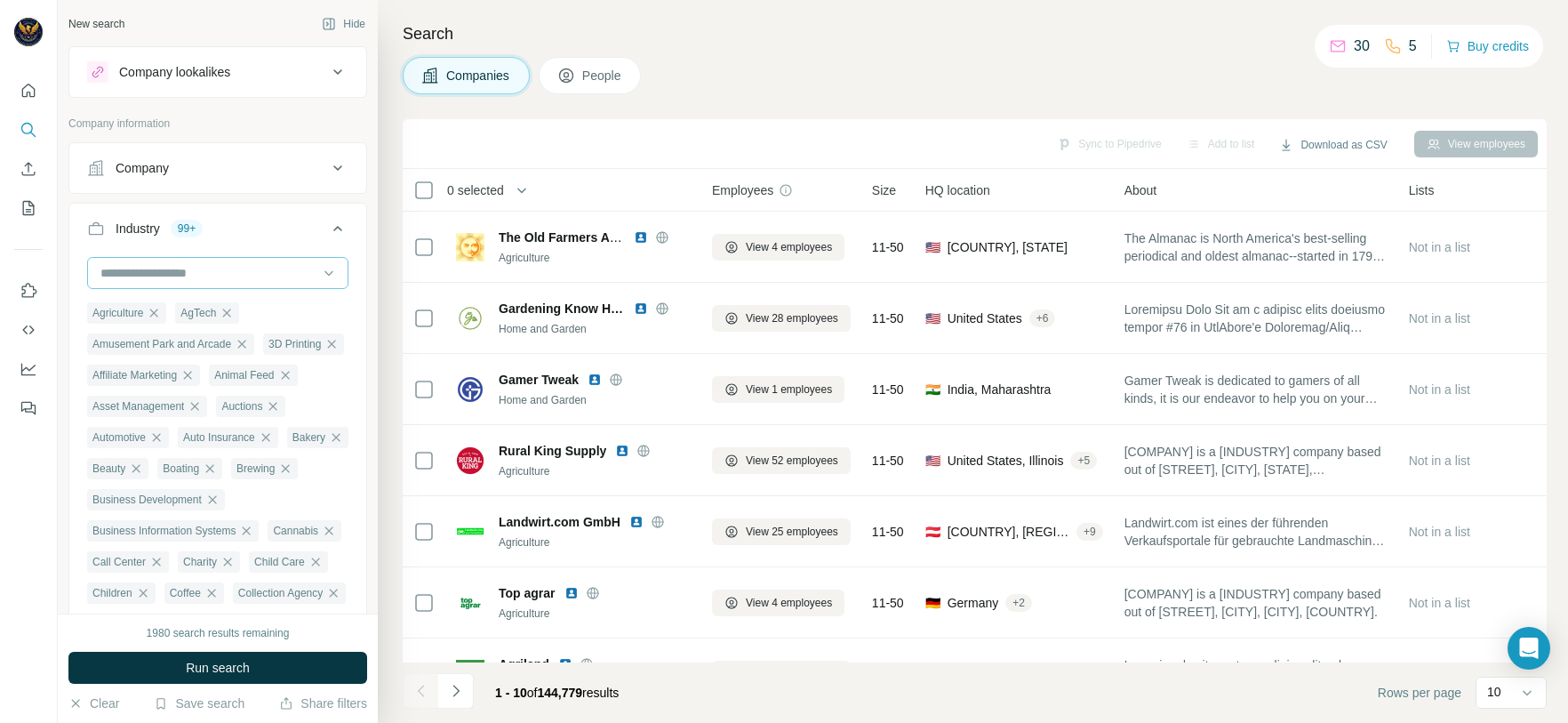 click at bounding box center [208, 273] 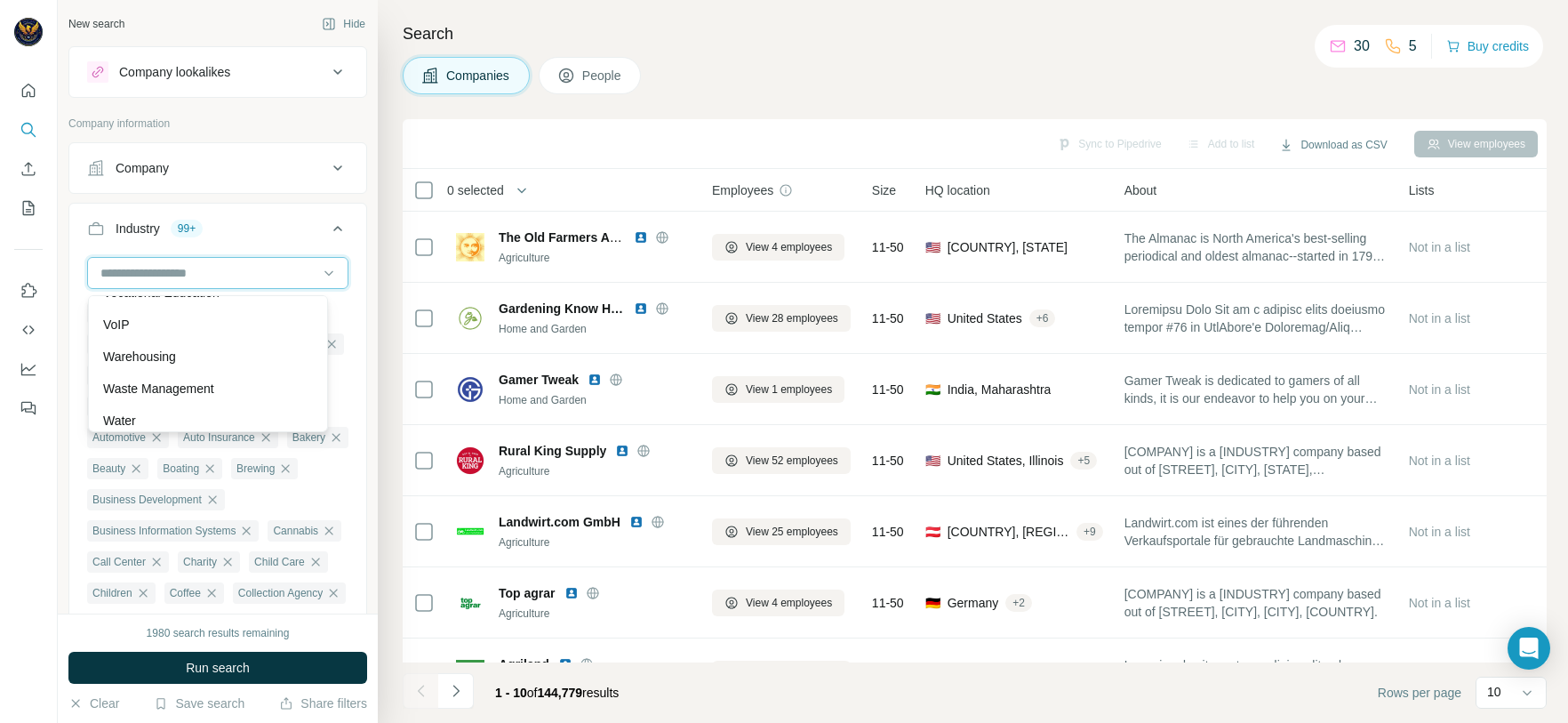 scroll, scrollTop: 19369, scrollLeft: 0, axis: vertical 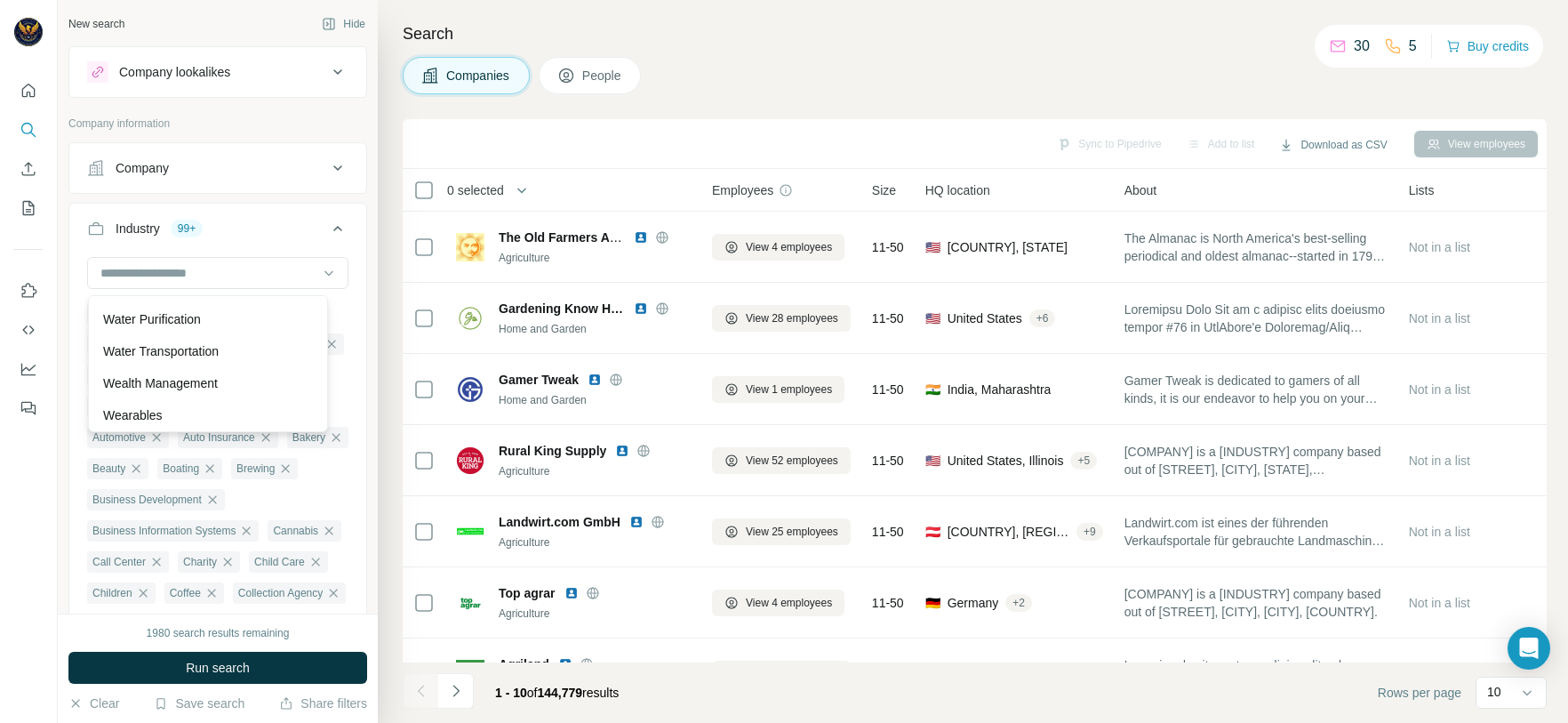 click on "Warehousing" at bounding box center (140, 223) 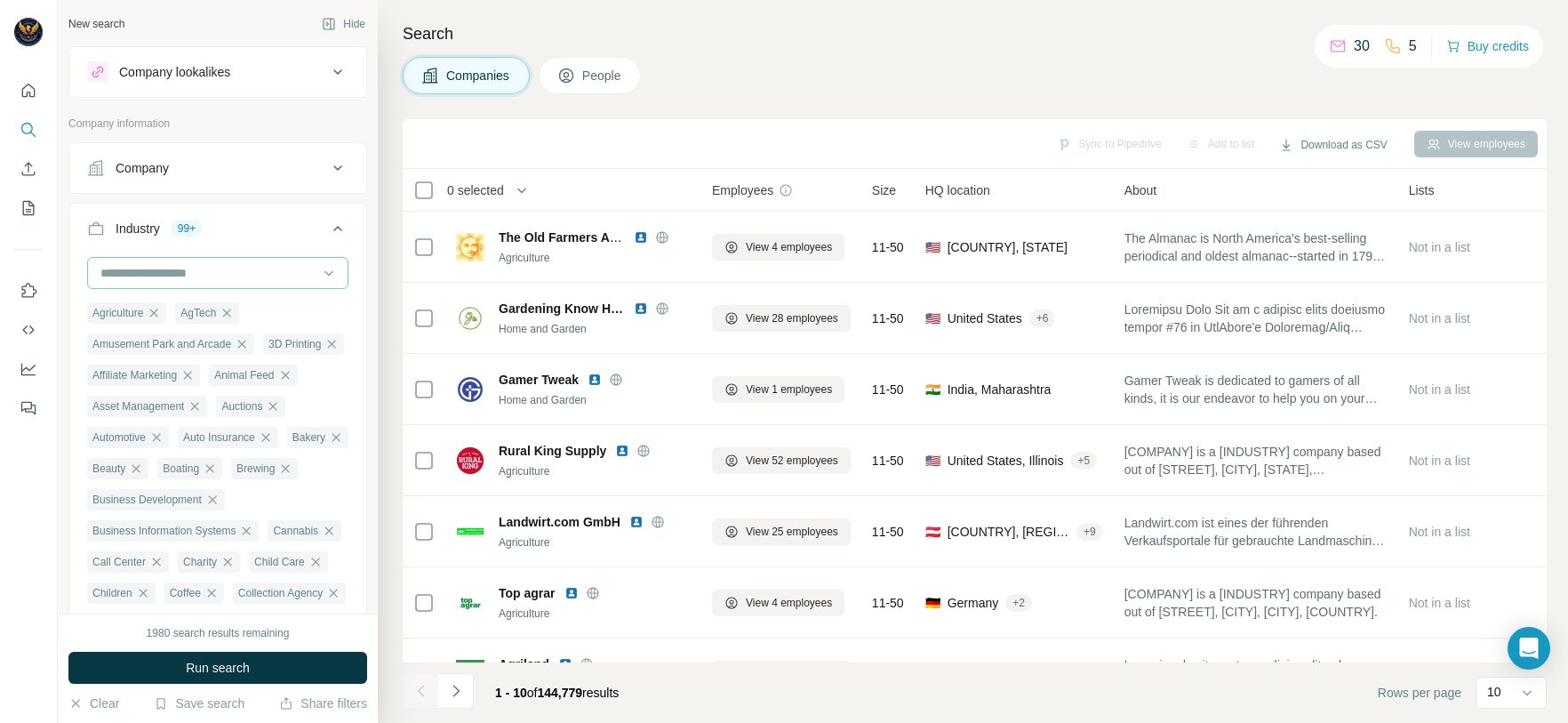 click at bounding box center [208, 273] 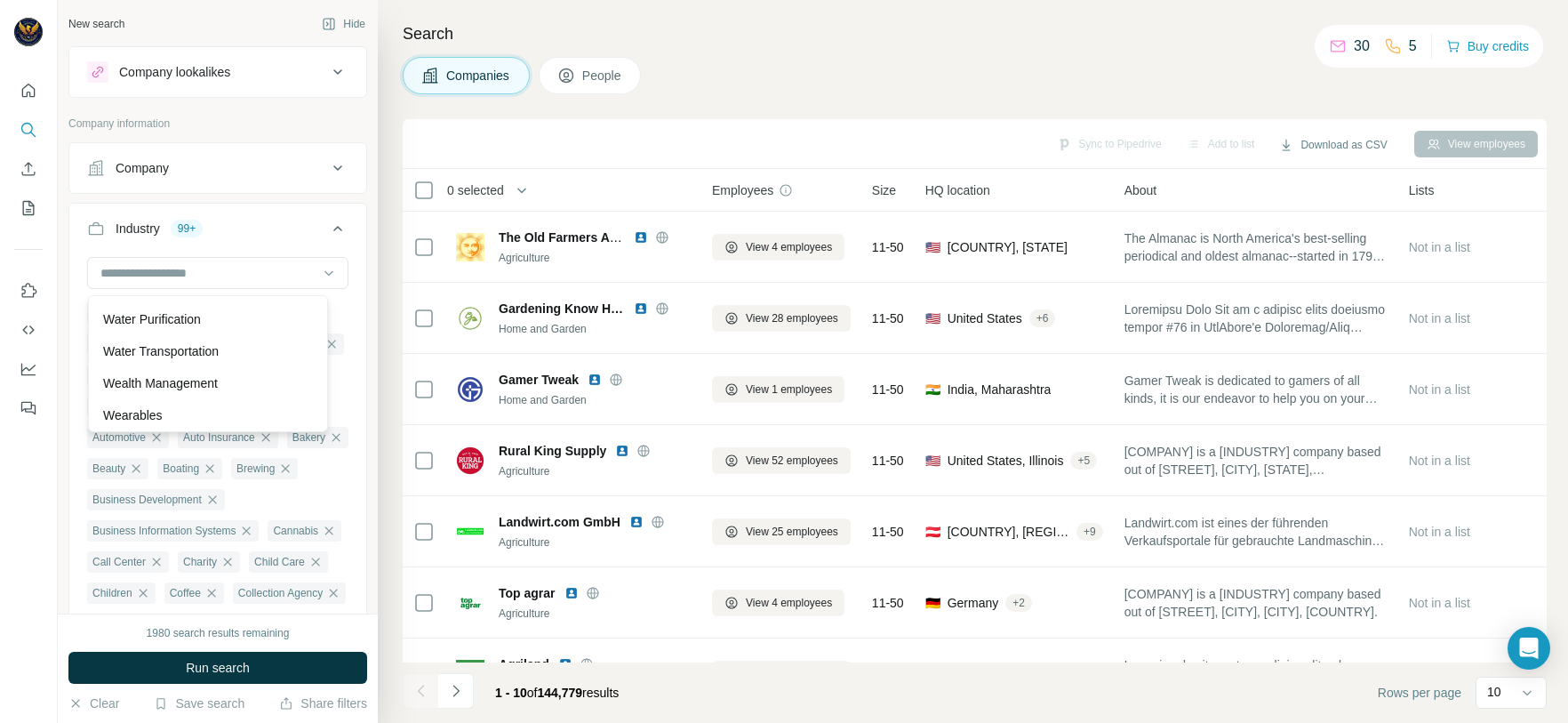 click on "Waste Management" at bounding box center [158, 255] 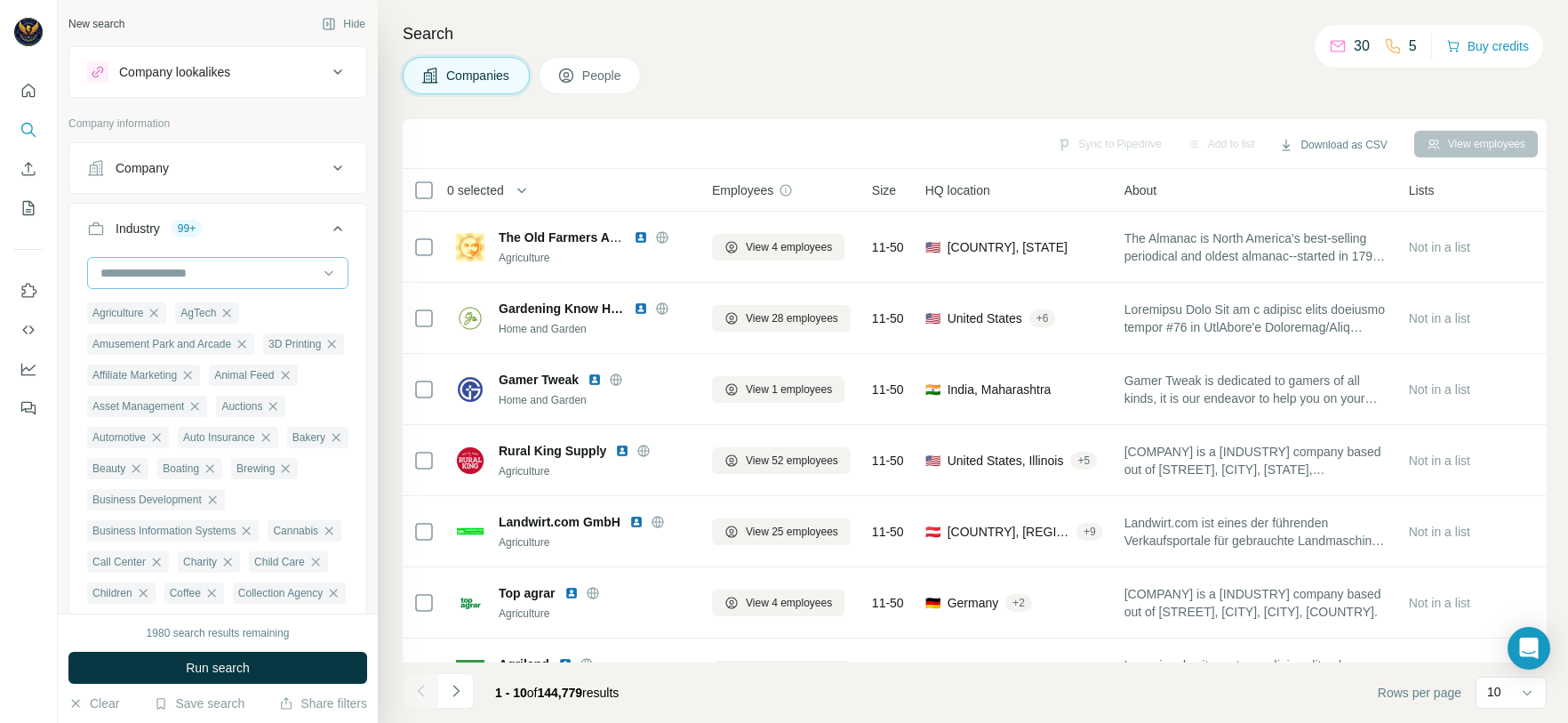 click at bounding box center [208, 273] 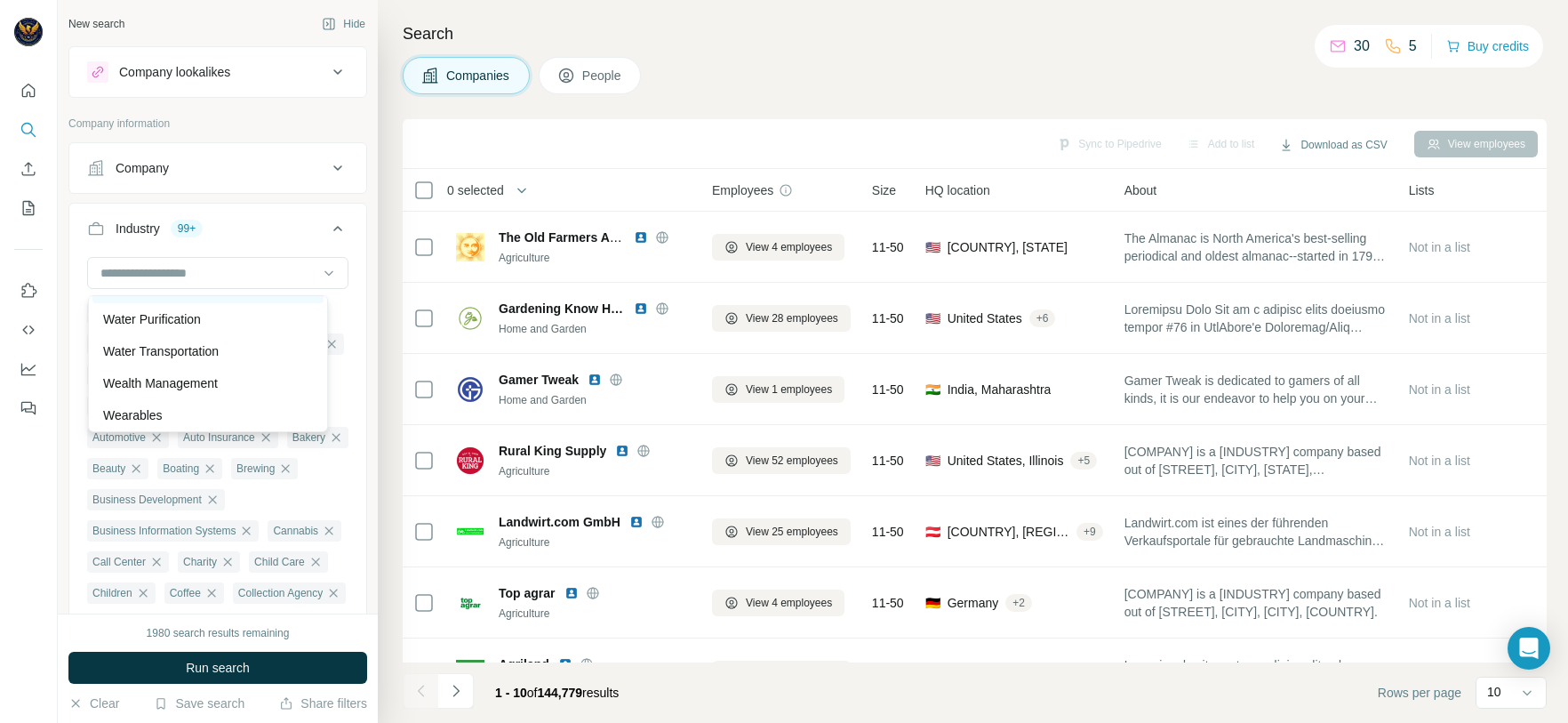 click on "Water" at bounding box center [208, 287] 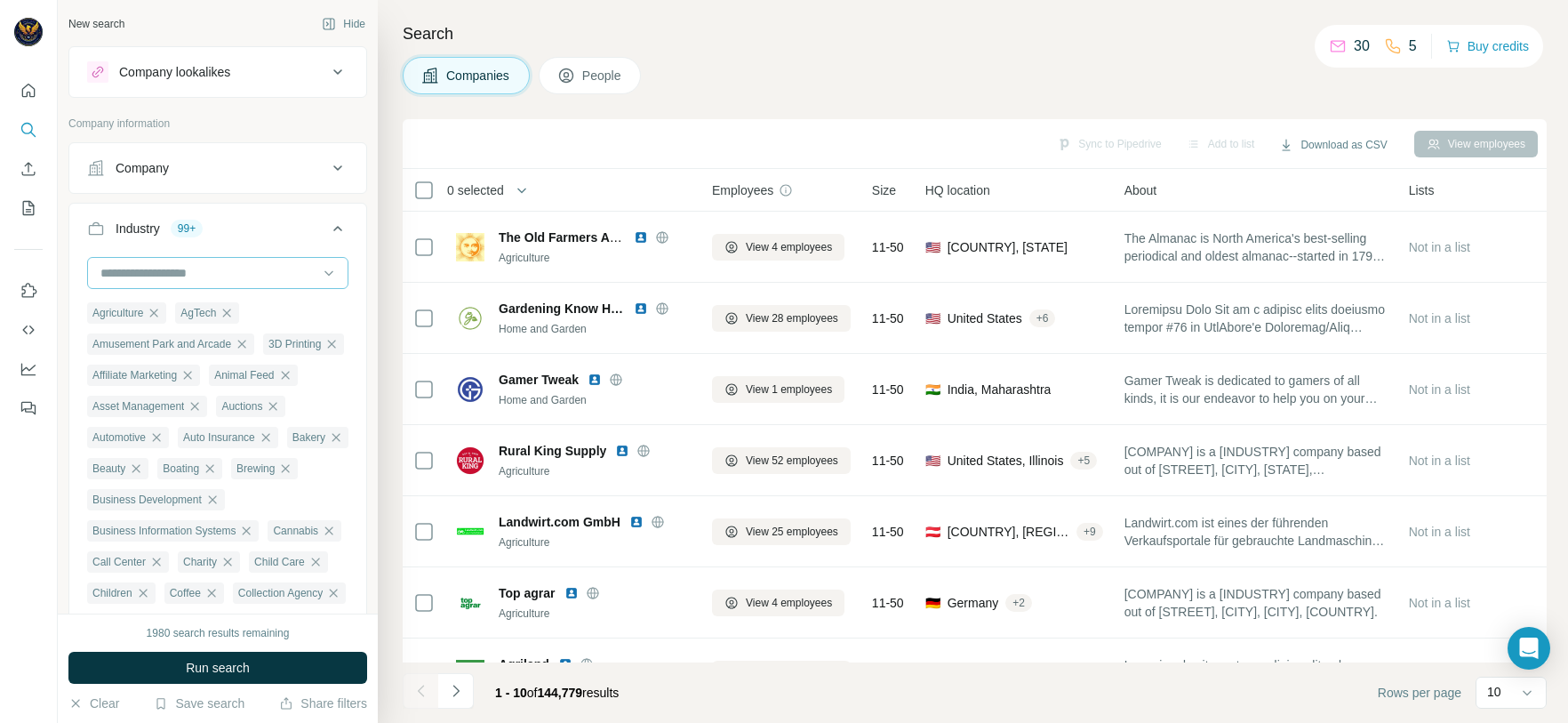 click at bounding box center (208, 273) 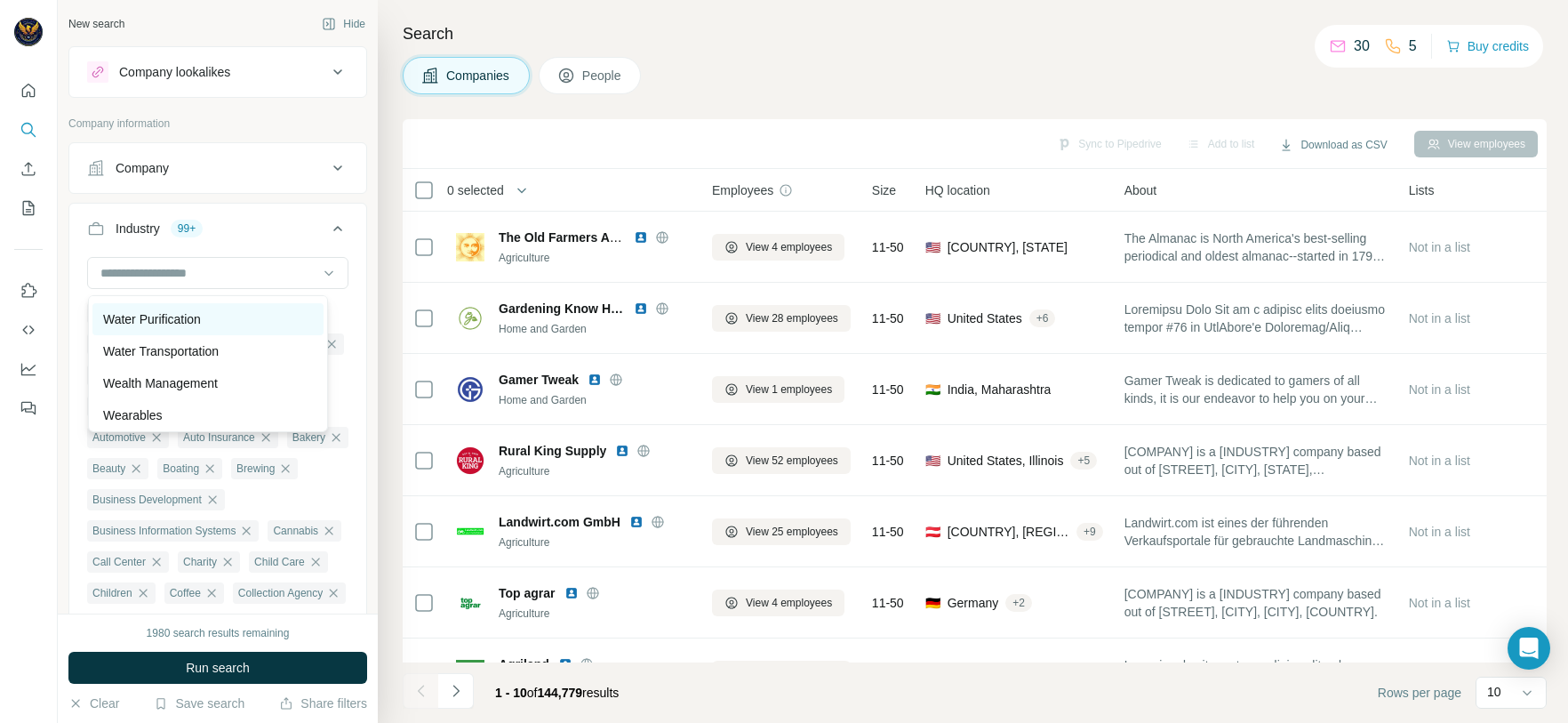 click on "Water Purification" at bounding box center (152, 319) 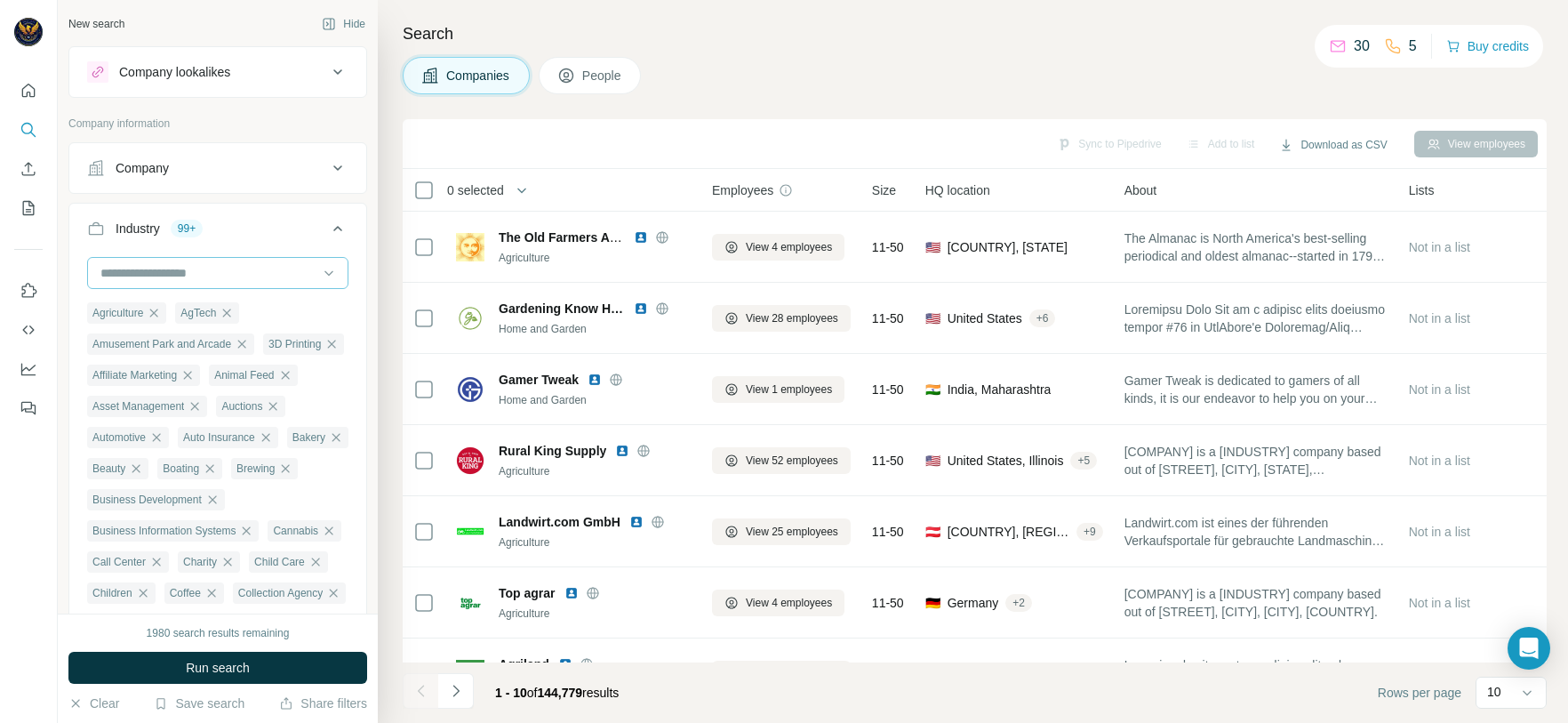 click at bounding box center [208, 273] 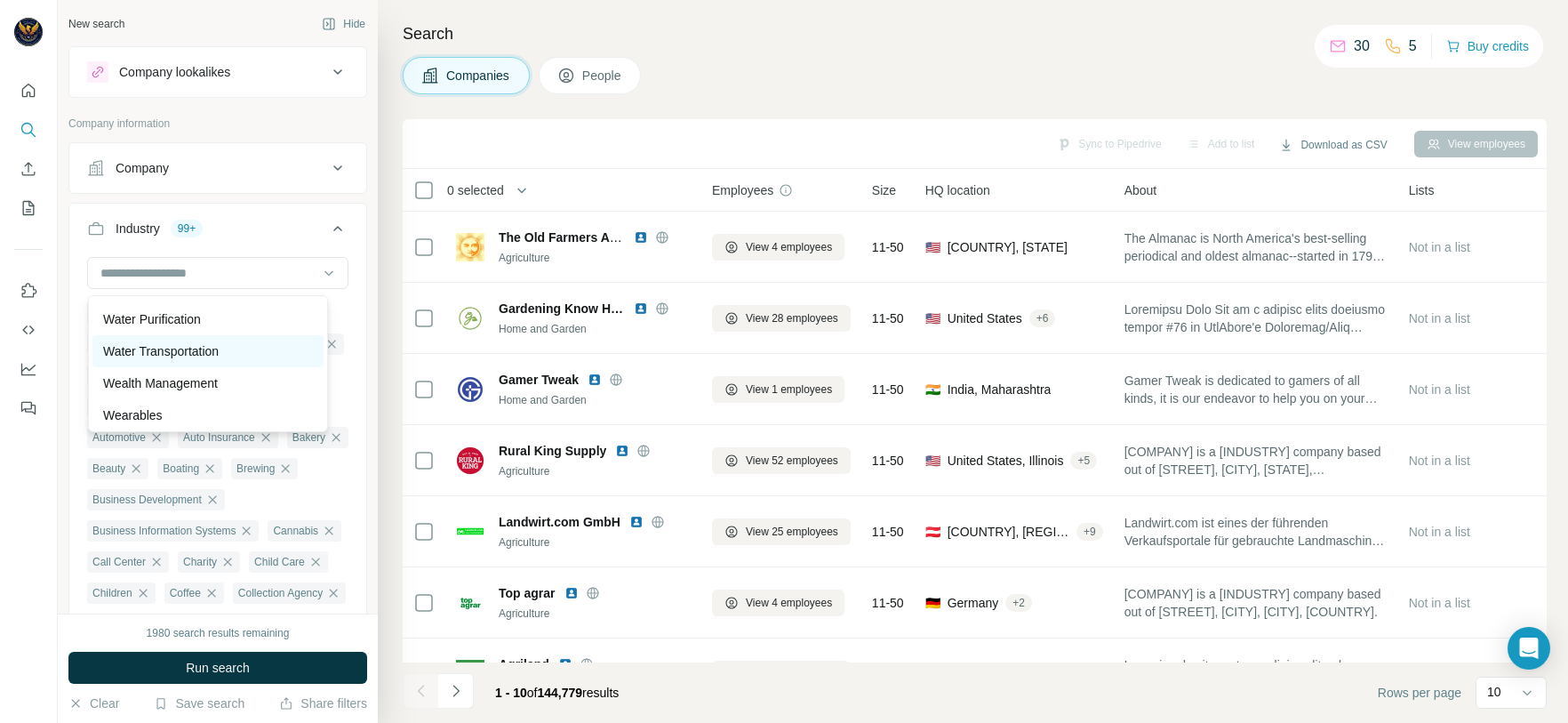 click on "Water Transportation" at bounding box center (208, 351) 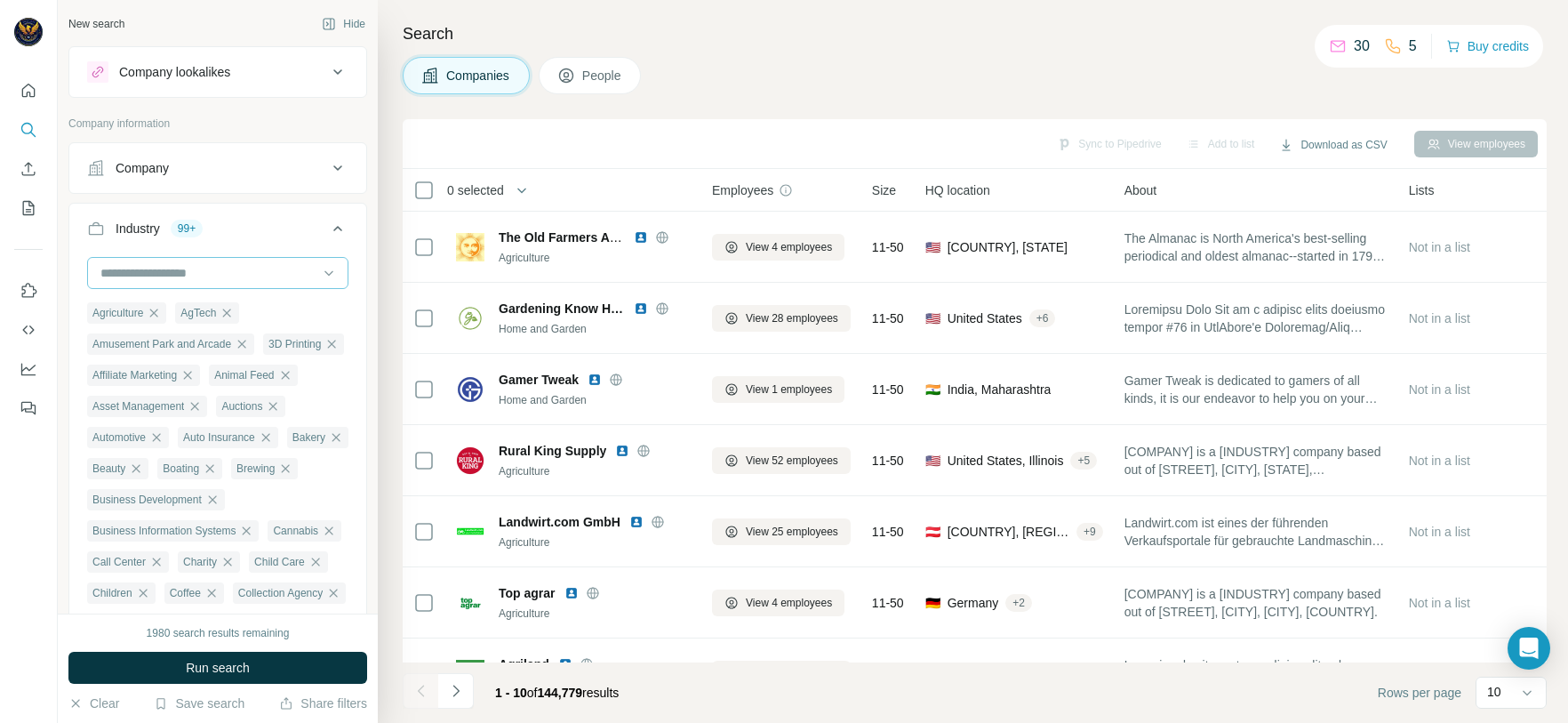 click at bounding box center [208, 273] 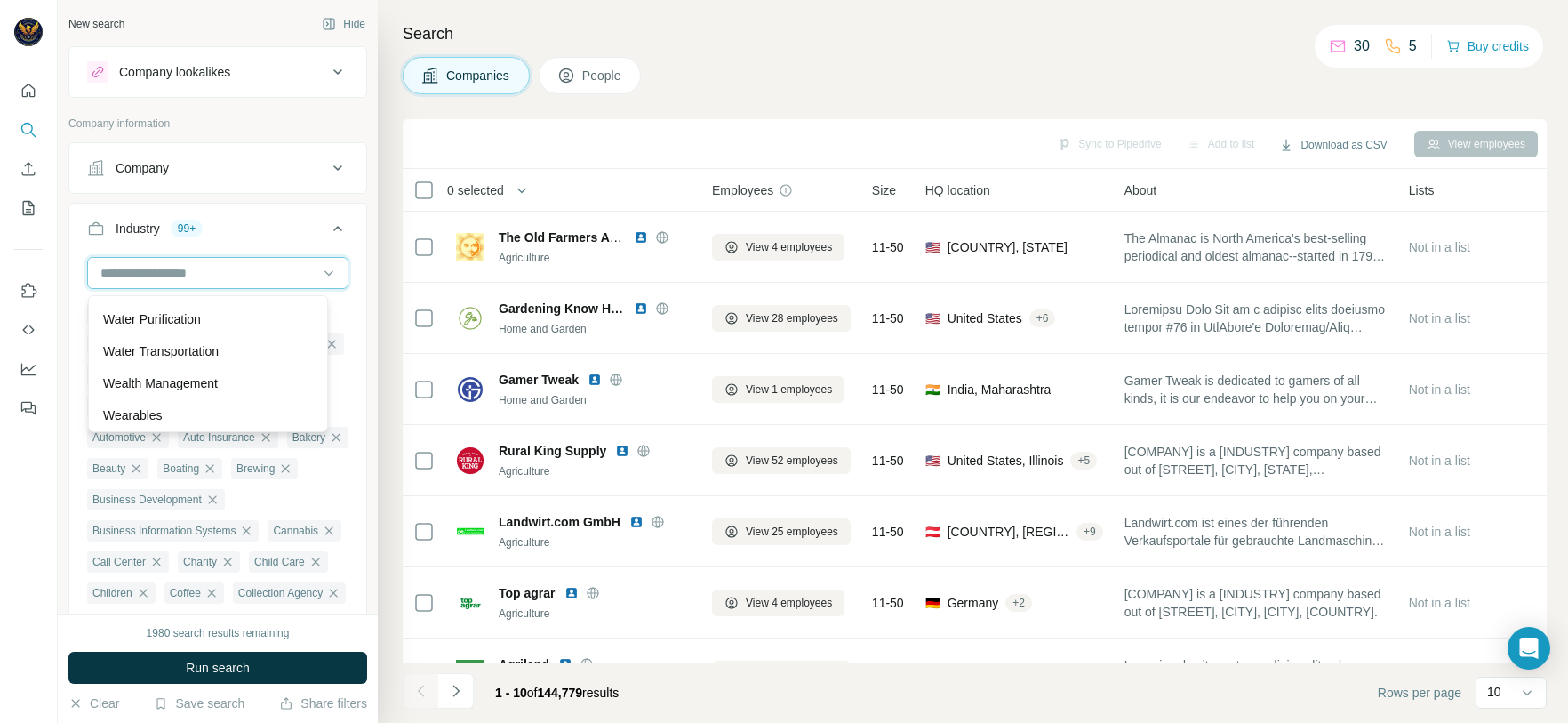 scroll, scrollTop: 19502, scrollLeft: 0, axis: vertical 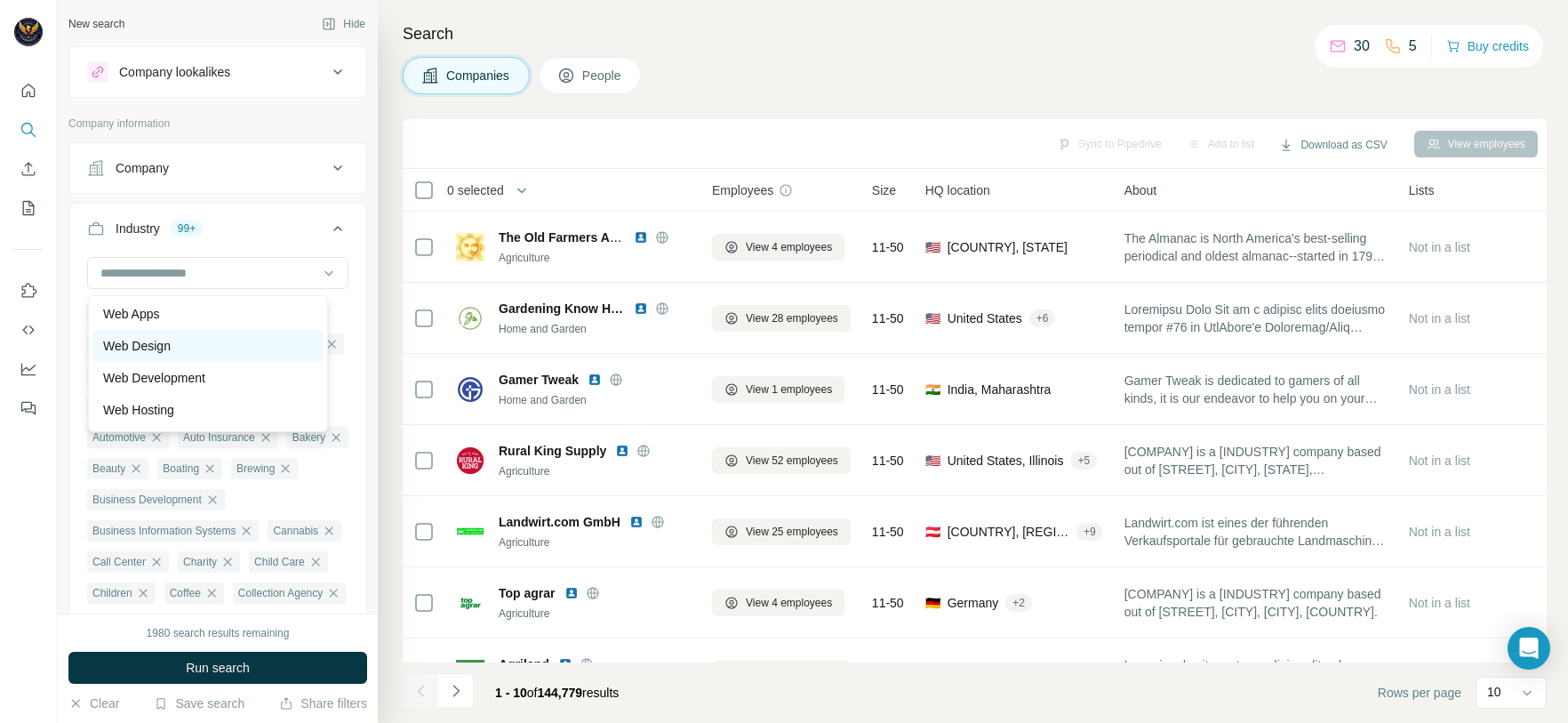click on "Web Design" at bounding box center (137, 346) 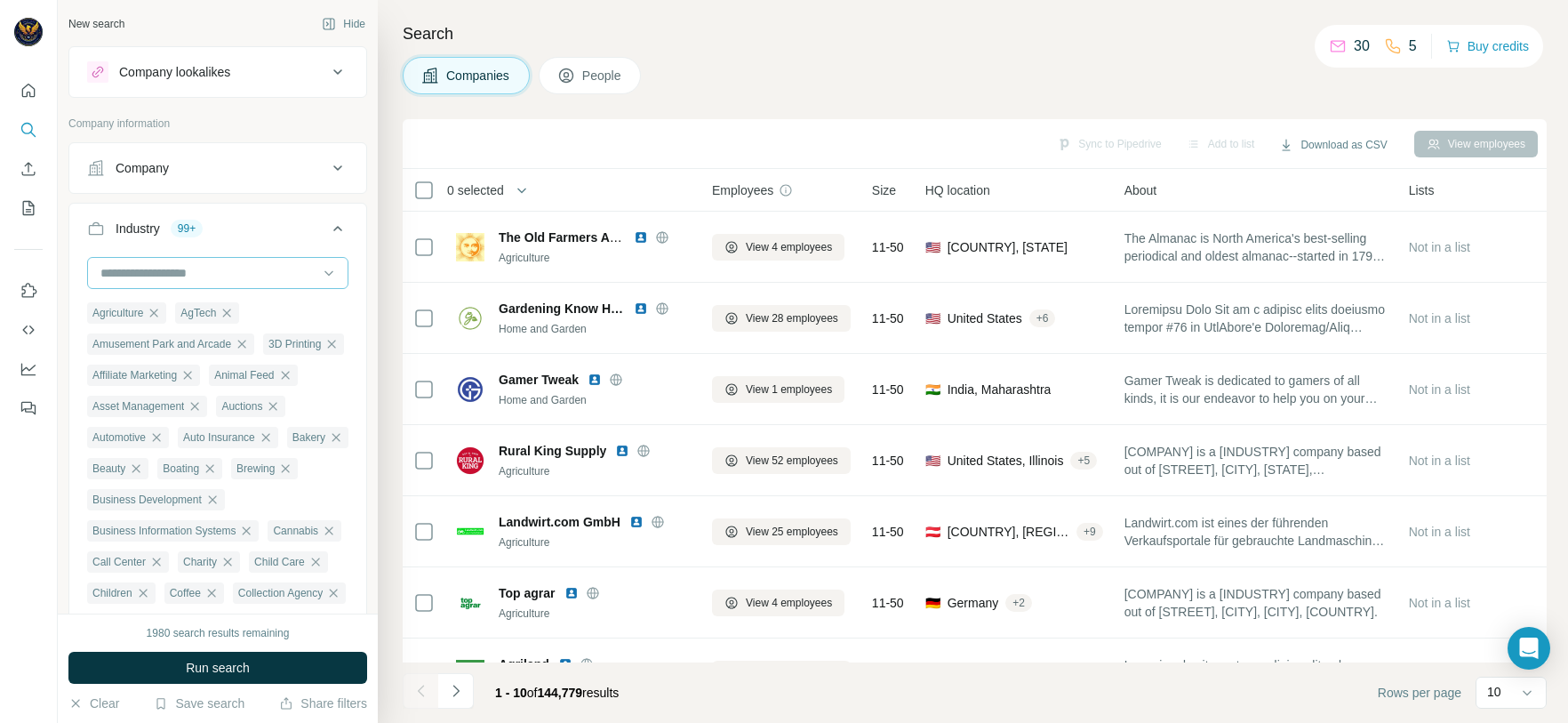 click at bounding box center (208, 273) 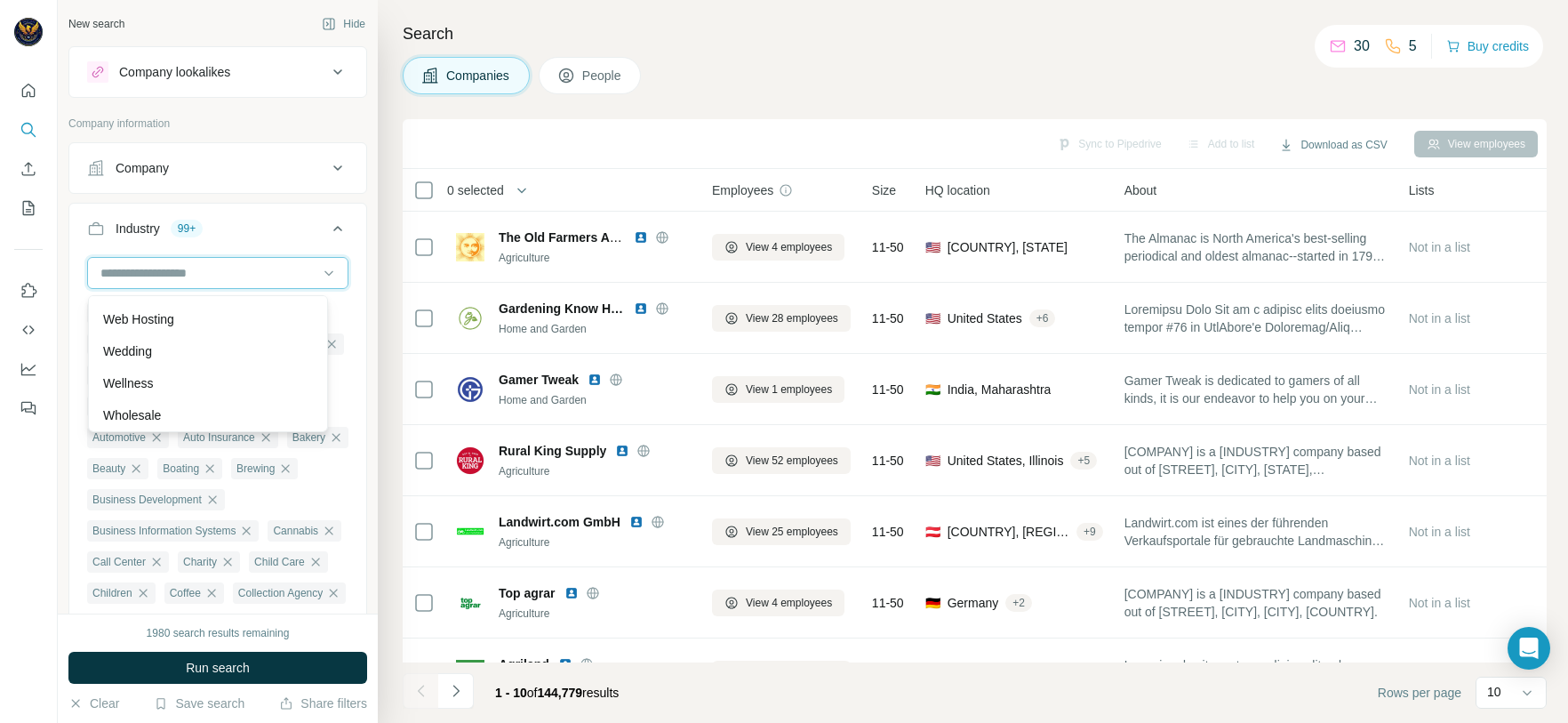 scroll, scrollTop: 19636, scrollLeft: 0, axis: vertical 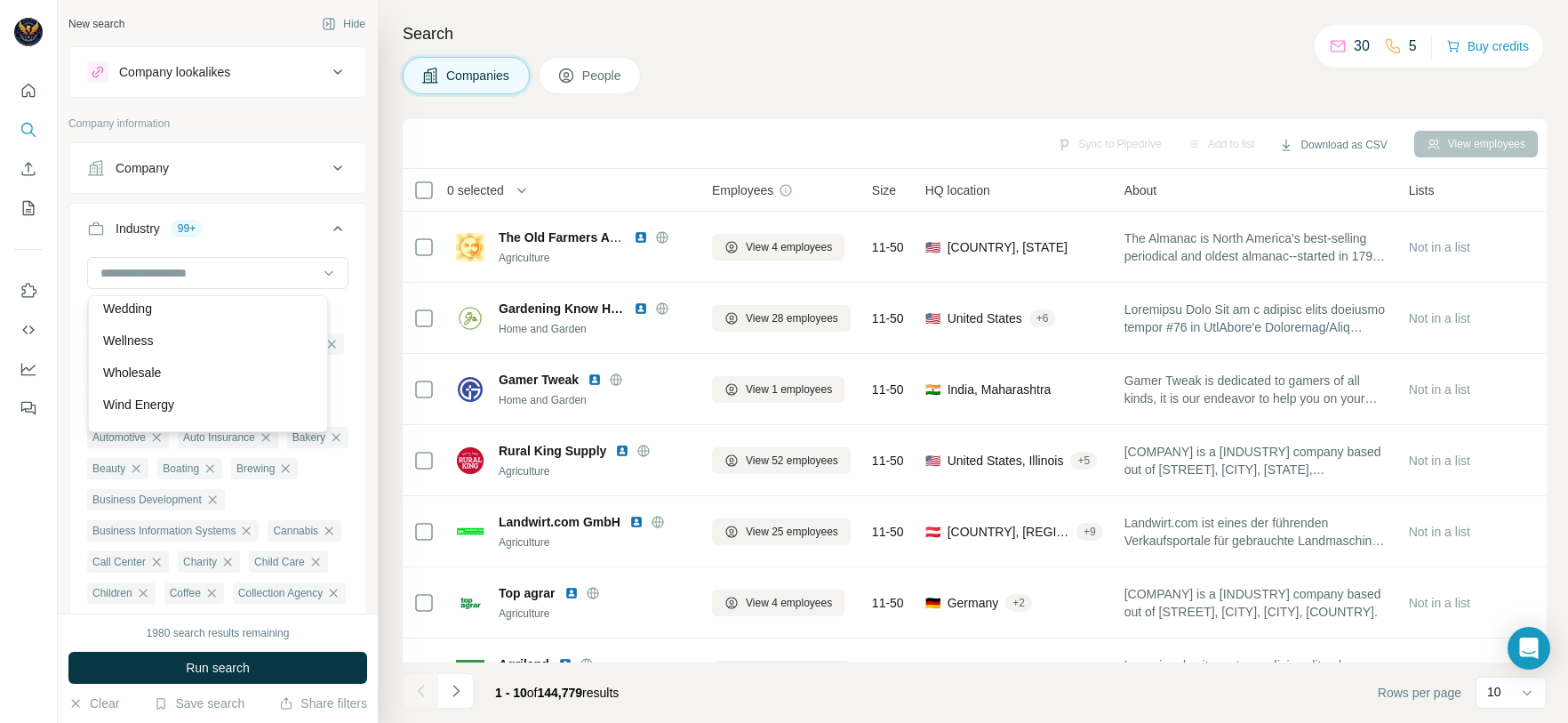 click on "Web Development" at bounding box center [154, 245] 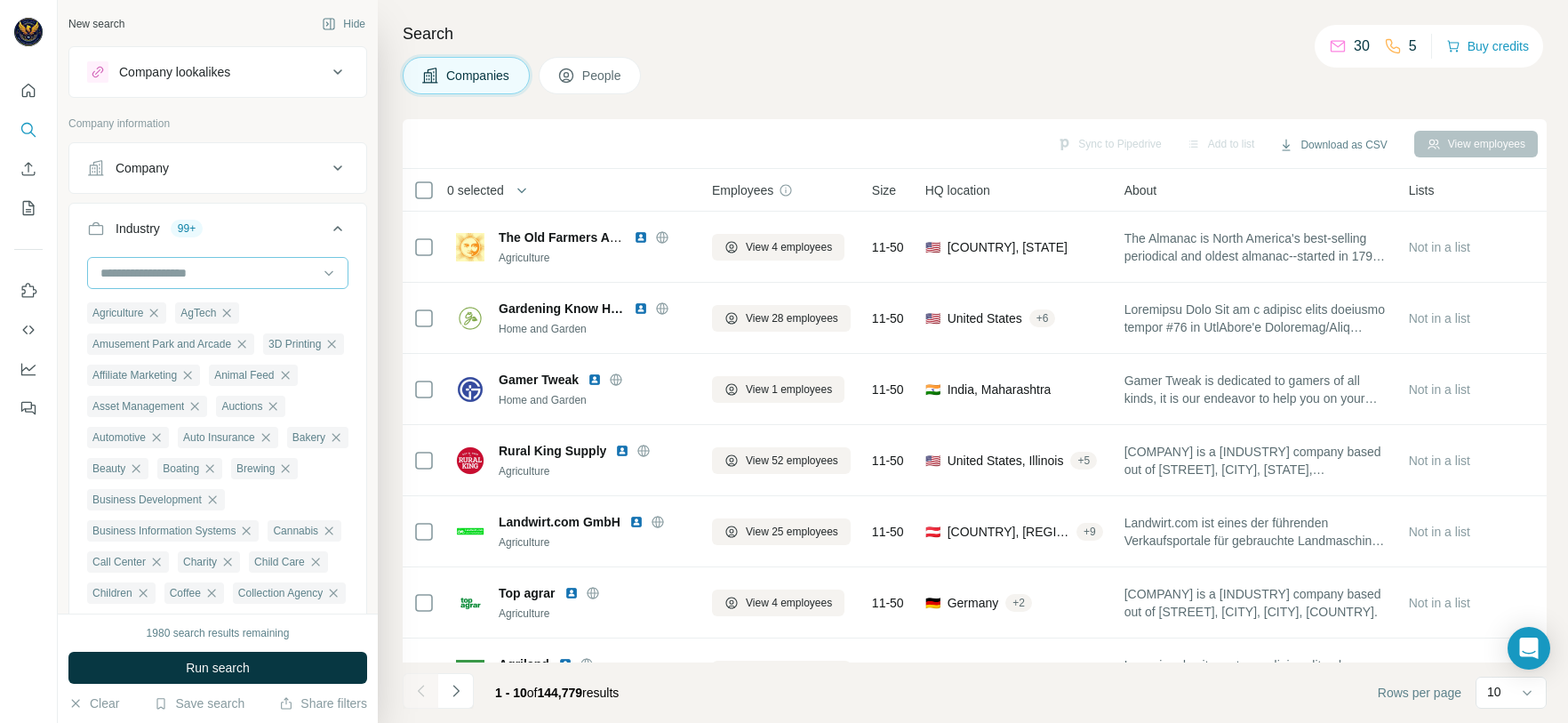 click at bounding box center (208, 273) 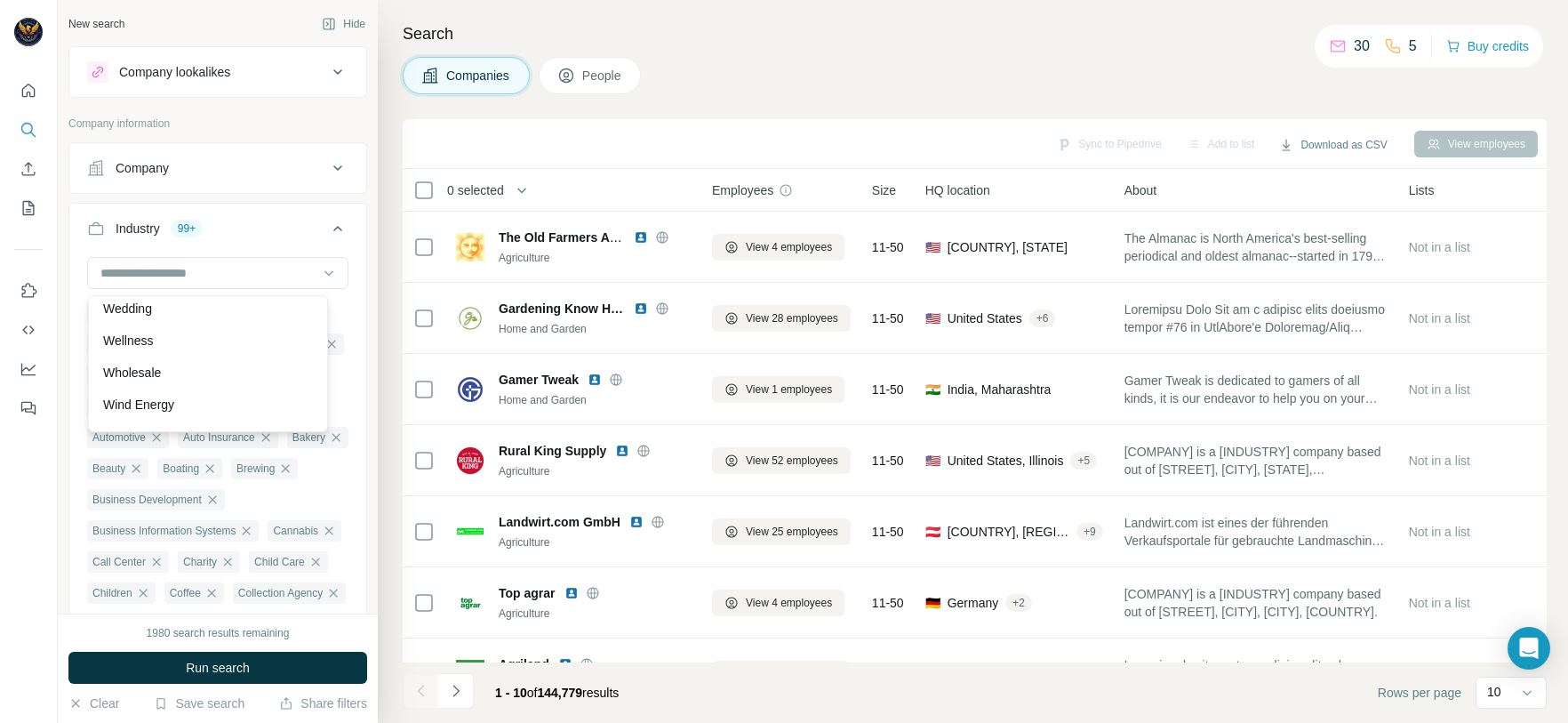 click on "Web Hosting" at bounding box center (139, 277) 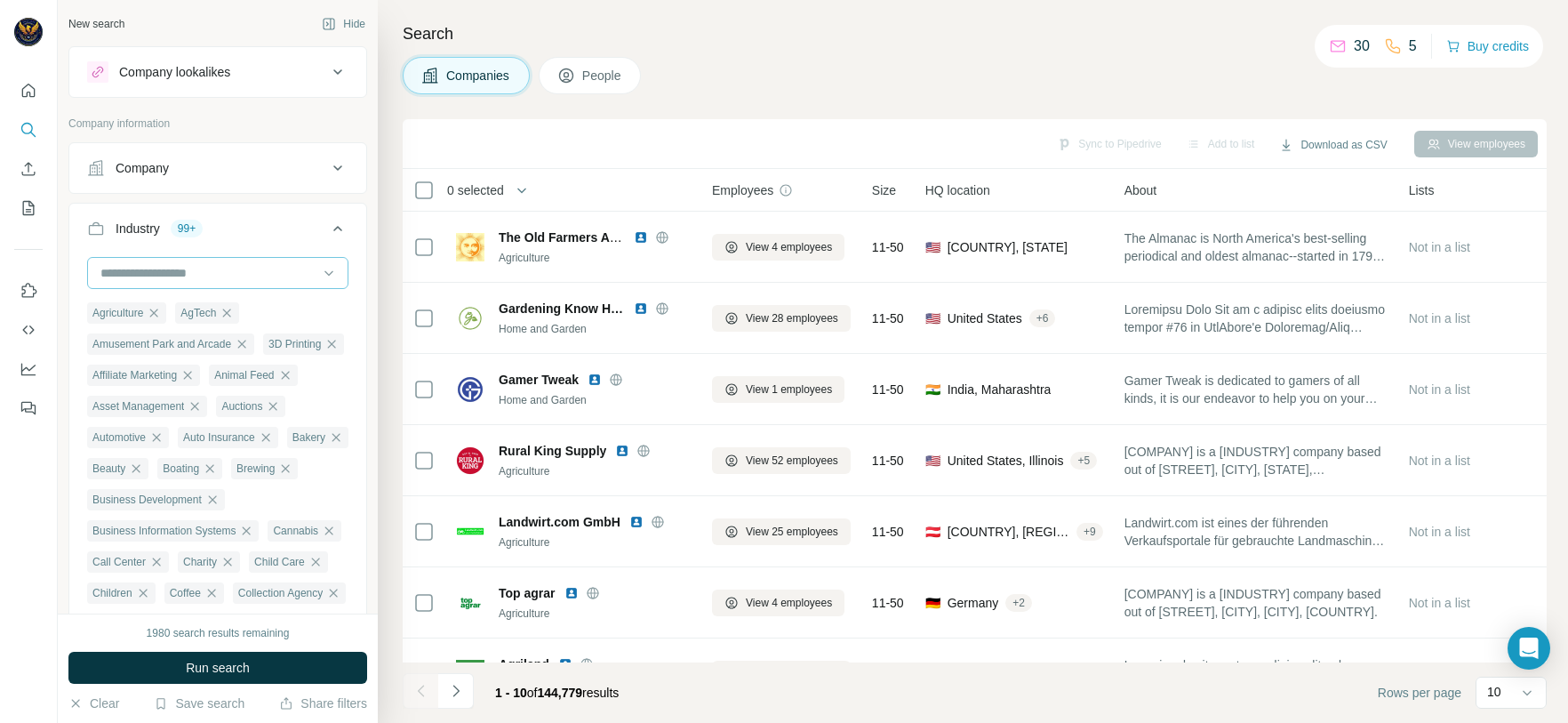 click at bounding box center [208, 273] 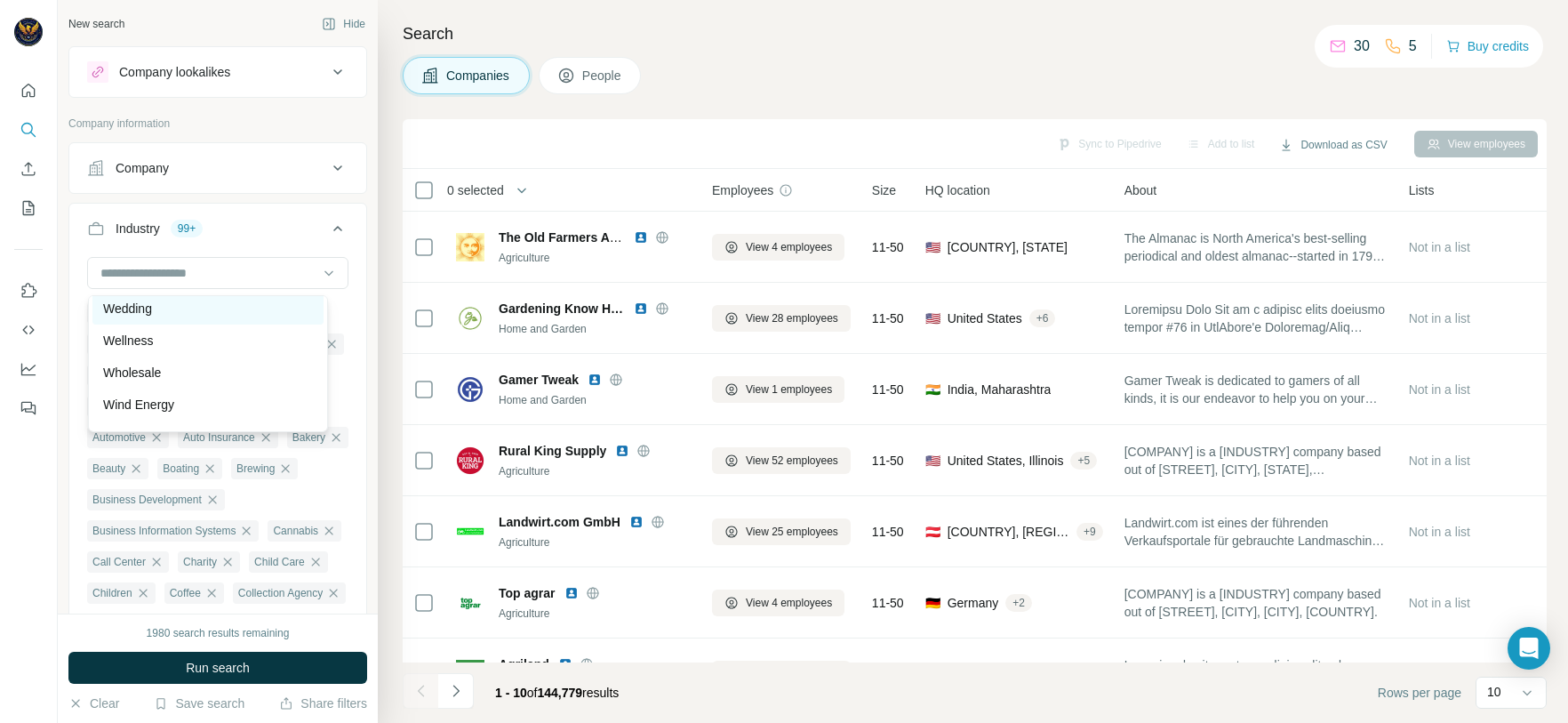 click on "Wedding" at bounding box center (127, 309) 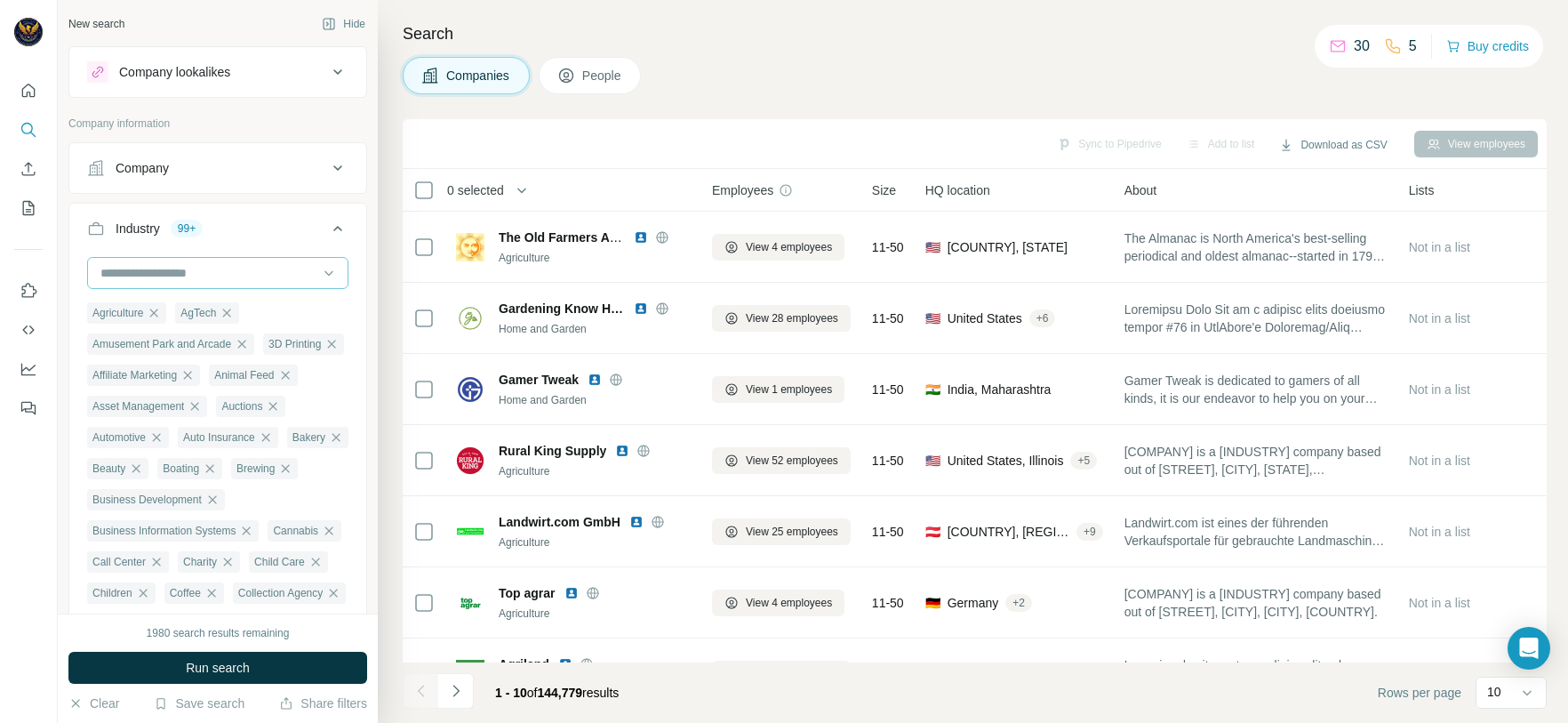 click at bounding box center [208, 273] 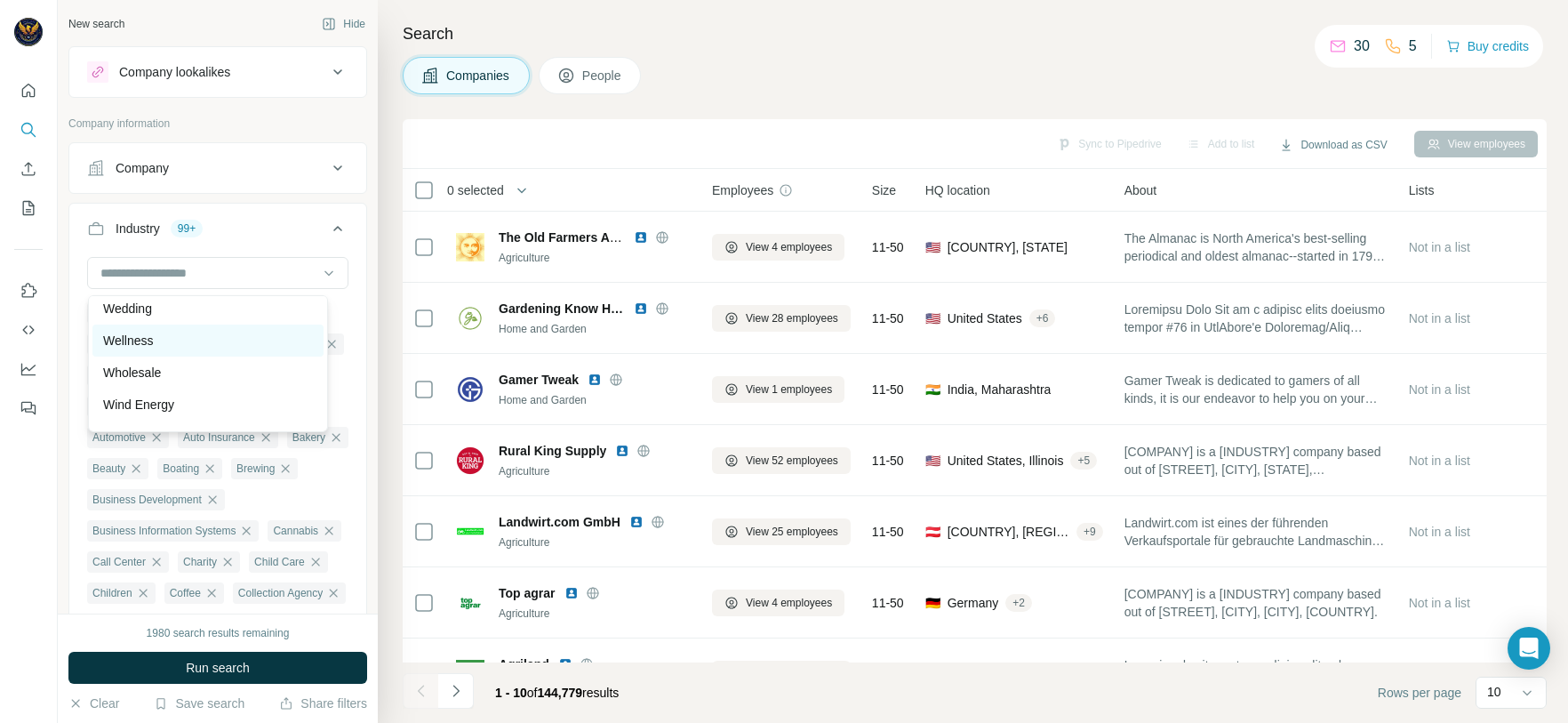 click on "Wellness" at bounding box center [128, 341] 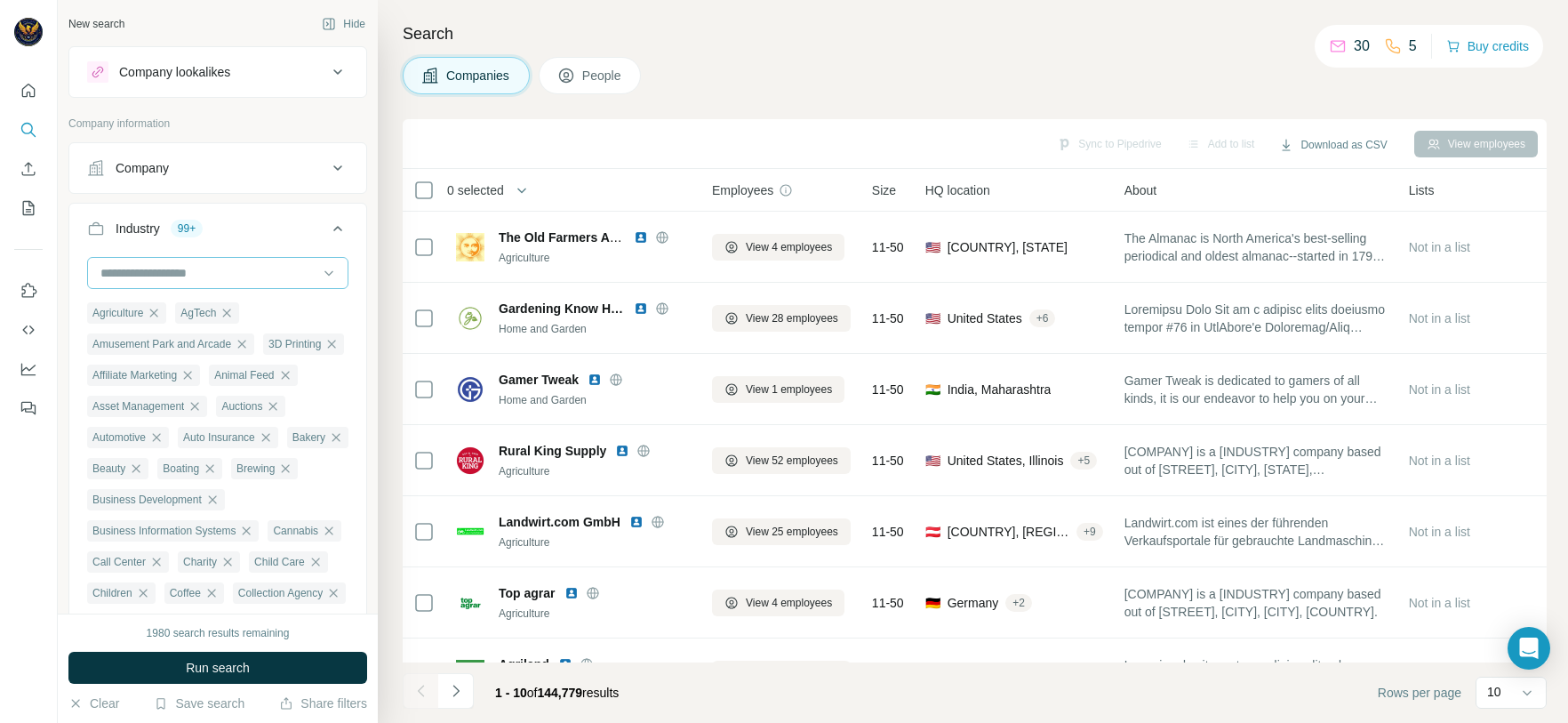 click at bounding box center (208, 273) 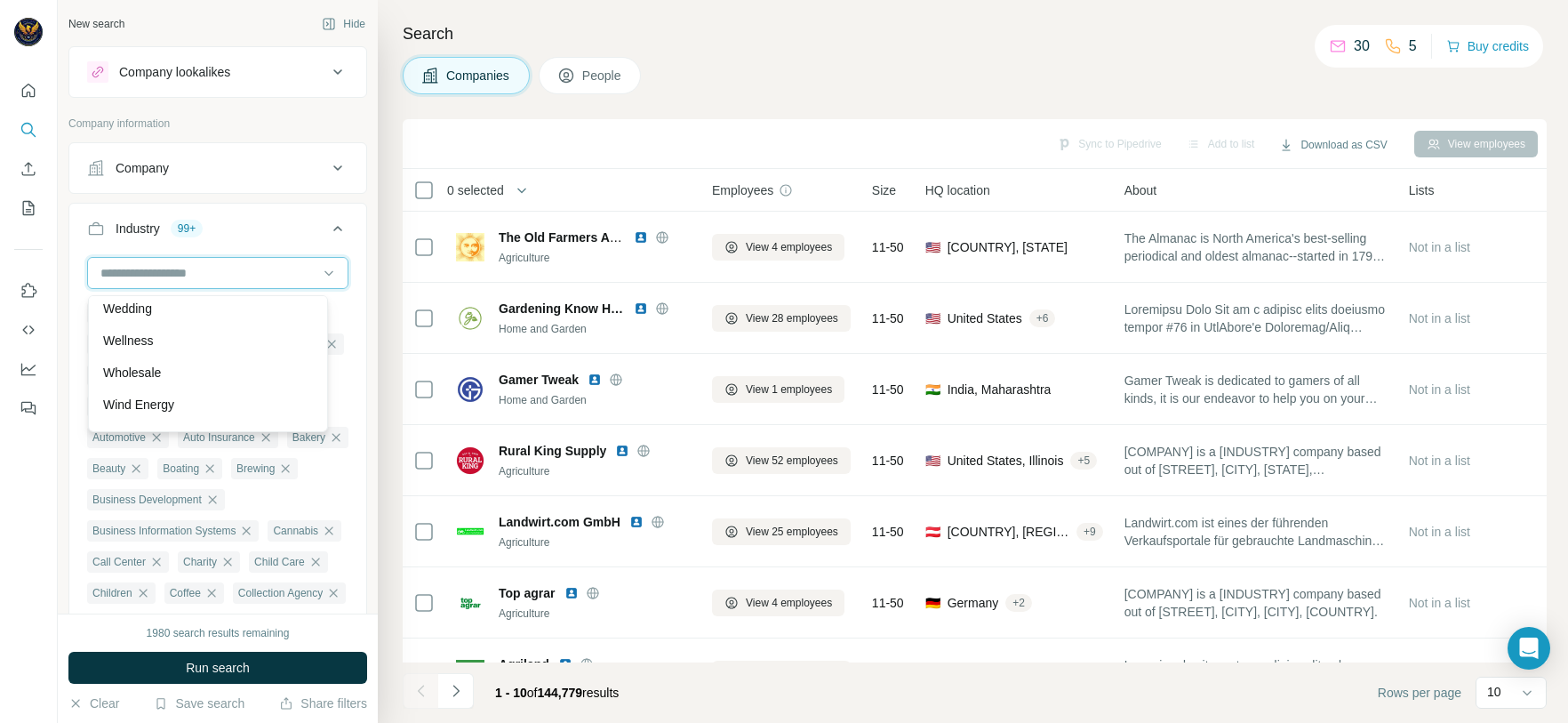 scroll, scrollTop: 19769, scrollLeft: 0, axis: vertical 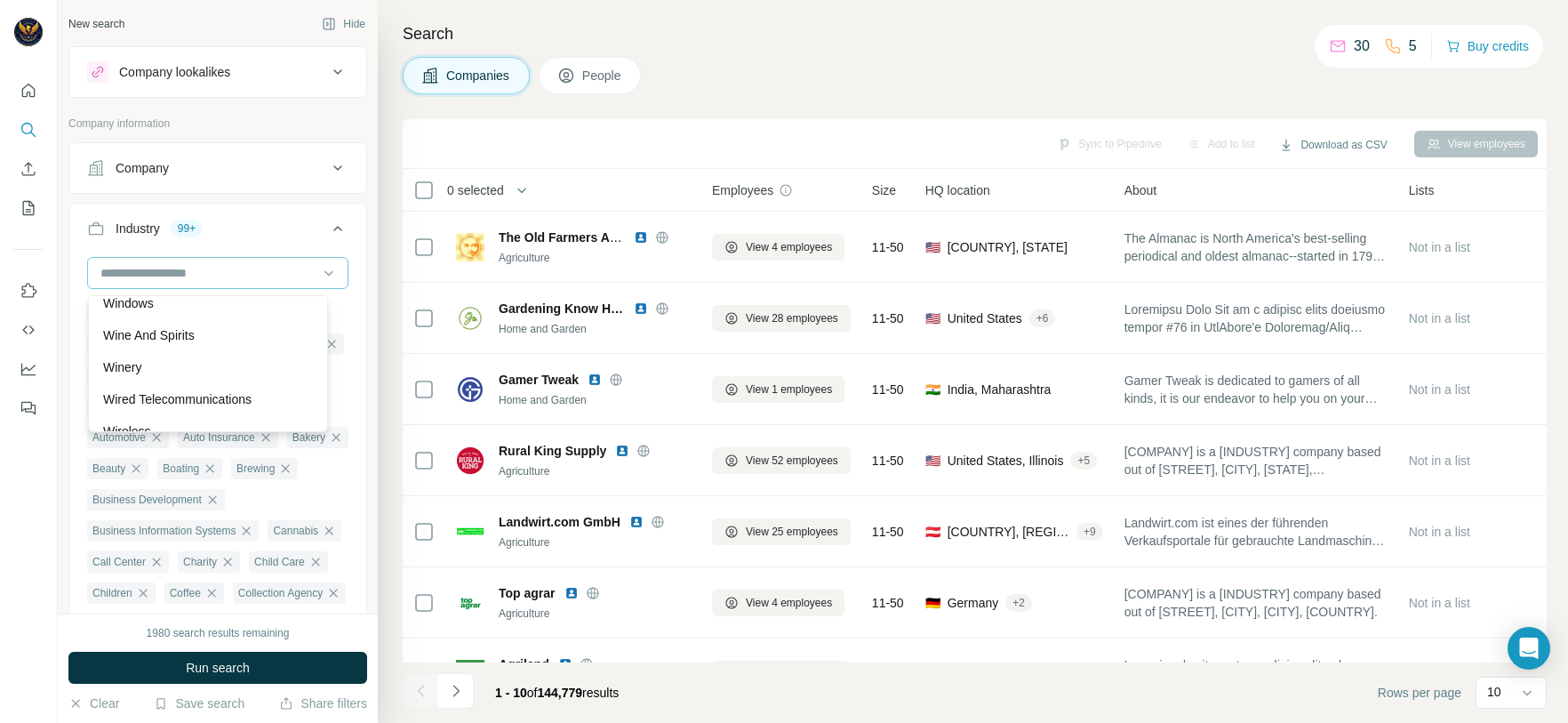 drag, startPoint x: 169, startPoint y: 352, endPoint x: 206, endPoint y: 285, distance: 76.53757 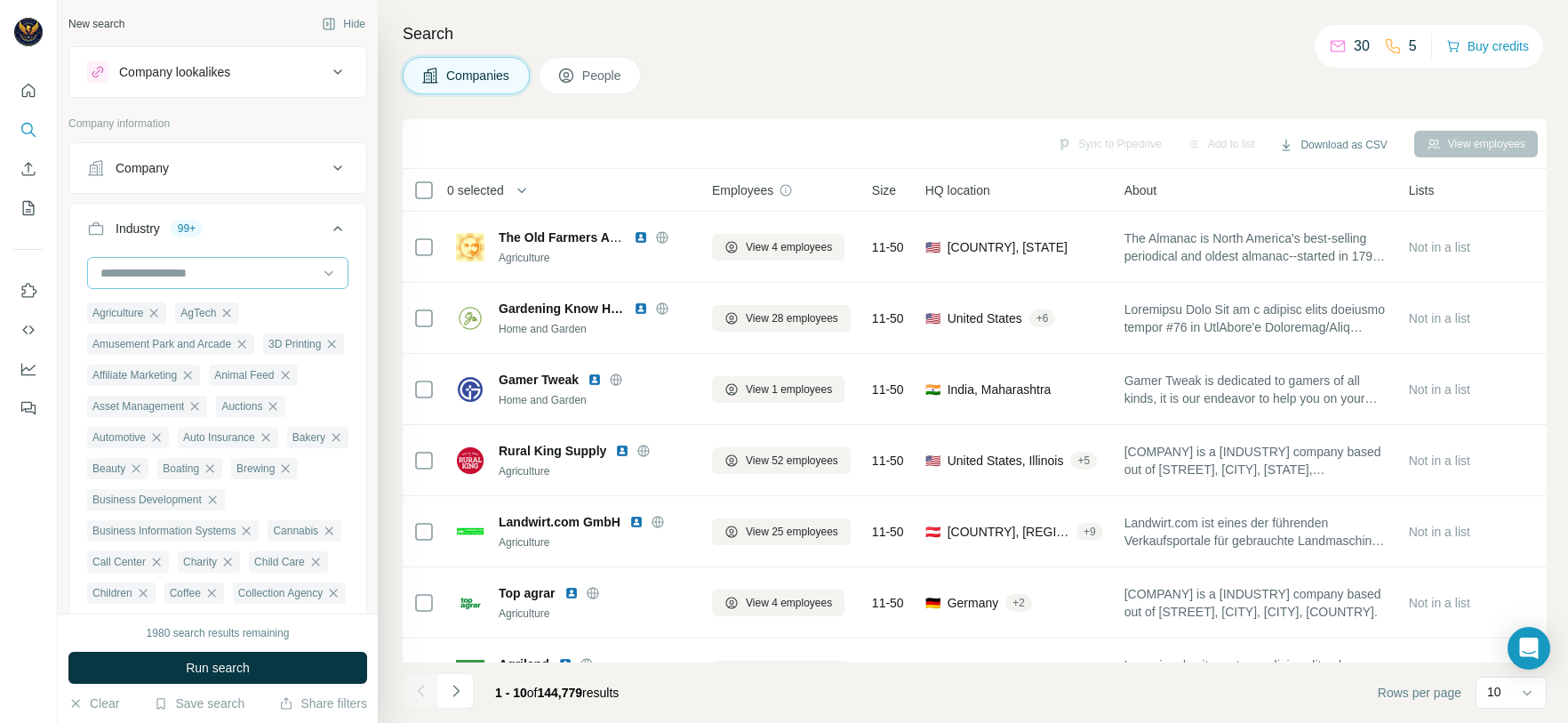 click at bounding box center [208, 273] 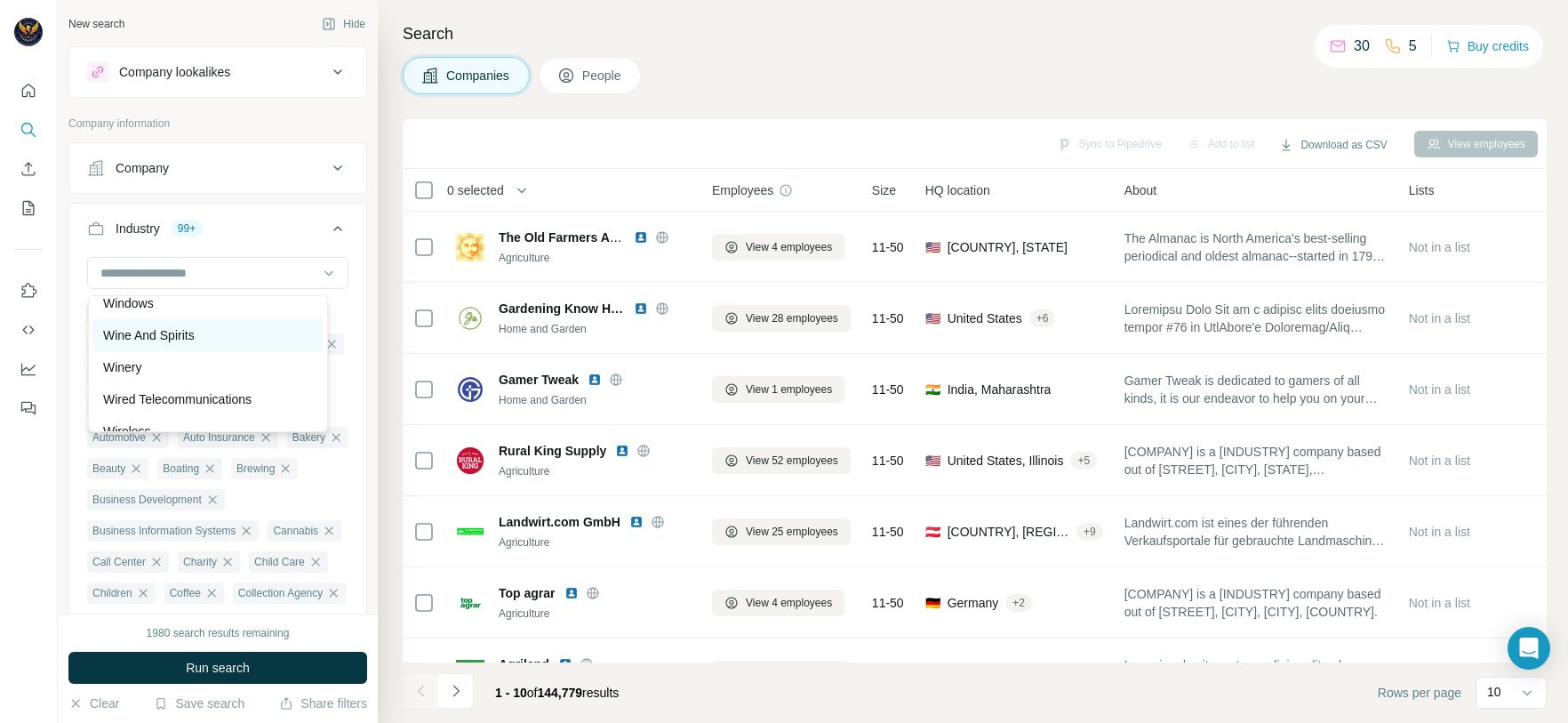 click on "Wine And Spirits" at bounding box center [208, 335] 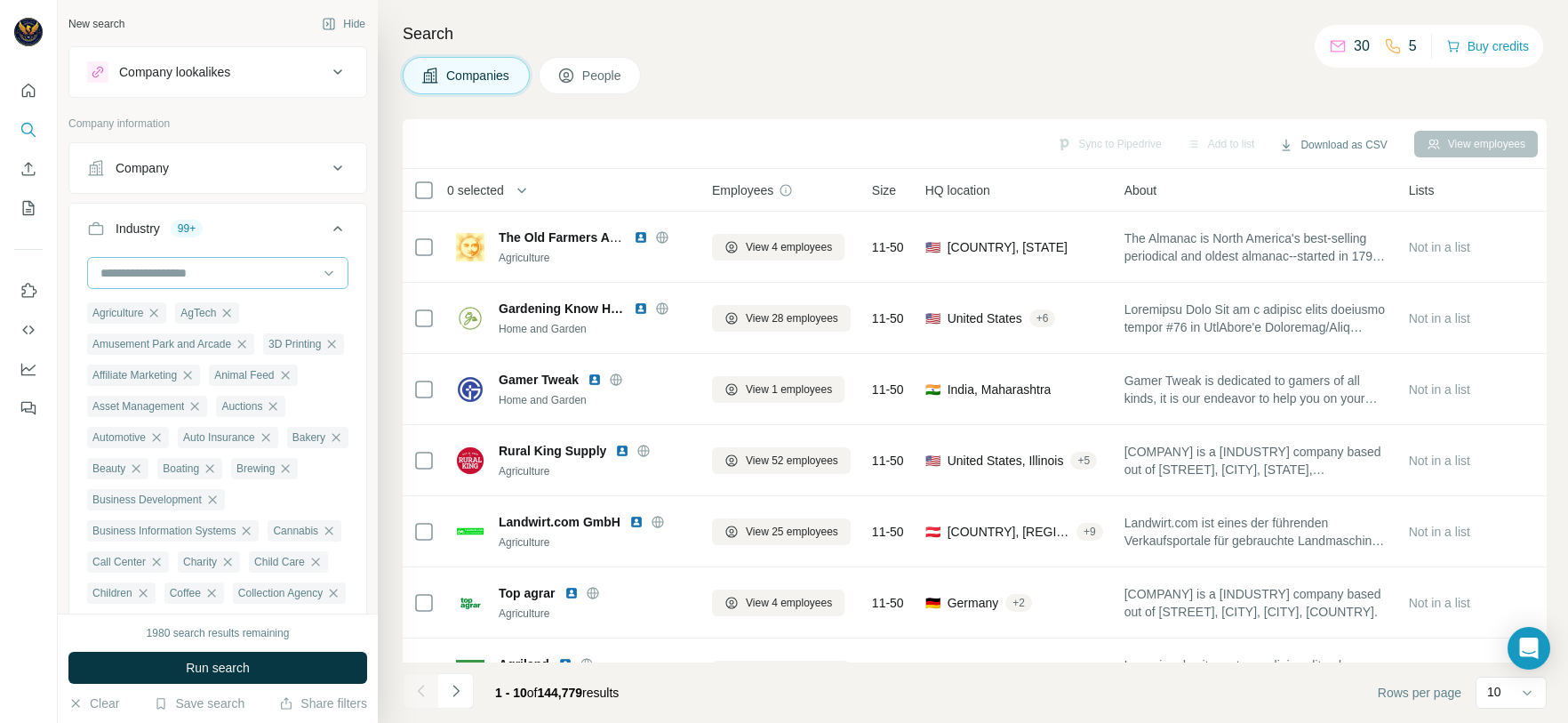 click at bounding box center (208, 273) 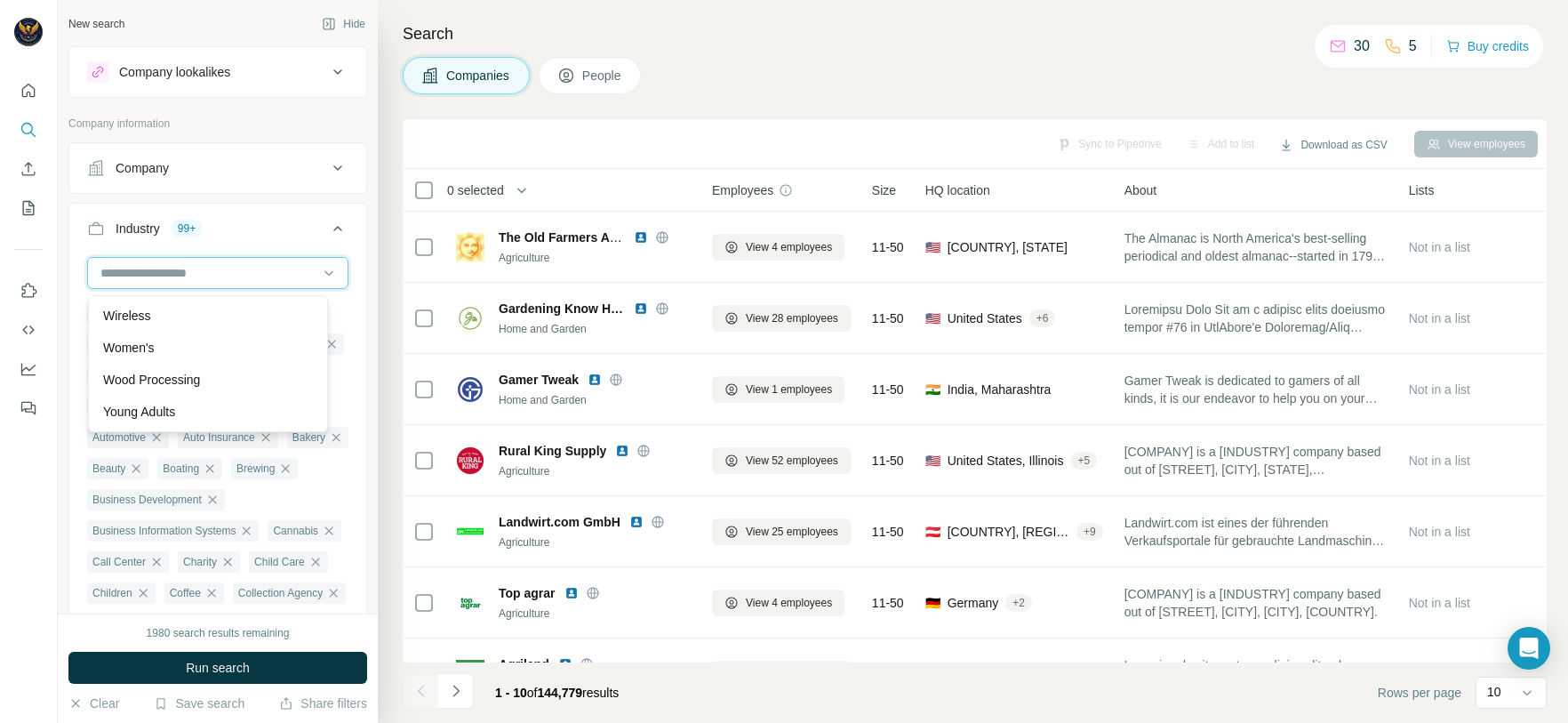 scroll, scrollTop: 19769, scrollLeft: 0, axis: vertical 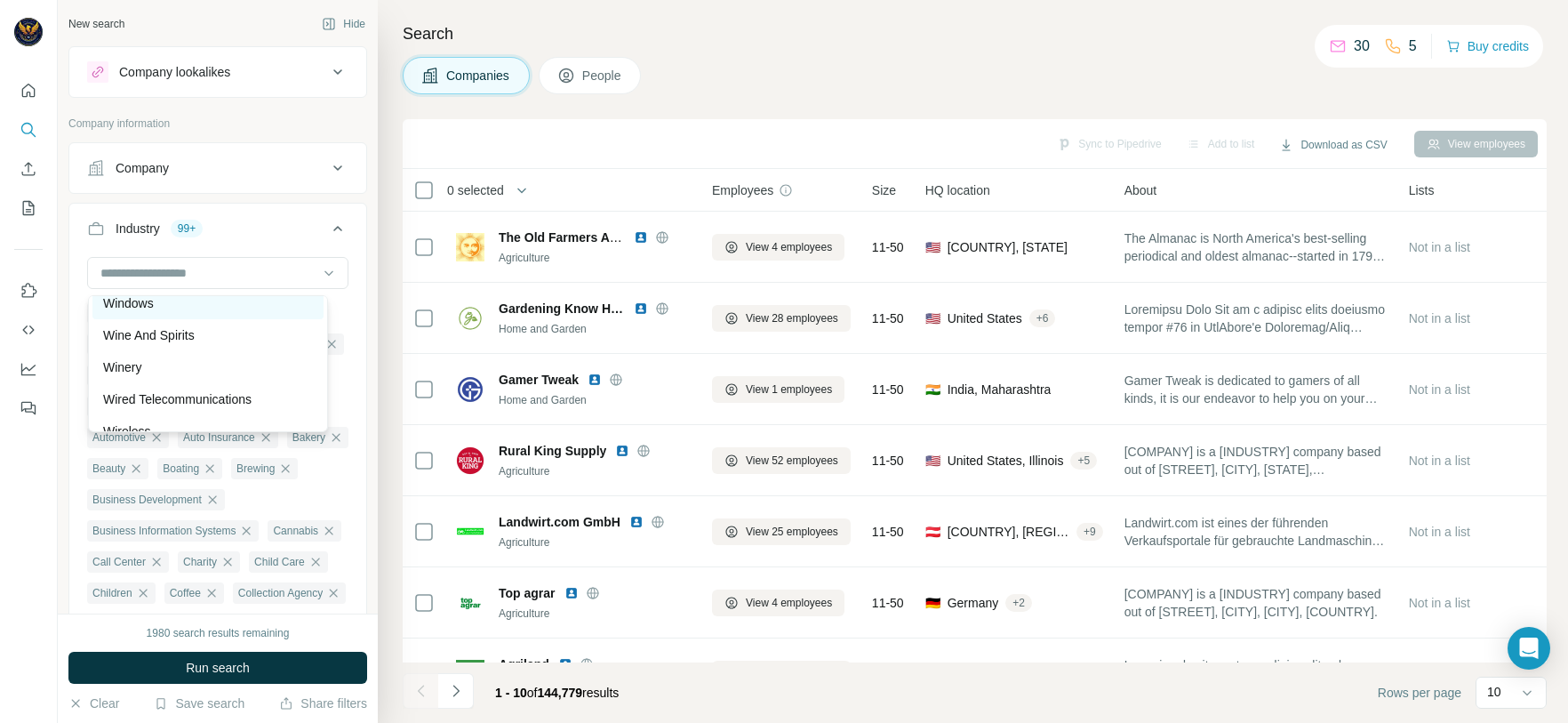 click on "Windows" at bounding box center (208, 303) 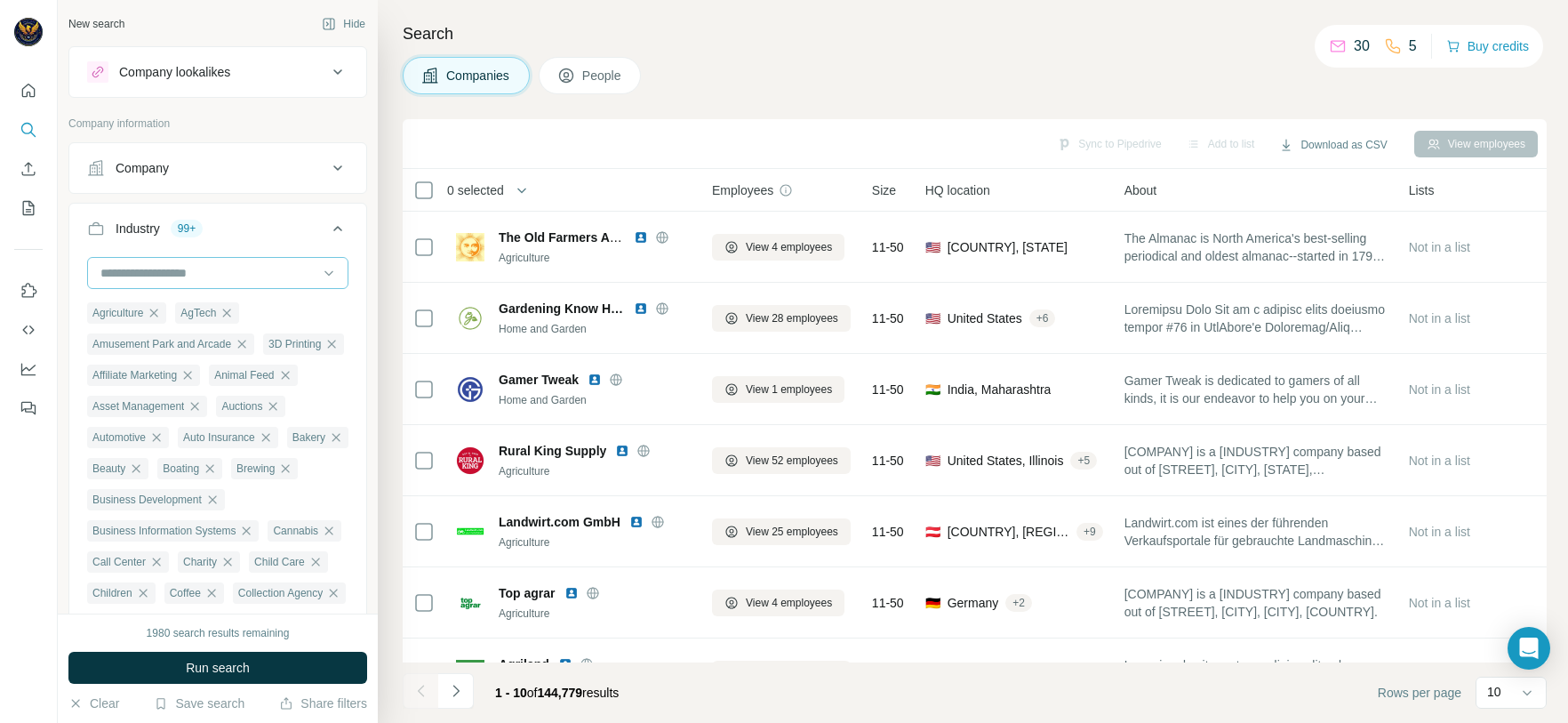 click at bounding box center (208, 273) 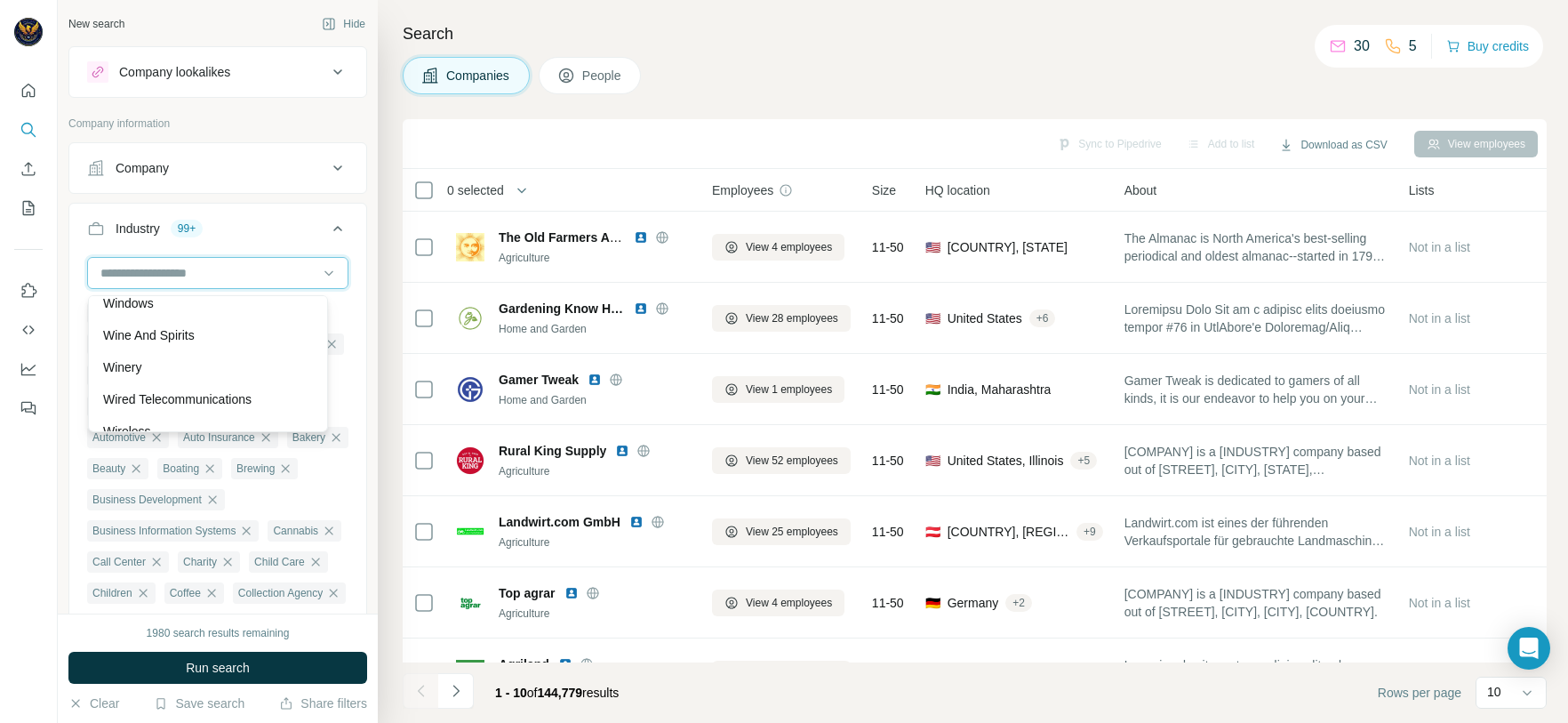 scroll, scrollTop: 19903, scrollLeft: 0, axis: vertical 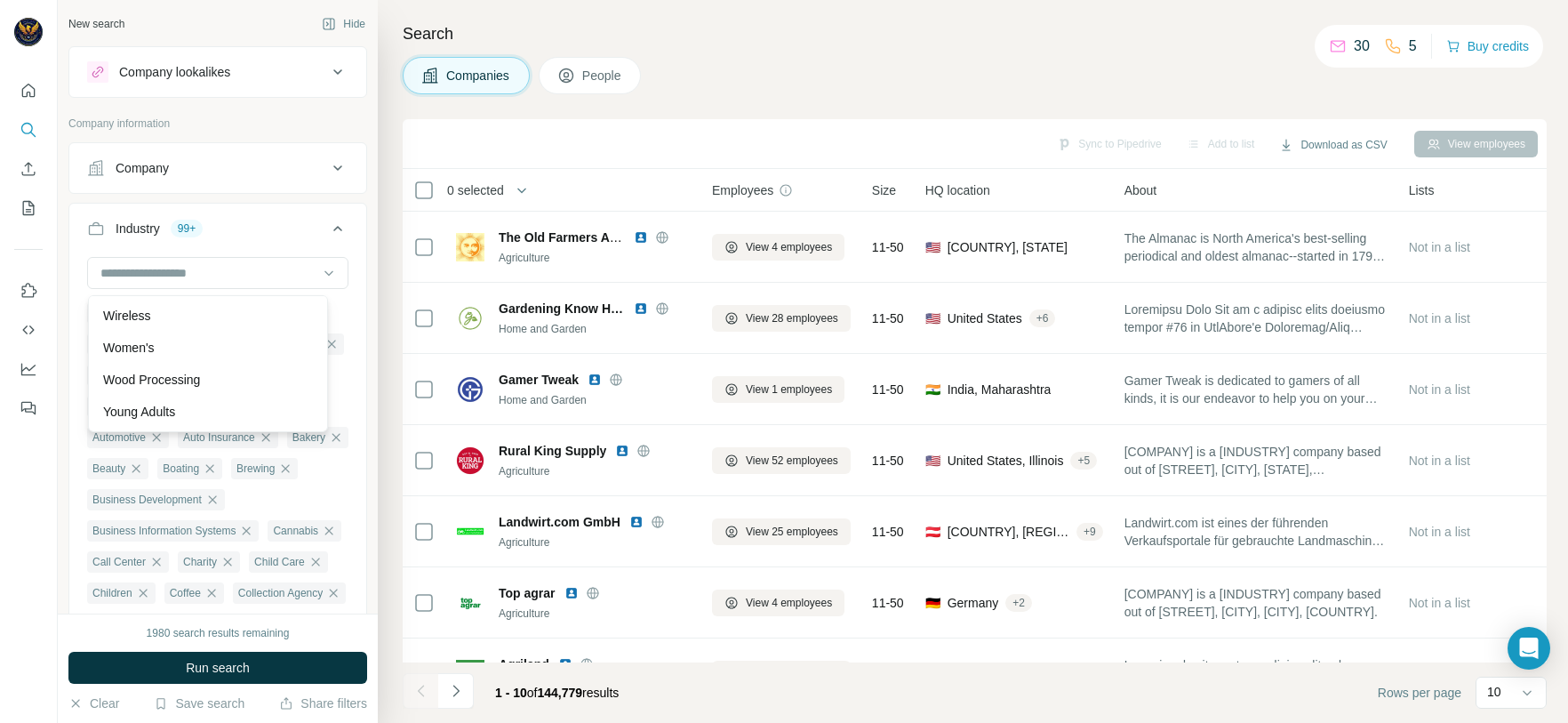 click on "Winery" at bounding box center [208, 252] 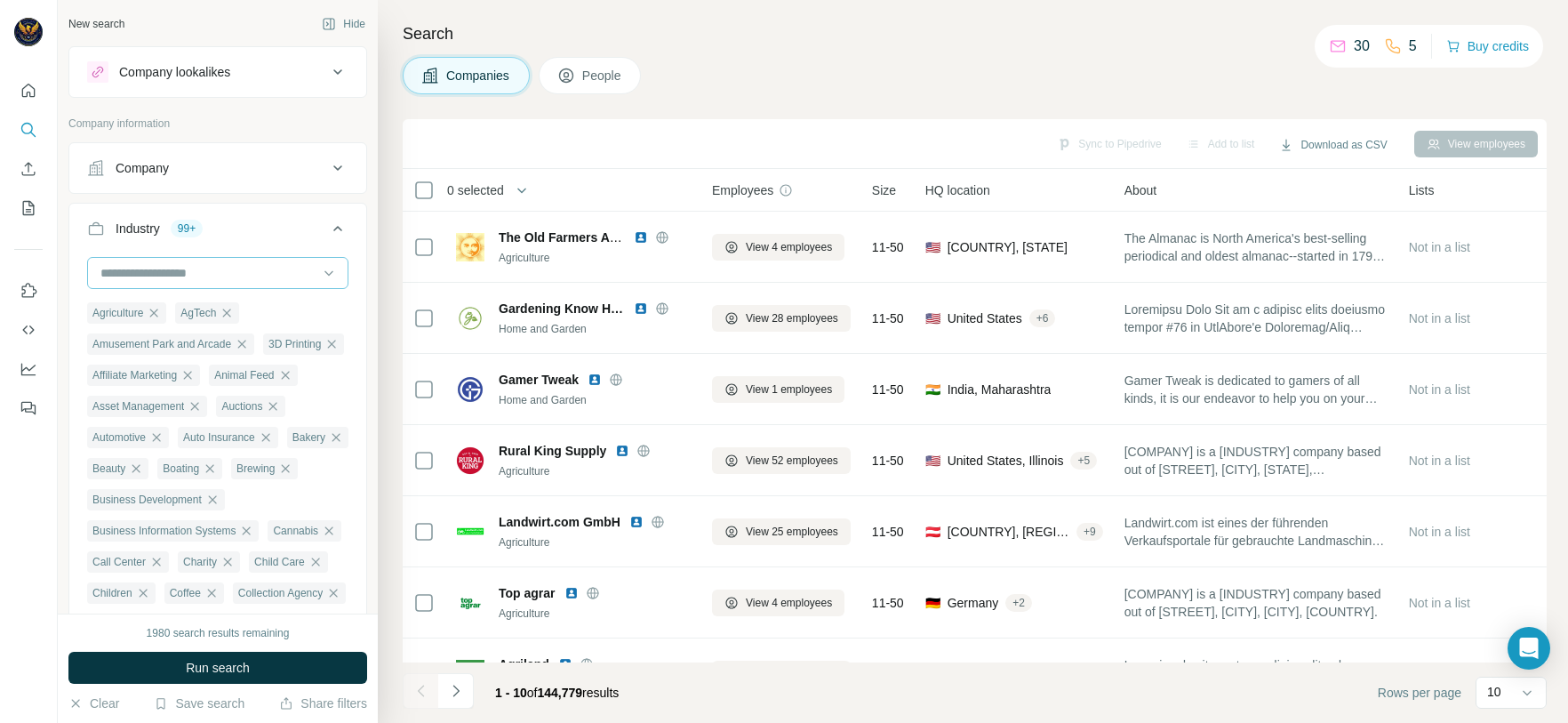 click at bounding box center [208, 273] 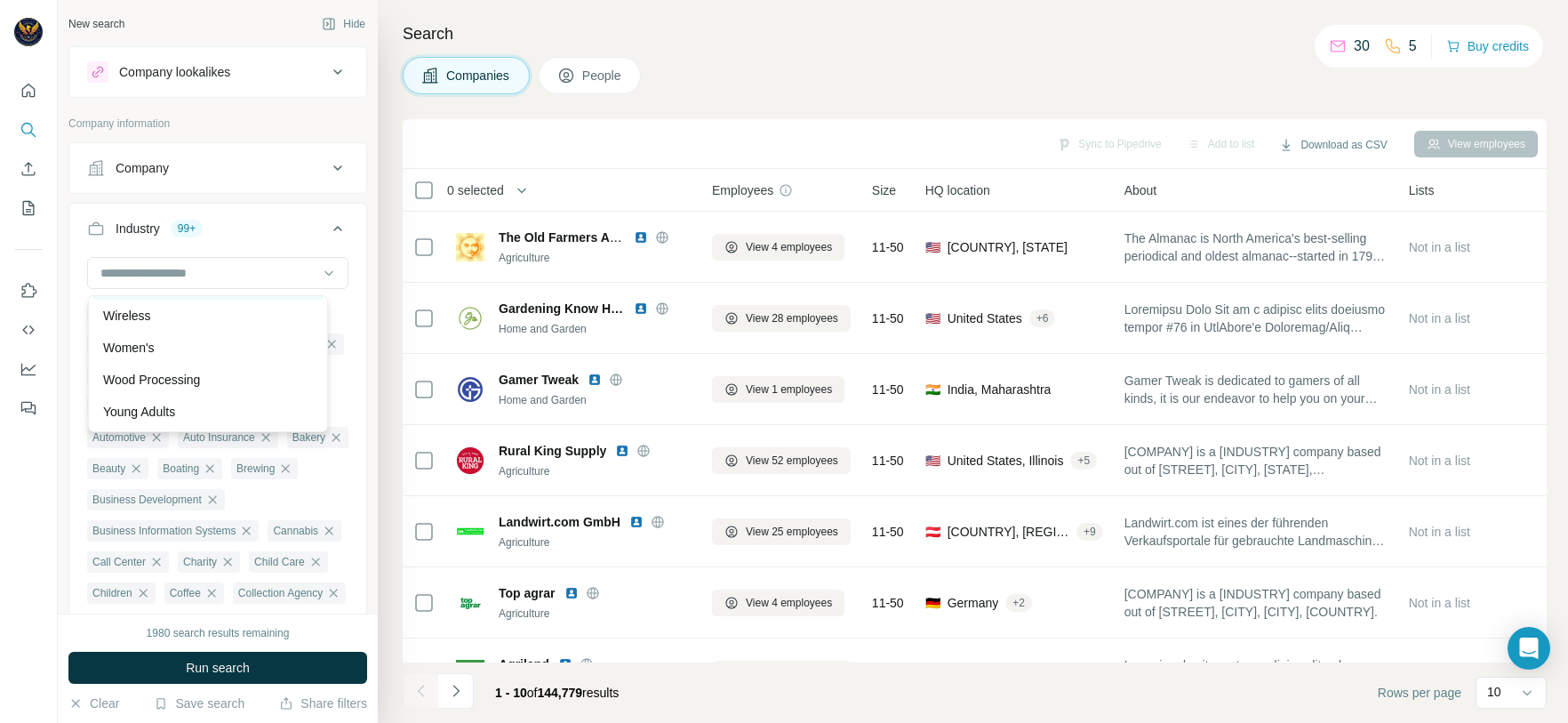 click on "Wired Telecommunications" at bounding box center (177, 284) 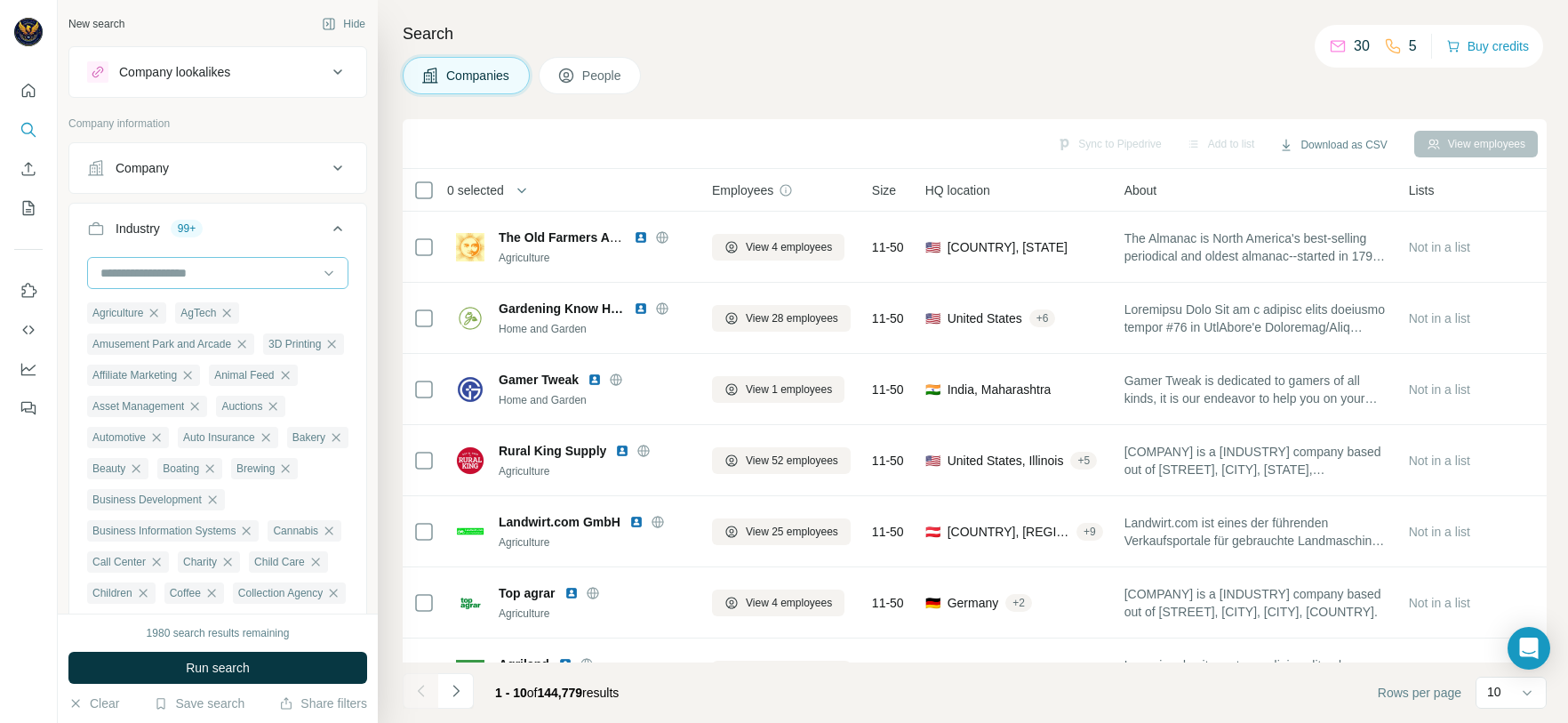 click at bounding box center [208, 273] 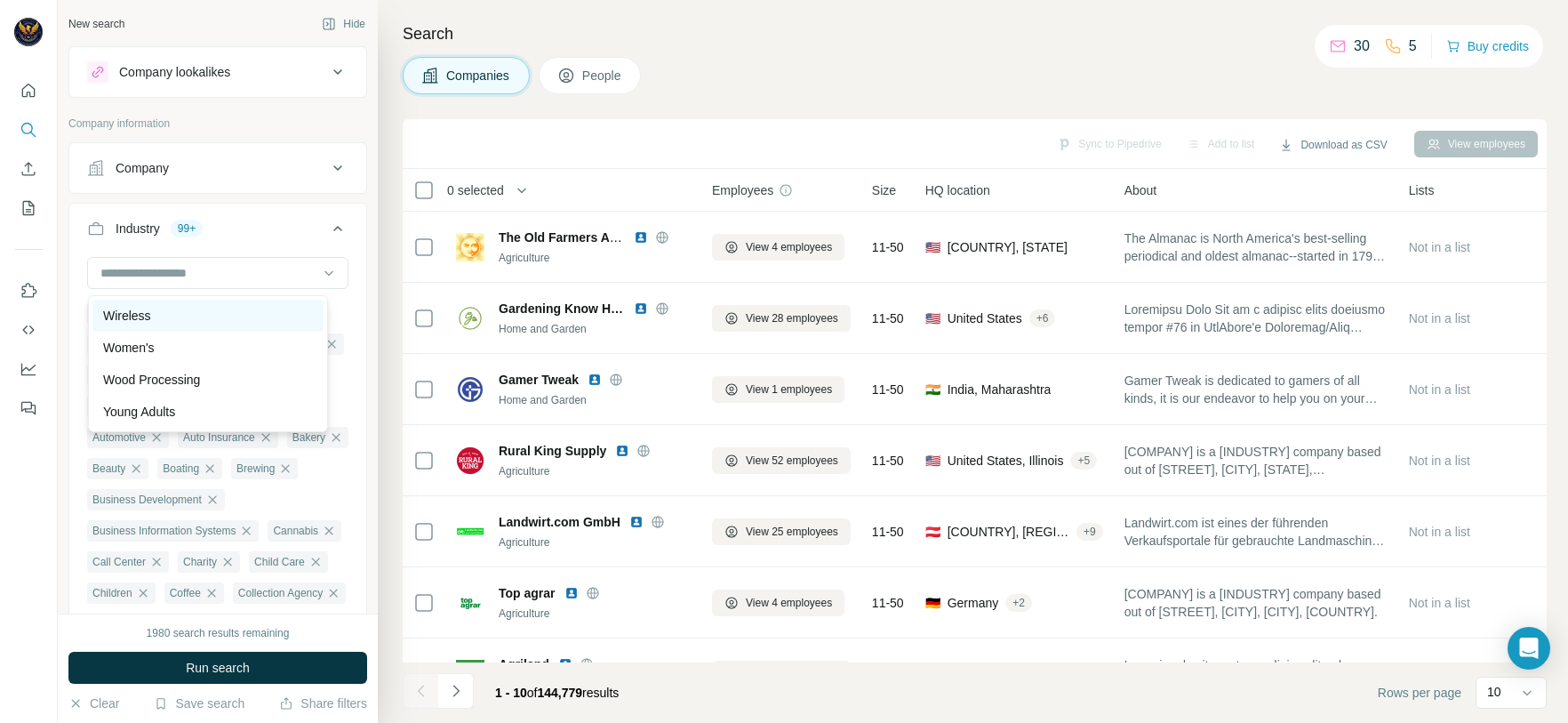 click on "Wireless" at bounding box center (208, 316) 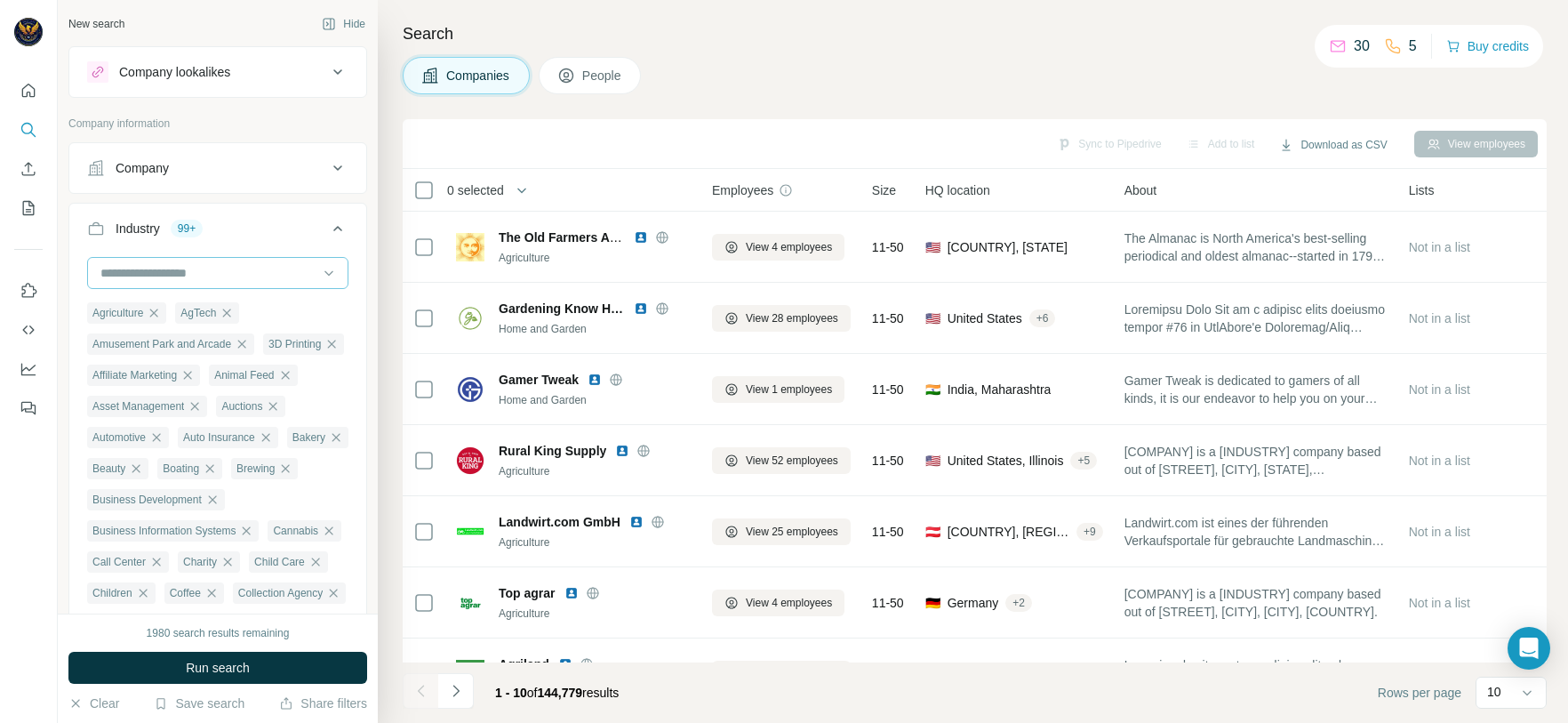click at bounding box center [208, 273] 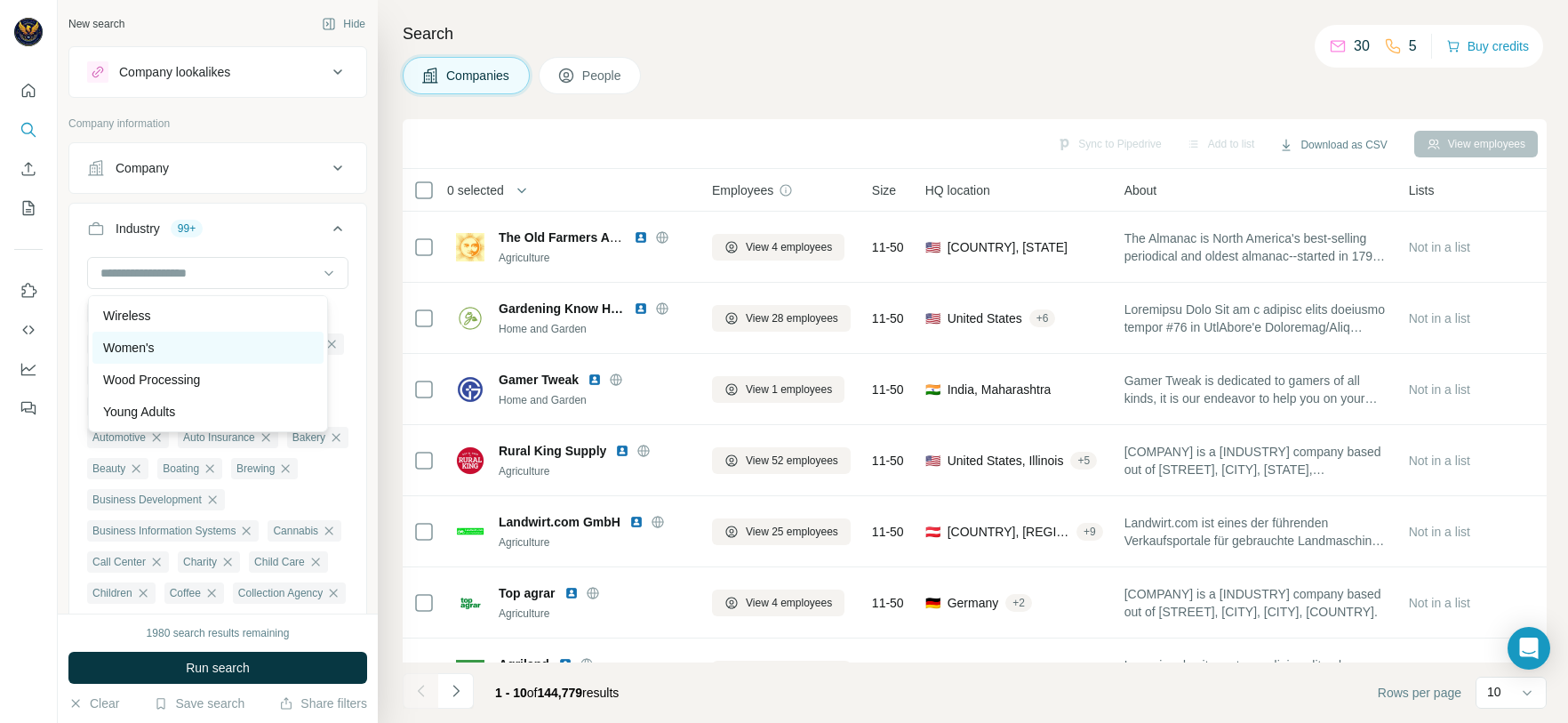 click on "Women's" at bounding box center [129, 348] 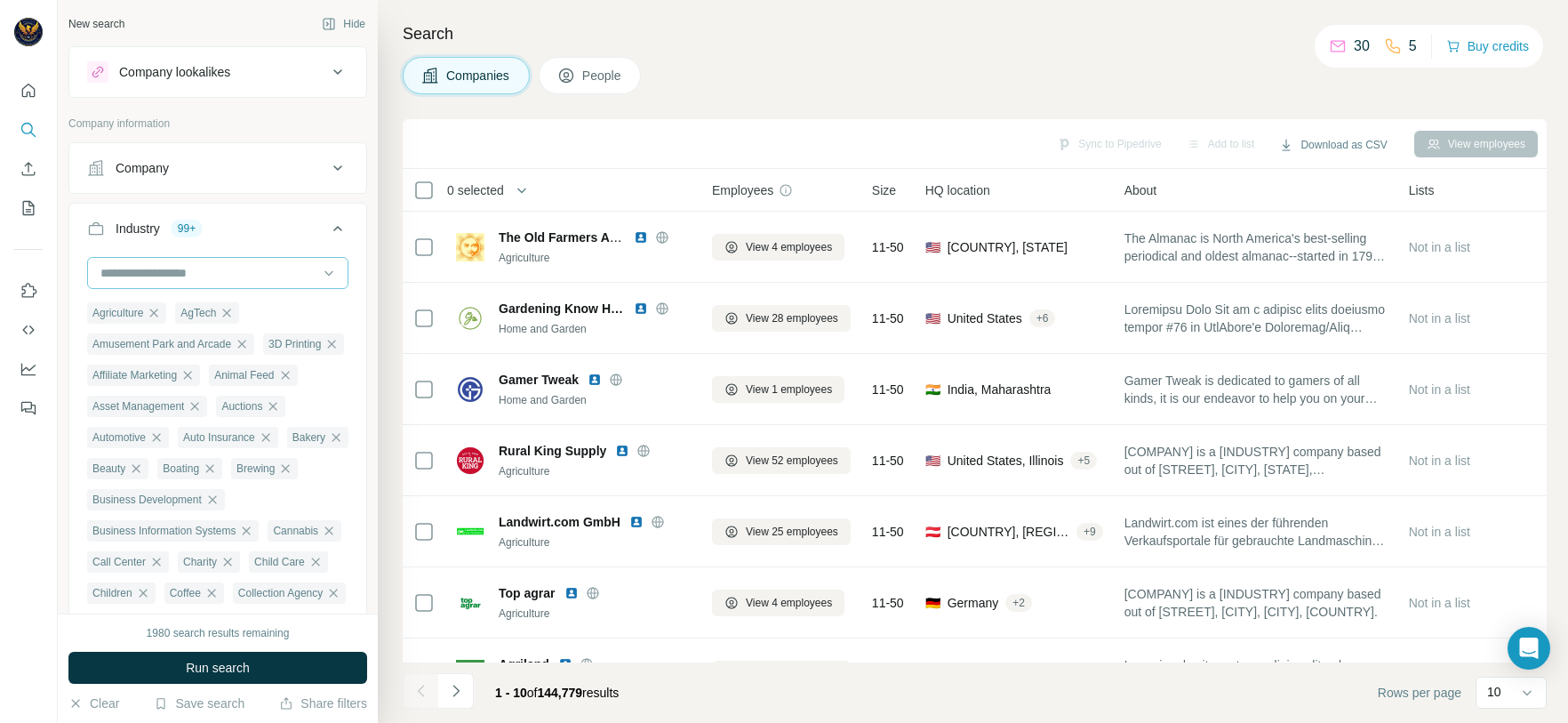 click at bounding box center (208, 273) 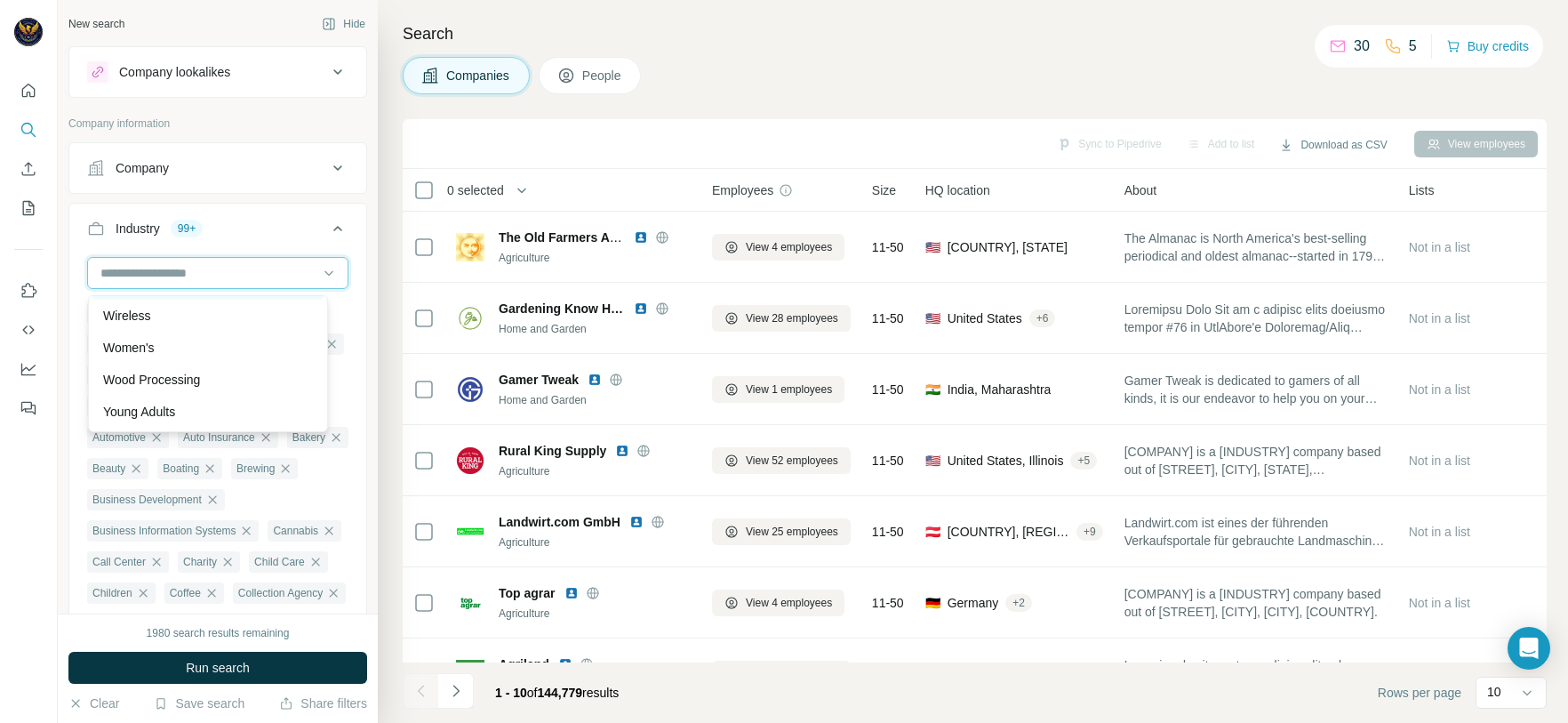 scroll, scrollTop: 19959, scrollLeft: 0, axis: vertical 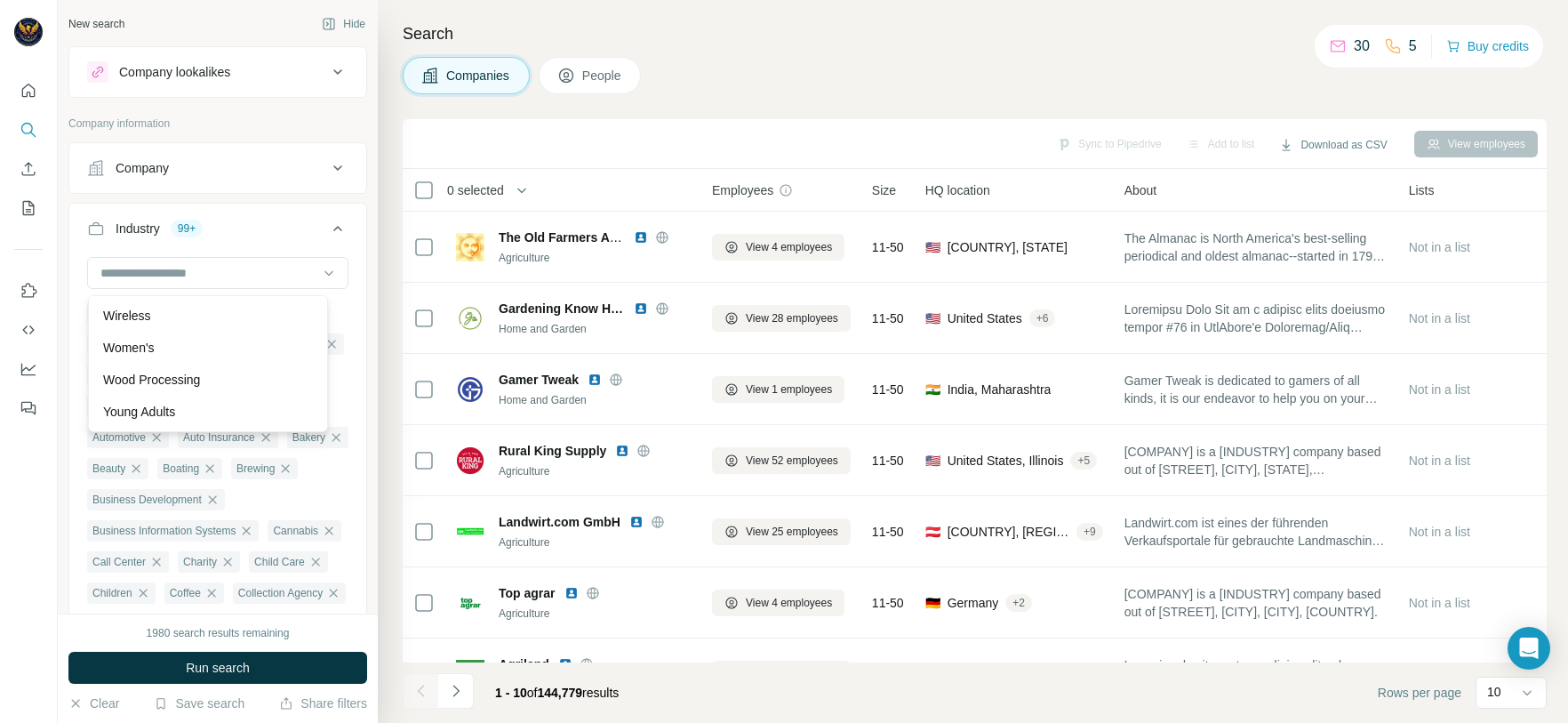 click on "New search Hide Company lookalikes Company information Company Industry 99+ Agriculture   AgTech   Amusement Park and Arcade   3D Printing   Affiliate Marketing   Animal Feed   Asset Management   Auctions   Automotive   Auto Insurance   Bakery   Beauty   Boating   Brewing   Business Development   Business Information Systems   Cannabis   Call Center   Charity   Child Care   Children   Coffee   Collection Agency   Commercial   Commercial Real Estate   Communities   Computer   Confectionery   Construction   Consulting   Cosmetic Surgery   Cooking   Customer Service   Cyber Security   Debt Collections   Digital Entertainment   Drones   Education   Electronics   Electric Vehicle   Employee Benefits   Event Management   Event Promotion   Events   Extermination Service   Eyewear   Farmers Market   Fashion   Fertility   Finance   First Aid   Fitness   Flowers   Food and Beverage   Food Delivery   Food Trucks   Funerals   Genetics   Golf   Grocery   Home and Garden   Home Decor   Home Improvement   Homeless Shelter" at bounding box center [218, 307] 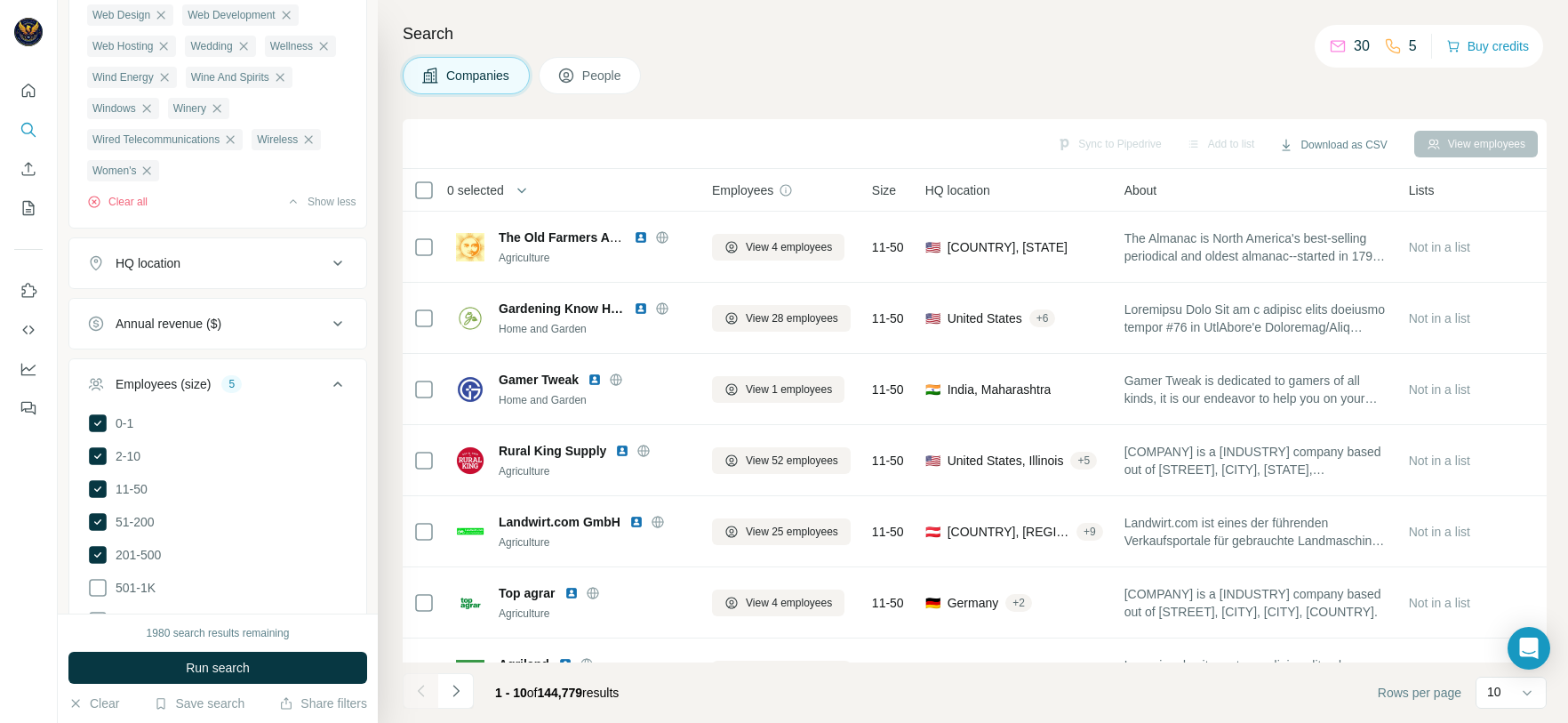scroll, scrollTop: 2935, scrollLeft: 0, axis: vertical 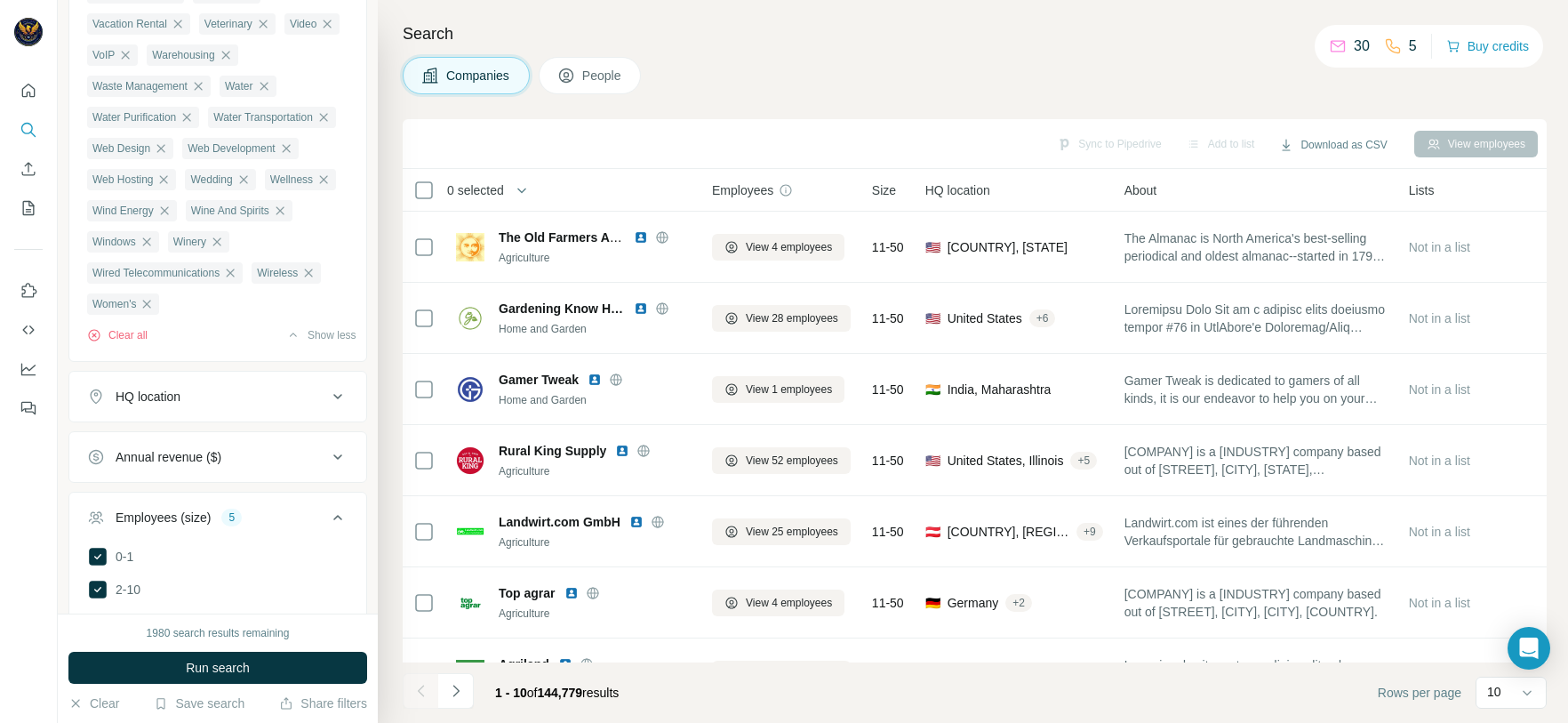click 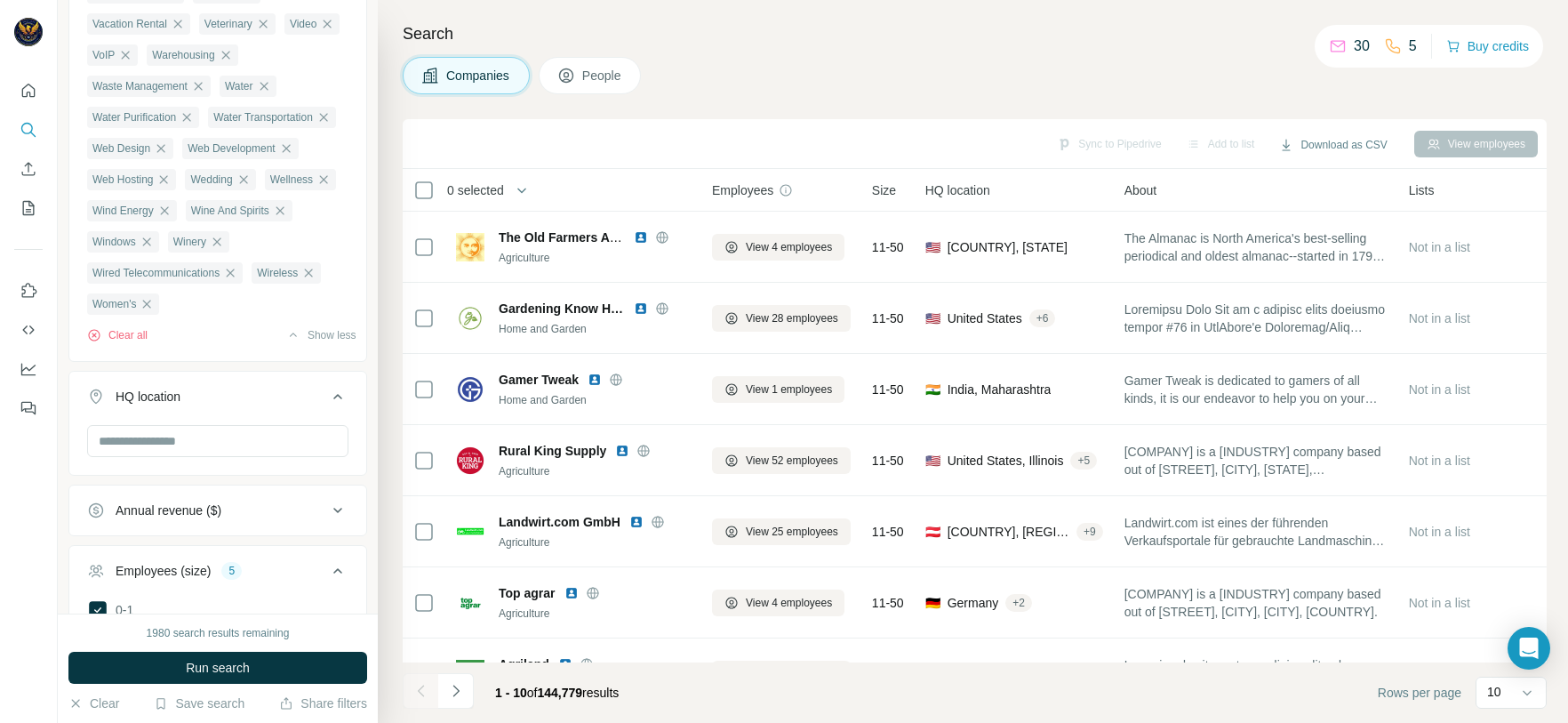 scroll, scrollTop: 2801, scrollLeft: 0, axis: vertical 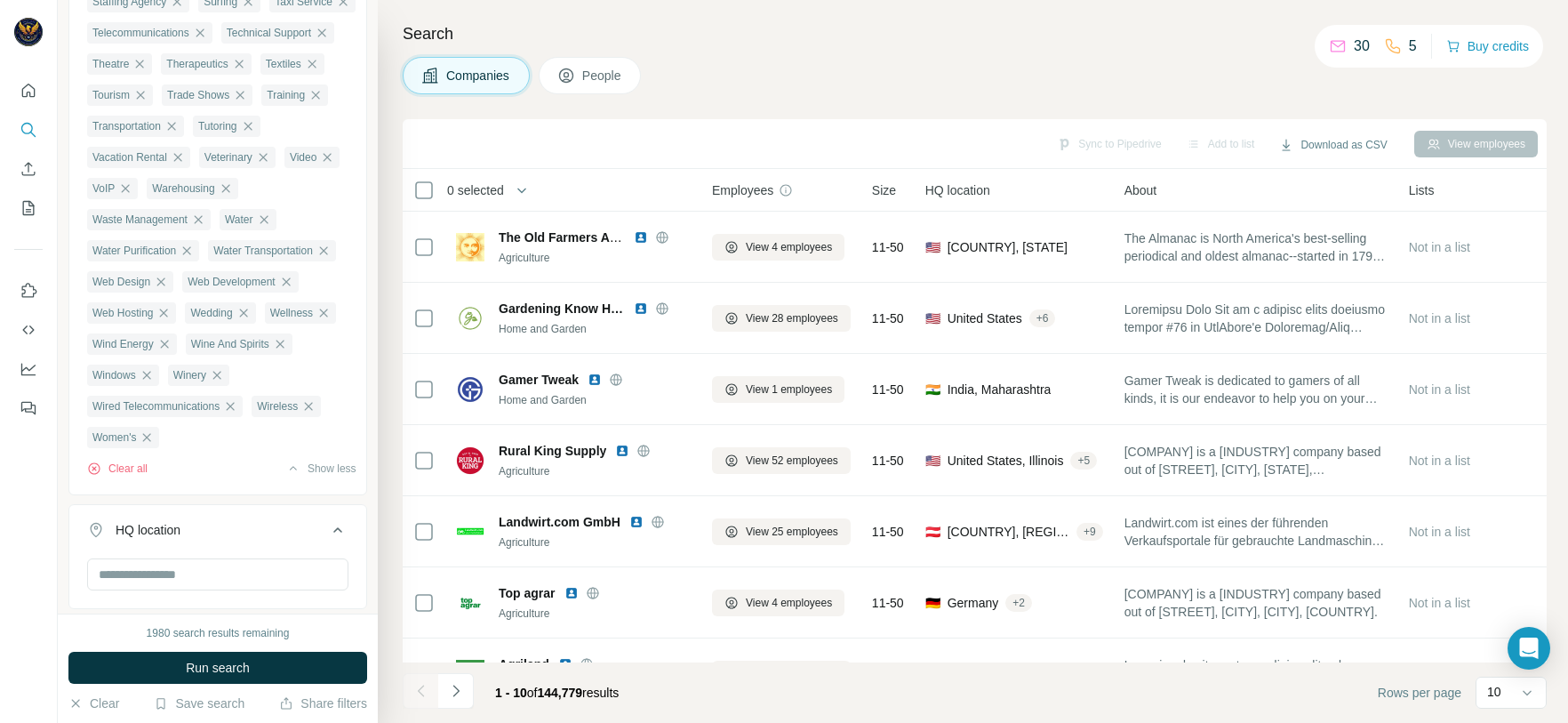 click 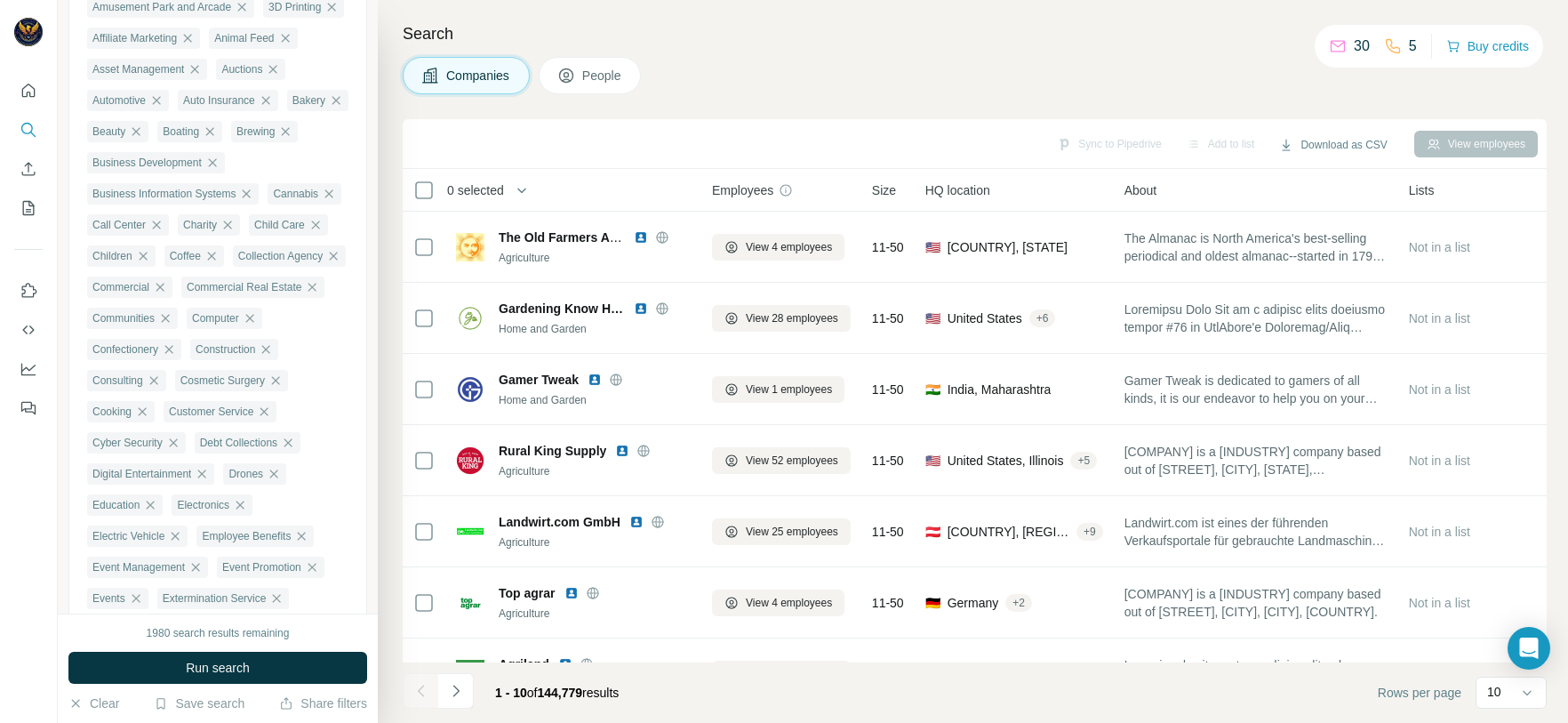 scroll, scrollTop: 0, scrollLeft: 0, axis: both 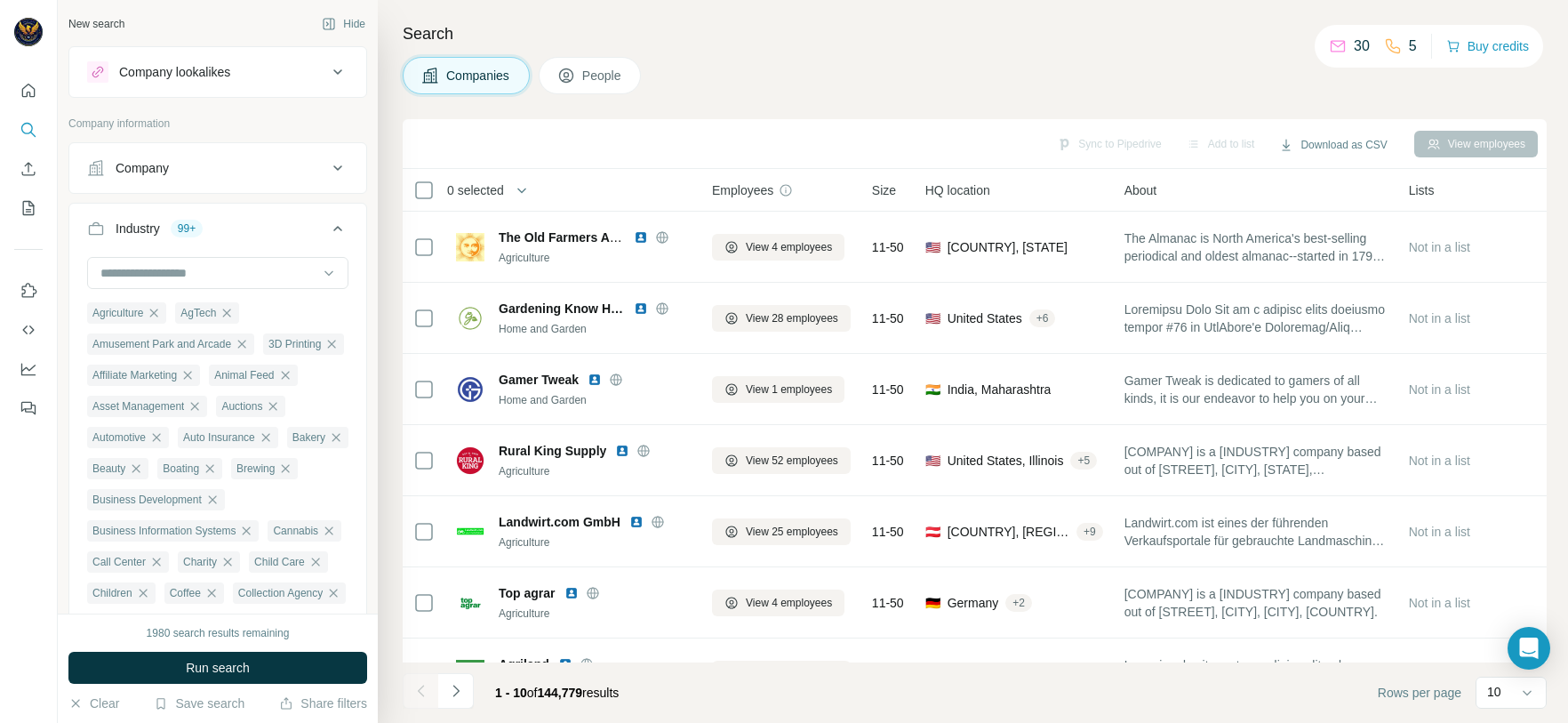 click 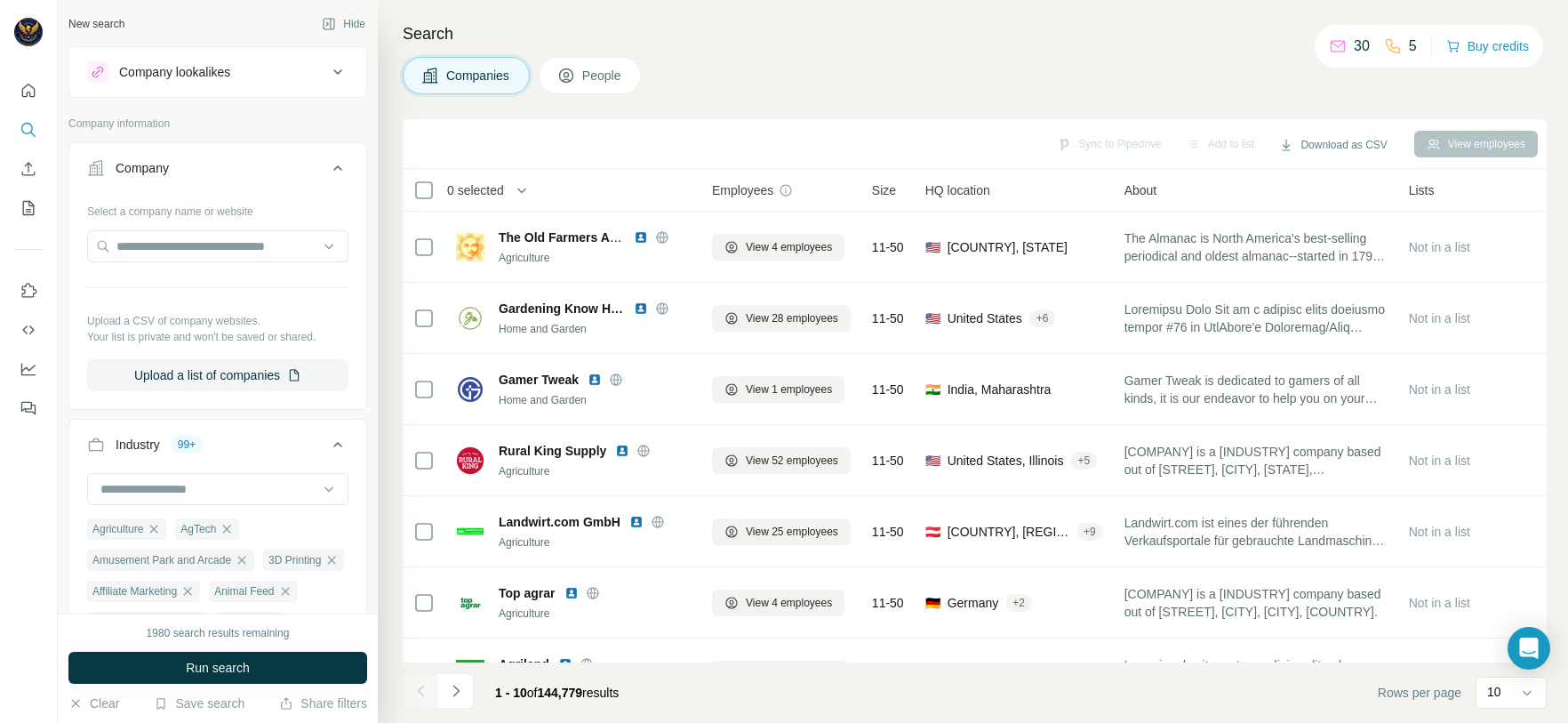click 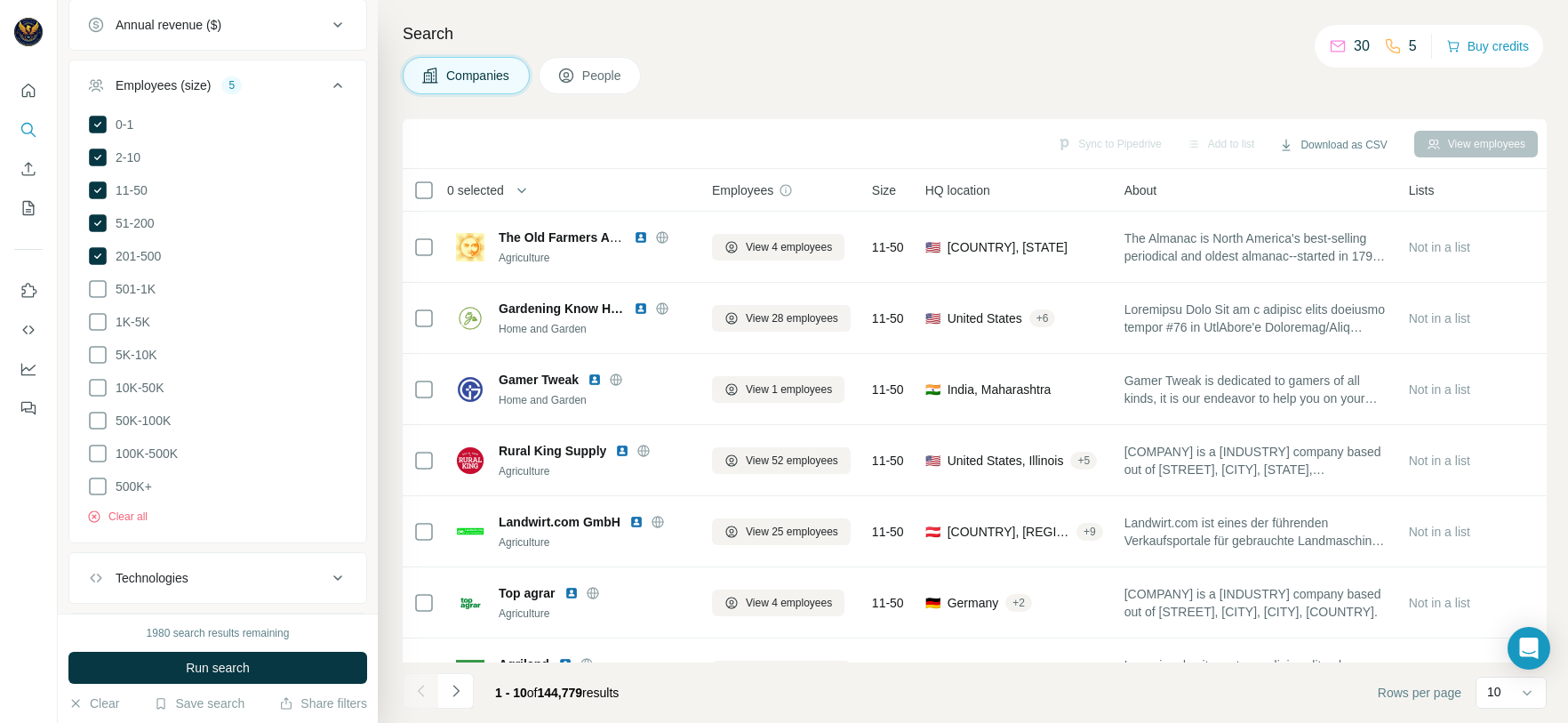 scroll, scrollTop: 3384, scrollLeft: 0, axis: vertical 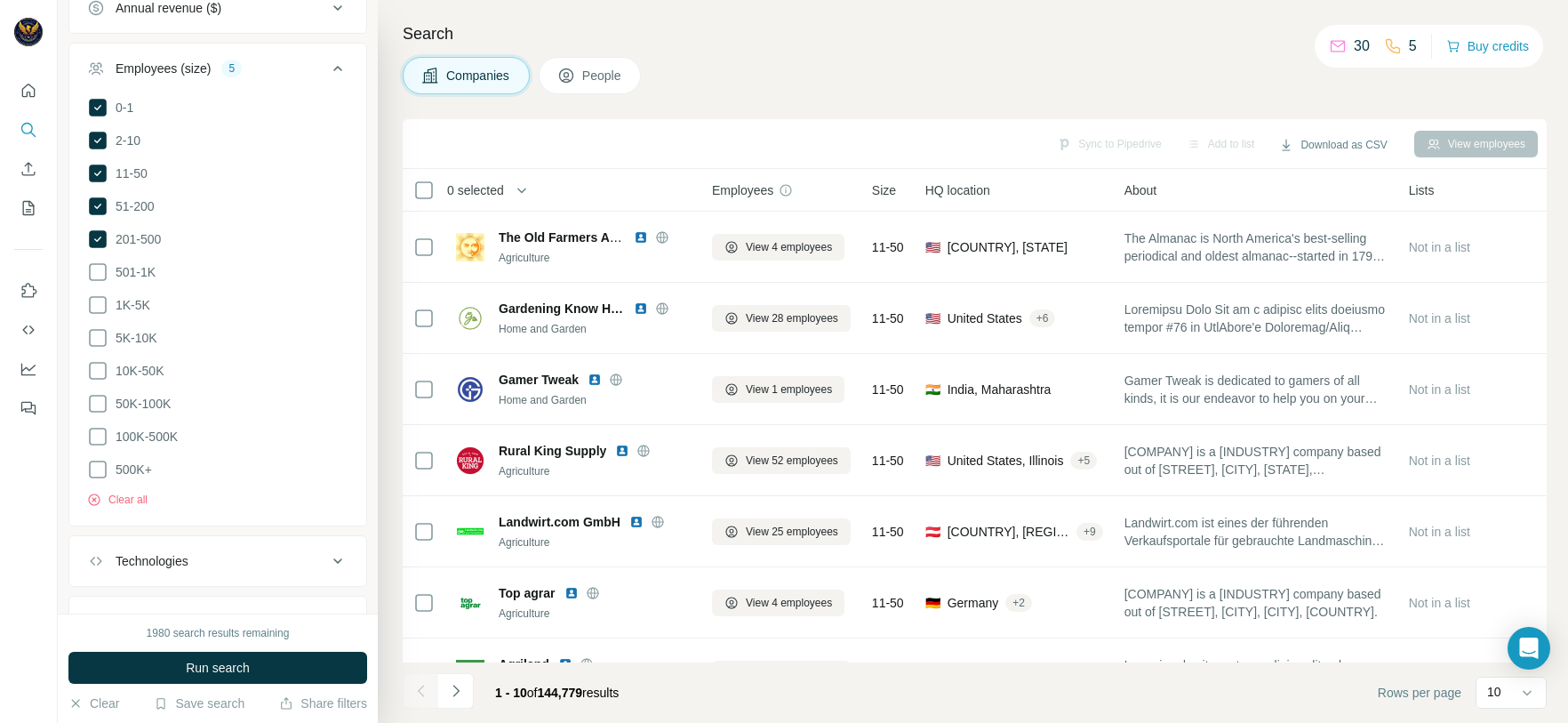 click 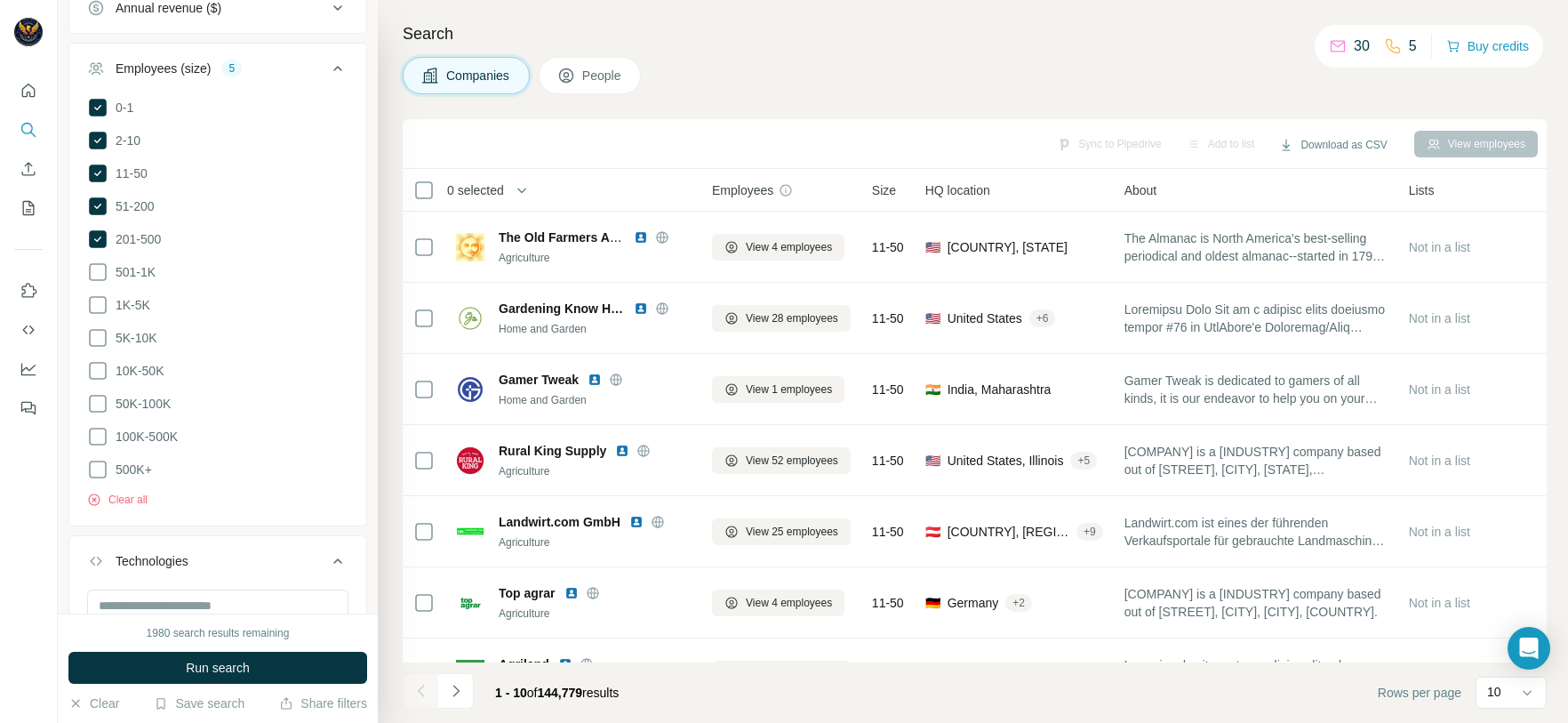 click 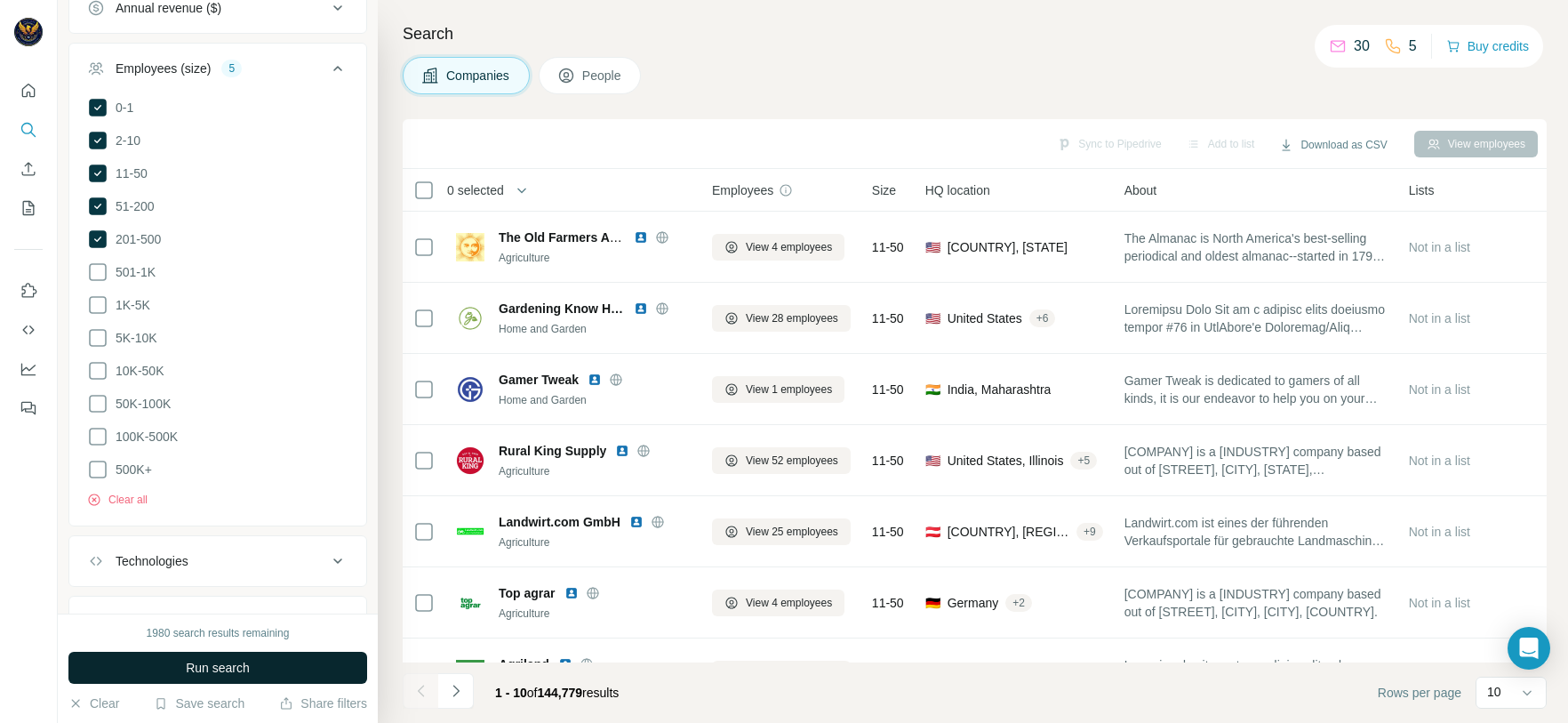 click on "Run search" at bounding box center [218, 668] 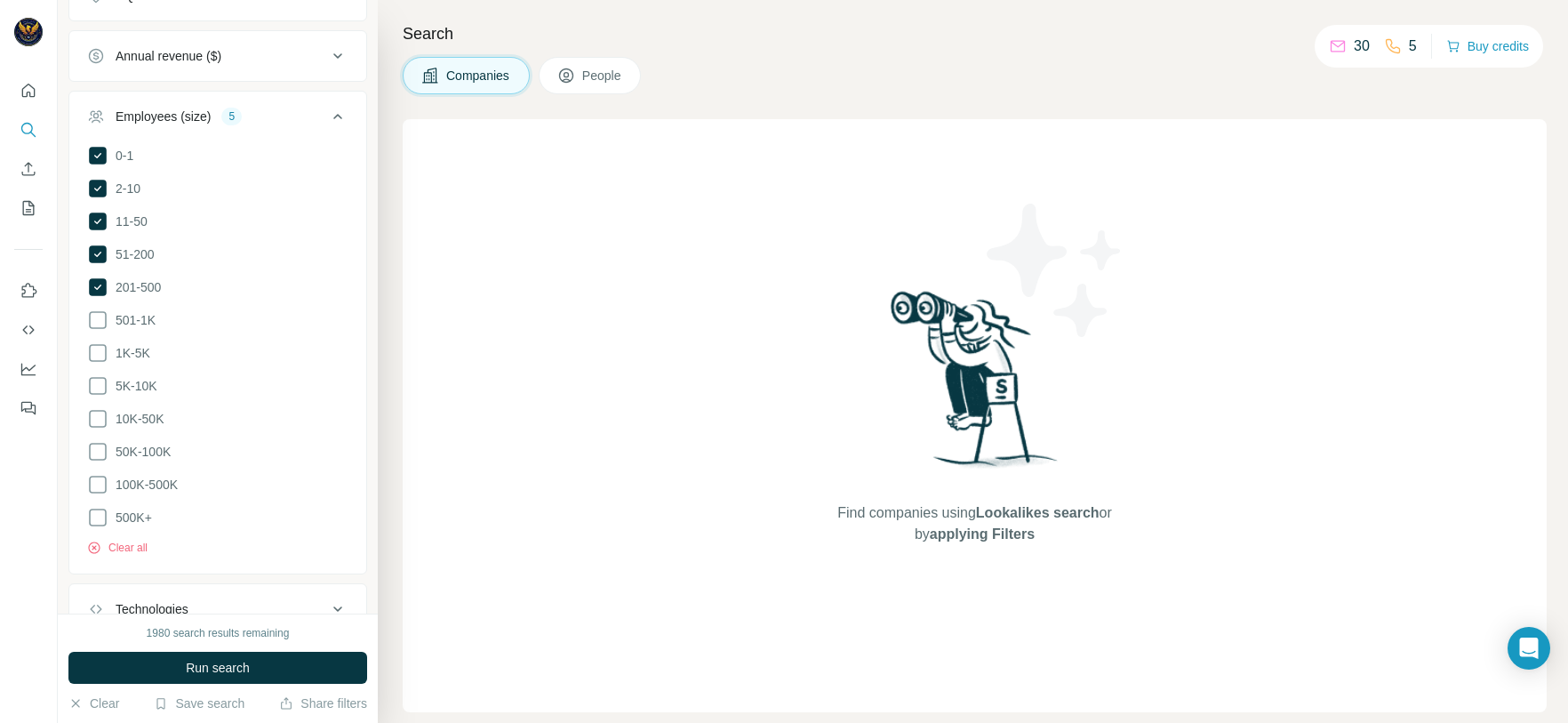scroll, scrollTop: 3384, scrollLeft: 0, axis: vertical 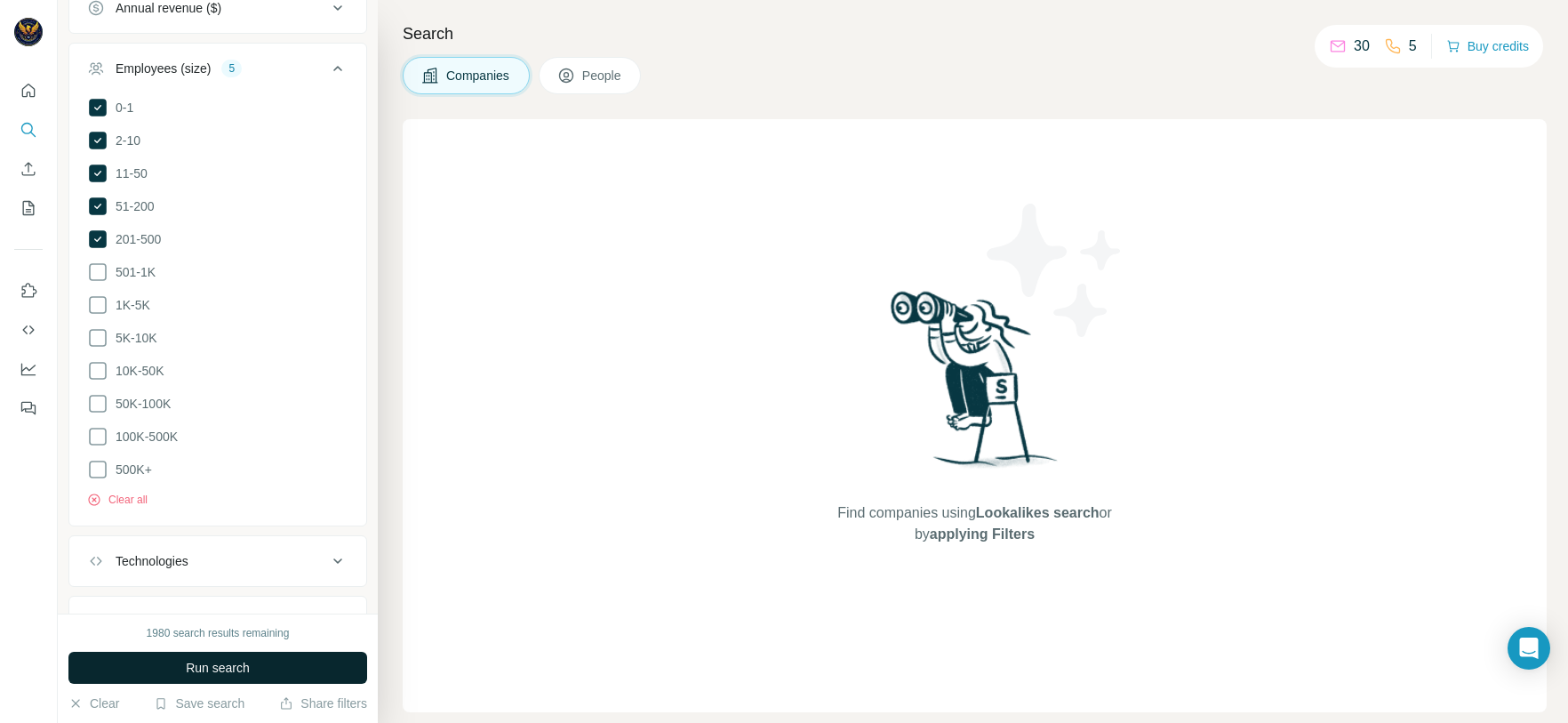 click on "Run search" at bounding box center [218, 668] 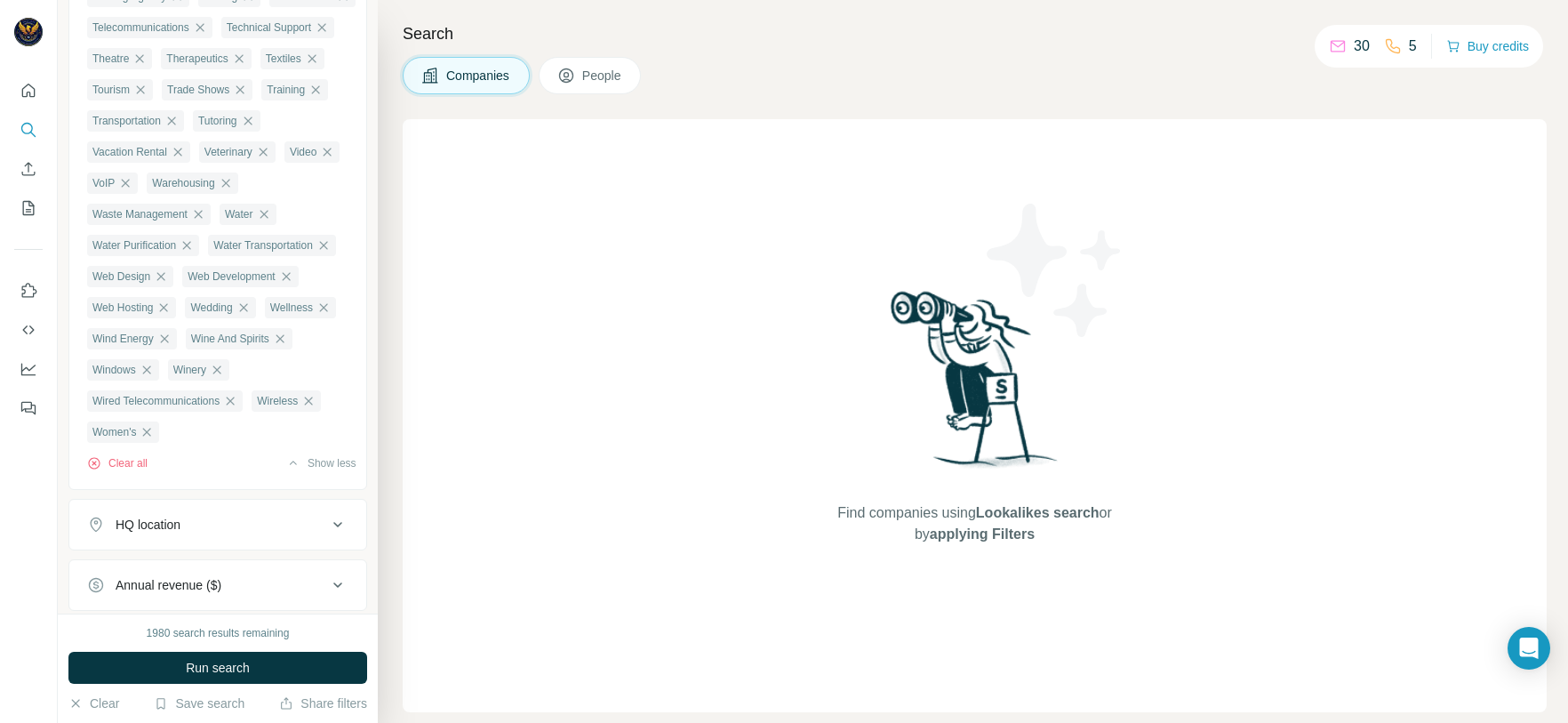 scroll, scrollTop: 2583, scrollLeft: 0, axis: vertical 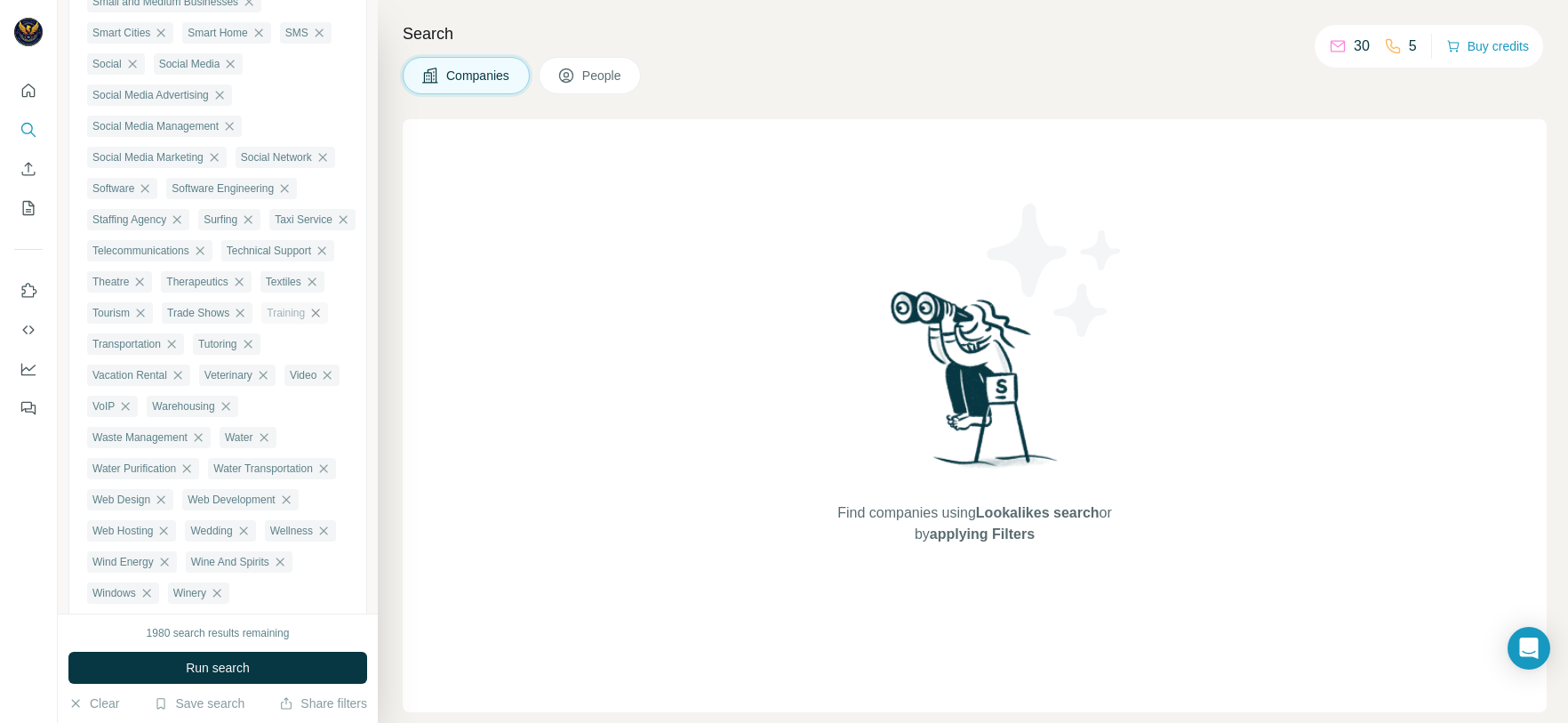 click 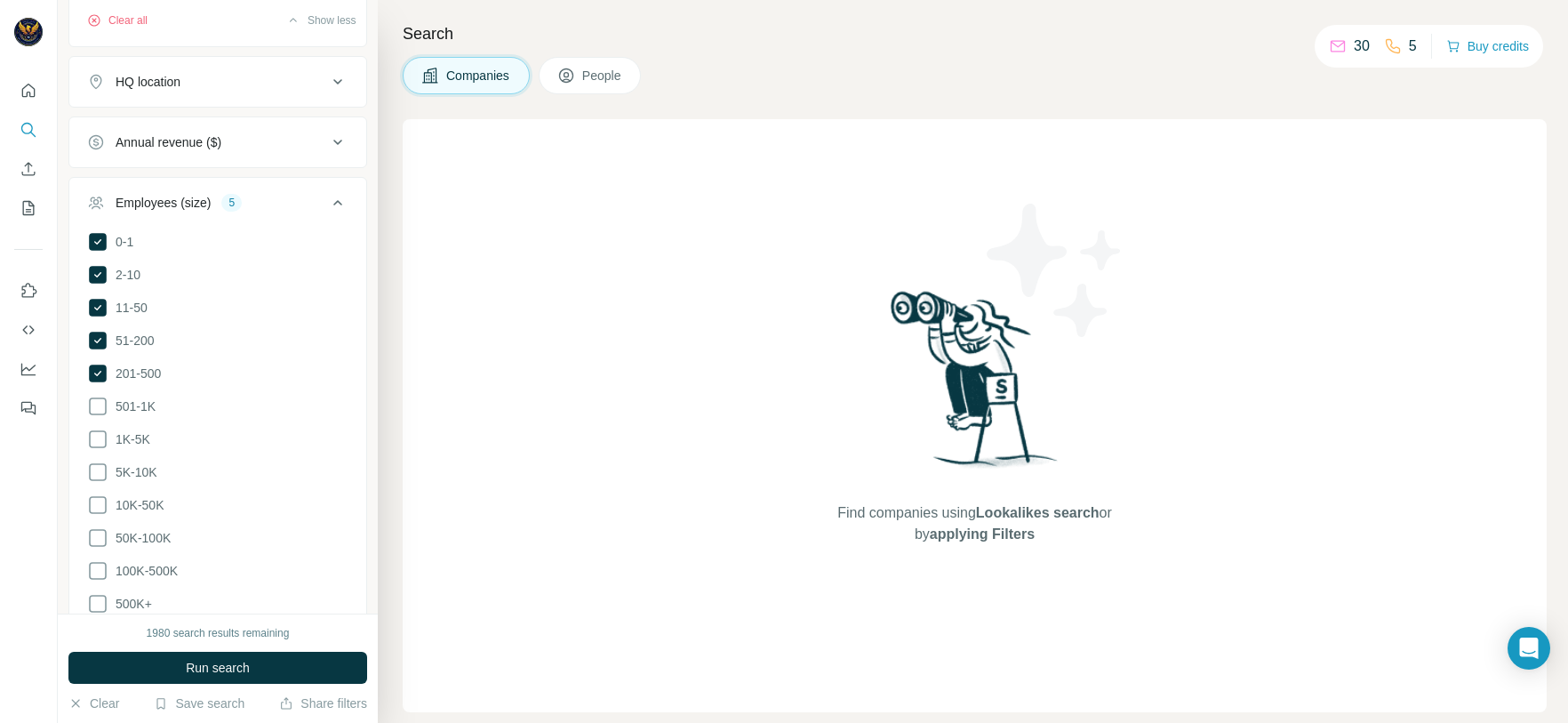 scroll, scrollTop: 3250, scrollLeft: 0, axis: vertical 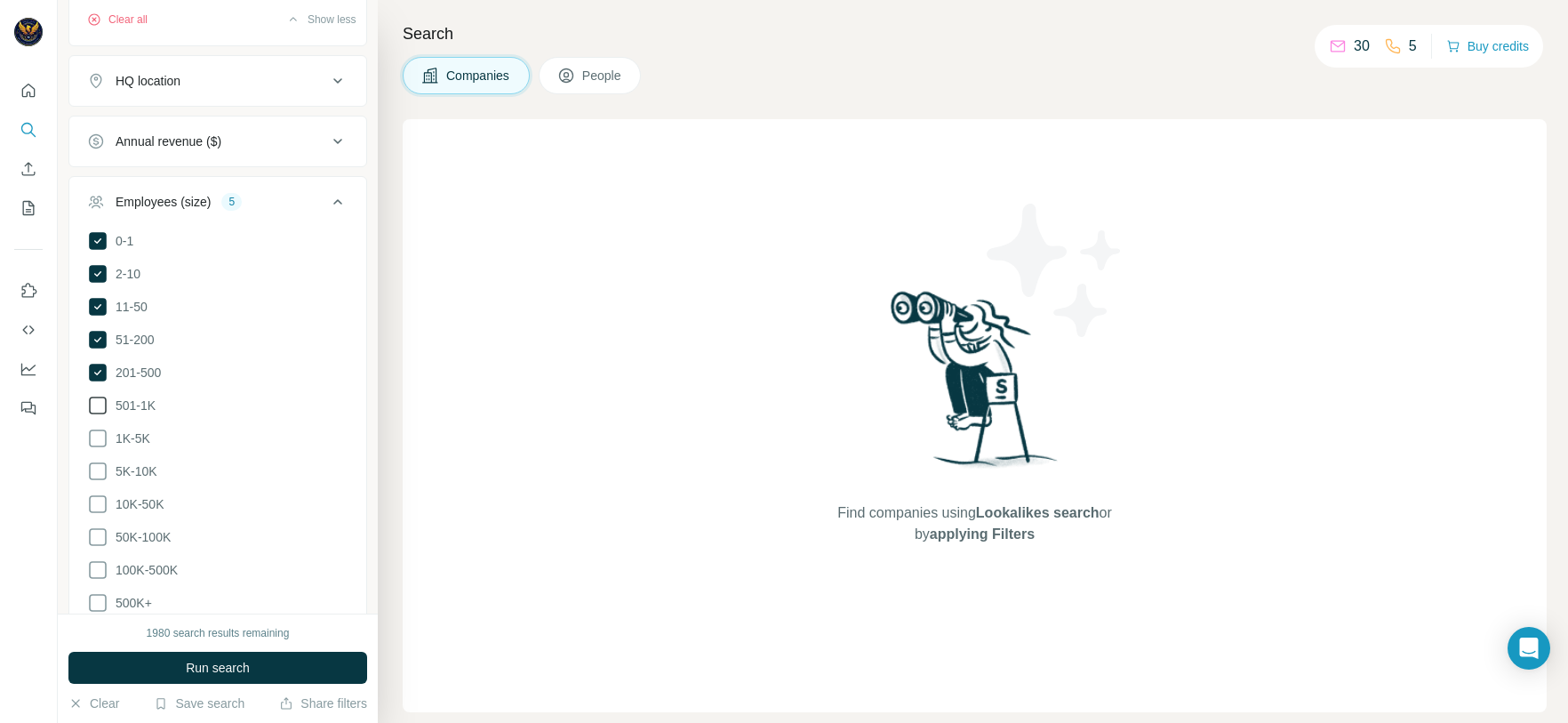 click 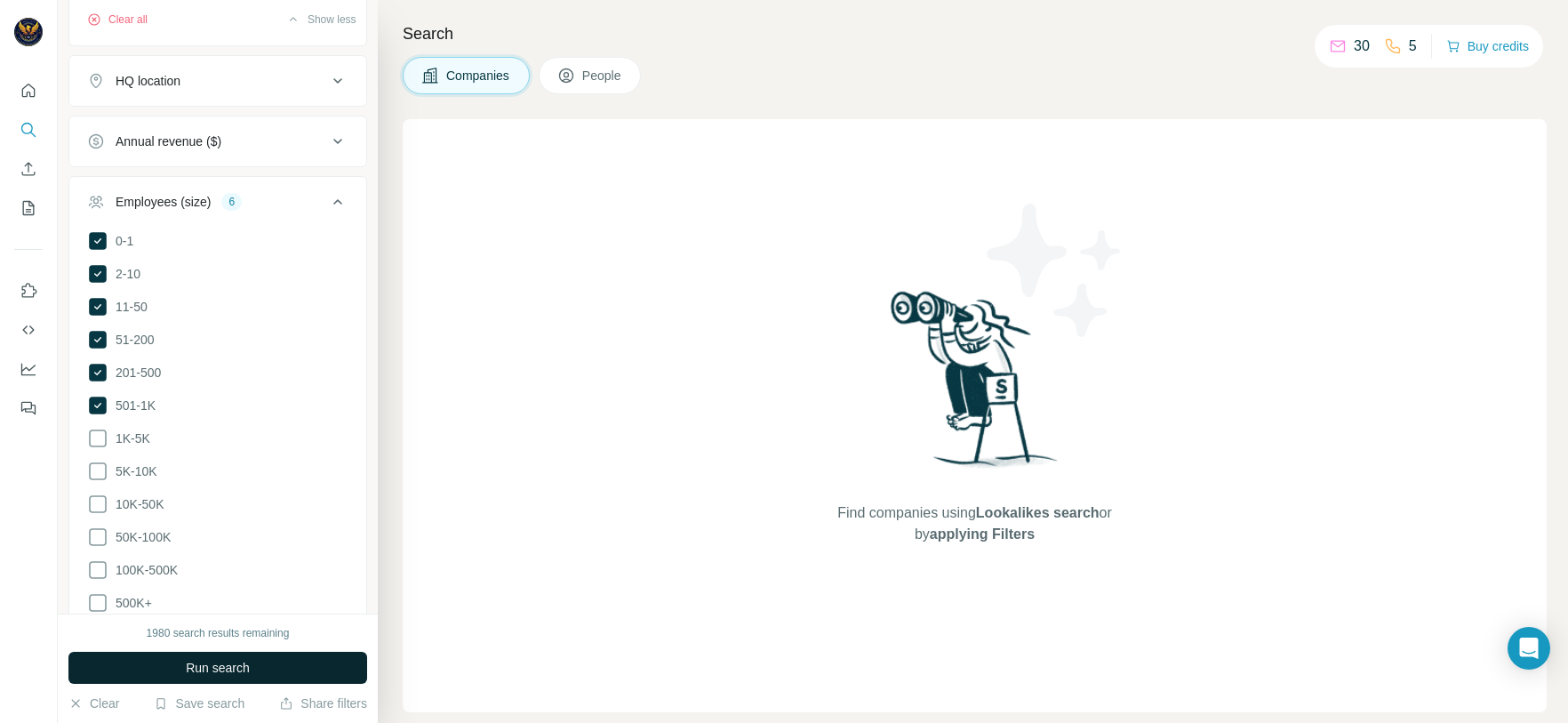 click on "Run search" at bounding box center (218, 668) 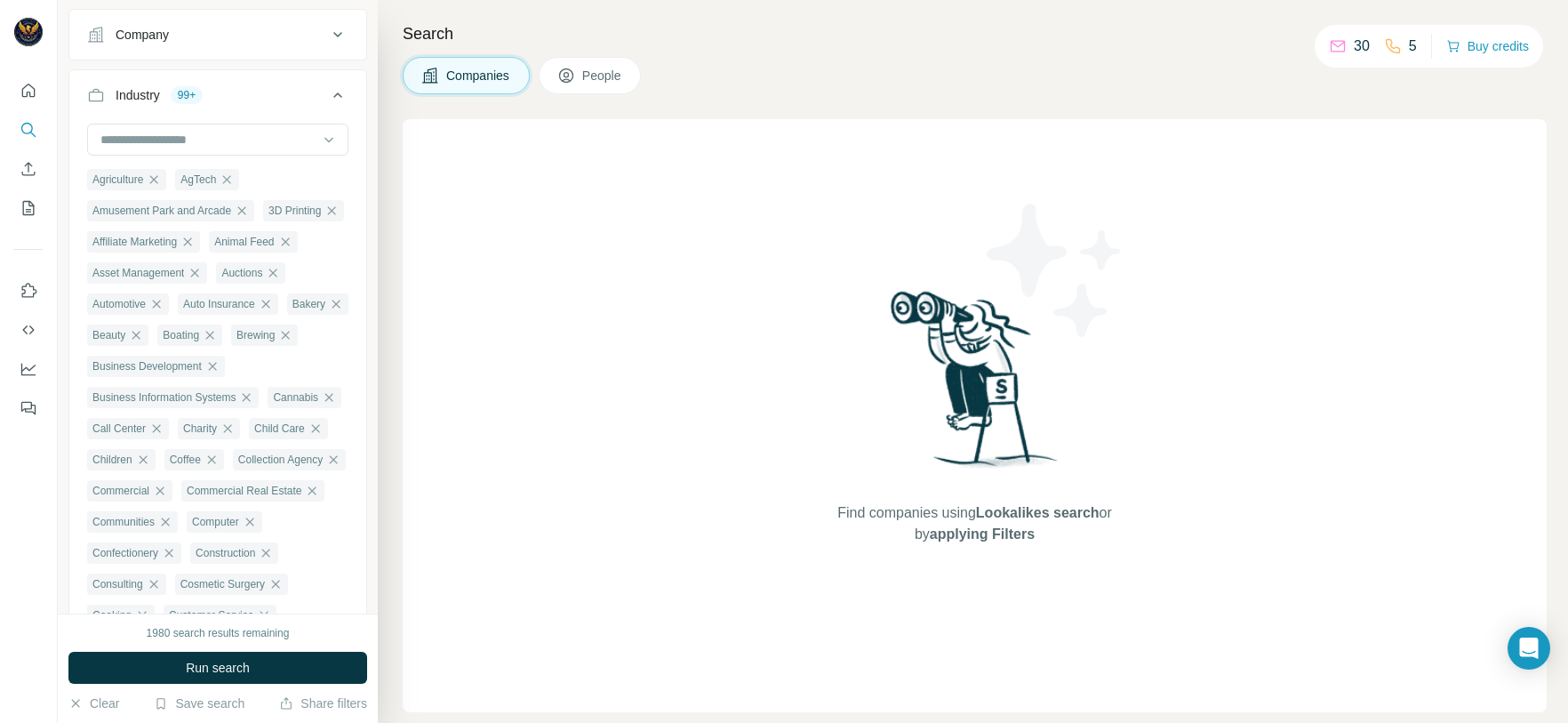 scroll, scrollTop: 0, scrollLeft: 0, axis: both 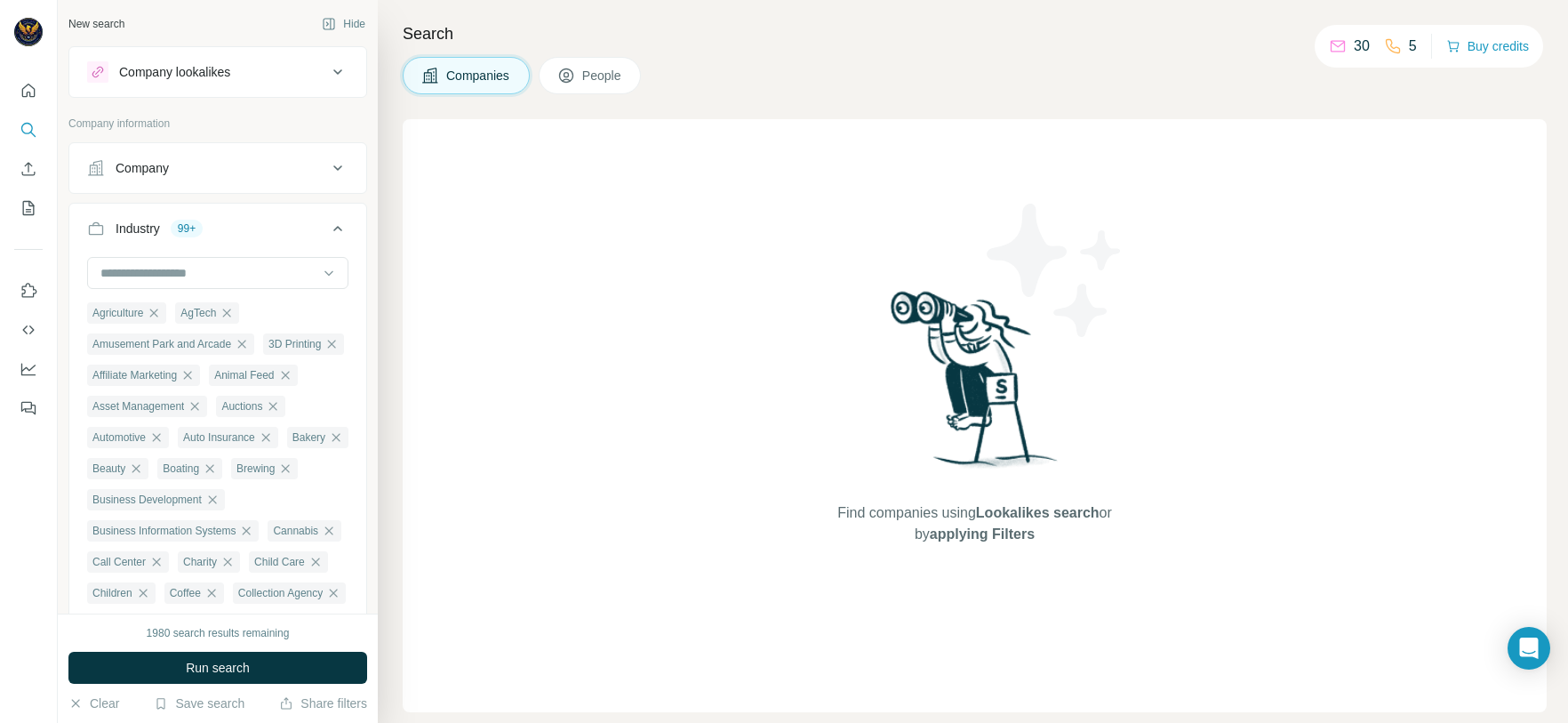 click 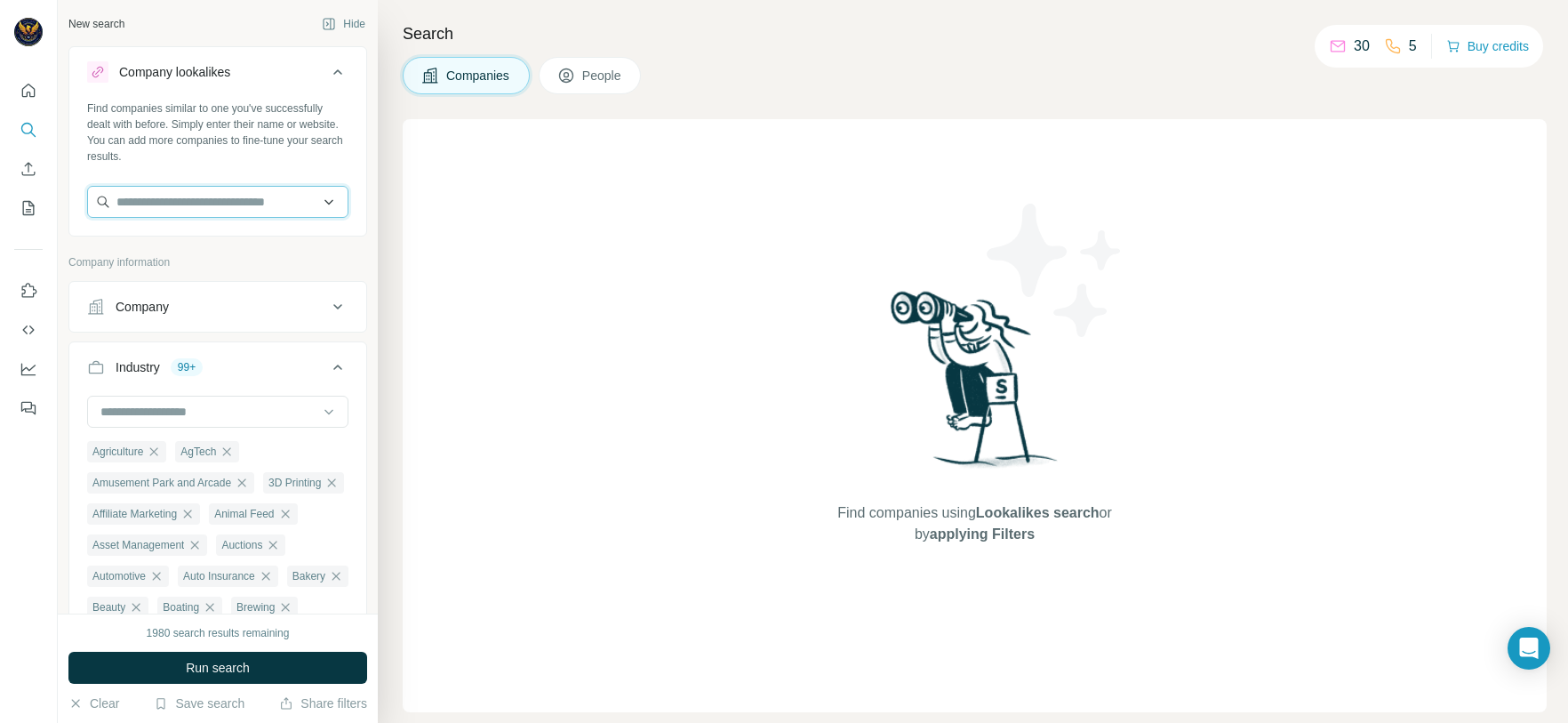 click at bounding box center [218, 202] 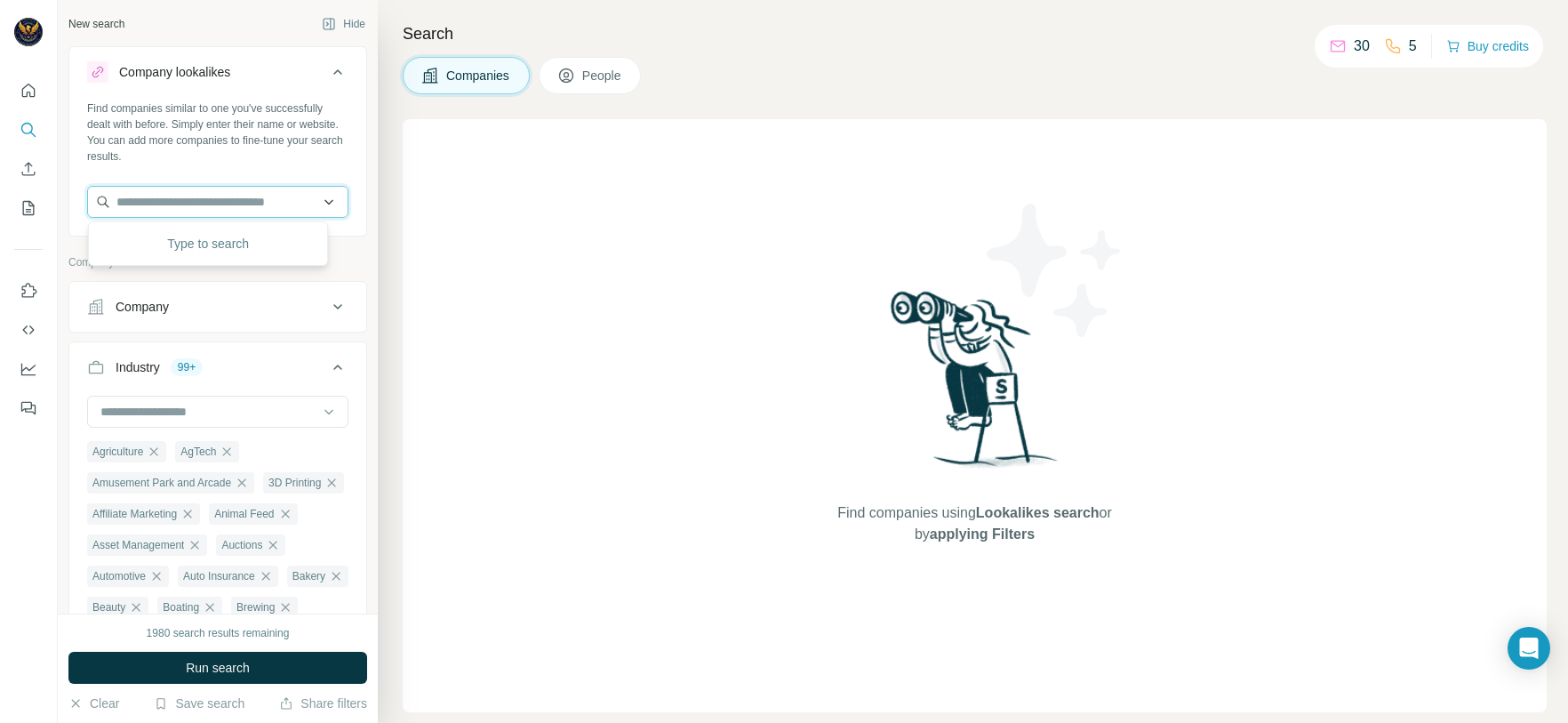 click at bounding box center (218, 202) 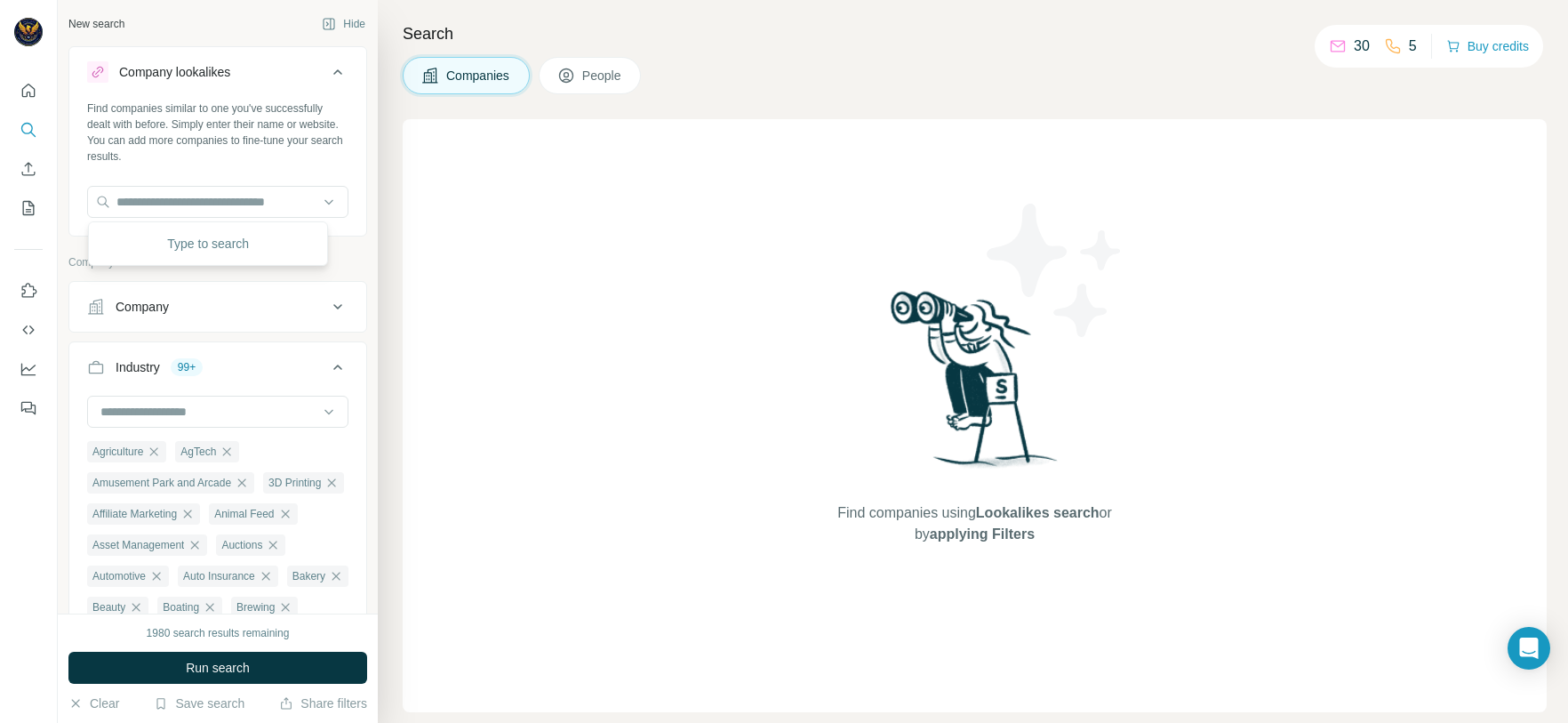 click 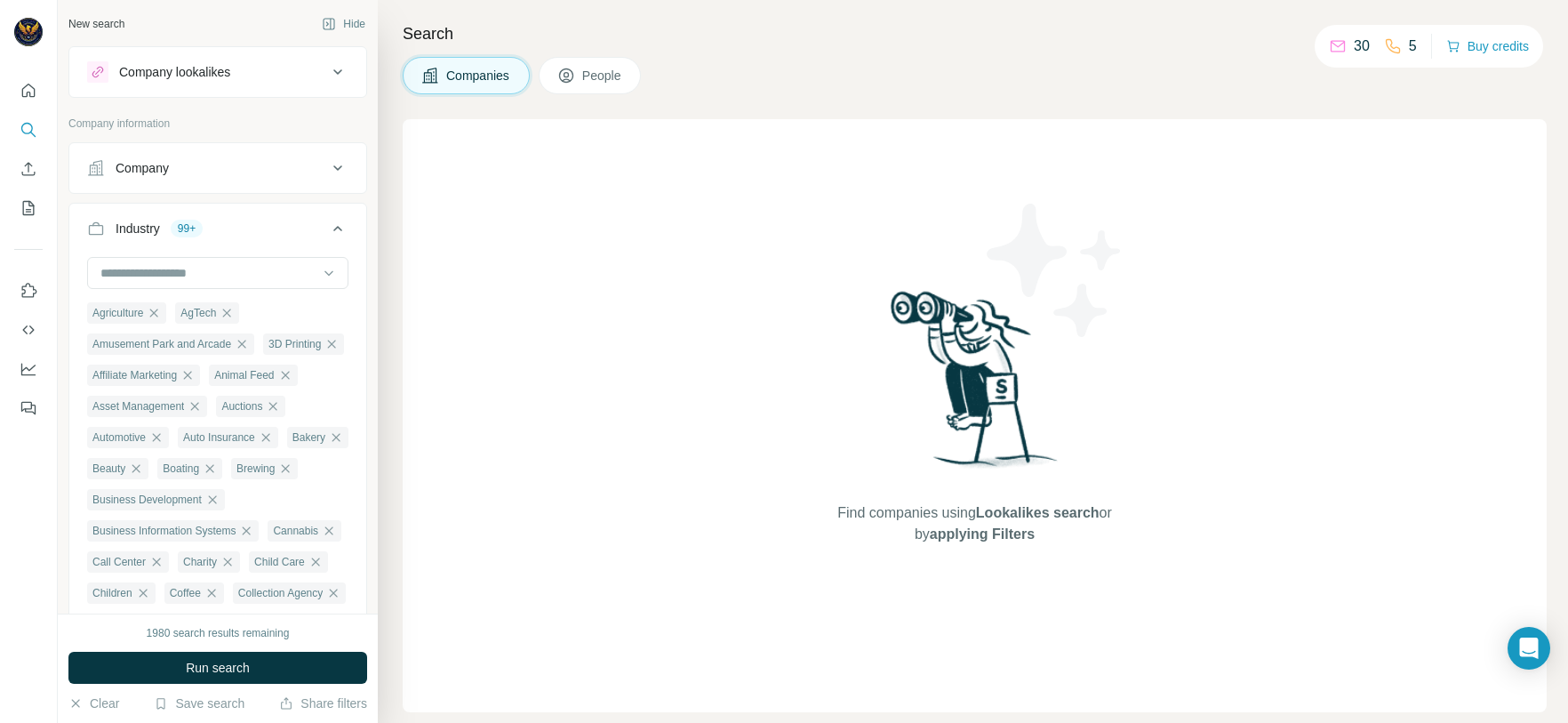 click on "Companies People" at bounding box center (974, 76) 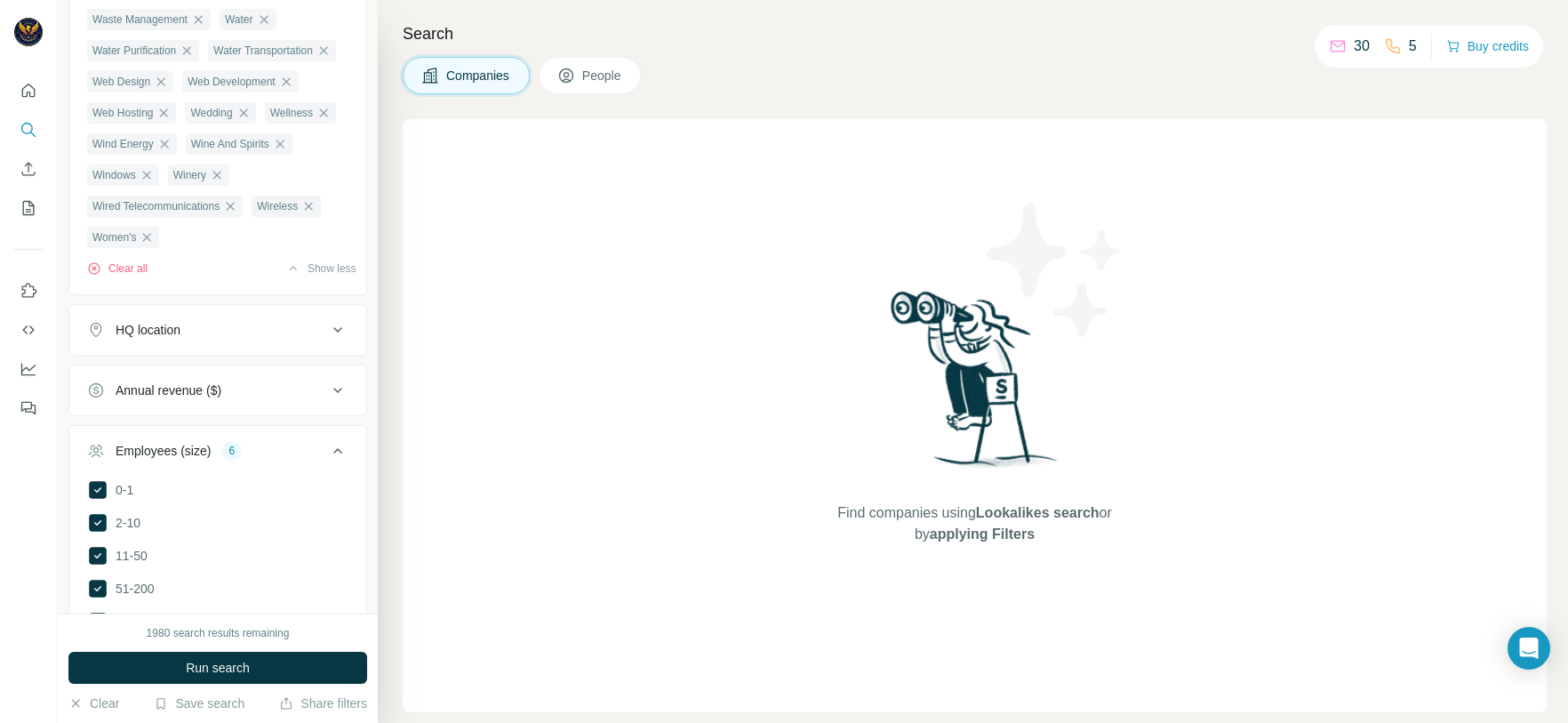 scroll, scrollTop: 2953, scrollLeft: 0, axis: vertical 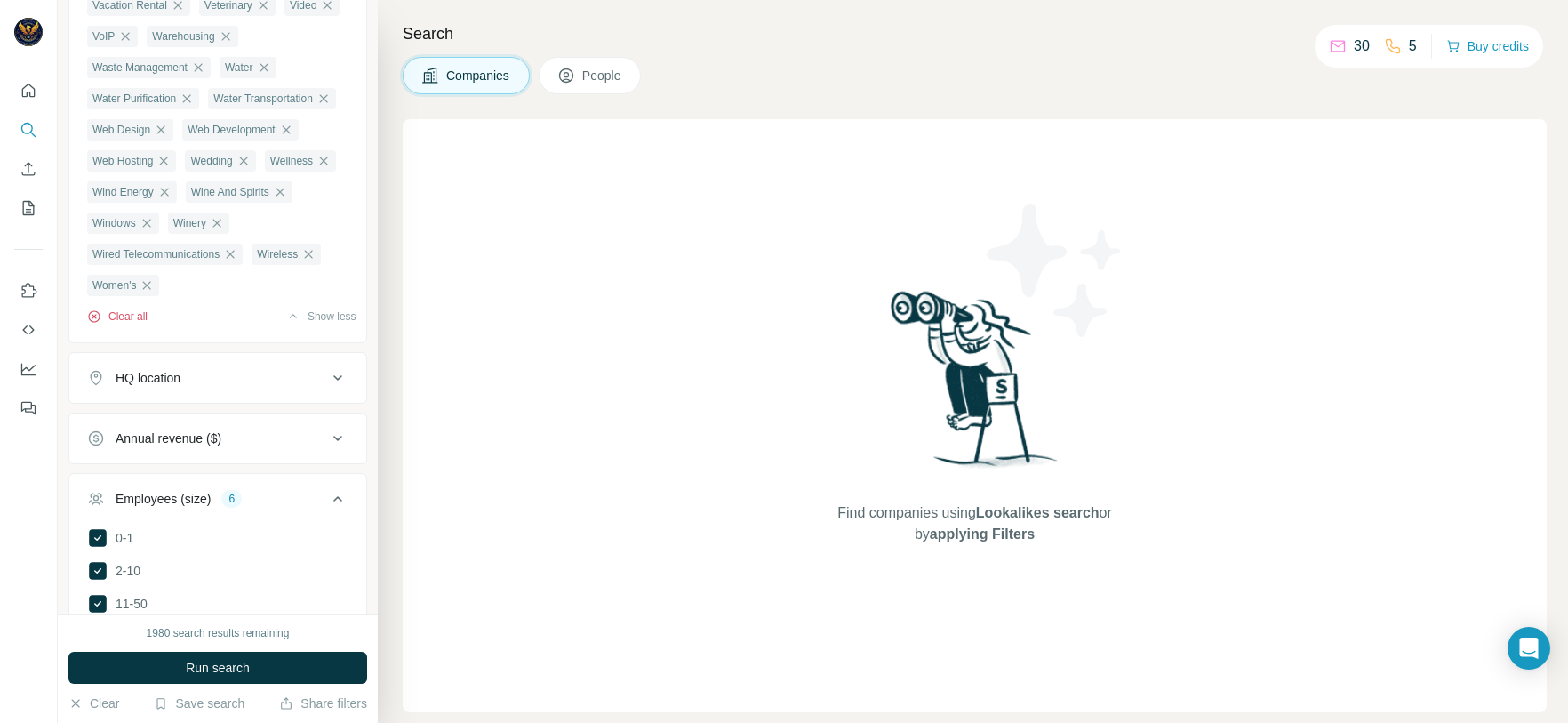 click on "Clear all" at bounding box center (117, 317) 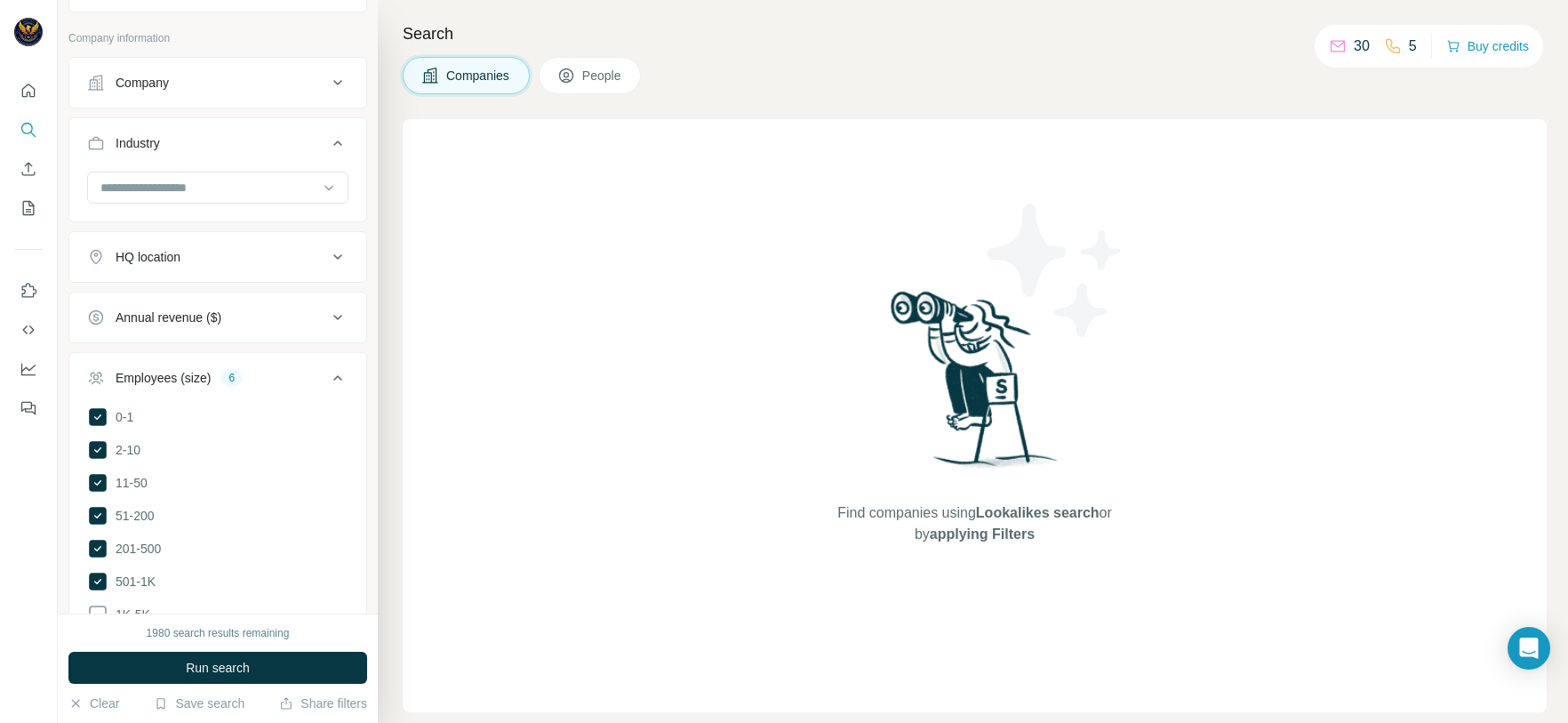 scroll, scrollTop: 133, scrollLeft: 0, axis: vertical 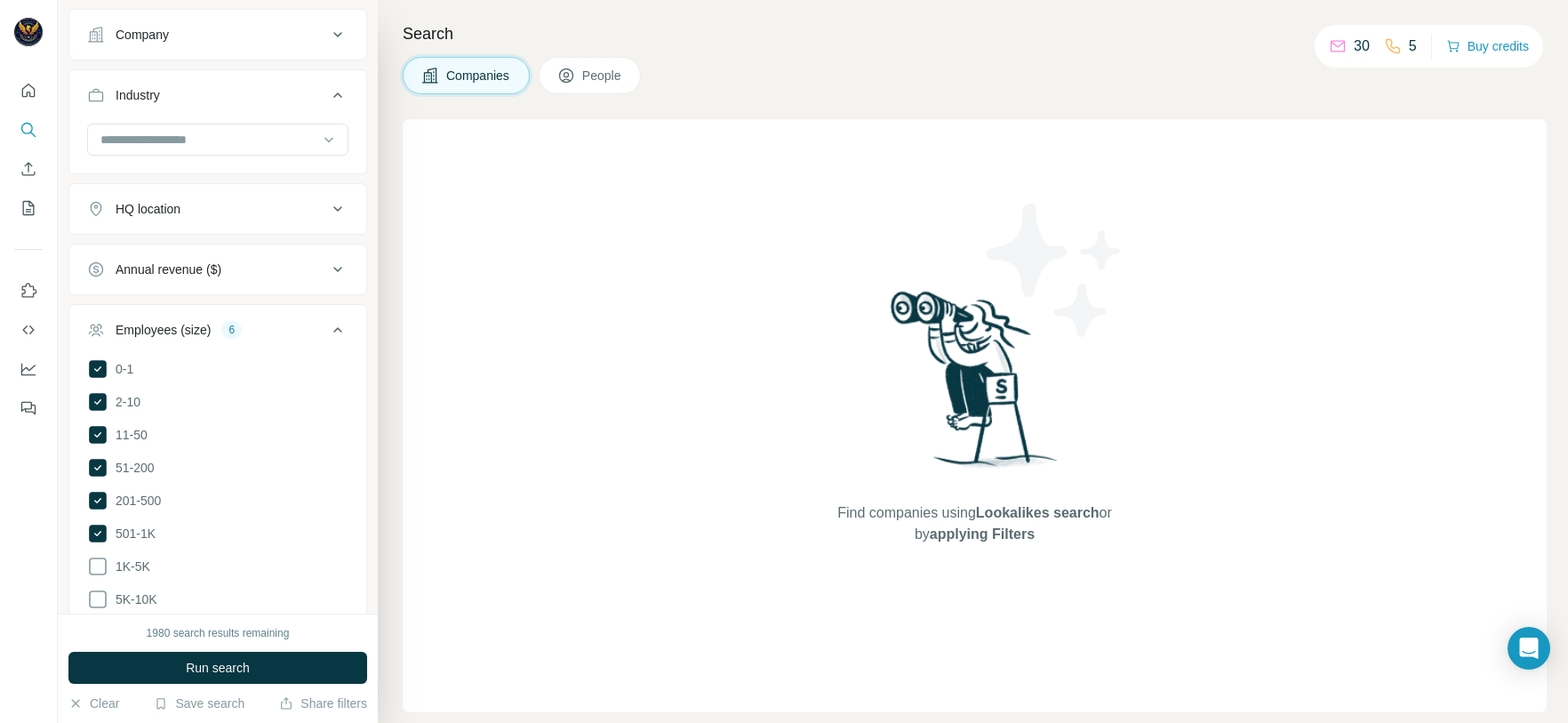 click 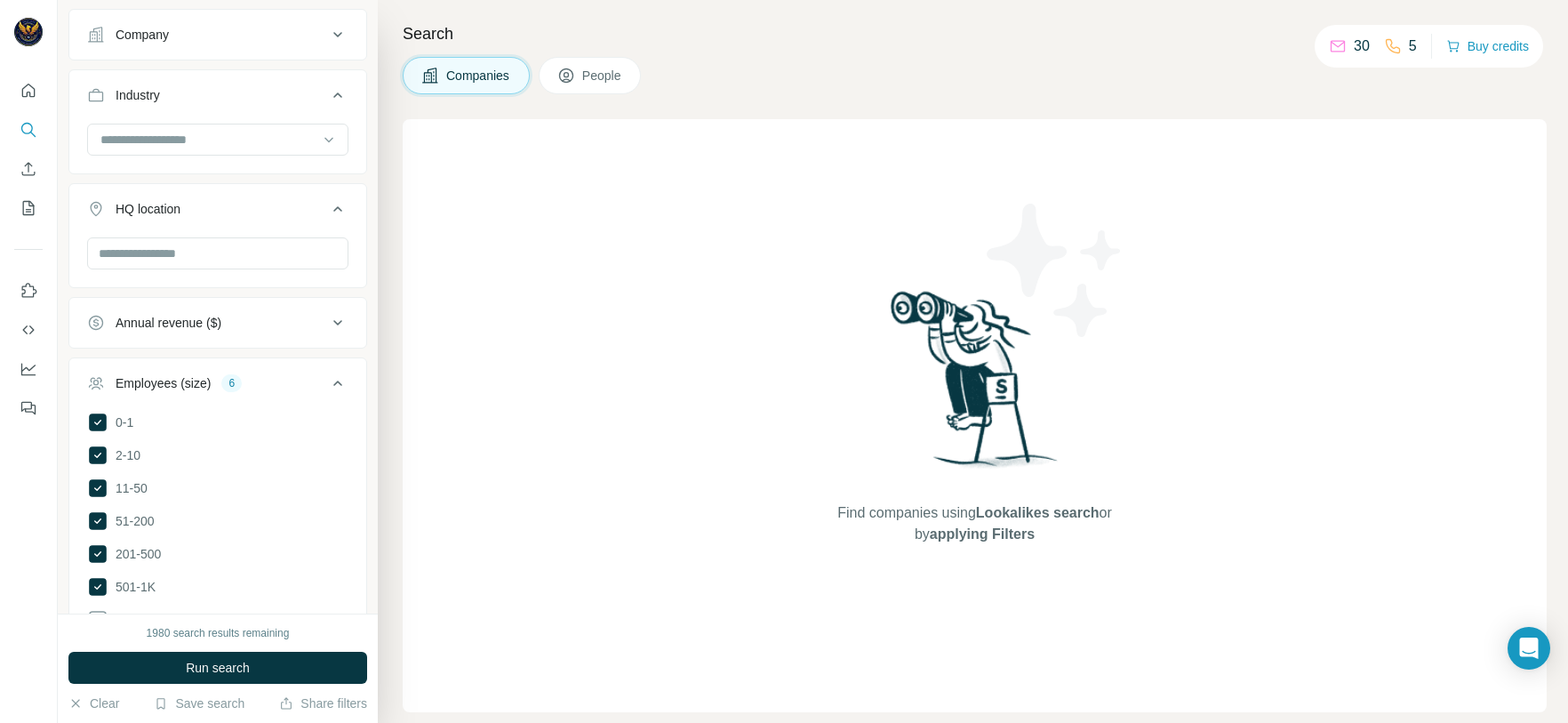 click 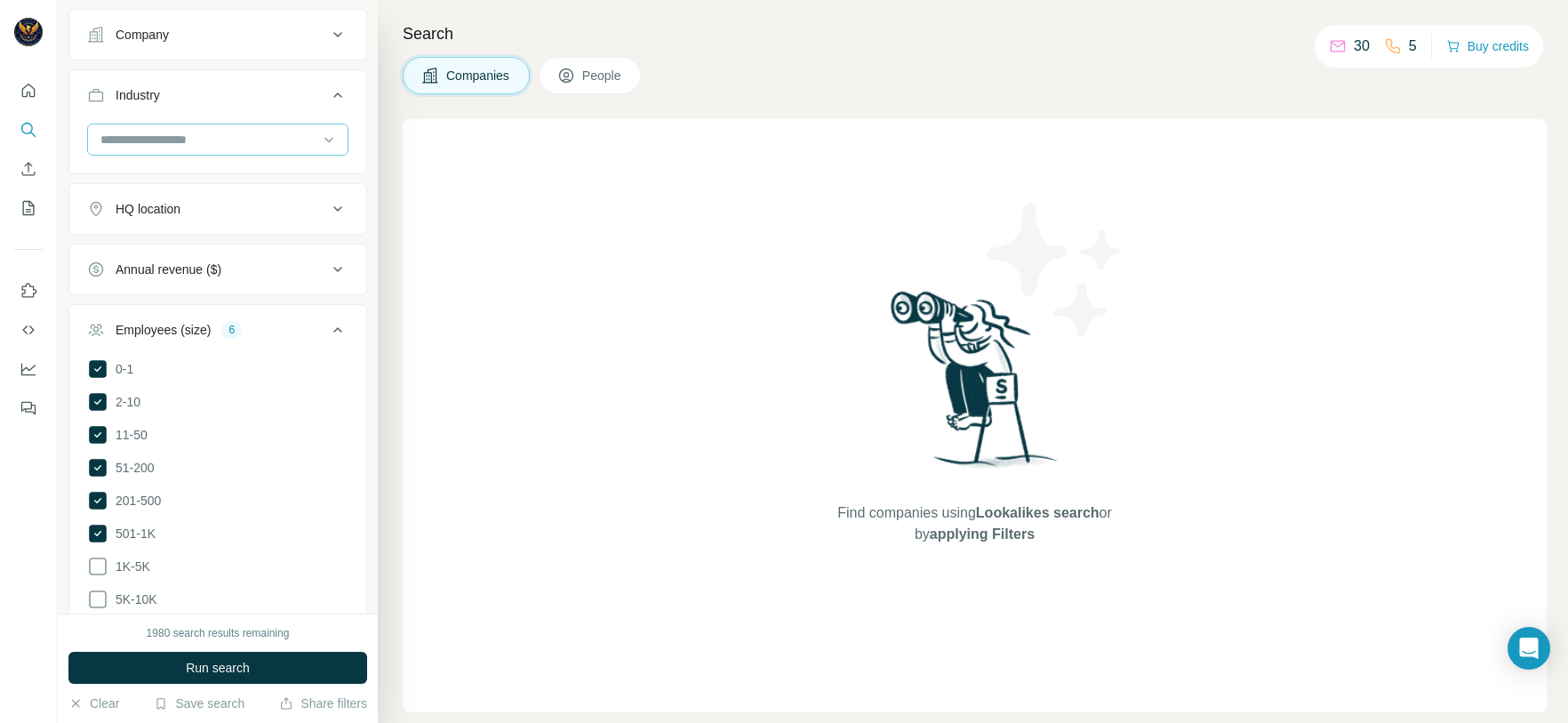 click at bounding box center (218, 140) 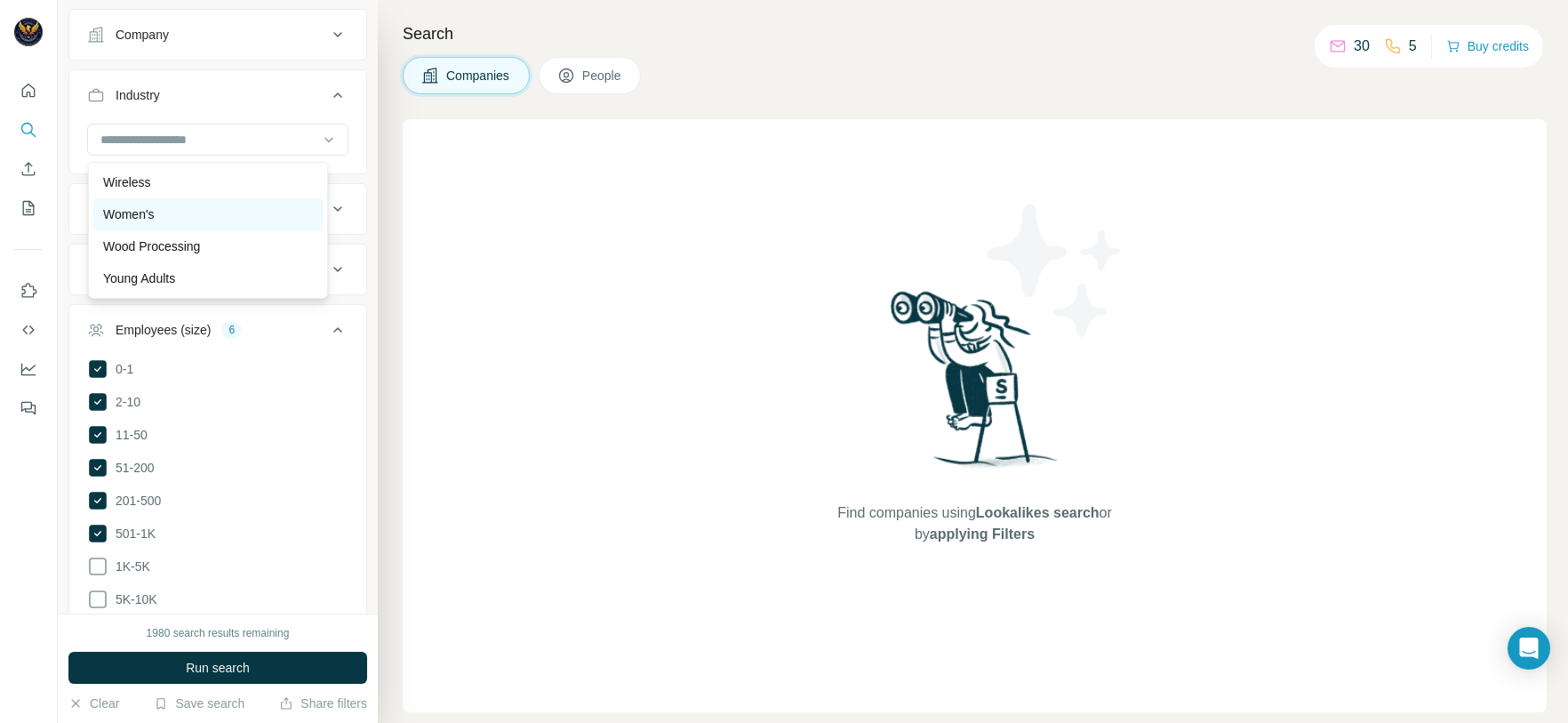 click on "Women's" at bounding box center [208, 214] 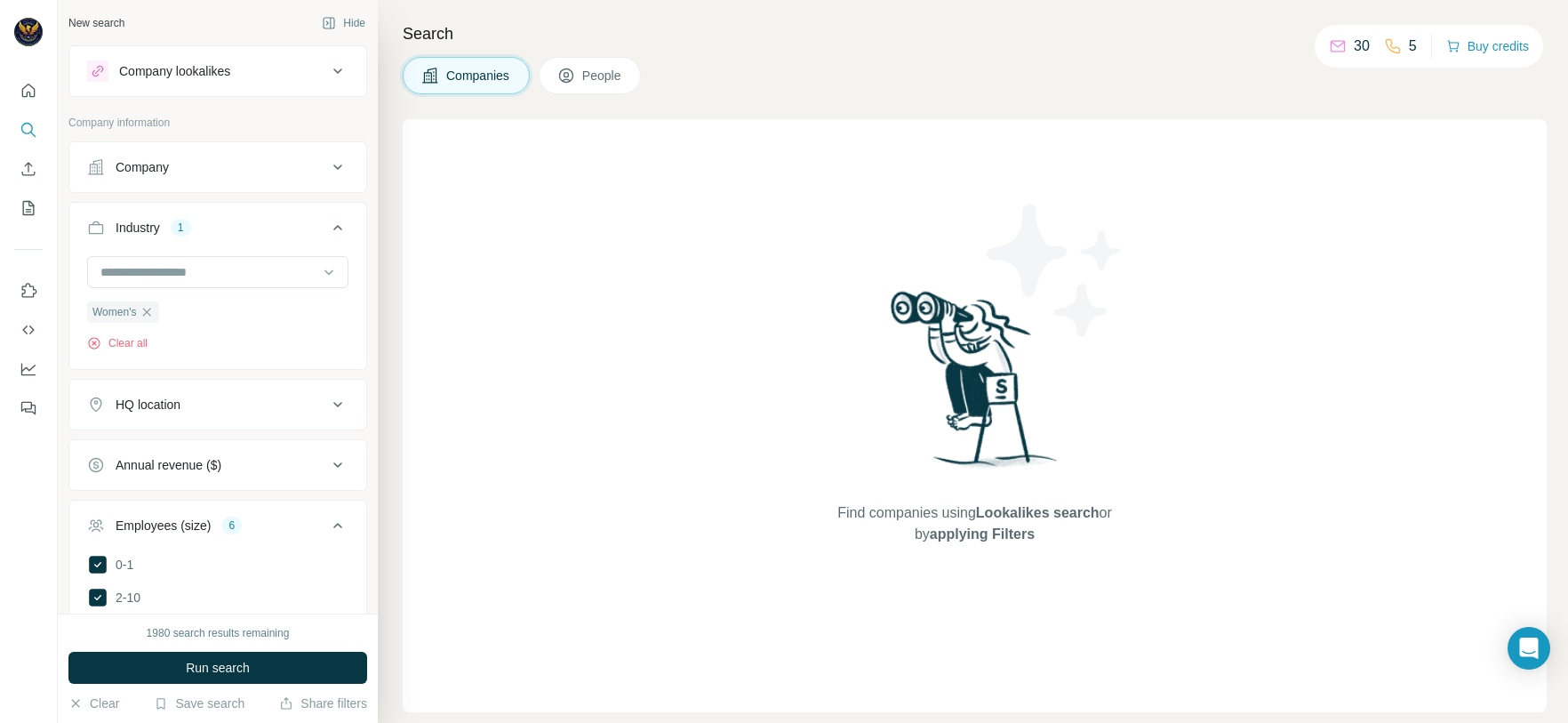 scroll, scrollTop: 0, scrollLeft: 0, axis: both 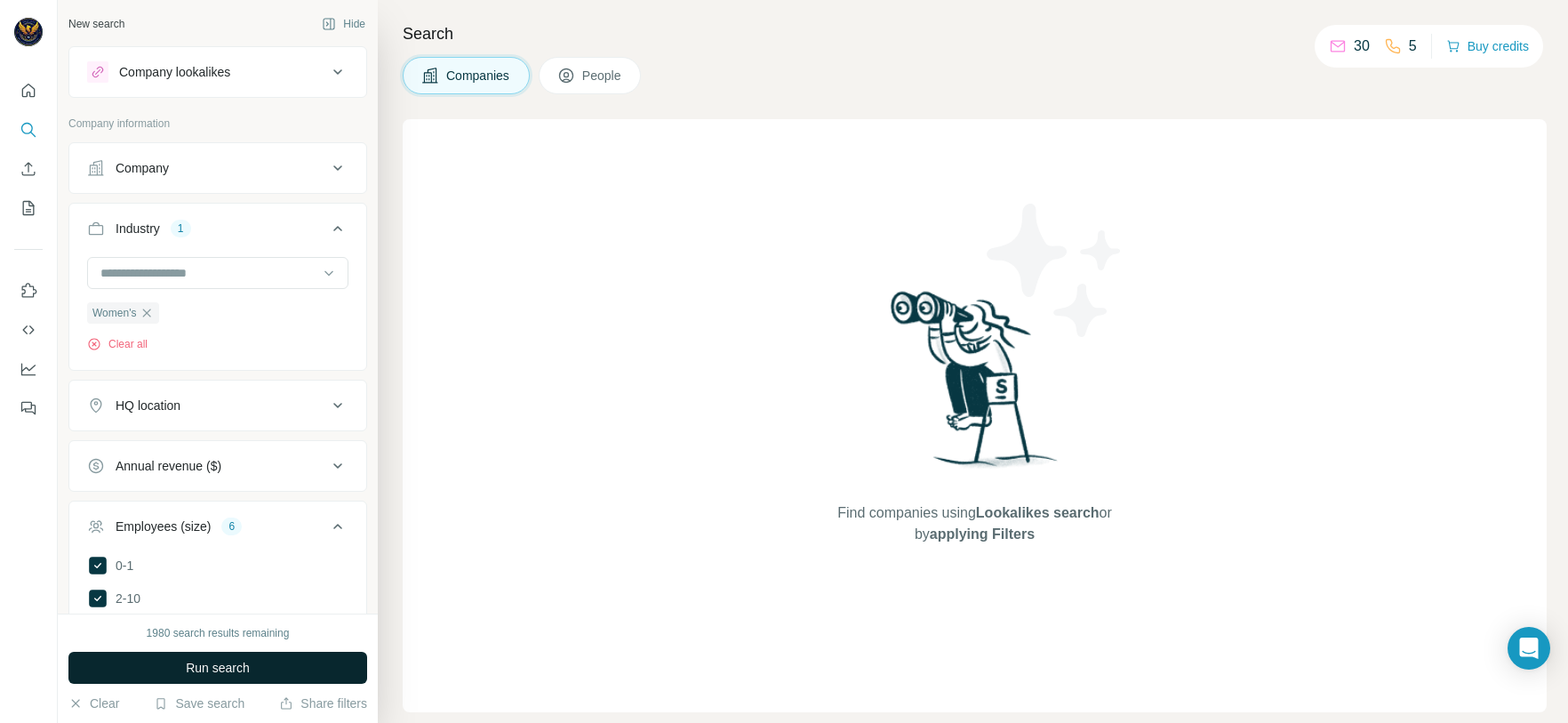 click on "Run search" at bounding box center [218, 668] 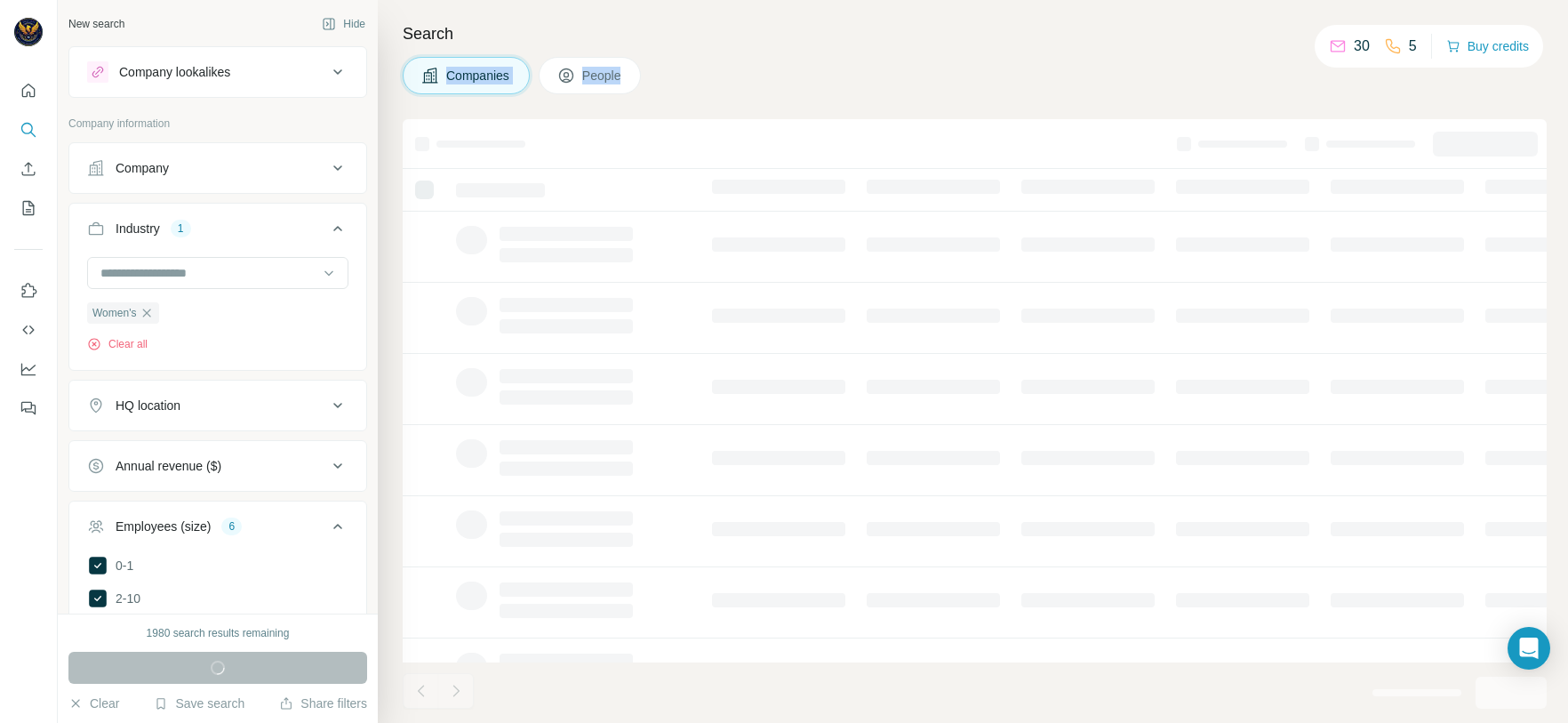 click on "Search Companies People" at bounding box center (972, 361) 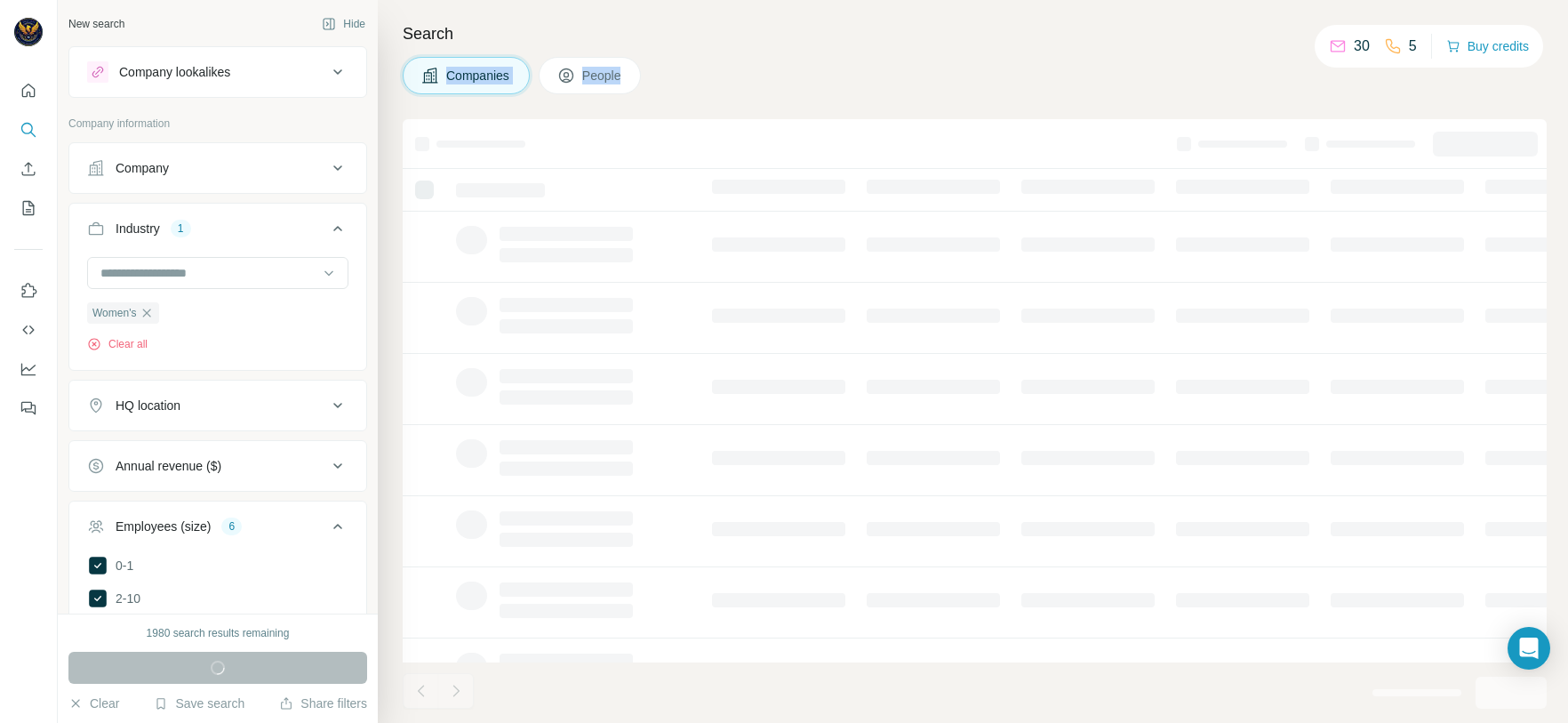 click 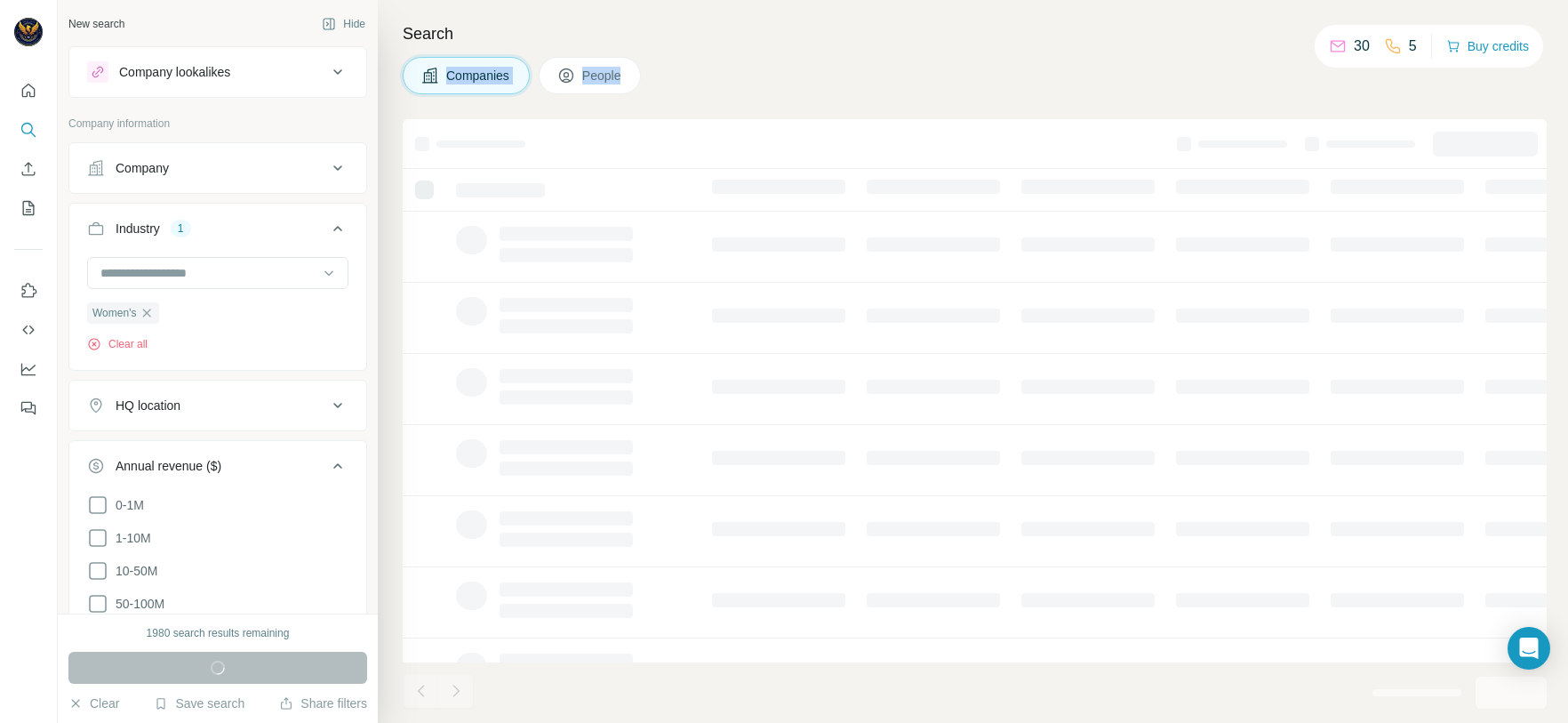 scroll, scrollTop: 267, scrollLeft: 0, axis: vertical 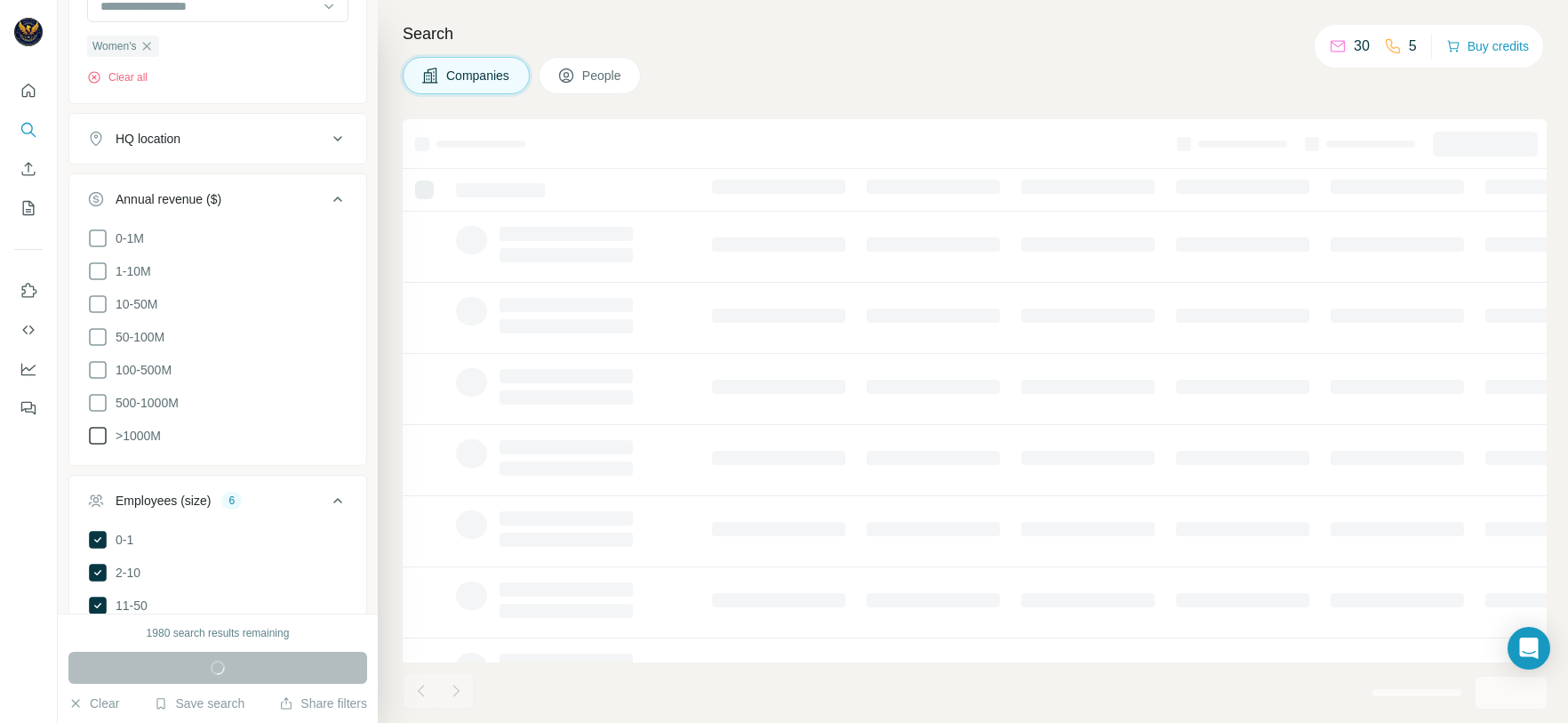 click 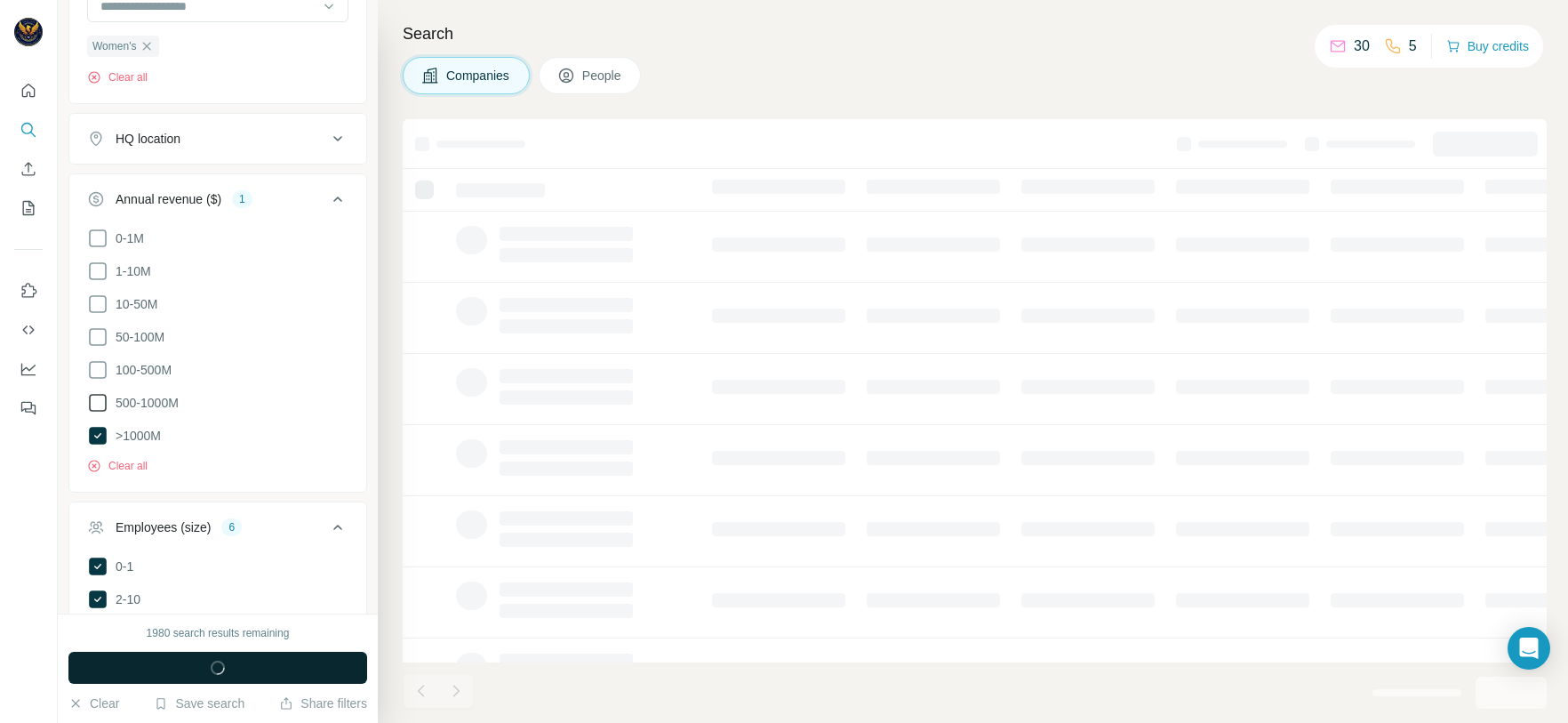 click 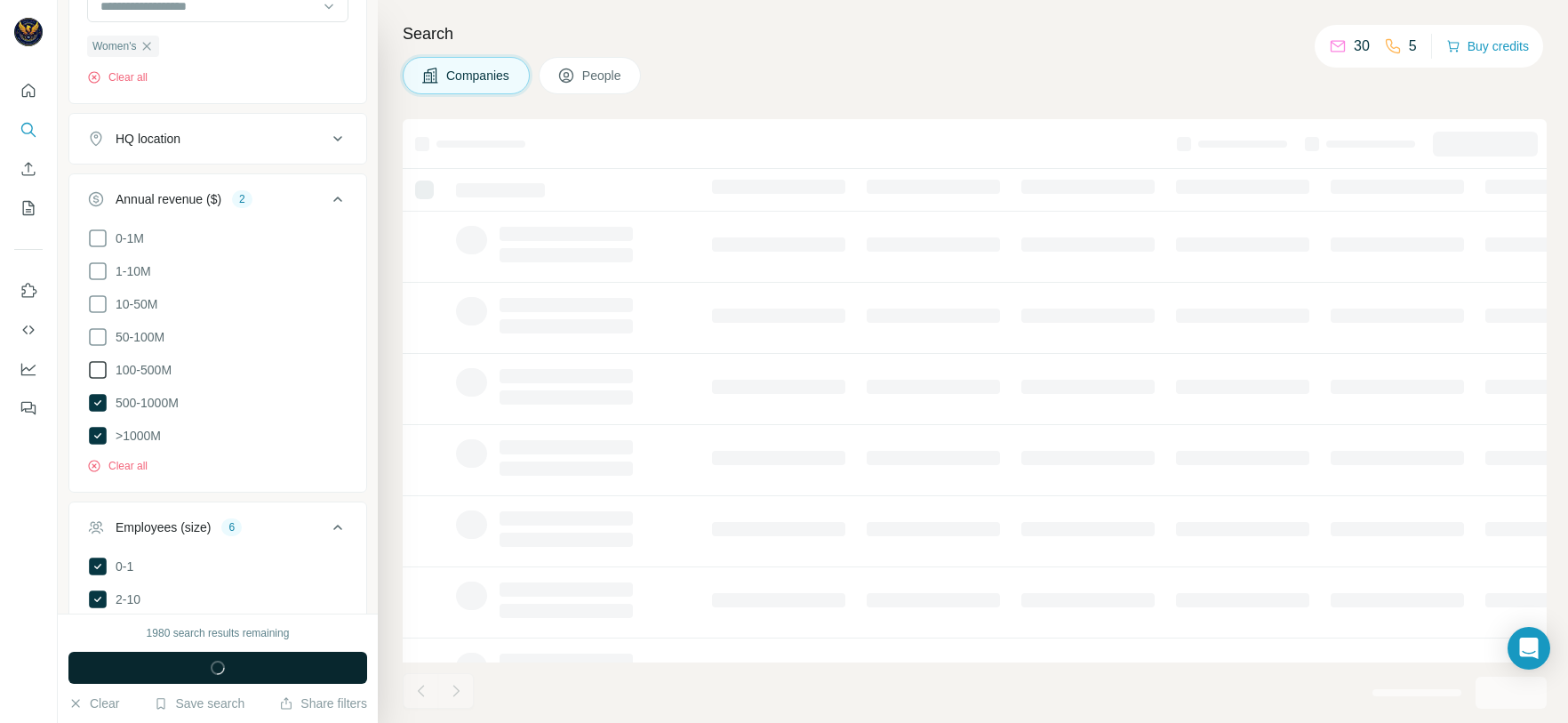 click 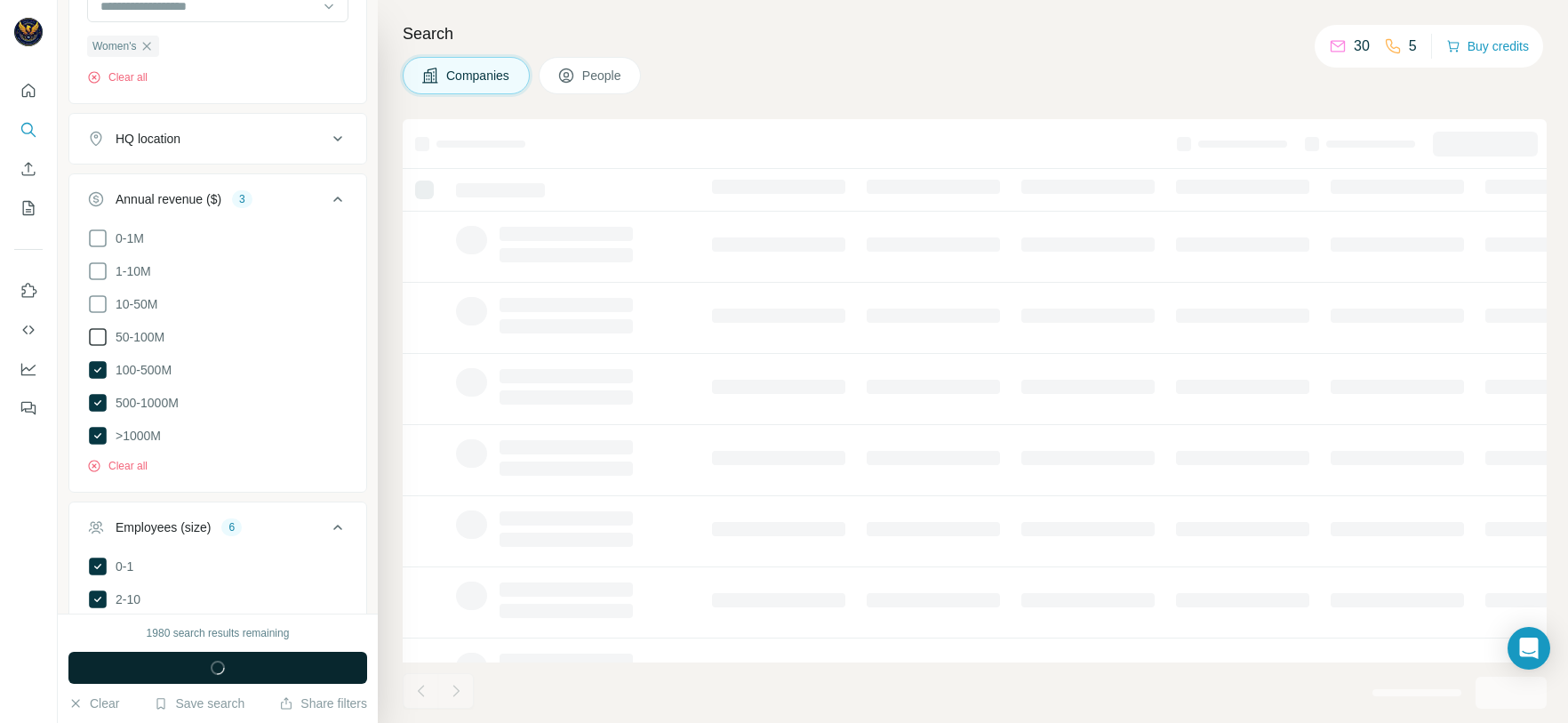 click 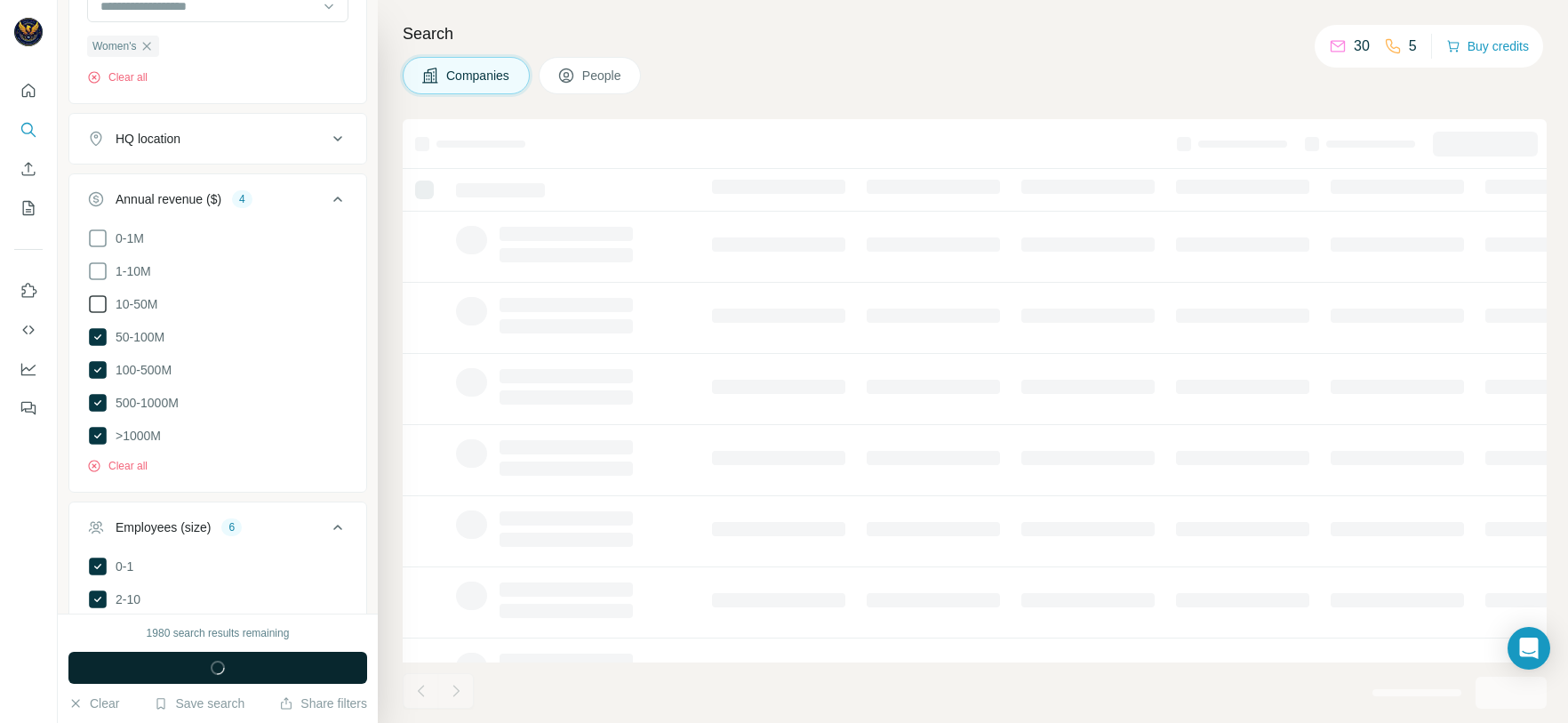 click 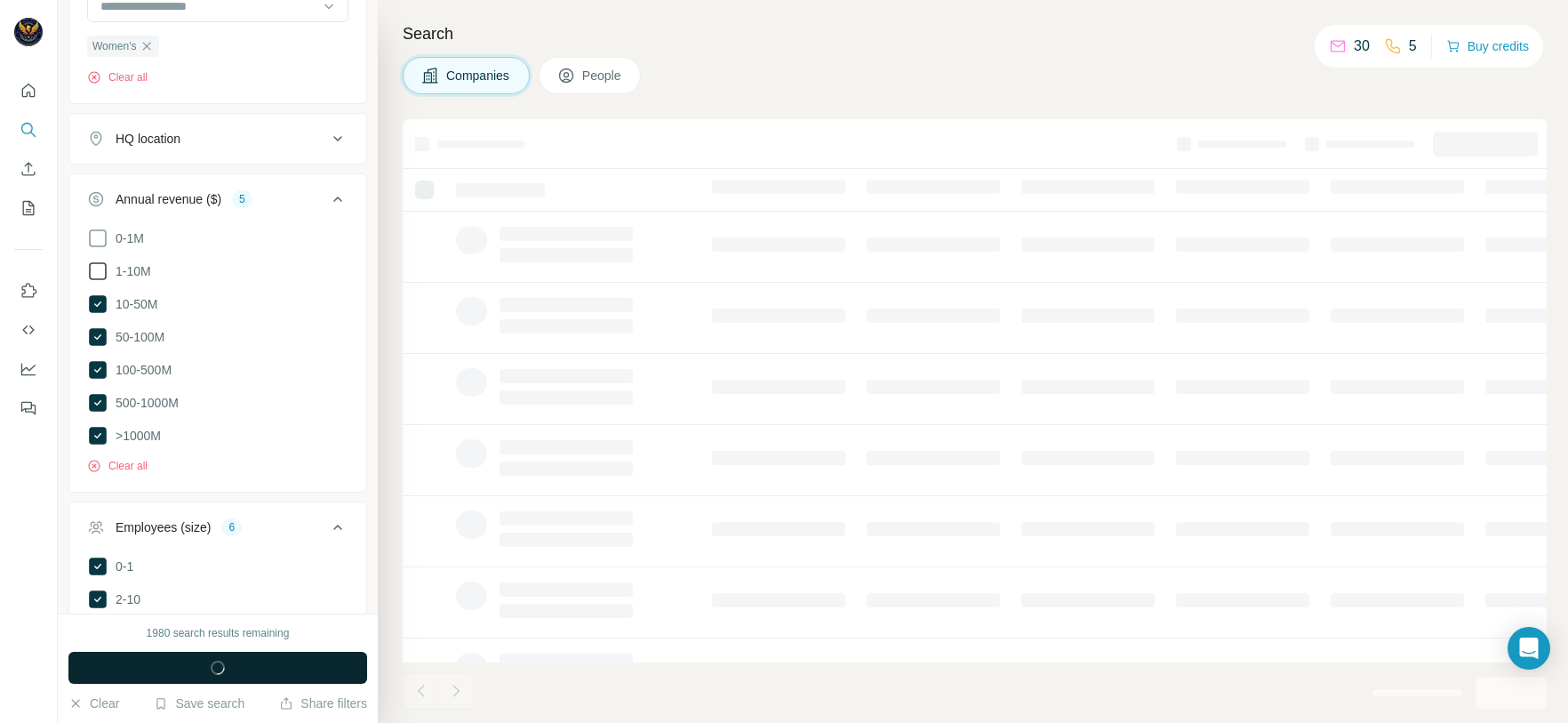 click 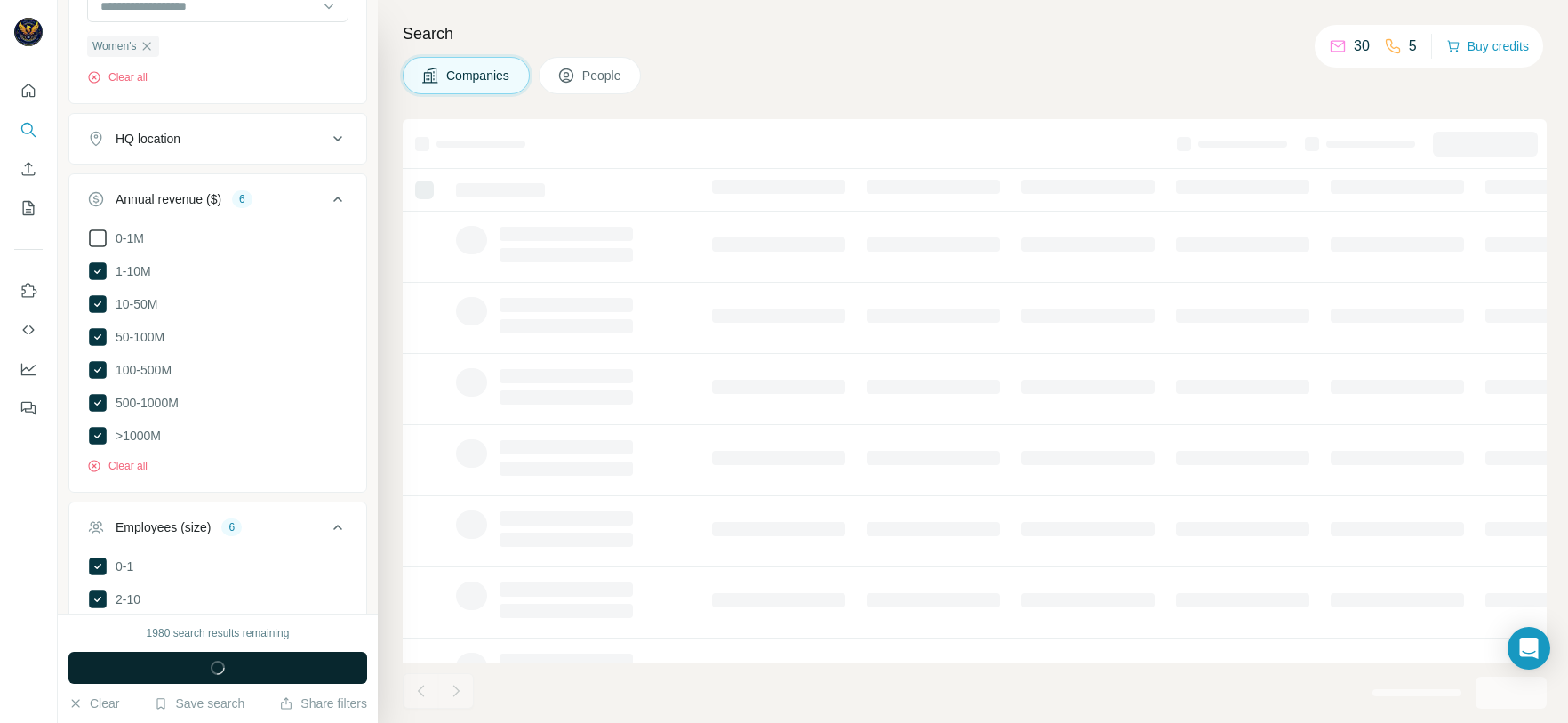 click 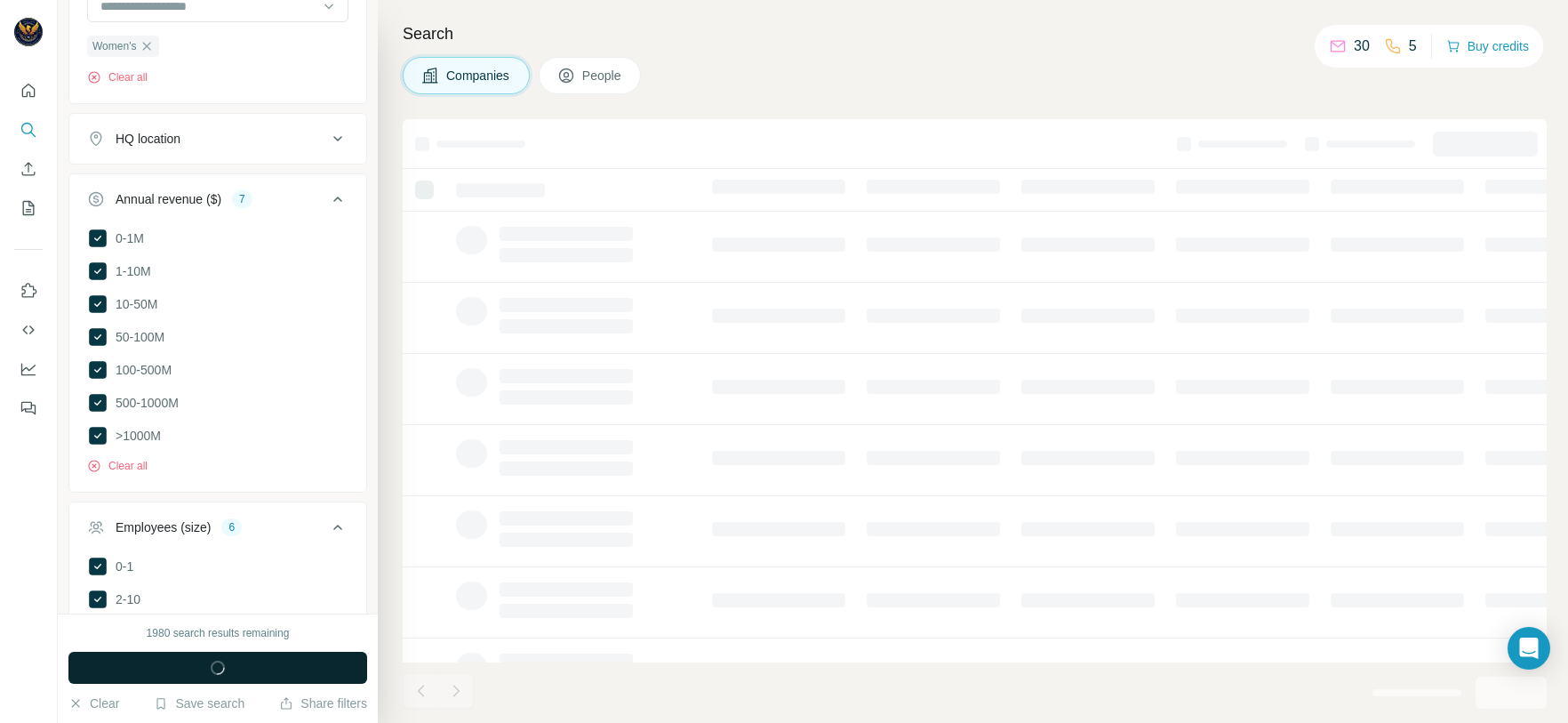 click on "Search Companies People" at bounding box center (972, 361) 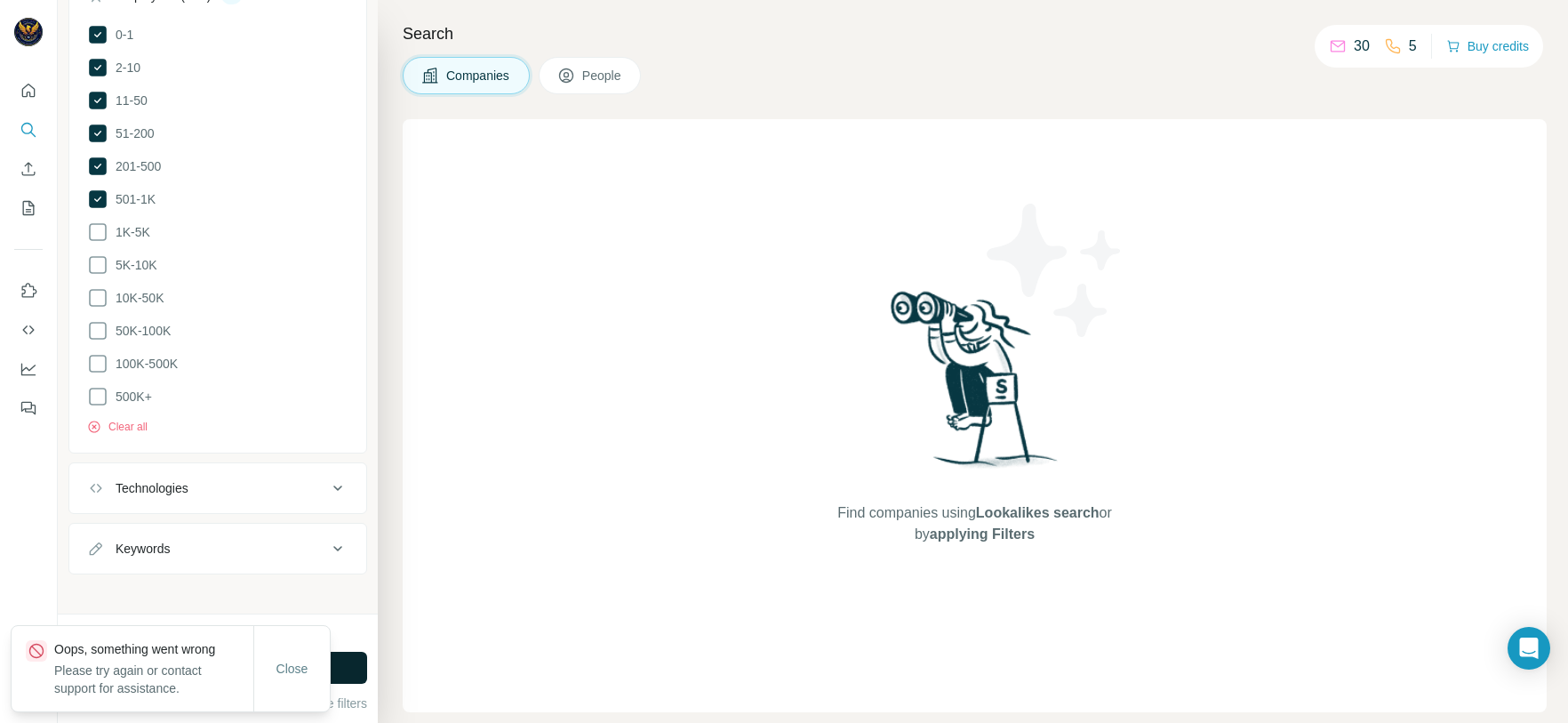 scroll, scrollTop: 800, scrollLeft: 0, axis: vertical 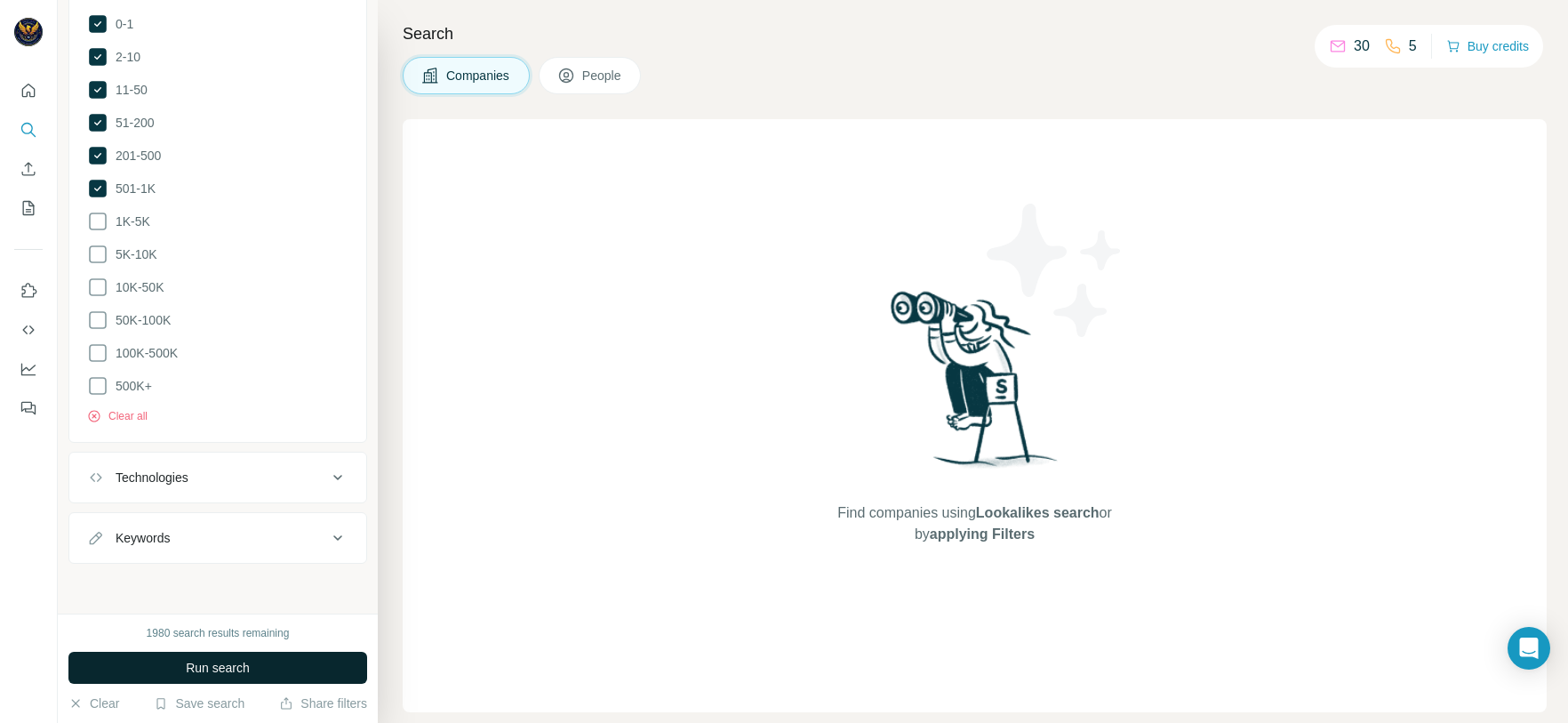 click on "Run search" at bounding box center [218, 668] 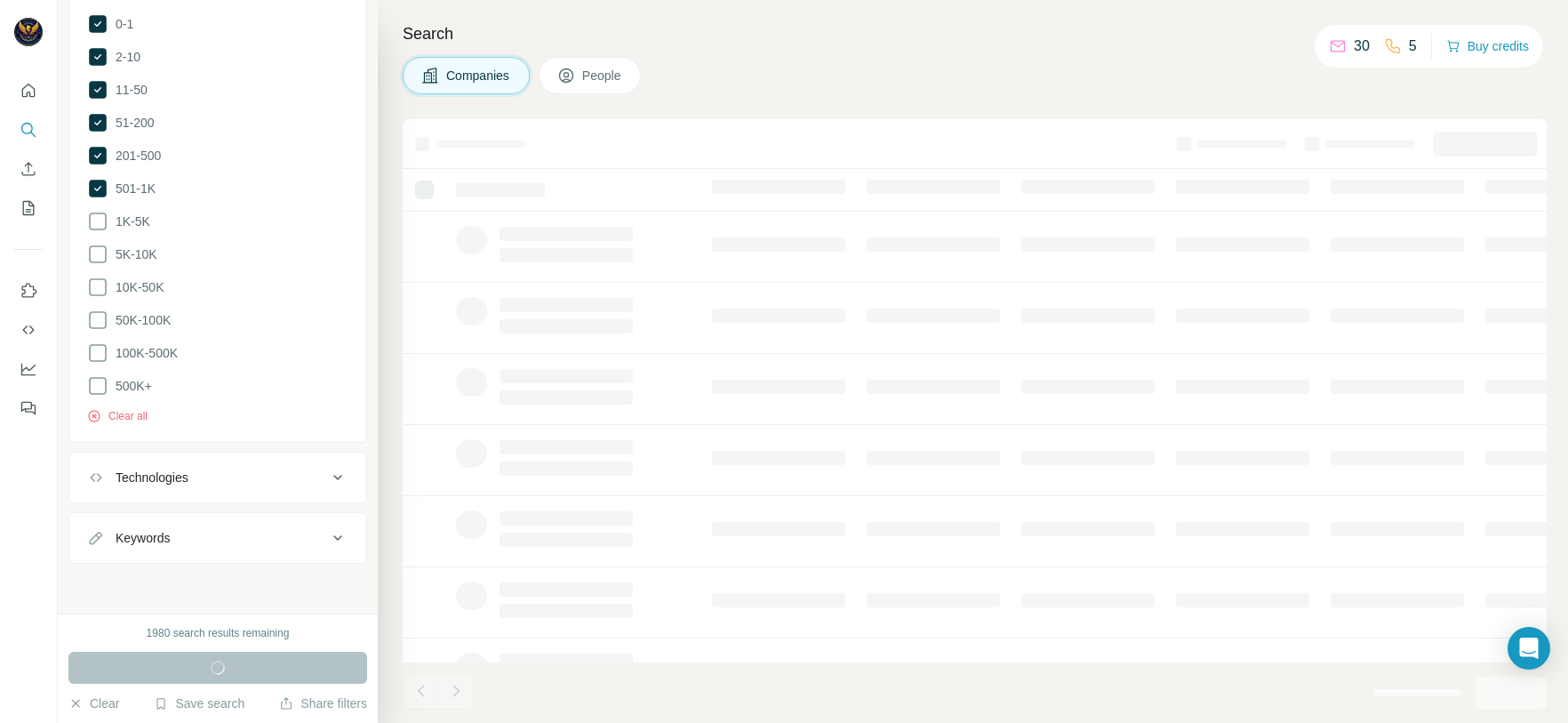 click on "Companies People" at bounding box center [974, 76] 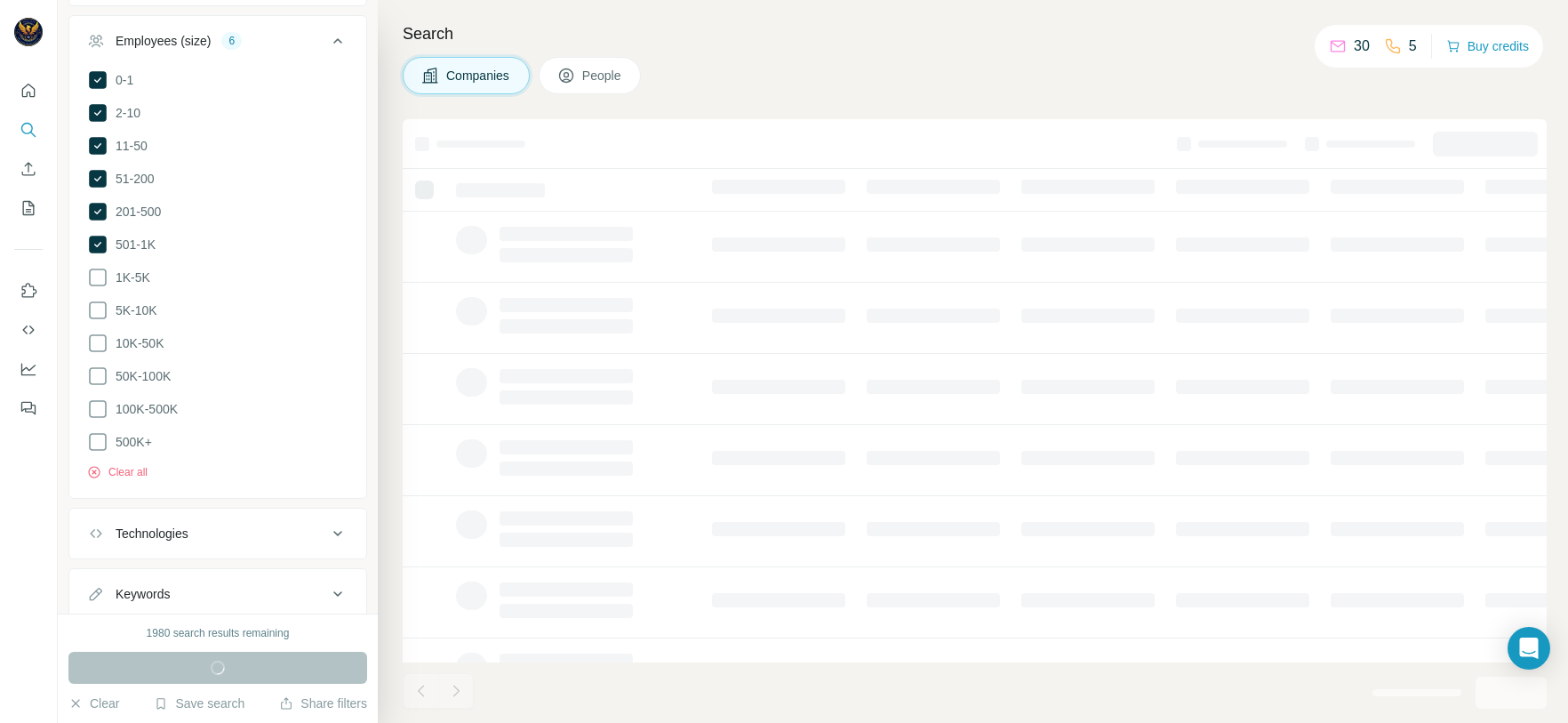 scroll, scrollTop: 691, scrollLeft: 0, axis: vertical 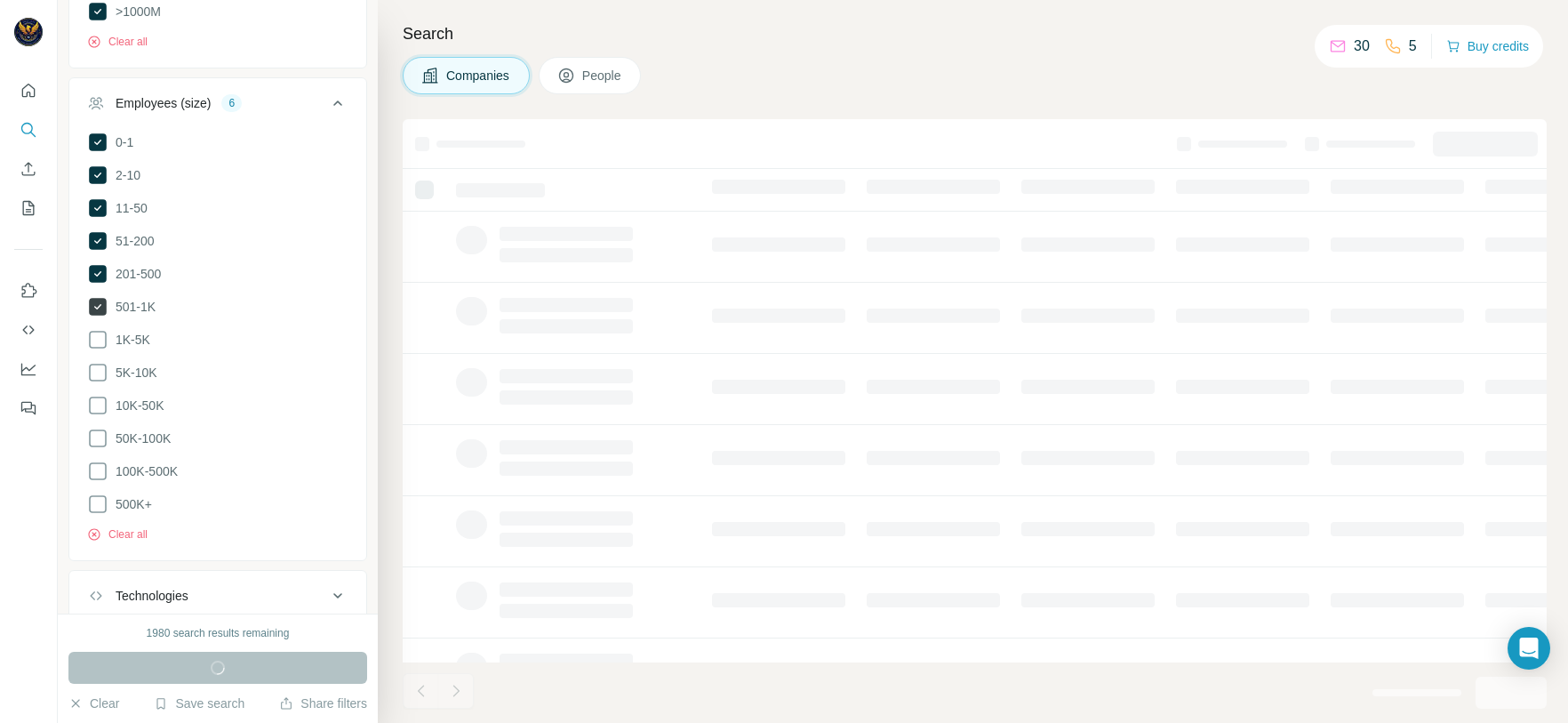 click 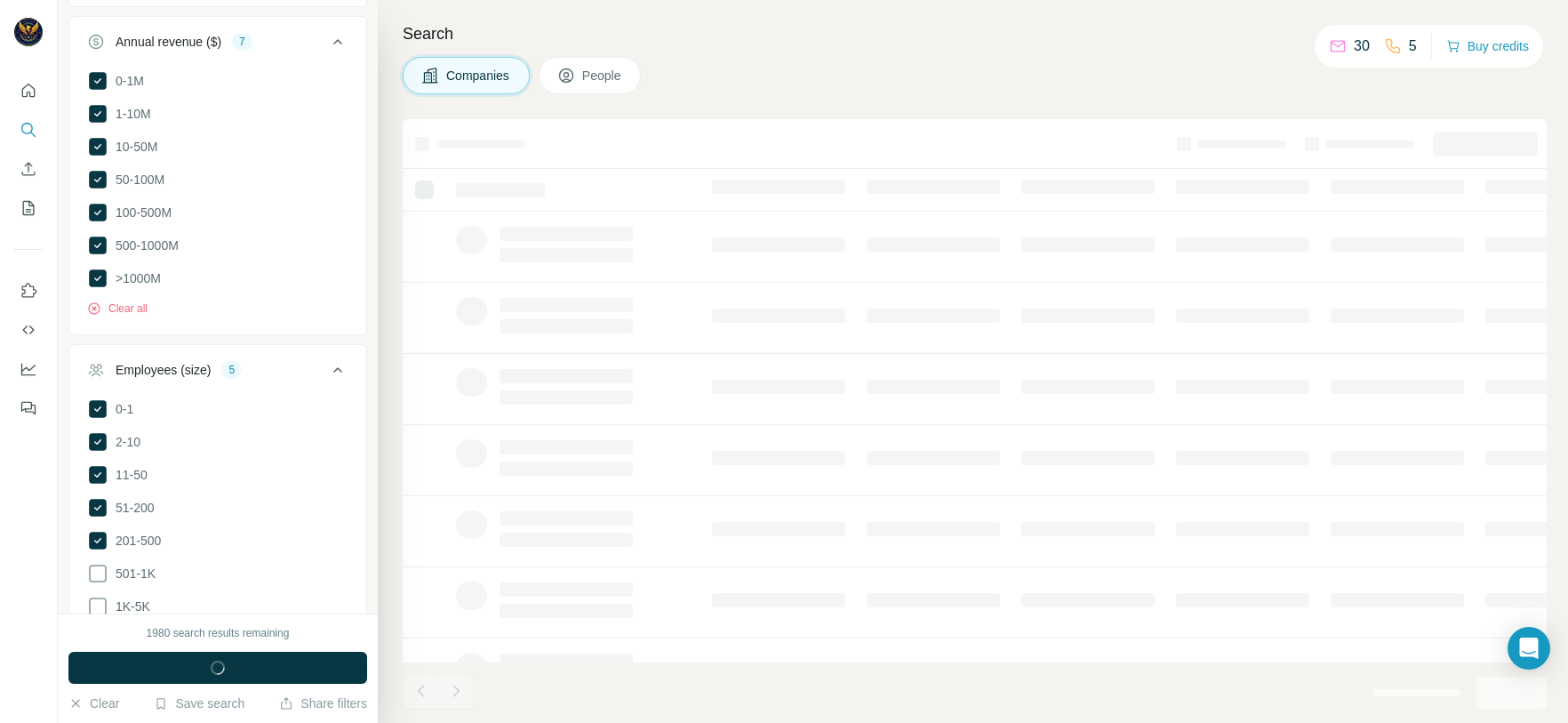 scroll, scrollTop: 291, scrollLeft: 0, axis: vertical 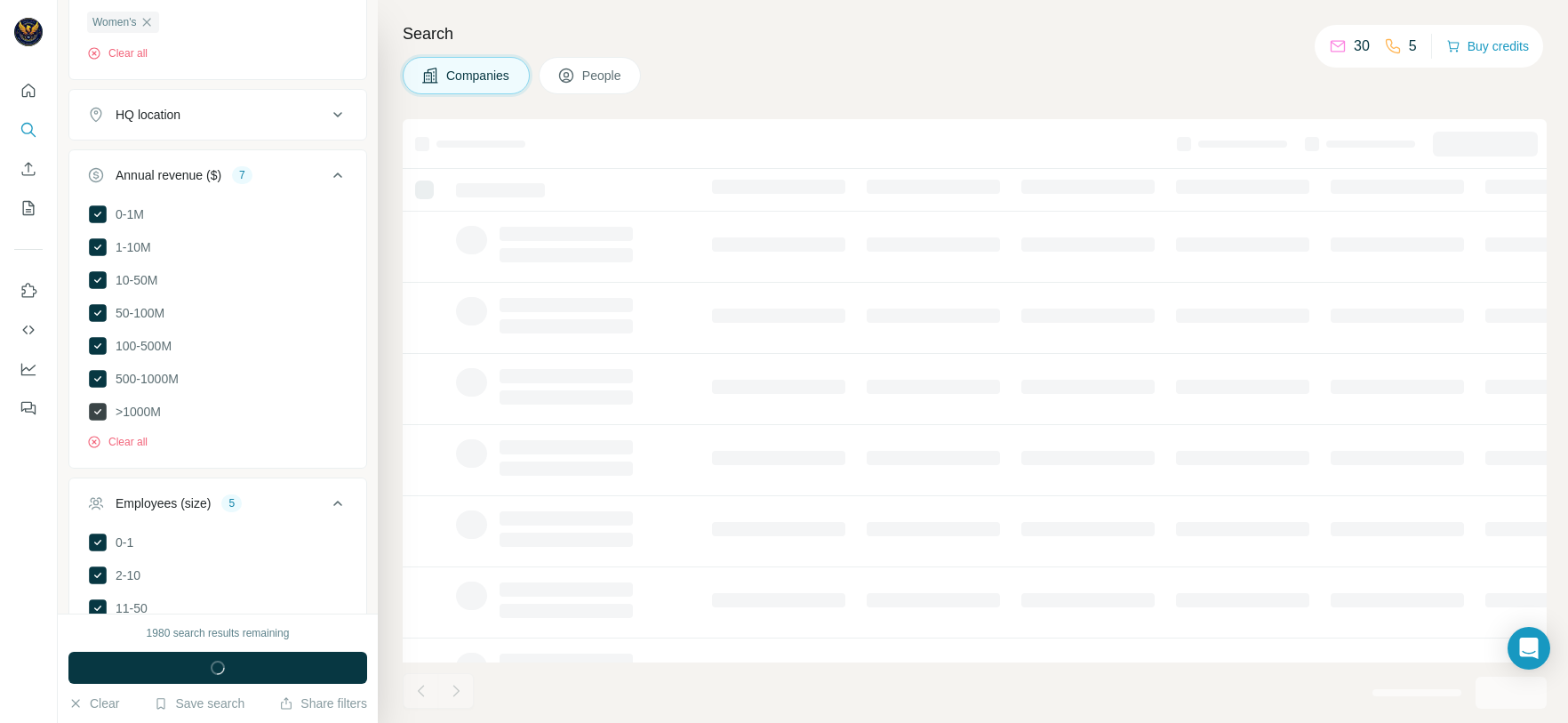 click 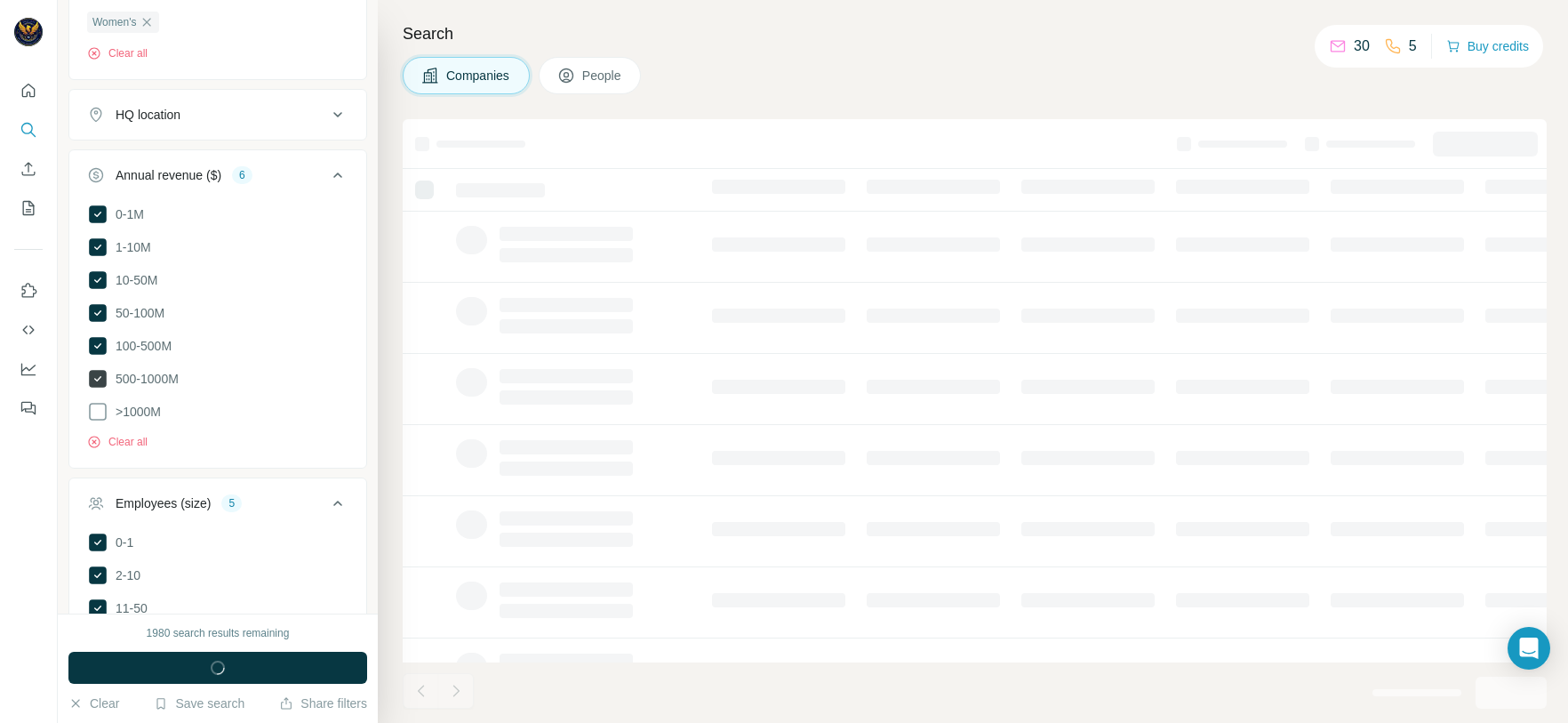 click 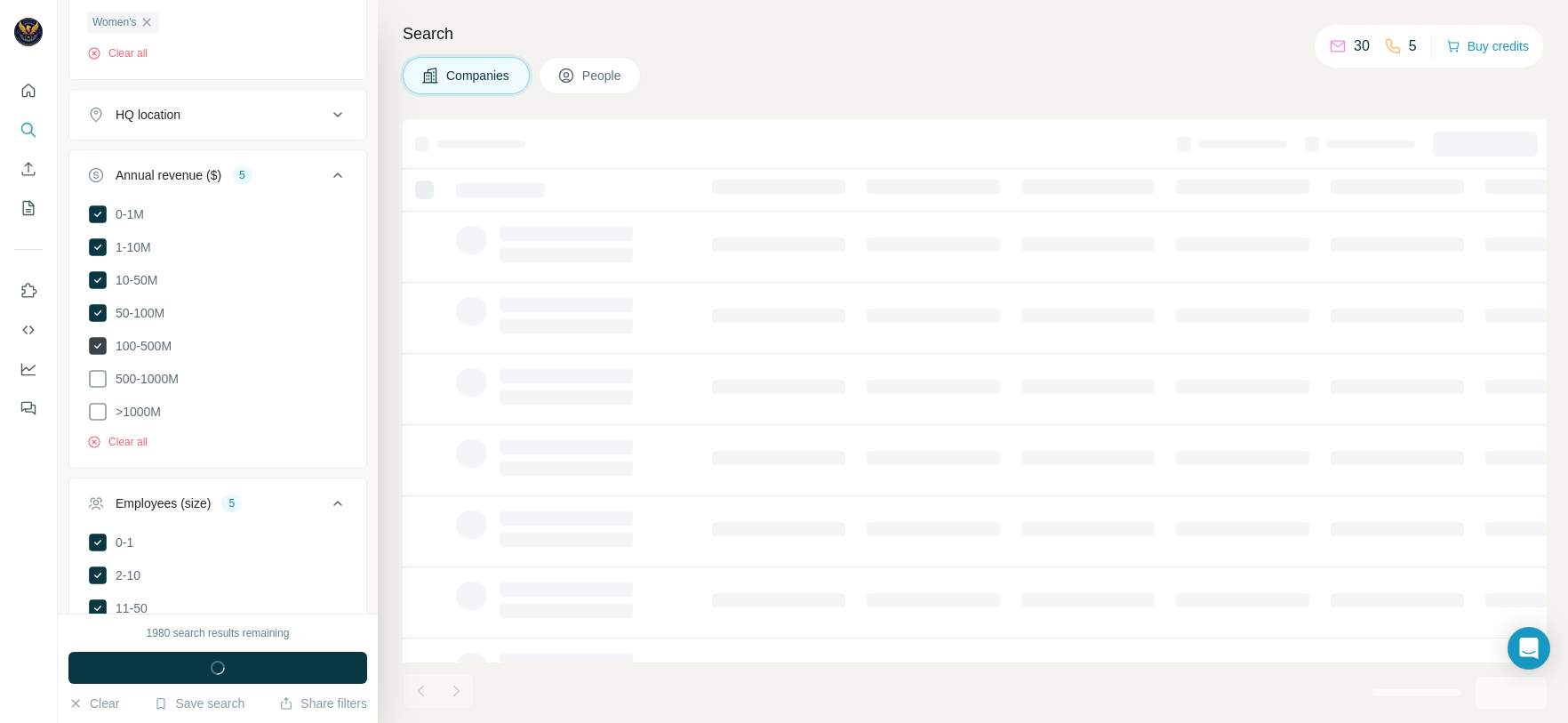click 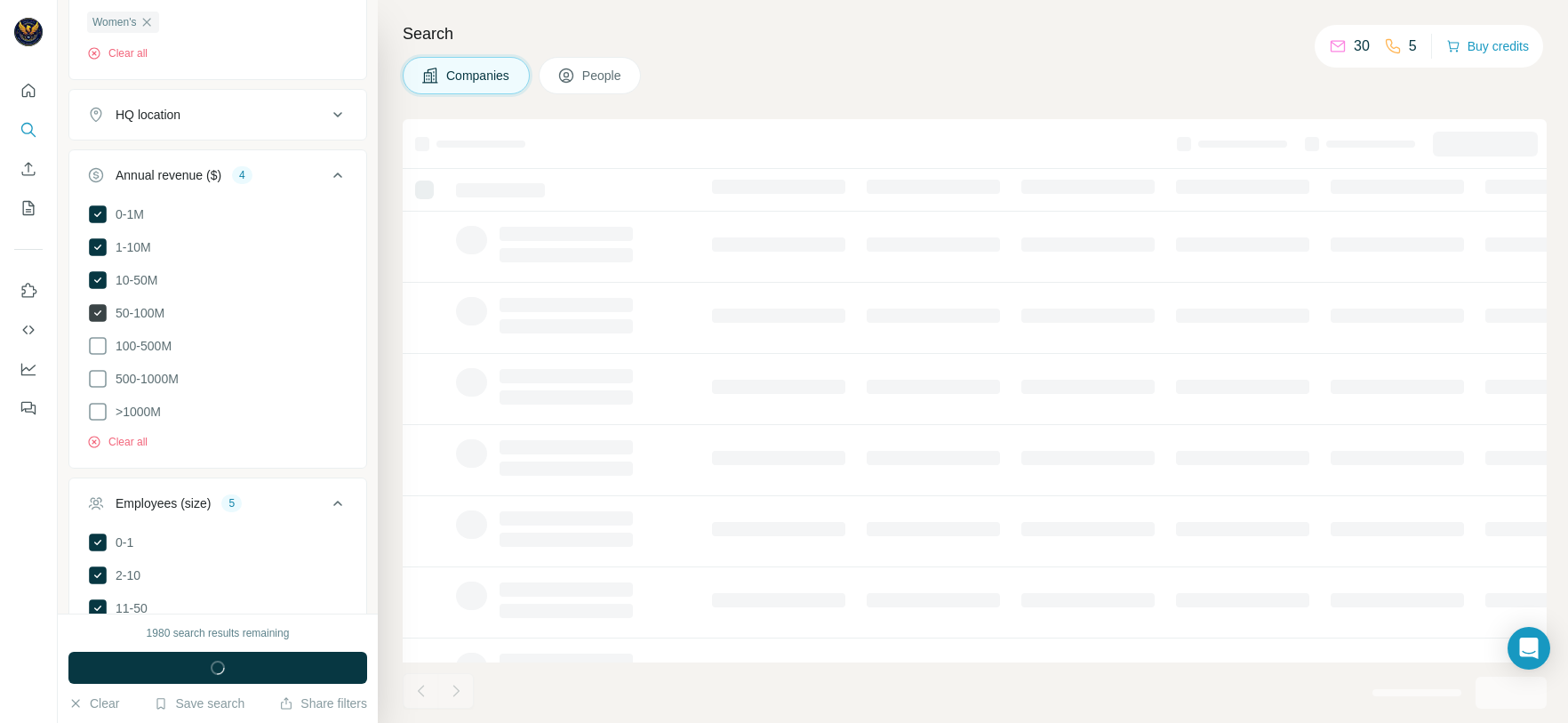 click 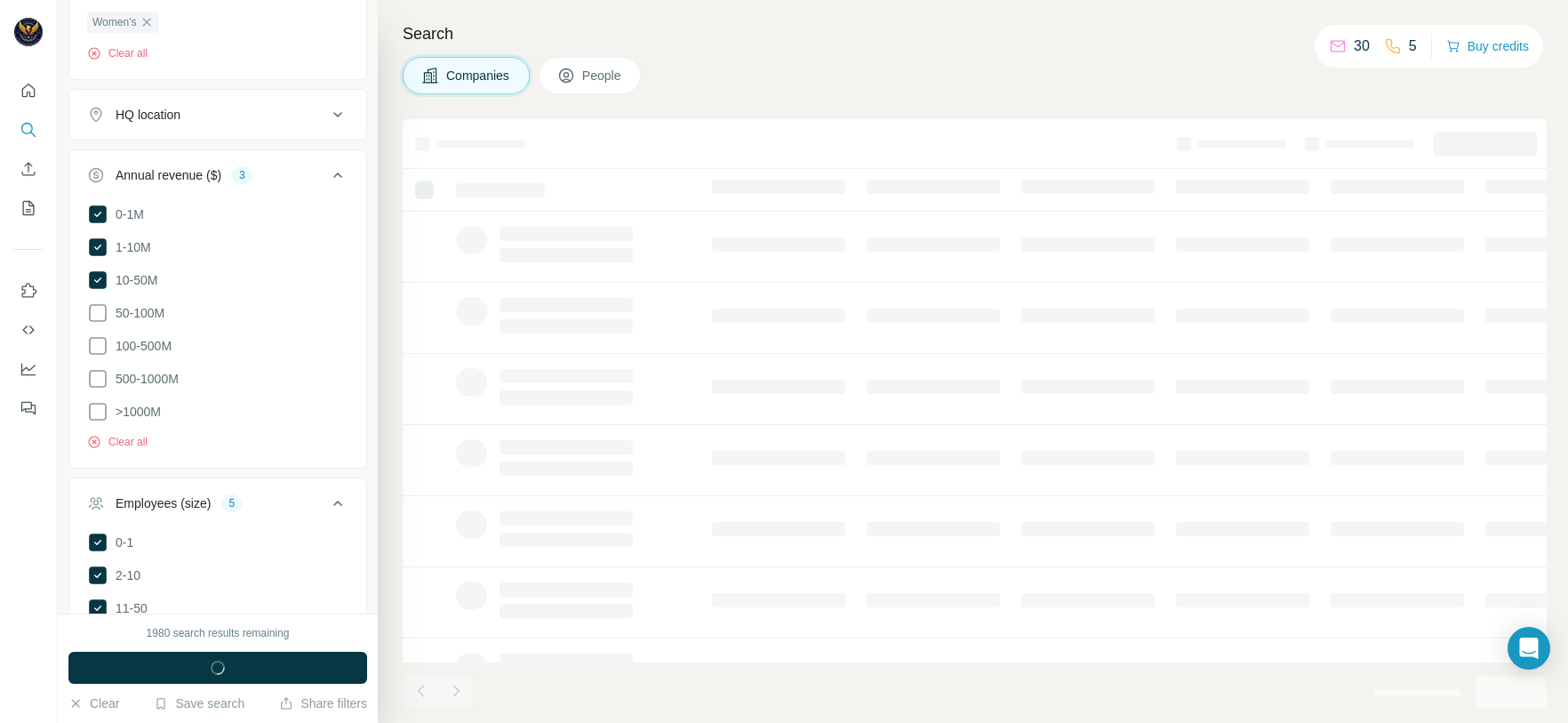click on "Companies People" at bounding box center [974, 76] 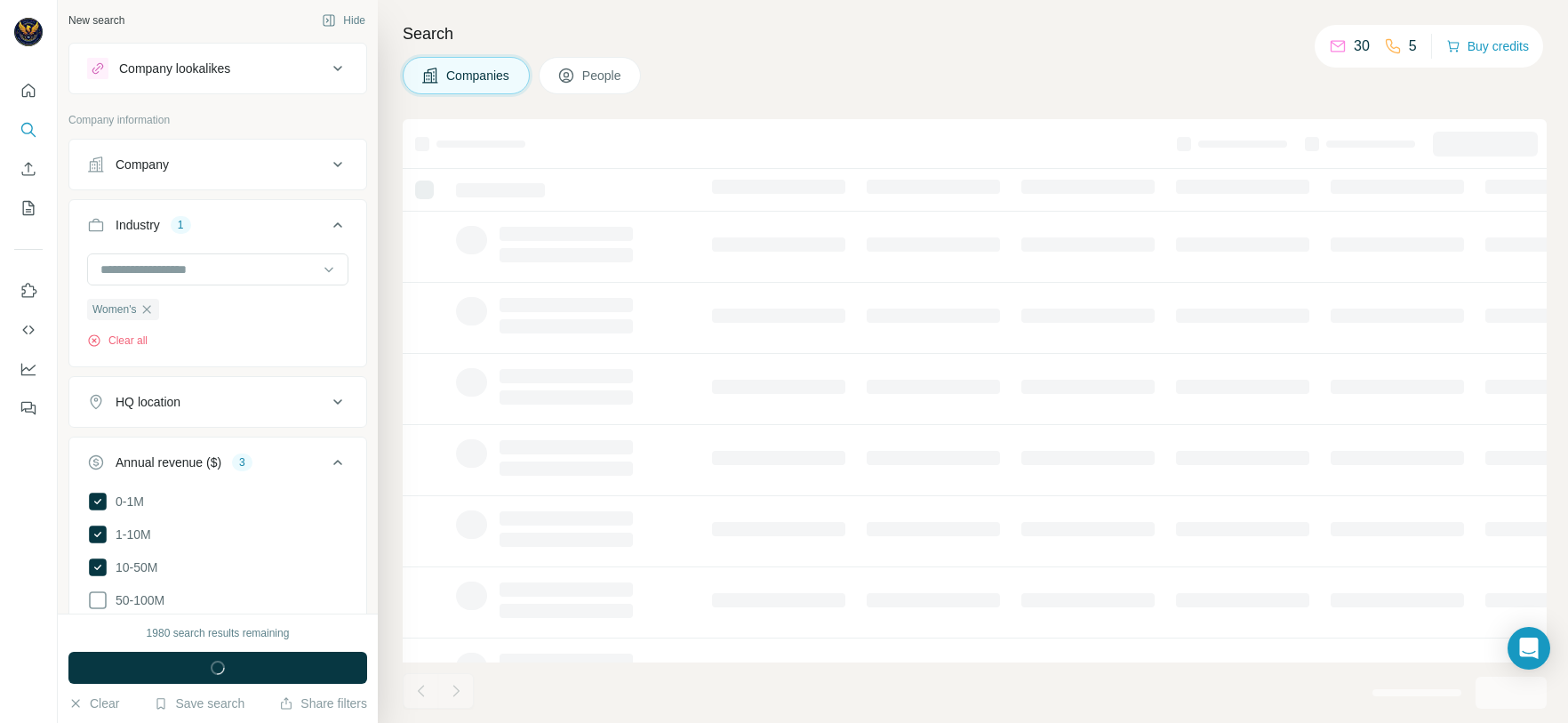 scroll, scrollTop: 0, scrollLeft: 0, axis: both 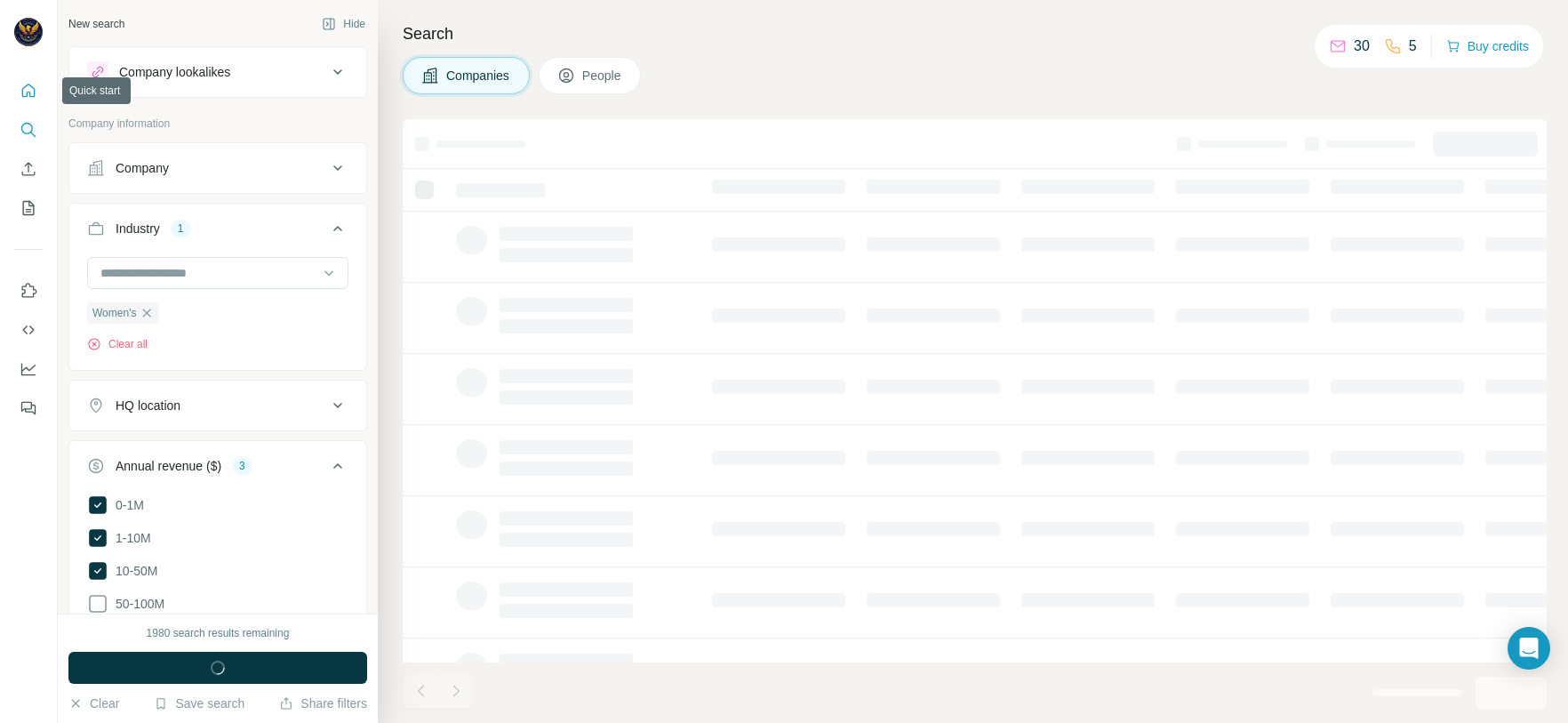 click 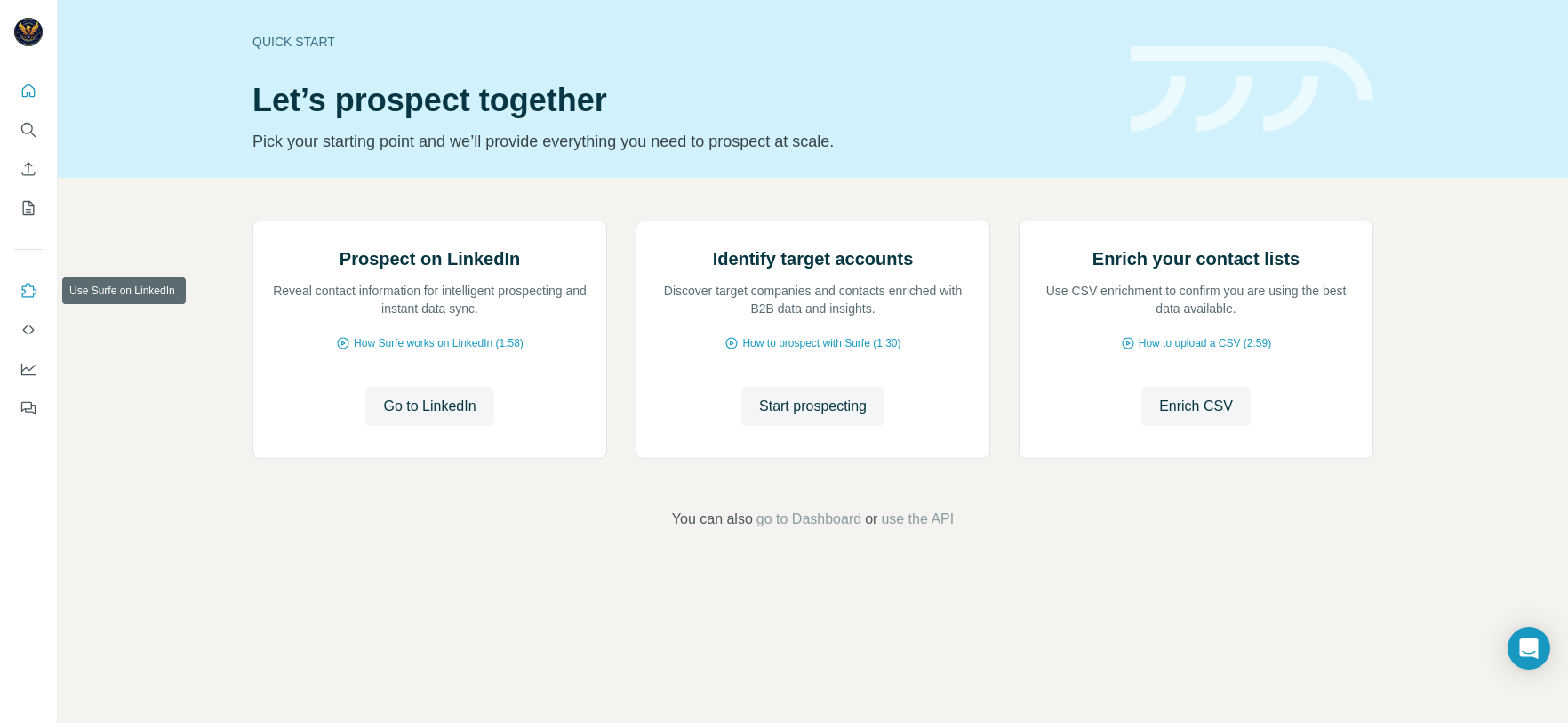 click at bounding box center (28, 291) 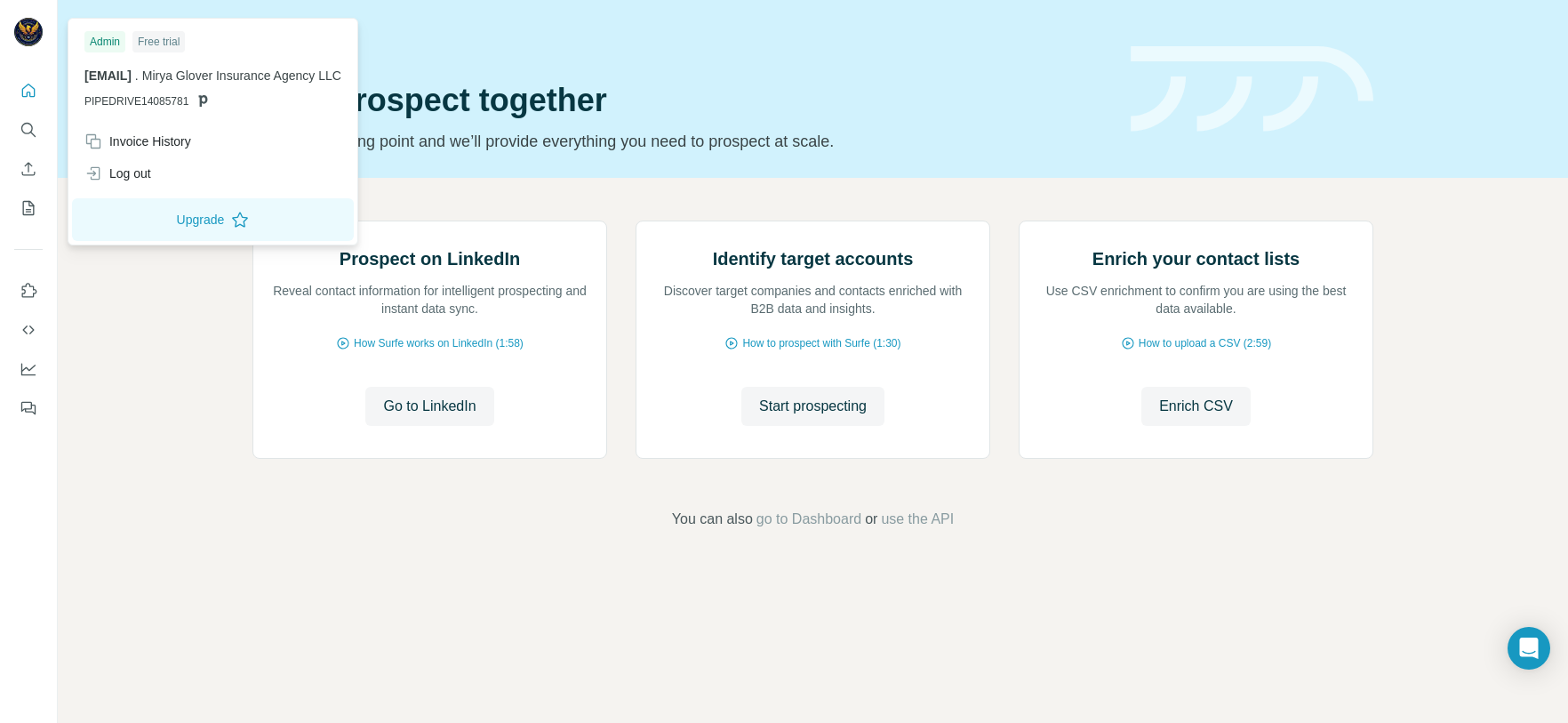click at bounding box center (28, 32) 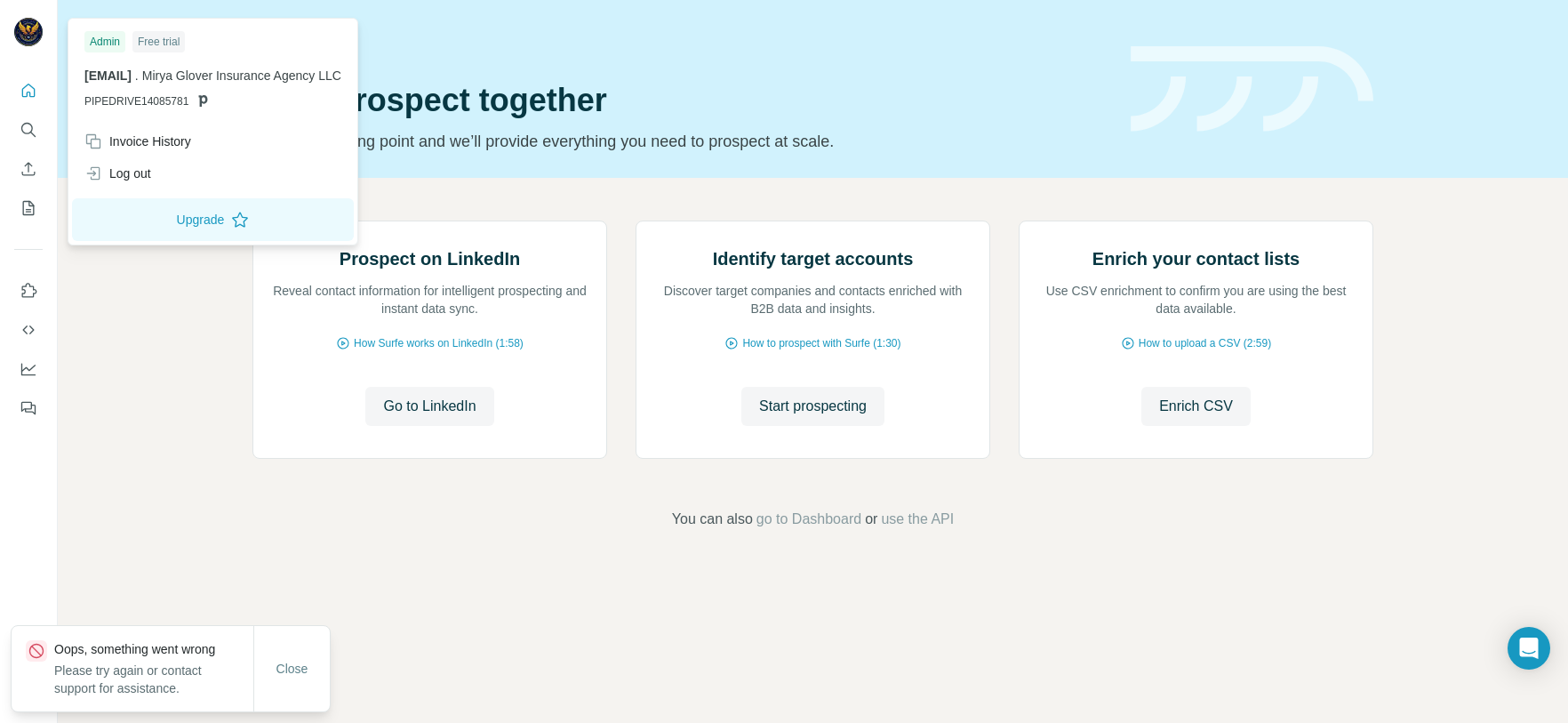 click at bounding box center [28, 32] 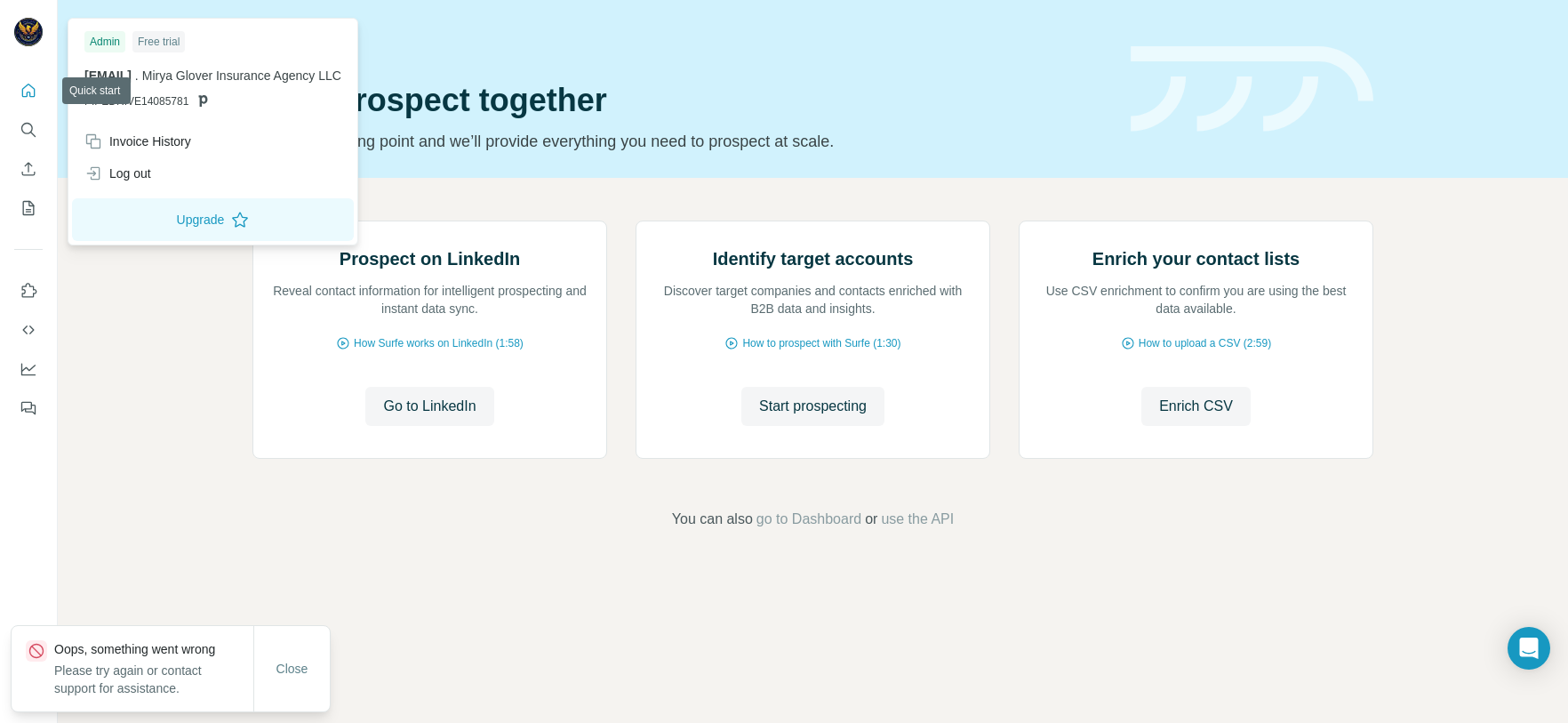 click 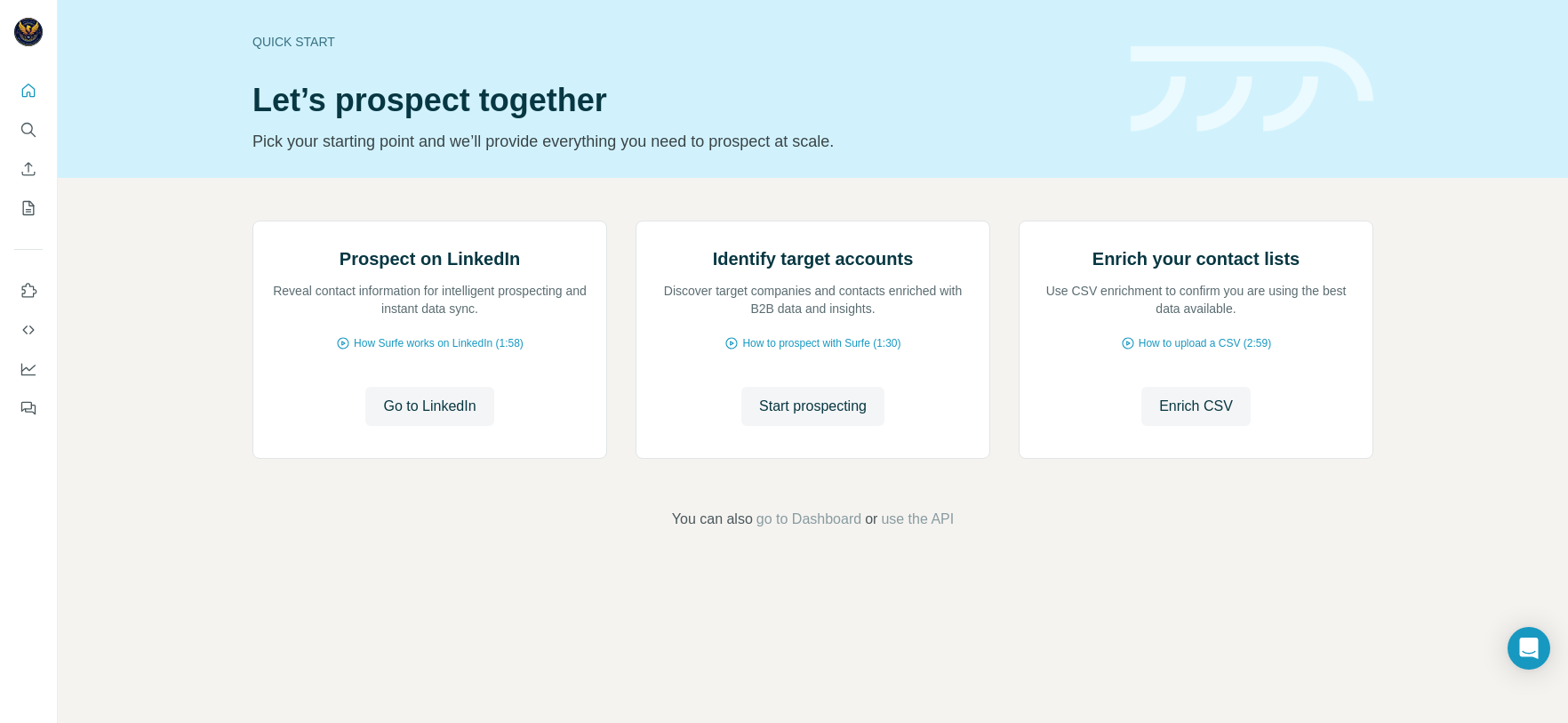 click on "Prospect on LinkedIn Reveal contact information for intelligent prospecting and instant data sync. How Surfe works on LinkedIn (1:58) Go to LinkedIn Go to LinkedIn Identify target accounts Discover target companies and contacts enriched with B2B data and insights. How to prospect with Surfe (1:30) Start prospecting Start prospecting Enrich your contact lists Use CSV enrichment to confirm you are using the best data available. How to upload a CSV (2:59) Enrich CSV Enrich CSV You can also go to Dashboard or use the API" at bounding box center [812, 375] 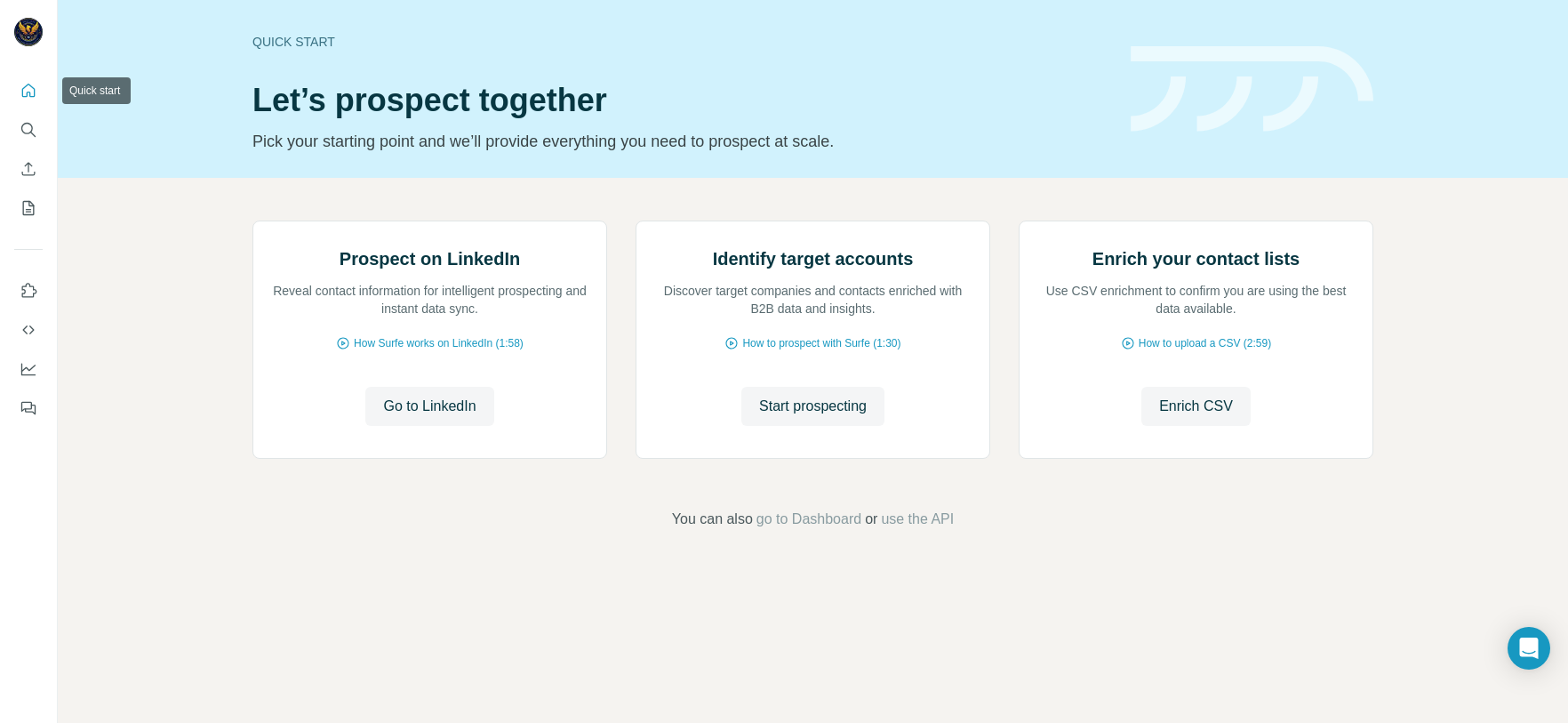 click at bounding box center [28, 91] 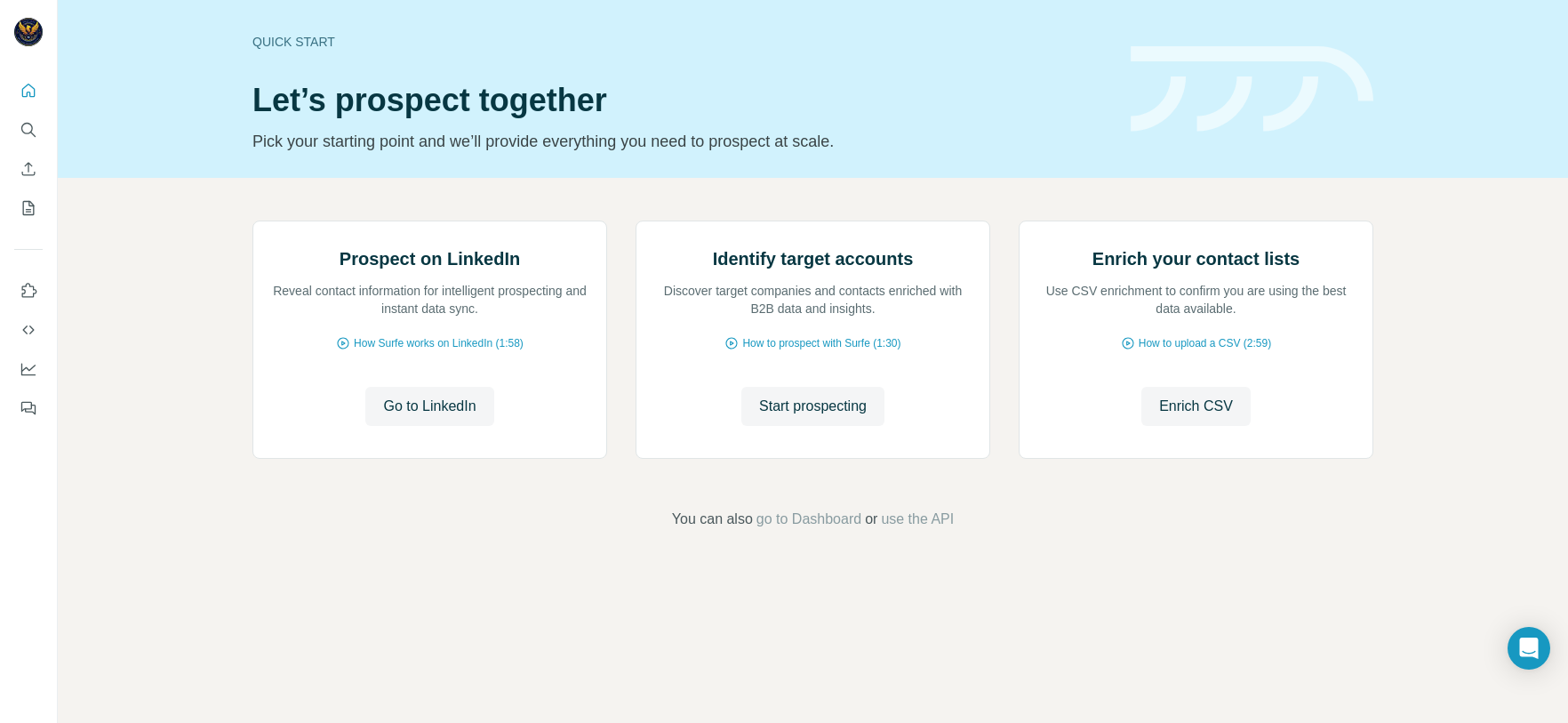 click on "Prospect on LinkedIn Reveal contact information for intelligent prospecting and instant data sync. How Surfe works on LinkedIn (1:58) Go to LinkedIn Go to LinkedIn Identify target accounts Discover target companies and contacts enriched with B2B data and insights. How to prospect with Surfe (1:30) Start prospecting Start prospecting Enrich your contact lists Use CSV enrichment to confirm you are using the best data available. How to upload a CSV (2:59) Enrich CSV Enrich CSV You can also go to Dashboard or use the API" at bounding box center [812, 375] 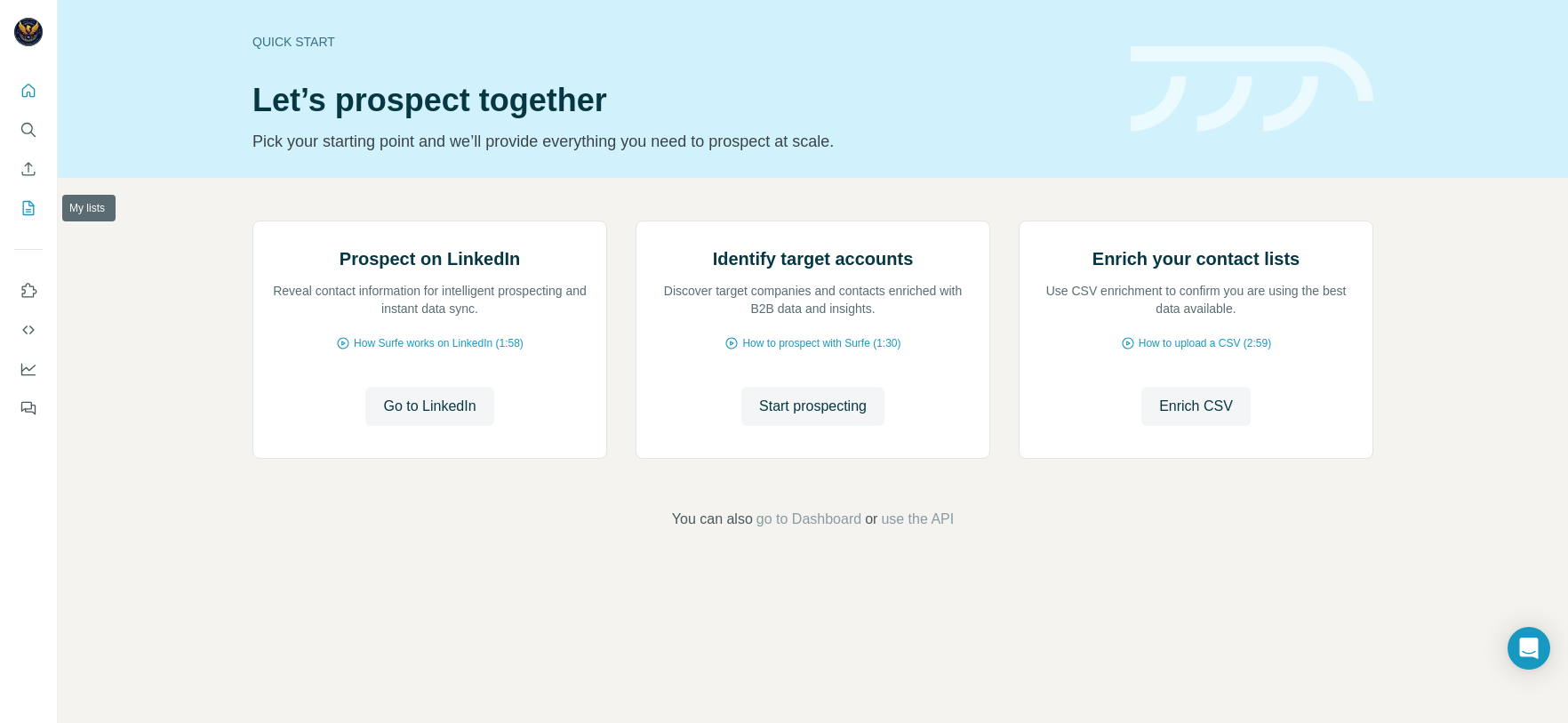 click 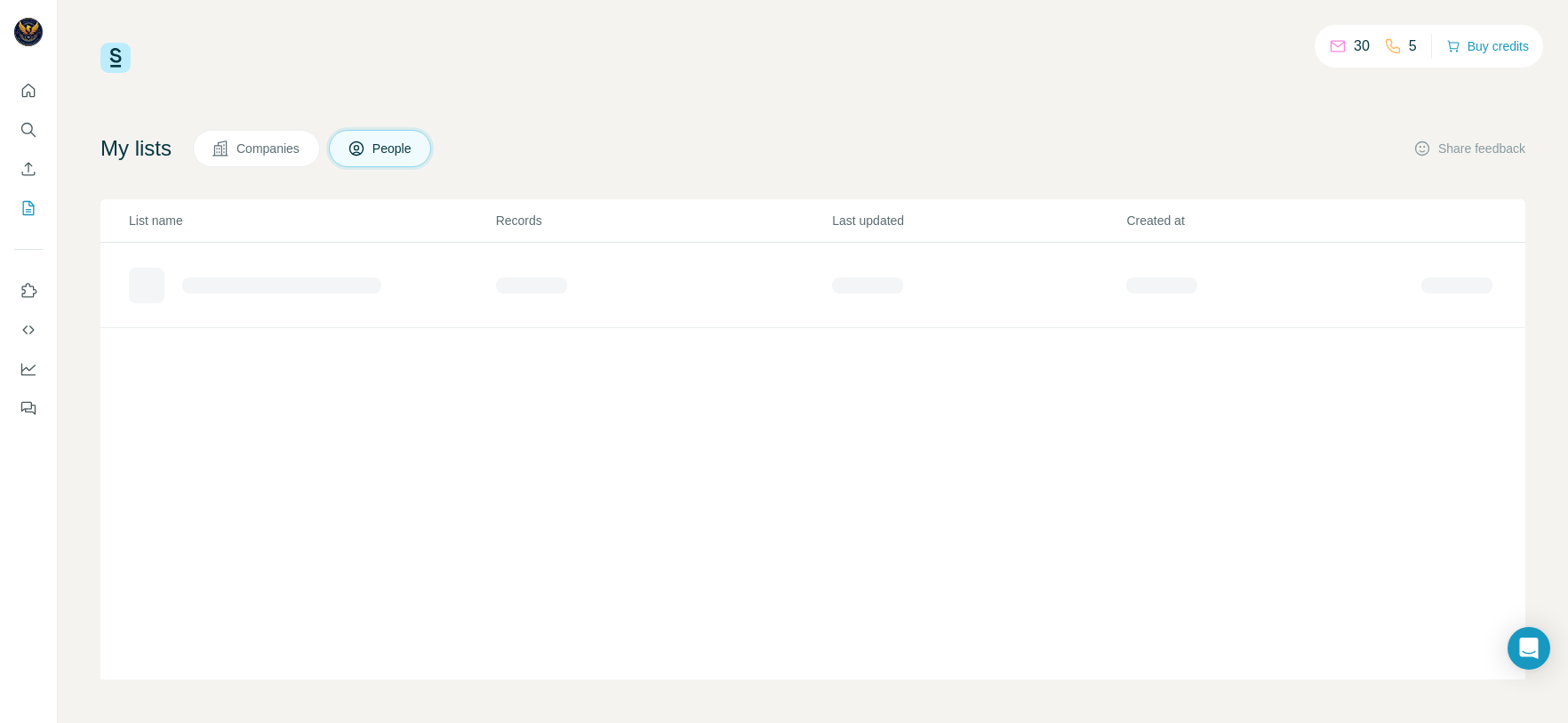 click on "30 5 Buy credits My lists Companies People Share feedback List name Records Last updated Created at" at bounding box center [812, 361] 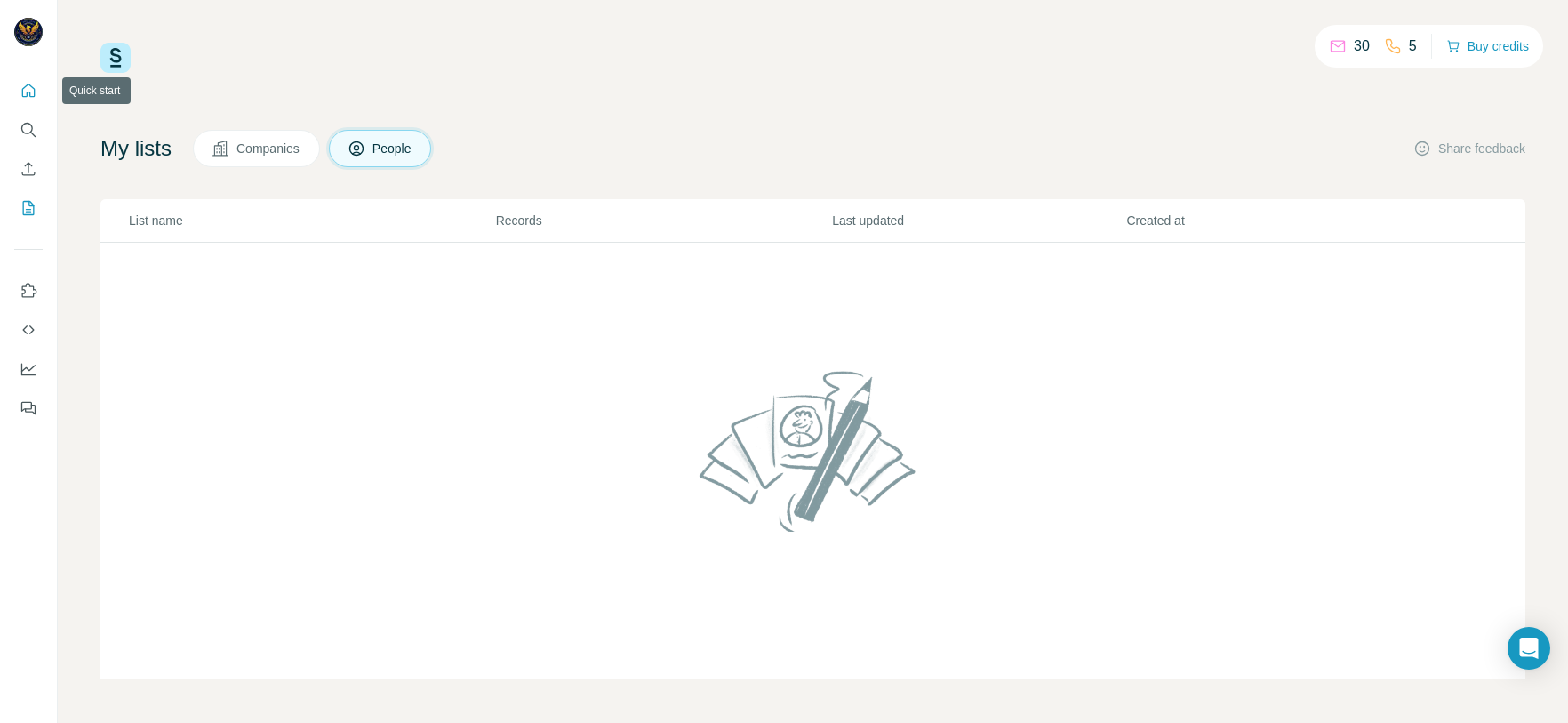 click at bounding box center [28, 91] 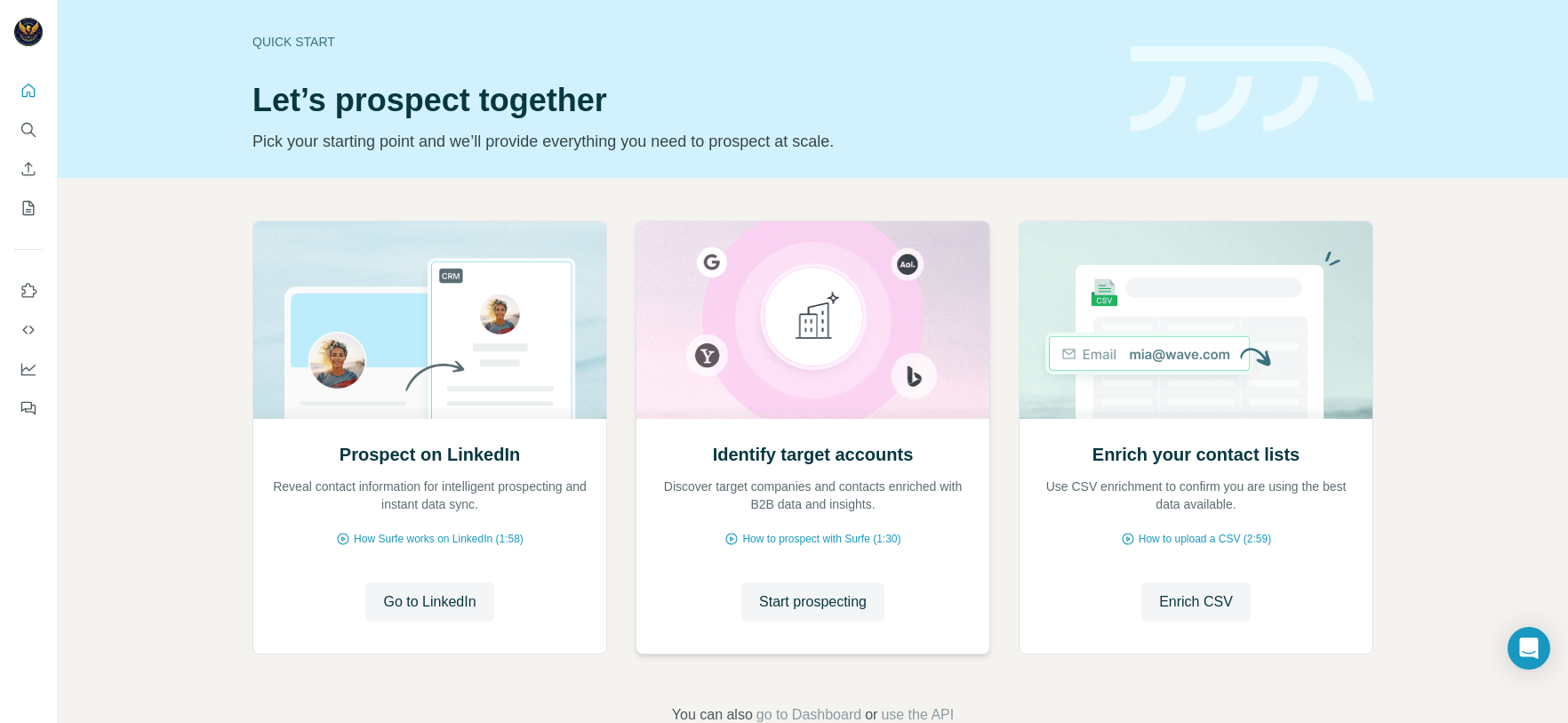 click on "Identify target accounts Discover target companies and contacts enriched with B2B data and insights. How to prospect with Surfe (1:30) Start prospecting Start prospecting" at bounding box center [812, 535] 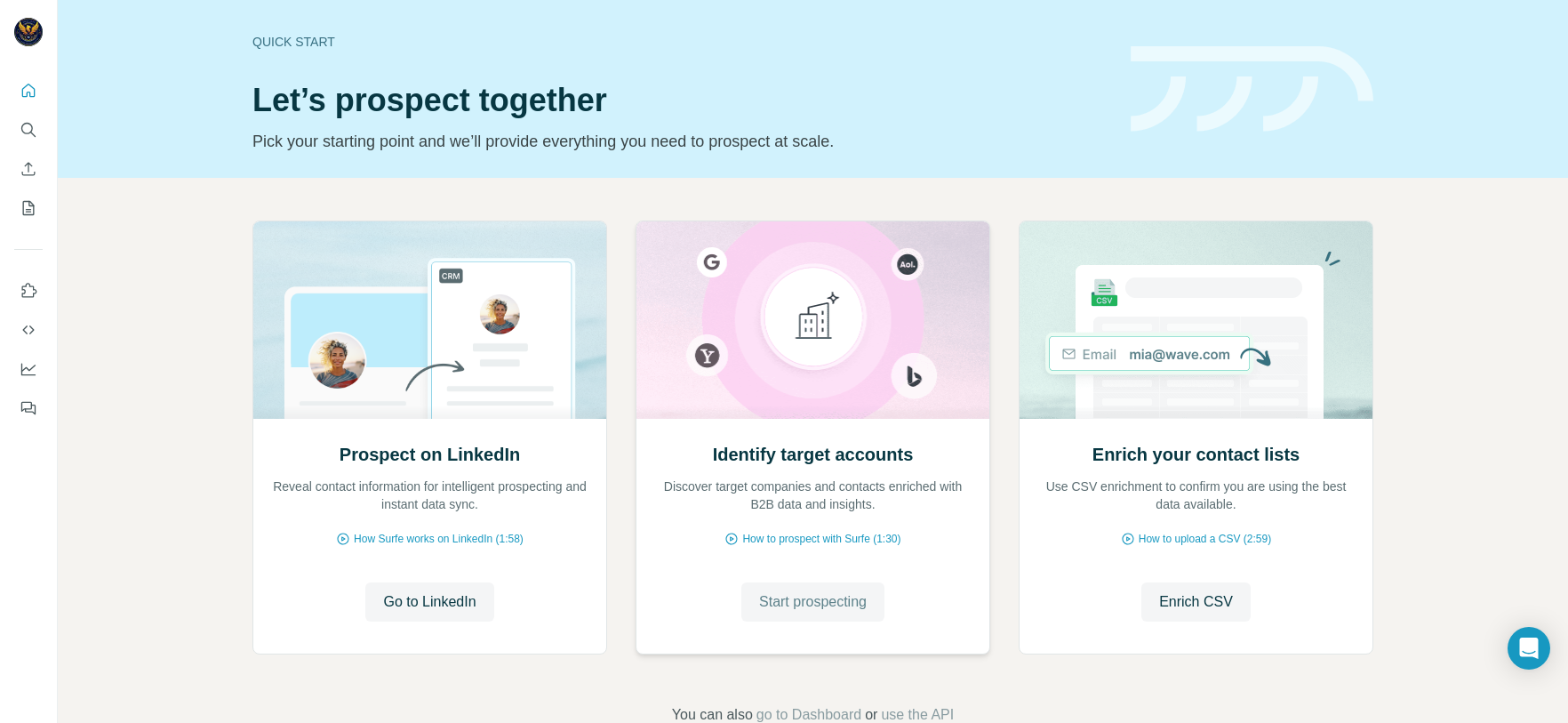 click on "Start prospecting" at bounding box center (812, 602) 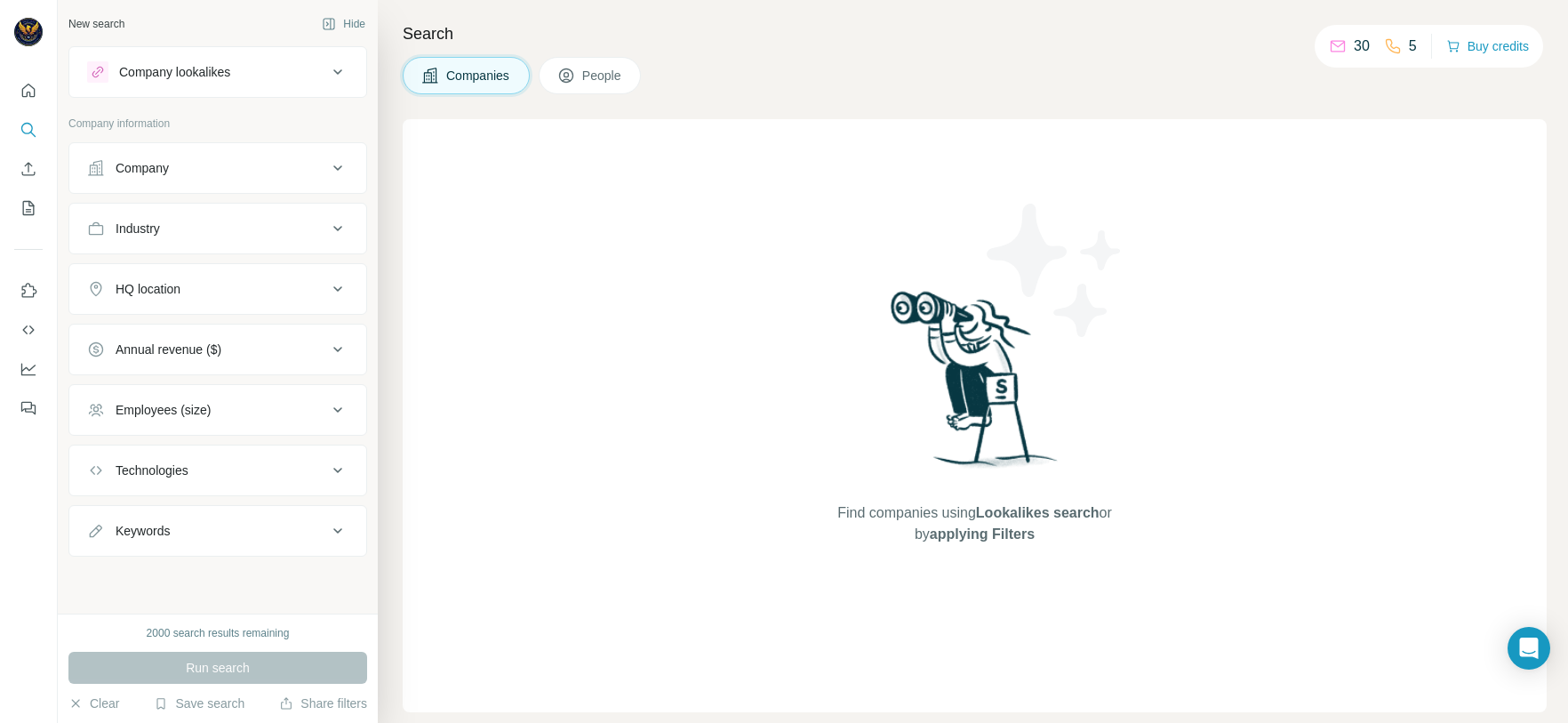 click on "Company" at bounding box center (218, 168) 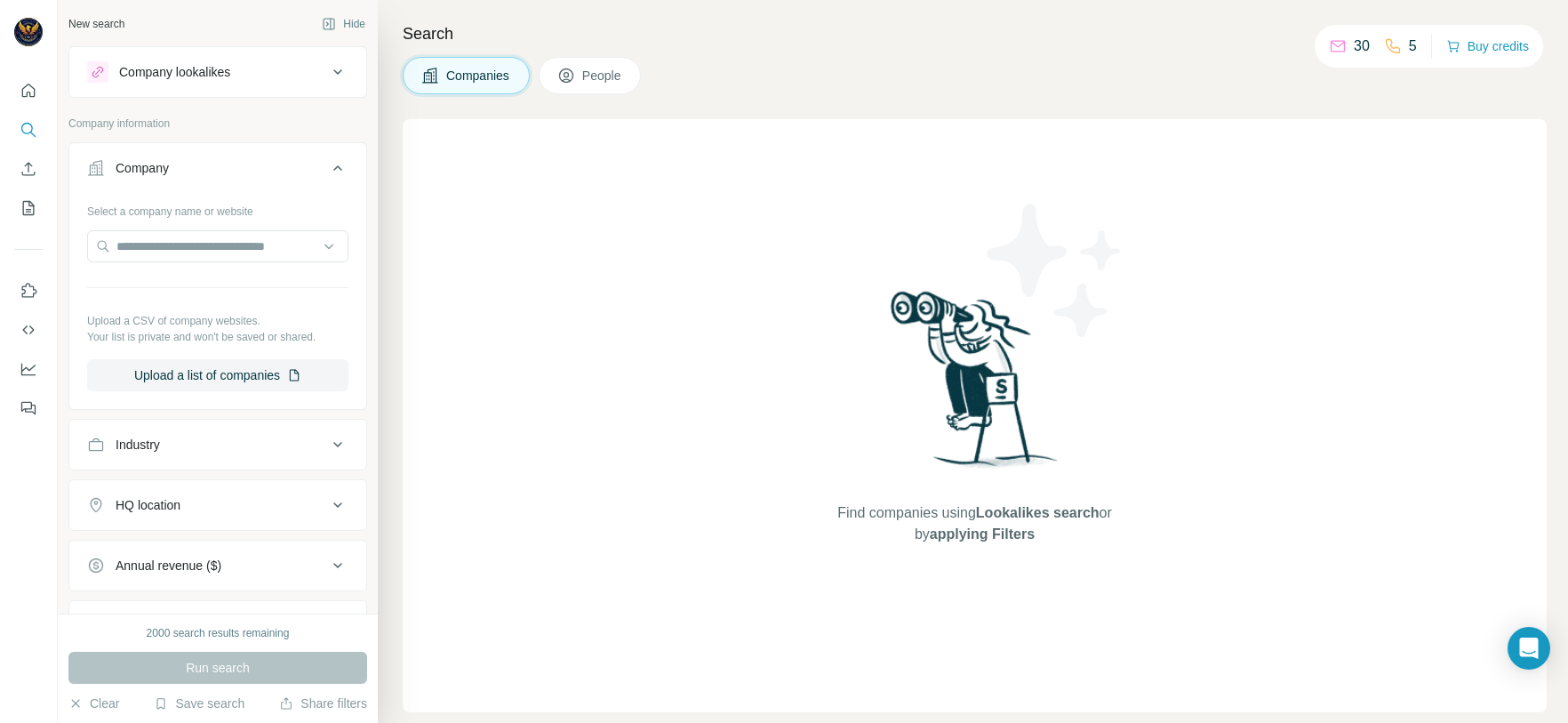 click on "New search Hide Company lookalikes Company information Company Select a company name or website Upload a CSV of company websites. Your list is private and won't be saved or shared. Upload a list of companies Industry HQ location Annual revenue ($) Employees (size) Technologies Keywords" at bounding box center [218, 307] 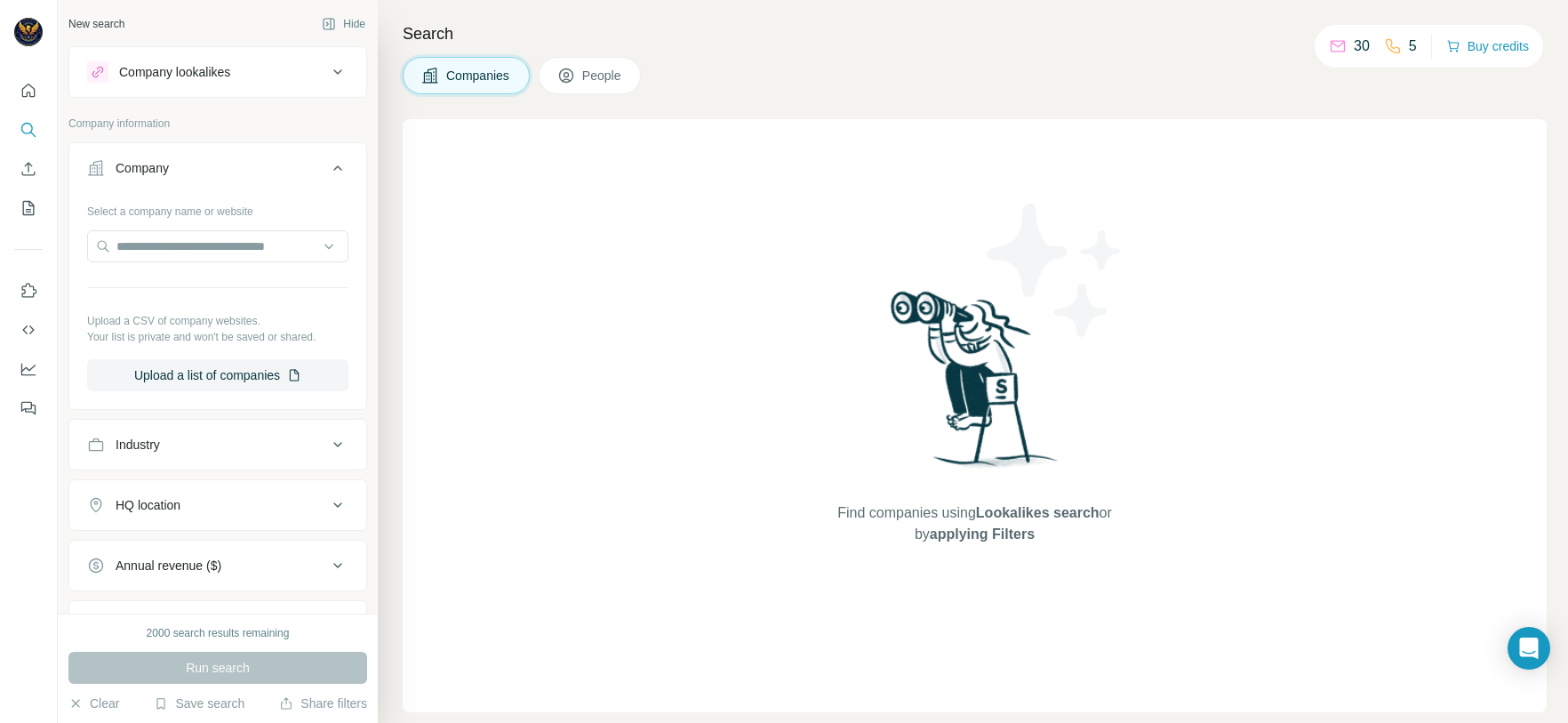 click on "Company" at bounding box center (218, 172) 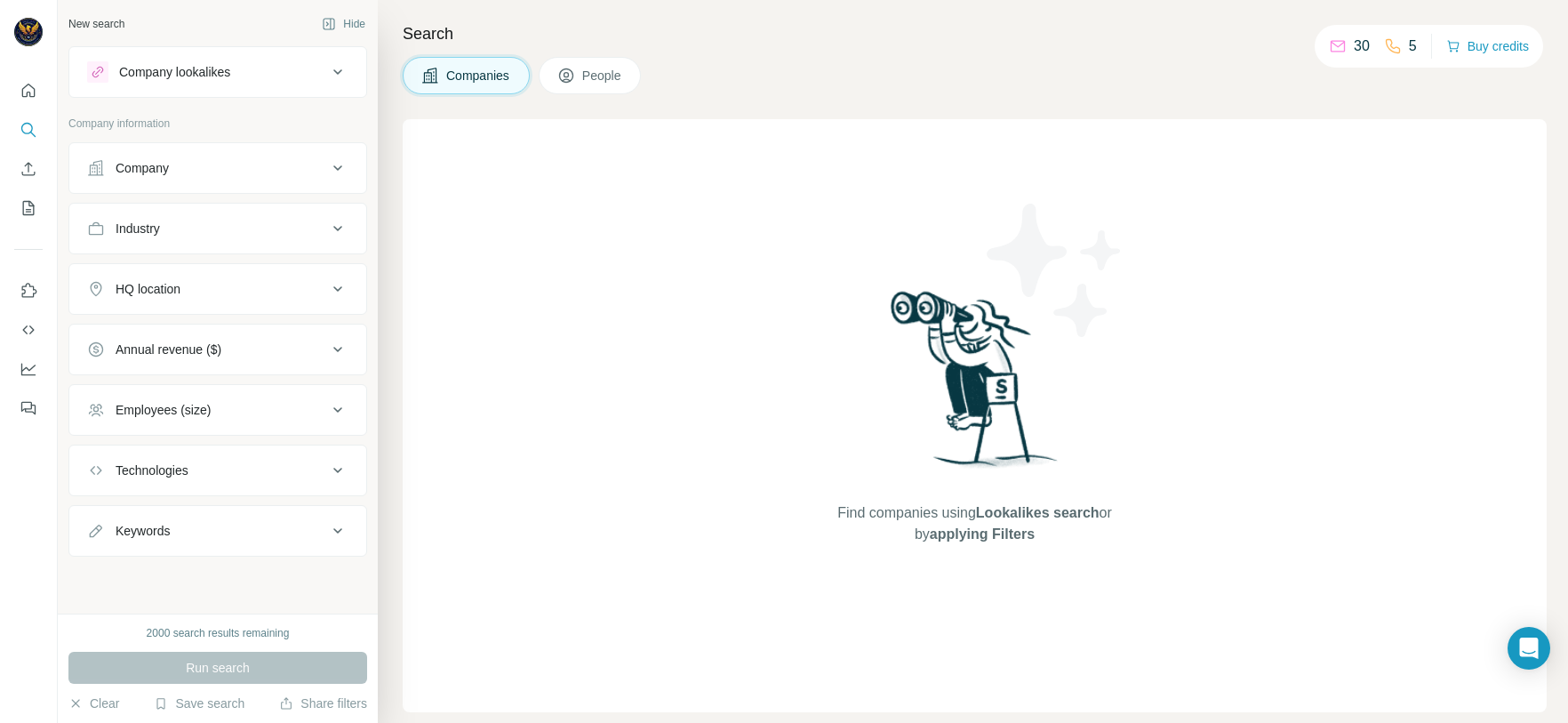 click on "HQ location" at bounding box center [218, 289] 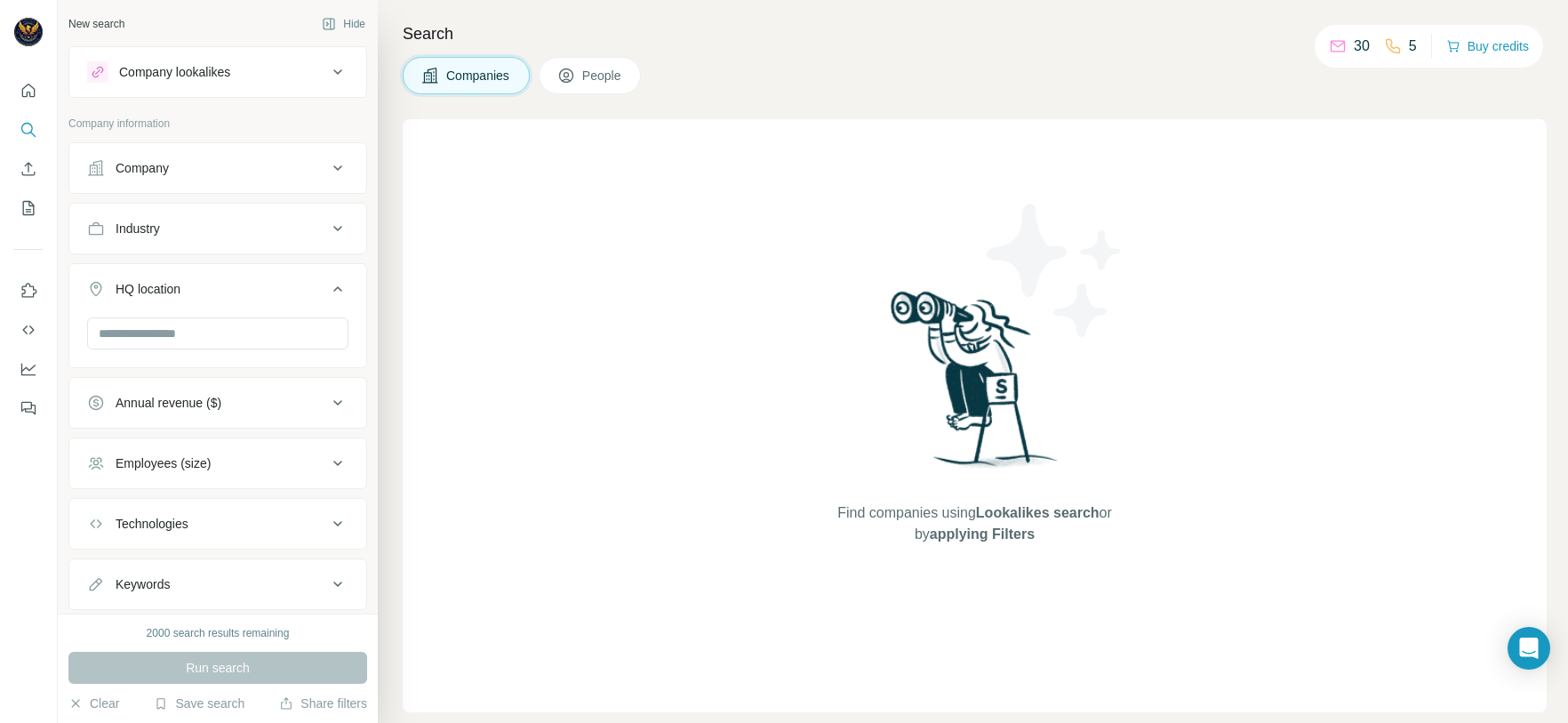 click on "HQ location" at bounding box center [218, 293] 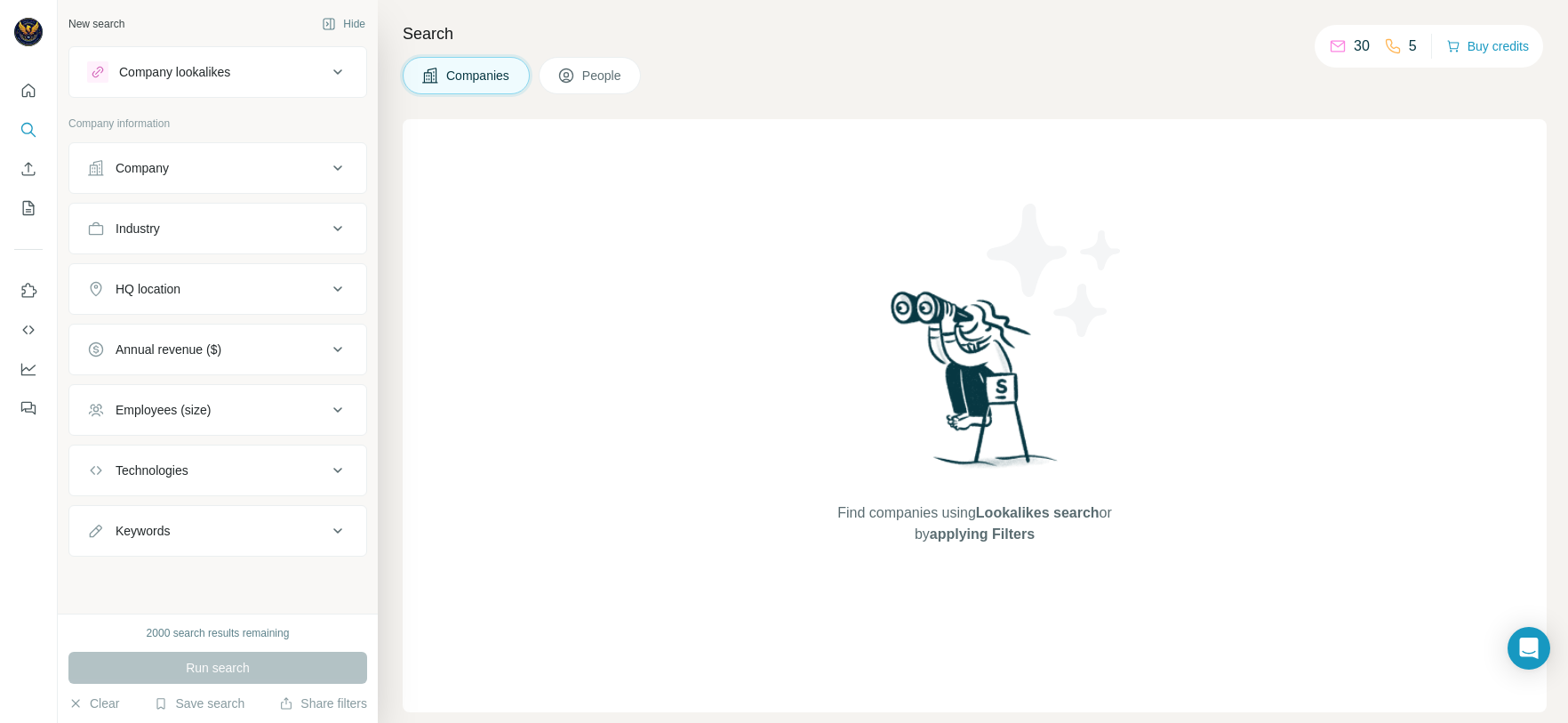 click on "Industry" at bounding box center [218, 229] 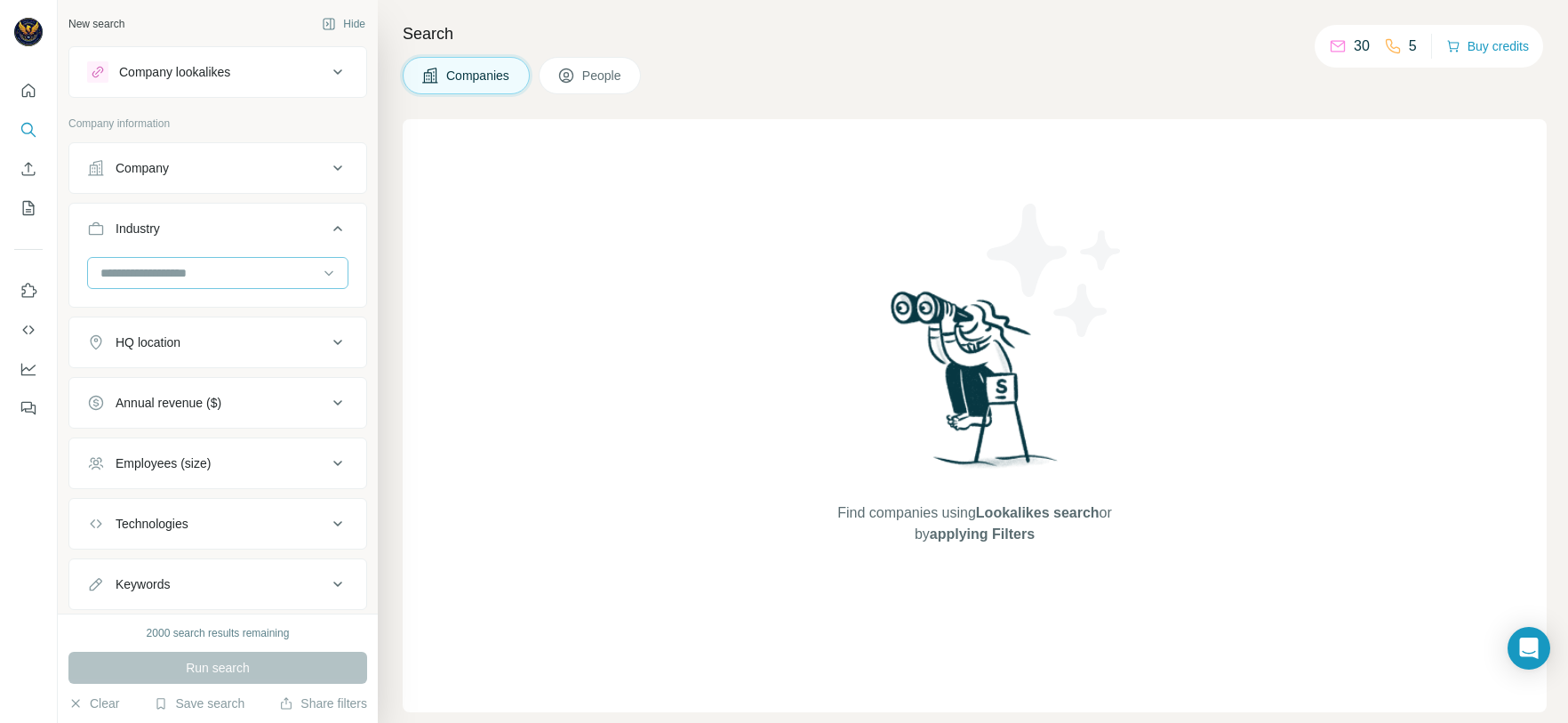 click at bounding box center [208, 273] 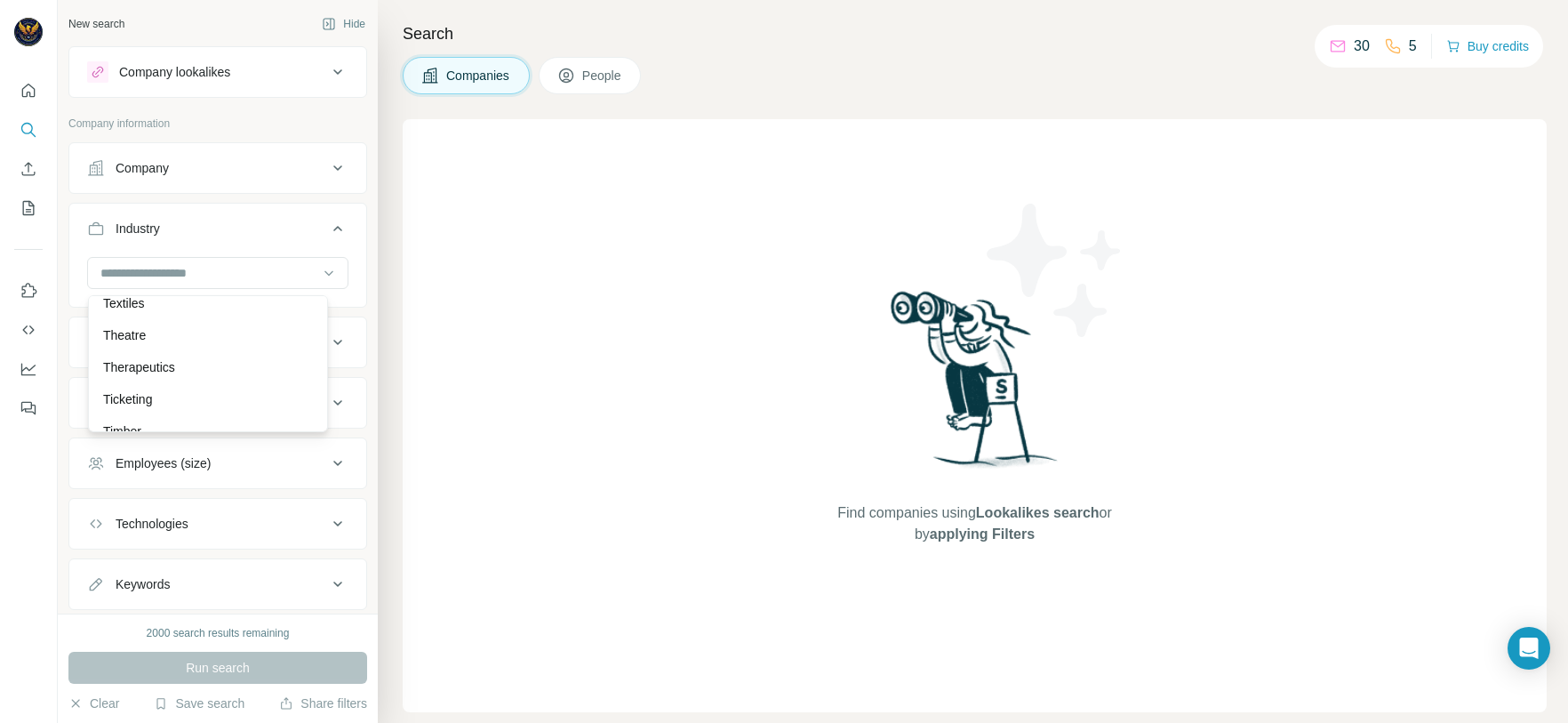 scroll, scrollTop: 19959, scrollLeft: 0, axis: vertical 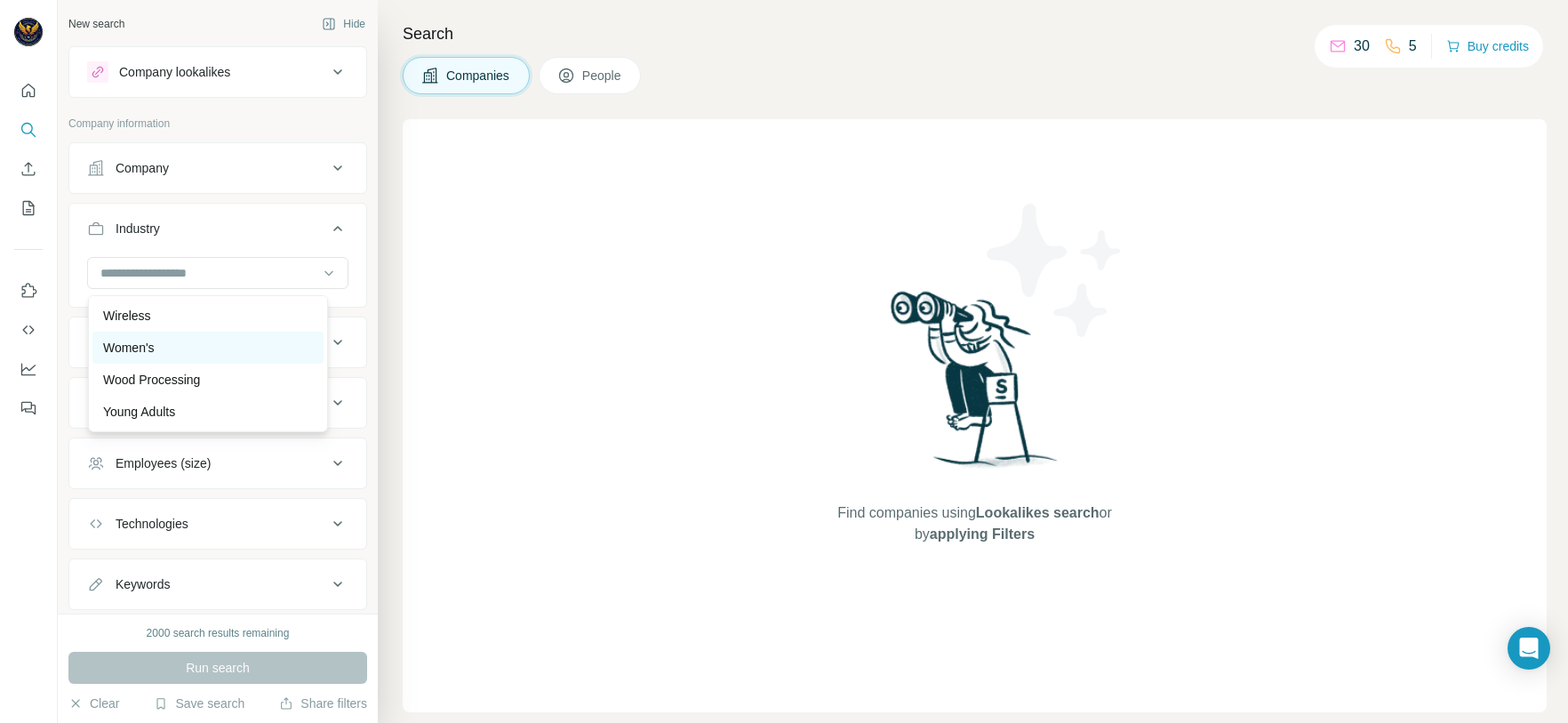 click on "Women's" at bounding box center (208, 348) 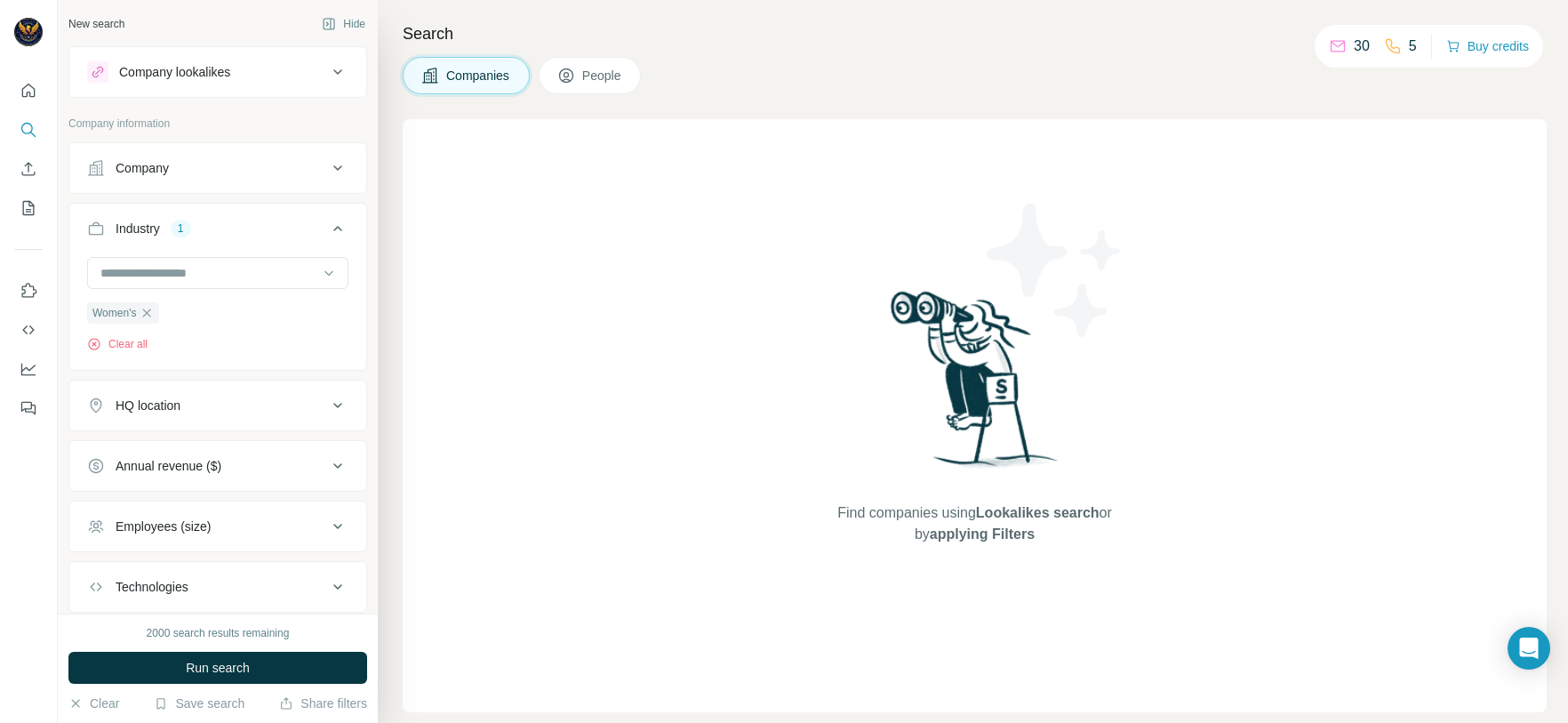 click 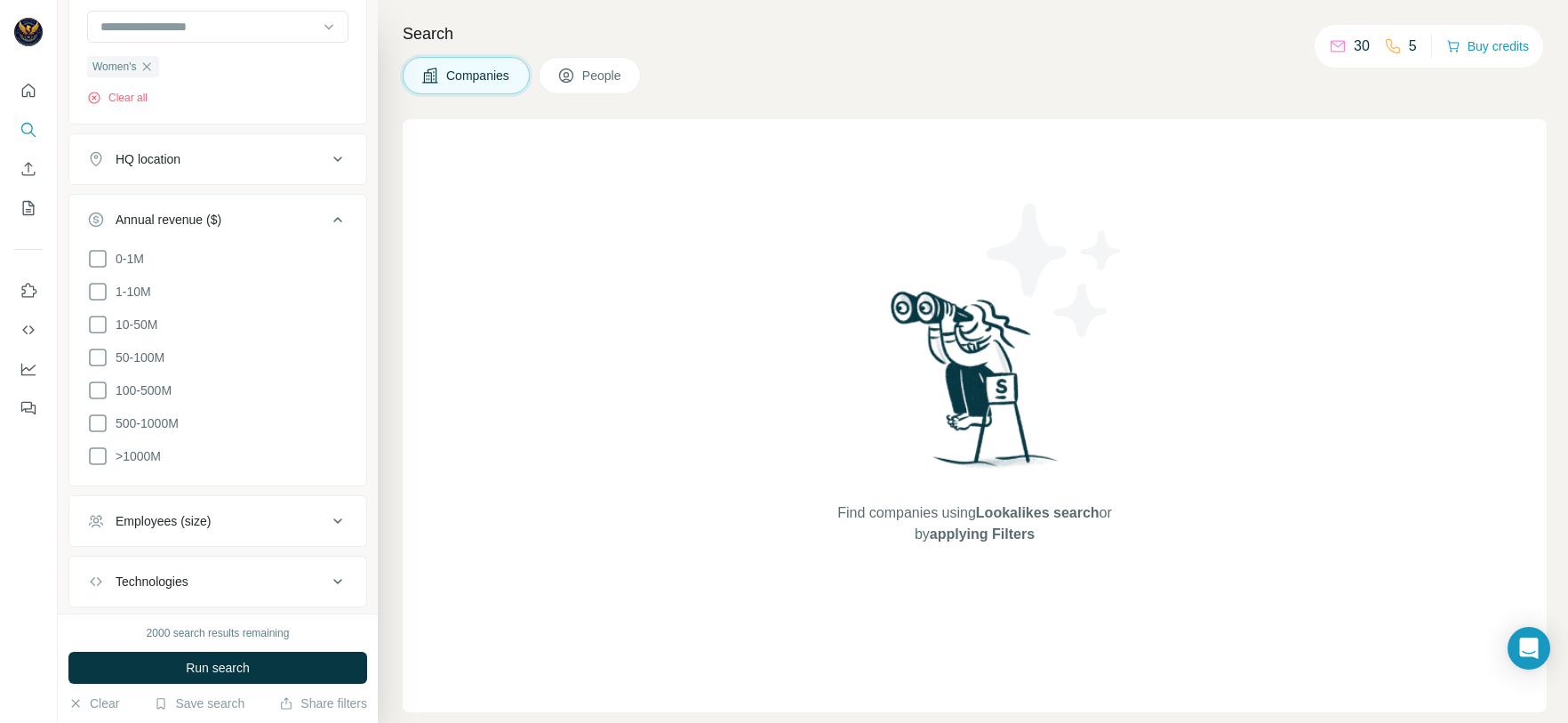 scroll, scrollTop: 267, scrollLeft: 0, axis: vertical 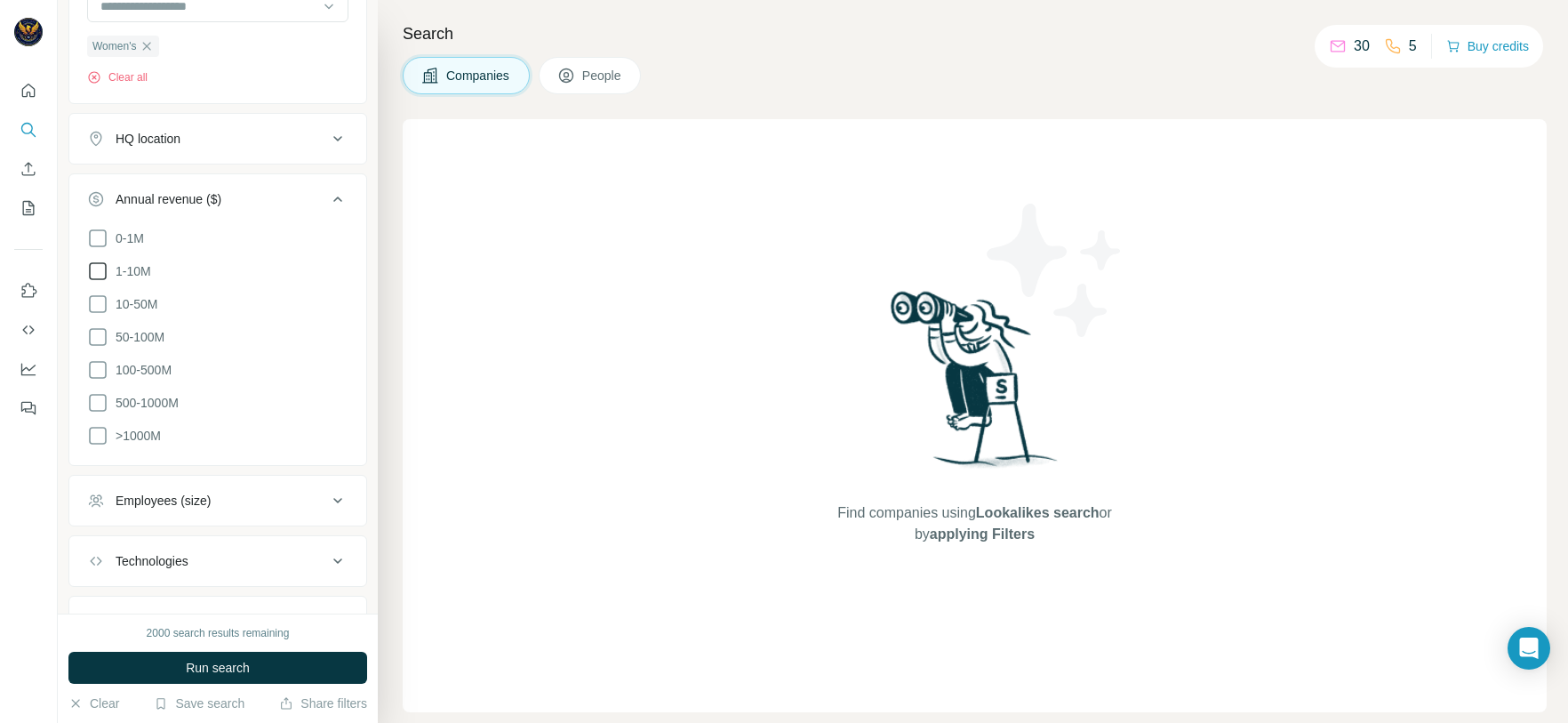 click 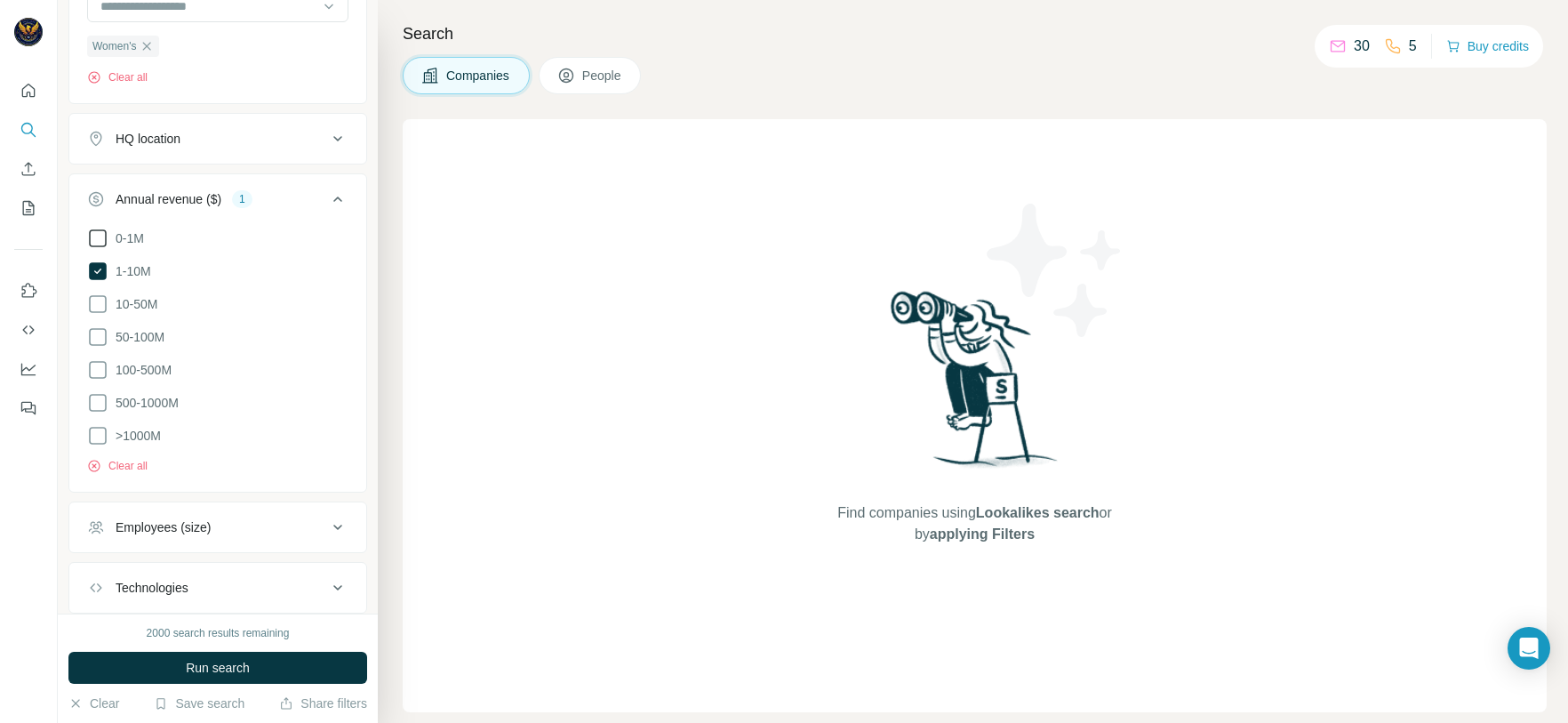 click 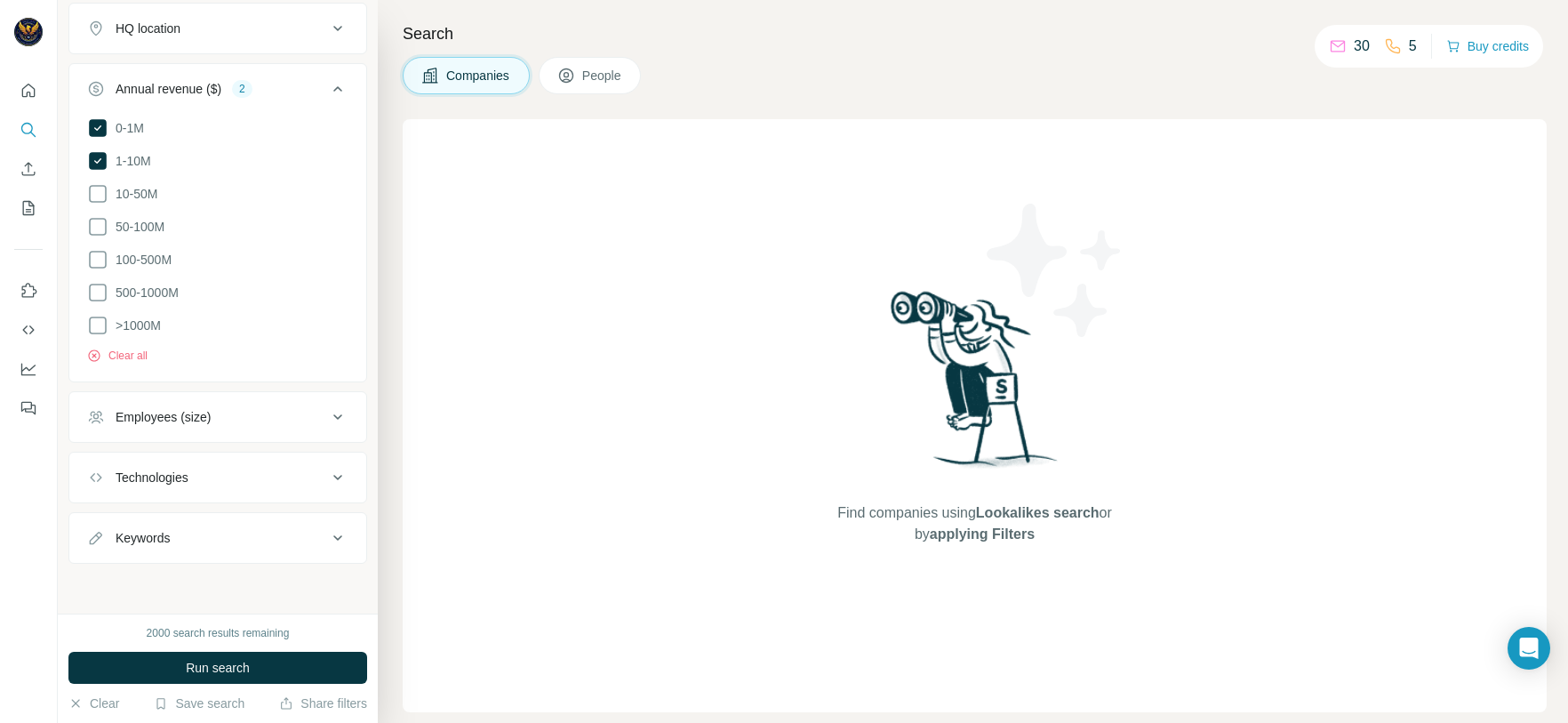 scroll, scrollTop: 387, scrollLeft: 0, axis: vertical 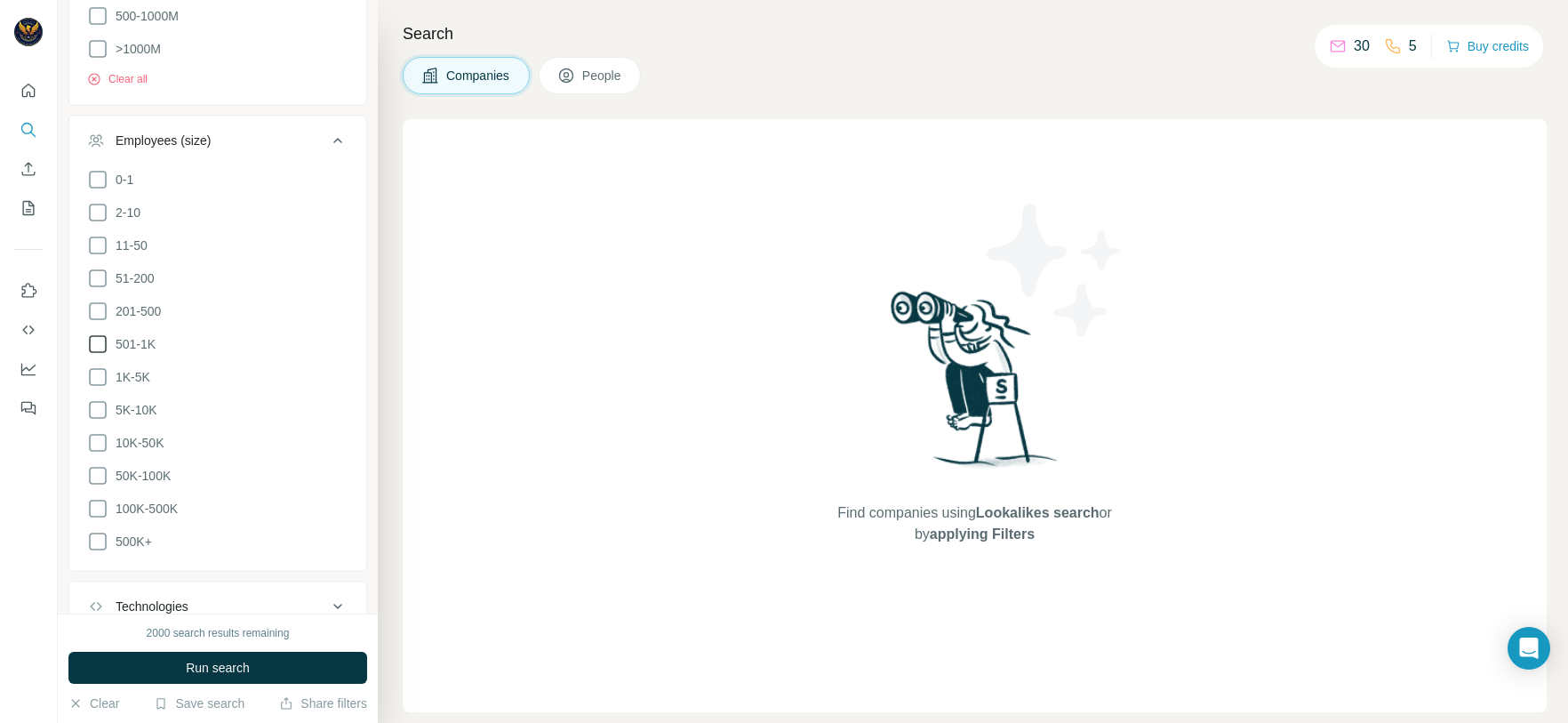 click 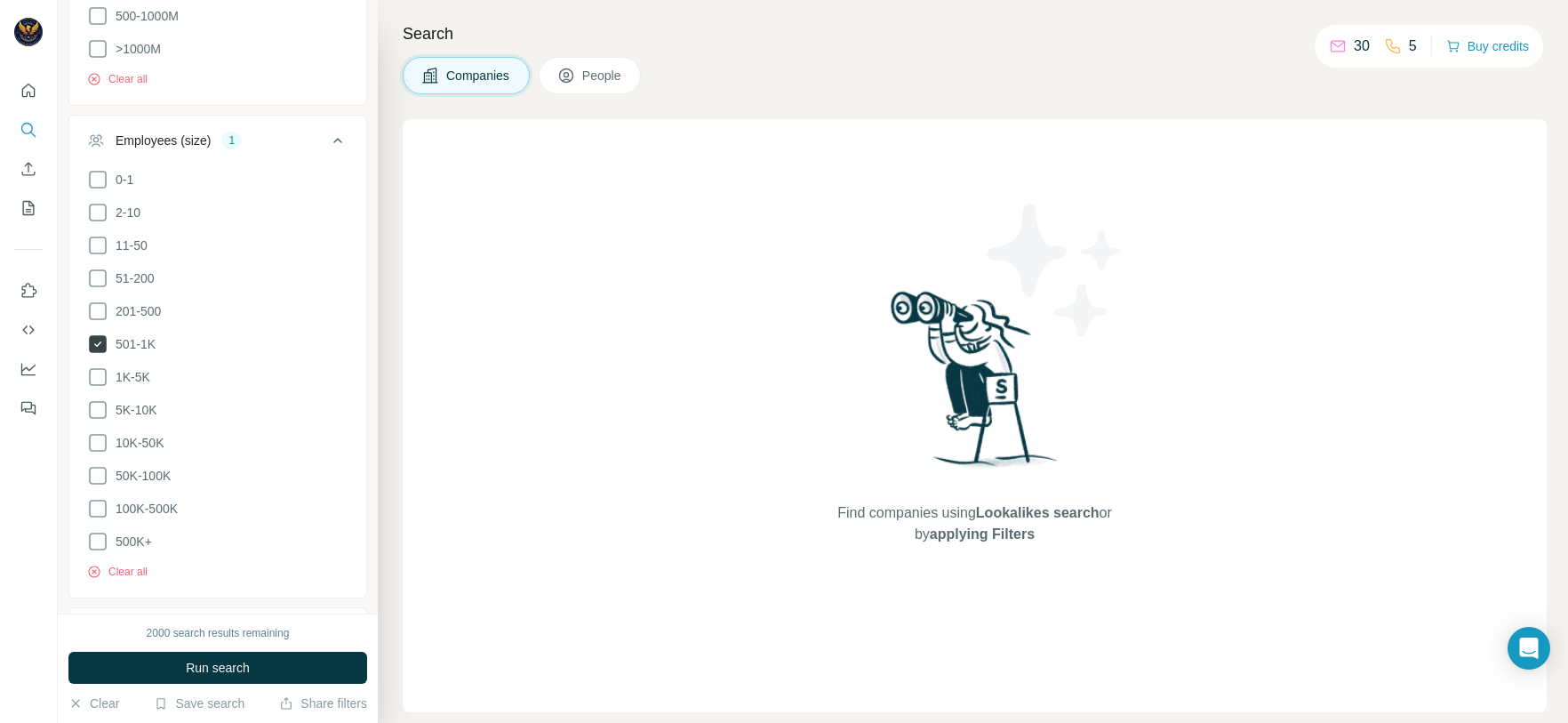 click 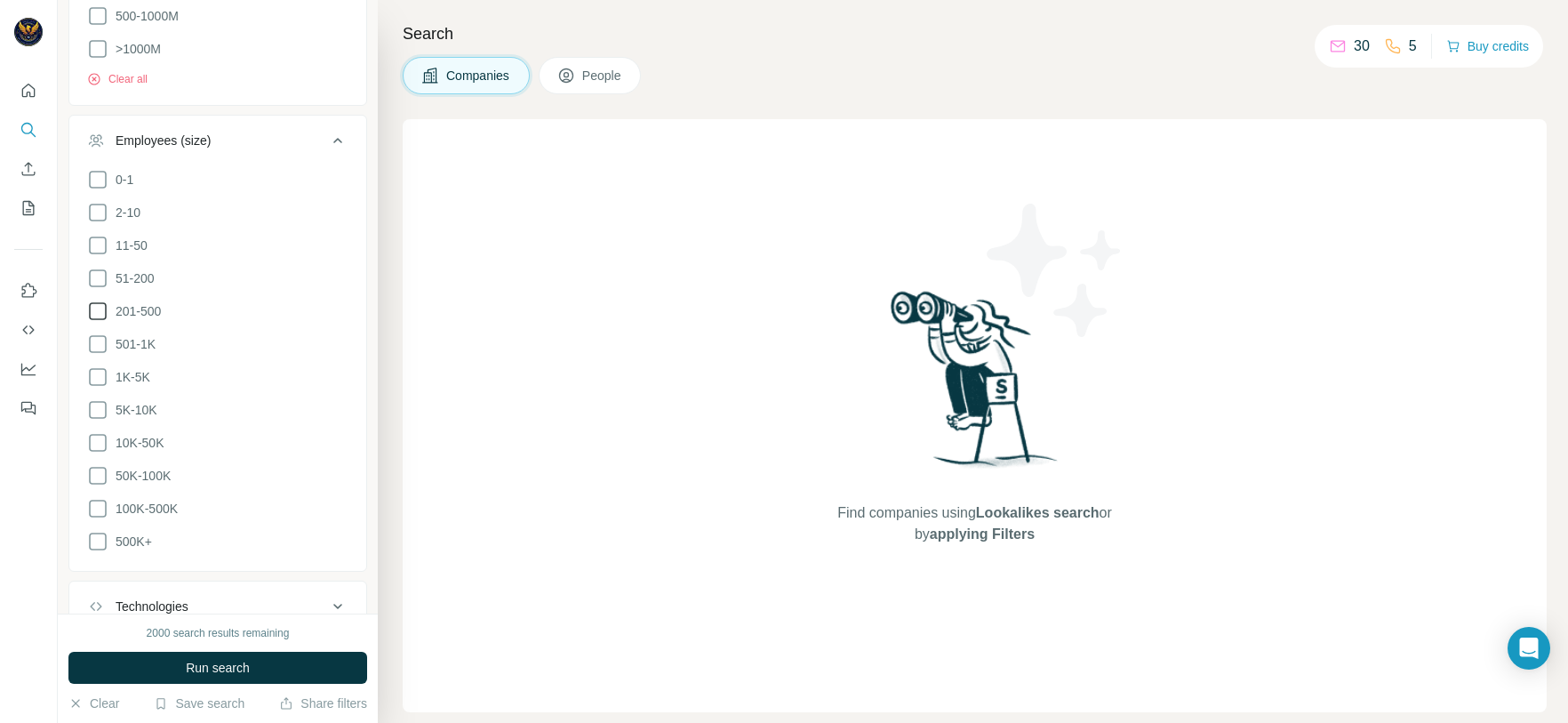 click 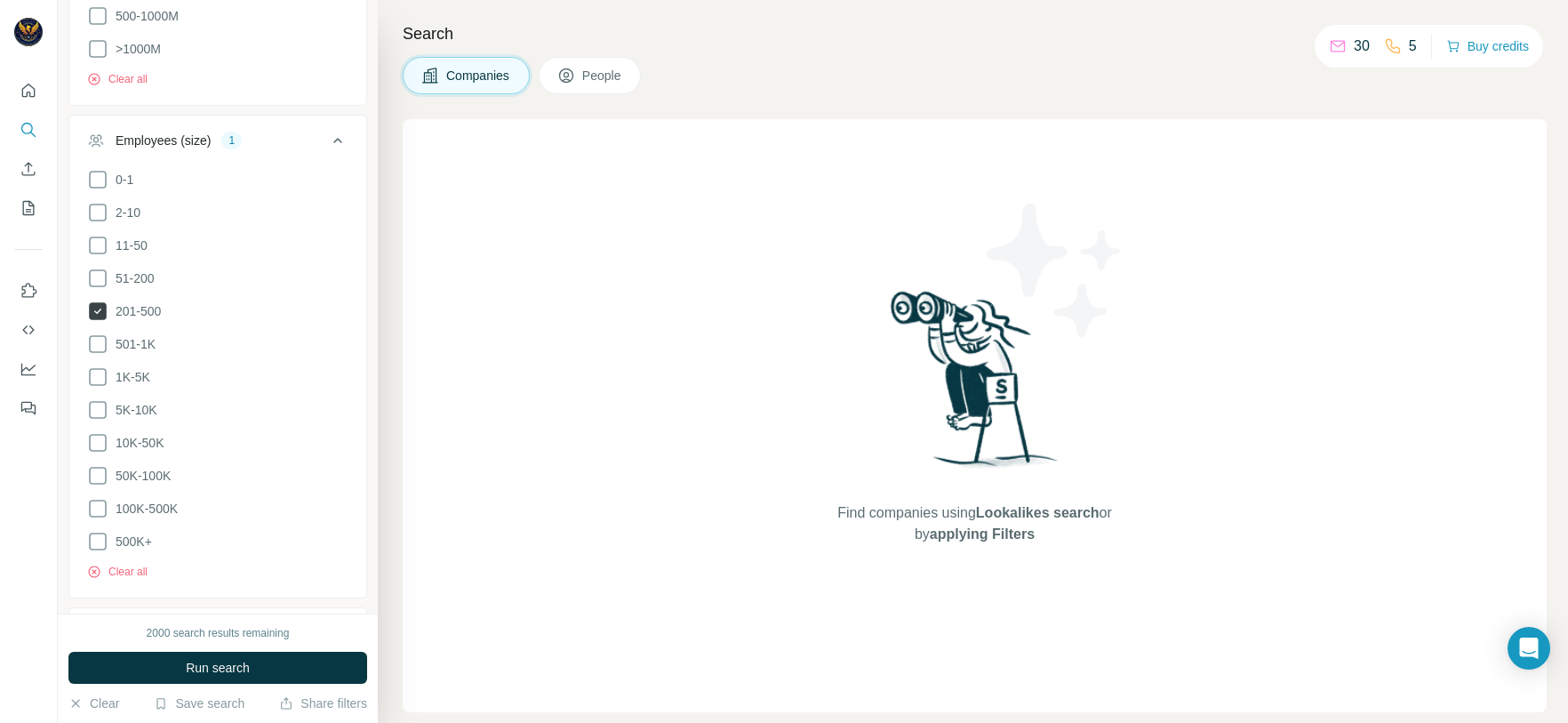 click 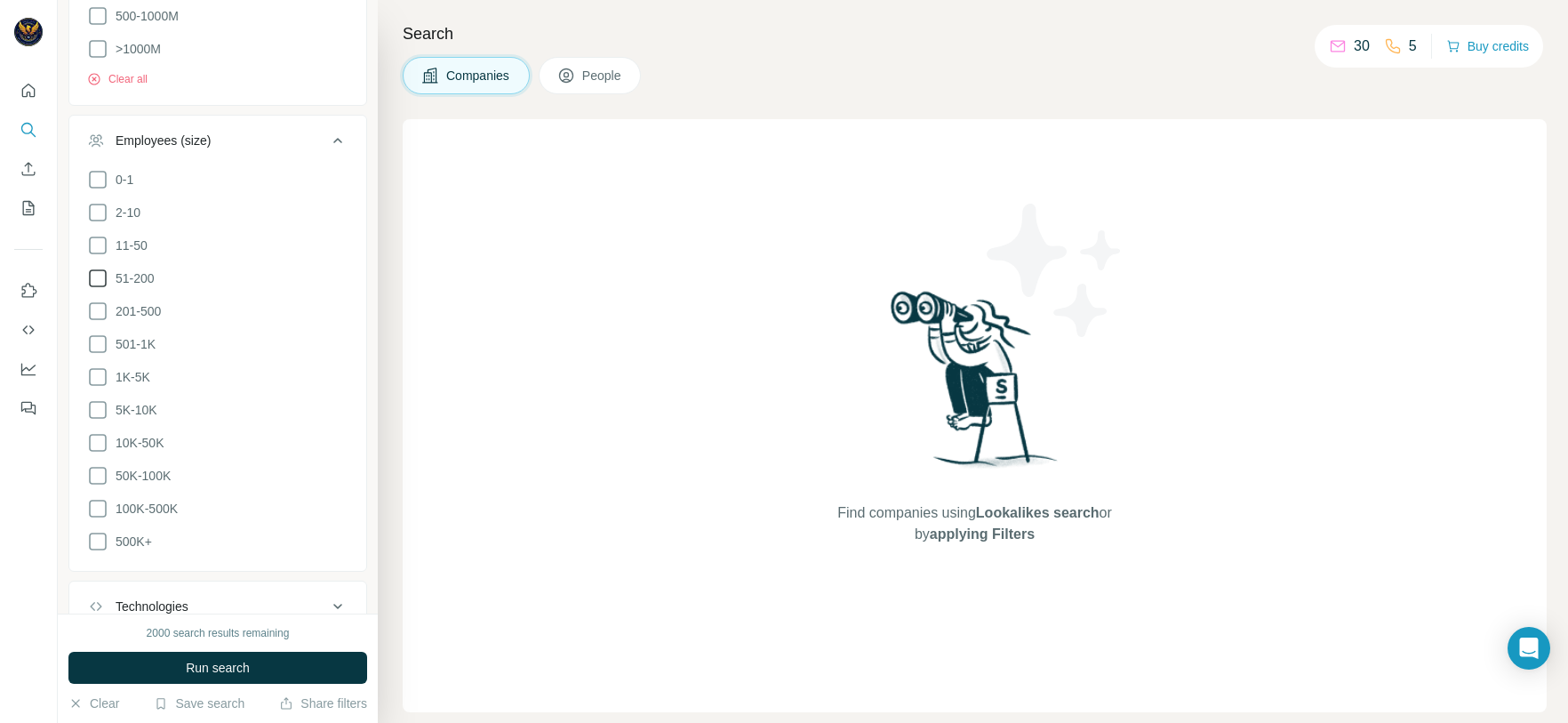 click 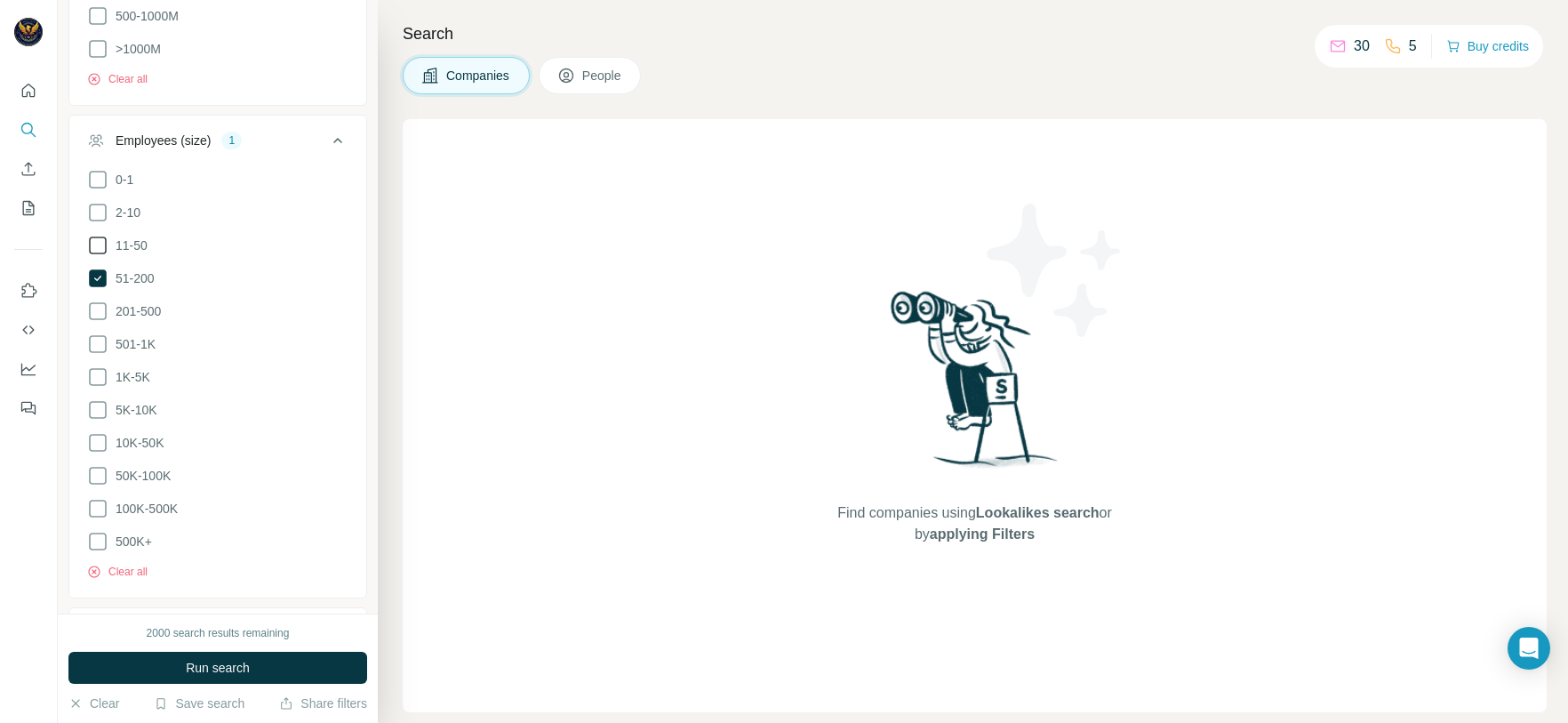 click 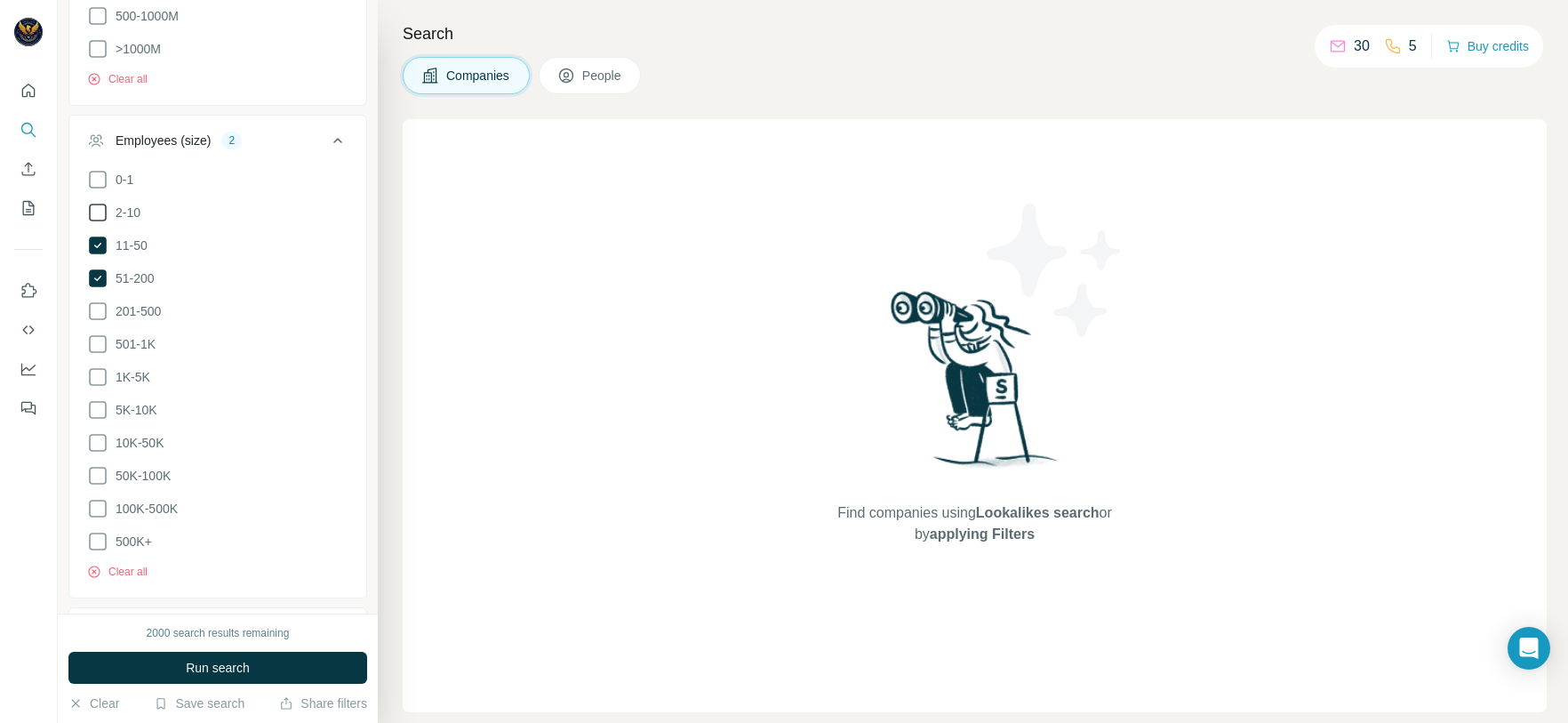 click 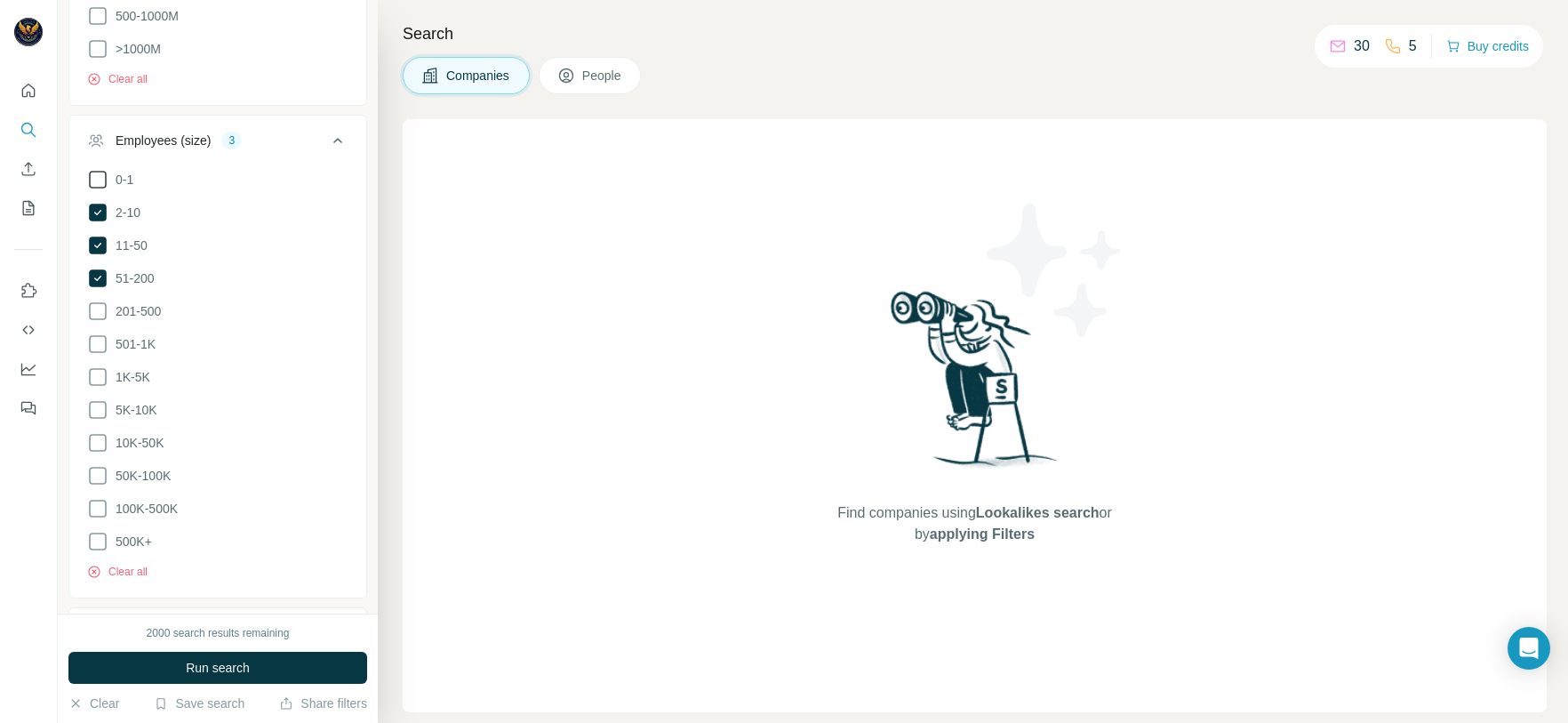 click 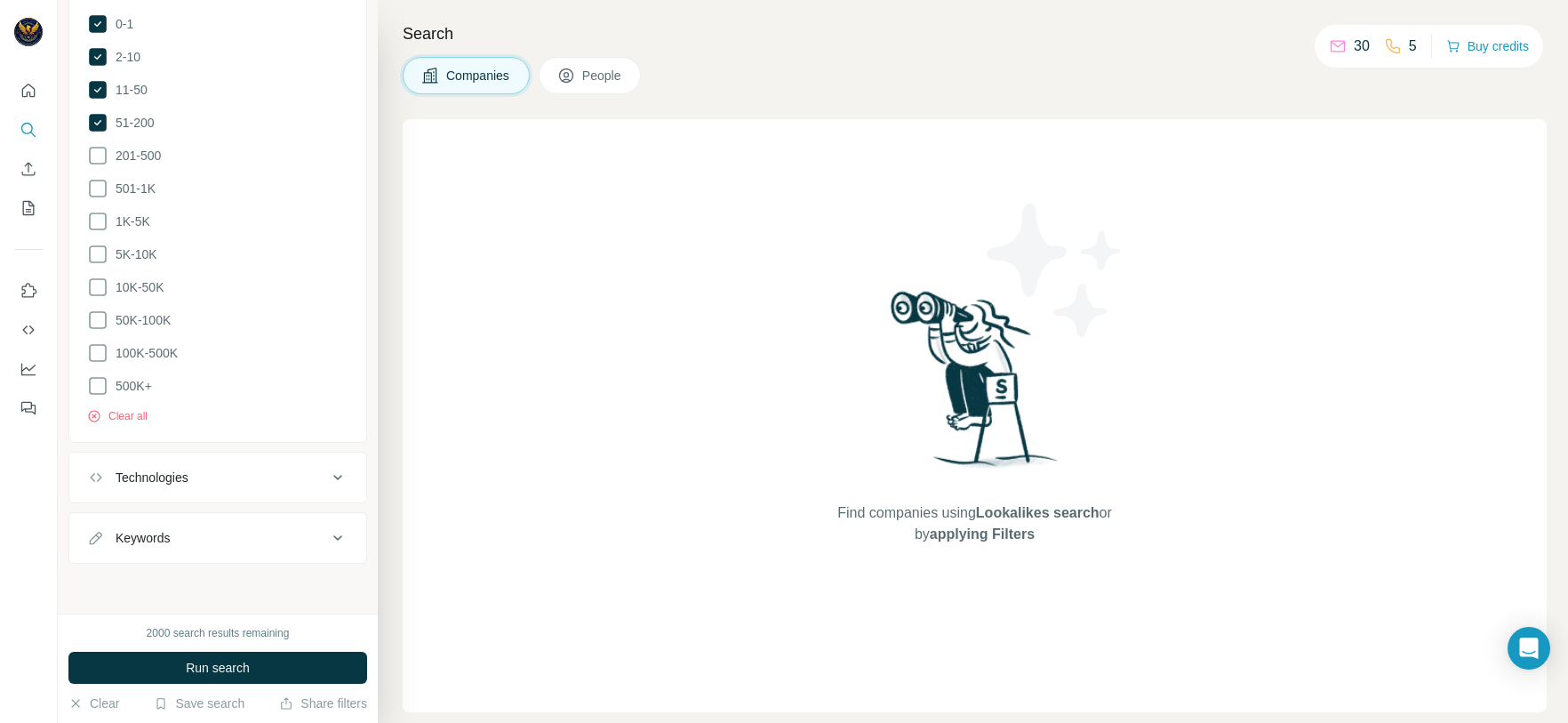 scroll, scrollTop: 824, scrollLeft: 0, axis: vertical 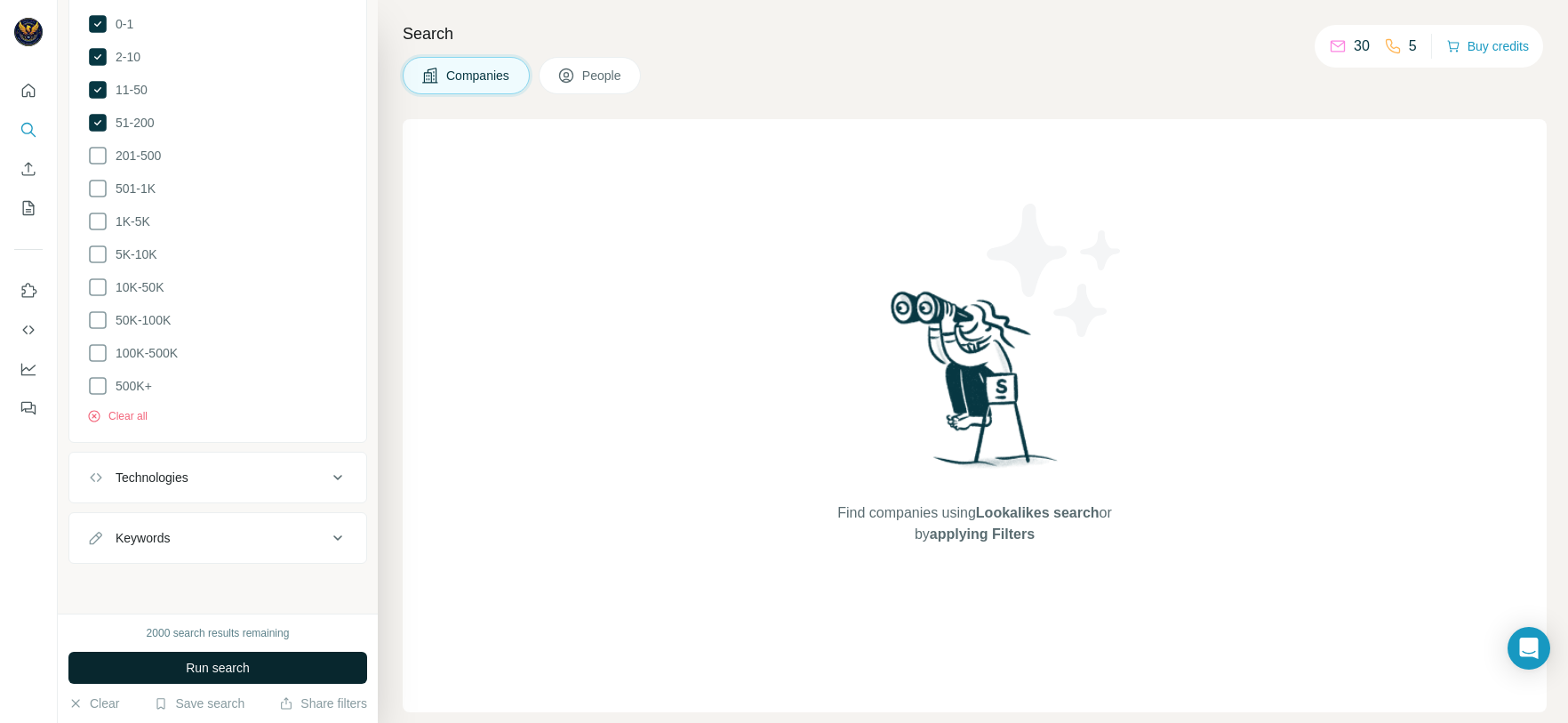 click on "Run search" at bounding box center [218, 668] 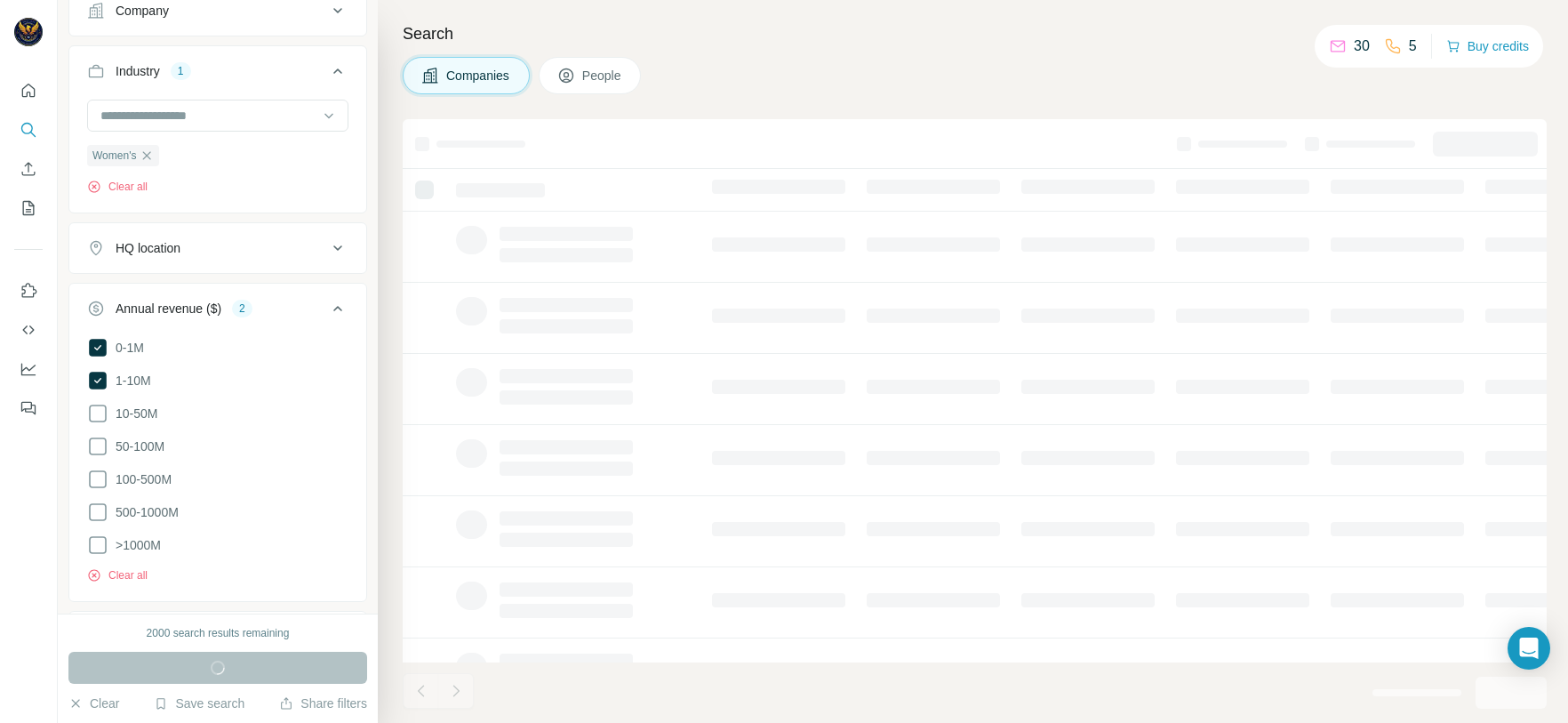 scroll, scrollTop: 24, scrollLeft: 0, axis: vertical 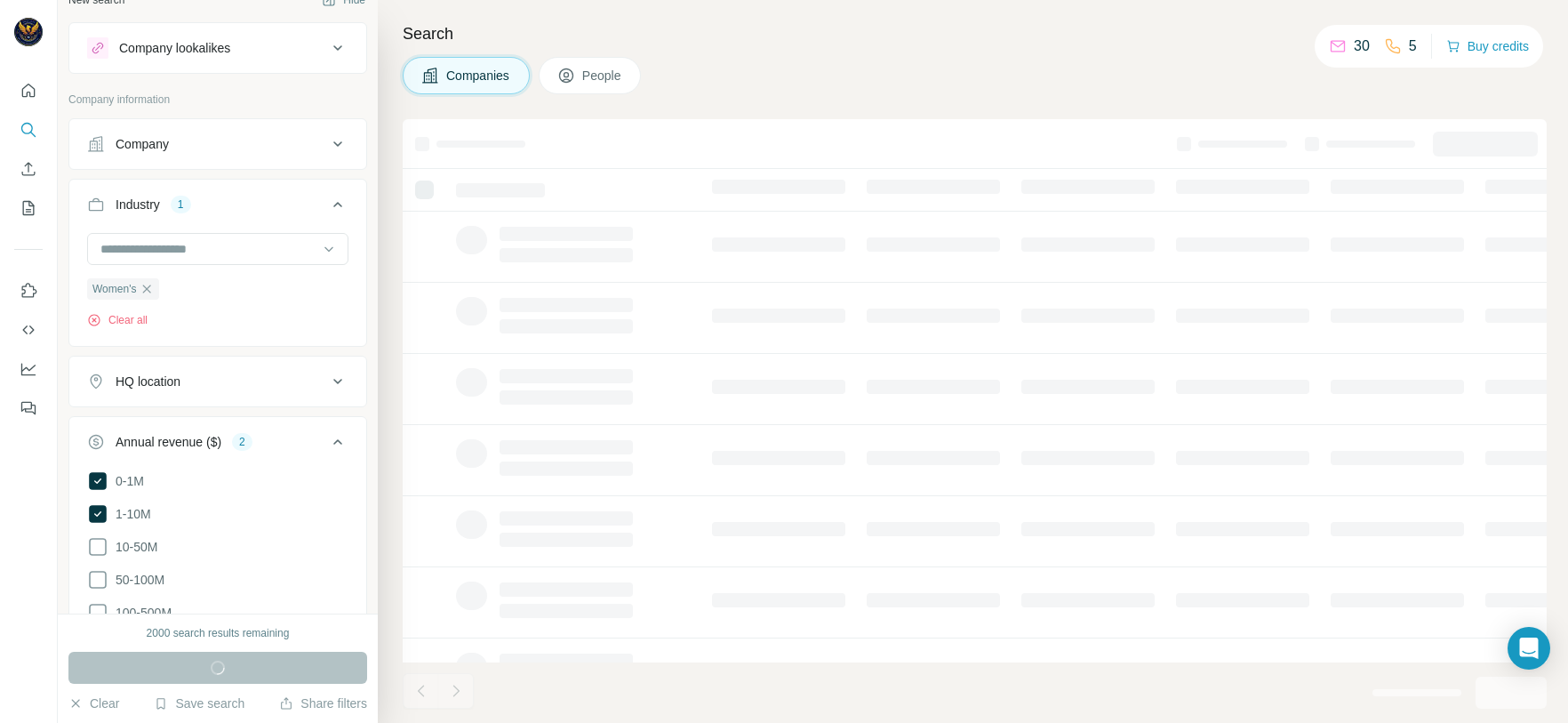 click on "Search Companies People" at bounding box center [972, 361] 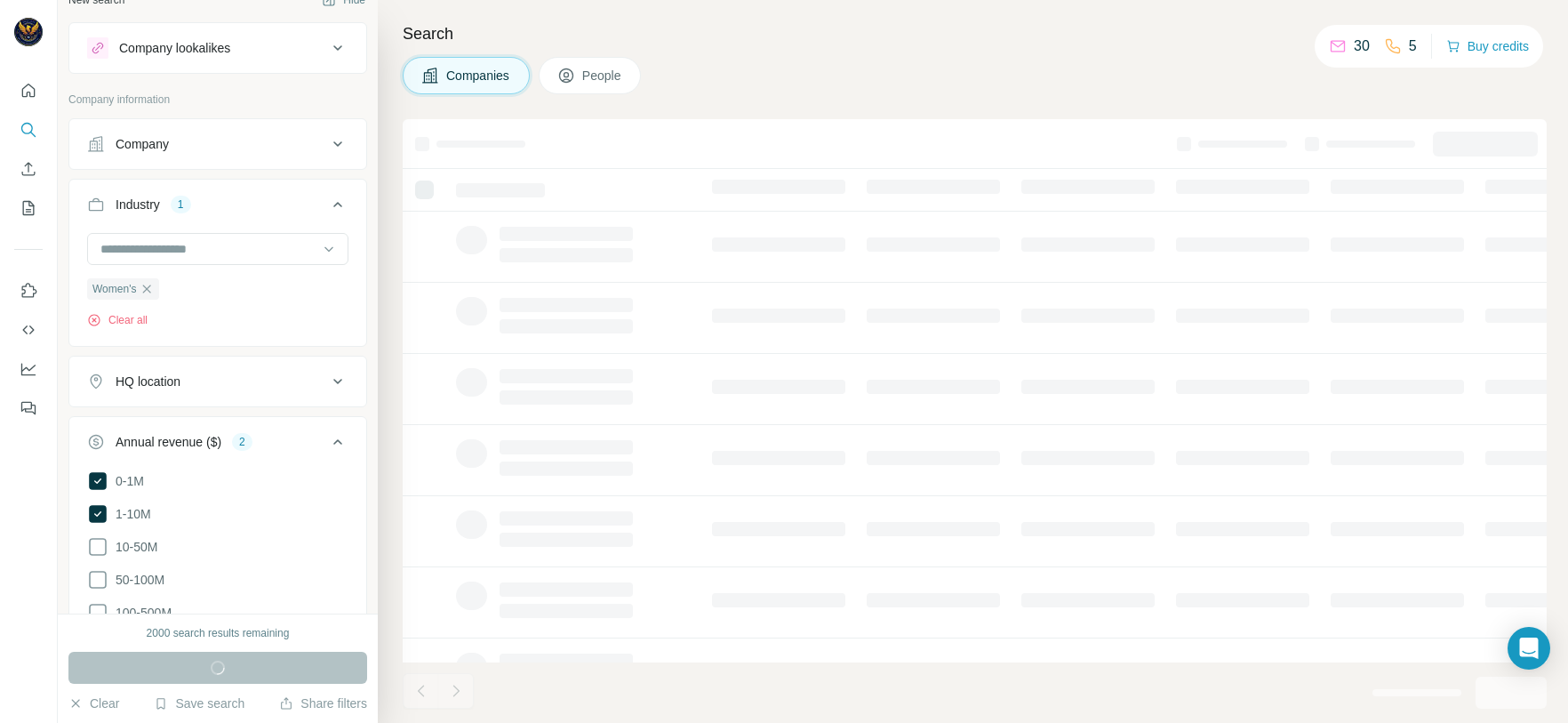 drag, startPoint x: 320, startPoint y: 385, endPoint x: 304, endPoint y: 380, distance: 16.763055 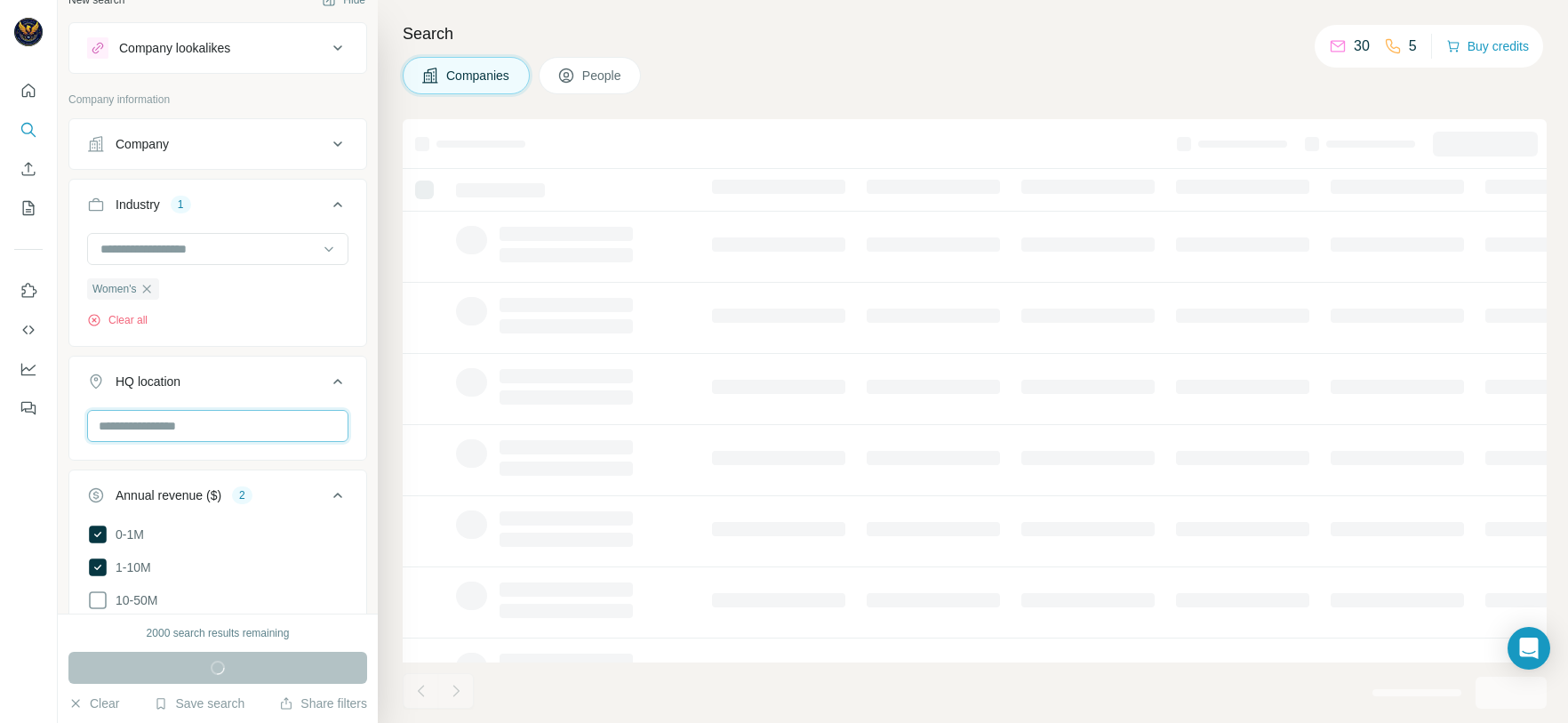 click at bounding box center (218, 426) 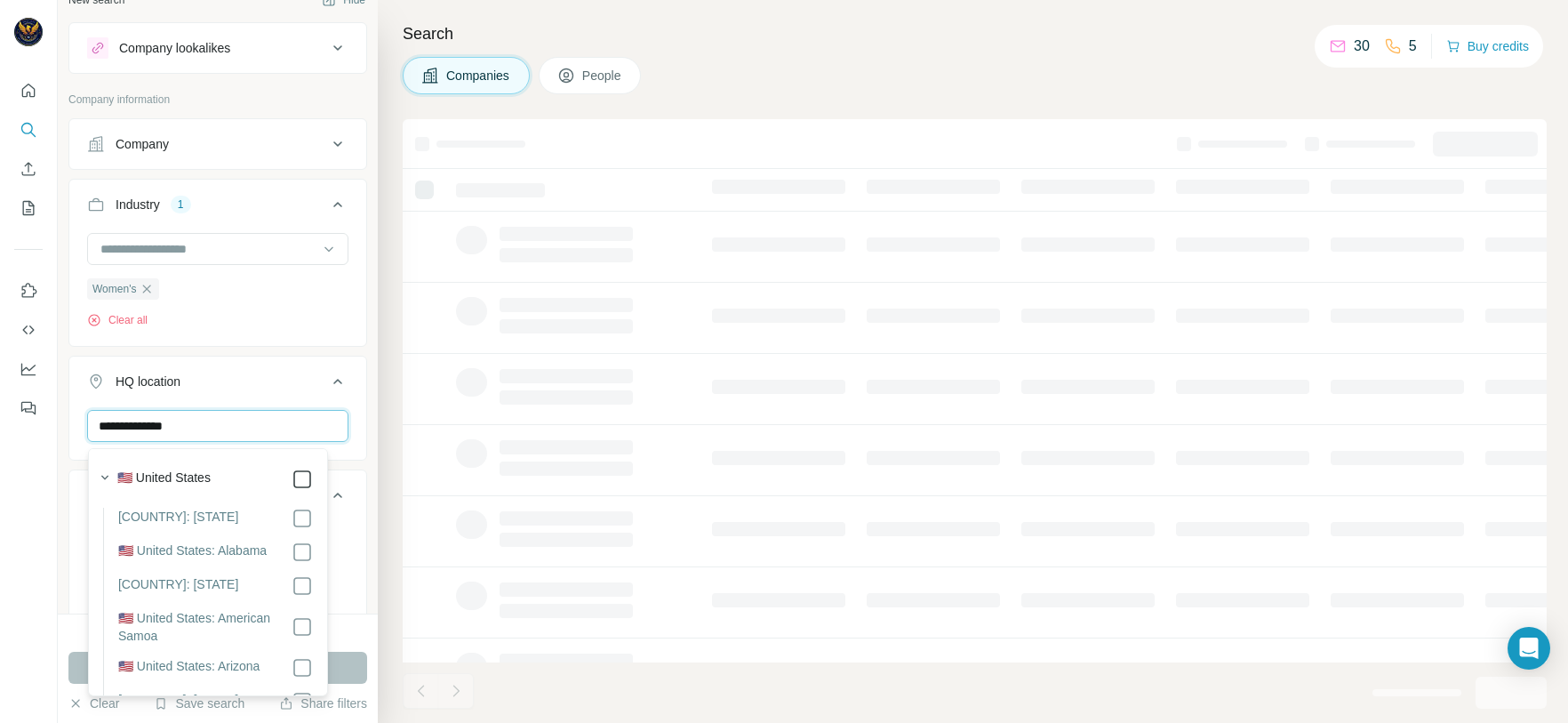 type on "**********" 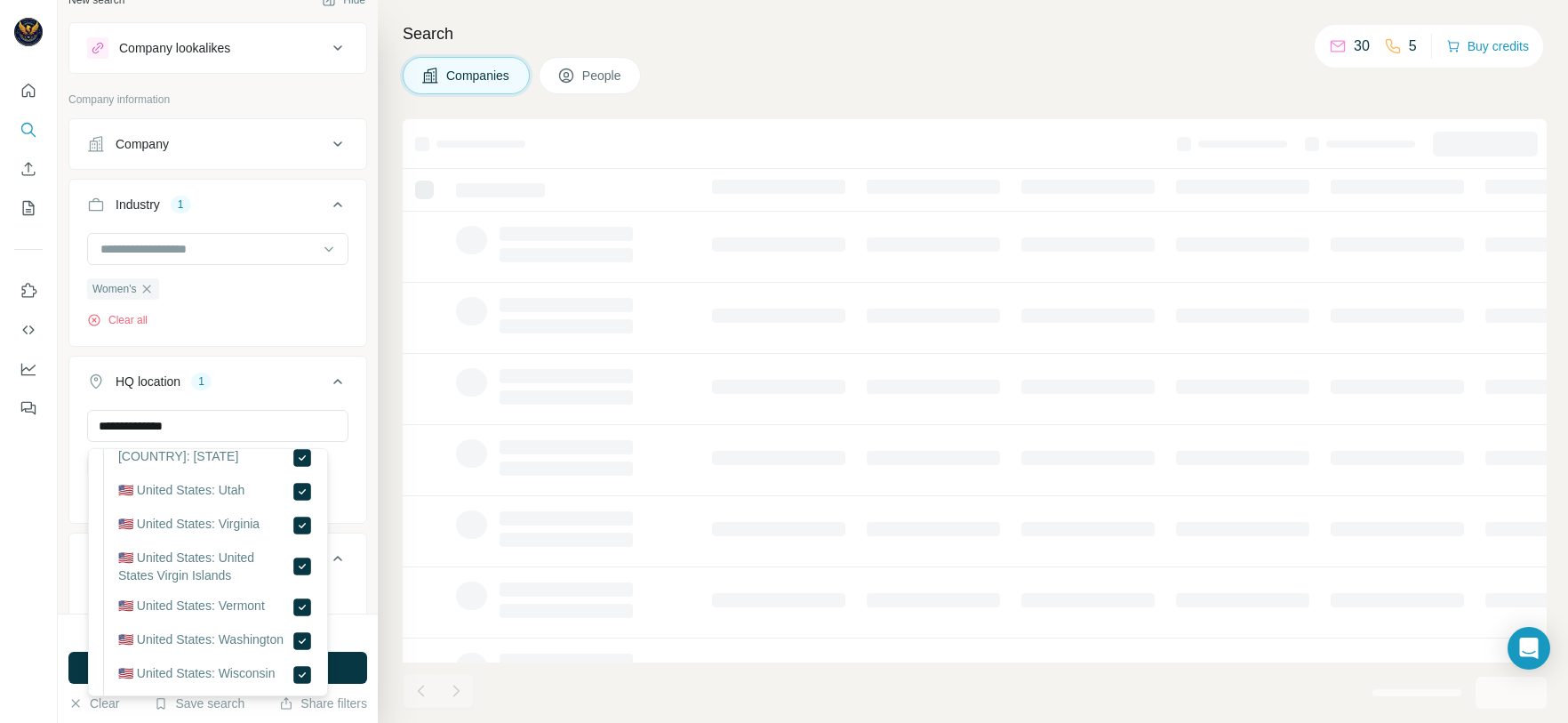 scroll, scrollTop: 2215, scrollLeft: 0, axis: vertical 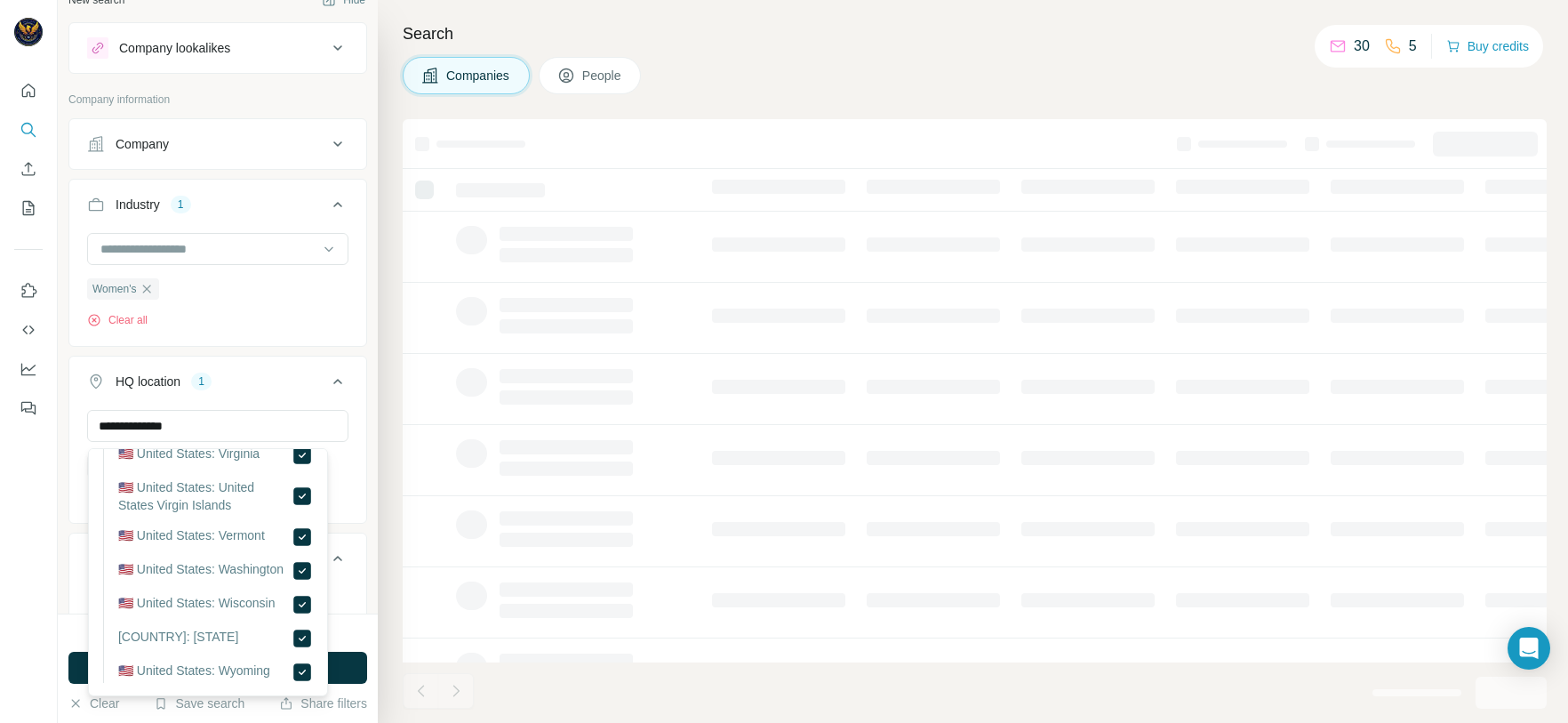 click on "**********" at bounding box center (218, 791) 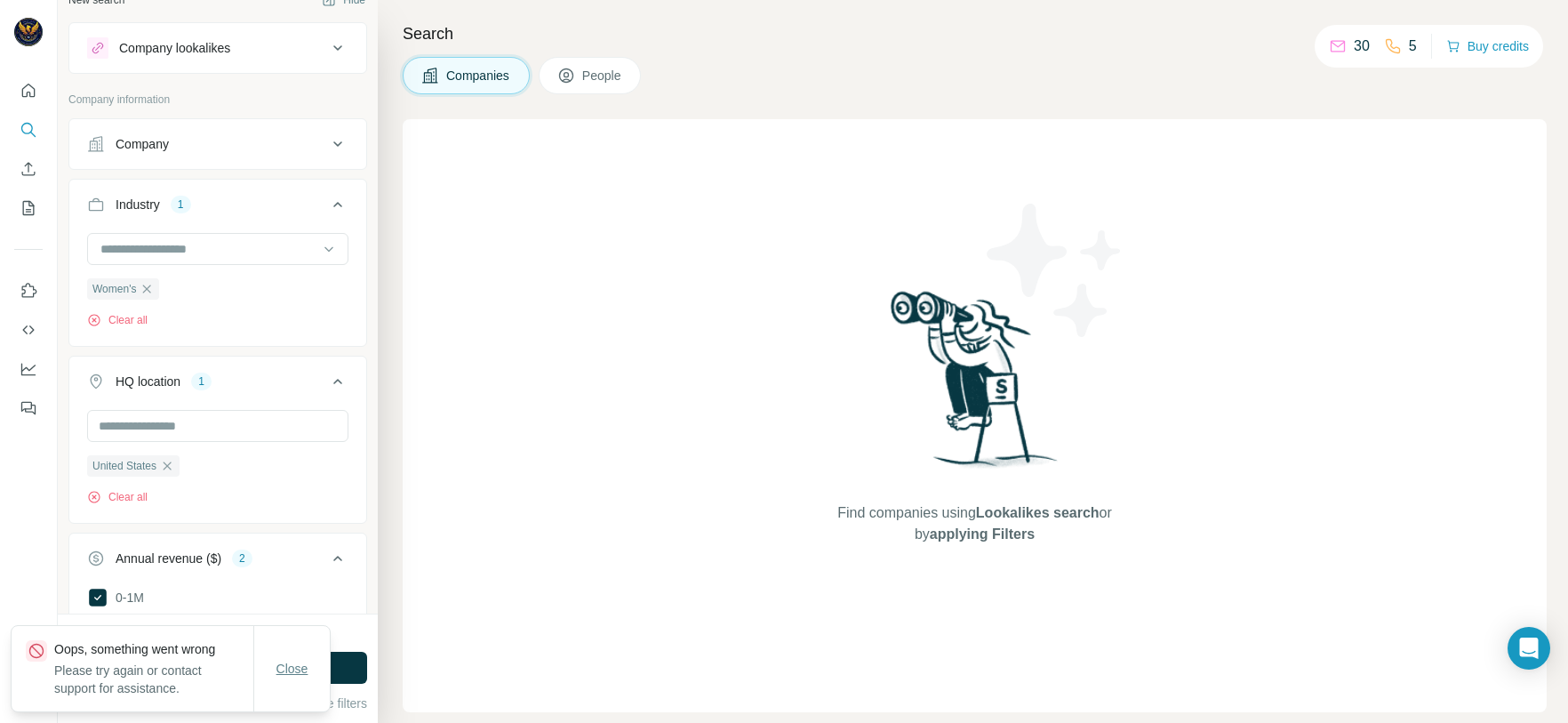 click on "Close" at bounding box center [292, 669] 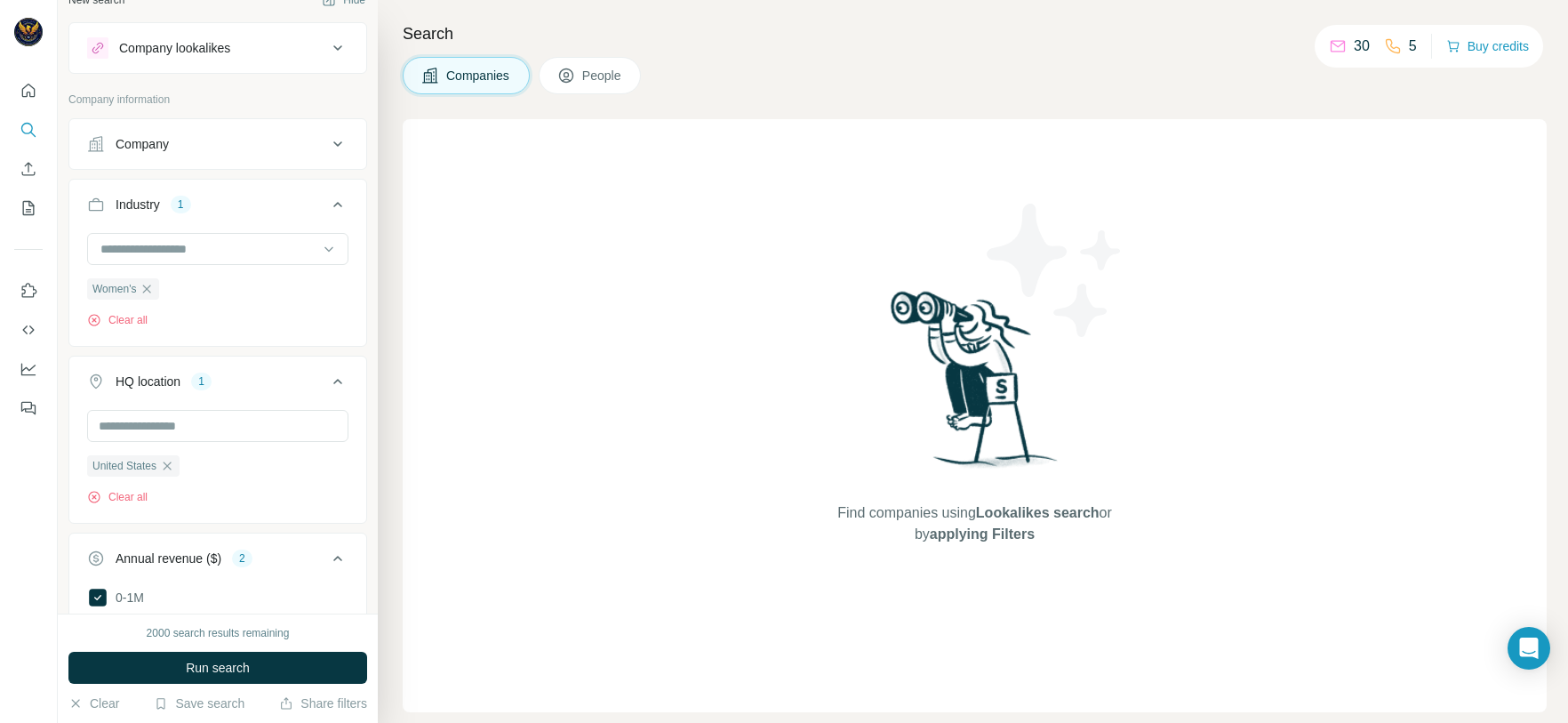 click on "Run search" at bounding box center (218, 668) 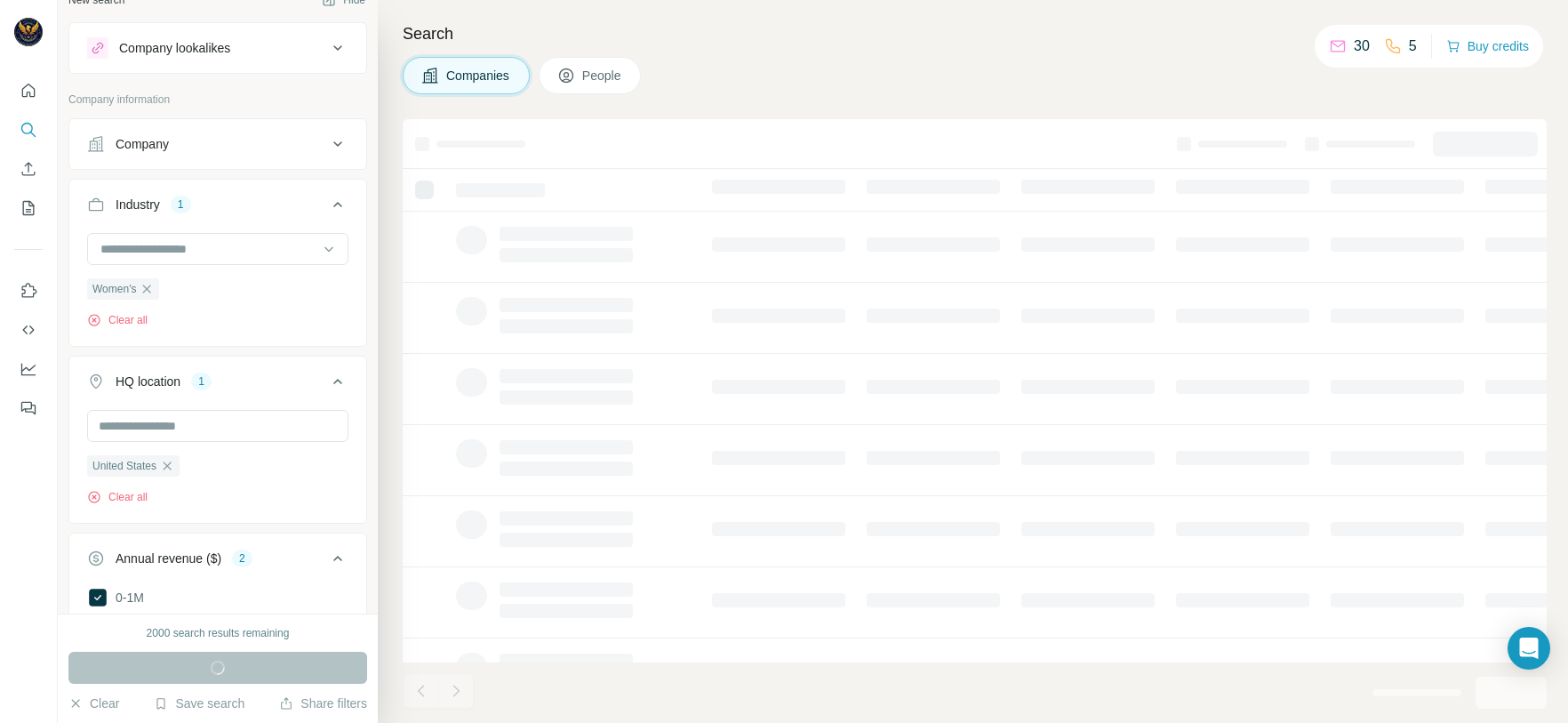 click on "Companies People" at bounding box center (974, 76) 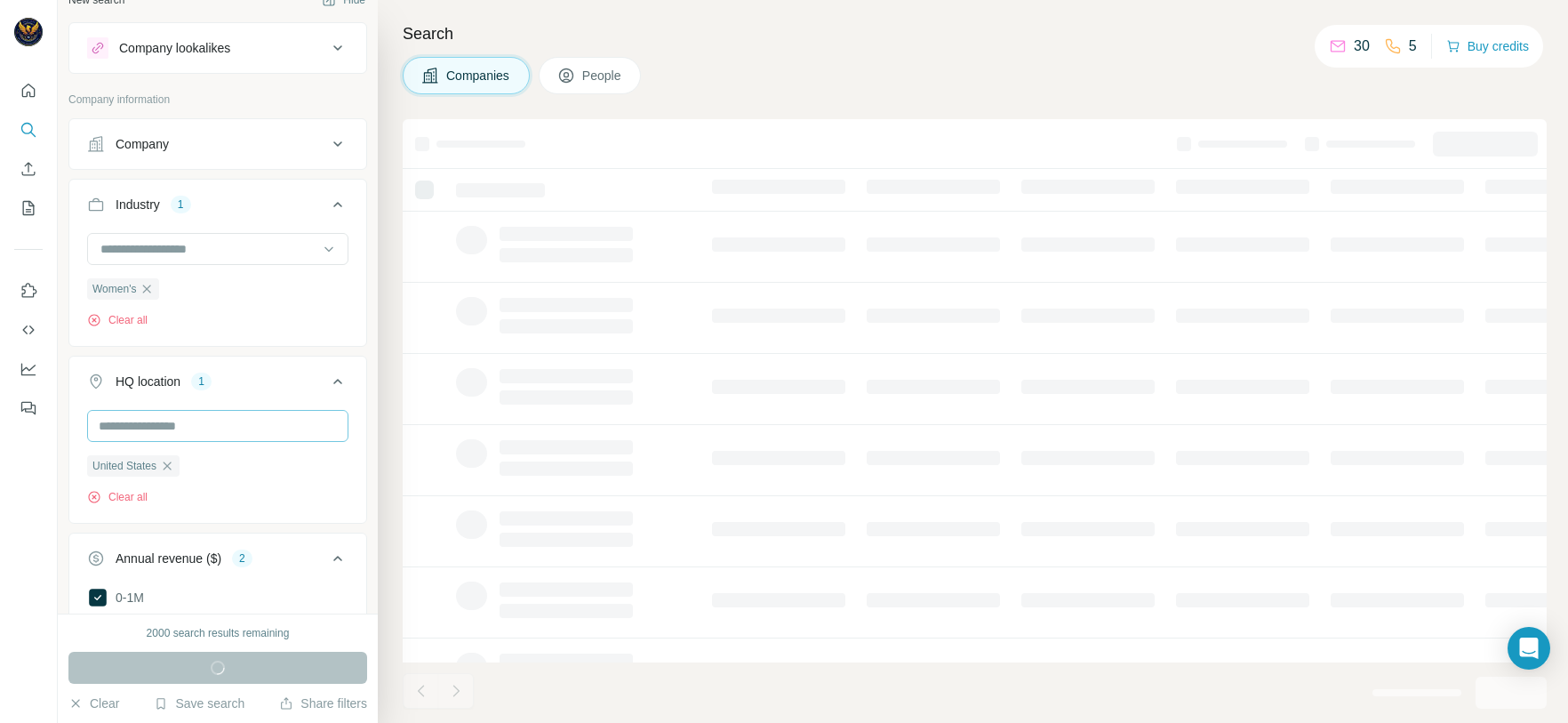 click 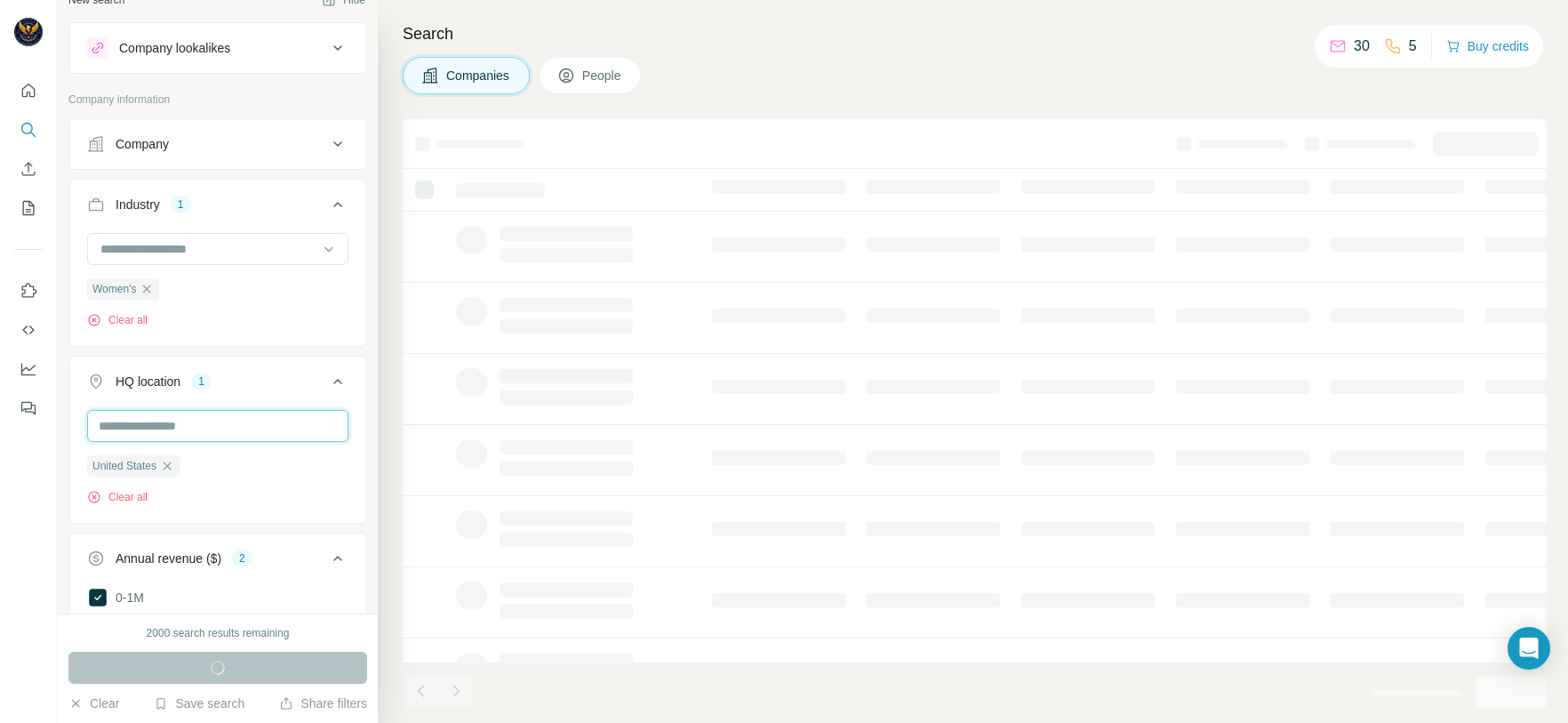 click at bounding box center [218, 426] 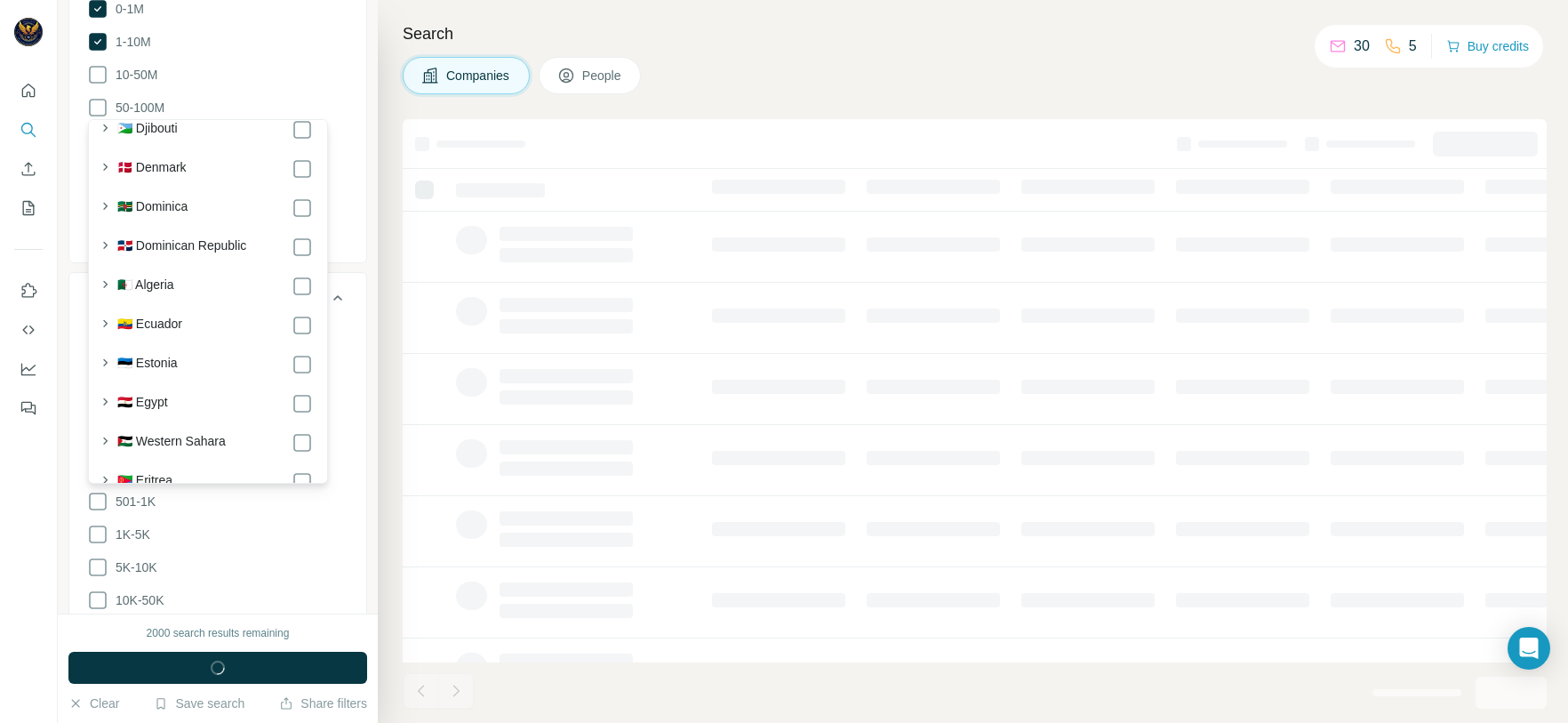 scroll, scrollTop: 291, scrollLeft: 0, axis: vertical 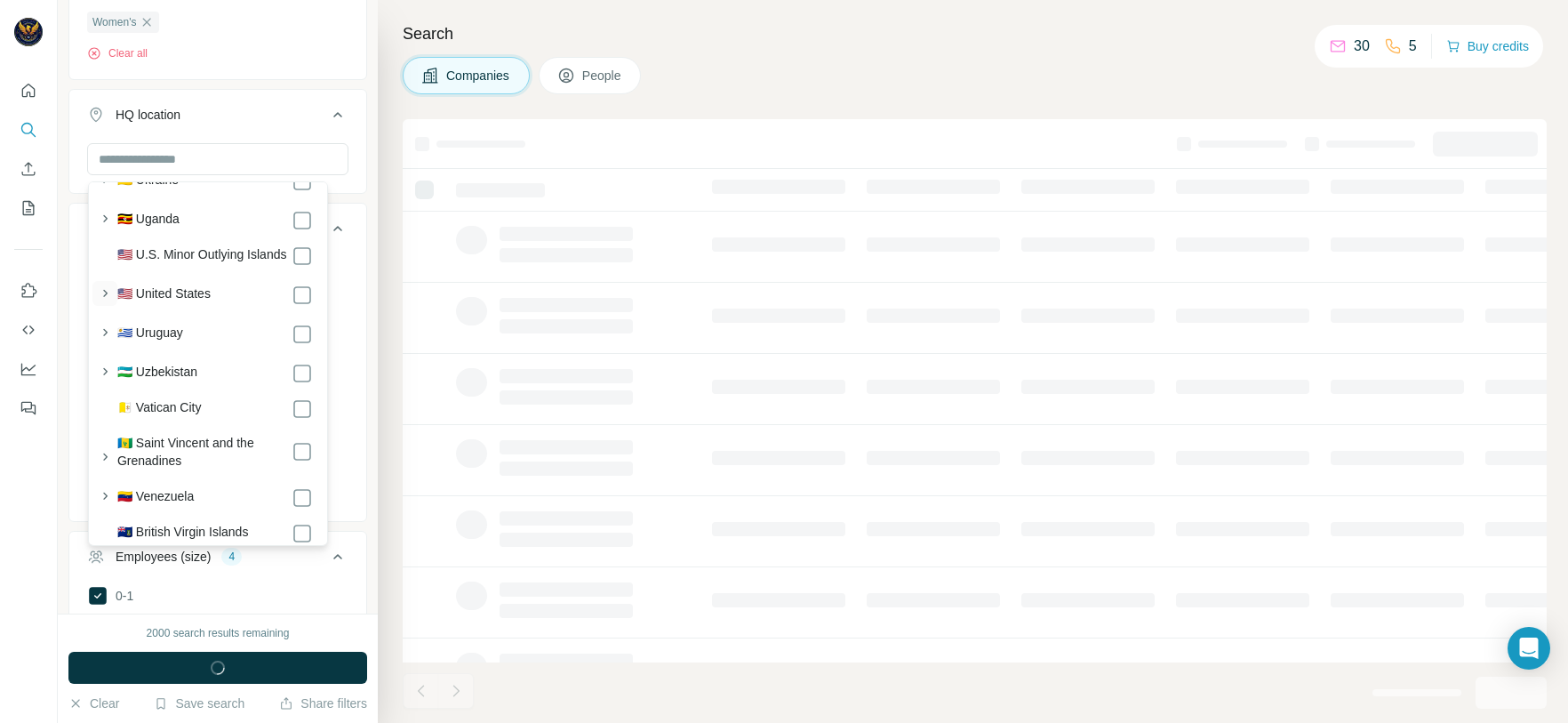 click 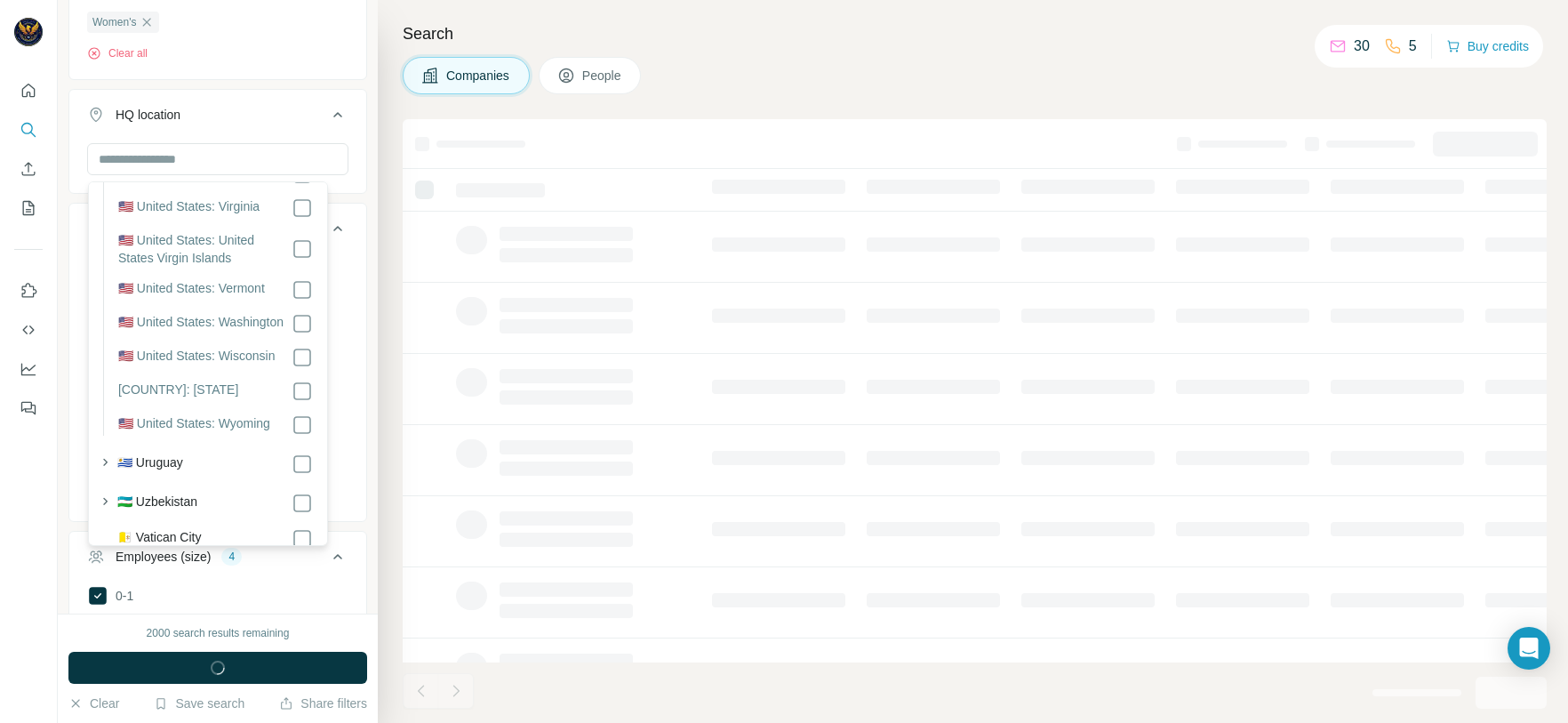 scroll, scrollTop: 10619, scrollLeft: 0, axis: vertical 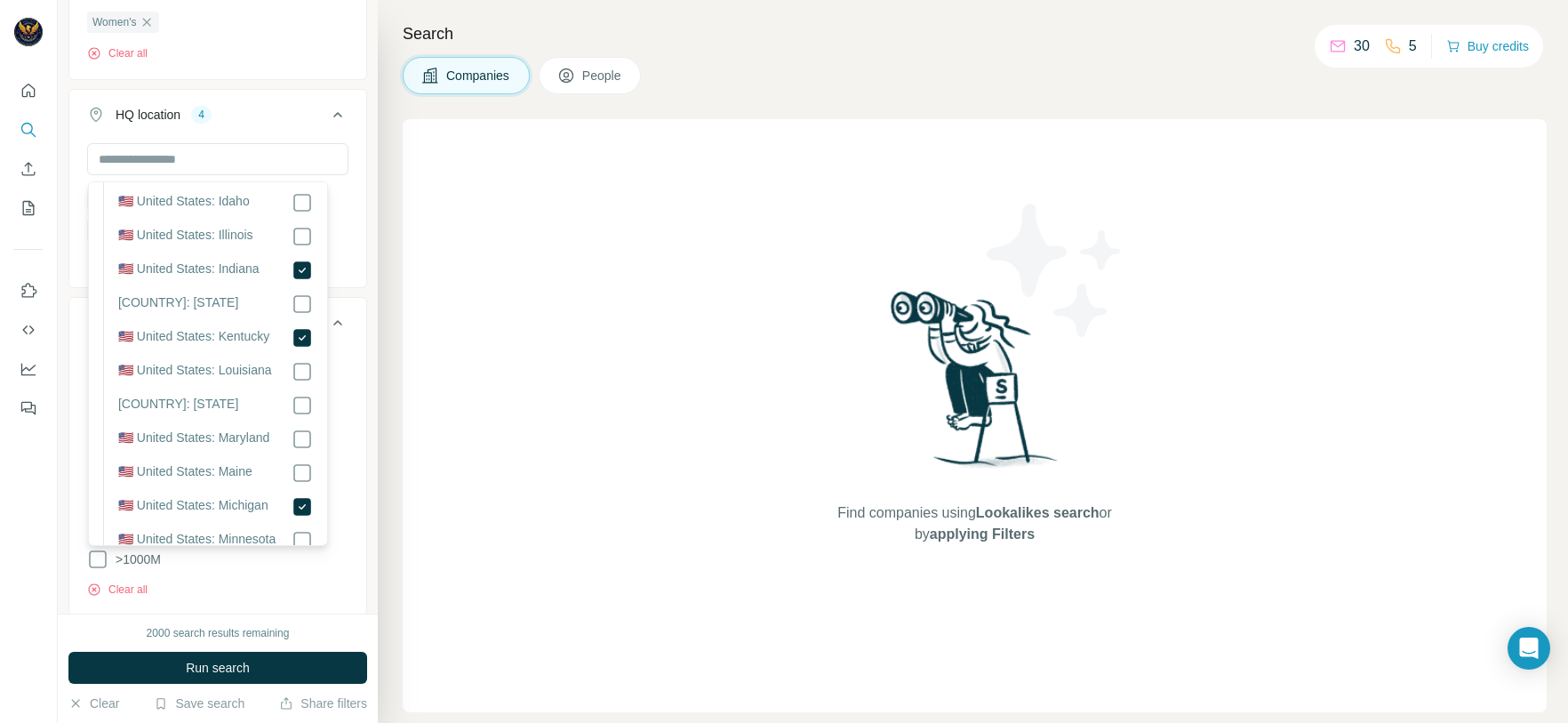 click on "HQ location 4" at bounding box center (218, 118) 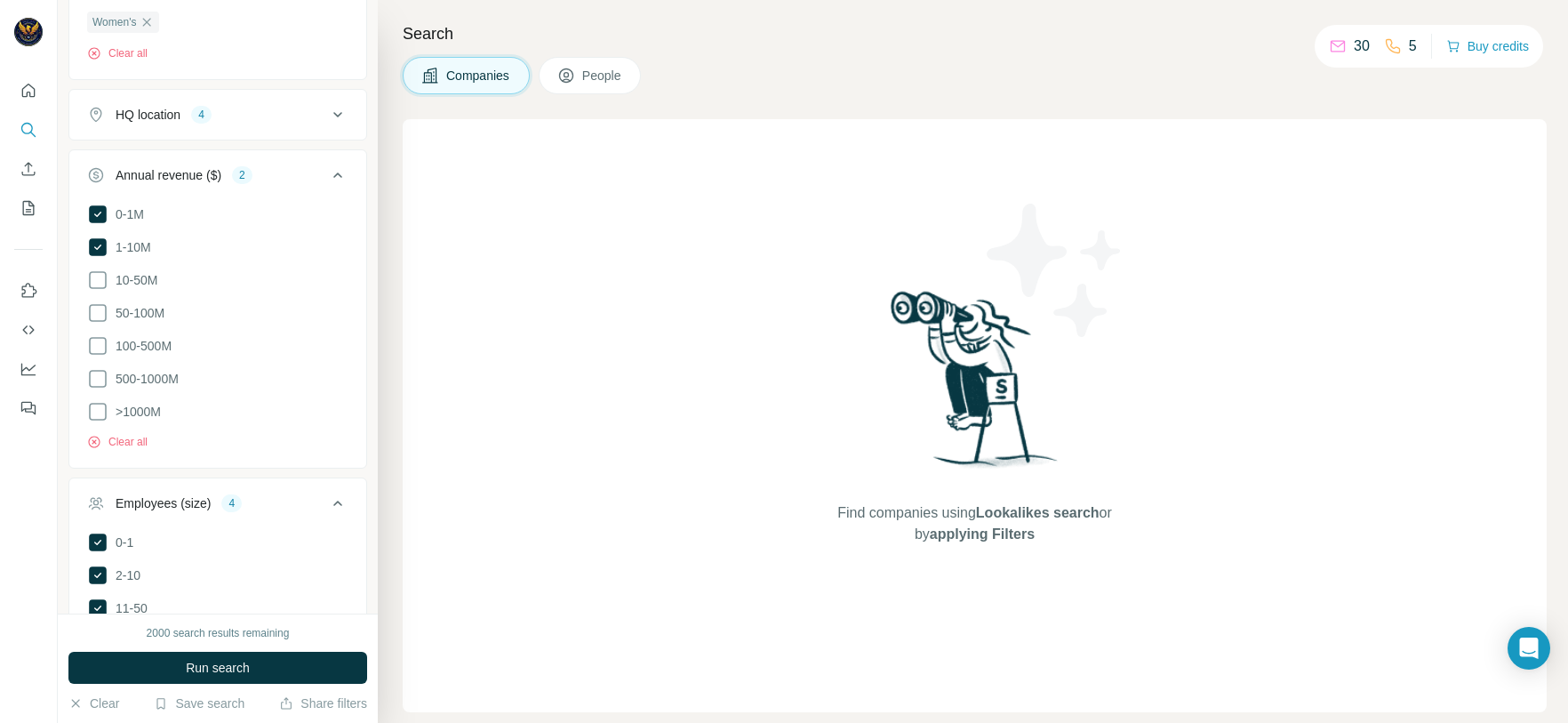 click 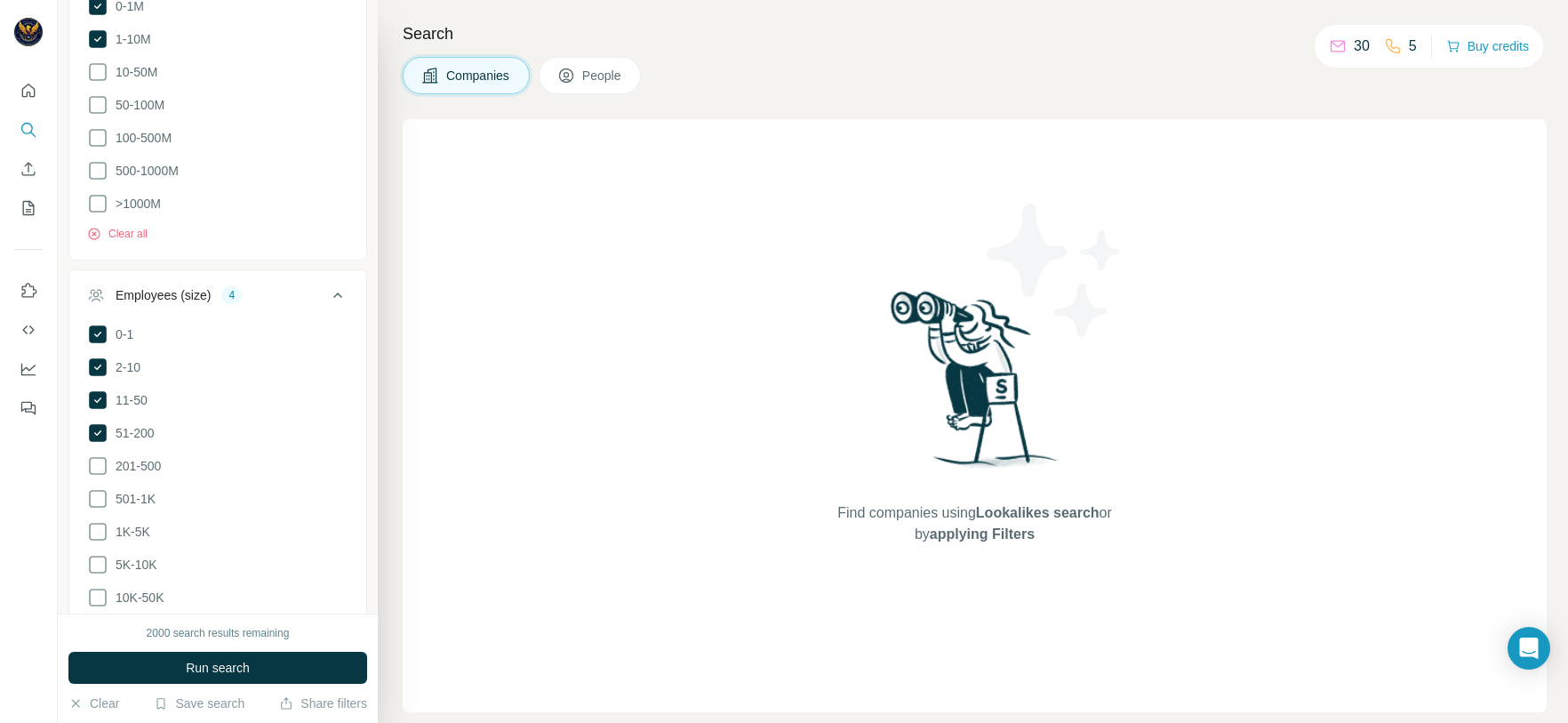 scroll, scrollTop: 691, scrollLeft: 0, axis: vertical 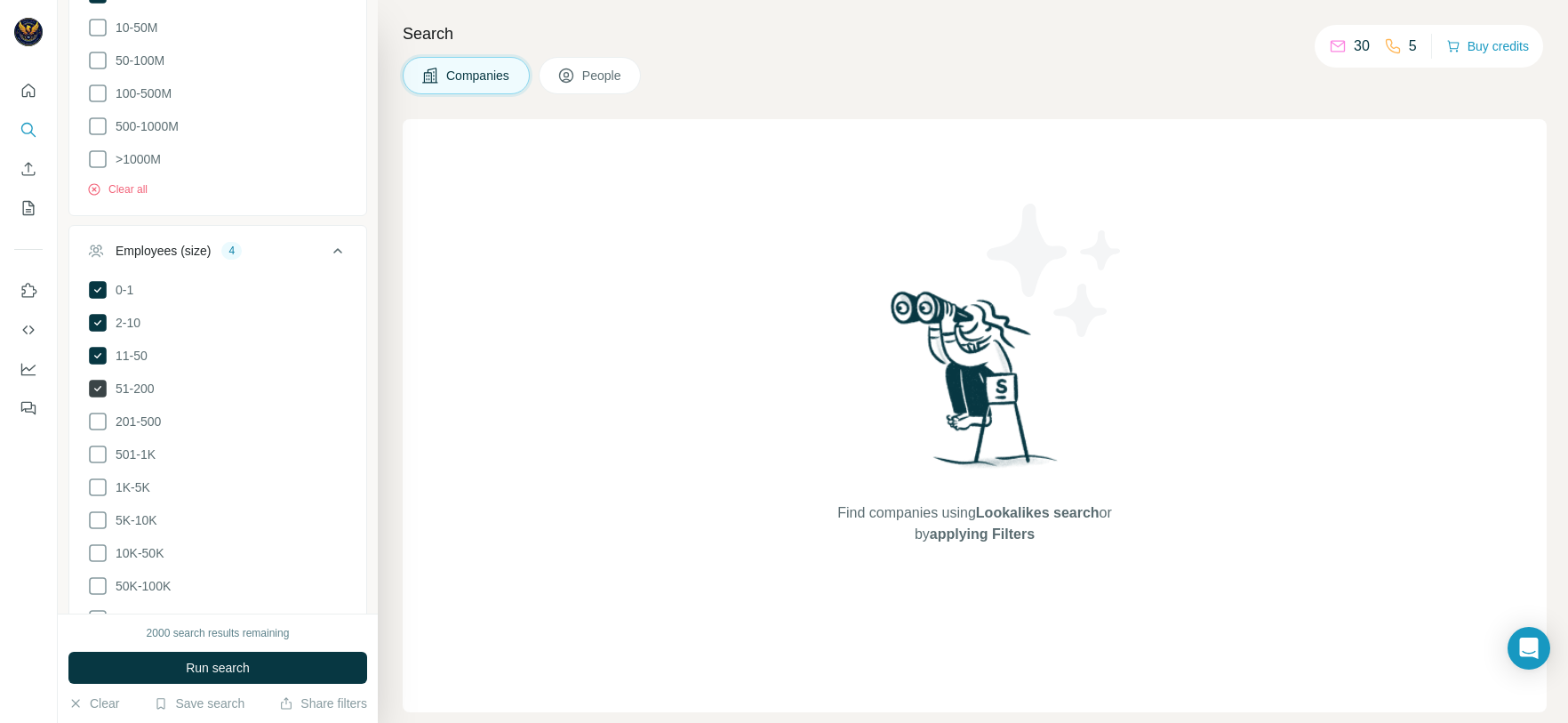 click 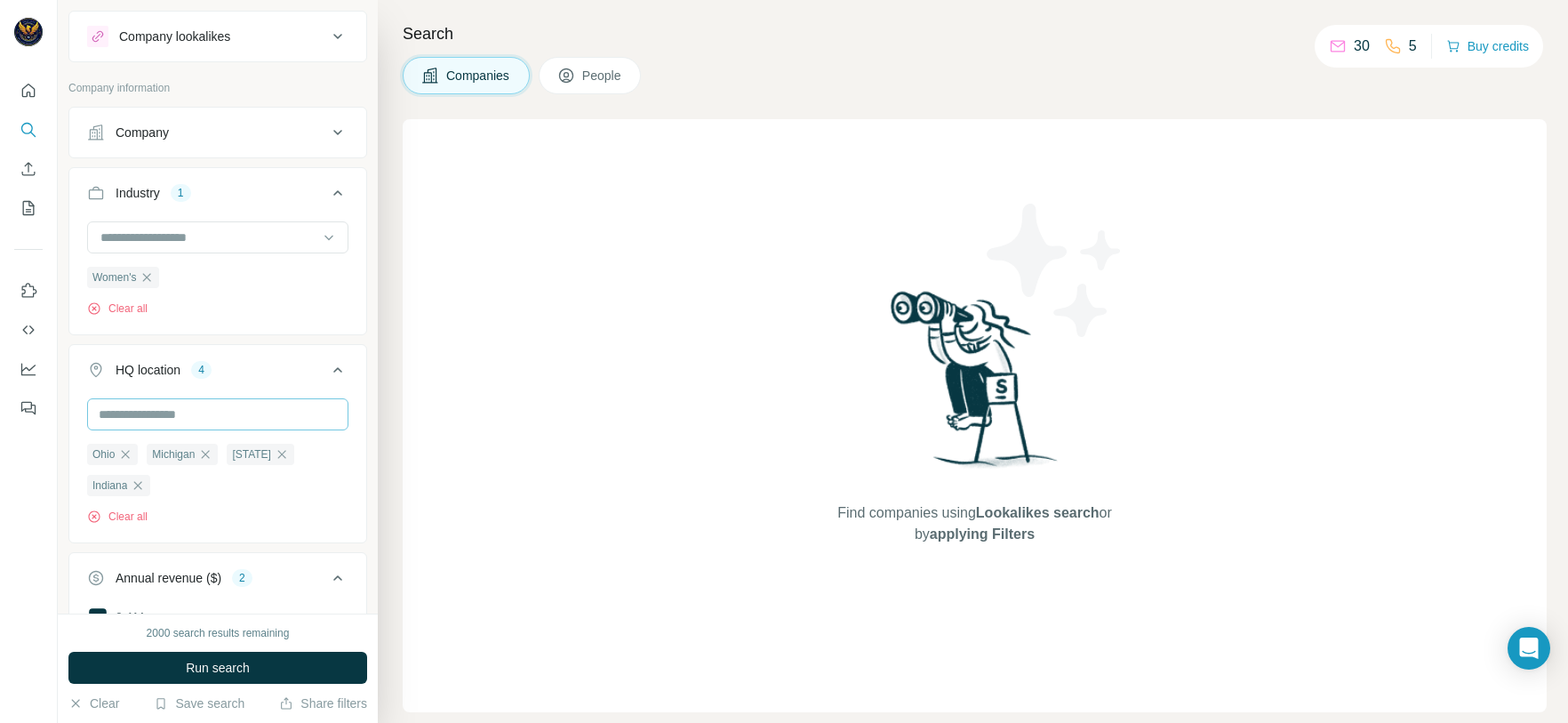 scroll, scrollTop: 0, scrollLeft: 0, axis: both 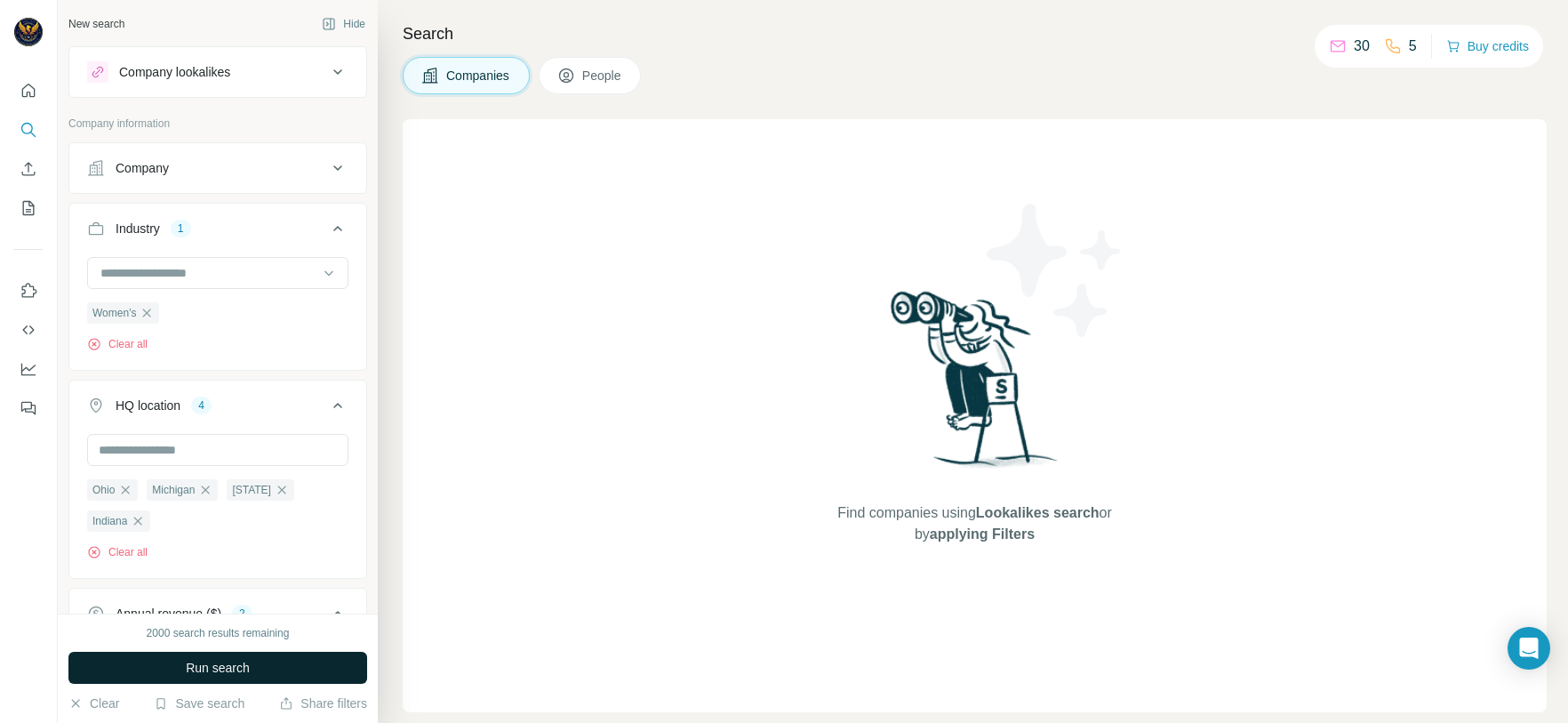 click on "Run search" at bounding box center (218, 668) 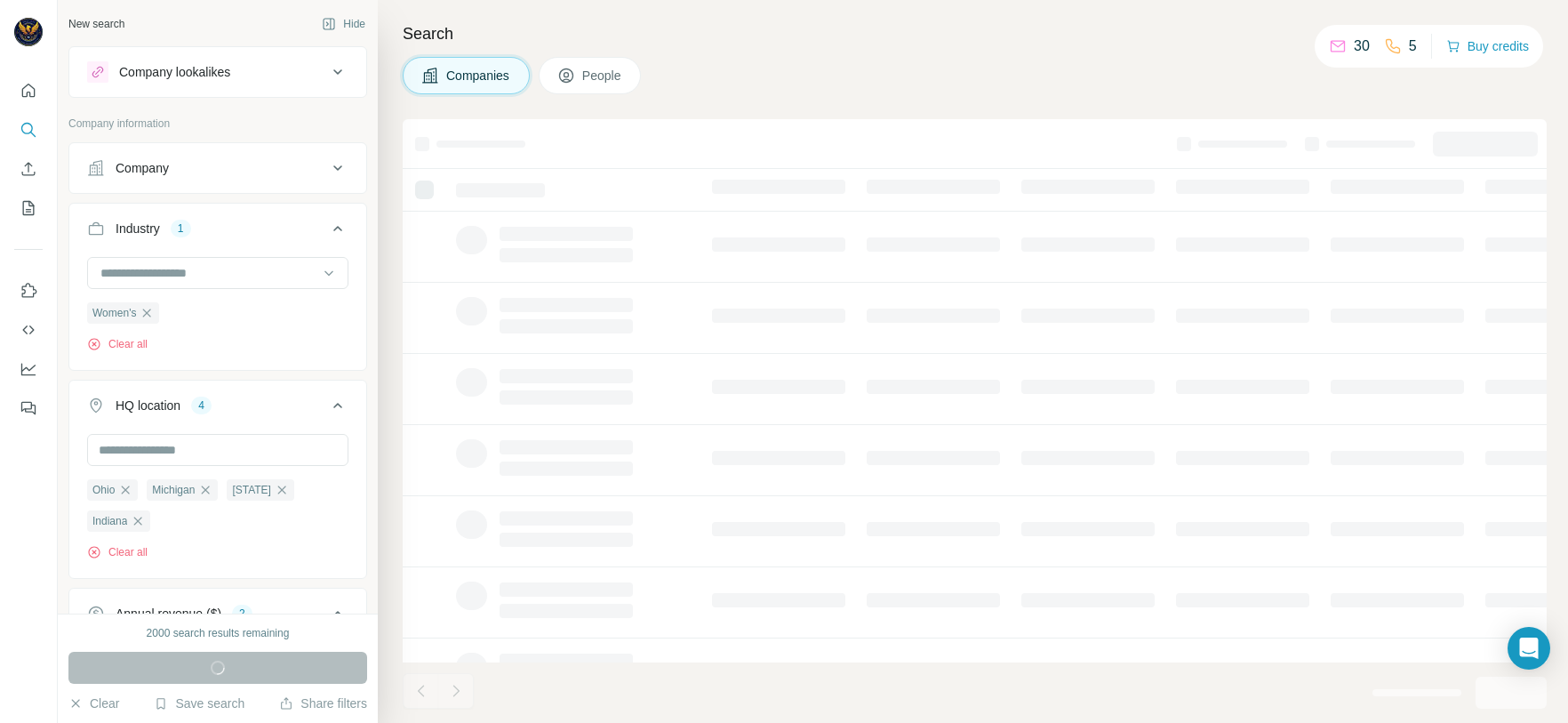 click on "Companies People" at bounding box center [974, 76] 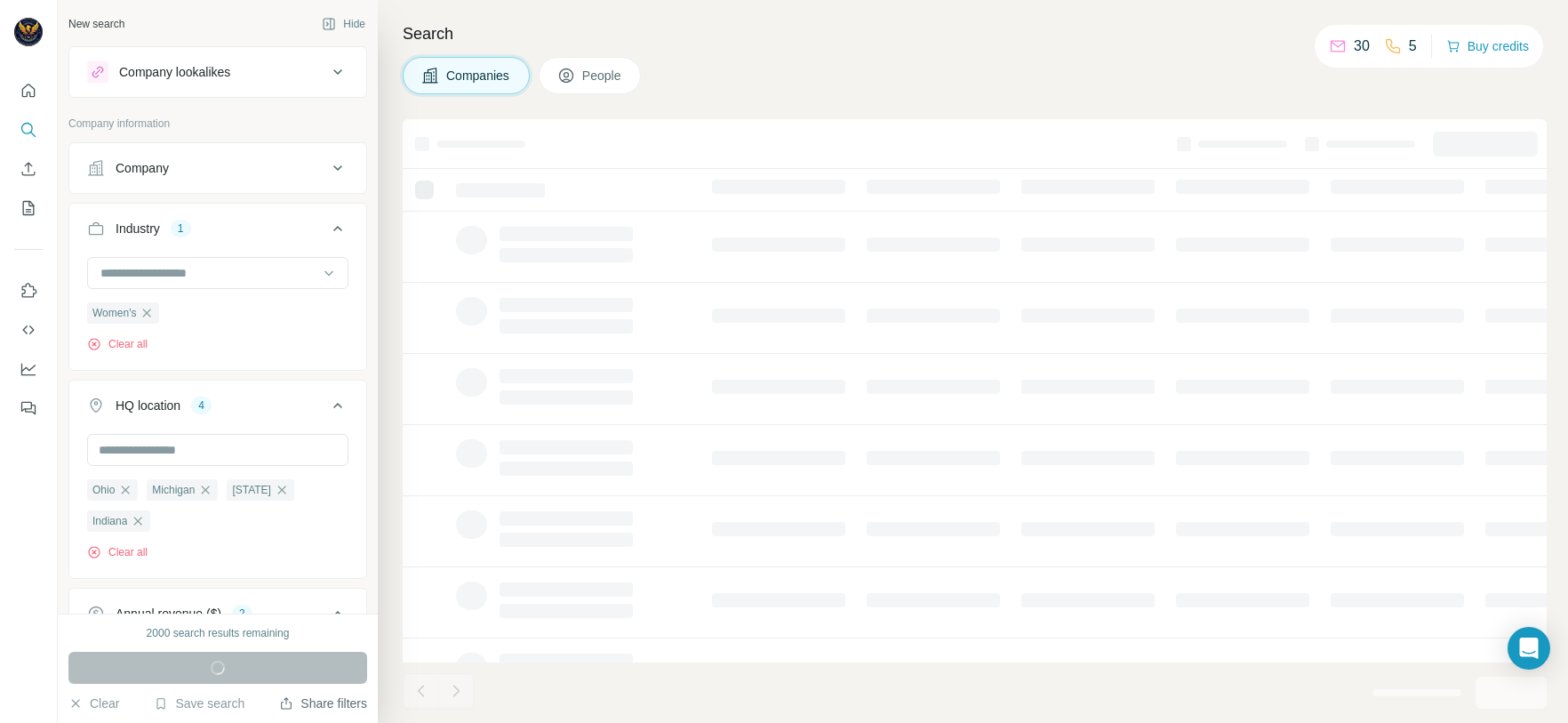 click on "Share filters" at bounding box center [323, 703] 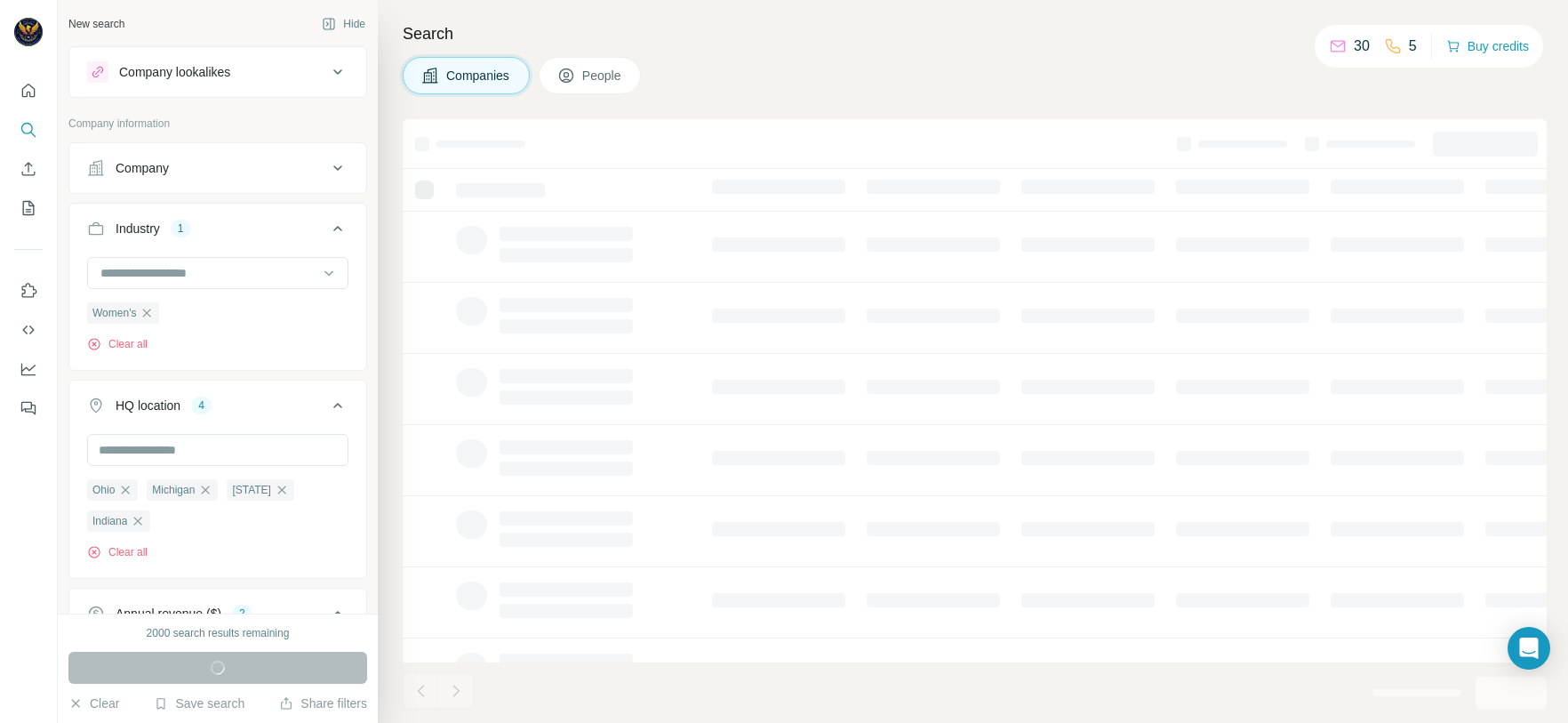 click on "Clear all" at bounding box center [218, 552] 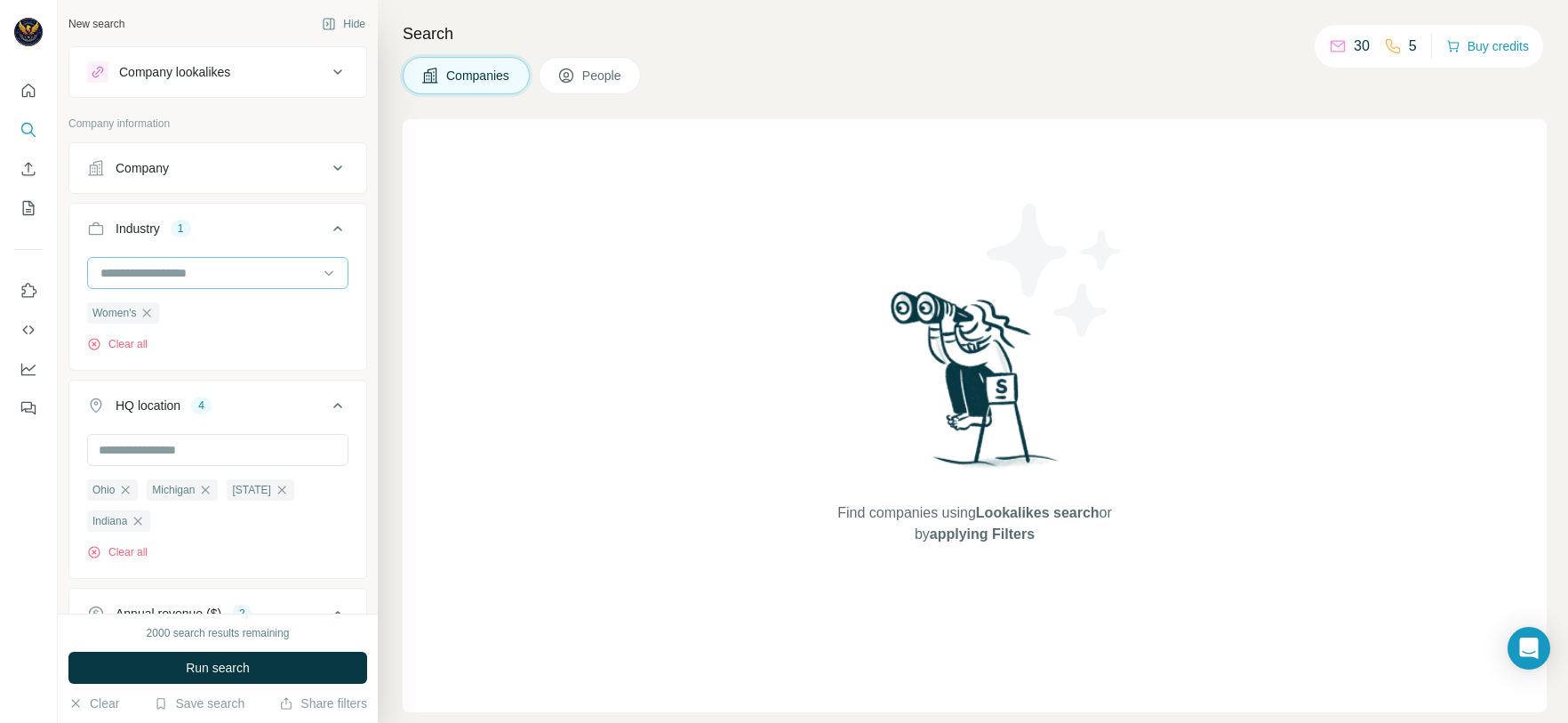 click at bounding box center [208, 273] 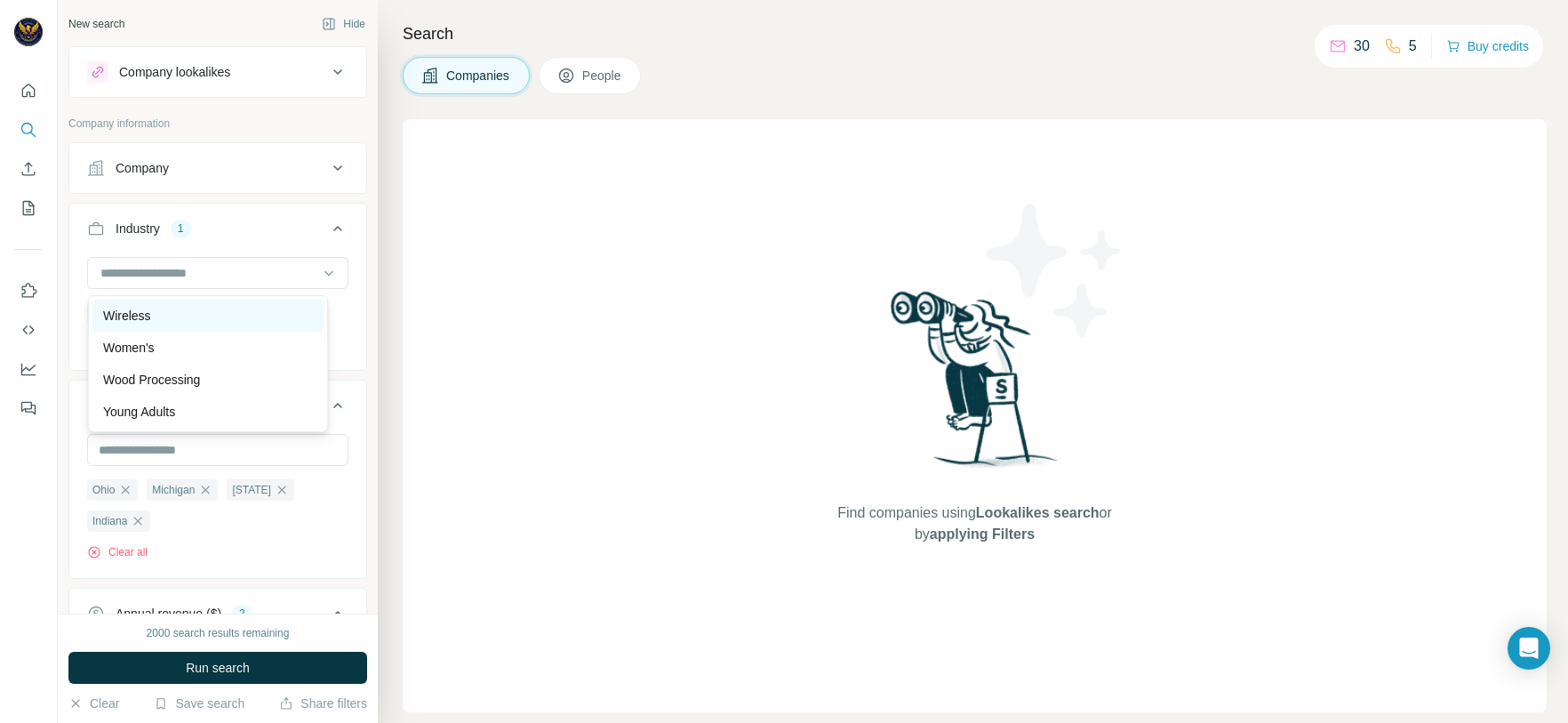 click on "Wireless" at bounding box center (208, 316) 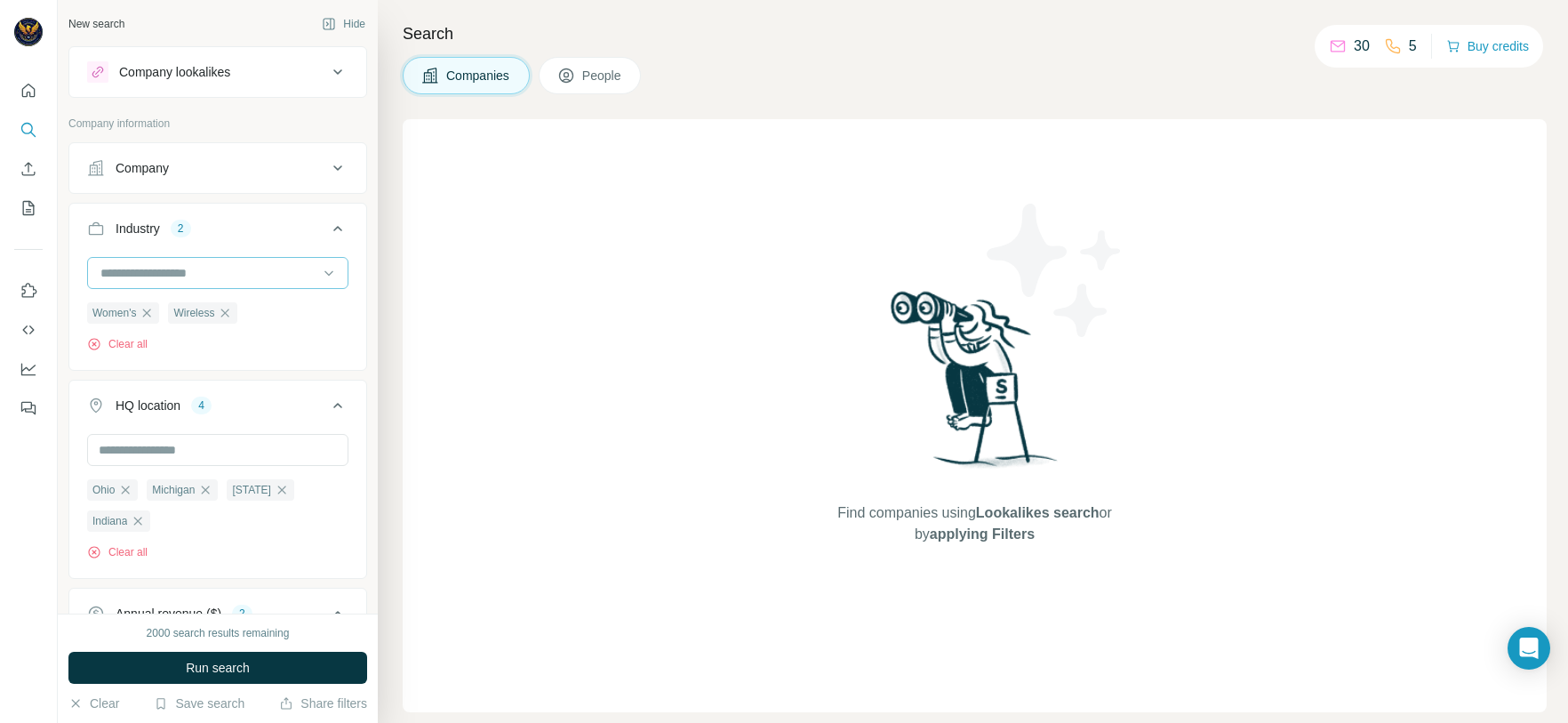 click at bounding box center [208, 273] 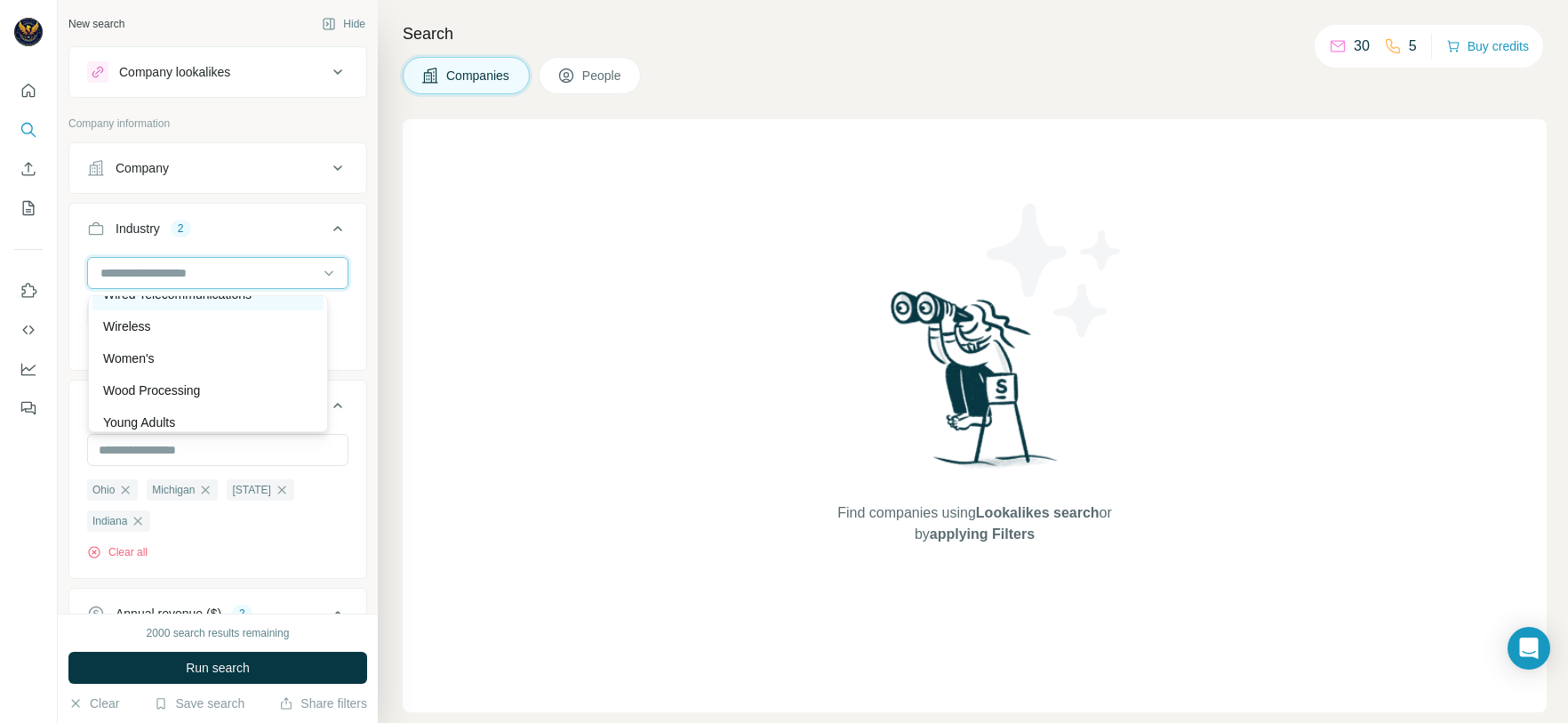 scroll, scrollTop: 19826, scrollLeft: 0, axis: vertical 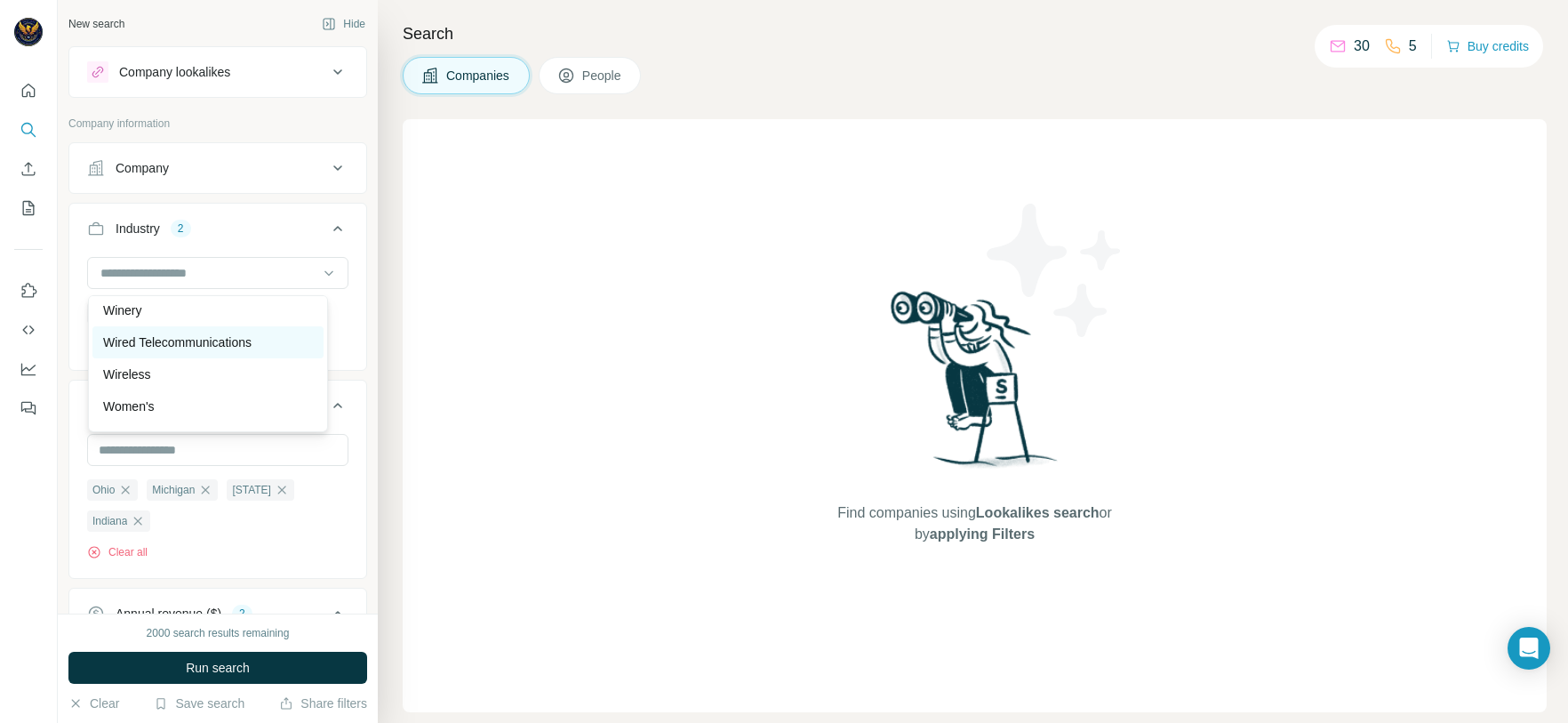click on "Winery" at bounding box center (208, 310) 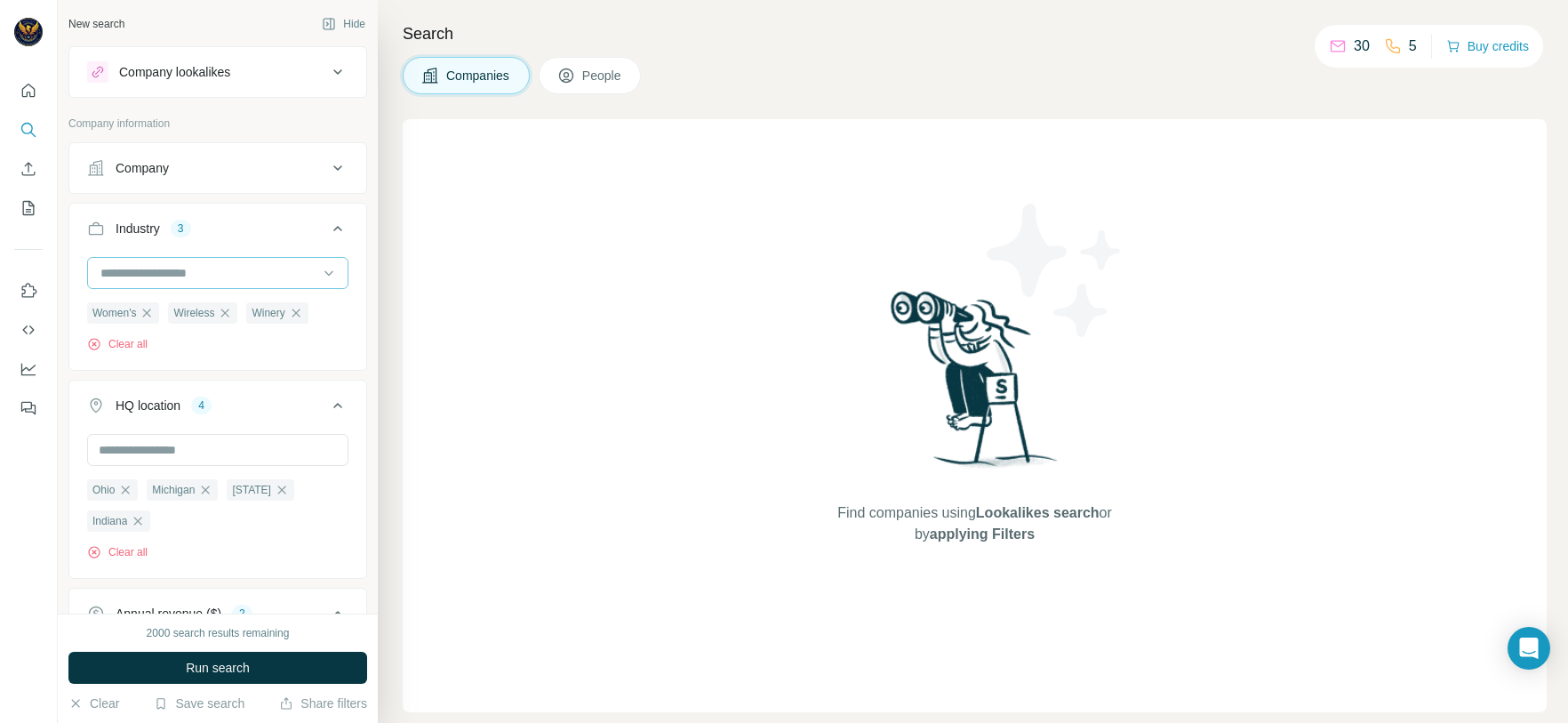 click at bounding box center (208, 273) 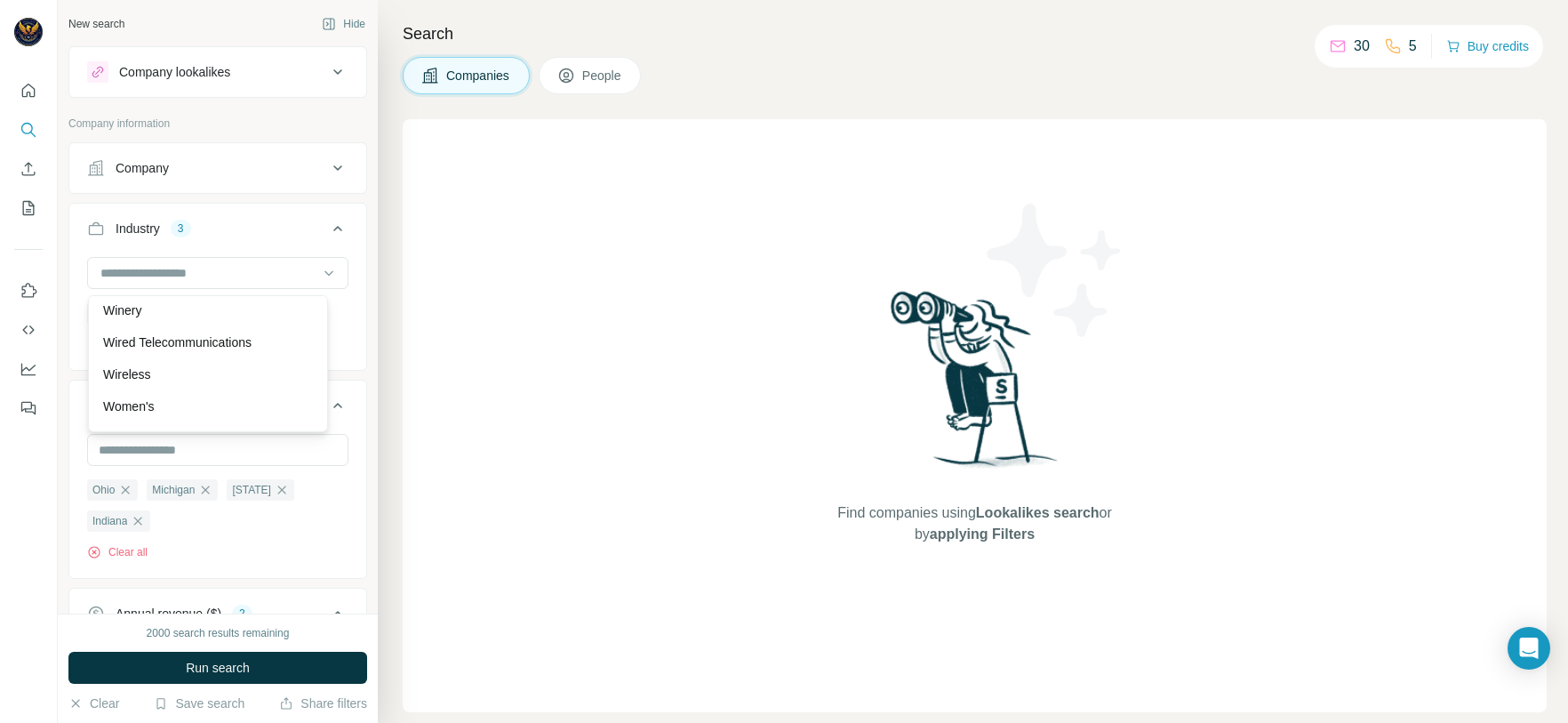 click on "Wine And Spirits" at bounding box center (208, 278) 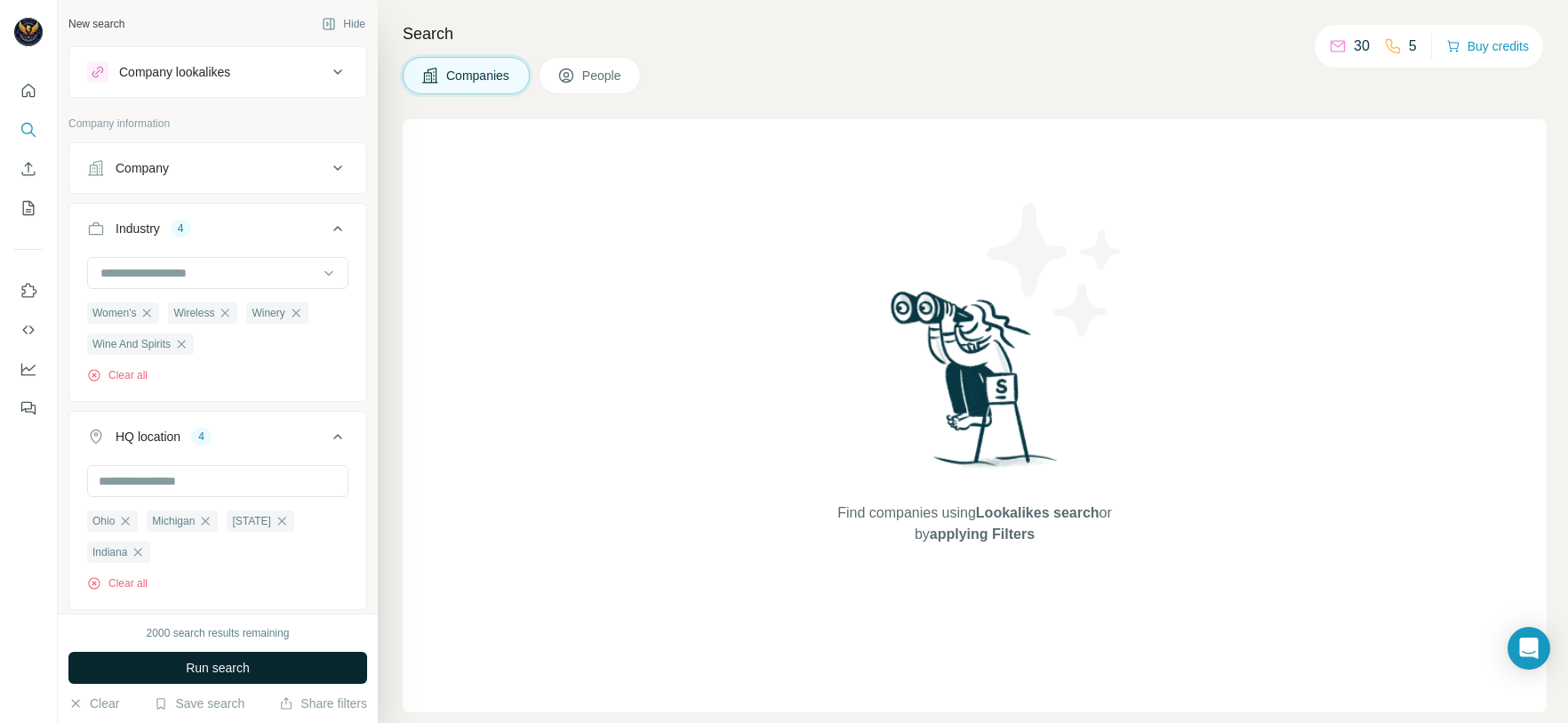 click on "Run search" at bounding box center [218, 668] 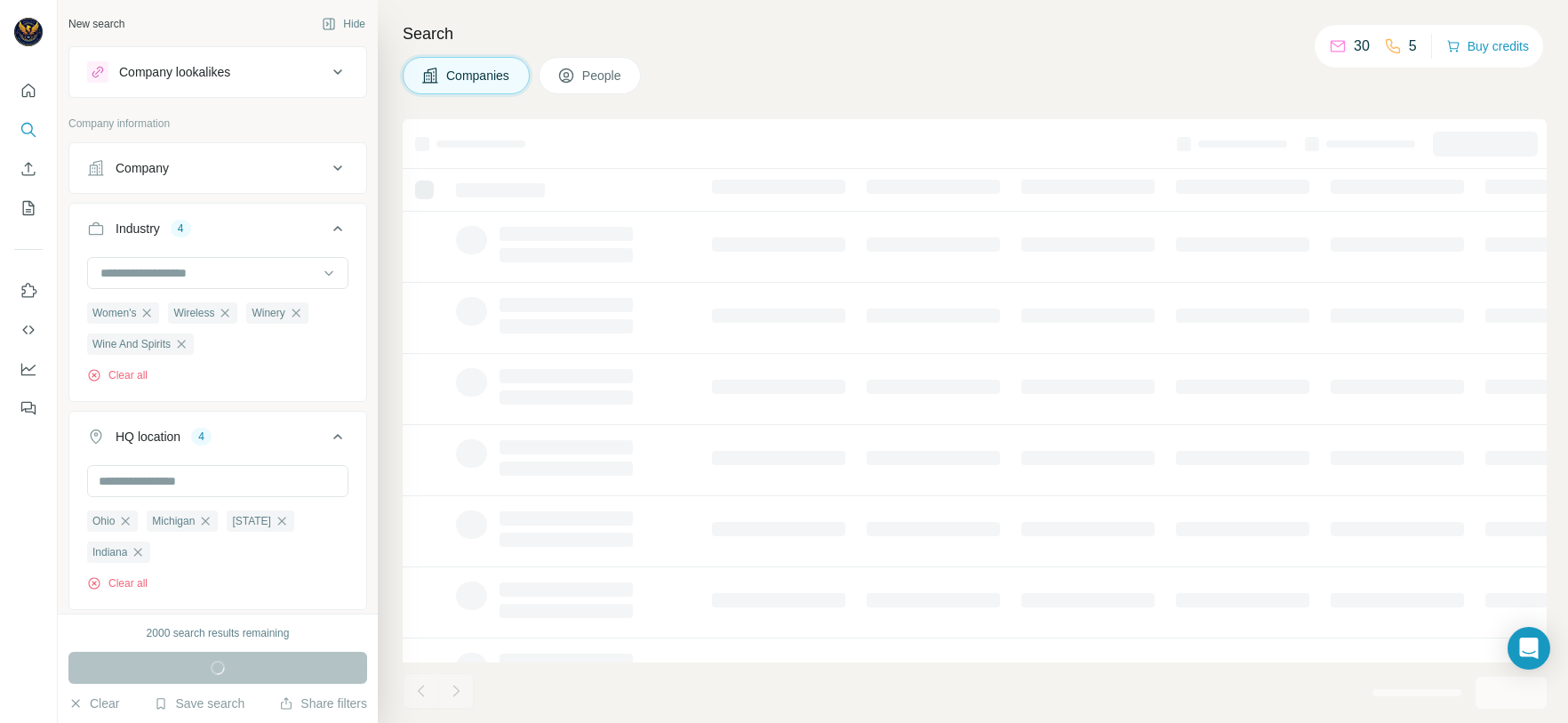 click on "Search Companies People" at bounding box center [972, 361] 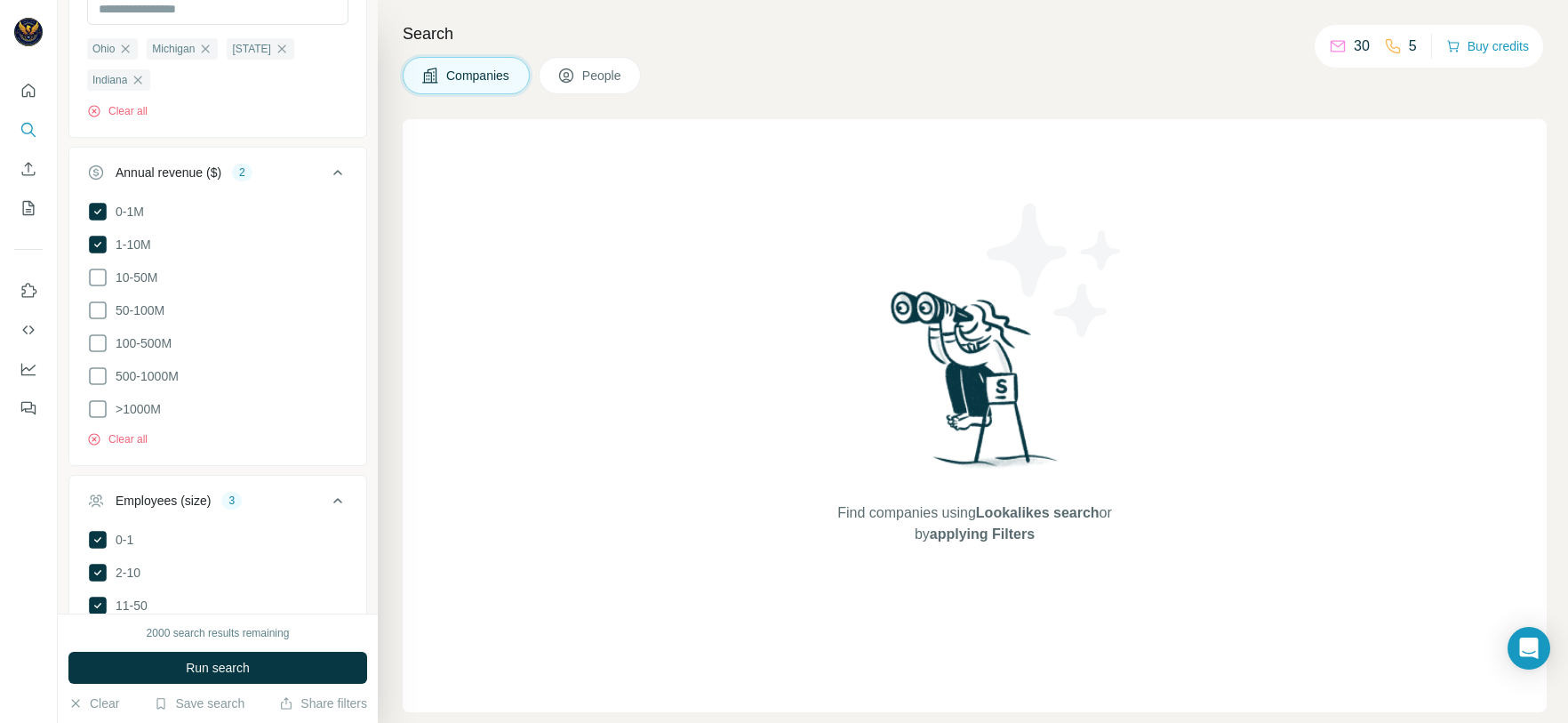 scroll, scrollTop: 0, scrollLeft: 0, axis: both 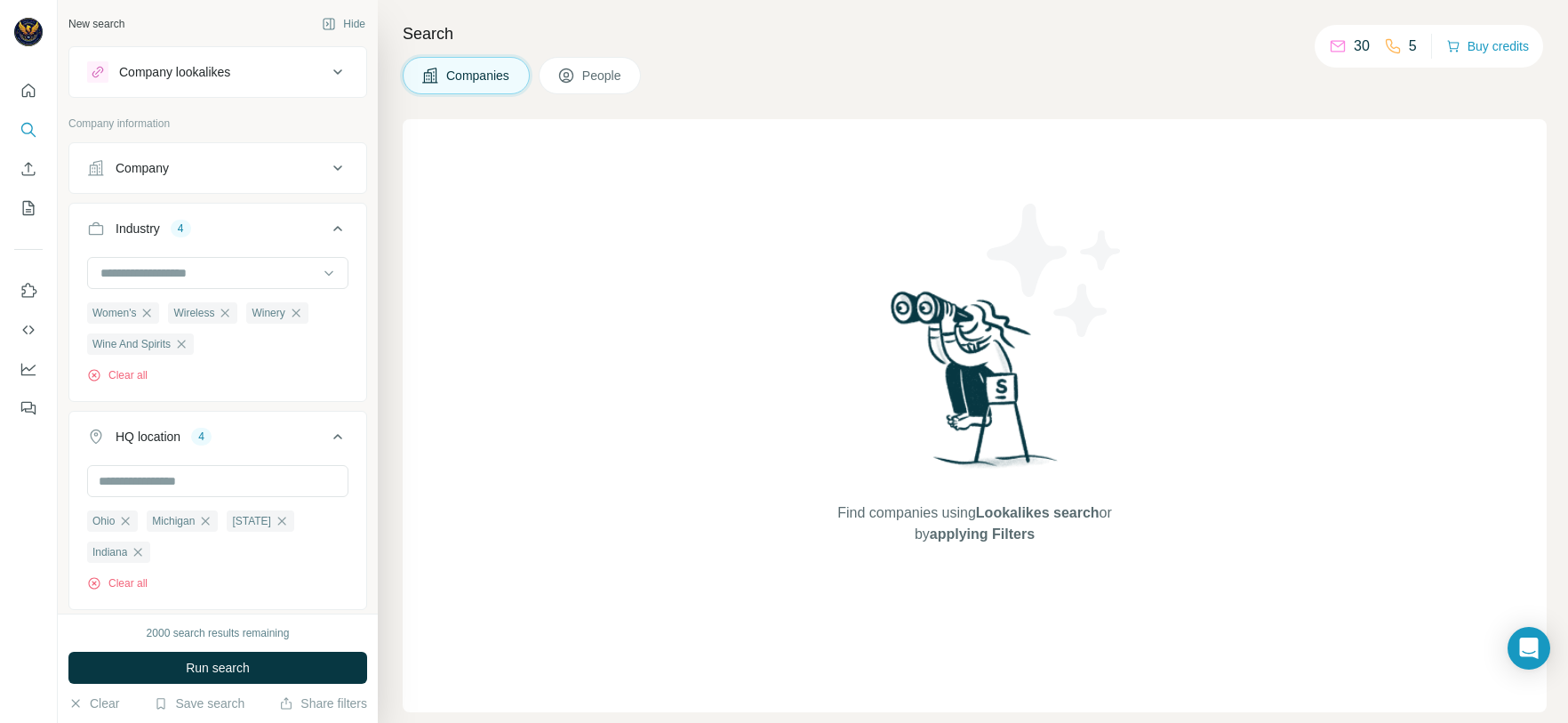 click on "Companies People" at bounding box center (974, 76) 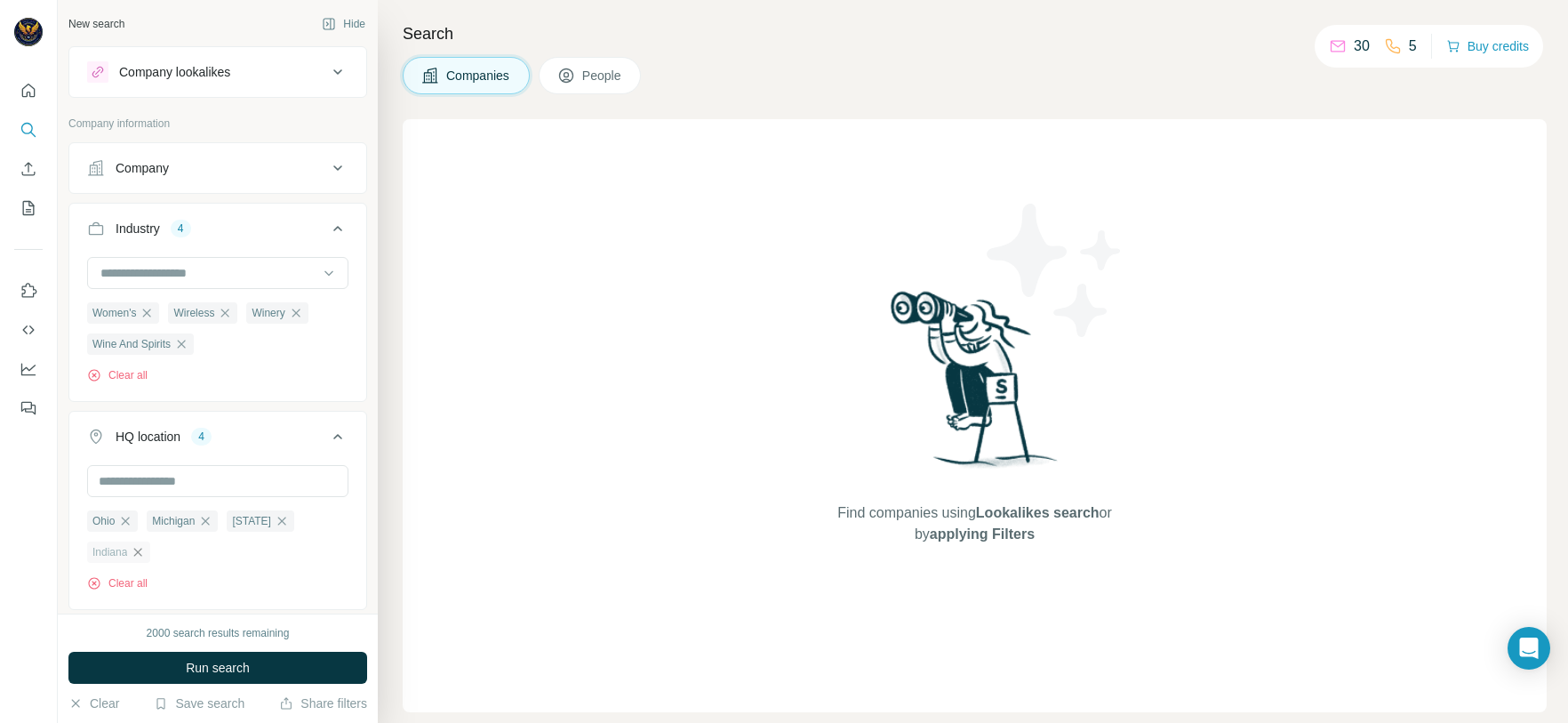 click 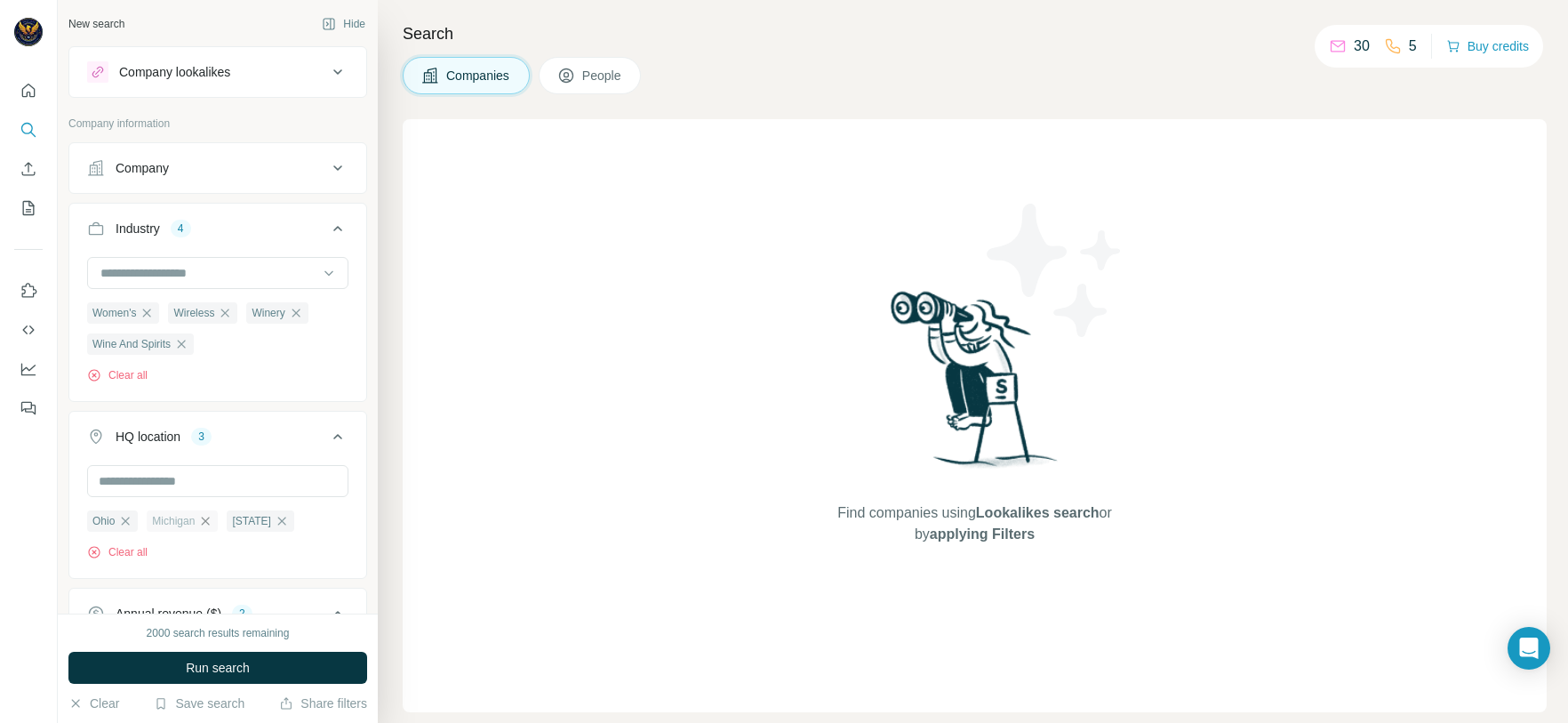 click 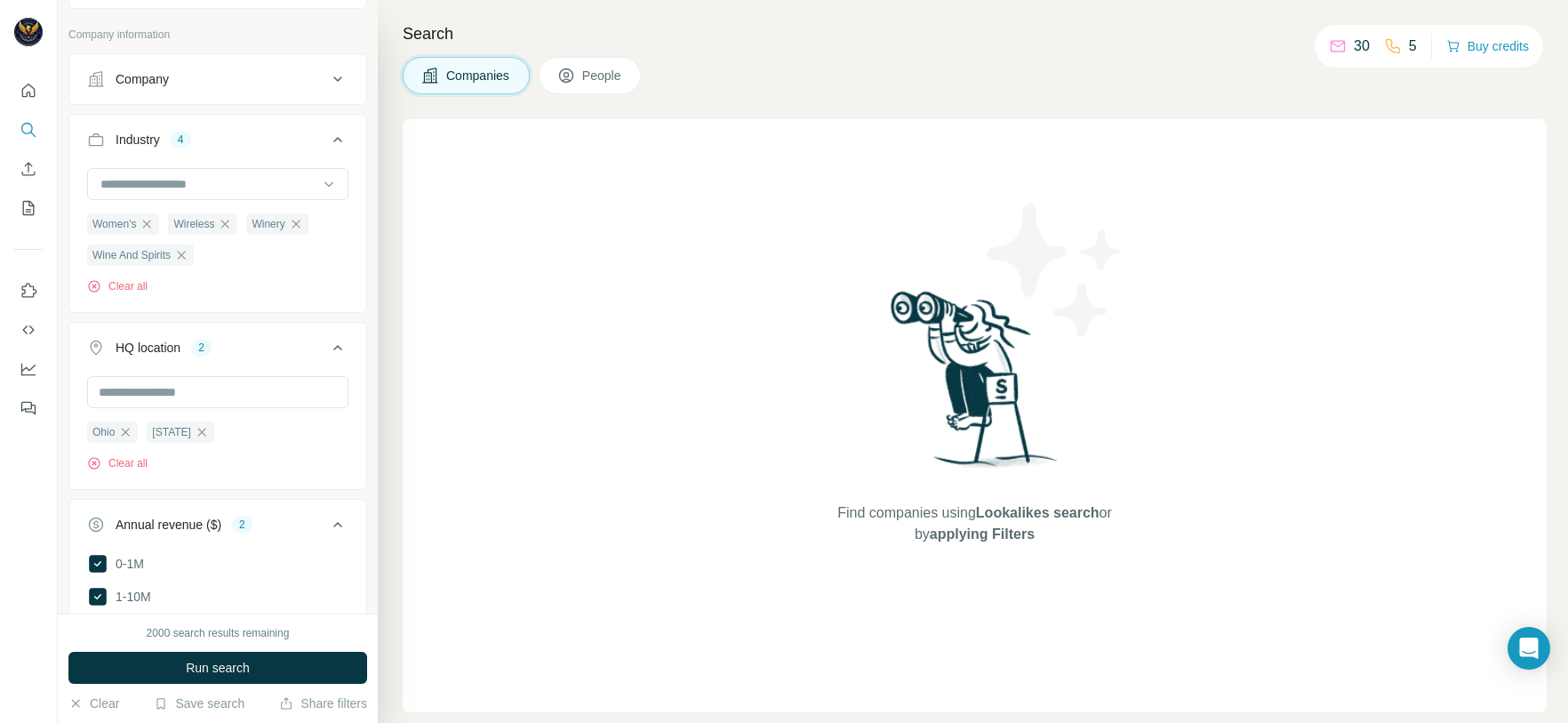 scroll, scrollTop: 133, scrollLeft: 0, axis: vertical 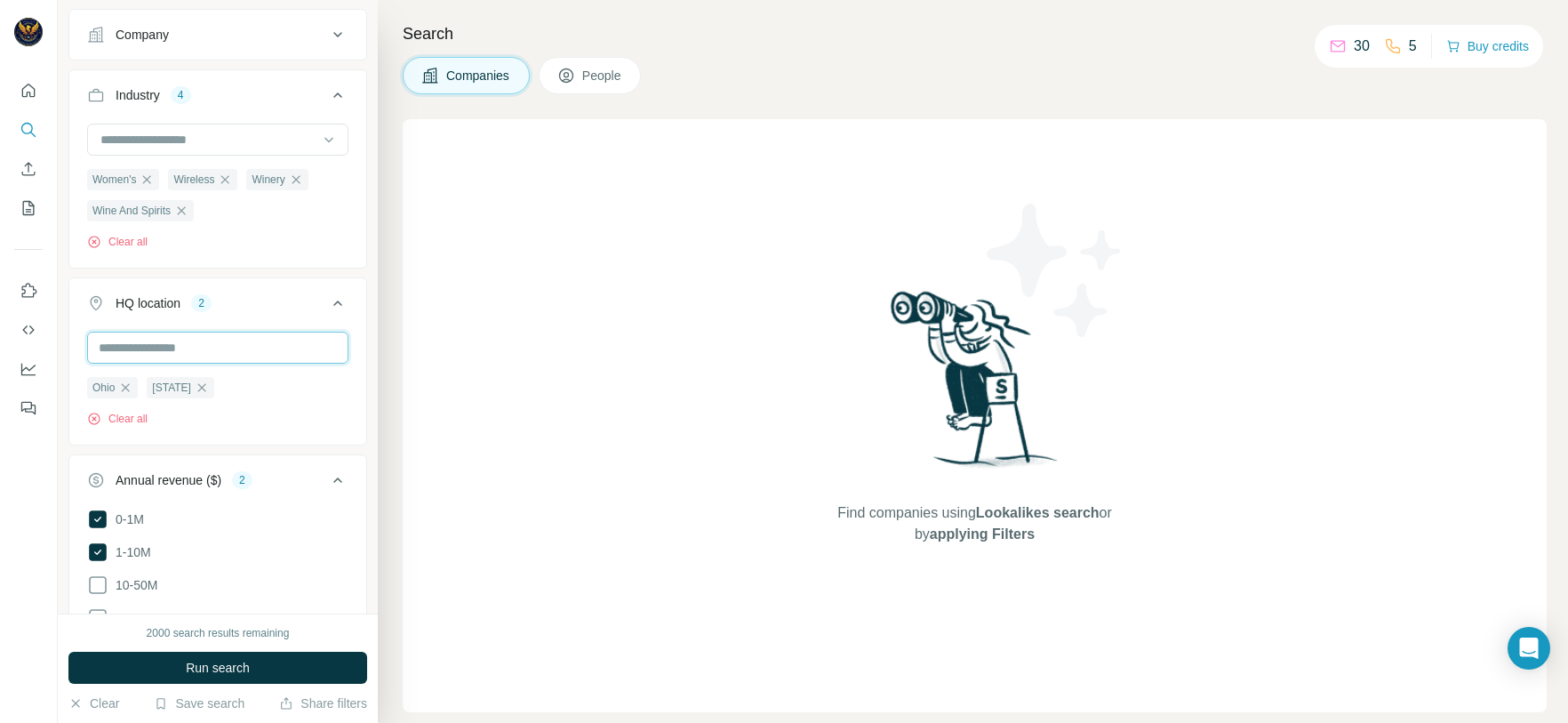 click at bounding box center [218, 348] 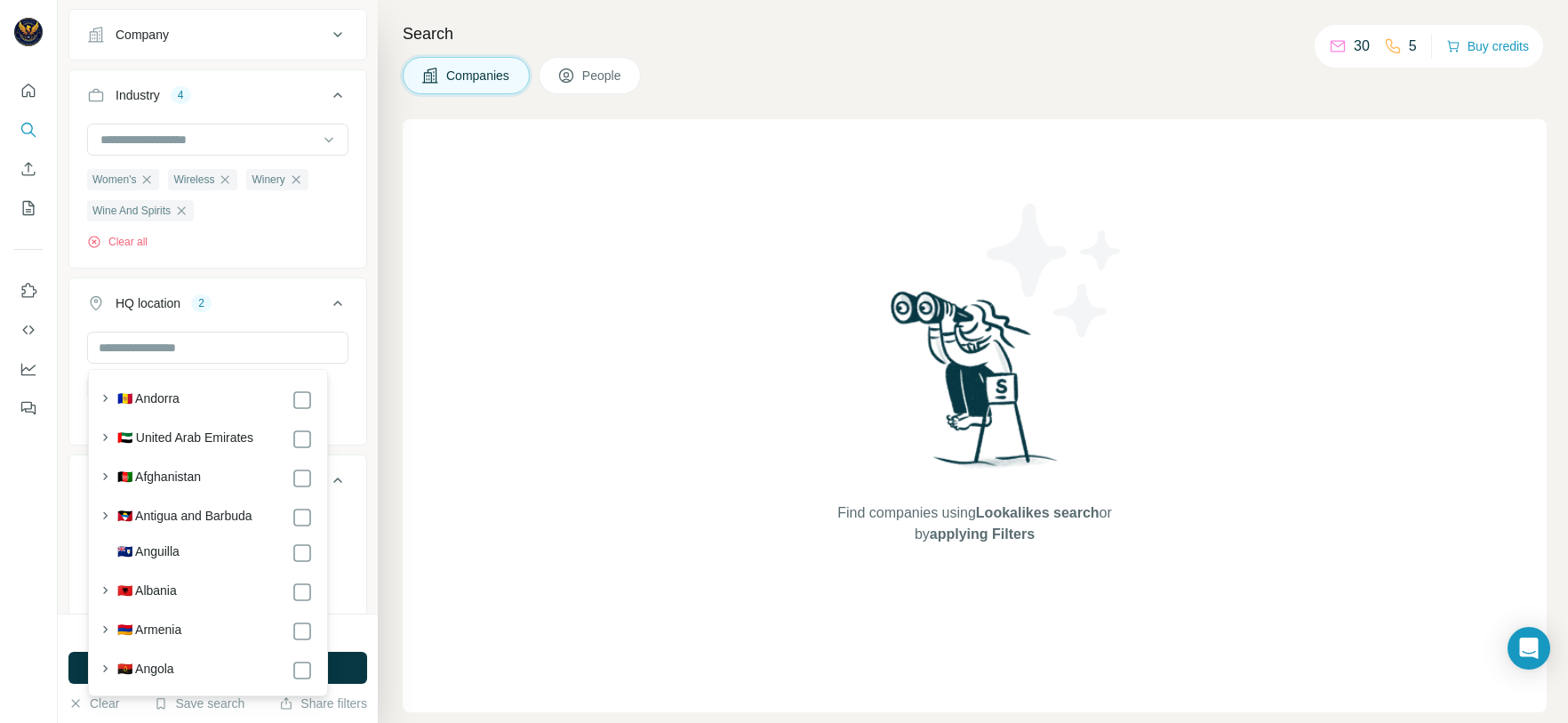 click on "Find companies using  Lookalikes search  or by  applying Filters" at bounding box center [974, 415] 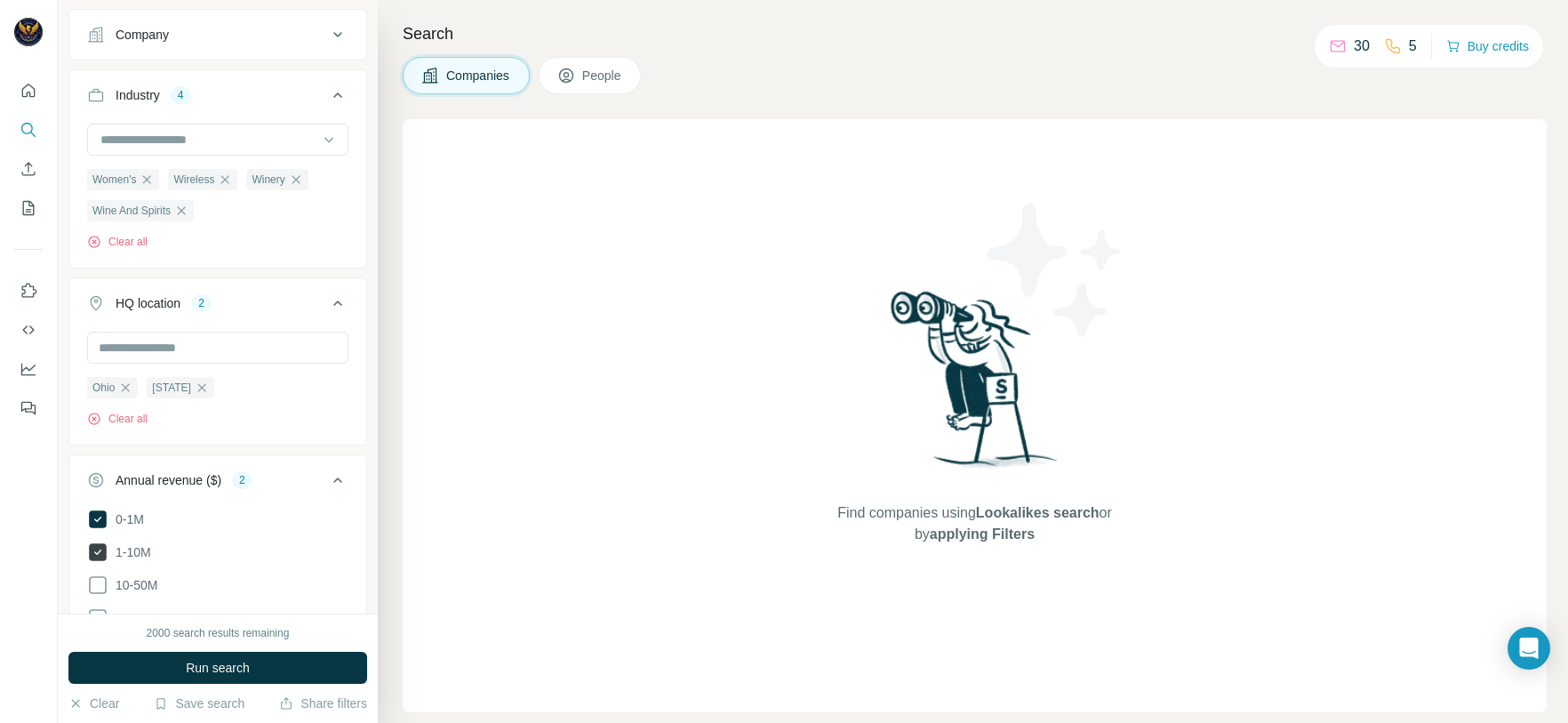 click 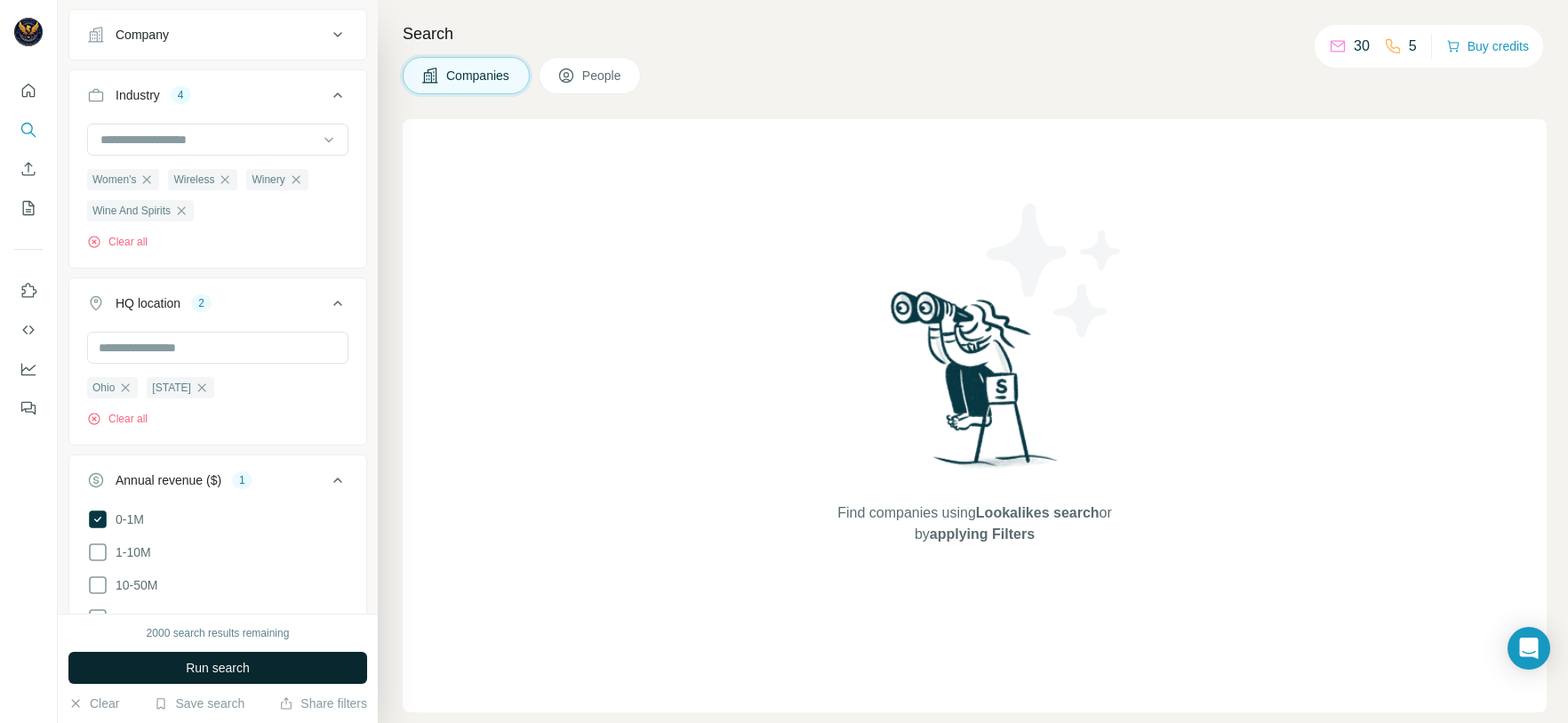 click on "Run search" at bounding box center [218, 668] 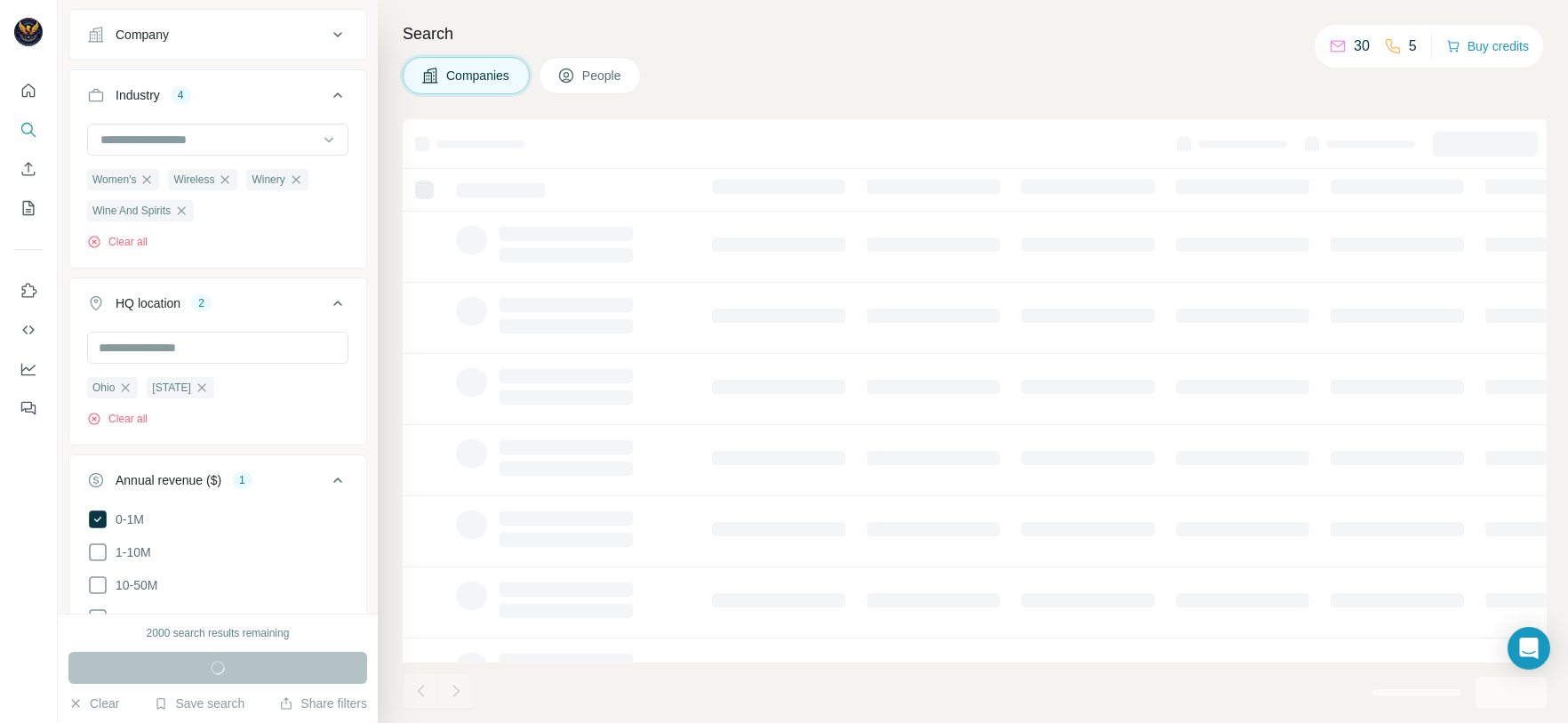 click on "Companies People" at bounding box center (974, 76) 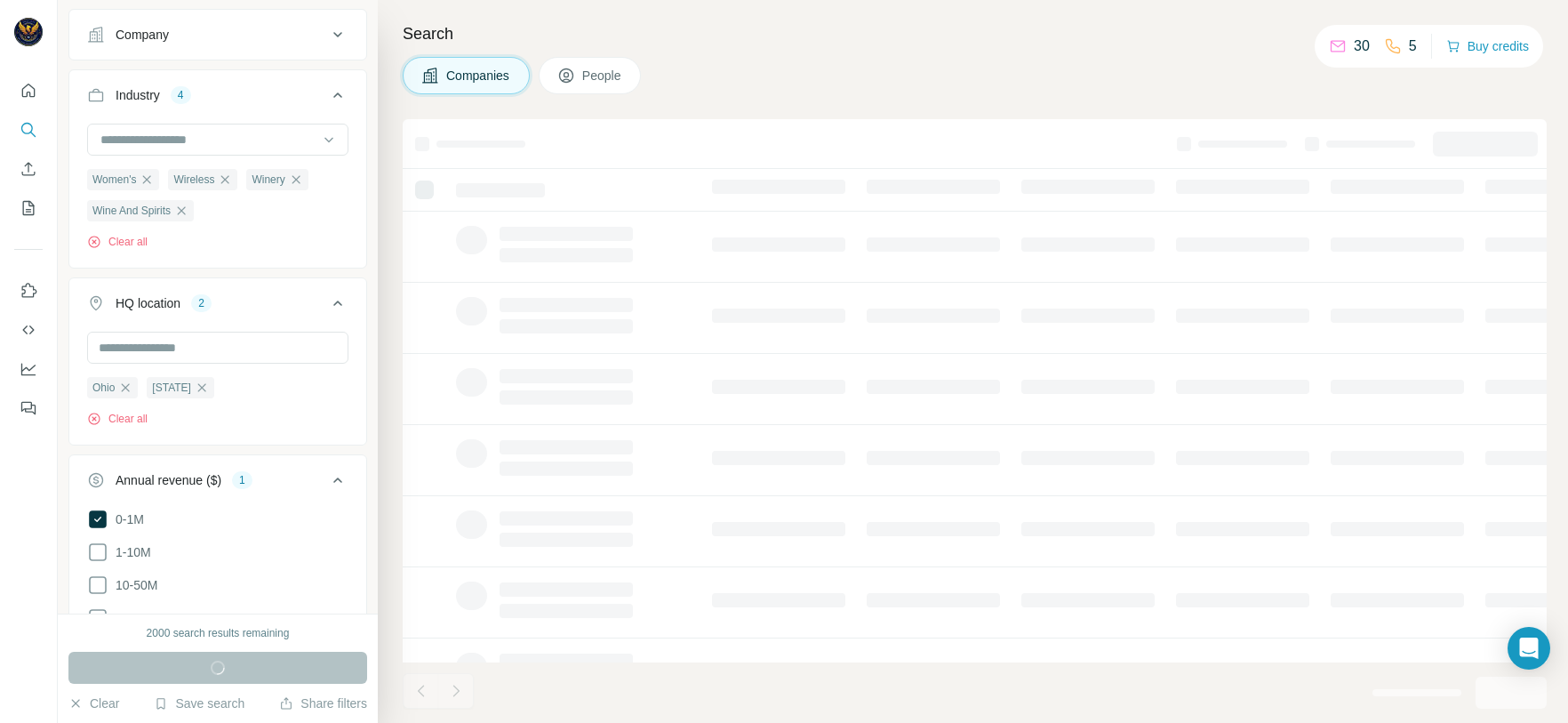 click on "Search" at bounding box center (974, 34) 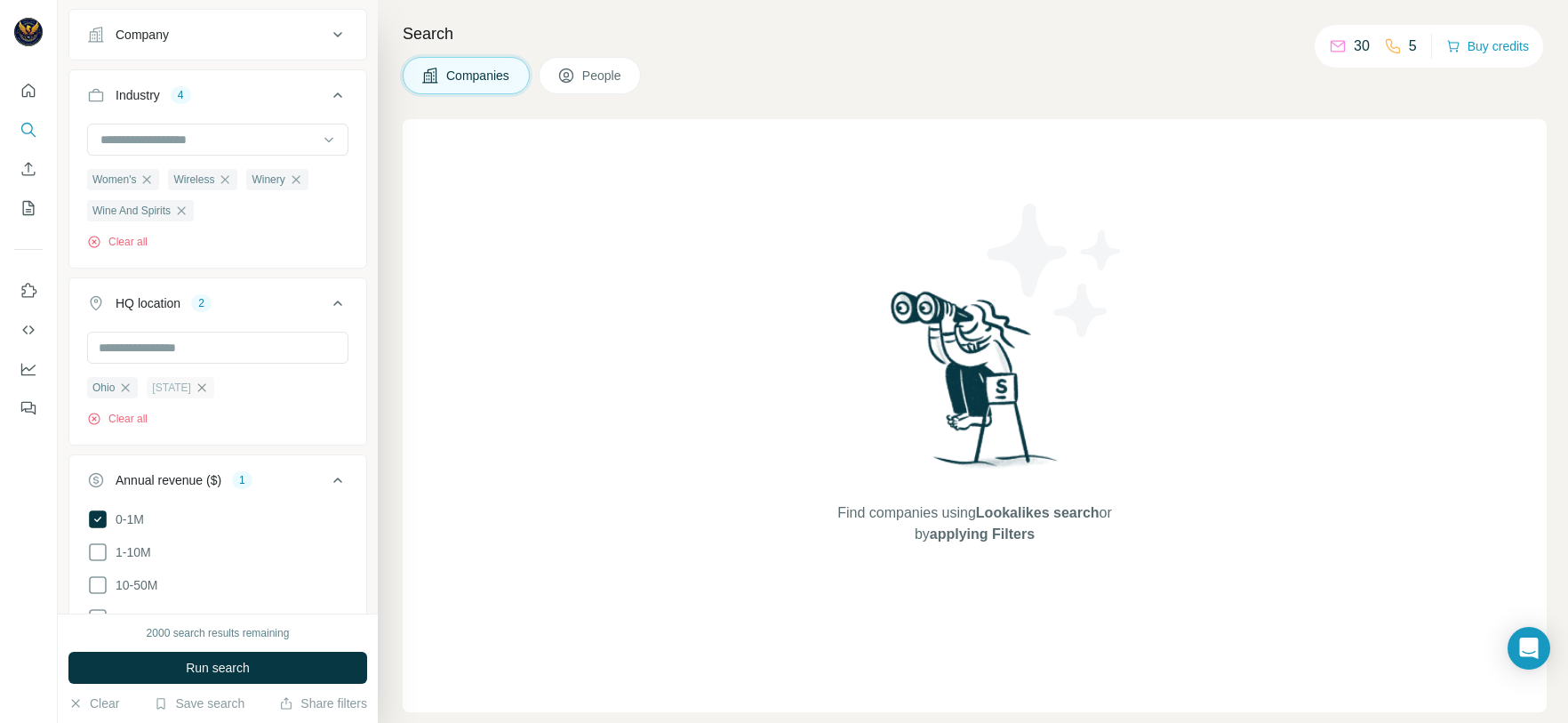 click 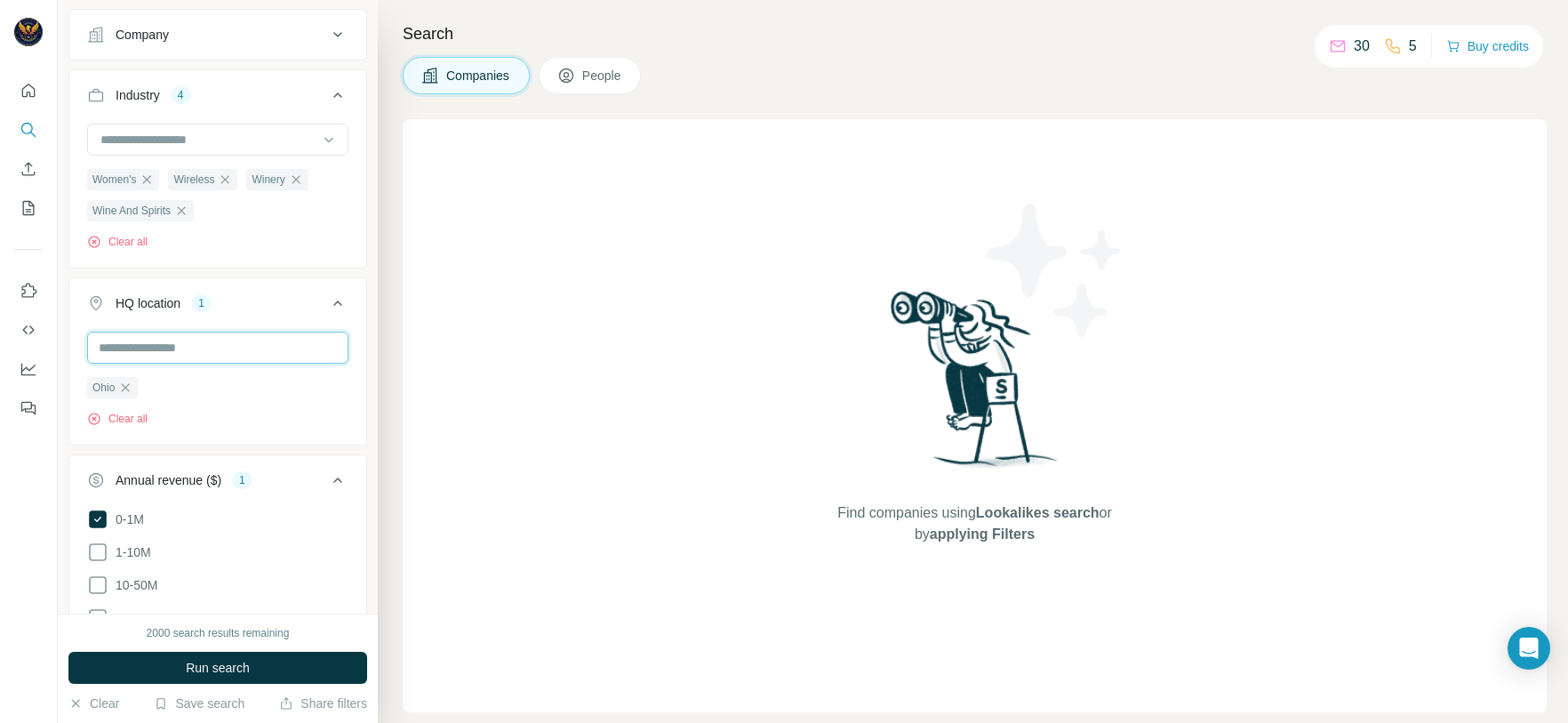 click at bounding box center (218, 348) 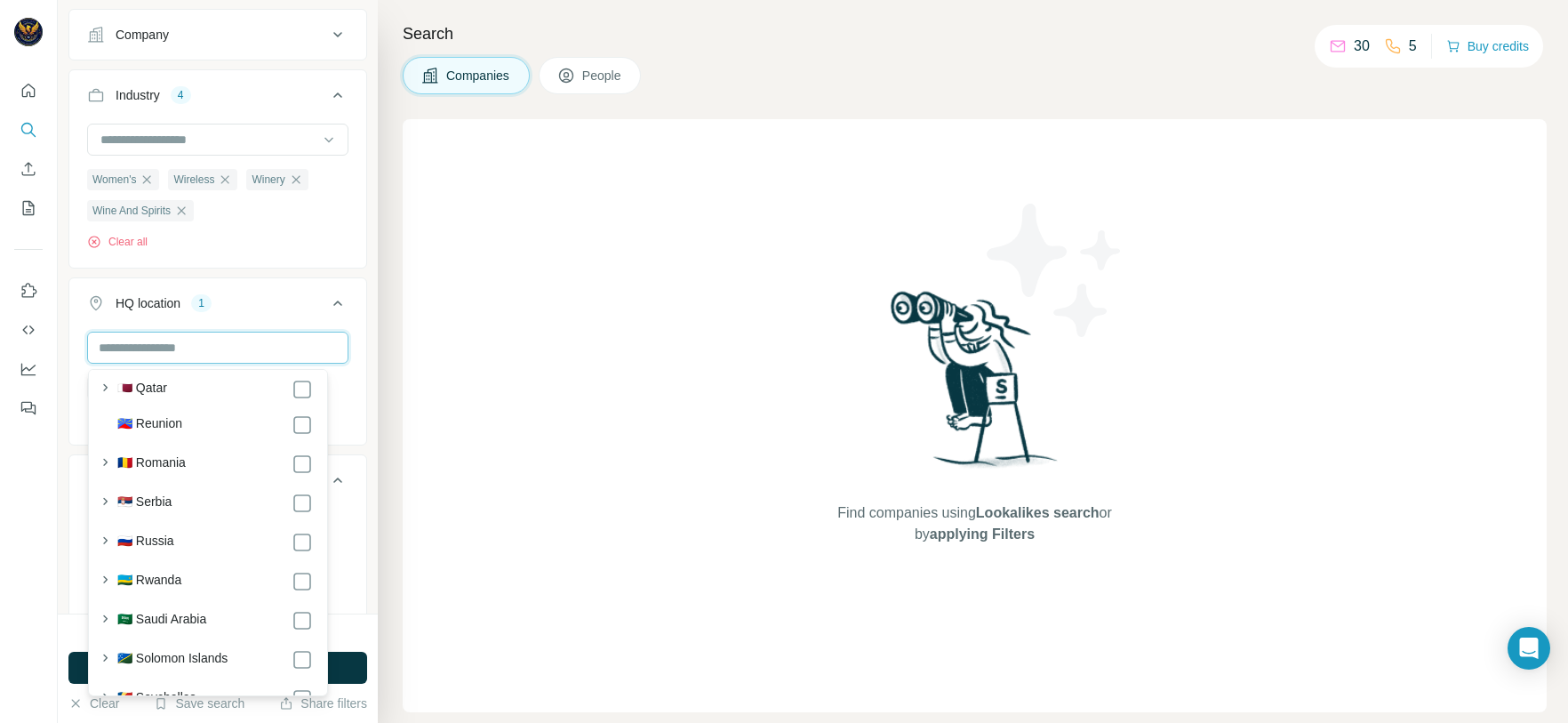 scroll, scrollTop: 7604, scrollLeft: 0, axis: vertical 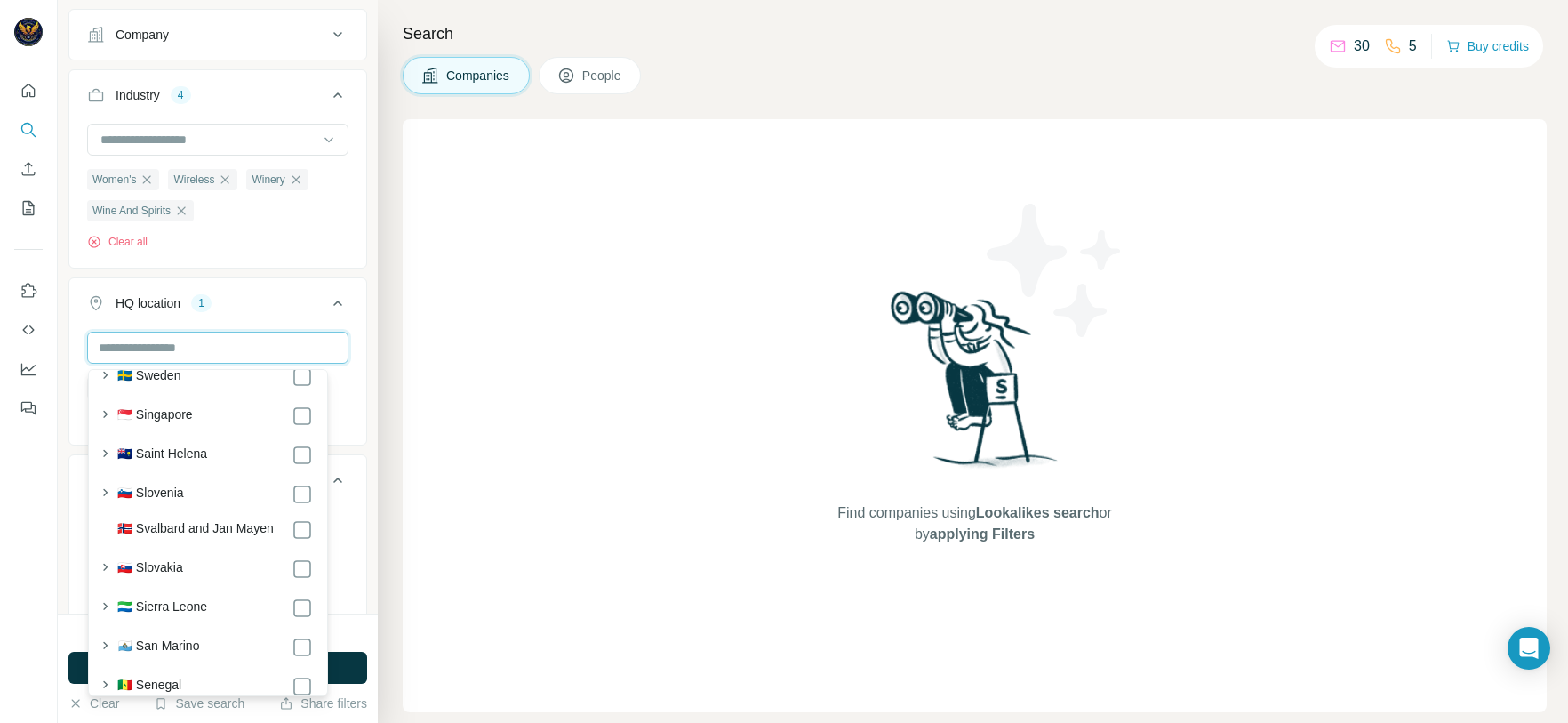 click at bounding box center (218, 348) 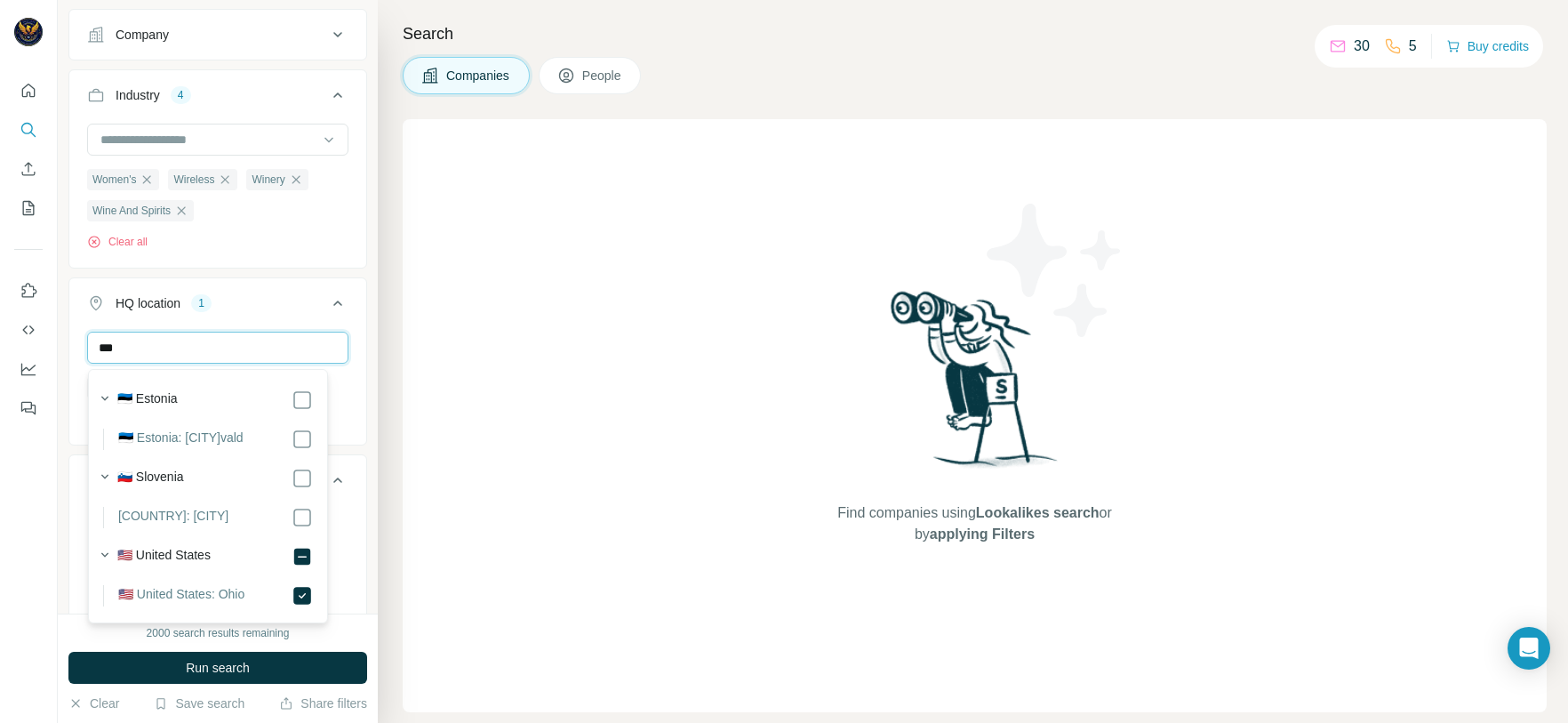 scroll, scrollTop: 0, scrollLeft: 0, axis: both 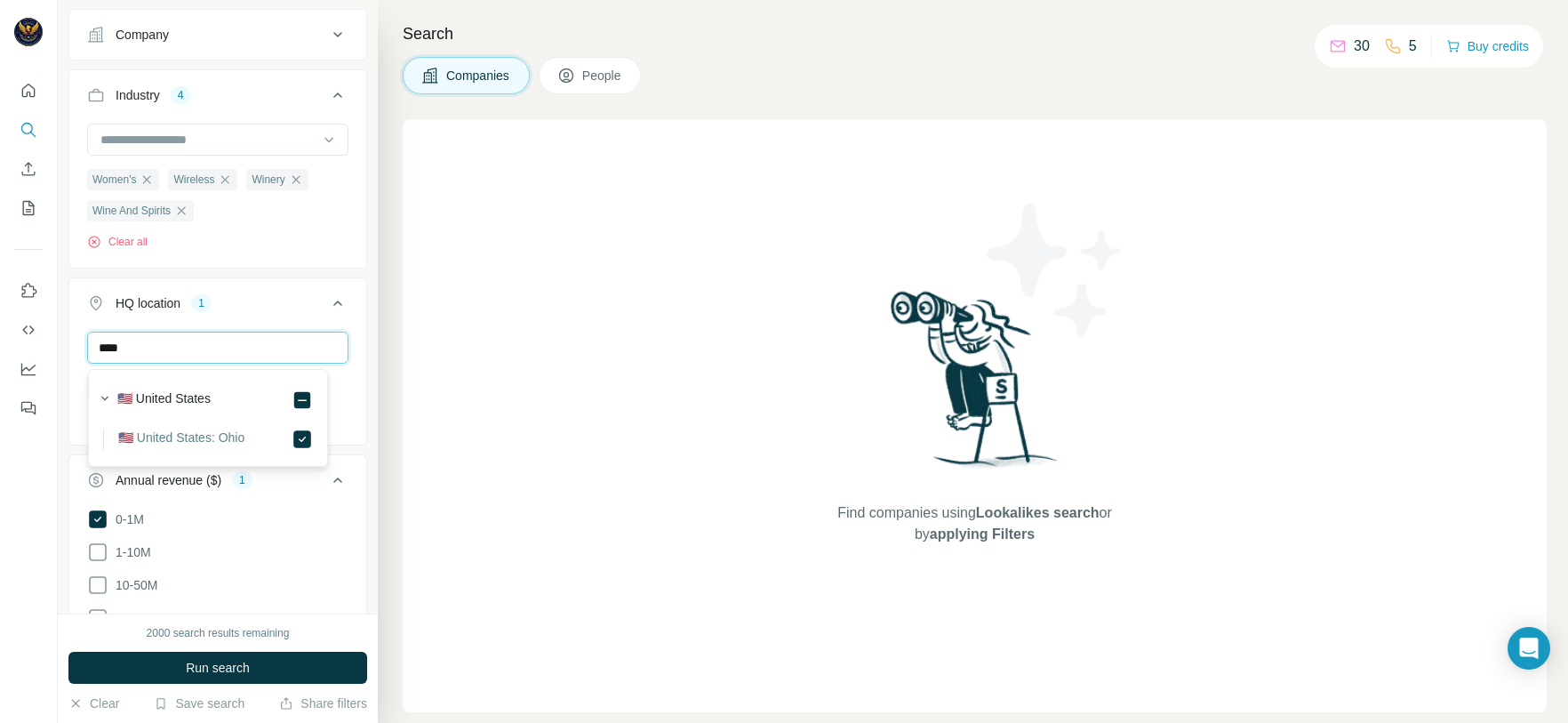 type on "****" 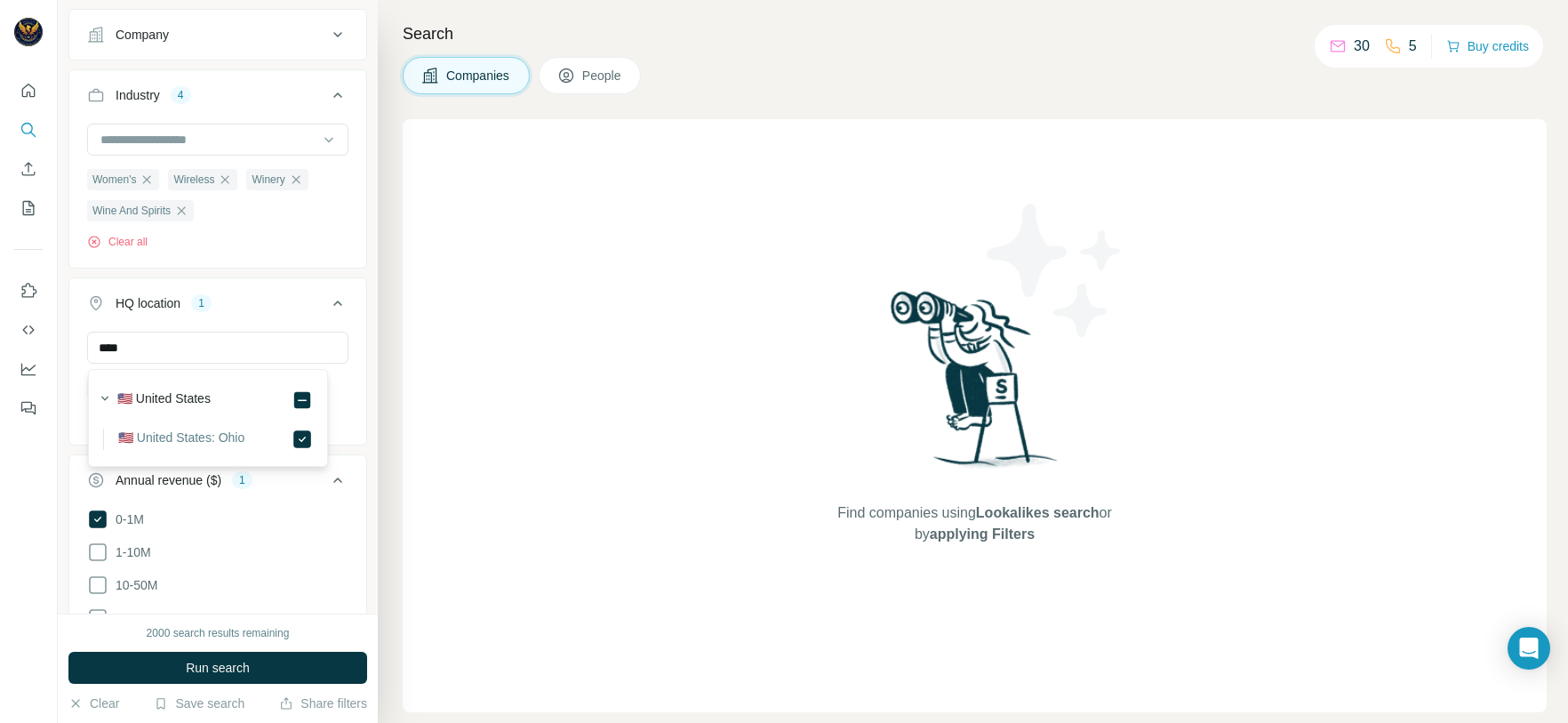 click on "Find companies using  Lookalikes search  or by  applying Filters" at bounding box center (974, 415) 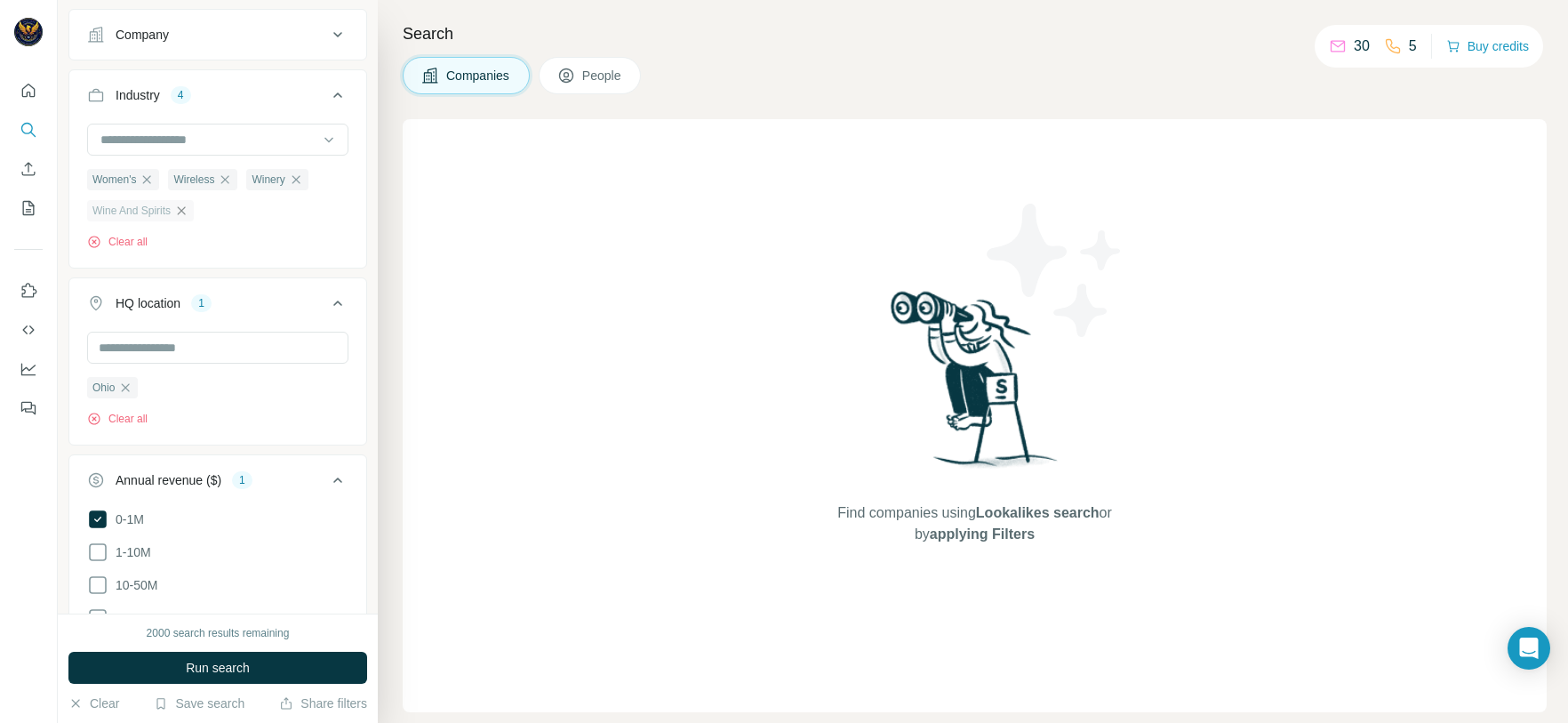 click 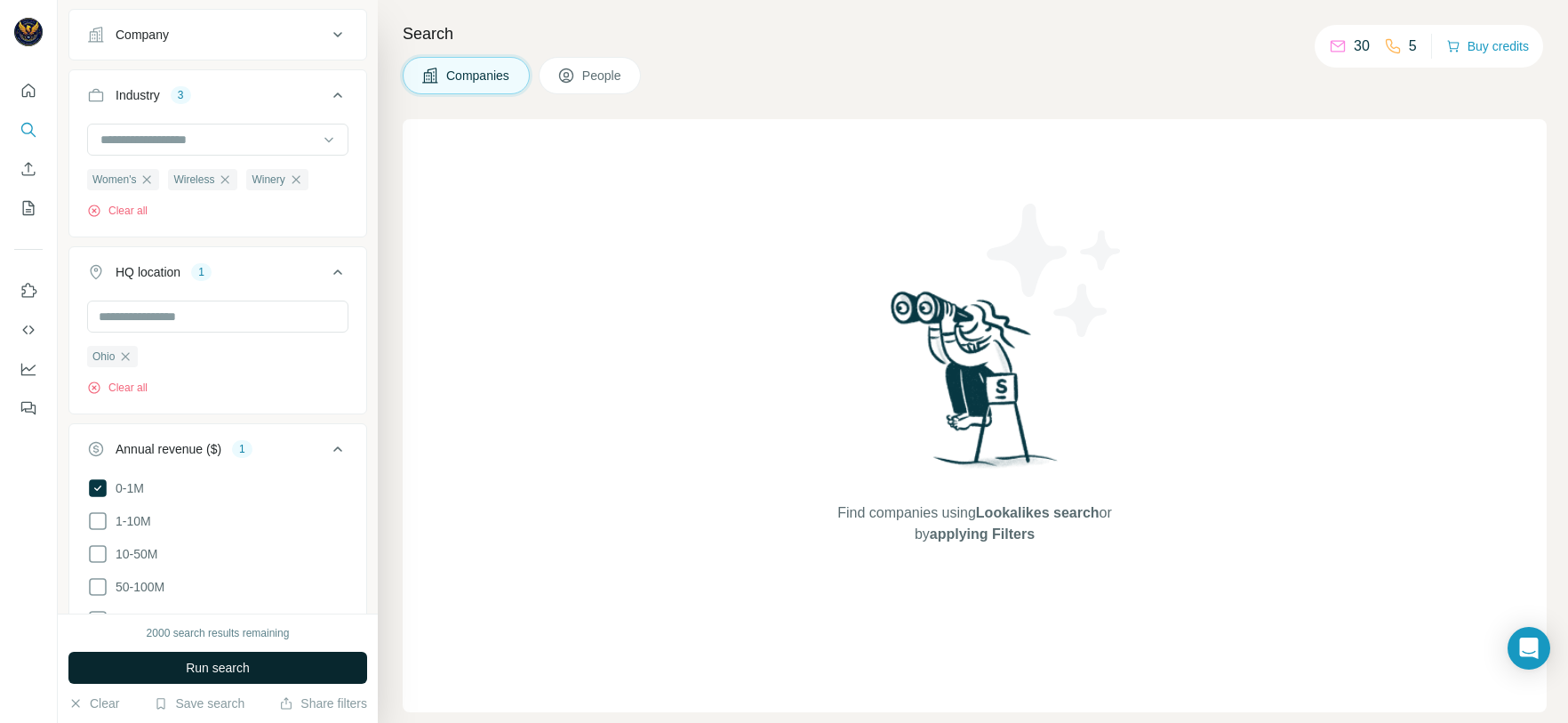 click on "Run search" at bounding box center (218, 668) 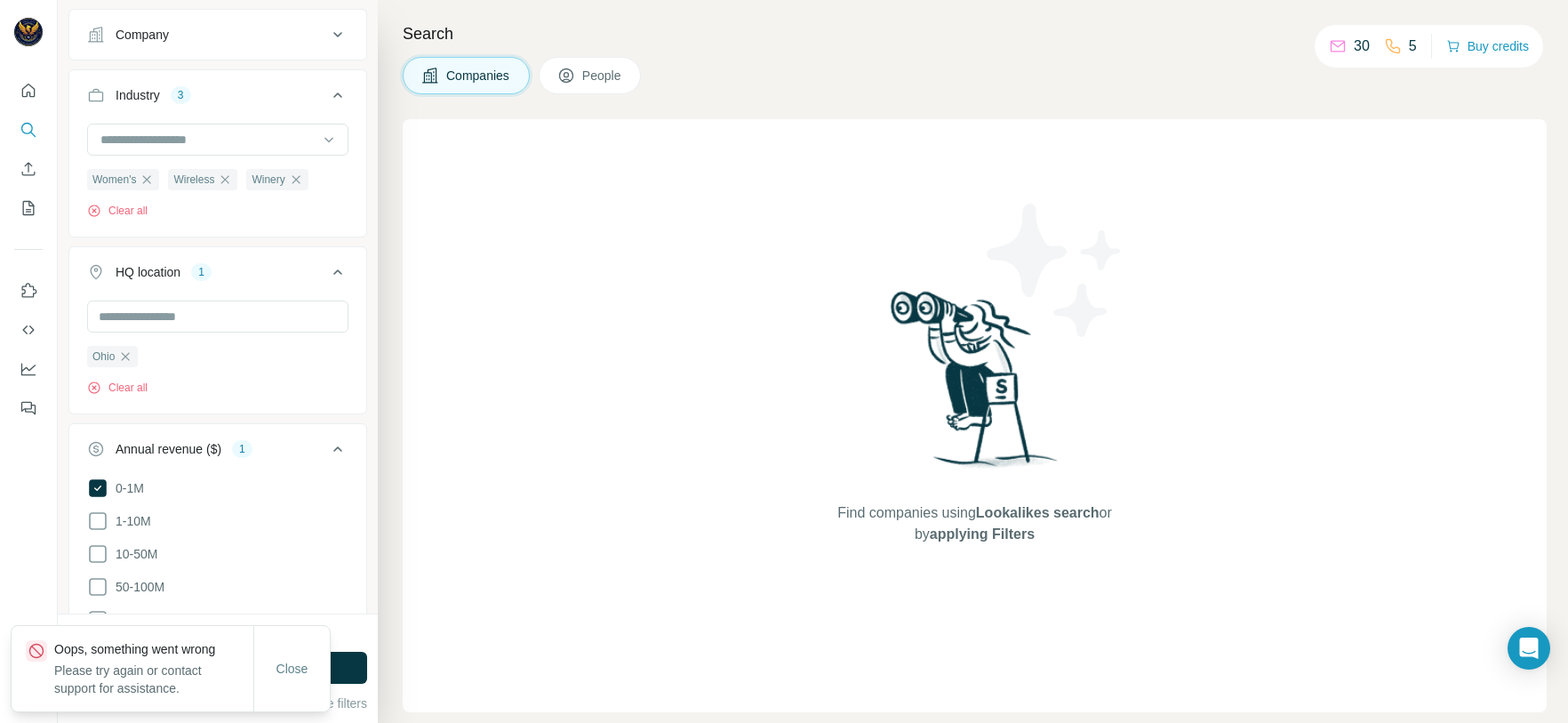 click on "People" at bounding box center [590, 76] 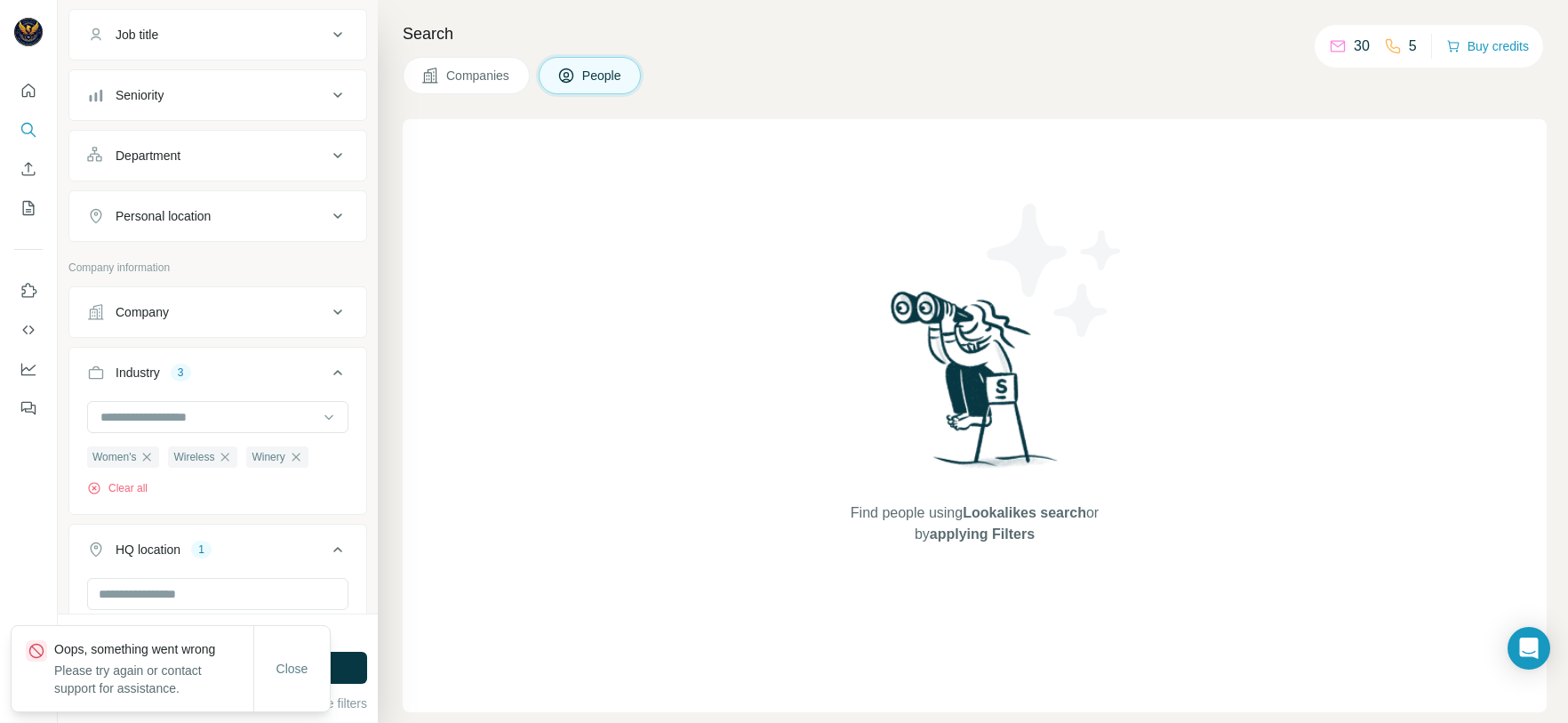 scroll, scrollTop: 414, scrollLeft: 0, axis: vertical 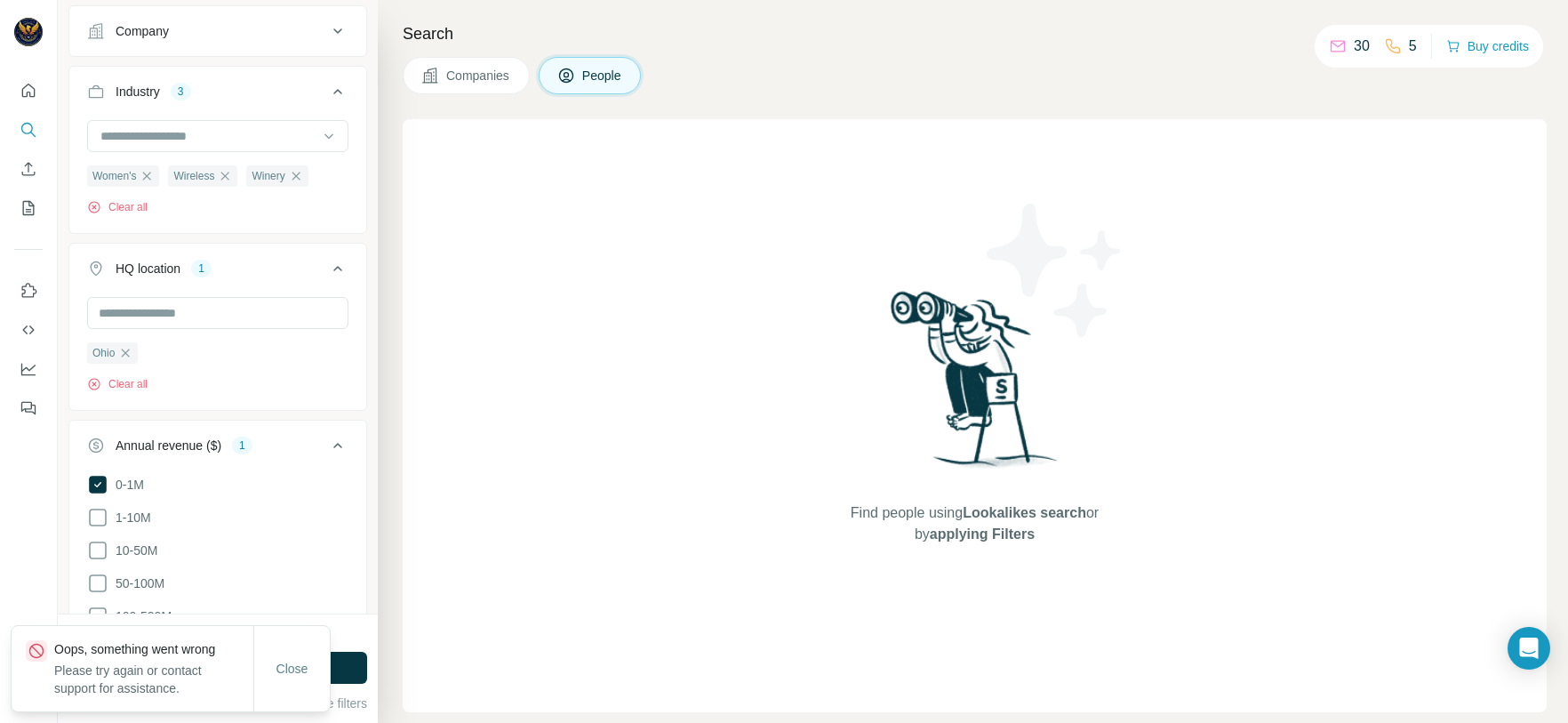 click on "Companies" at bounding box center (478, 76) 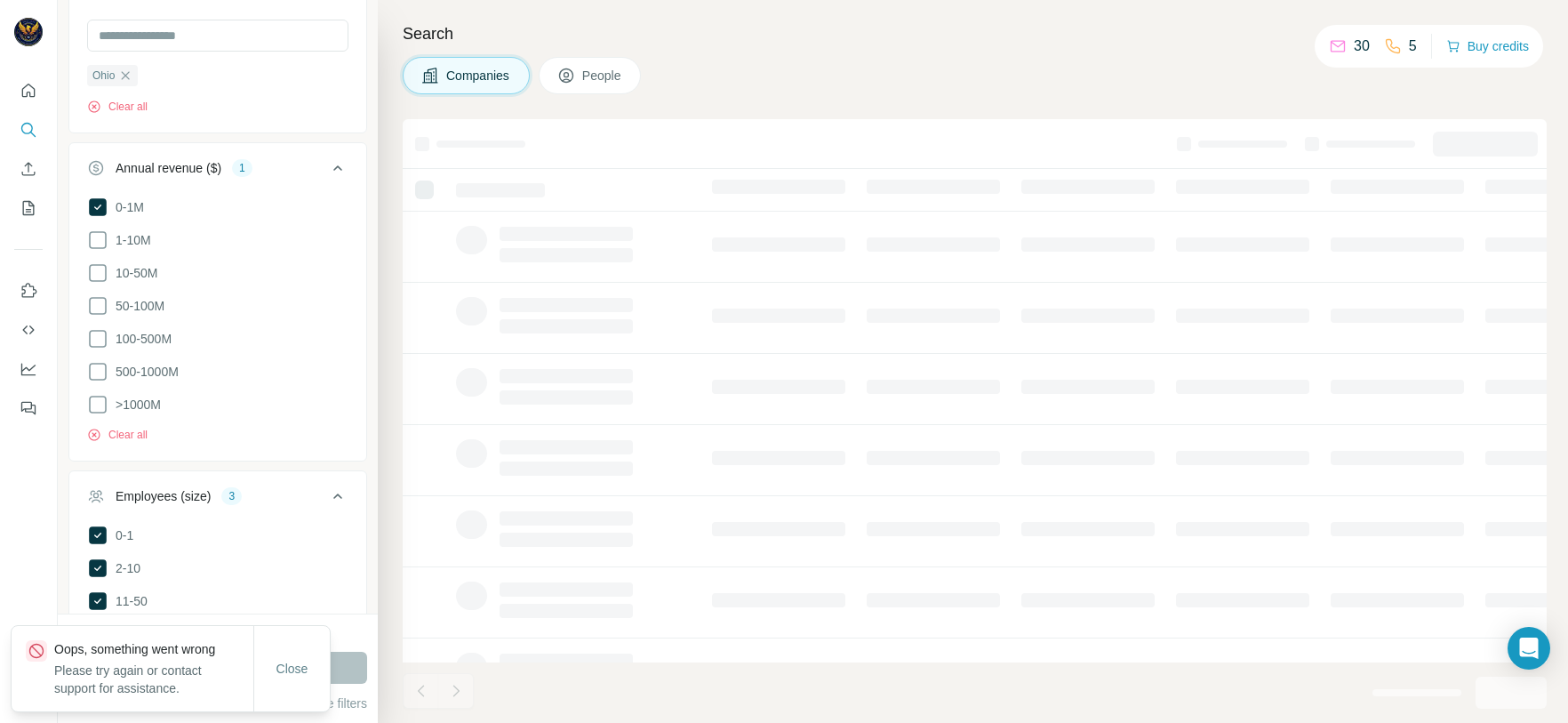 scroll, scrollTop: 133, scrollLeft: 0, axis: vertical 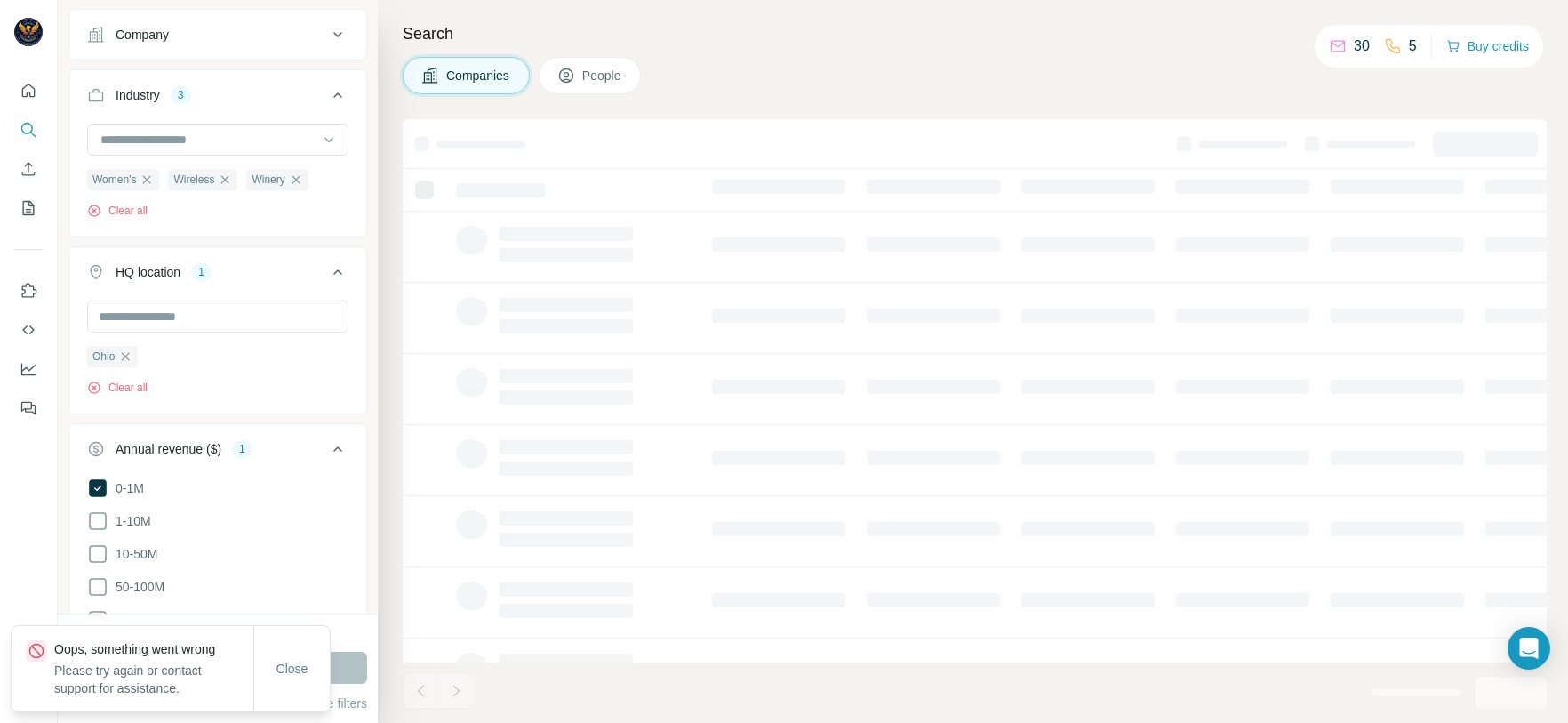 click on "Companies People" at bounding box center [974, 76] 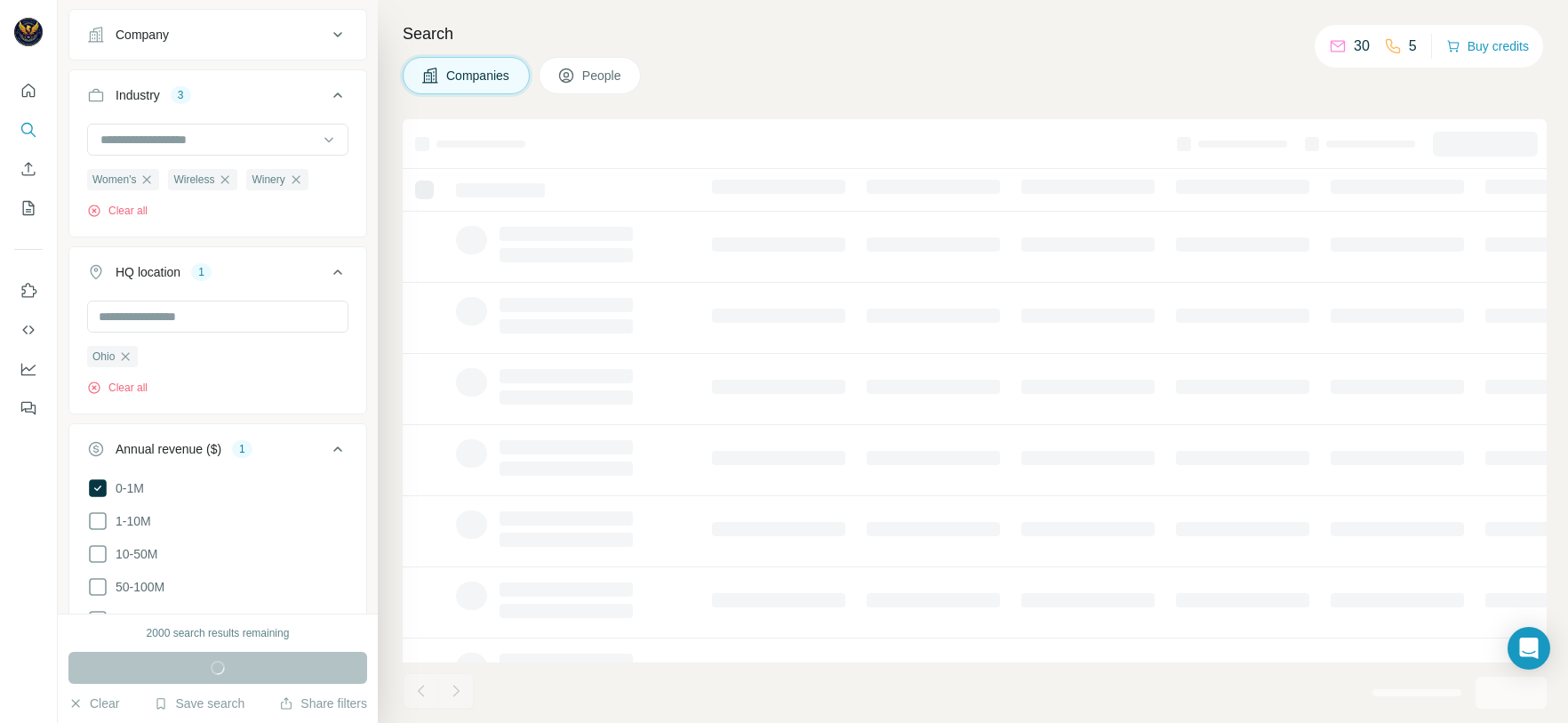 scroll, scrollTop: 267, scrollLeft: 0, axis: vertical 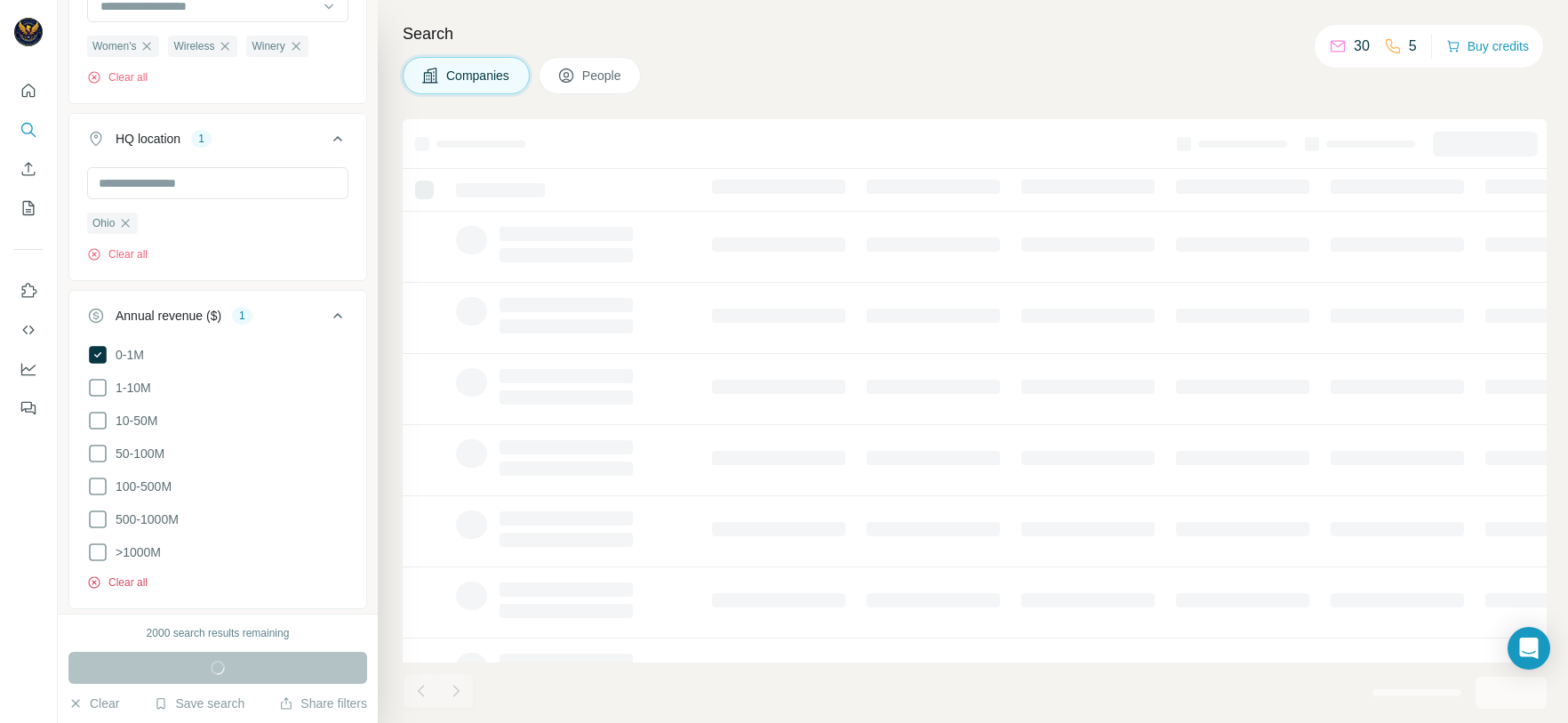 click on "Clear all" at bounding box center (218, 577) 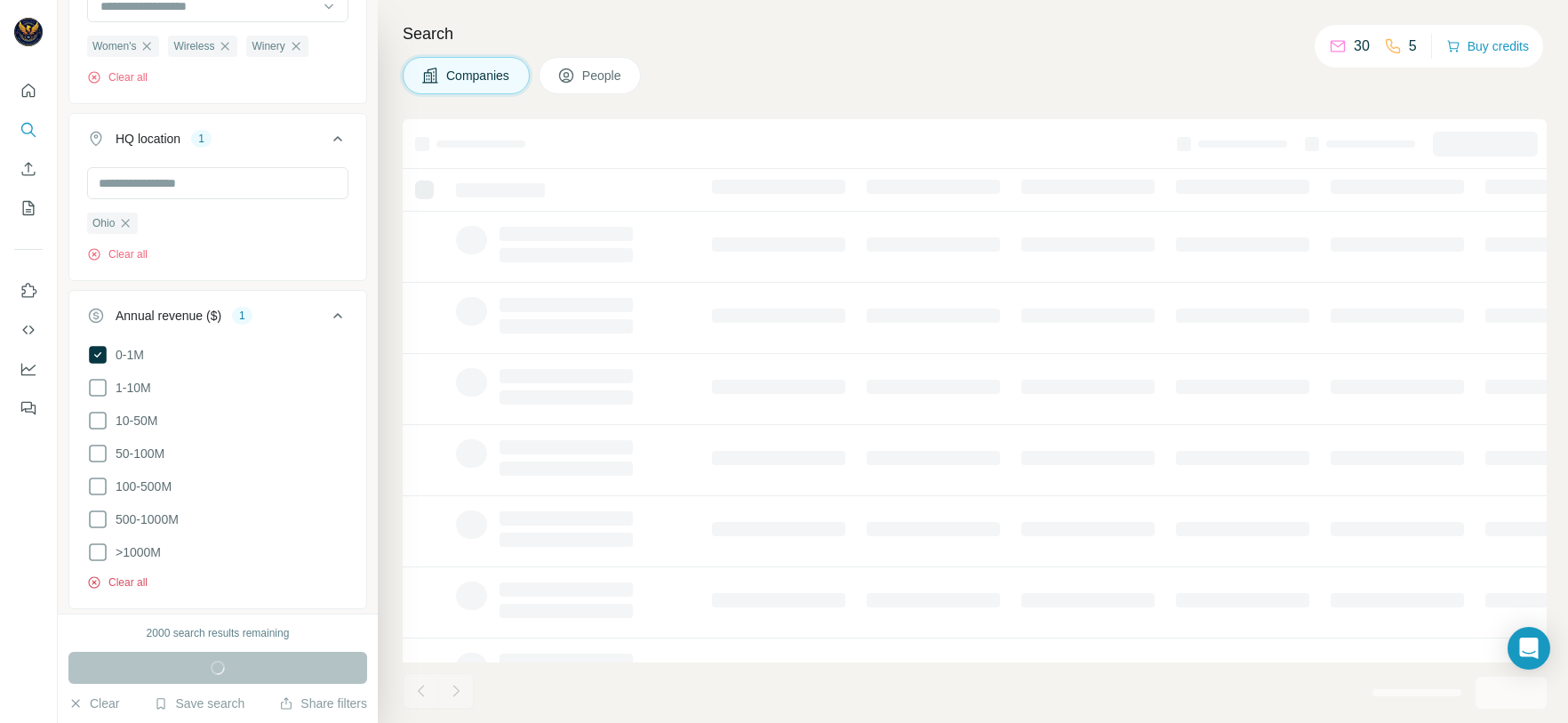 click on "Clear all" at bounding box center [117, 582] 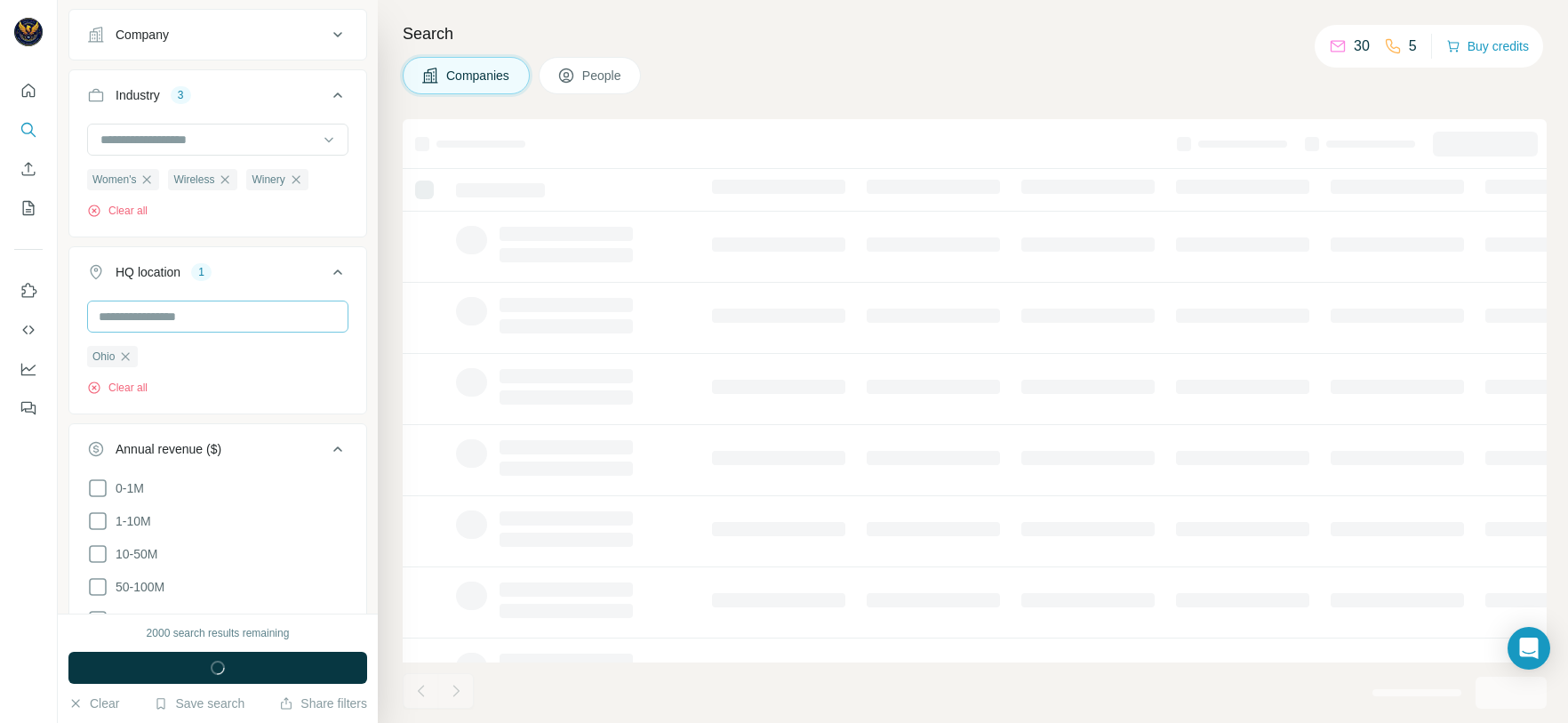 scroll, scrollTop: 0, scrollLeft: 0, axis: both 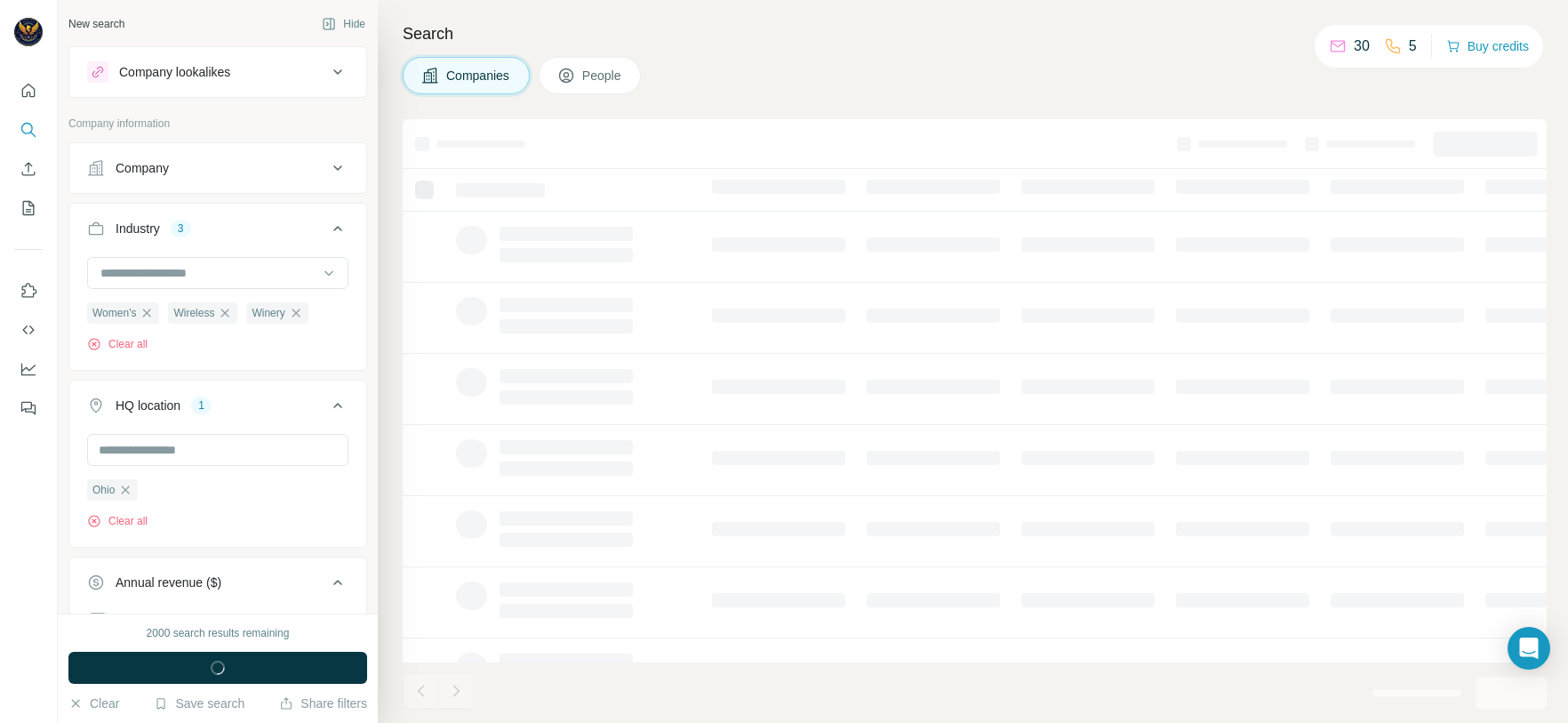 click 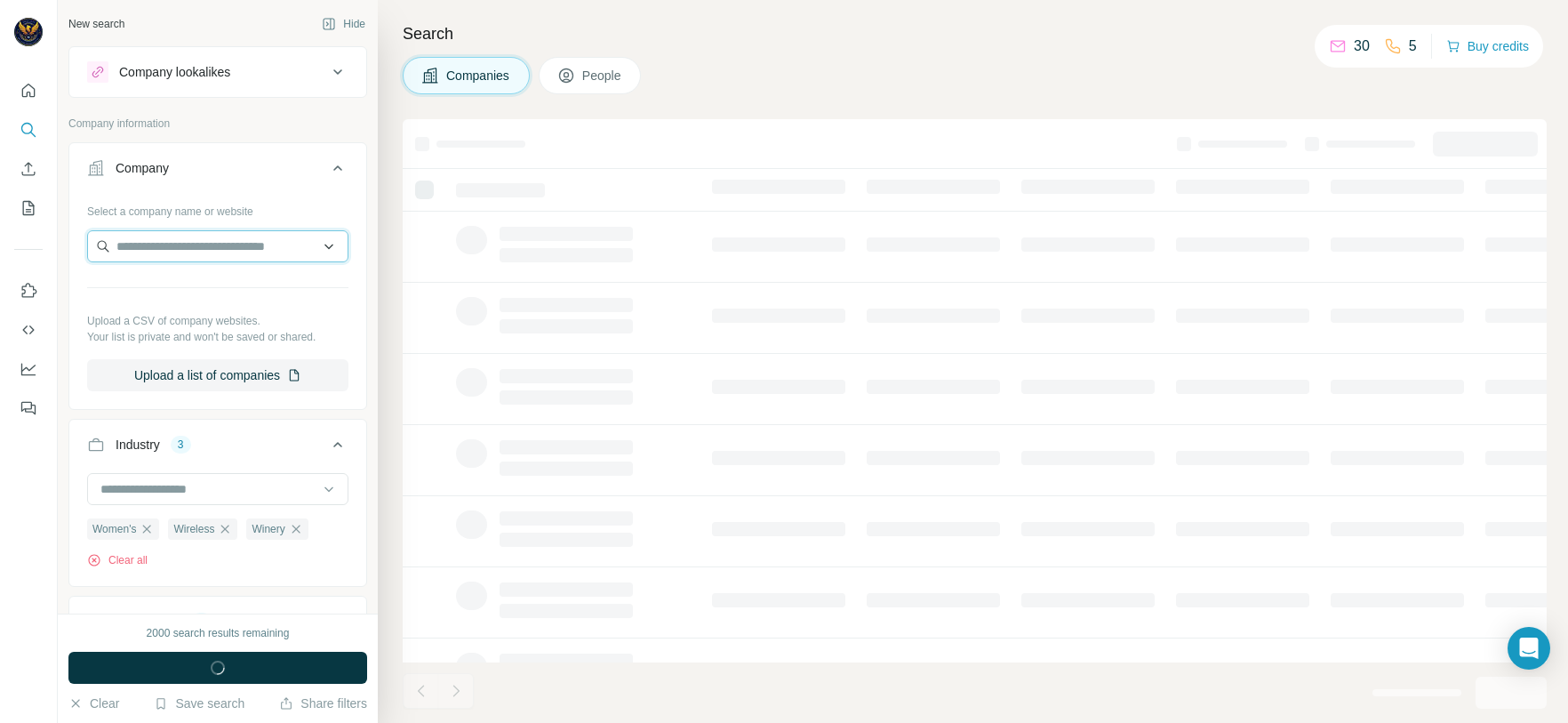 click at bounding box center (218, 246) 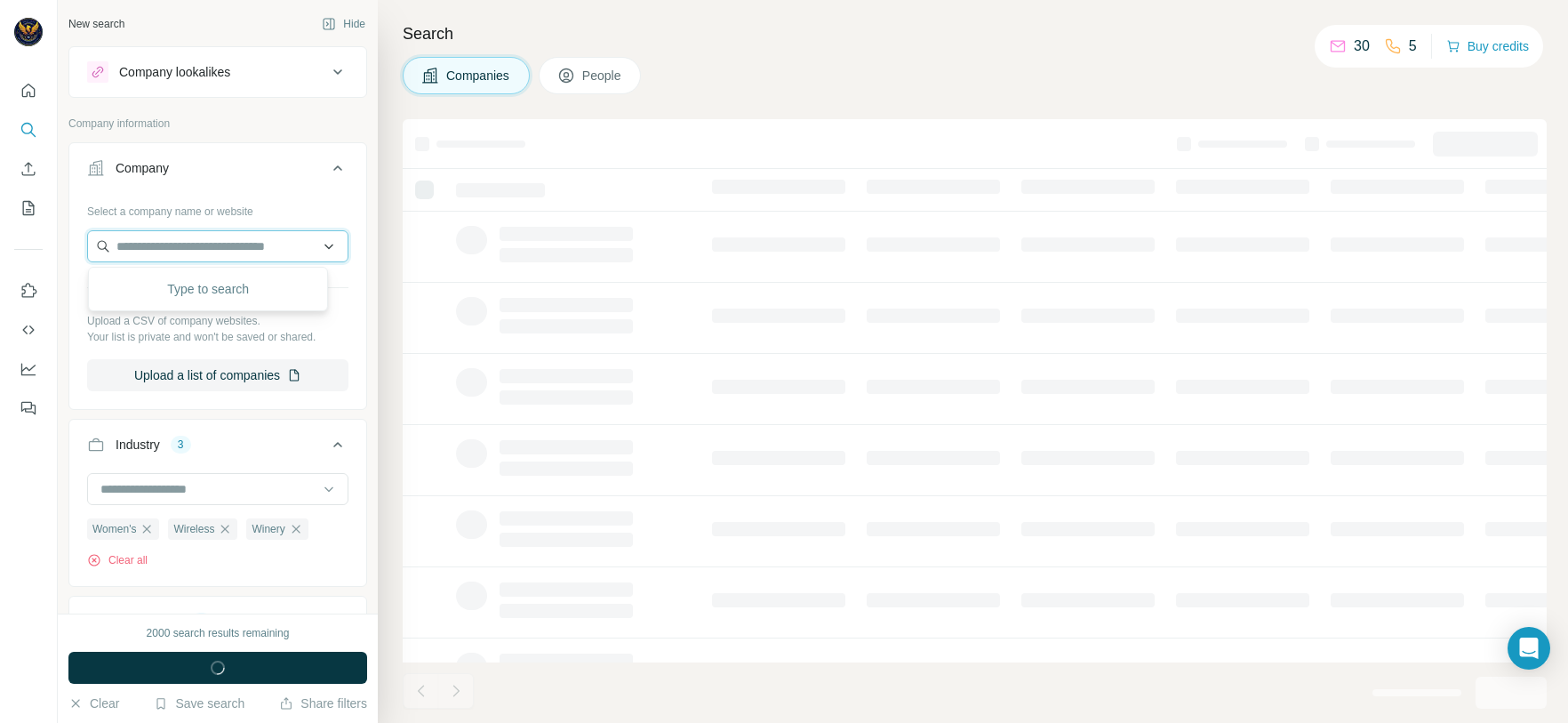 click at bounding box center (218, 246) 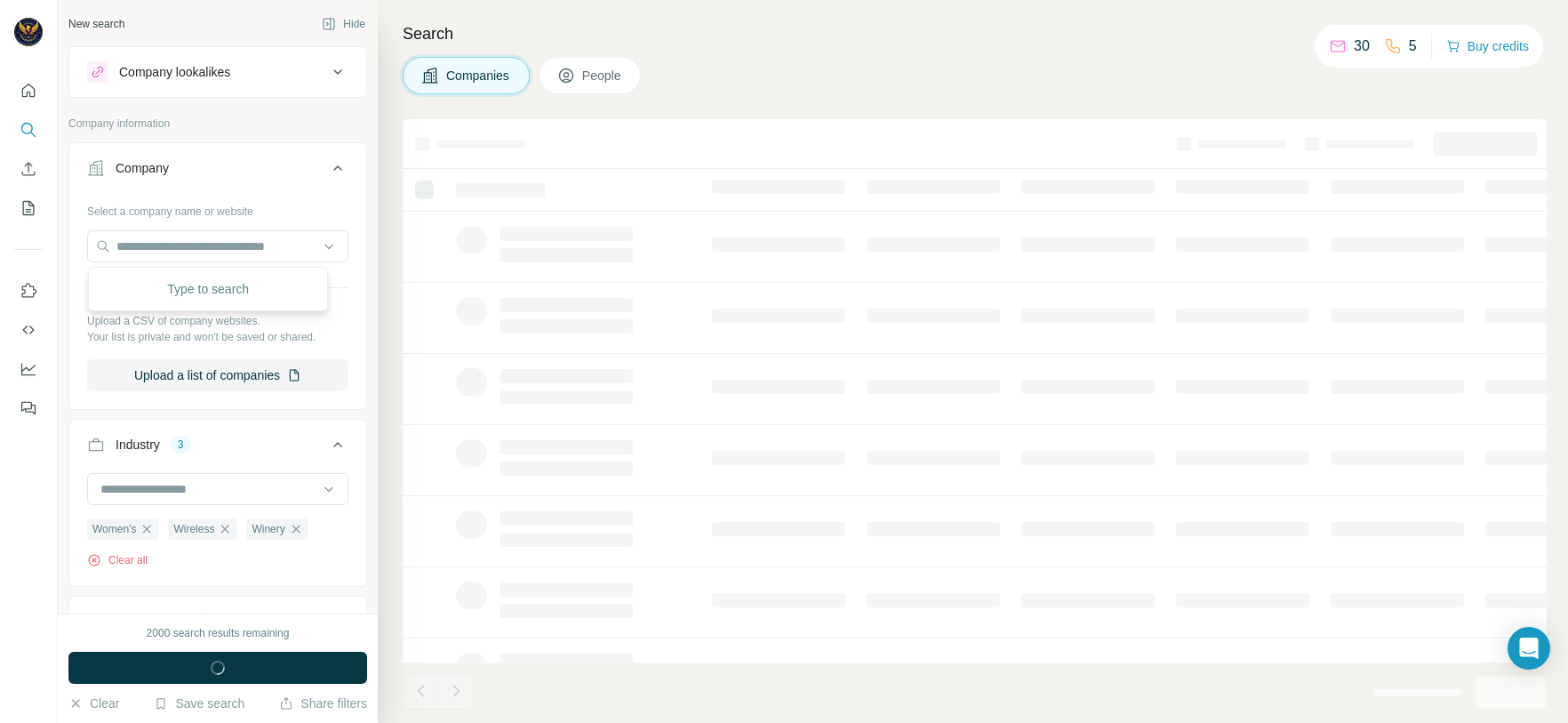 click on "Company information" at bounding box center [218, 124] 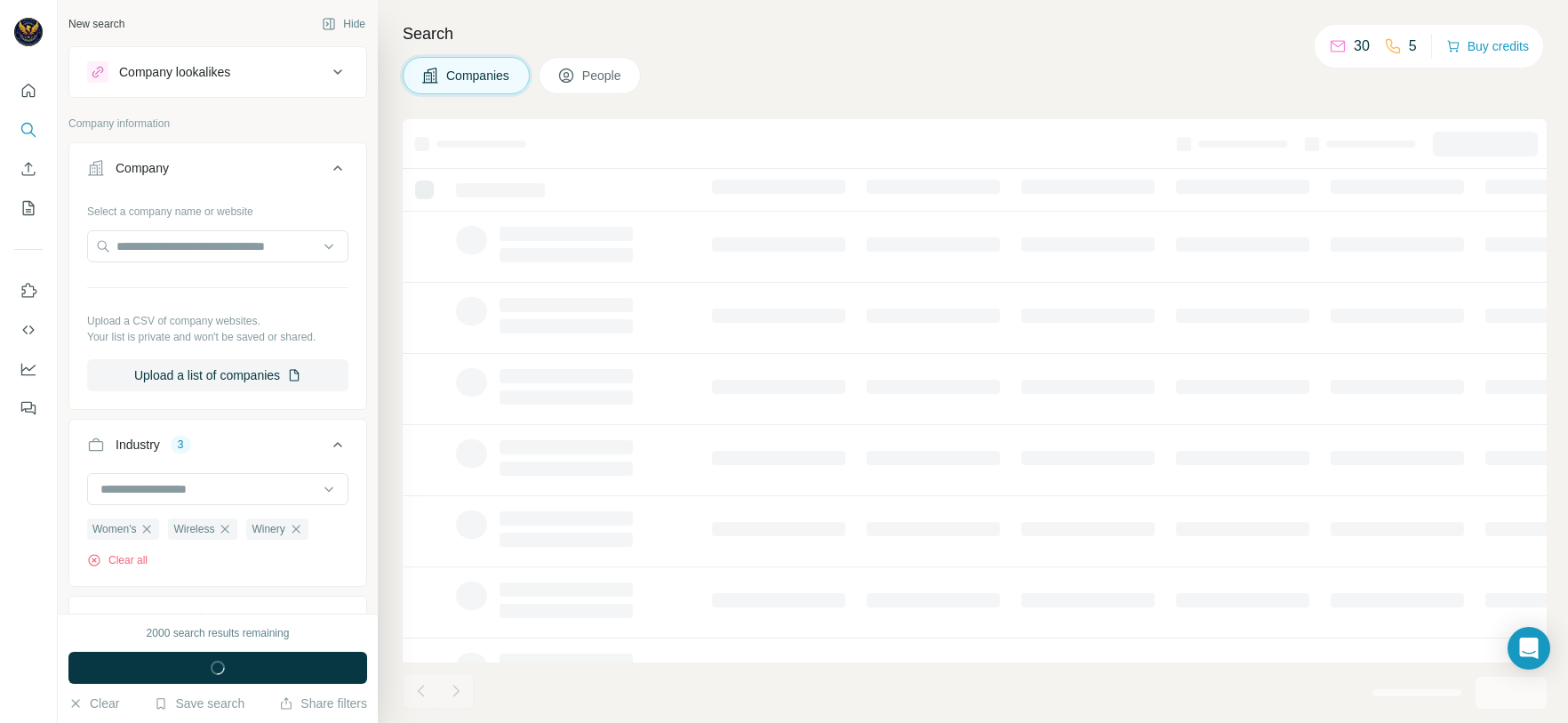 click on "Your list is private and won't be saved or shared." at bounding box center [218, 337] 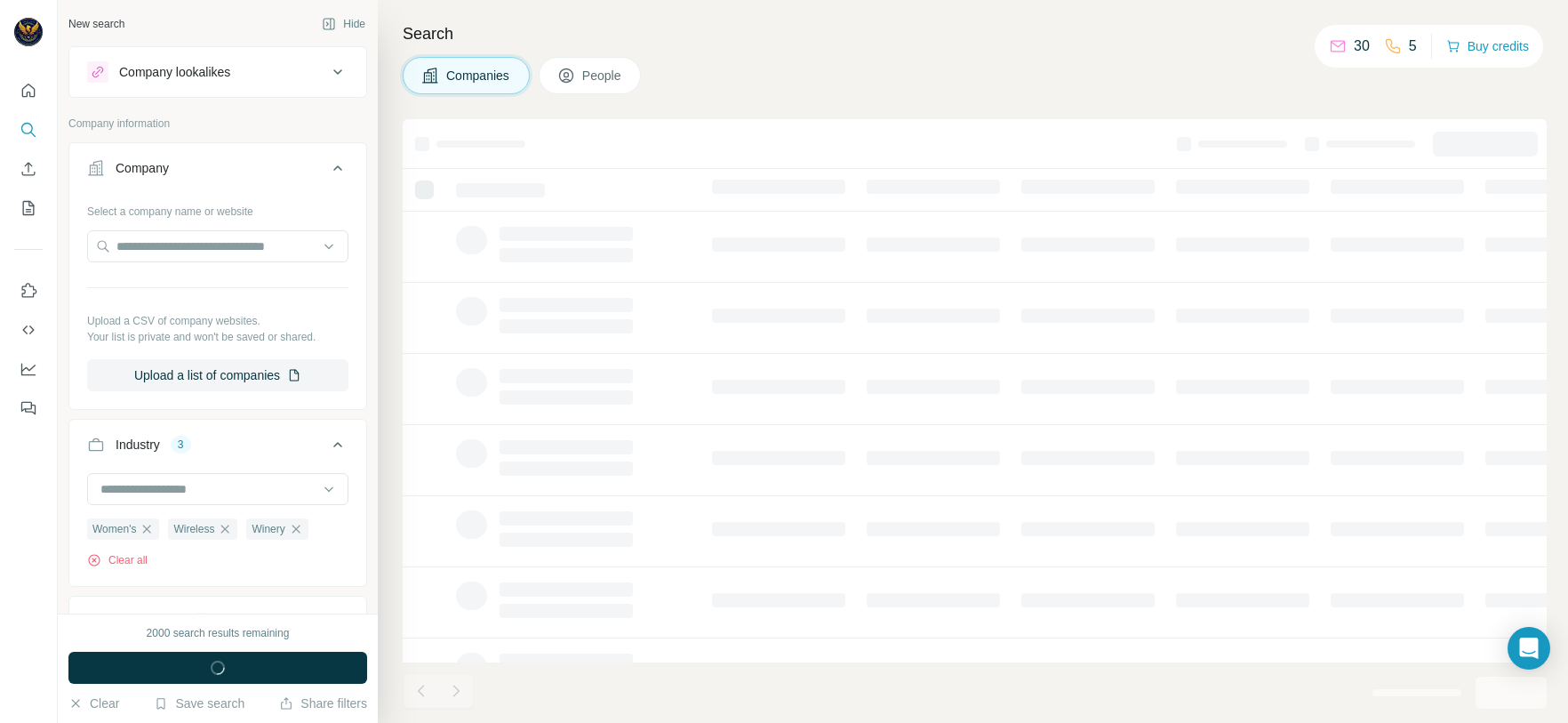 click 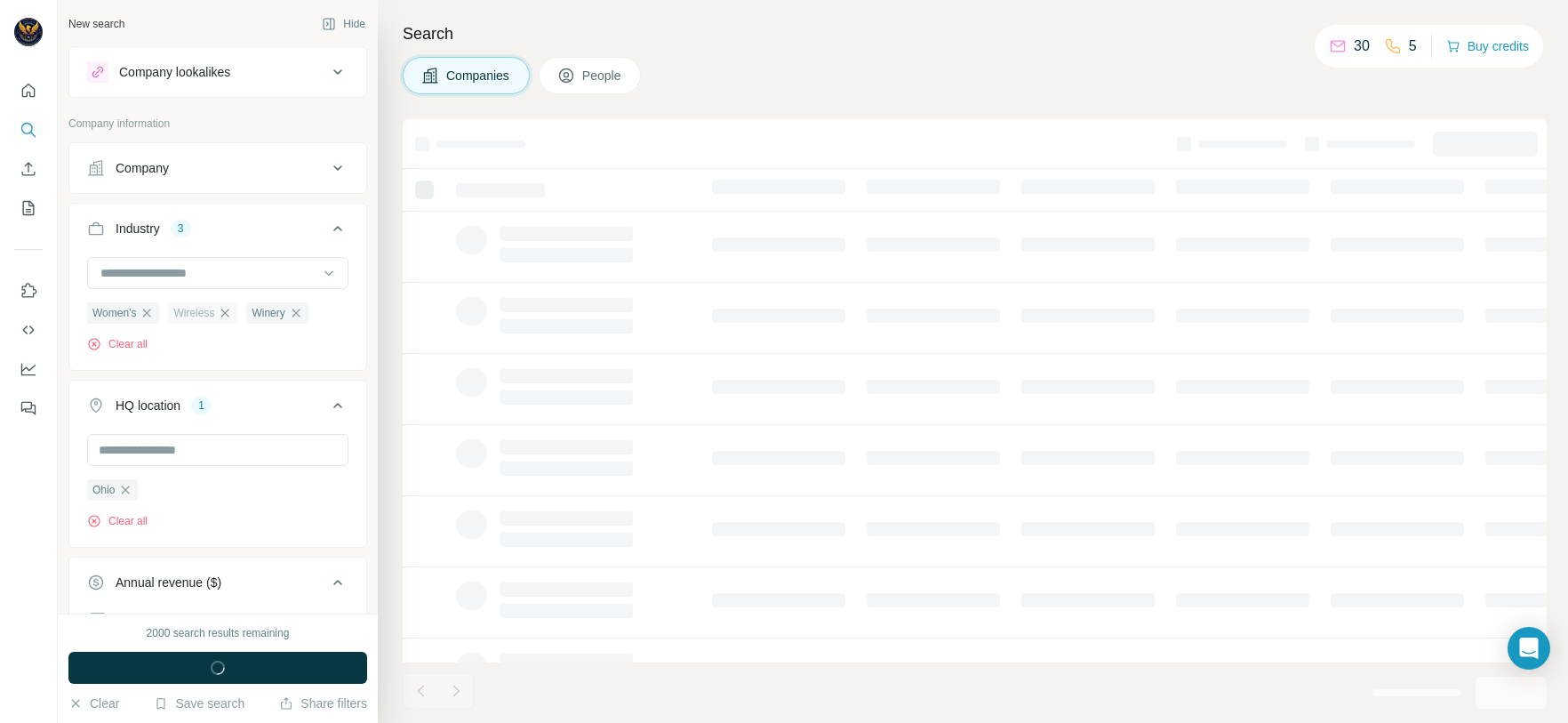 click 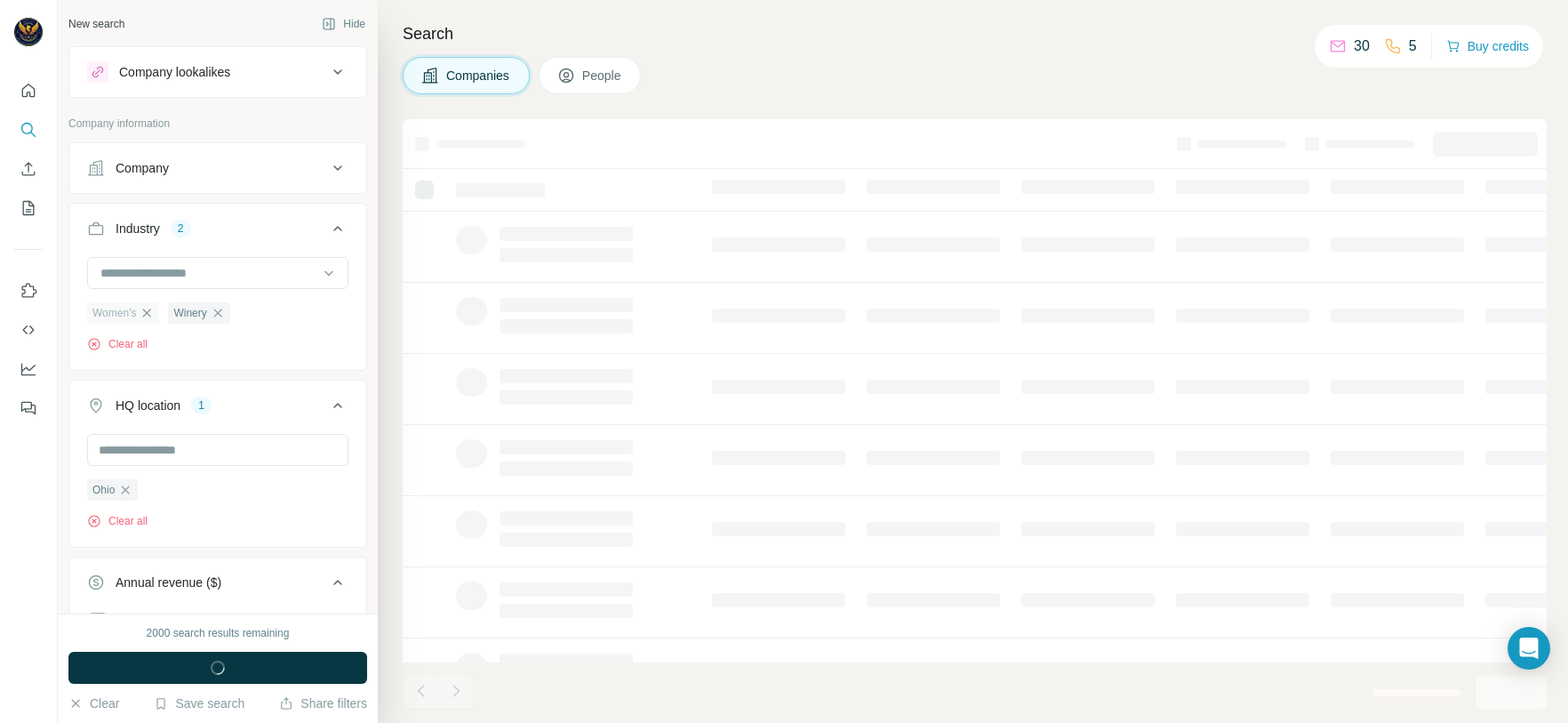 click 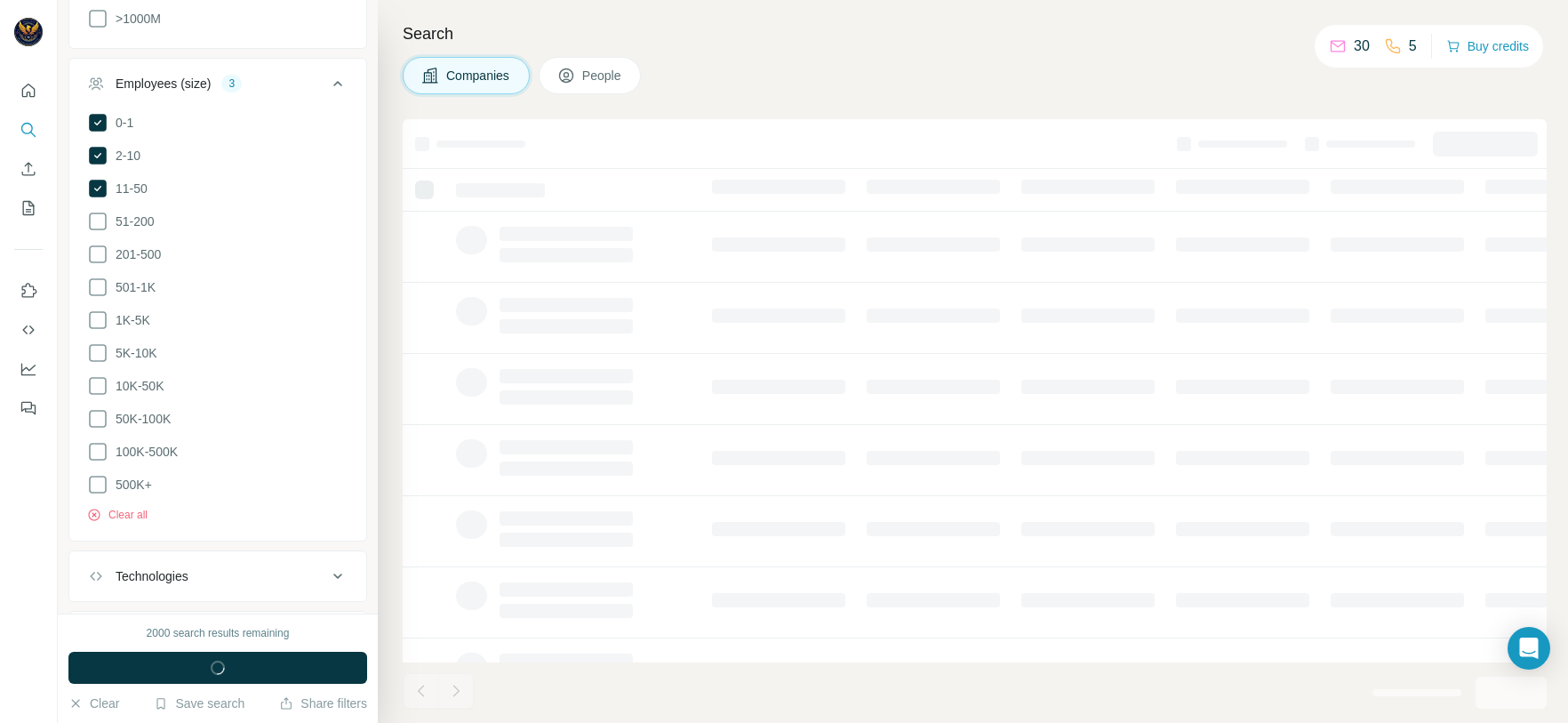 scroll, scrollTop: 913, scrollLeft: 0, axis: vertical 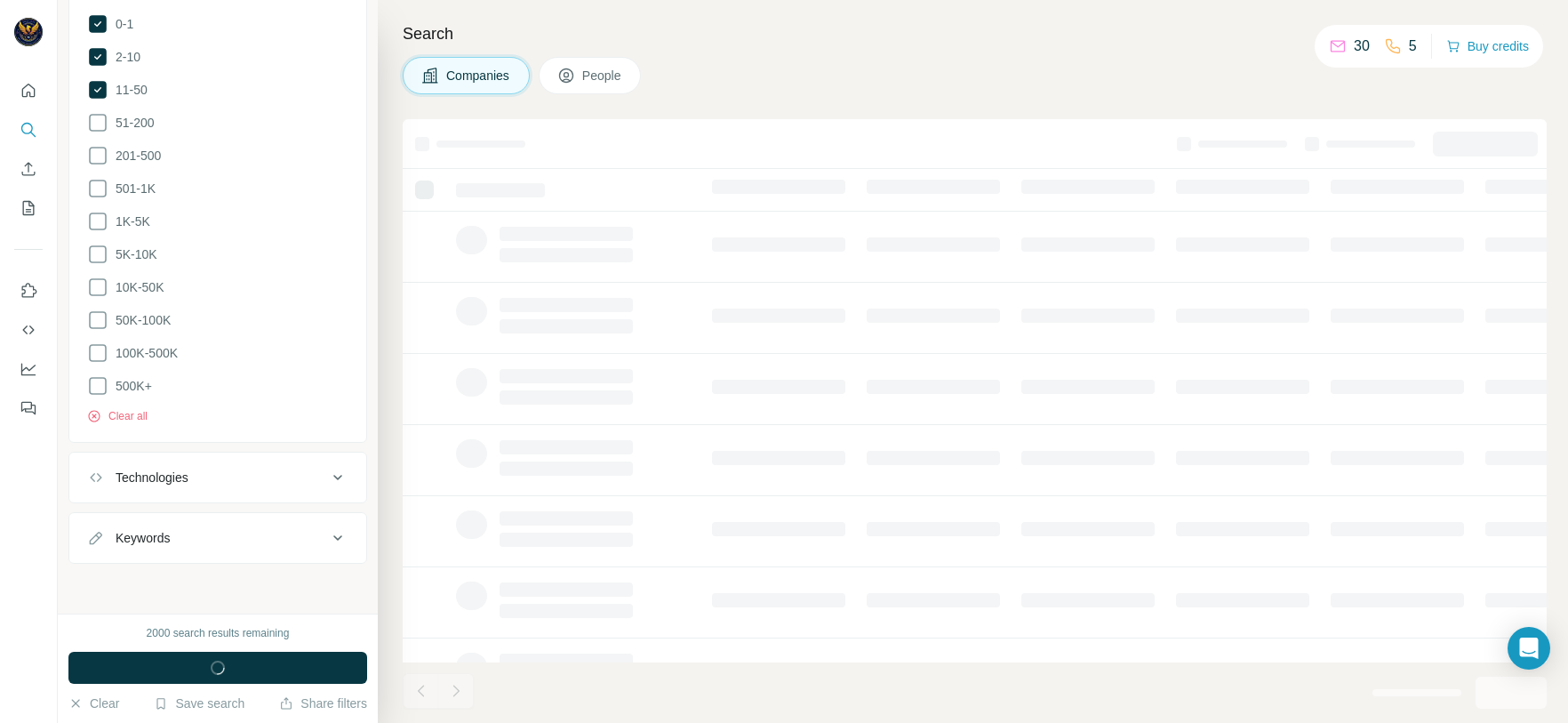 drag, startPoint x: 264, startPoint y: 660, endPoint x: 832, endPoint y: 45, distance: 837.16725 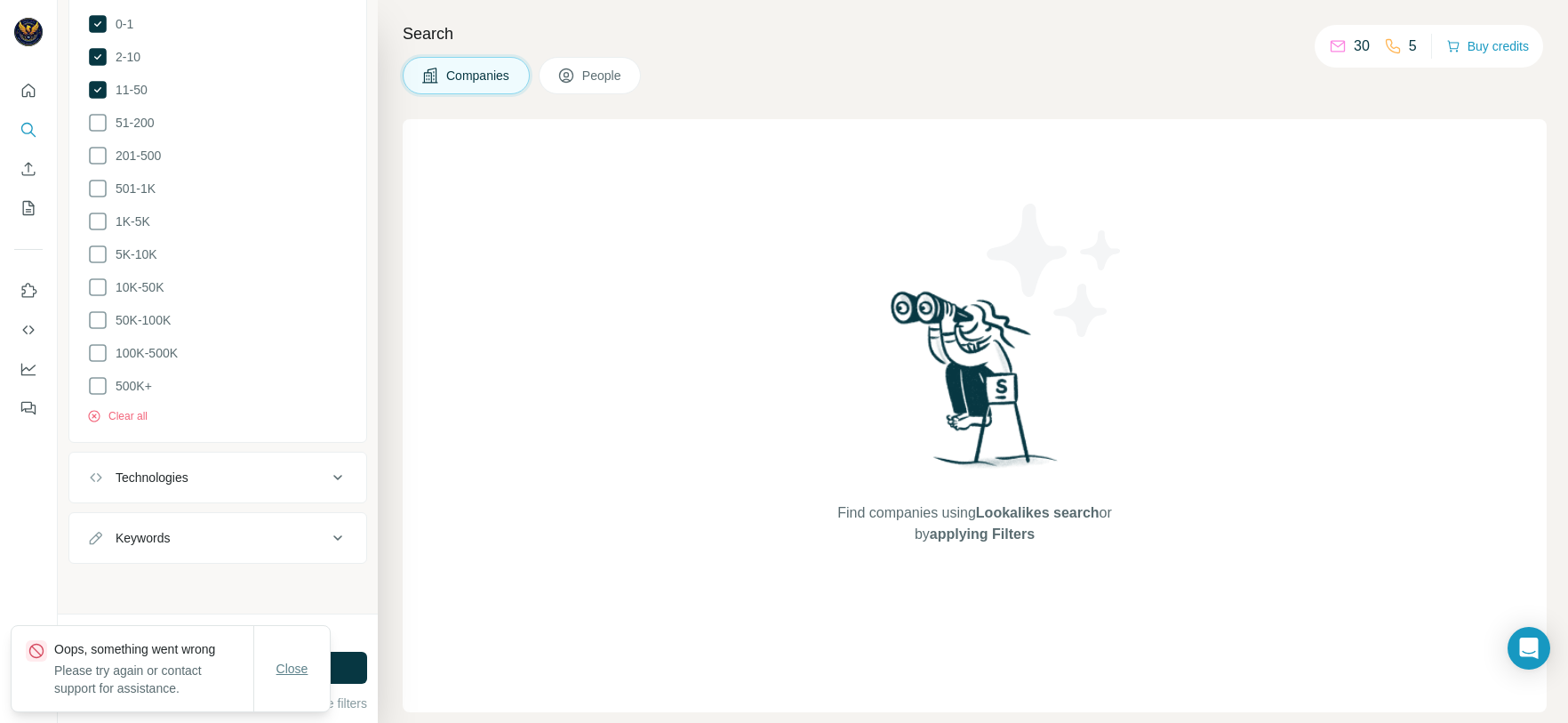 click on "Close" at bounding box center [292, 669] 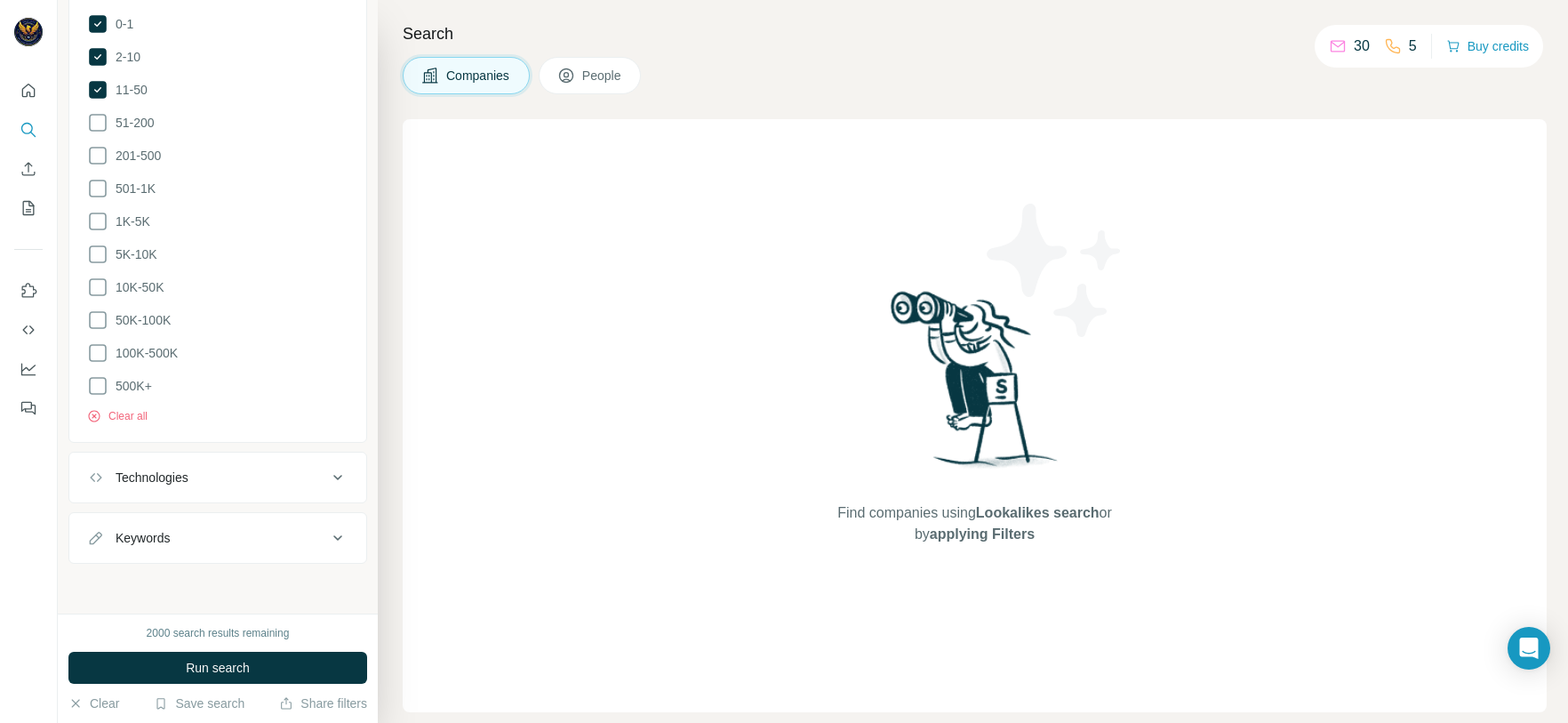 click on "Run search" at bounding box center [218, 668] 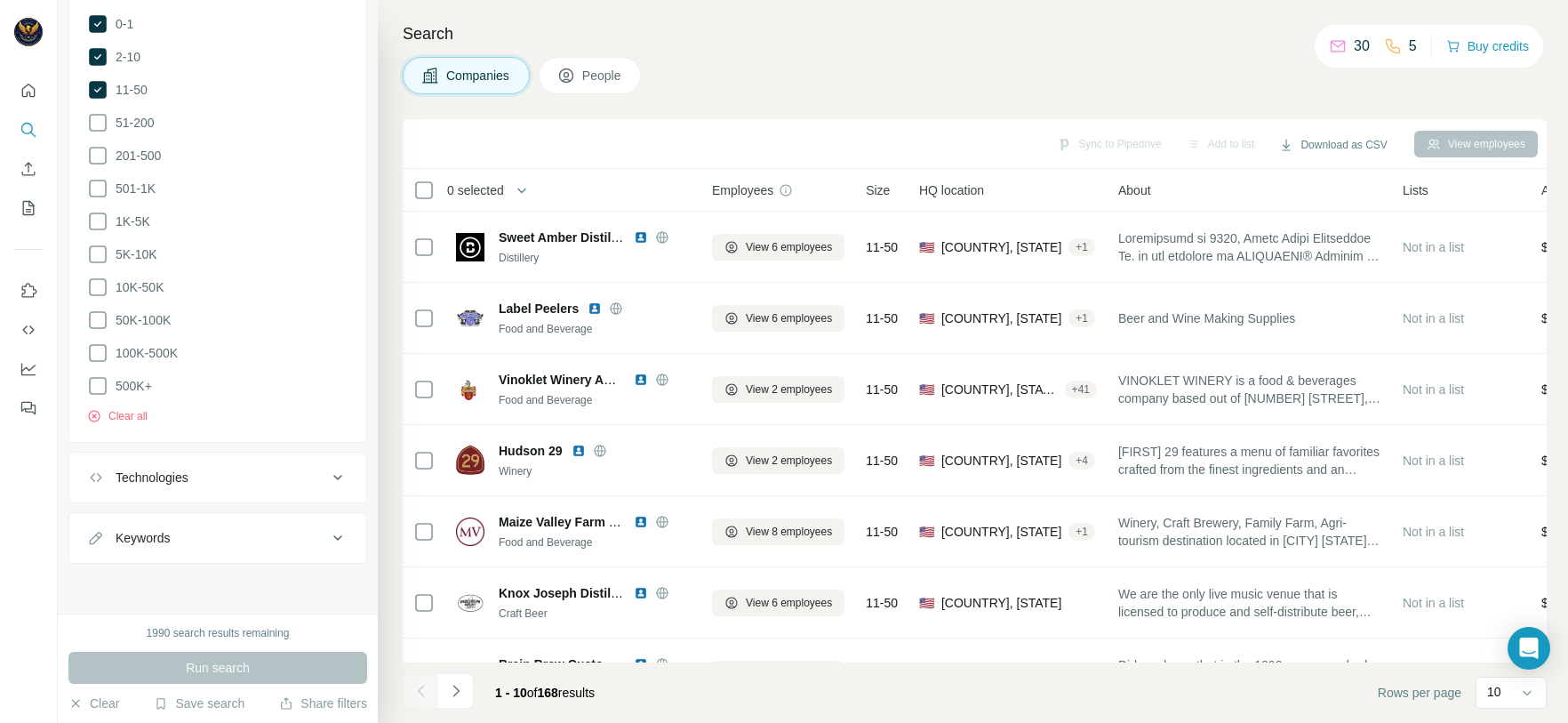 click on "Companies People" at bounding box center [974, 76] 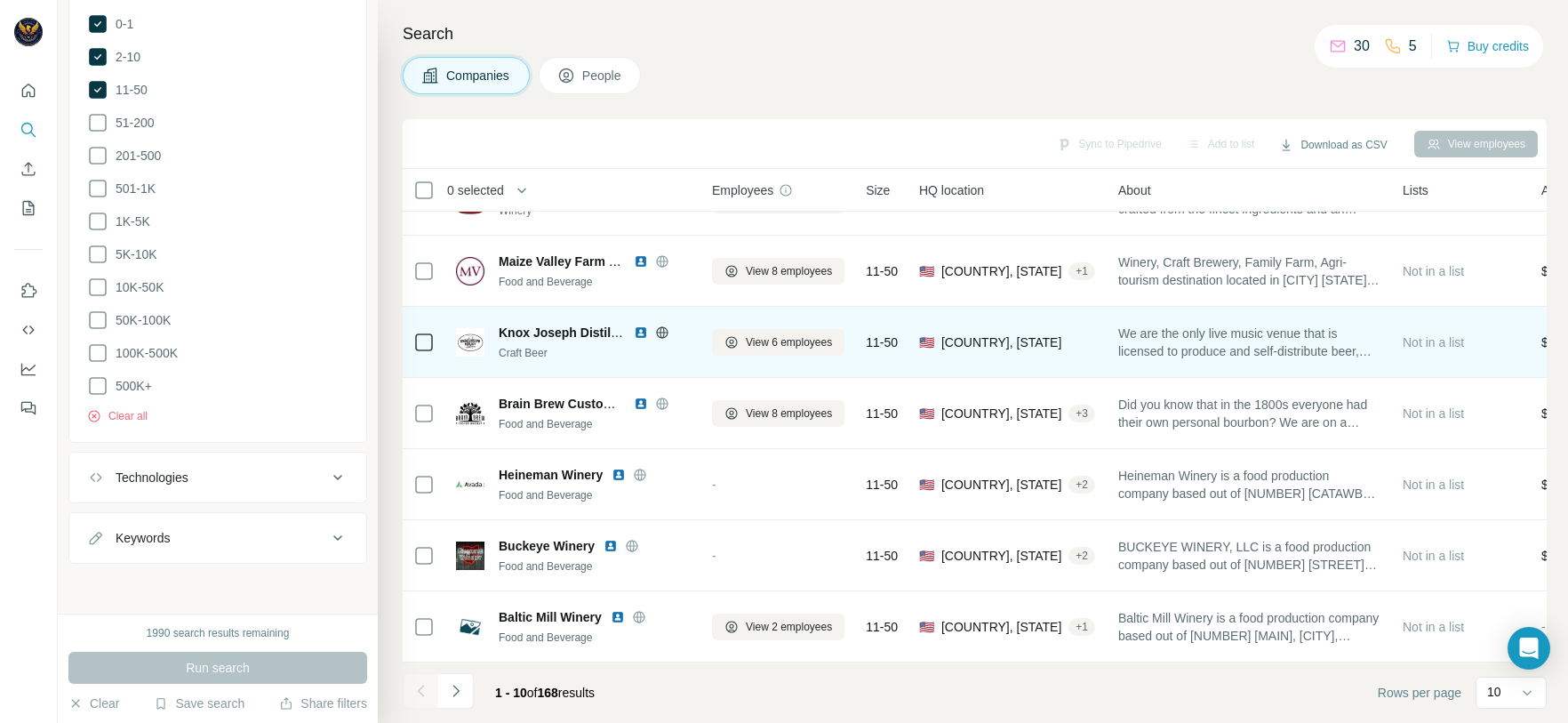 scroll, scrollTop: 275, scrollLeft: 0, axis: vertical 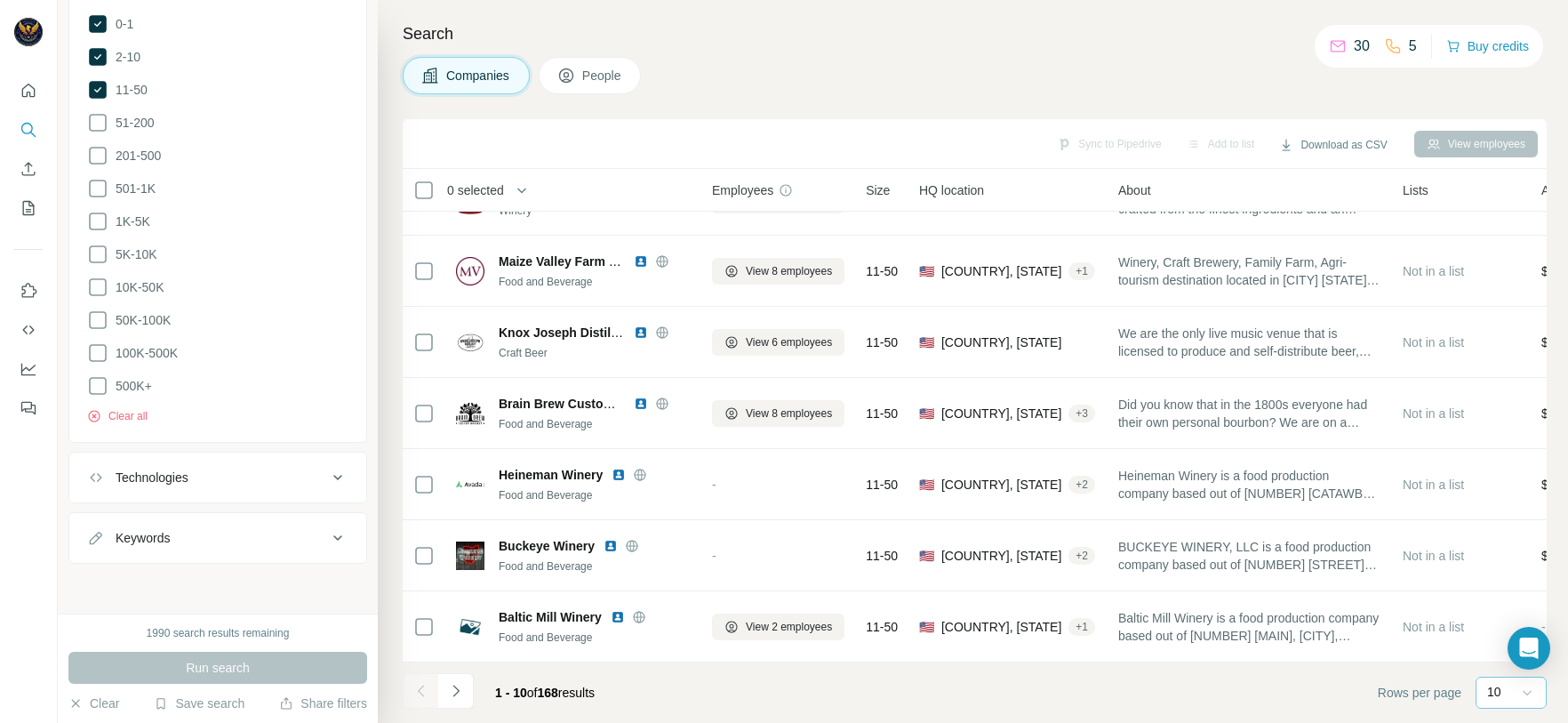 click 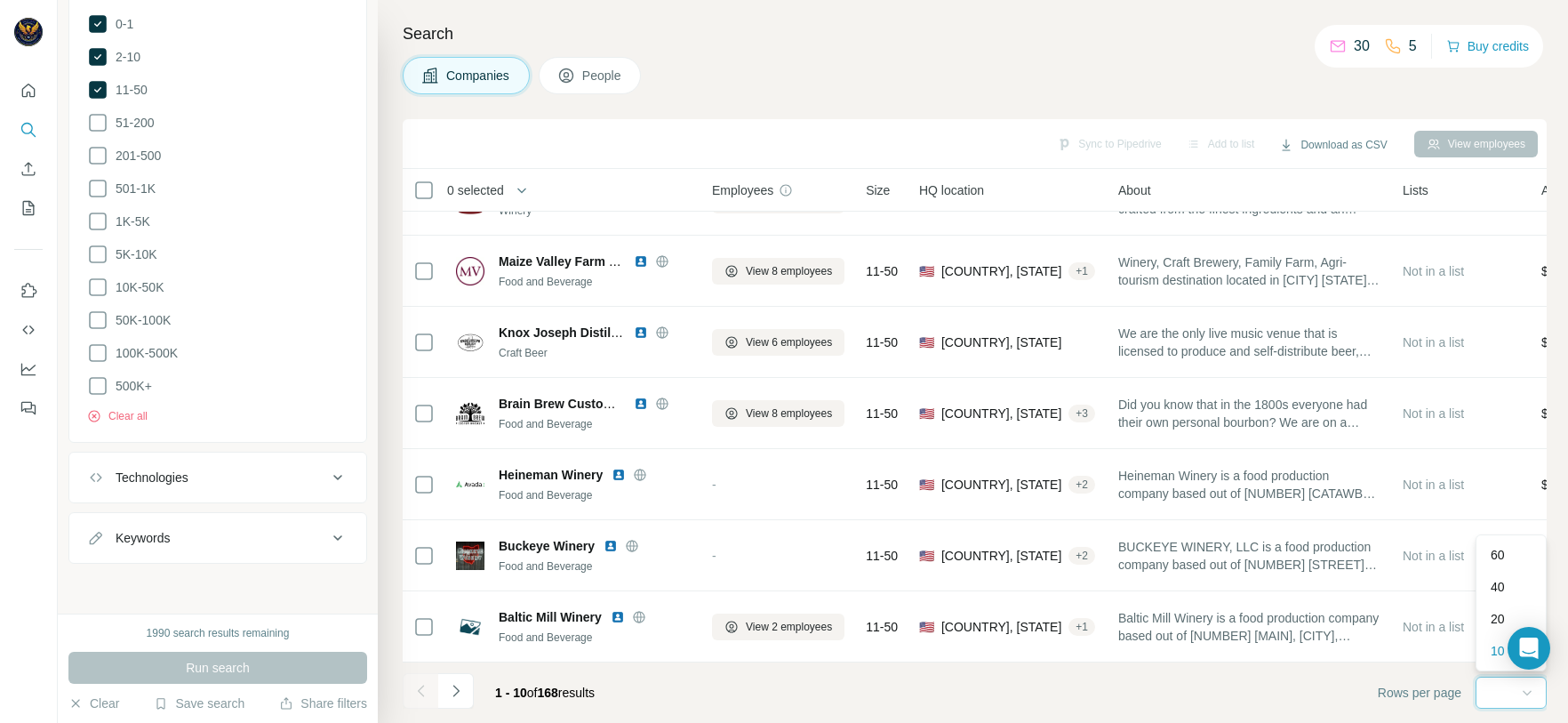 scroll, scrollTop: 0, scrollLeft: 0, axis: both 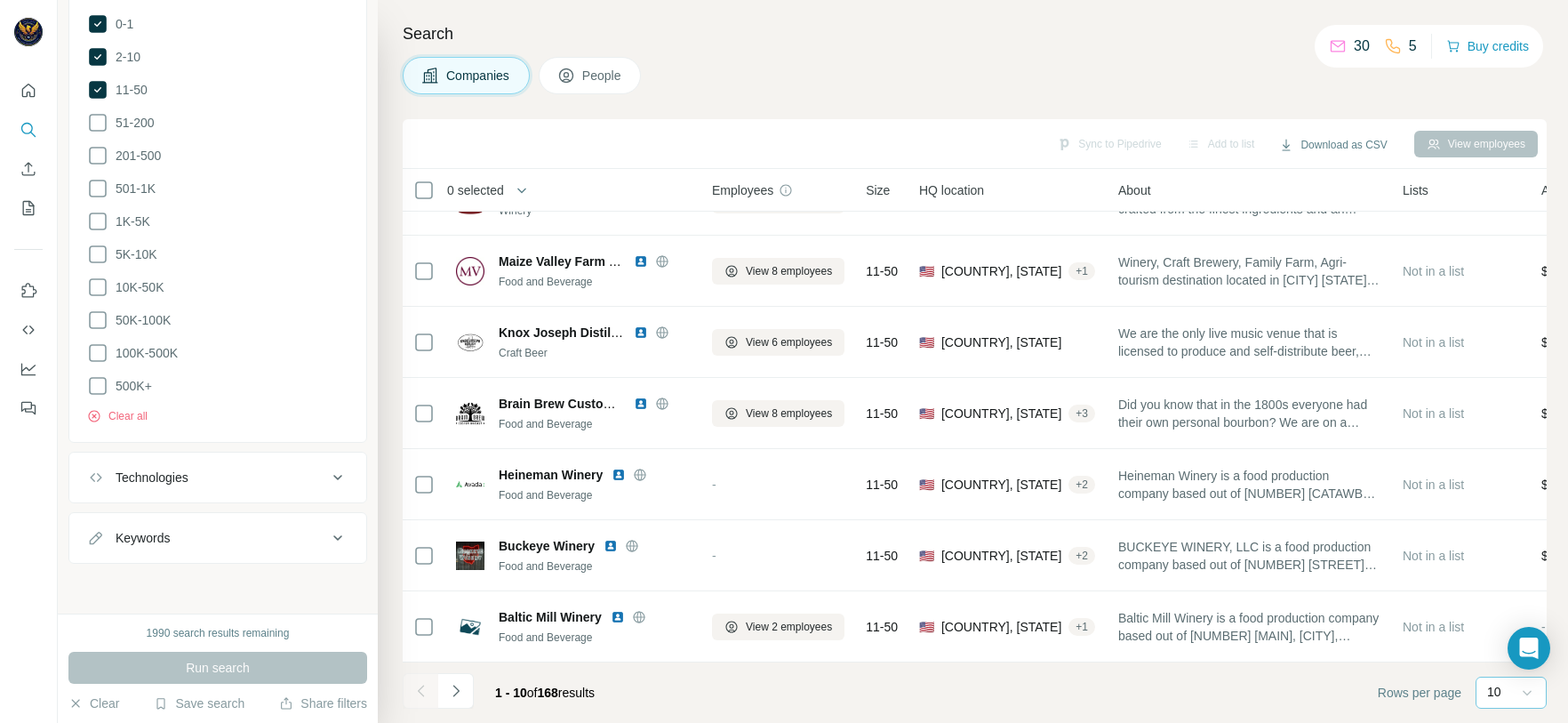 click on "1 - 10  of  168  results Rows per page 10" at bounding box center [974, 693] 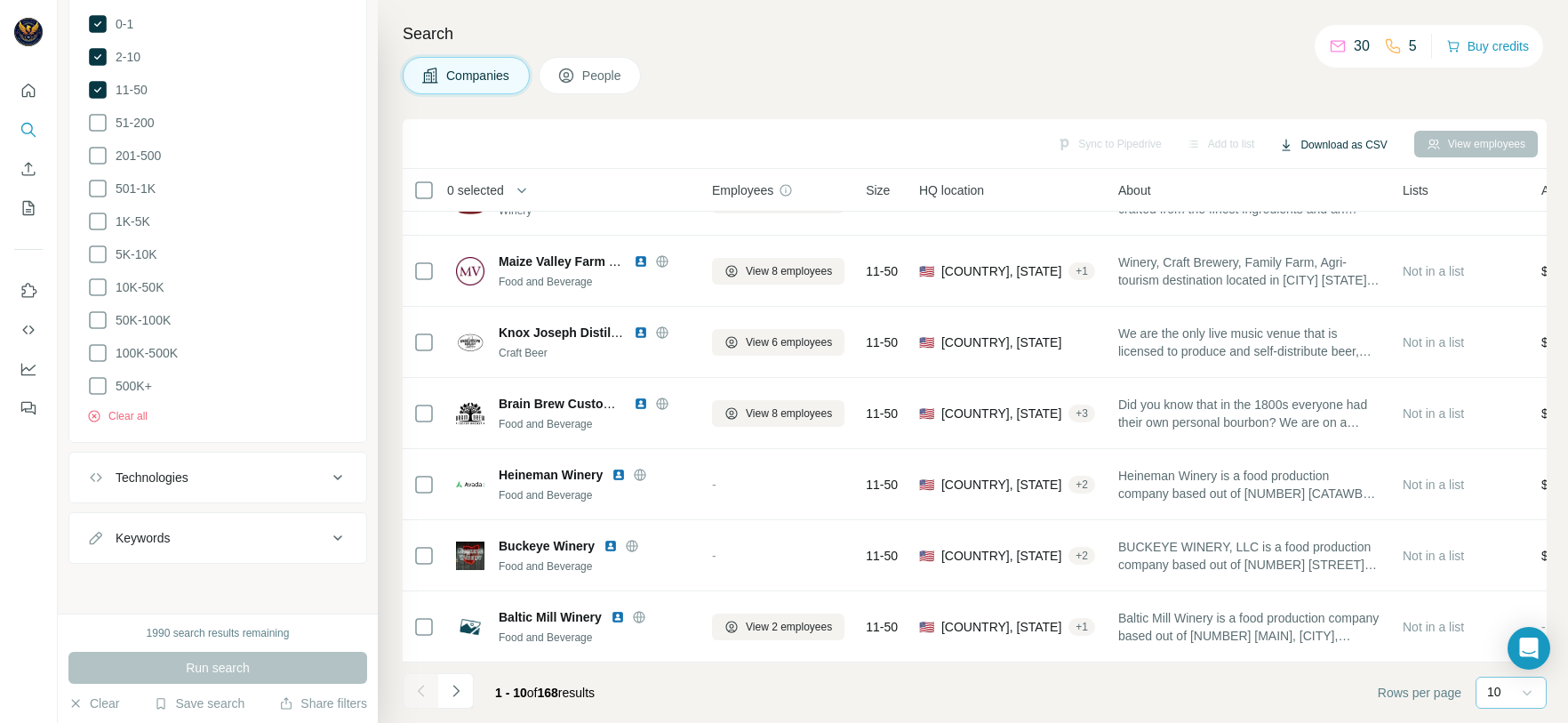 click on "Download as CSV" at bounding box center [1332, 145] 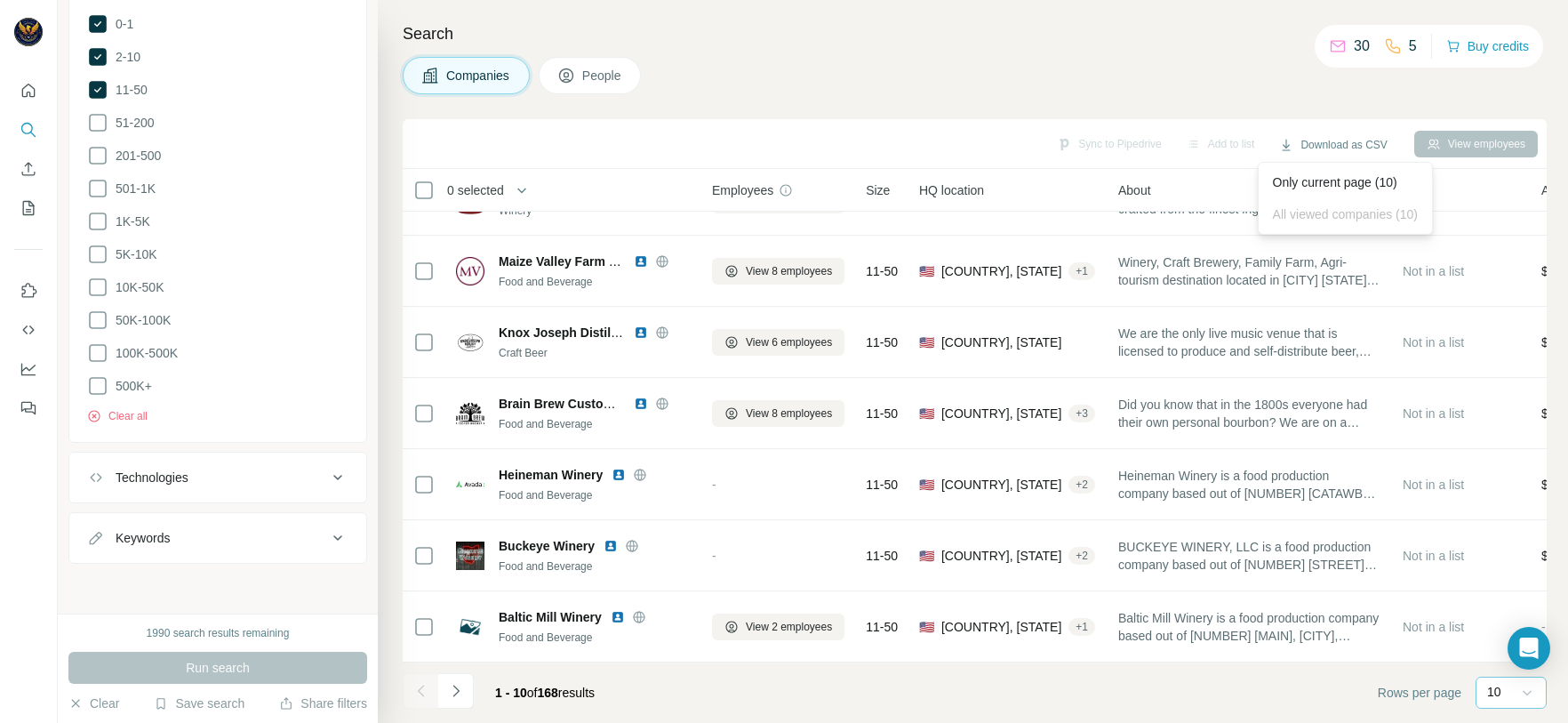 click on "Only current page (10) All viewed companies (10)" at bounding box center [1345, 198] 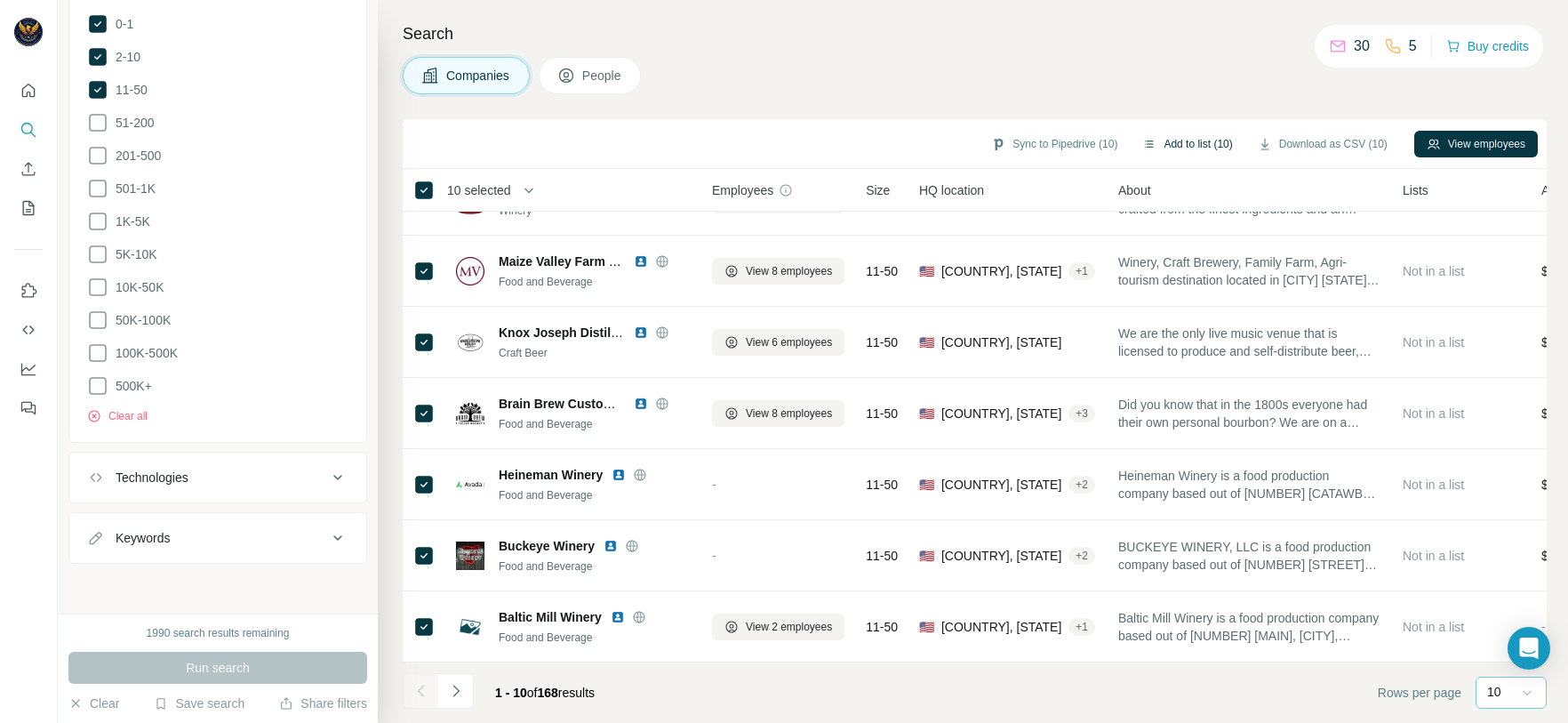 click on "Add to list (10)" at bounding box center (1187, 144) 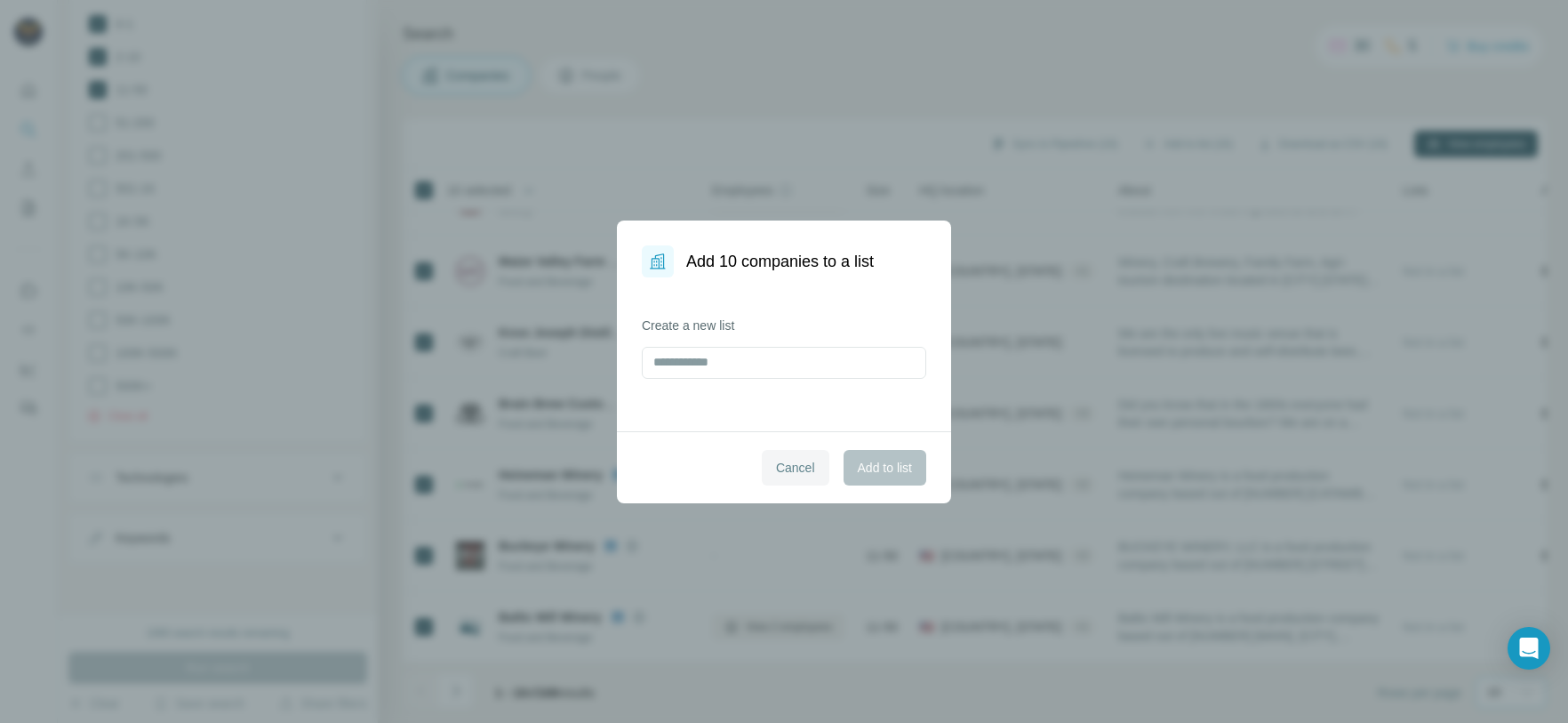 click on "Cancel" at bounding box center [796, 468] 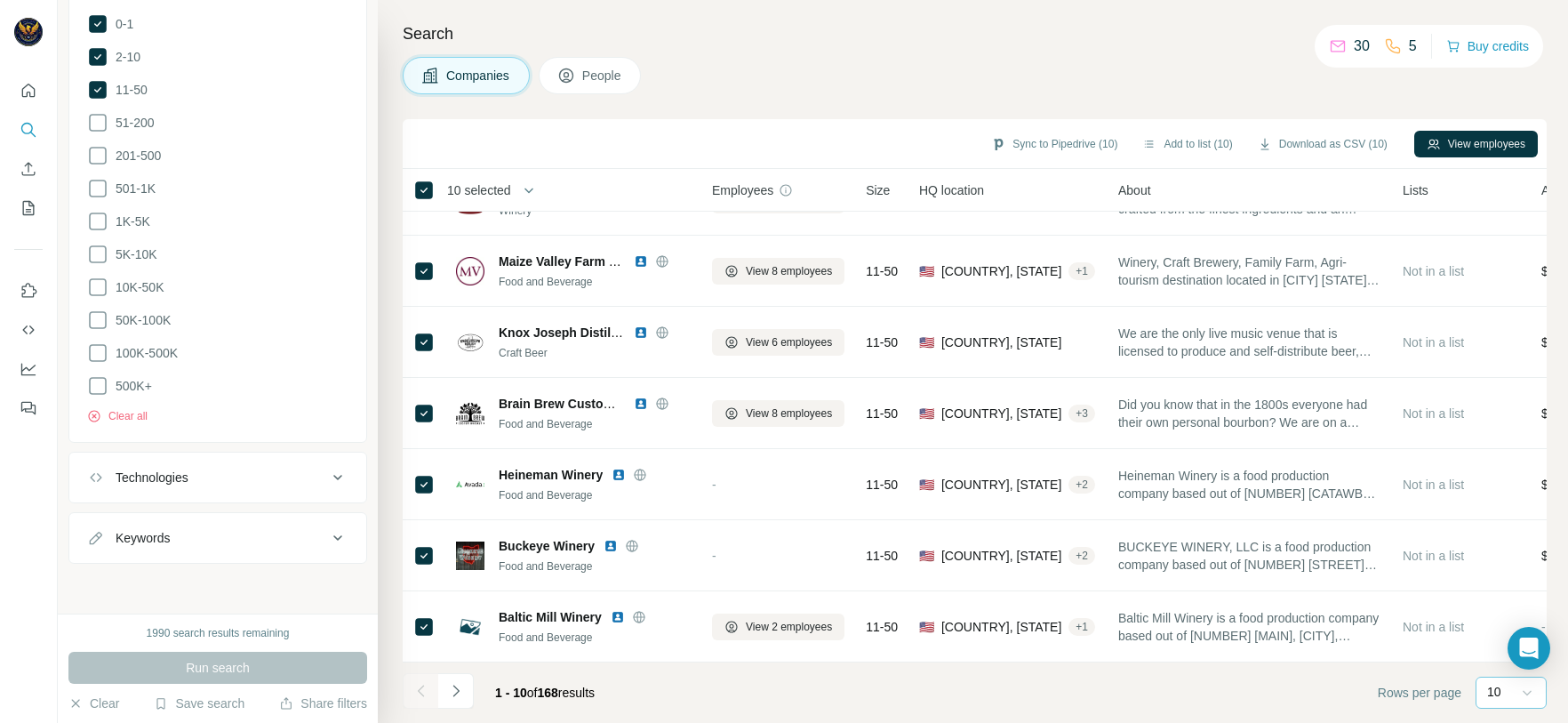 click on "Companies People" at bounding box center (974, 76) 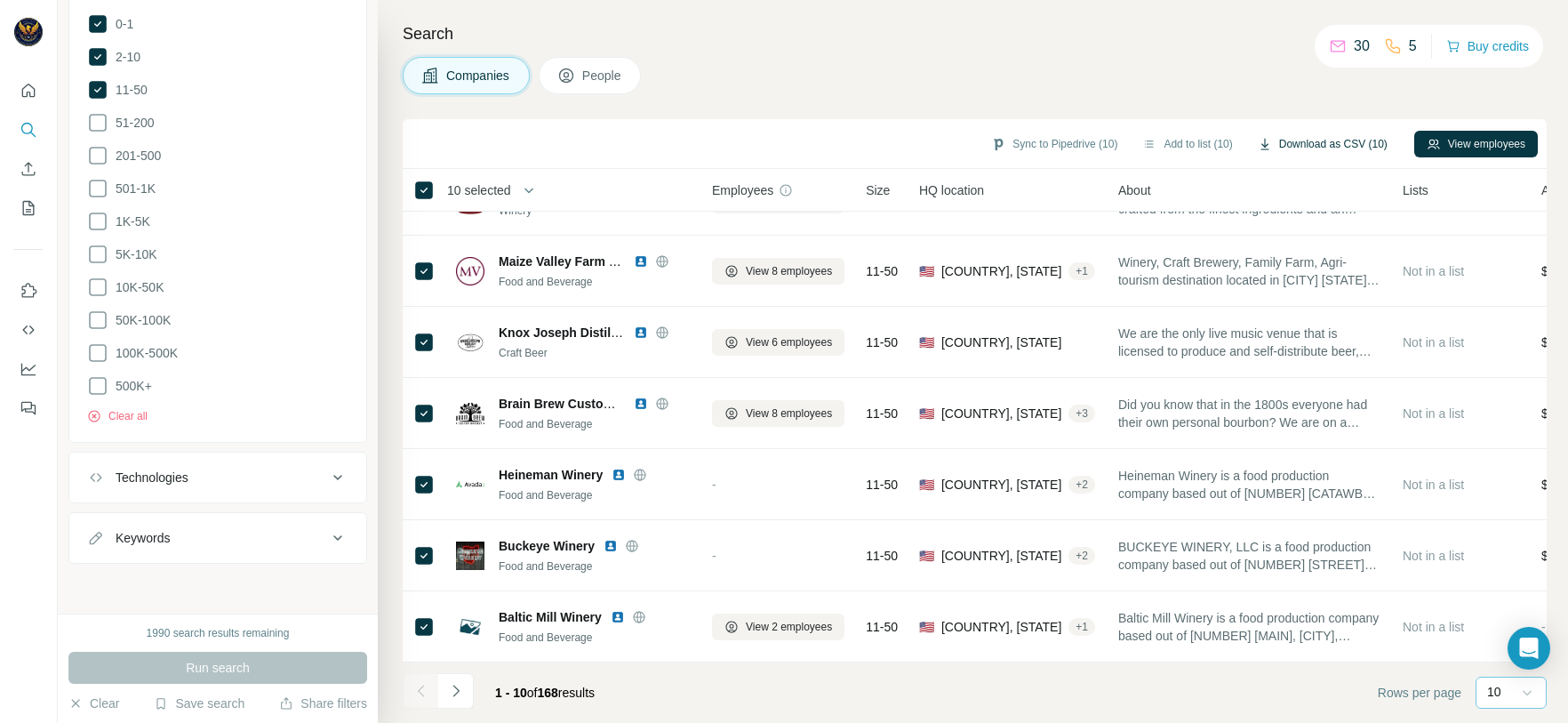 click on "Download as CSV (10)" at bounding box center (1323, 144) 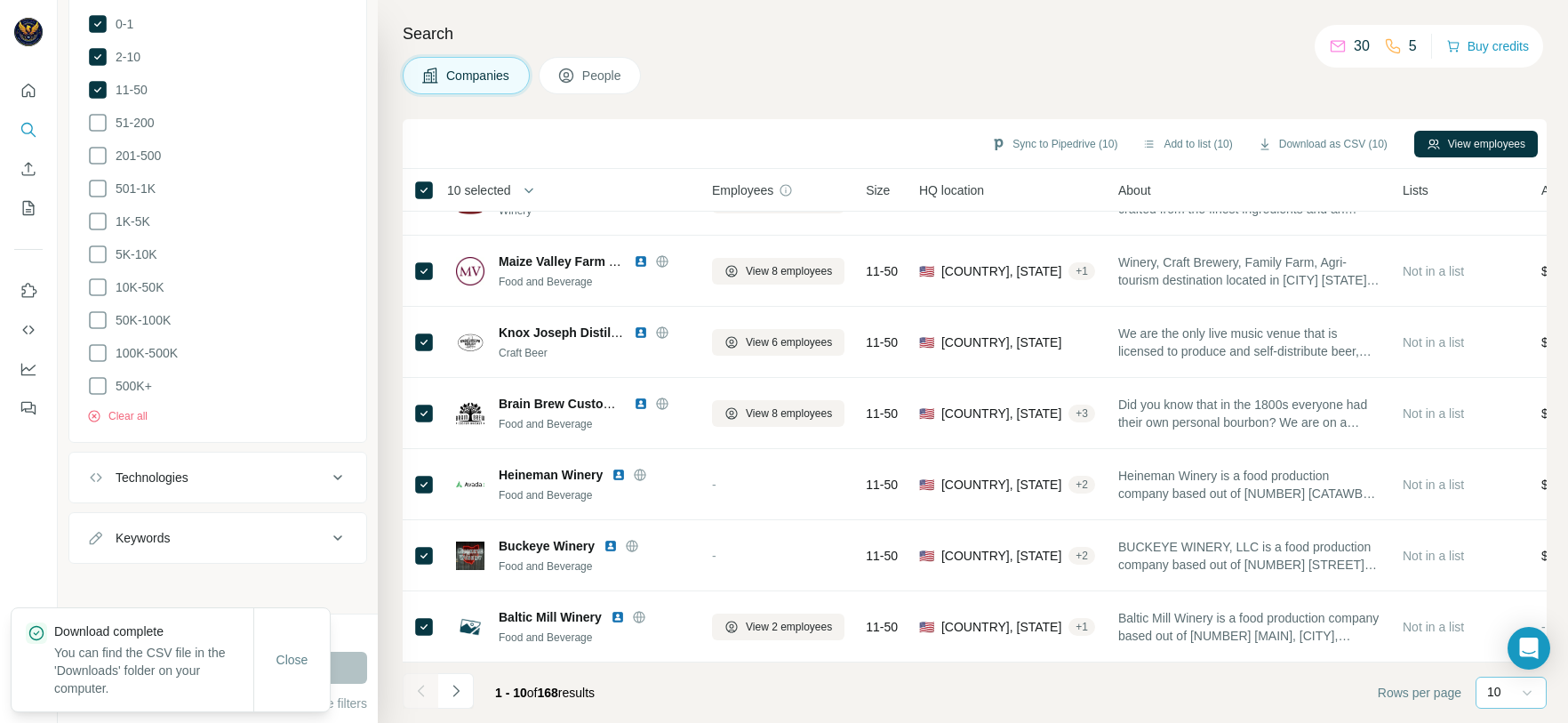 click on "10" at bounding box center [1494, 692] 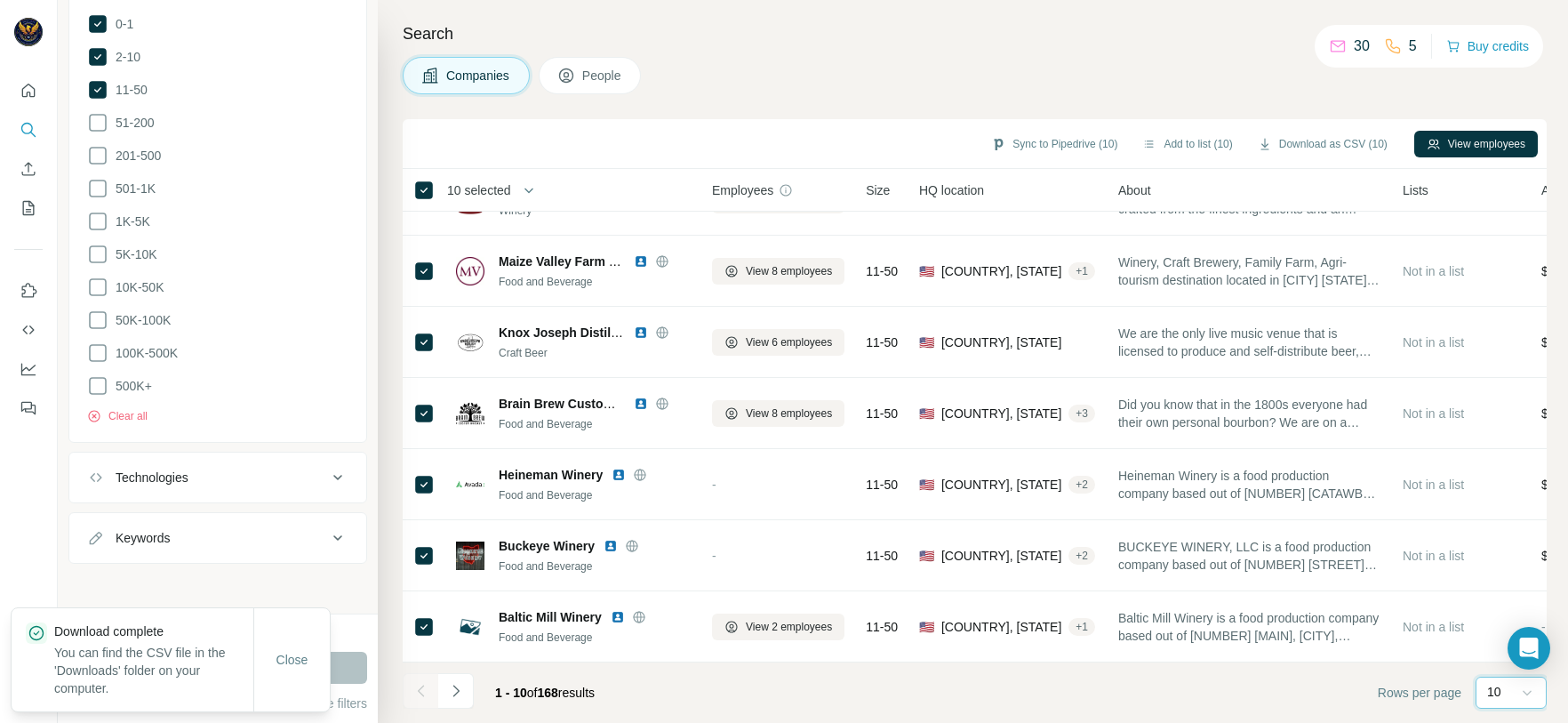 scroll, scrollTop: 0, scrollLeft: 0, axis: both 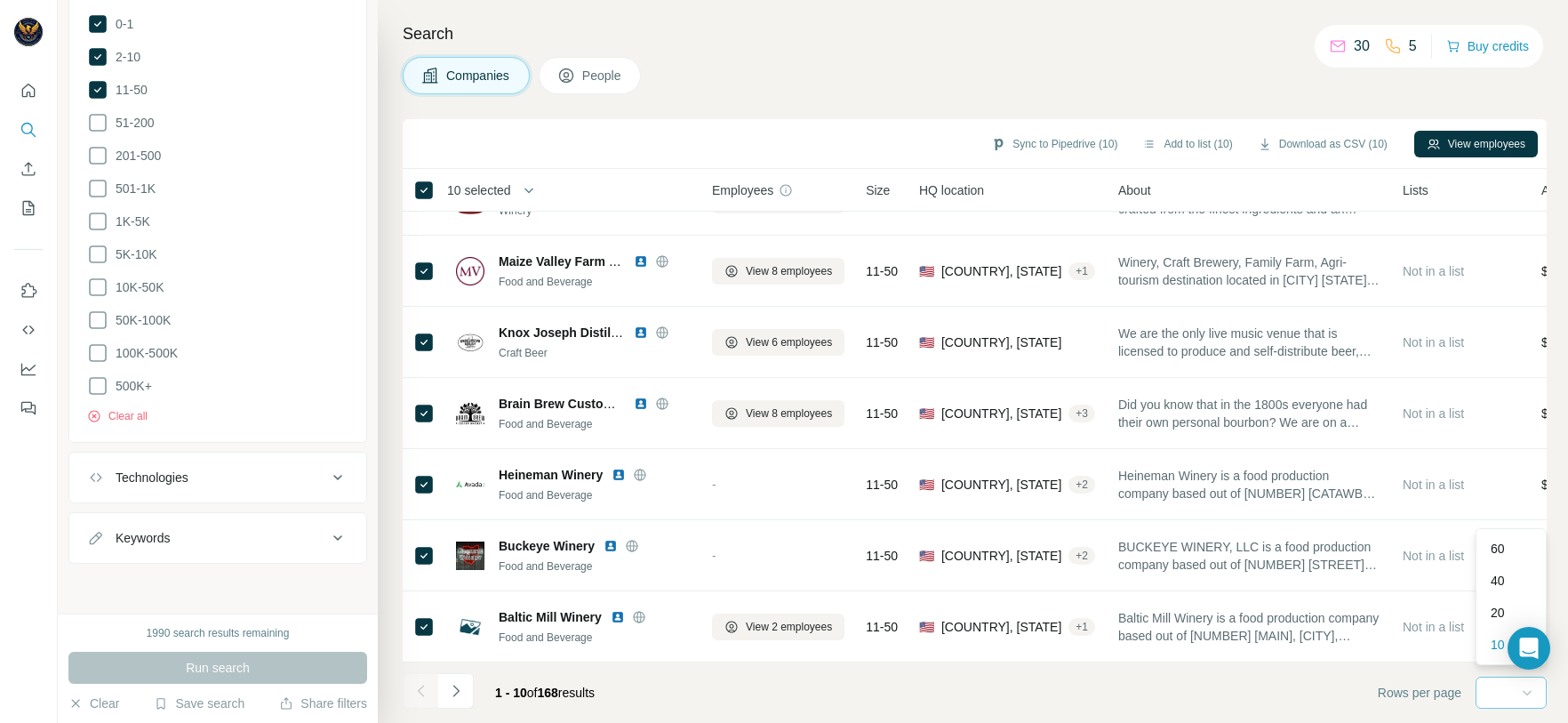click on "20" at bounding box center (1498, 613) 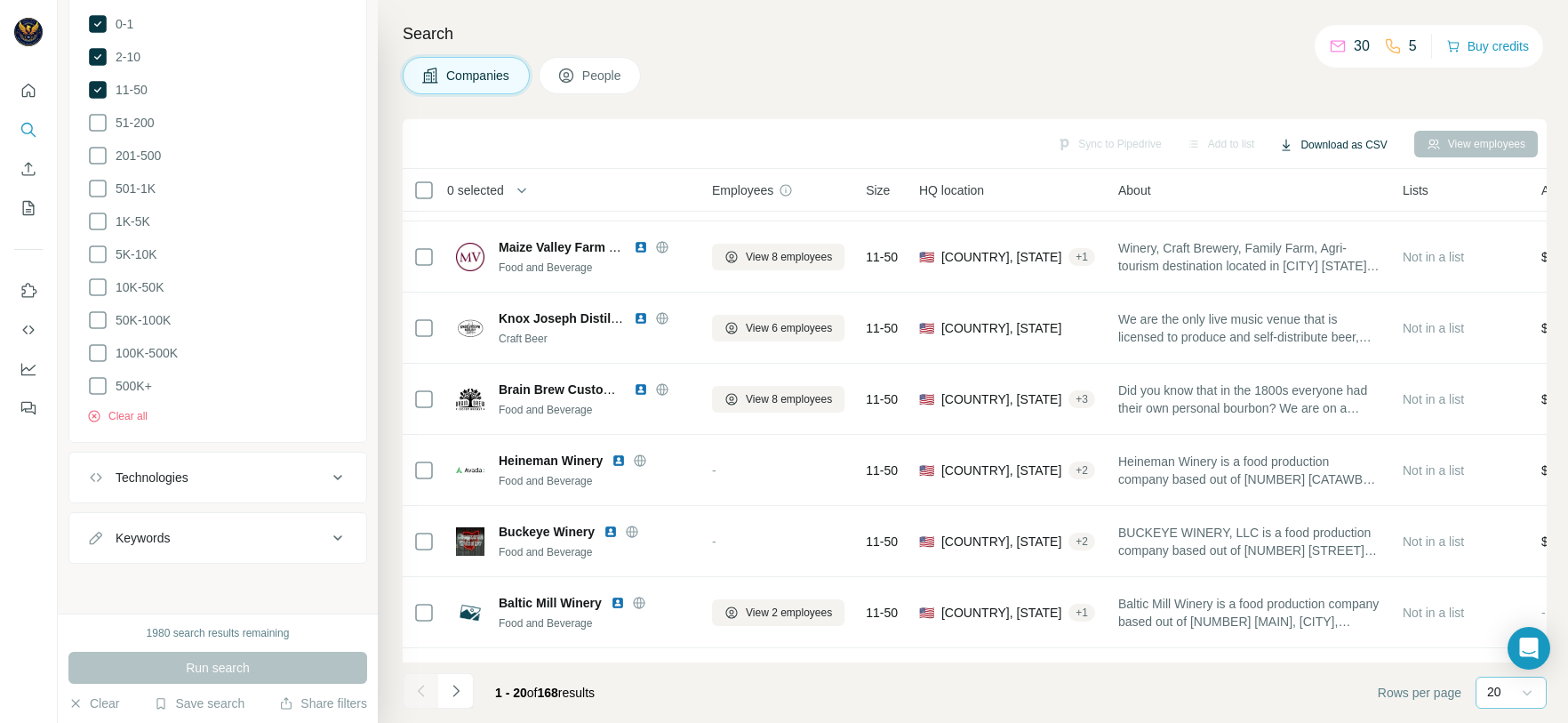 click on "Download as CSV" at bounding box center [1332, 145] 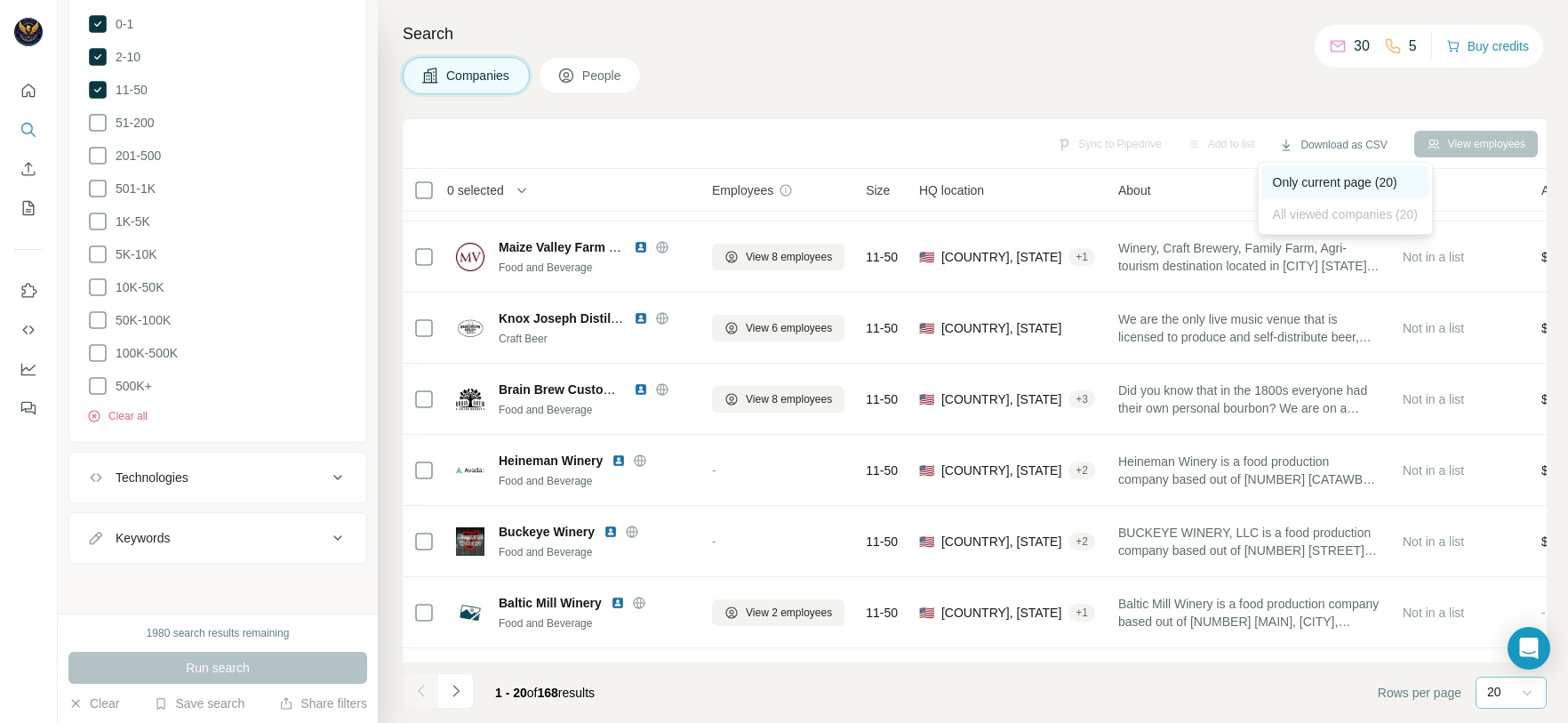 click on "Only current page (20)" at bounding box center [1345, 182] 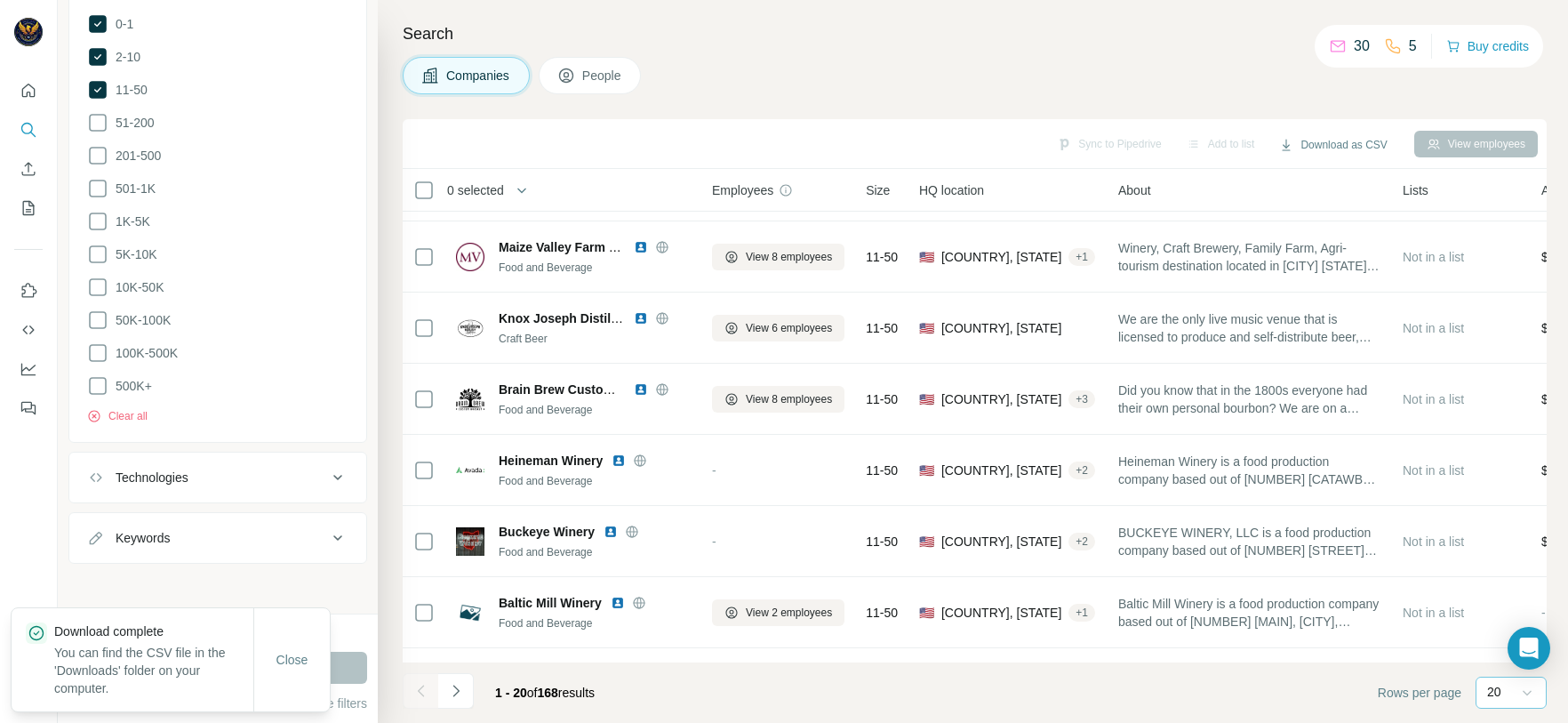 click on "20" at bounding box center [1494, 692] 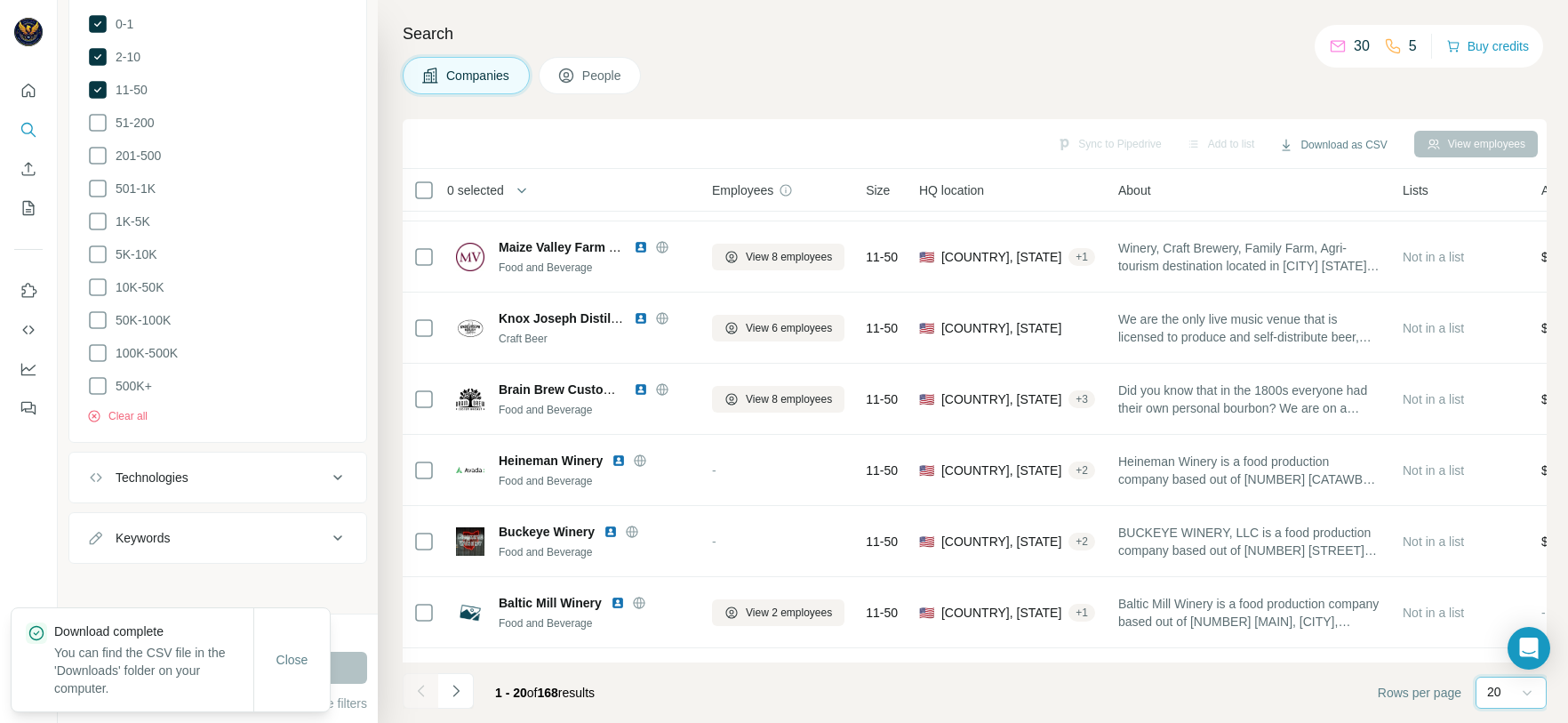 scroll, scrollTop: 0, scrollLeft: 0, axis: both 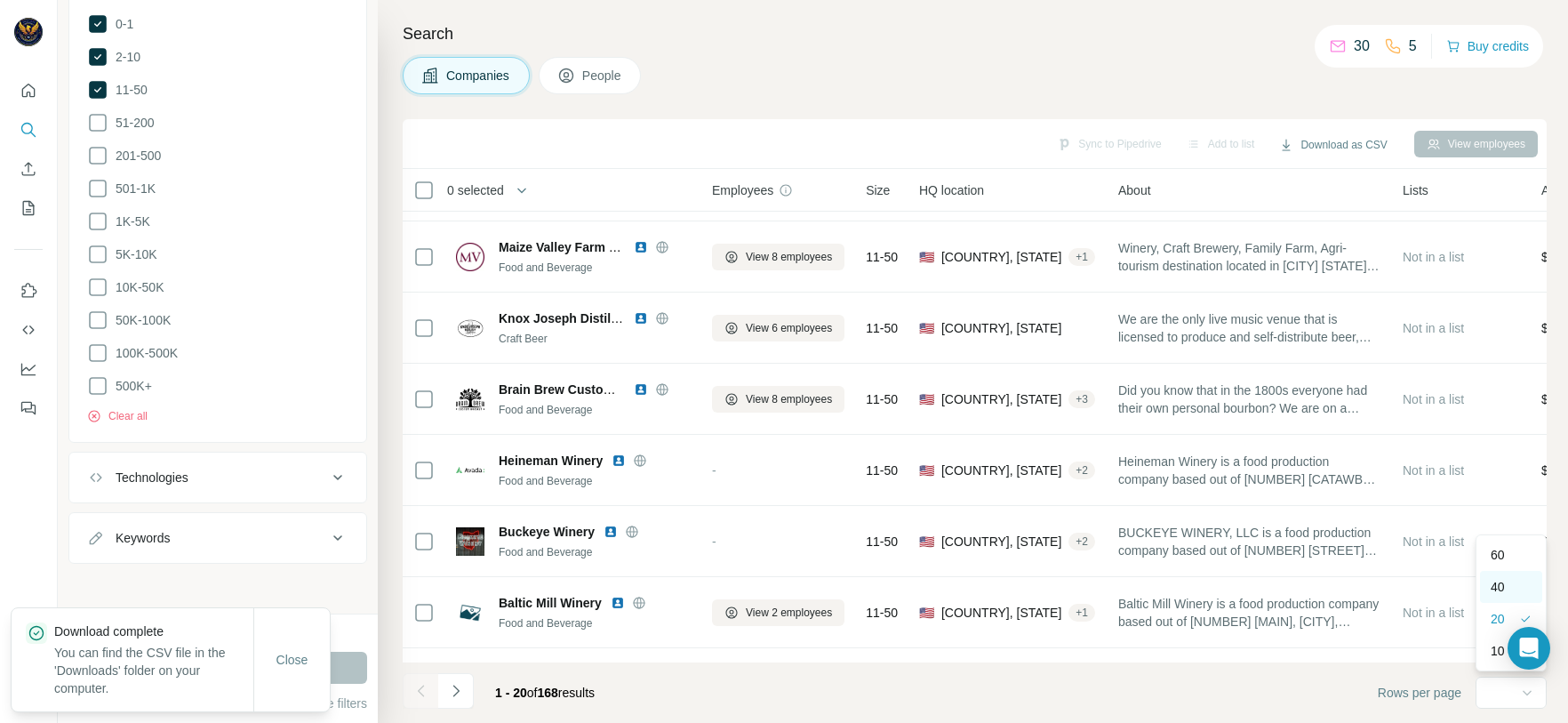 click on "40" at bounding box center [1498, 587] 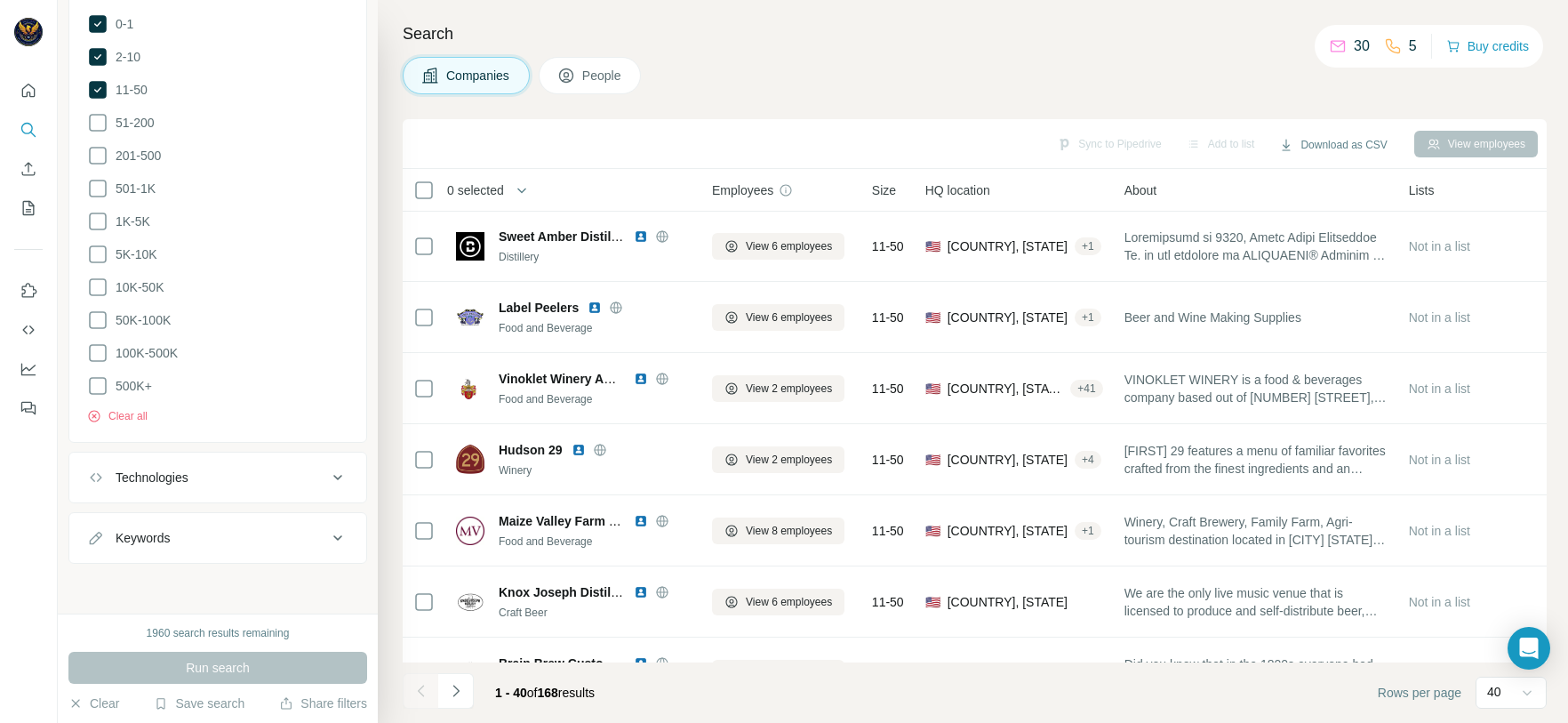 scroll, scrollTop: 0, scrollLeft: 0, axis: both 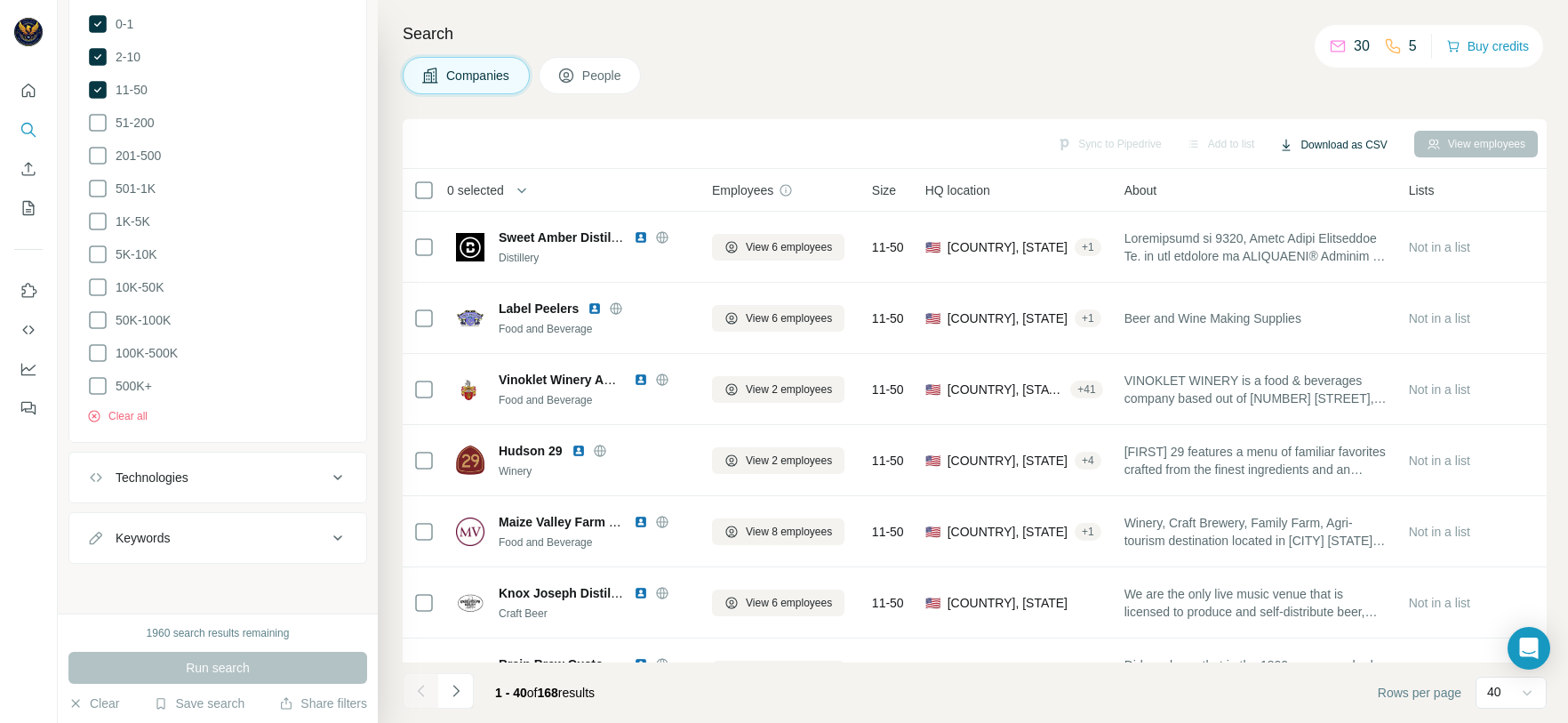 click on "Download as CSV" at bounding box center [1332, 145] 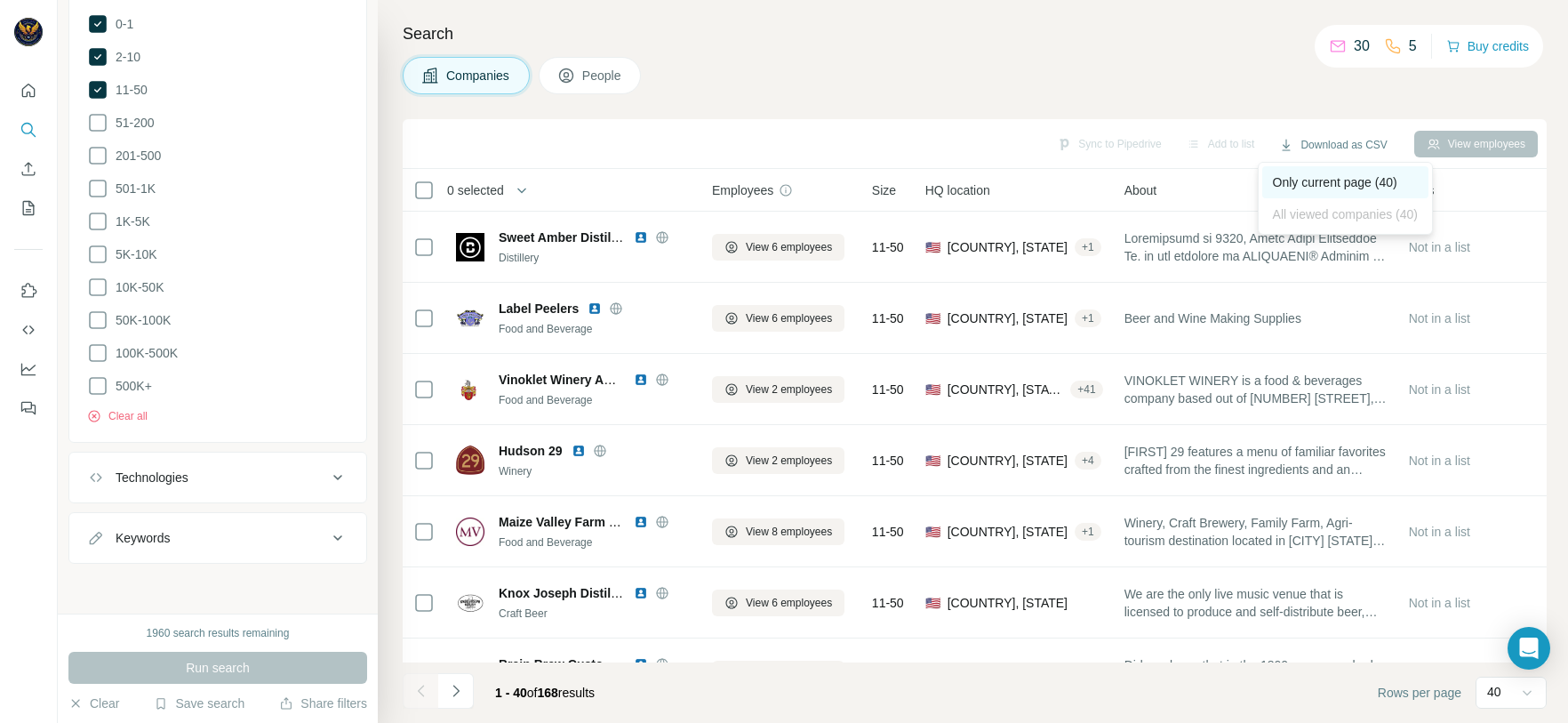 click on "Only current page (40)" at bounding box center [1345, 182] 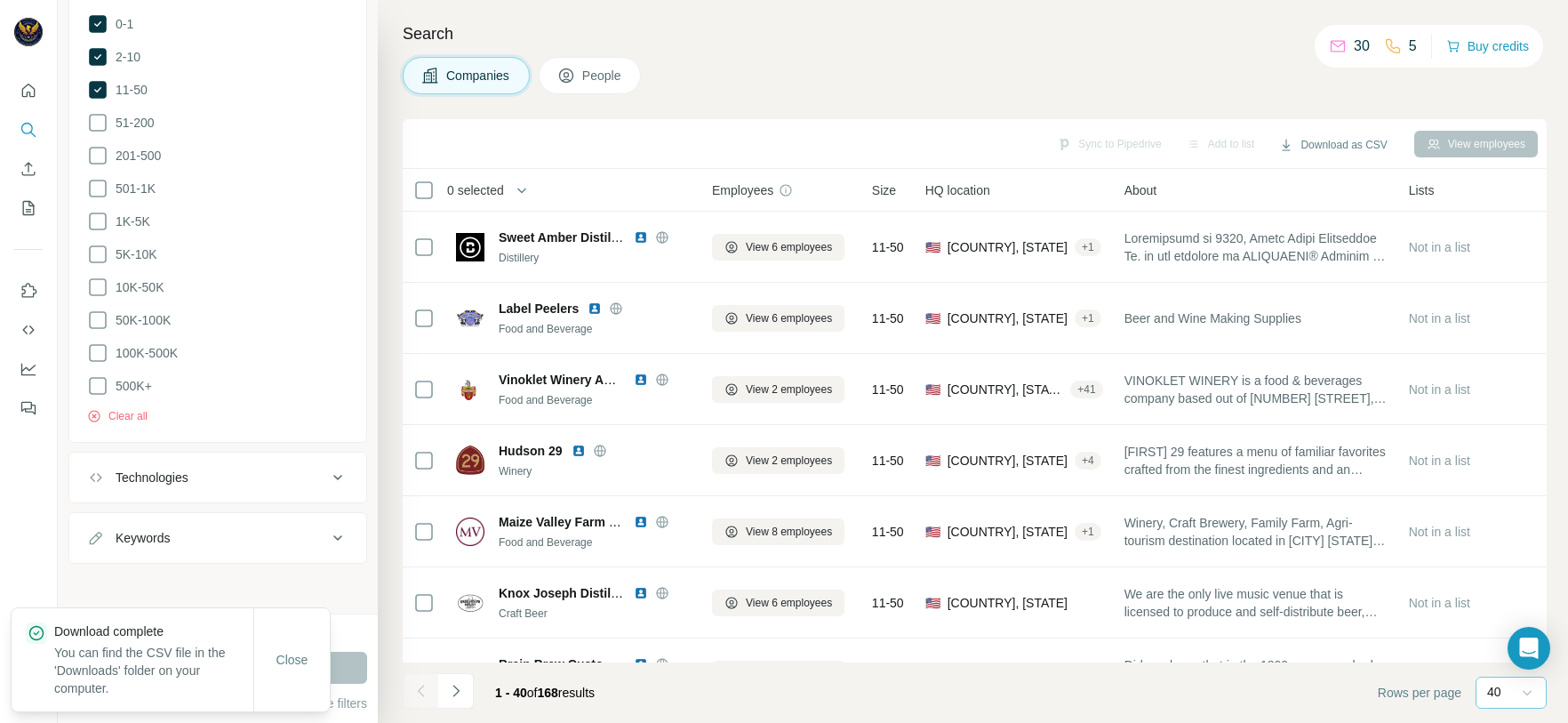 click on "40" at bounding box center (1509, 692) 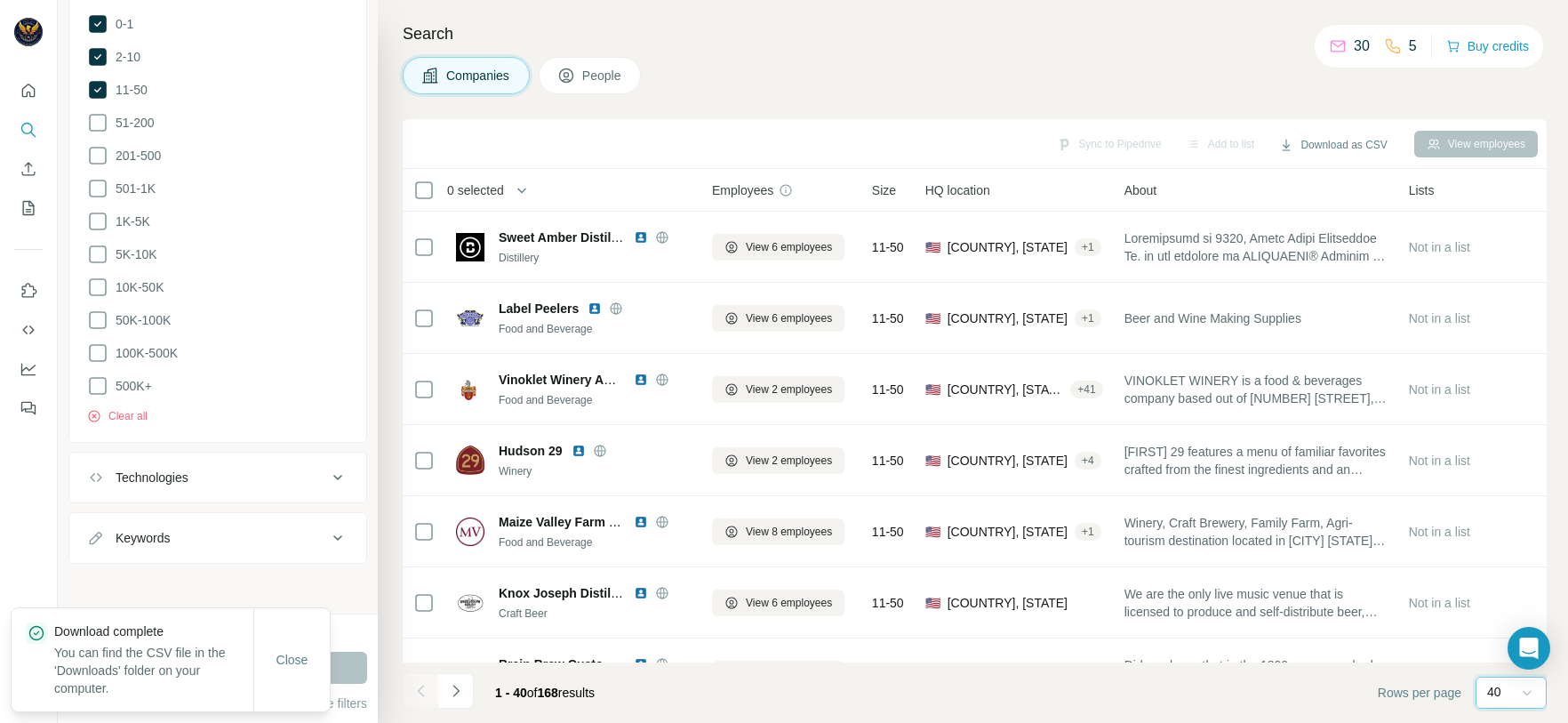 scroll, scrollTop: 0, scrollLeft: 0, axis: both 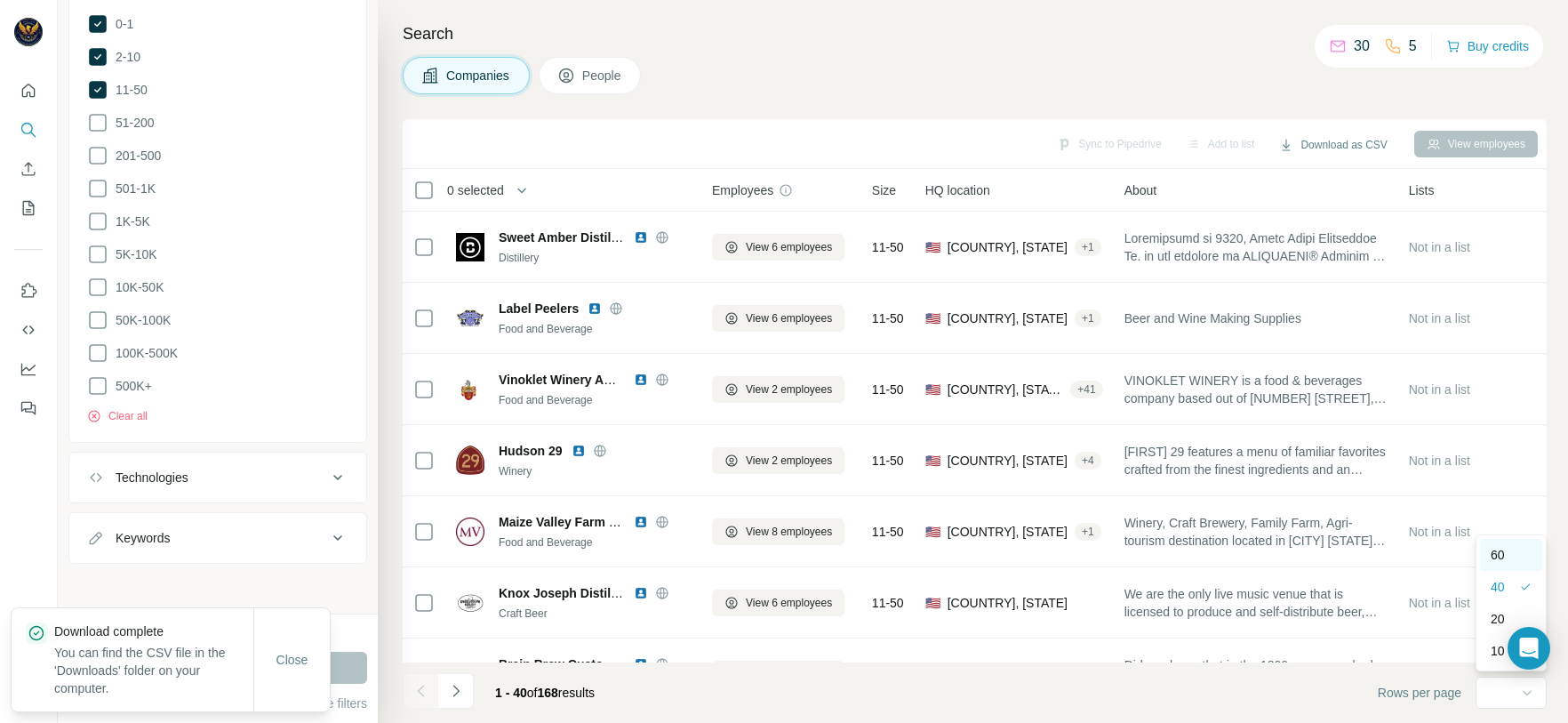 click on "60" at bounding box center [1498, 555] 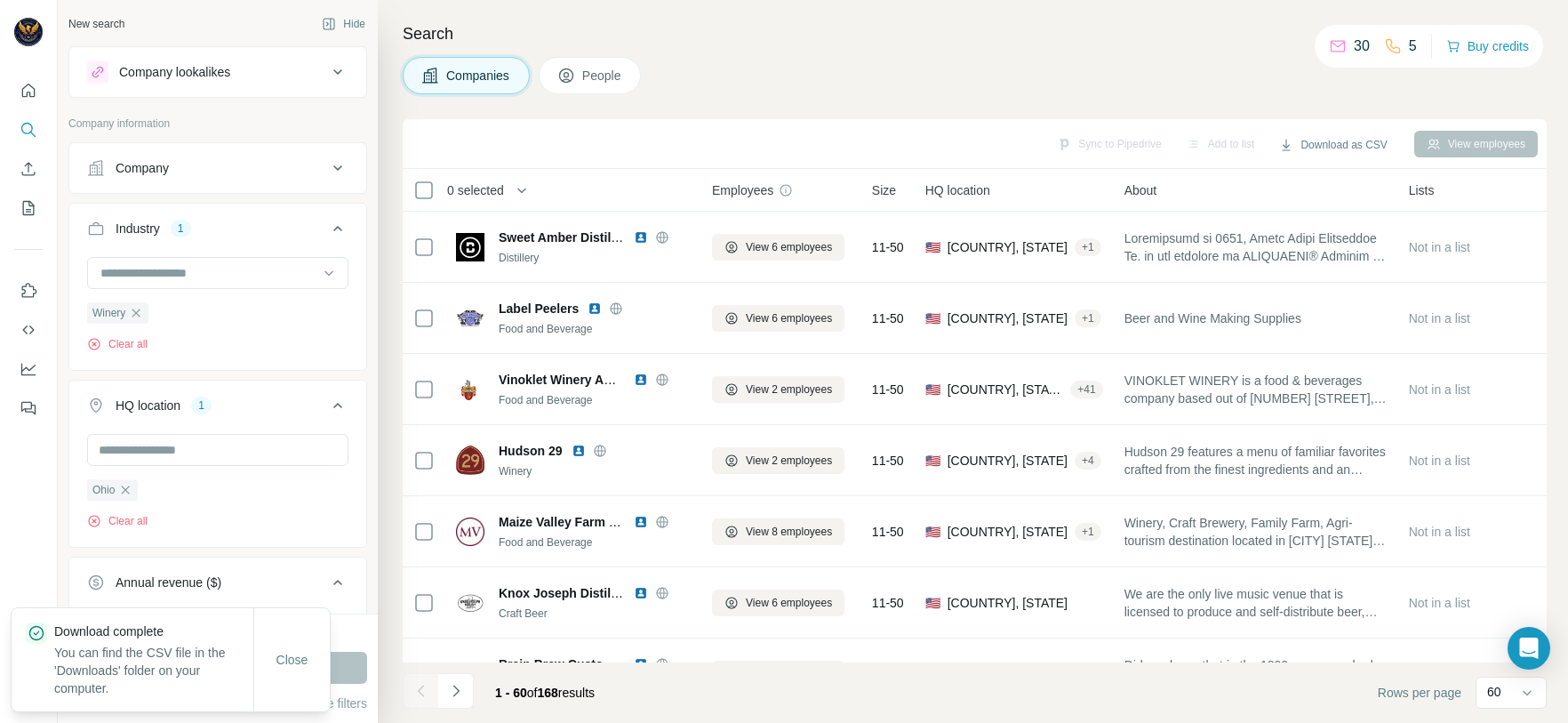 click on "Search Companies People Sync to Pipedrive Add to list Download as CSV View employees 0 selected Companies Employees Size HQ location About Lists Annual revenue Technologies Industry Keywords Sweet Amber Distilling Distillery View [NUMBER] employees [RANGE] 🇺🇸 [COUNTRY], [STATE] + 1 Not in a list $ [RANGE] Google Tag Manager, Python, React, Font Awesome, EWWW Image Optimizer, WordPress, Hello Elementor, Yoast SEO, Yoast SEO Premium, Lightbox, Priority Hints, WP Engine, Reddit, Swiper, MySQL, RSS, Elementor, PHP, Amazon Web Services, Google Analytics, jQuery, Cloudflare, jQuery Migrate, reCAPTCHA, HTTP/[NUMBER], HTTP/[NUMBER], MailChimp, Amazon S3, styled-components, Jetpack, Twitter Emoji (Twemoji), WooCommerce Distillery, Food and Beverage, Wine And Spirits, Winery, Craft Beer, Brewing blended whiskey whiskeys distilled whiskey series straight whiskeys whiskey-making bourbon whiskeys whiskeys whiskey blog bourbon whiskey whiskey approached whiskey-making whiskey inside whiskeys finished brandy casks straight bourbon bourbon +" at bounding box center (972, 361) 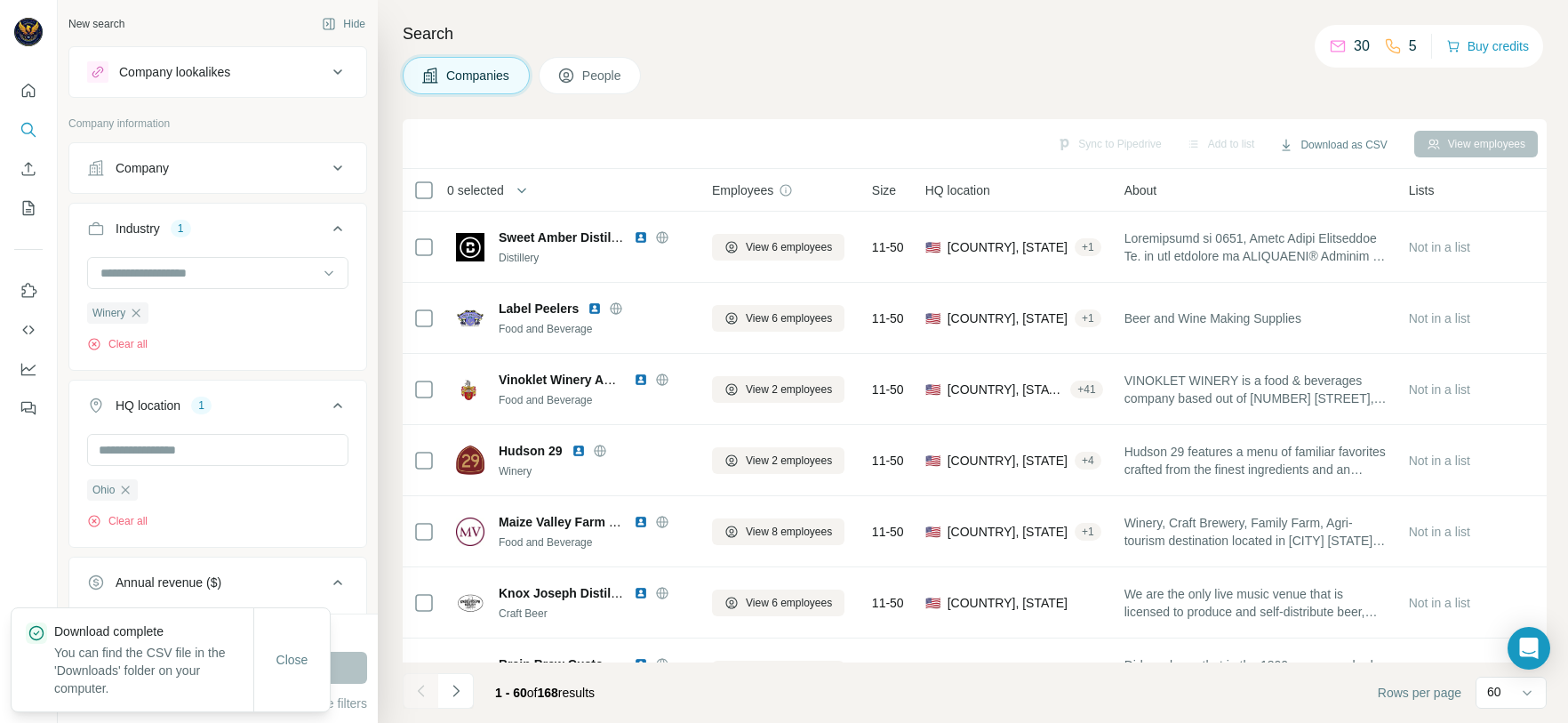 scroll, scrollTop: 913, scrollLeft: 0, axis: vertical 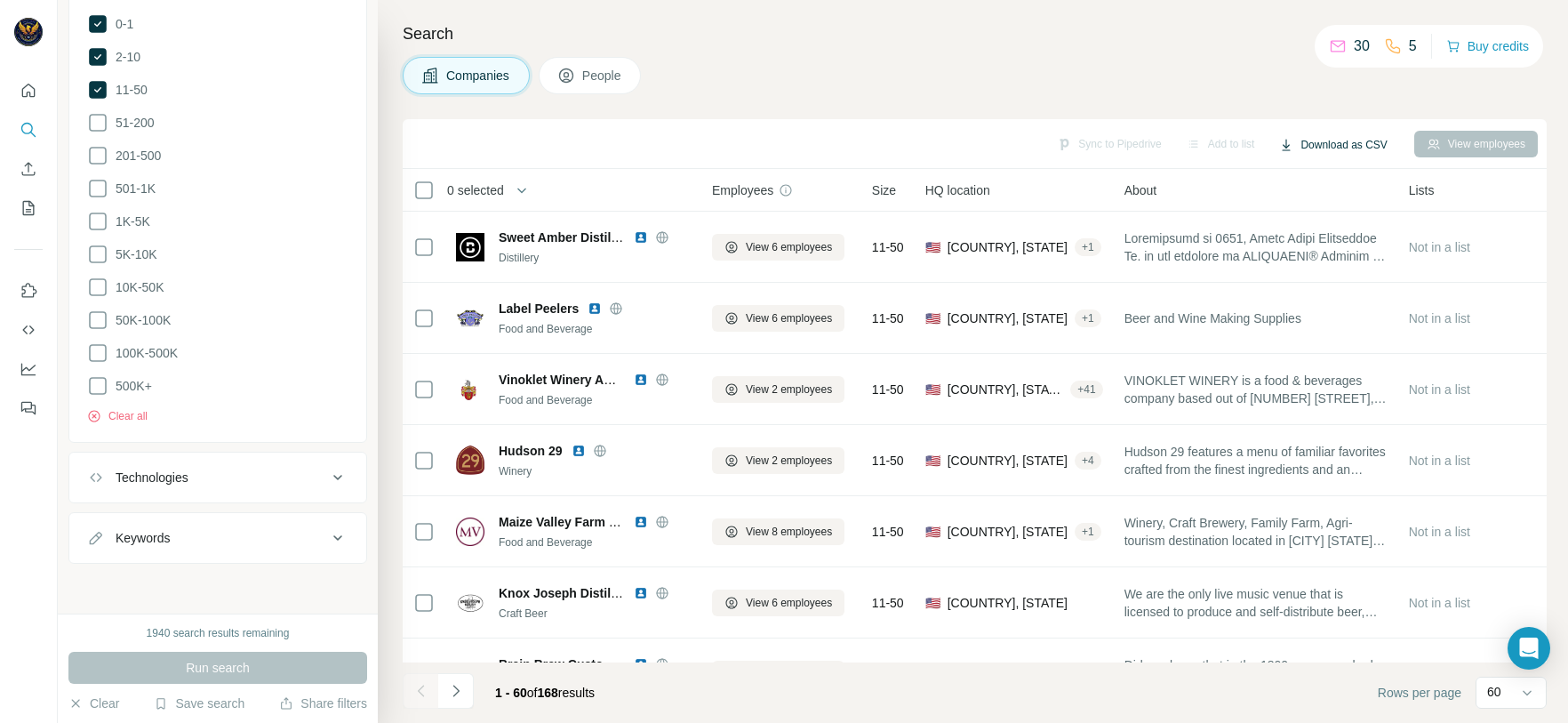 click on "Download as CSV" at bounding box center (1332, 145) 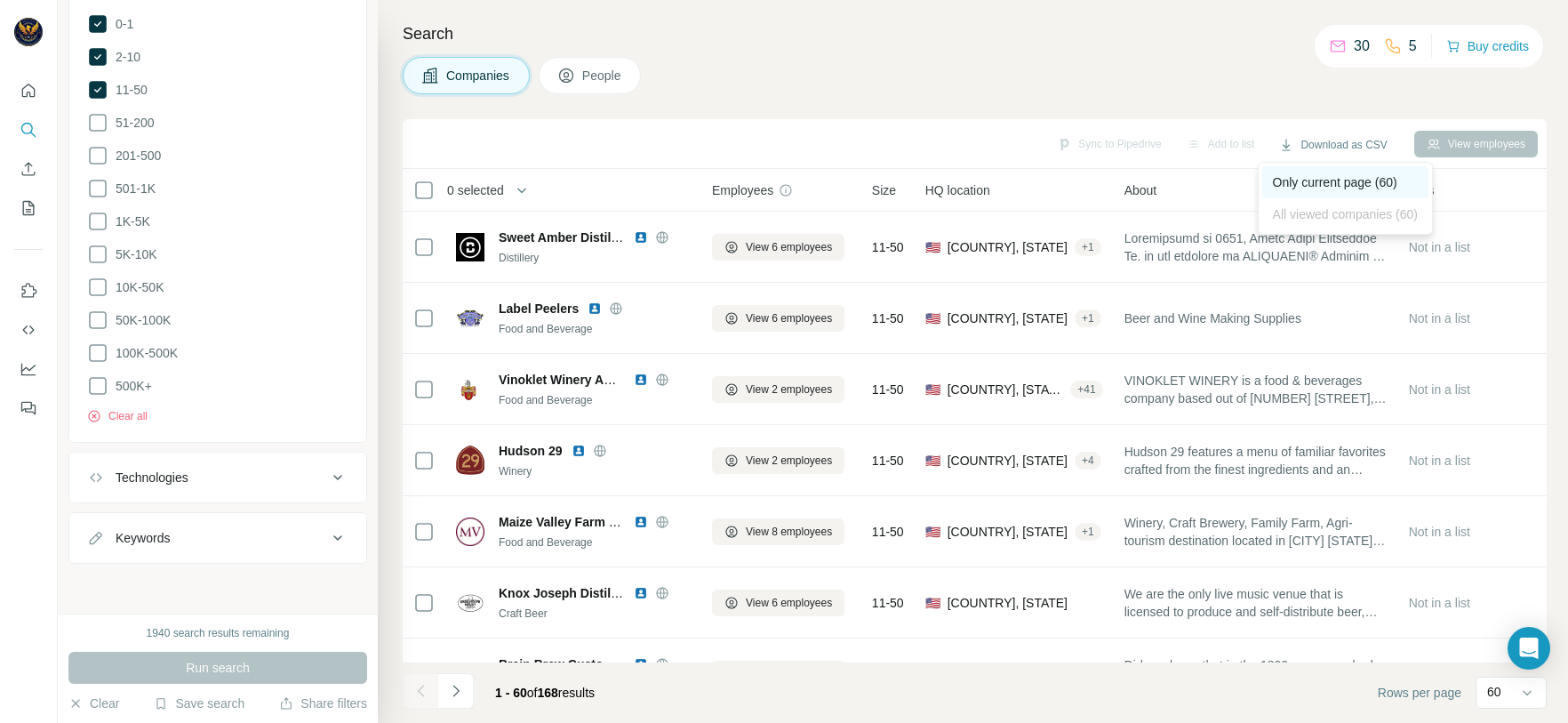 click on "Only current page (60)" at bounding box center [1345, 182] 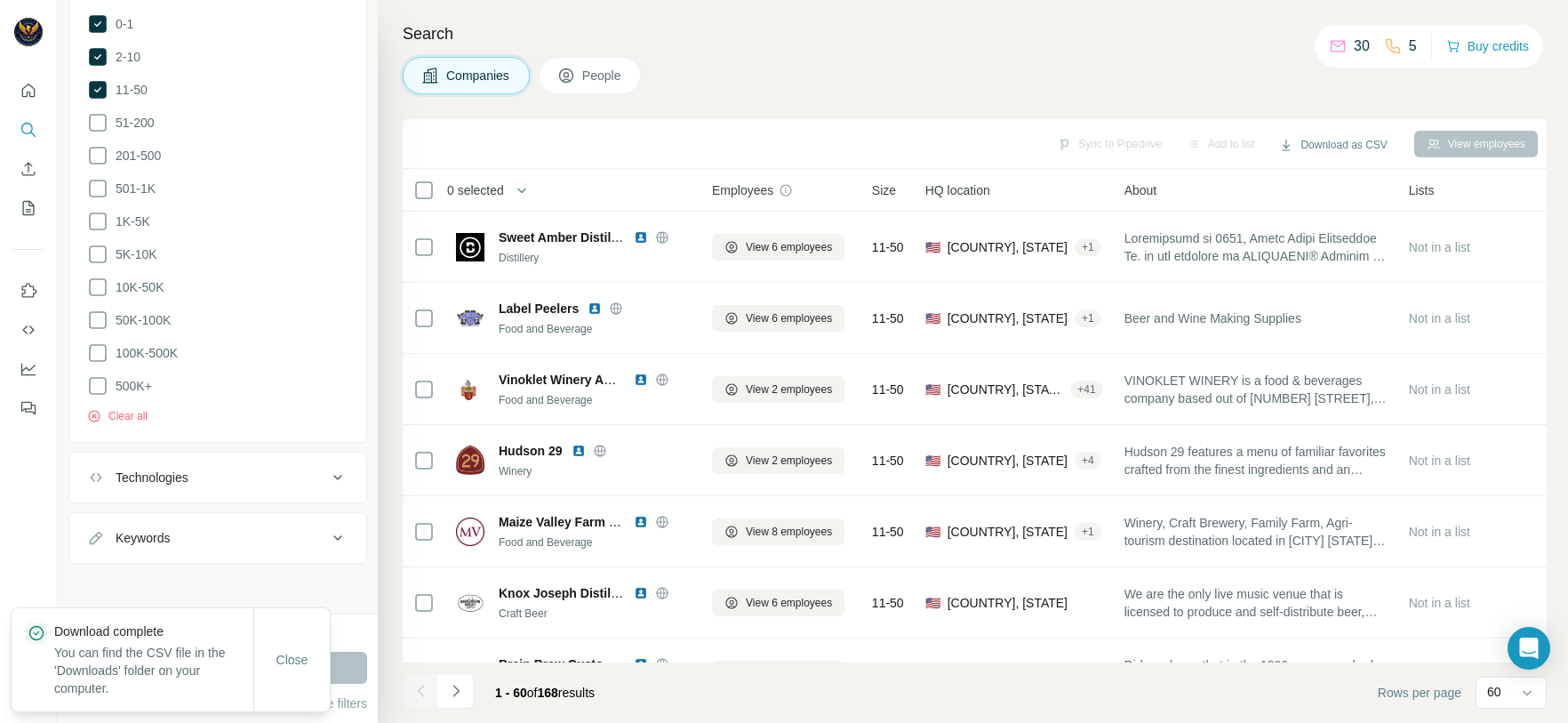 click on "Search" at bounding box center [974, 34] 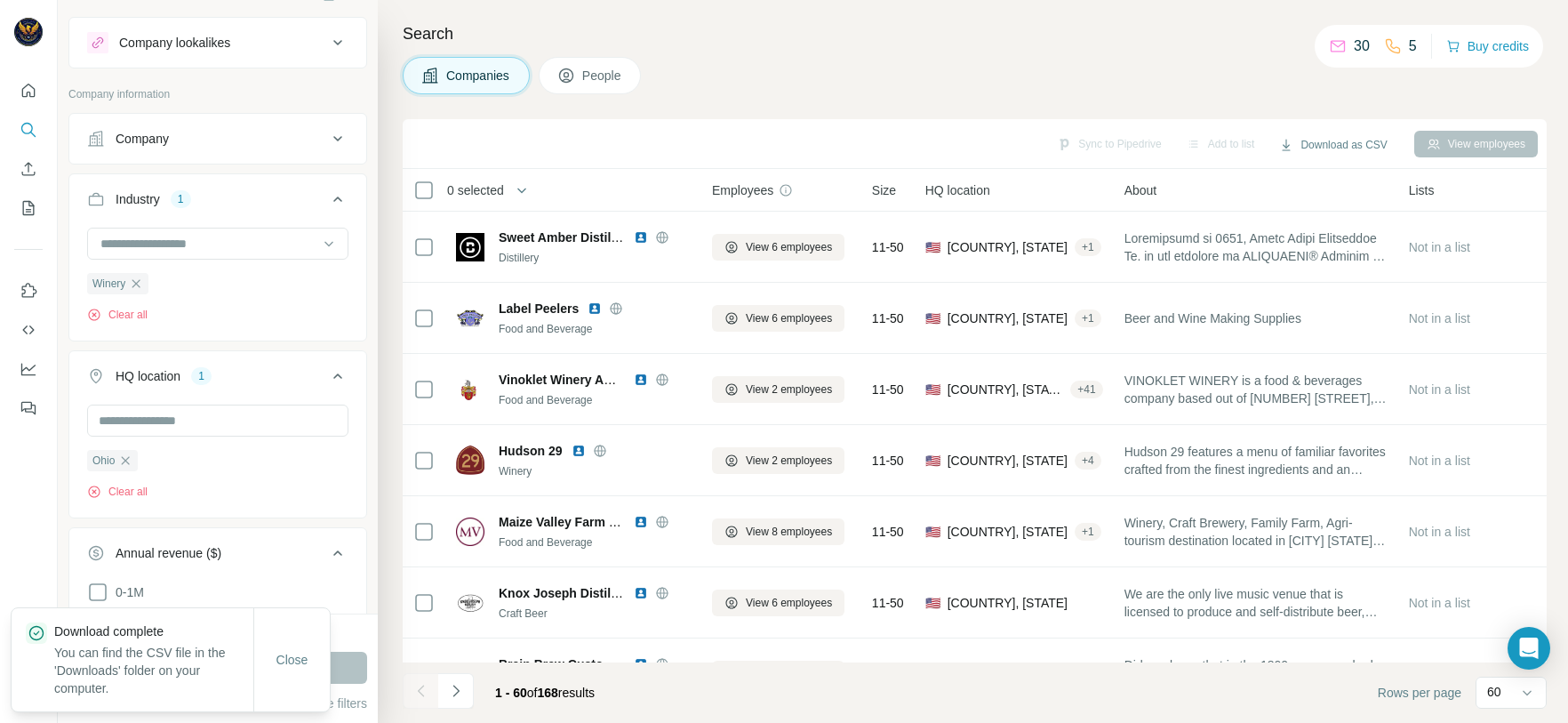 scroll, scrollTop: 0, scrollLeft: 0, axis: both 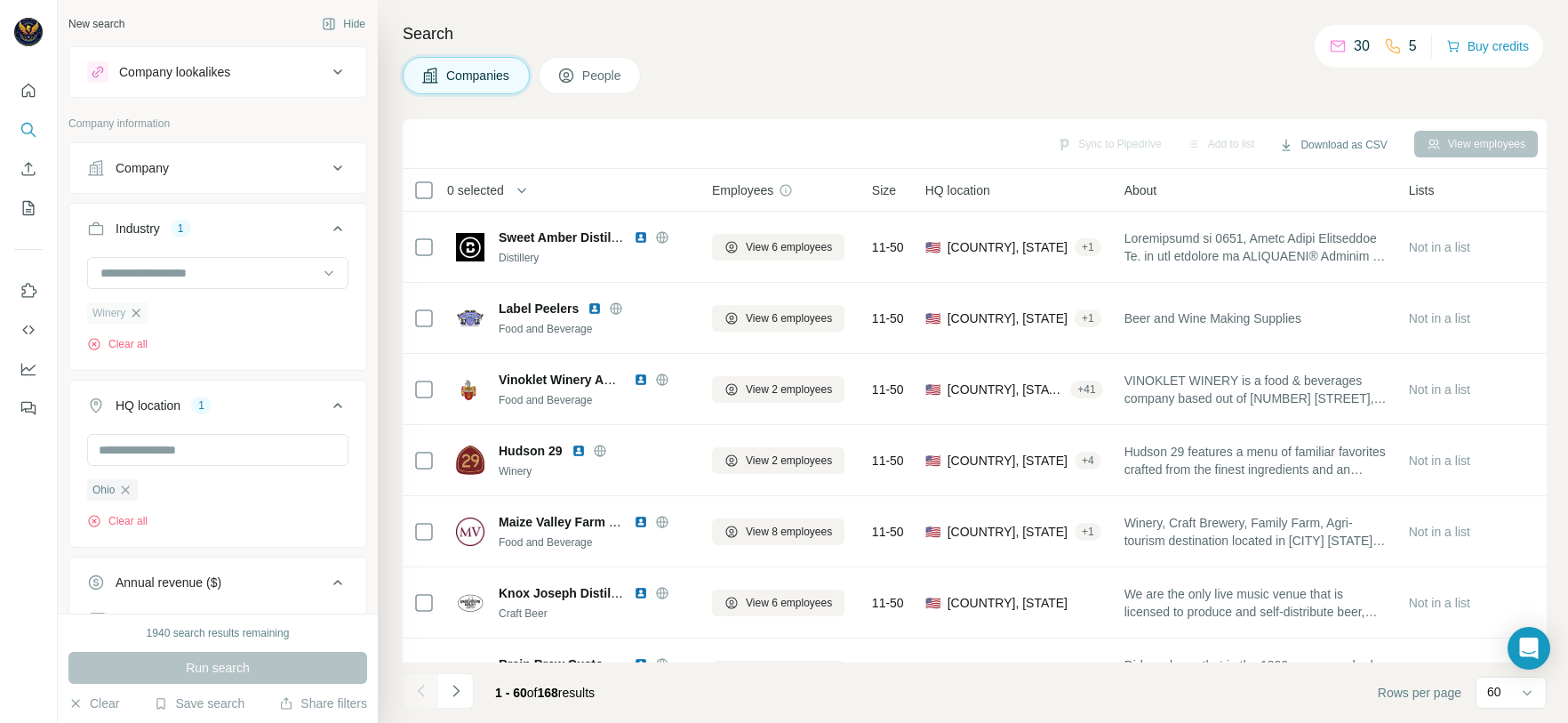 click 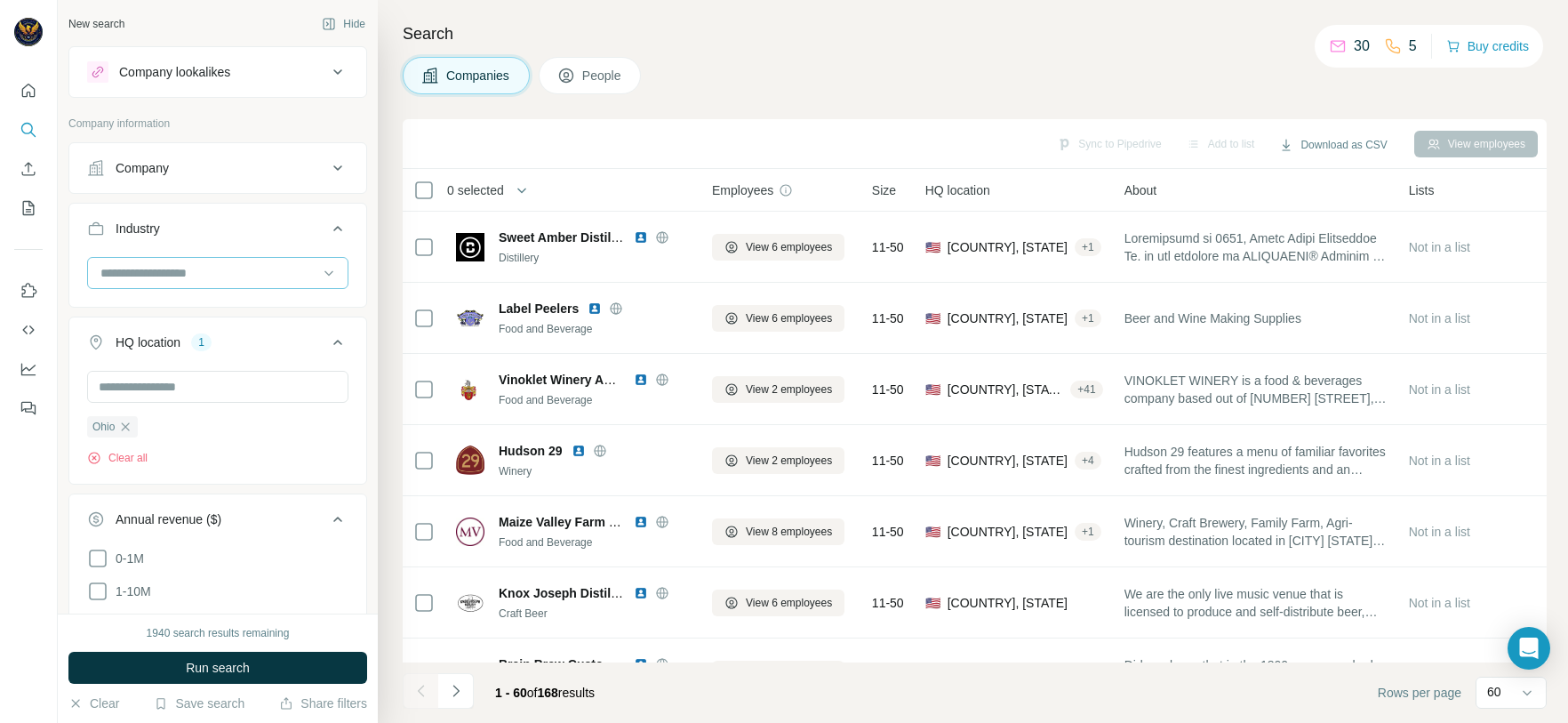 click at bounding box center [208, 273] 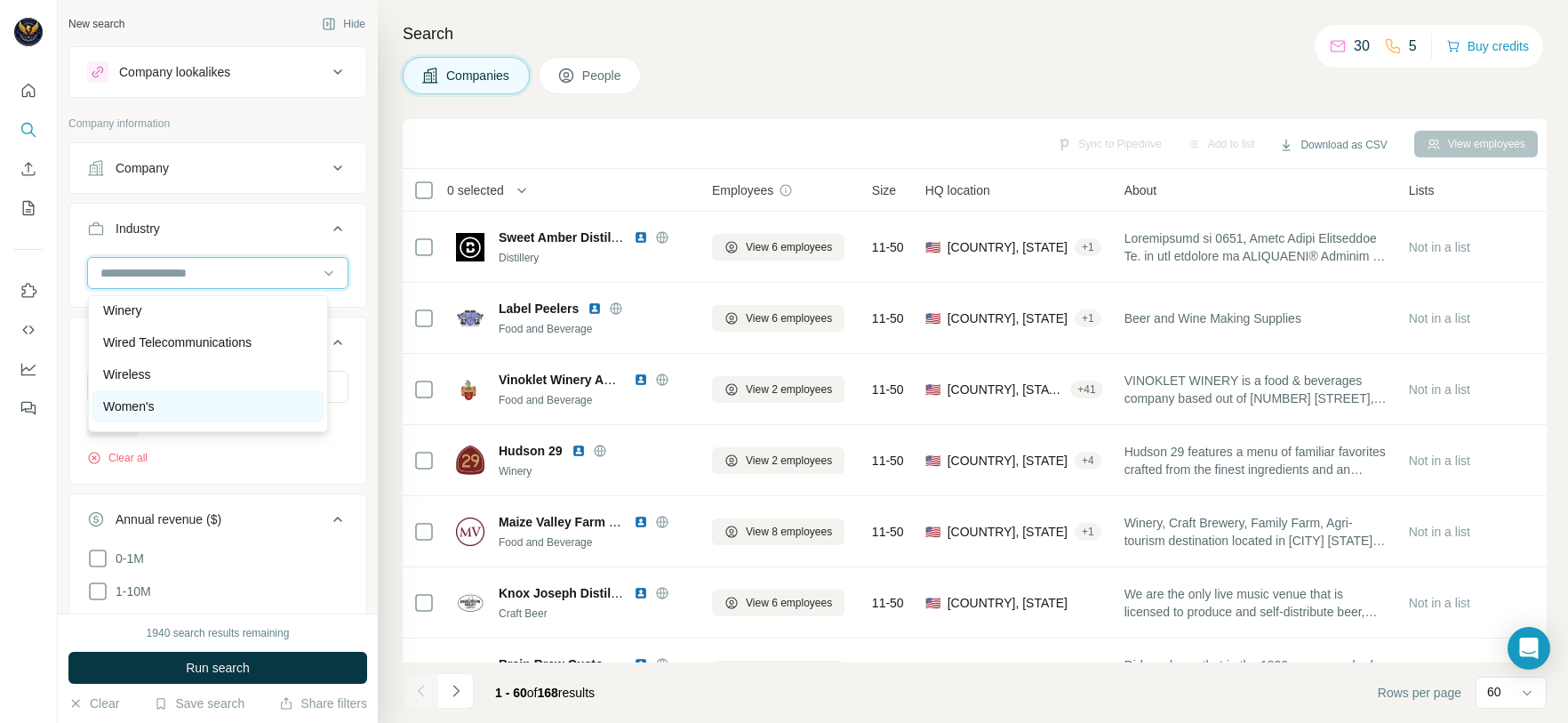 scroll, scrollTop: 19959, scrollLeft: 0, axis: vertical 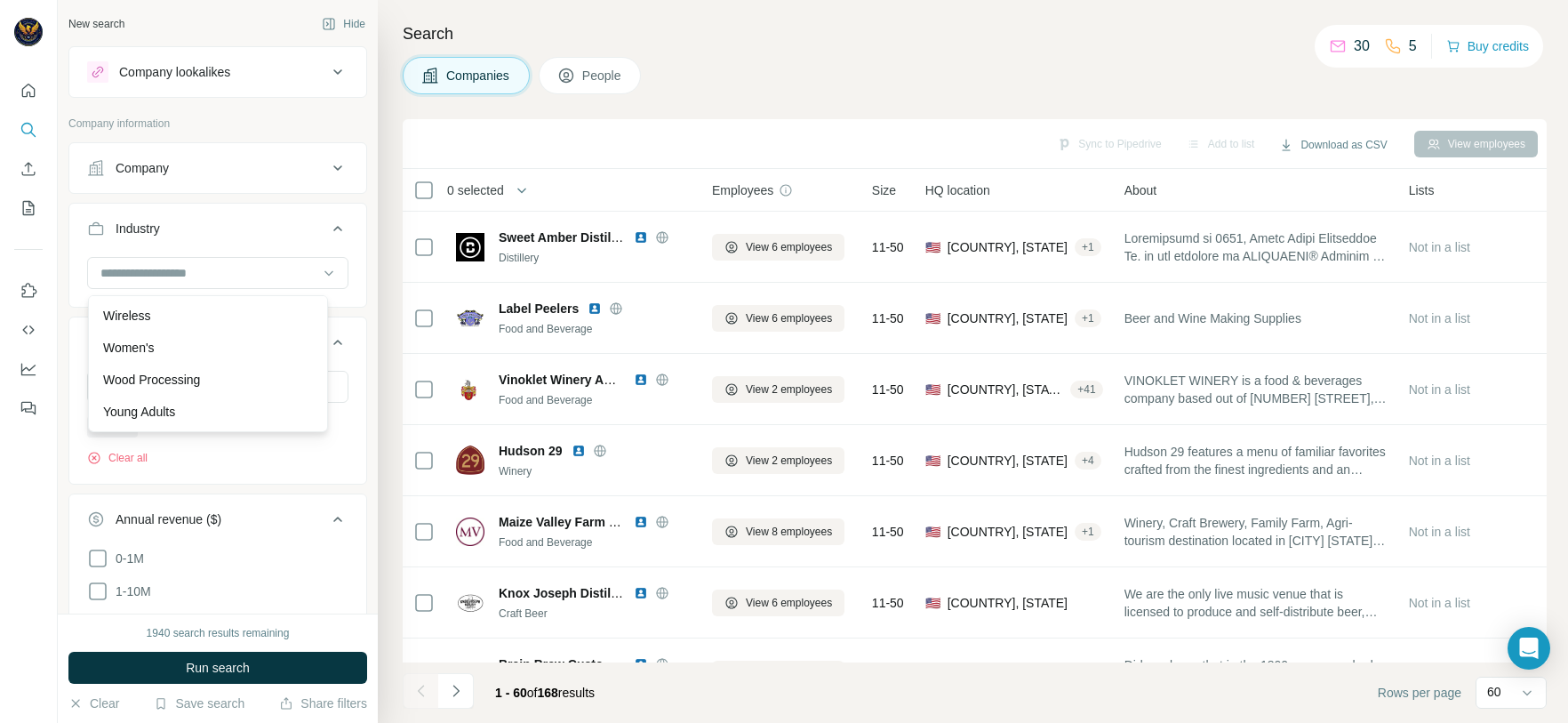 click on "Wireless" at bounding box center [208, 316] 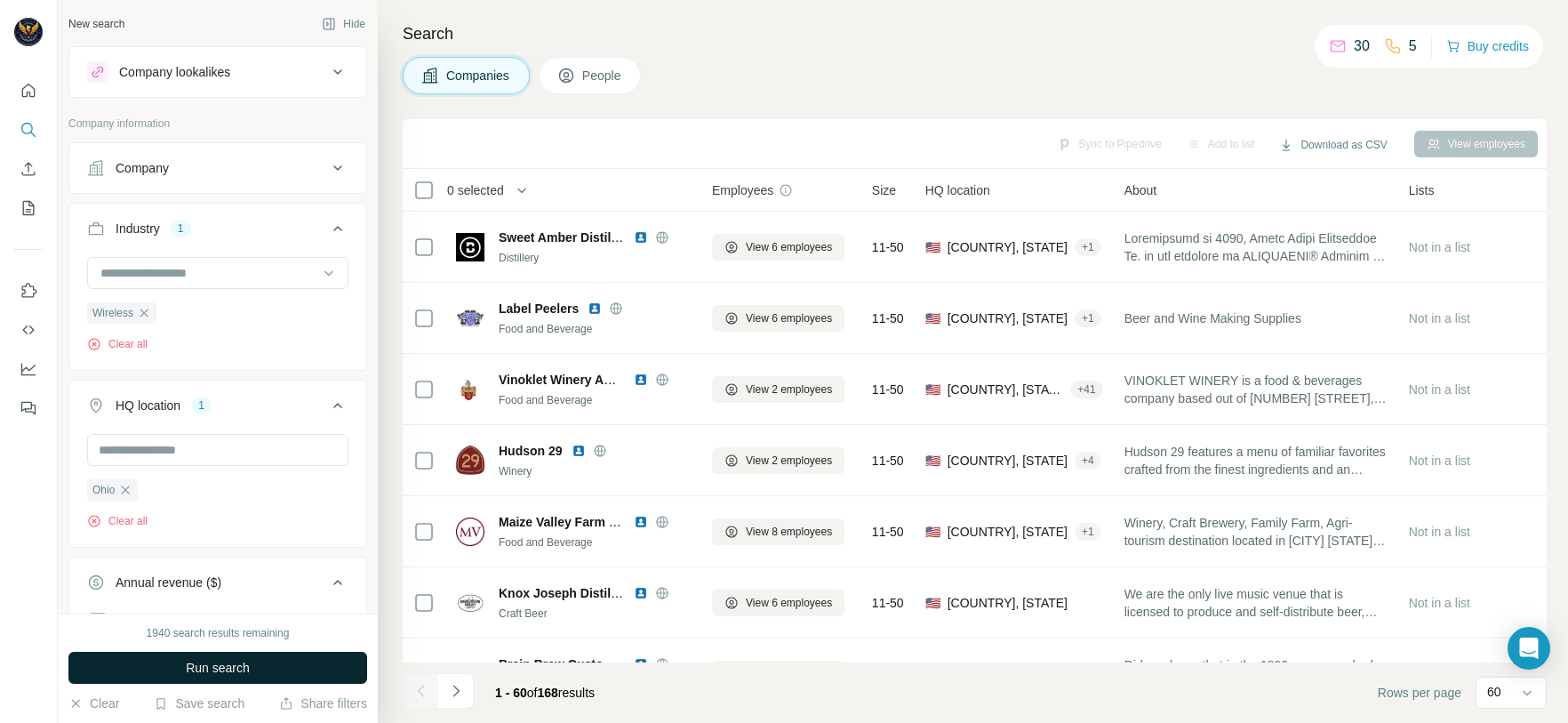 click on "Run search" at bounding box center [218, 668] 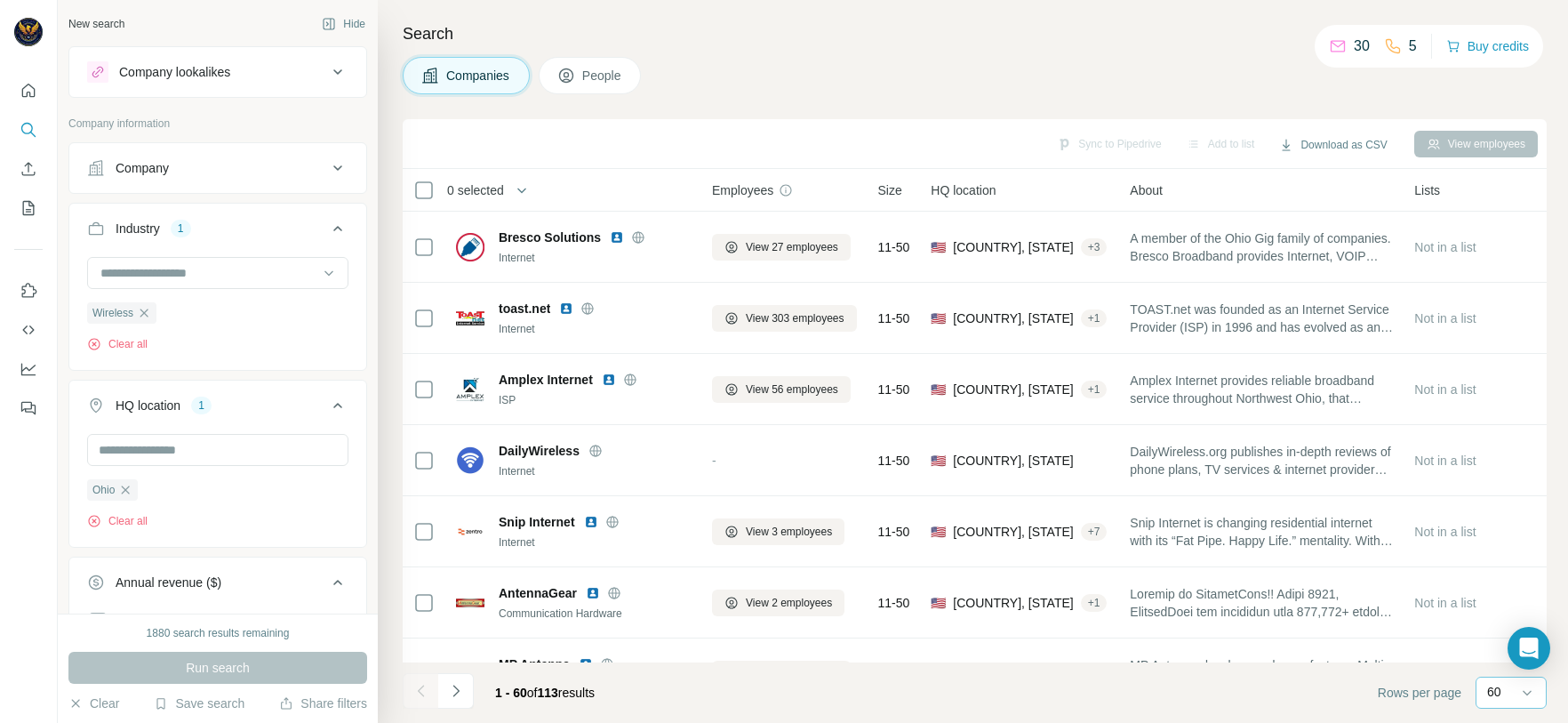 click on "60" at bounding box center [1509, 692] 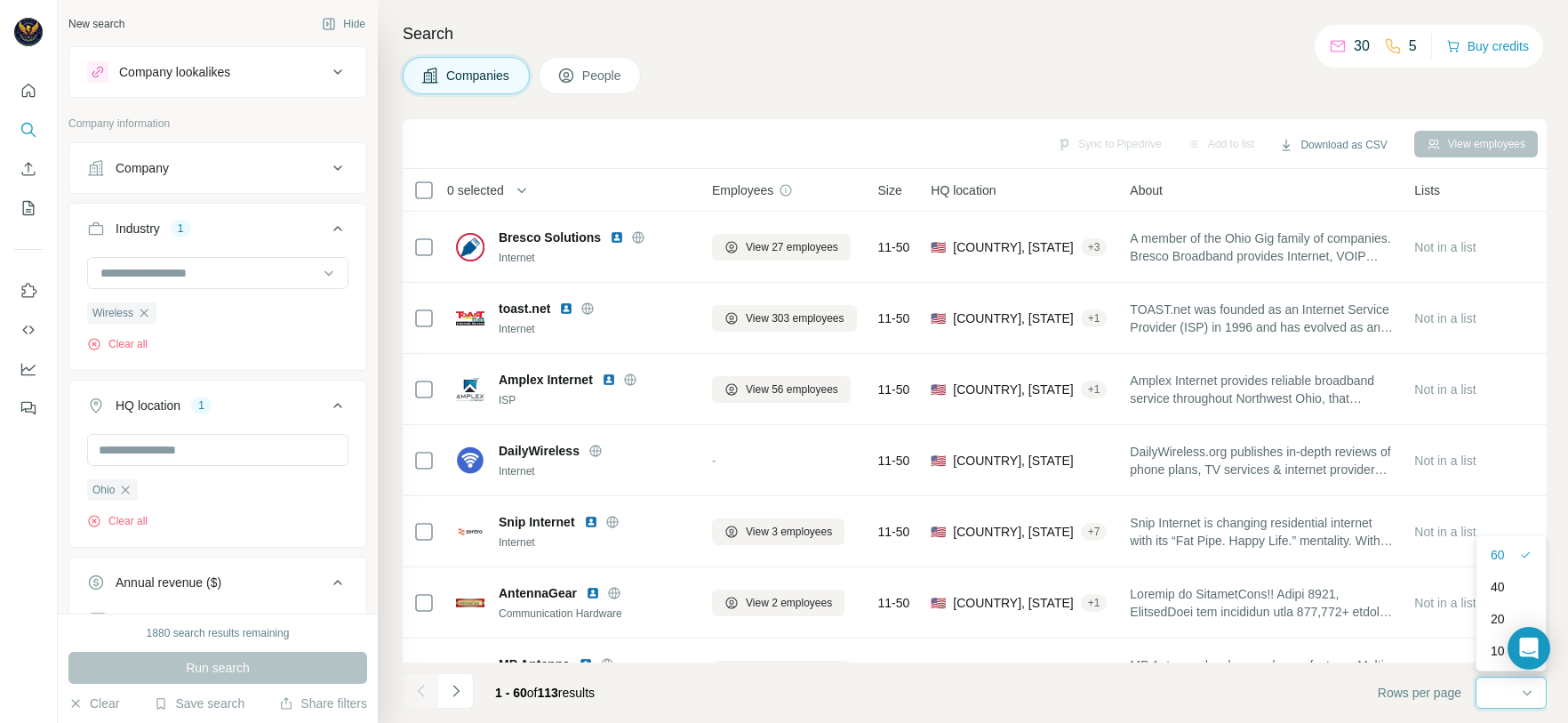 scroll, scrollTop: 0, scrollLeft: 0, axis: both 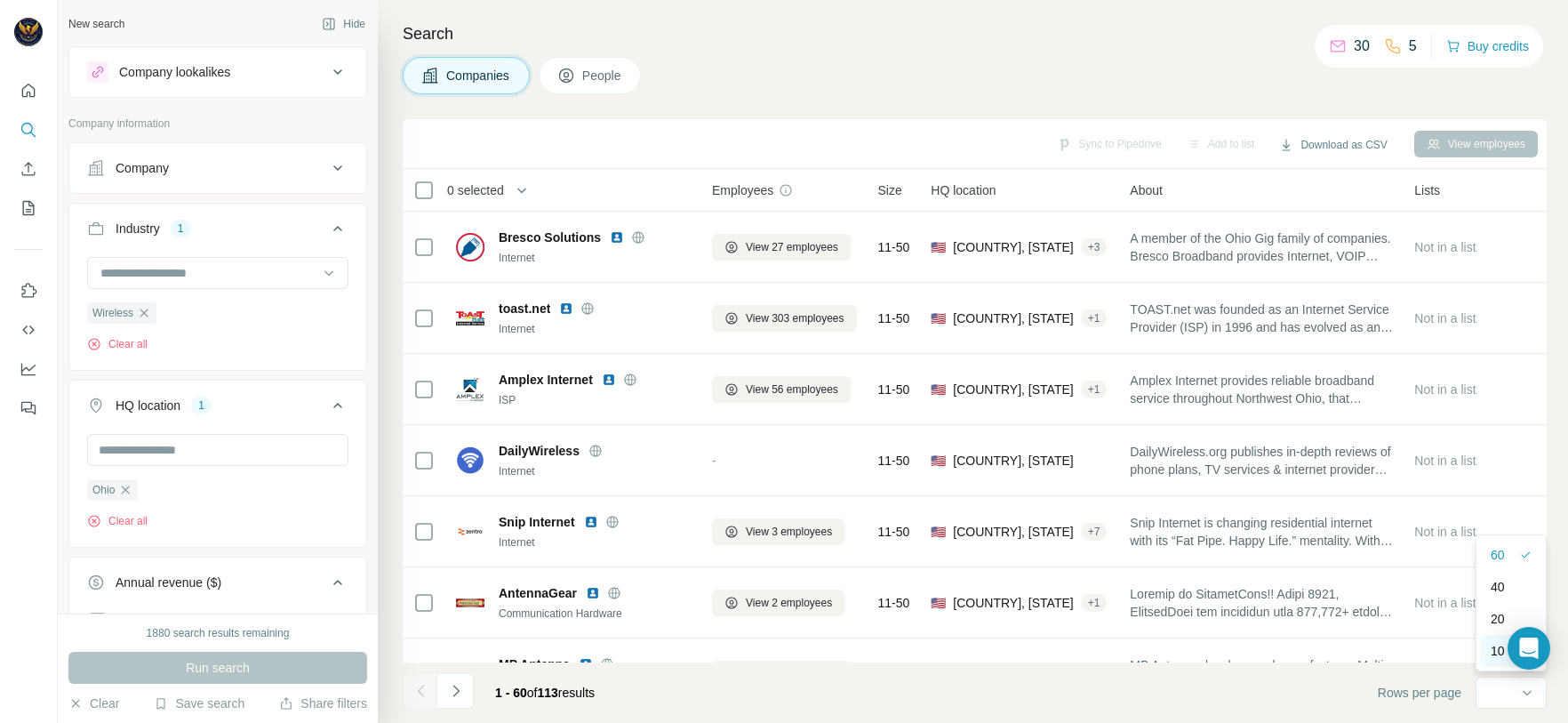 click on "10" at bounding box center (1511, 651) 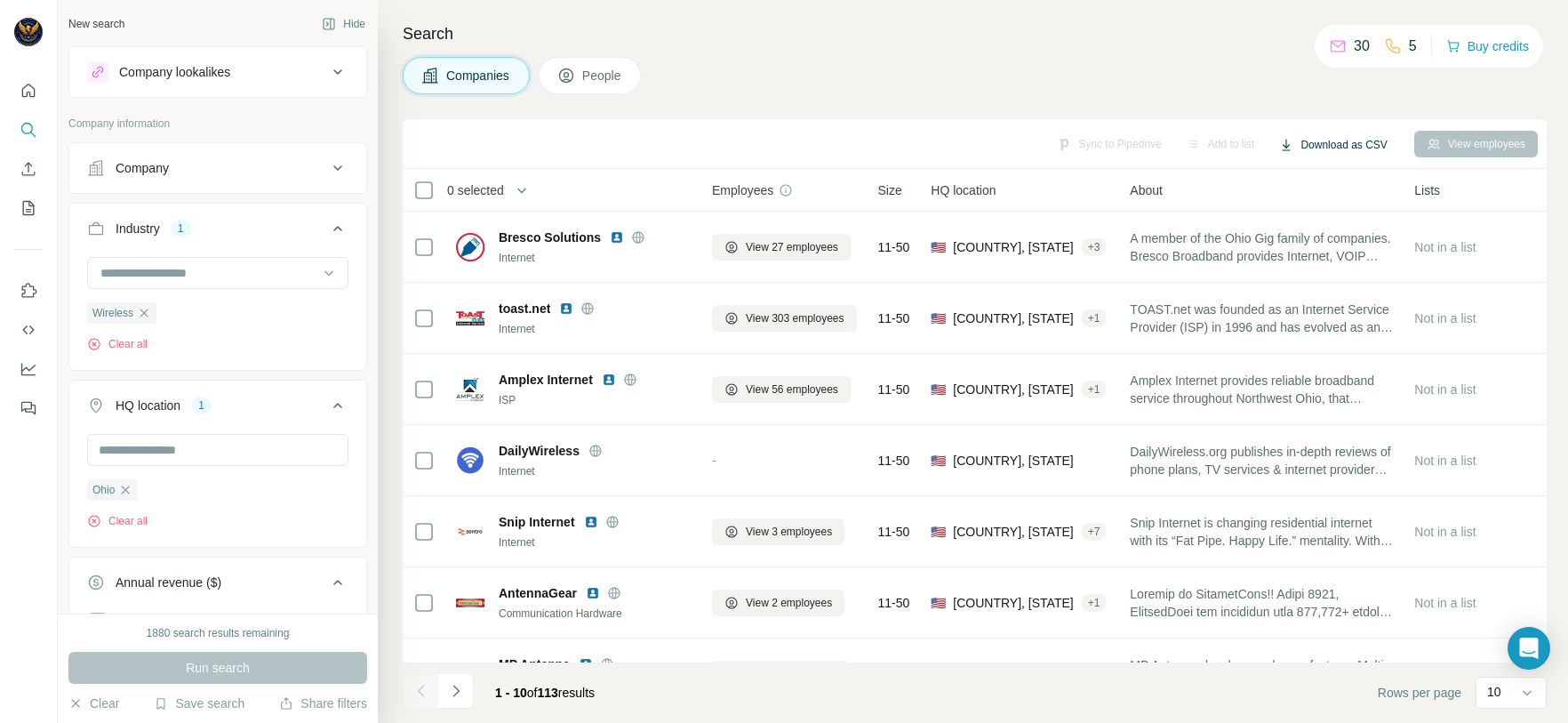 click on "Download as CSV" at bounding box center [1332, 145] 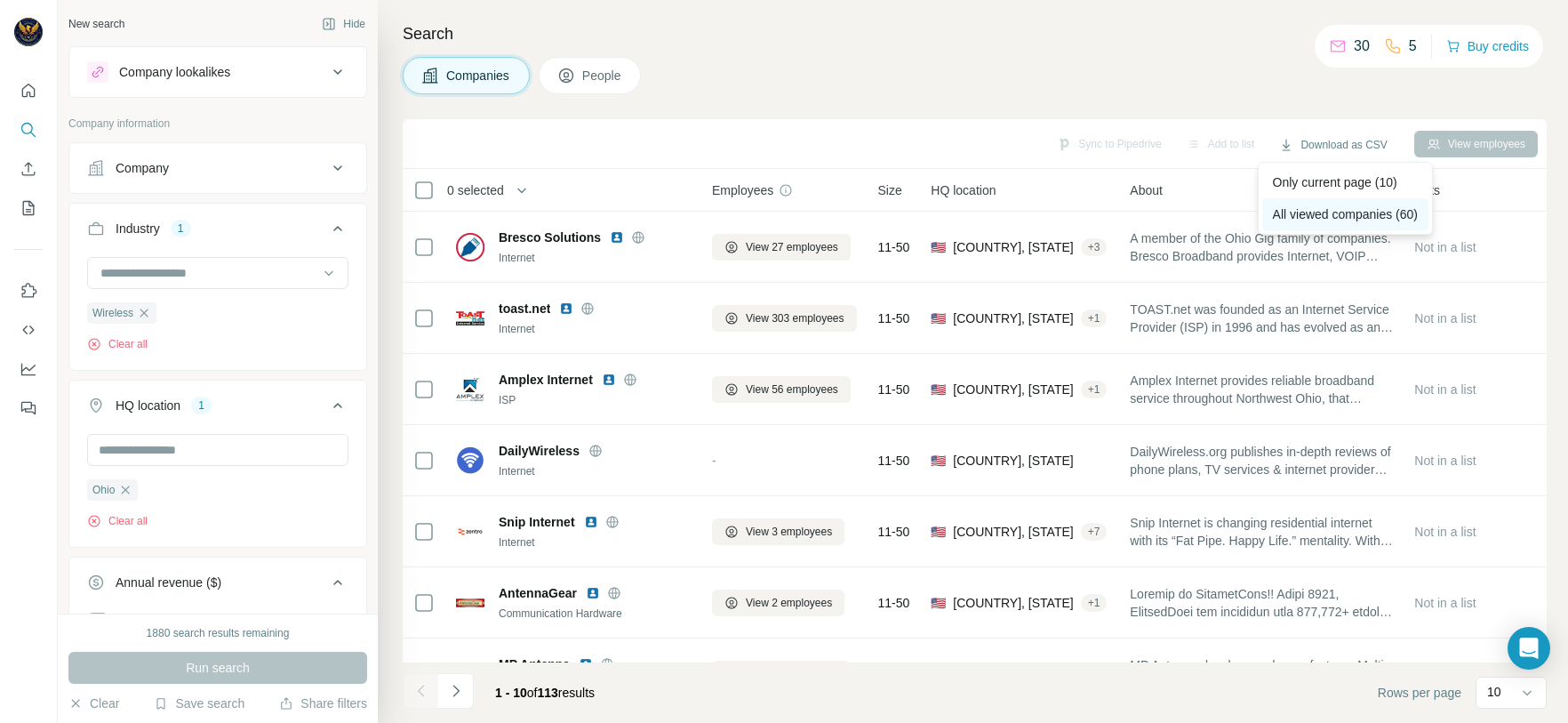 click on "All viewed companies (60)" at bounding box center [1345, 214] 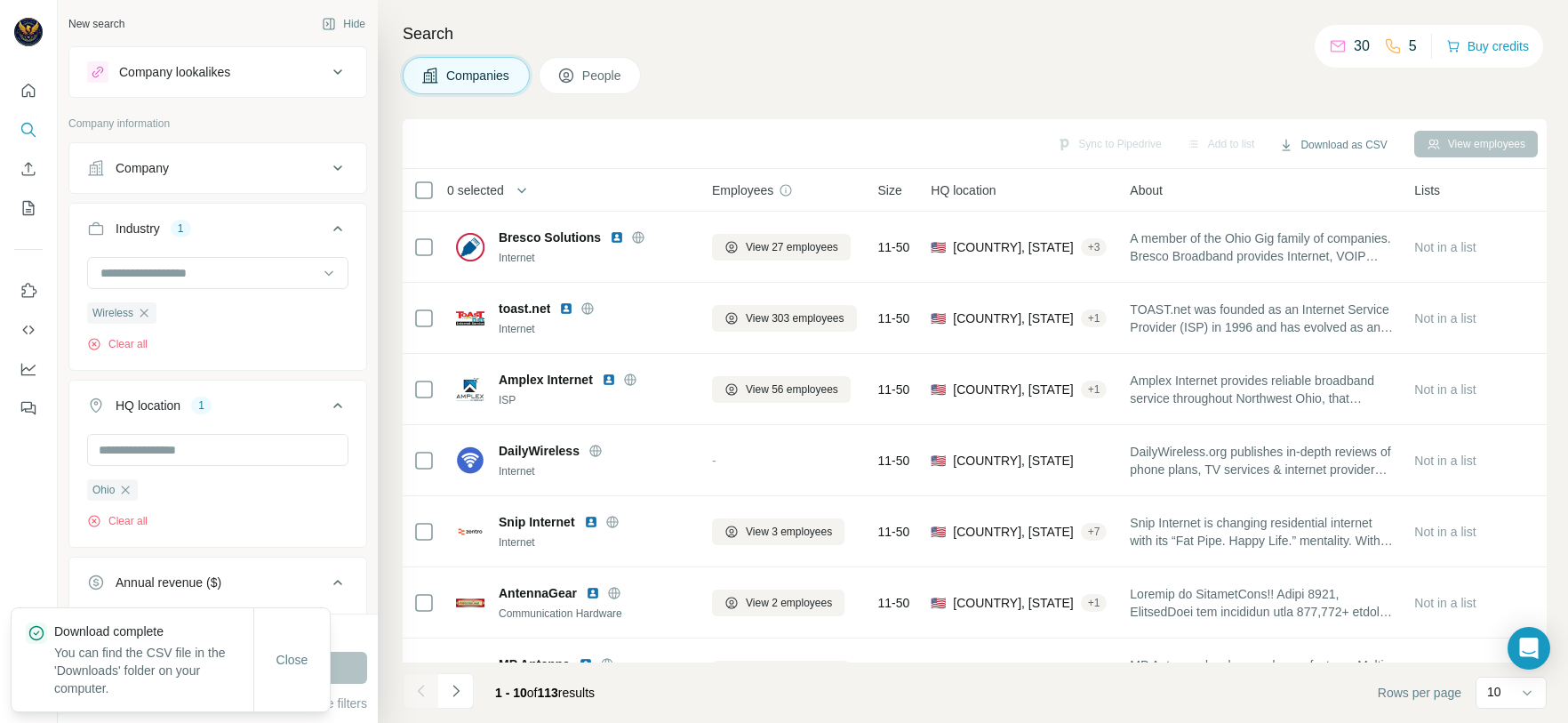 click on "Companies People" at bounding box center [974, 76] 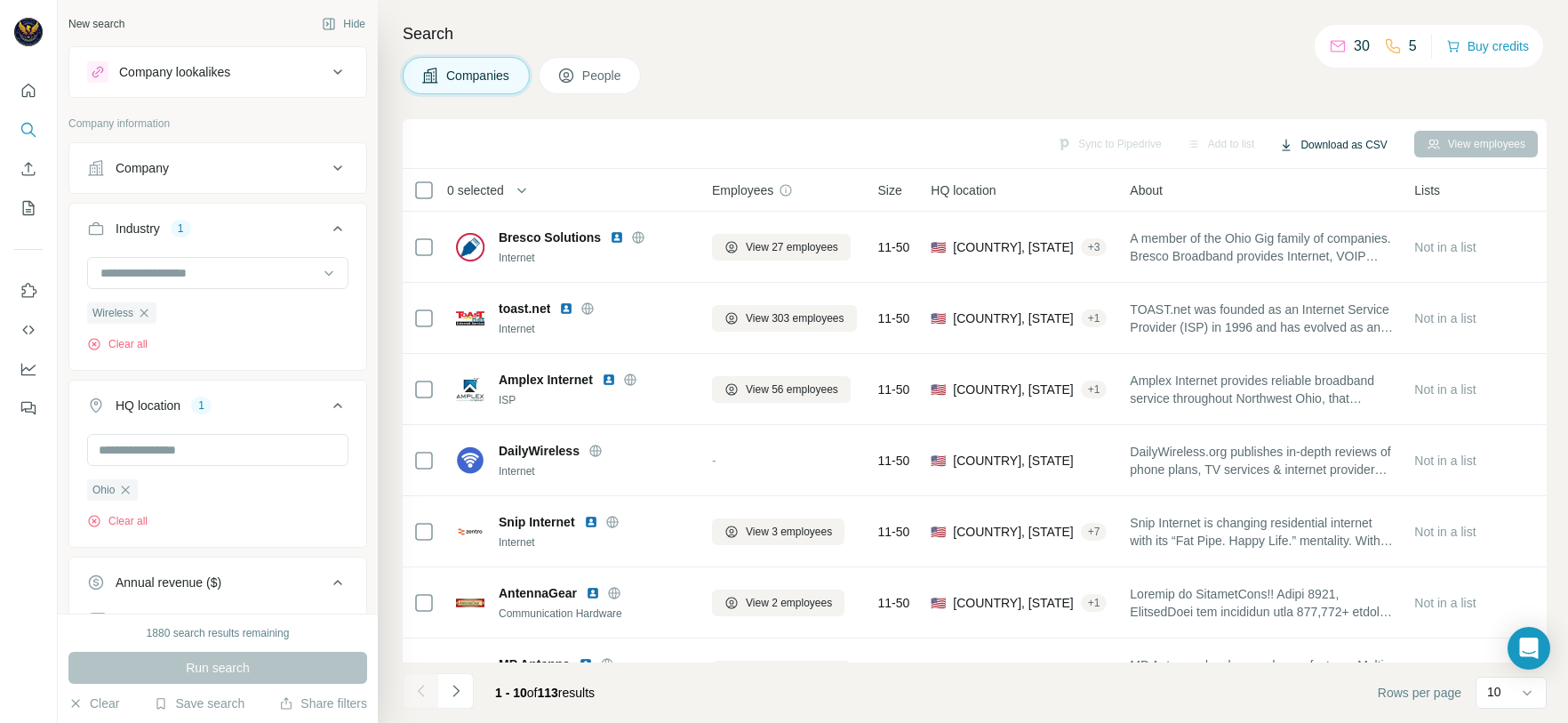 click on "Download as CSV" at bounding box center (1332, 145) 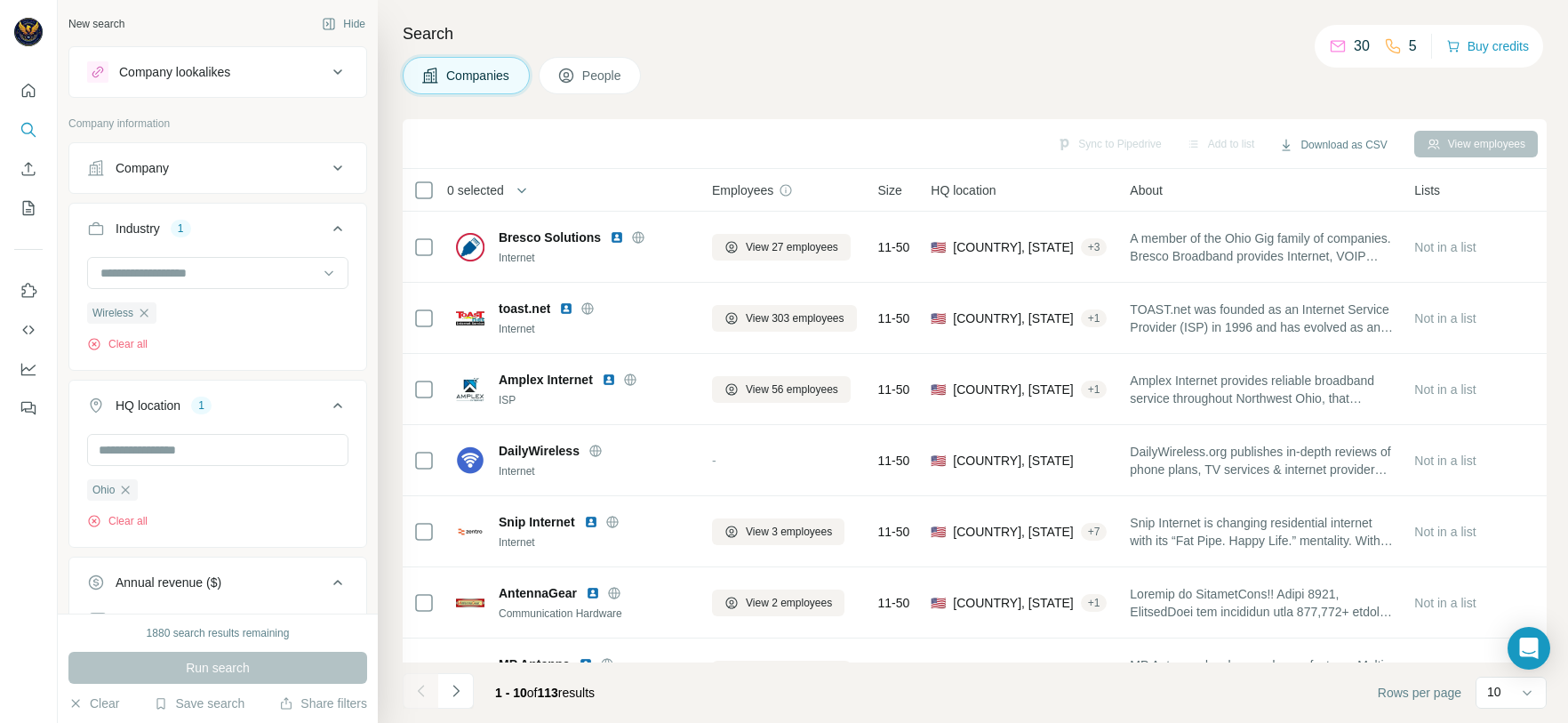 click on "Search" at bounding box center [974, 34] 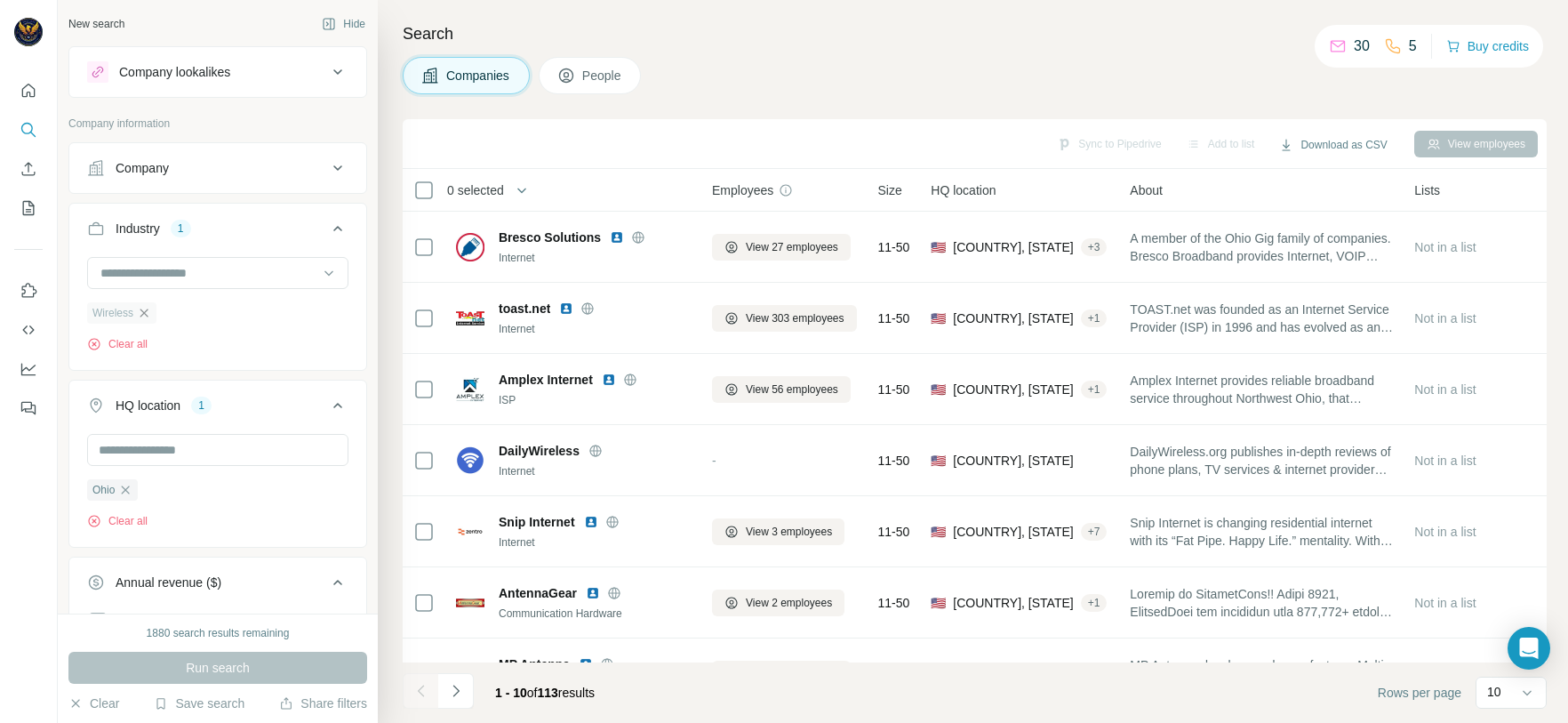 click 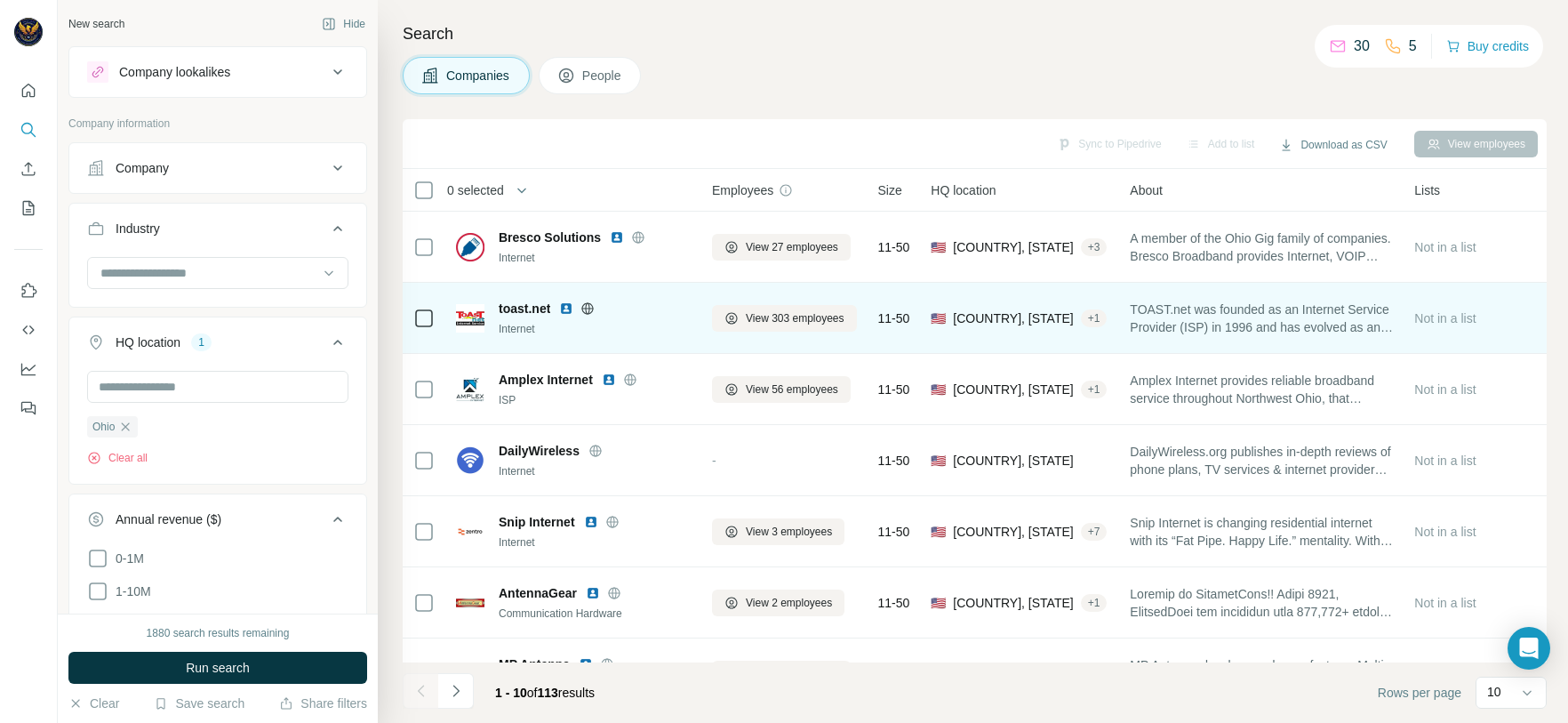 click at bounding box center (208, 273) 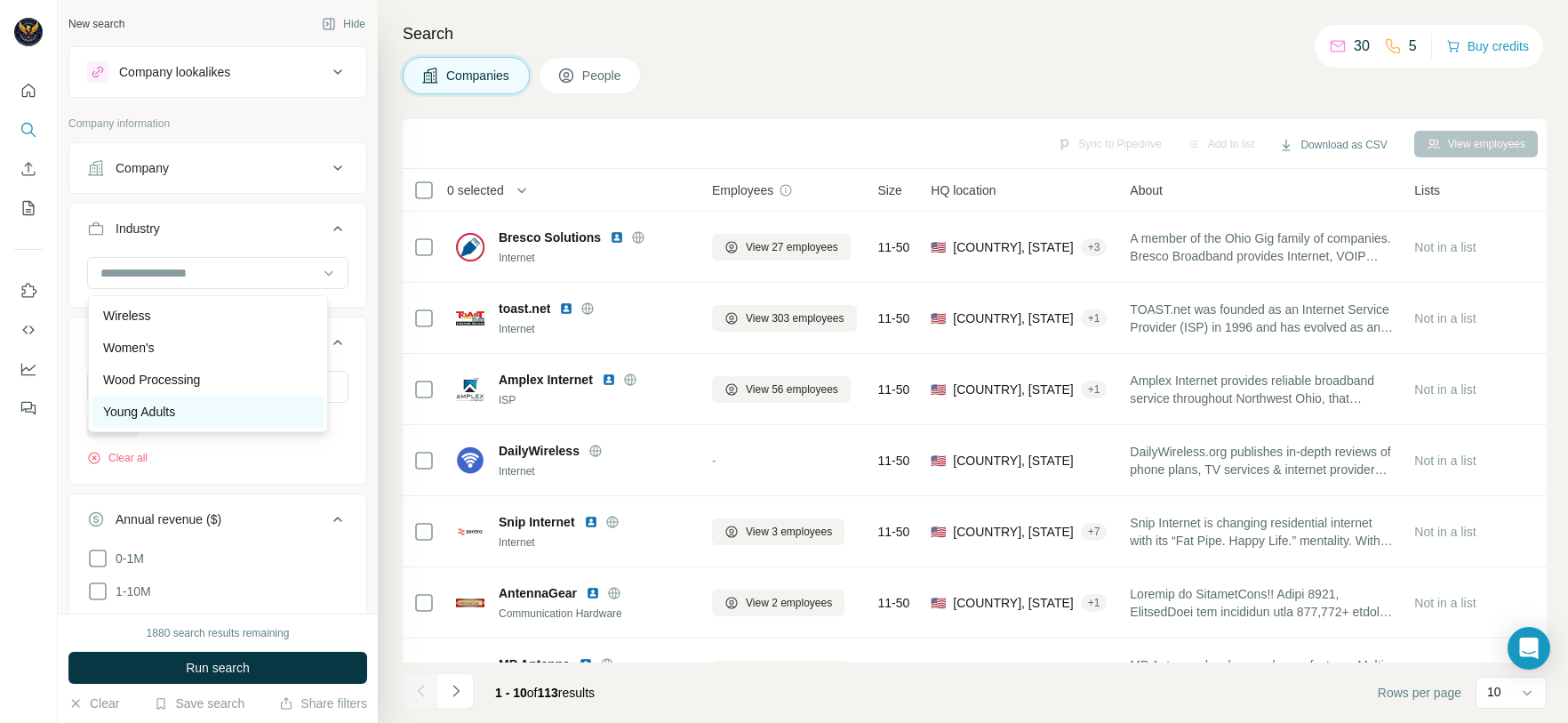 click on "Young Adults" at bounding box center [208, 412] 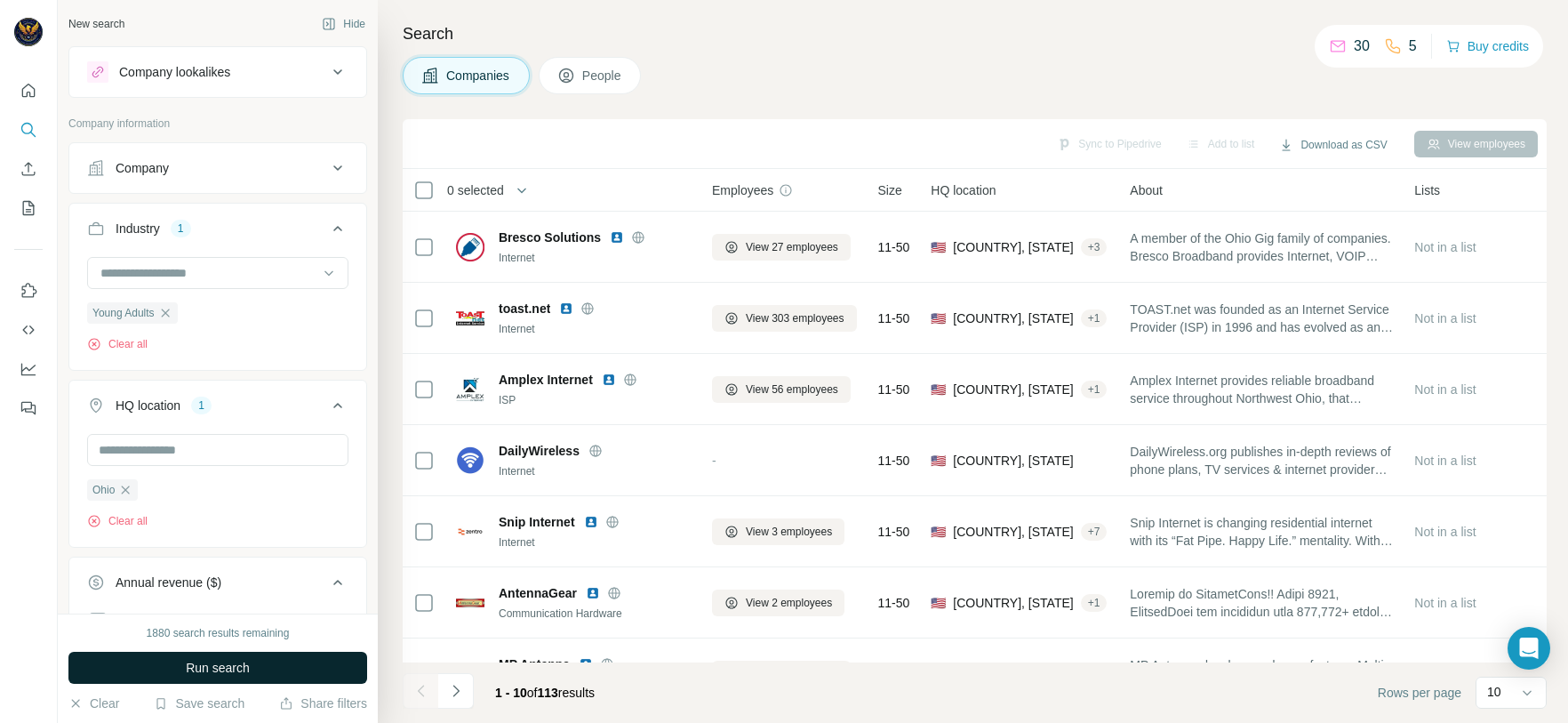 click on "Run search" at bounding box center [218, 668] 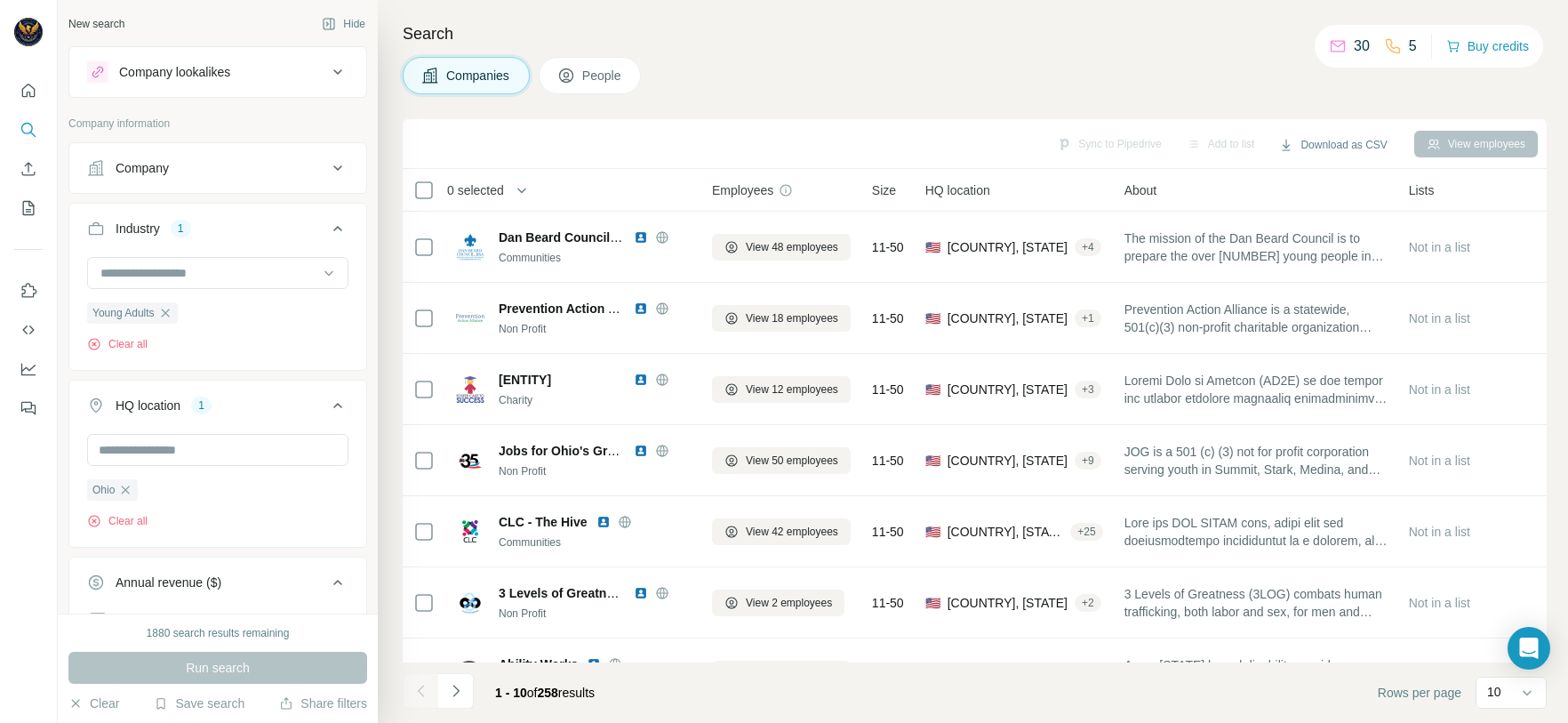 click on "Search" at bounding box center [974, 34] 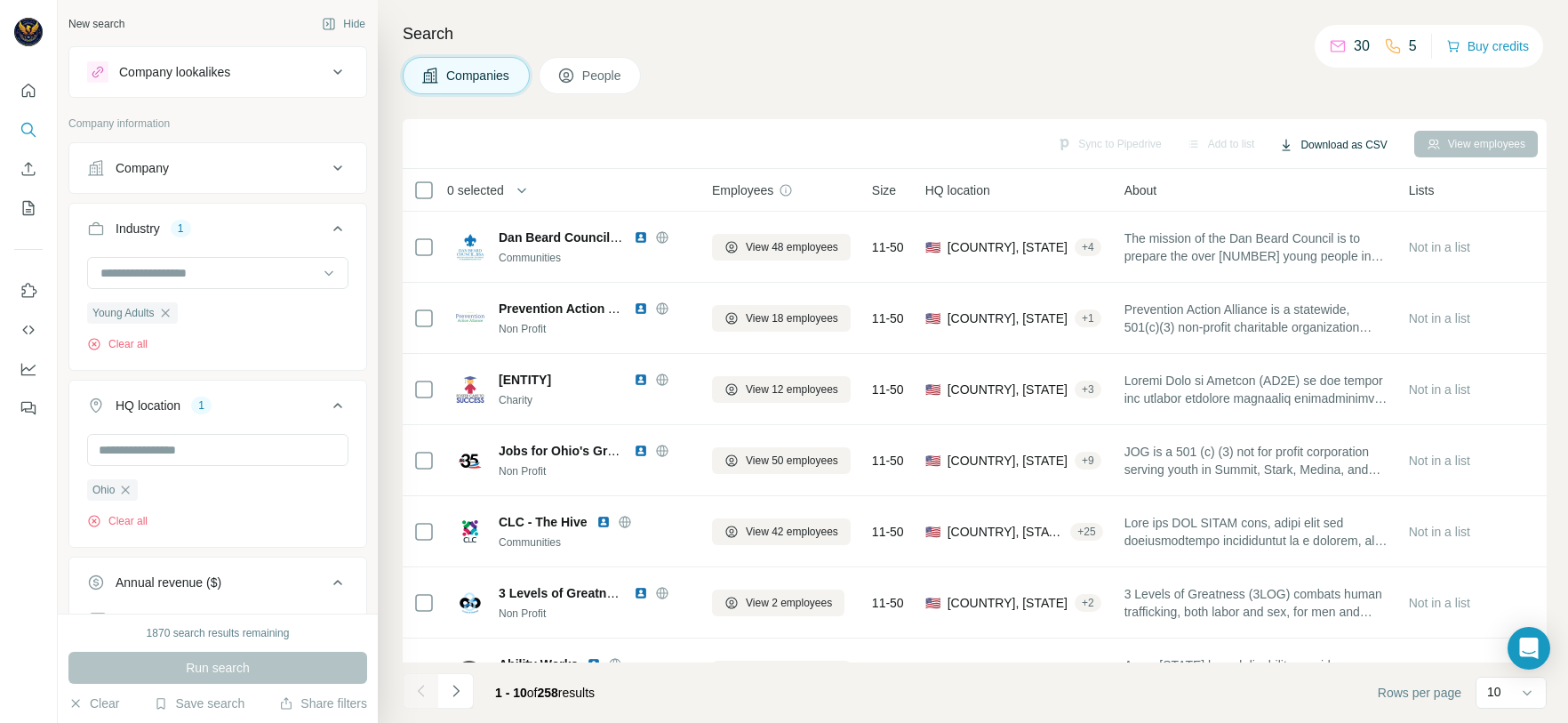 click on "Download as CSV" at bounding box center [1332, 145] 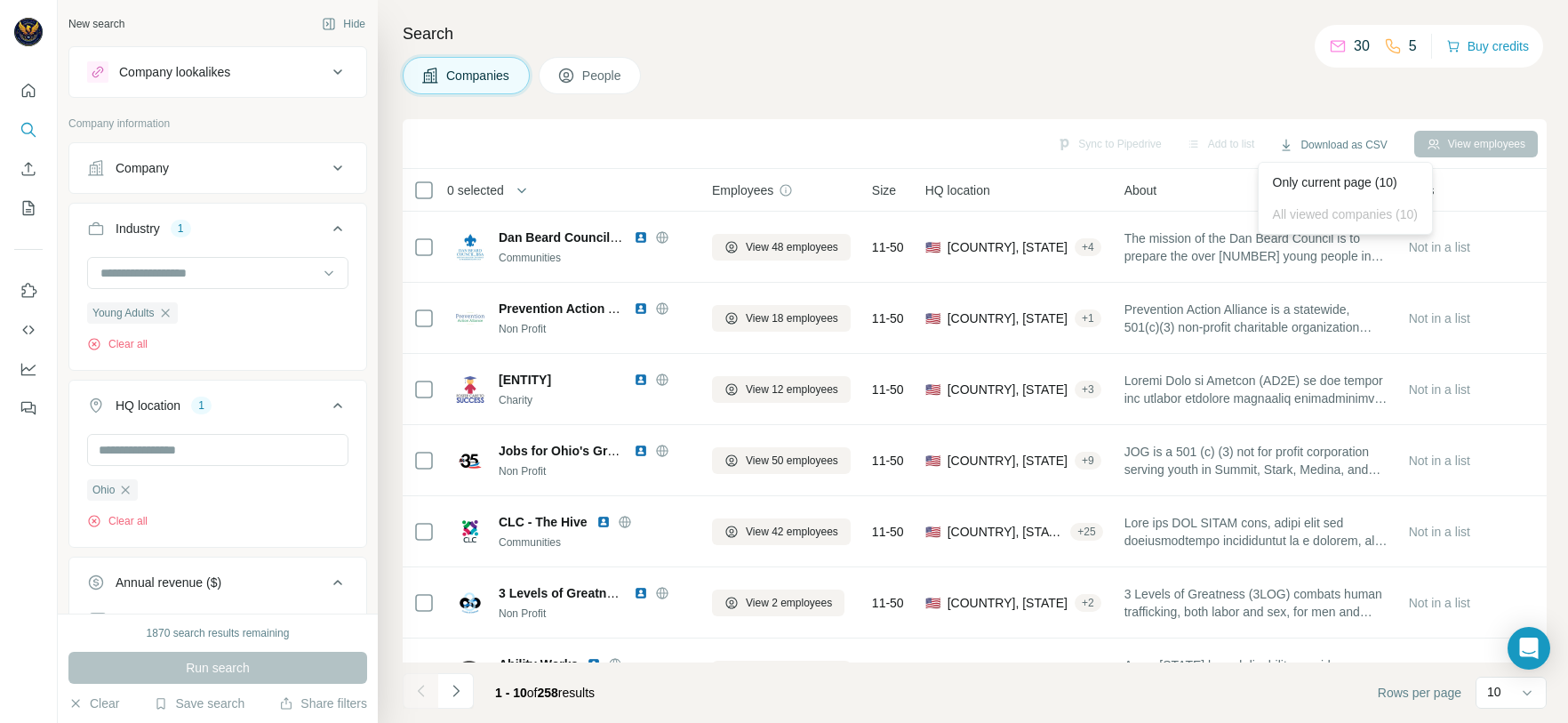 click on "Companies People" at bounding box center (974, 76) 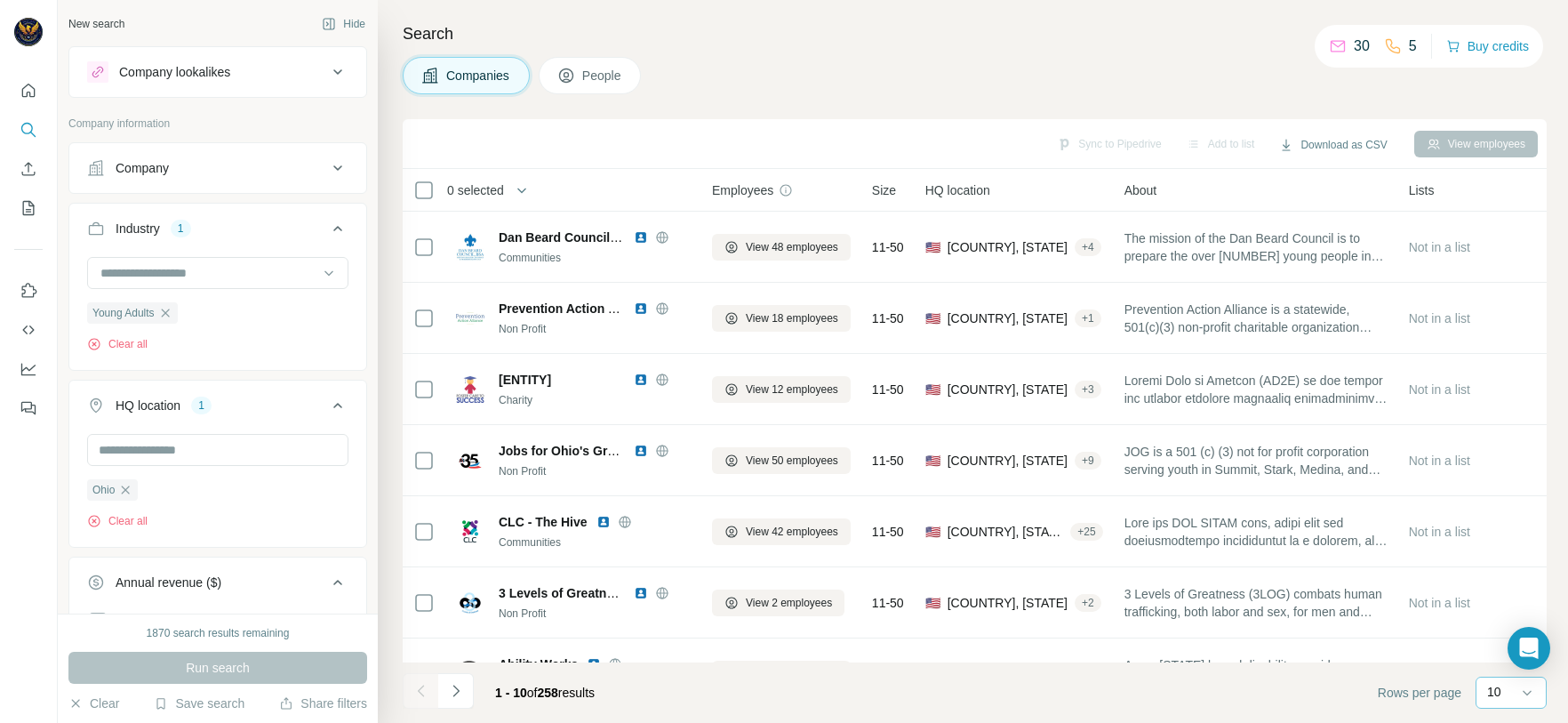 click on "10" at bounding box center (1509, 692) 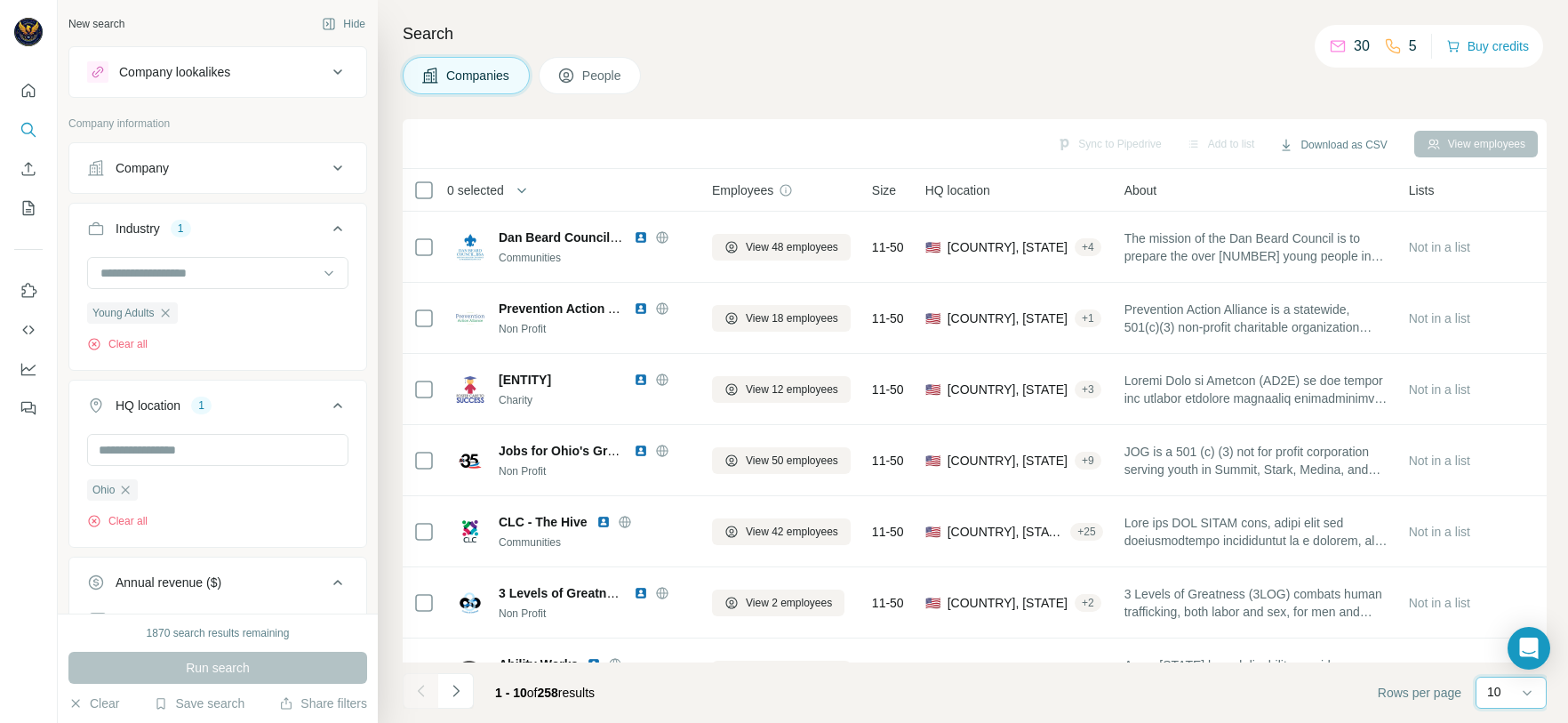 scroll, scrollTop: 0, scrollLeft: 0, axis: both 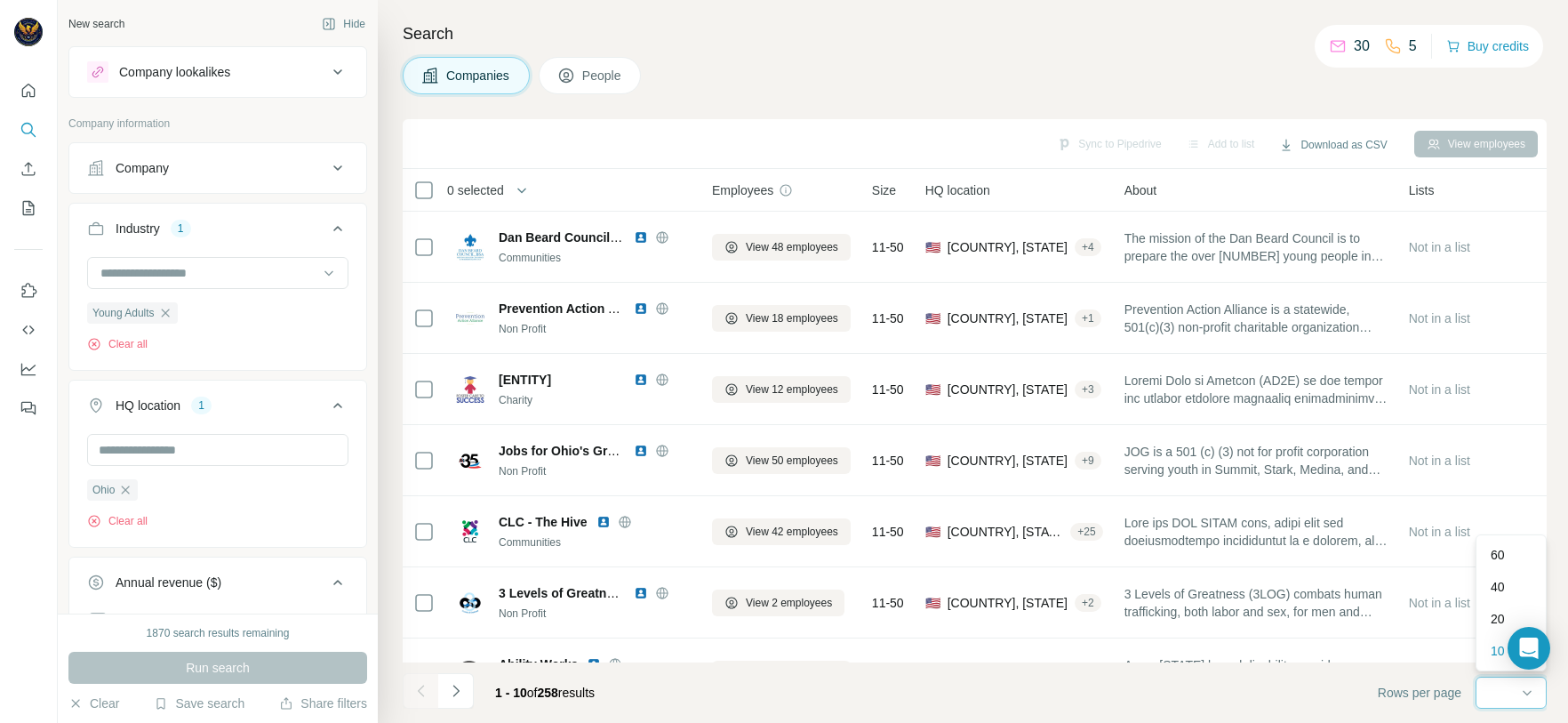click at bounding box center (1514, 693) 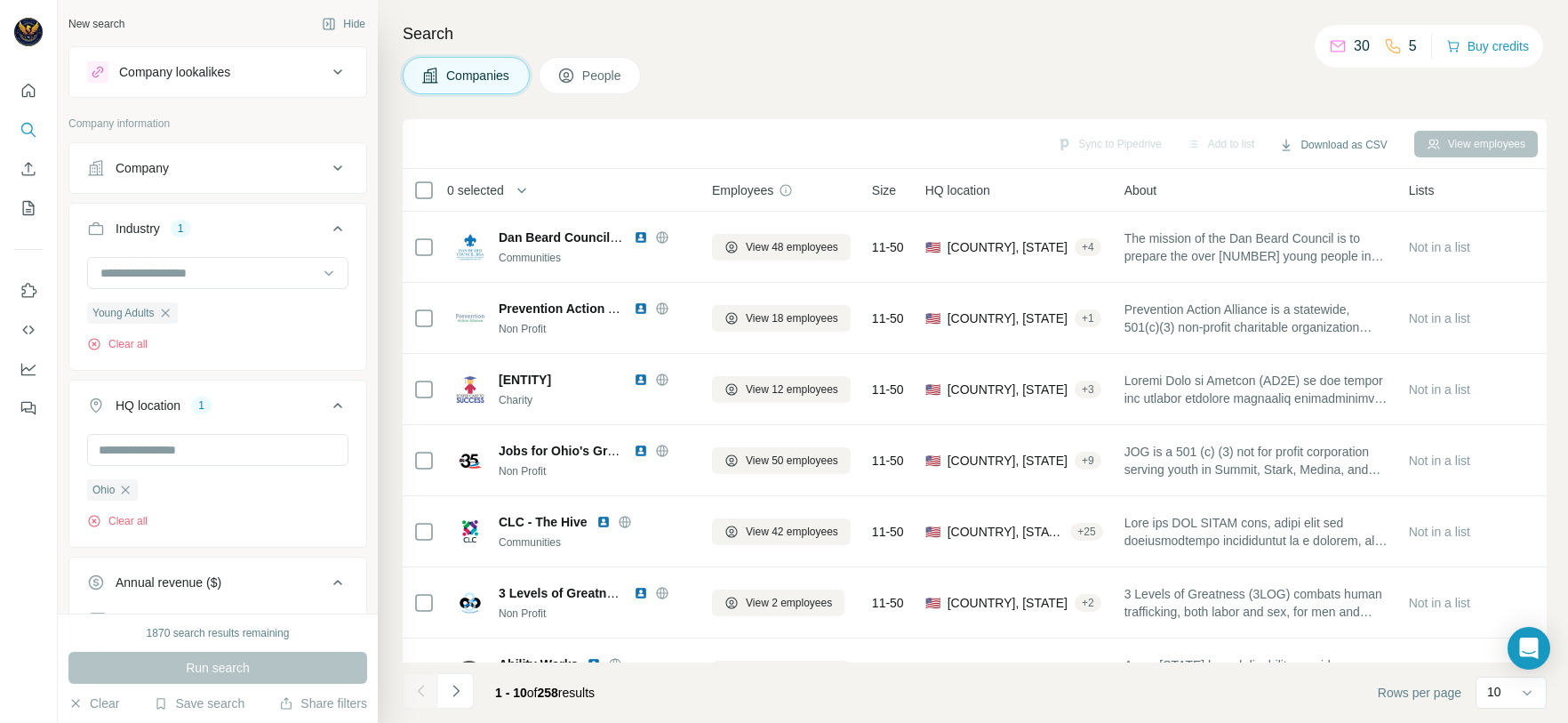 click on "1 - 10  of  258  results Rows per page 10" at bounding box center [974, 693] 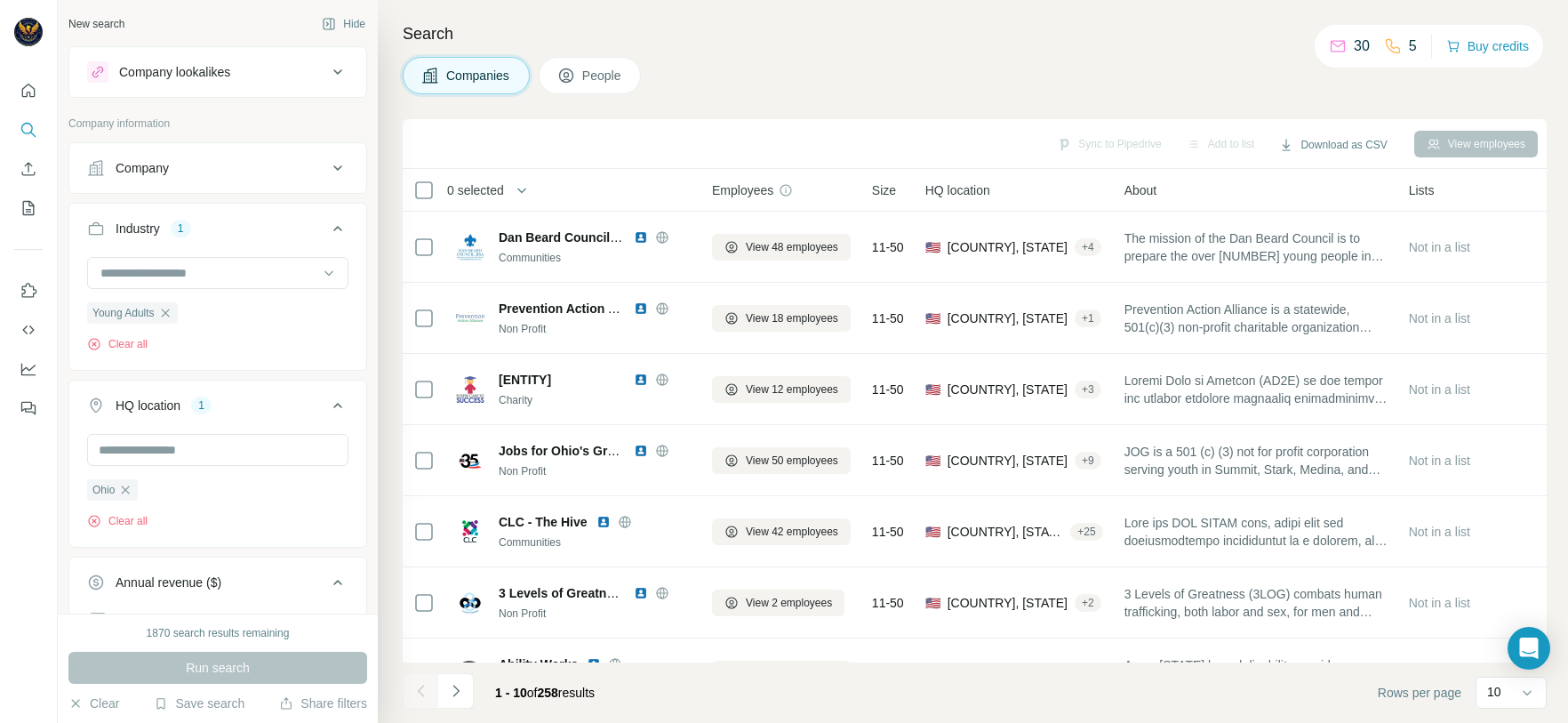 click on "Search Companies People Sync to Pipedrive Add to list Download as CSV View employees 0 selected   Companies Employees Size HQ location About Lists Annual revenue Technologies Industry Keywords Dan Beard Council, Boy Scouts of America Communities View 48 employees 11-50 🇺🇸 United States, Ohio + 4 Not in a list $ 10-50M Python, Font Awesome, FontServer, WordPress, Animate.css, Lightbox, Priority Hints, Reddit, Swiper, YouTube, Apache HTTP Server, MySQL, cdnjs, RSS, Elementor, phpRS, PHP, jQuery, jQuery CDN, Autoptimize, jQuery Migrate, Cloudflare, Bootstrap, jQuery UI, jsDelivr, Popper, LazySizes, Facebook Chat Plugin Communities, Non Profit, Social, Social Assistance, Association, Charity, Young Adults, Social Impact scout program cub scouts cub scout recent scouting boy scouts scout scouts scouting scouting news scout leaders join scouting support youth investment leadership development sponsorships endowment endowment fund cub develop leadership volunteer corporate sponsorships community engagement jr" at bounding box center (972, 361) 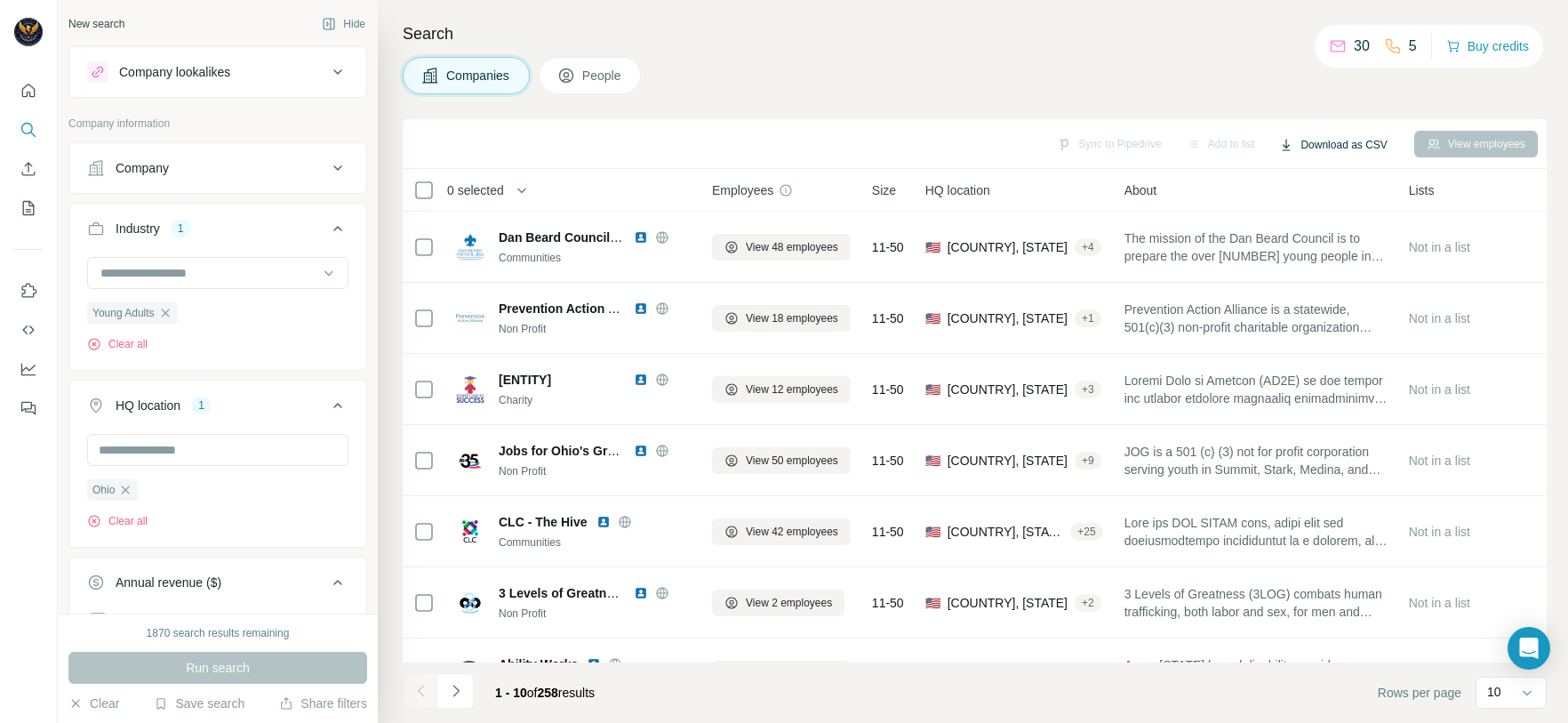 click on "Download as CSV" at bounding box center [1332, 145] 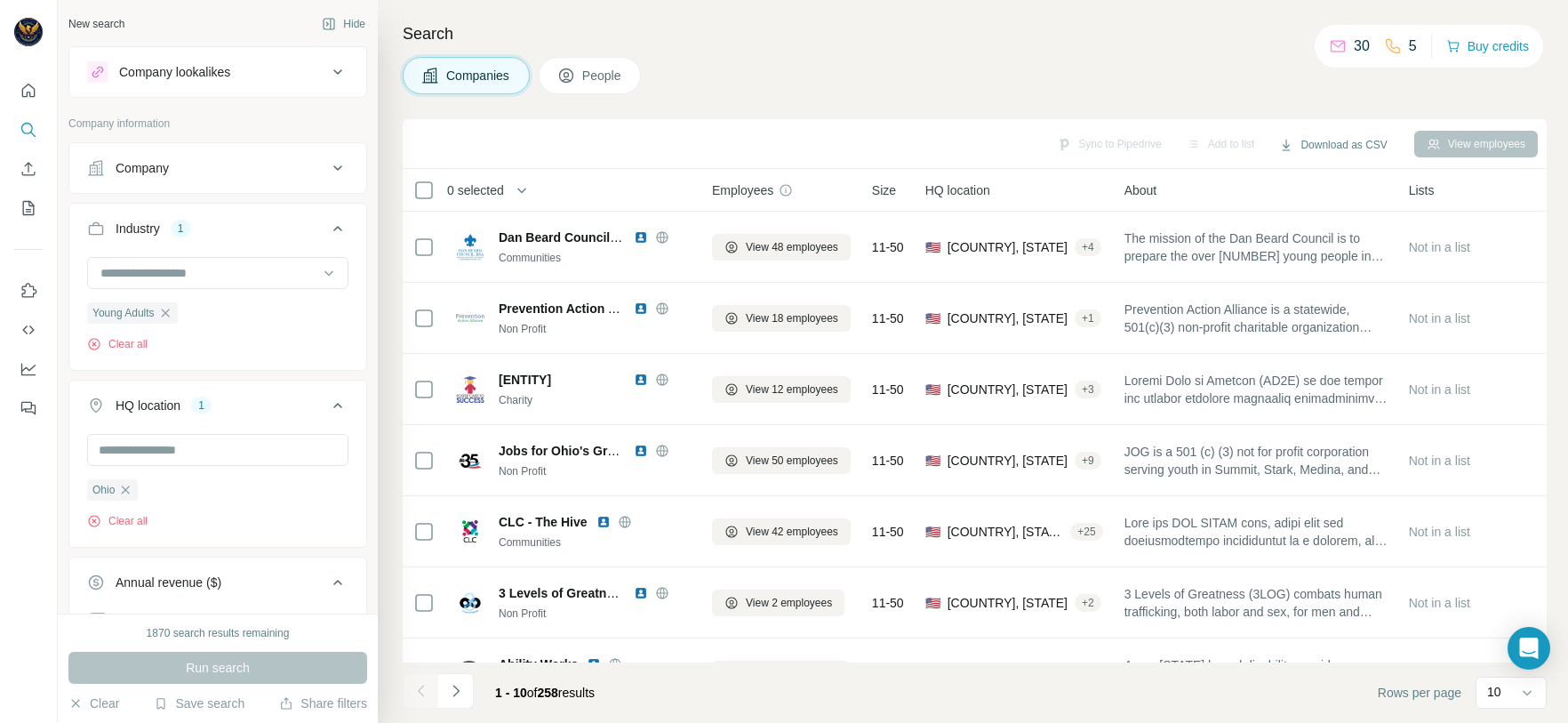 click on "Search" at bounding box center (974, 34) 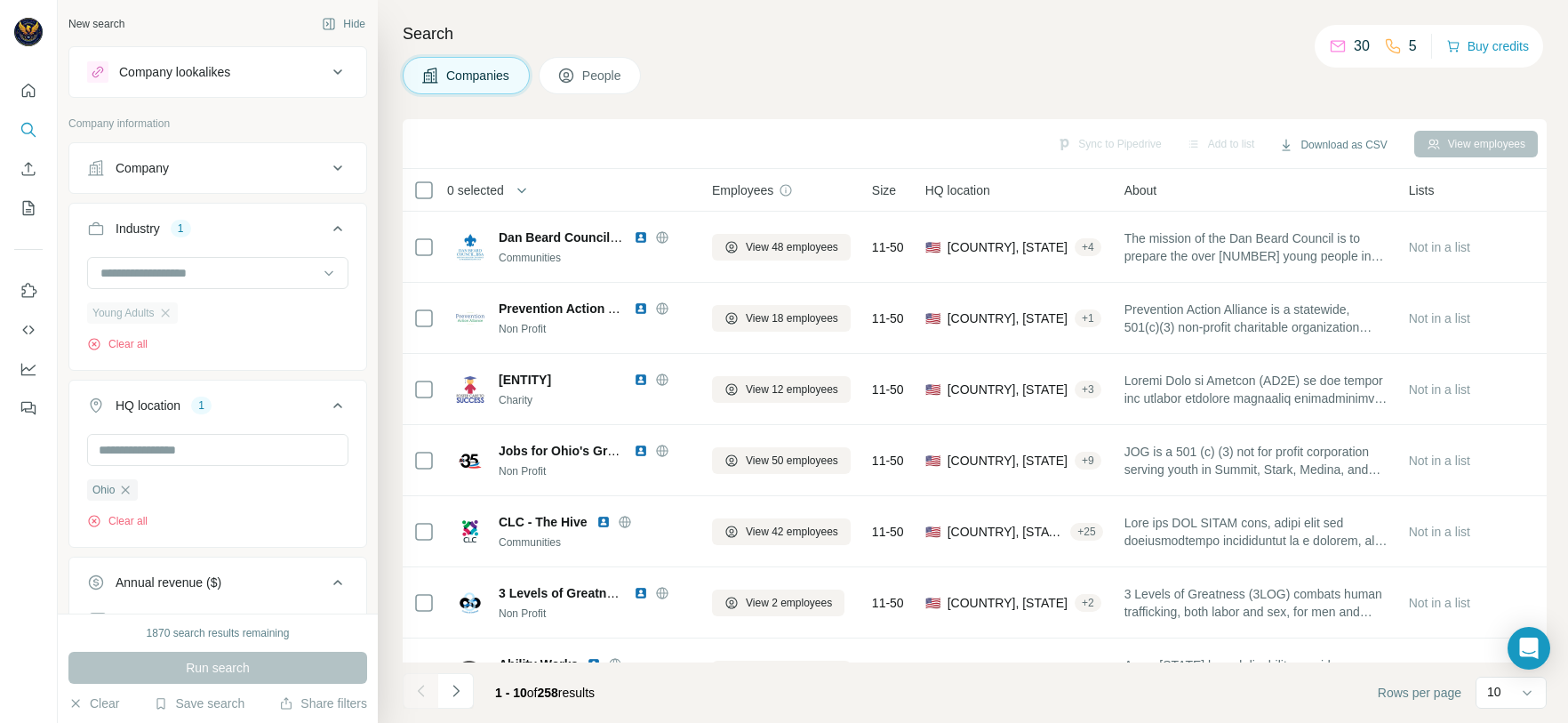 click on "Young Adults" at bounding box center (132, 313) 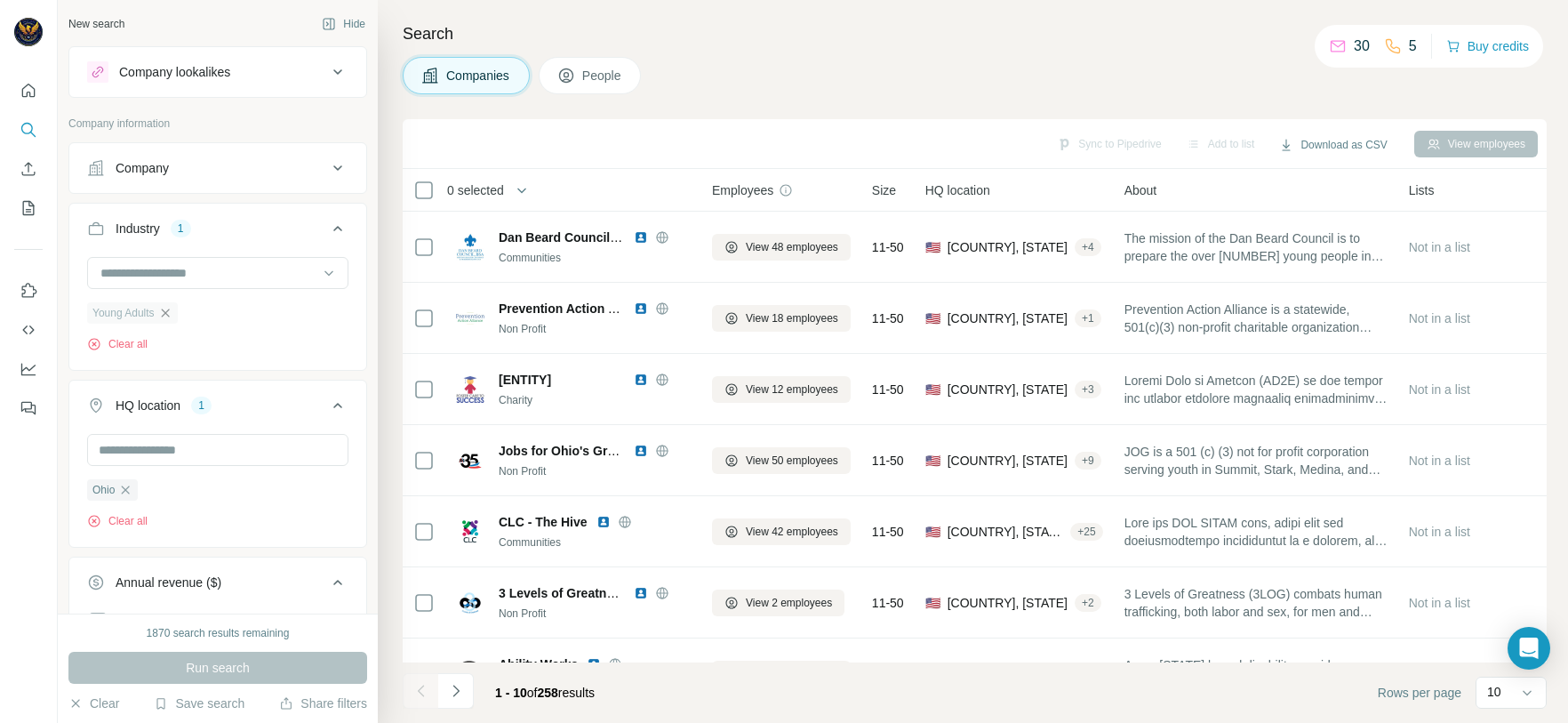 click 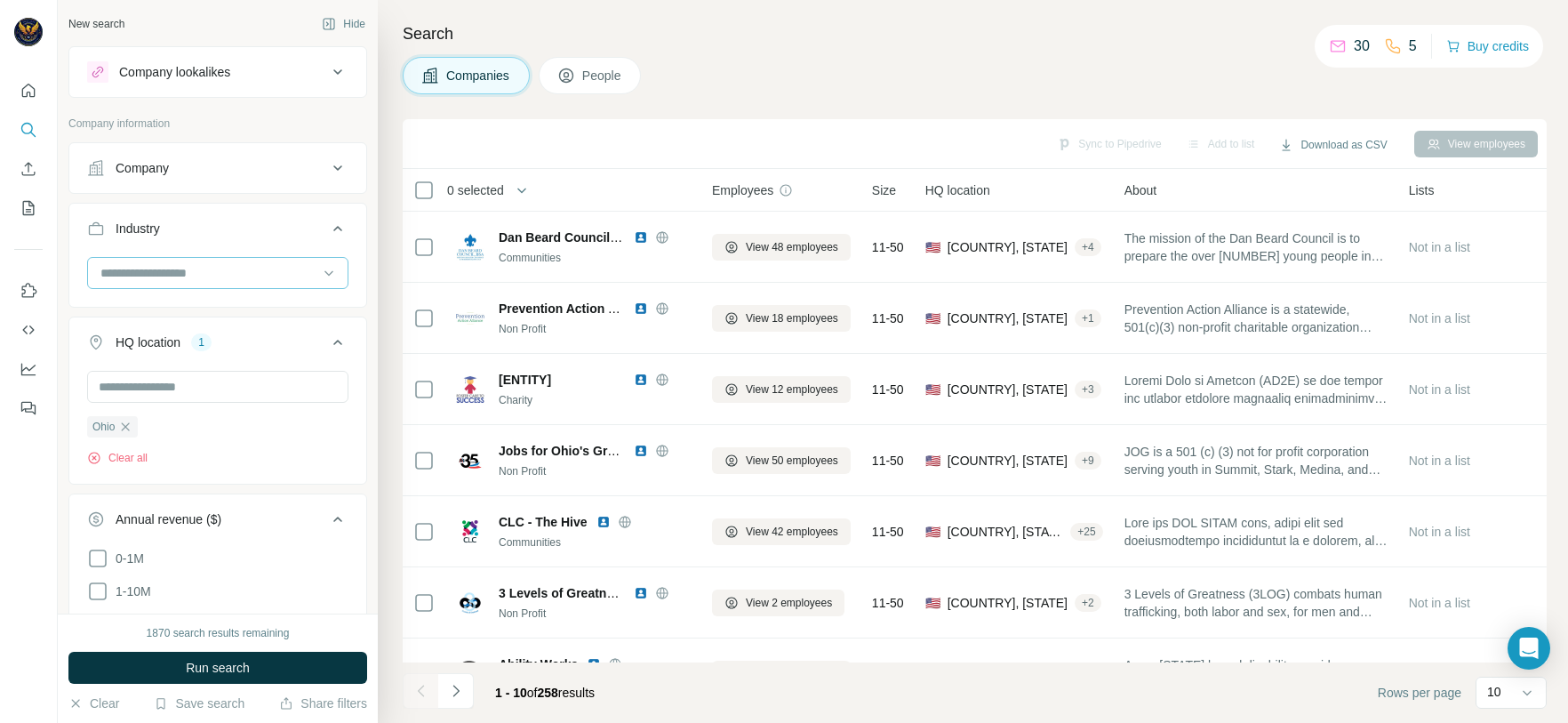 click at bounding box center (208, 273) 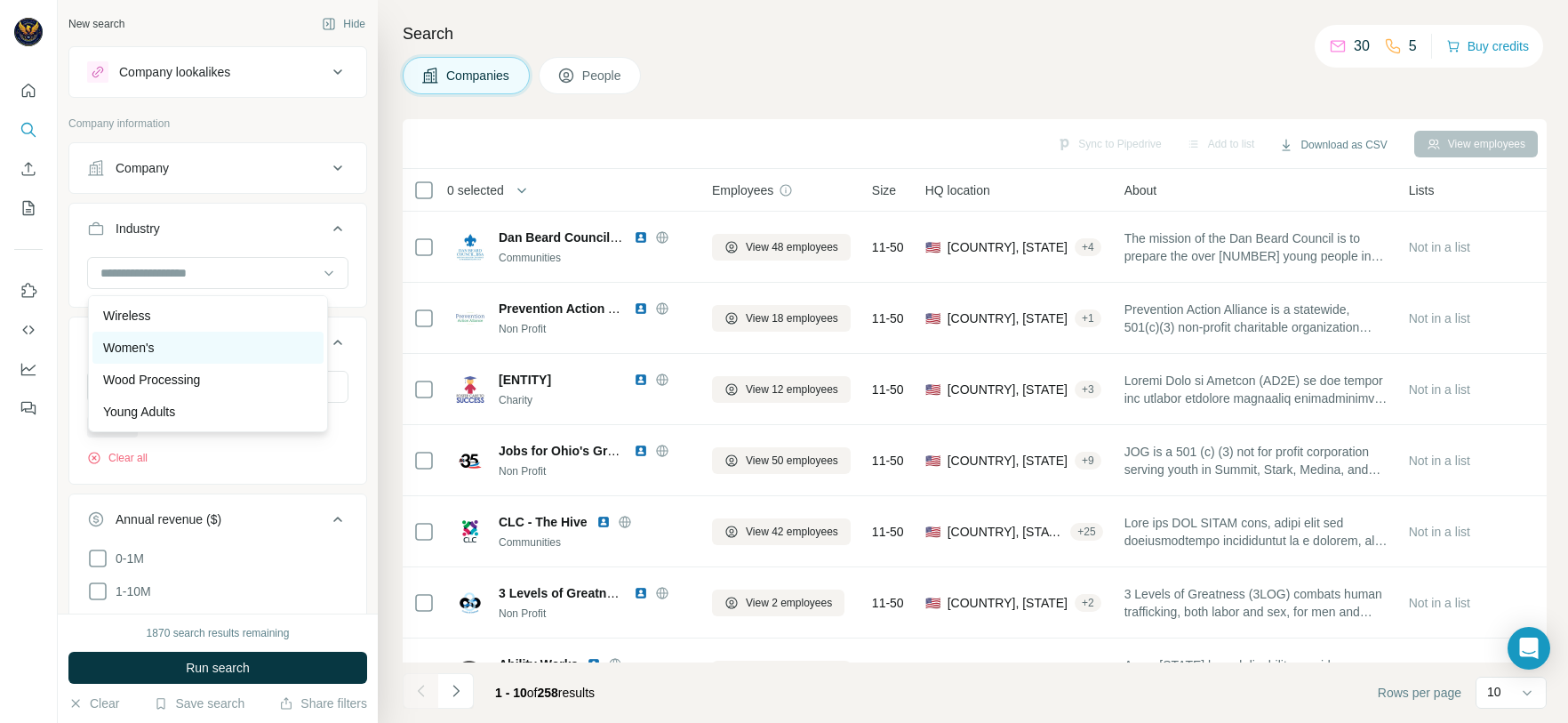 click on "Women's" at bounding box center (208, 348) 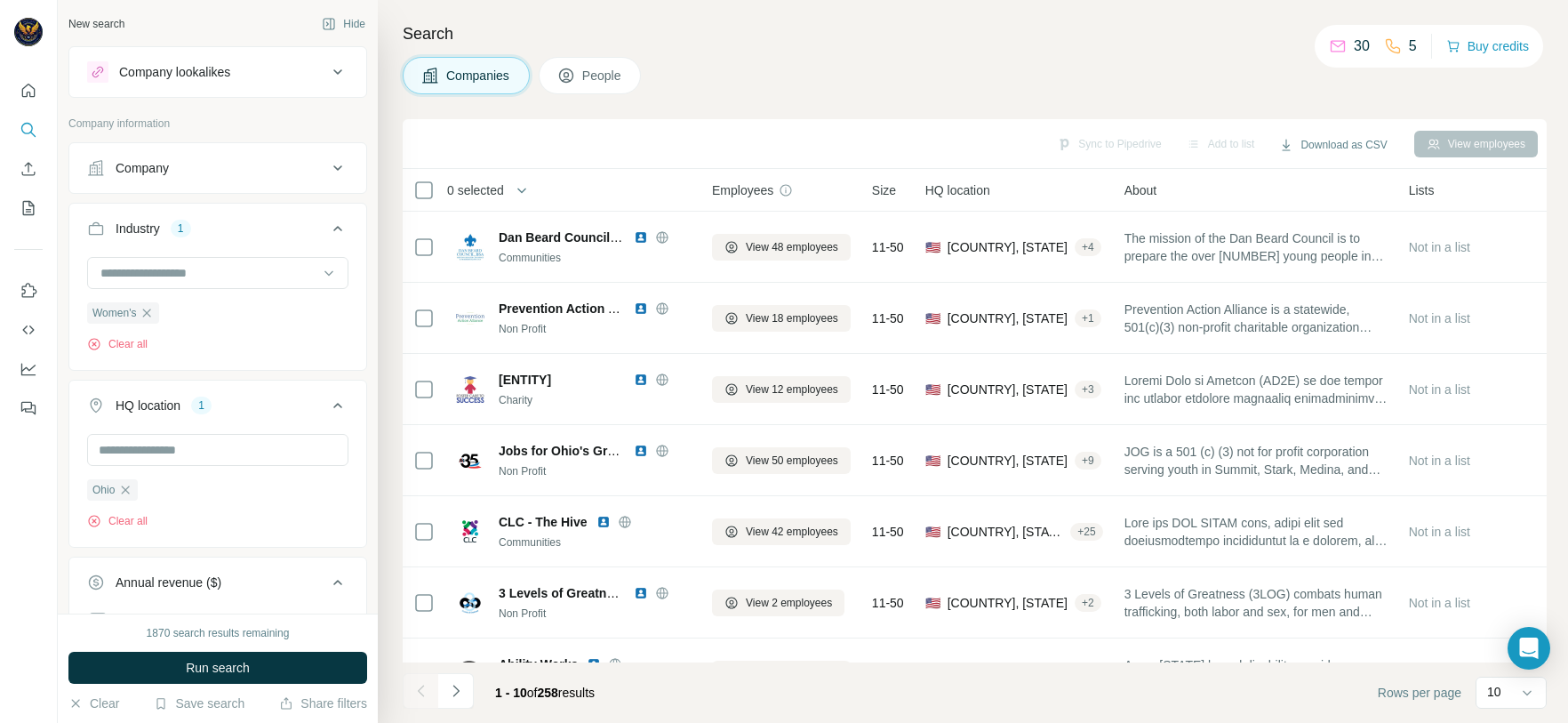 click on "Companies People" at bounding box center [974, 76] 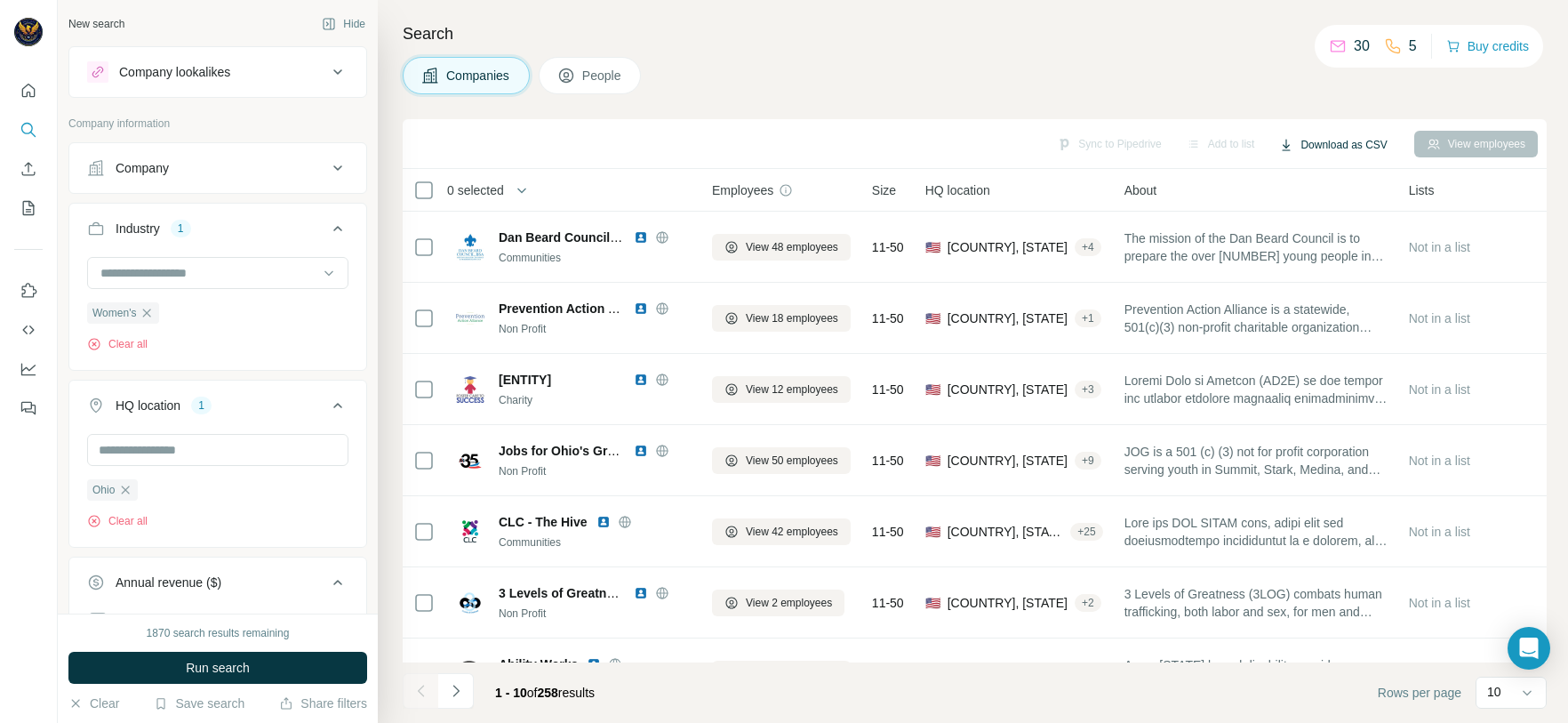 click on "Download as CSV" at bounding box center (1332, 145) 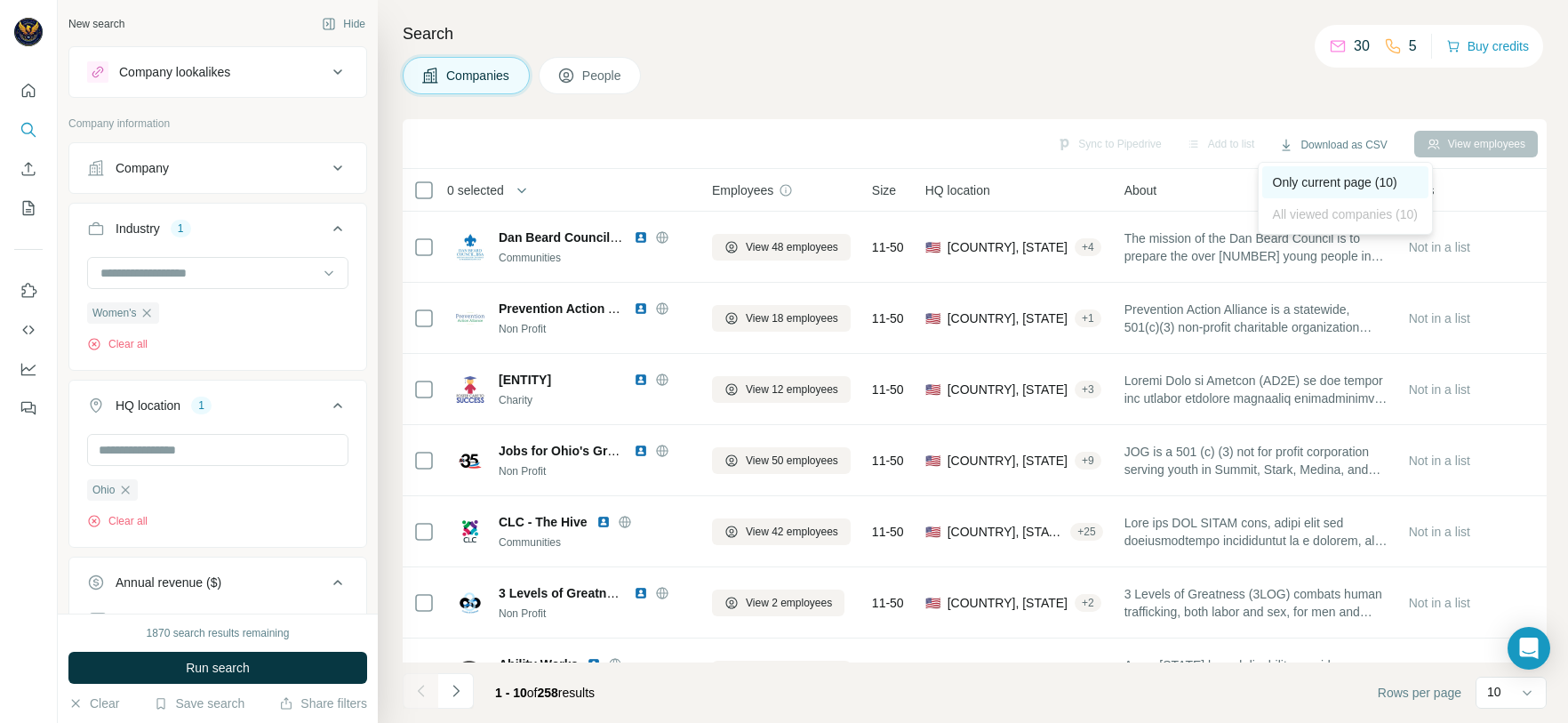 click on "Only current page (10)" at bounding box center (1345, 182) 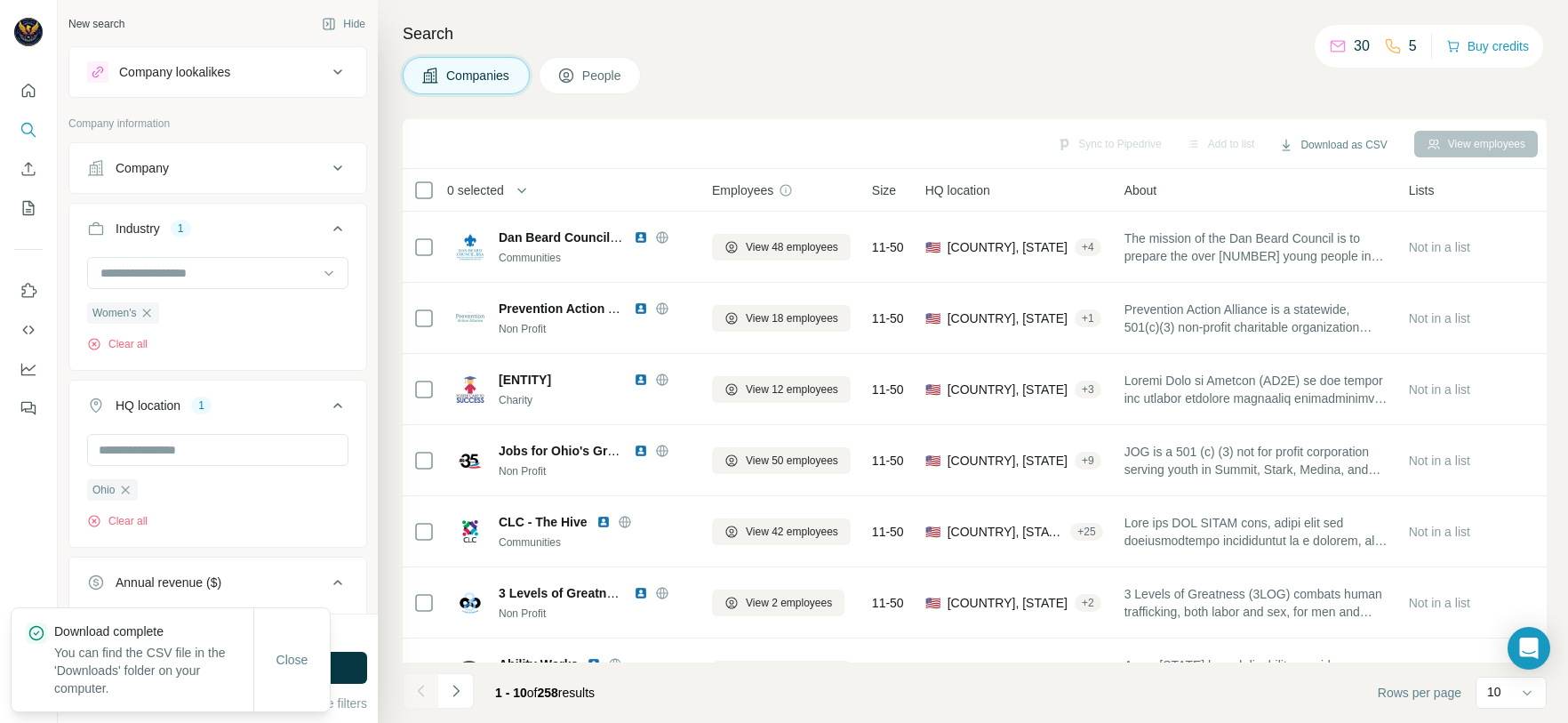 click on "Companies People" at bounding box center (974, 76) 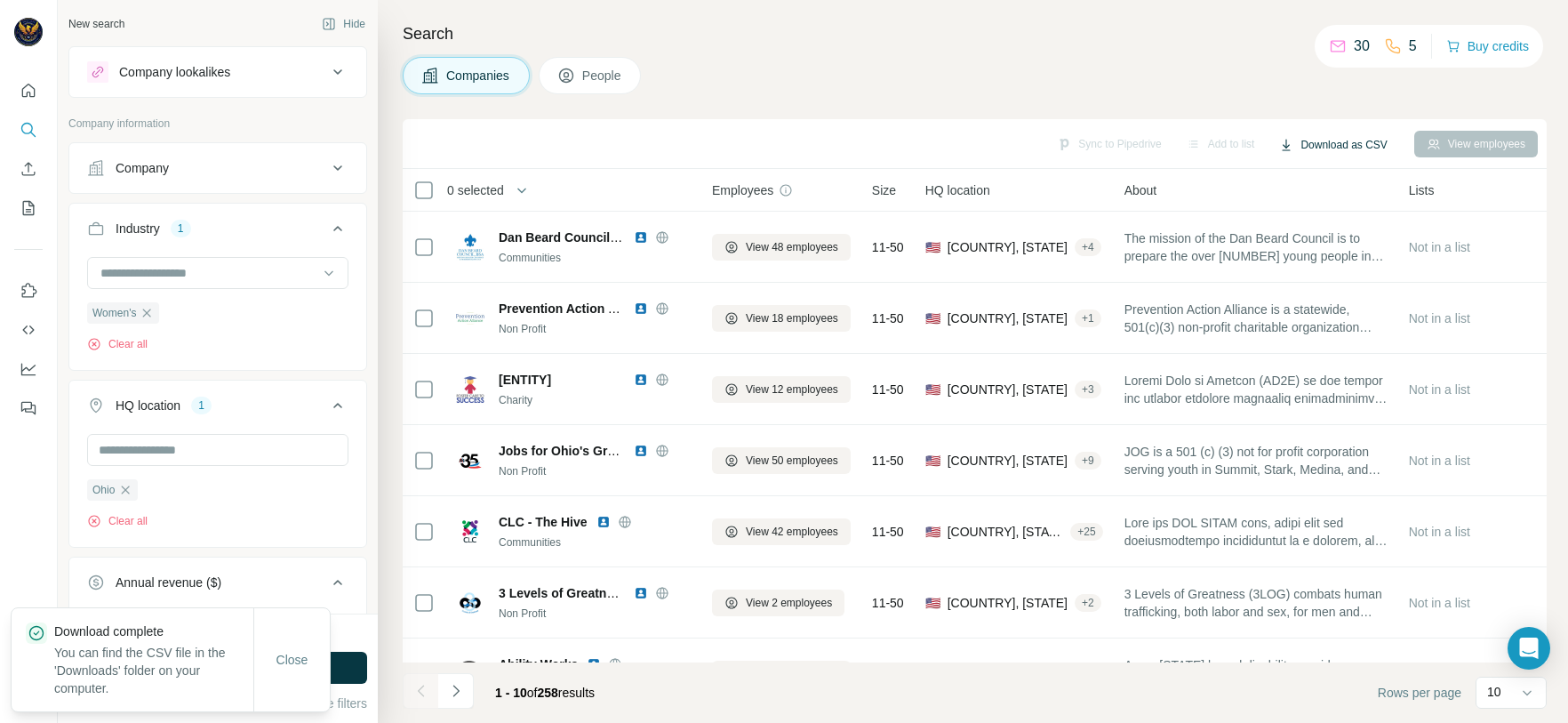 click on "Download as CSV" at bounding box center (1332, 145) 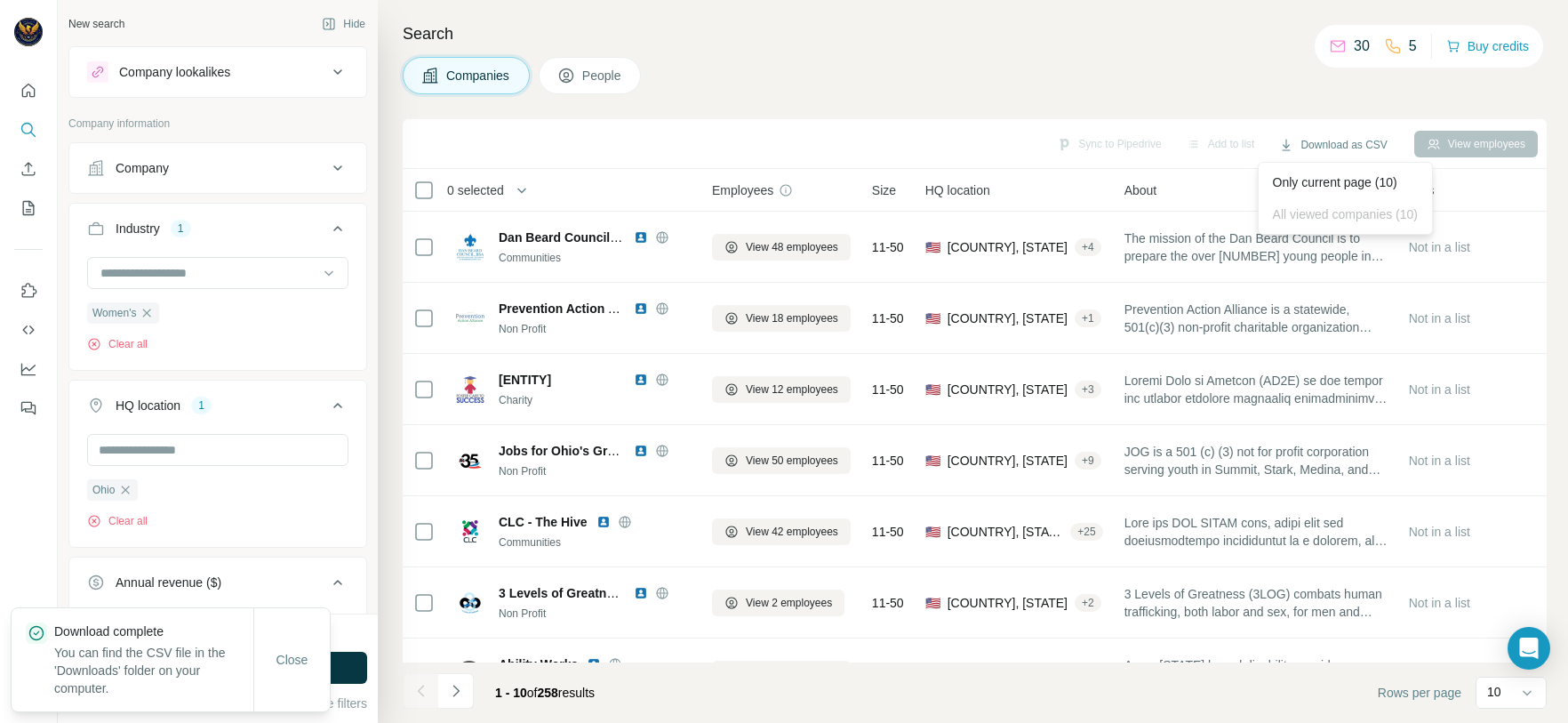 click on "Search" at bounding box center [974, 34] 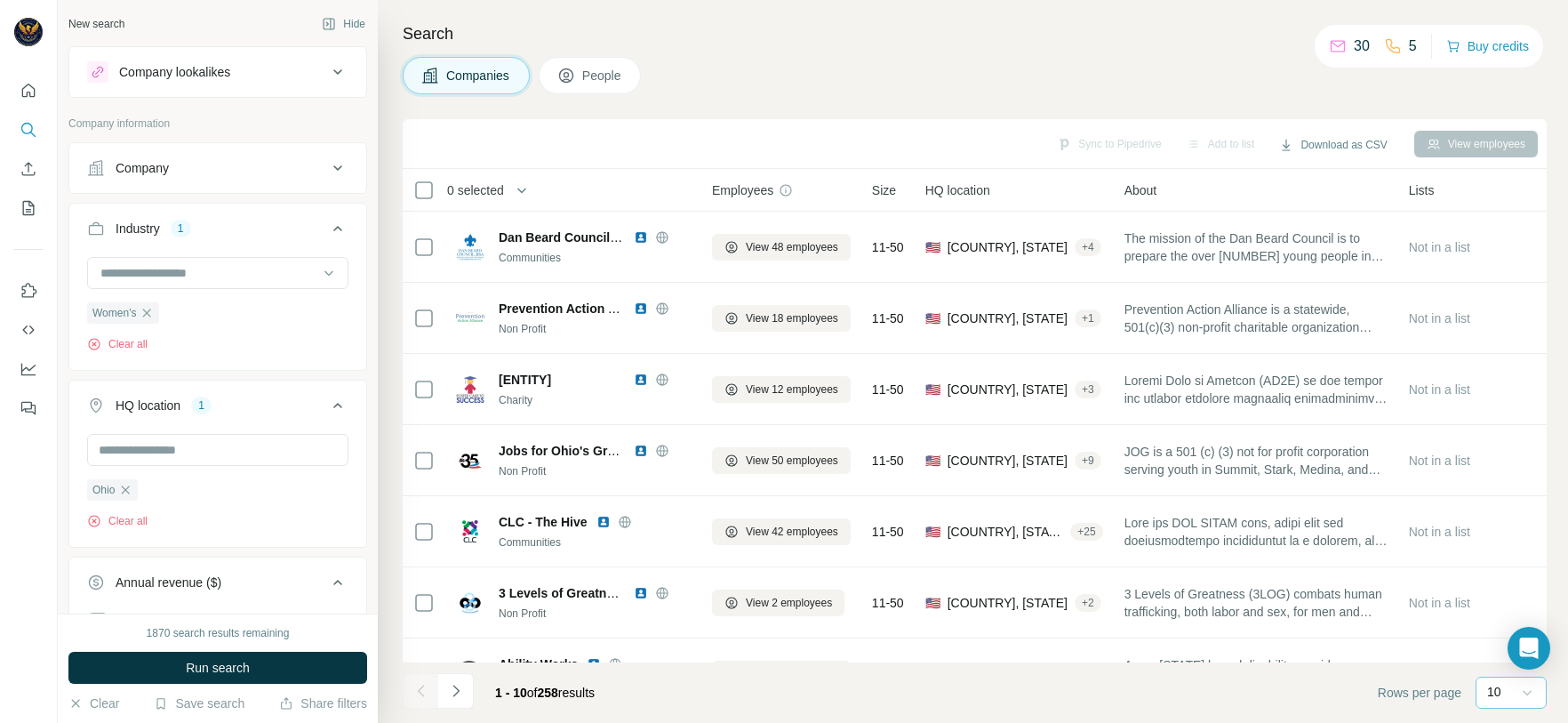 click at bounding box center [1527, 693] 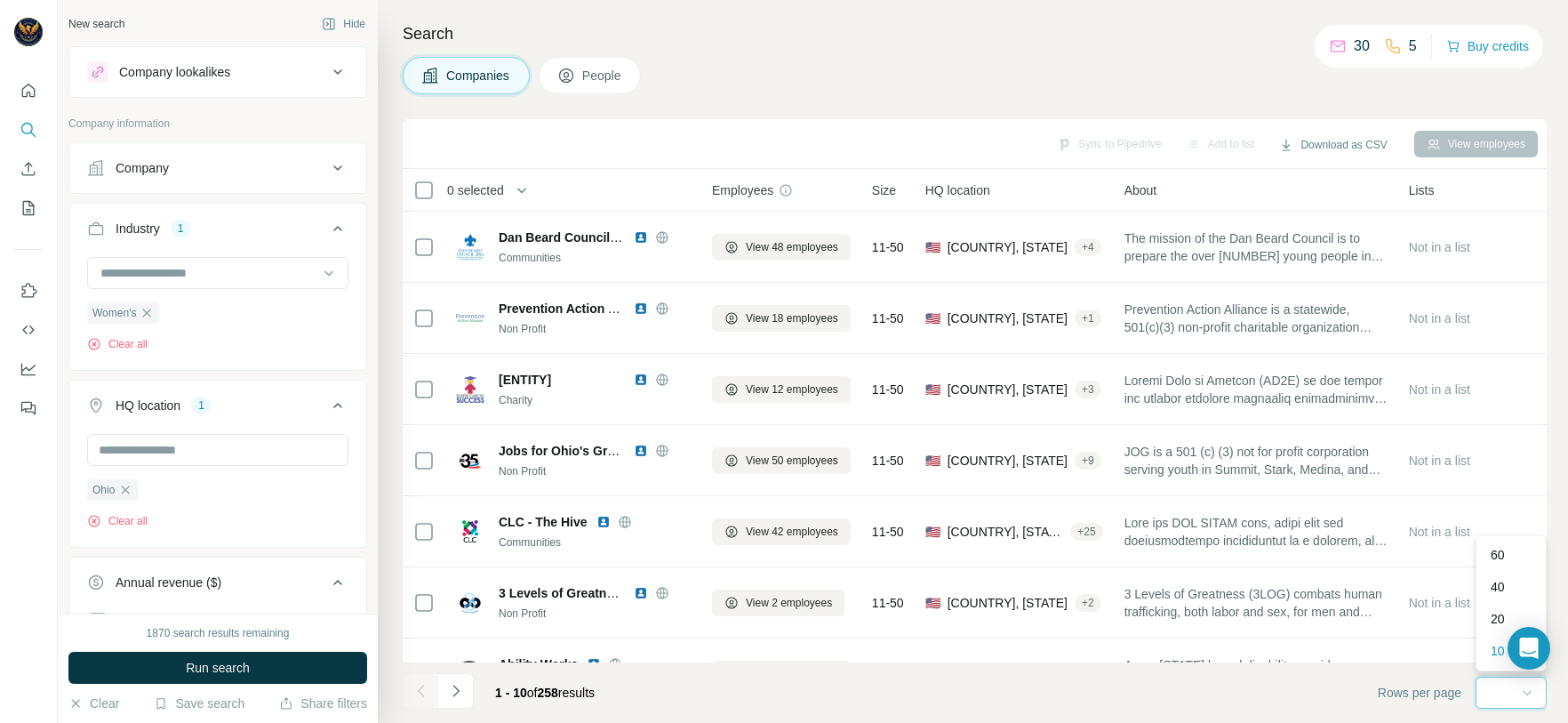 scroll, scrollTop: 0, scrollLeft: 0, axis: both 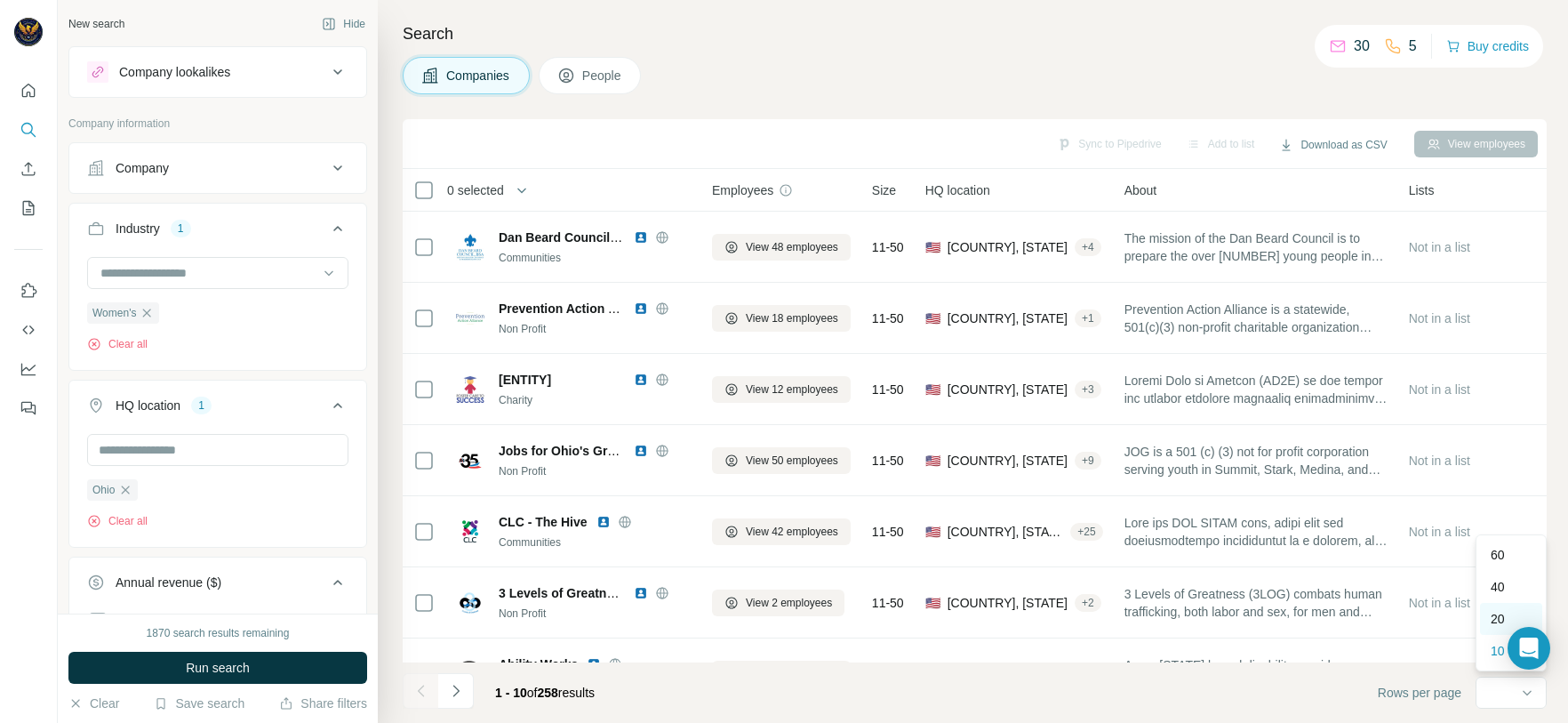 click on "20" at bounding box center [1498, 619] 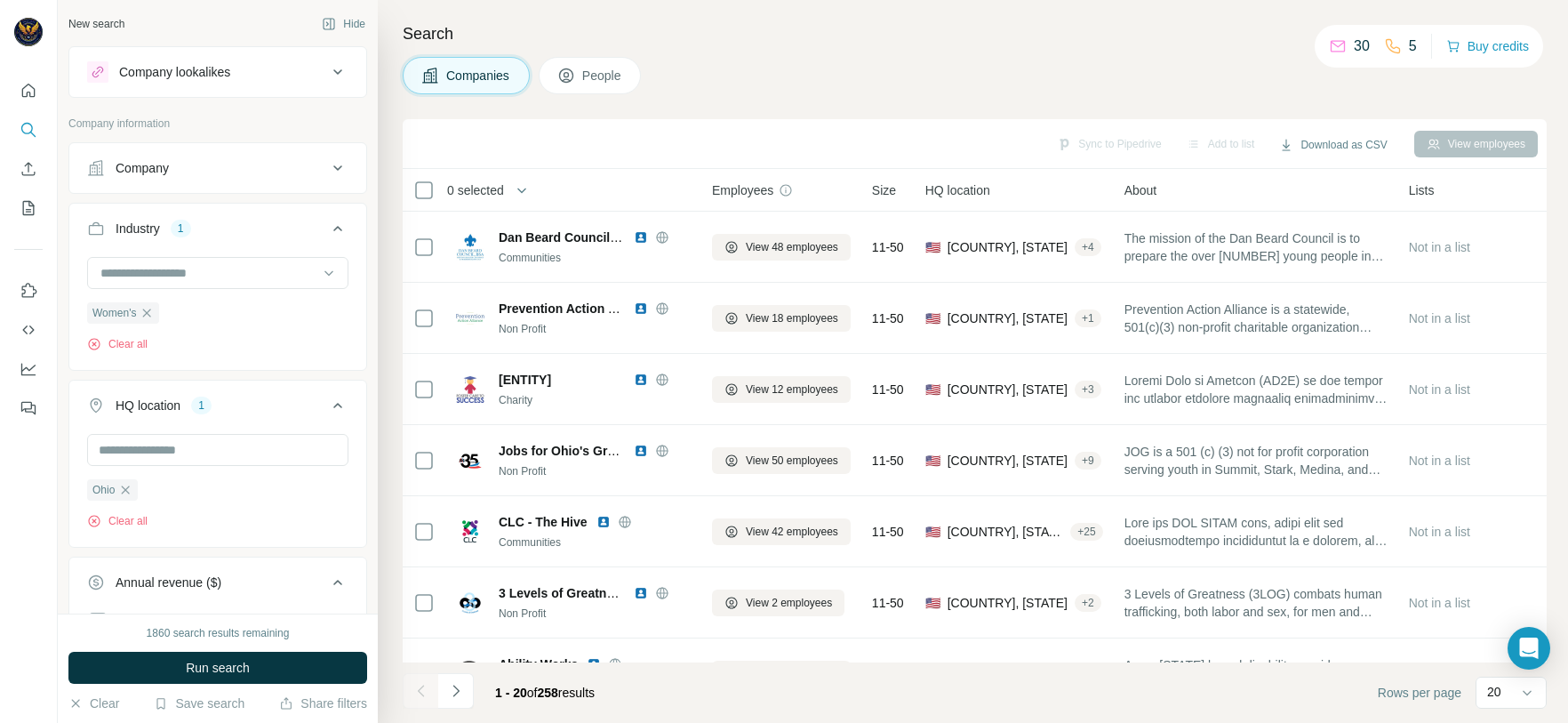 click on "Search Companies People Sync to Pipedrive Add to list Download as CSV View employees 0 selected   Companies Employees Size HQ location About Lists Annual revenue Technologies Industry Keywords Dan Beard Council, Boy Scouts of America Communities View 48 employees 11-50 🇺🇸 United States, Ohio + 4 Not in a list $ 10-50M Python, Font Awesome, FontServer, WordPress, Animate.css, Lightbox, Priority Hints, Reddit, Swiper, YouTube, Apache HTTP Server, MySQL, cdnjs, RSS, Elementor, phpRS, PHP, jQuery, jQuery CDN, Autoptimize, jQuery Migrate, Cloudflare, Bootstrap, jQuery UI, jsDelivr, Popper, LazySizes, Facebook Chat Plugin Communities, Non Profit, Social, Social Assistance, Association, Charity, Young Adults, Social Impact scout program cub scouts cub scout recent scouting boy scouts scout scouts scouting scouting news scout leaders join scouting support youth investment leadership development sponsorships endowment endowment fund cub develop leadership volunteer corporate sponsorships community engagement jr" at bounding box center (972, 361) 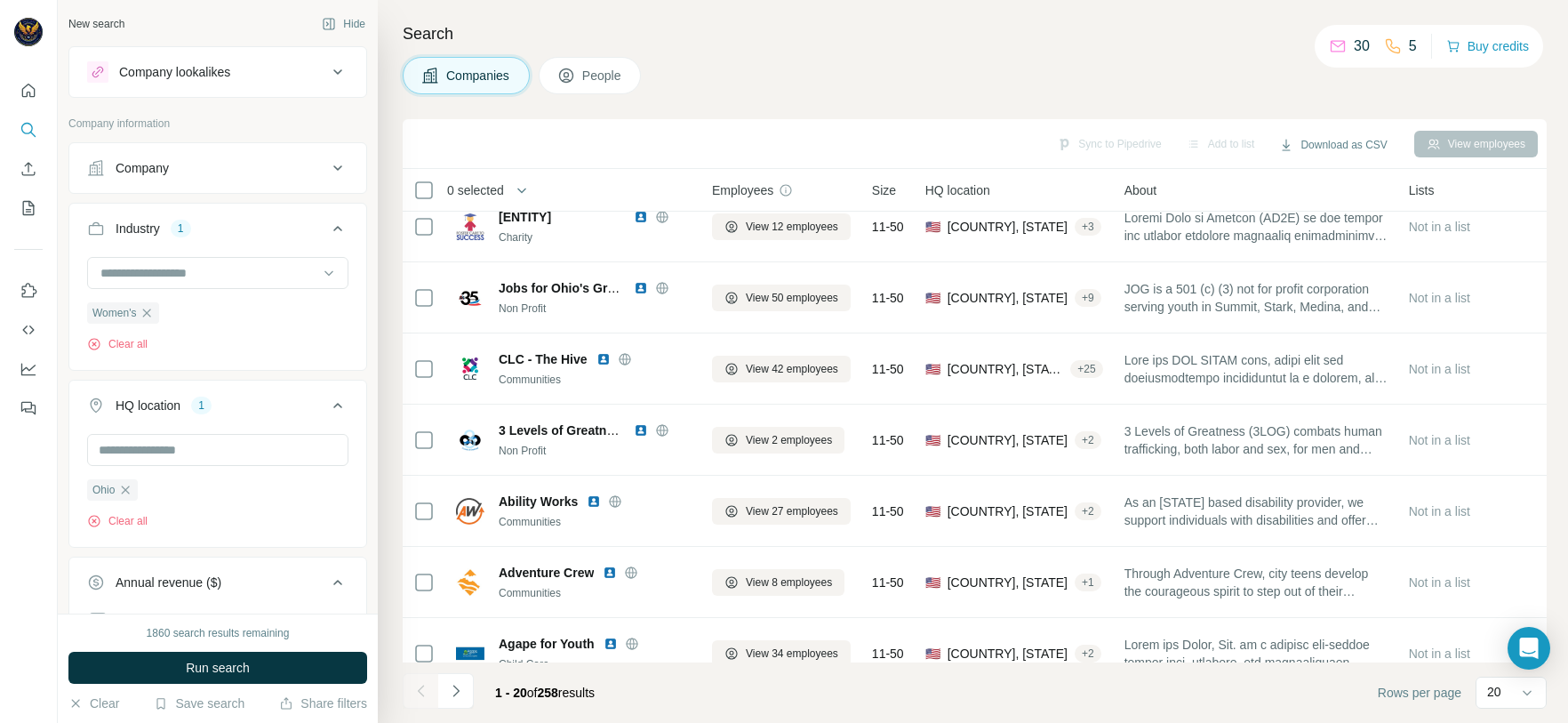 scroll, scrollTop: 0, scrollLeft: 0, axis: both 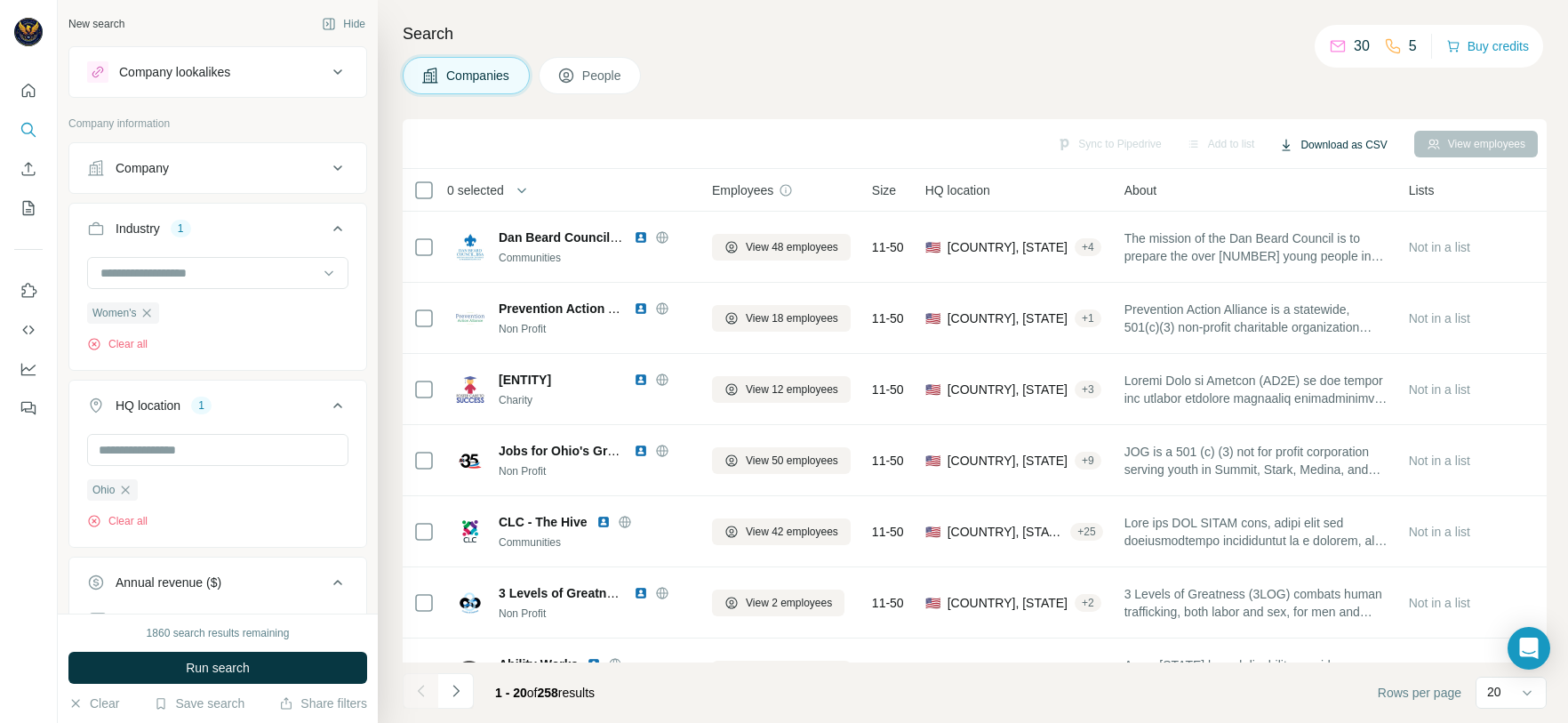 click on "Download as CSV" at bounding box center (1332, 145) 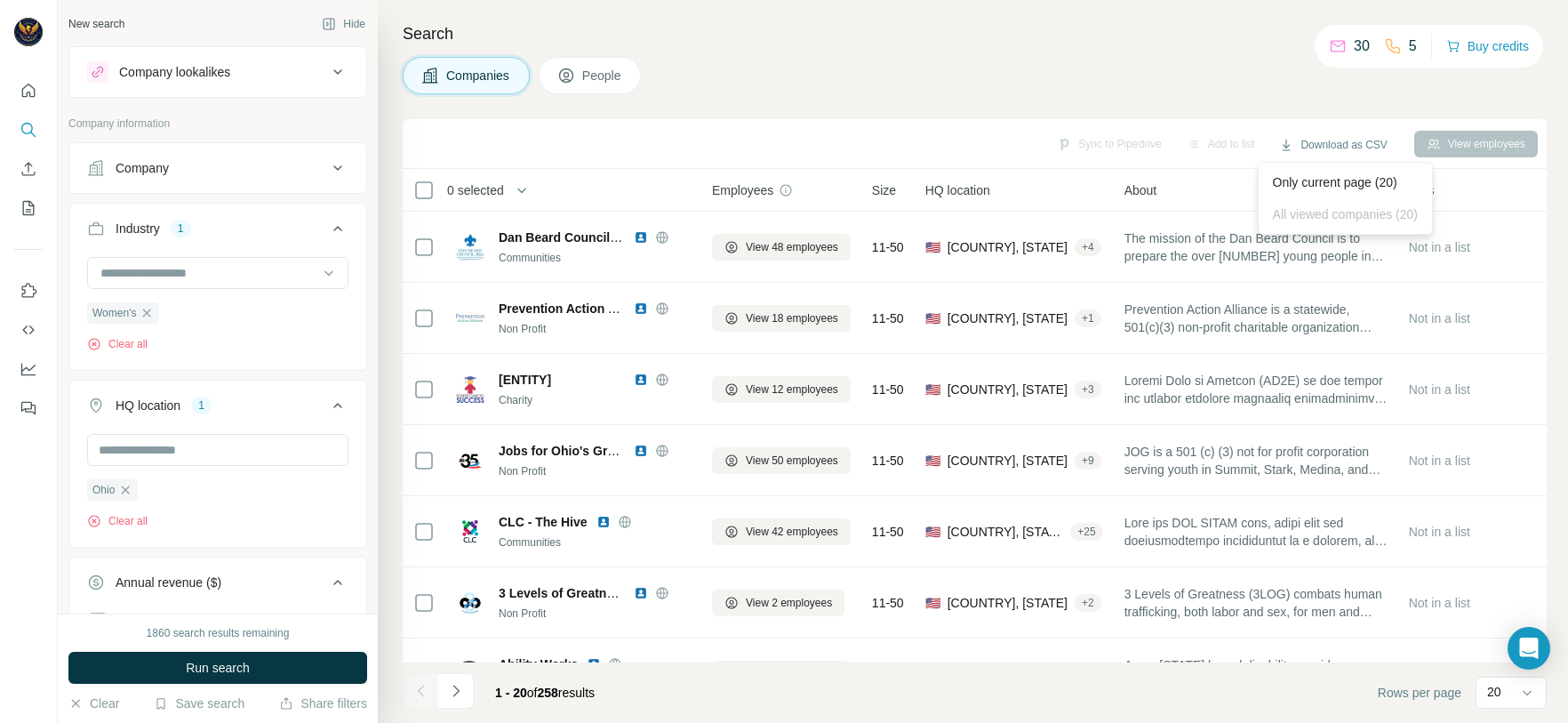 click on "Only current page (20)" at bounding box center (1345, 182) 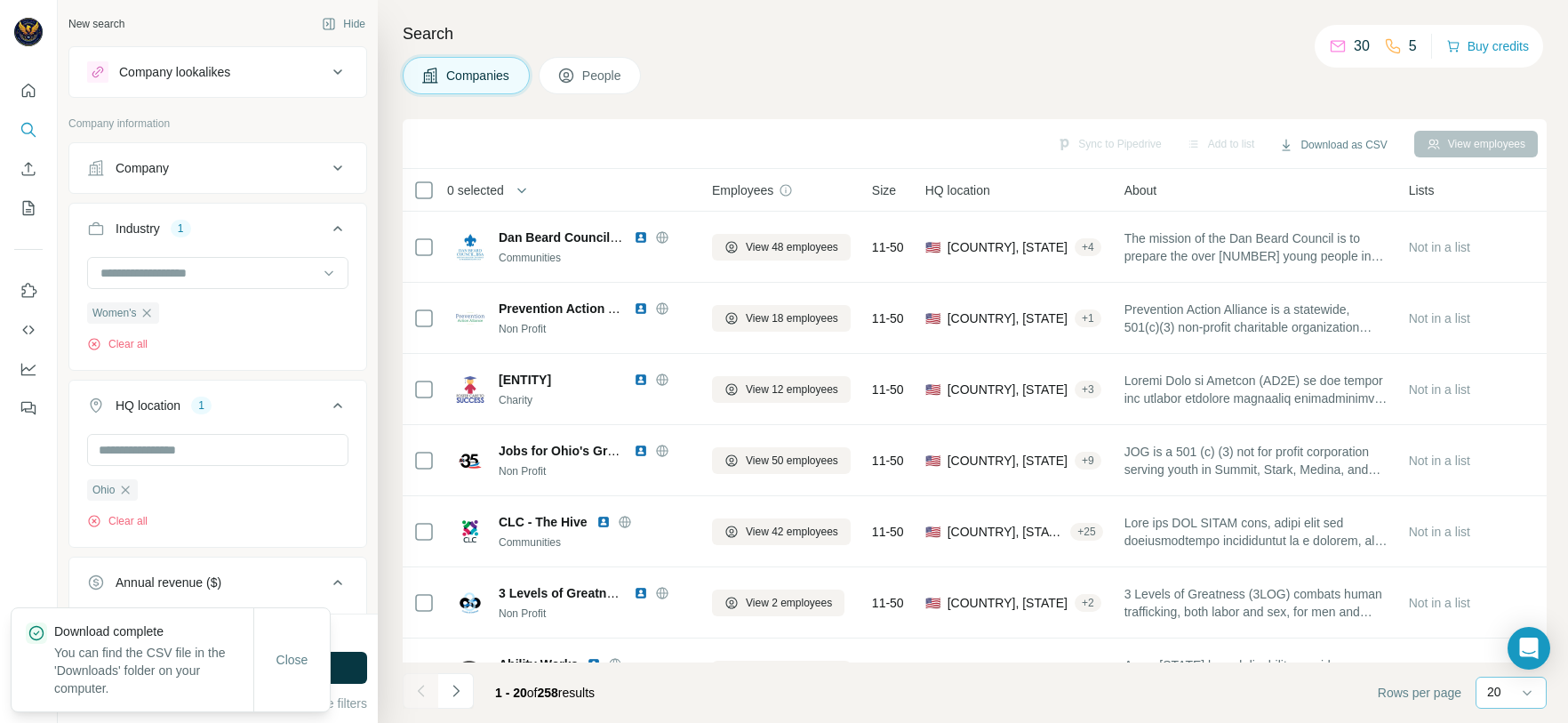 click on "20" at bounding box center (1511, 693) 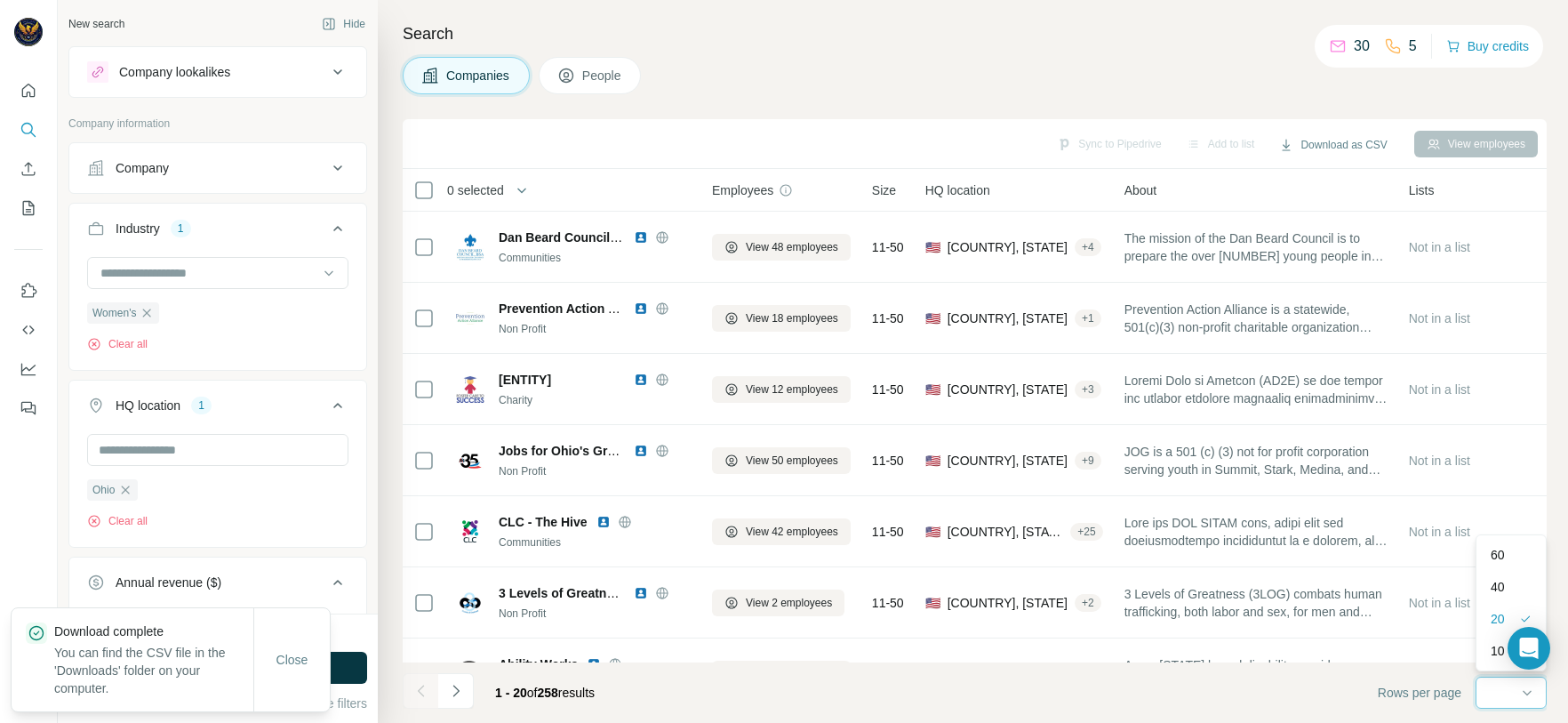 scroll, scrollTop: 0, scrollLeft: 0, axis: both 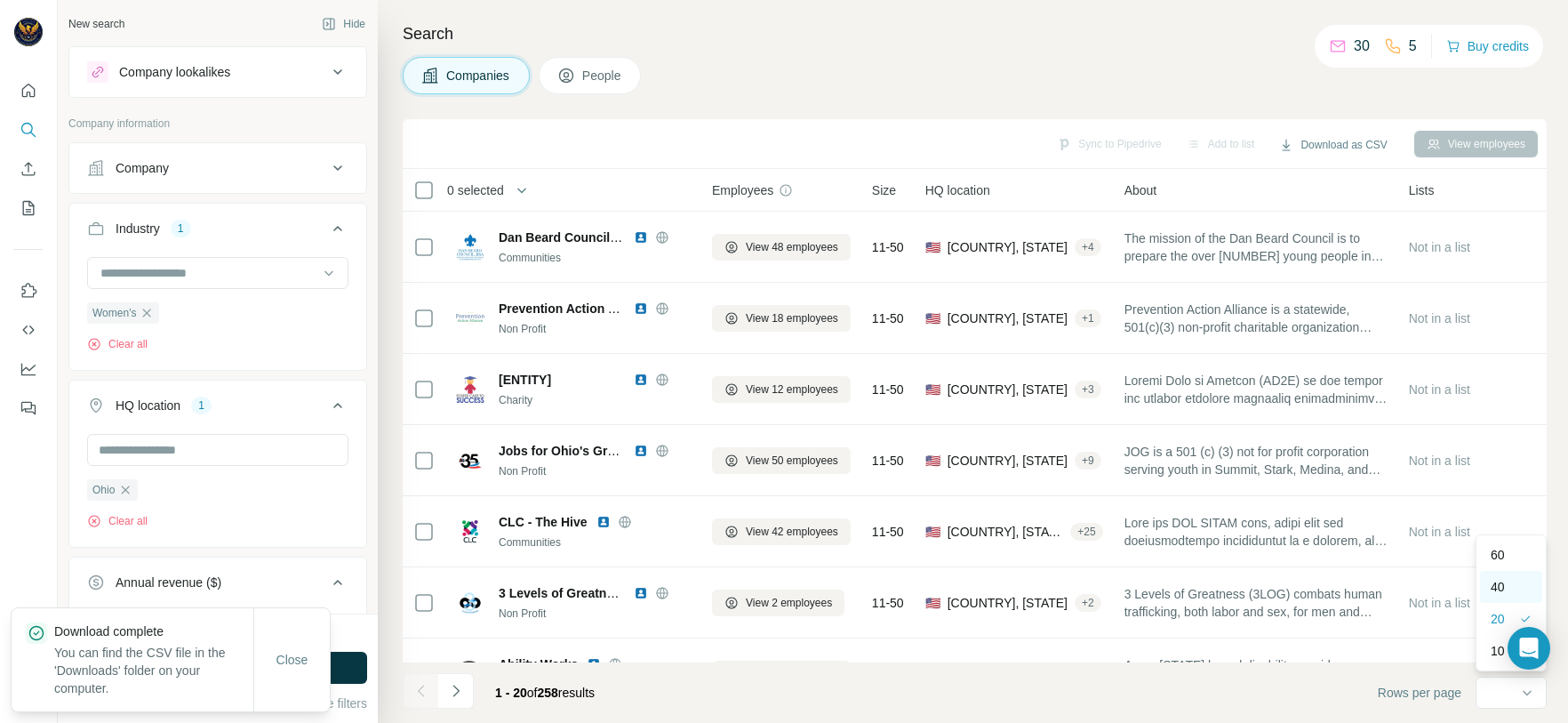 click on "40" at bounding box center (1511, 587) 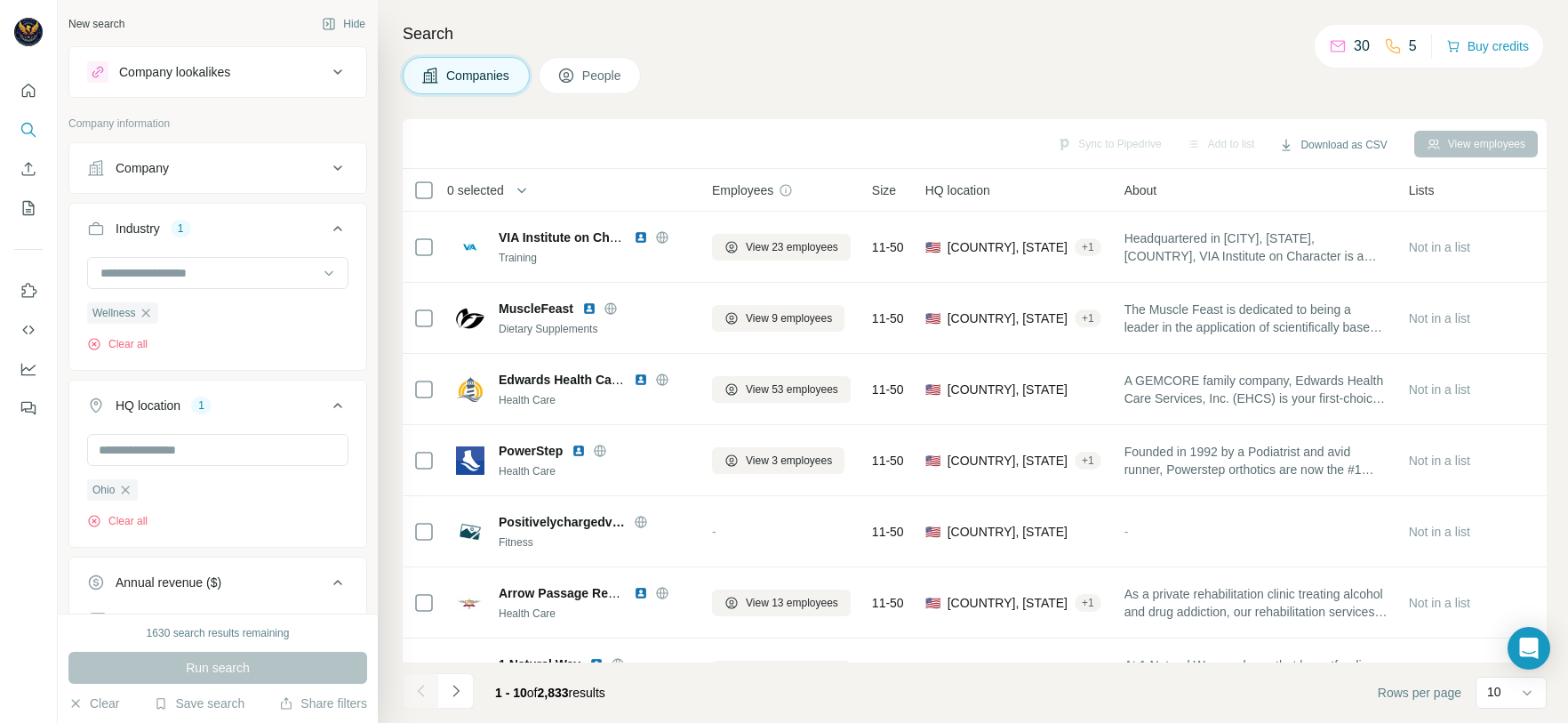 scroll, scrollTop: 0, scrollLeft: 0, axis: both 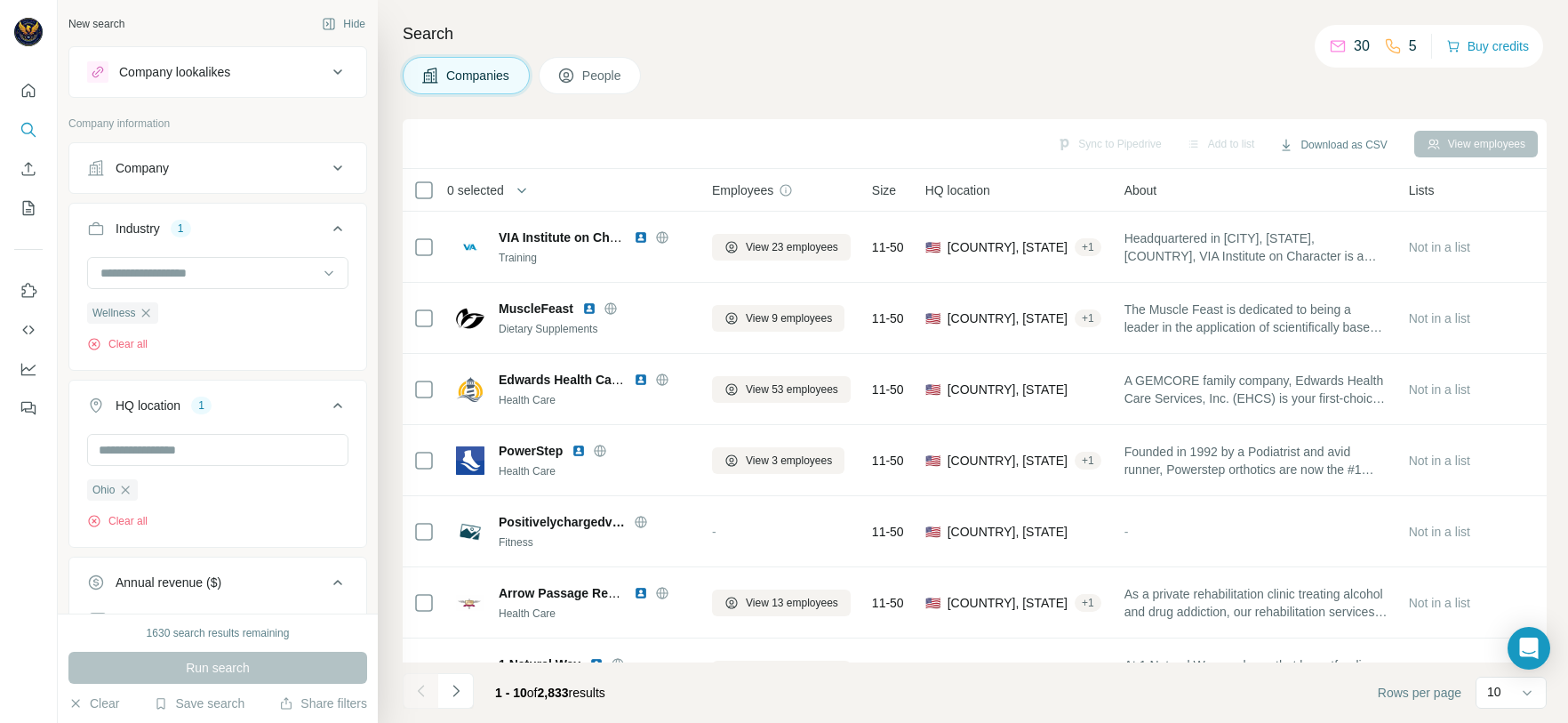 click on "Search" at bounding box center [974, 34] 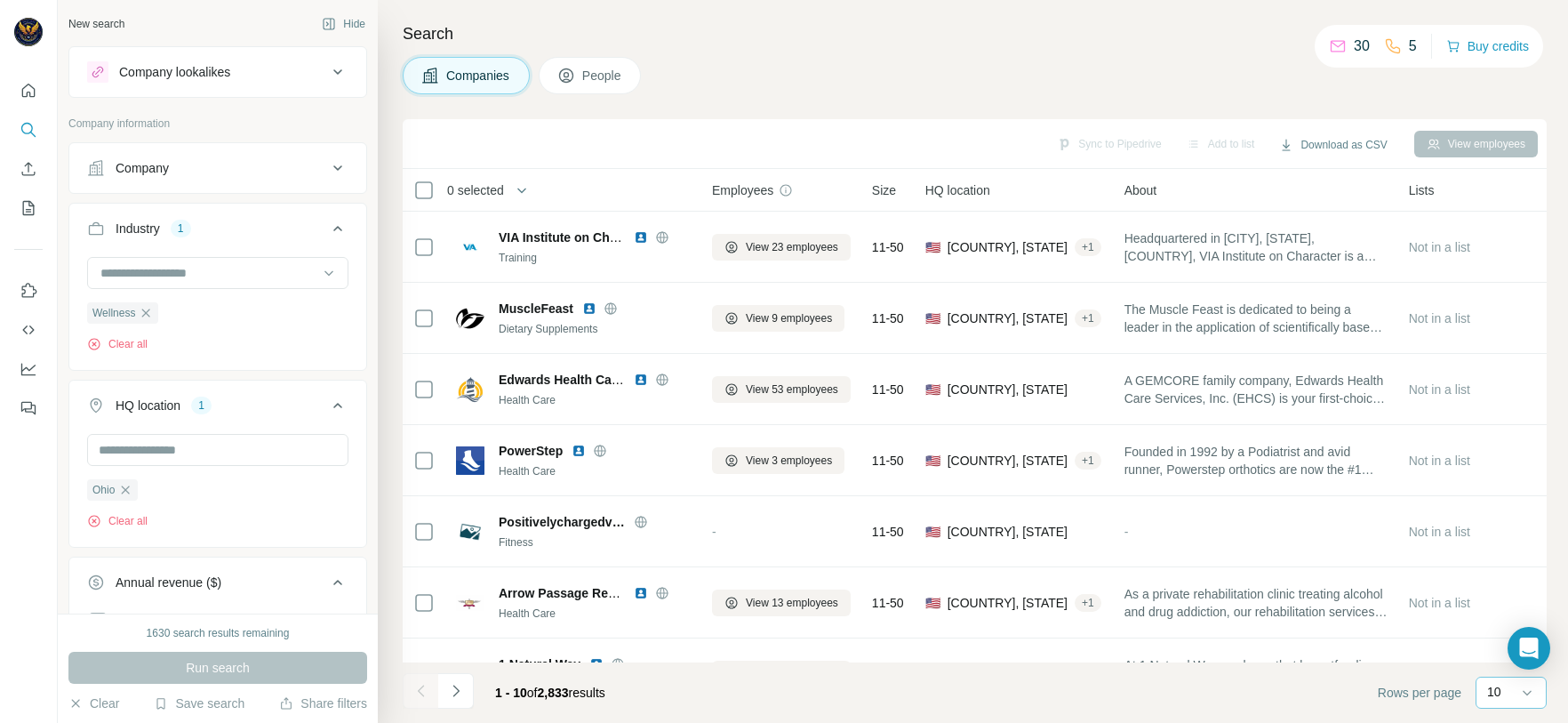 click on "10" at bounding box center [1509, 692] 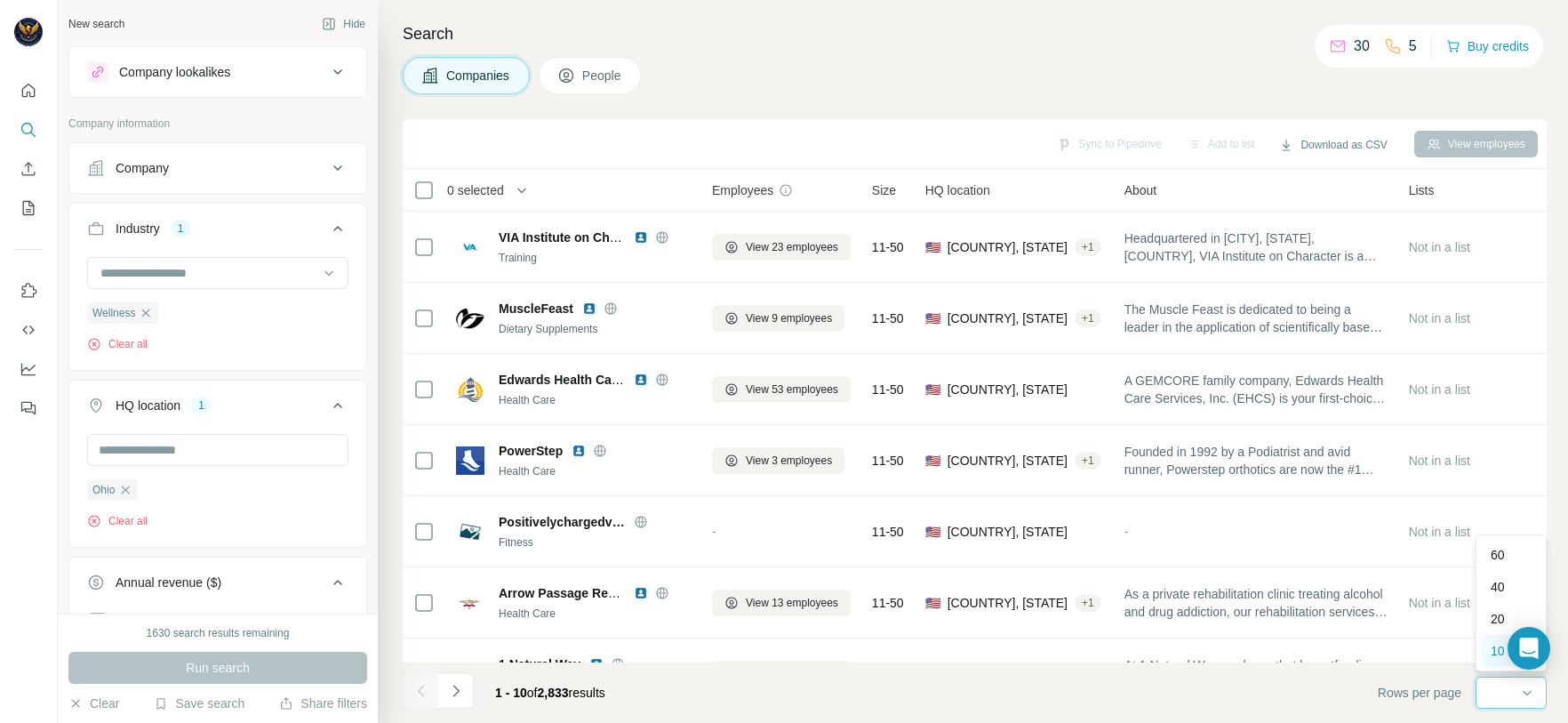 scroll, scrollTop: 0, scrollLeft: 0, axis: both 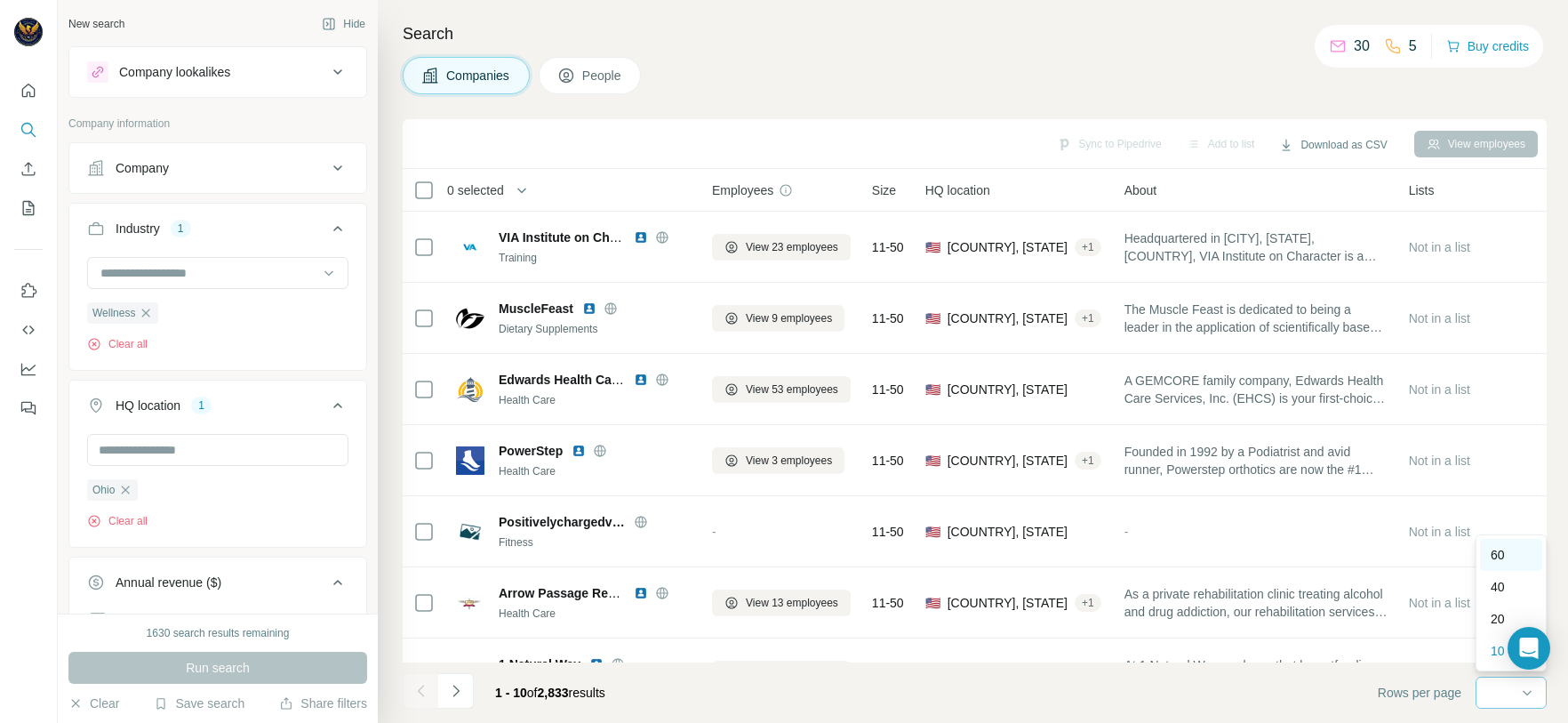 click on "60" at bounding box center [1498, 555] 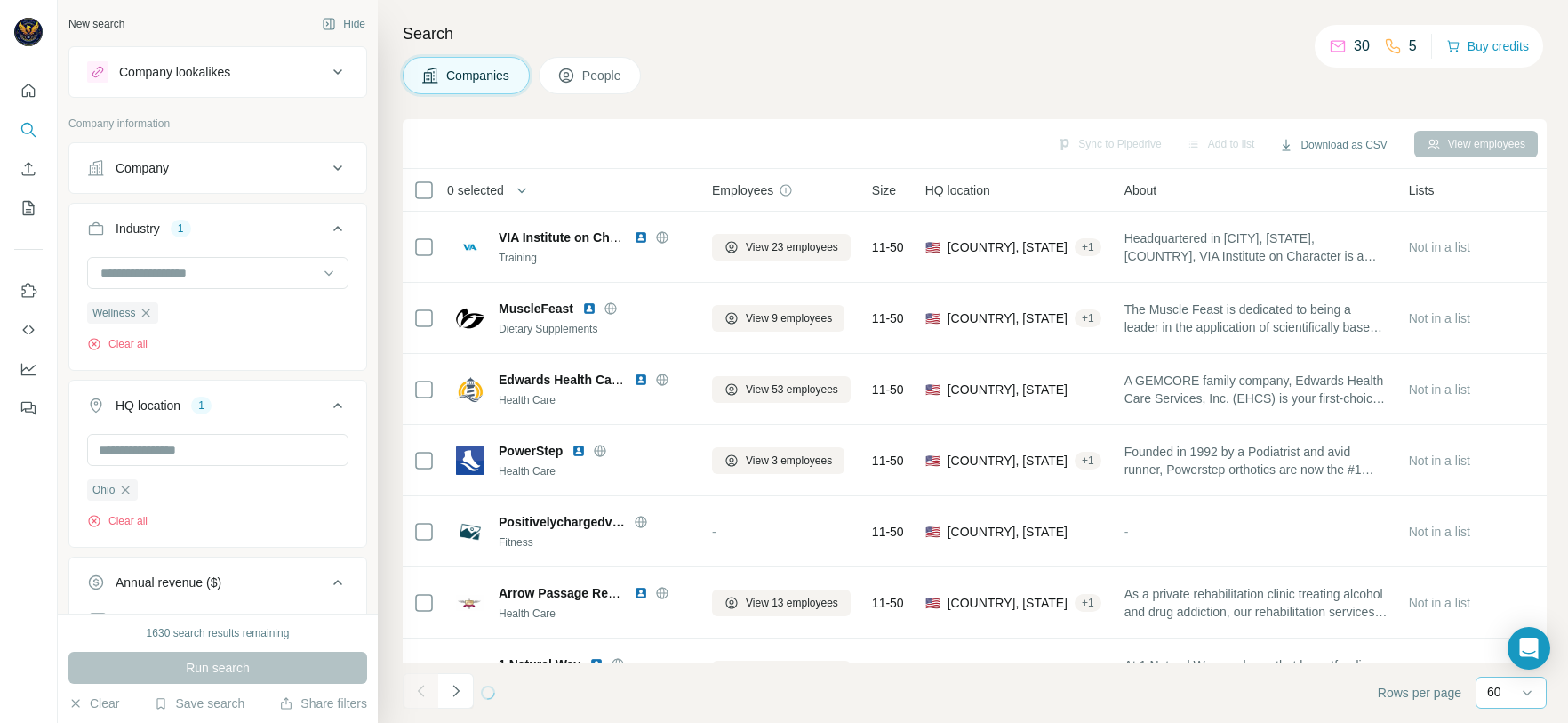 click on "60" at bounding box center [1509, 692] 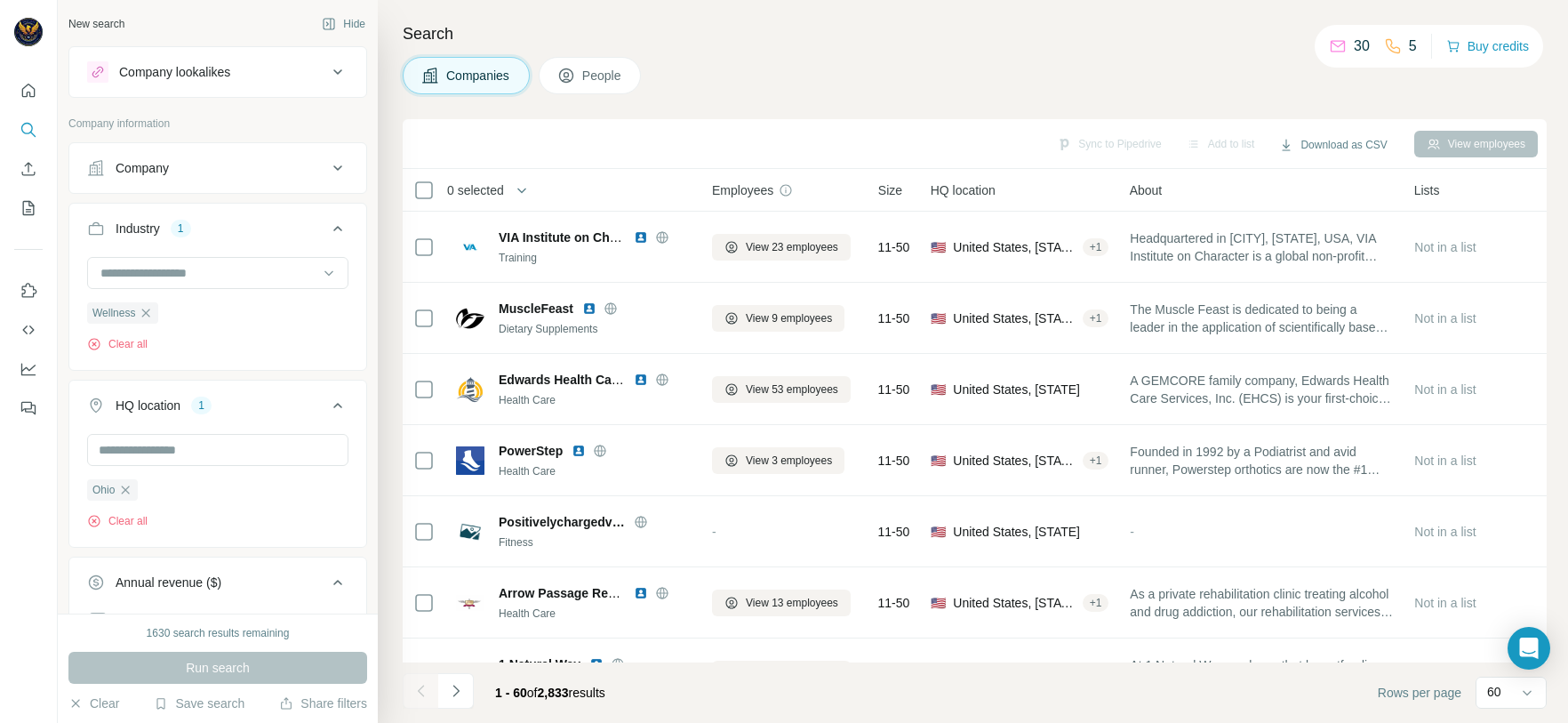 scroll, scrollTop: 0, scrollLeft: 0, axis: both 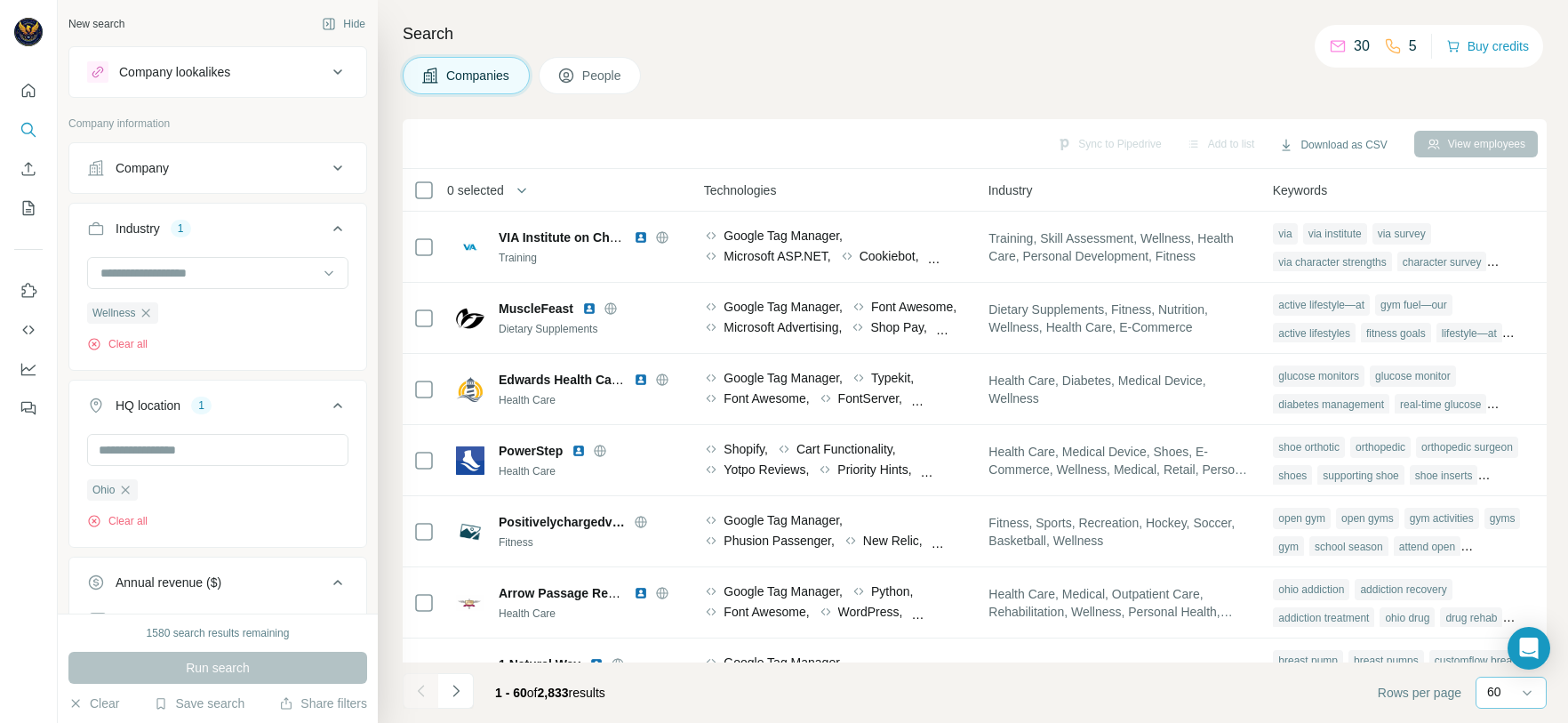 click on "60" at bounding box center [1509, 693] 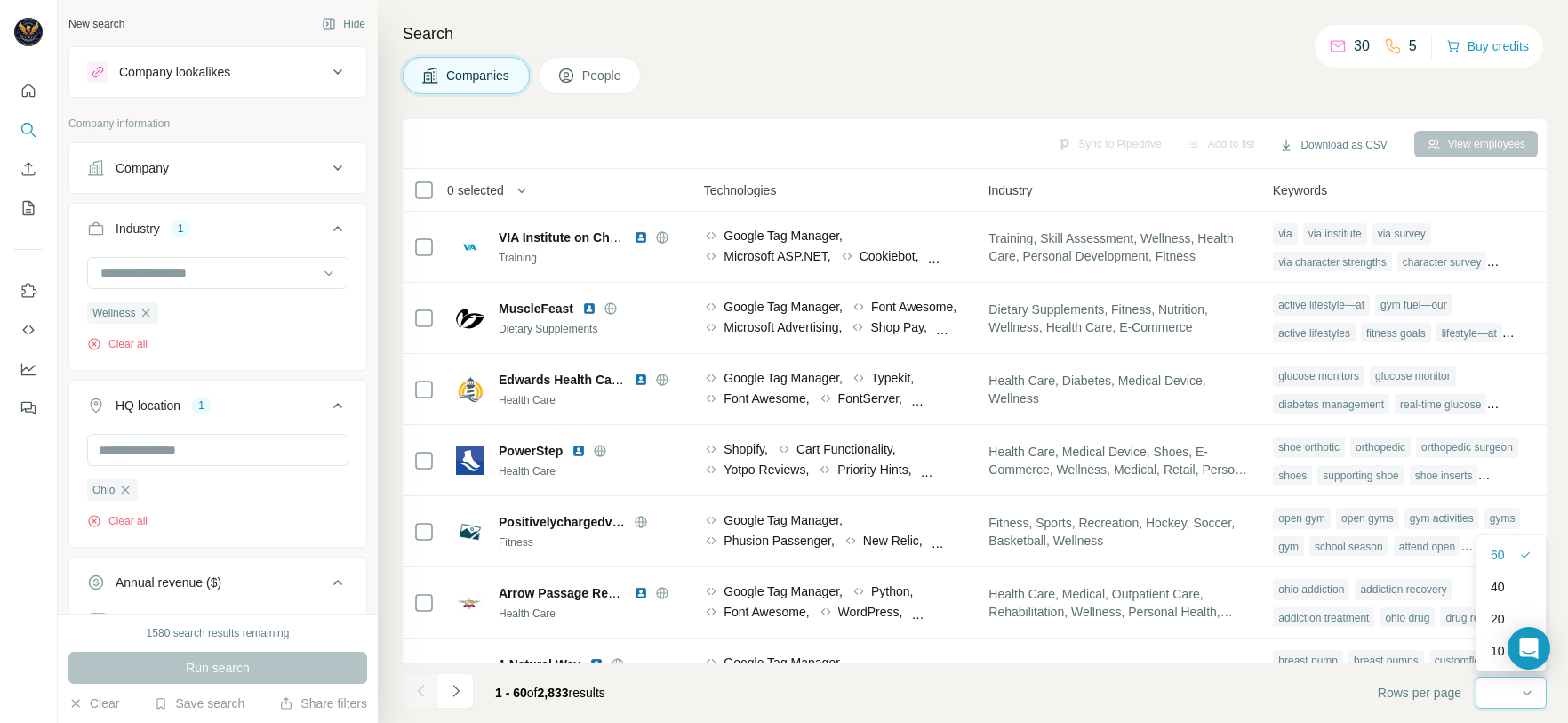 scroll, scrollTop: 0, scrollLeft: 0, axis: both 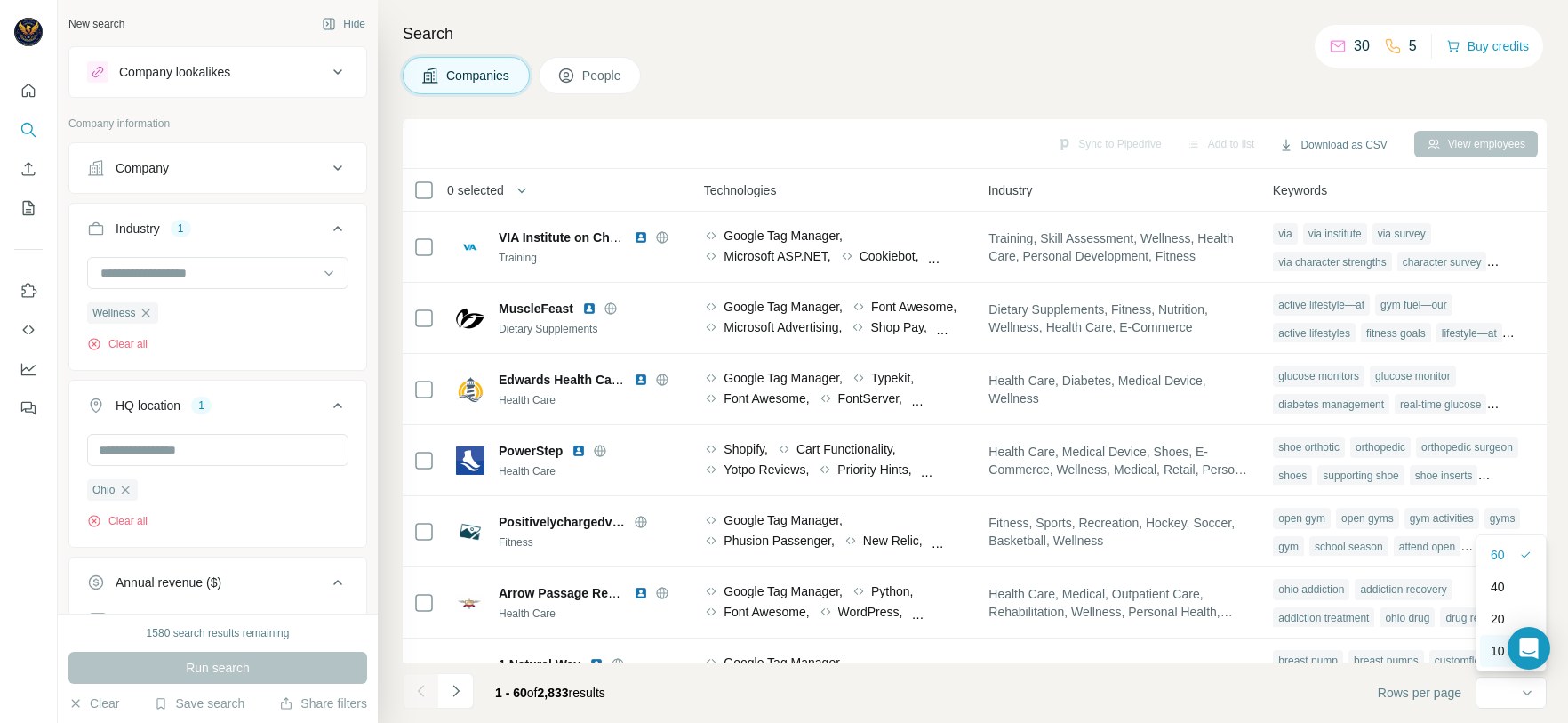 click on "10" at bounding box center [1511, 651] 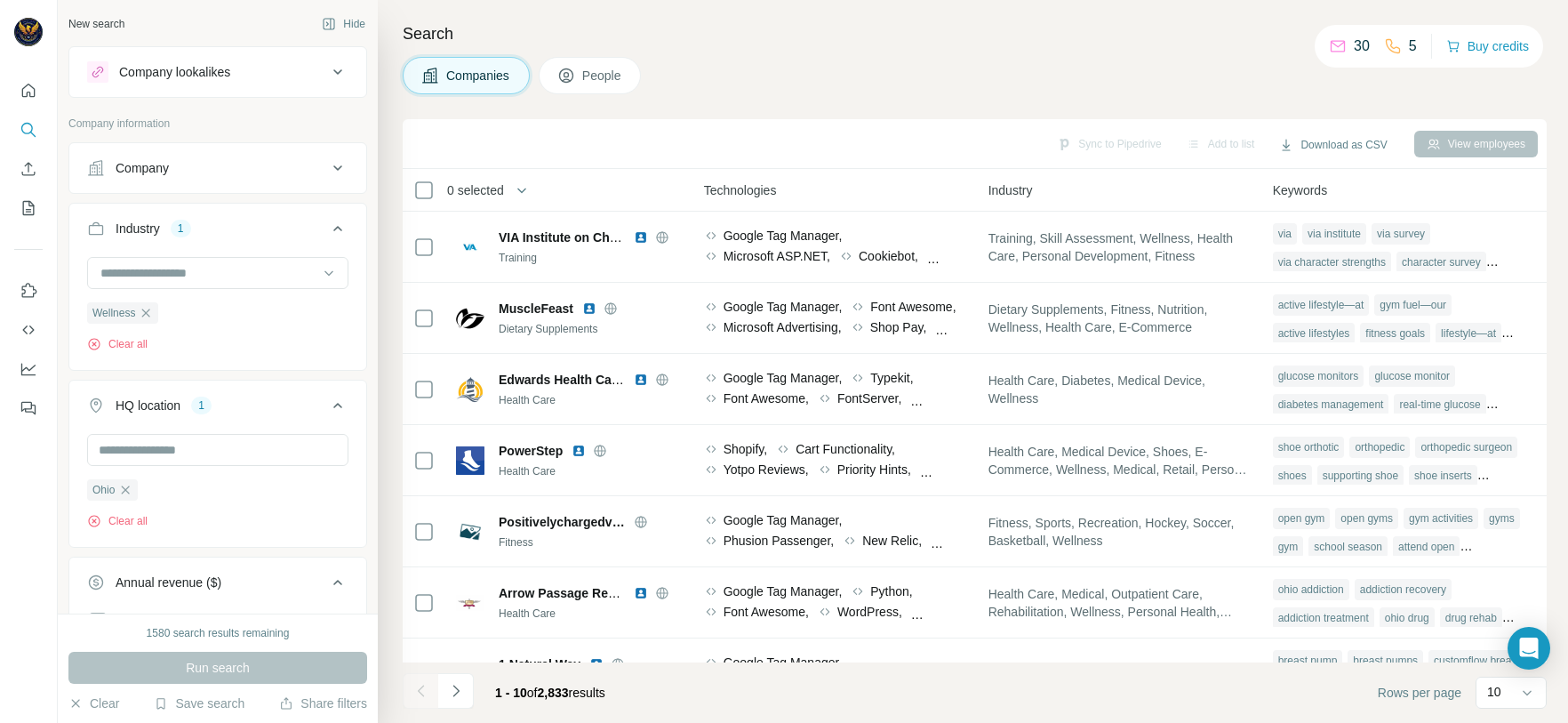 scroll, scrollTop: 0, scrollLeft: 0, axis: both 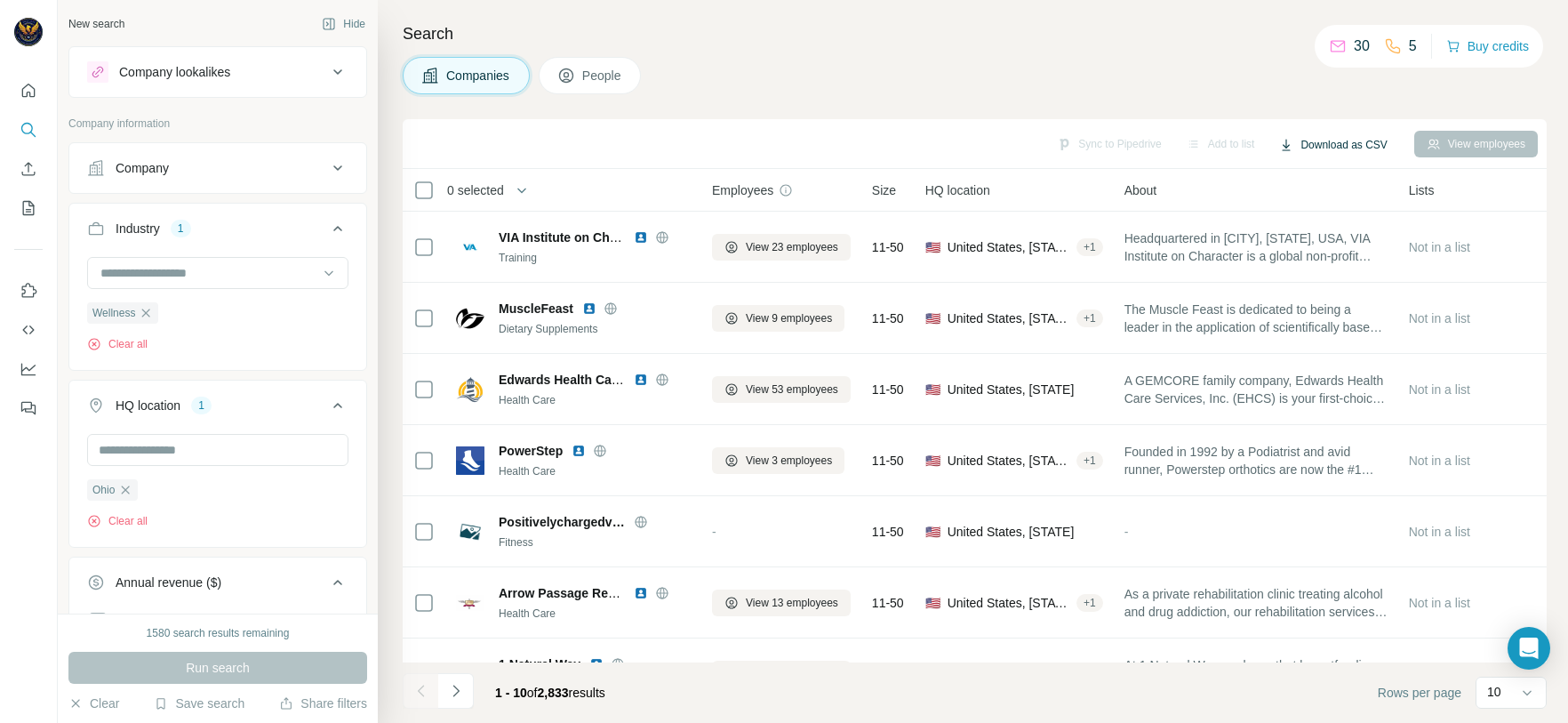click on "Download as CSV" at bounding box center [1332, 145] 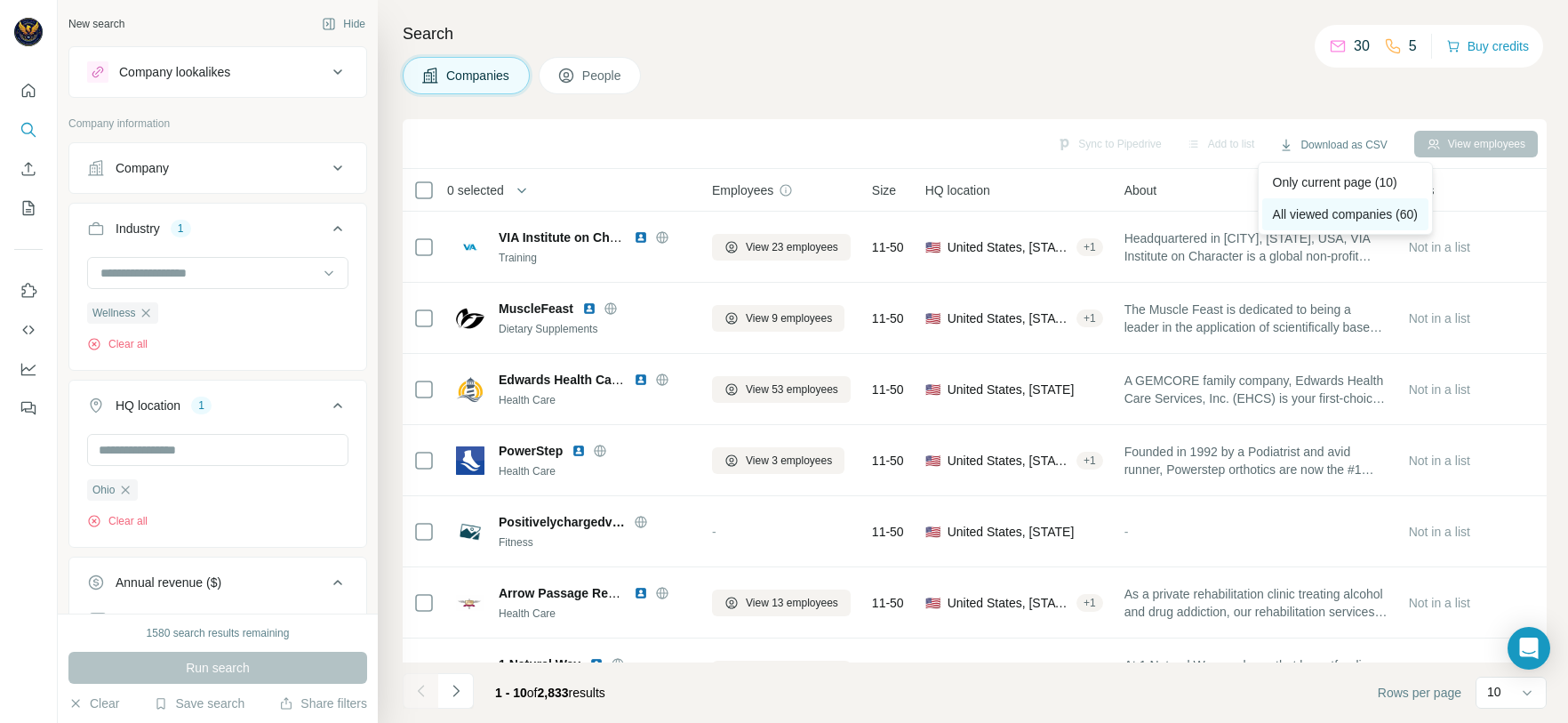 click on "All viewed companies (60)" at bounding box center (1345, 214) 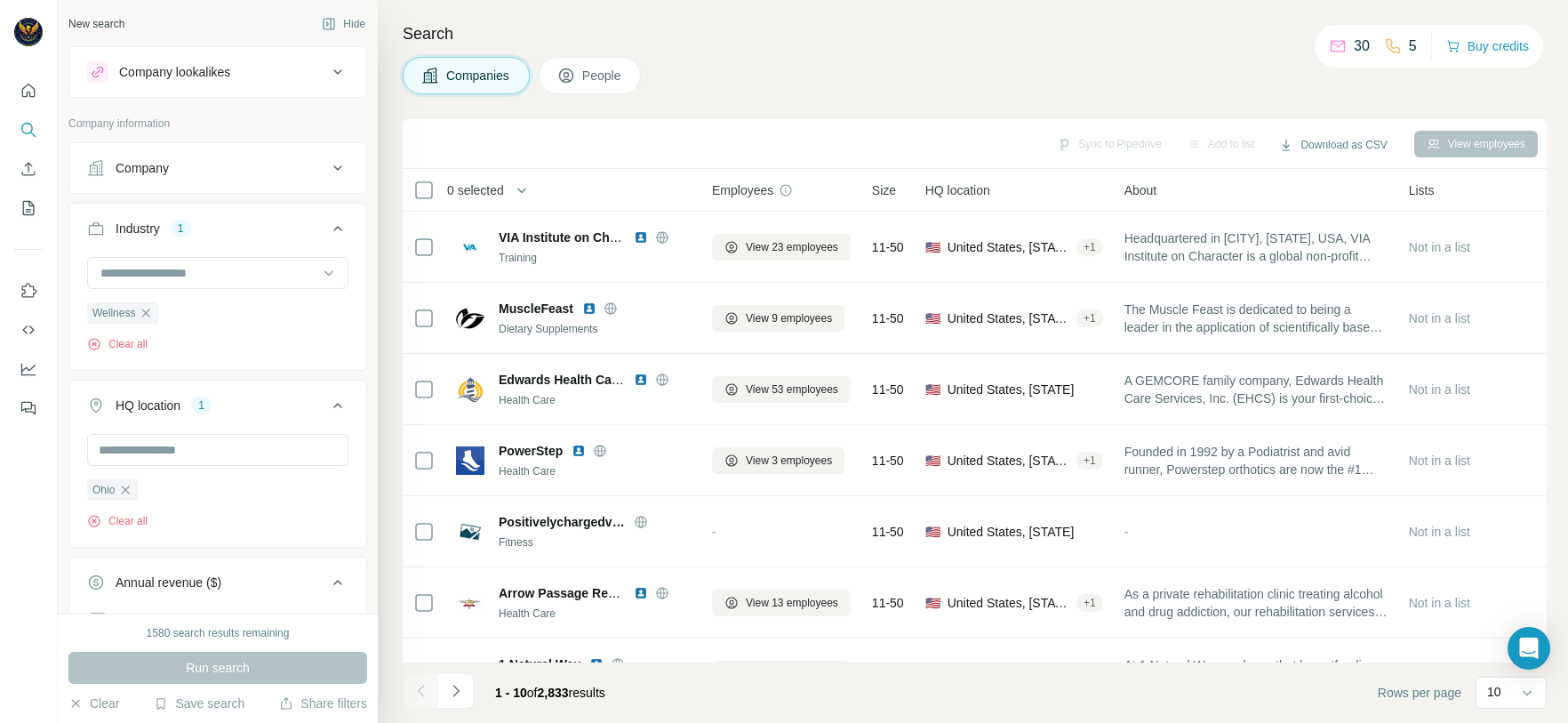 click on "United States, [STATE] + 1 Headquartered in [CITY], [STATE], USA, VIA Institute on Character is a global non-profit organization whose mission is to advance the science and application of character strengths to realize the best in individuals, organizations, and communities. By understanding and harnessing our unique character strengths, we believe everyone can achieve a more meaningful and fulfilling life. With 10,000 people taking the VIA Survey daily, it is the most frequently taken and most popular peer-reviewed scientific test of personality or strengths worldwide. Not in a list $ 1-10M Google Tag Manager, Microsoft ASP.NET, Cookiebot, IIS, Google Analytics, jQuery, jQuery CDN, Amazon Associates, HSTS, reCAPTCHA, Windows Server, Bootstrap, jsDelivr," at bounding box center (972, 361) 